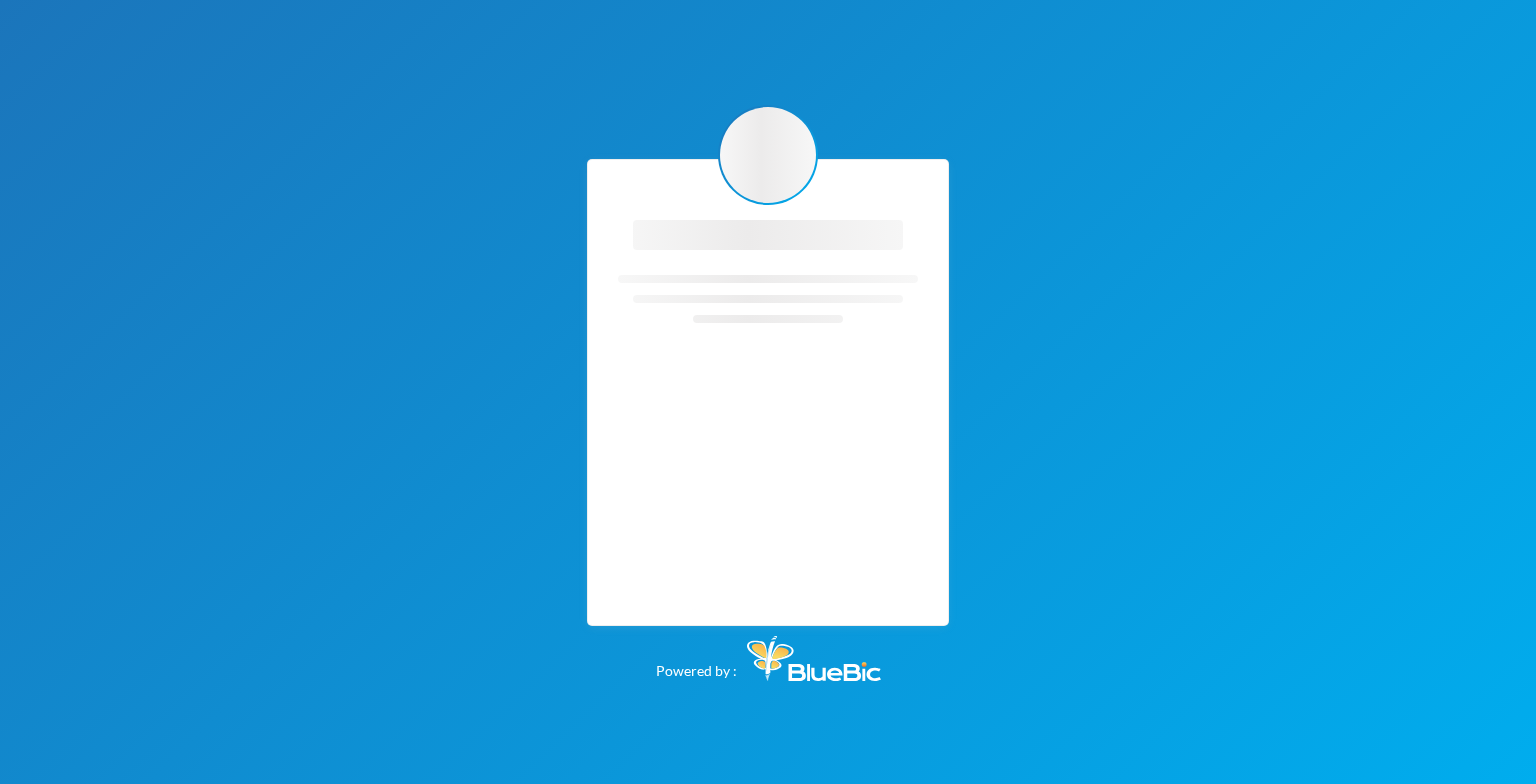 scroll, scrollTop: 0, scrollLeft: 0, axis: both 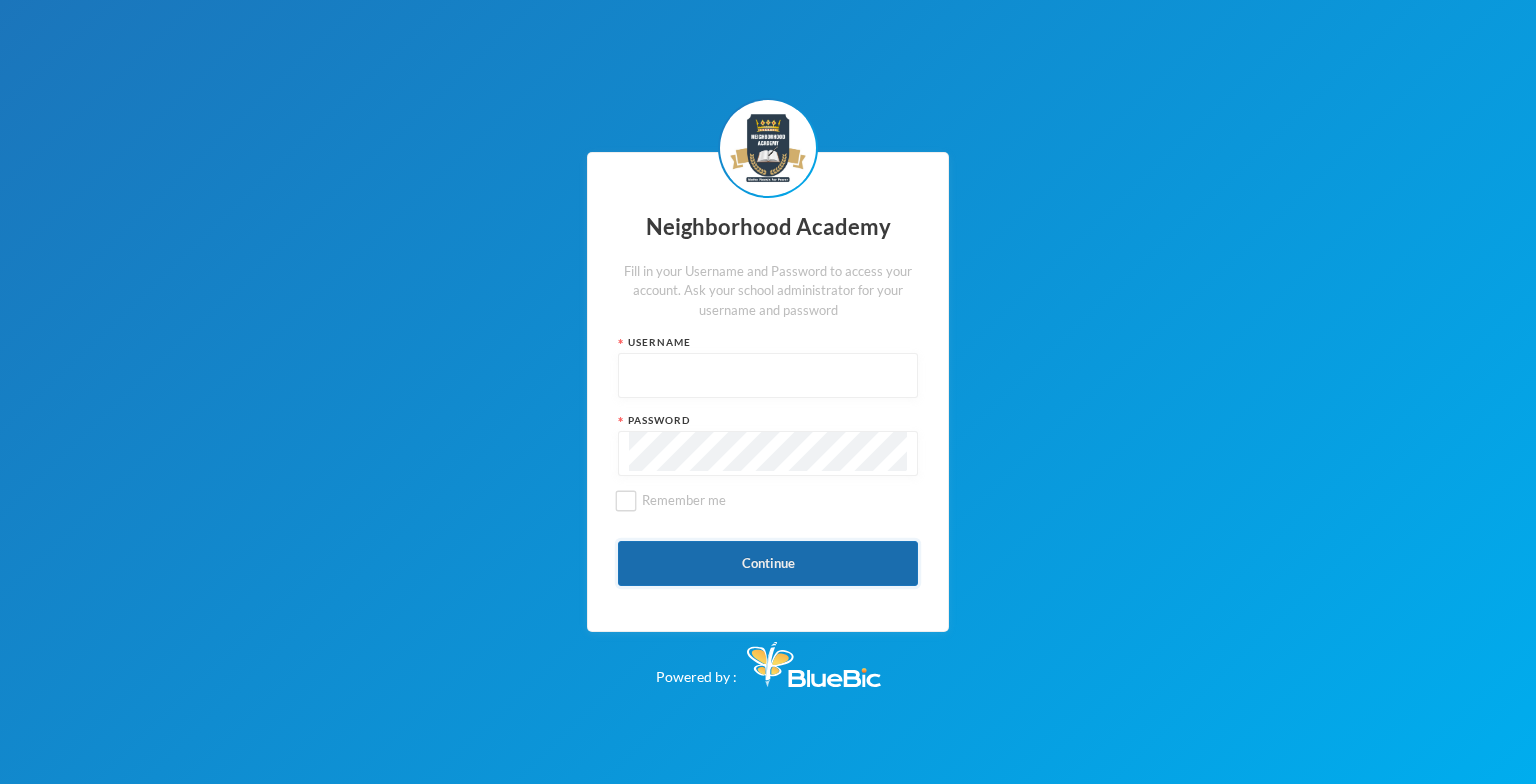 type on "admin" 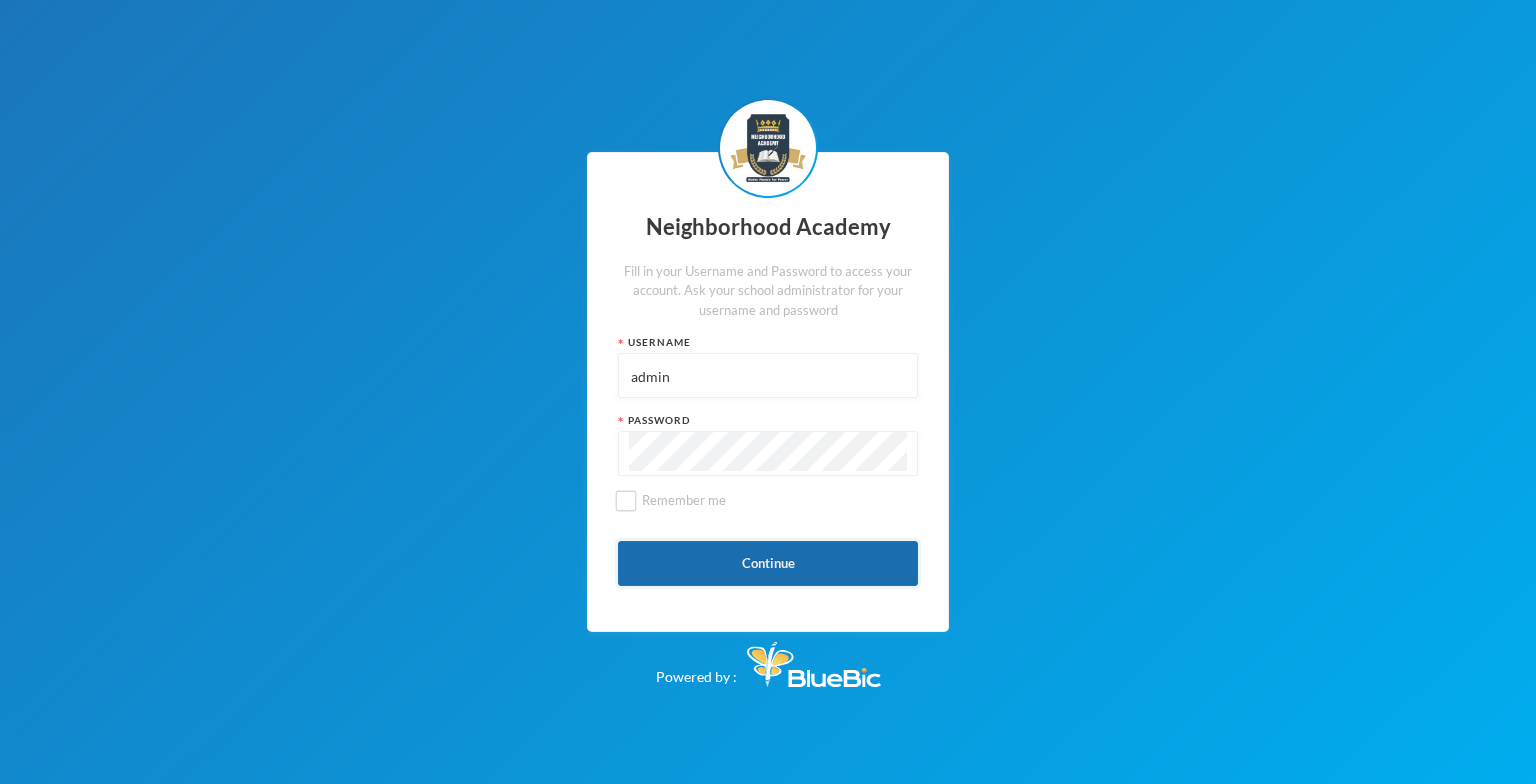 click on "Continue" at bounding box center (768, 563) 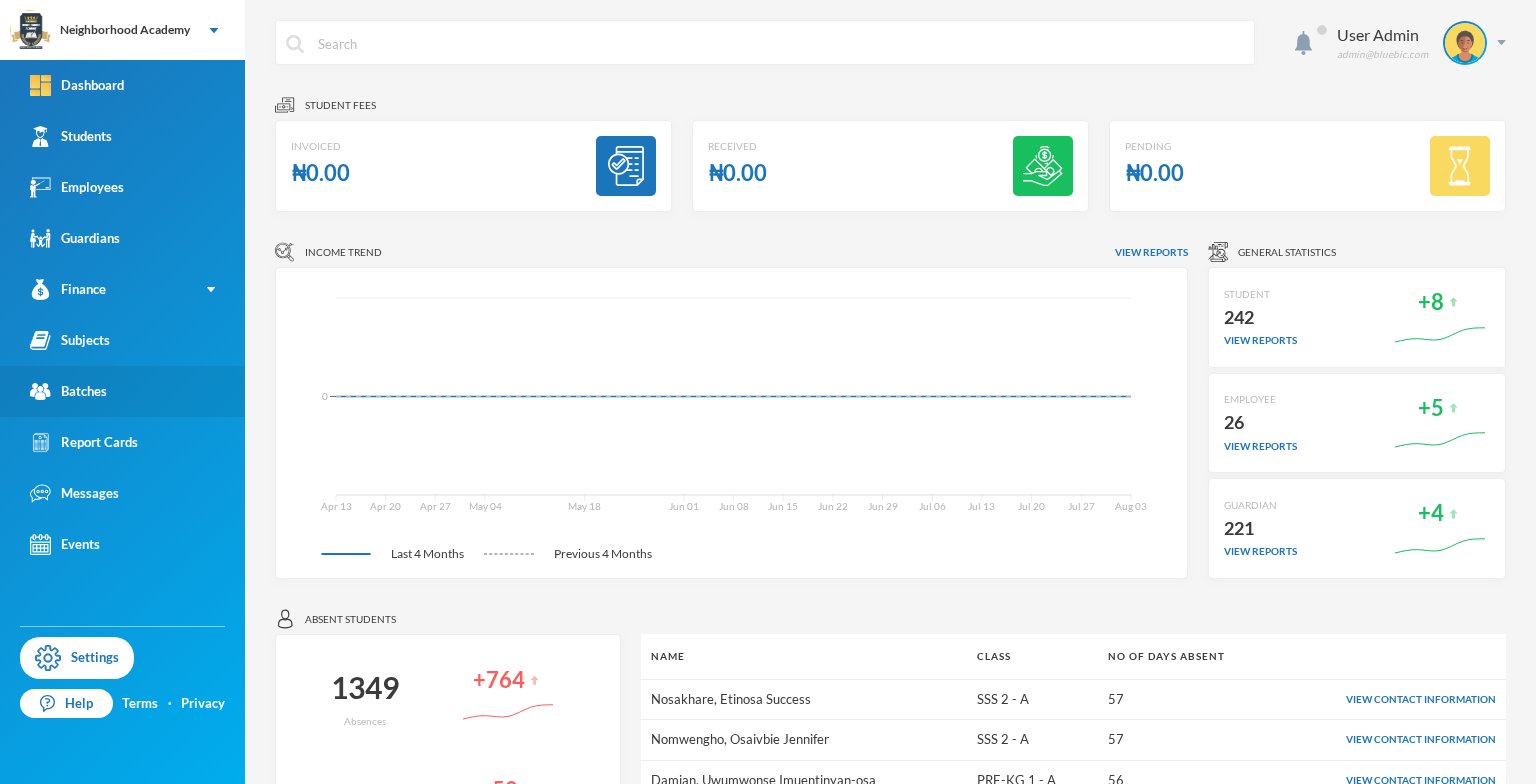click on "Batches" at bounding box center [122, 391] 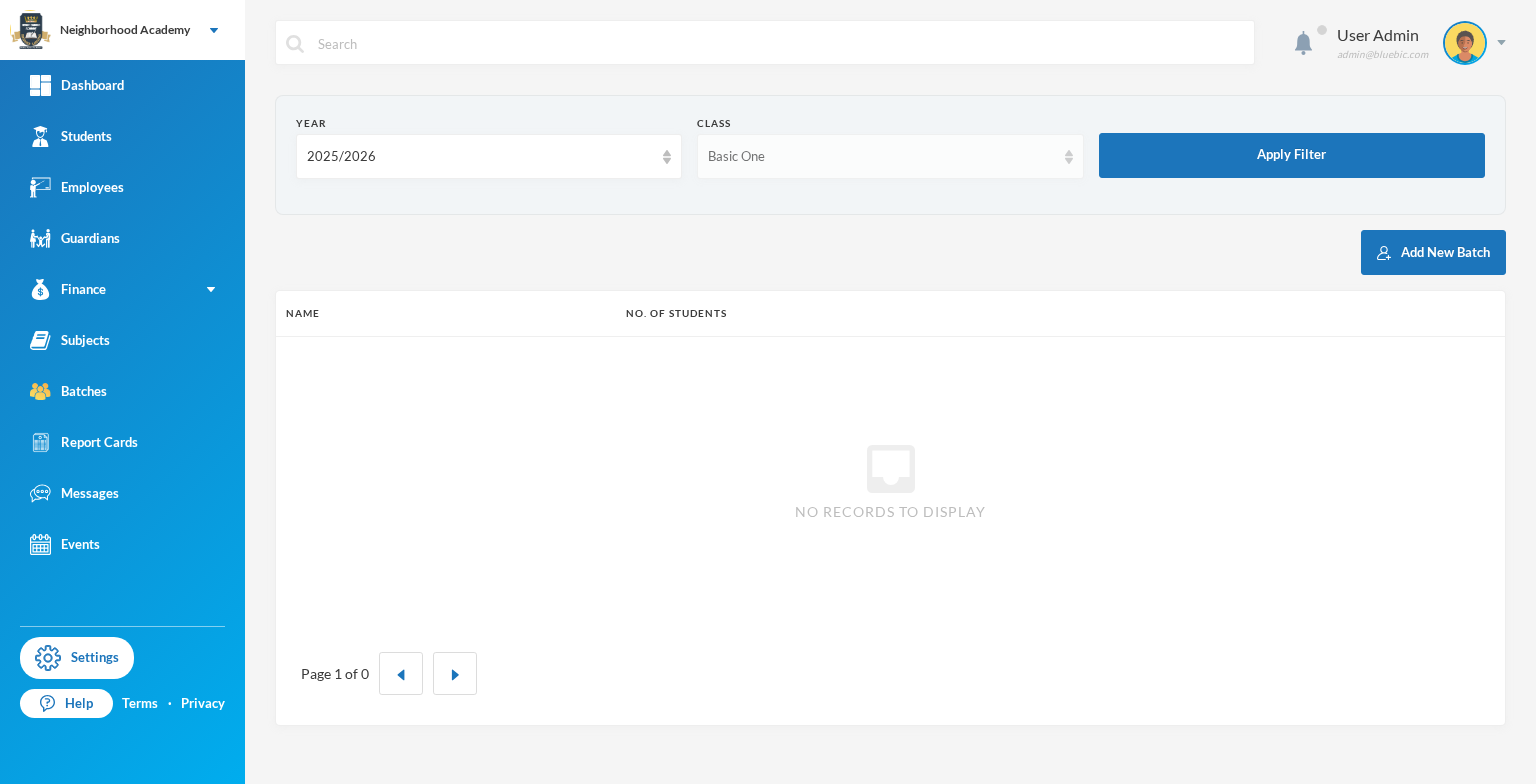 click at bounding box center [1069, 157] 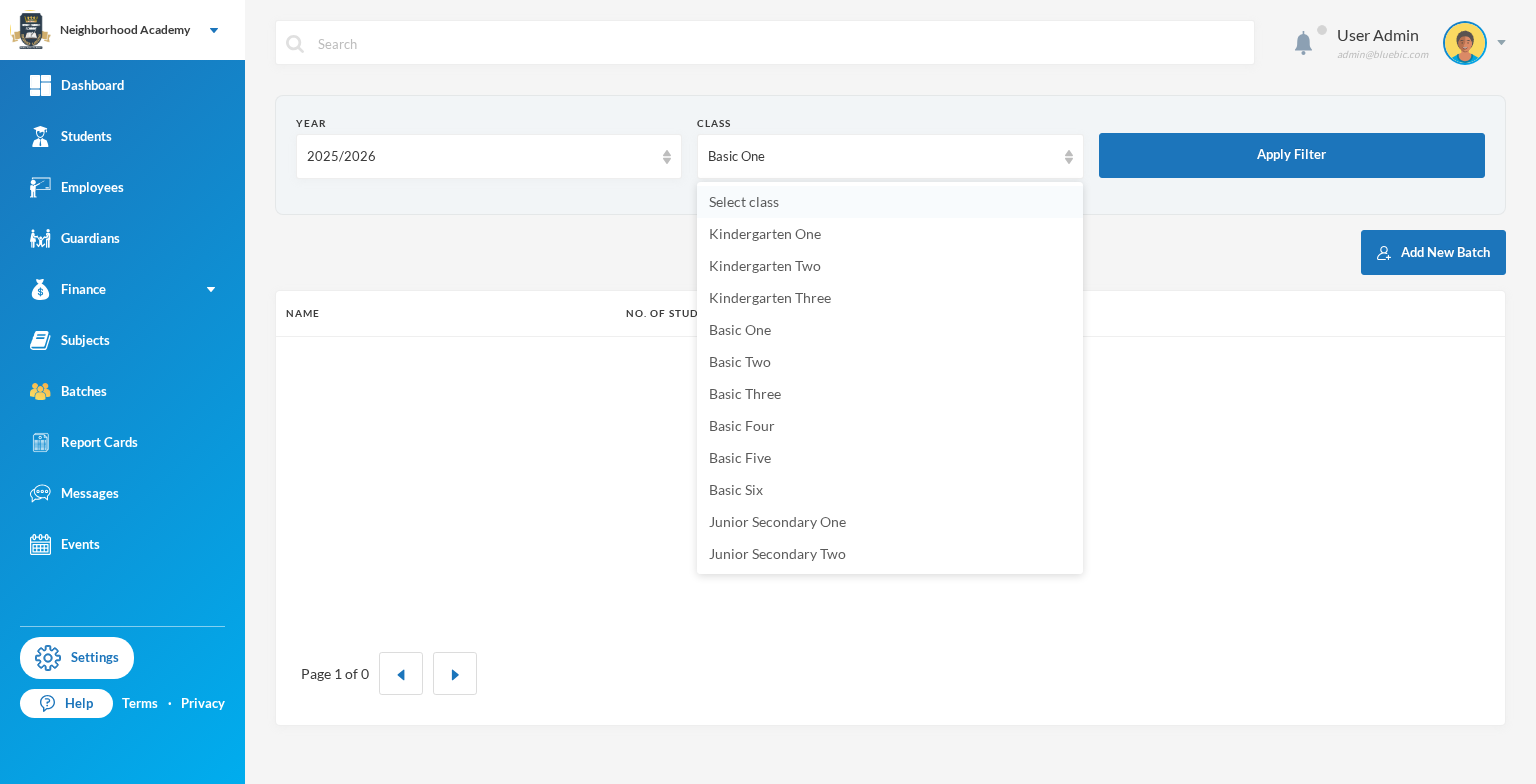 click on "Select class" at bounding box center (890, 202) 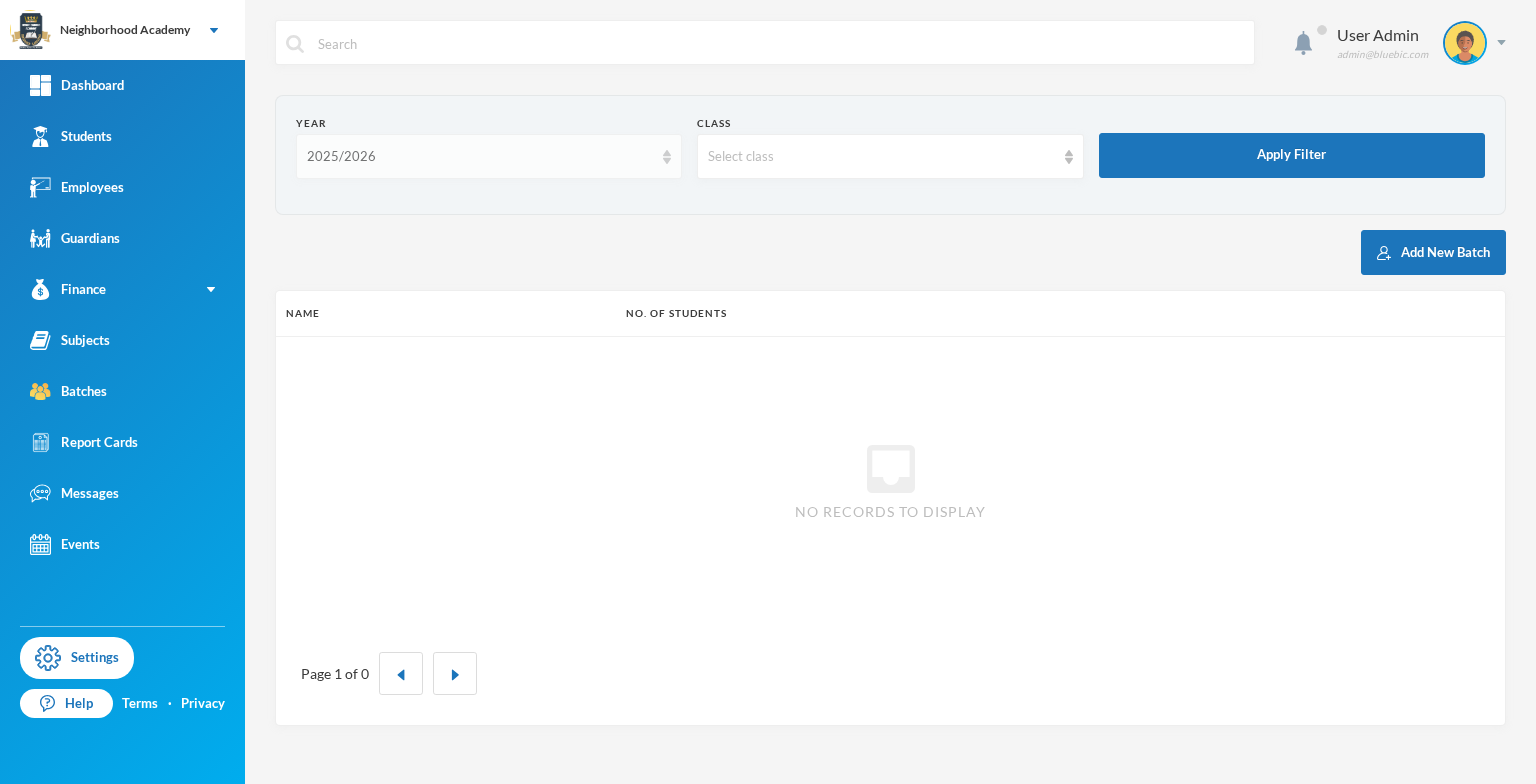 click at bounding box center [667, 157] 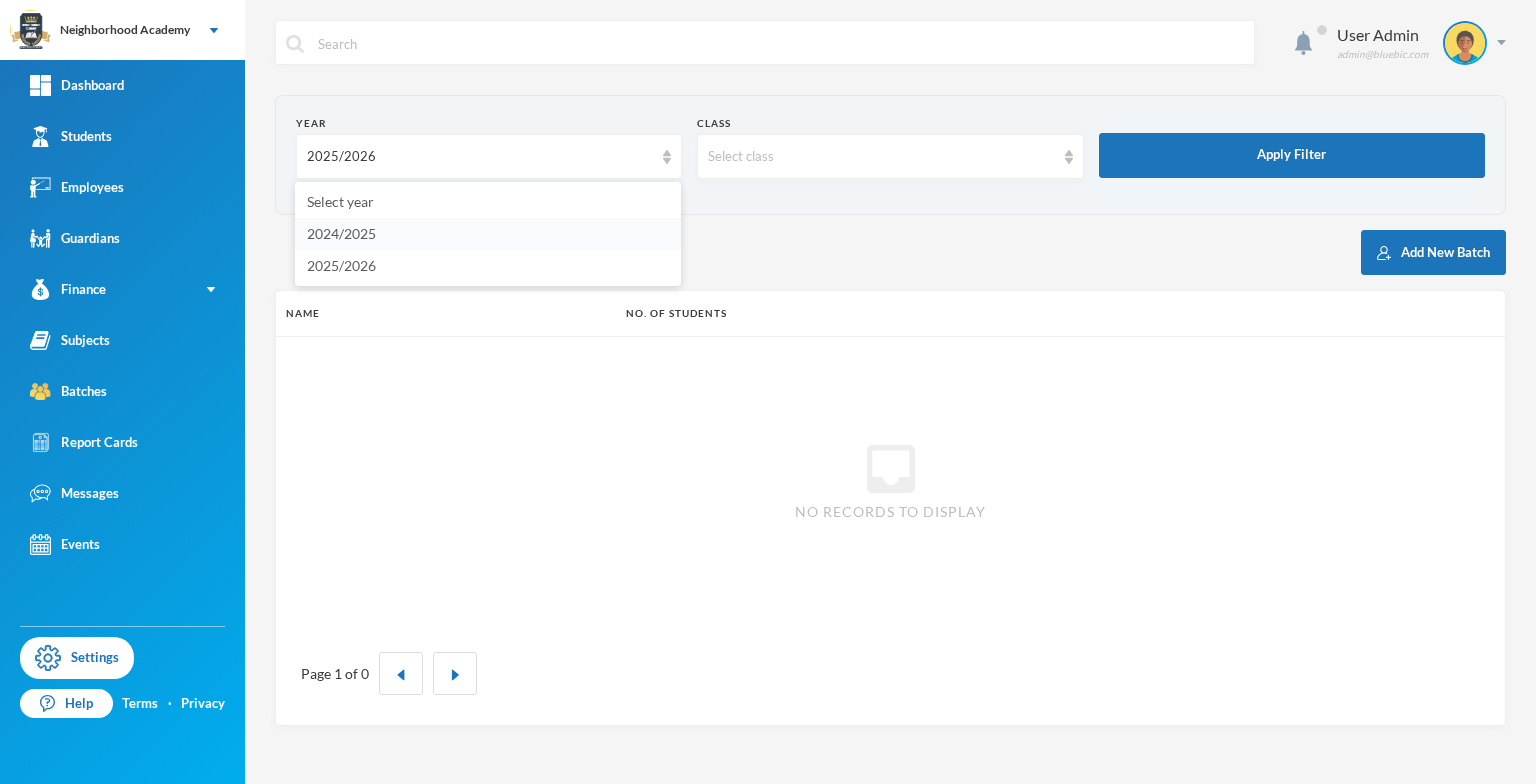 click on "2024/2025" at bounding box center (488, 234) 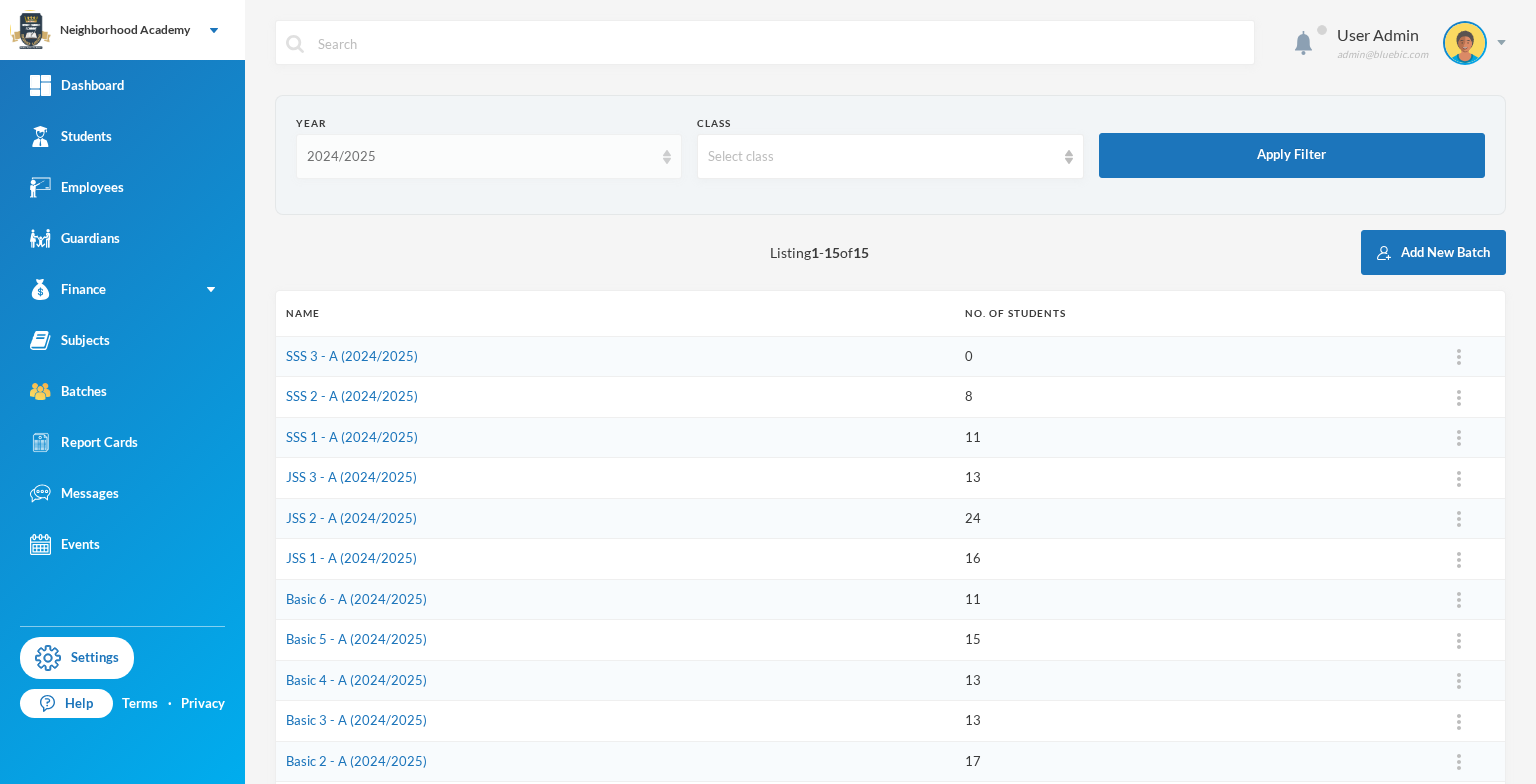 click at bounding box center (667, 157) 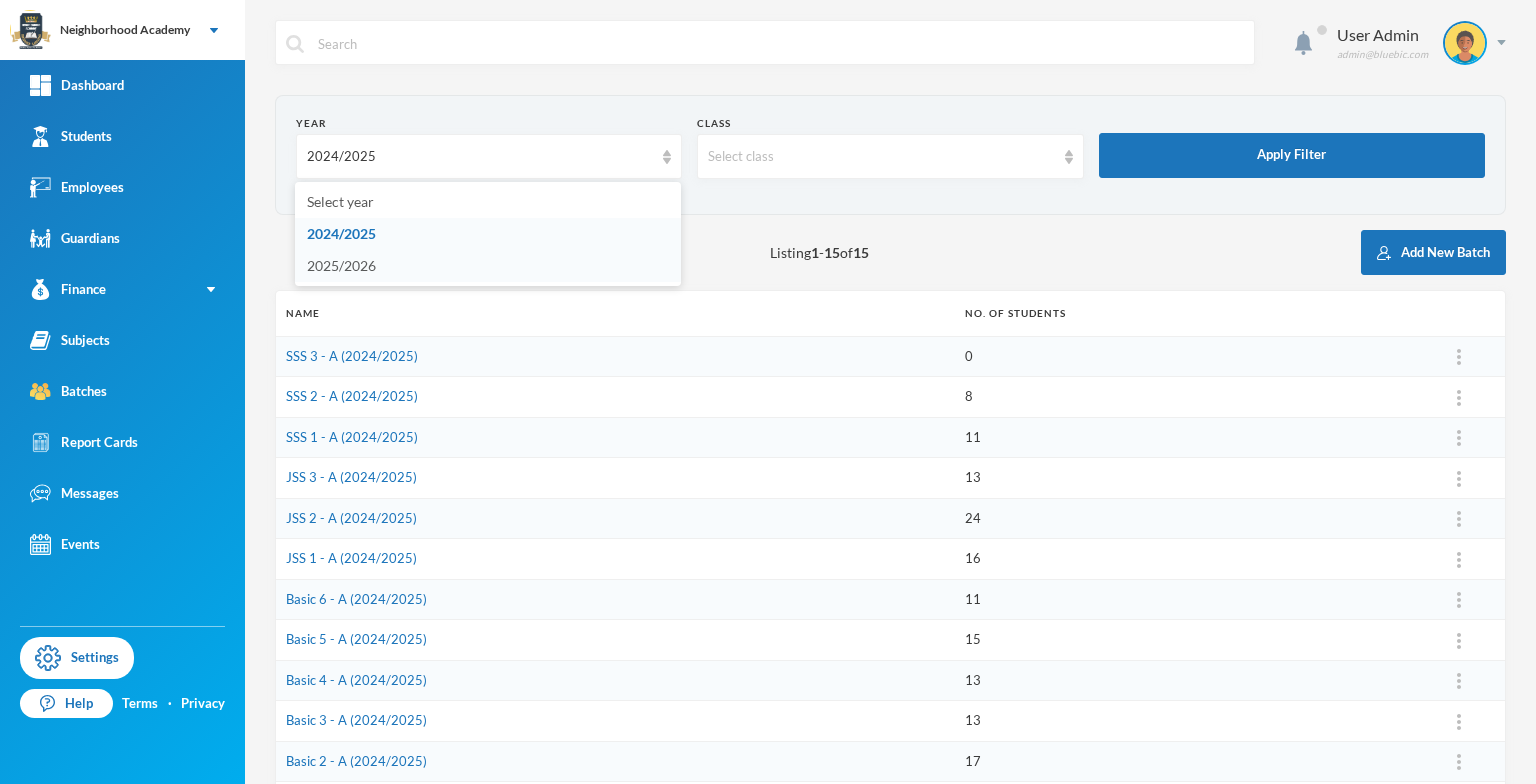 click on "2025/2026" at bounding box center (488, 266) 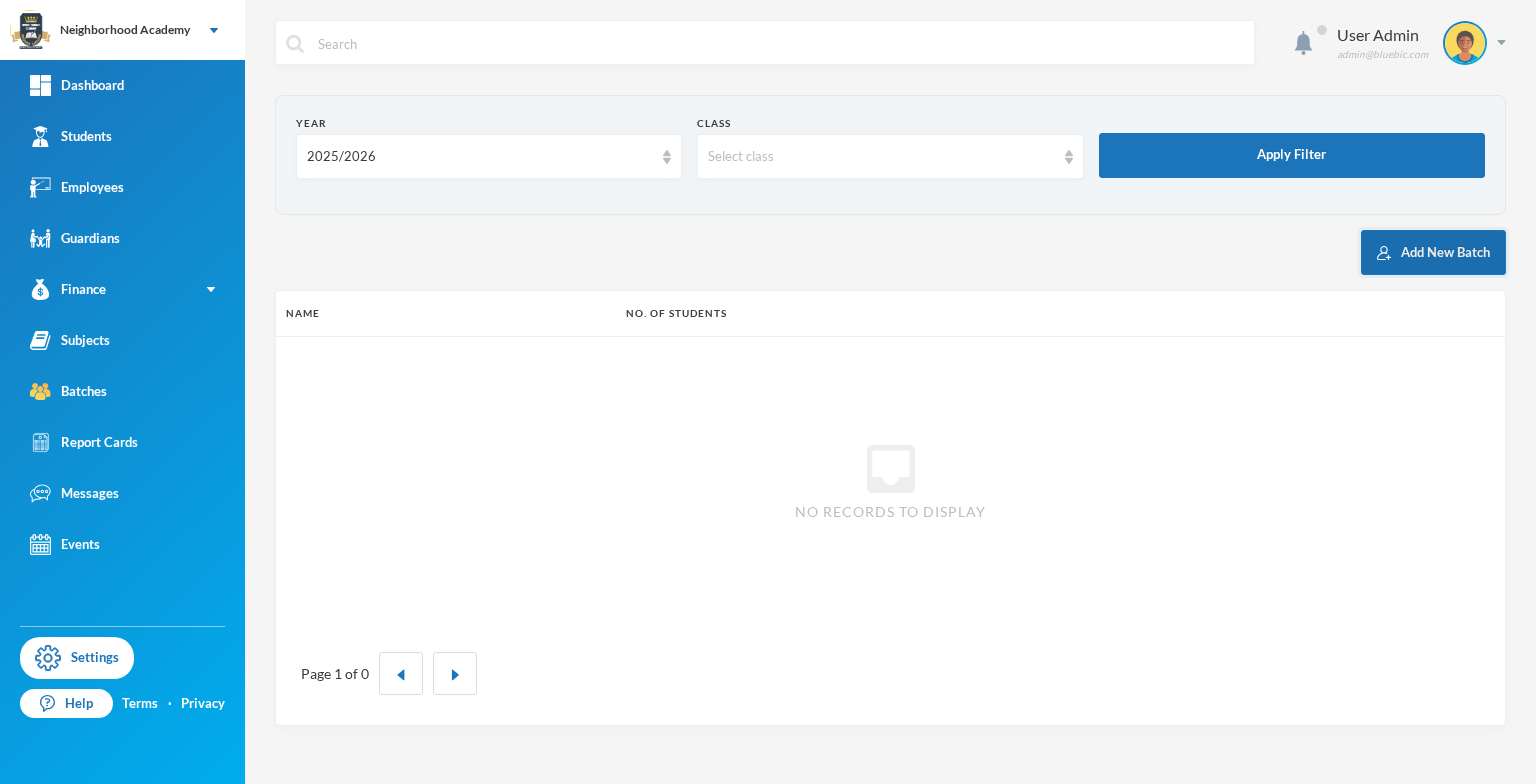 click on "Add New Batch" at bounding box center (1433, 252) 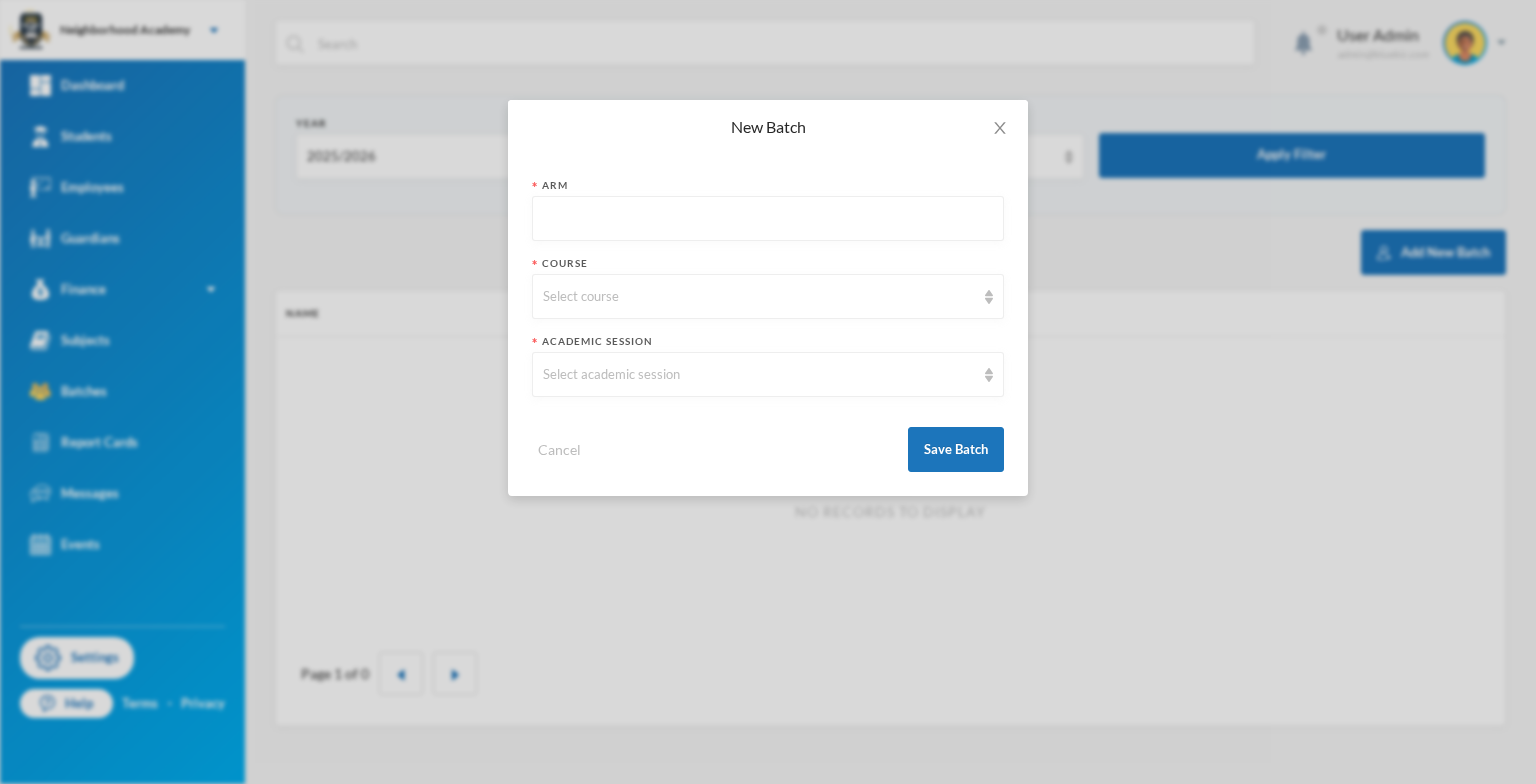 click at bounding box center (768, 219) 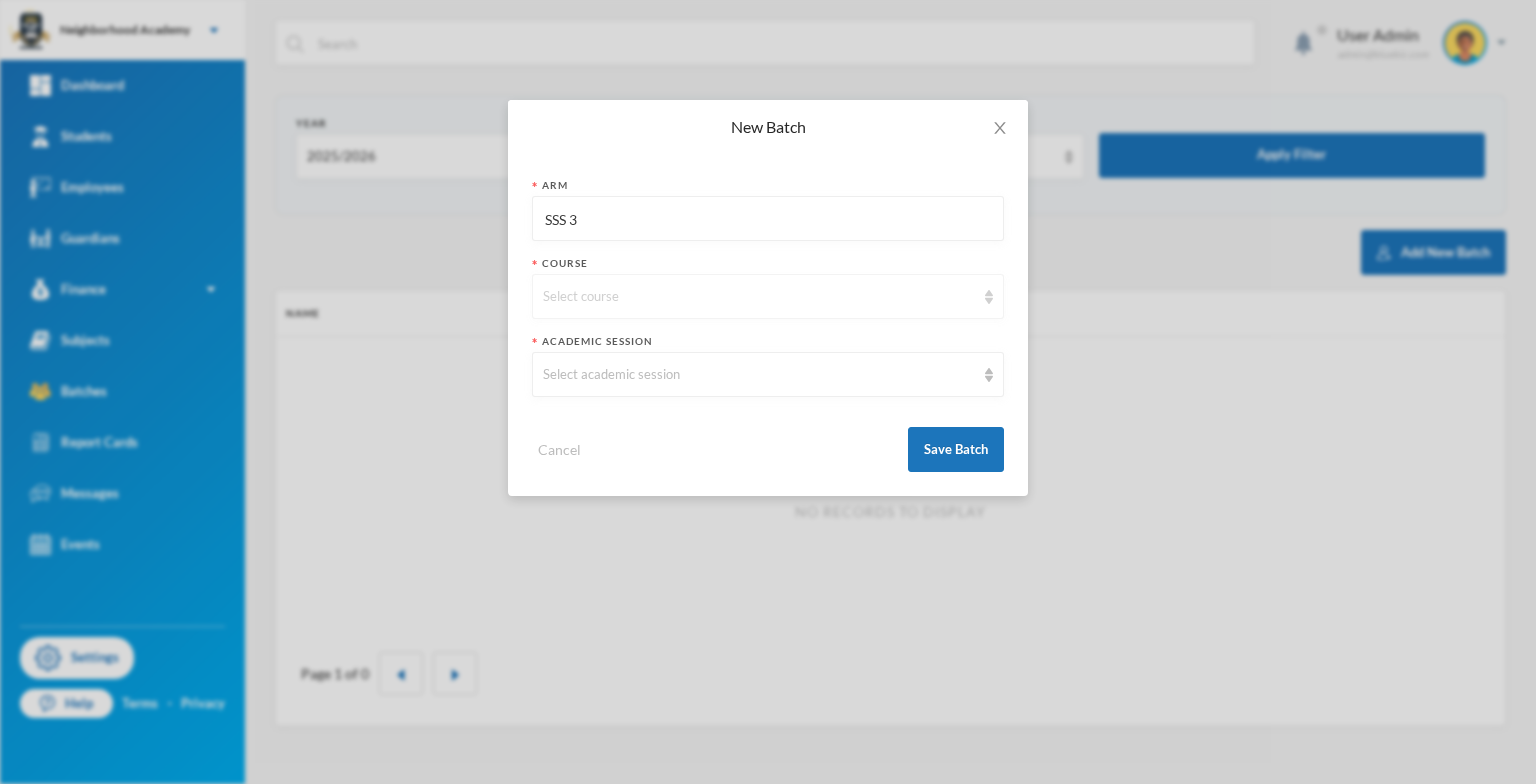click at bounding box center [989, 297] 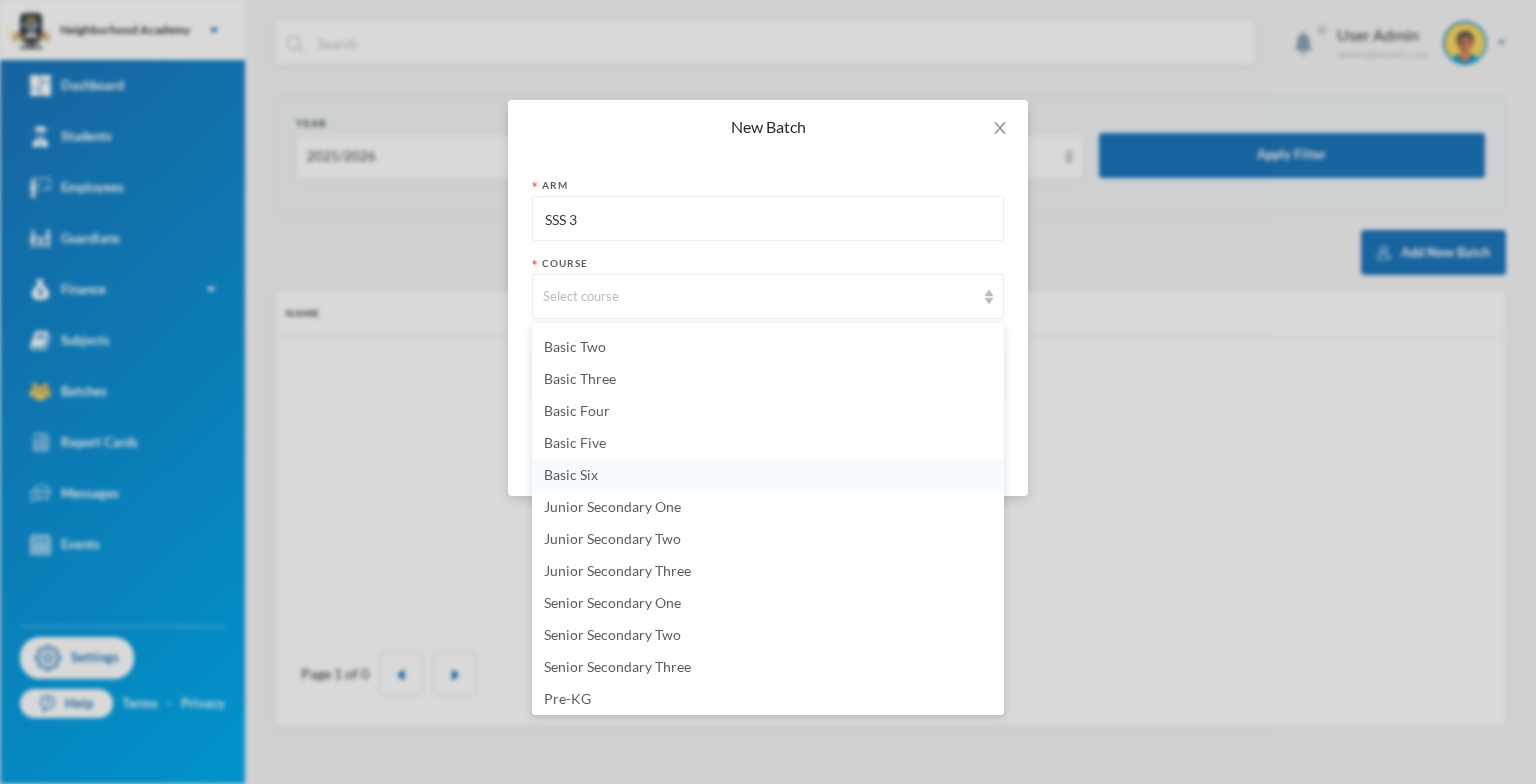 scroll, scrollTop: 128, scrollLeft: 0, axis: vertical 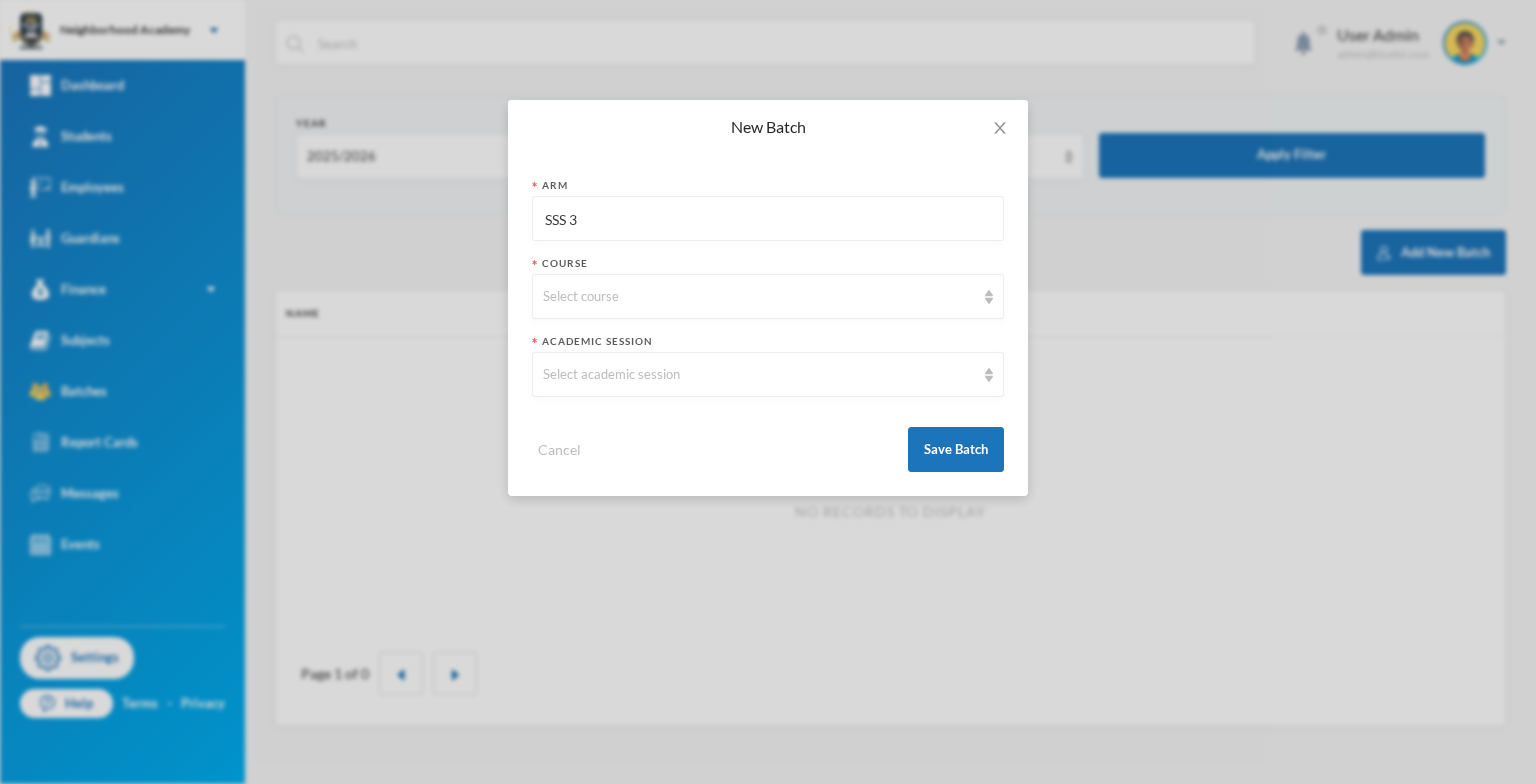 click on "SSS 3" at bounding box center (768, 219) 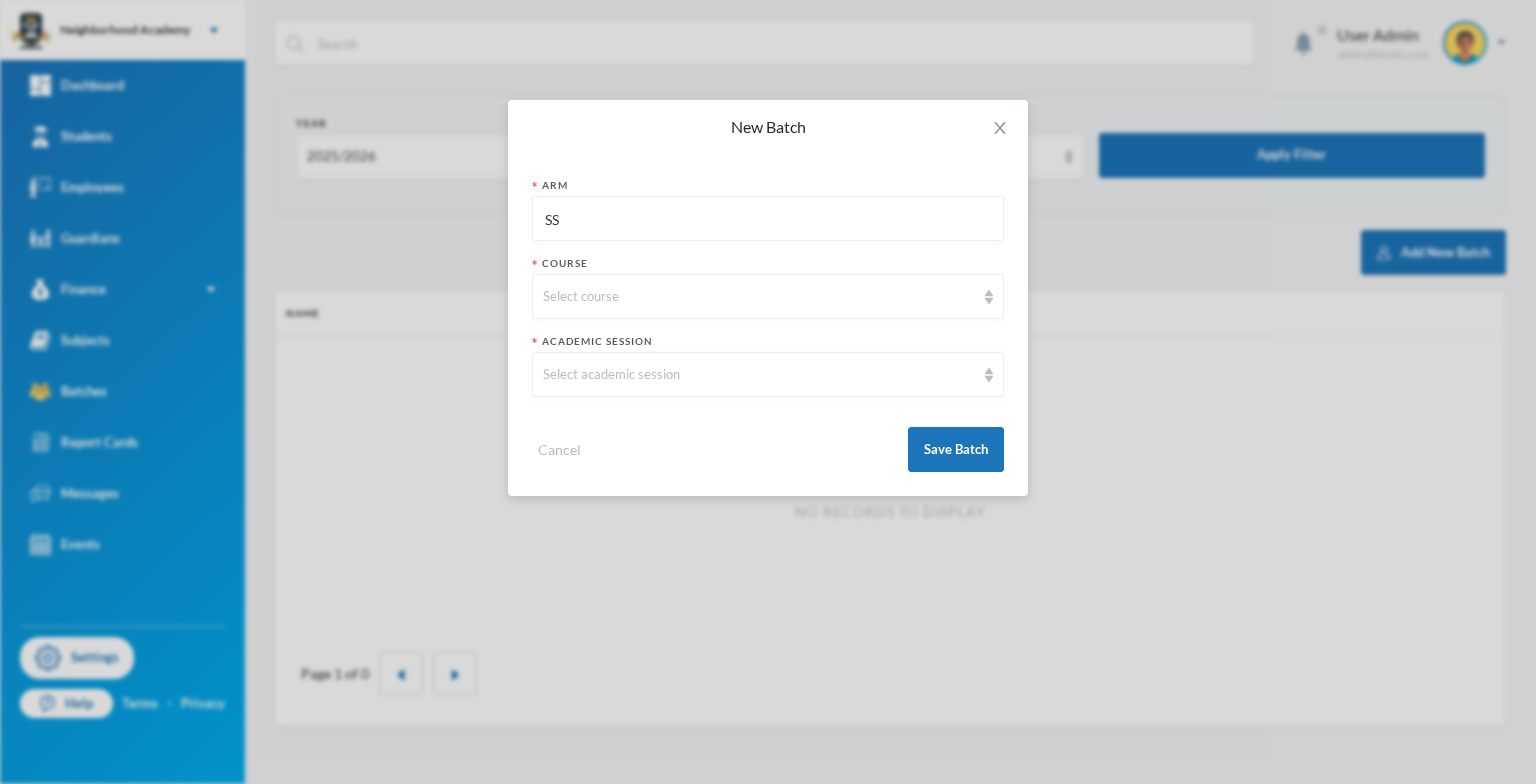 type on "S" 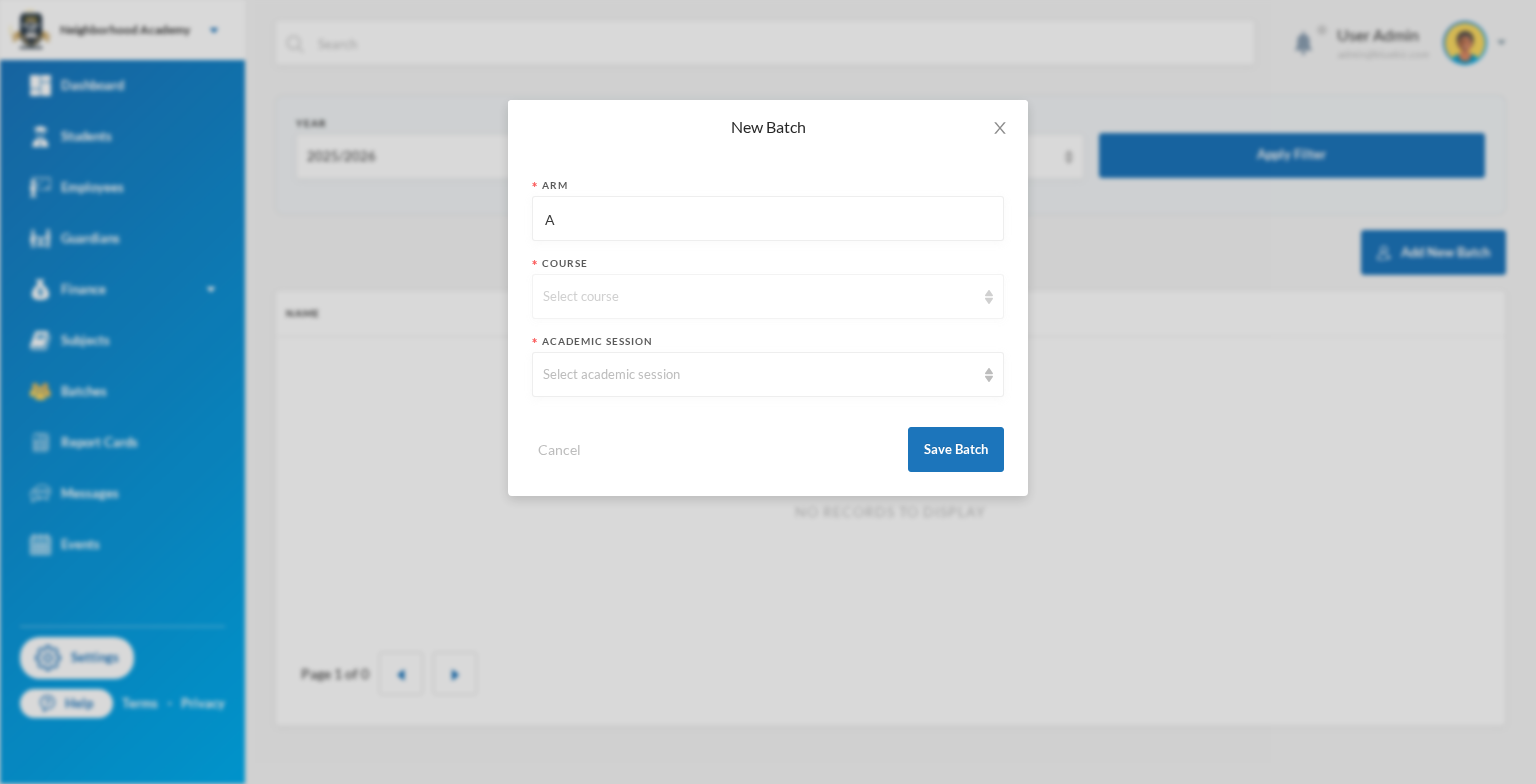 type on "A" 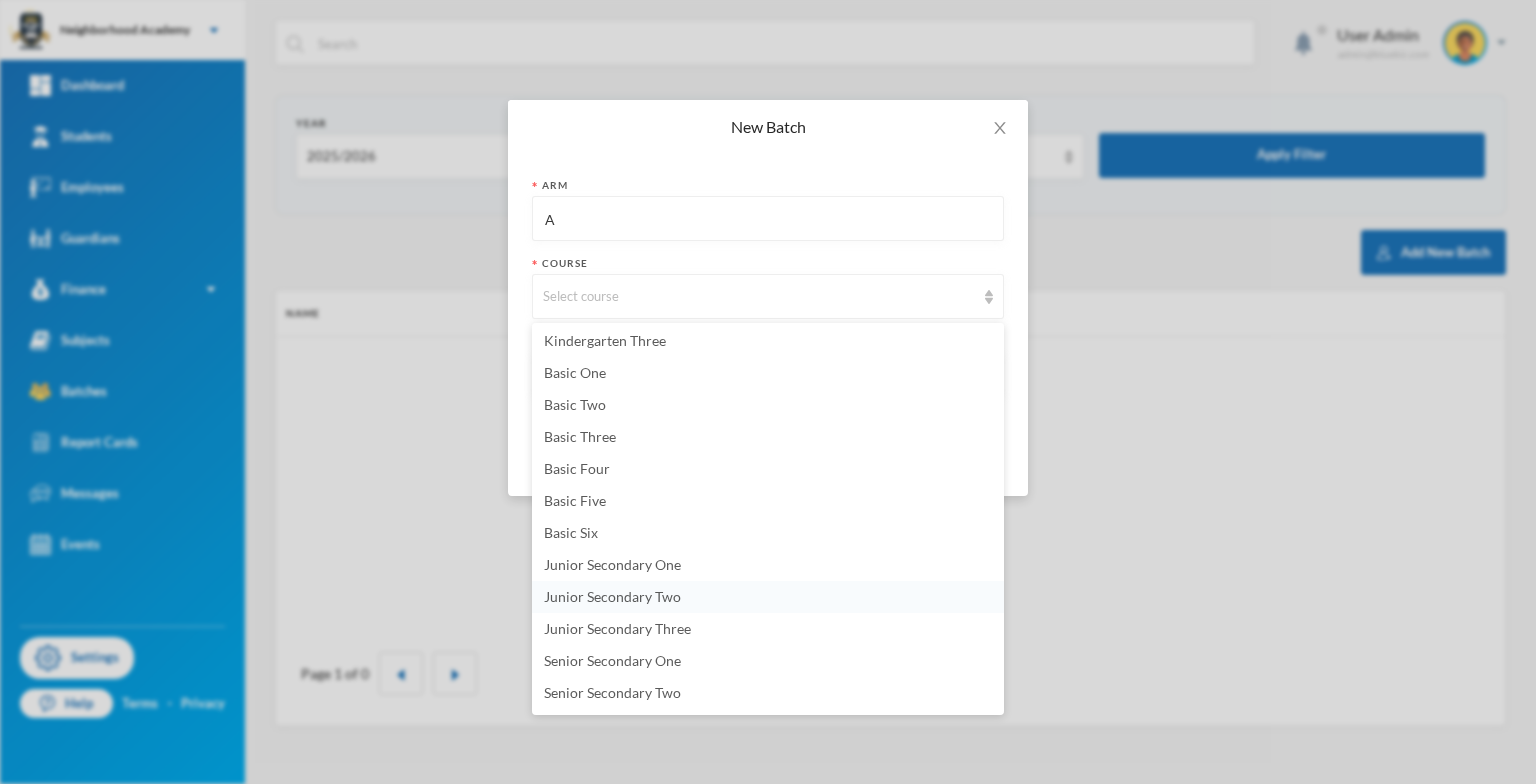 scroll, scrollTop: 128, scrollLeft: 0, axis: vertical 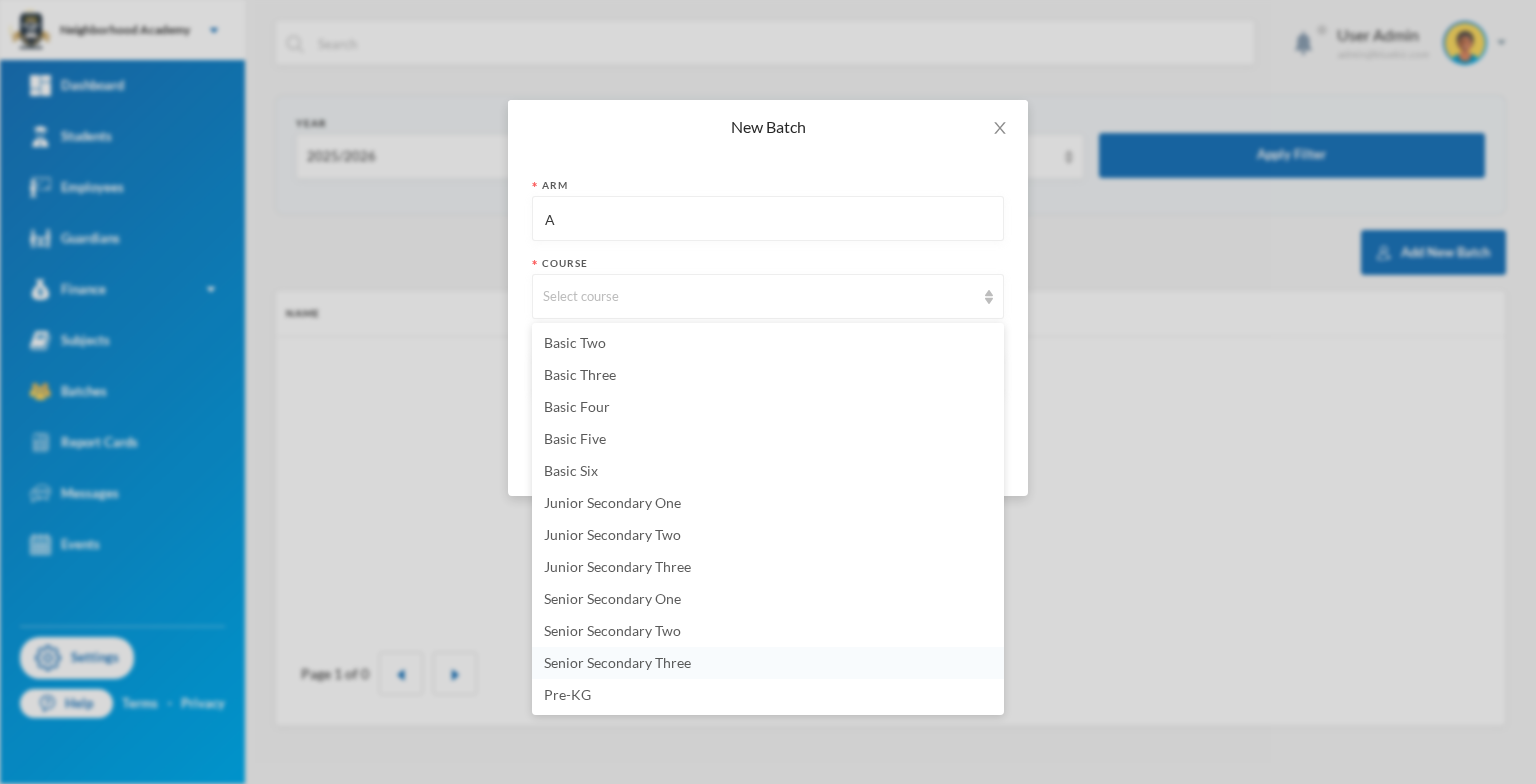 click on "Senior Secondary Three" at bounding box center [617, 662] 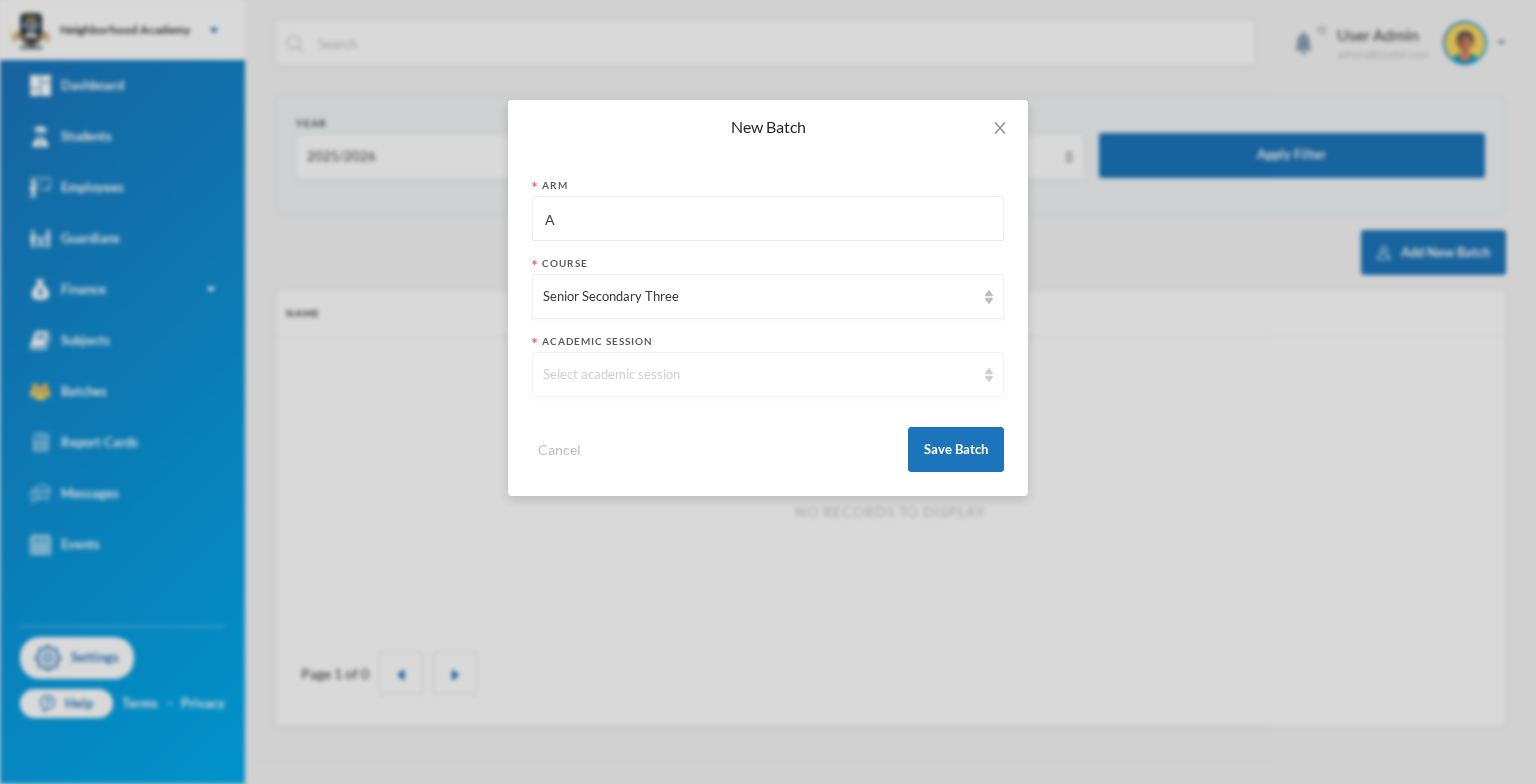 click at bounding box center [989, 375] 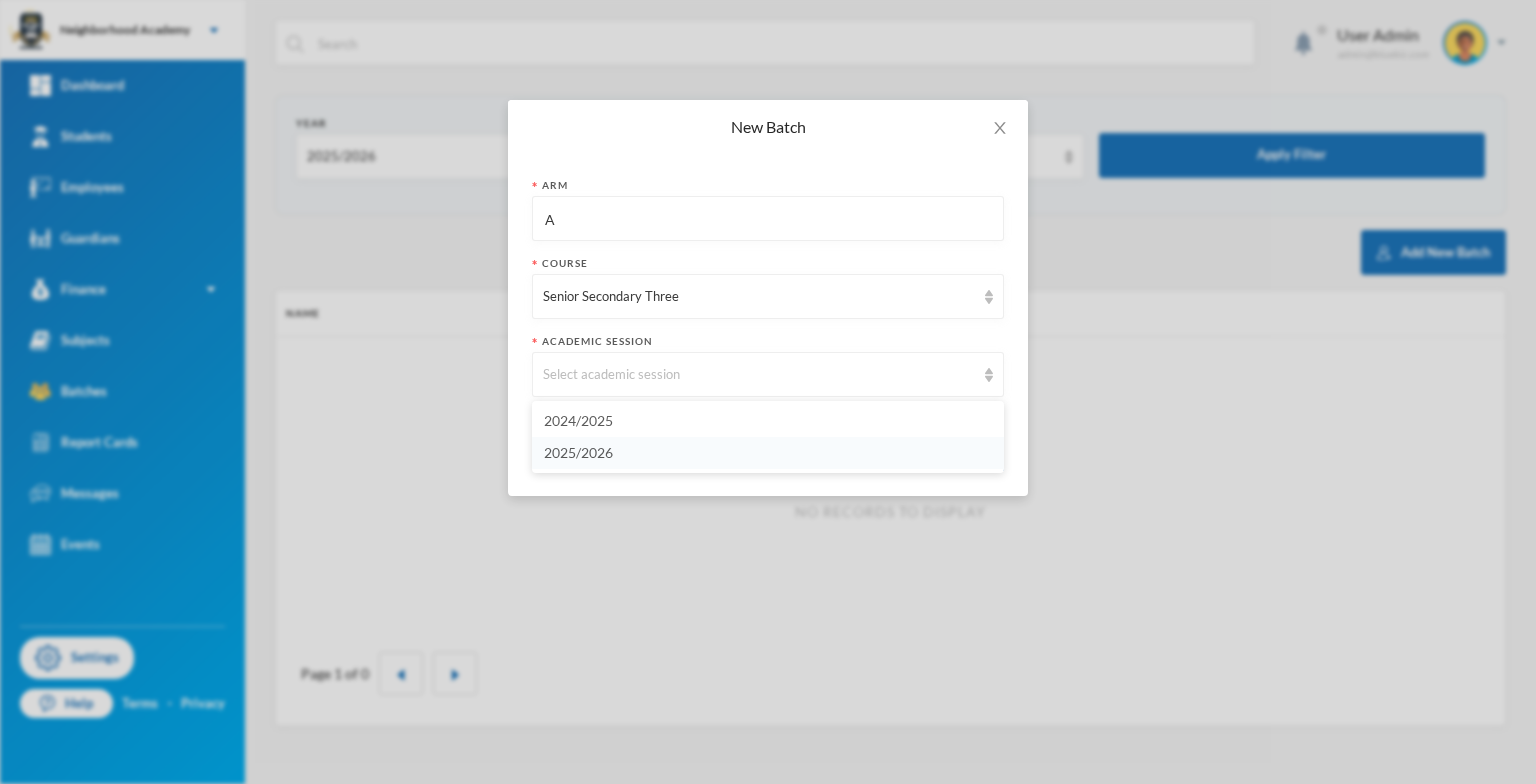 click on "2025/2026" at bounding box center (578, 452) 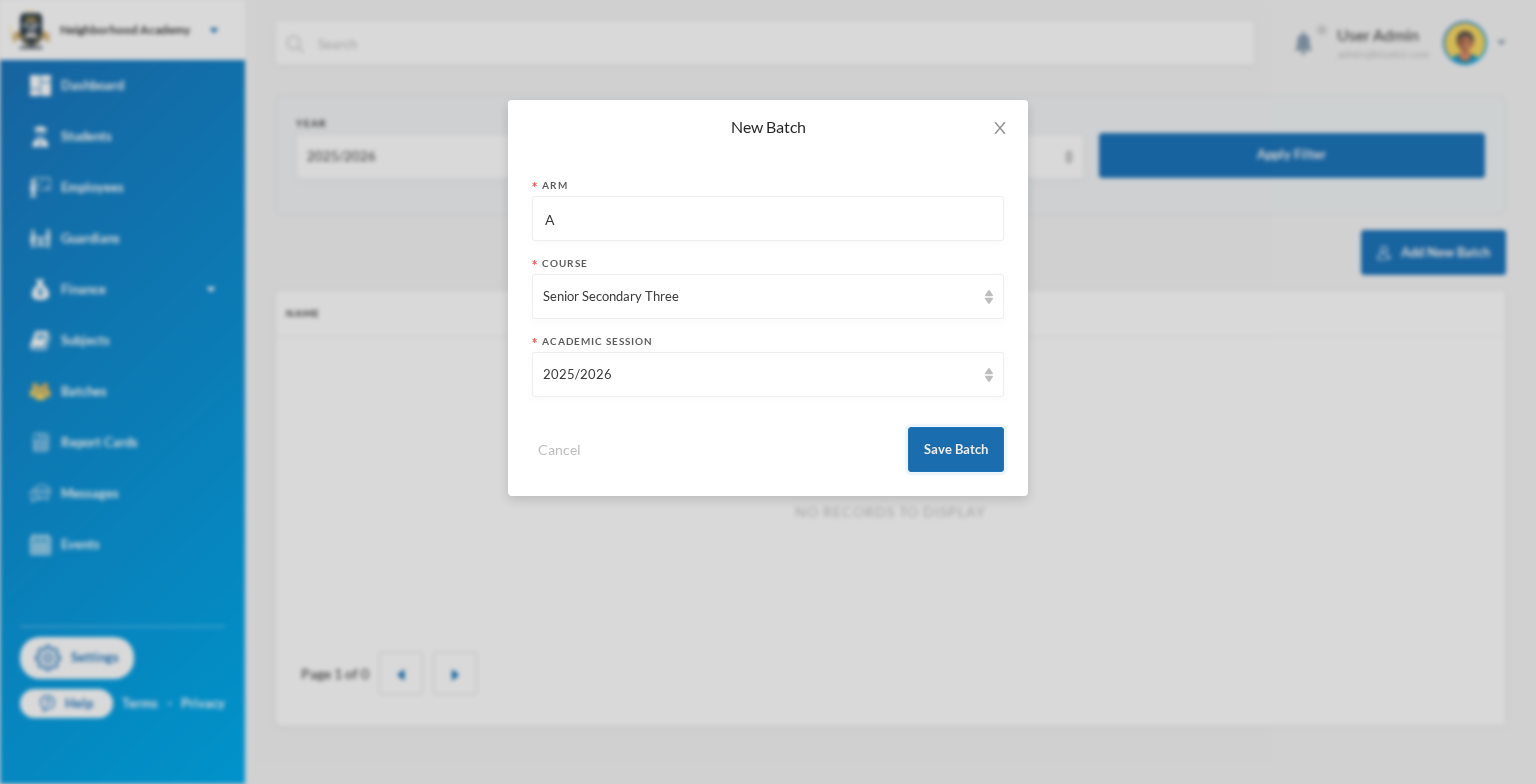 click on "Save Batch" at bounding box center [956, 449] 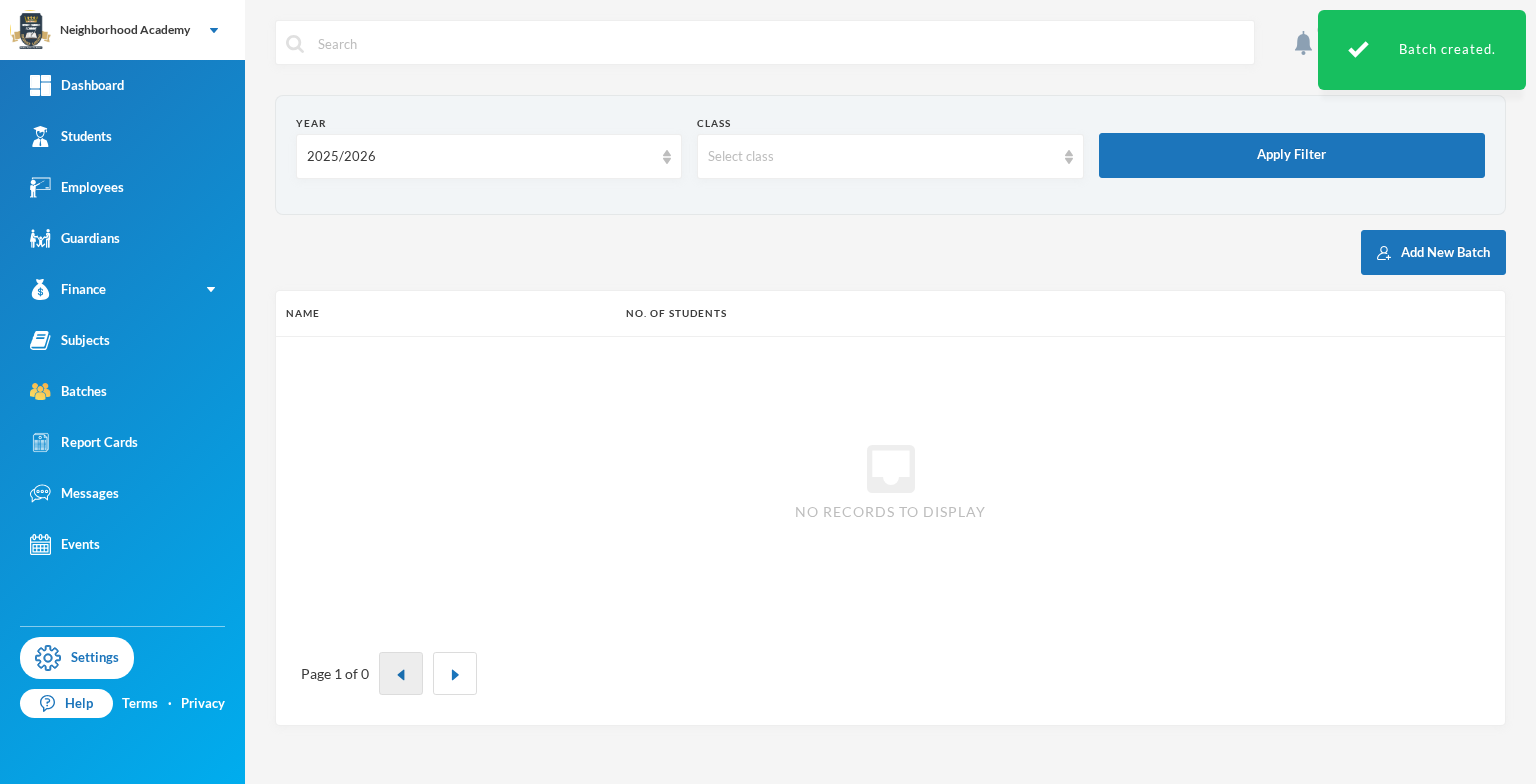 click at bounding box center [401, 675] 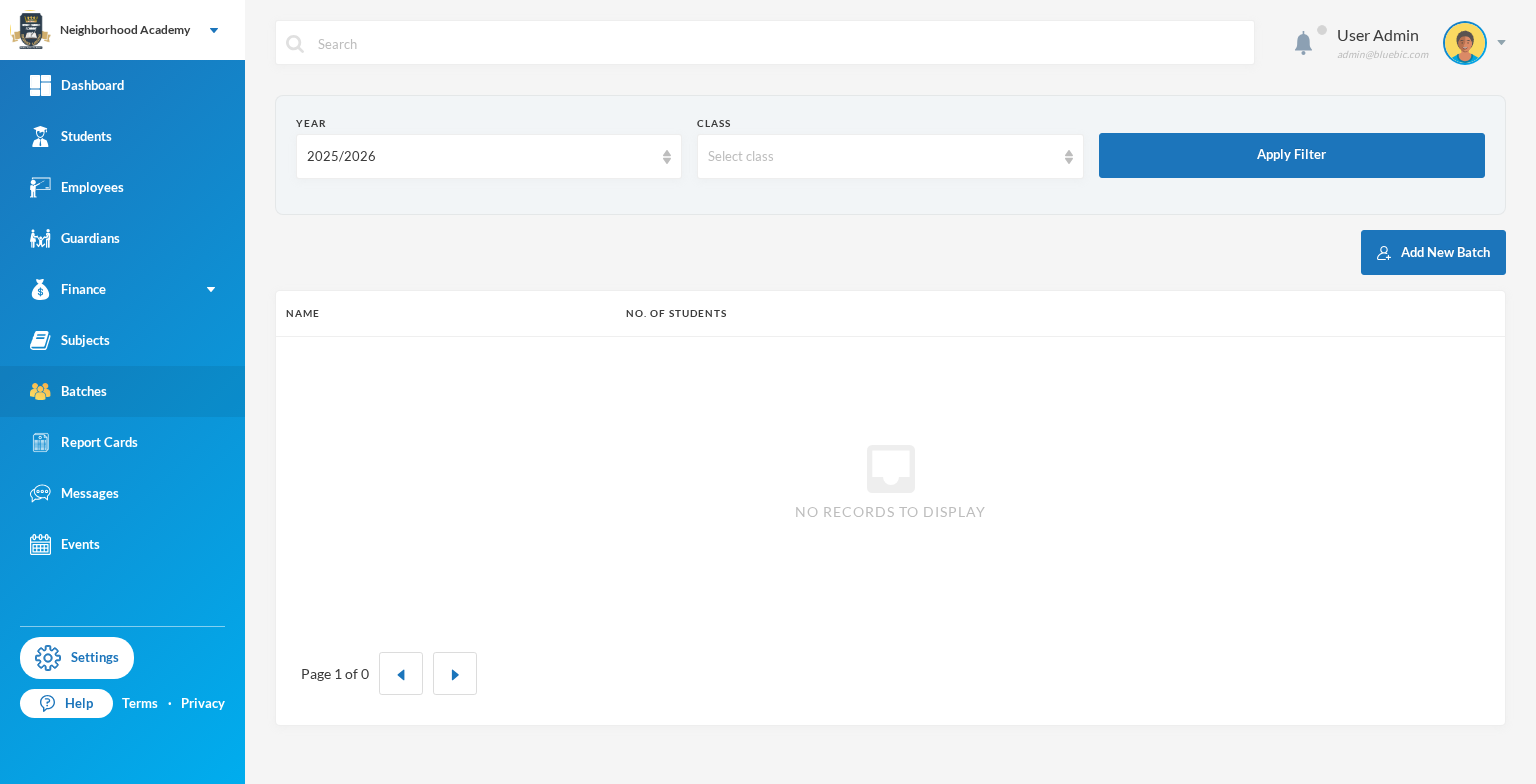 click on "Batches" at bounding box center (68, 391) 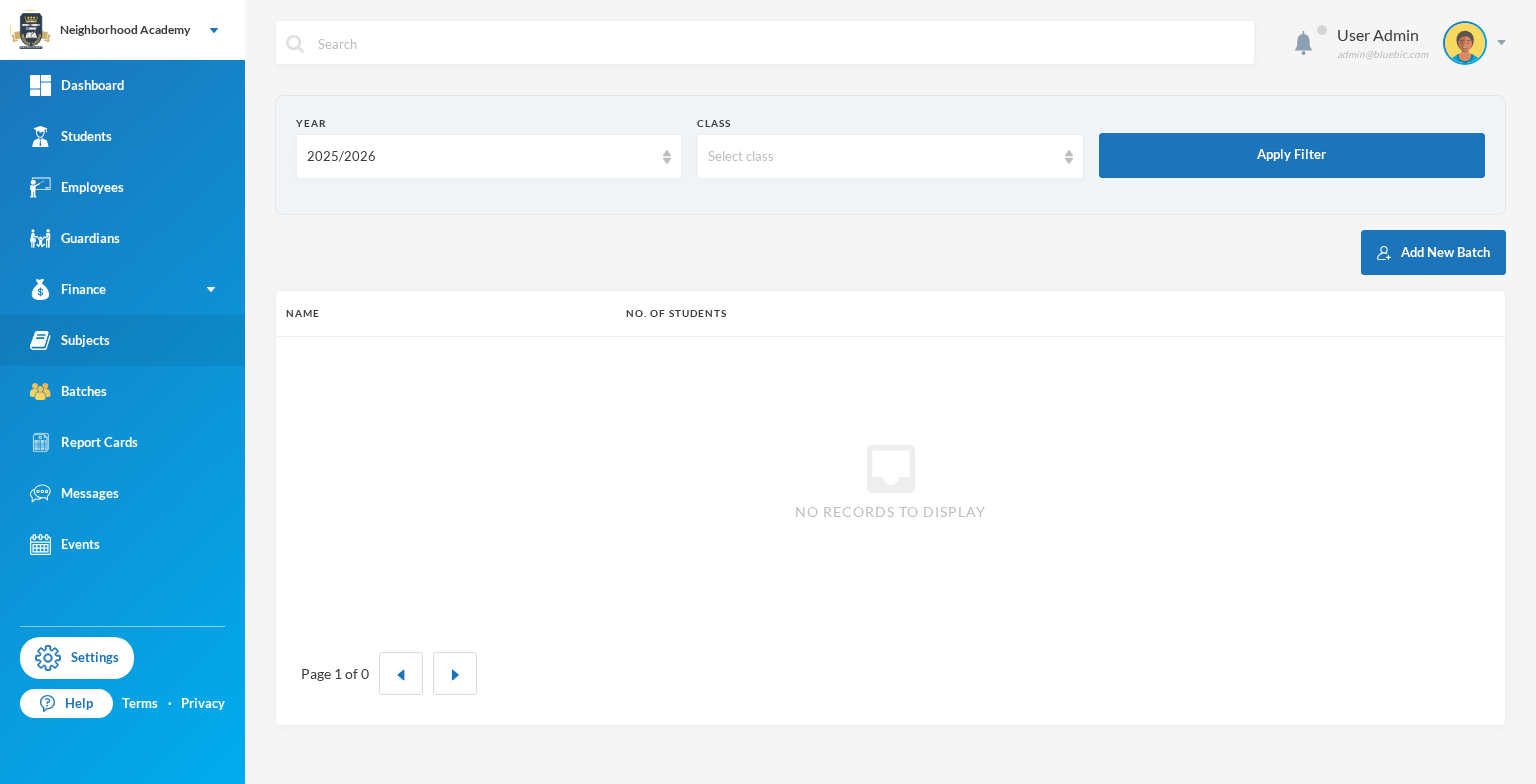 click on "Subjects" at bounding box center (70, 340) 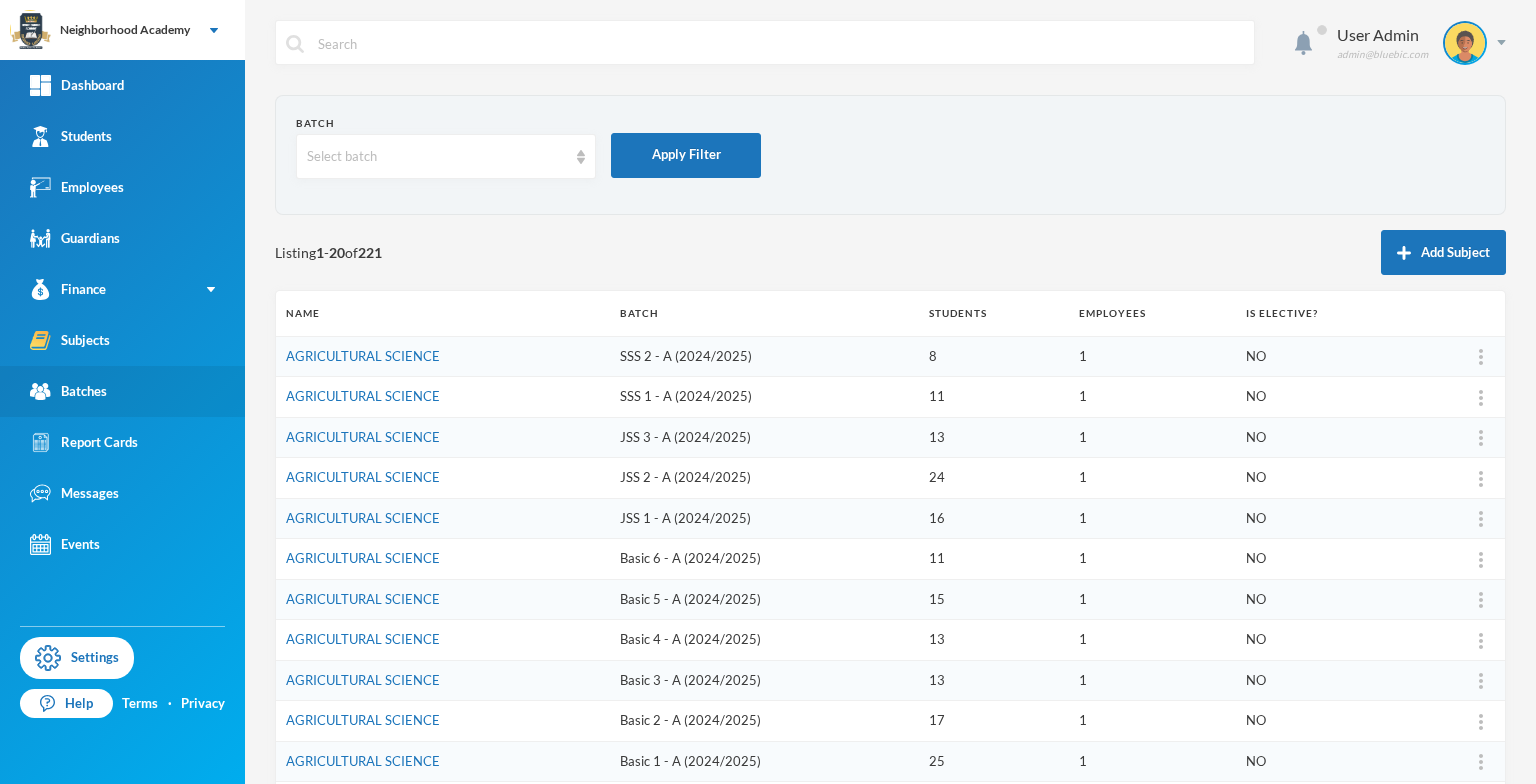 click on "Batches" at bounding box center [68, 391] 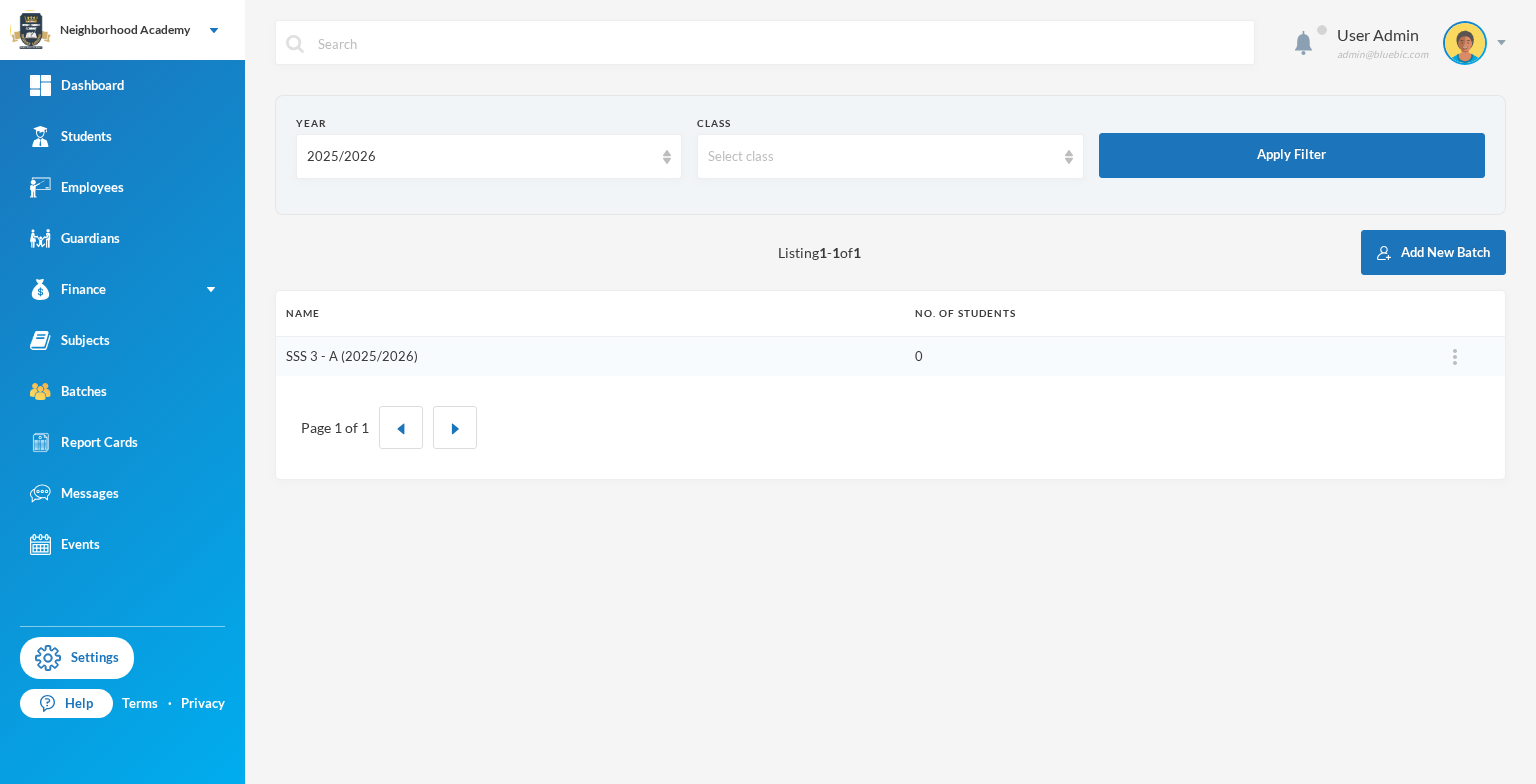 click on "SSS 3 - A (2025/2026)" at bounding box center [352, 356] 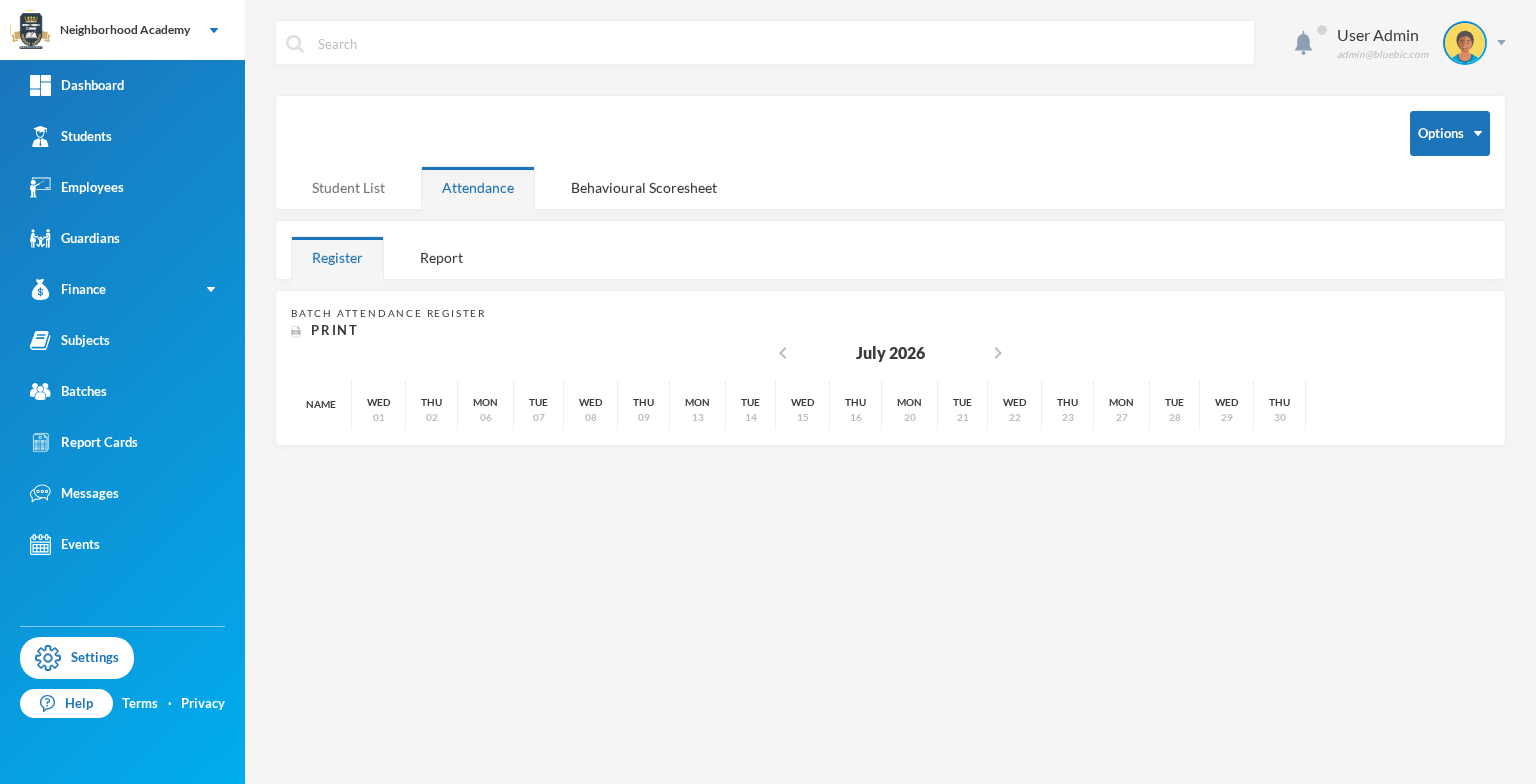 click on "Student List" at bounding box center (348, 187) 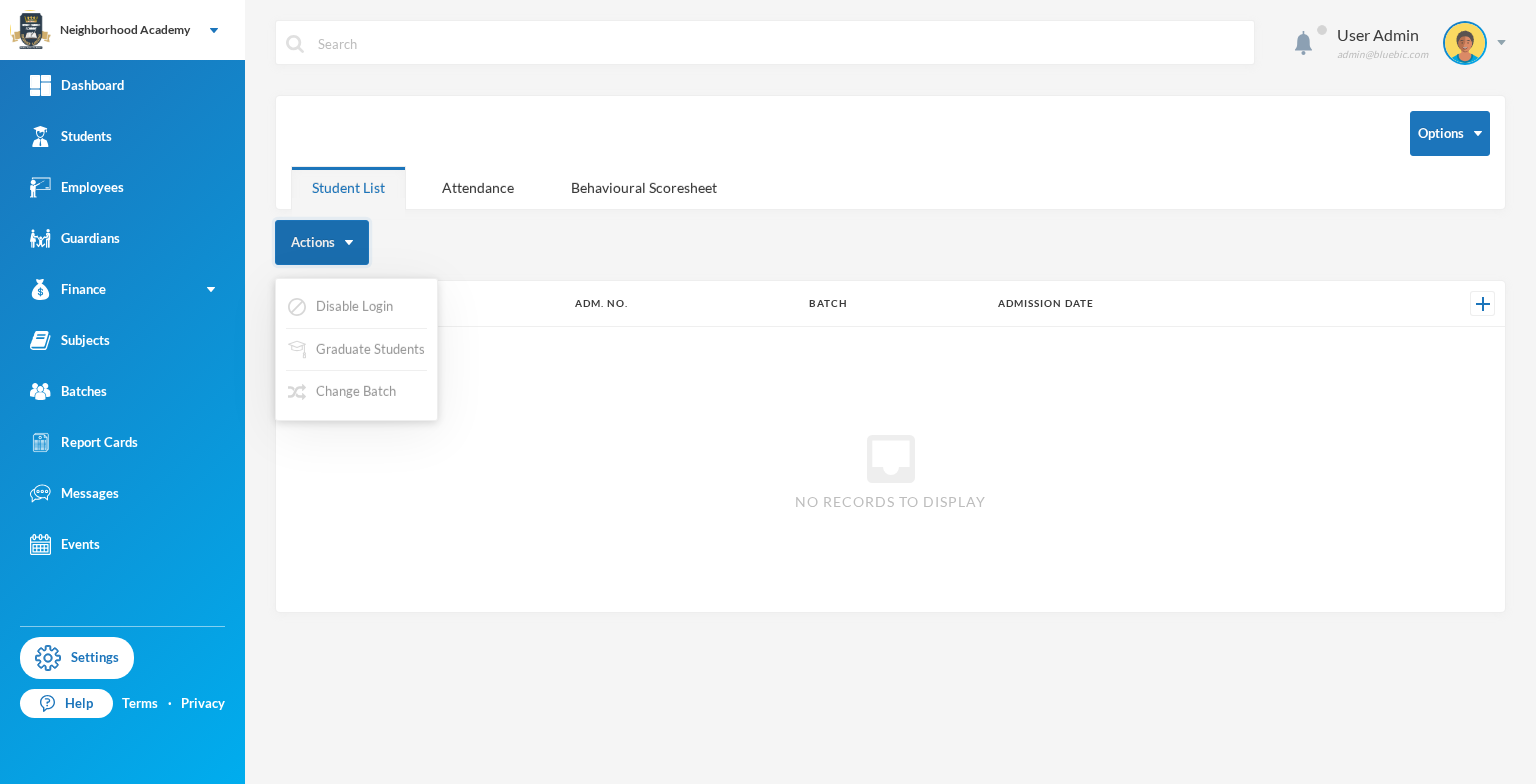 click on "Actions" at bounding box center [322, 242] 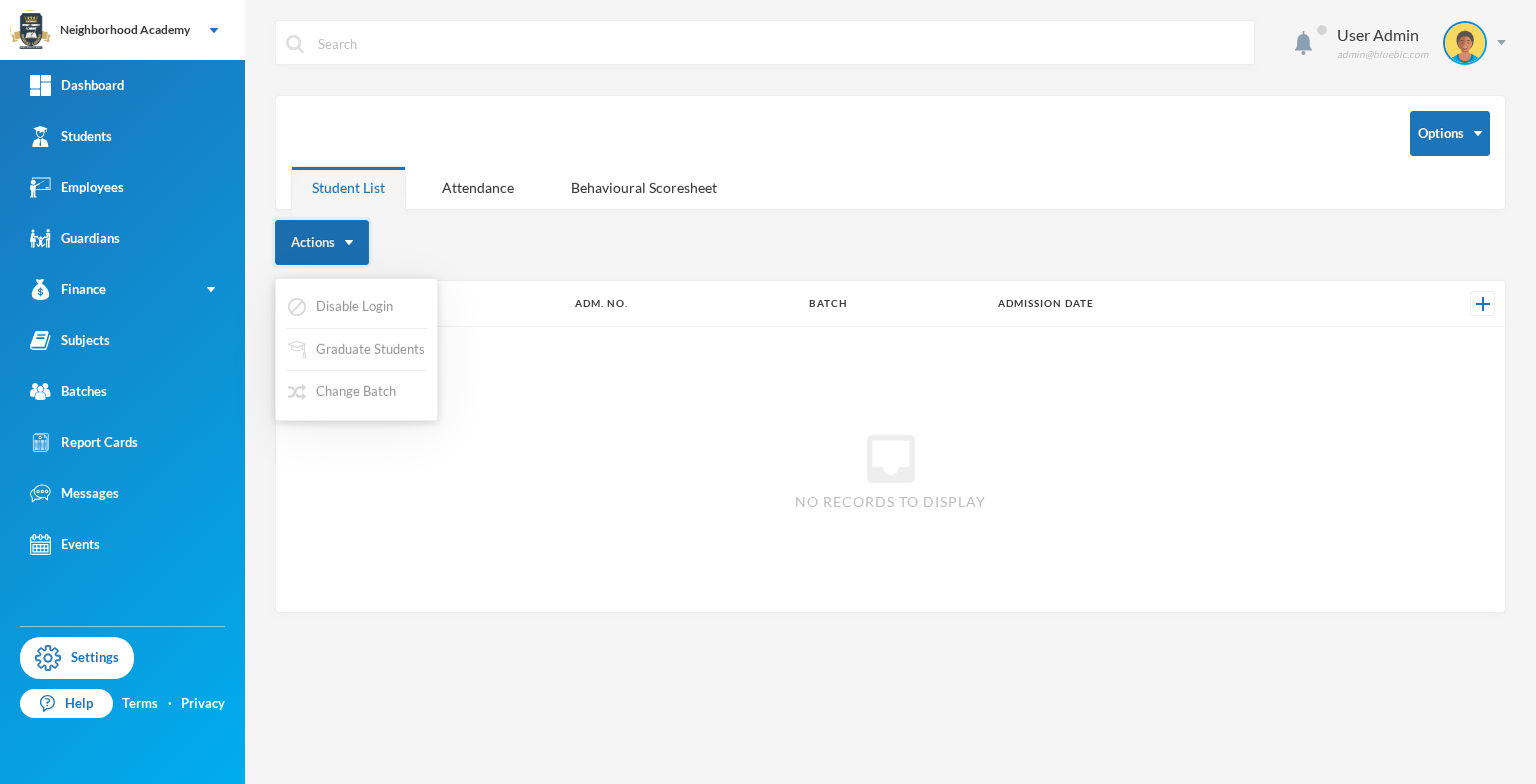click on "Actions" at bounding box center [322, 242] 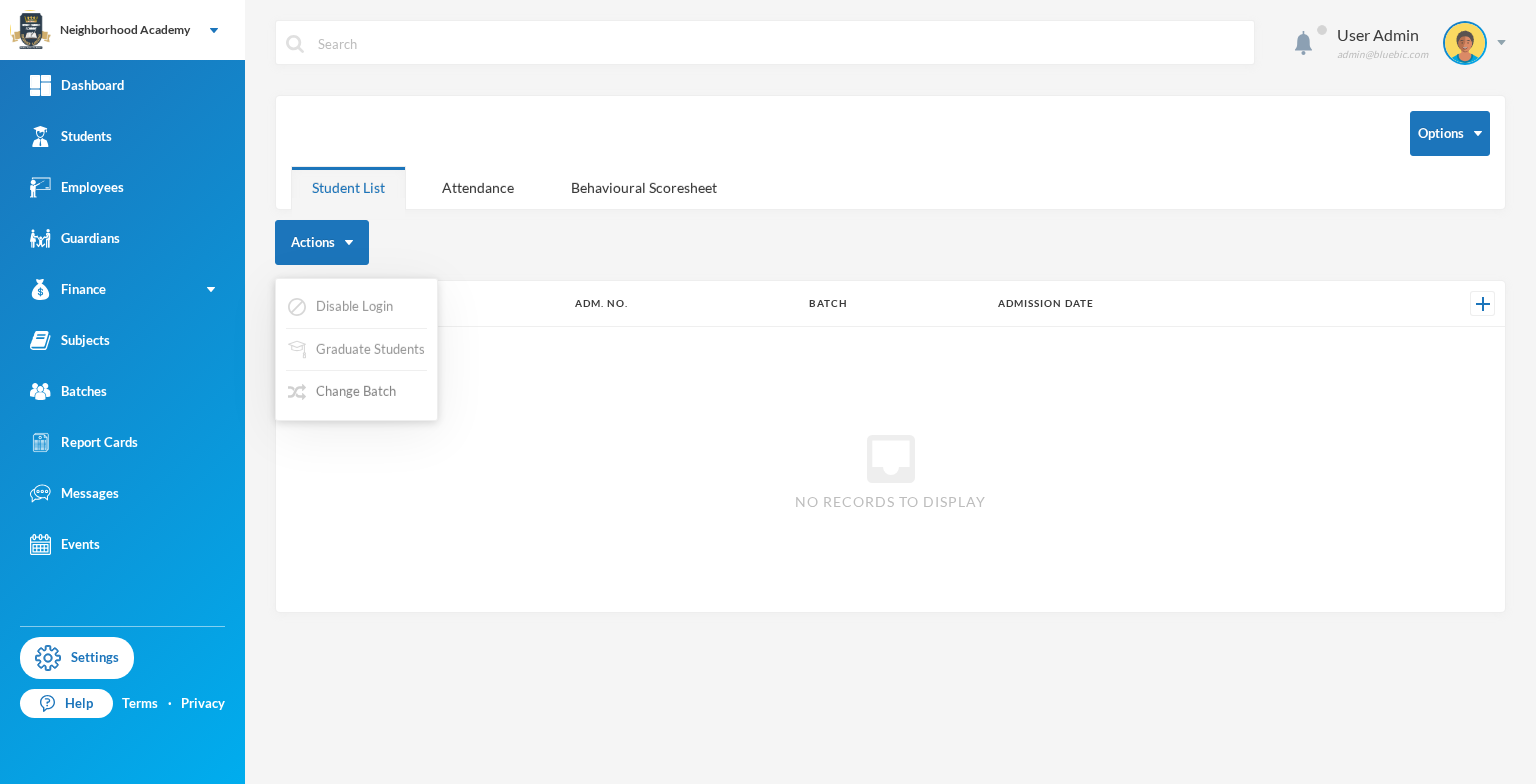 click on "Change Batch" at bounding box center [342, 392] 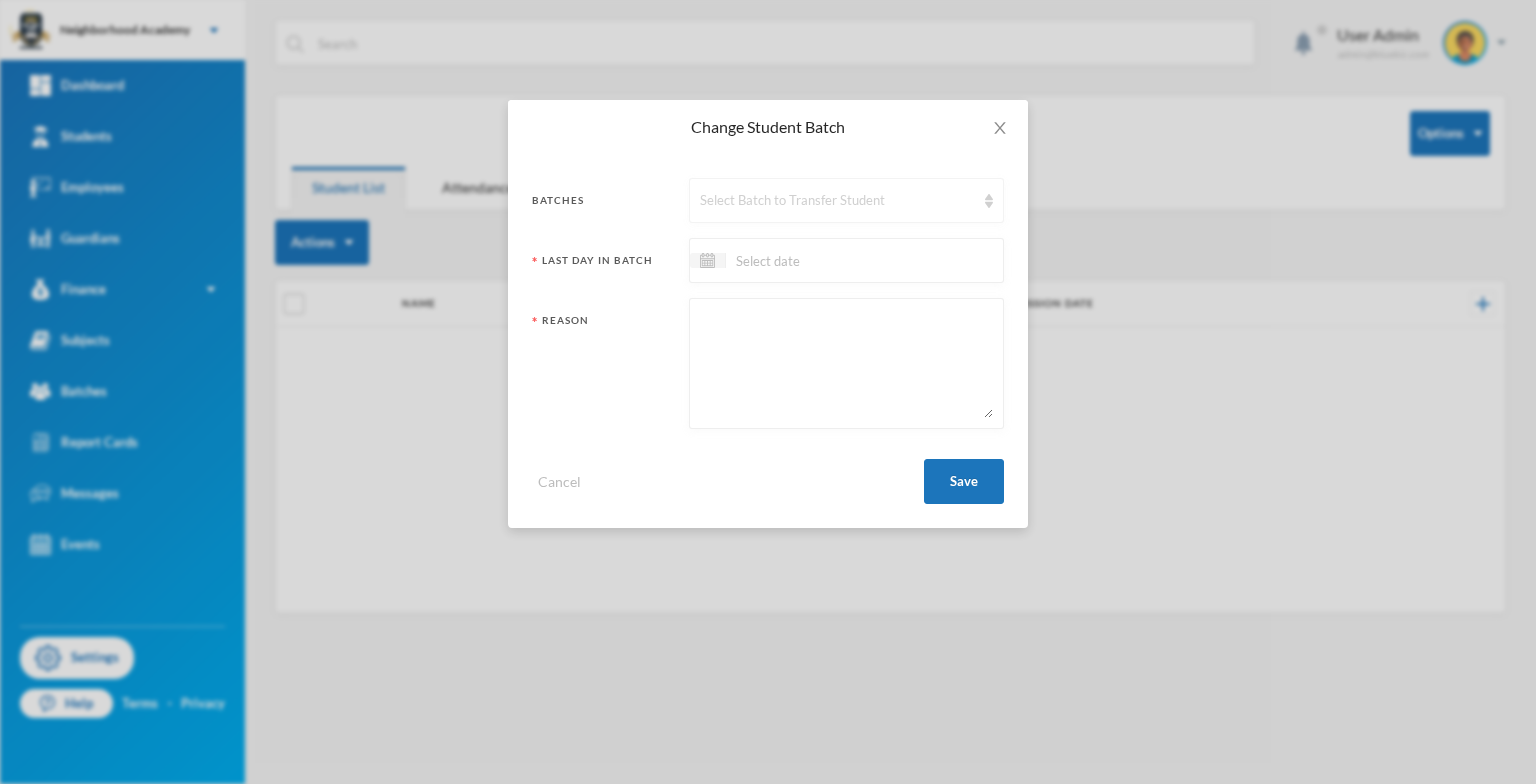 click at bounding box center (989, 201) 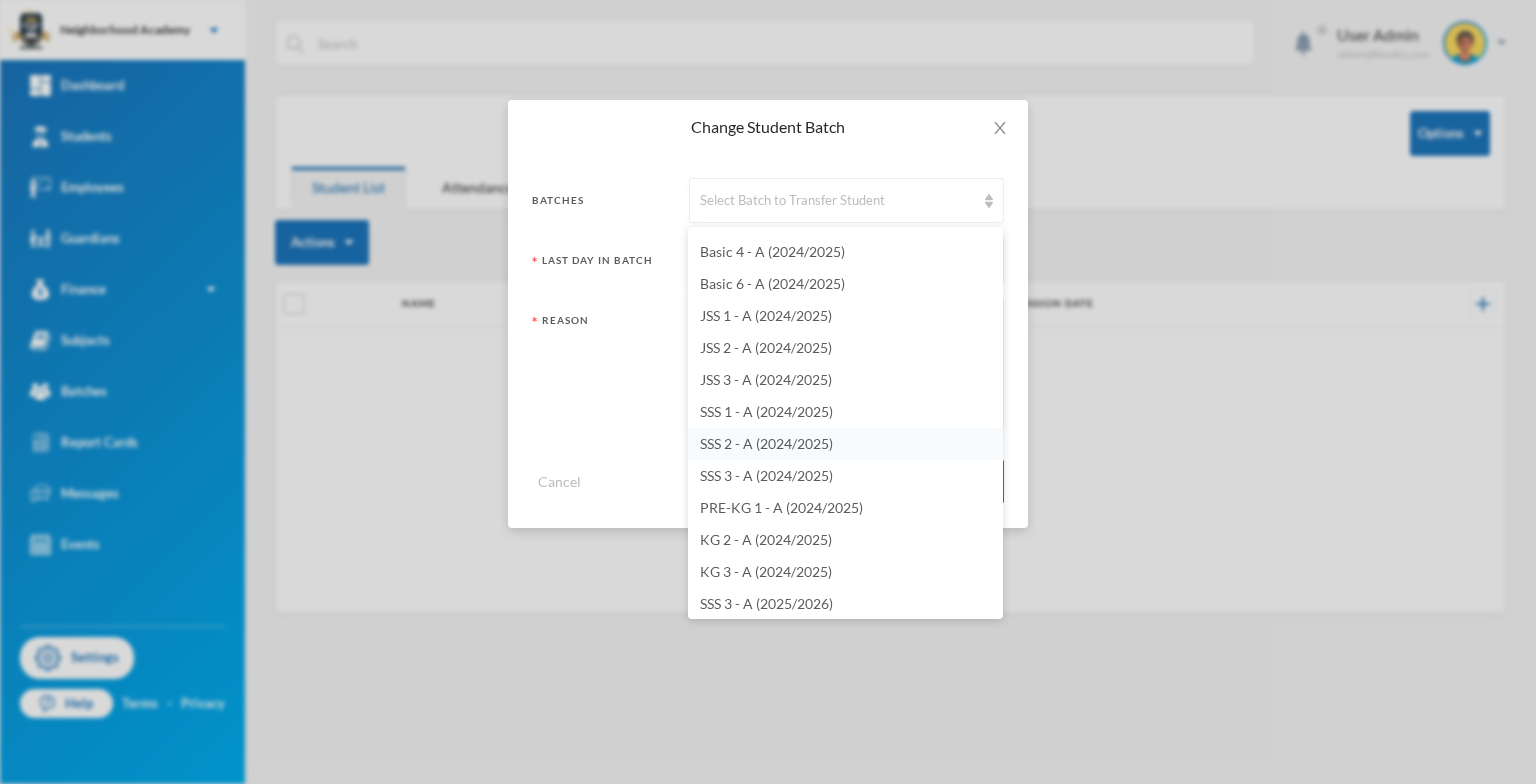 scroll, scrollTop: 128, scrollLeft: 0, axis: vertical 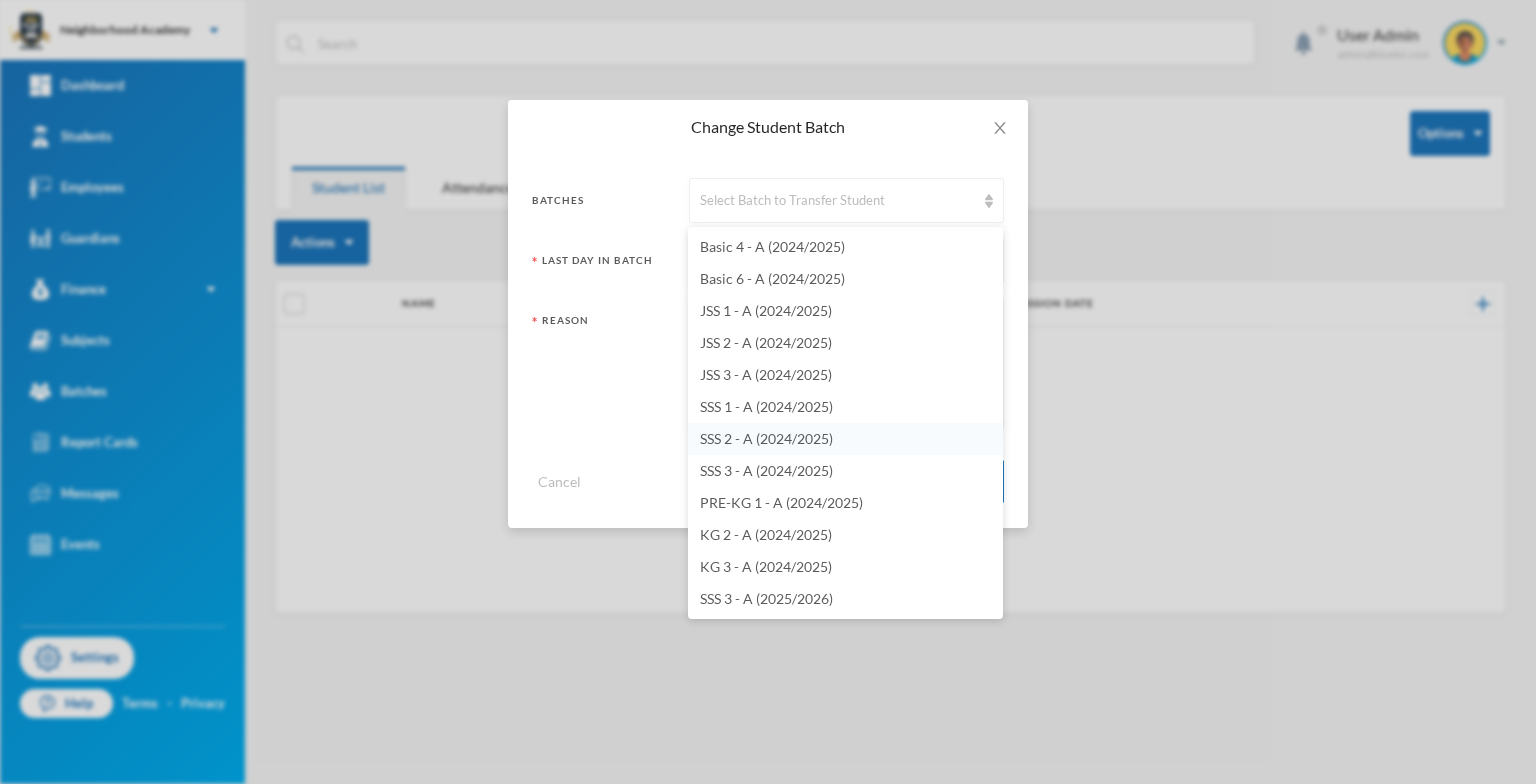 click on "SSS 2 - A (2024/2025)" at bounding box center (766, 438) 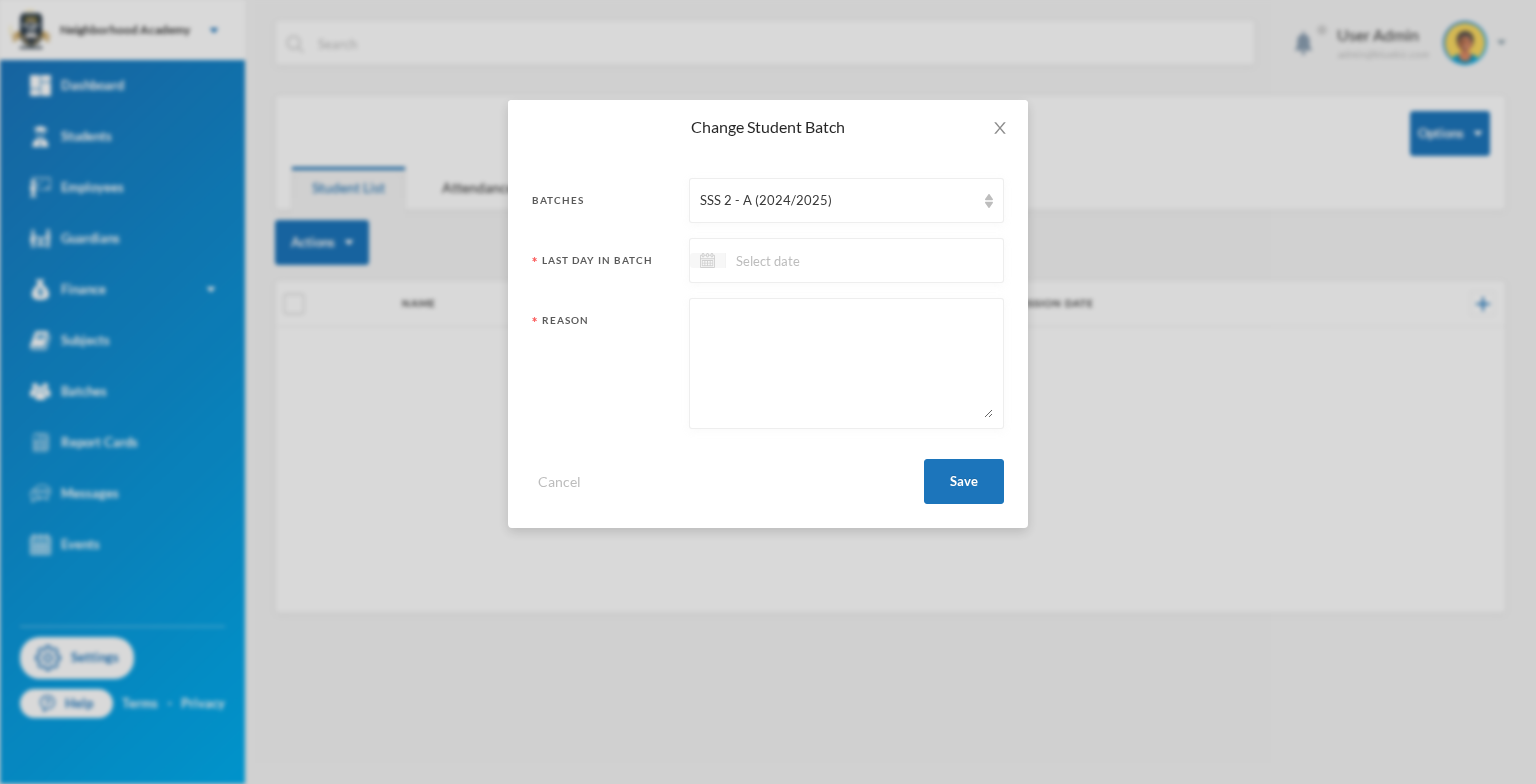click at bounding box center [707, 260] 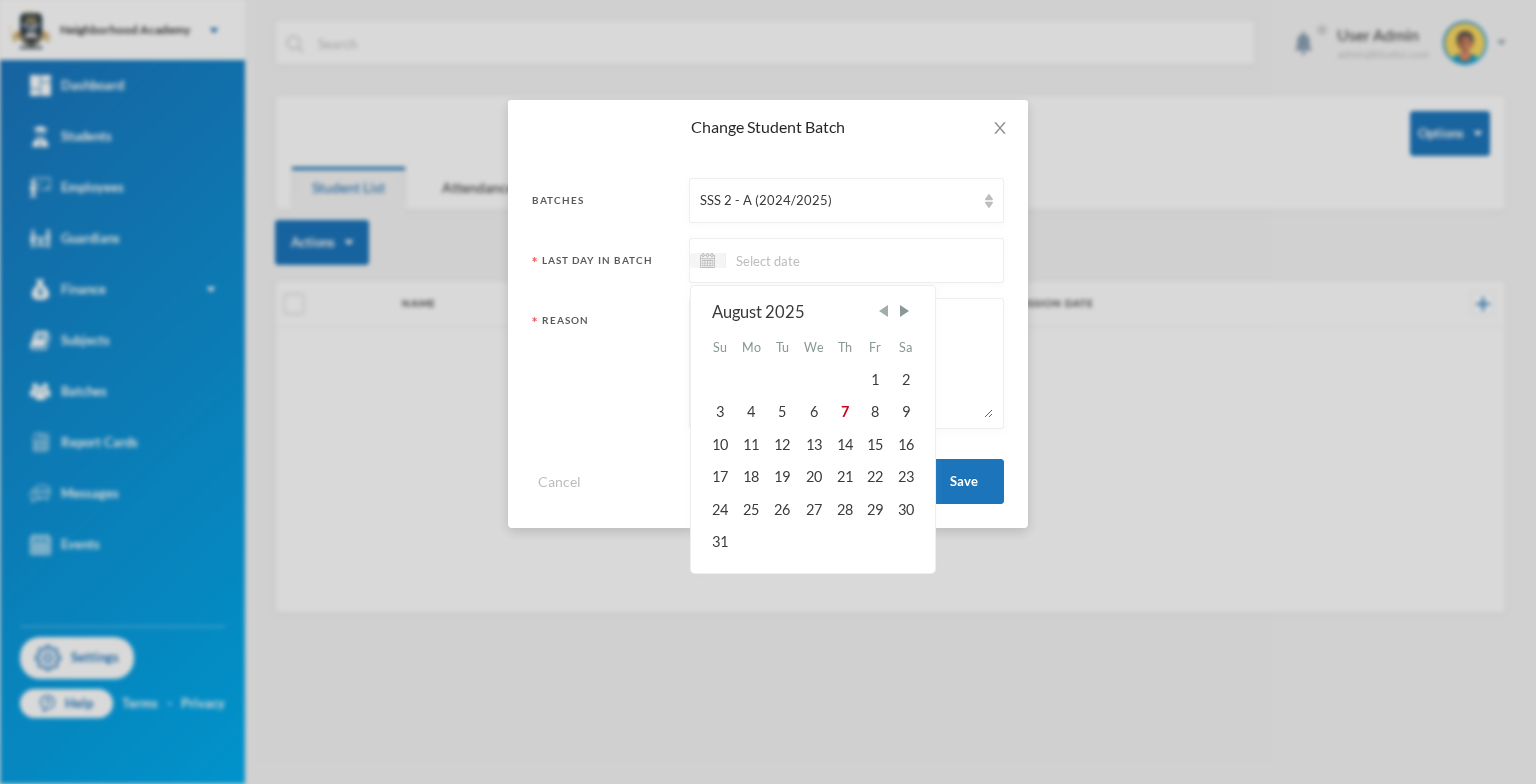 click at bounding box center (883, 311) 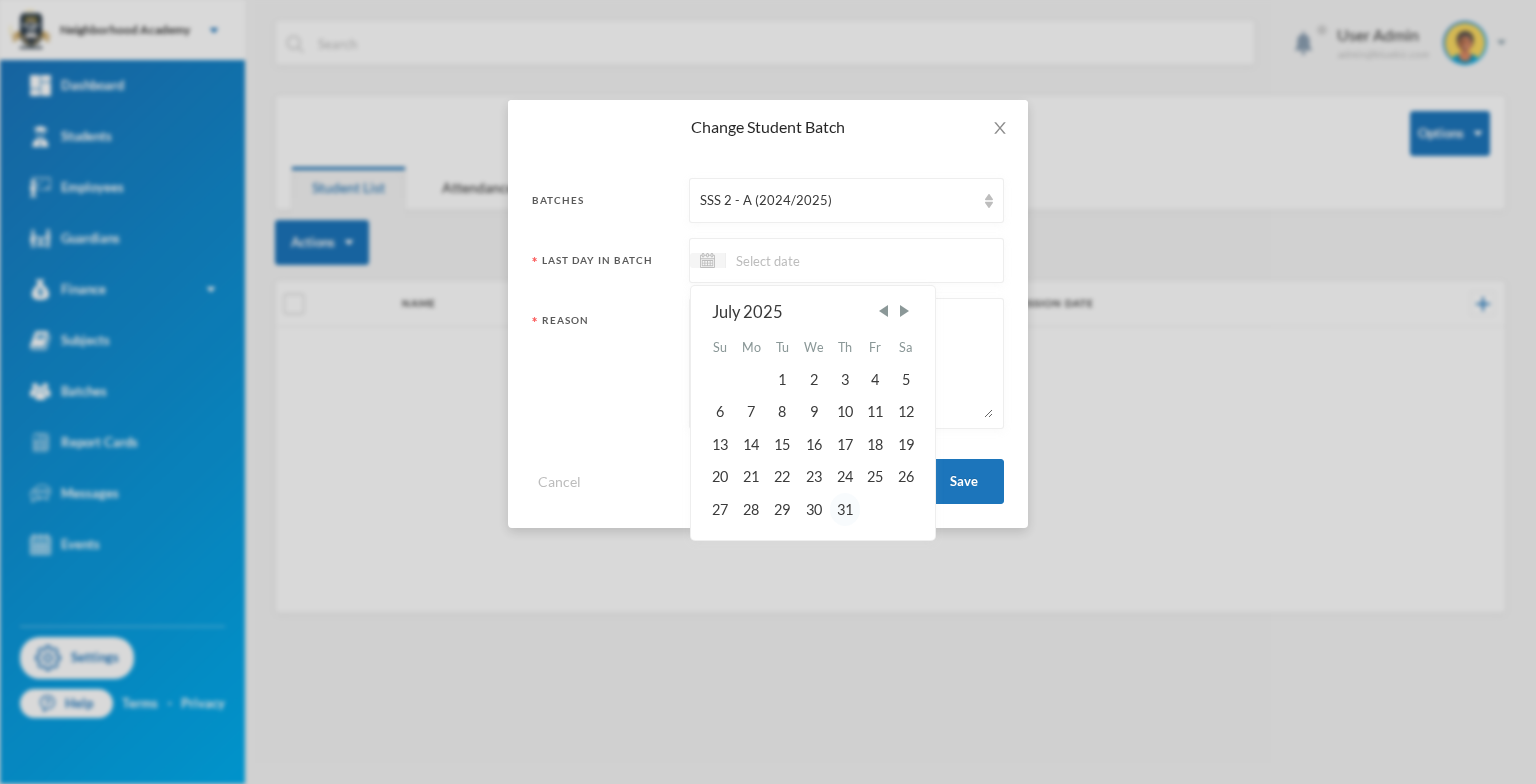 click on "31" at bounding box center [845, 509] 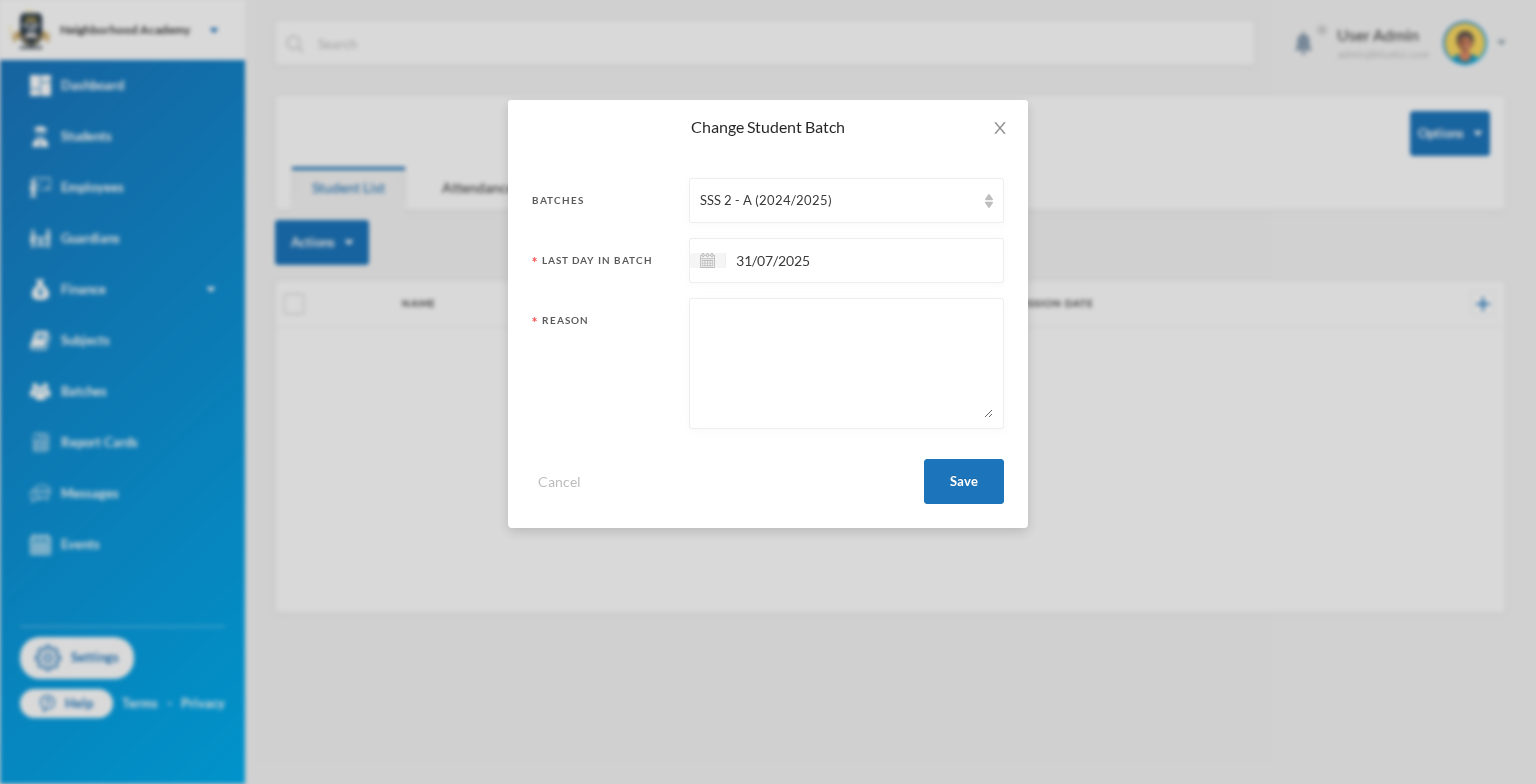 click at bounding box center (846, 363) 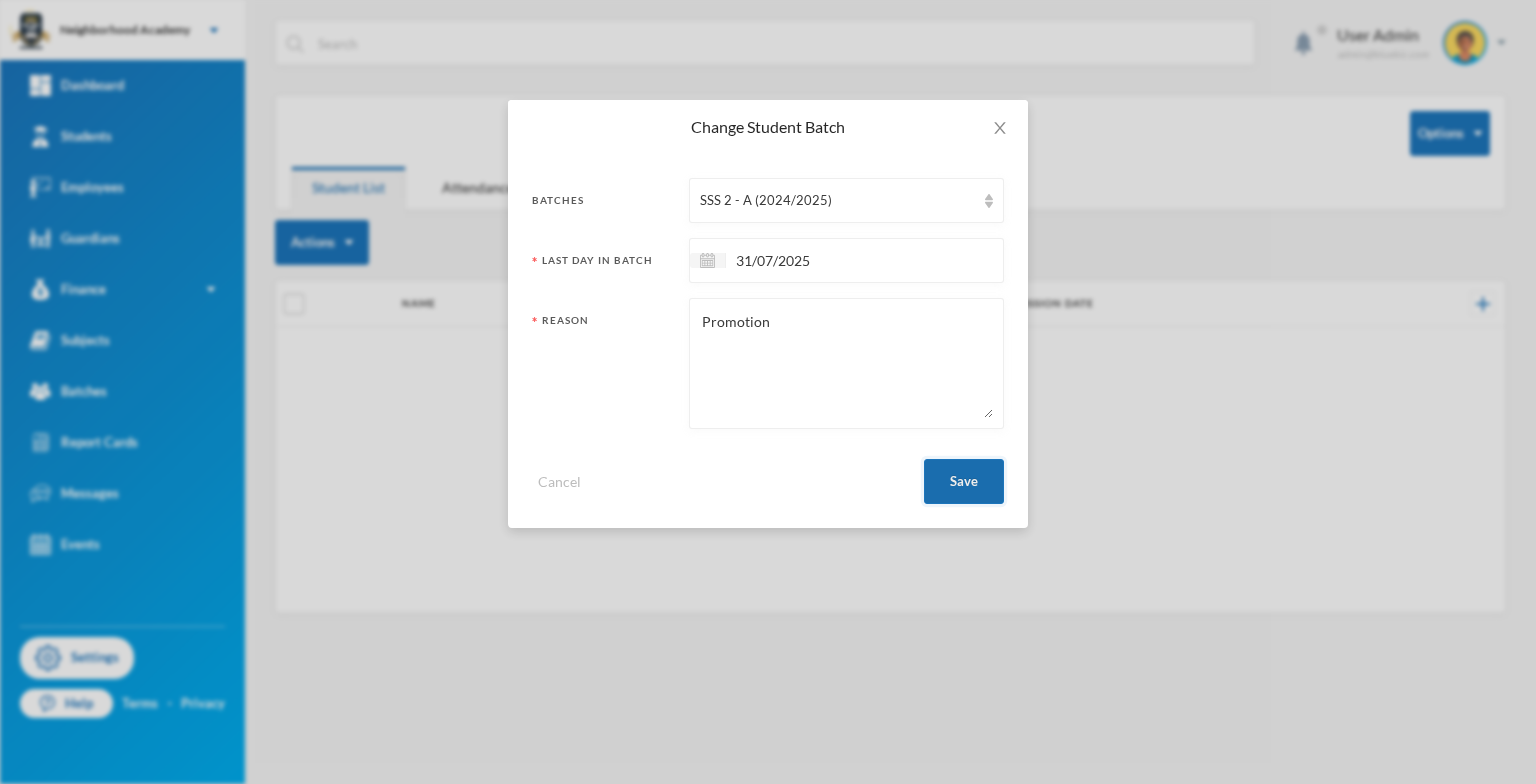 type on "Promotion" 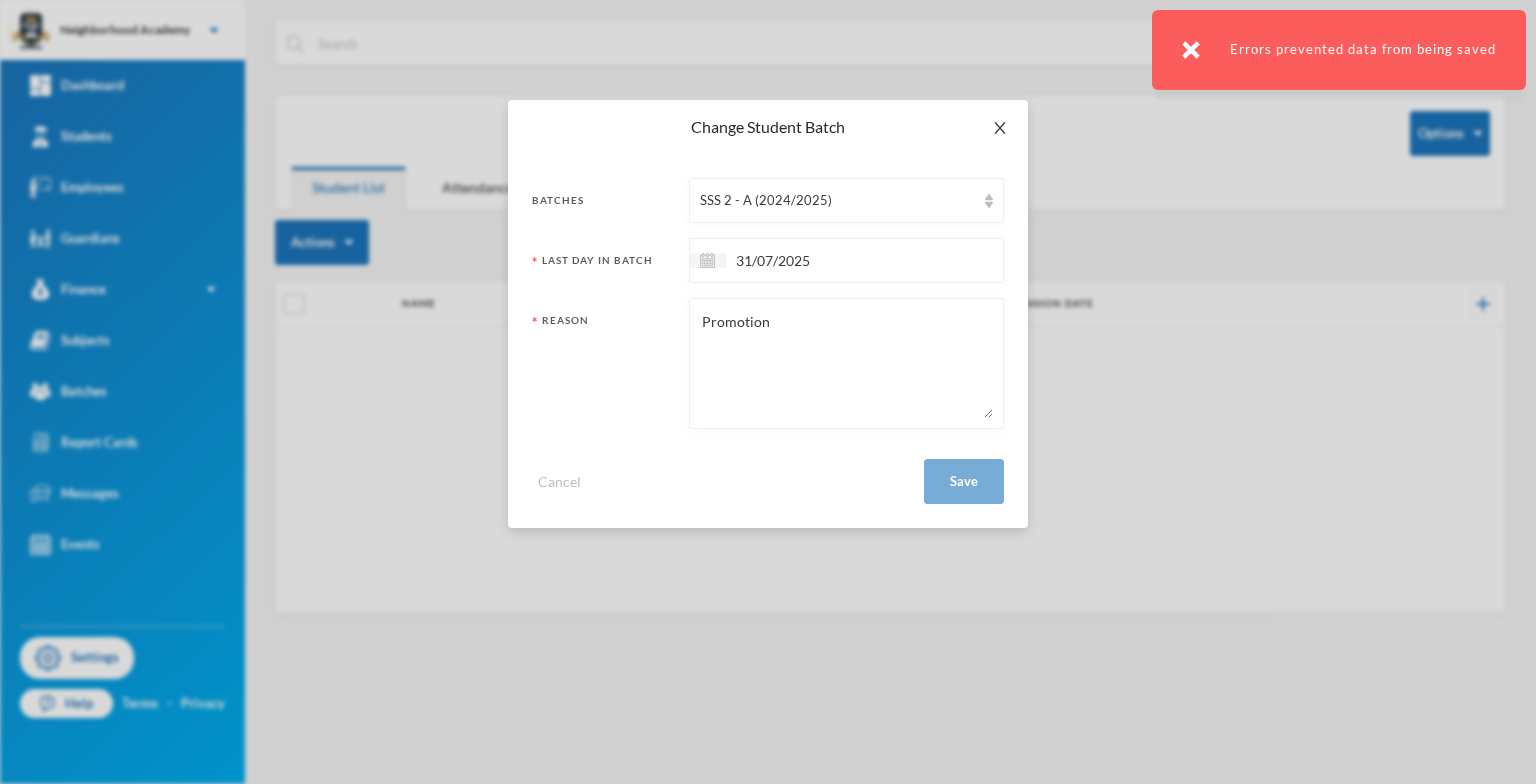 click 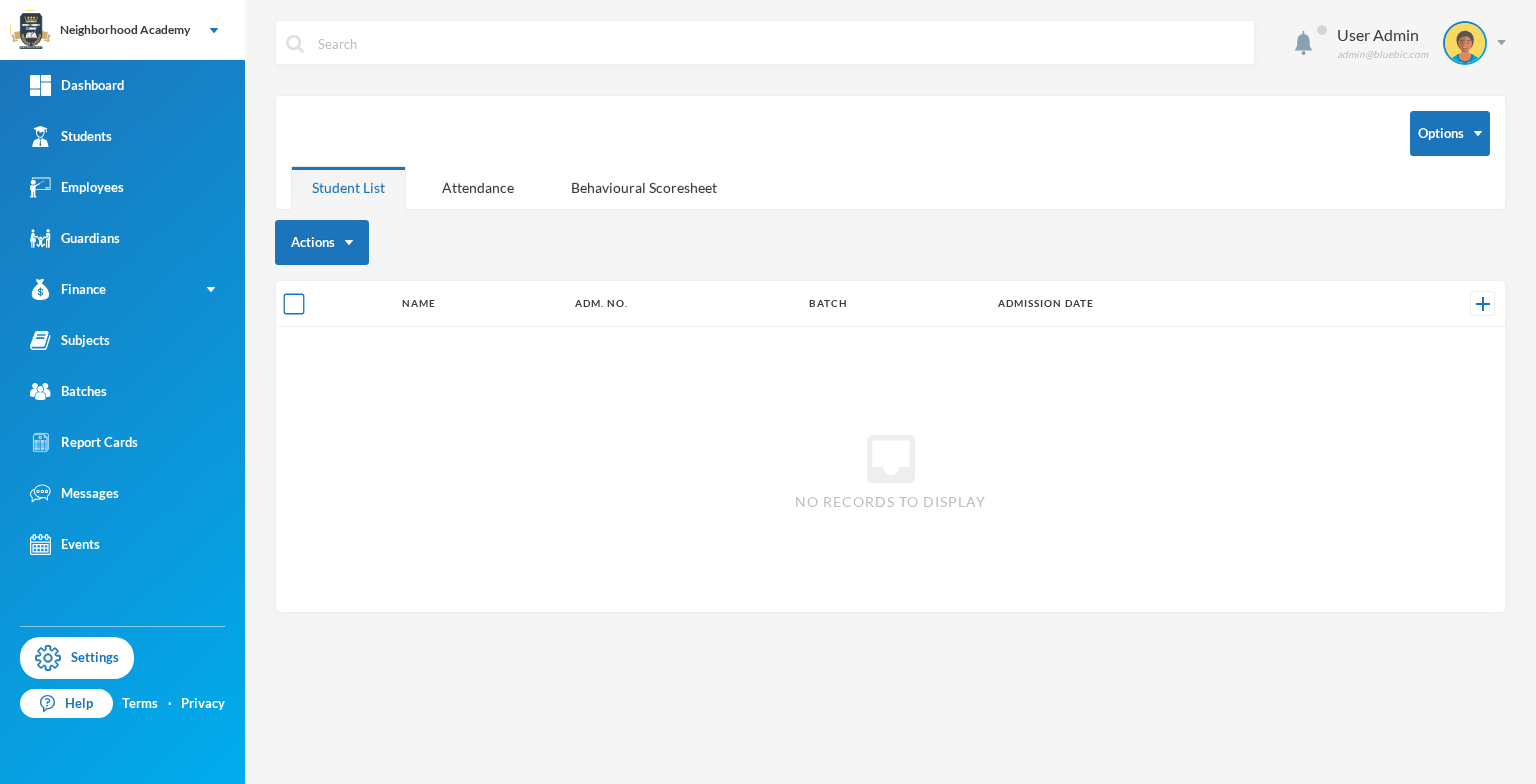click at bounding box center (294, 304) 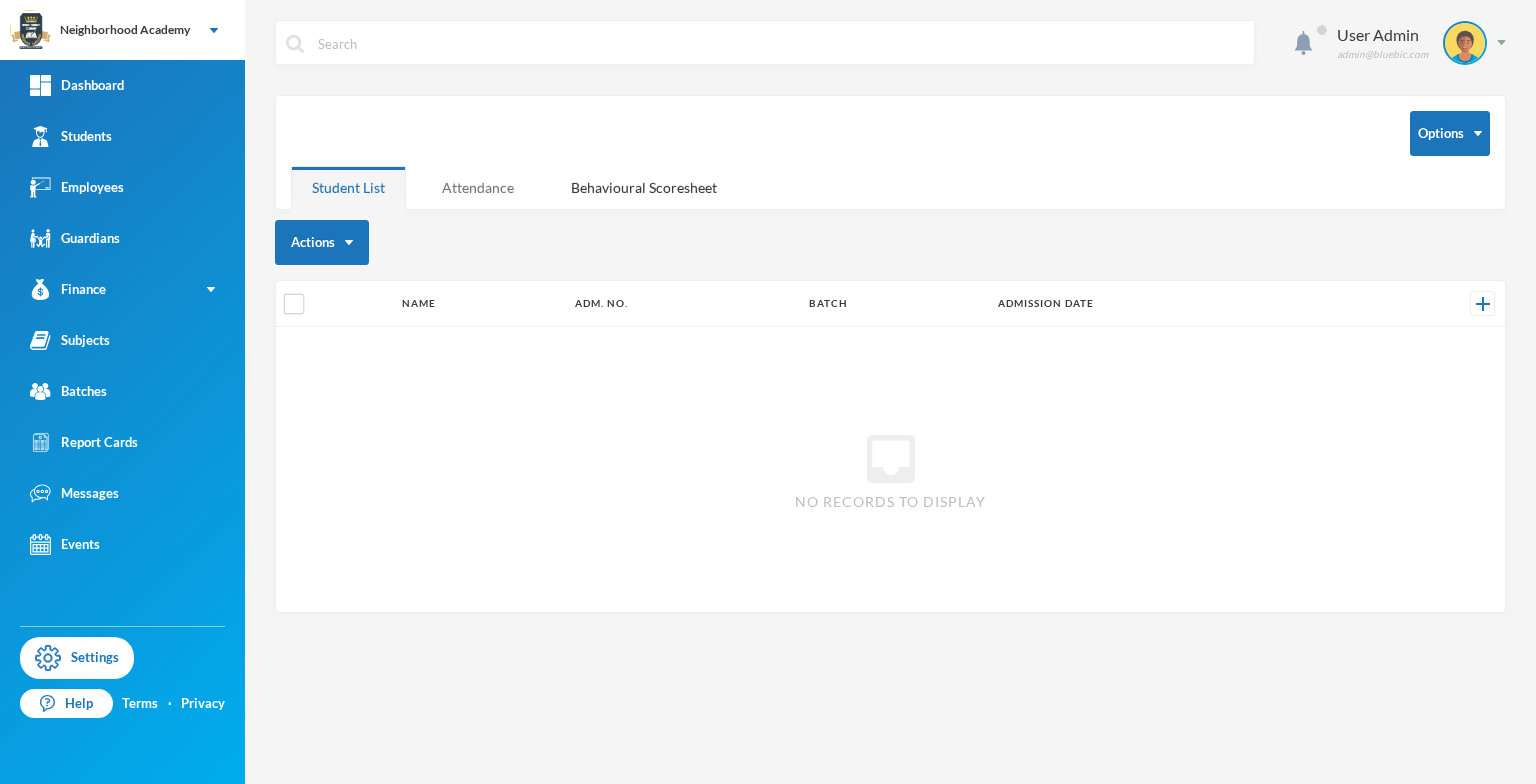 click on "Attendance" at bounding box center [478, 187] 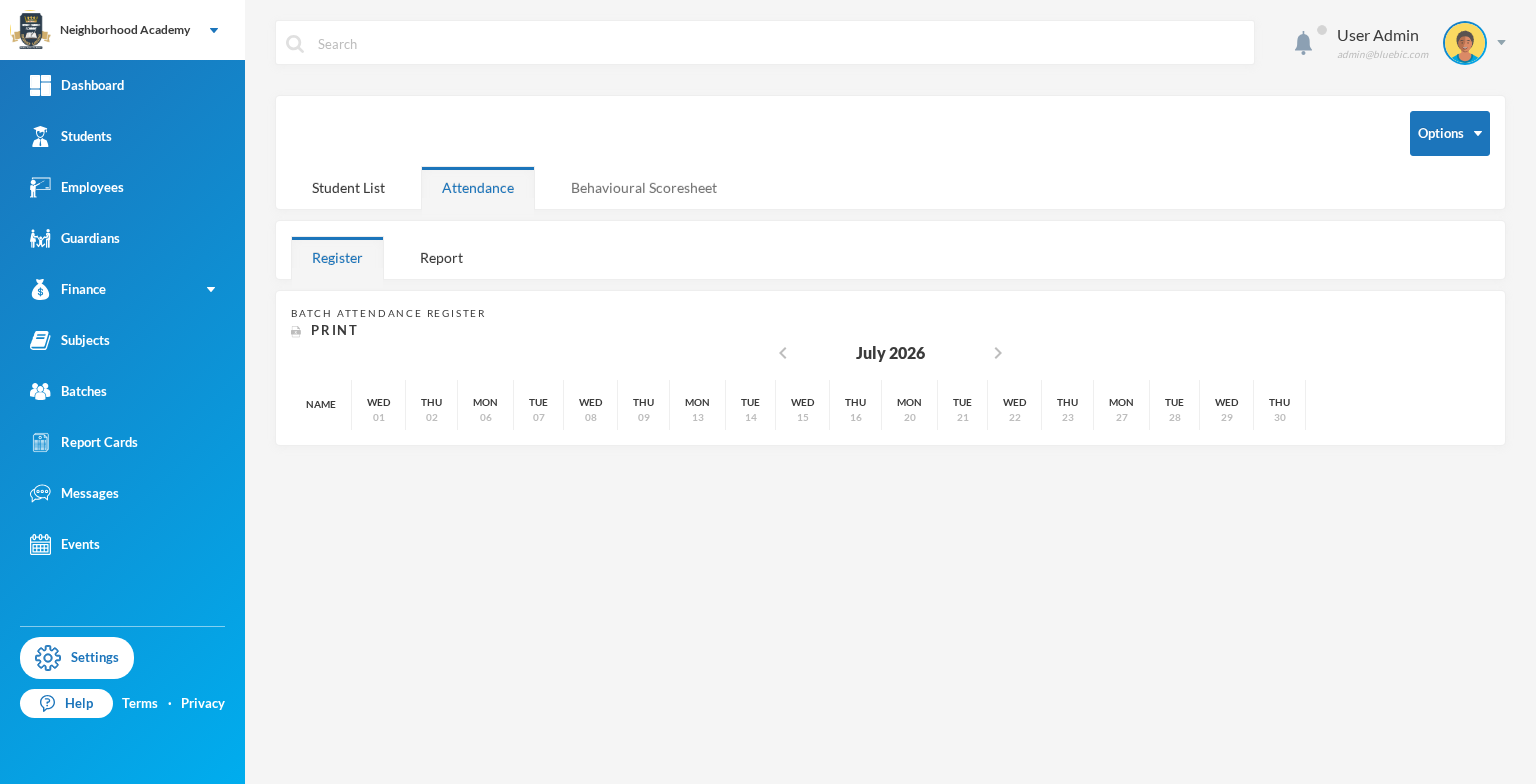 click on "Behavioural Scoresheet" at bounding box center [644, 187] 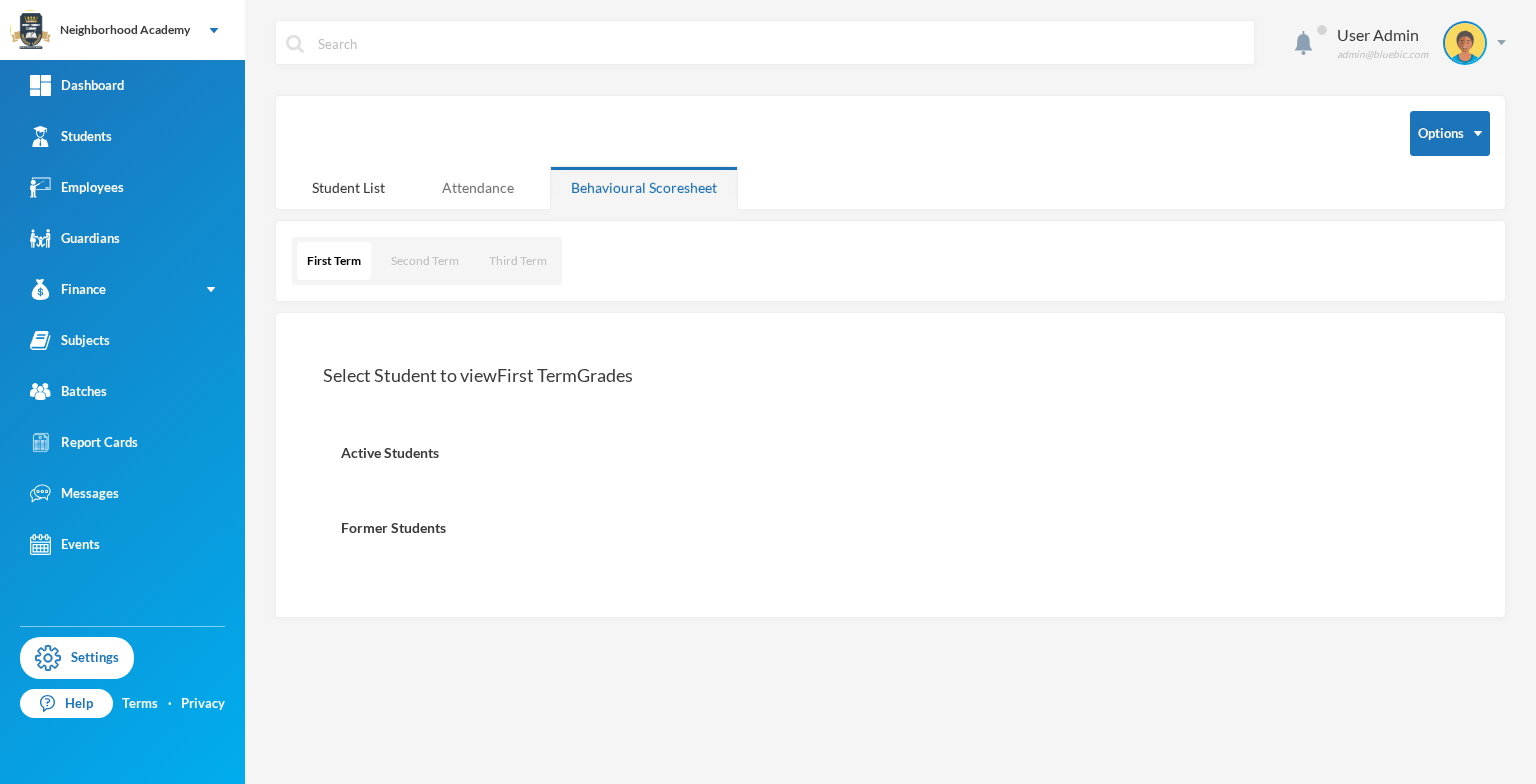 click on "Attendance" at bounding box center (478, 187) 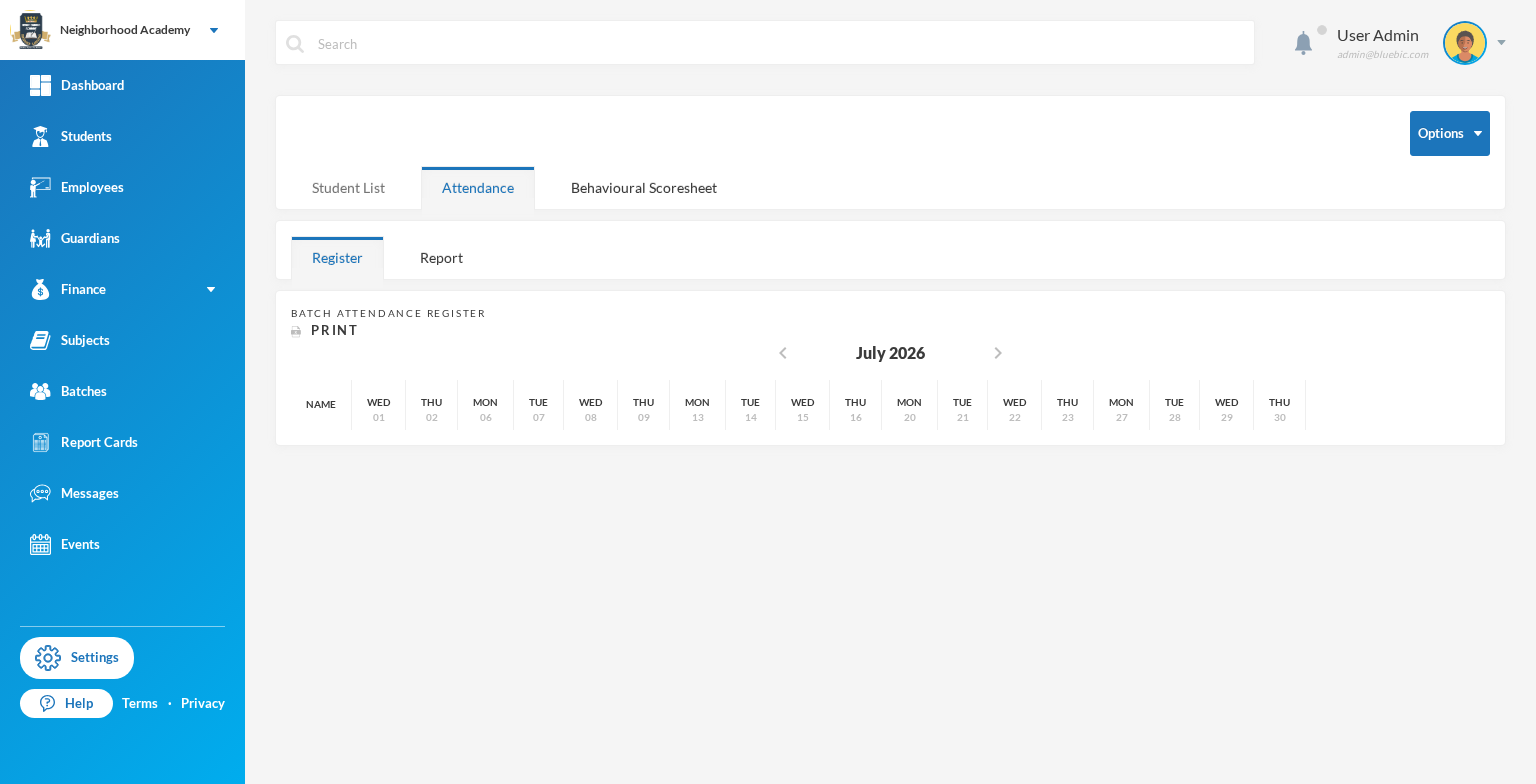 click on "Student List" at bounding box center [348, 187] 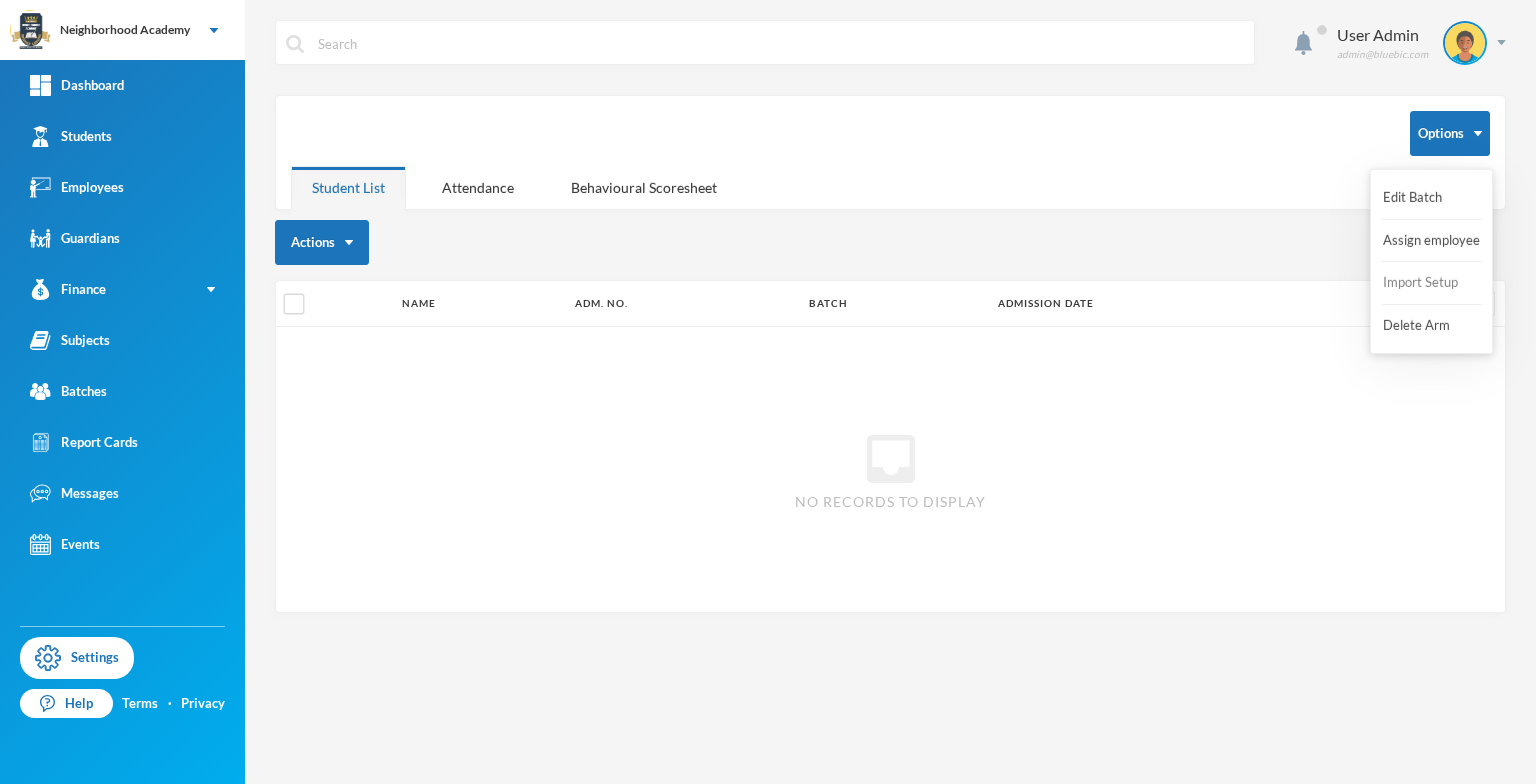 click on "Import Setup" at bounding box center [1421, 283] 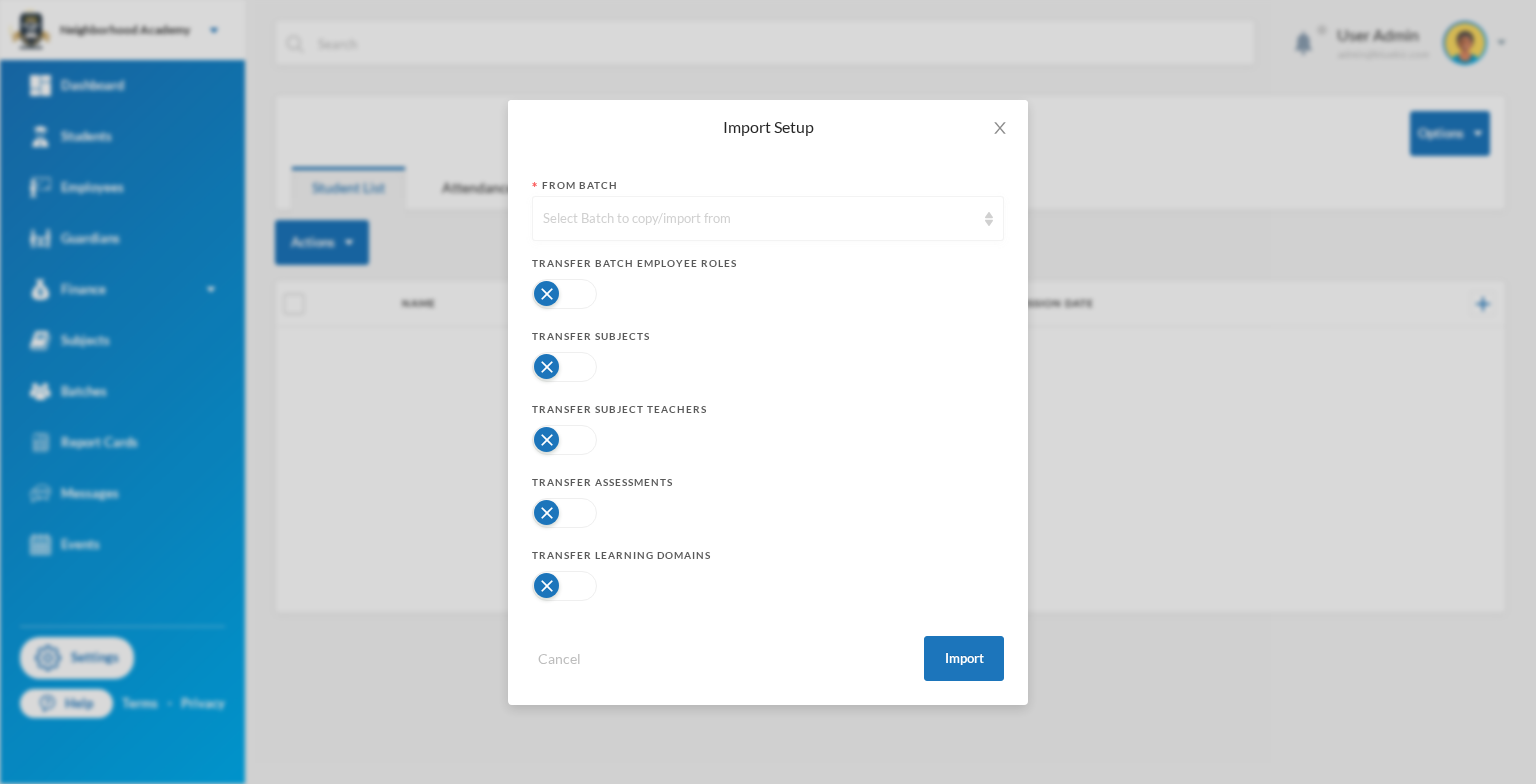 click on "Select Batch to copy/import from" at bounding box center [768, 218] 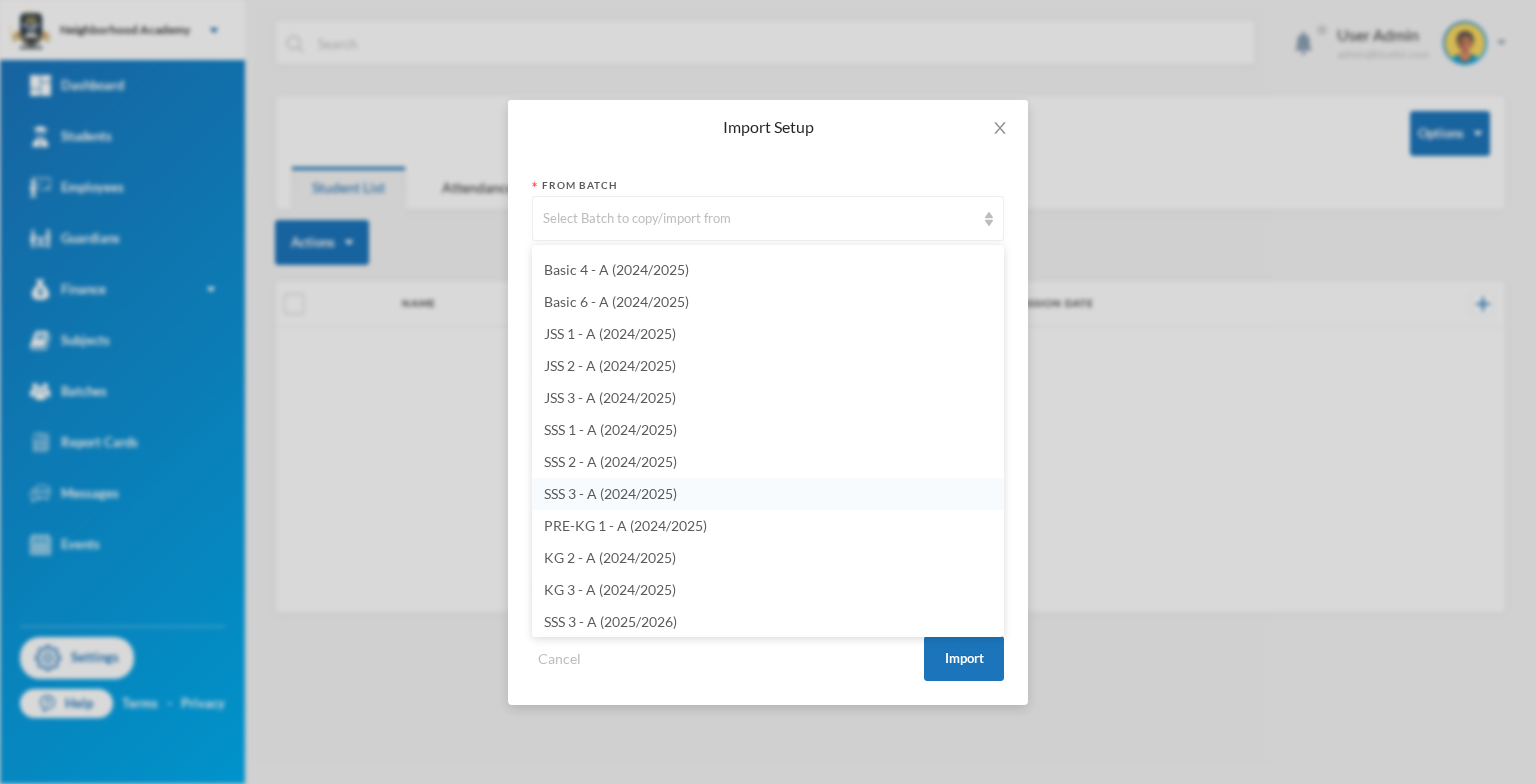 scroll, scrollTop: 128, scrollLeft: 0, axis: vertical 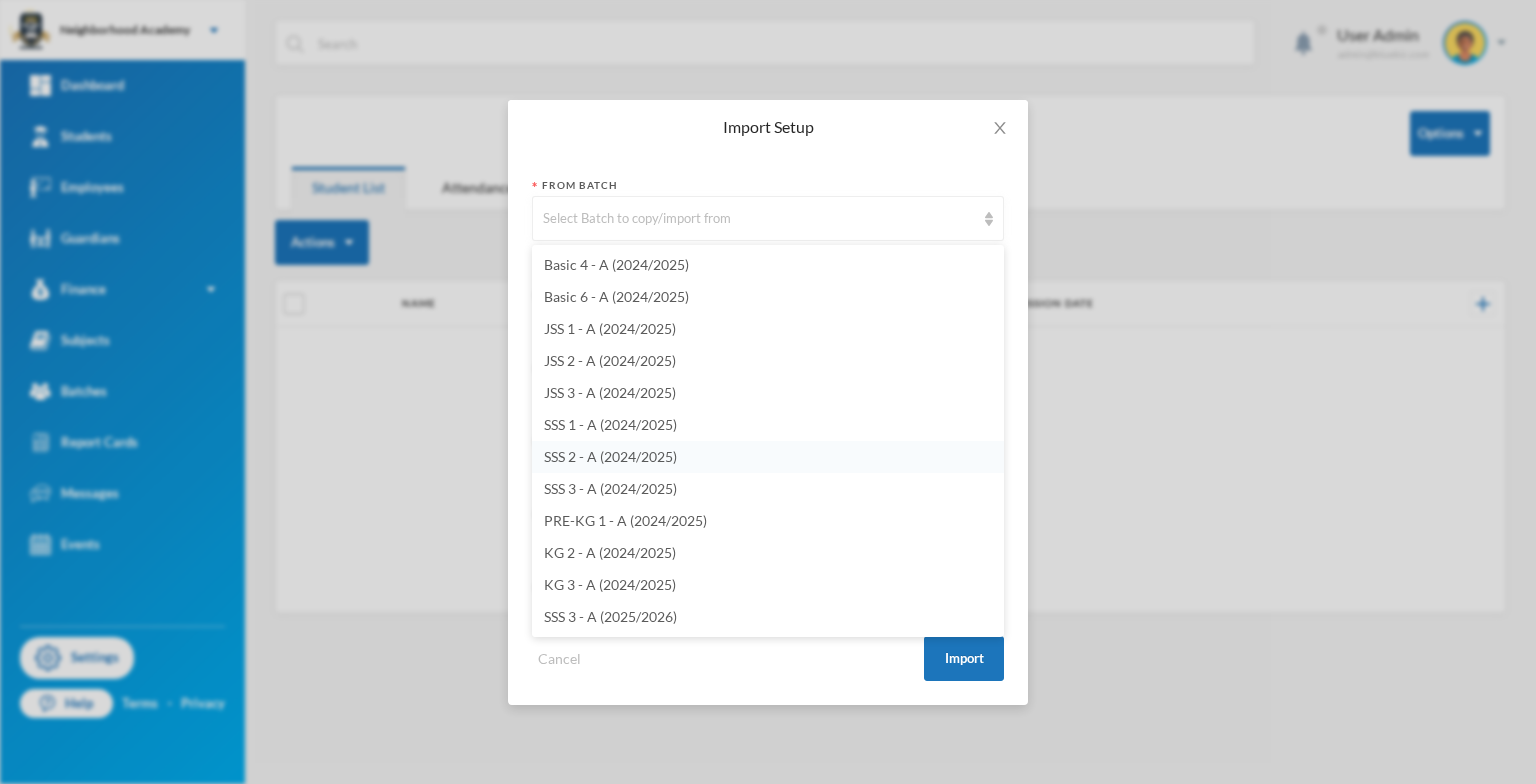click on "SSS 2 - A (2024/2025)" at bounding box center (610, 456) 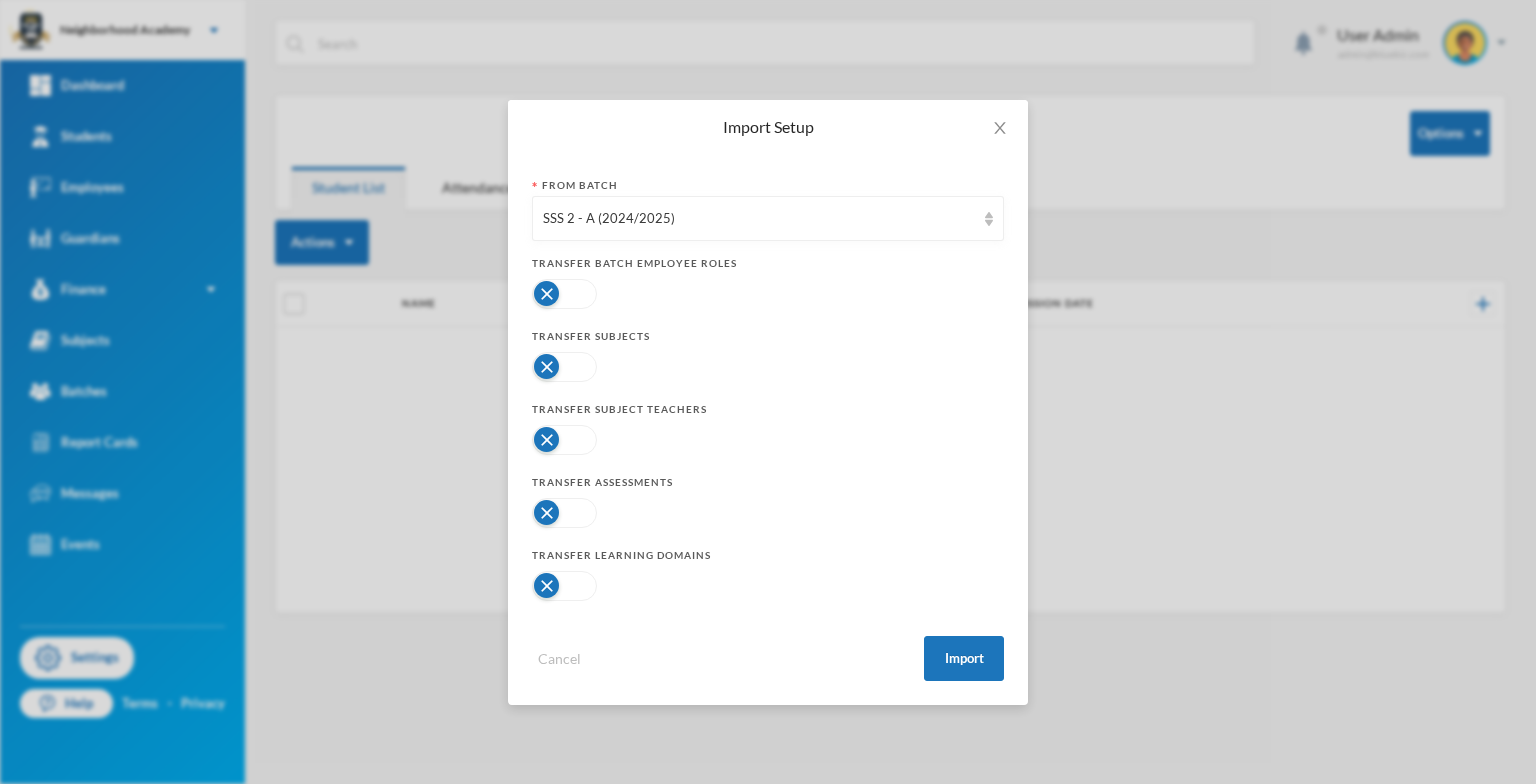 click at bounding box center (564, 367) 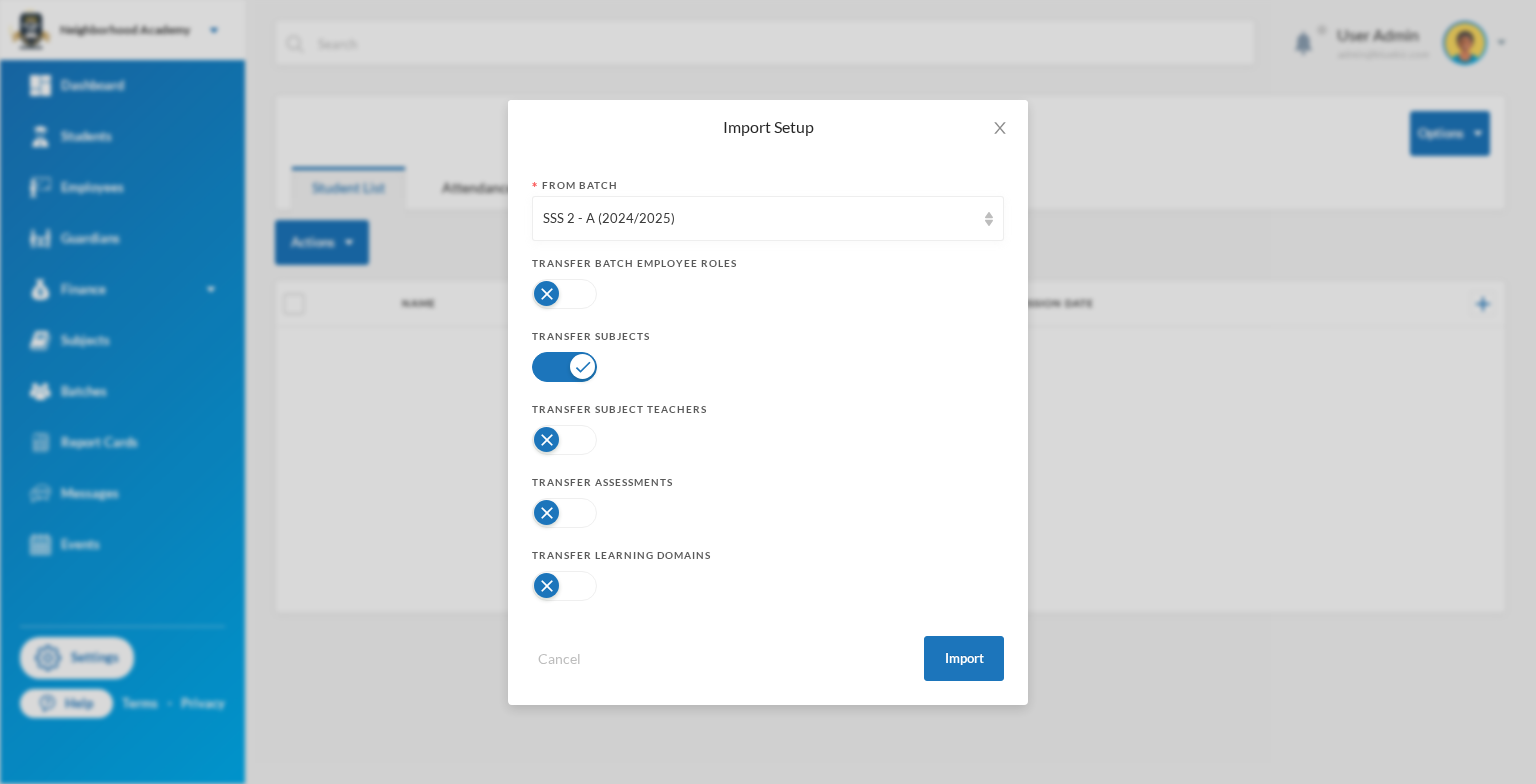 click at bounding box center [564, 440] 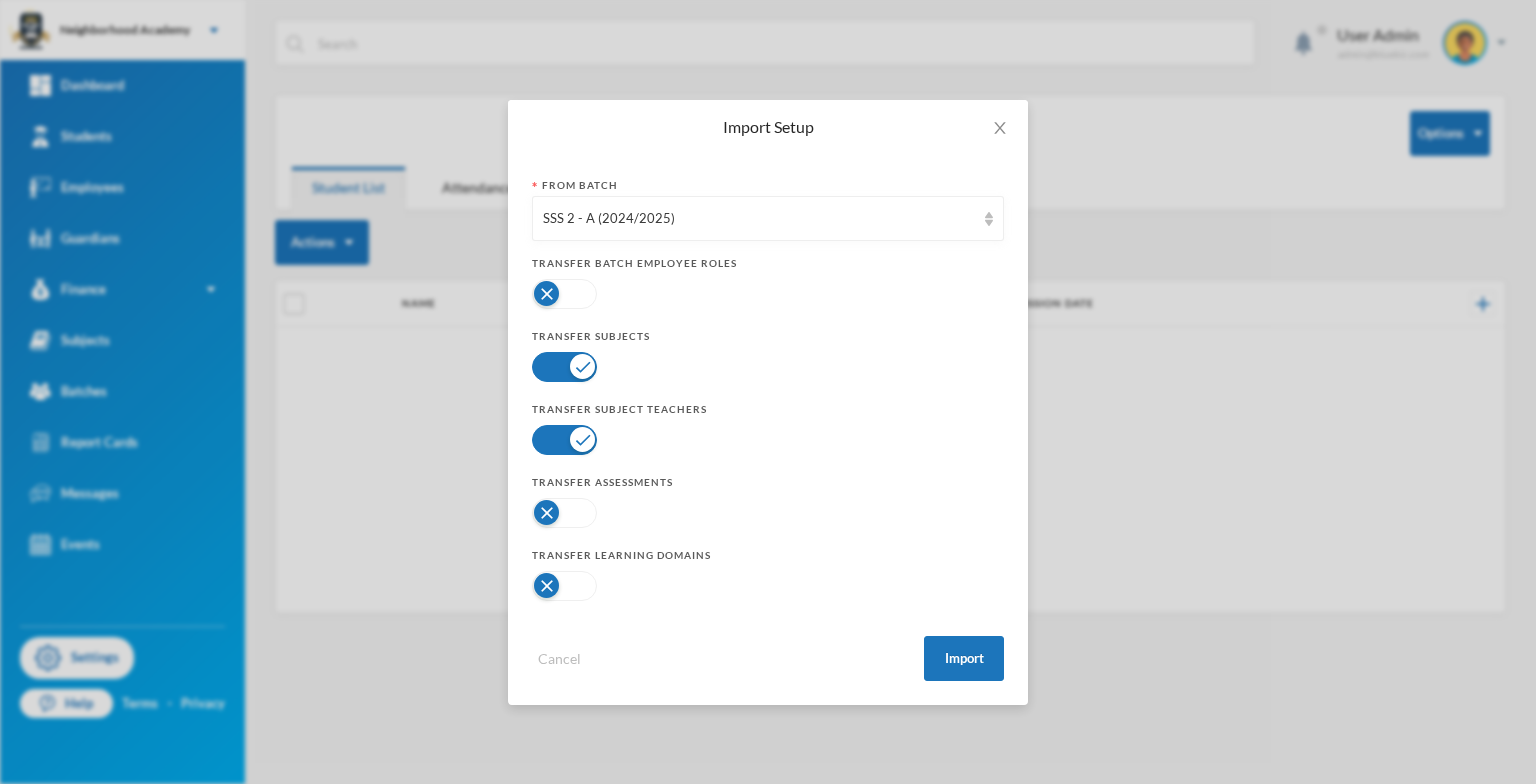 click at bounding box center [564, 586] 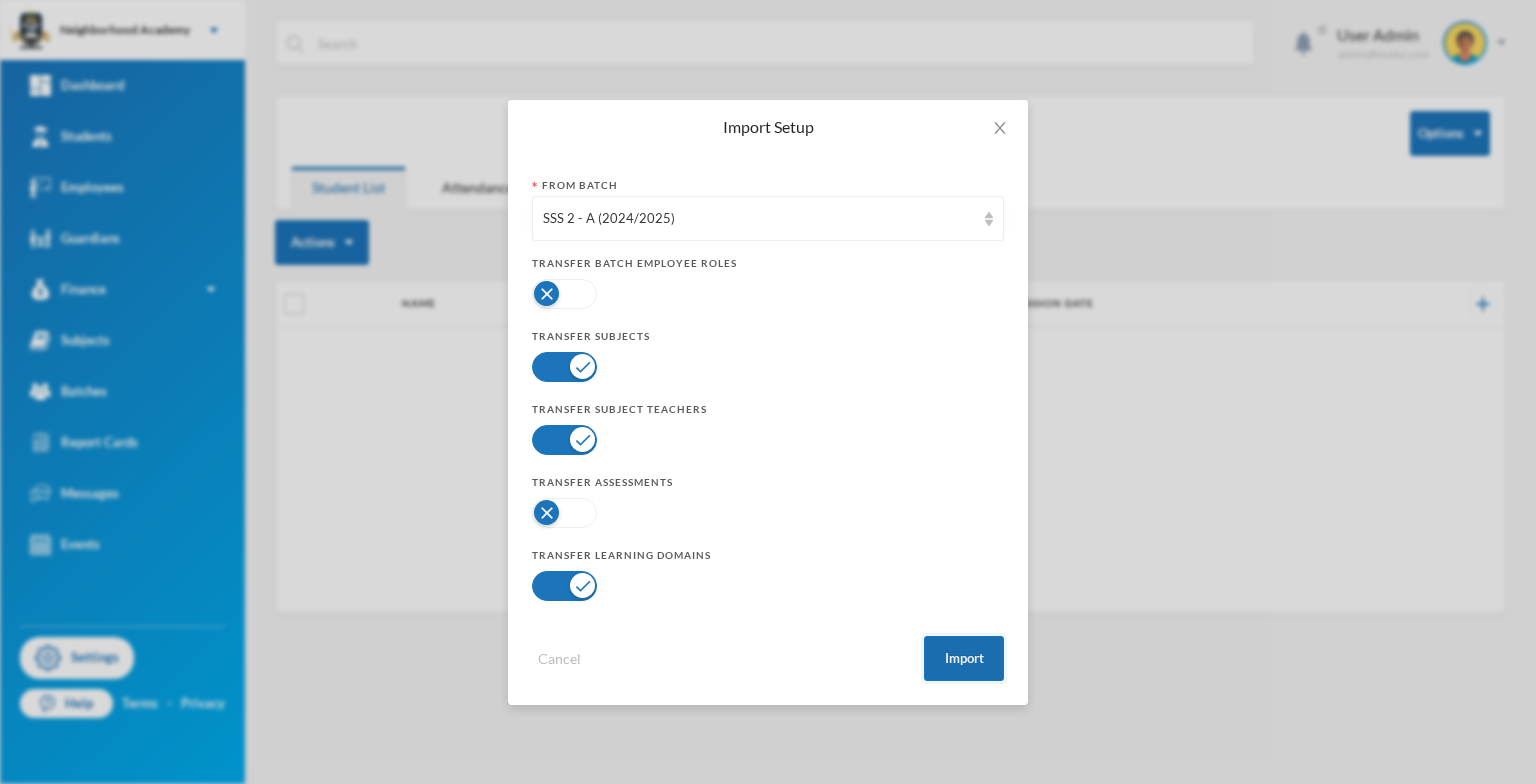 click on "Import" at bounding box center (964, 658) 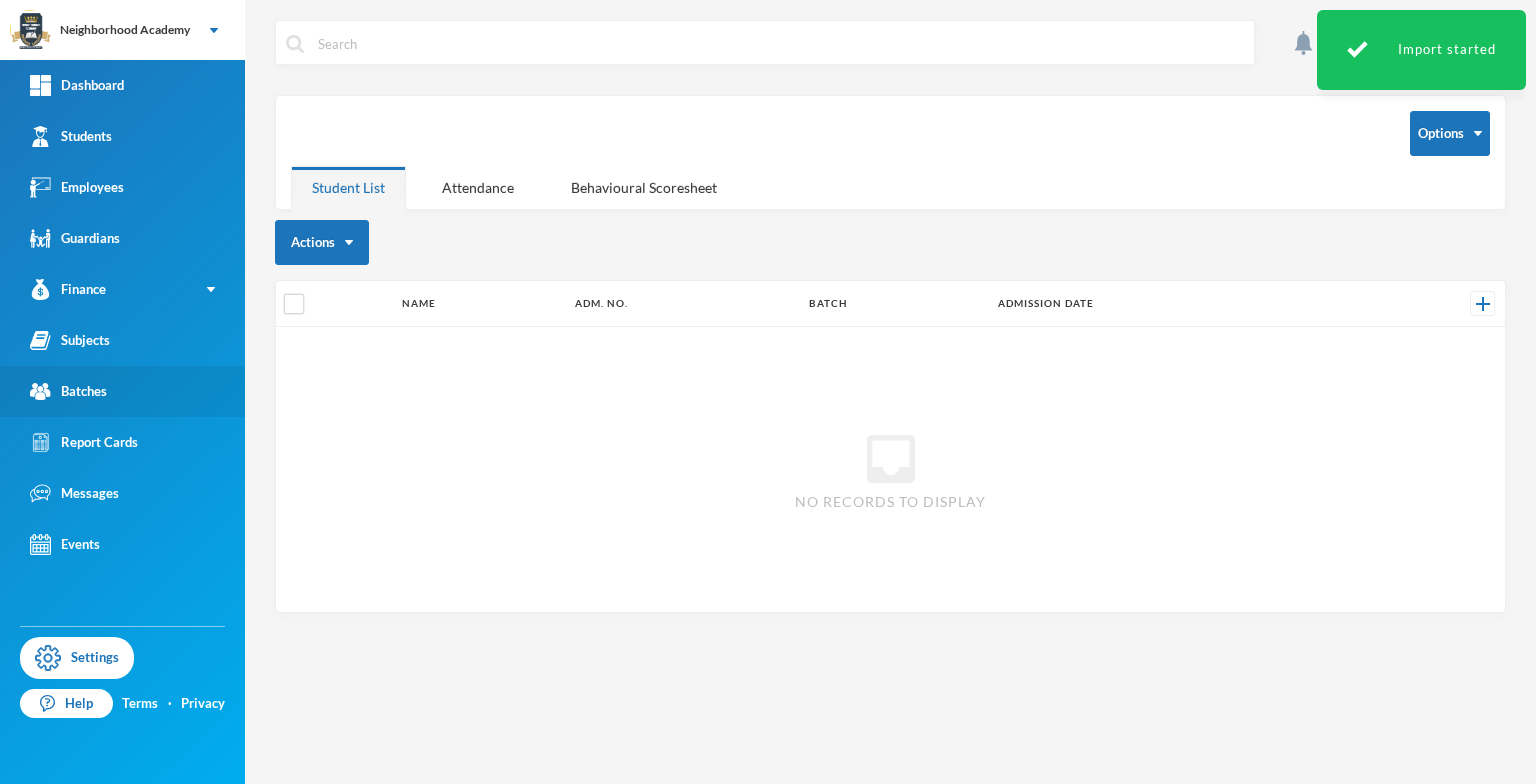 click on "Batches" at bounding box center [68, 391] 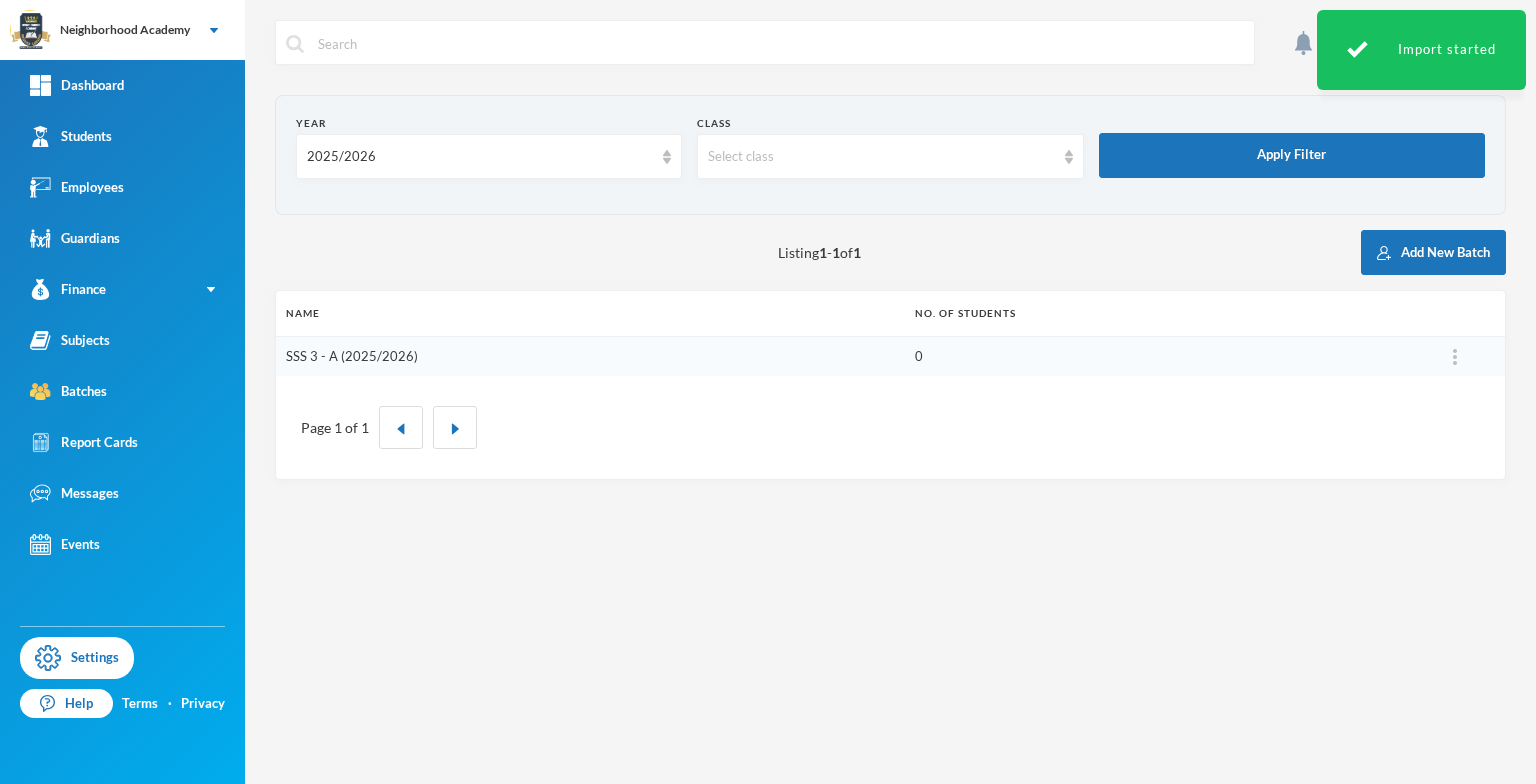 click on "SSS 3 - A (2025/2026)" at bounding box center [352, 356] 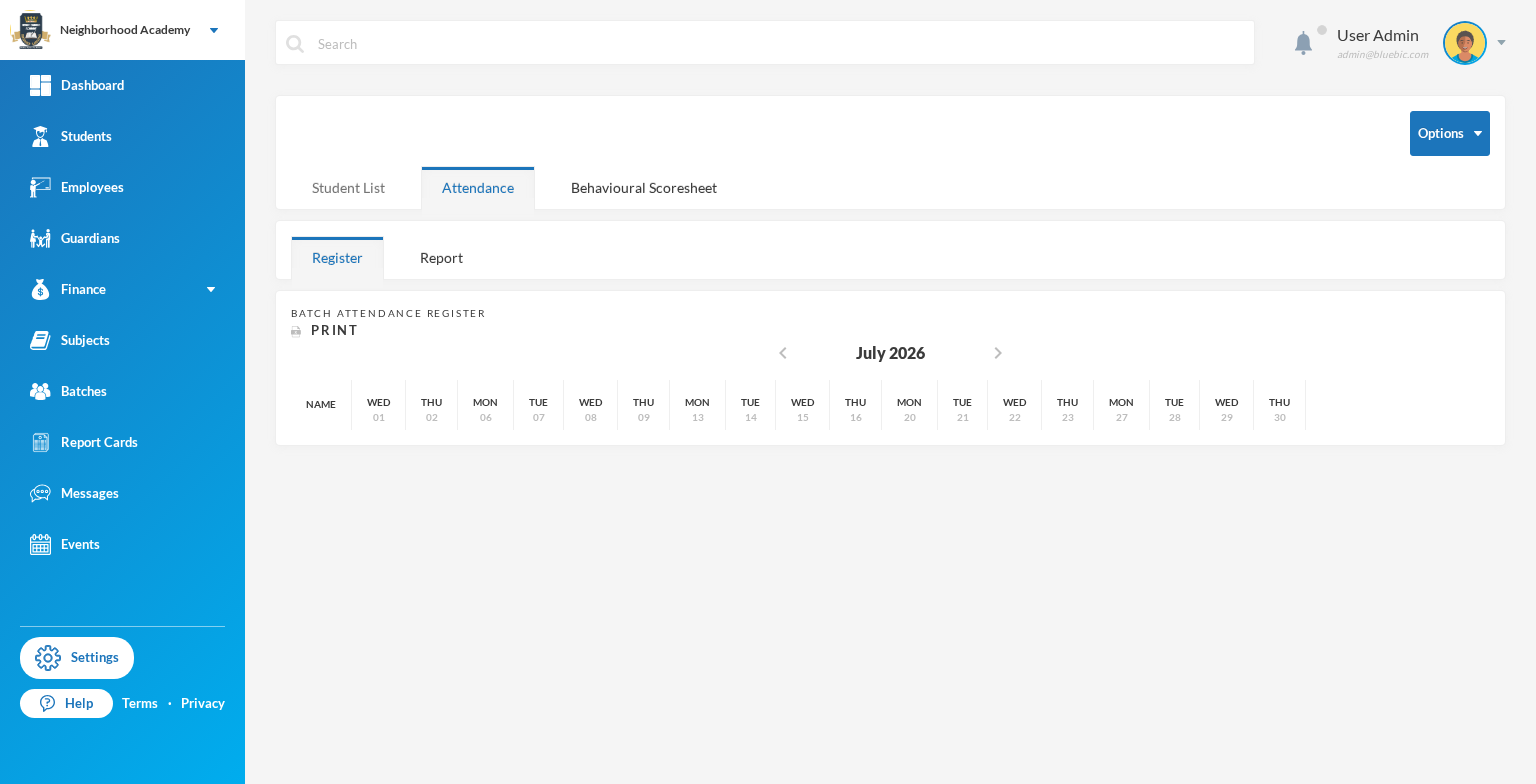 click on "Student List" at bounding box center [348, 187] 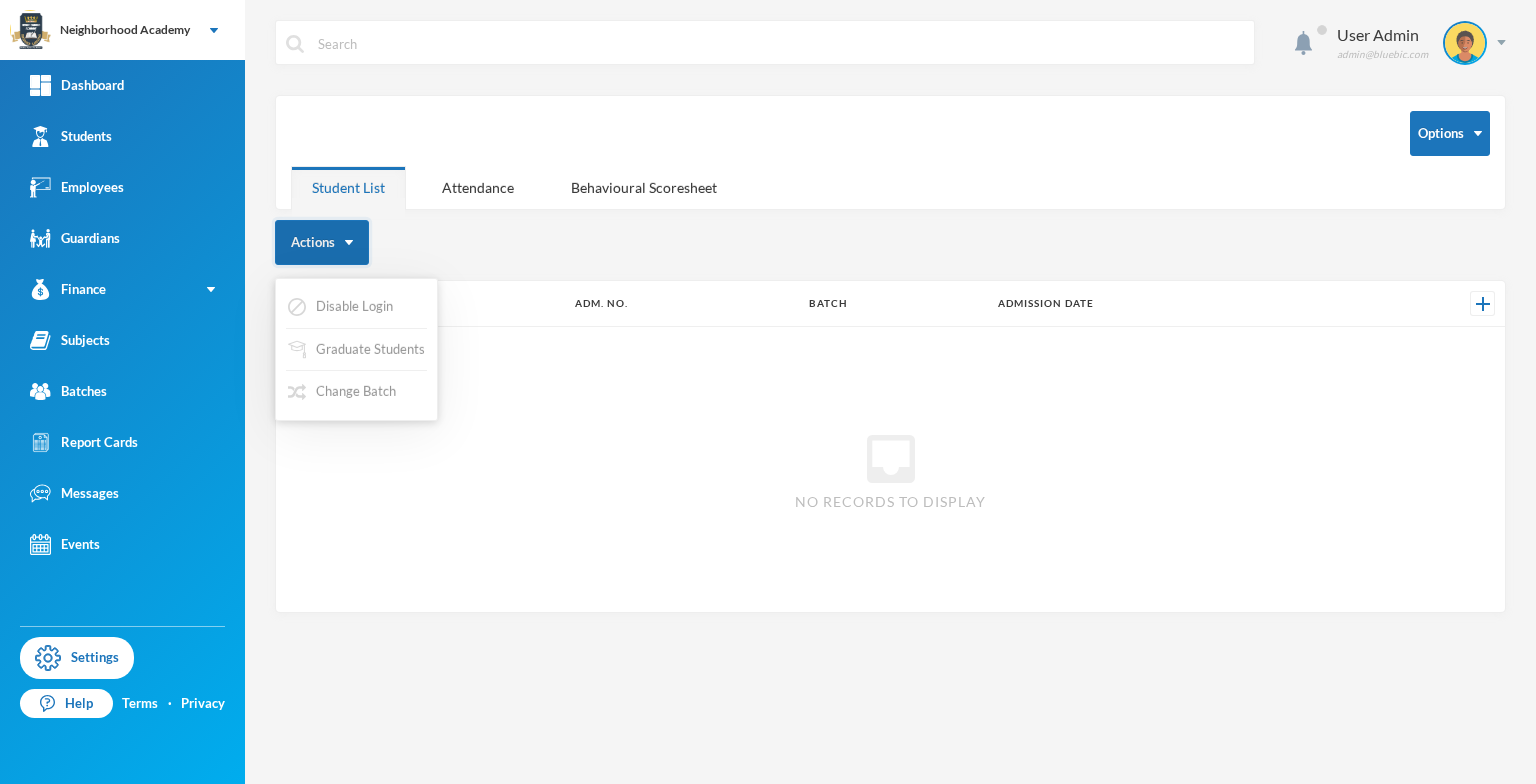 click on "Actions" at bounding box center (322, 242) 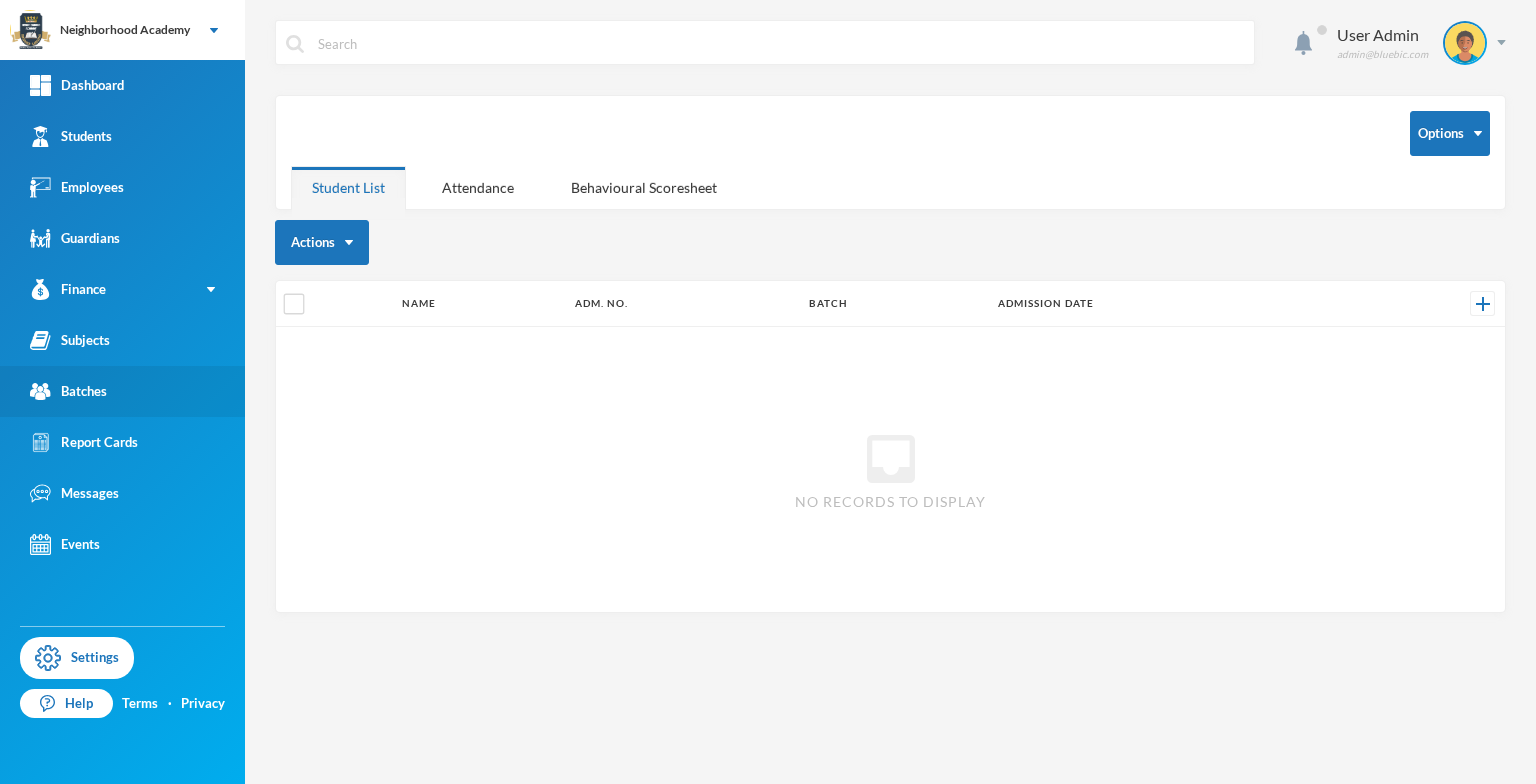 click on "Batches" at bounding box center [68, 391] 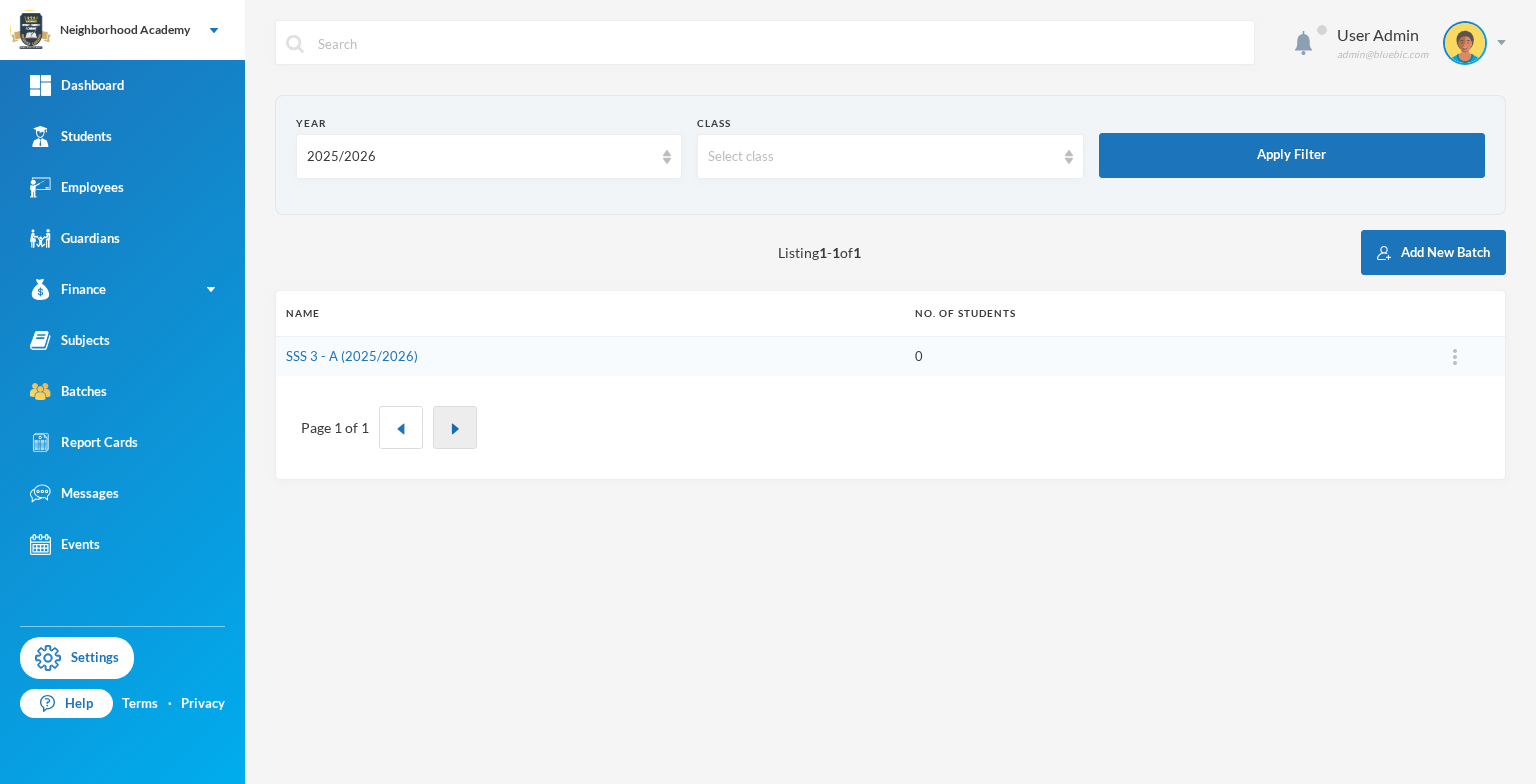click at bounding box center [455, 427] 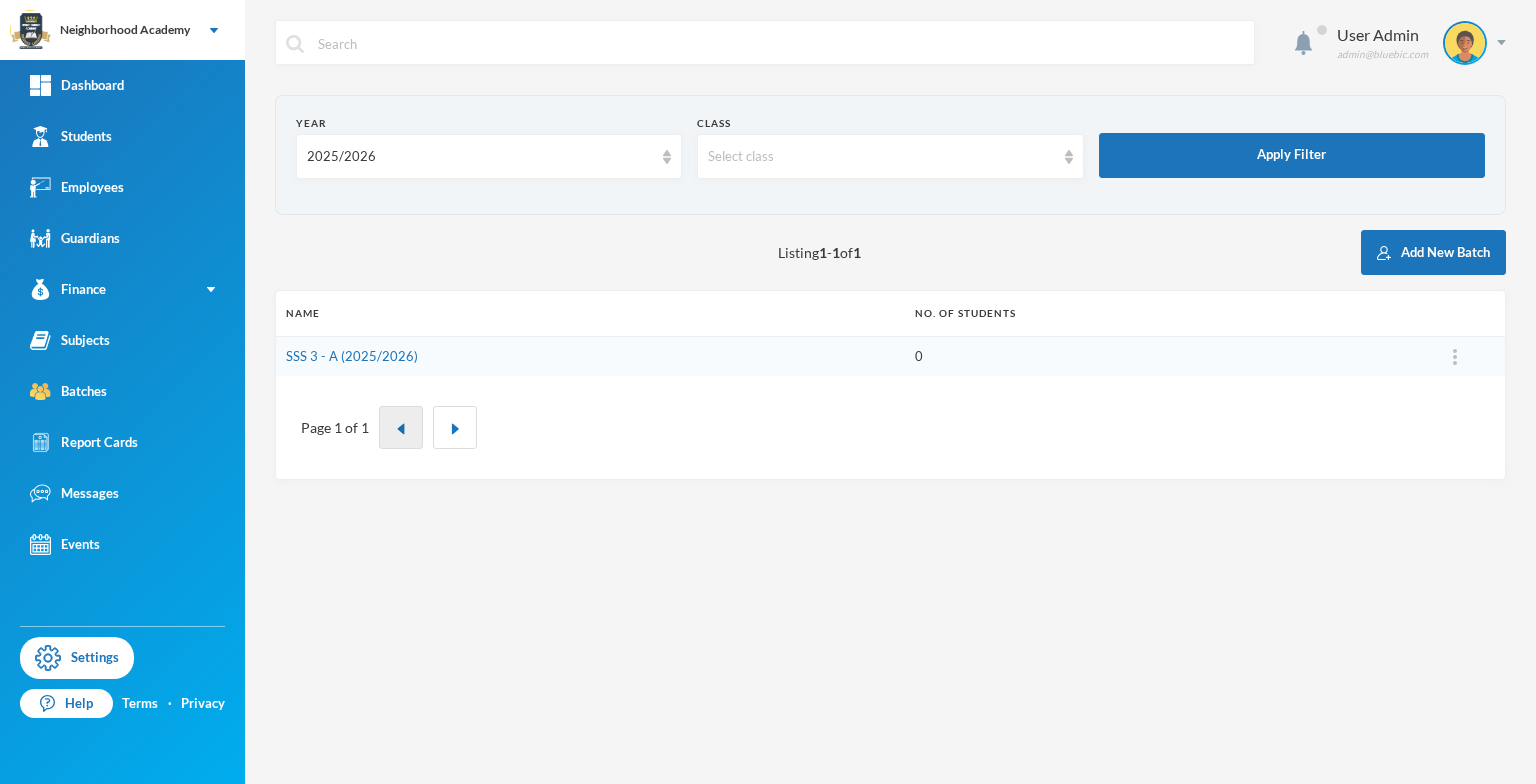 click at bounding box center (401, 427) 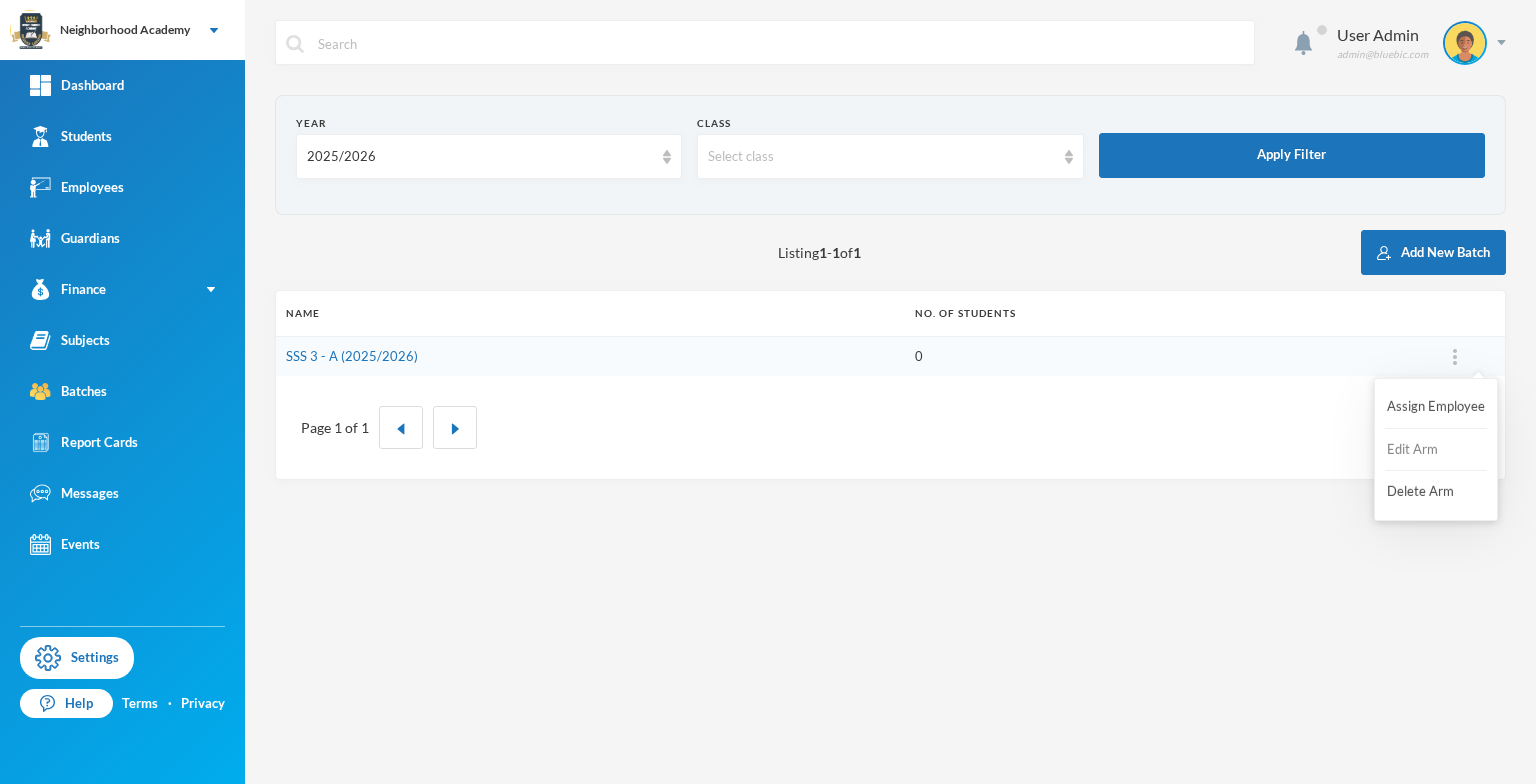 click on "Edit Arm" at bounding box center (1425, 450) 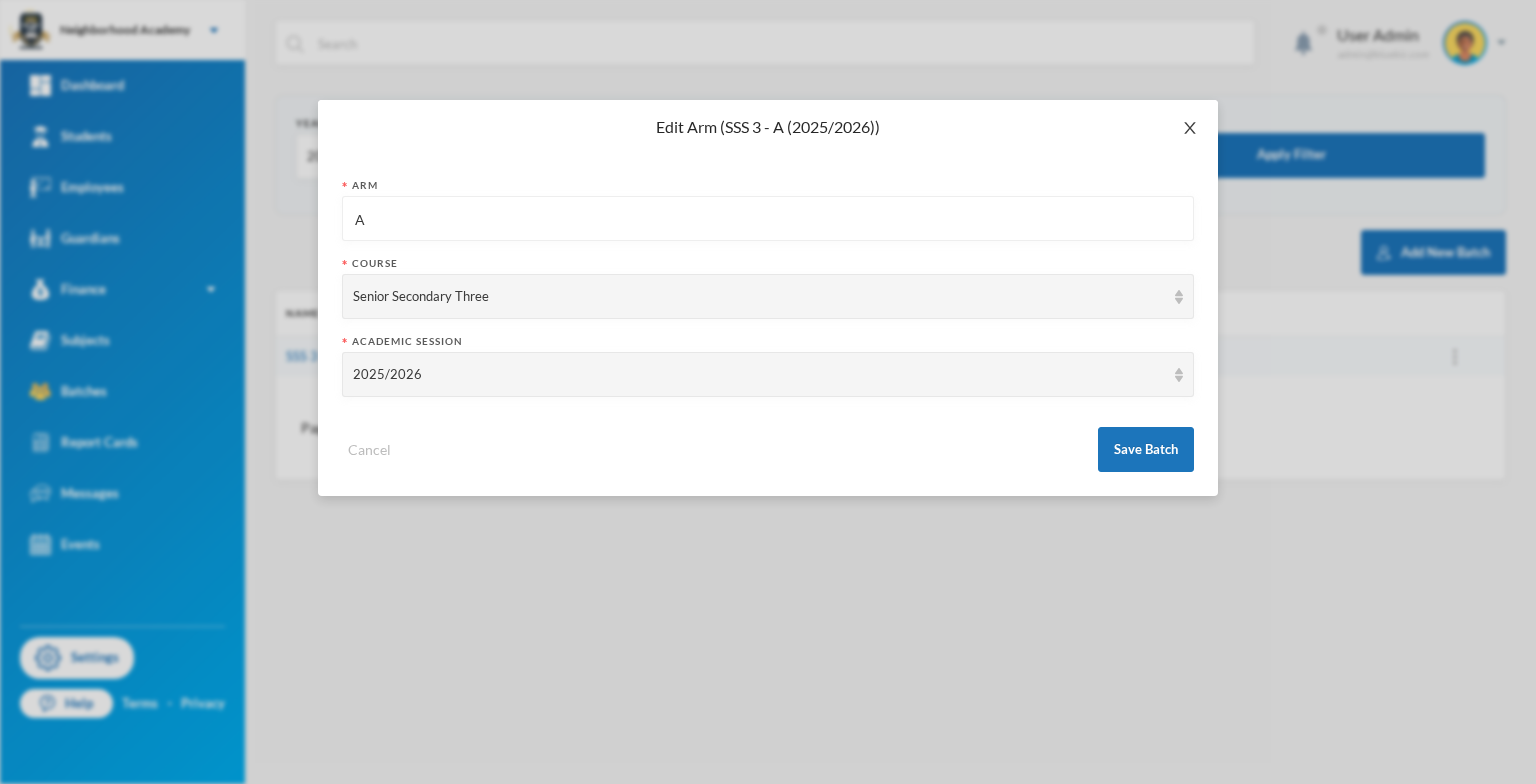 click 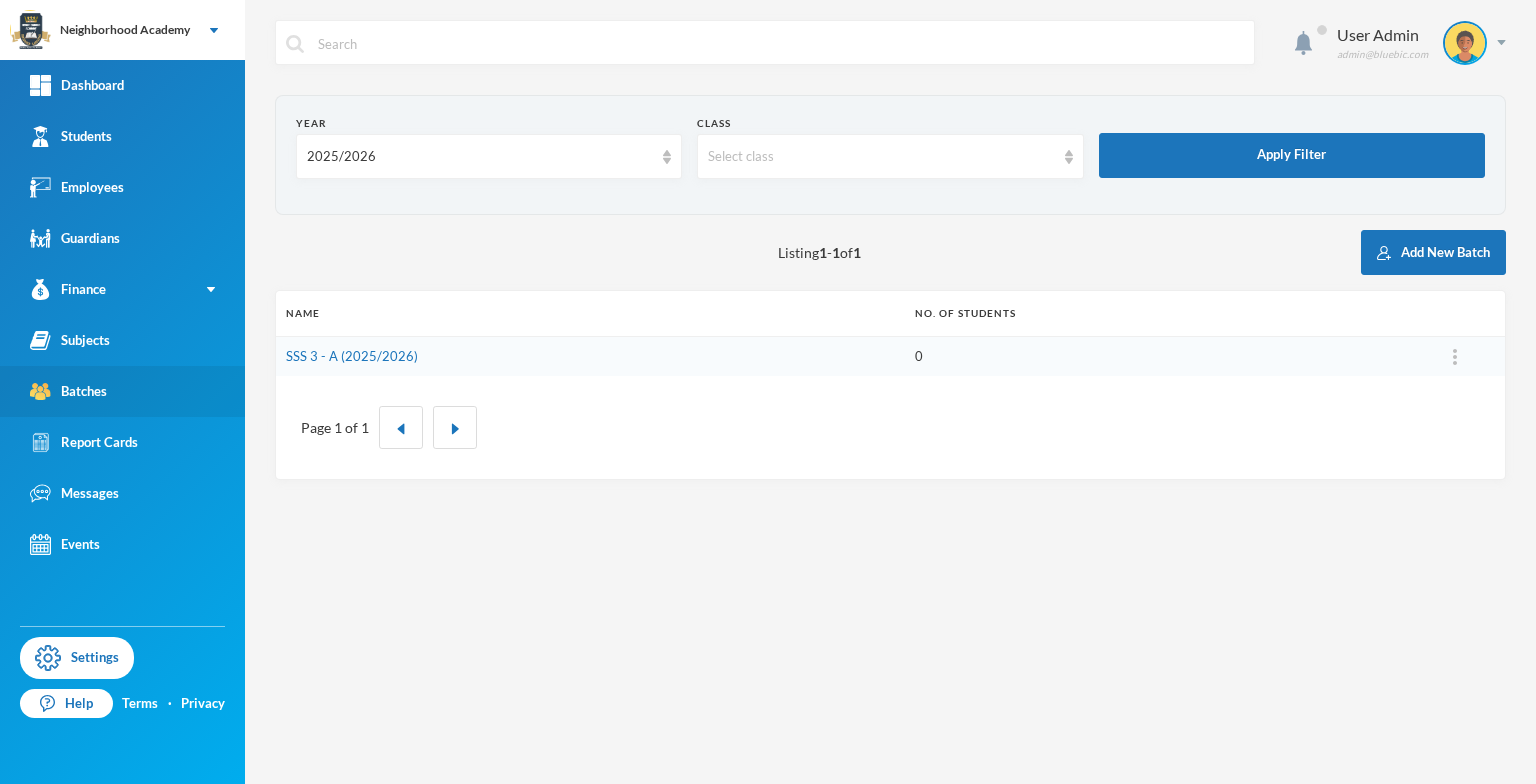 click on "Batches" at bounding box center [68, 391] 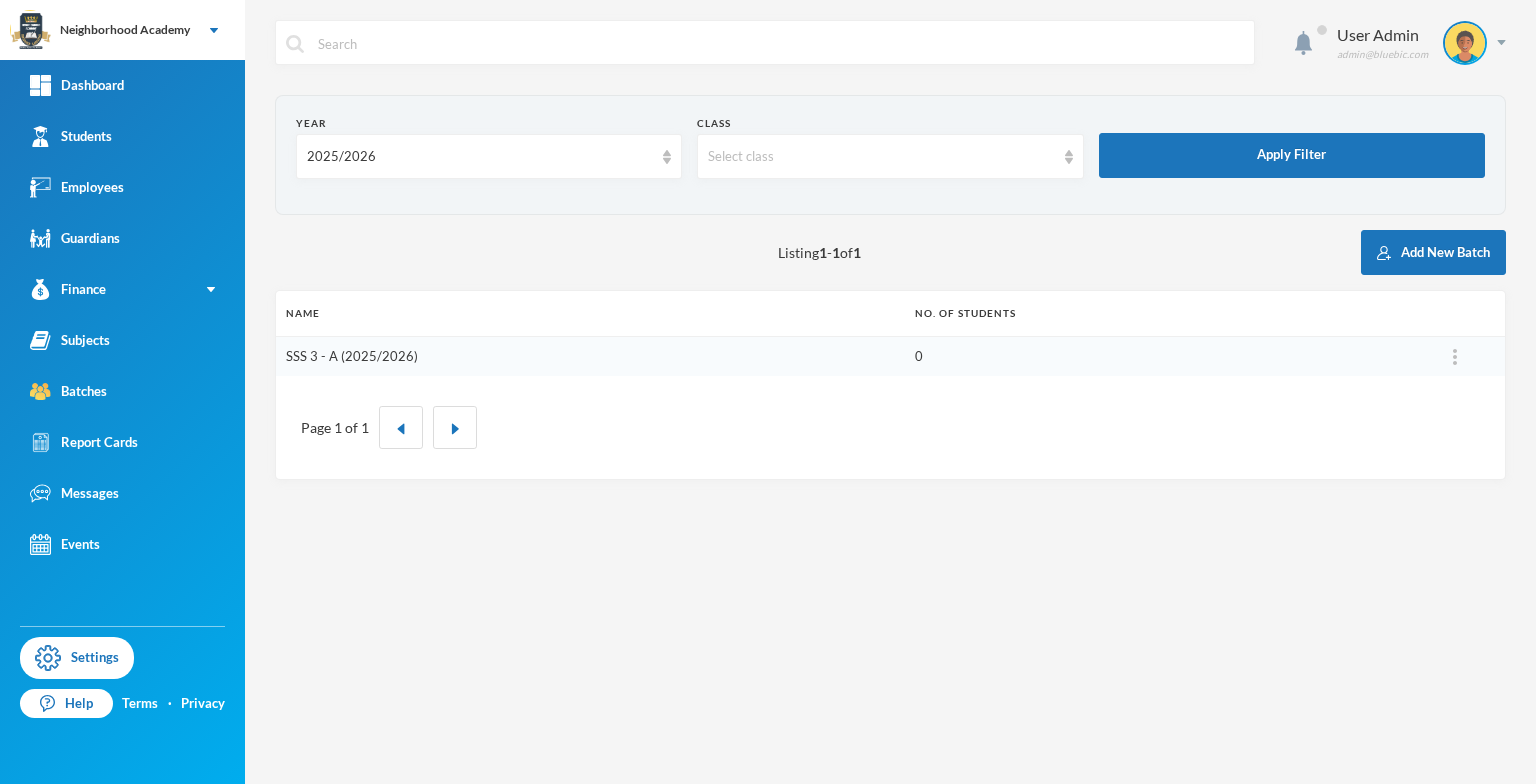 click on "SSS 3 - A (2025/2026)" at bounding box center (352, 356) 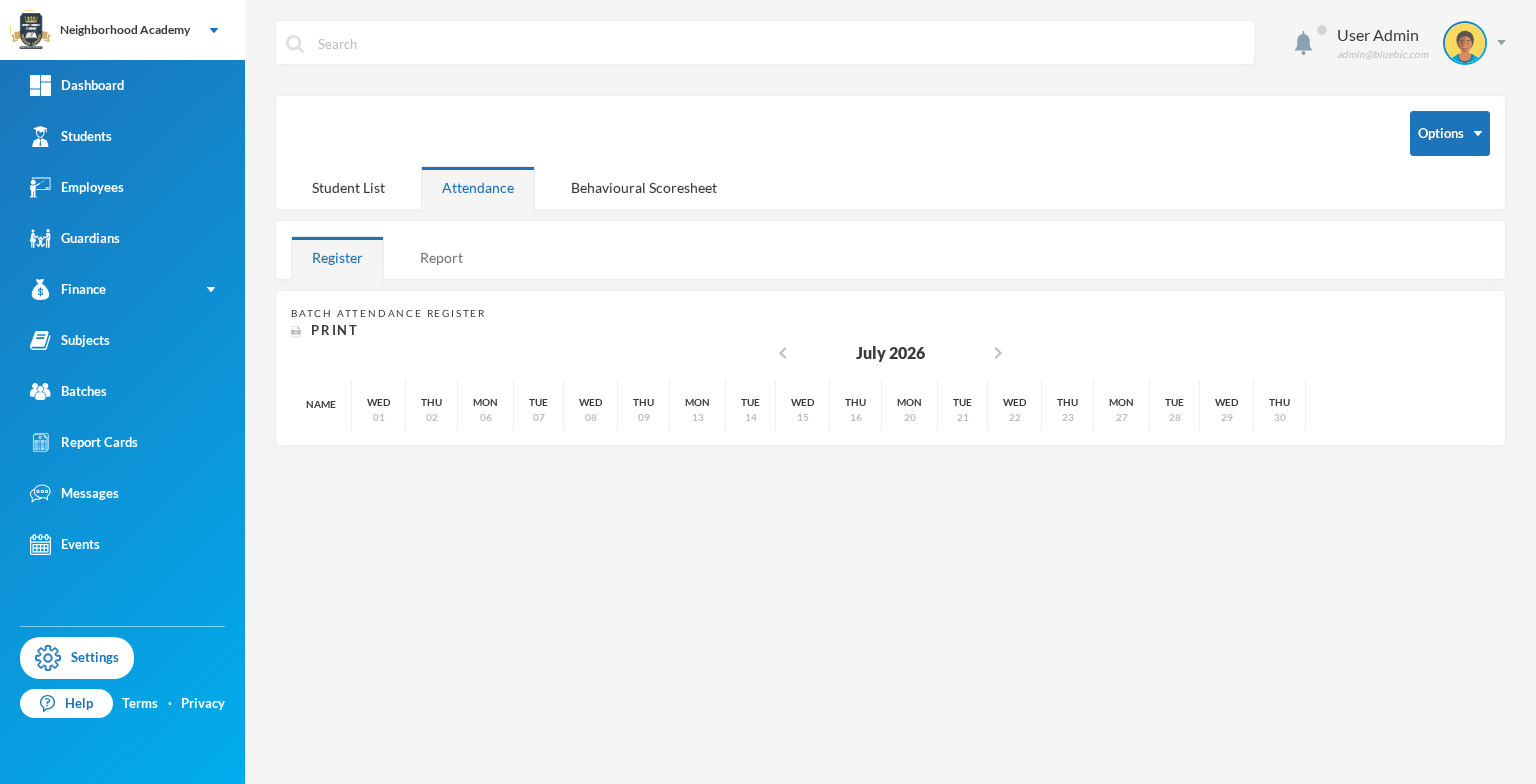 click on "Report" at bounding box center (441, 257) 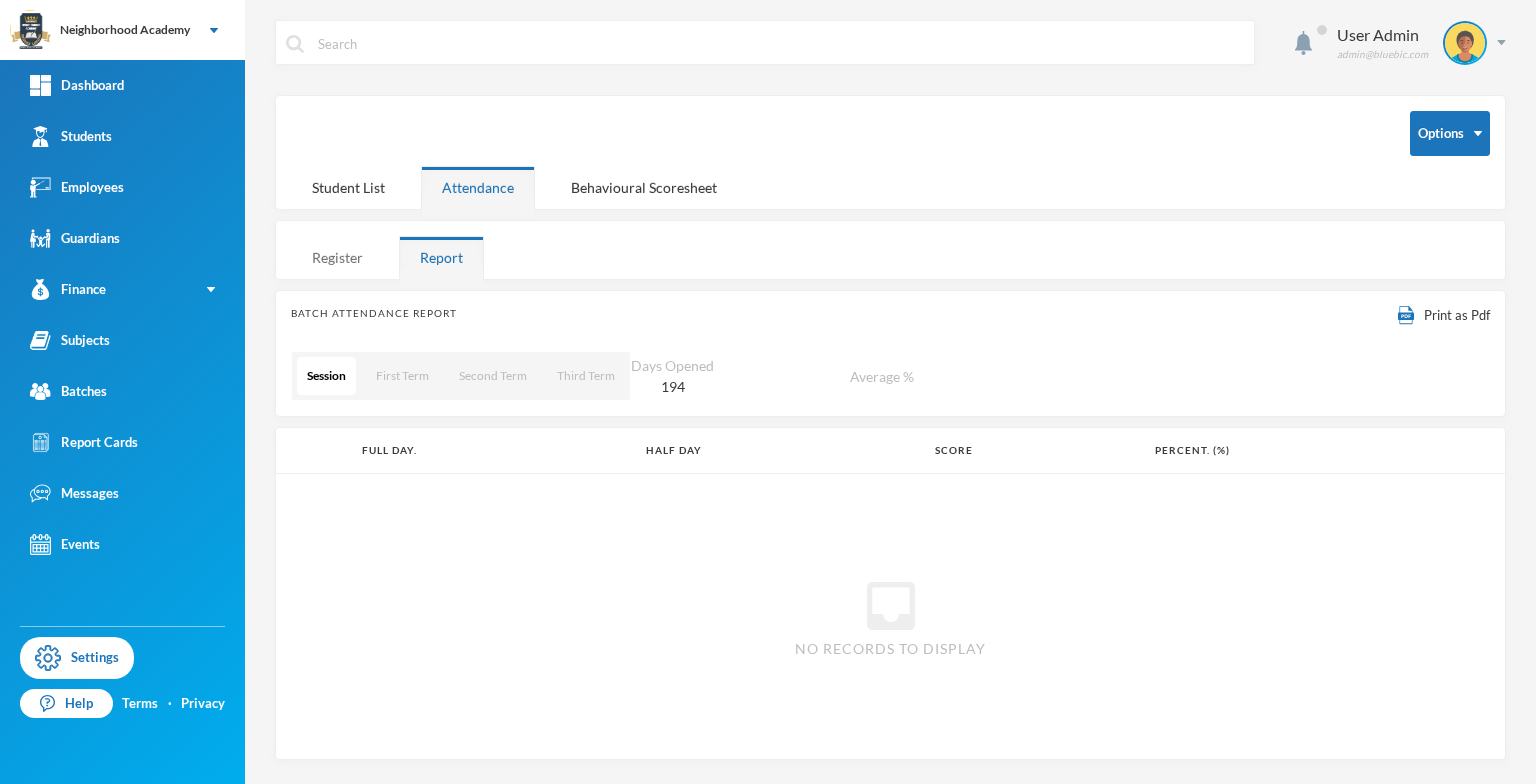 click on "Register" at bounding box center [337, 257] 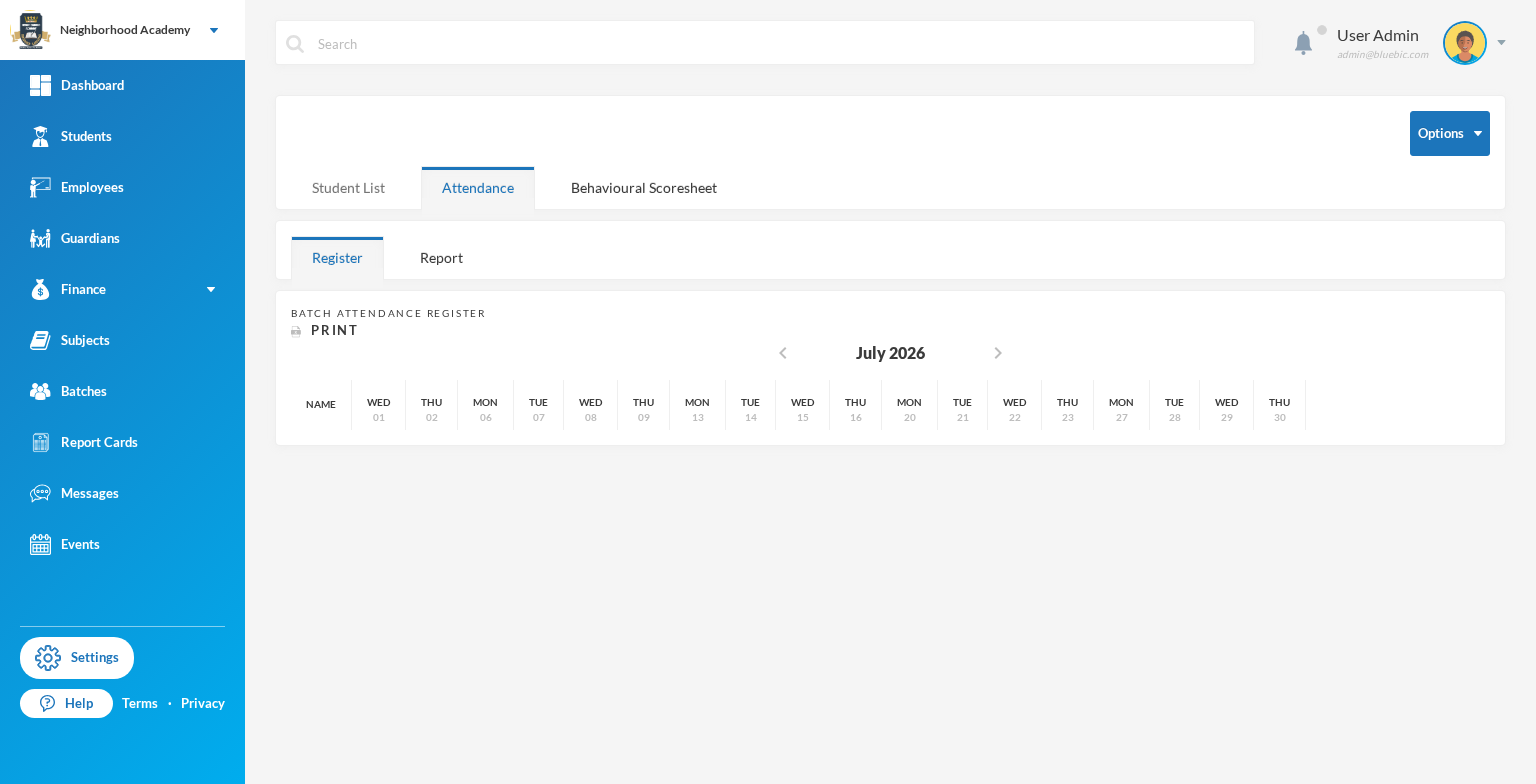 click on "Student List" at bounding box center [348, 187] 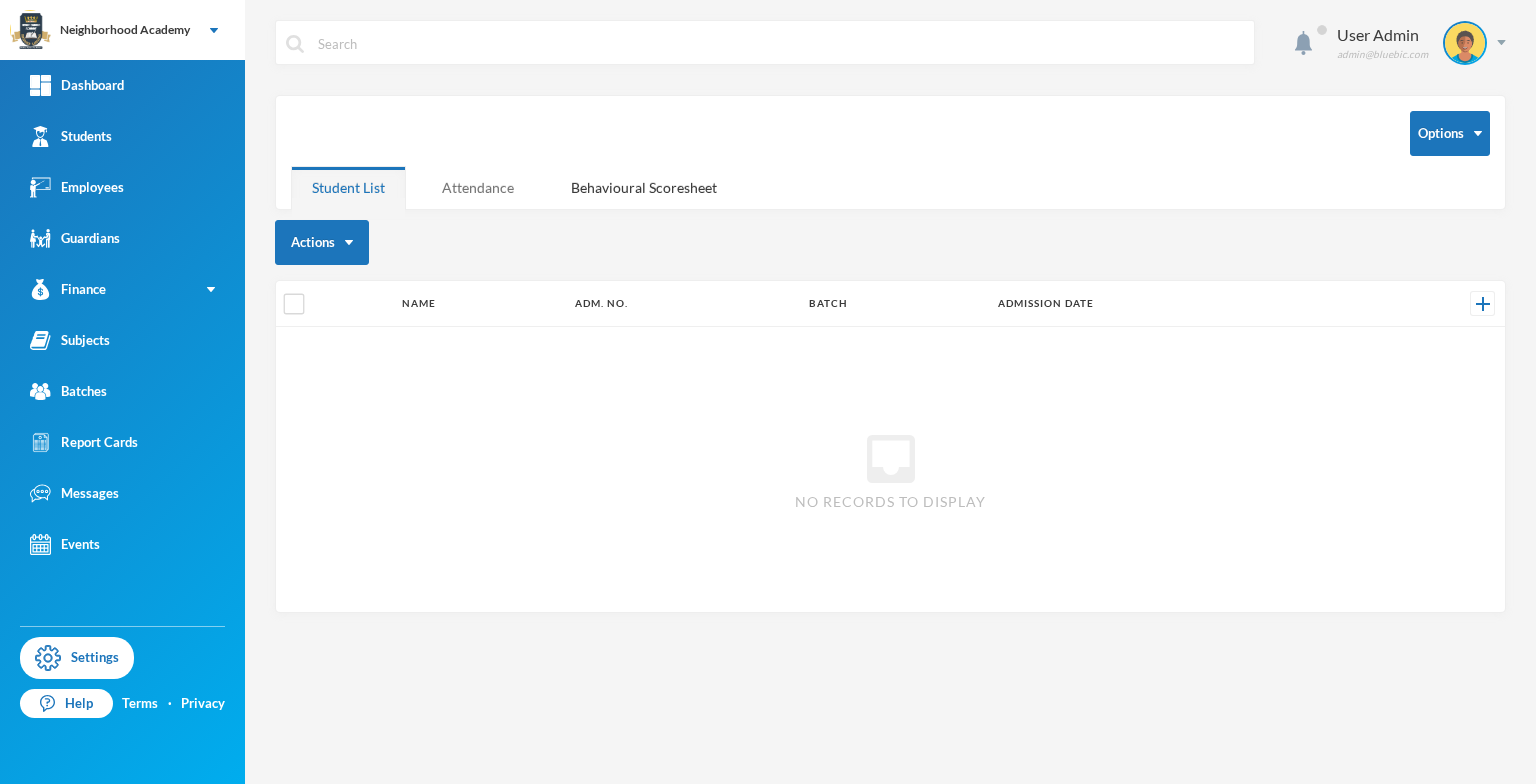 click on "Attendance" at bounding box center (478, 187) 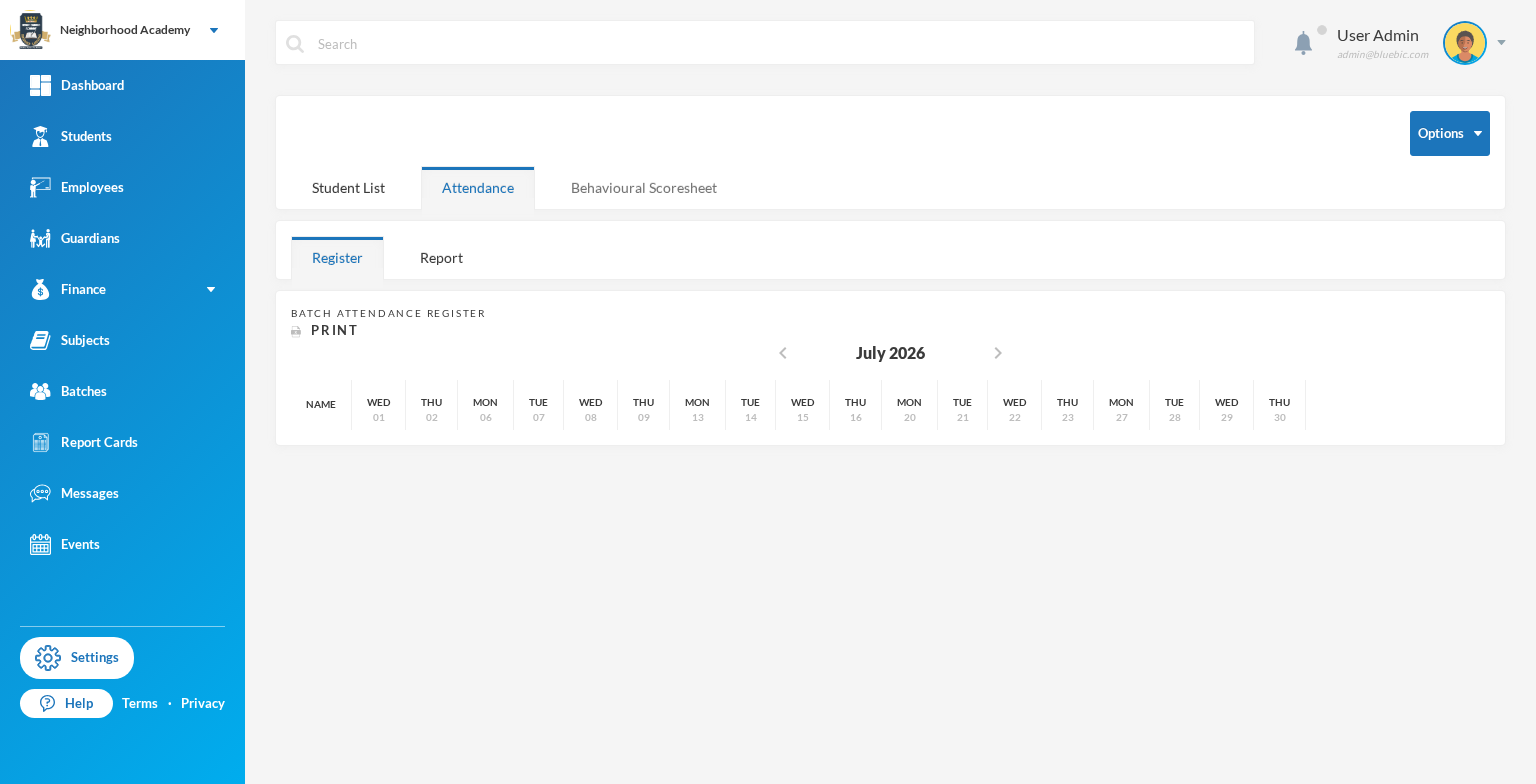 click on "Behavioural Scoresheet" at bounding box center [644, 187] 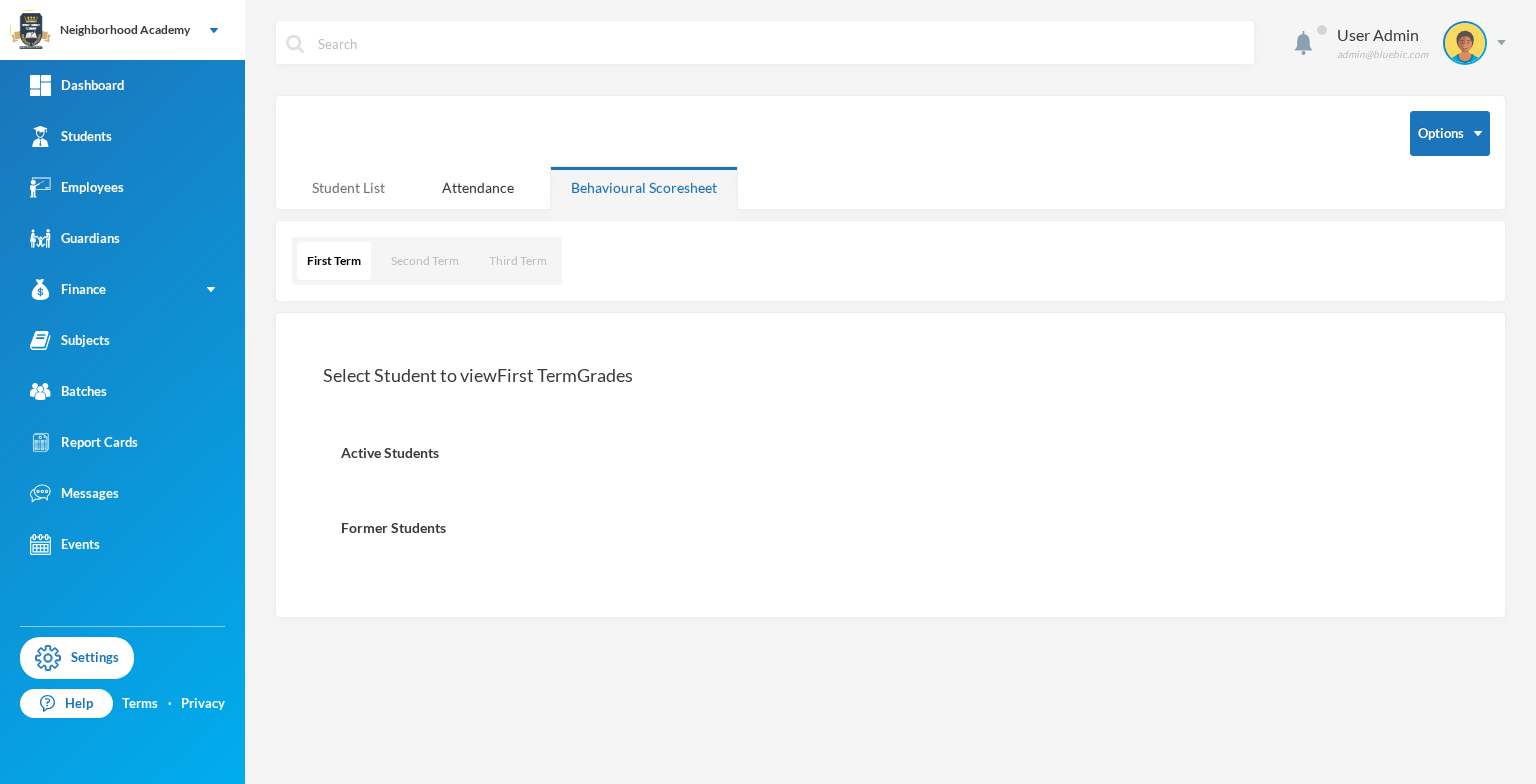 click on "Student List" at bounding box center (348, 187) 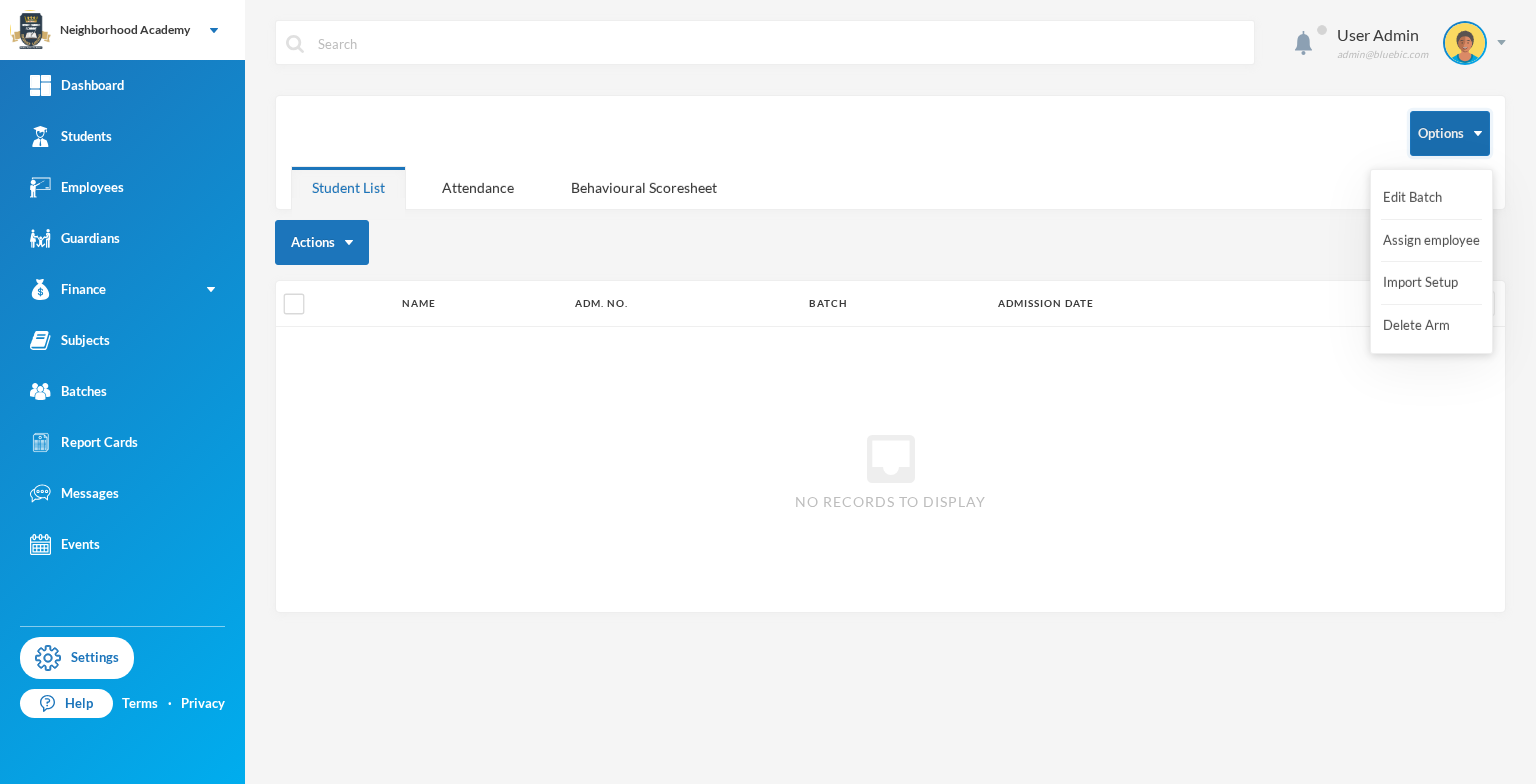 click on "Options" at bounding box center [1450, 133] 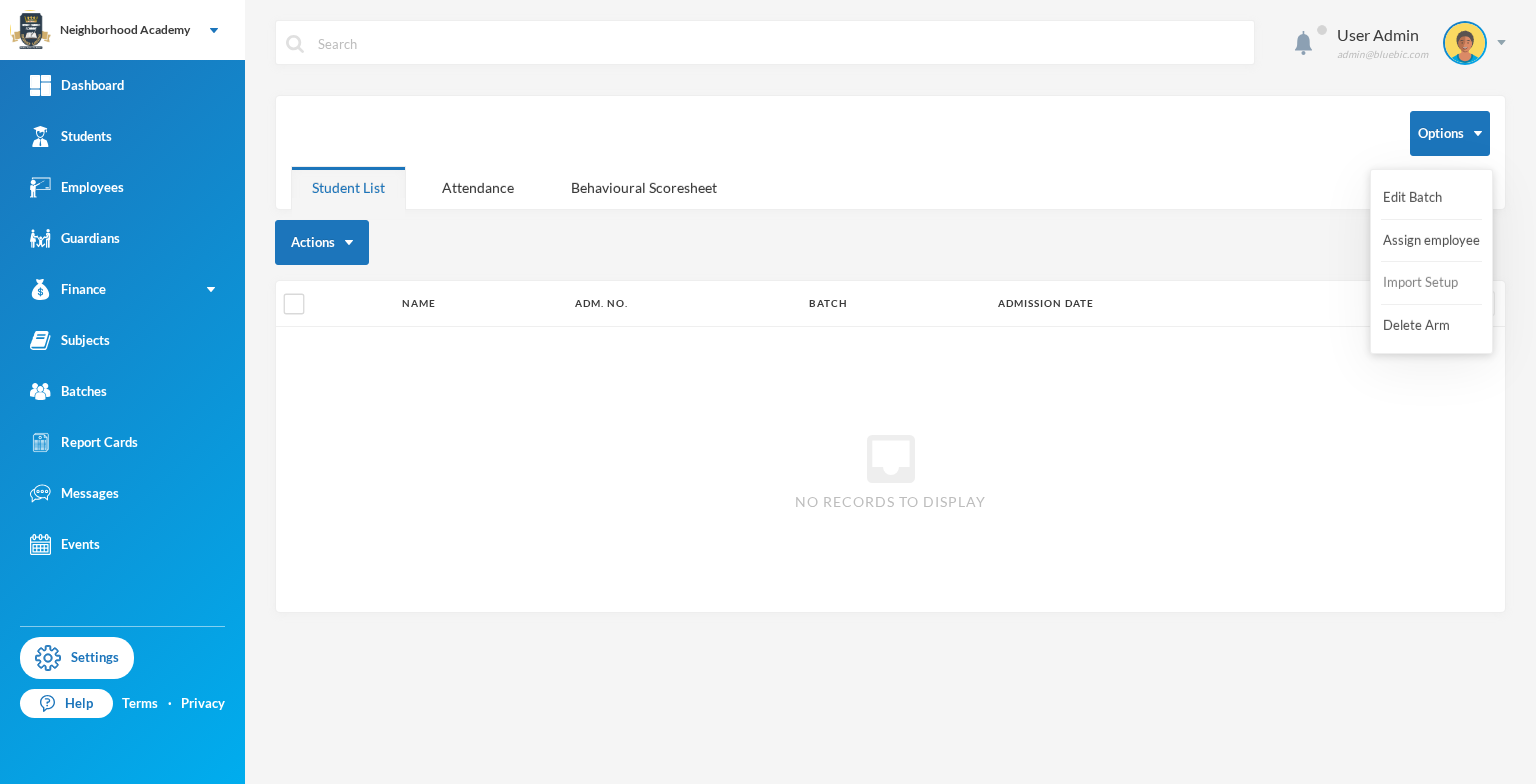 click on "Import Setup" at bounding box center (1421, 283) 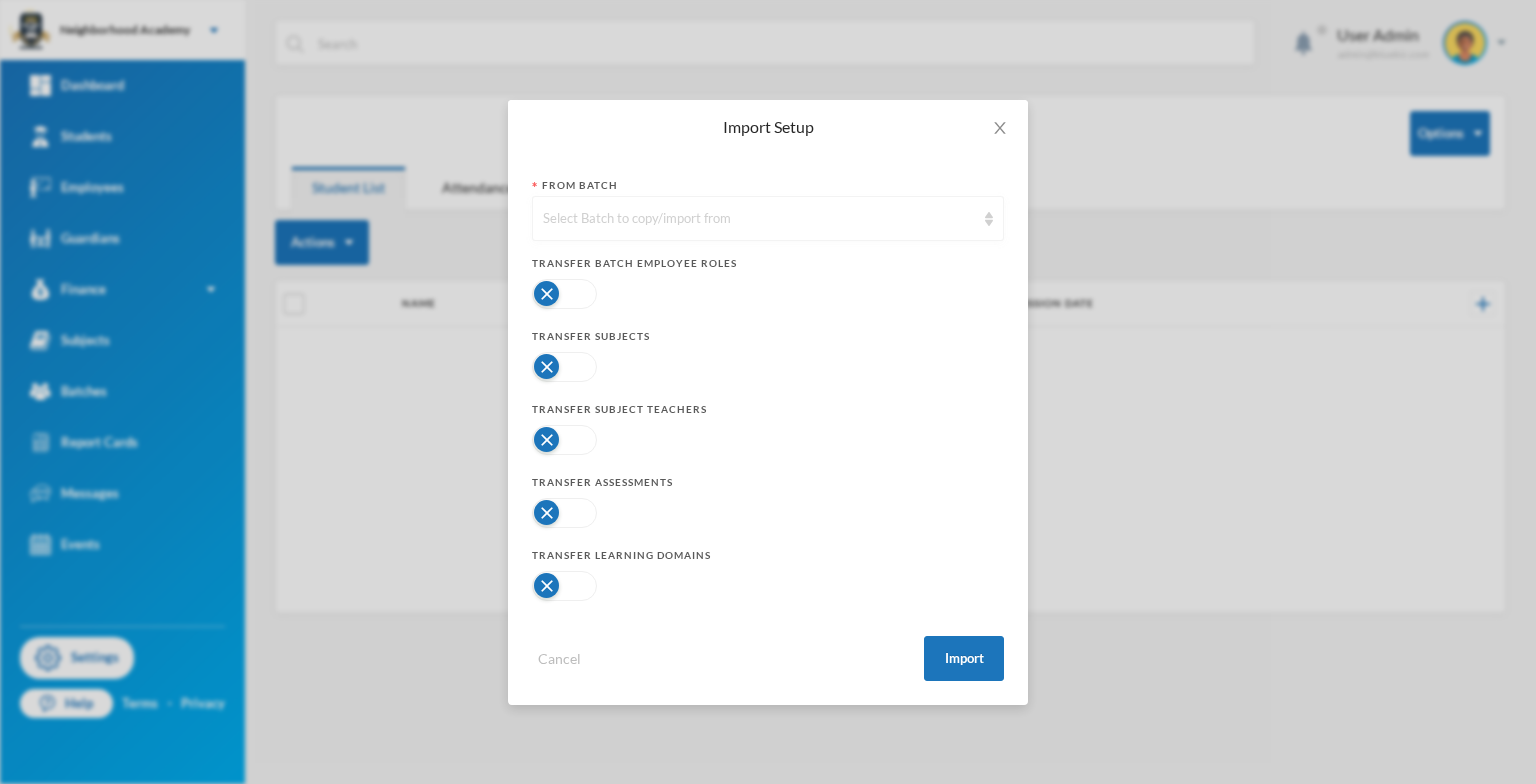 click at bounding box center (989, 219) 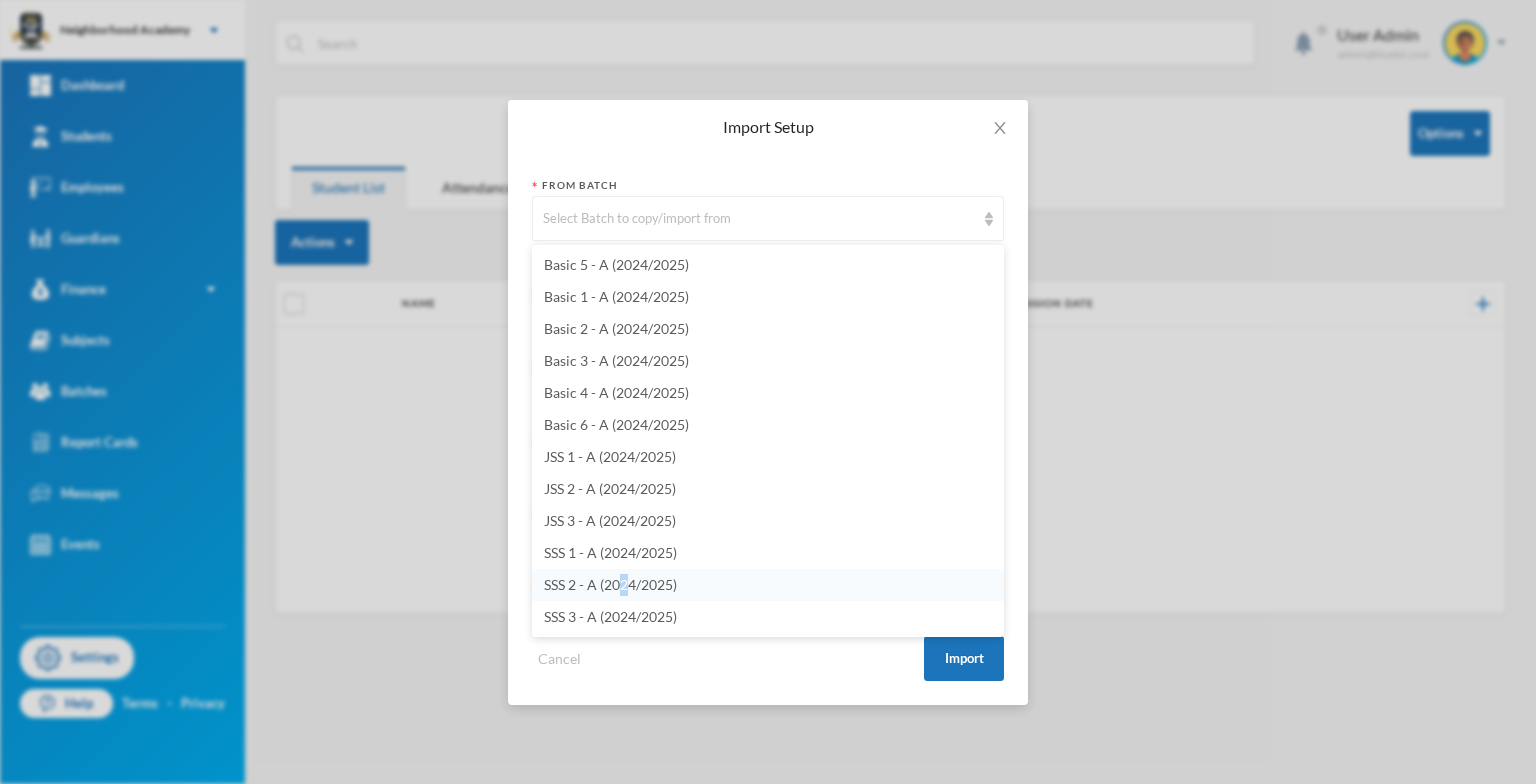 click on "SSS 2 - A (2024/2025)" at bounding box center (610, 584) 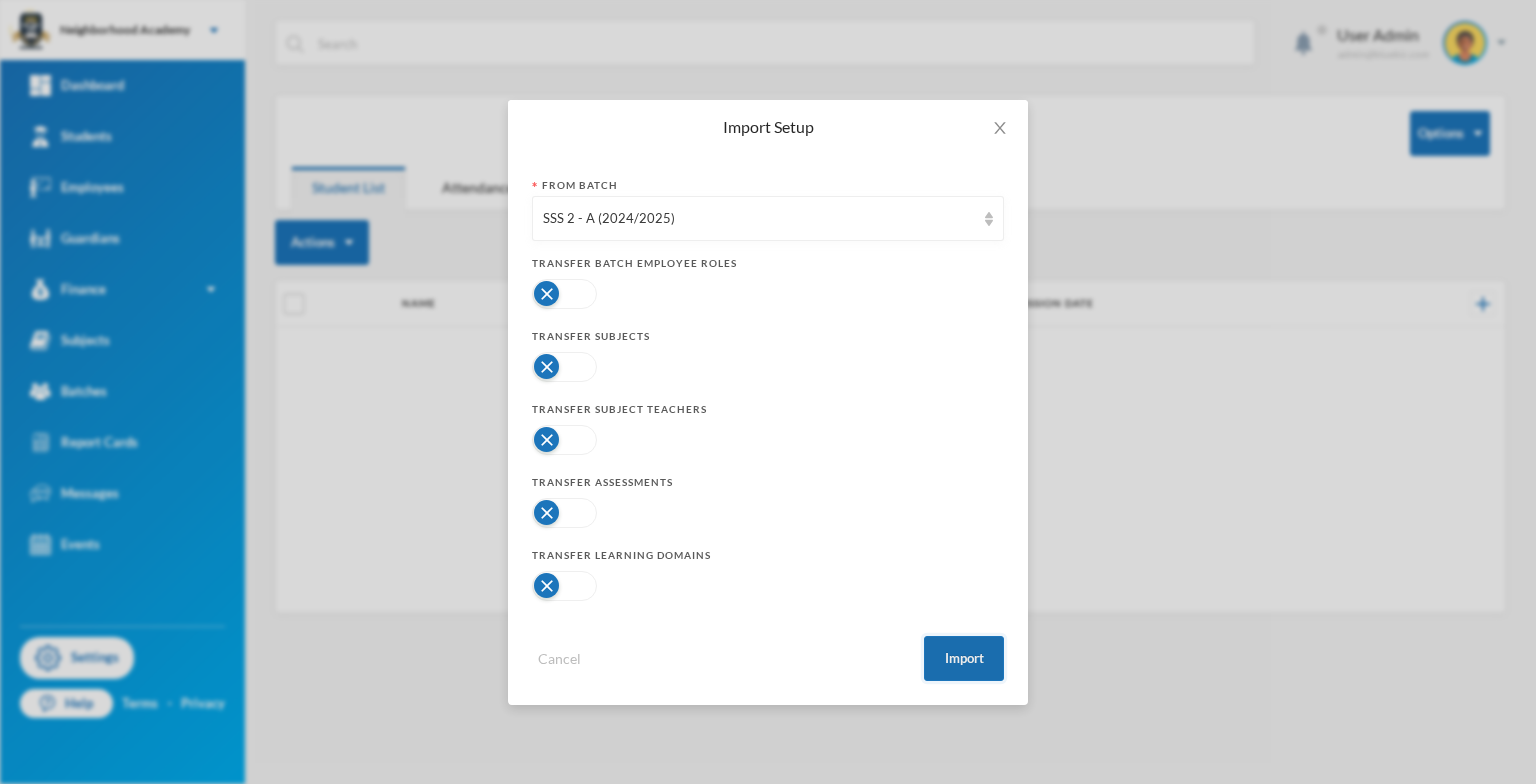 click on "Import" at bounding box center (964, 658) 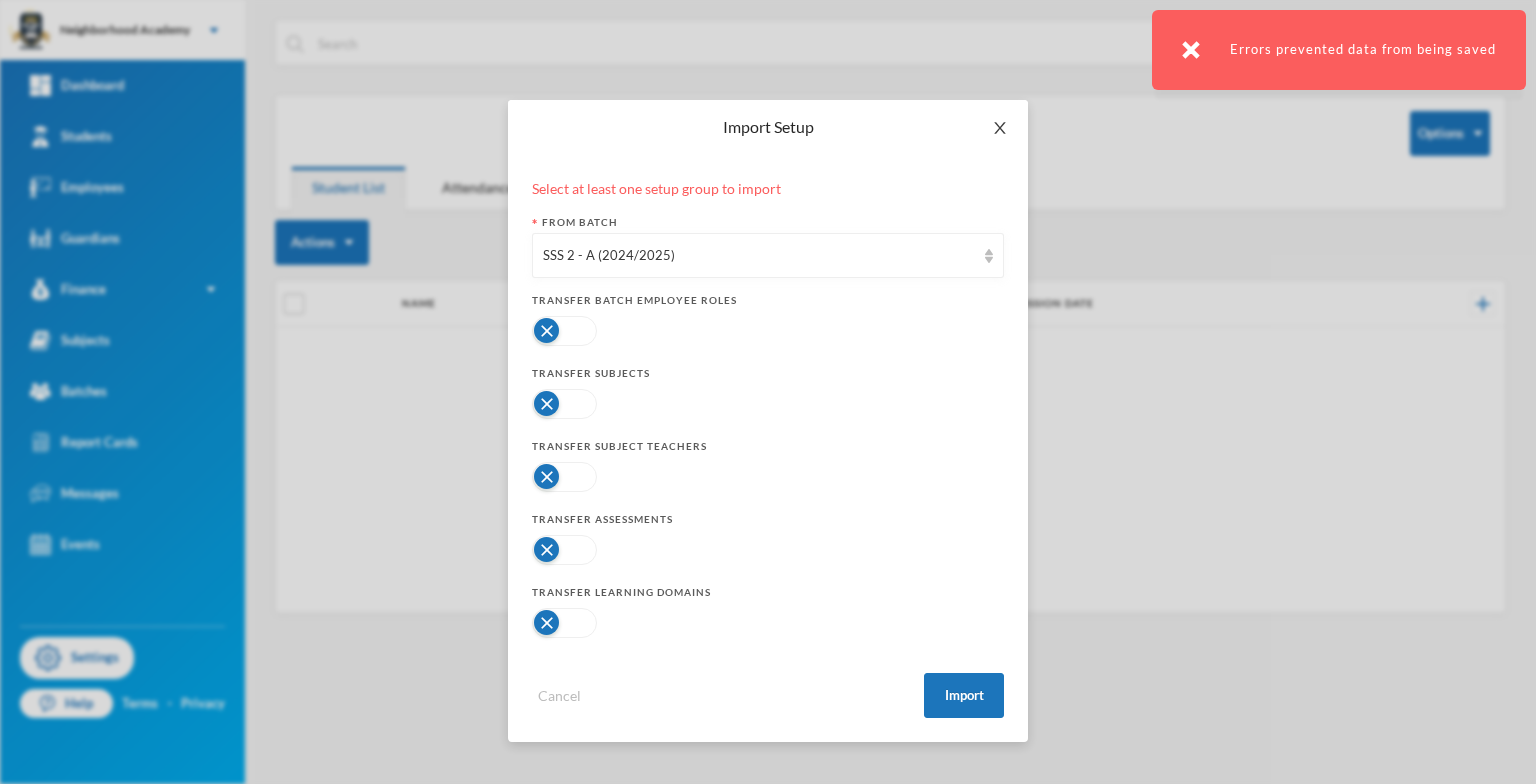 click 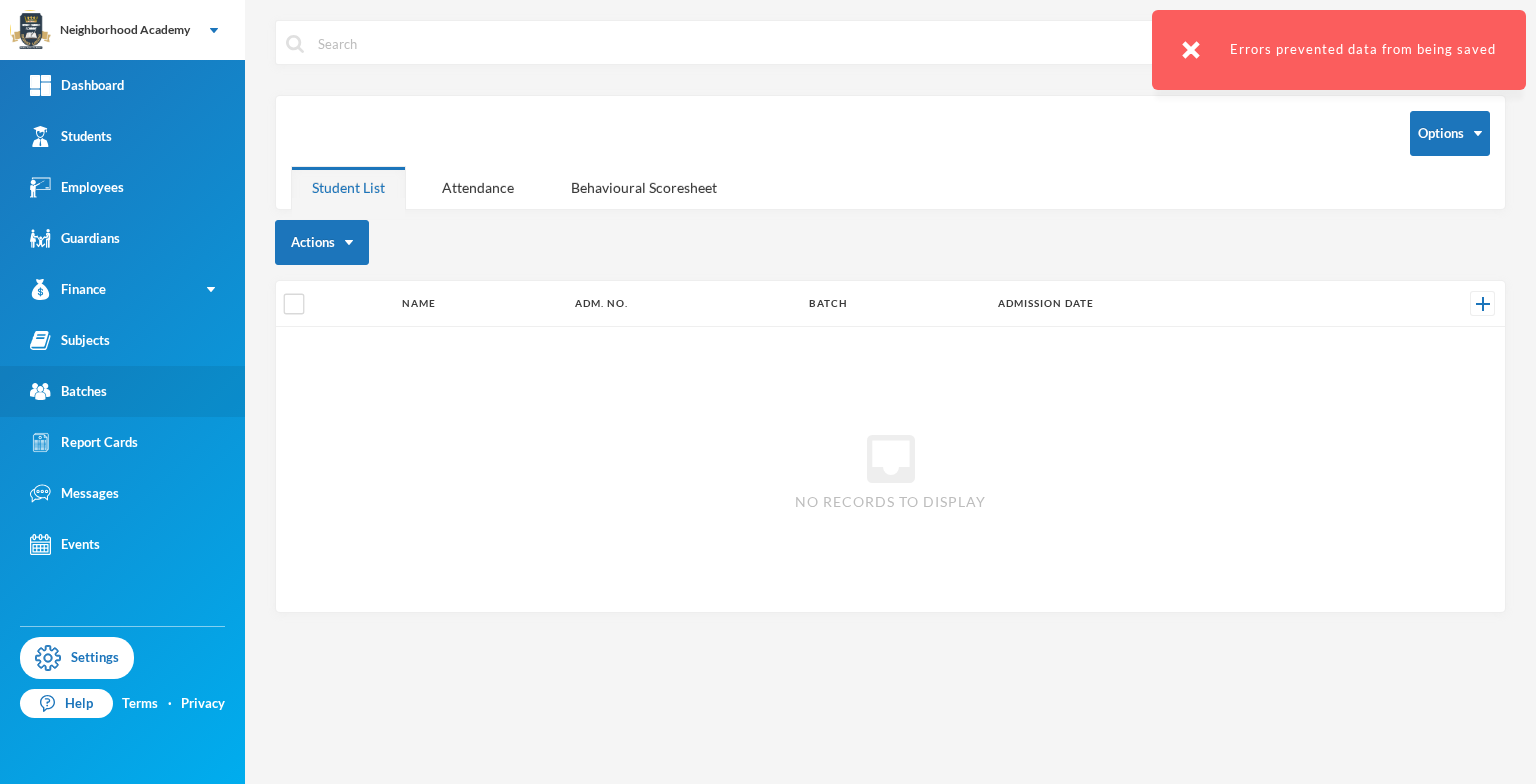 click on "Batches" at bounding box center [68, 391] 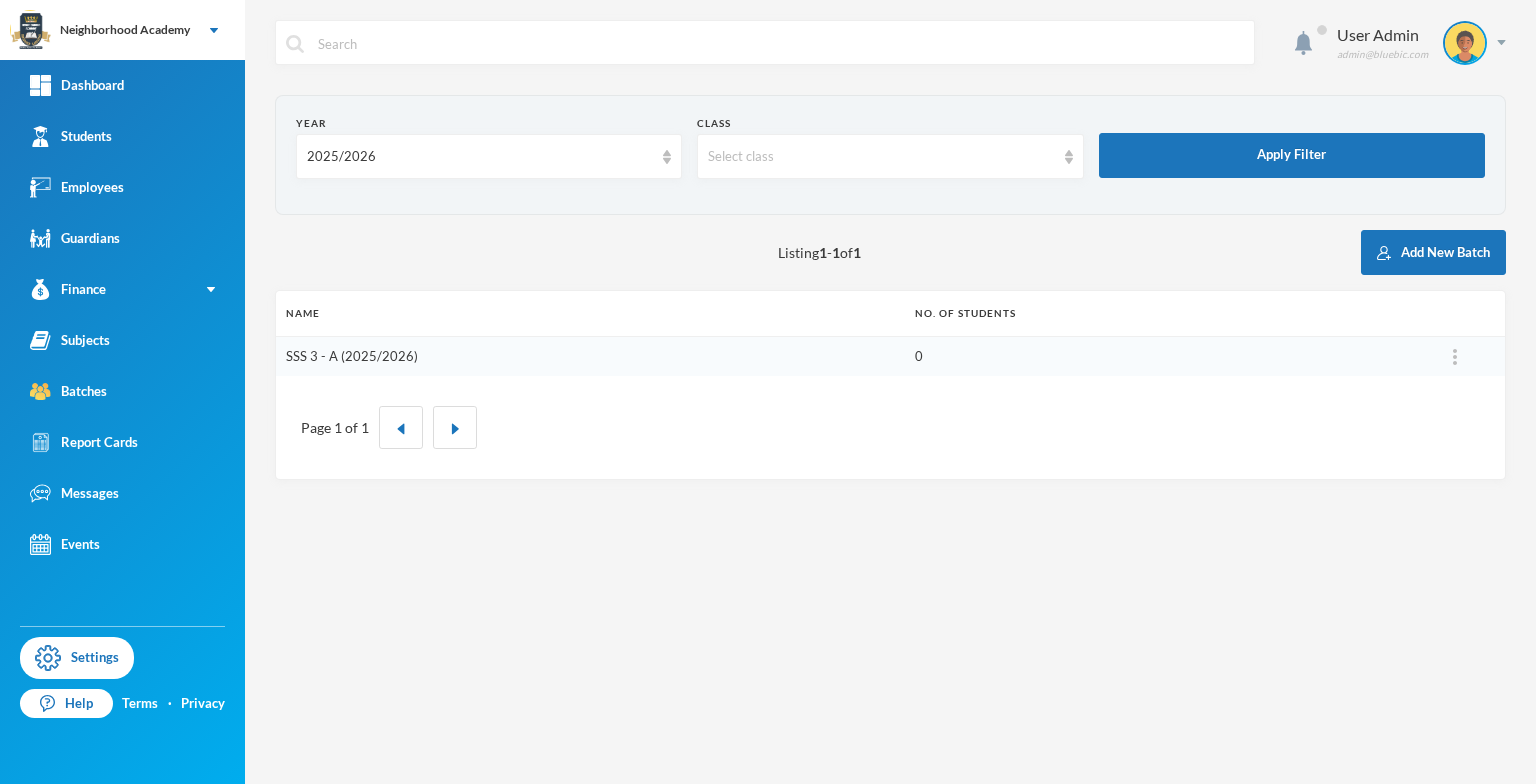 click on "SSS 3 - A (2025/2026)" at bounding box center (352, 356) 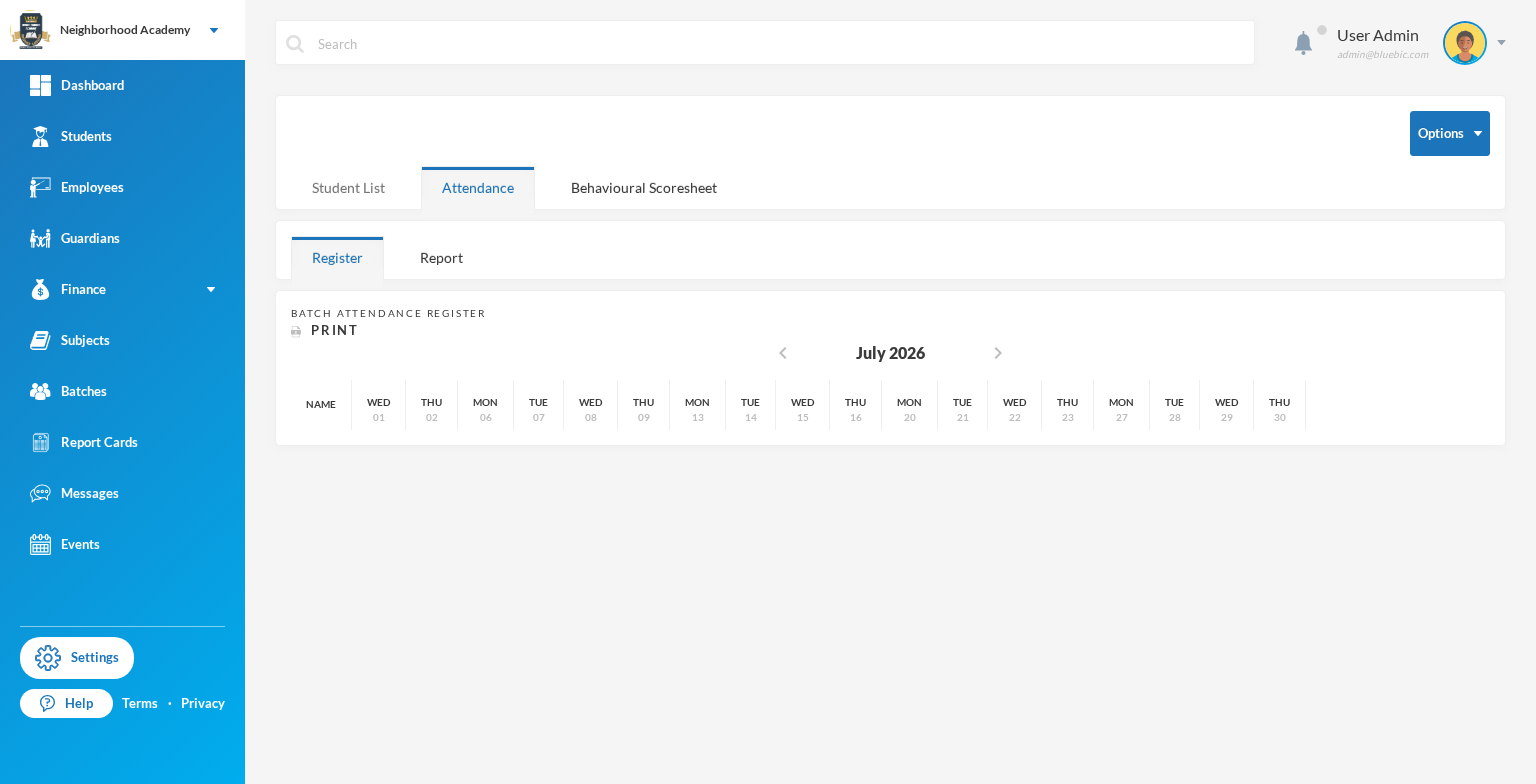 click on "Student List" at bounding box center [348, 187] 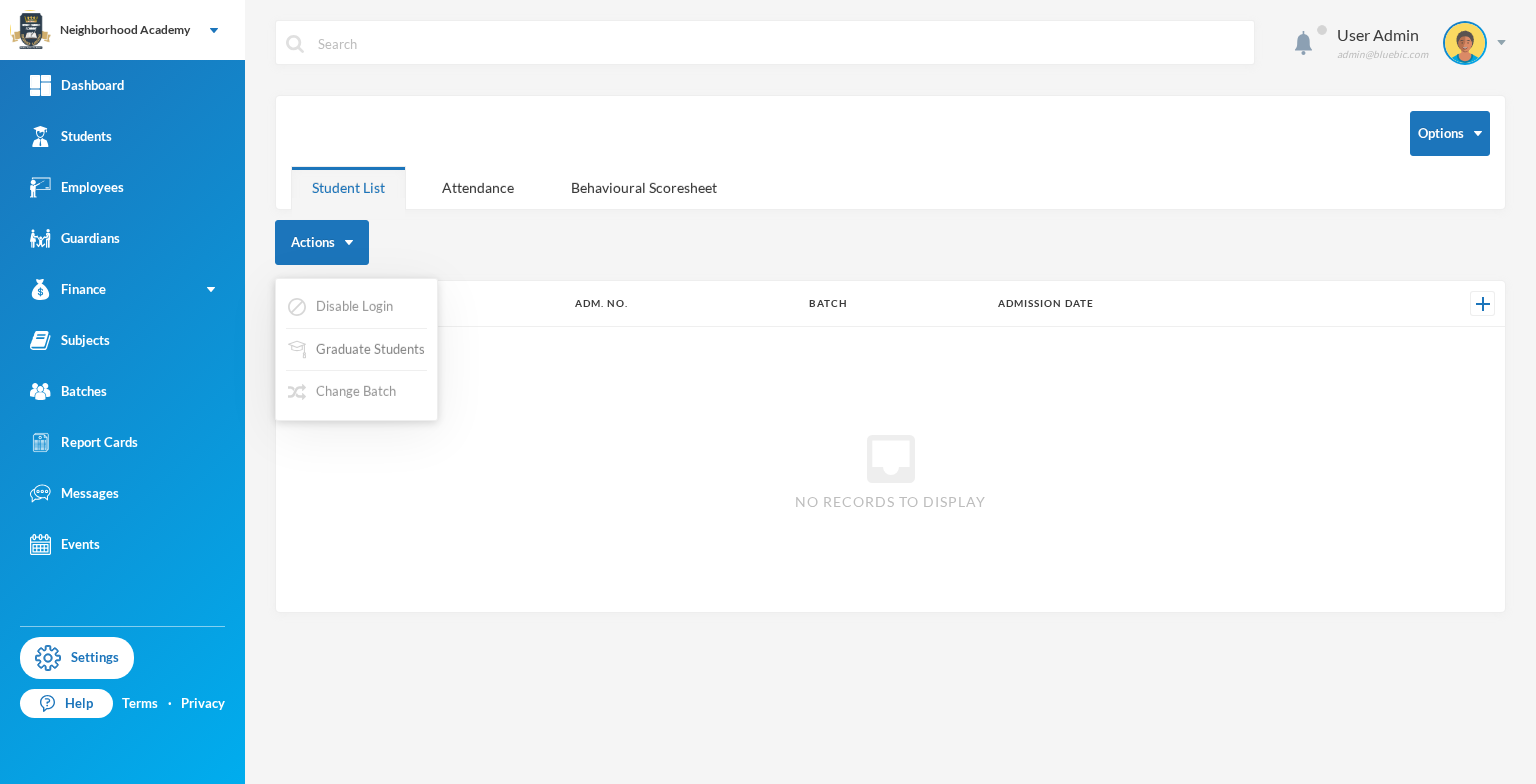 click on "Graduate Students" at bounding box center (356, 350) 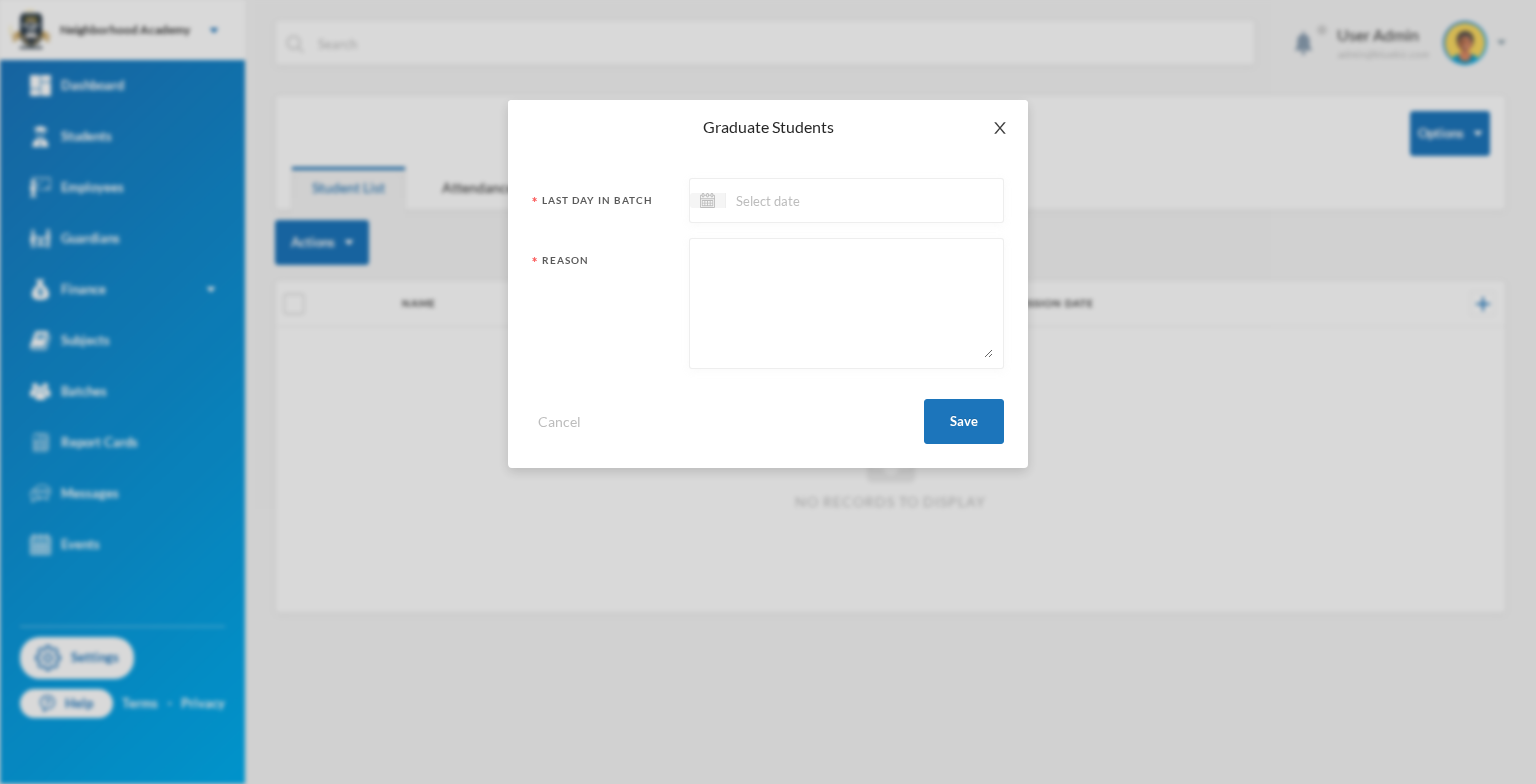 drag, startPoint x: 1008, startPoint y: 128, endPoint x: 1043, endPoint y: 152, distance: 42.43819 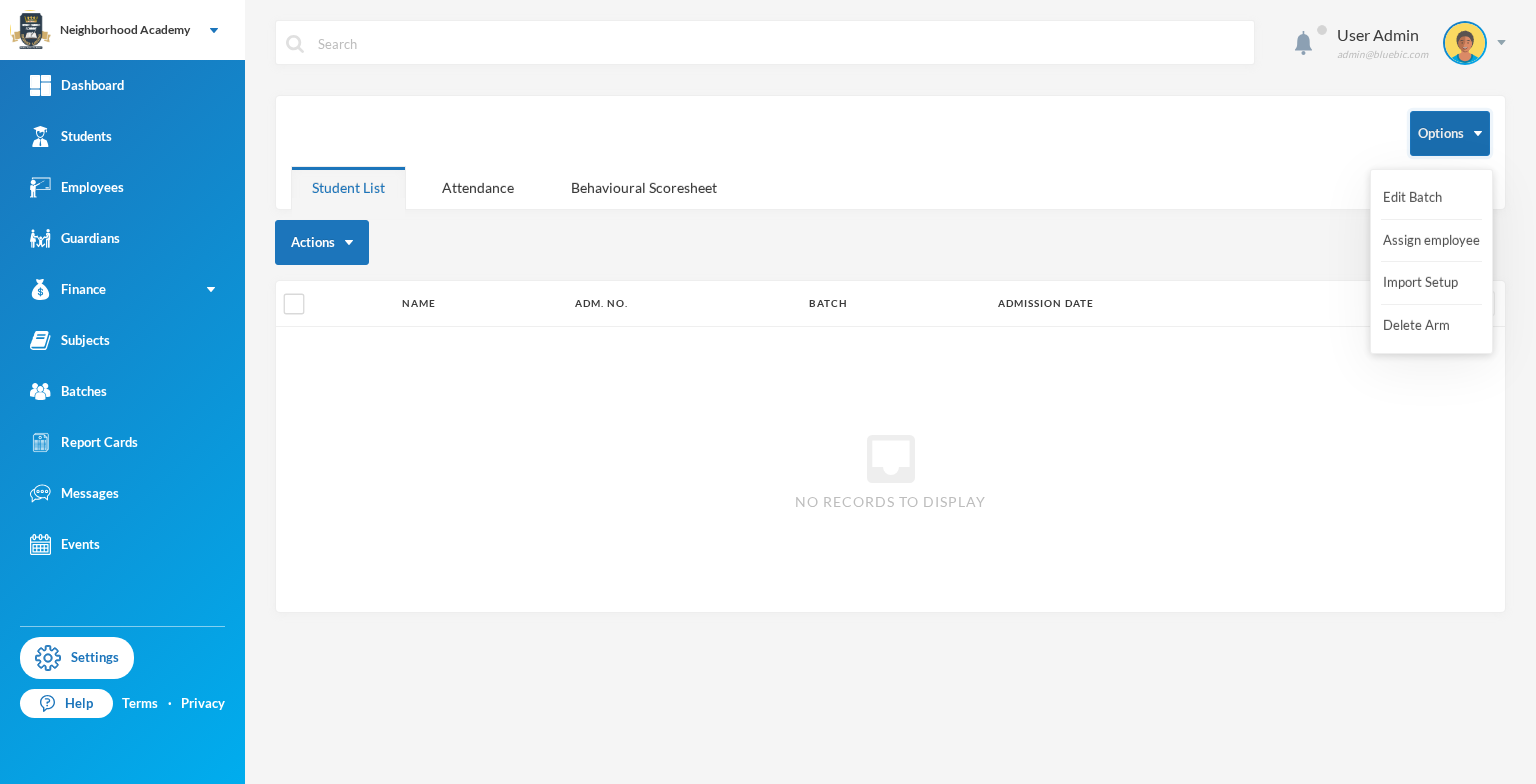 click on "Options" at bounding box center (1450, 133) 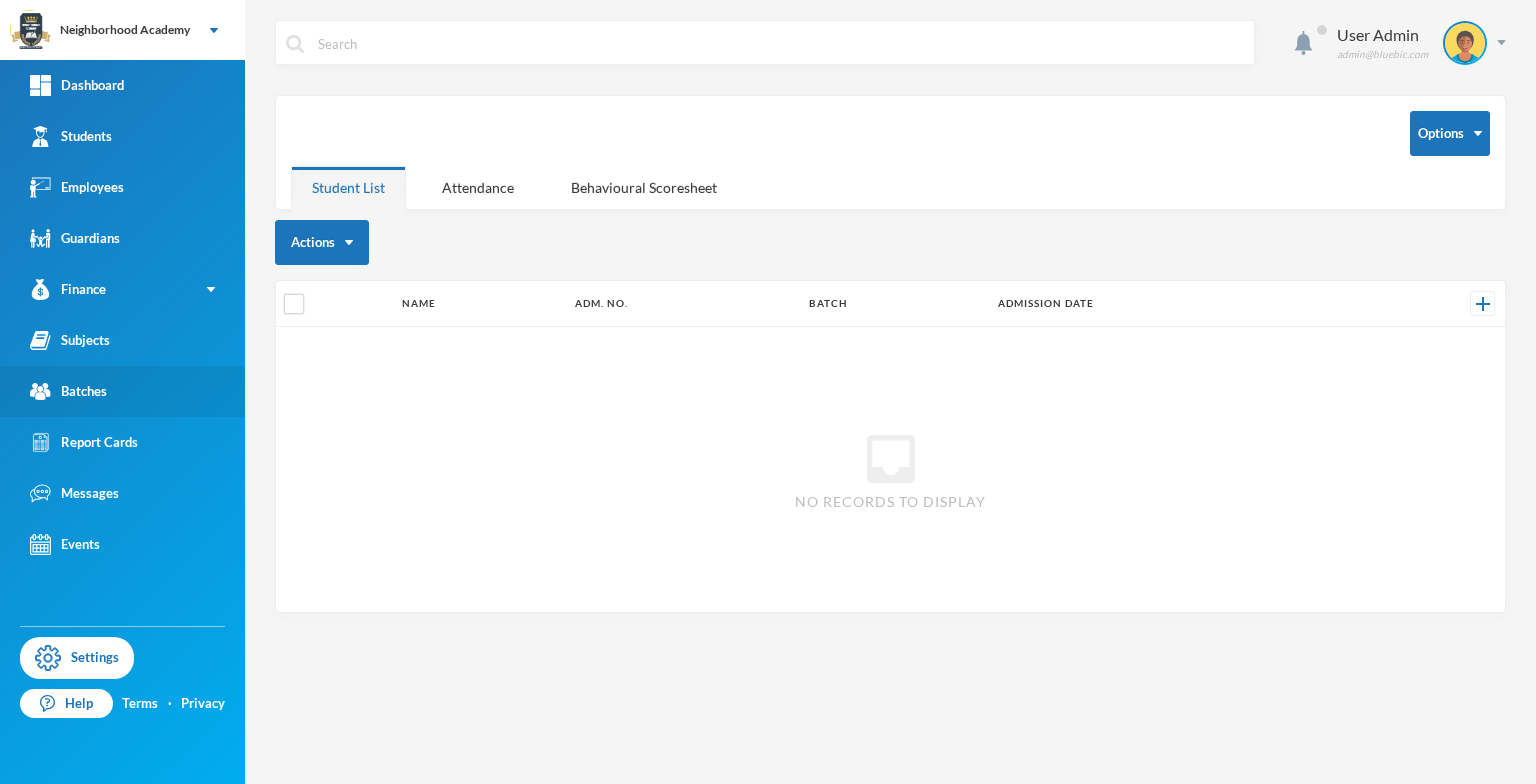 click on "Batches" at bounding box center [68, 391] 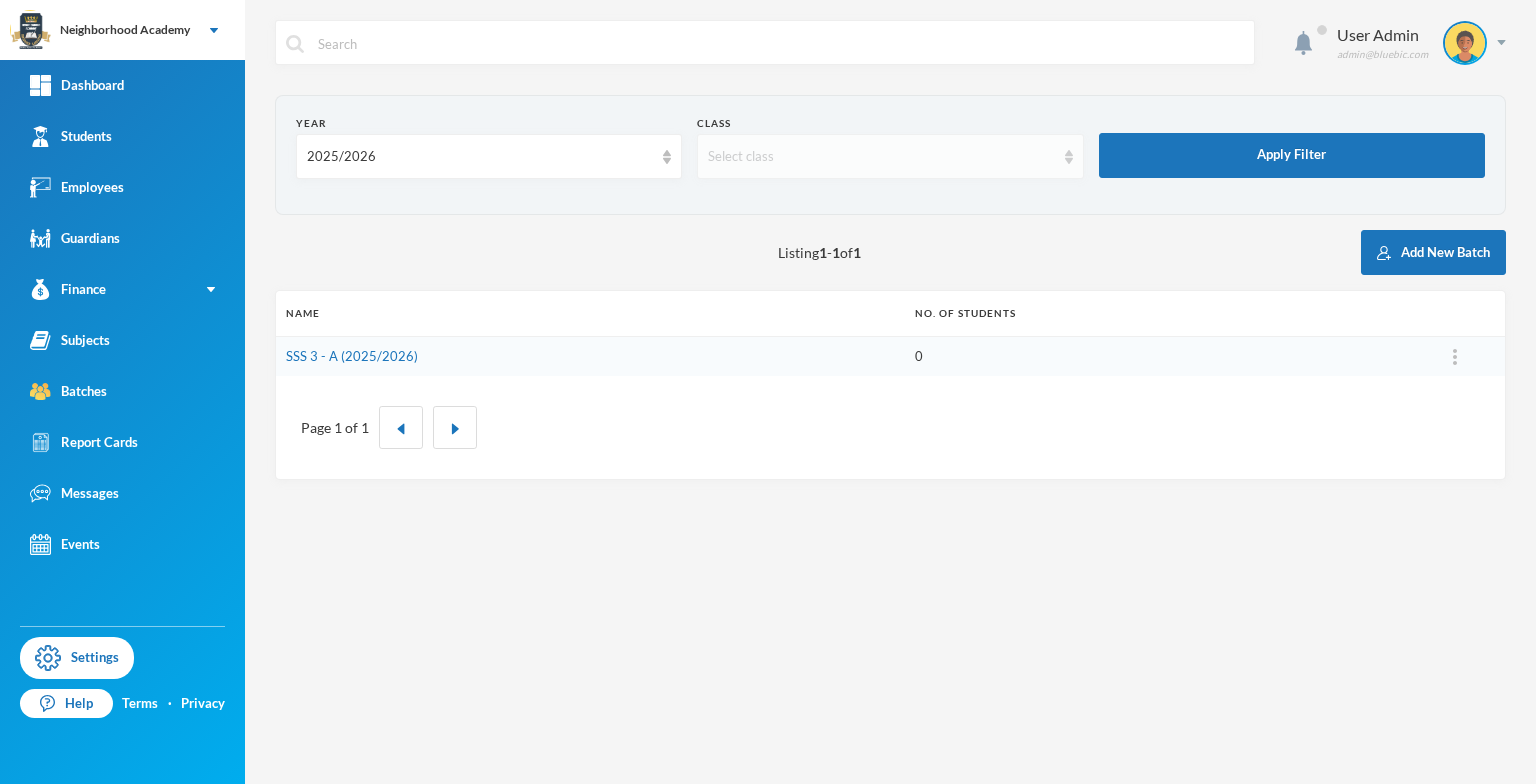 click at bounding box center (1069, 157) 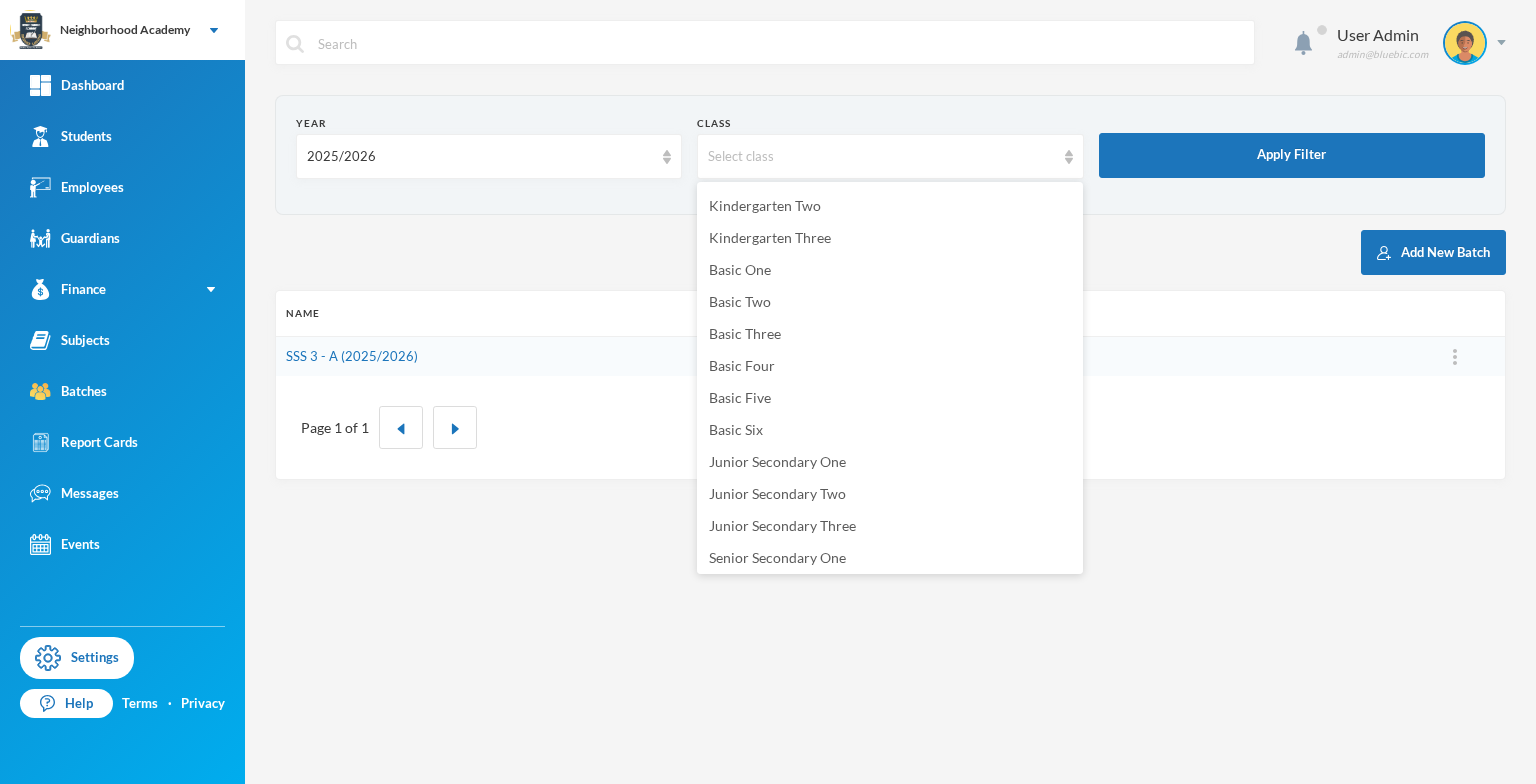 scroll, scrollTop: 160, scrollLeft: 0, axis: vertical 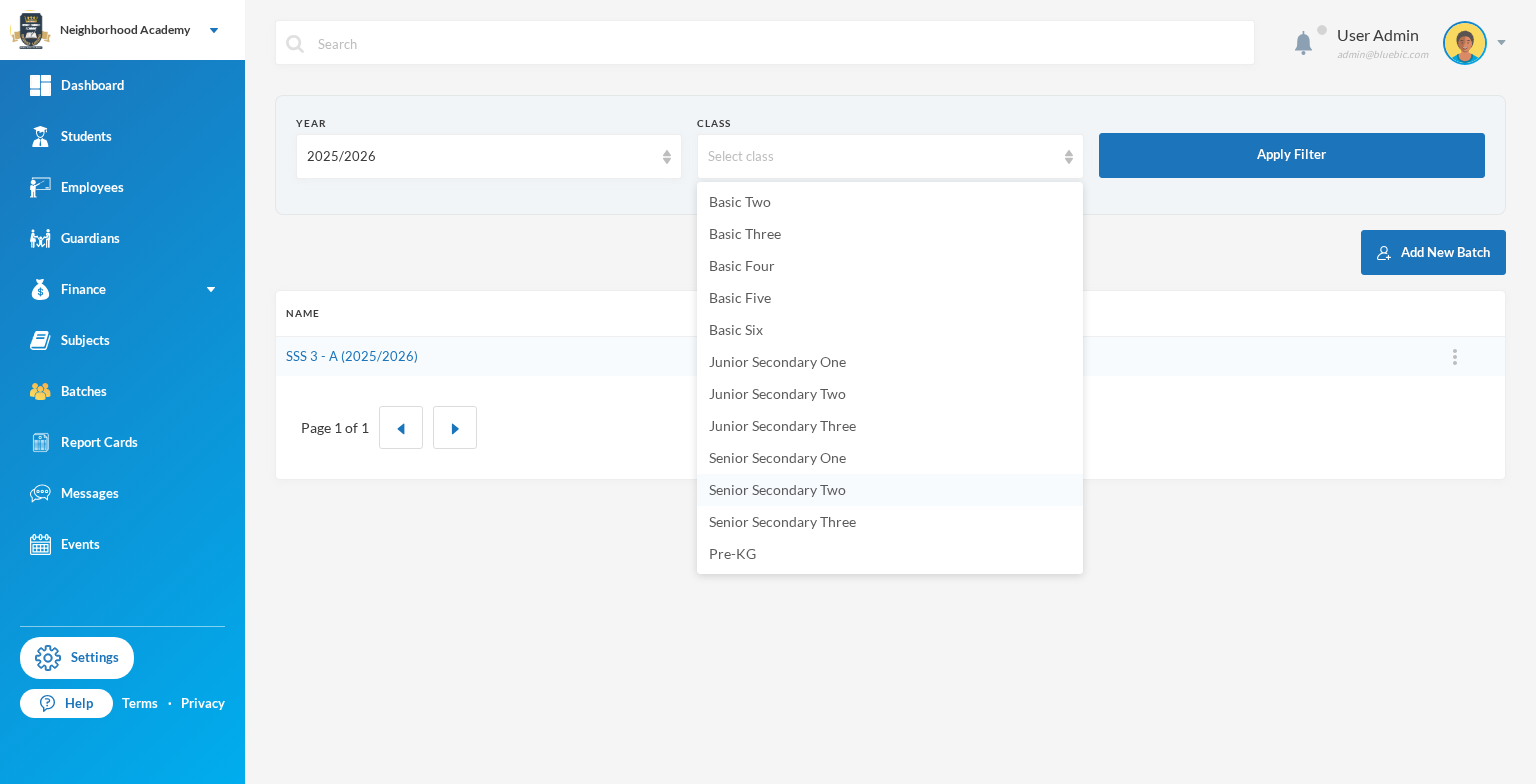 click on "Senior Secondary Two" at bounding box center (777, 489) 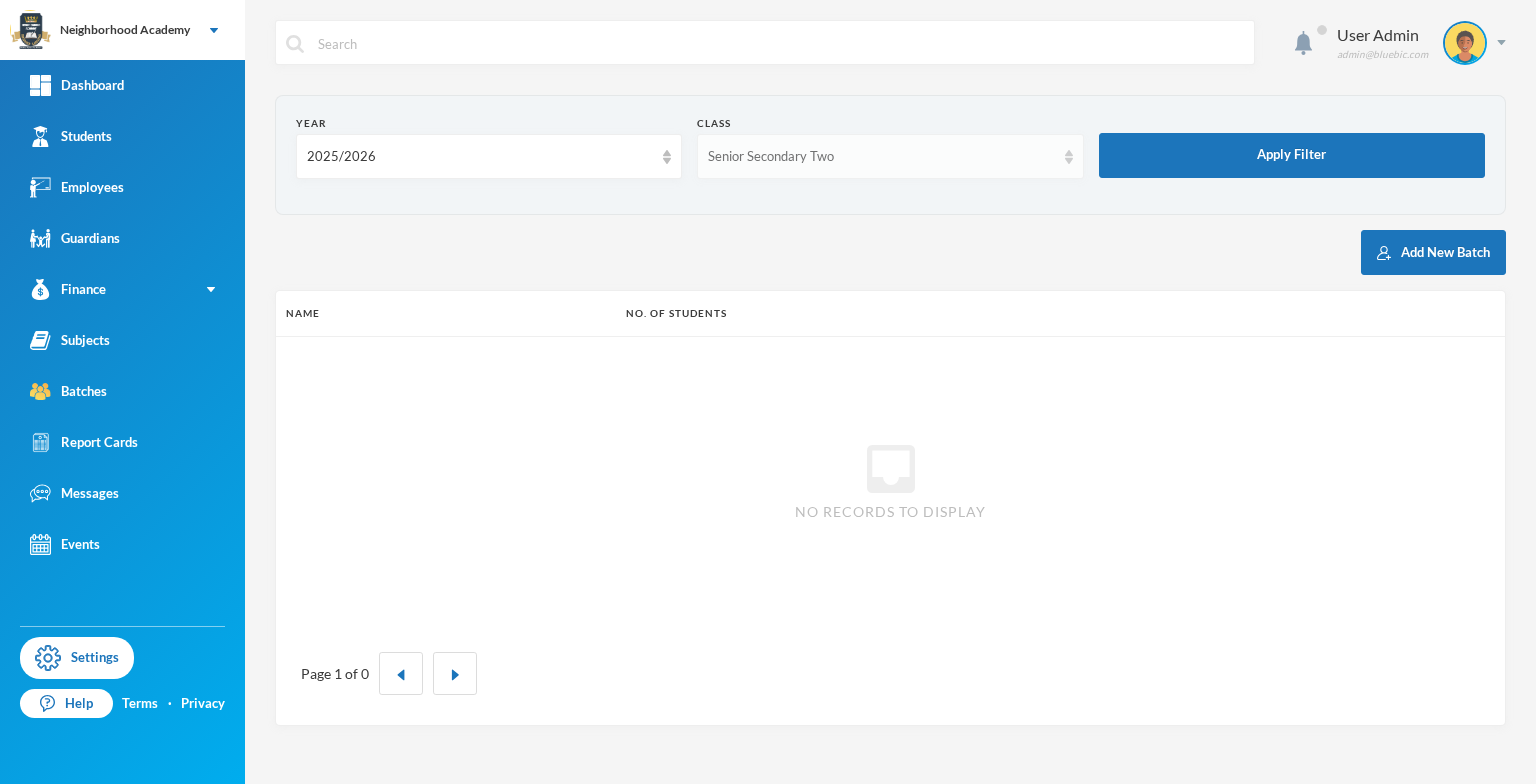 click on "Senior Secondary Two" at bounding box center (890, 156) 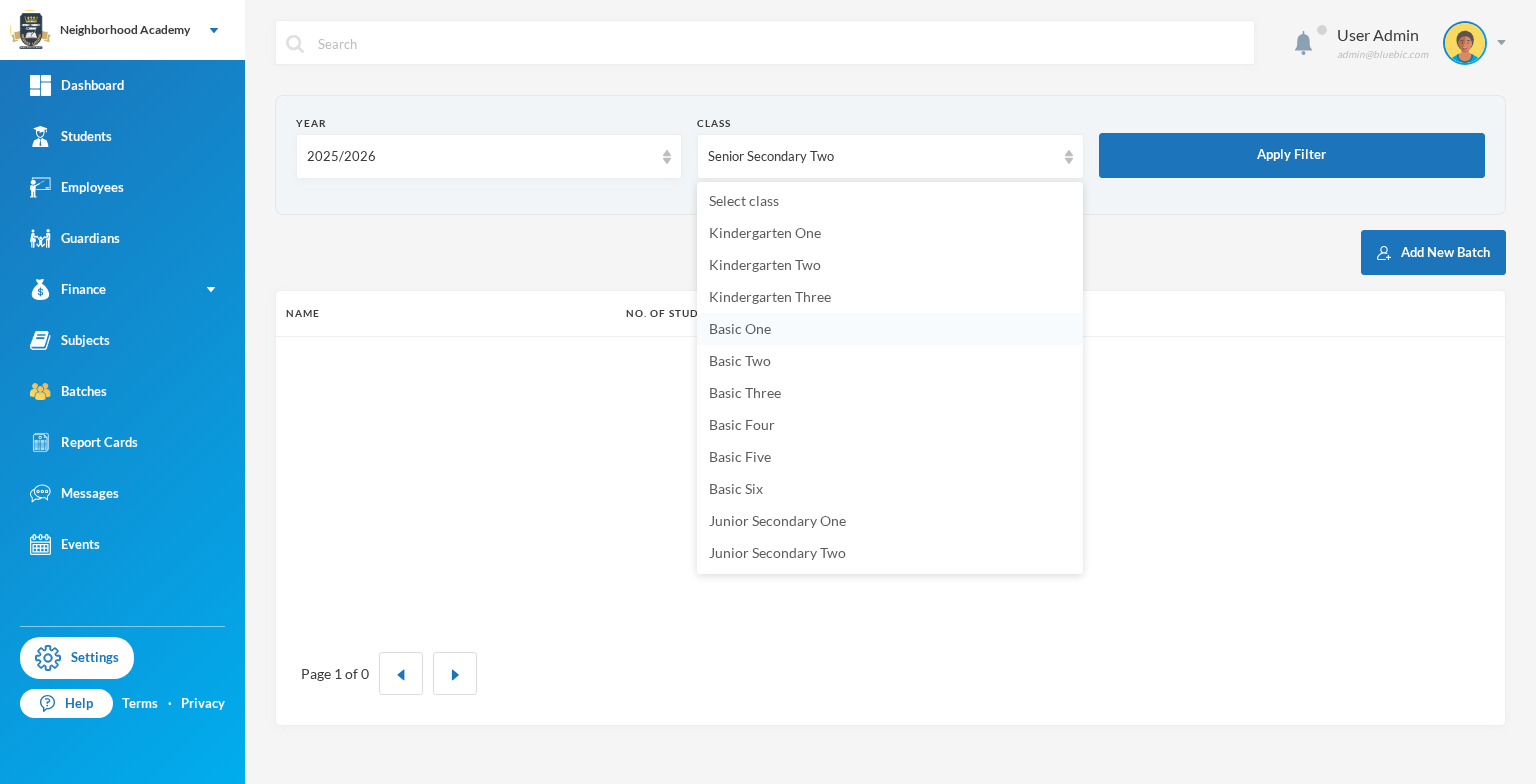 scroll, scrollTop: 0, scrollLeft: 0, axis: both 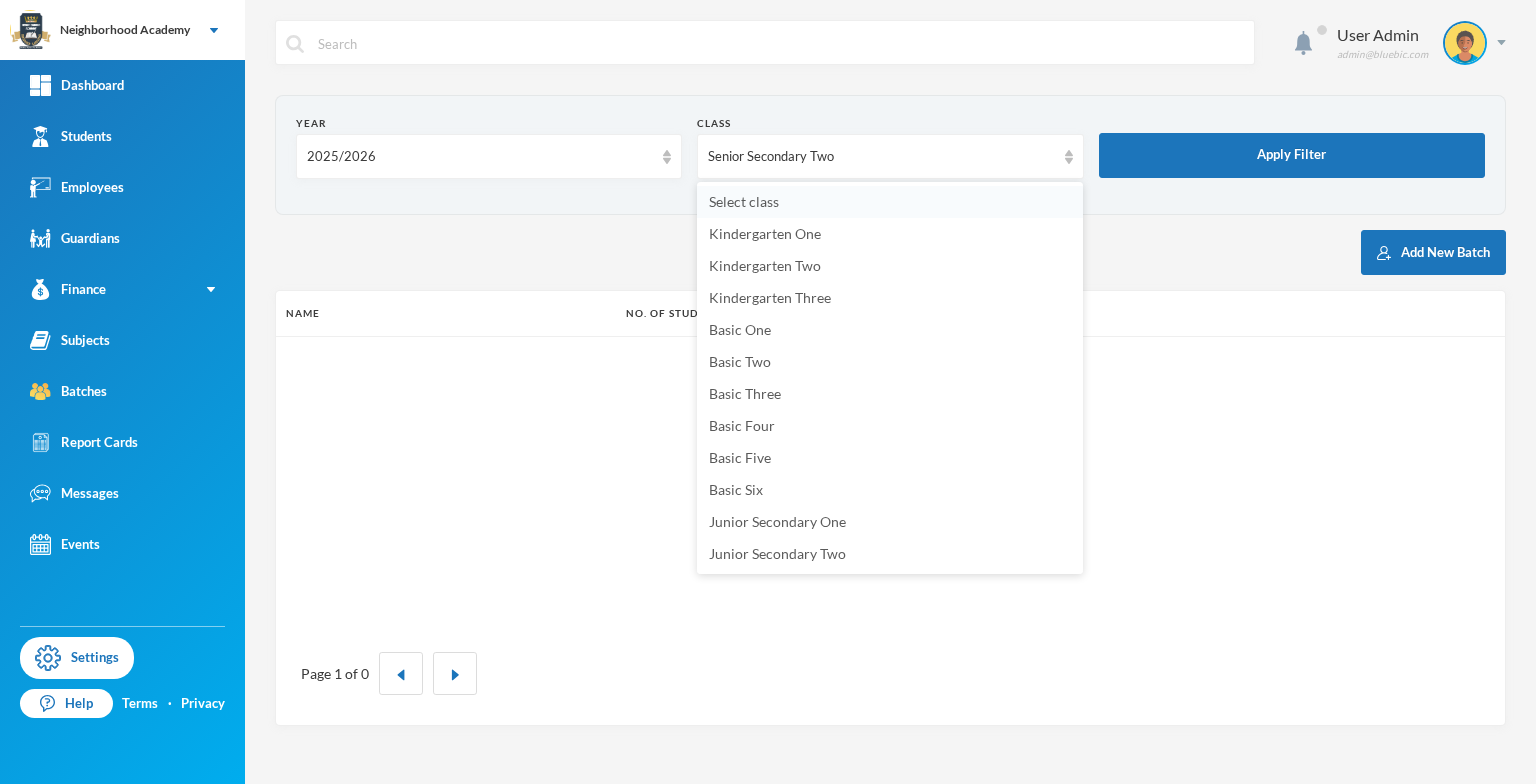 click on "Select class" at bounding box center (744, 201) 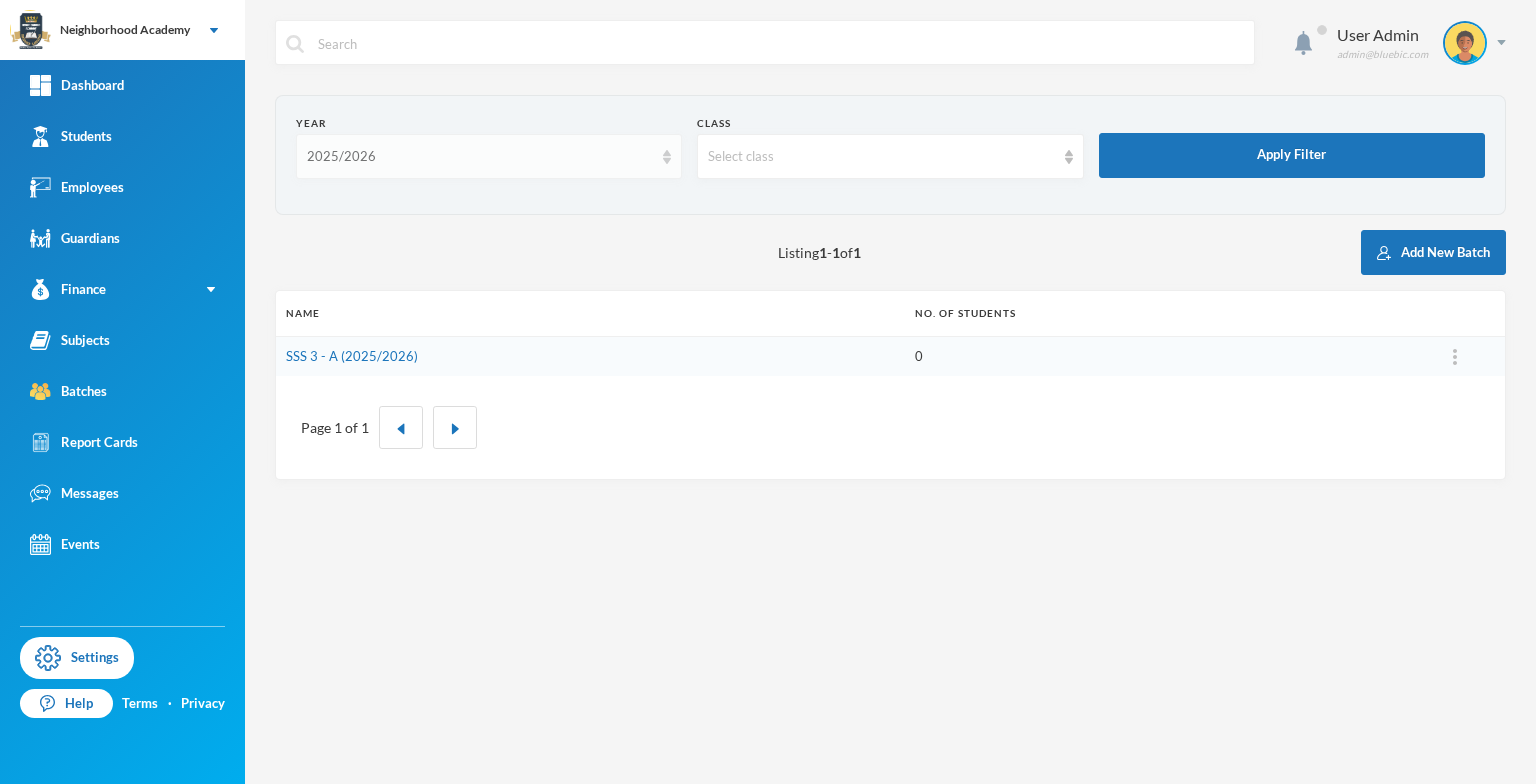 click at bounding box center [667, 157] 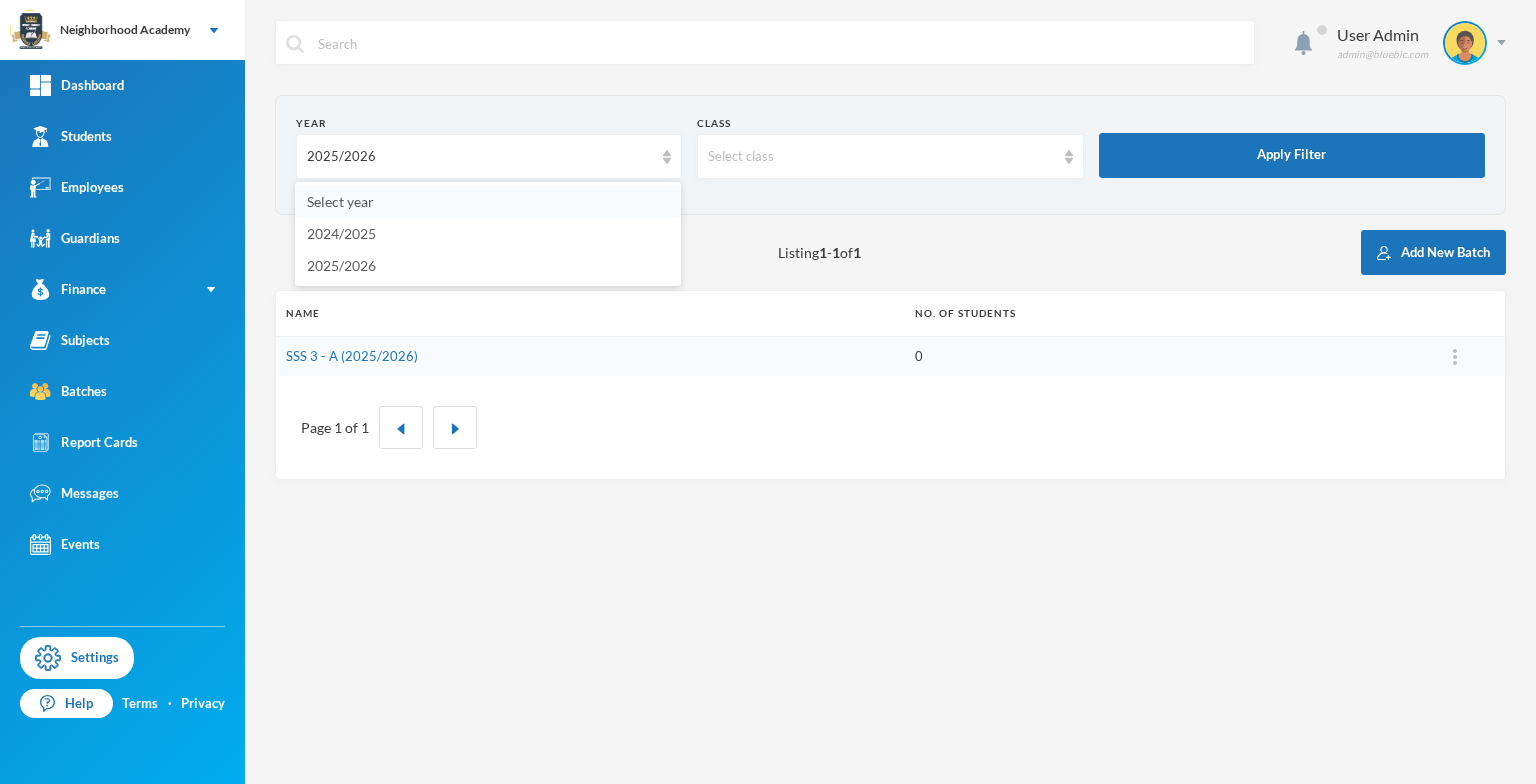 click on "Select year" at bounding box center [340, 201] 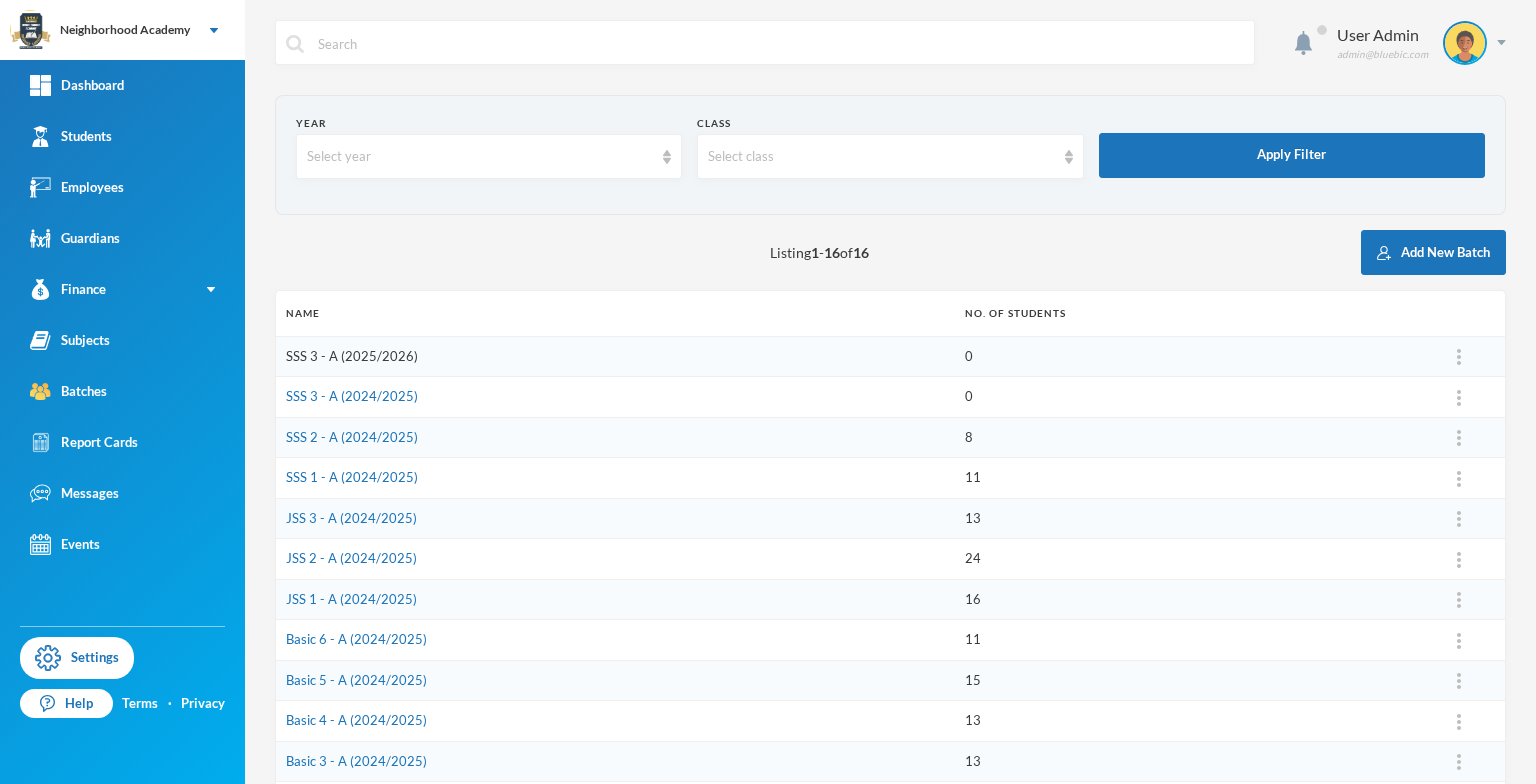 click on "SSS 3 - A (2025/2026)" at bounding box center [352, 356] 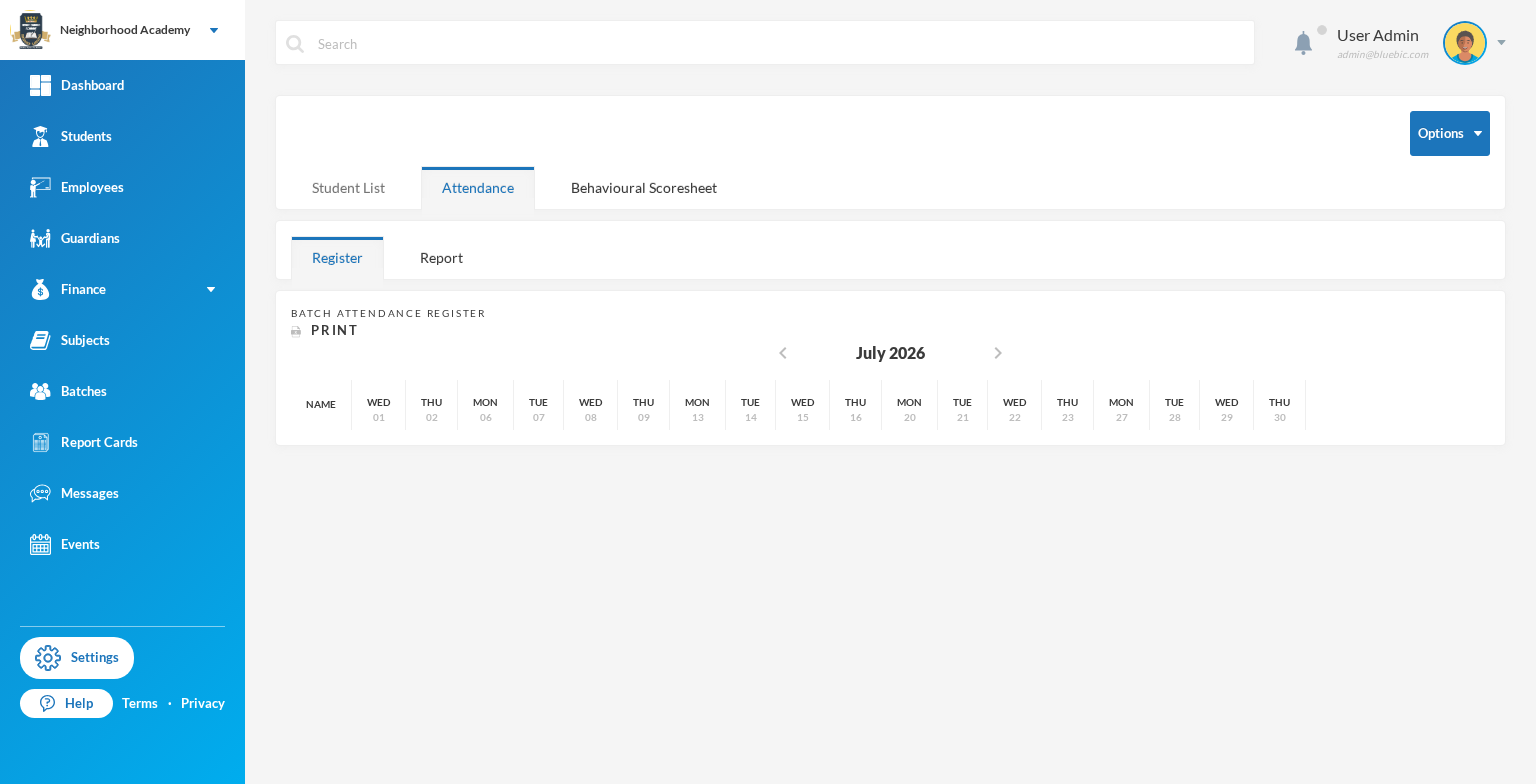click on "Student List" at bounding box center (348, 187) 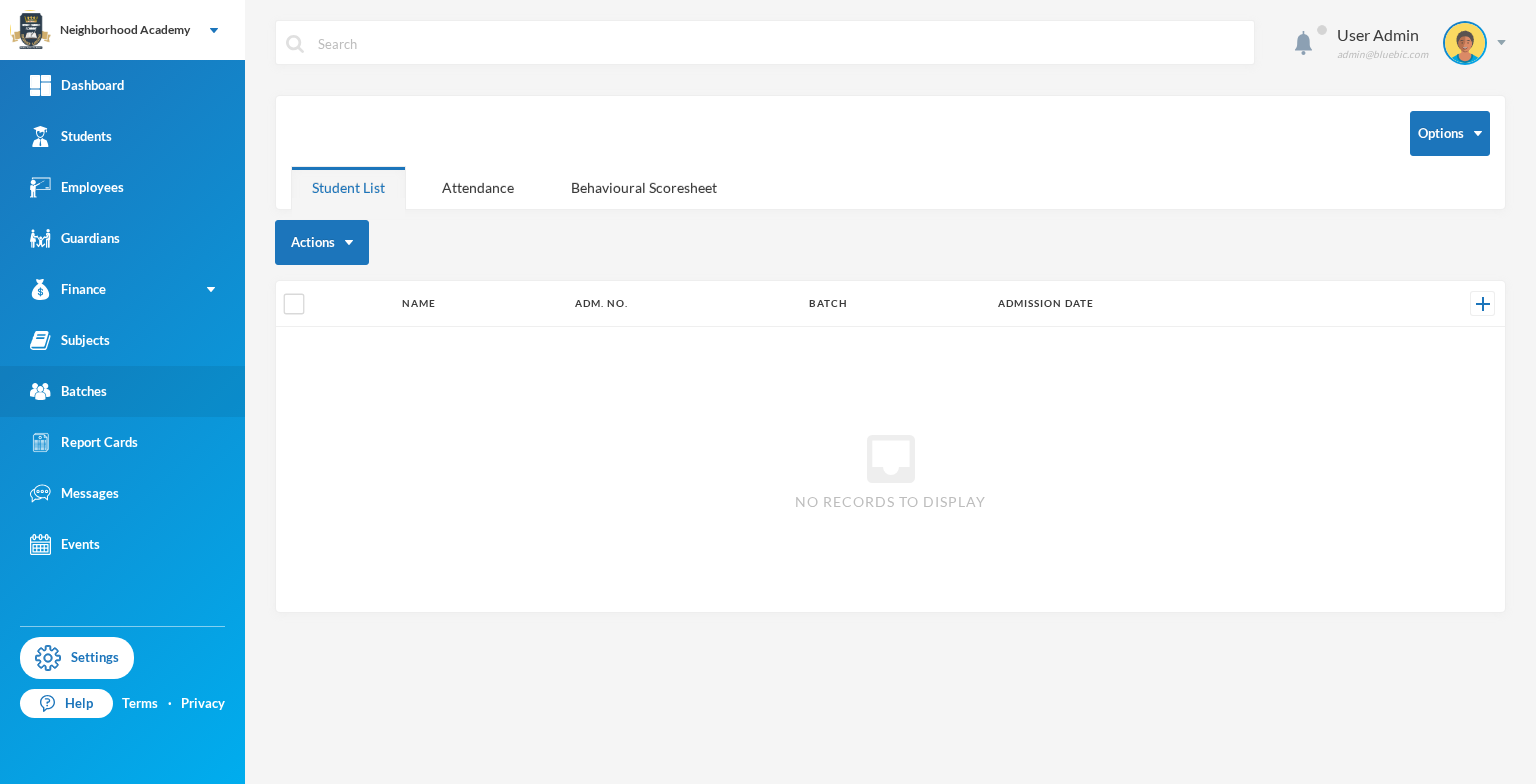 click on "Batches" at bounding box center [122, 391] 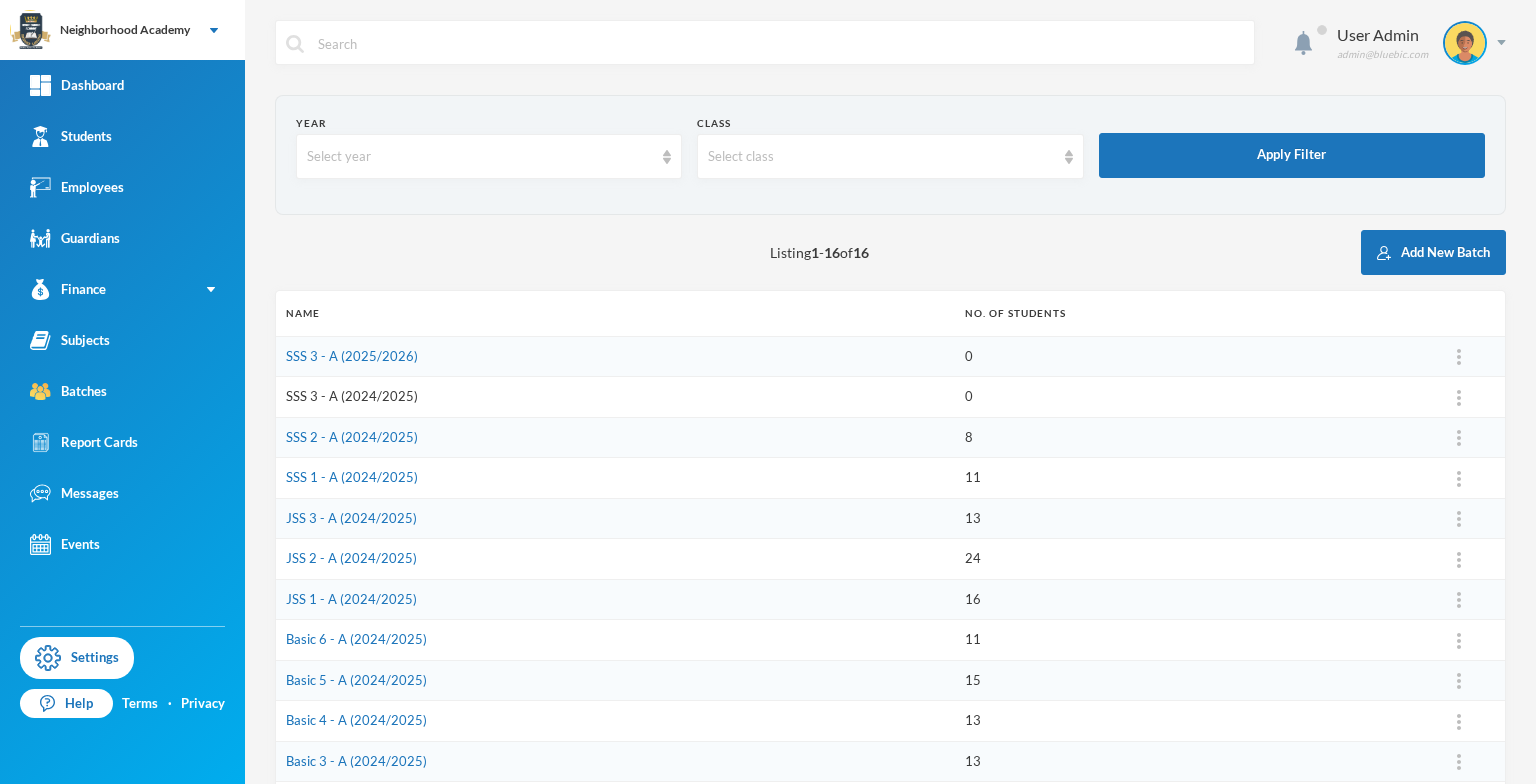 click on "SSS 3 - A (2024/2025)" at bounding box center [352, 396] 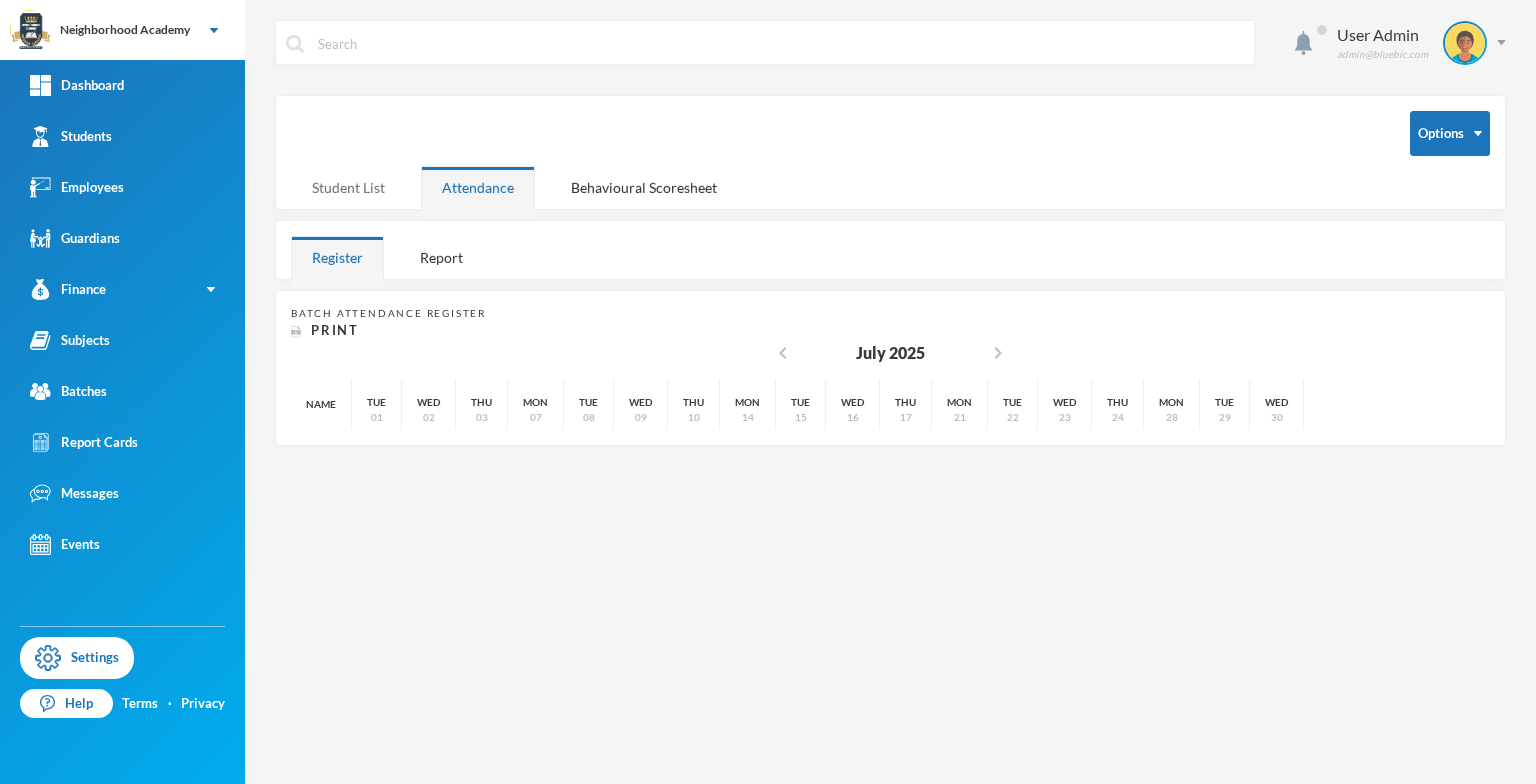 click on "Student List" at bounding box center (348, 187) 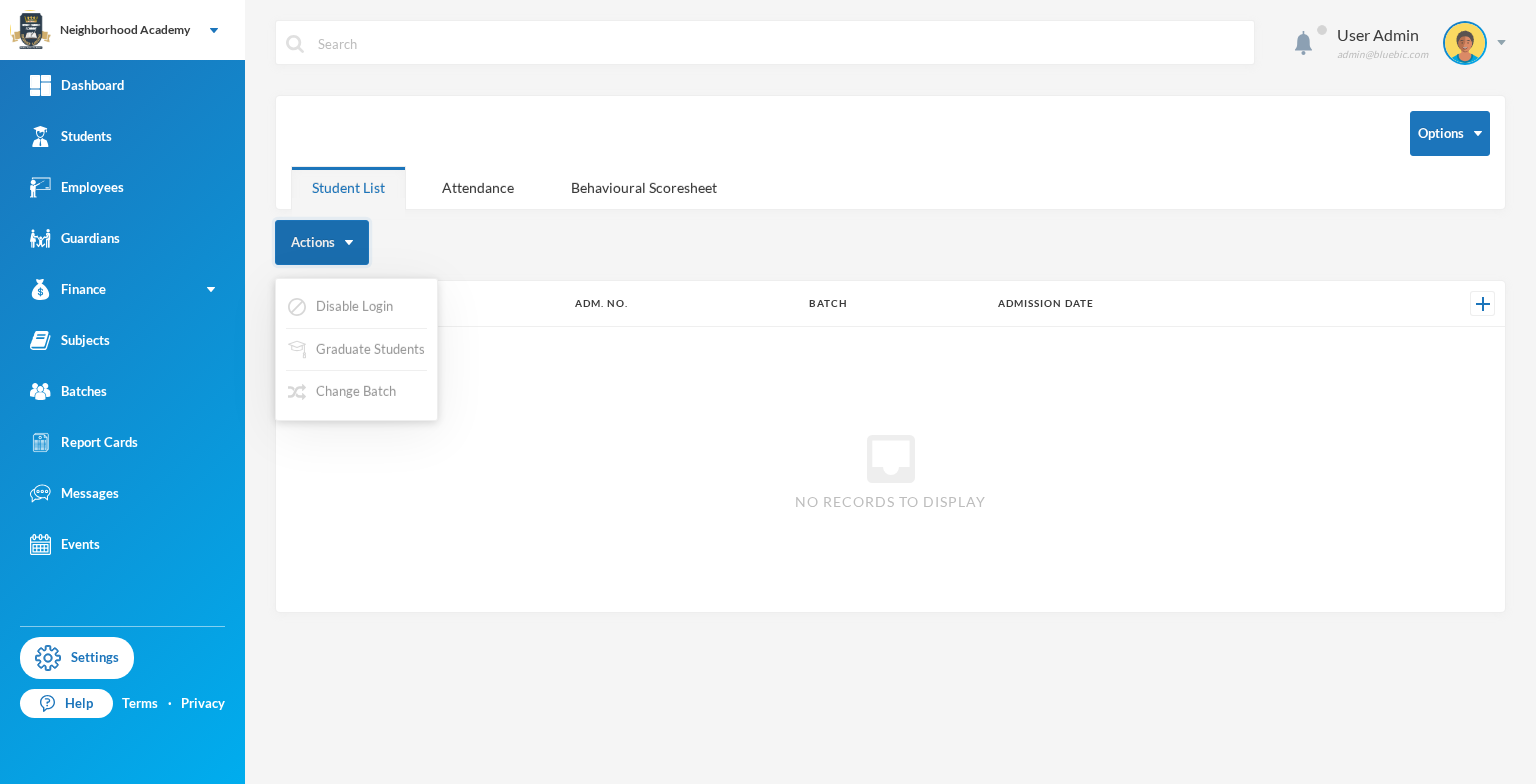 click at bounding box center (349, 242) 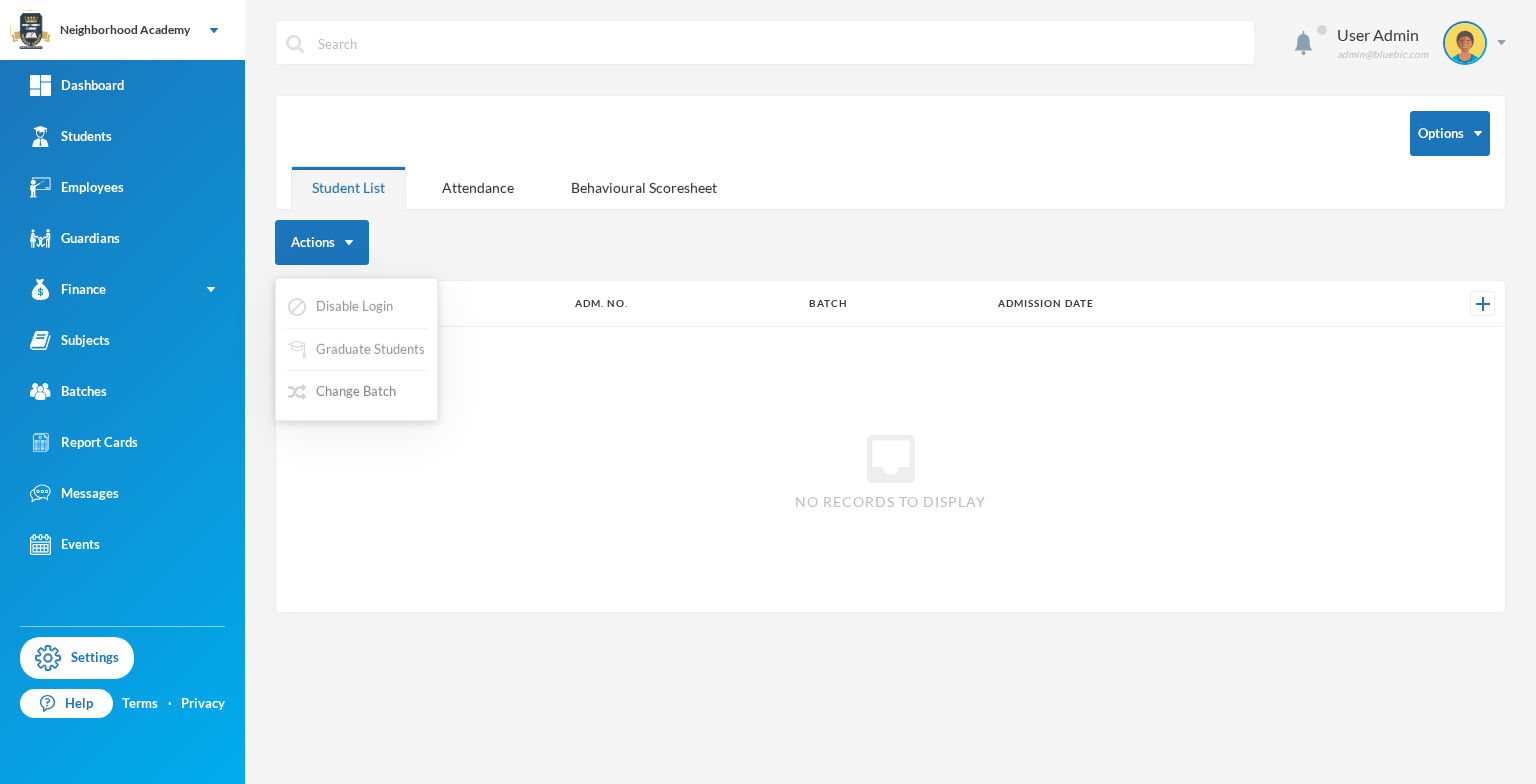 click on "Change Batch" at bounding box center [342, 392] 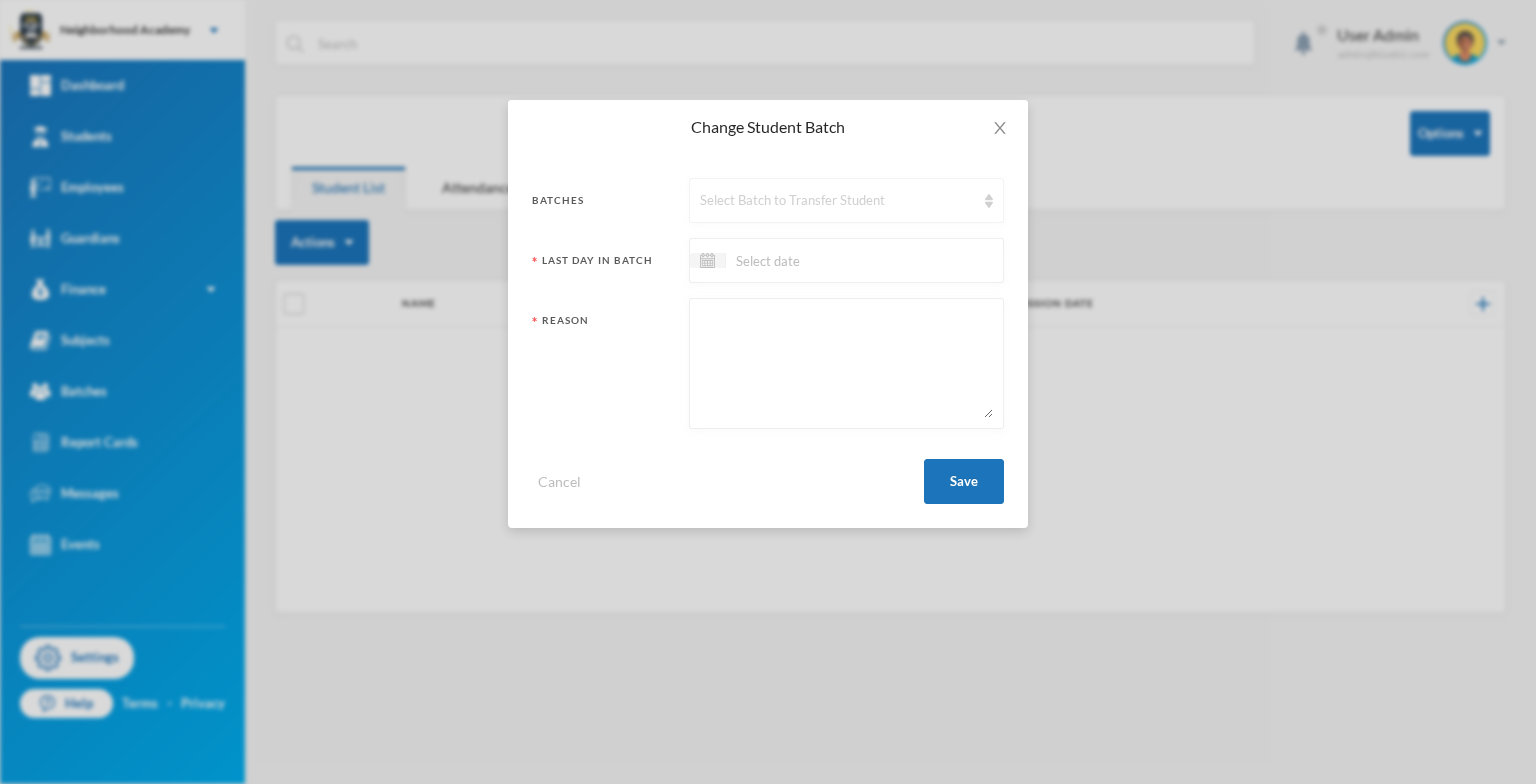 click on "Select Batch to Transfer Student" at bounding box center [846, 200] 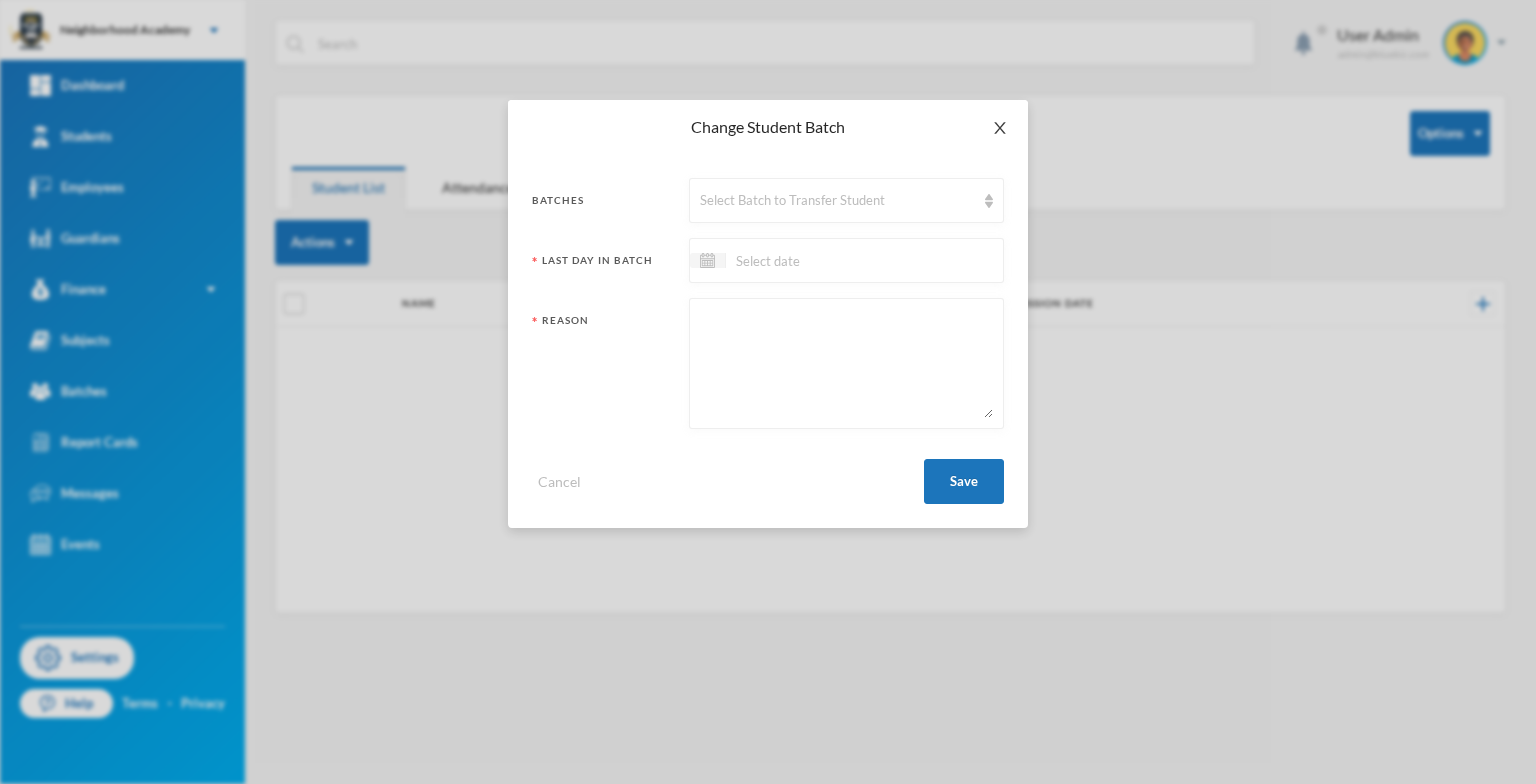 click 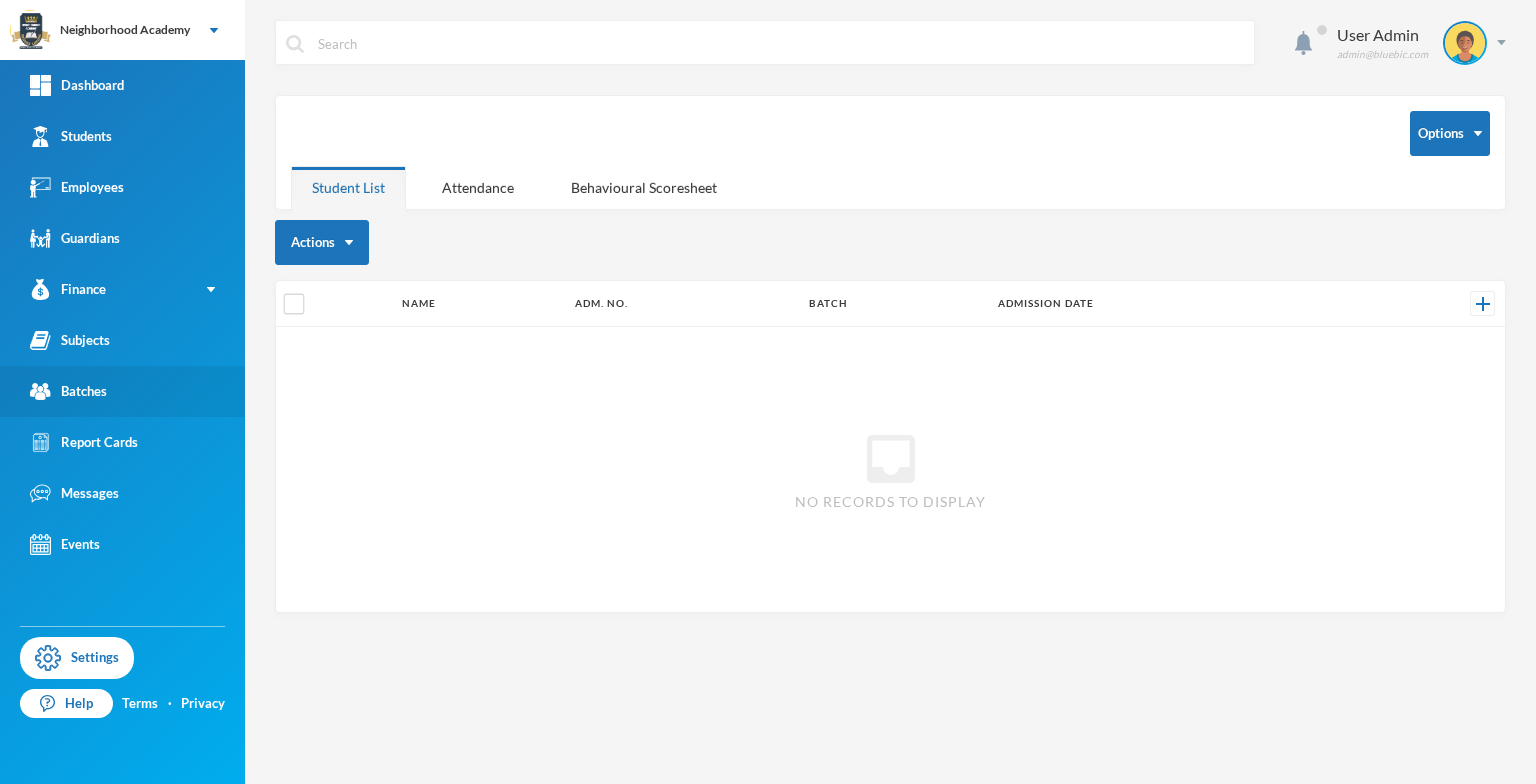 click on "Batches" at bounding box center (68, 391) 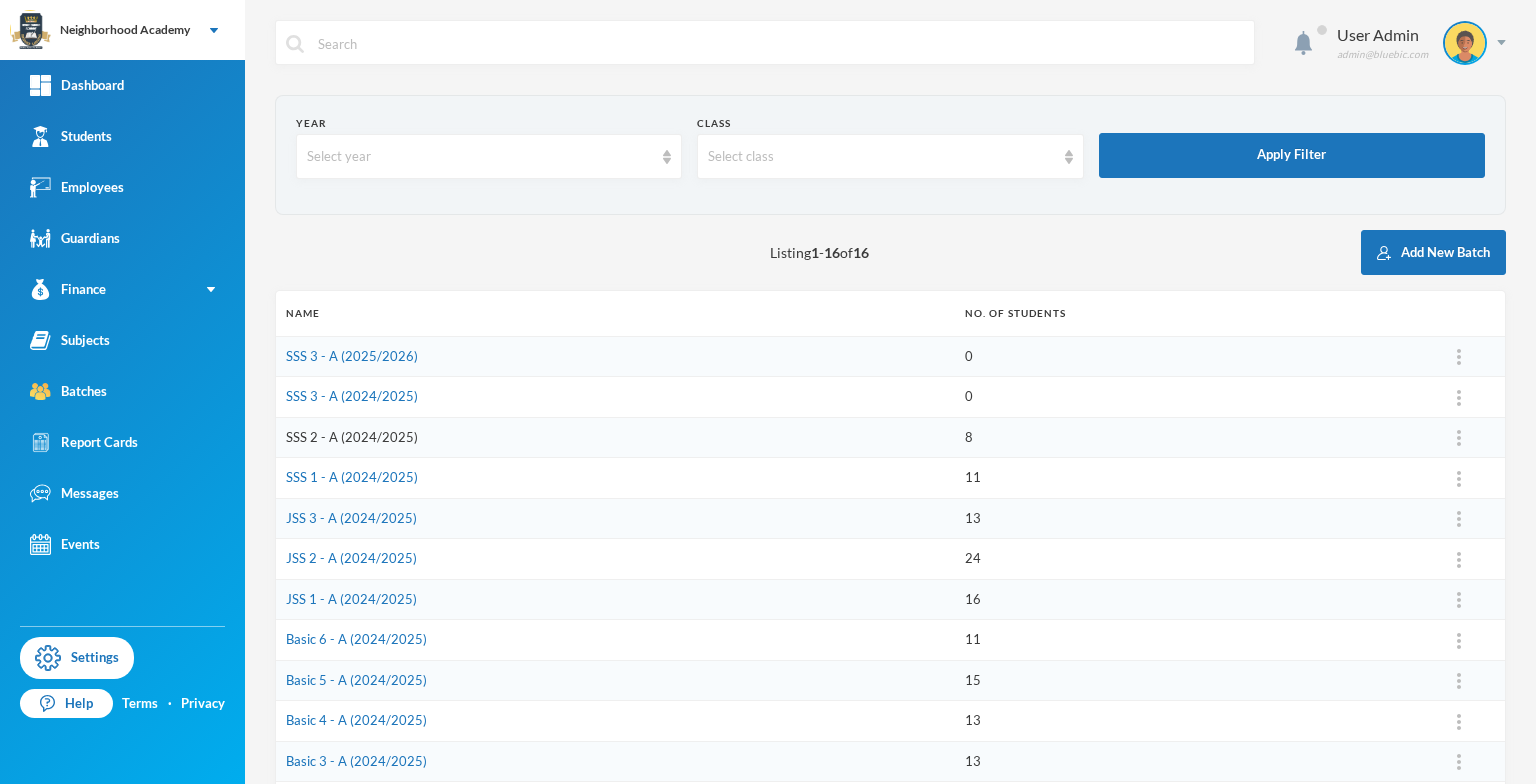 click on "SSS 2 - A (2024/2025)" at bounding box center (352, 437) 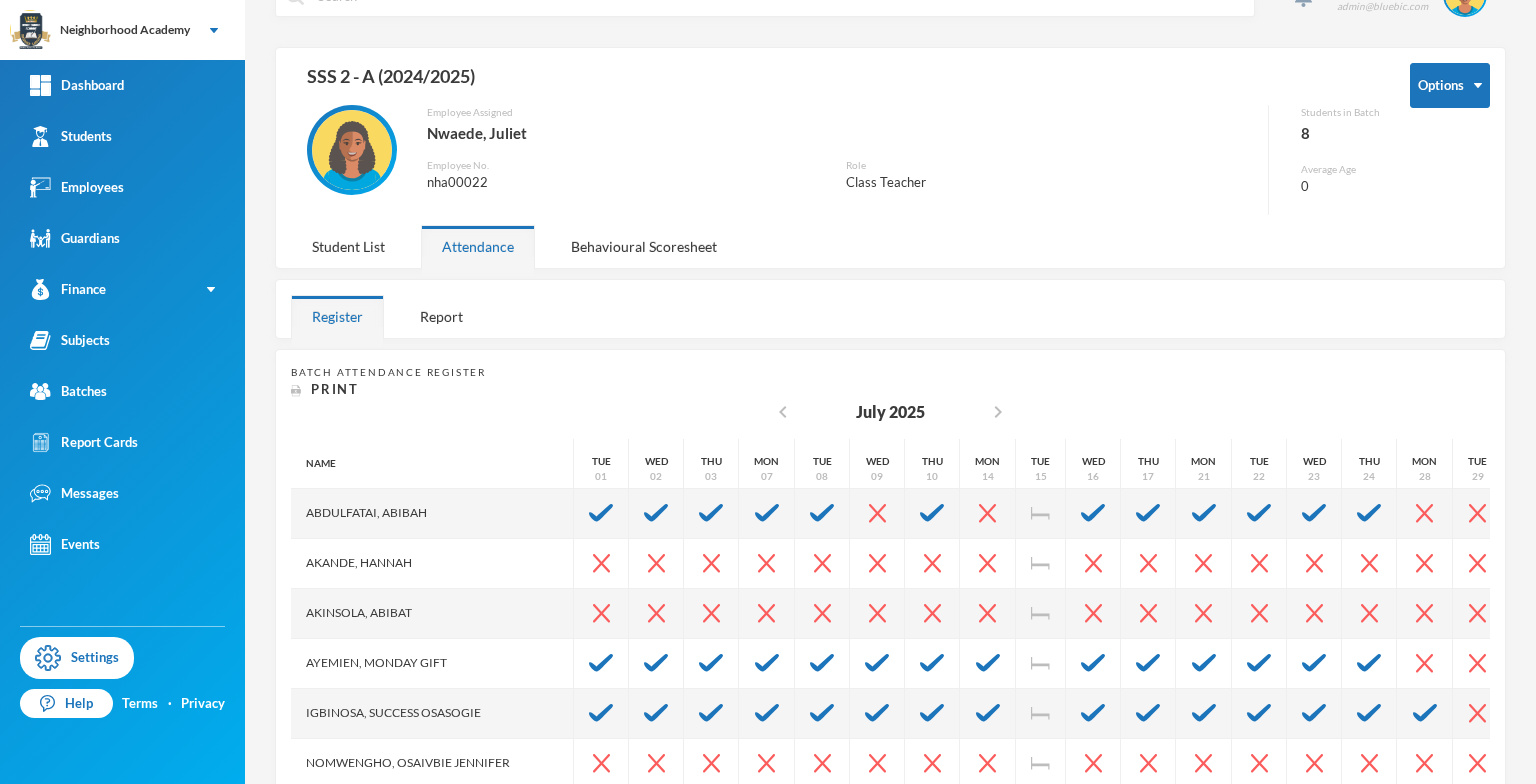scroll, scrollTop: 0, scrollLeft: 0, axis: both 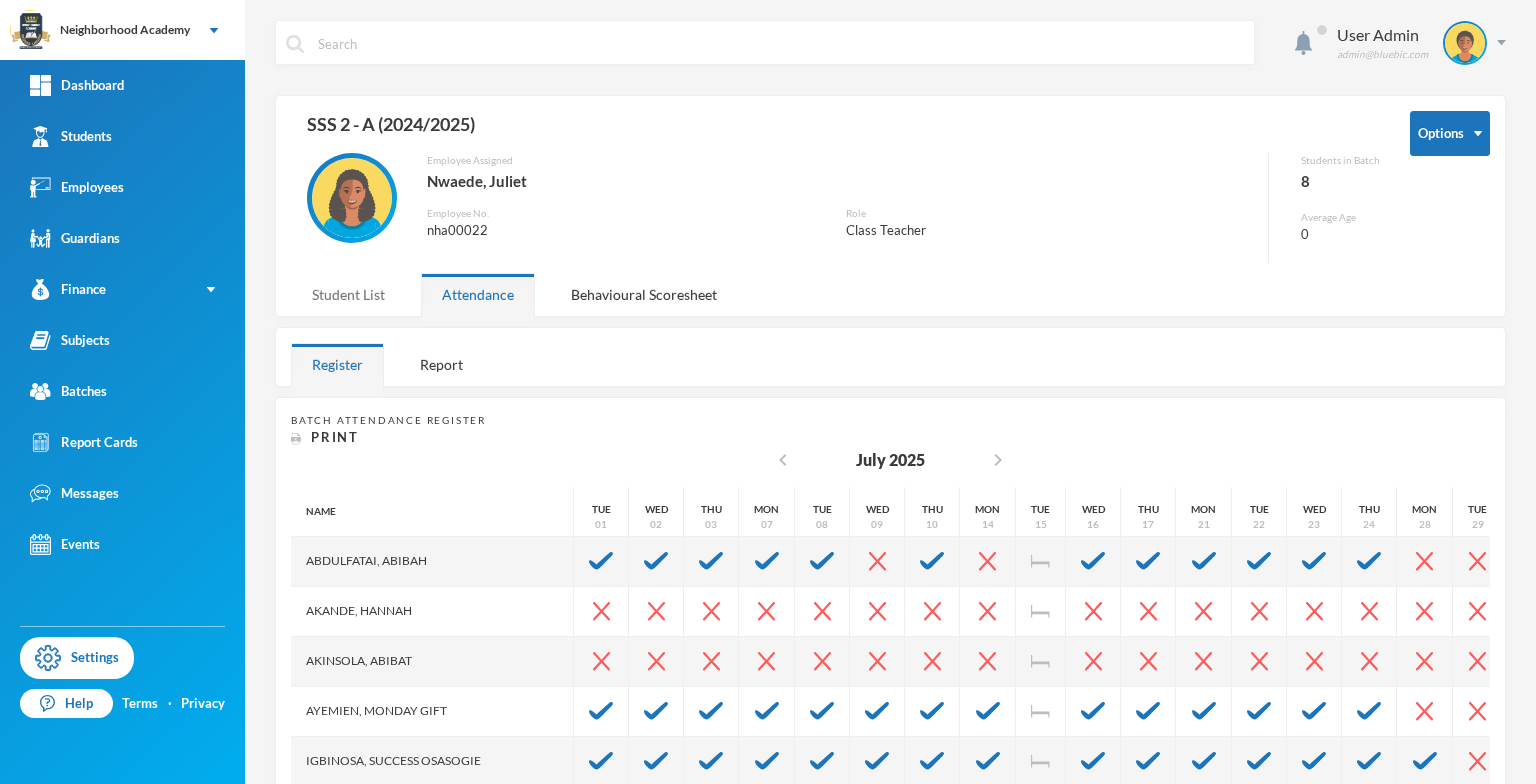 click on "Student List" at bounding box center (348, 294) 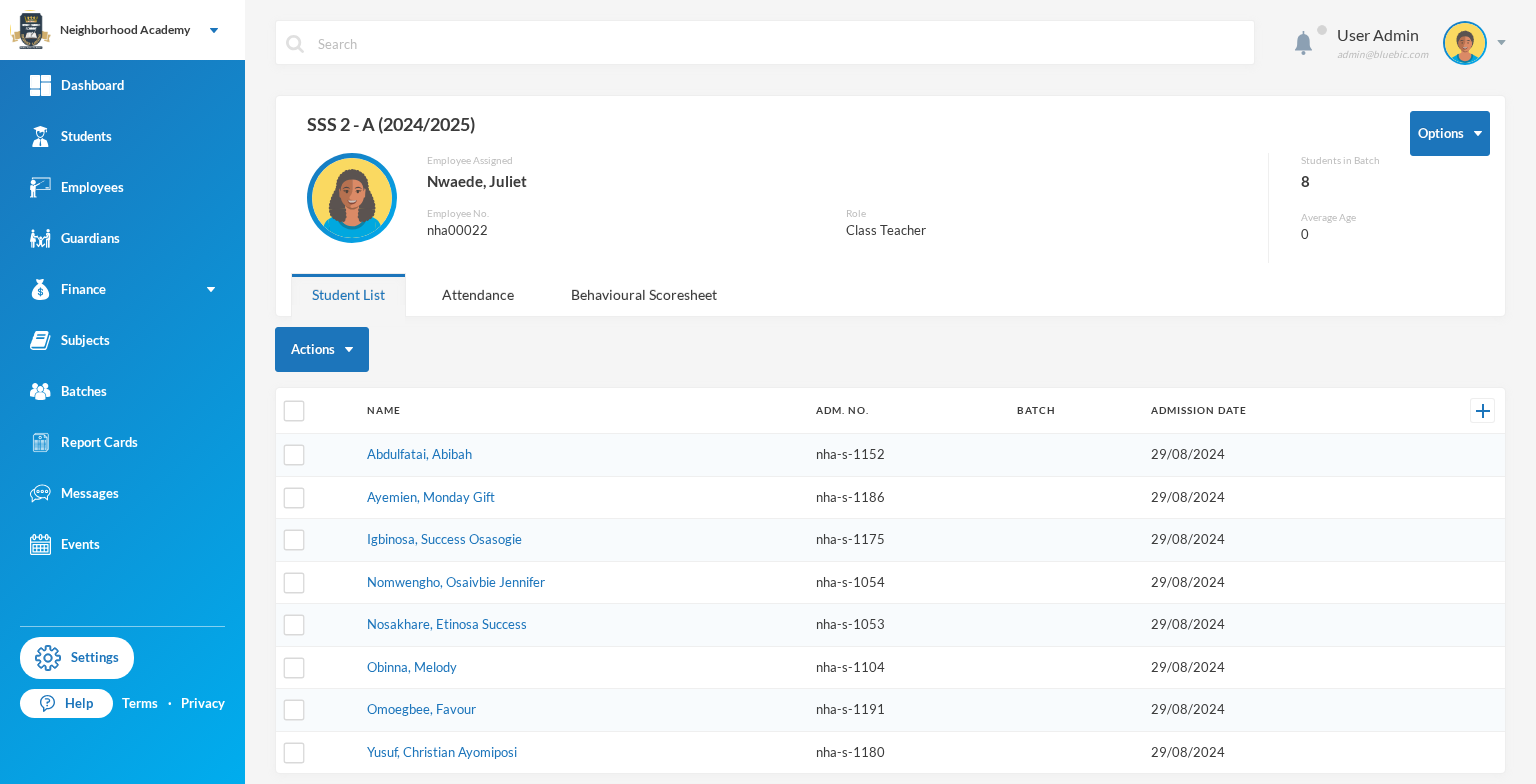 click on "Actions" at bounding box center (890, 349) 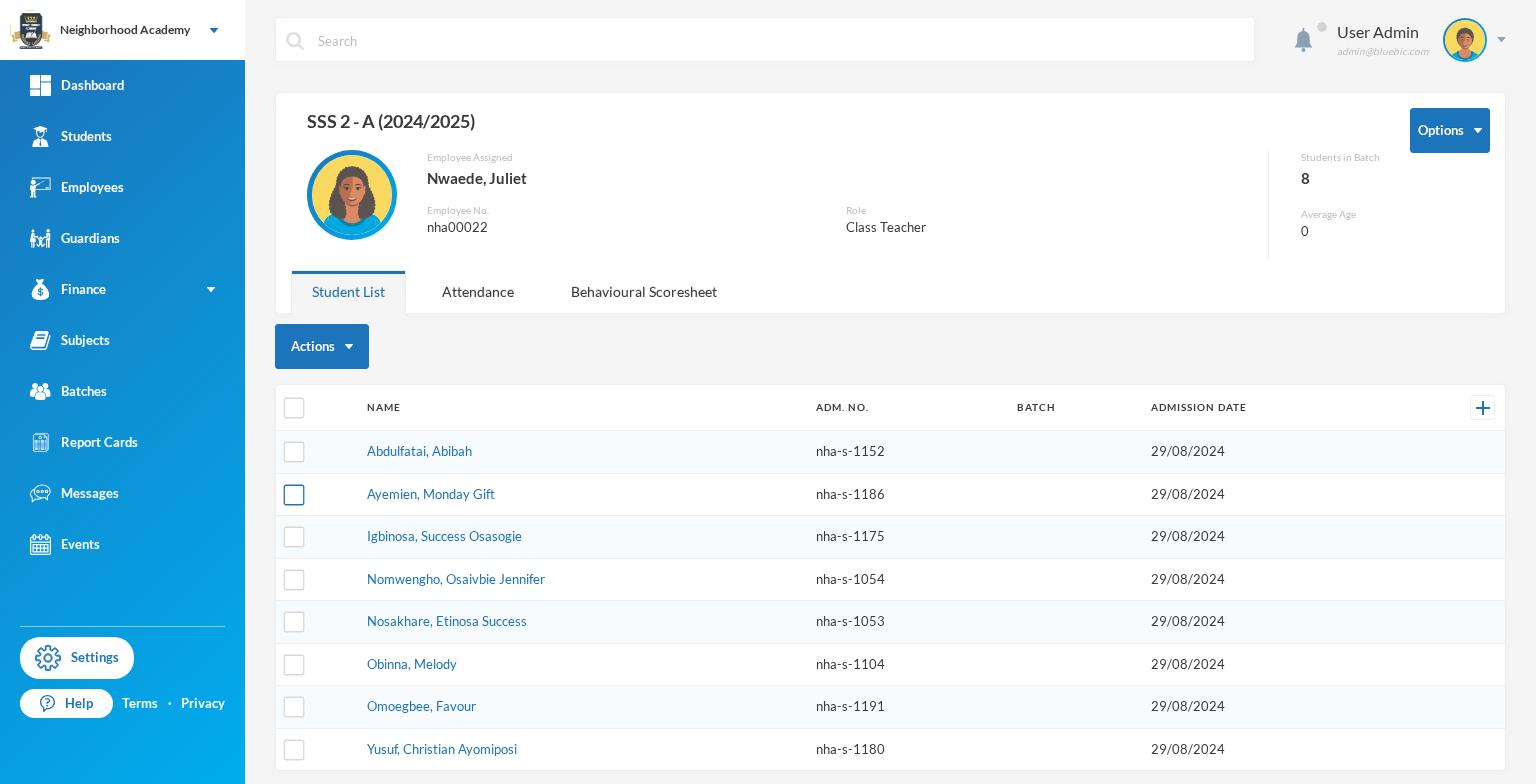 click at bounding box center [294, 494] 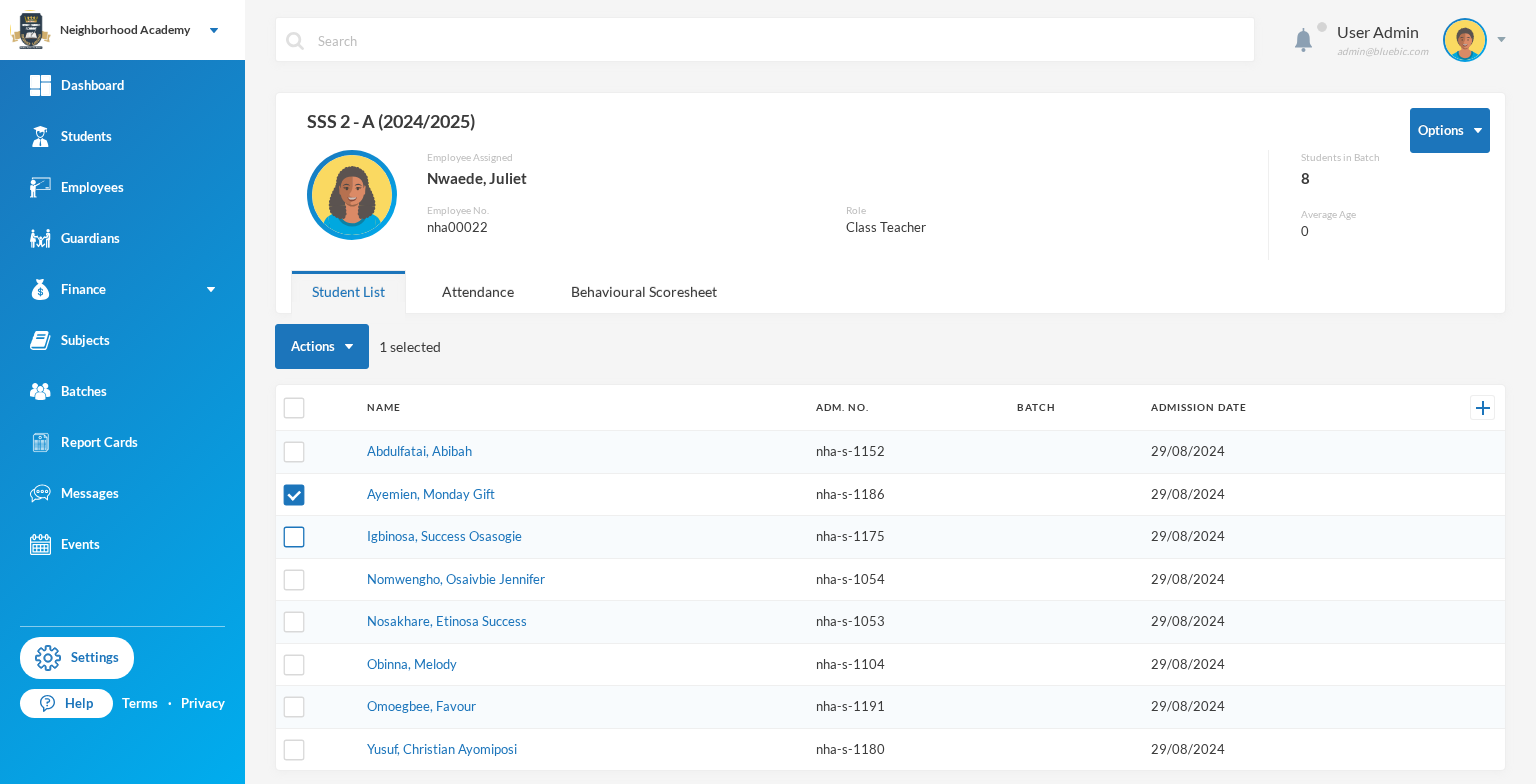 click at bounding box center [294, 537] 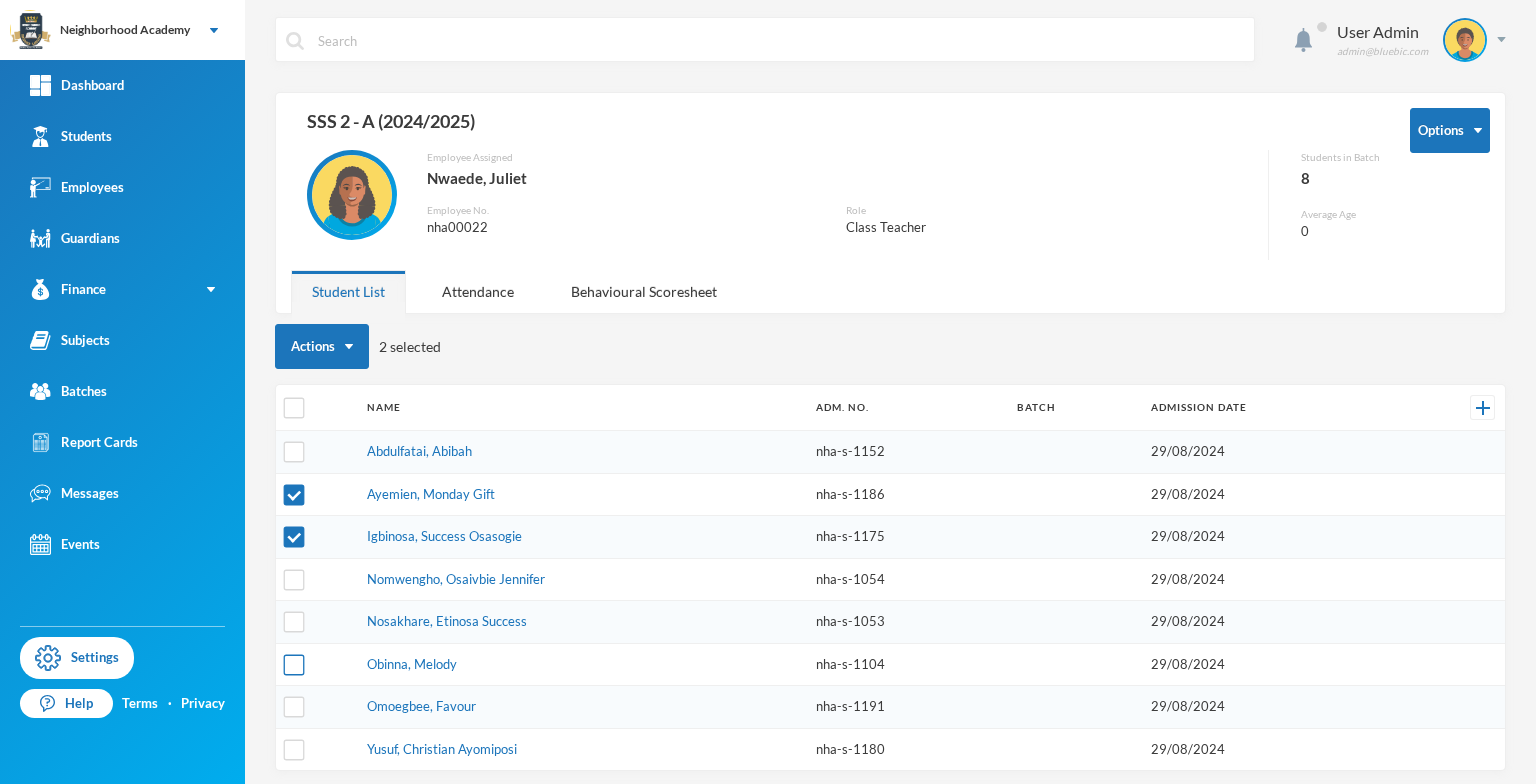 click at bounding box center (294, 664) 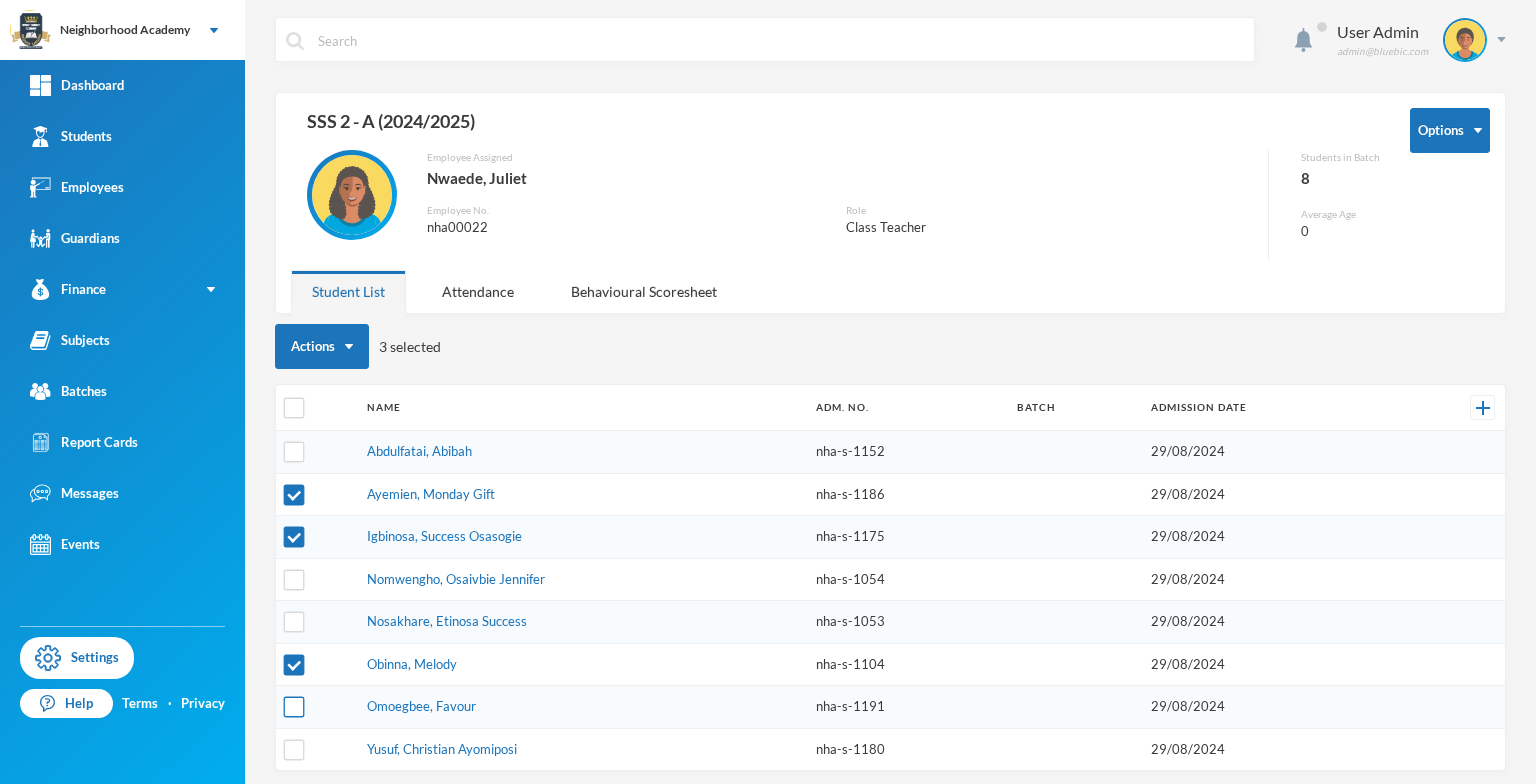 click at bounding box center [294, 707] 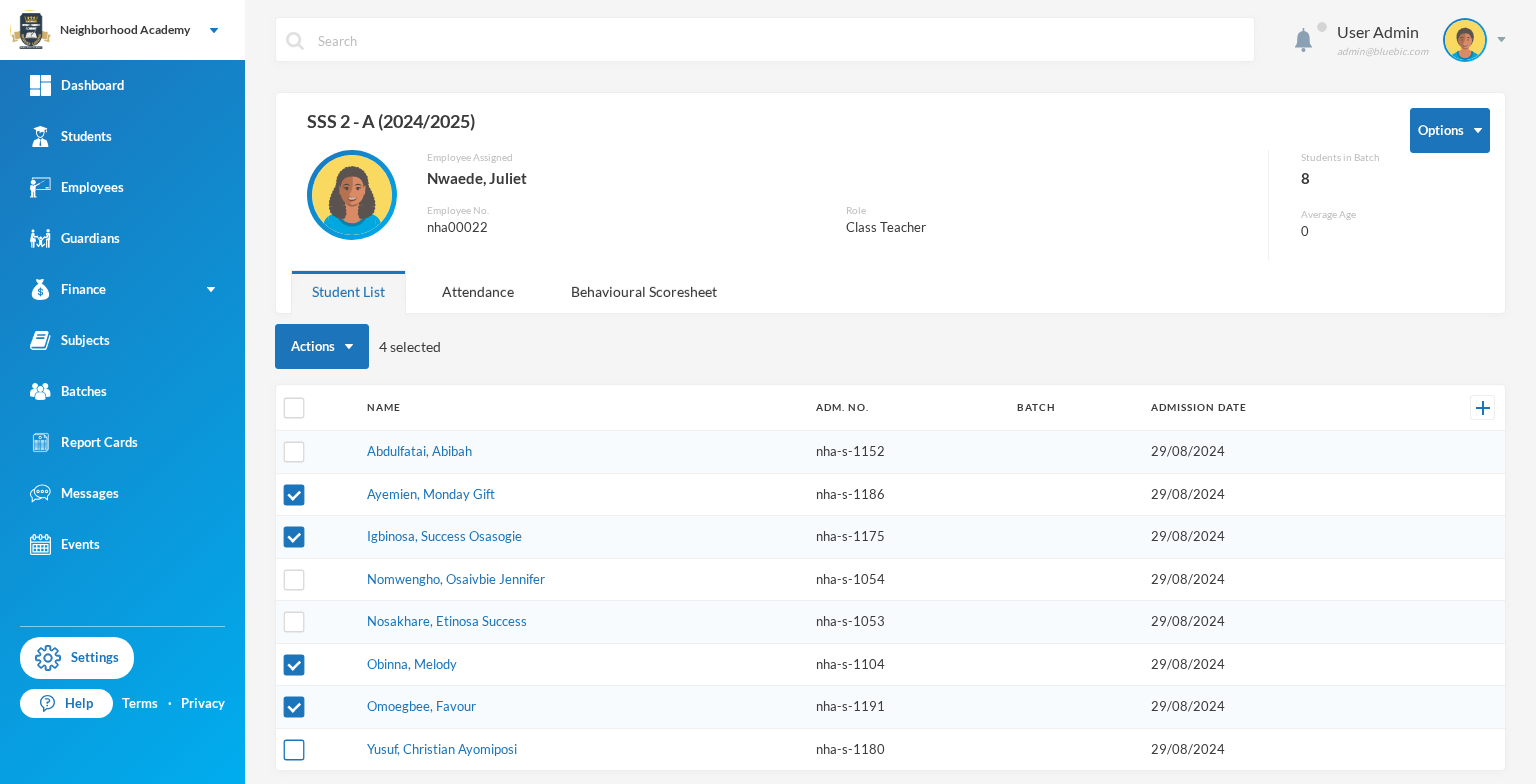 click at bounding box center (294, 749) 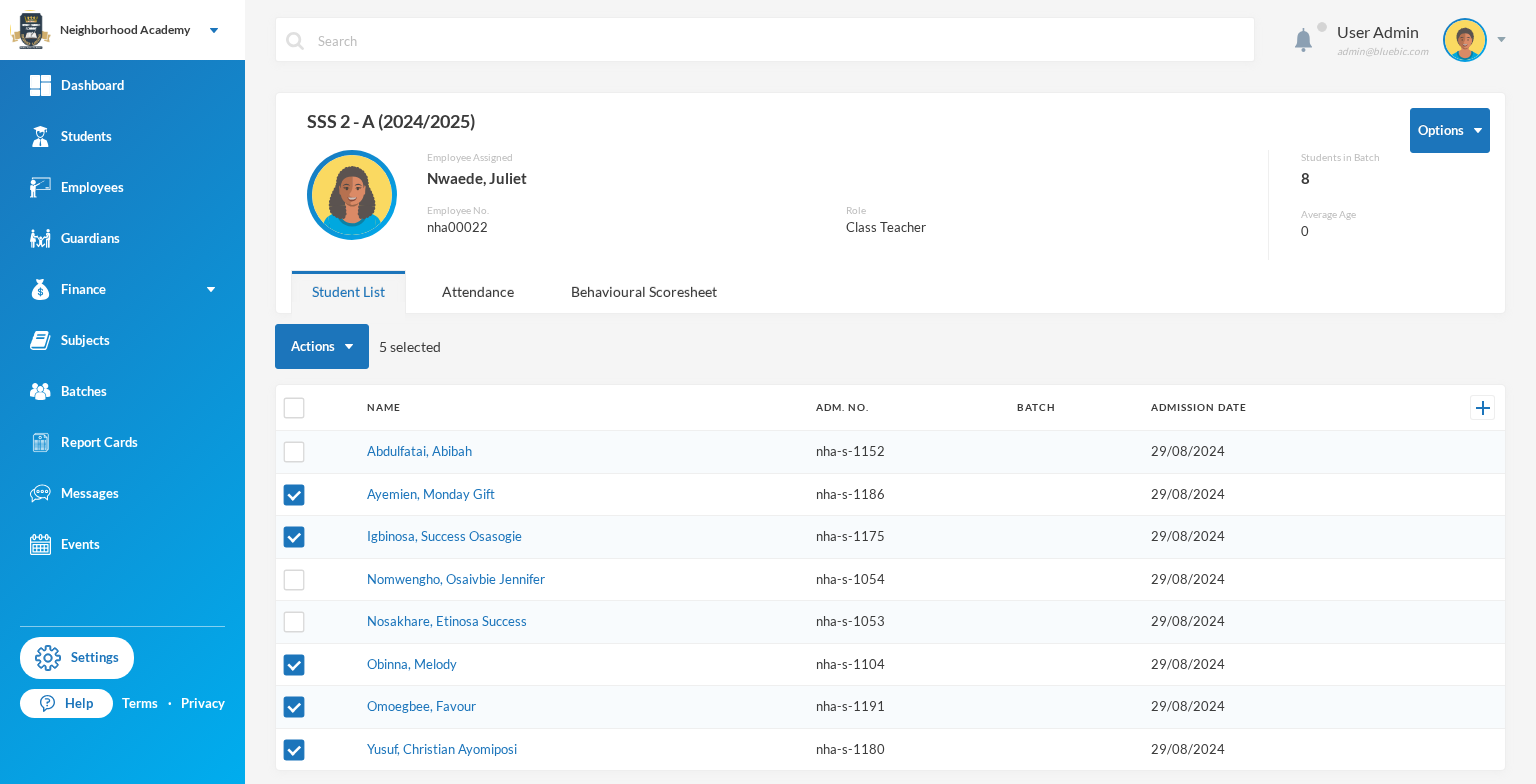 scroll, scrollTop: 0, scrollLeft: 0, axis: both 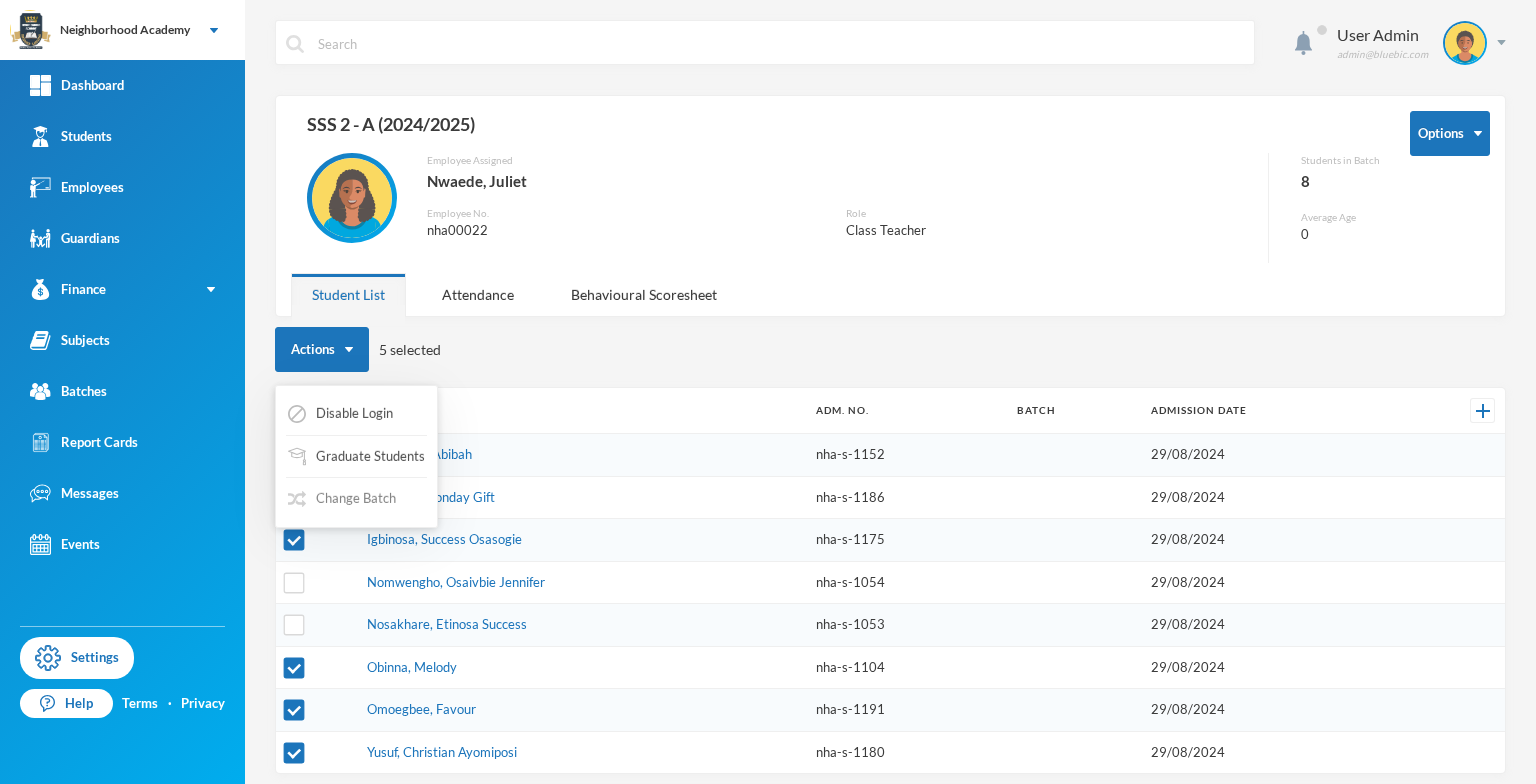 click on "Change Batch" at bounding box center [342, 499] 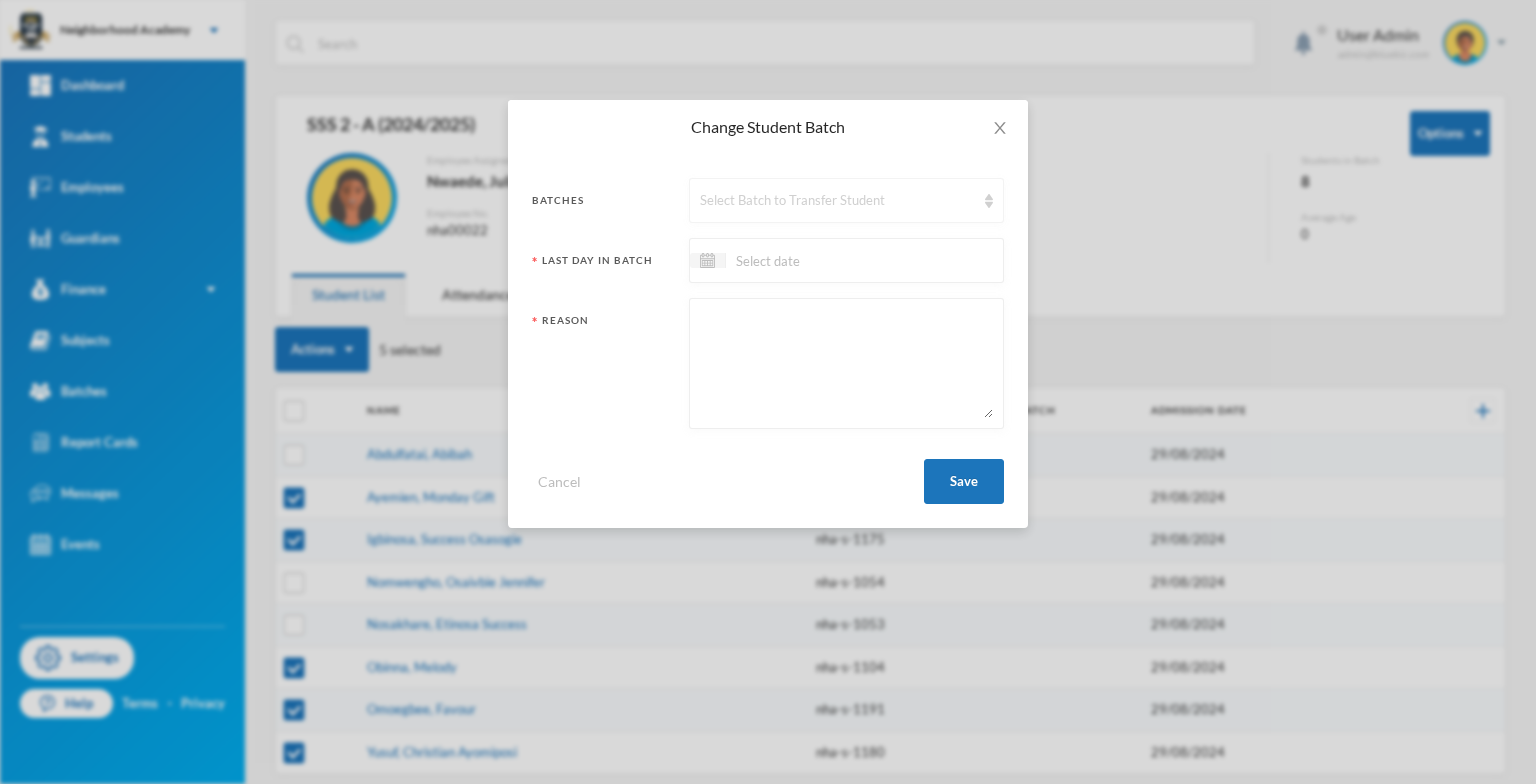 click on "Select Batch to Transfer Student" at bounding box center [846, 200] 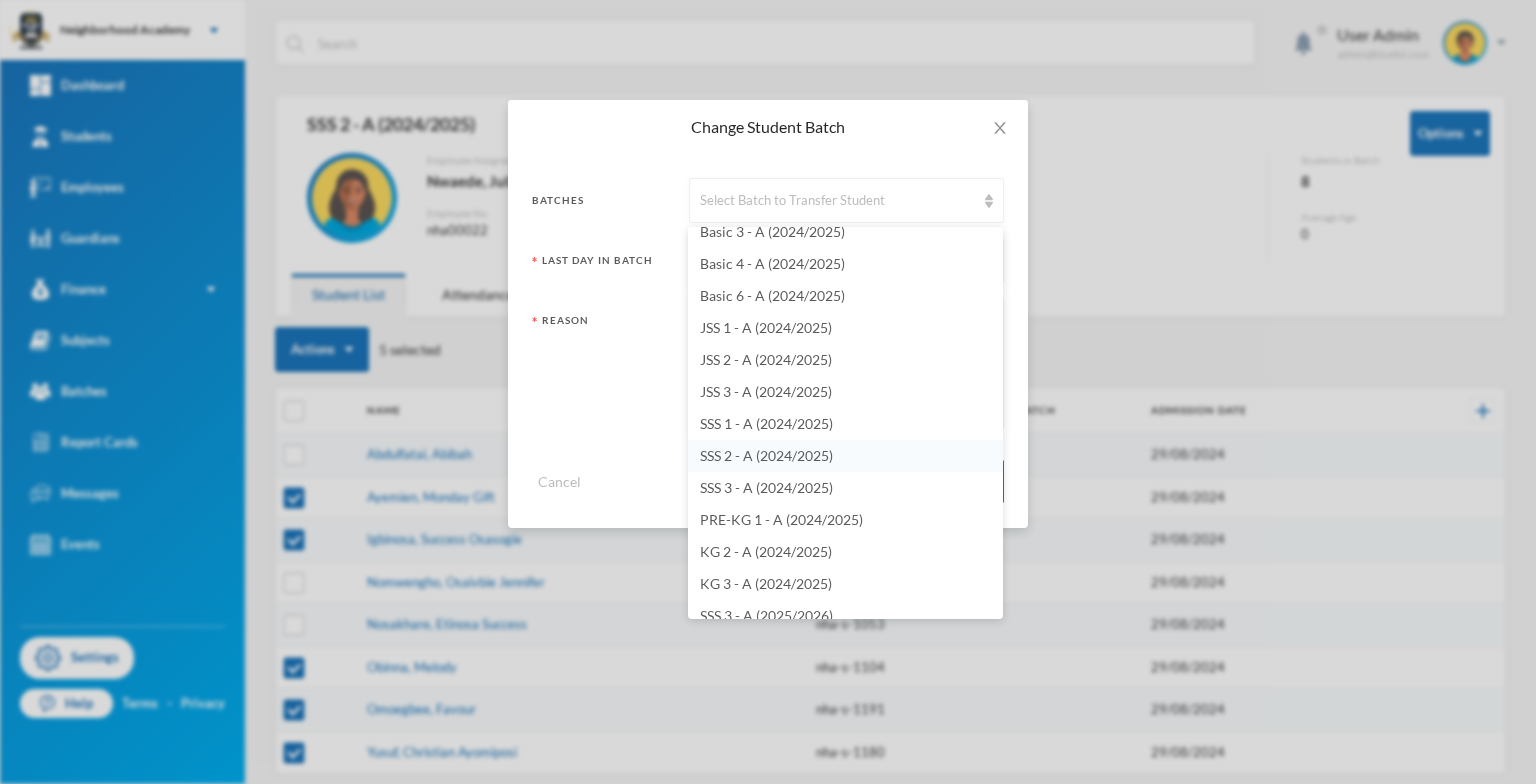 scroll, scrollTop: 128, scrollLeft: 0, axis: vertical 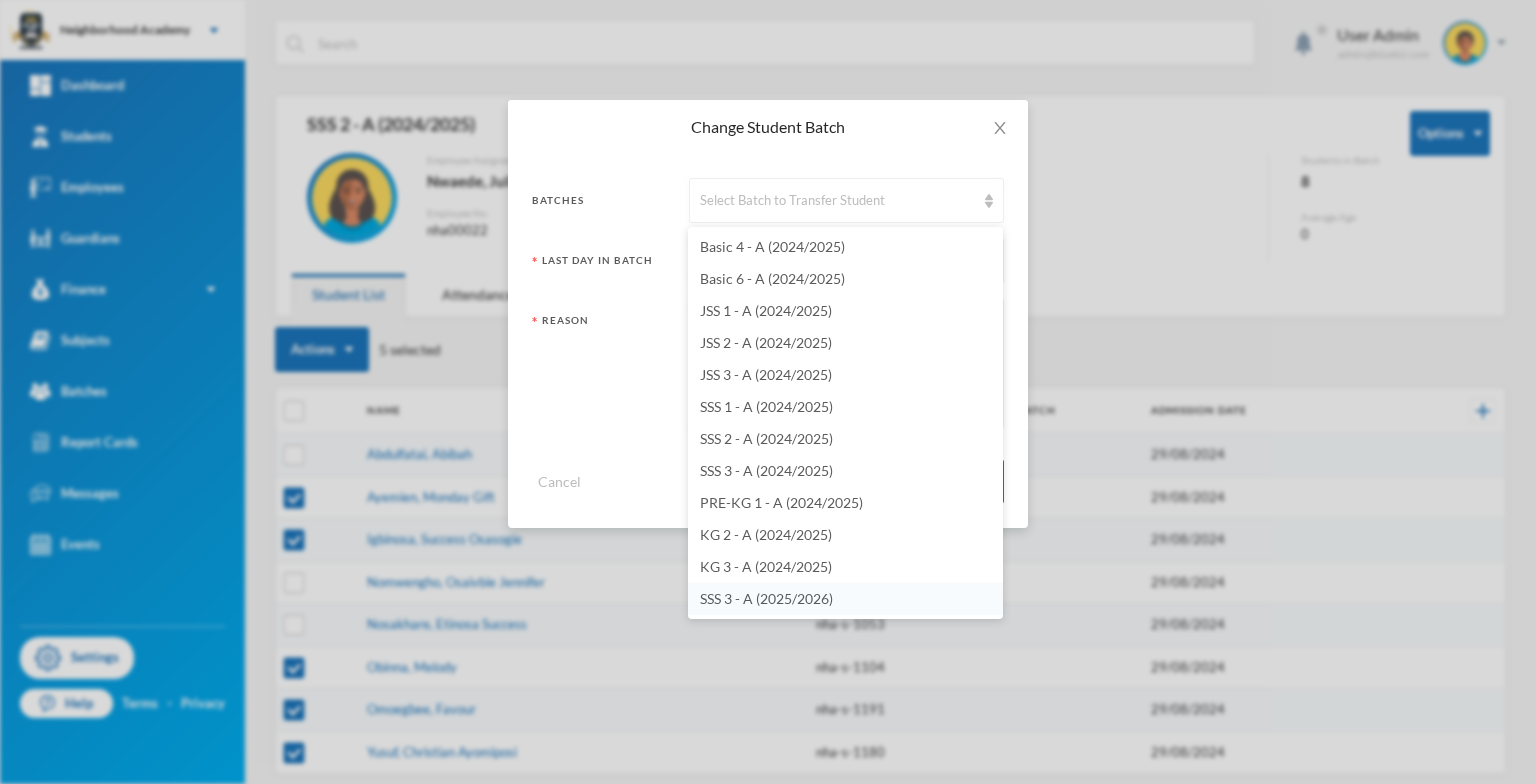 click on "SSS 3 - A (2025/2026)" at bounding box center [766, 598] 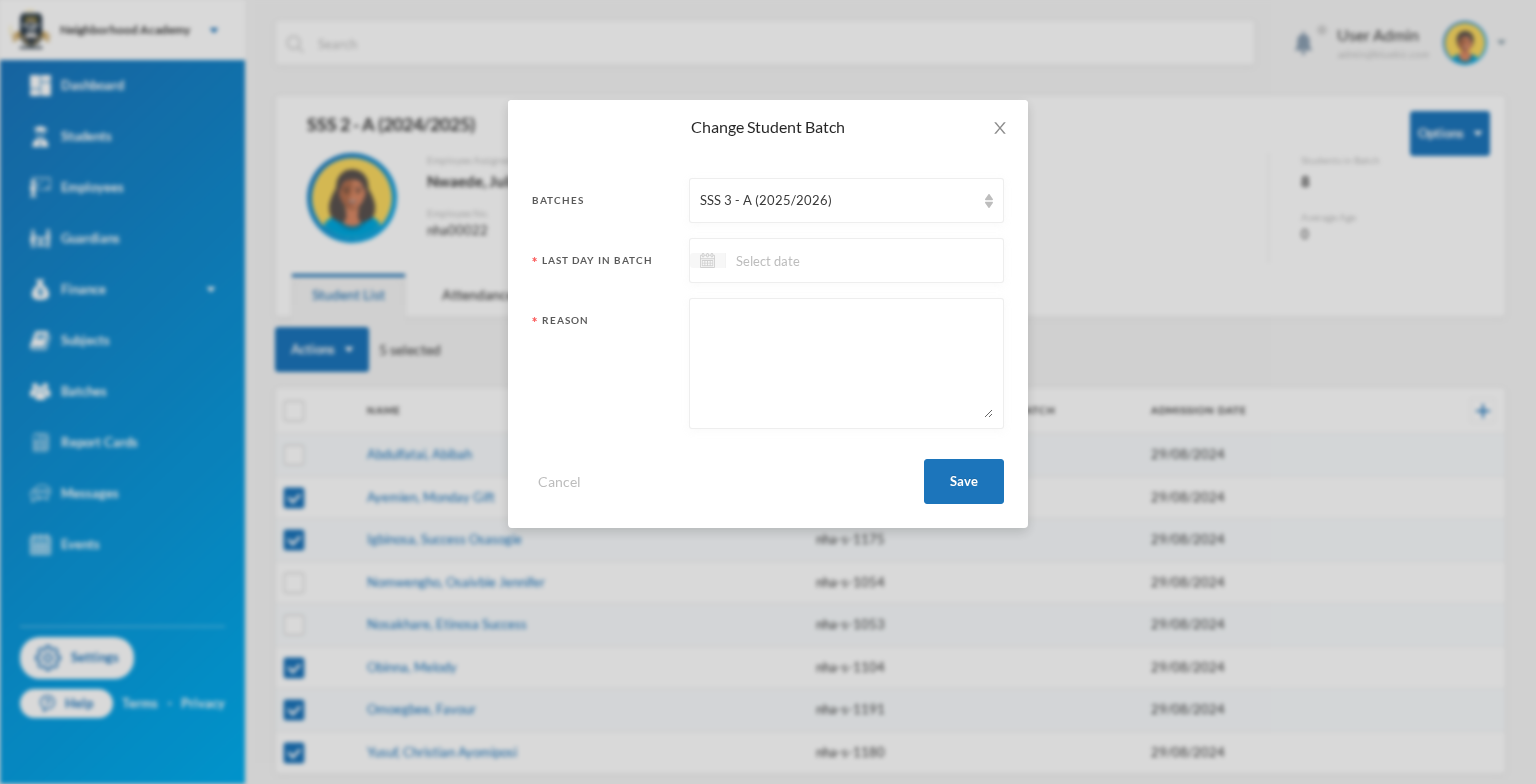 click at bounding box center (707, 260) 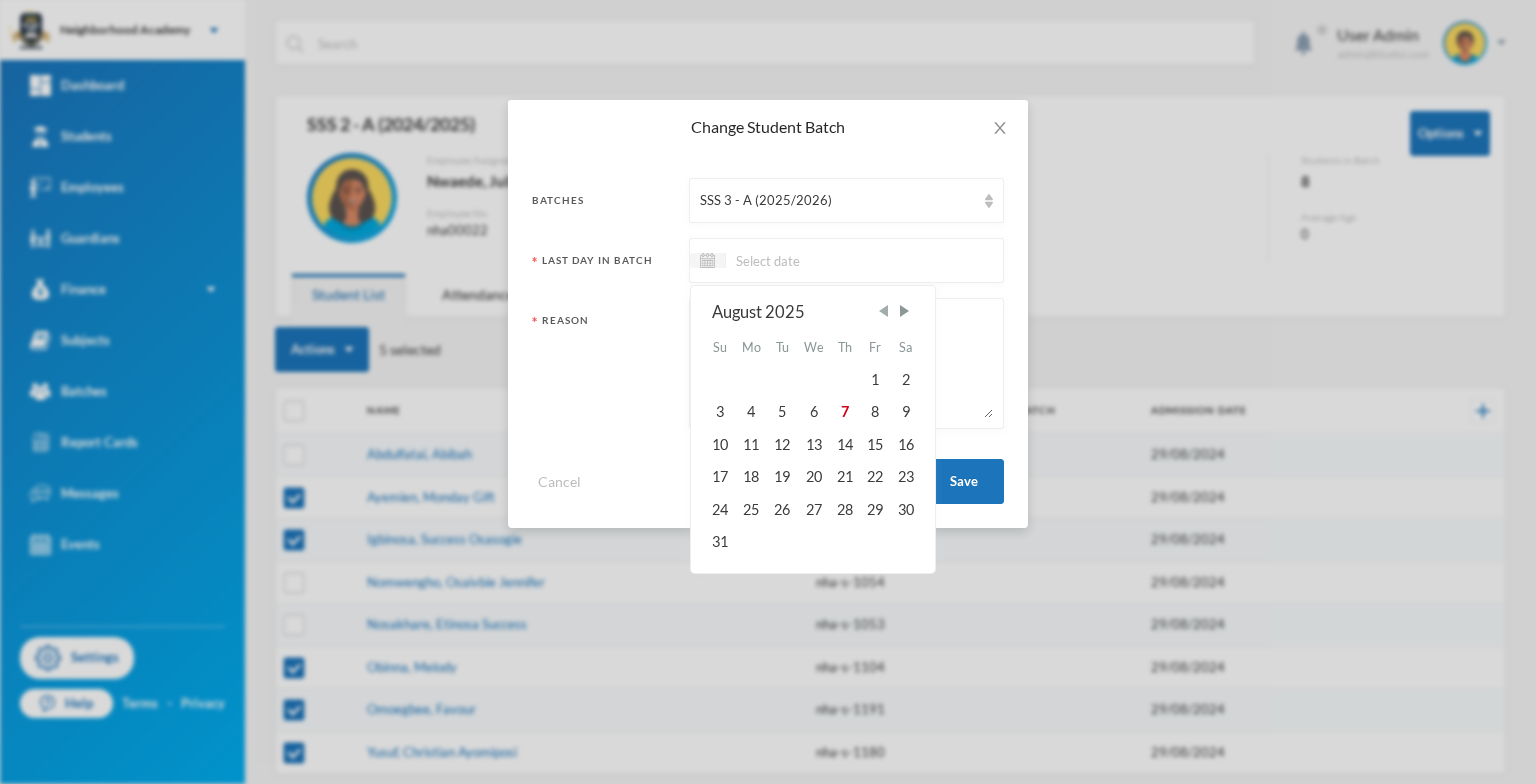 click at bounding box center (883, 311) 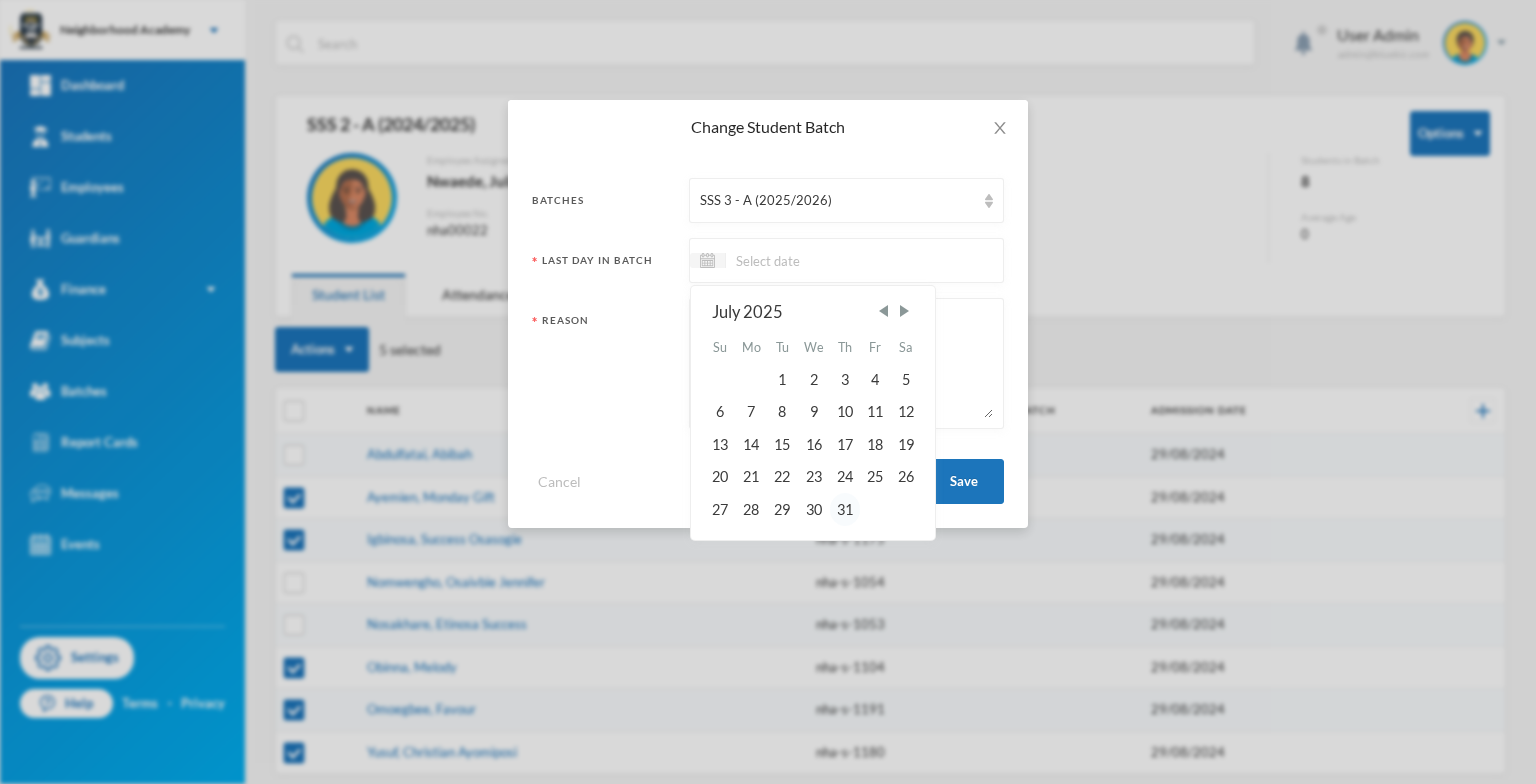 click on "31" at bounding box center [845, 509] 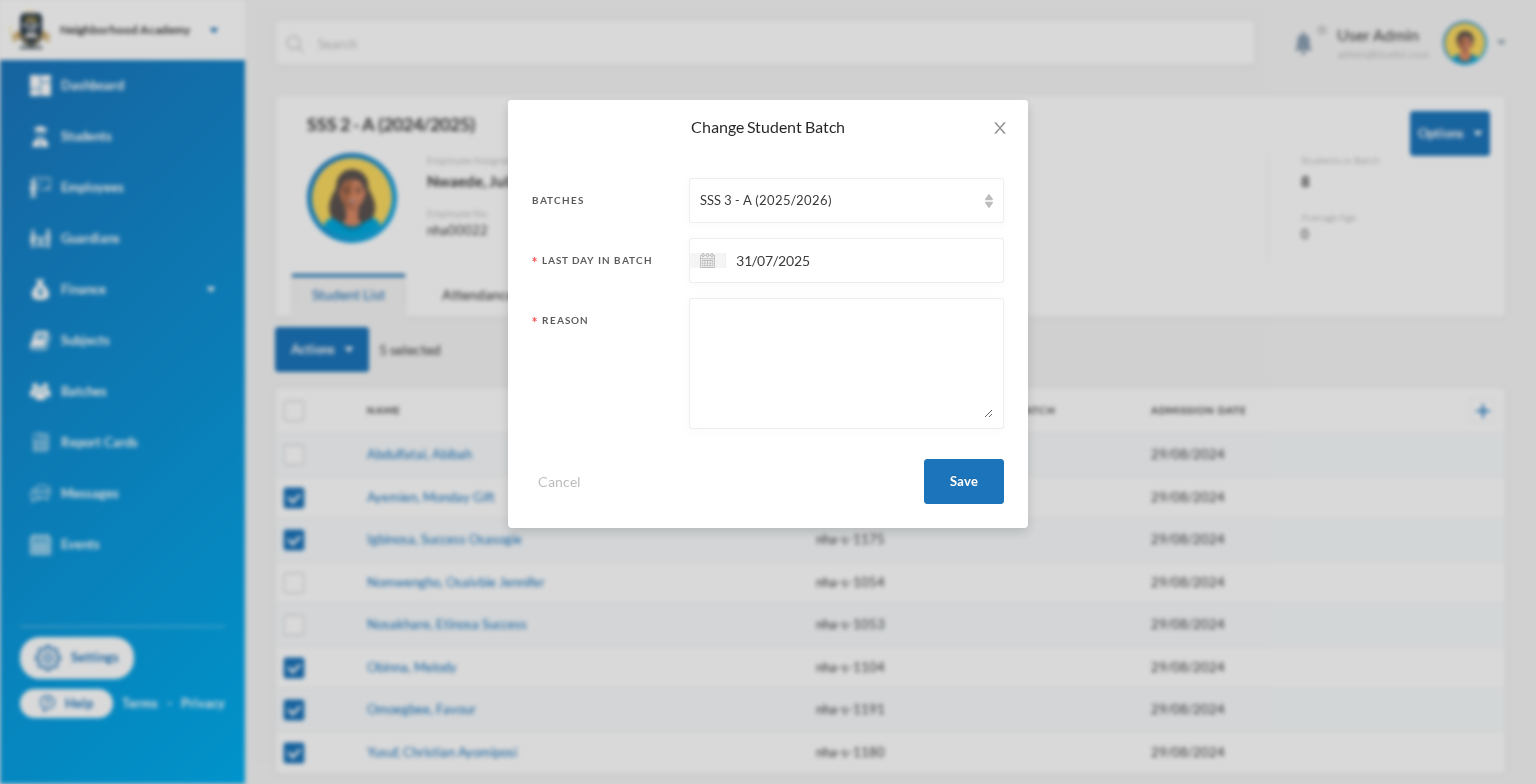click at bounding box center (846, 363) 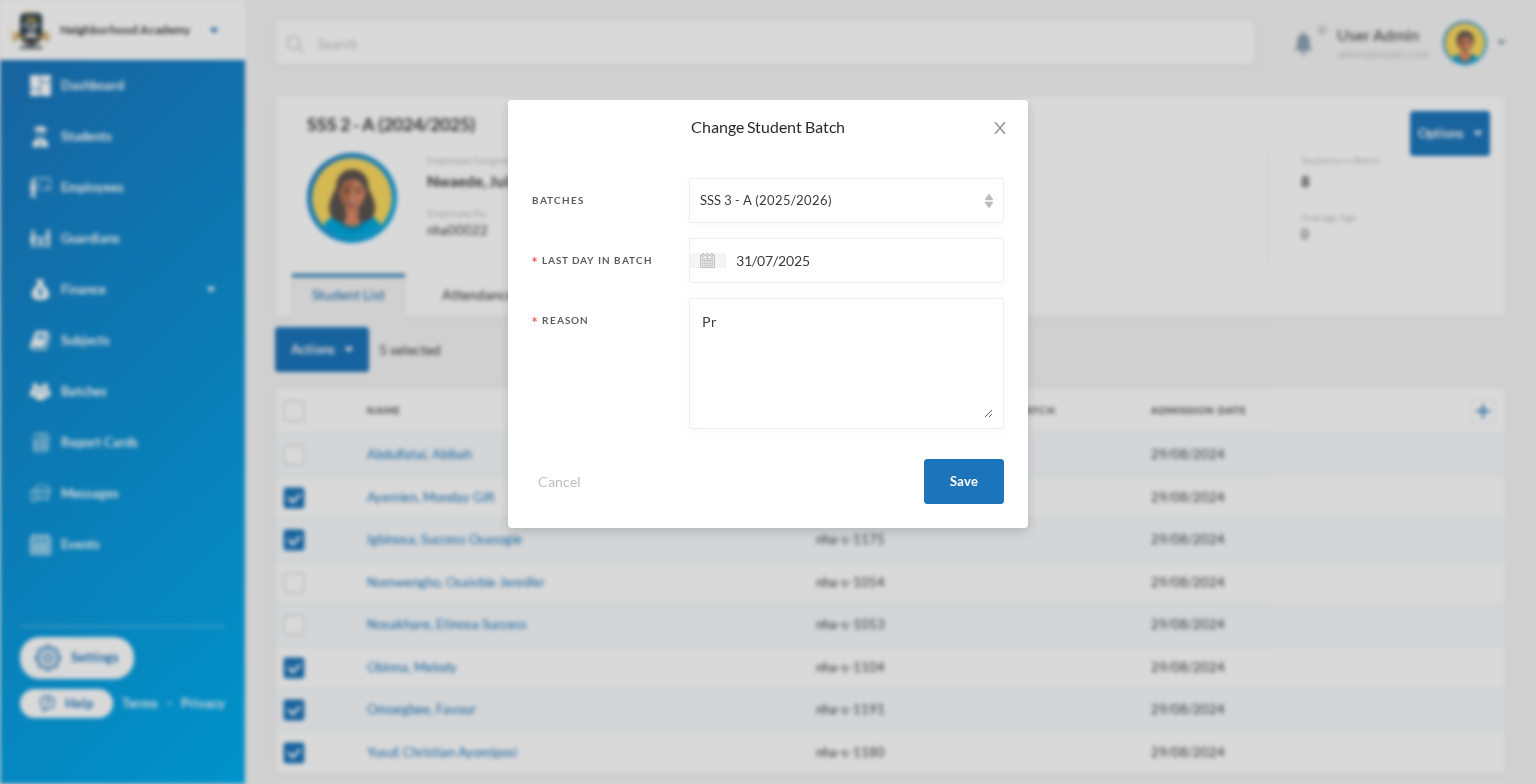 type on "P" 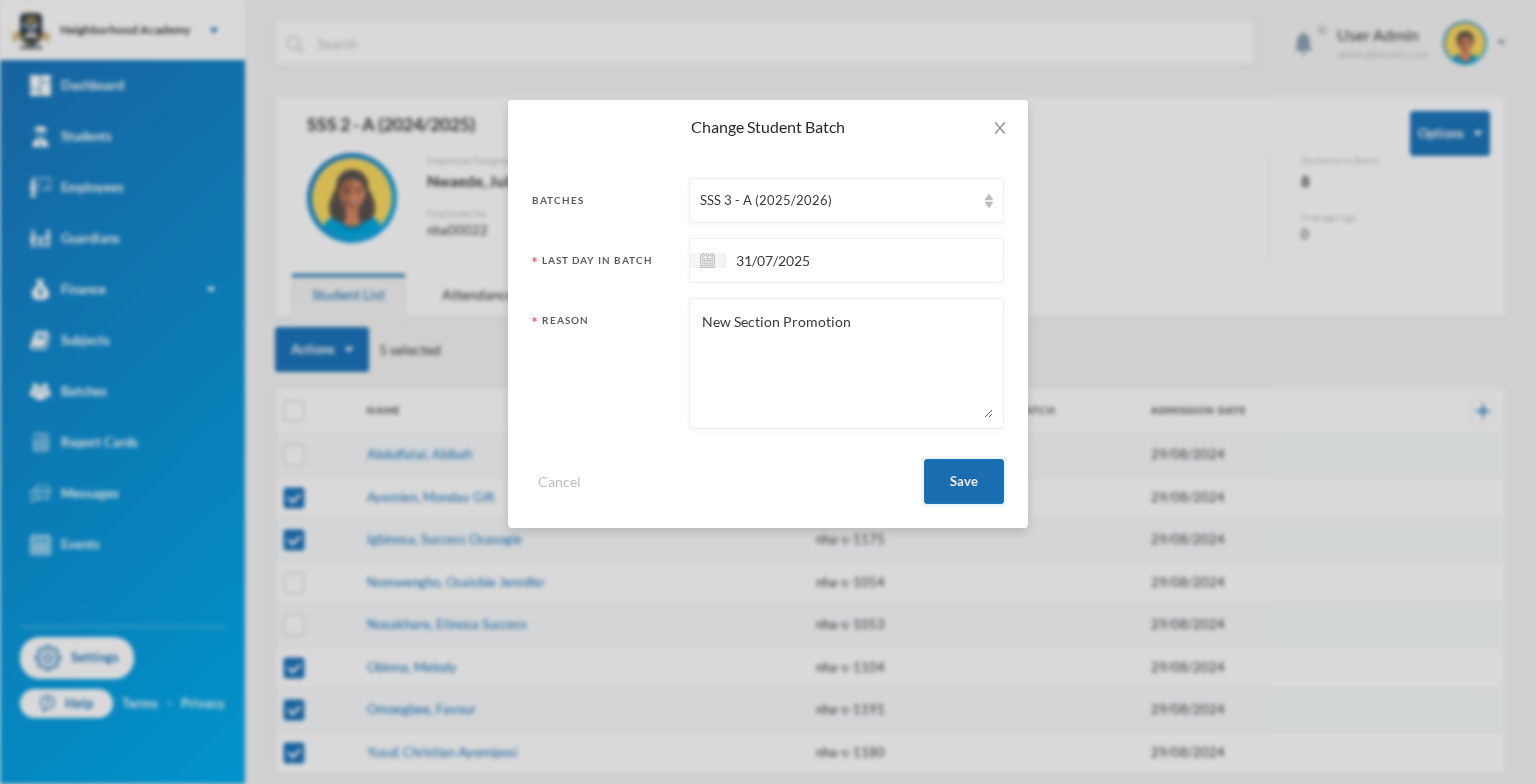 type on "New Section Promotion" 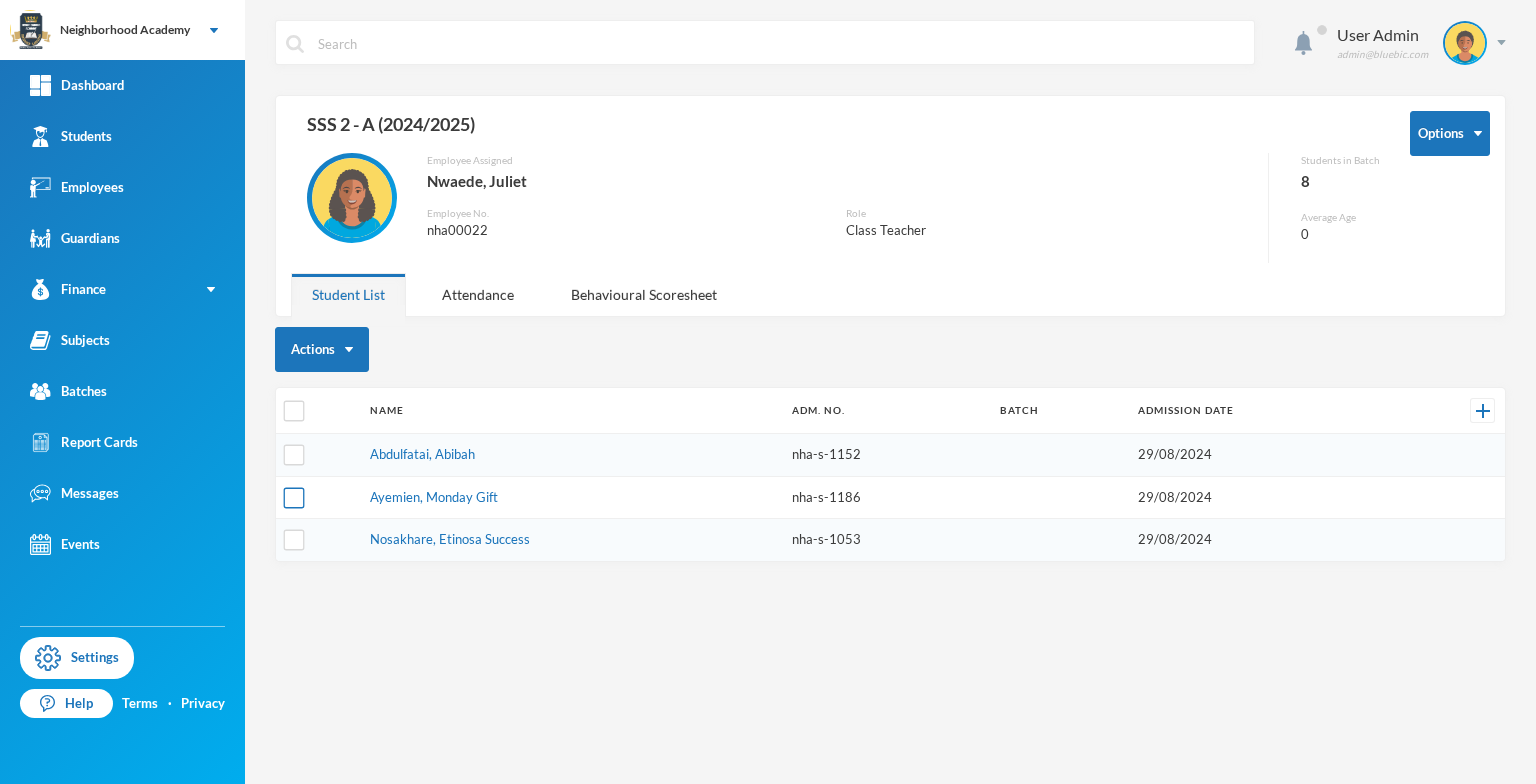 click at bounding box center (294, 497) 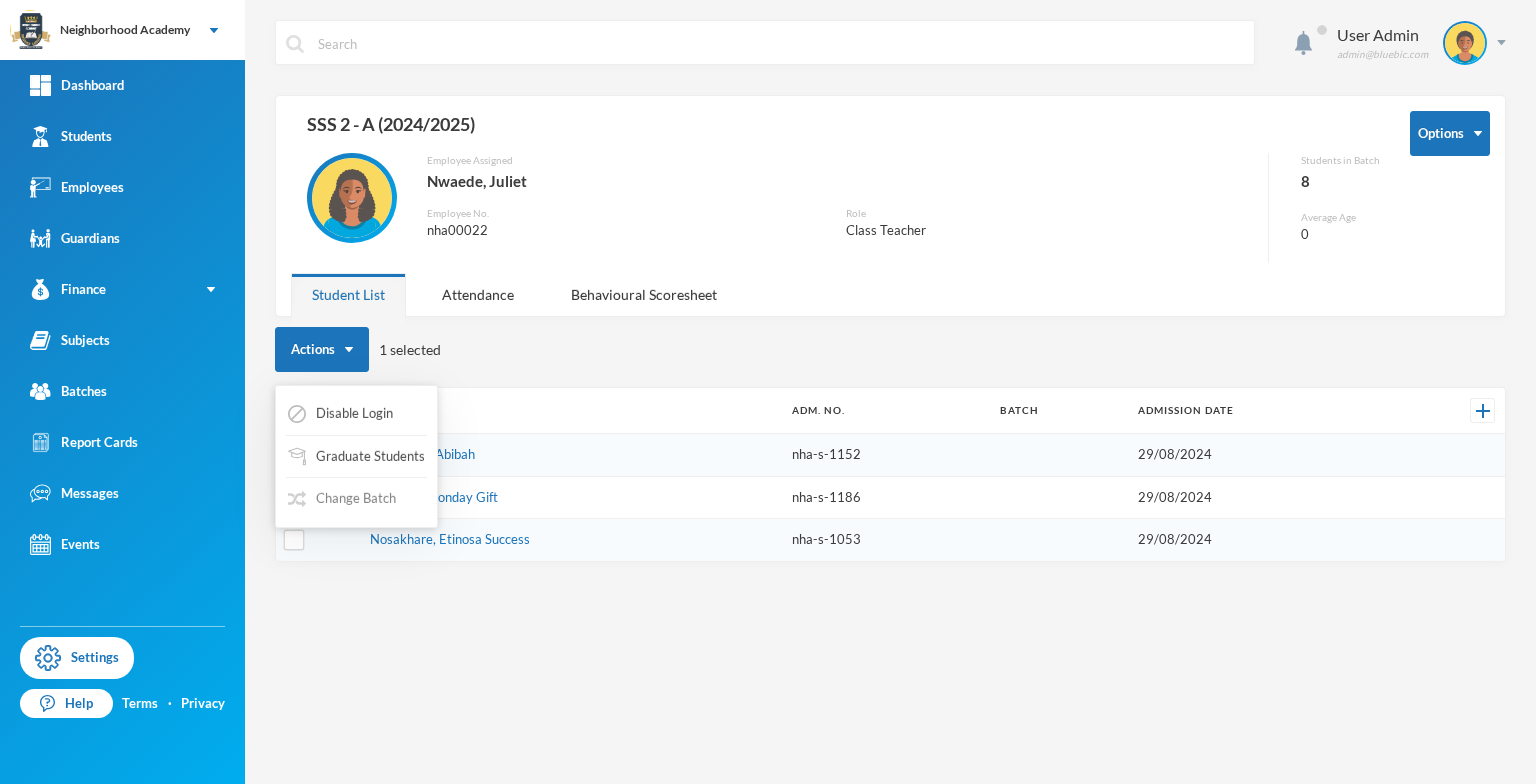 click on "Change Batch" at bounding box center (342, 499) 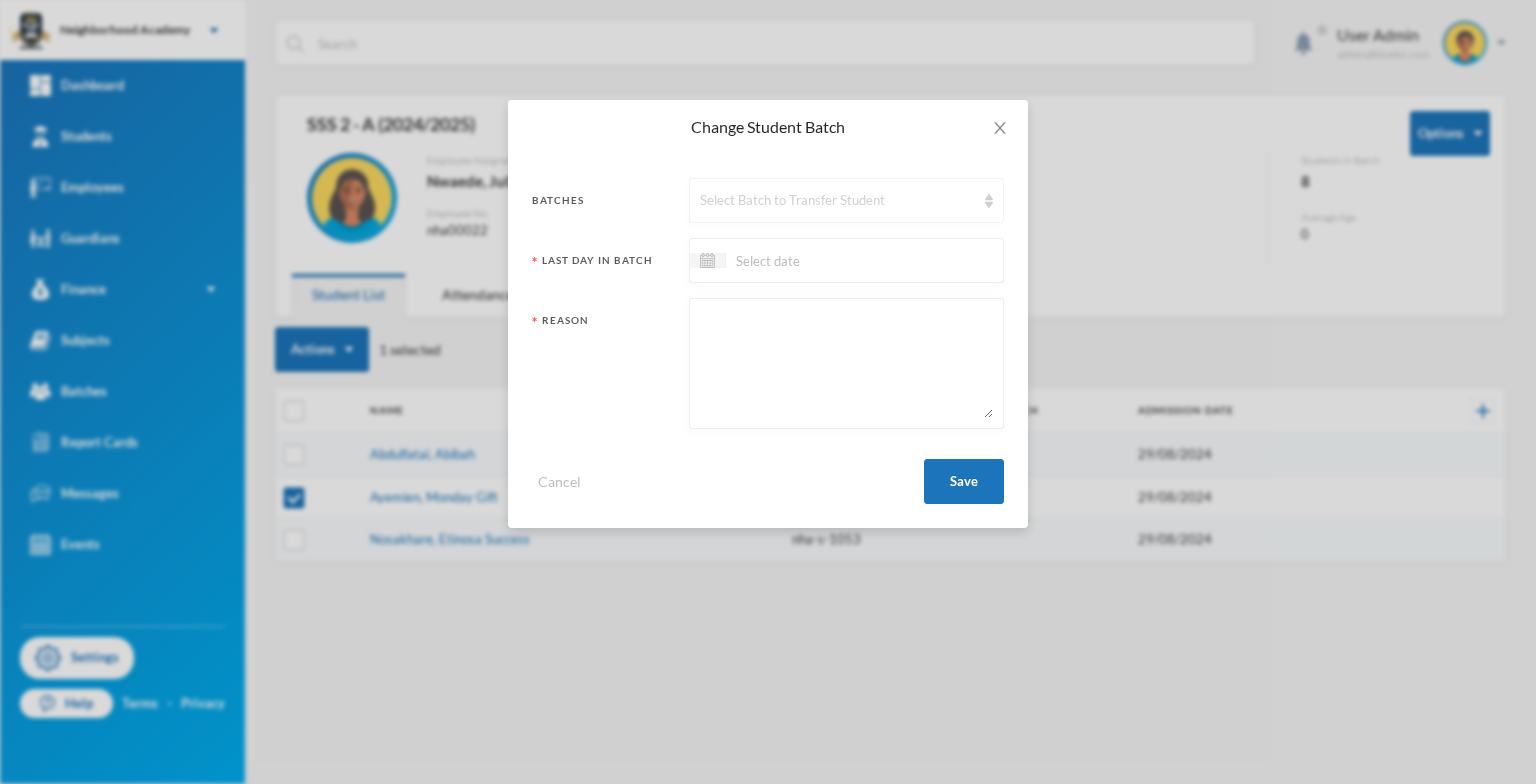 click at bounding box center [989, 201] 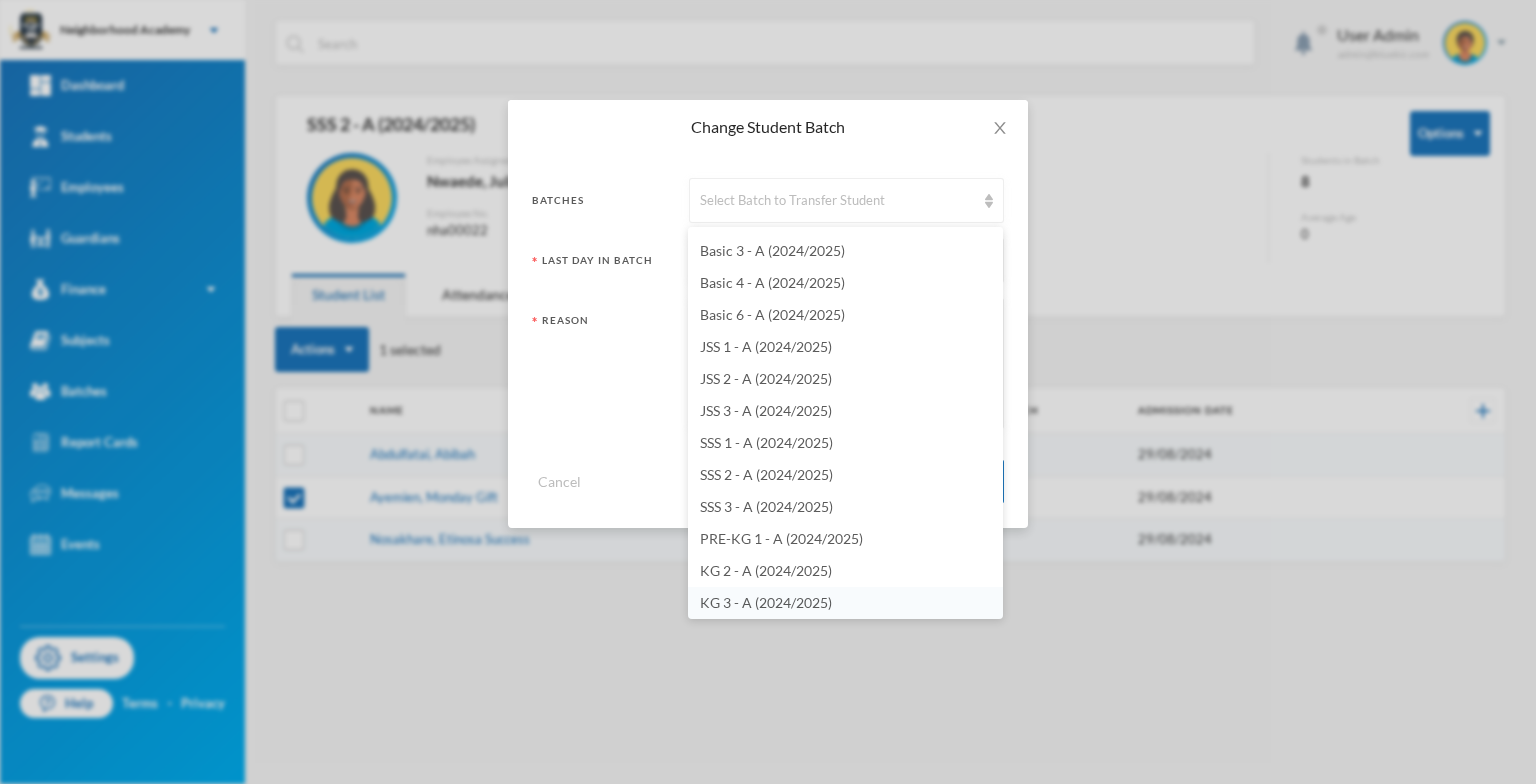 scroll, scrollTop: 128, scrollLeft: 0, axis: vertical 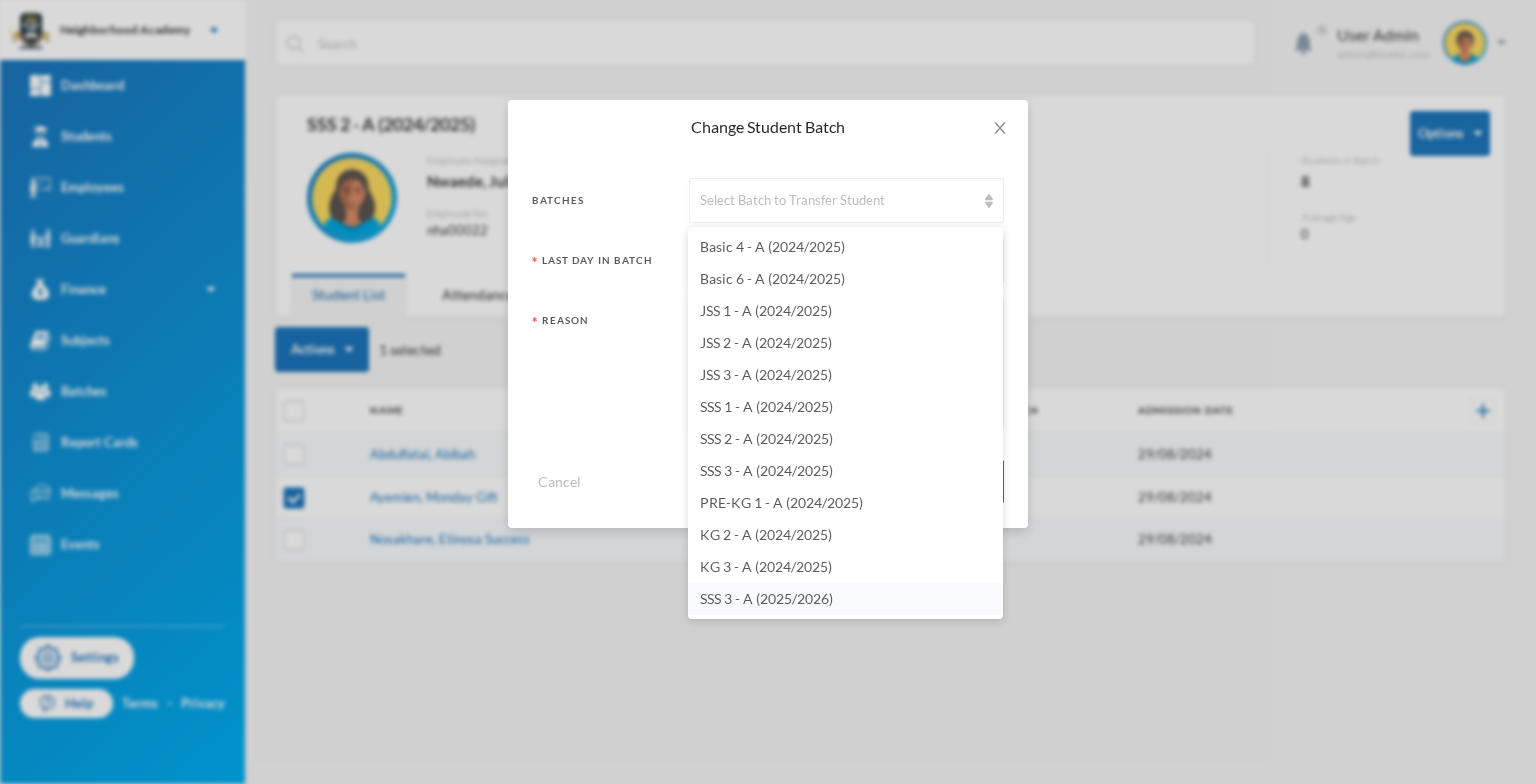 click on "SSS 3 - A (2025/2026)" at bounding box center (766, 598) 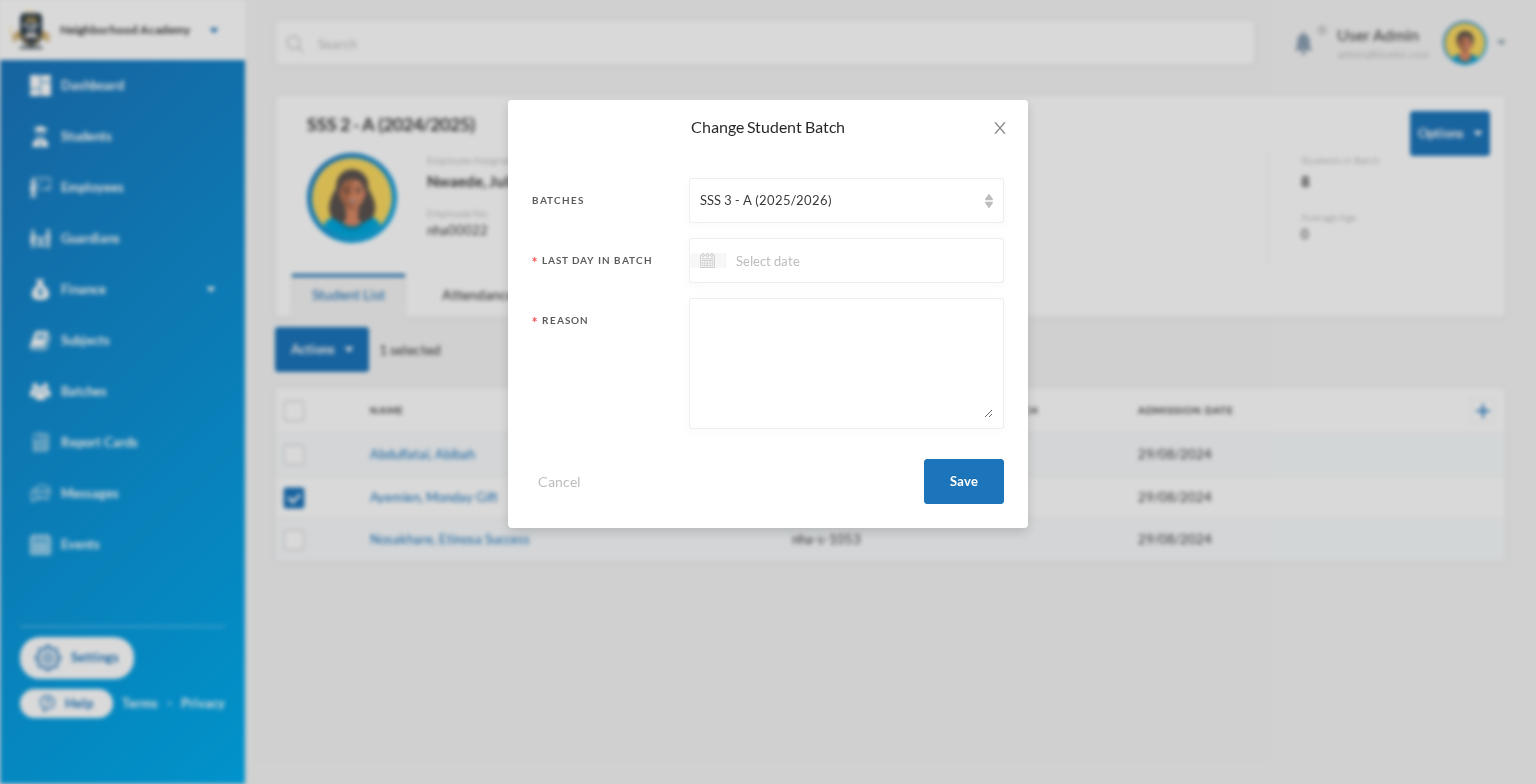 click at bounding box center (707, 260) 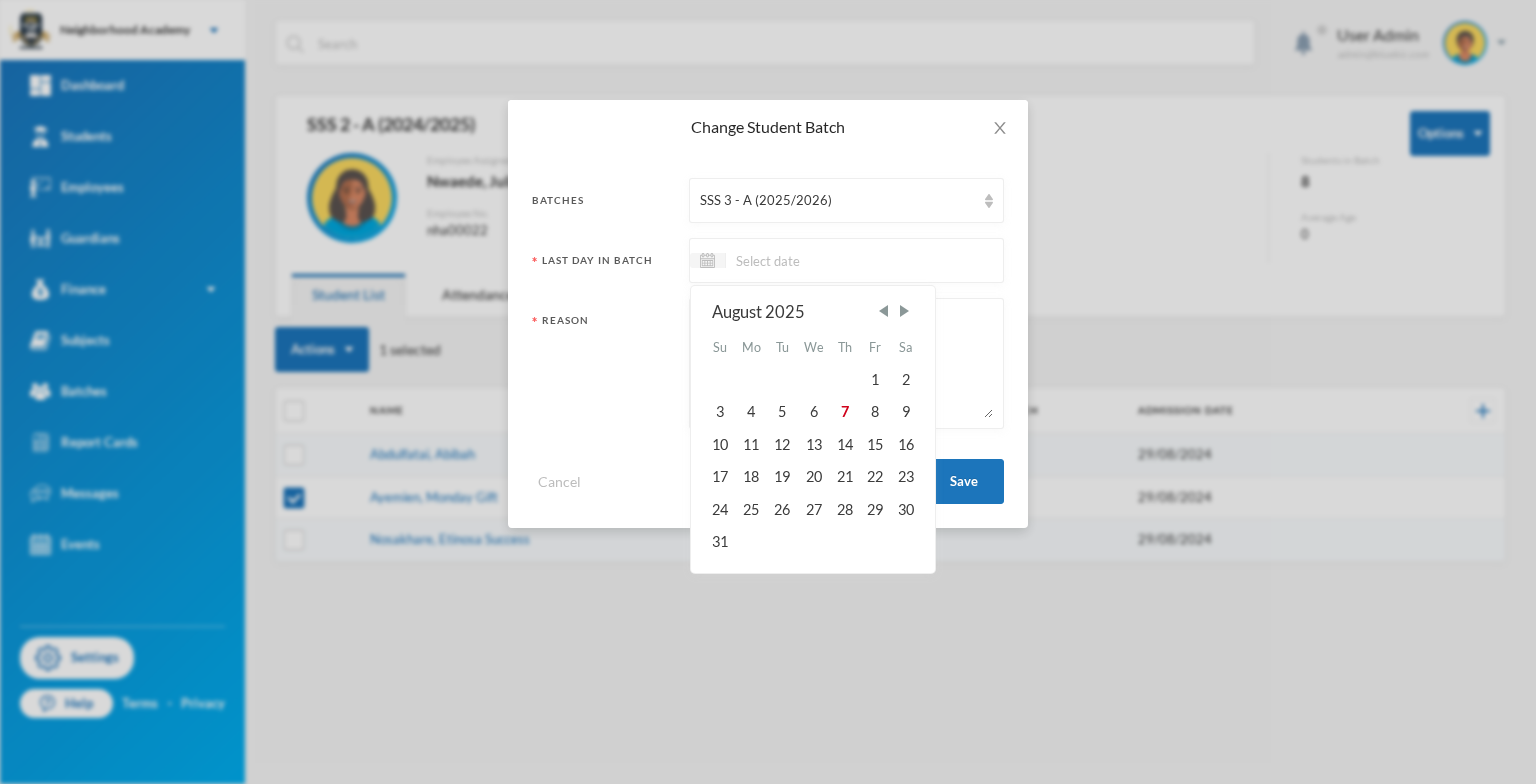 drag, startPoint x: 888, startPoint y: 314, endPoint x: 880, endPoint y: 323, distance: 12.0415945 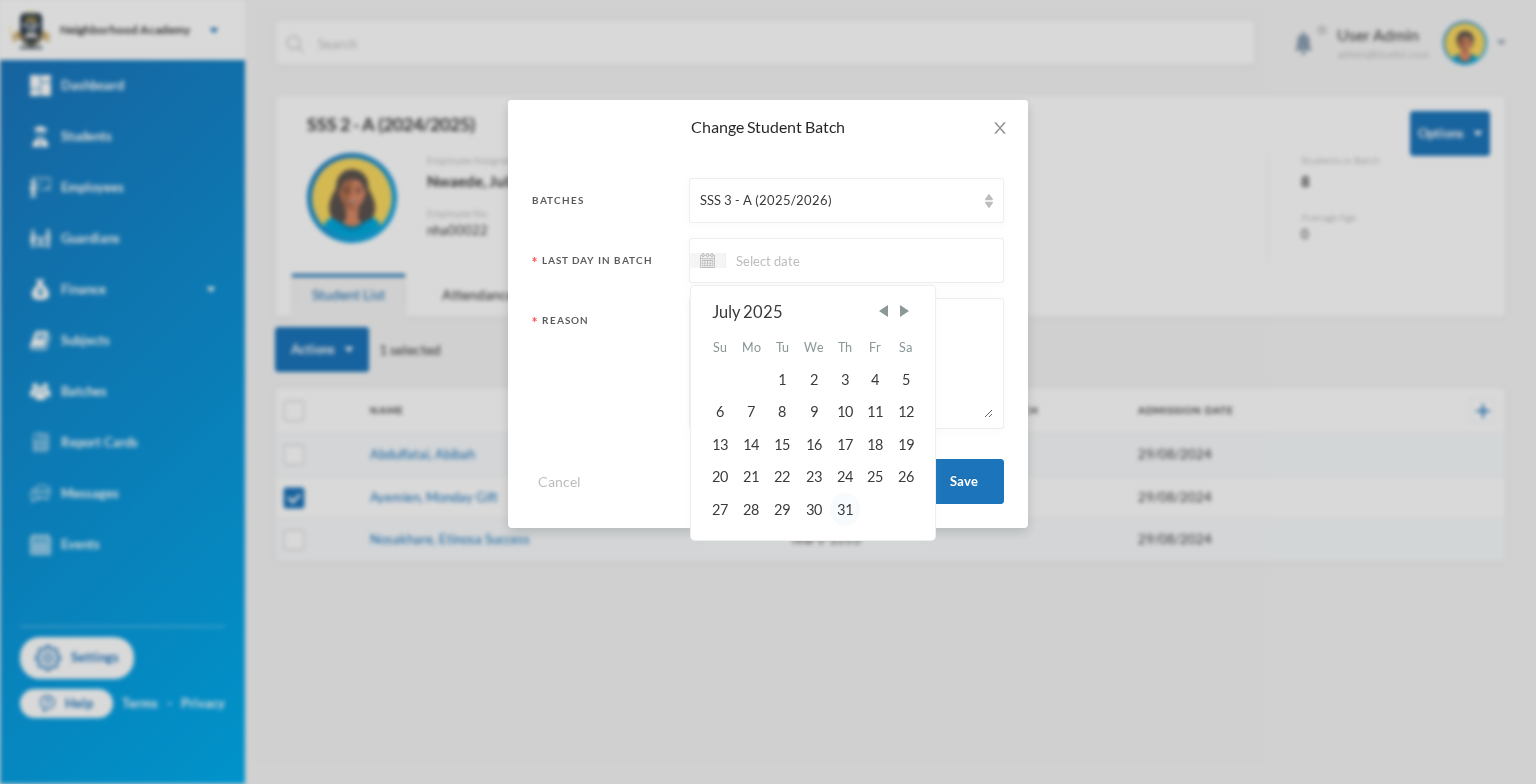click on "31" at bounding box center [845, 509] 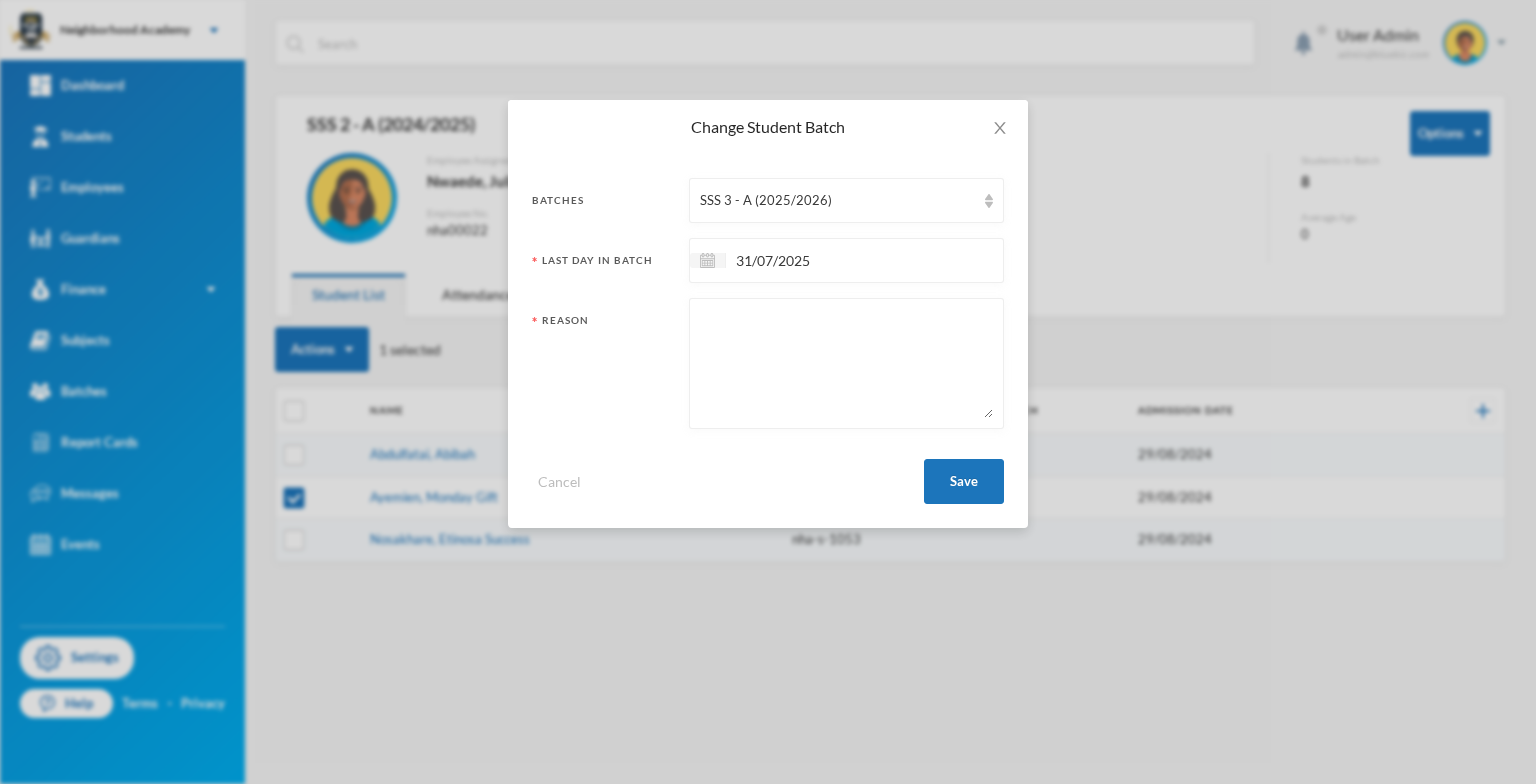 click at bounding box center (846, 363) 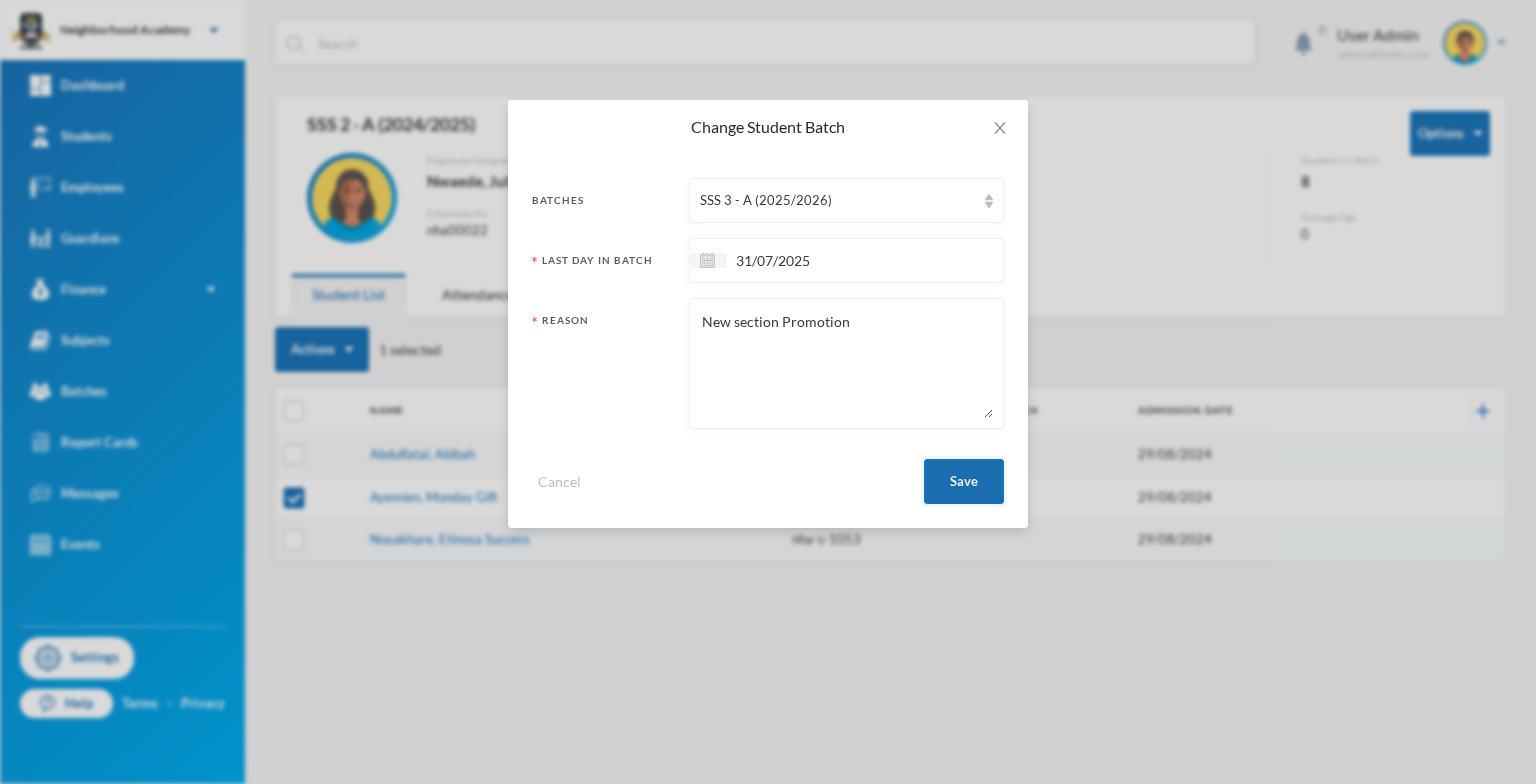 type on "New section Promotion" 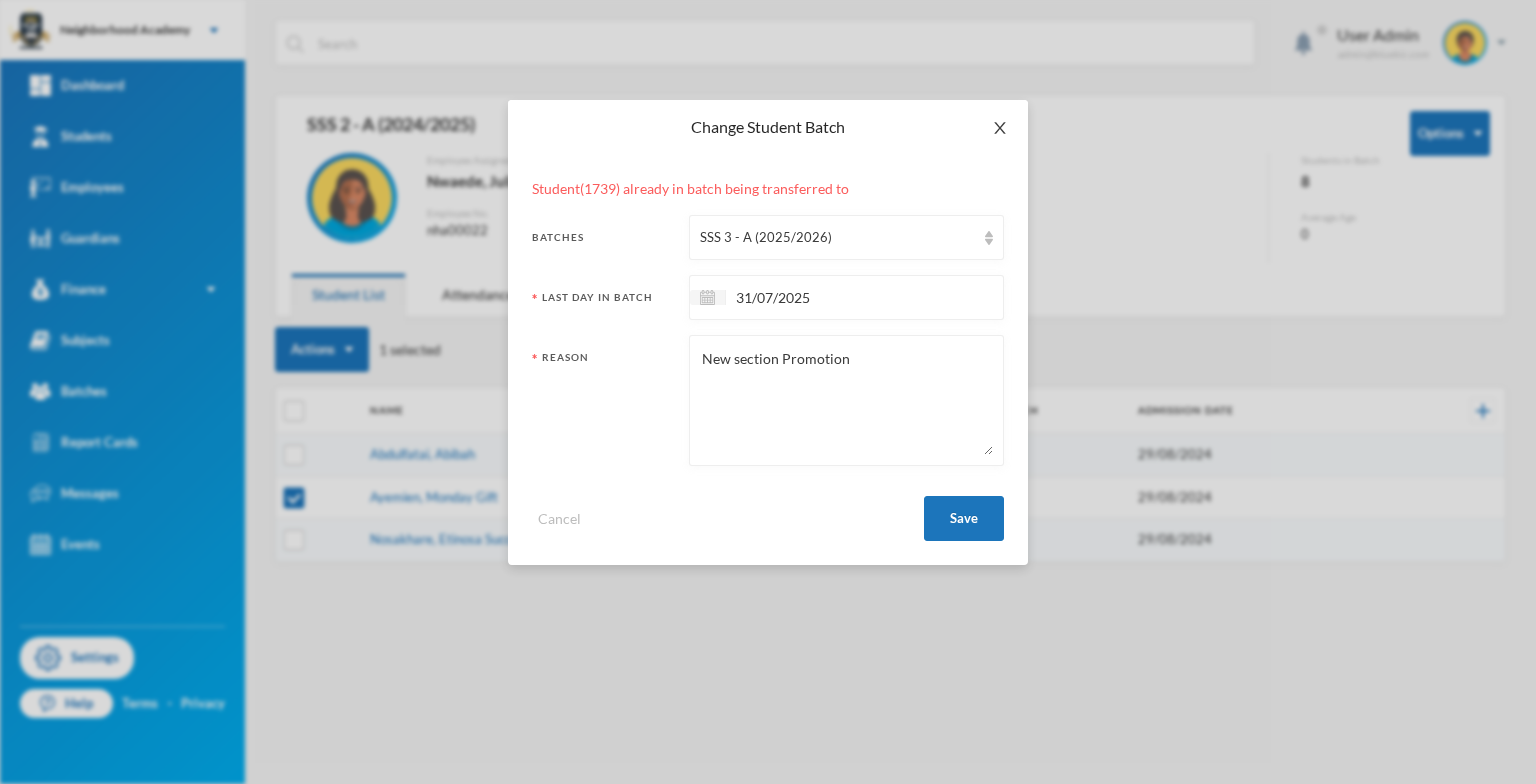 click 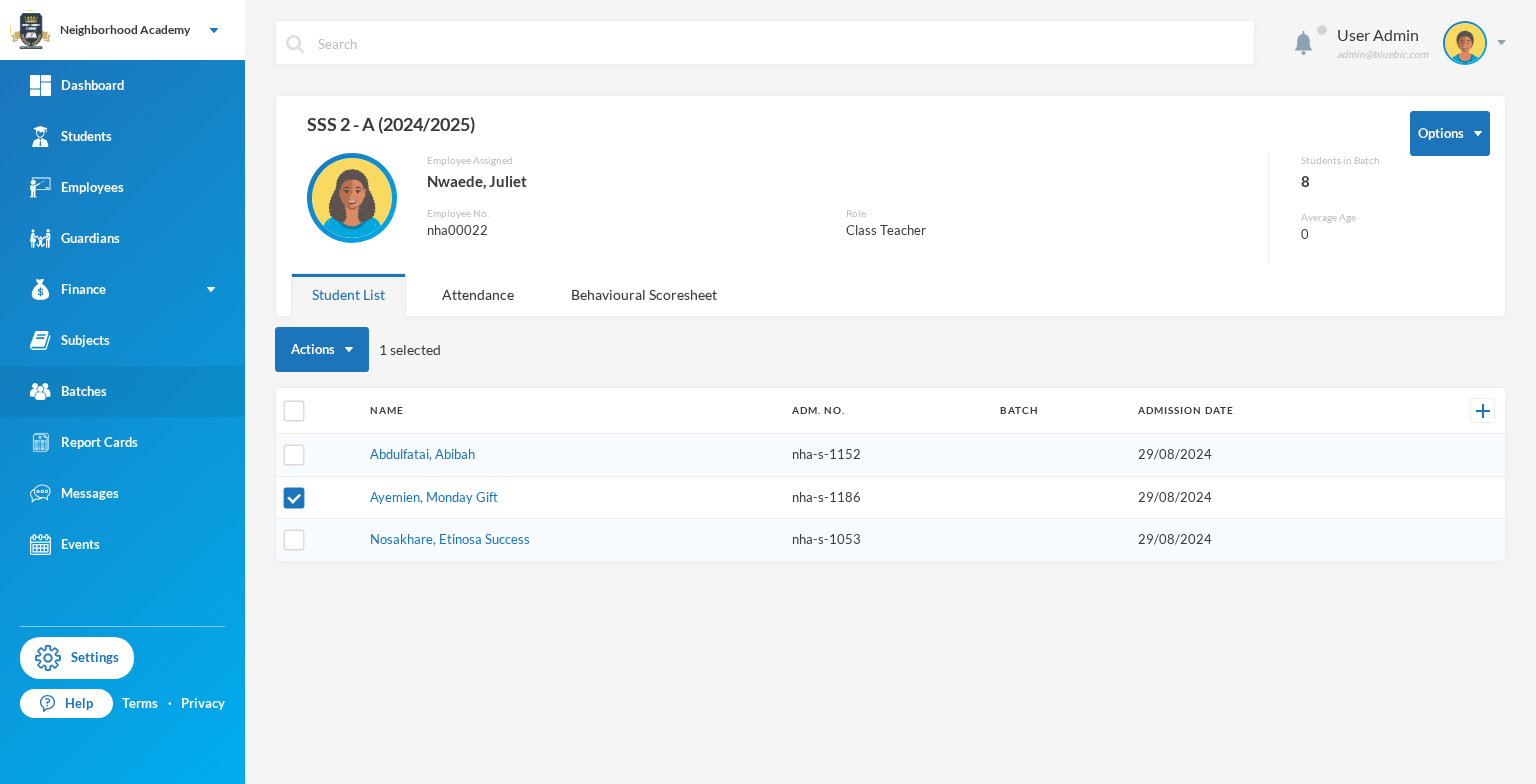 click on "Batches" at bounding box center [68, 391] 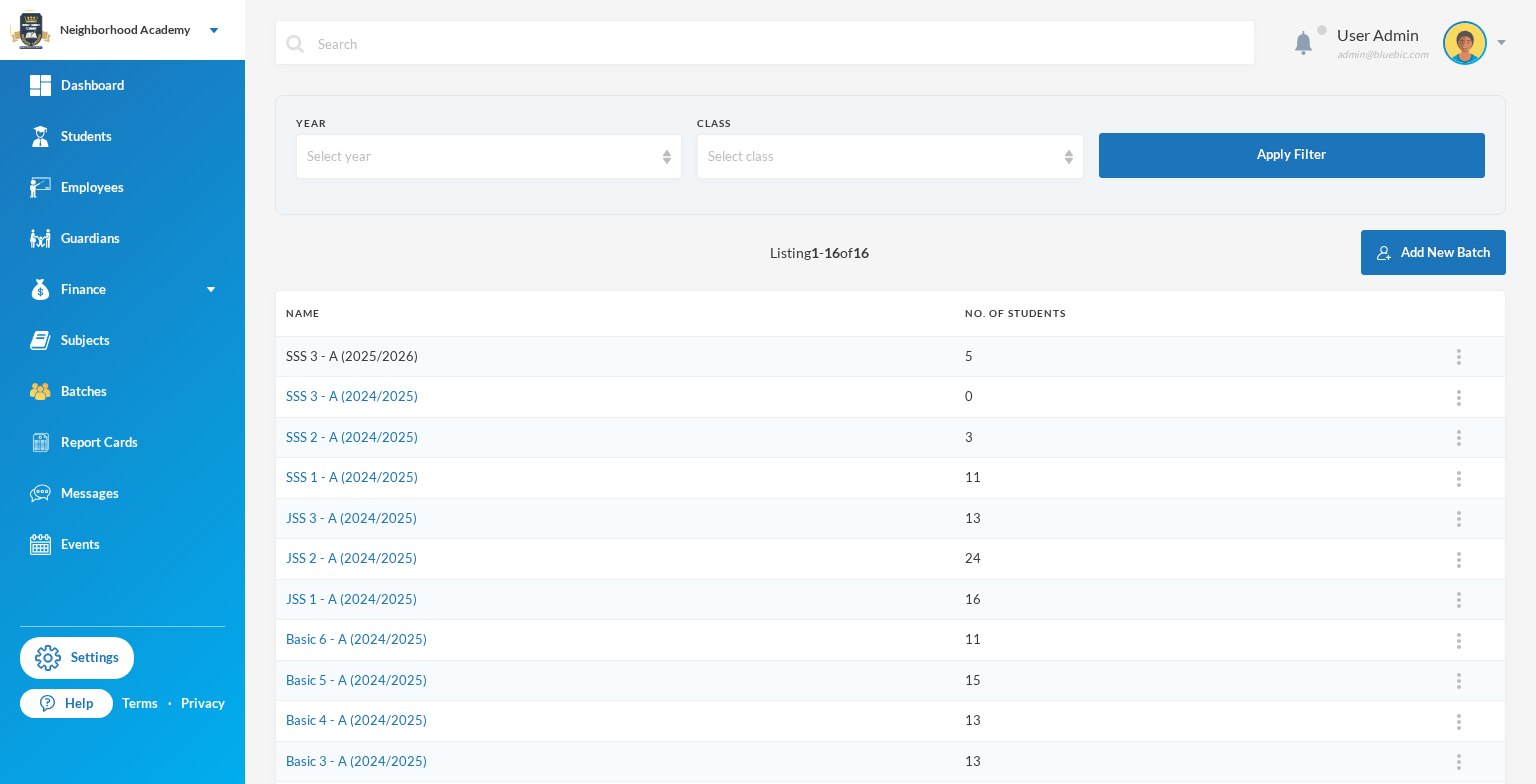 click on "SSS 3 - A (2025/2026)" at bounding box center [352, 356] 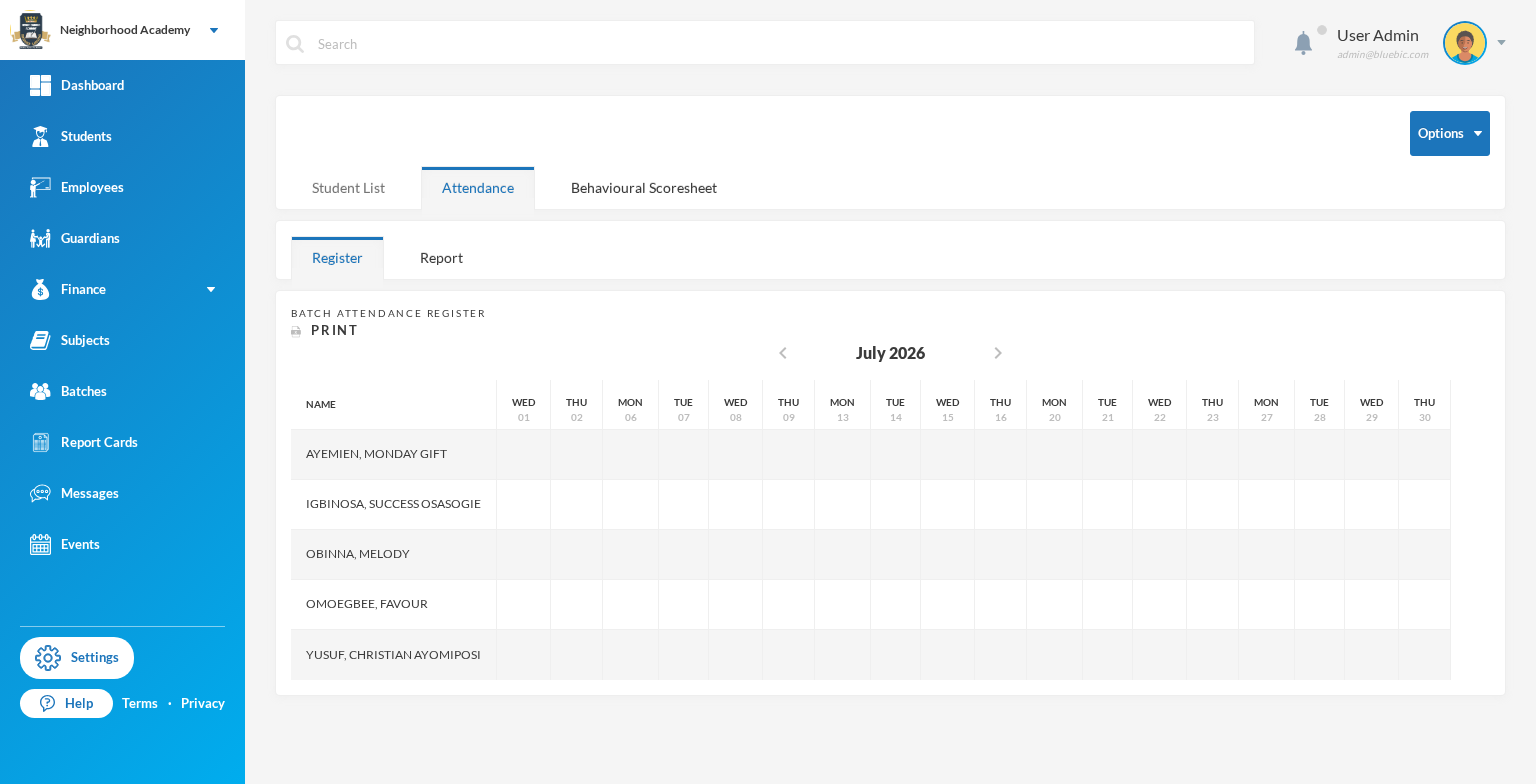 click on "Student List" at bounding box center [348, 187] 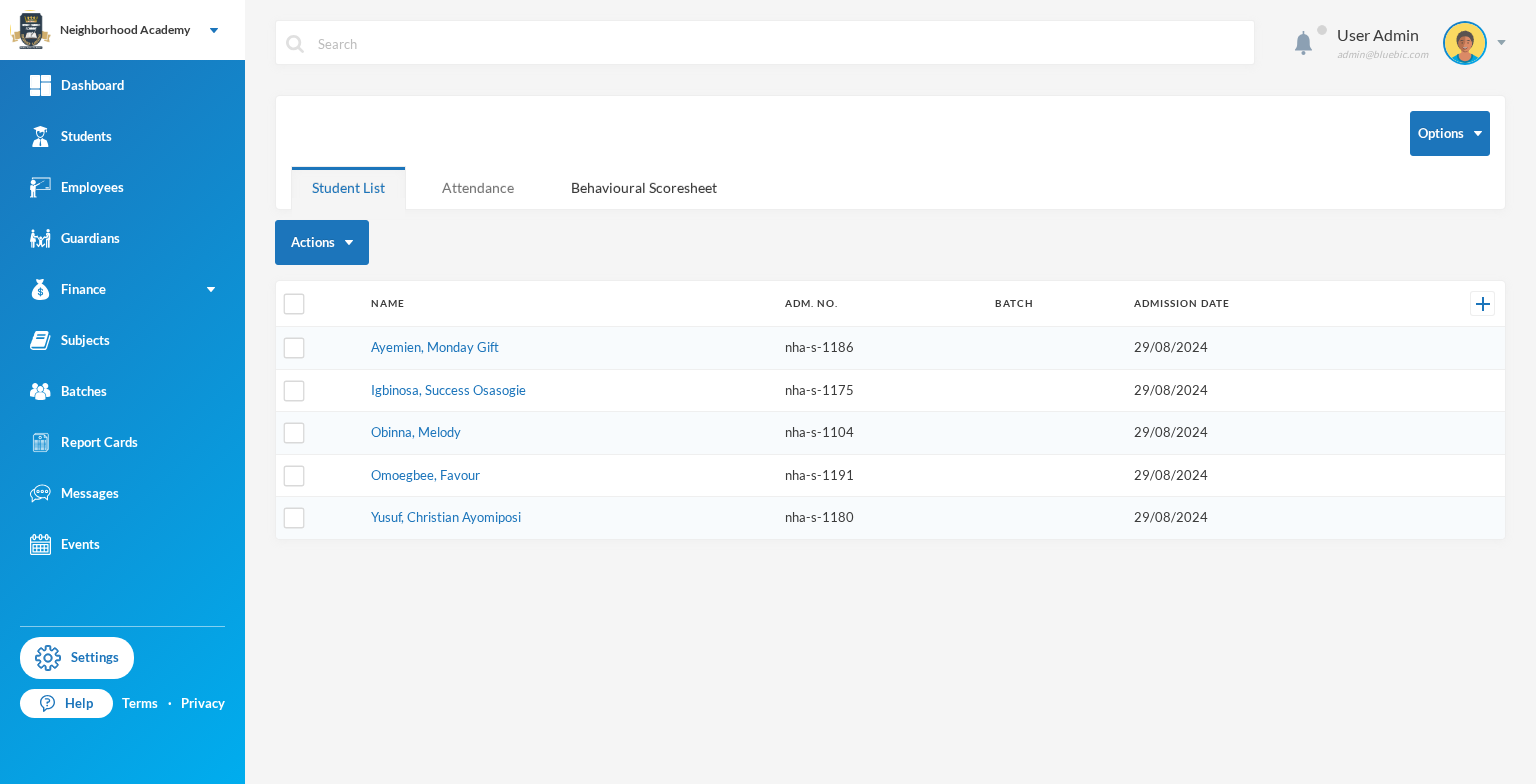 click on "Attendance" at bounding box center (478, 187) 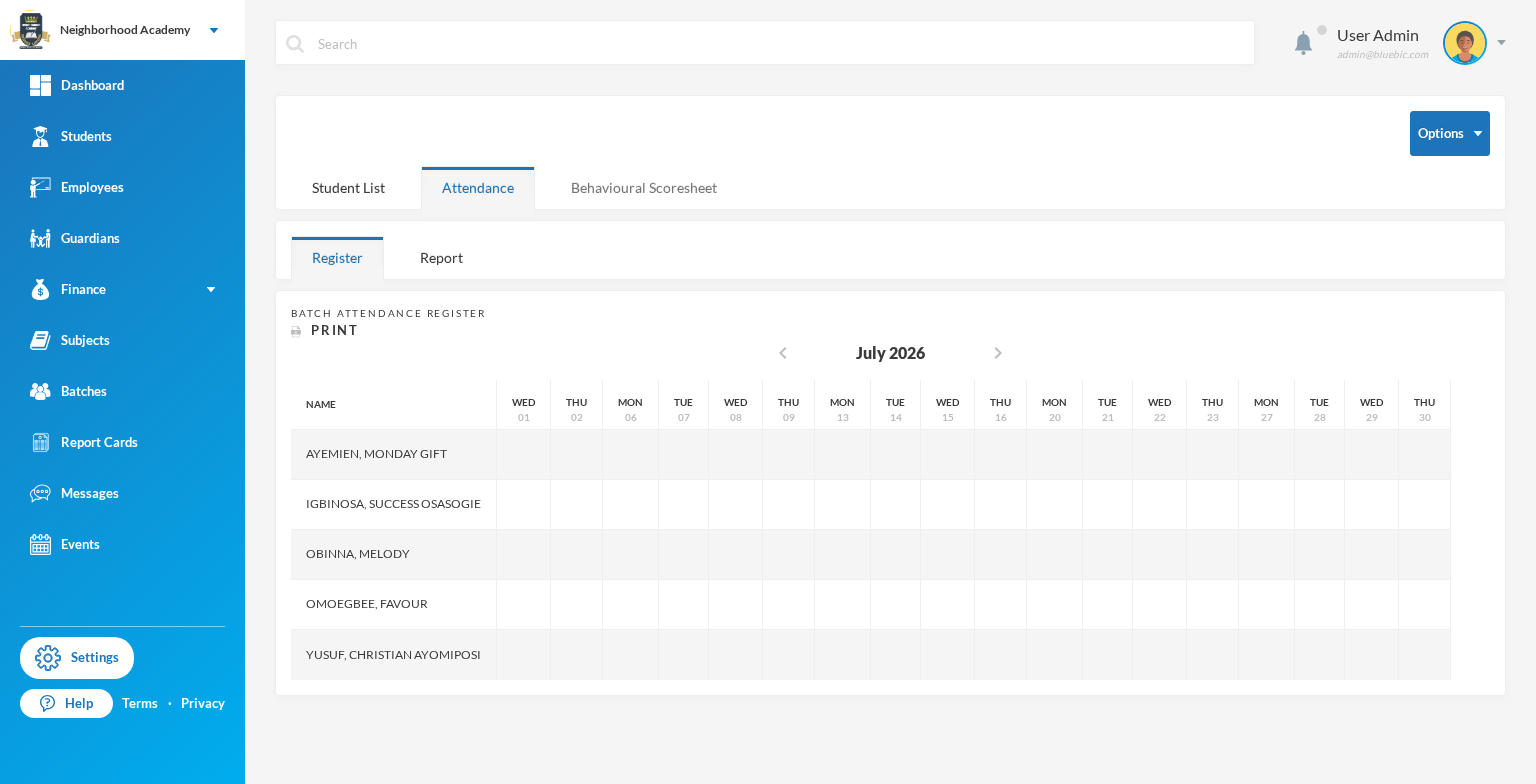 click on "Behavioural Scoresheet" at bounding box center [644, 187] 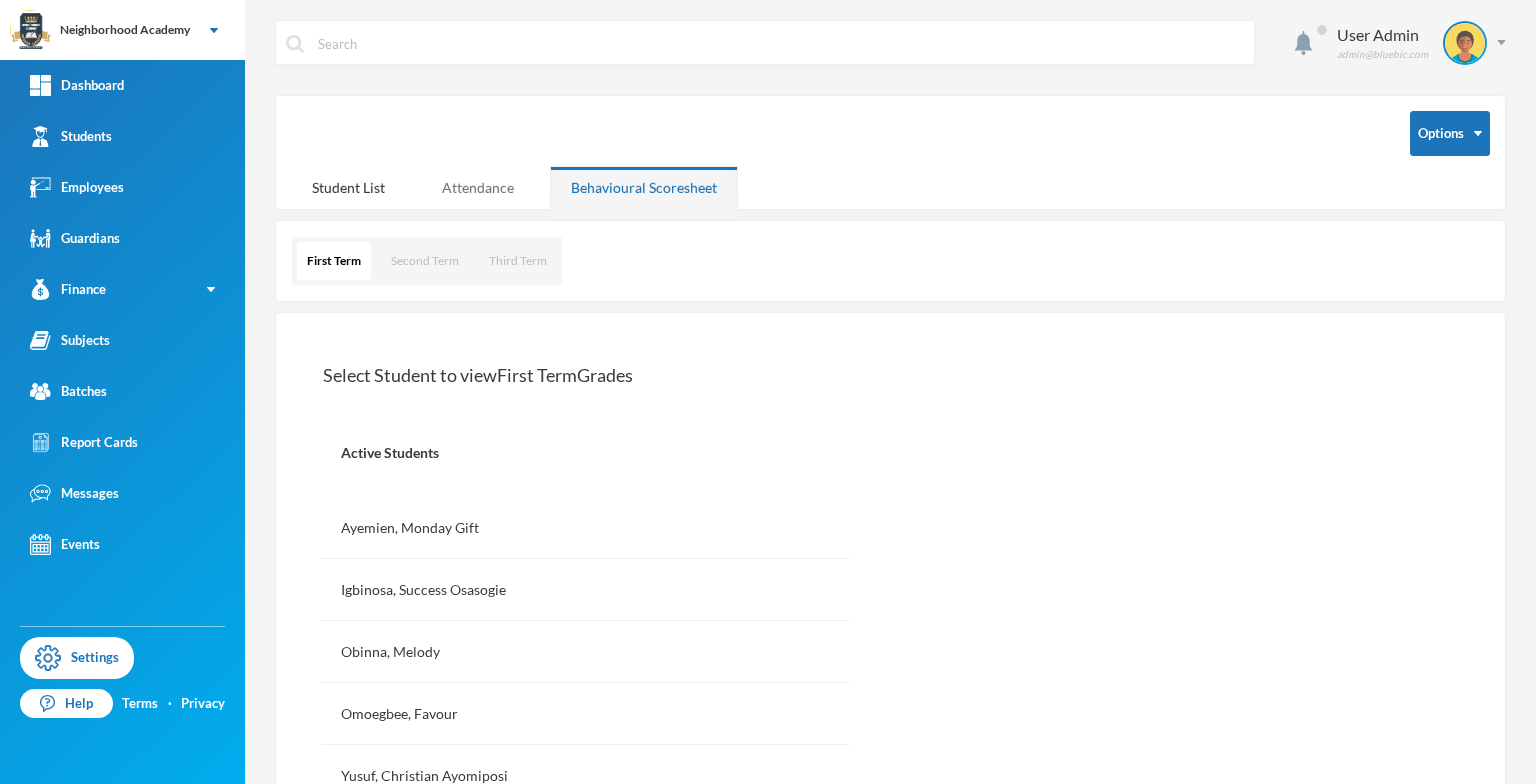 click on "Attendance" at bounding box center (478, 187) 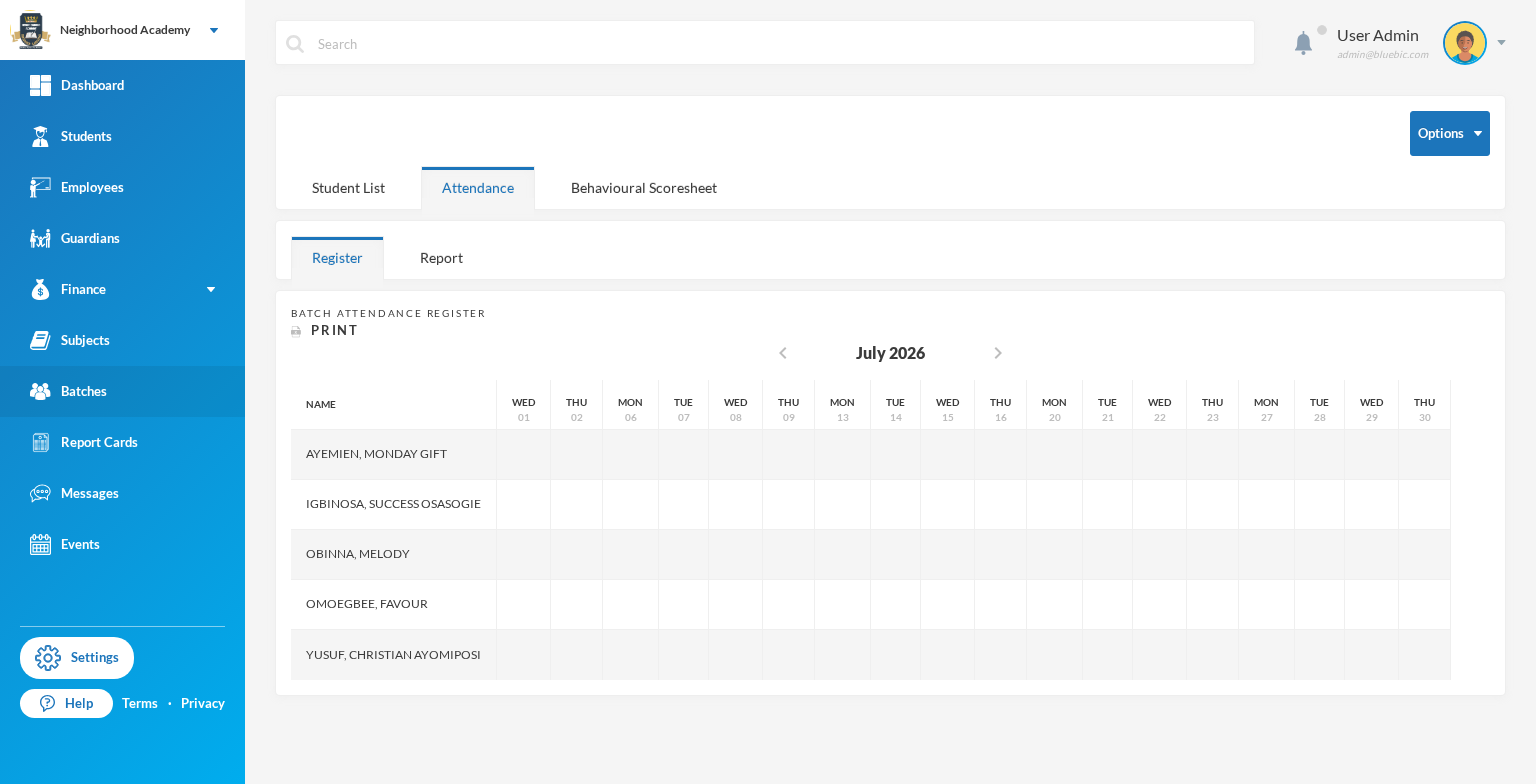 click on "Batches" at bounding box center [122, 391] 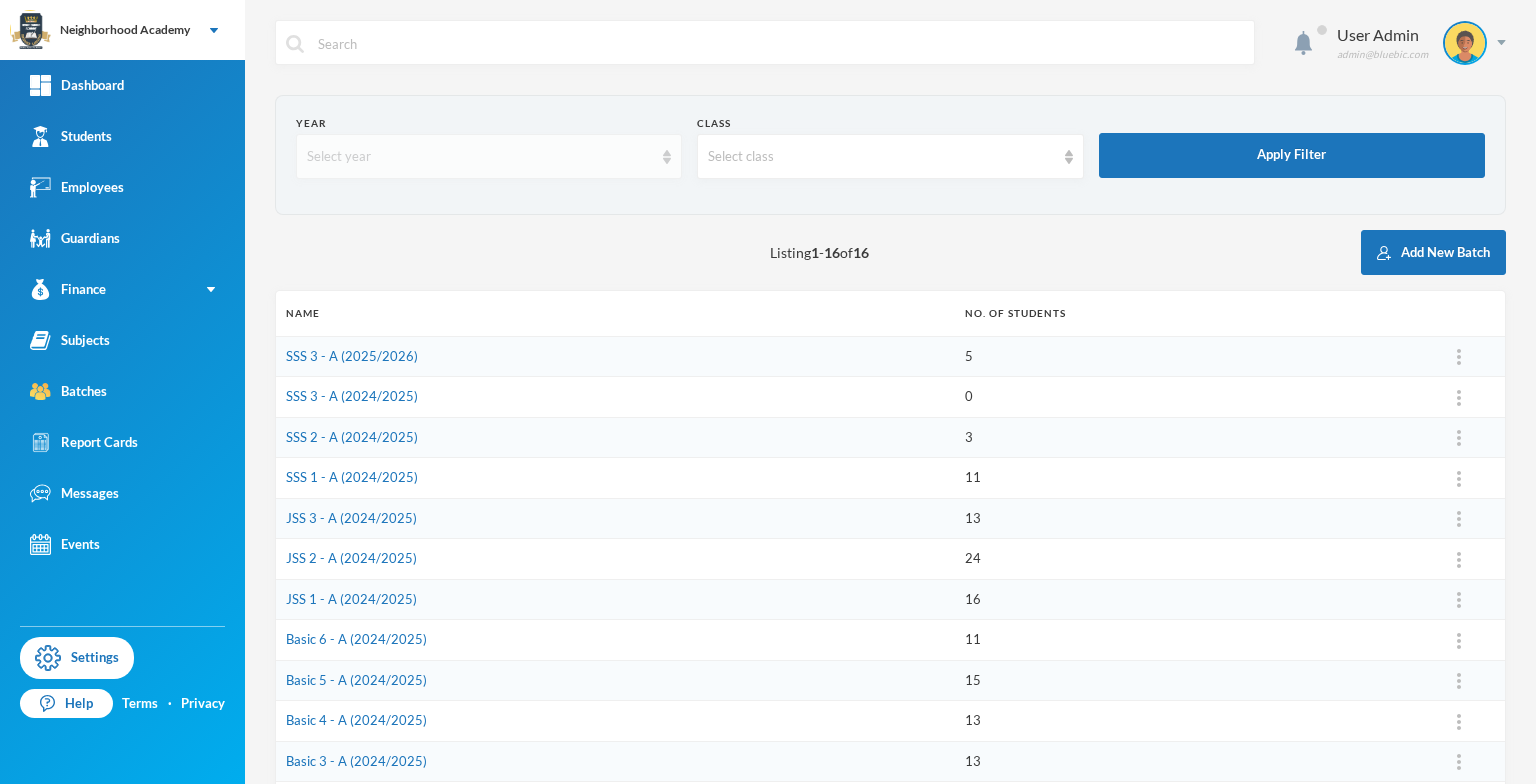 click on "Select year" at bounding box center [489, 156] 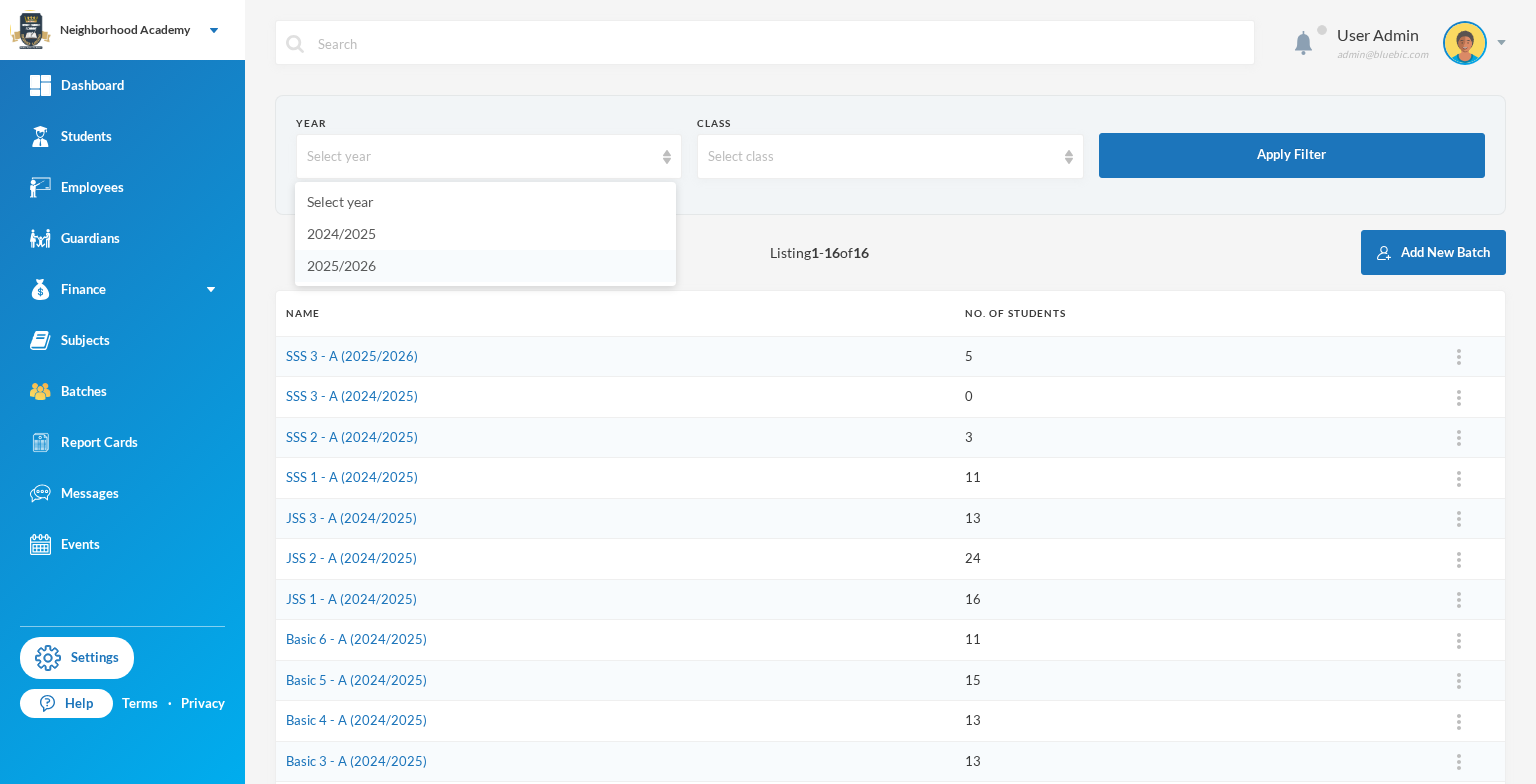 click on "2025/2026" at bounding box center (341, 265) 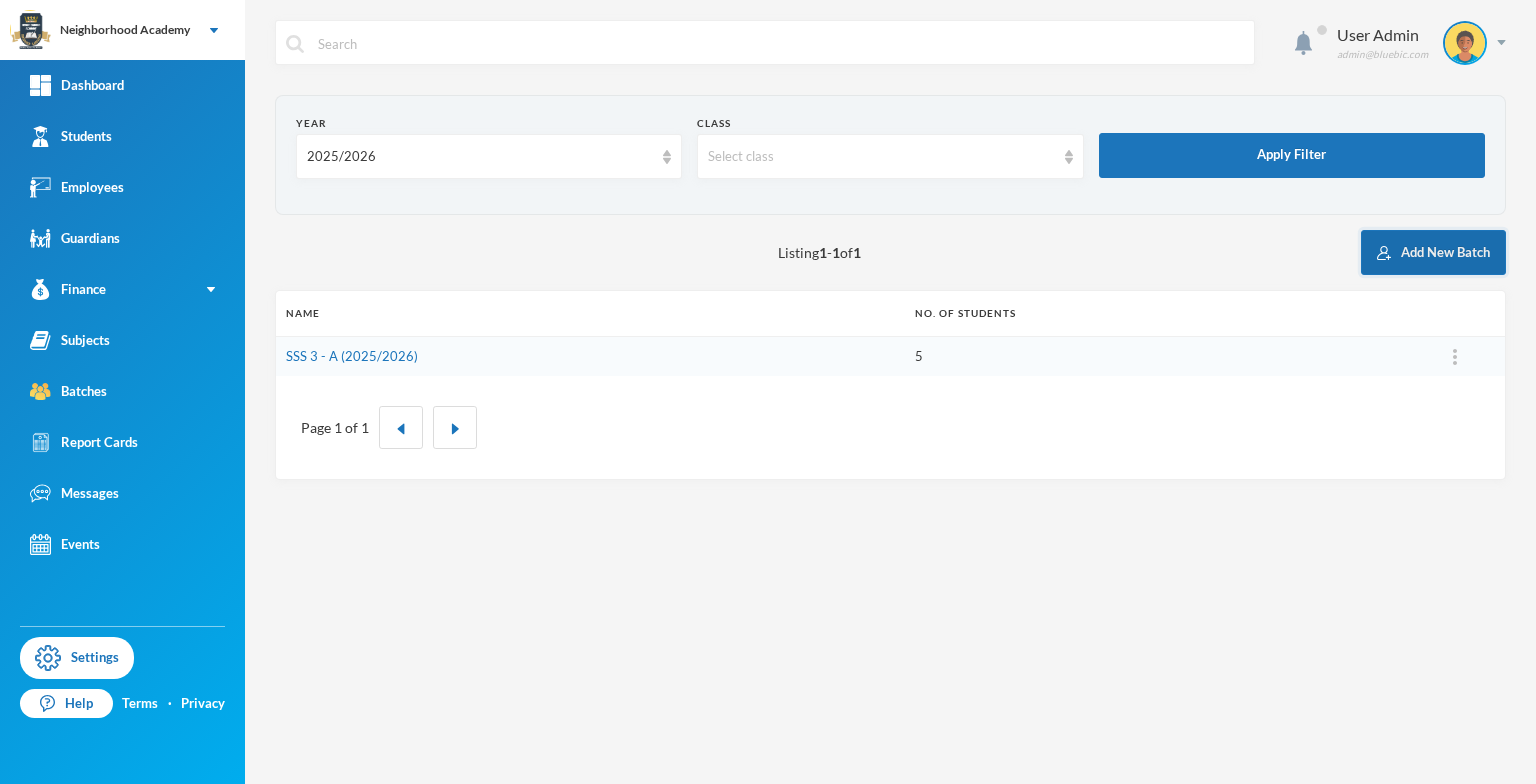 click on "Add New Batch" at bounding box center (1433, 252) 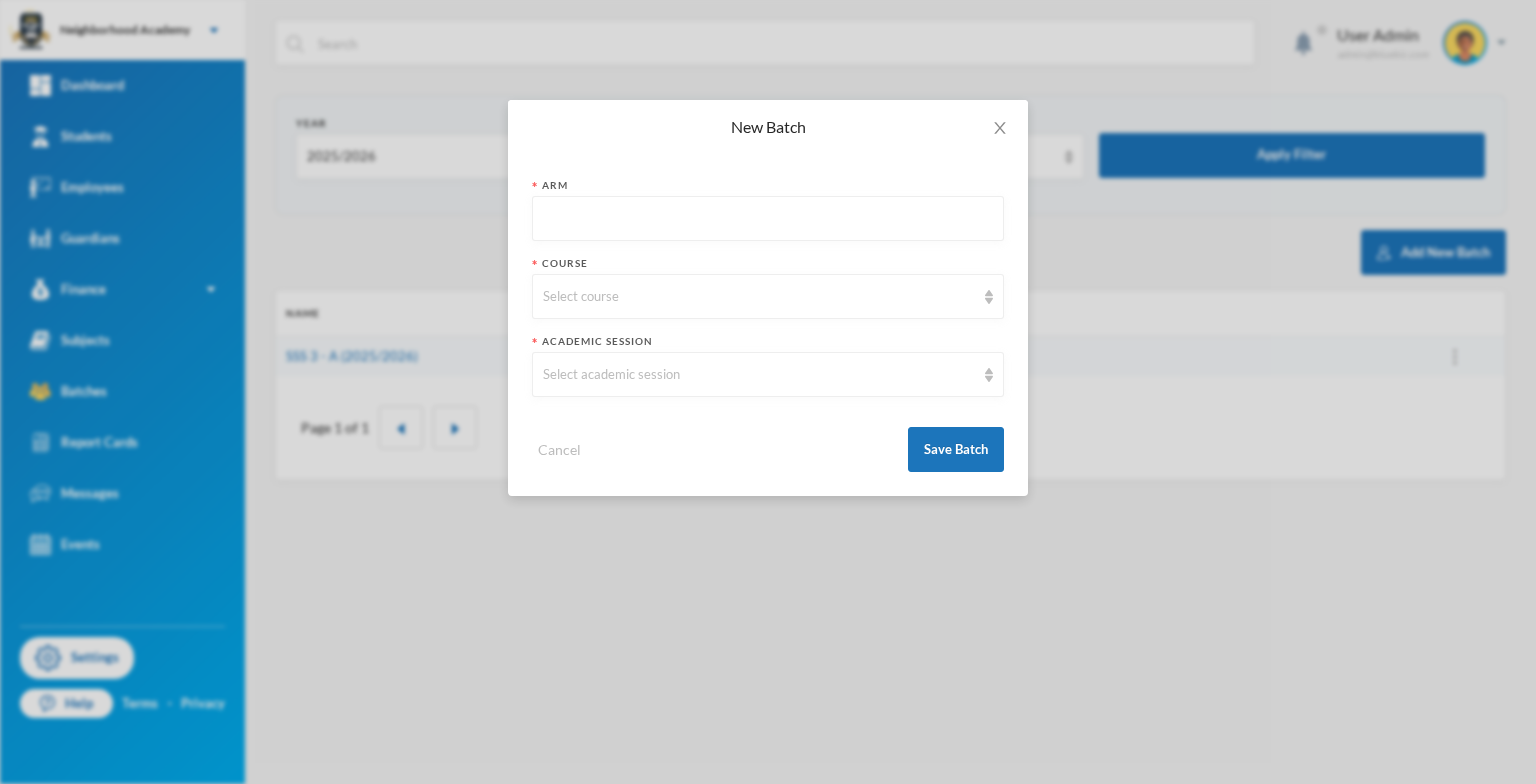 click at bounding box center [768, 219] 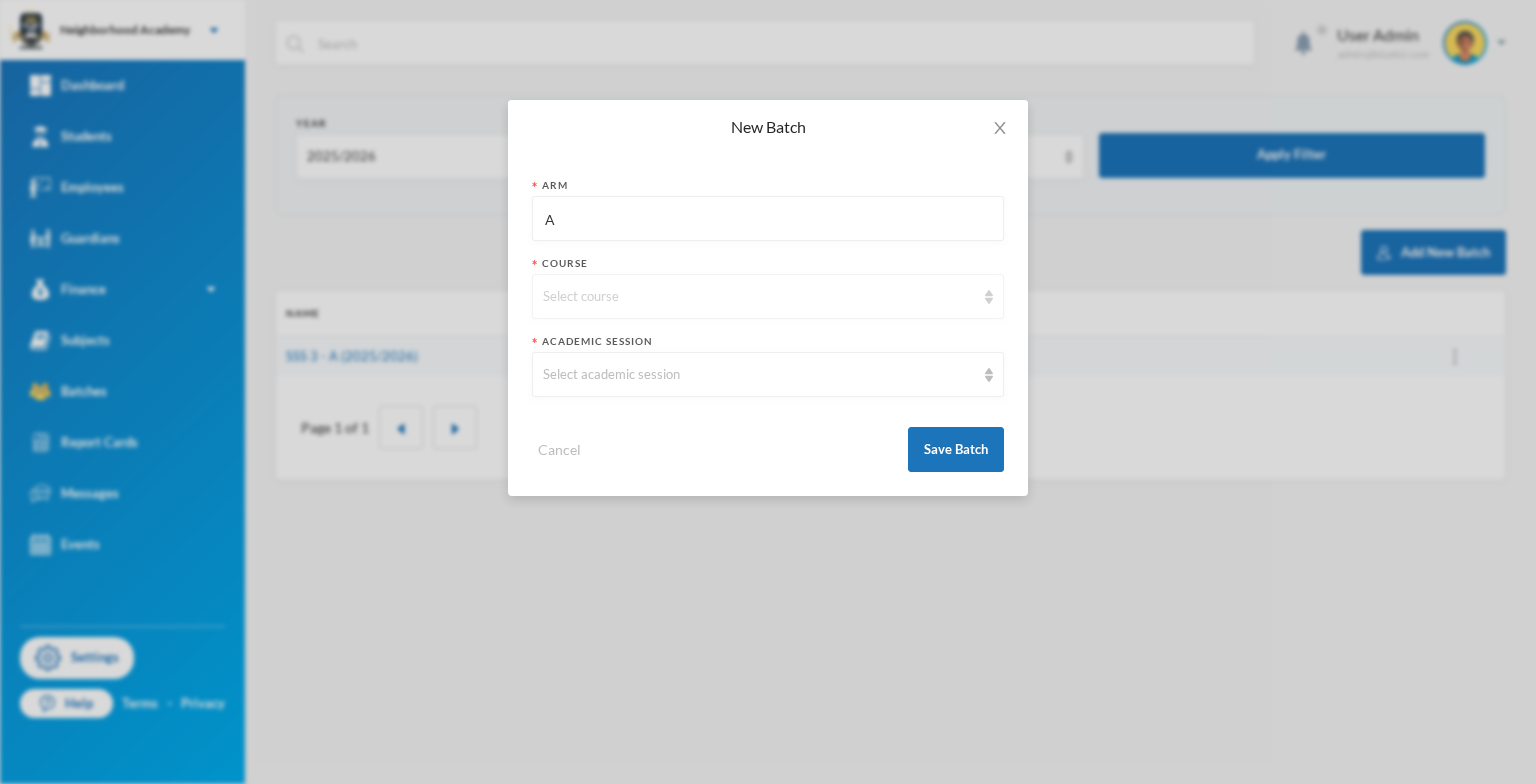 type on "A" 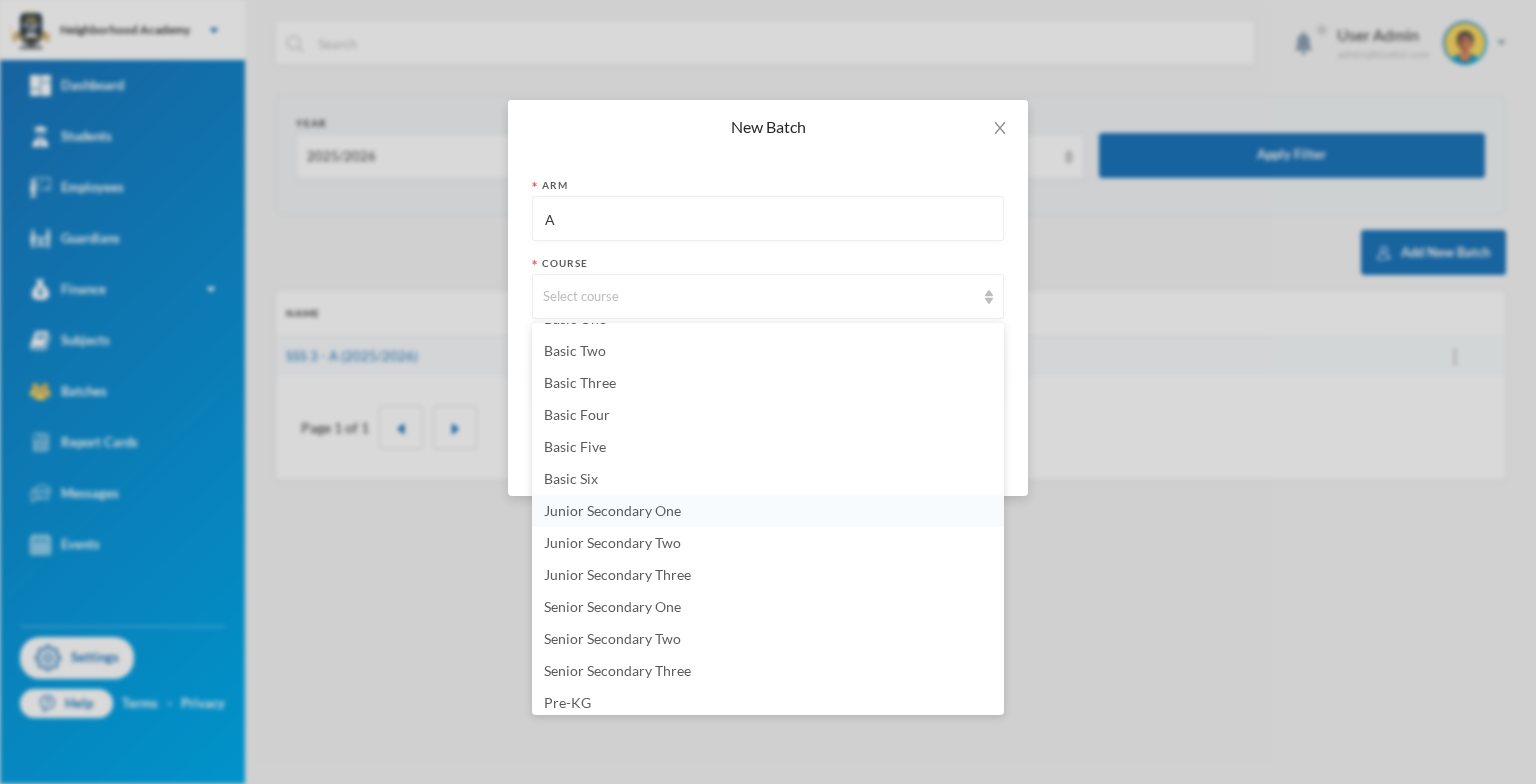 scroll, scrollTop: 128, scrollLeft: 0, axis: vertical 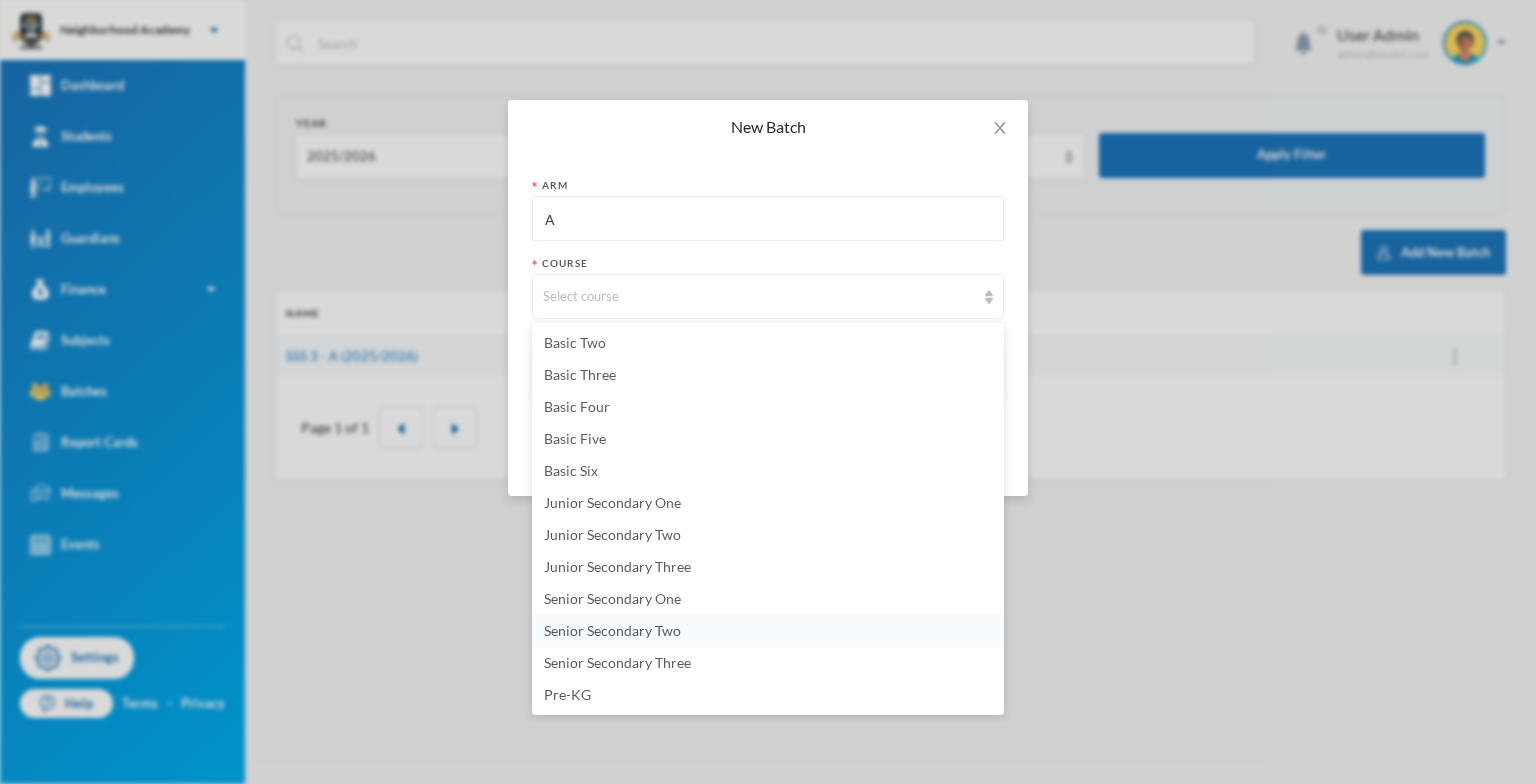 click on "Senior Secondary Two" at bounding box center (612, 630) 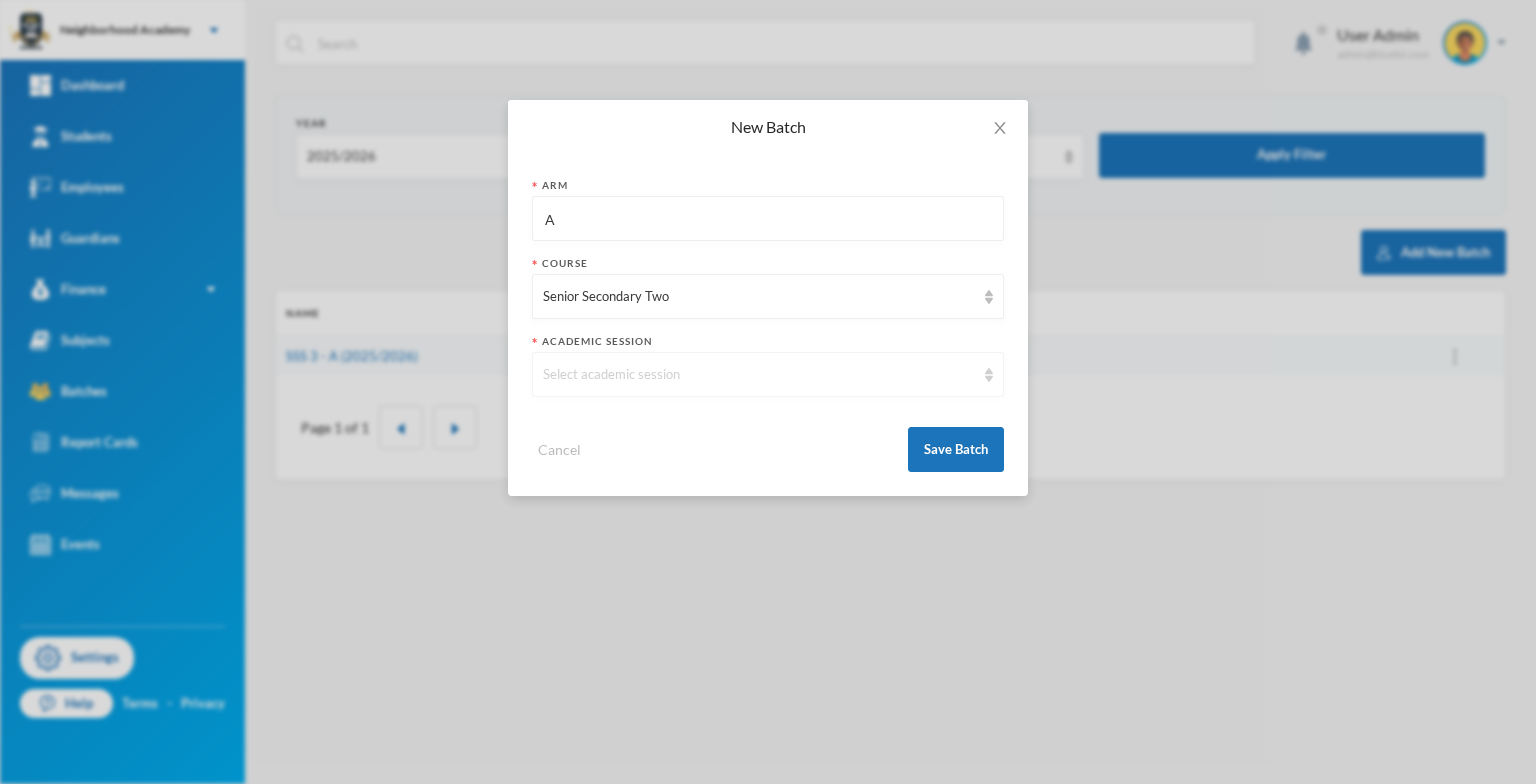 click at bounding box center [989, 375] 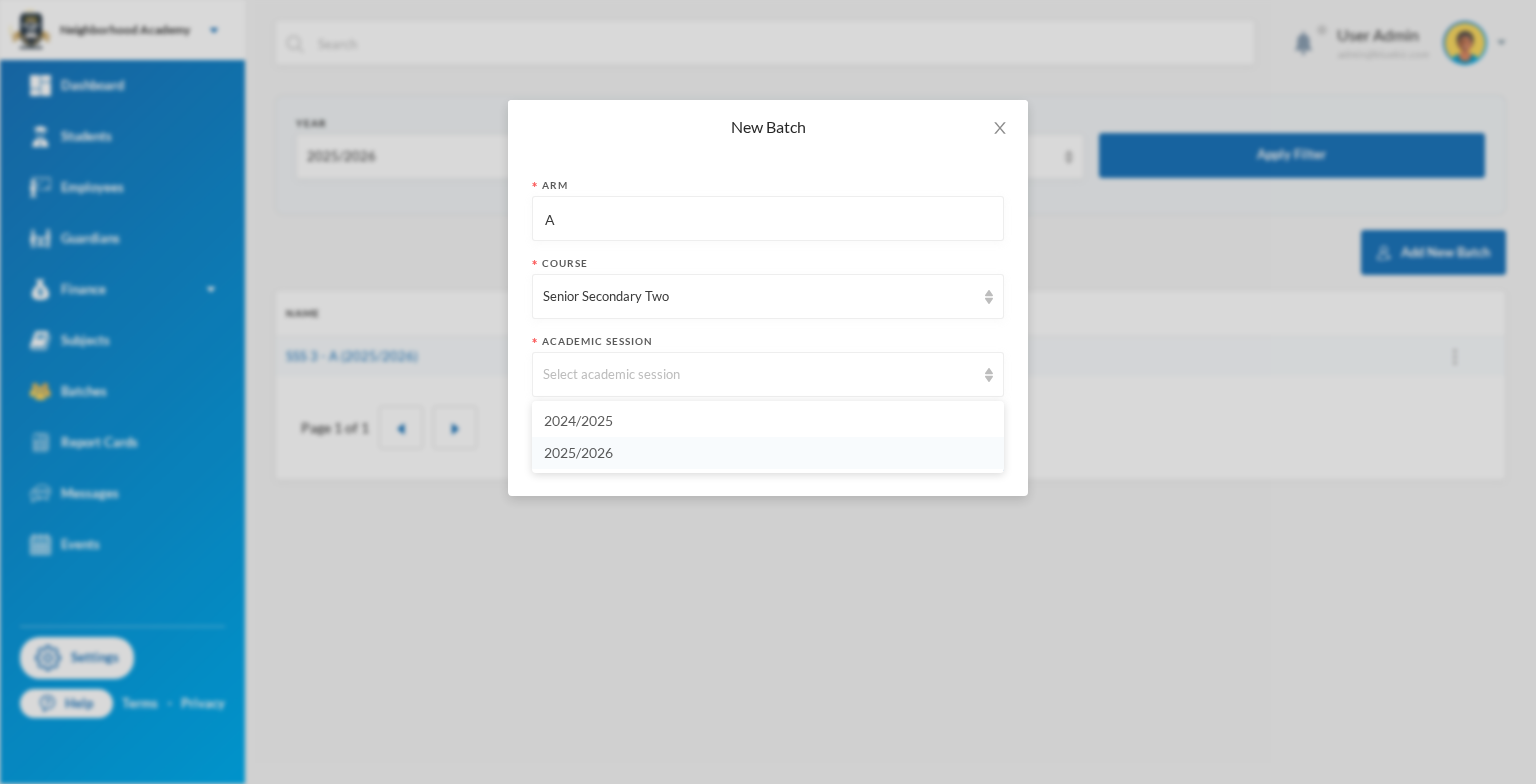 click on "2025/2026" at bounding box center [768, 453] 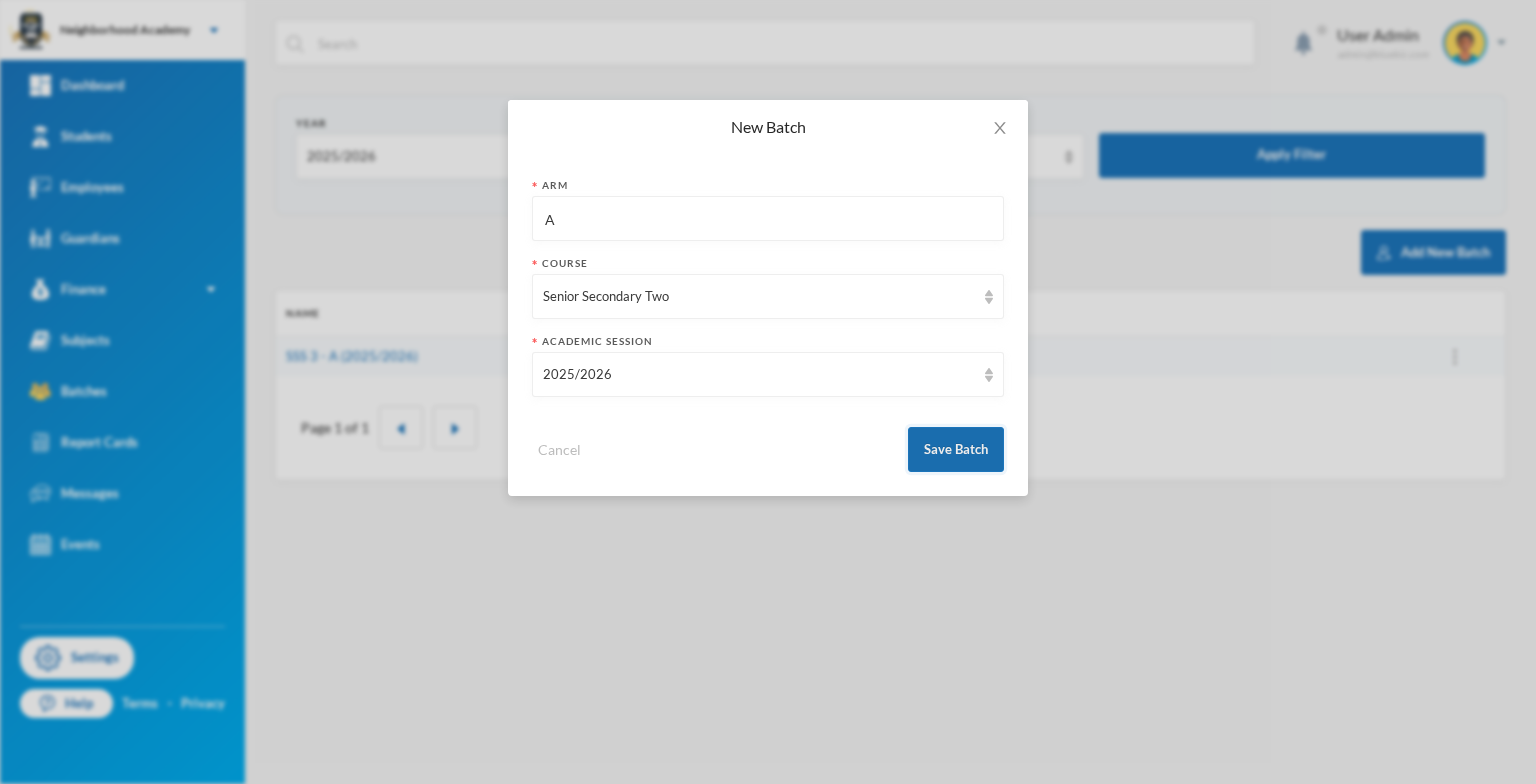 click on "Save Batch" at bounding box center (956, 449) 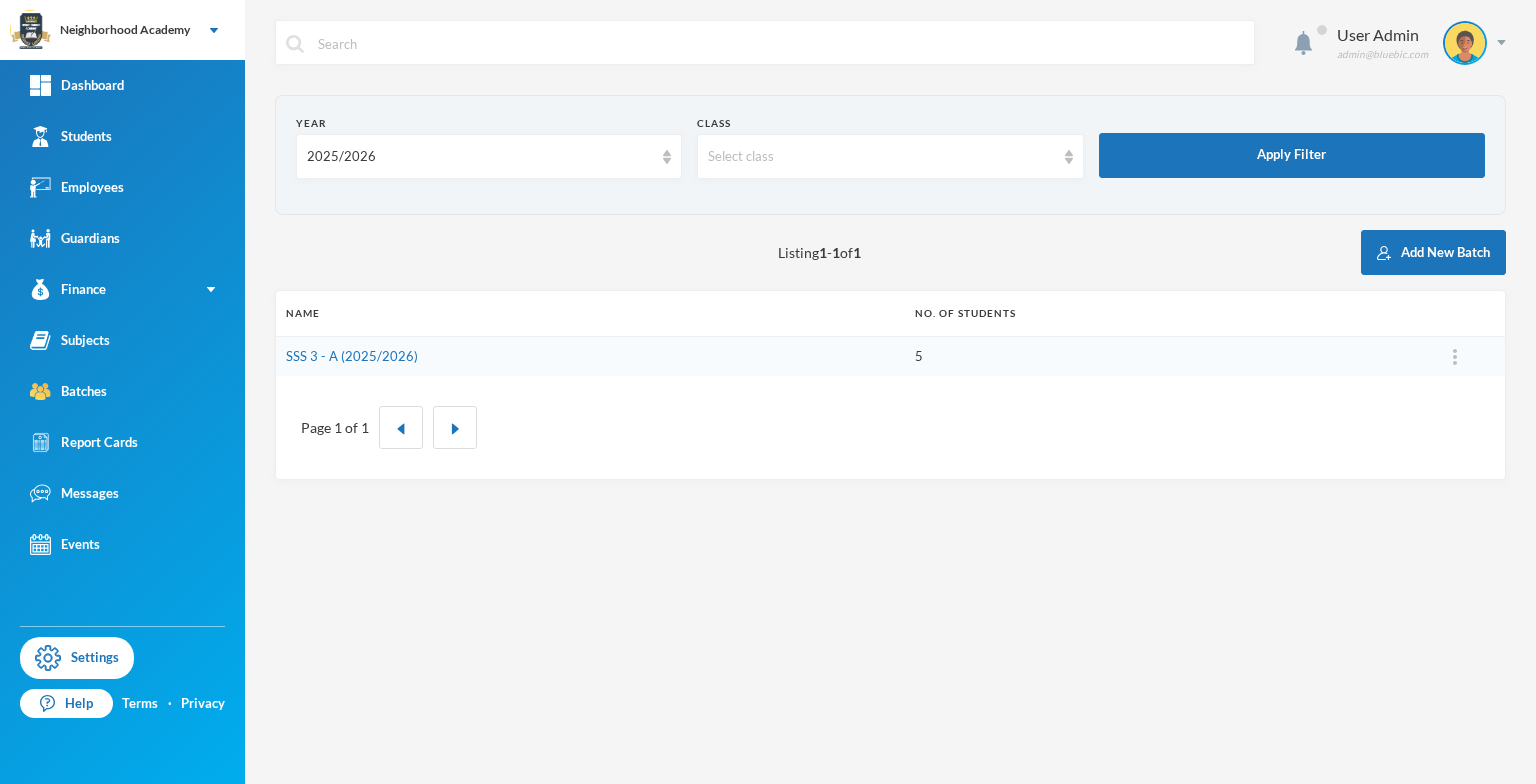 click on "Add New Batch" at bounding box center [1433, 252] 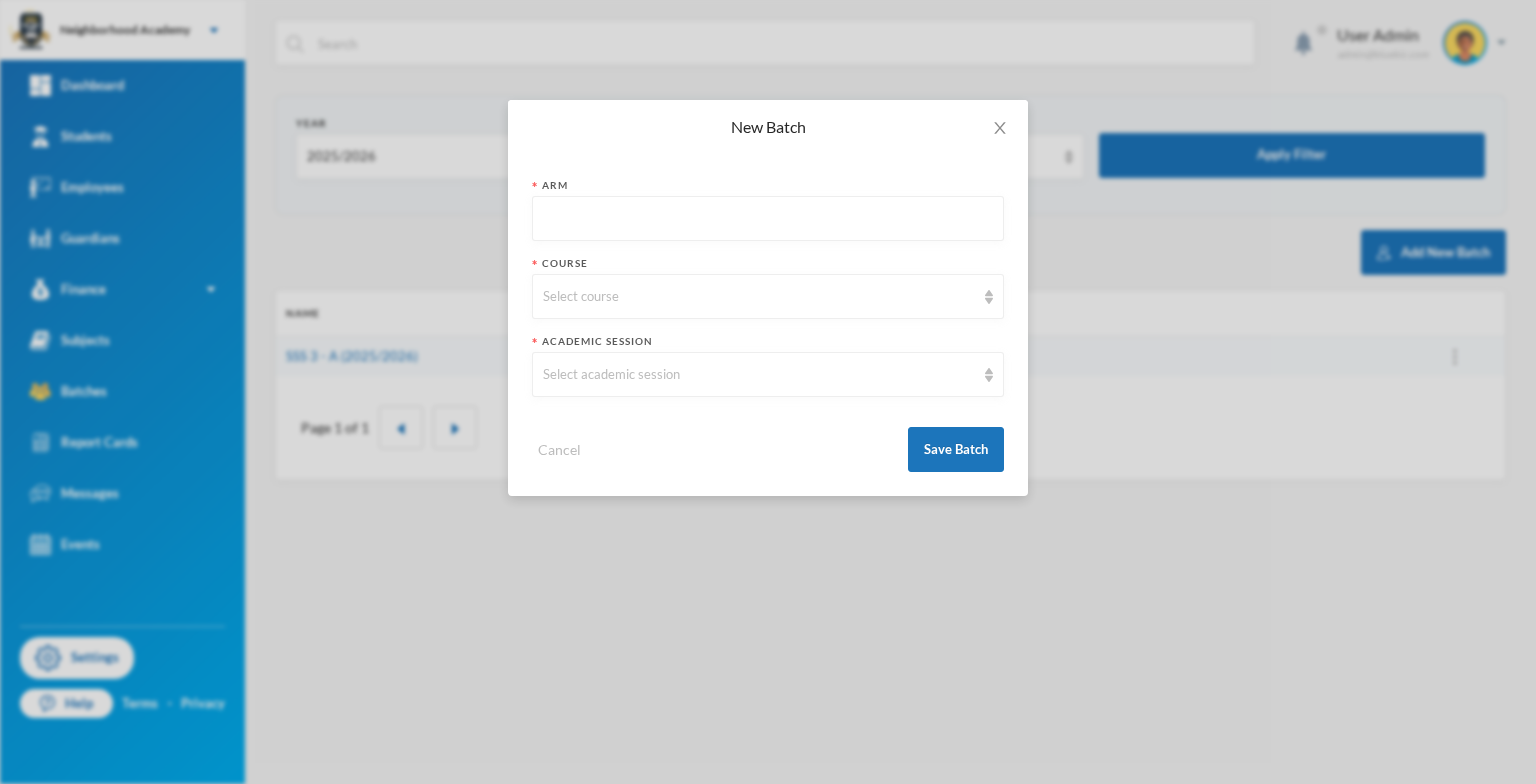 click at bounding box center (768, 219) 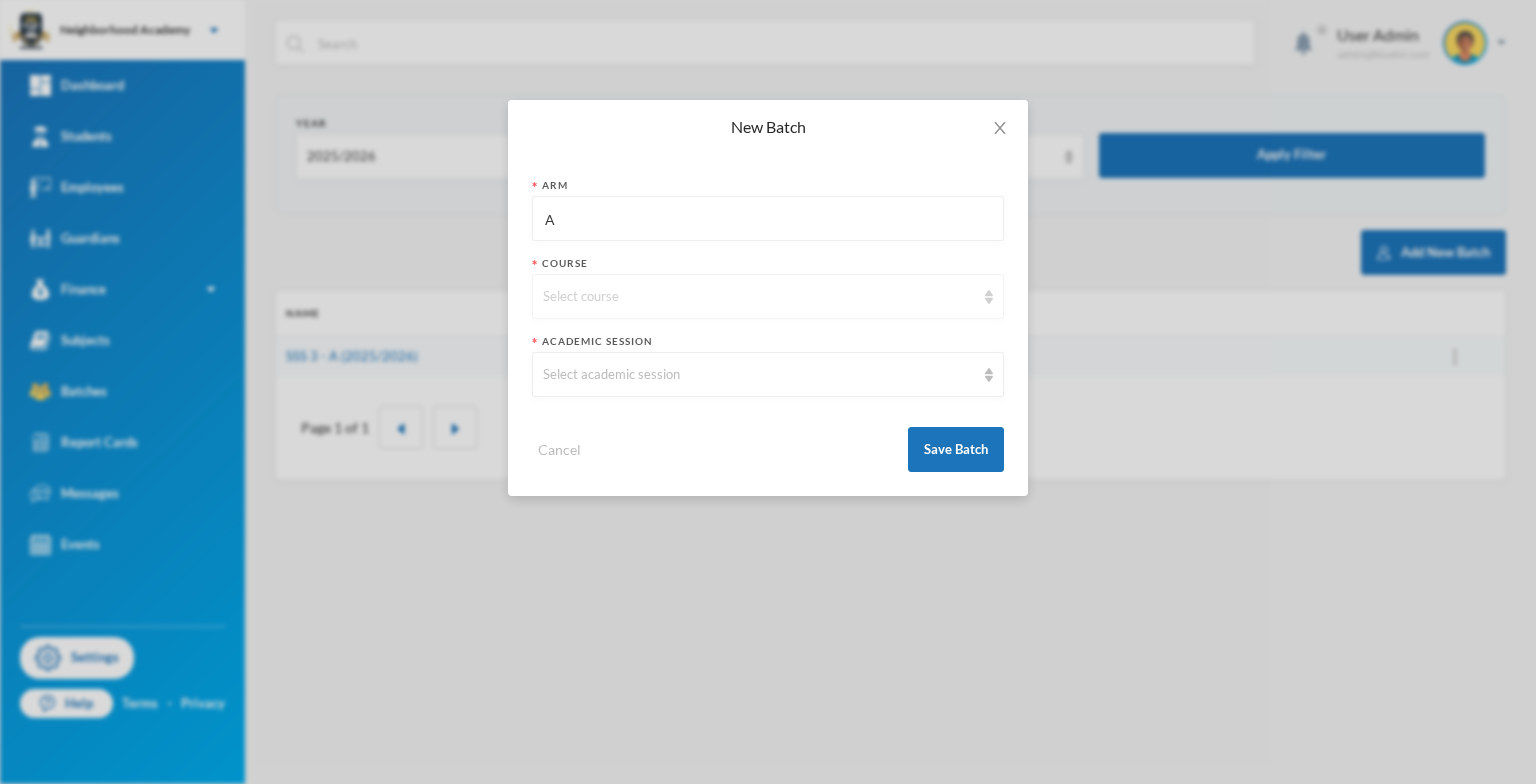 type on "A" 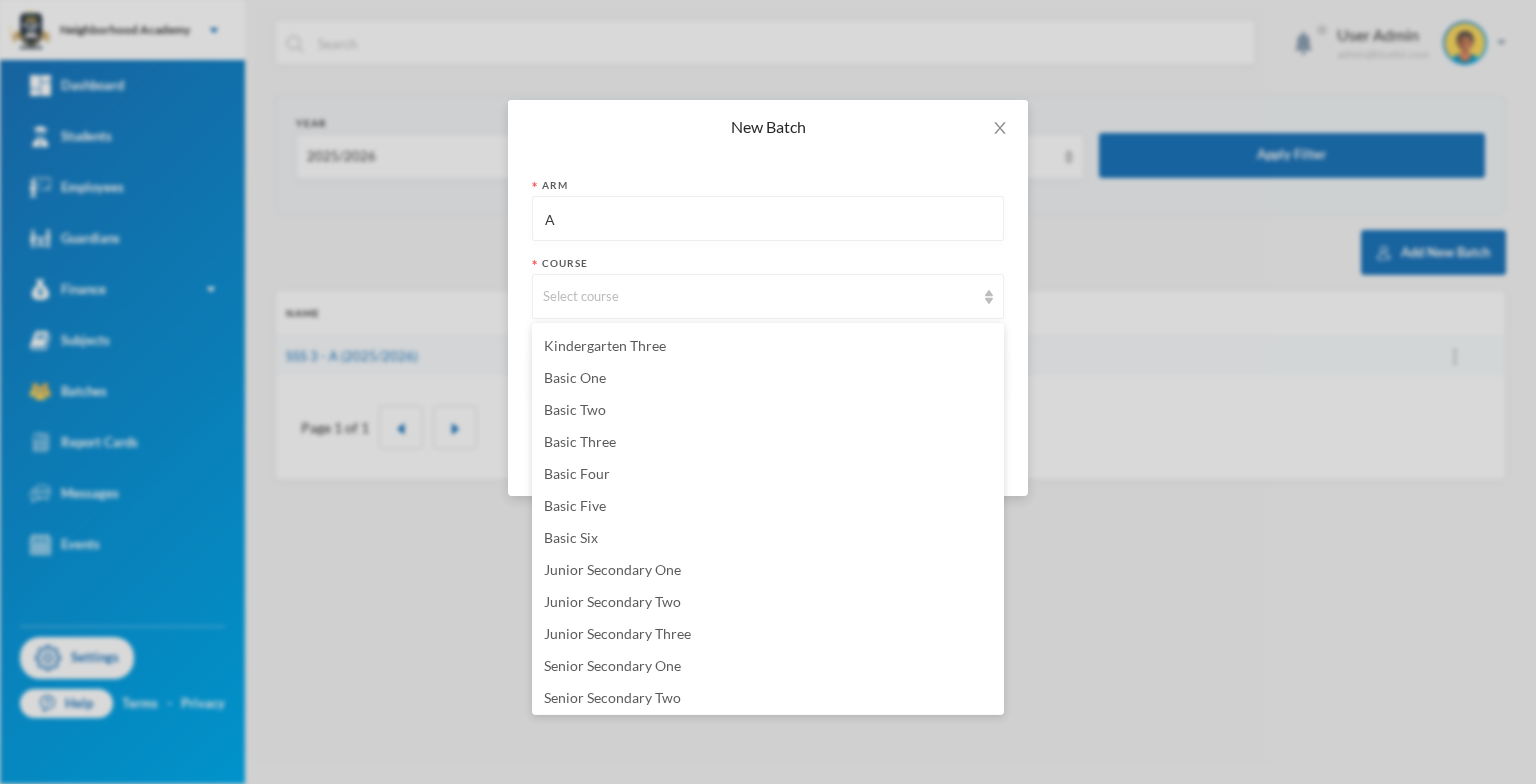 scroll, scrollTop: 128, scrollLeft: 0, axis: vertical 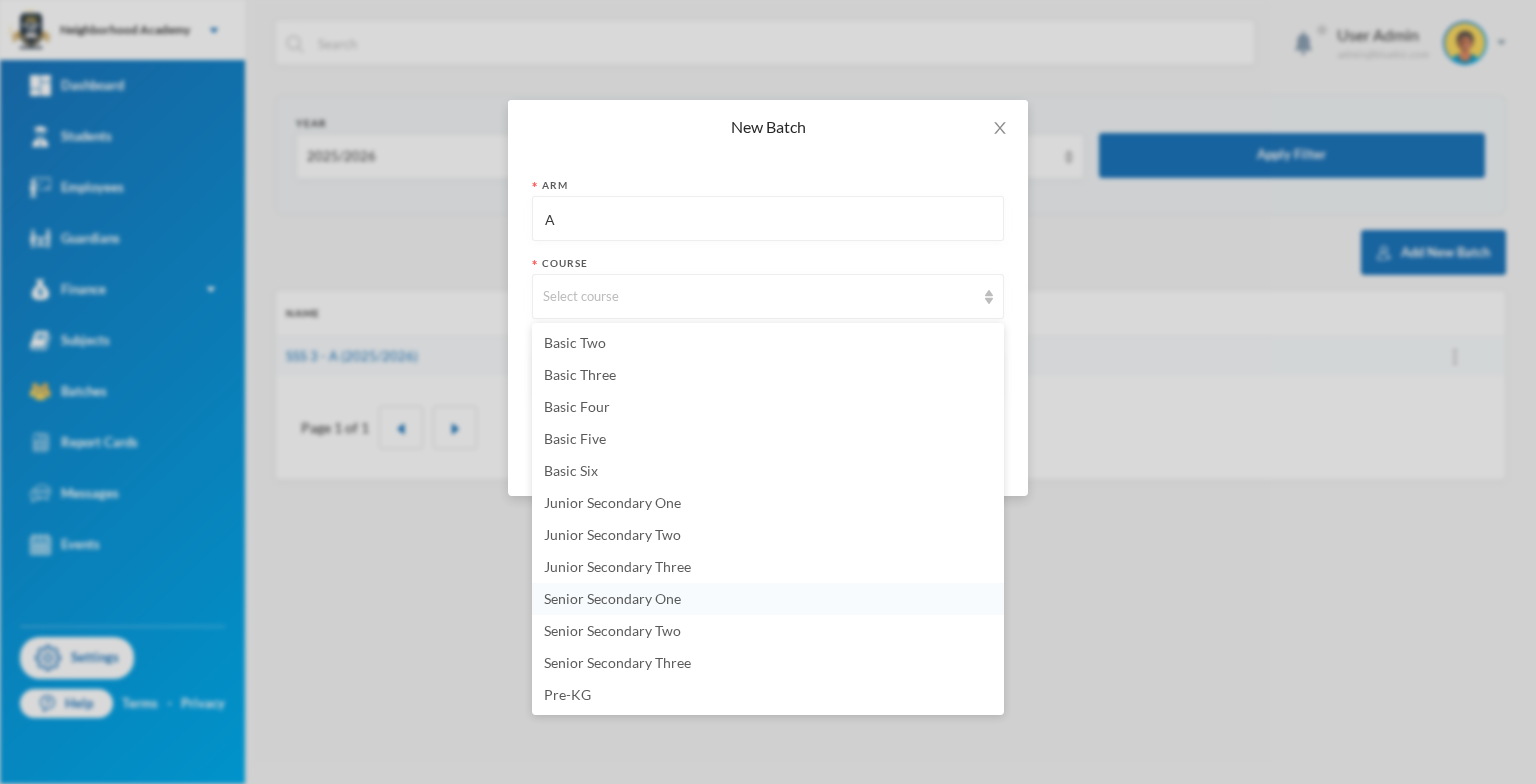click on "Senior Secondary One" at bounding box center (612, 598) 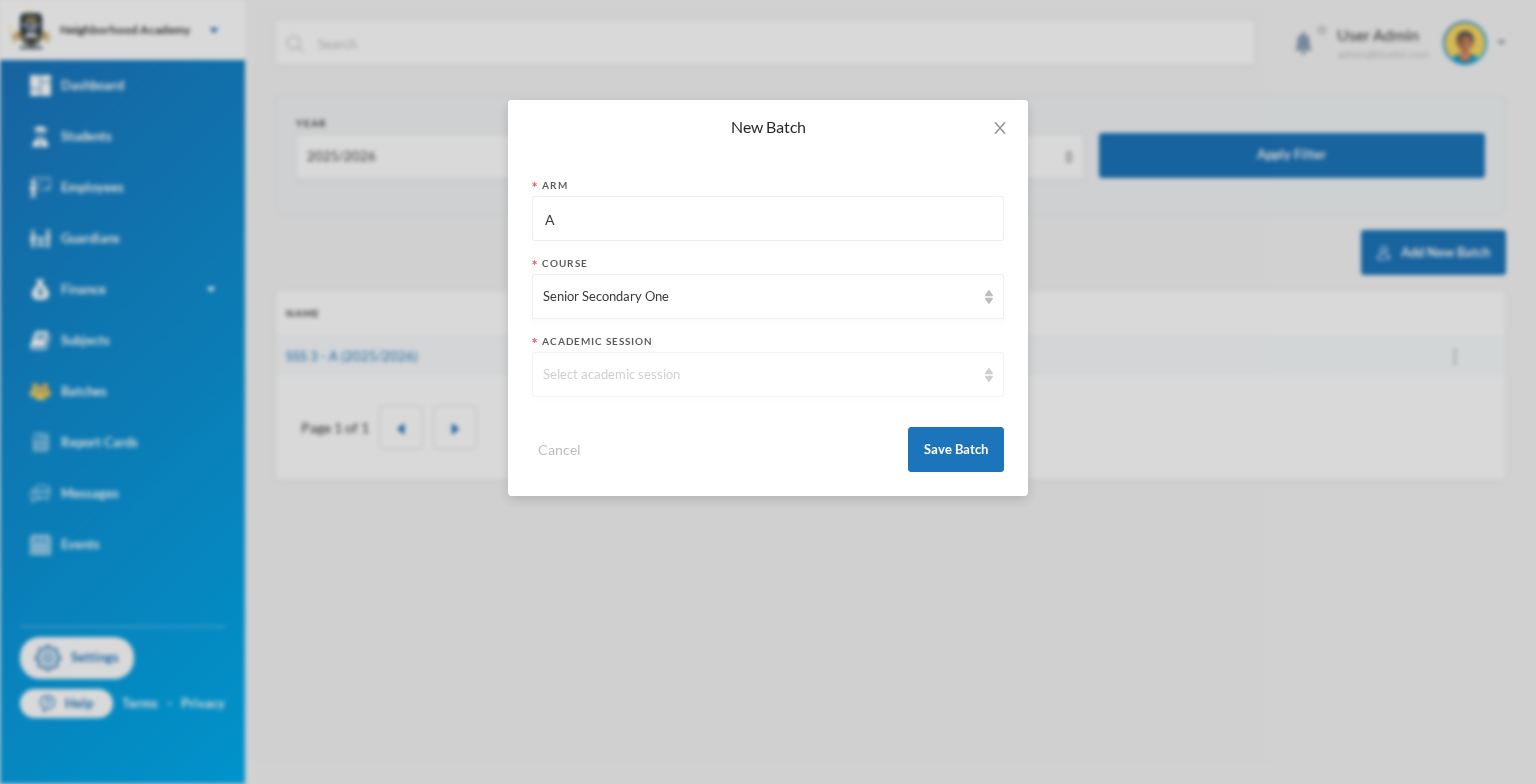 click on "Select academic session" at bounding box center [768, 374] 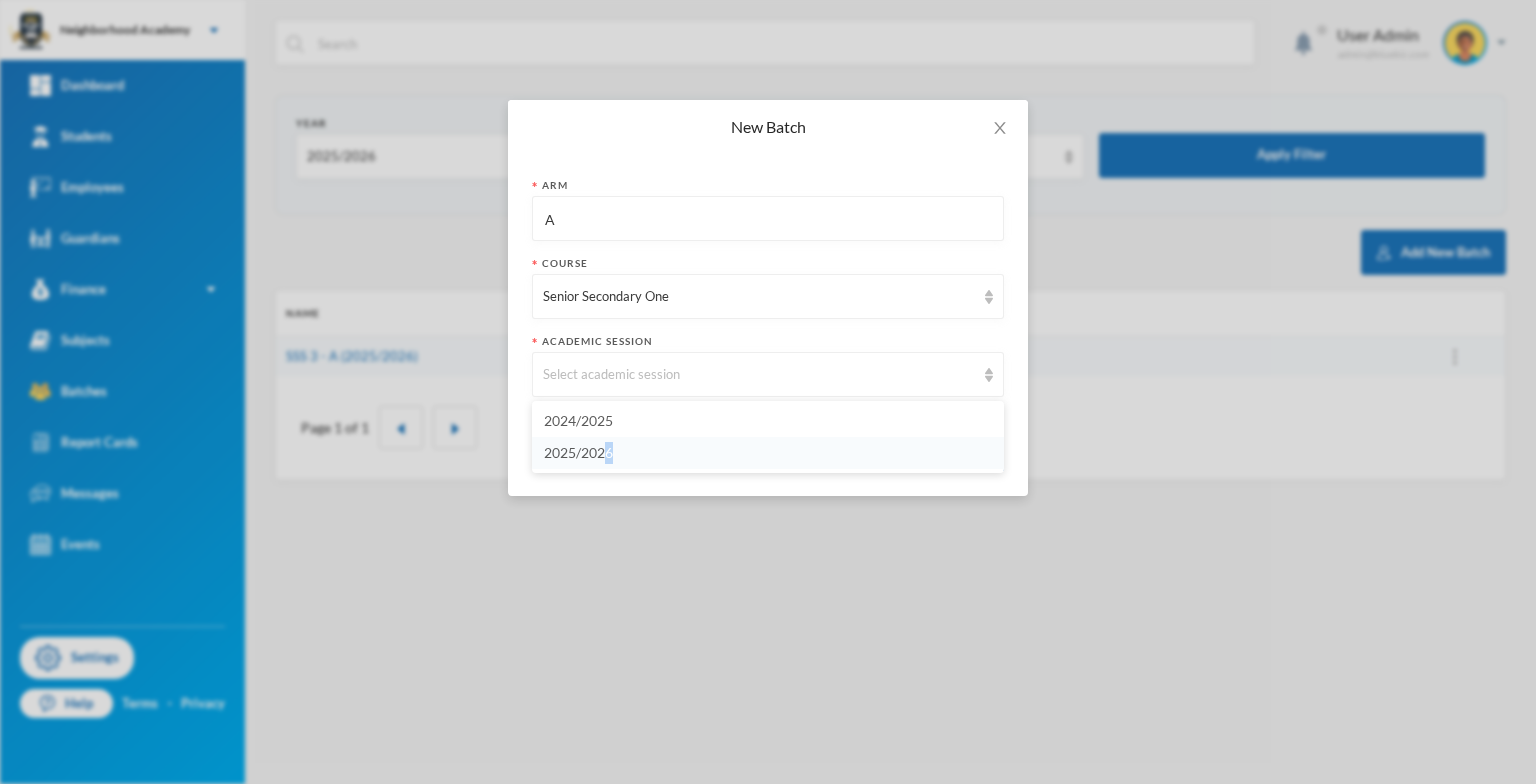 click on "2025/2026" at bounding box center (578, 452) 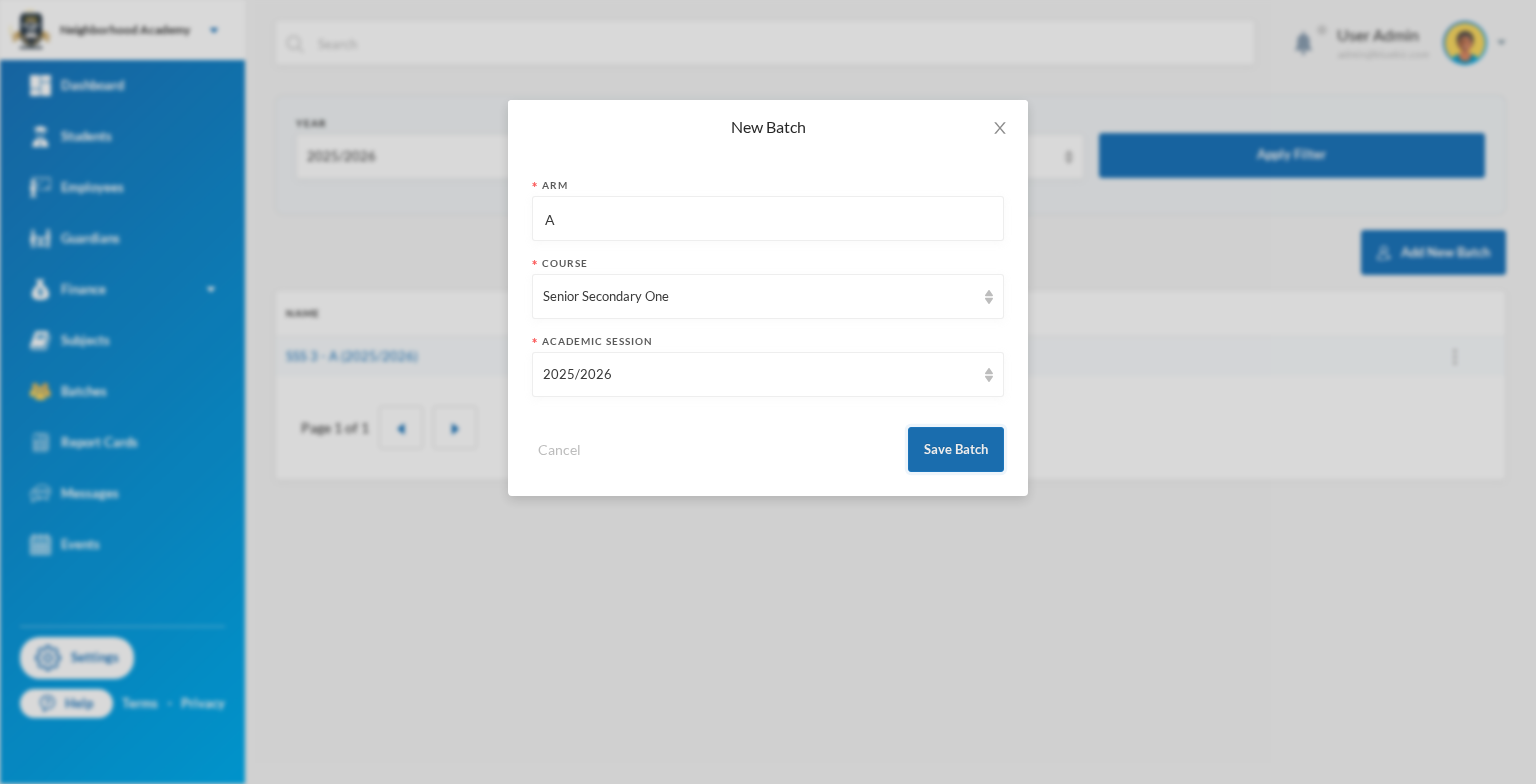 click on "Save Batch" at bounding box center (956, 449) 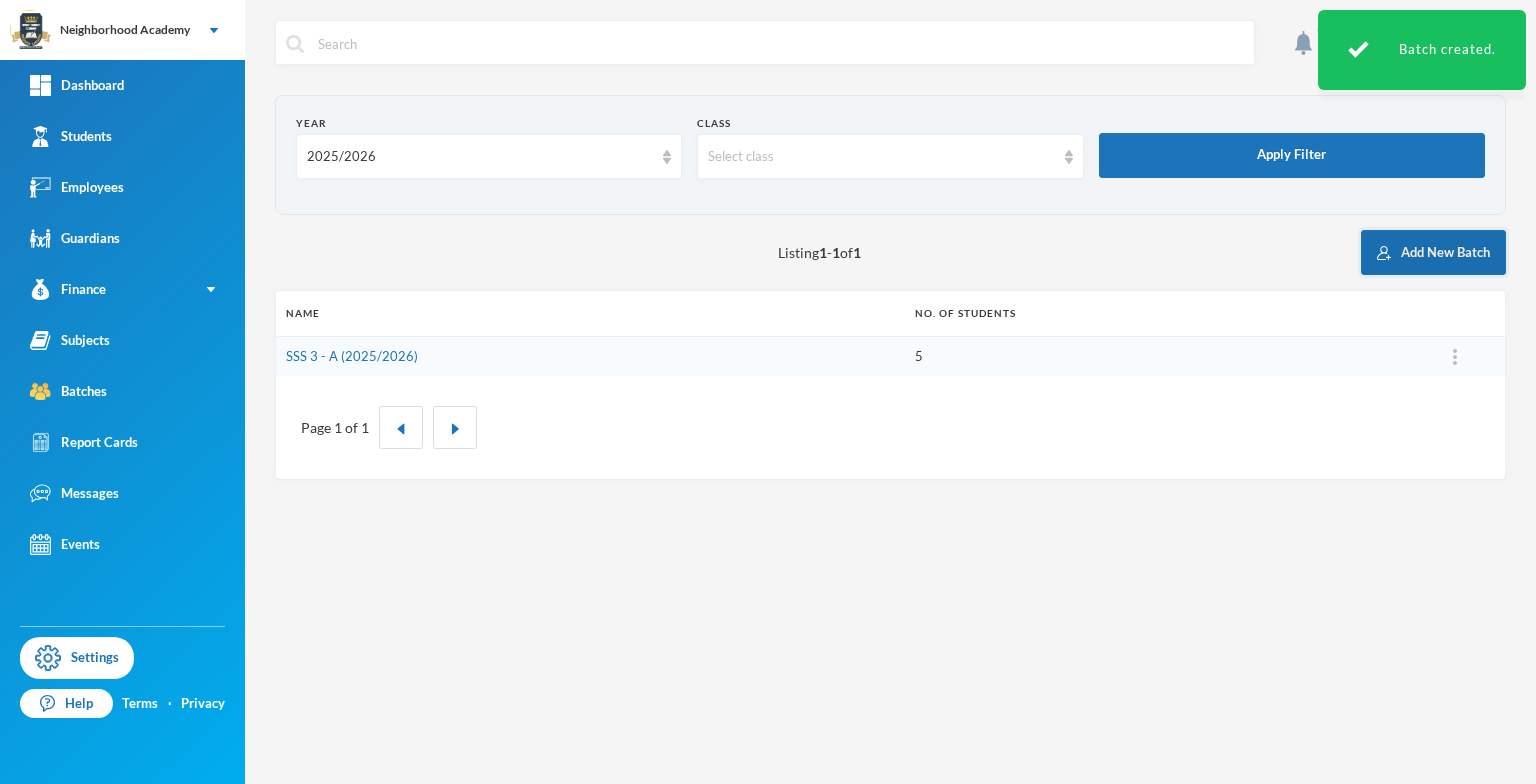 click on "Add New Batch" at bounding box center (1433, 252) 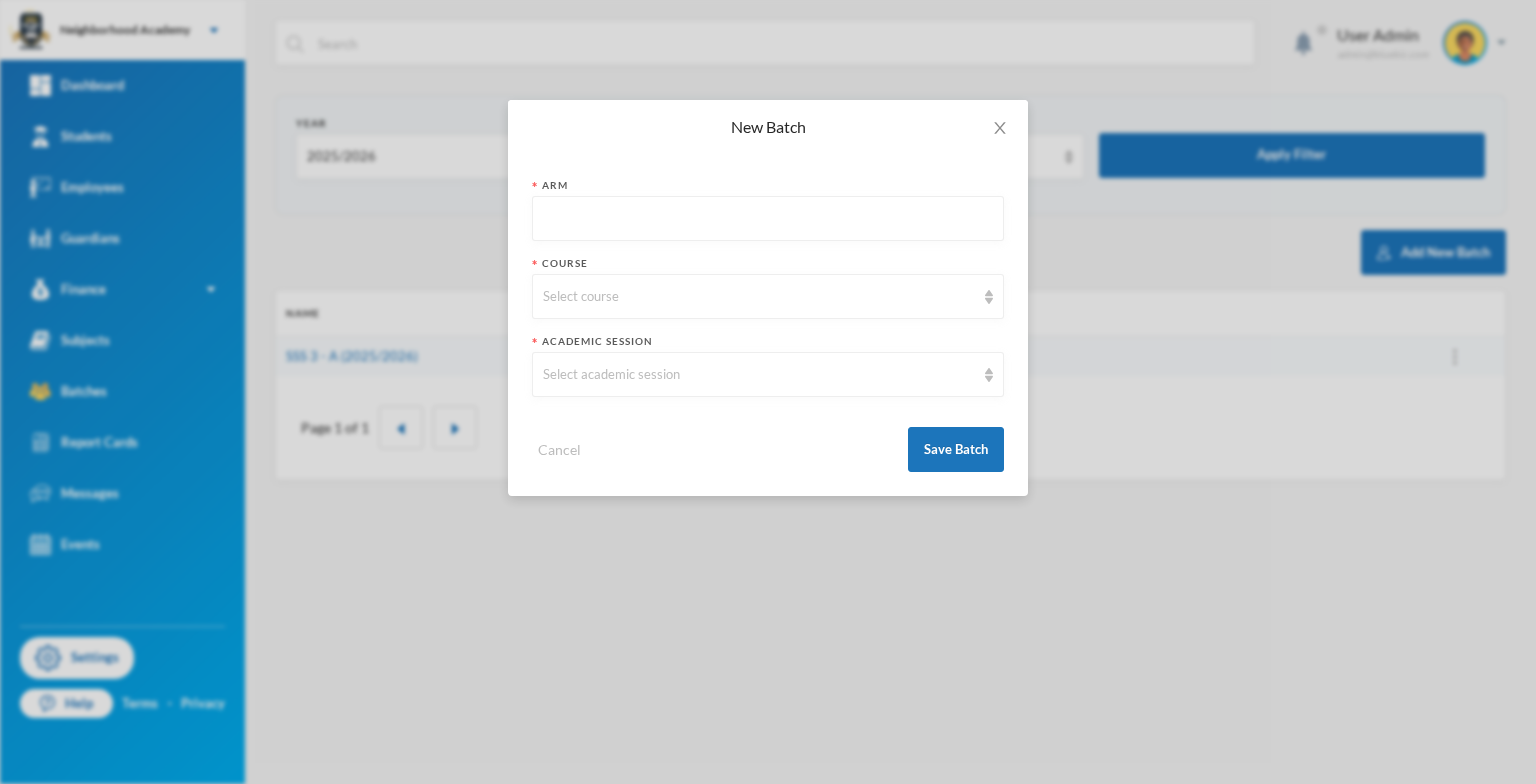 click at bounding box center (768, 219) 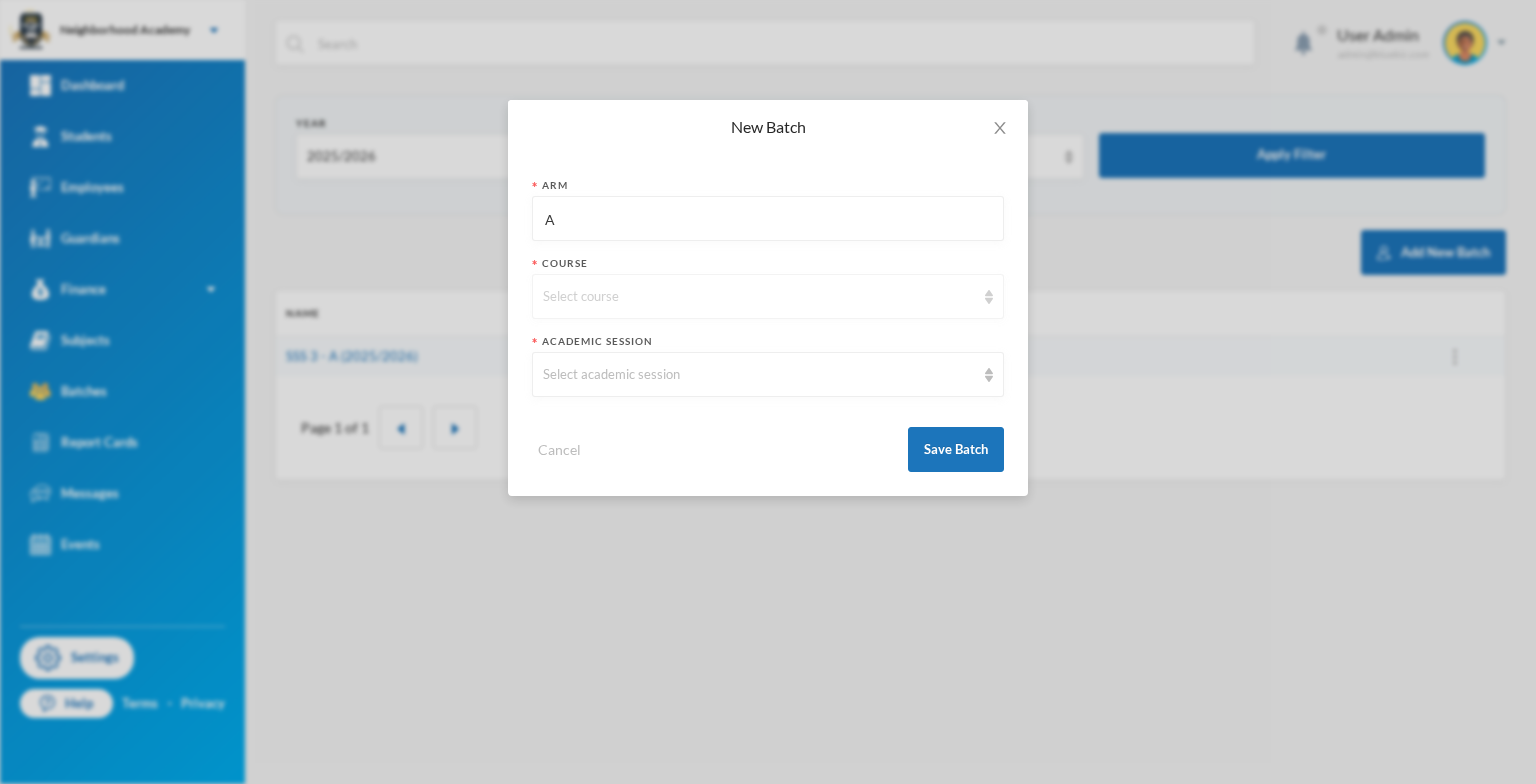 type on "A" 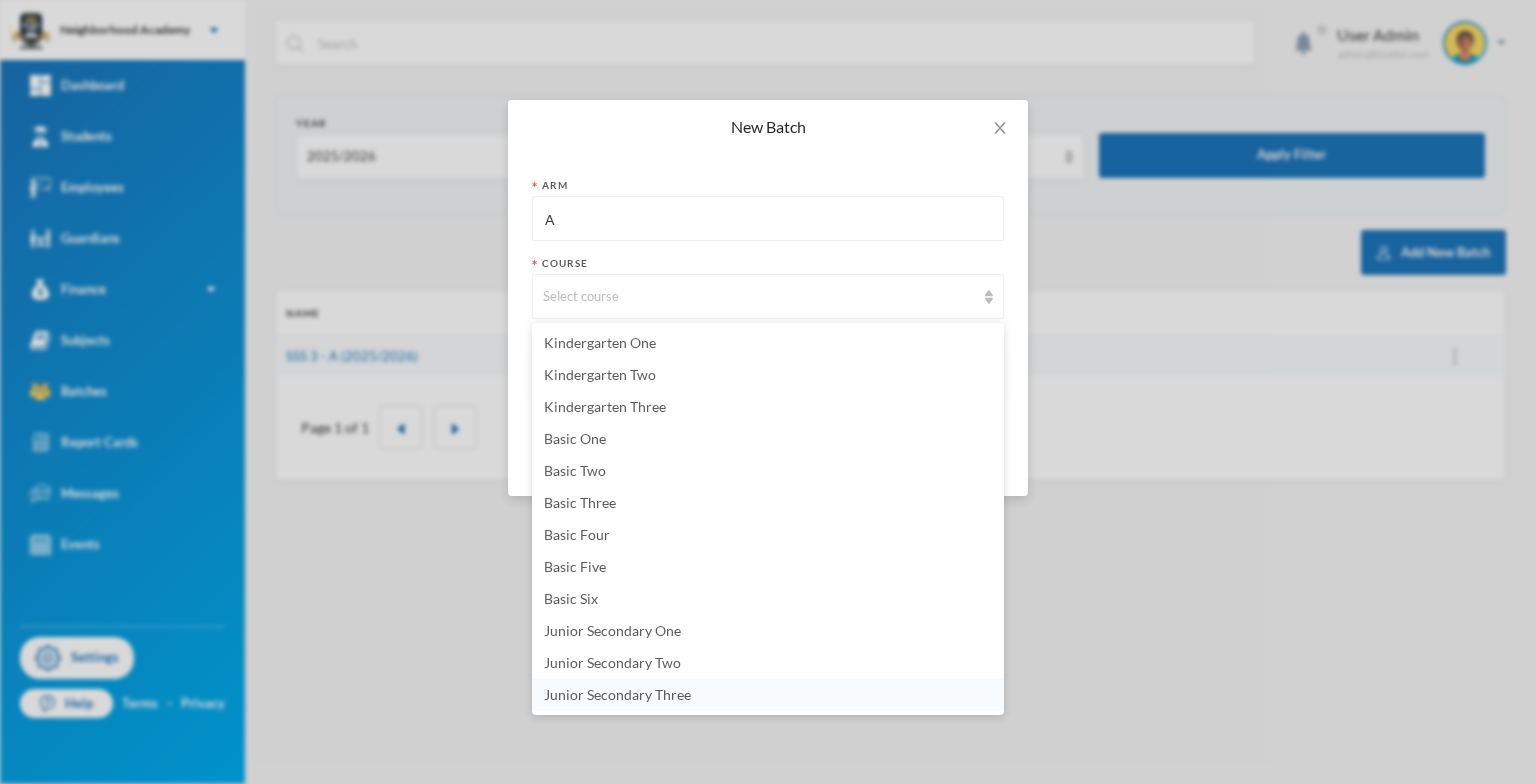click on "Junior Secondary Three" at bounding box center (617, 694) 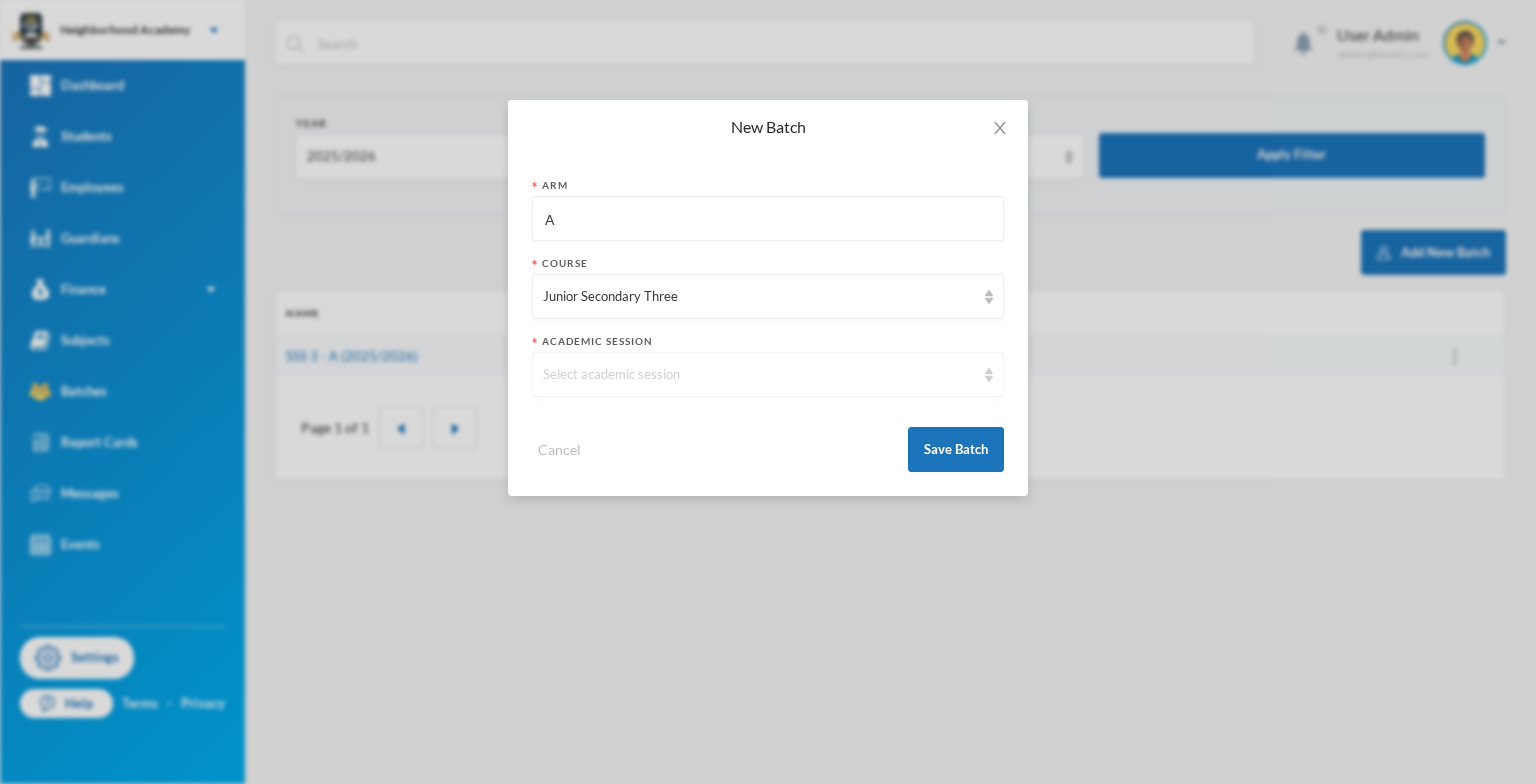 click at bounding box center [989, 375] 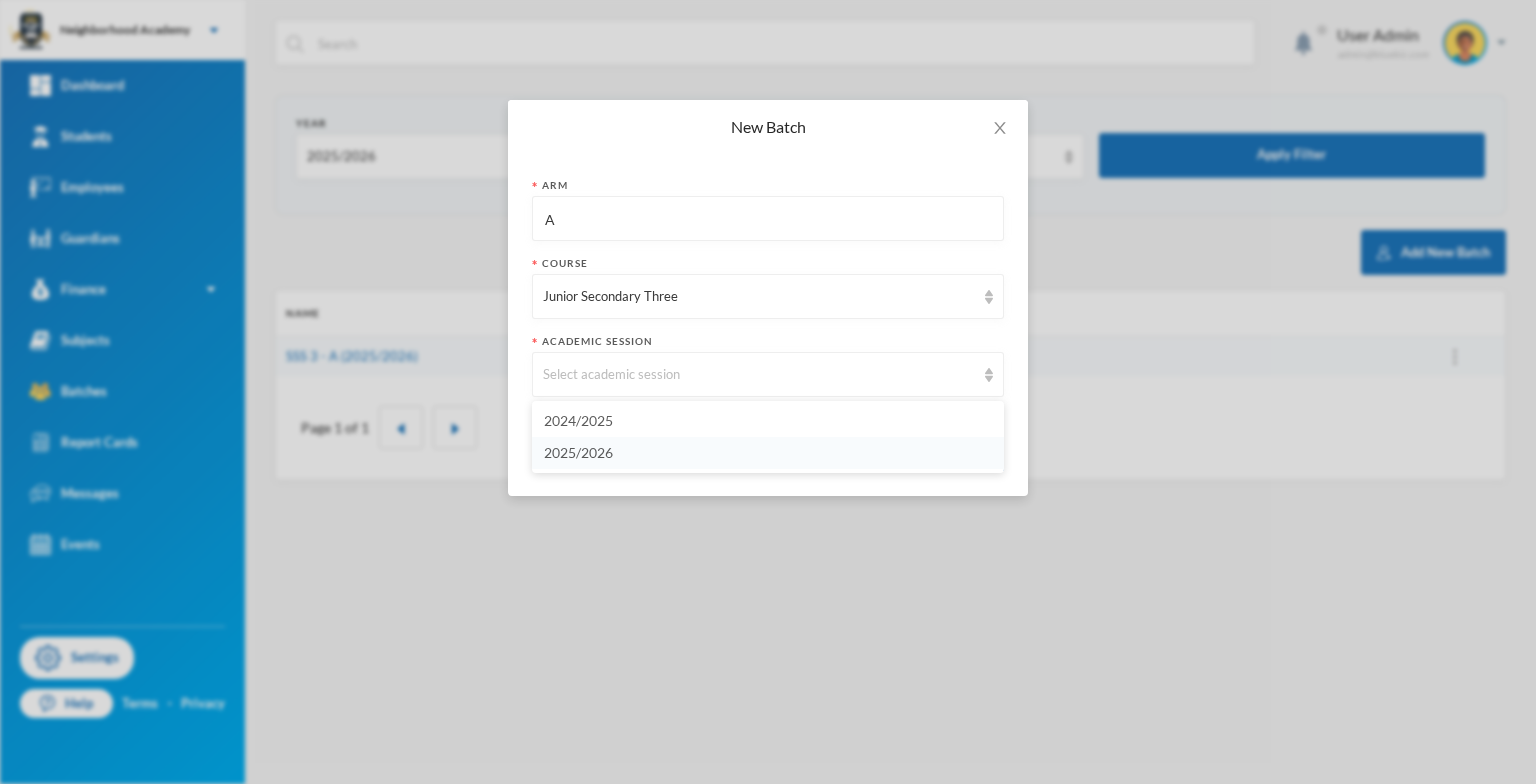 click on "2025/2026" at bounding box center (578, 452) 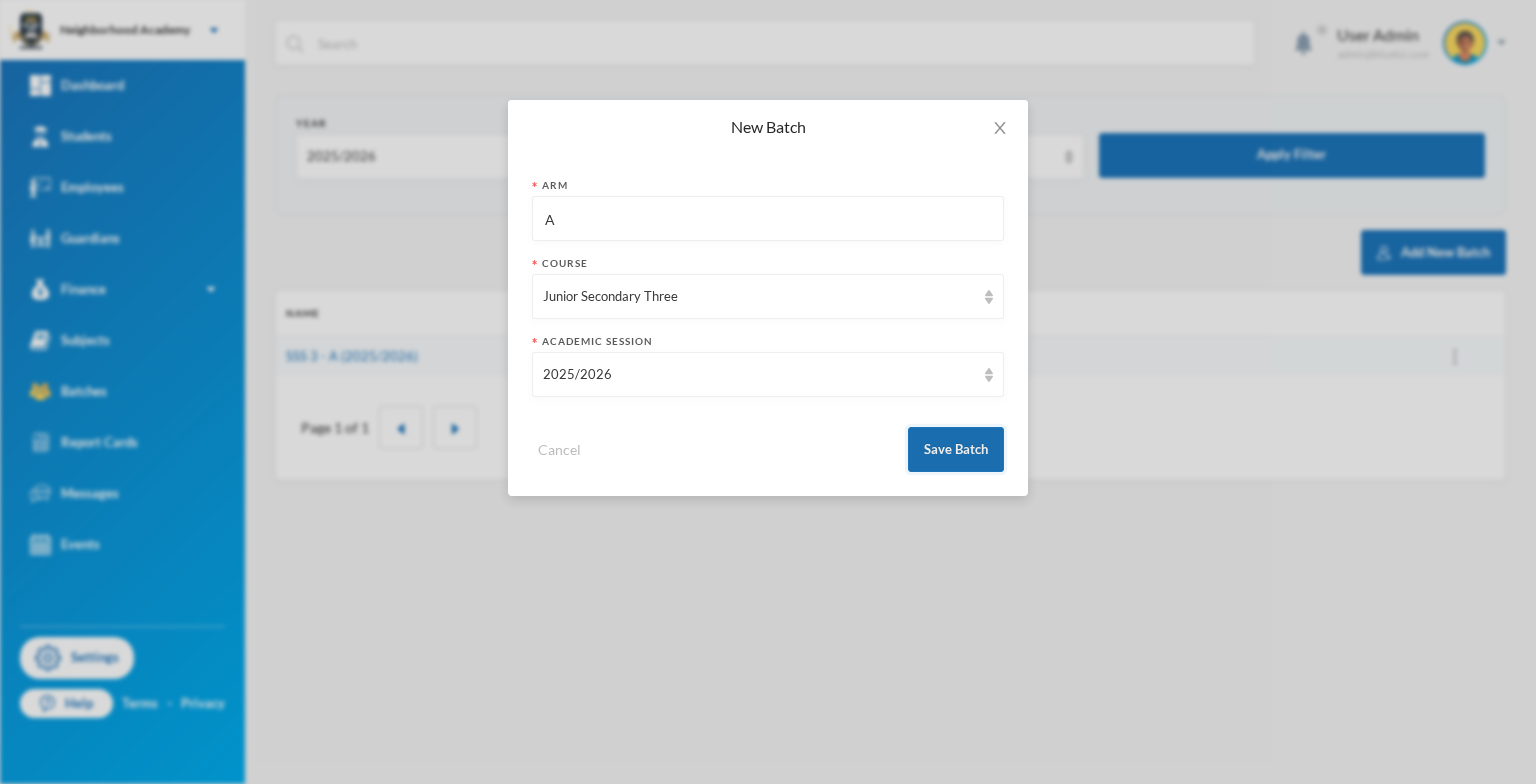 click on "Save Batch" at bounding box center [956, 449] 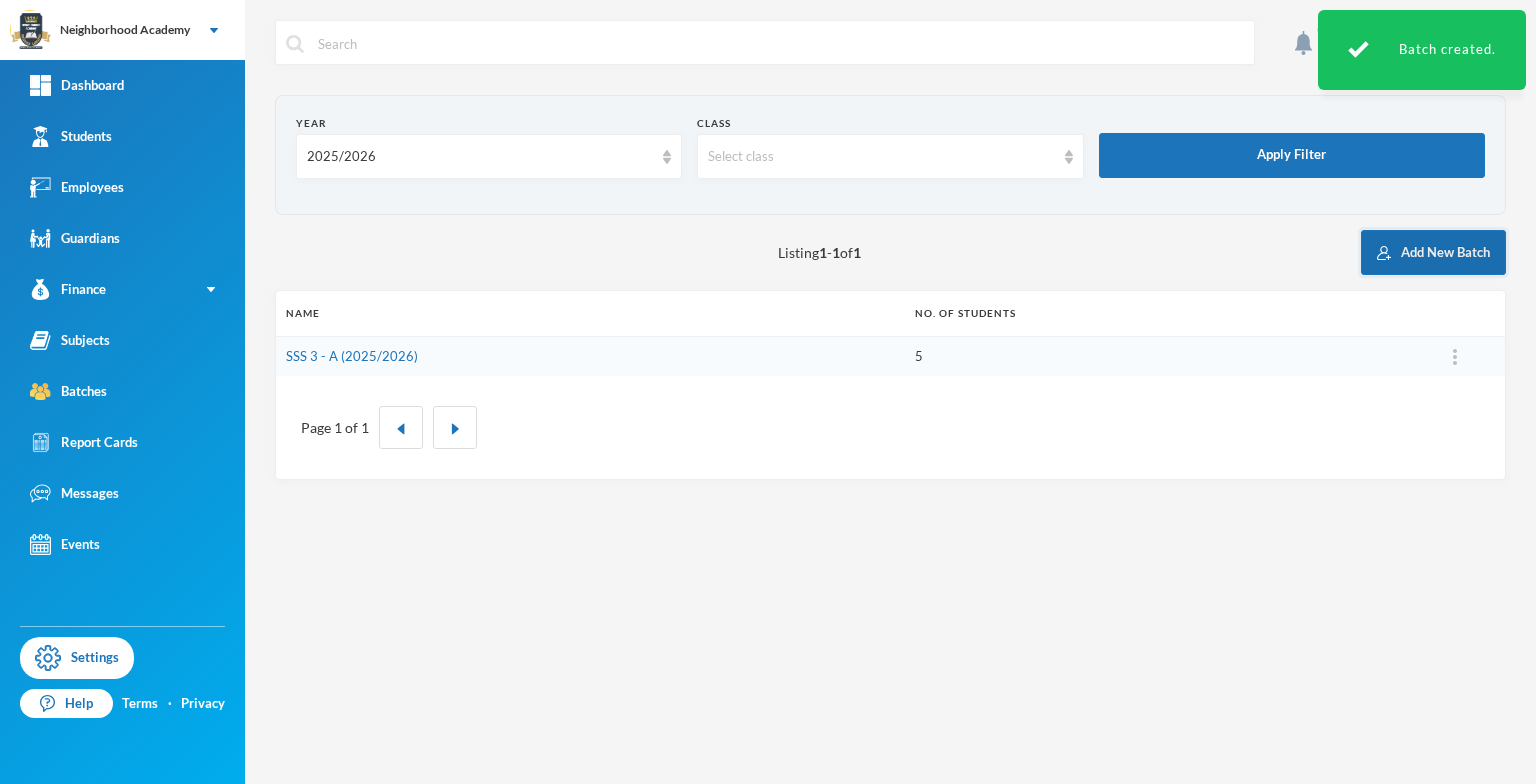 click on "Add New Batch" at bounding box center (1433, 252) 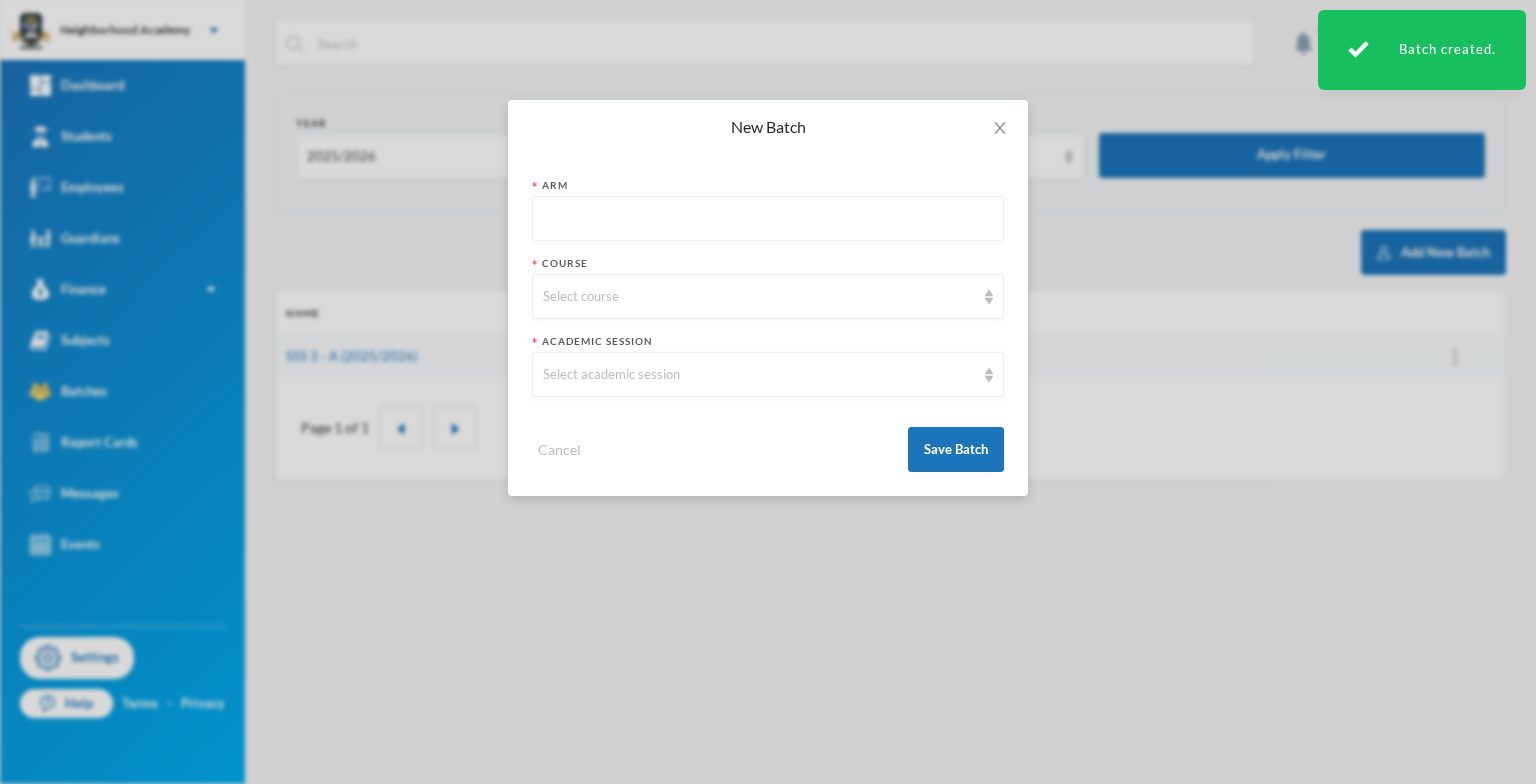 click at bounding box center [768, 219] 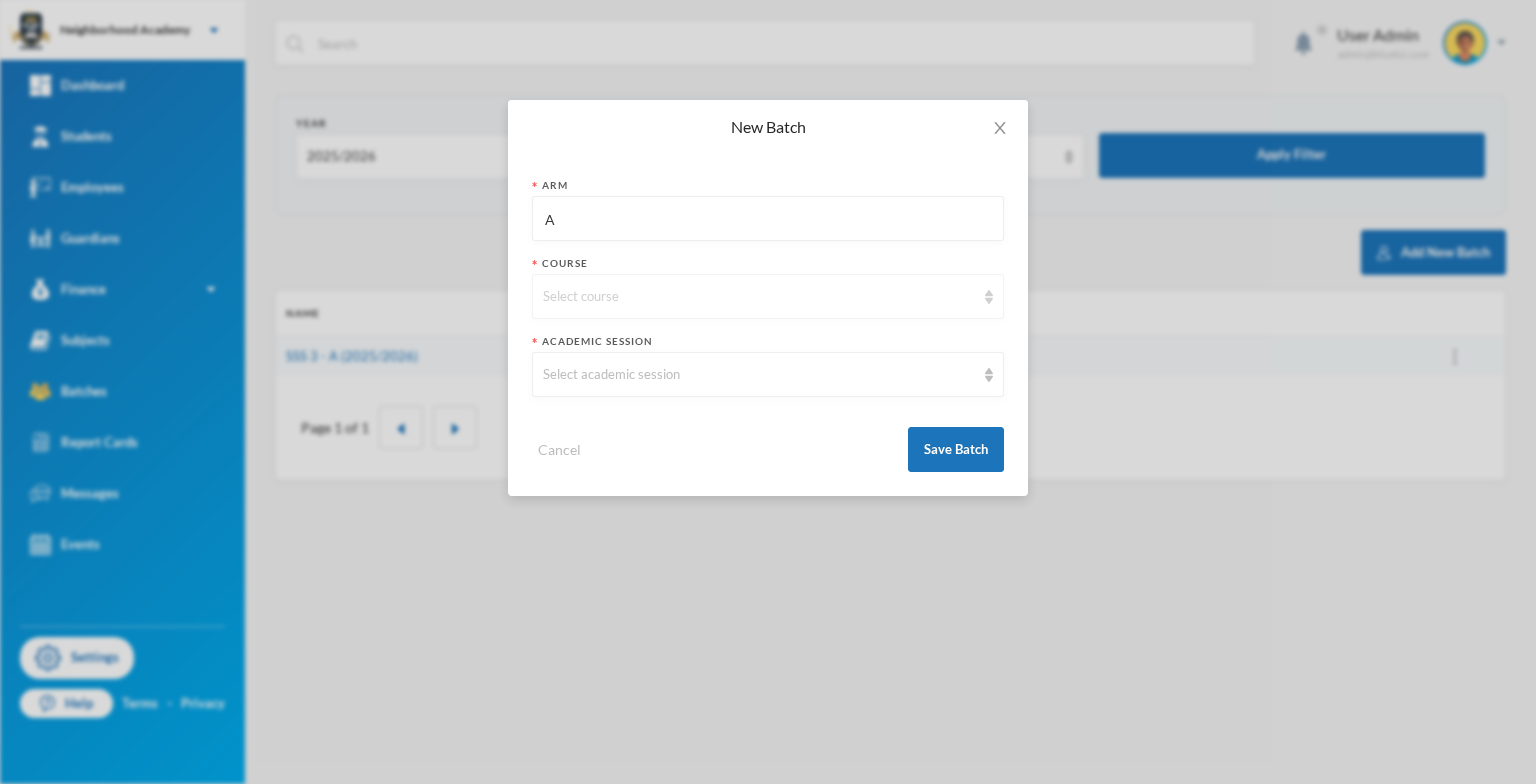 type on "A" 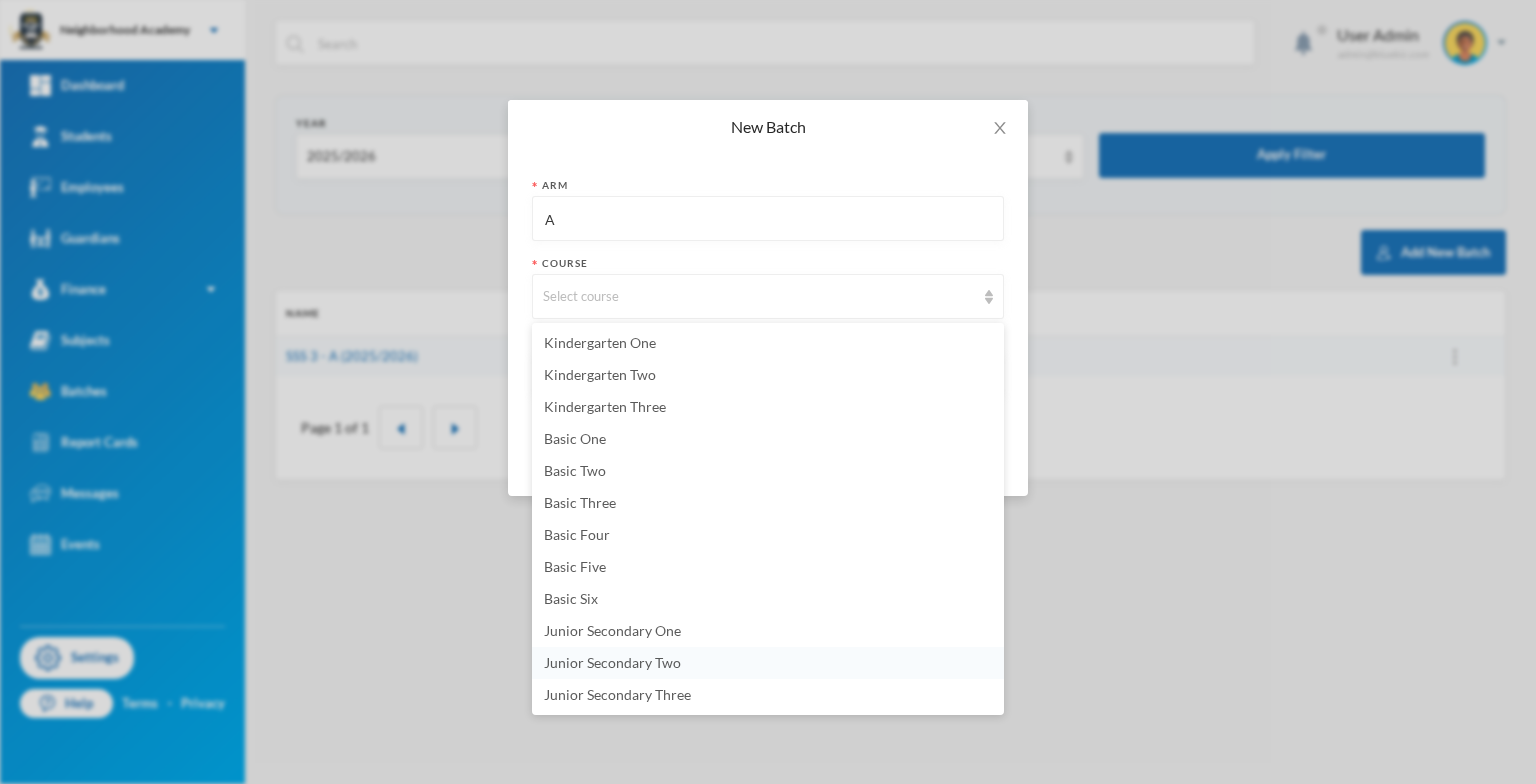 click on "Junior Secondary Two" at bounding box center [612, 662] 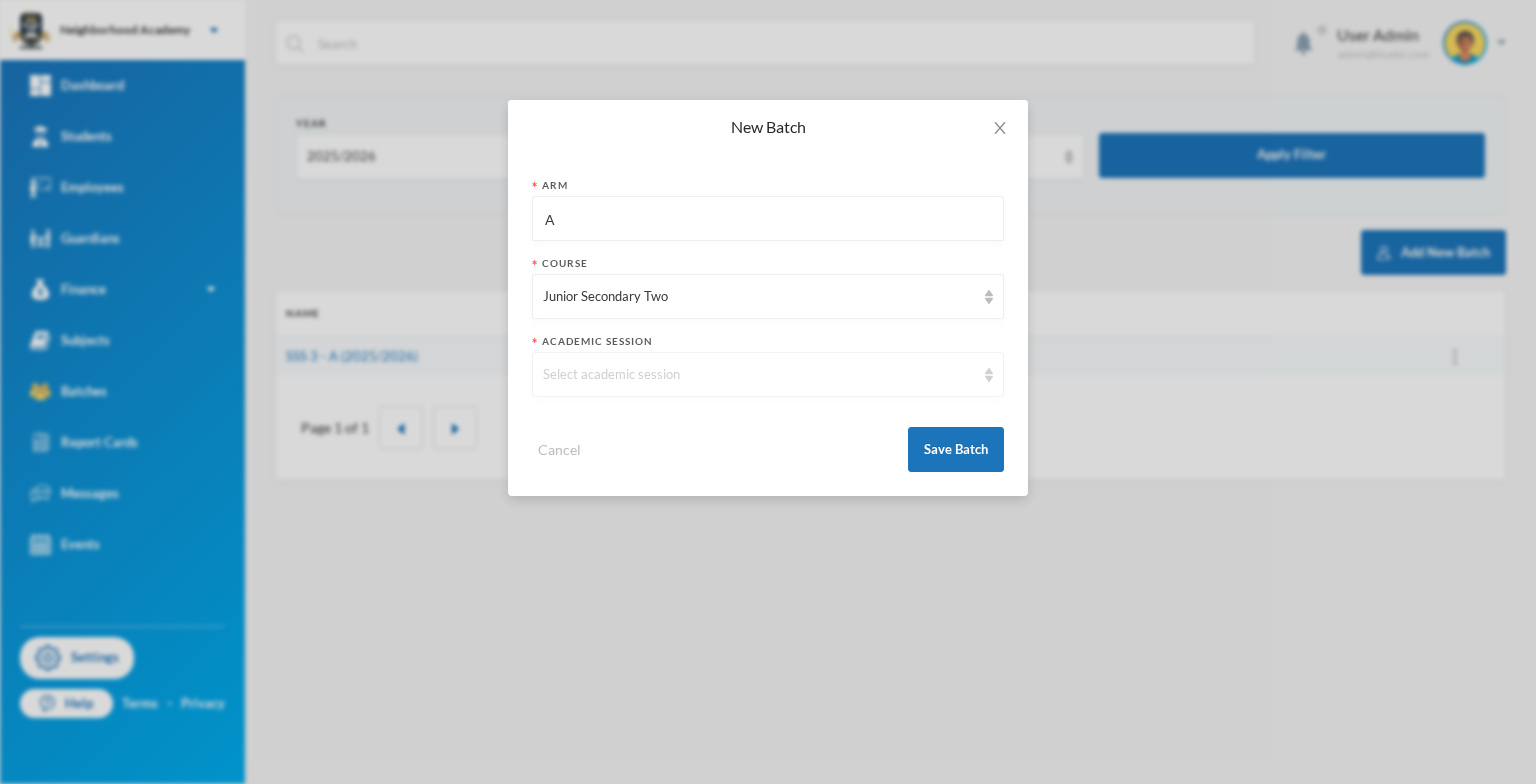 click at bounding box center [989, 375] 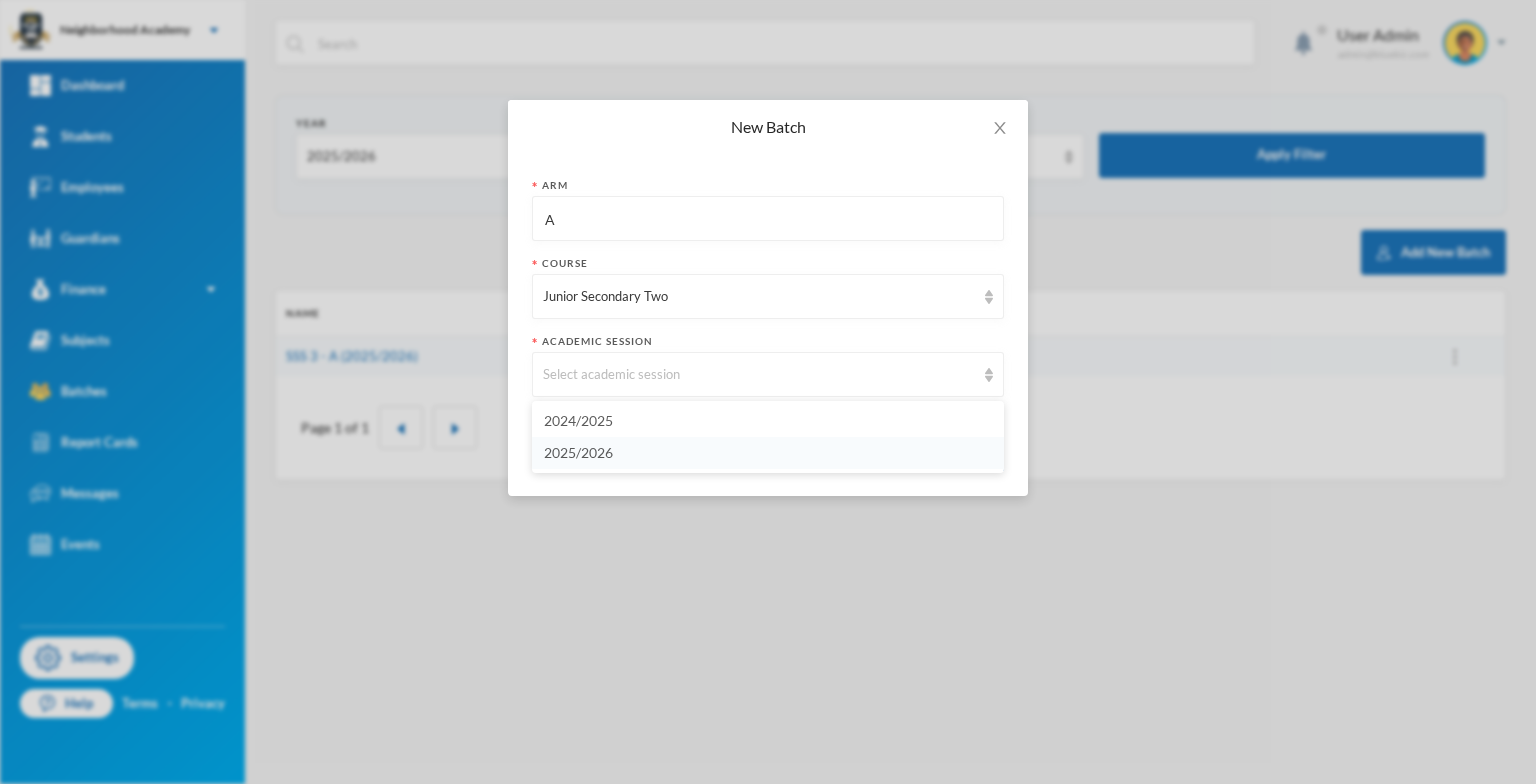 click on "2025/2026" at bounding box center (578, 452) 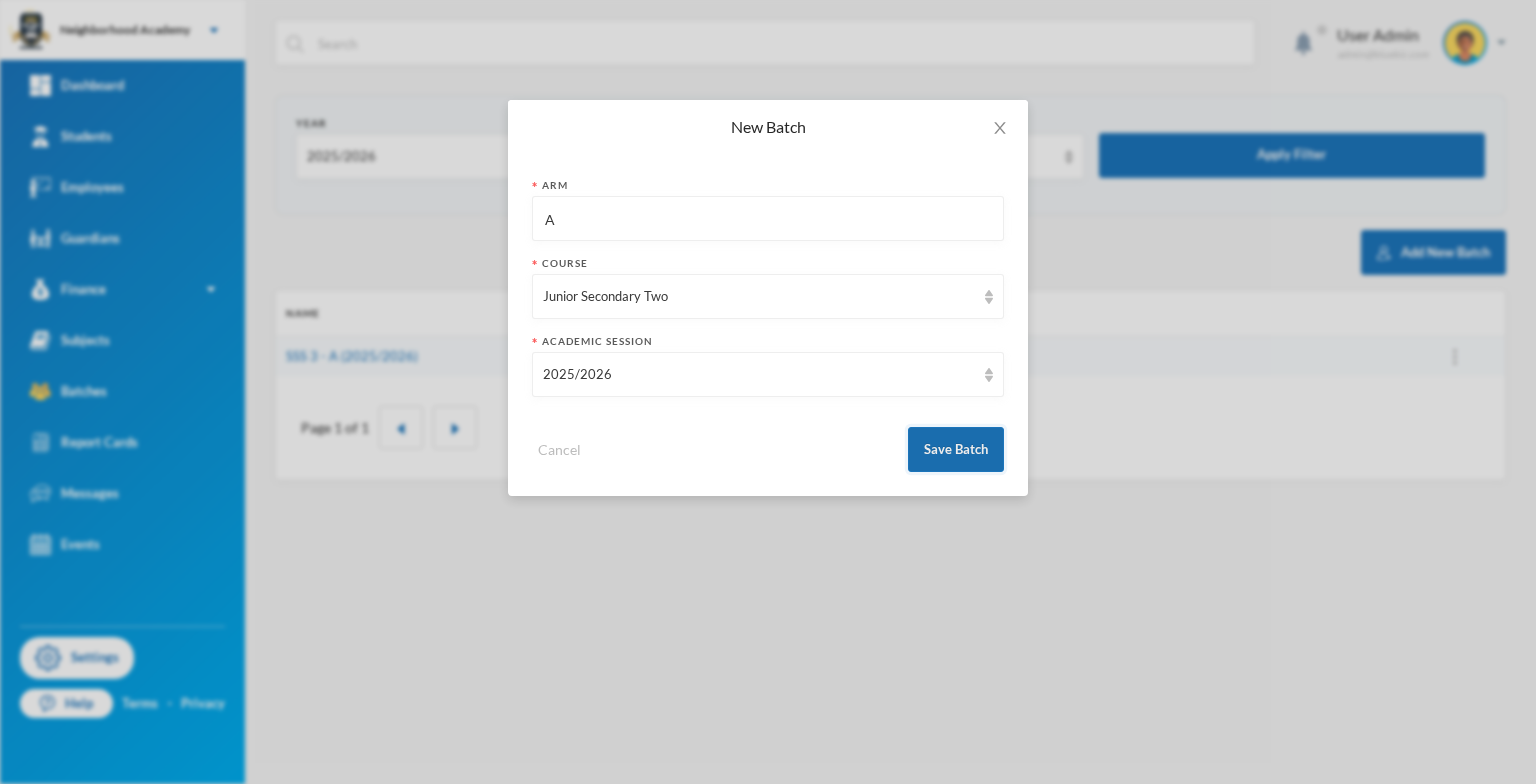 click on "Save Batch" at bounding box center [956, 449] 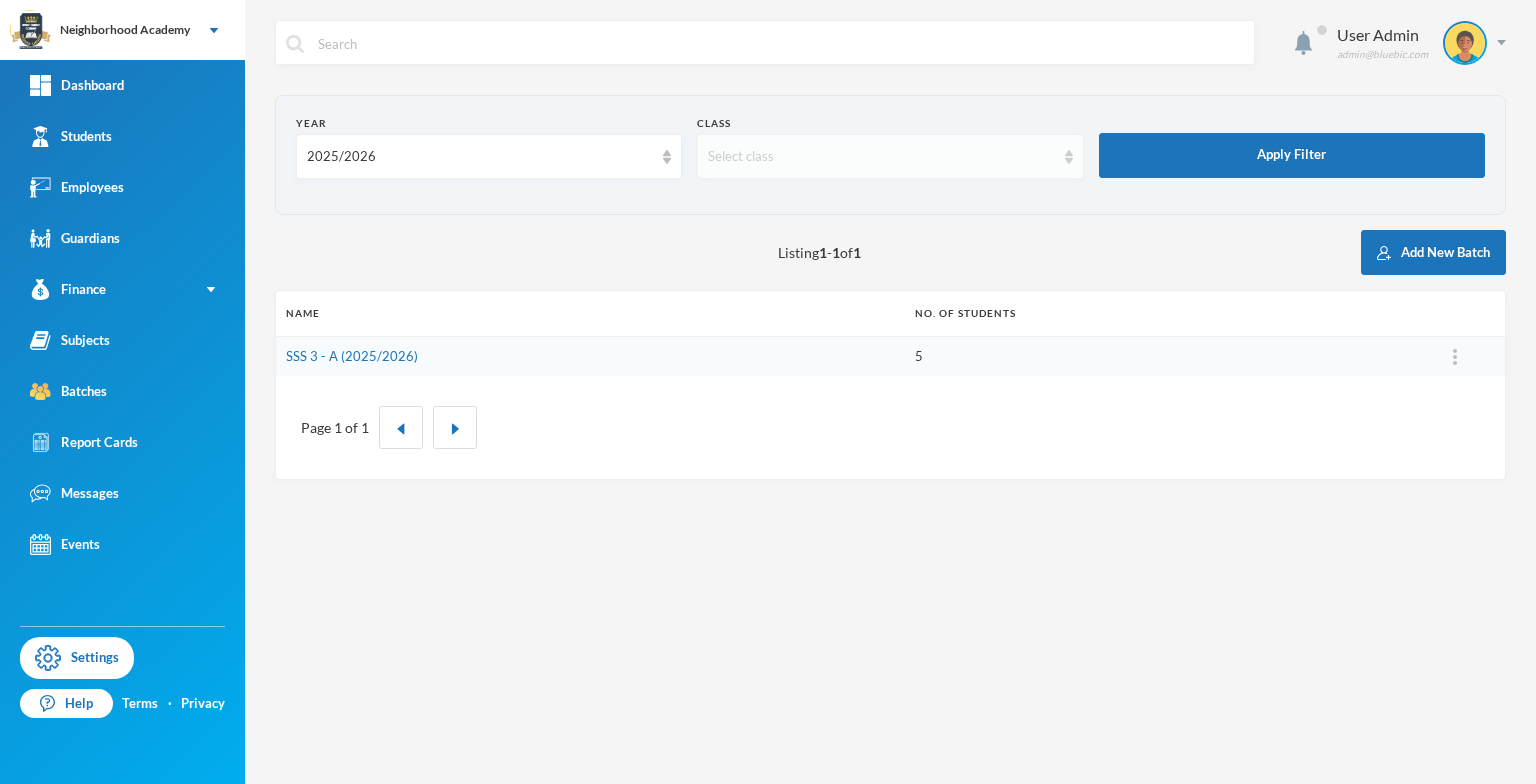 click at bounding box center (1069, 157) 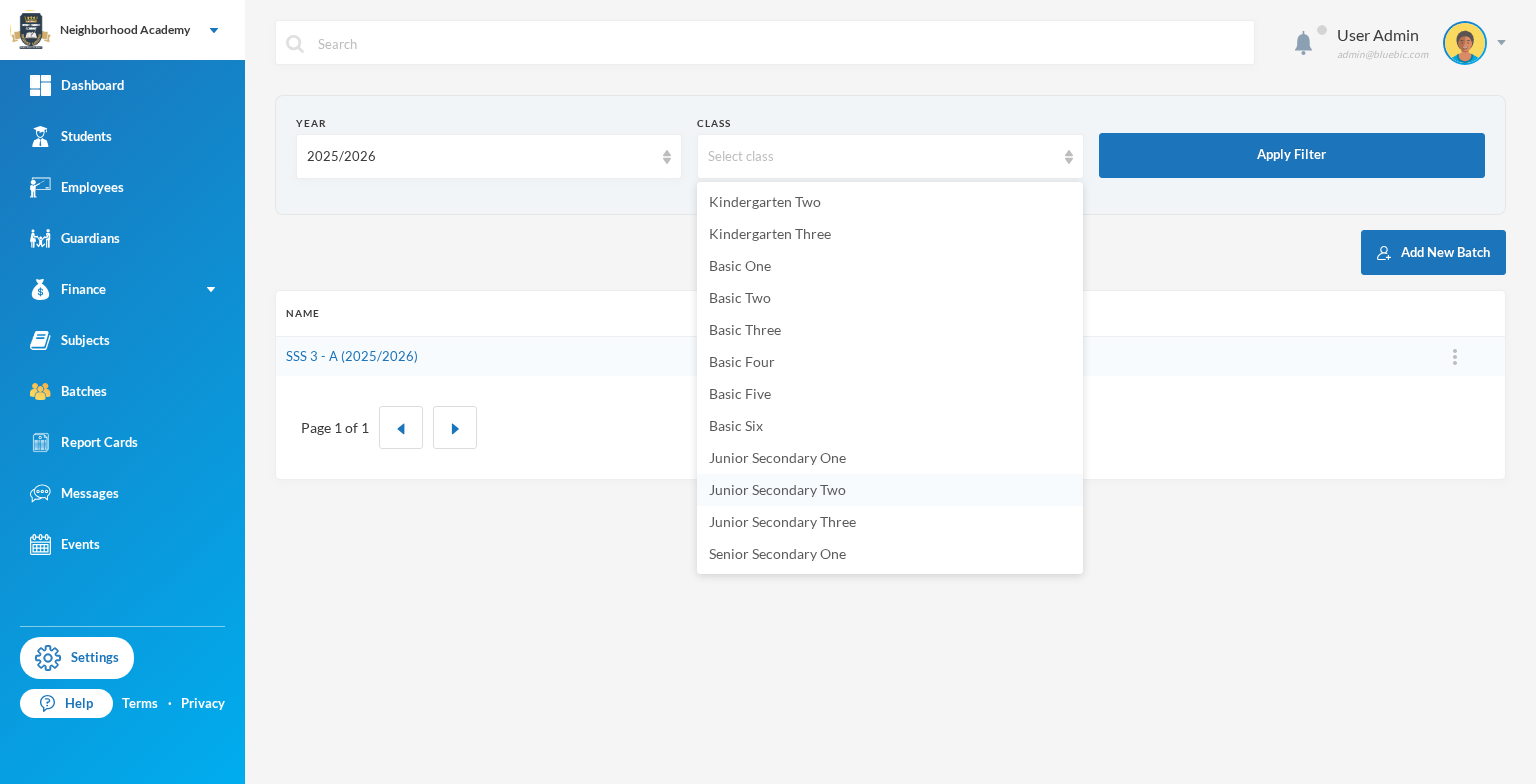 scroll, scrollTop: 100, scrollLeft: 0, axis: vertical 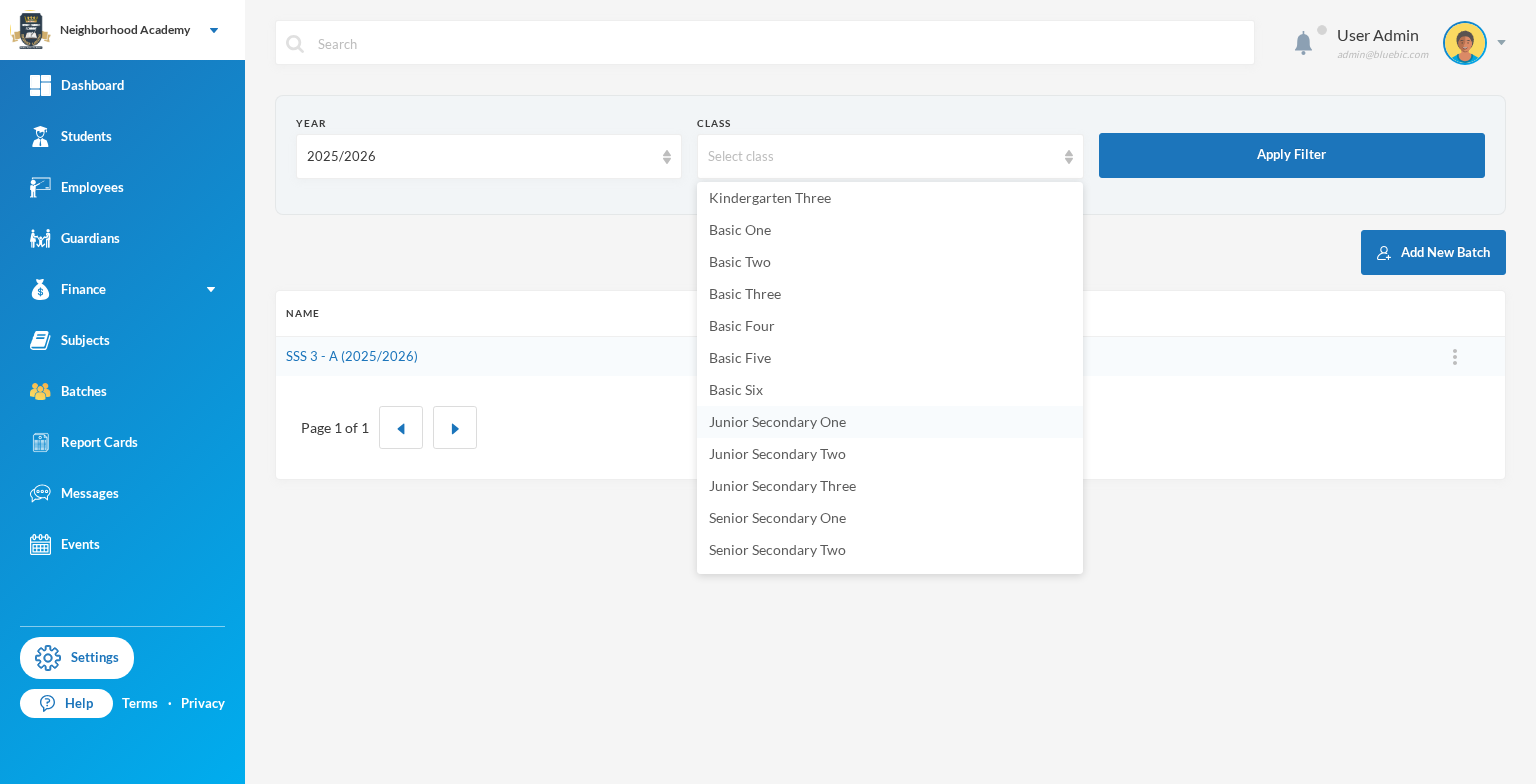 click on "Junior Secondary One" at bounding box center [777, 421] 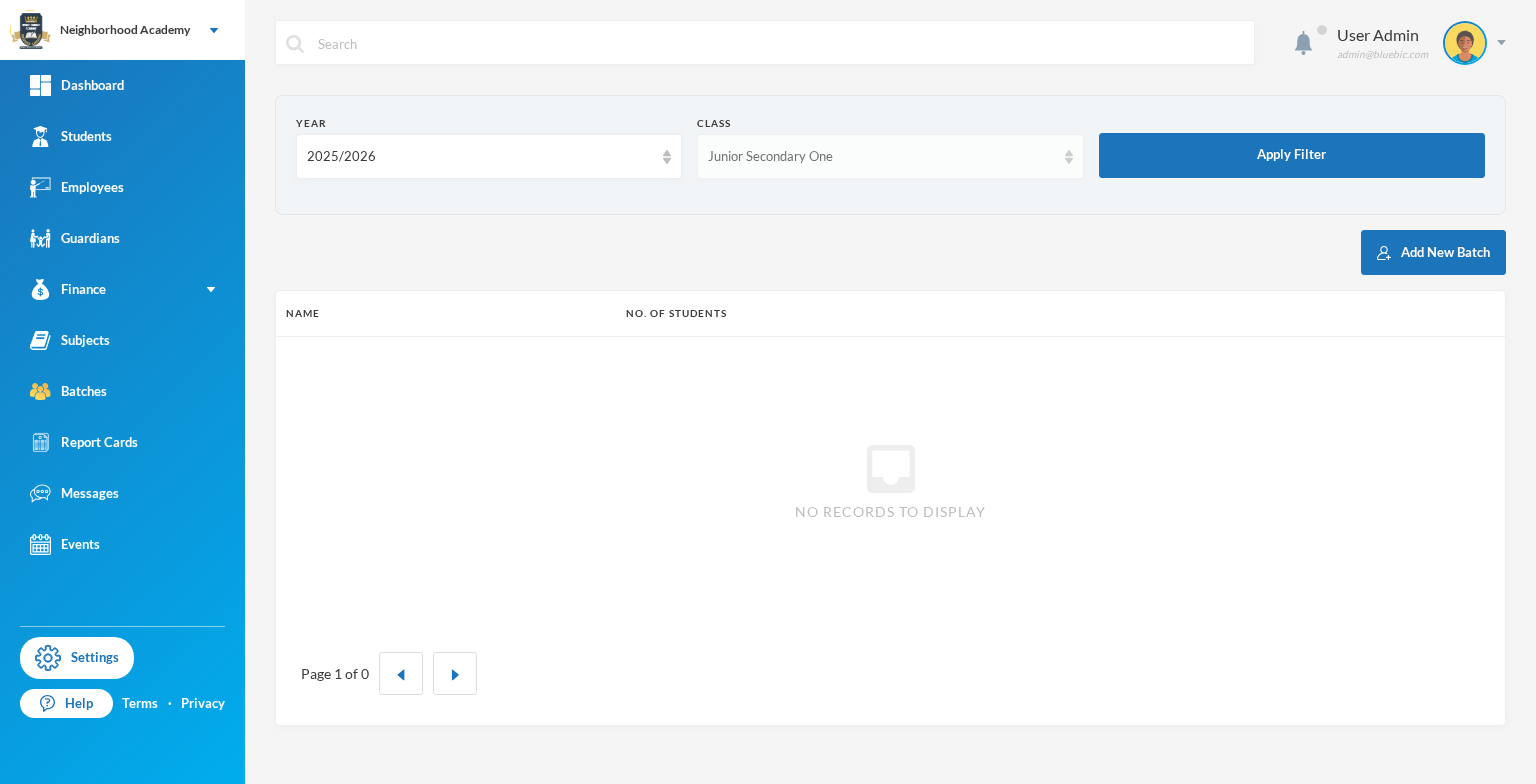 click on "Junior Secondary One" at bounding box center [890, 156] 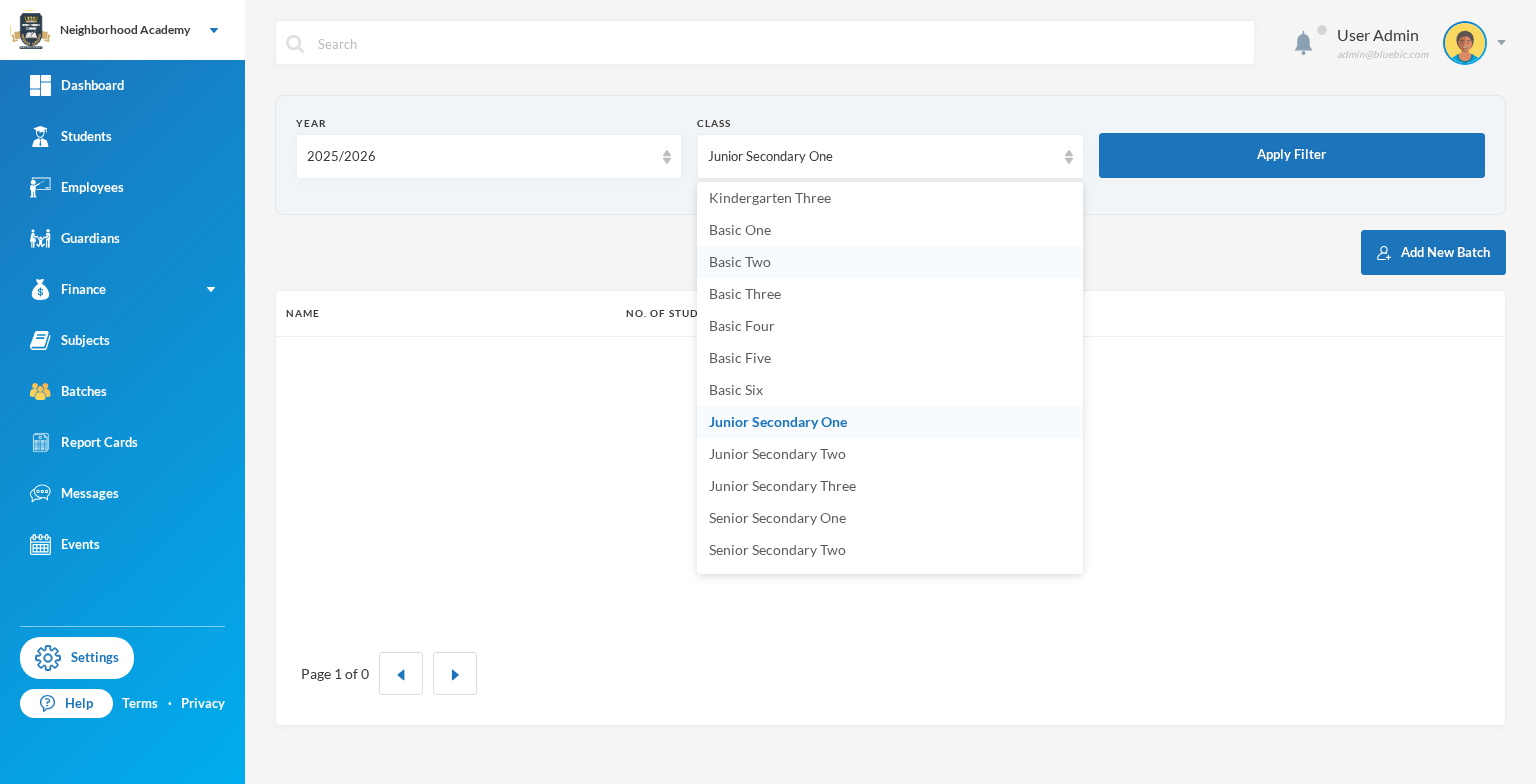 scroll, scrollTop: 0, scrollLeft: 0, axis: both 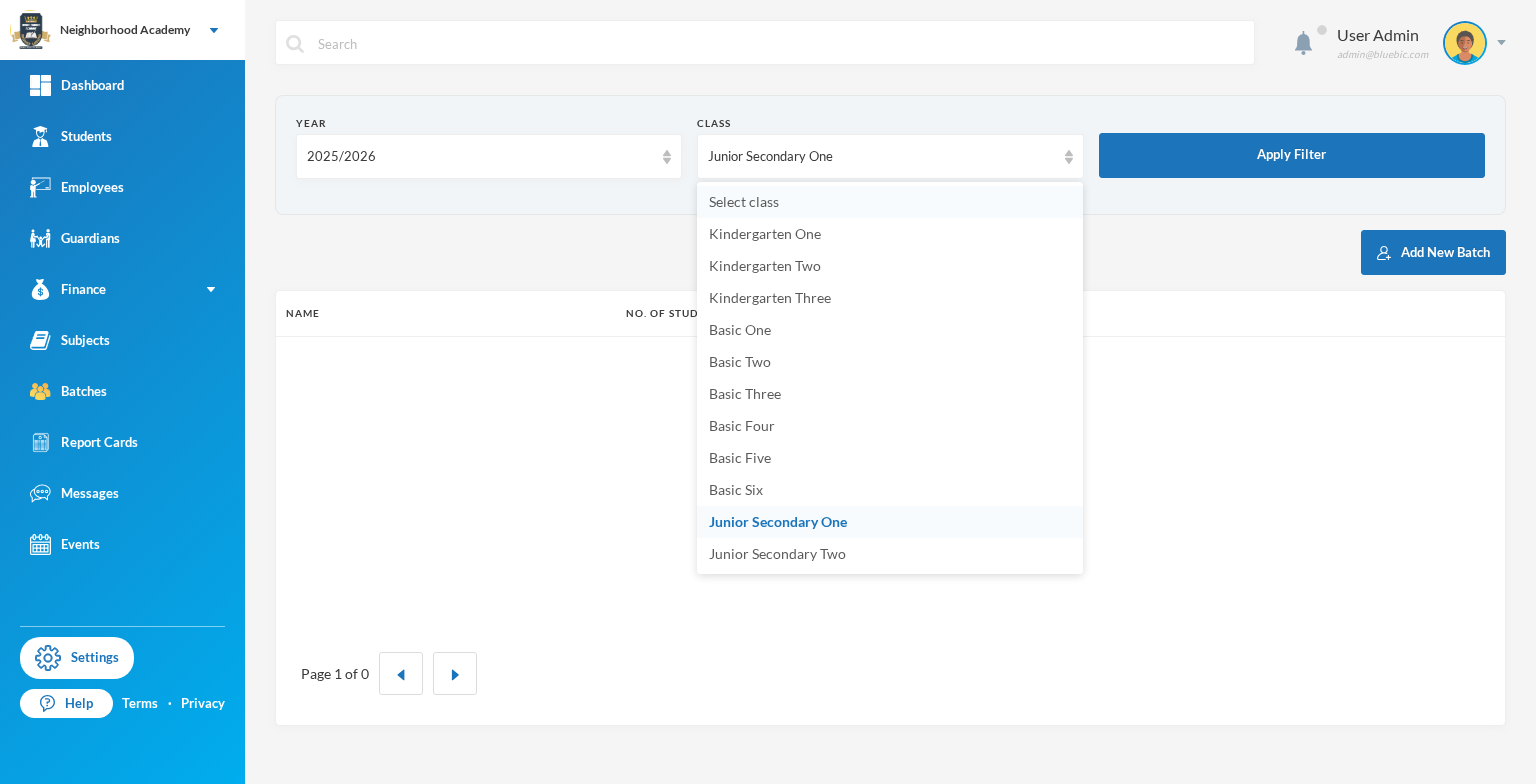 click on "Select class" at bounding box center [744, 201] 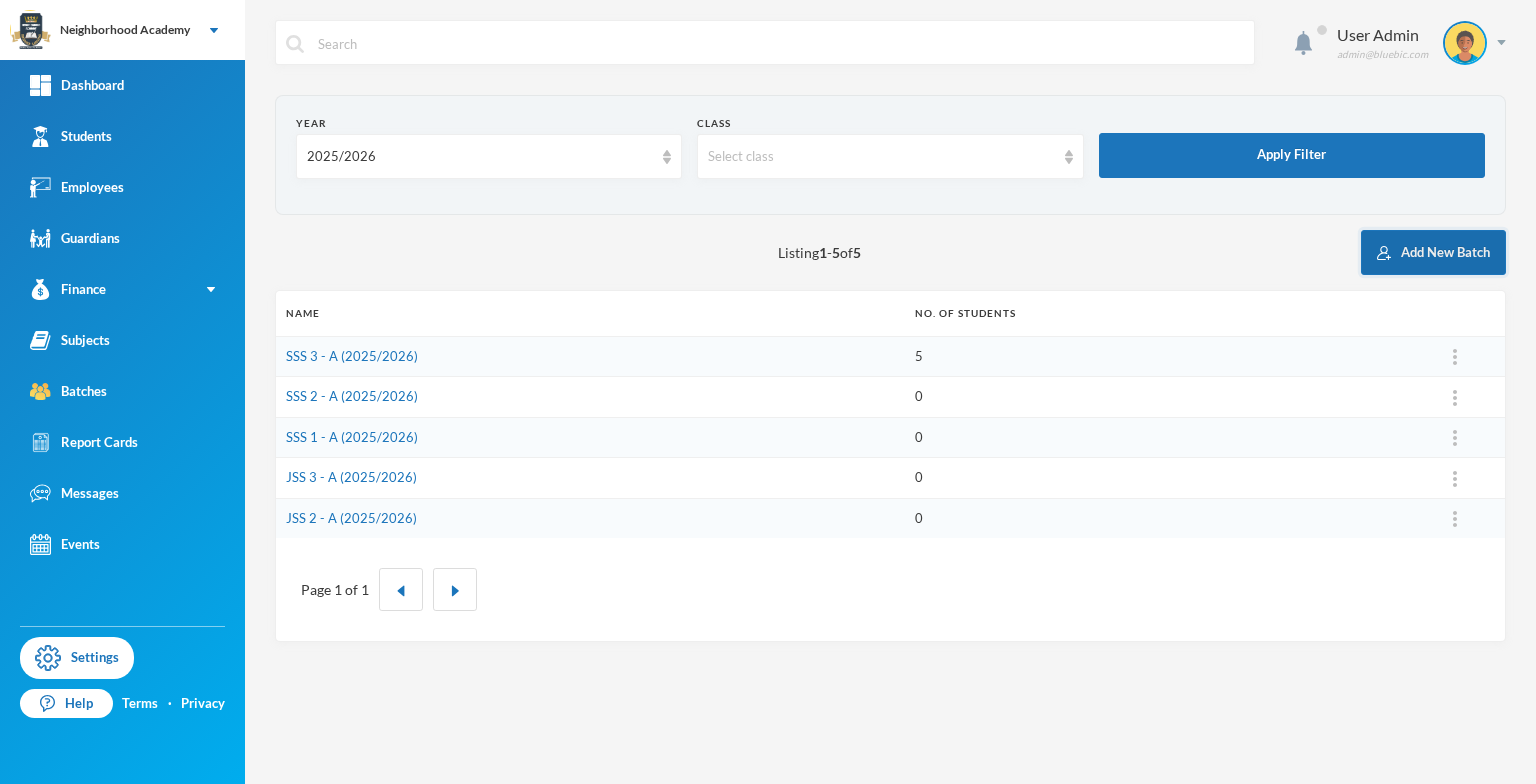 click on "Add New Batch" at bounding box center (1433, 252) 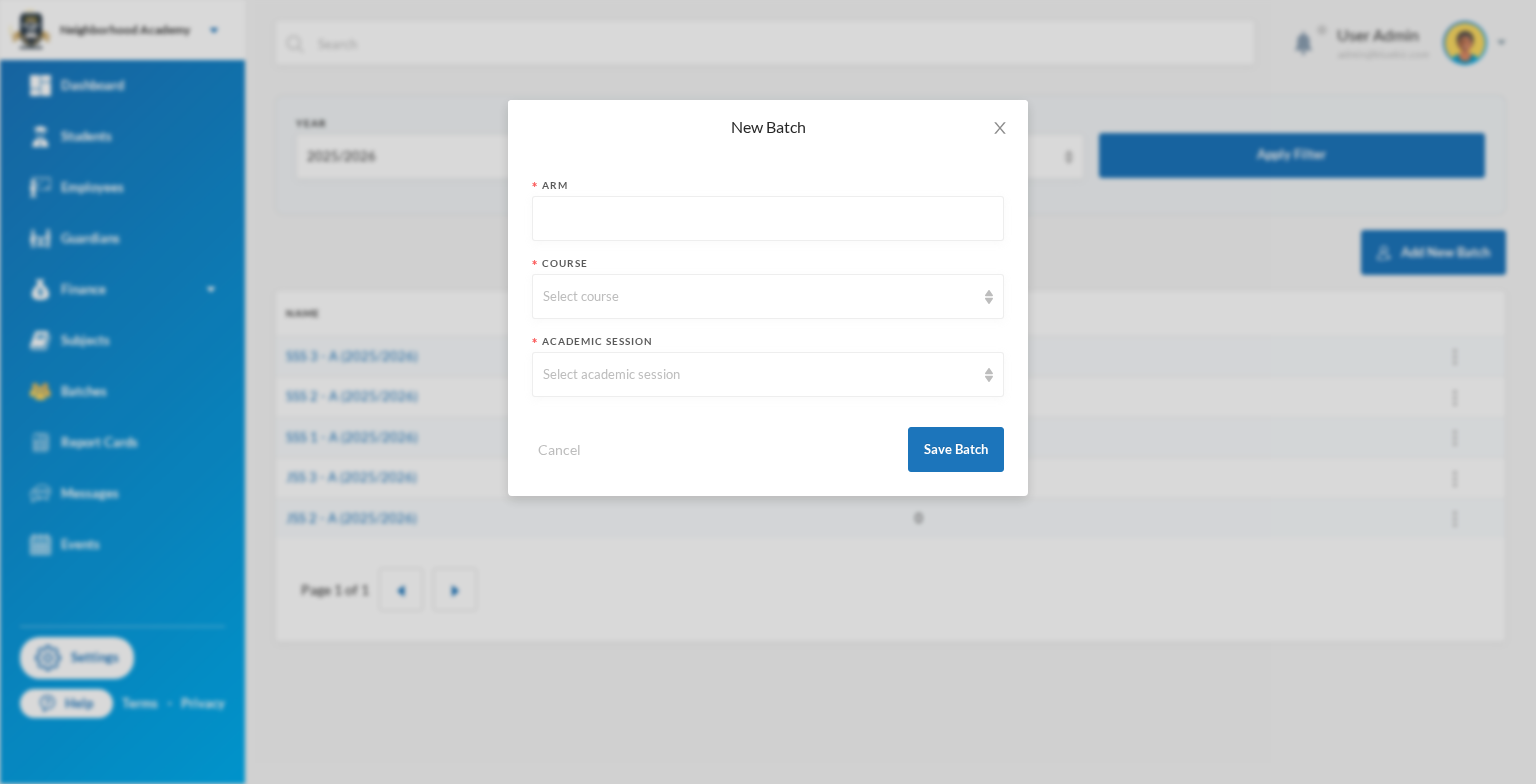 click at bounding box center [768, 219] 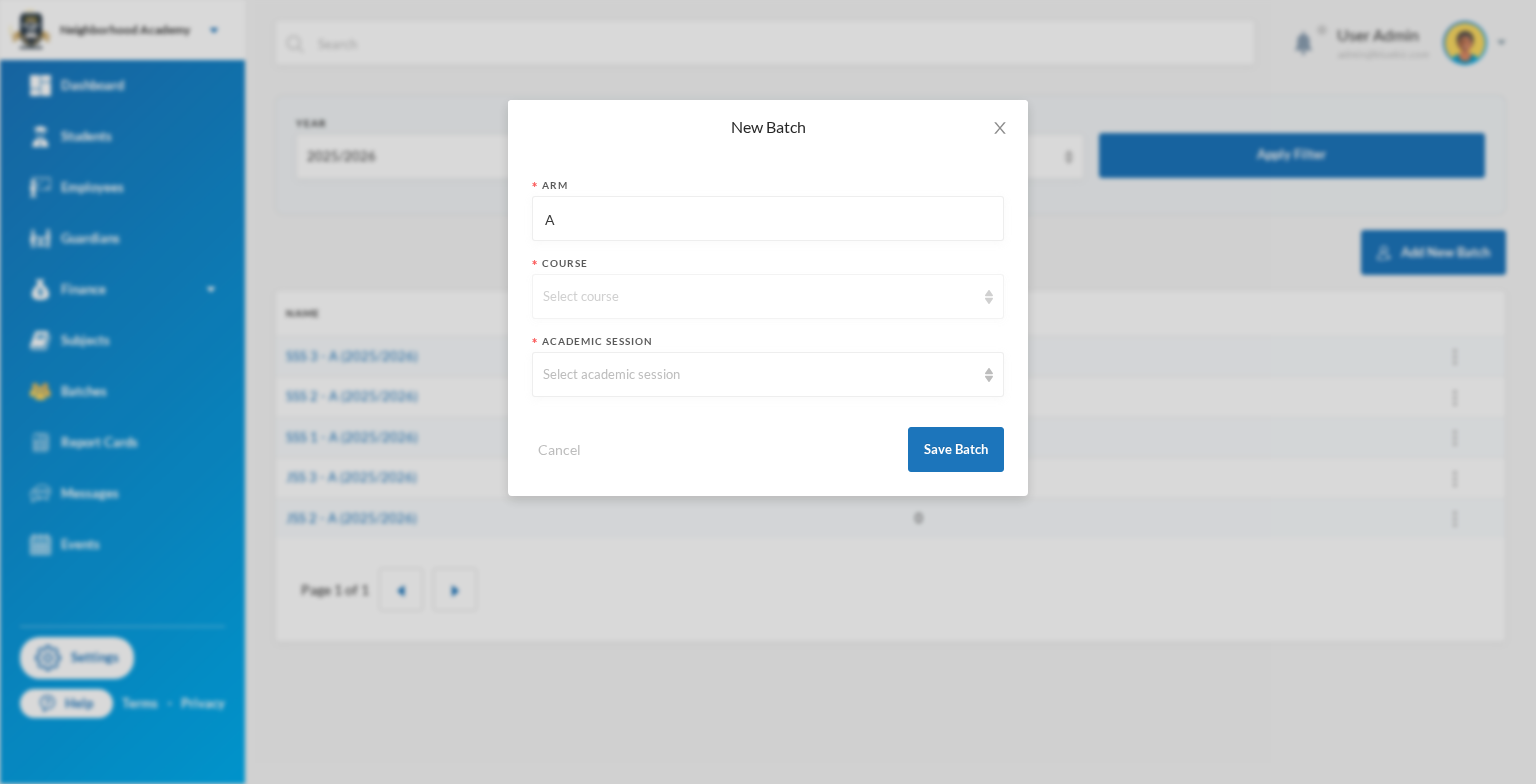 type on "A" 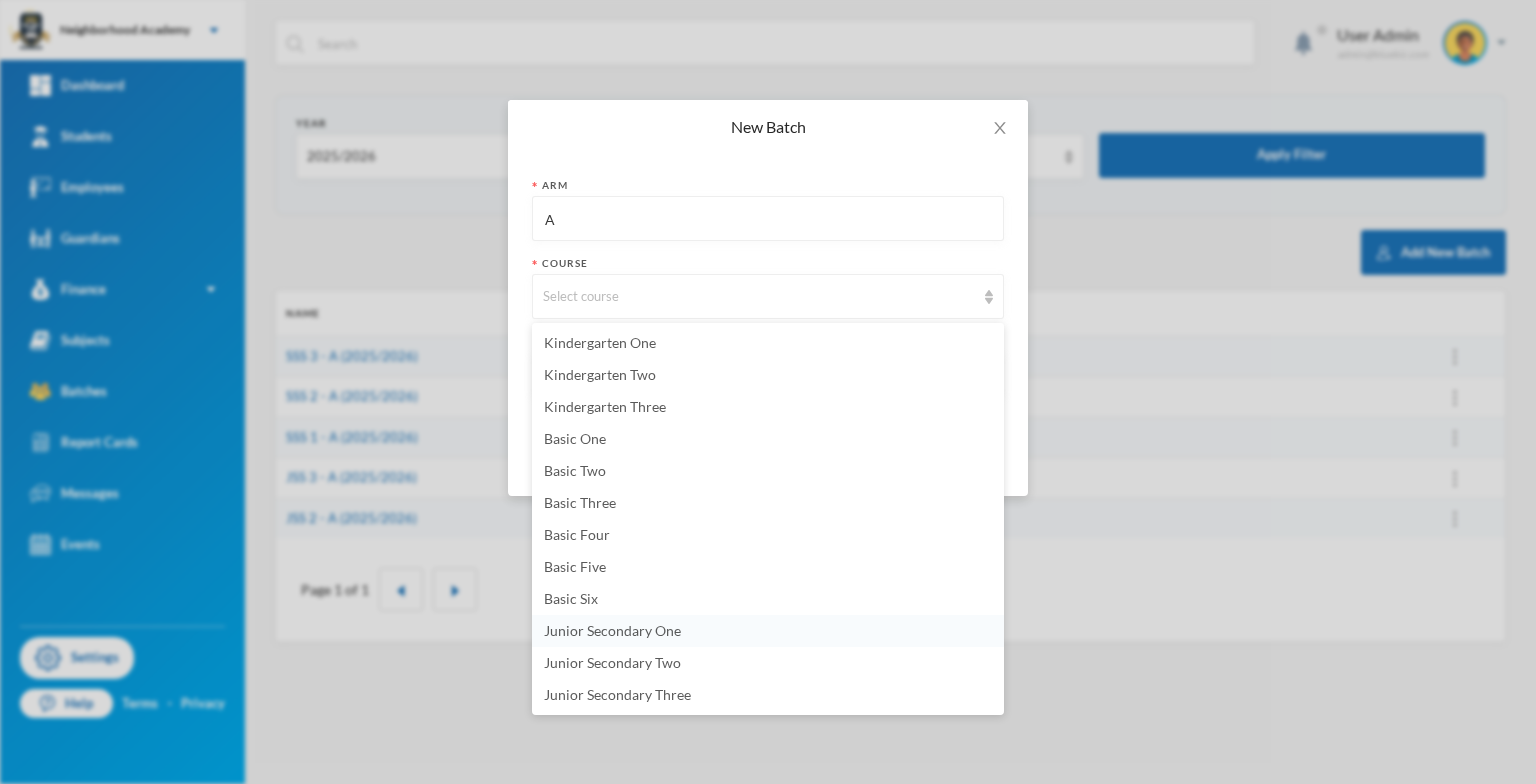 click on "Junior Secondary One" at bounding box center (612, 630) 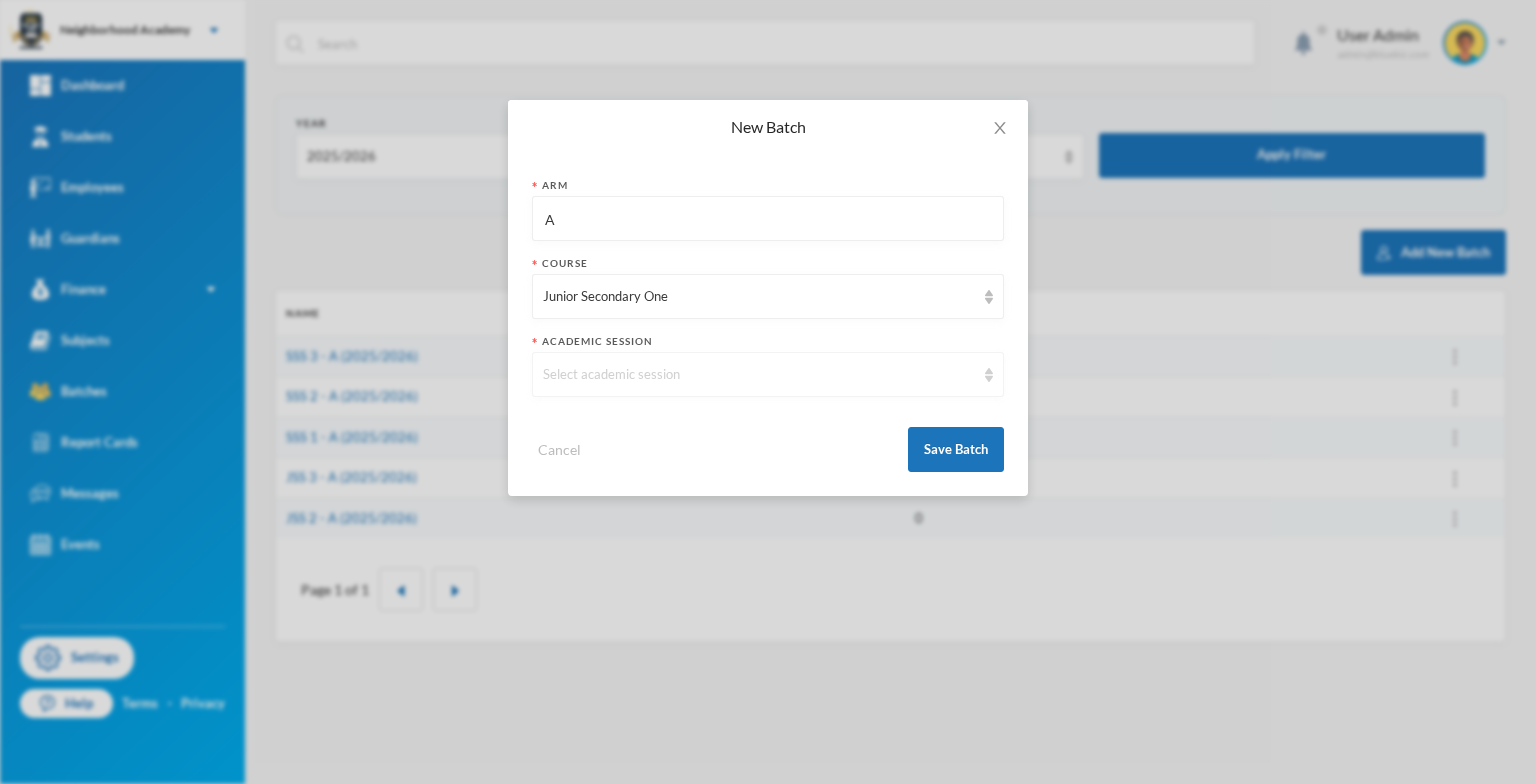 click at bounding box center (989, 375) 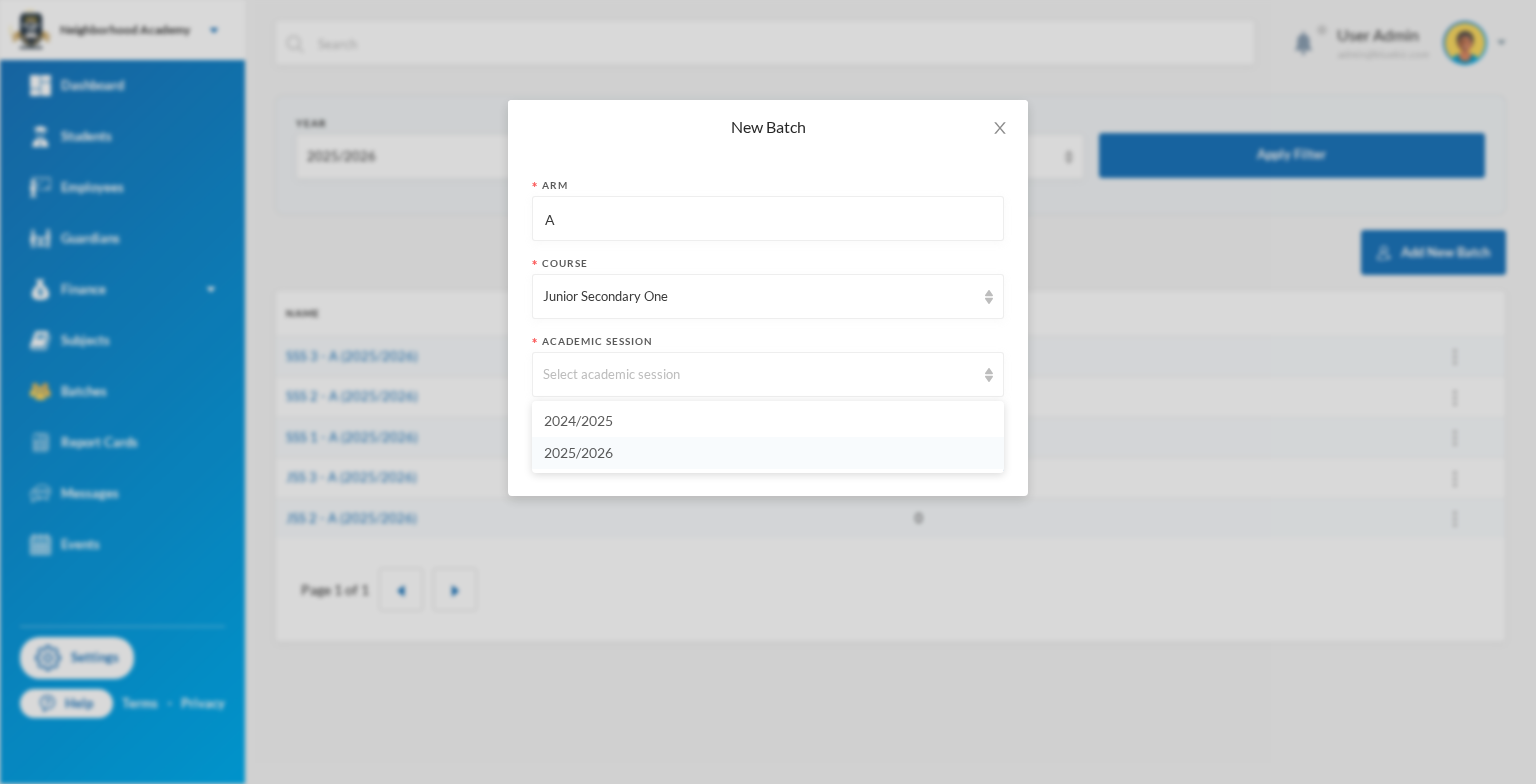 click on "2025/2026" at bounding box center [578, 452] 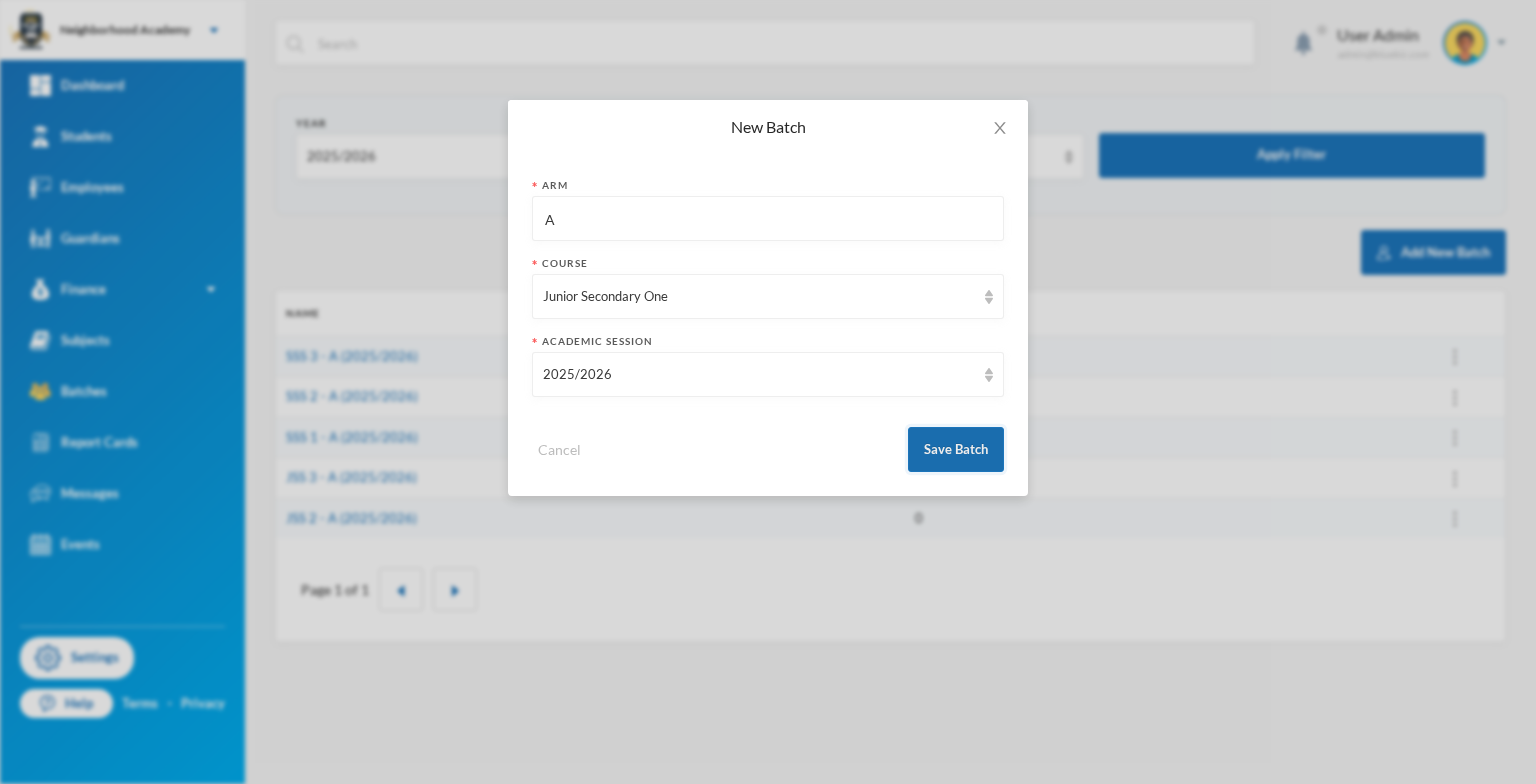 click on "Save Batch" at bounding box center (956, 449) 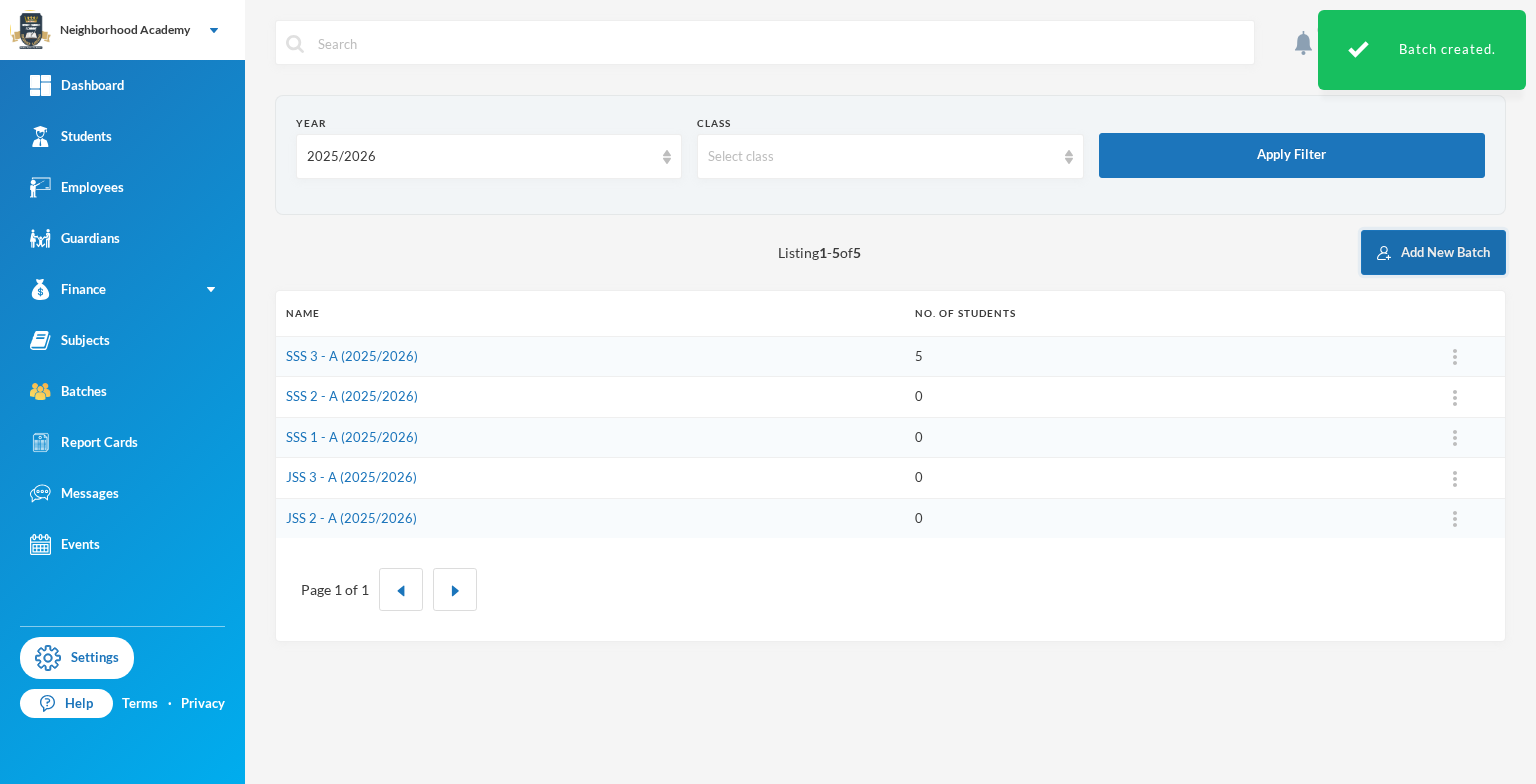click on "Add New Batch" at bounding box center (1433, 252) 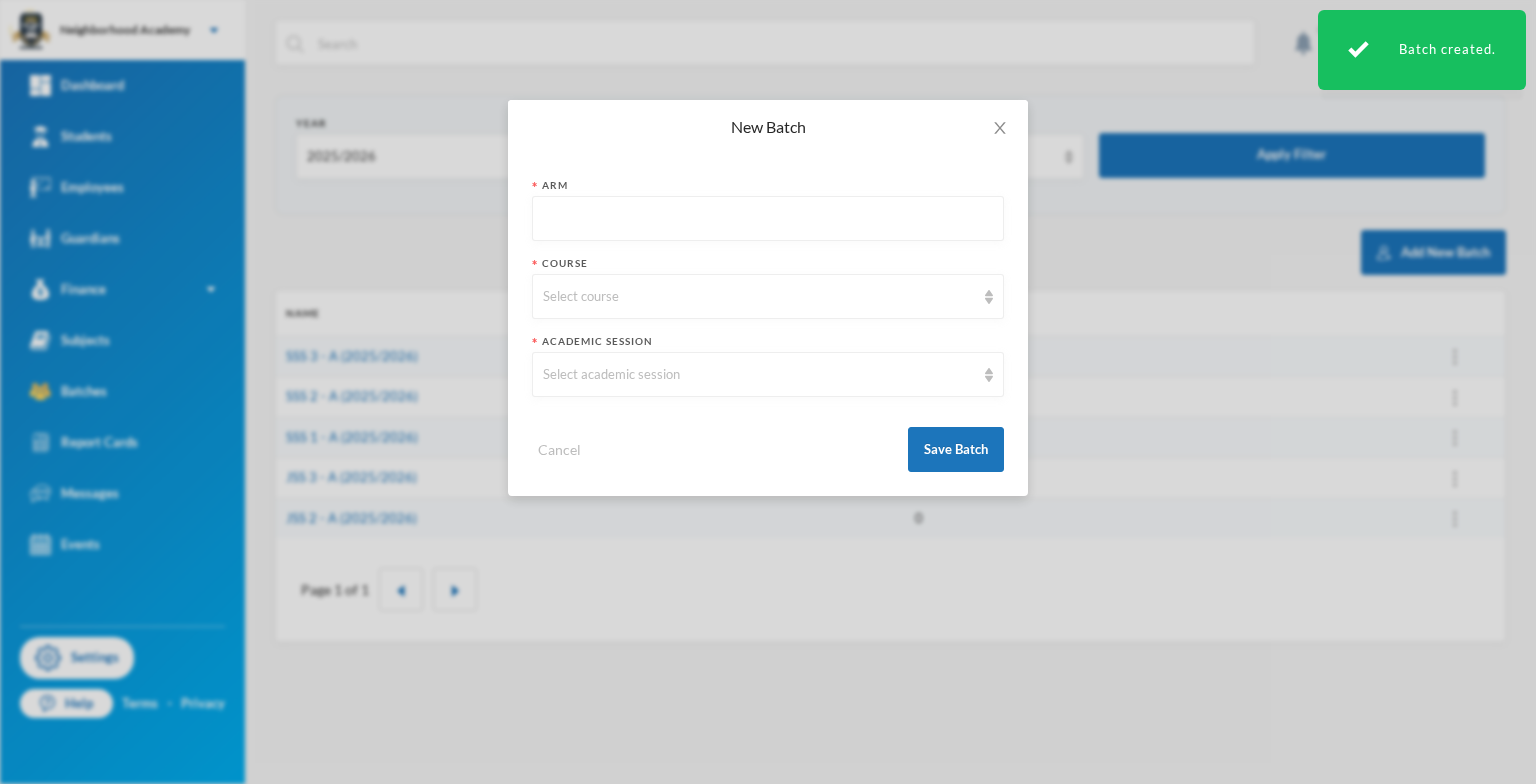 click at bounding box center (768, 219) 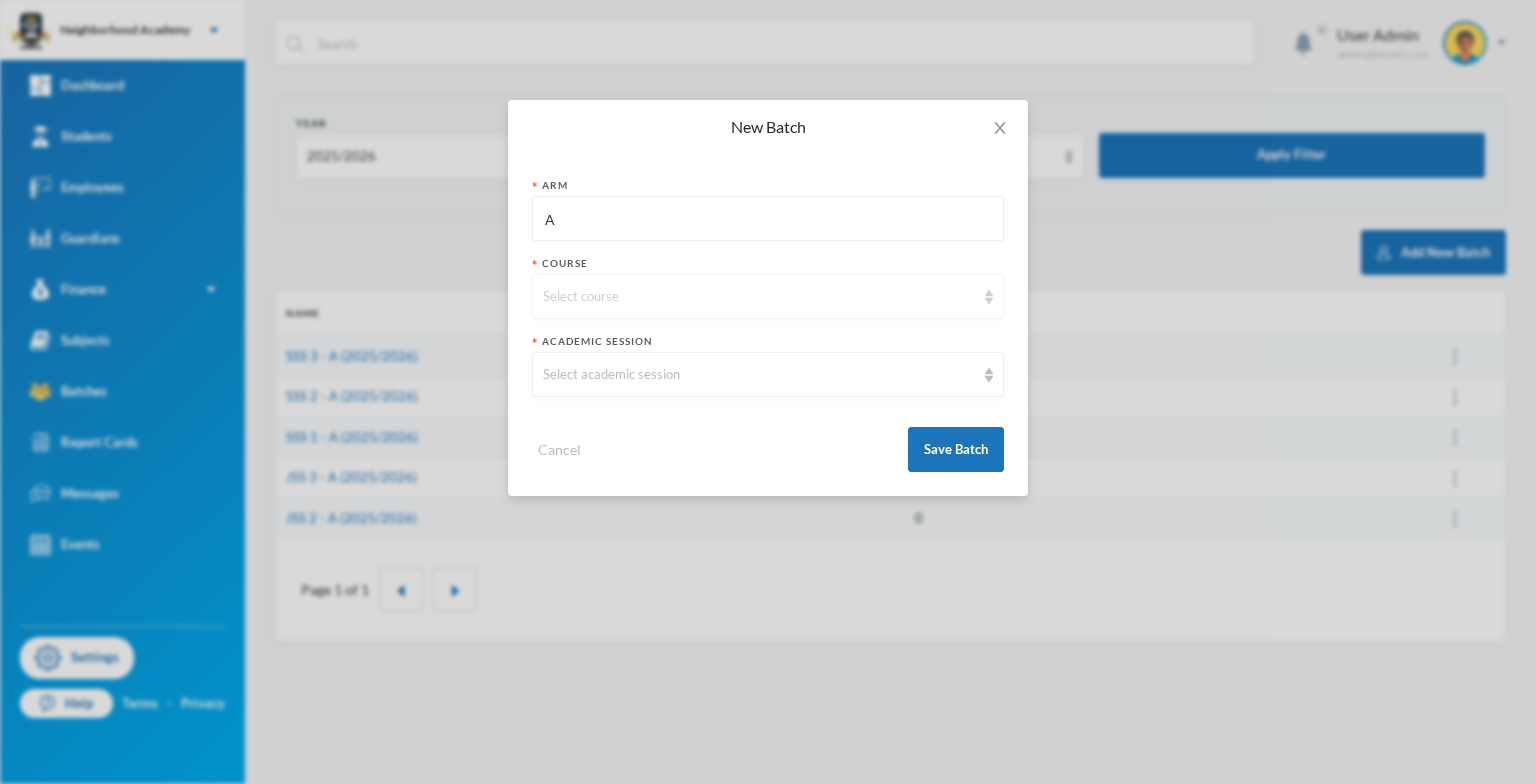 type on "A" 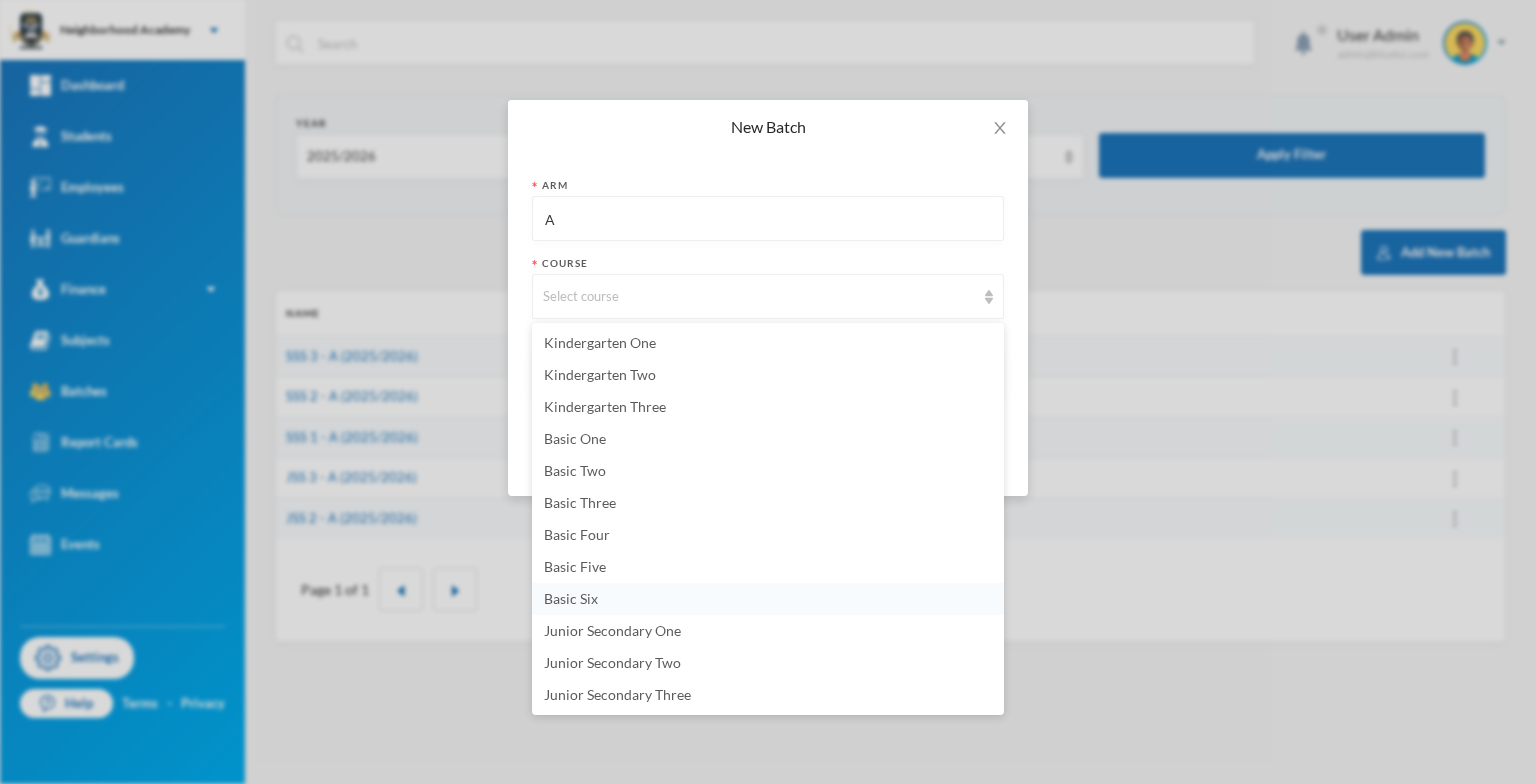 click on "Basic Six" at bounding box center (571, 598) 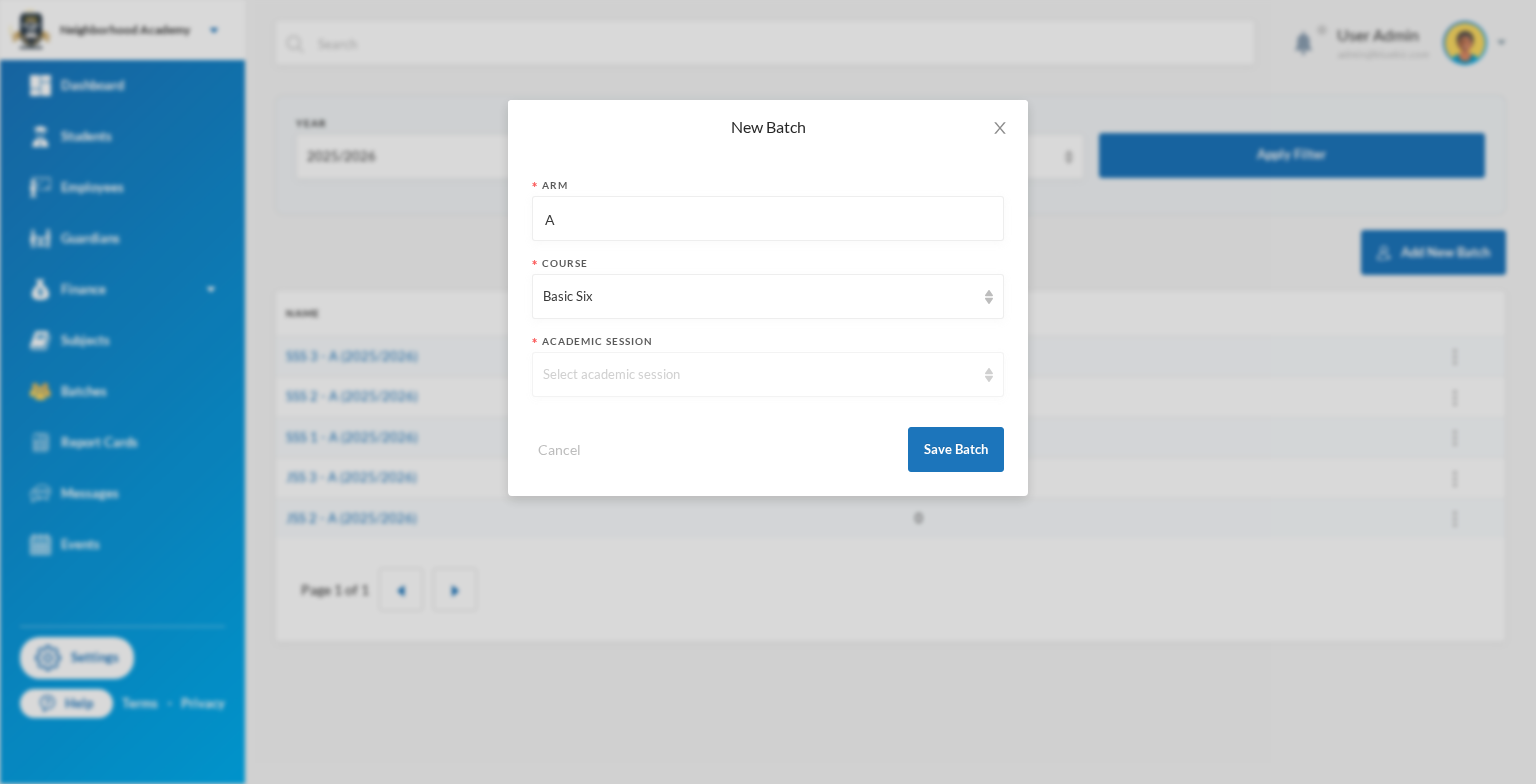 click at bounding box center [989, 375] 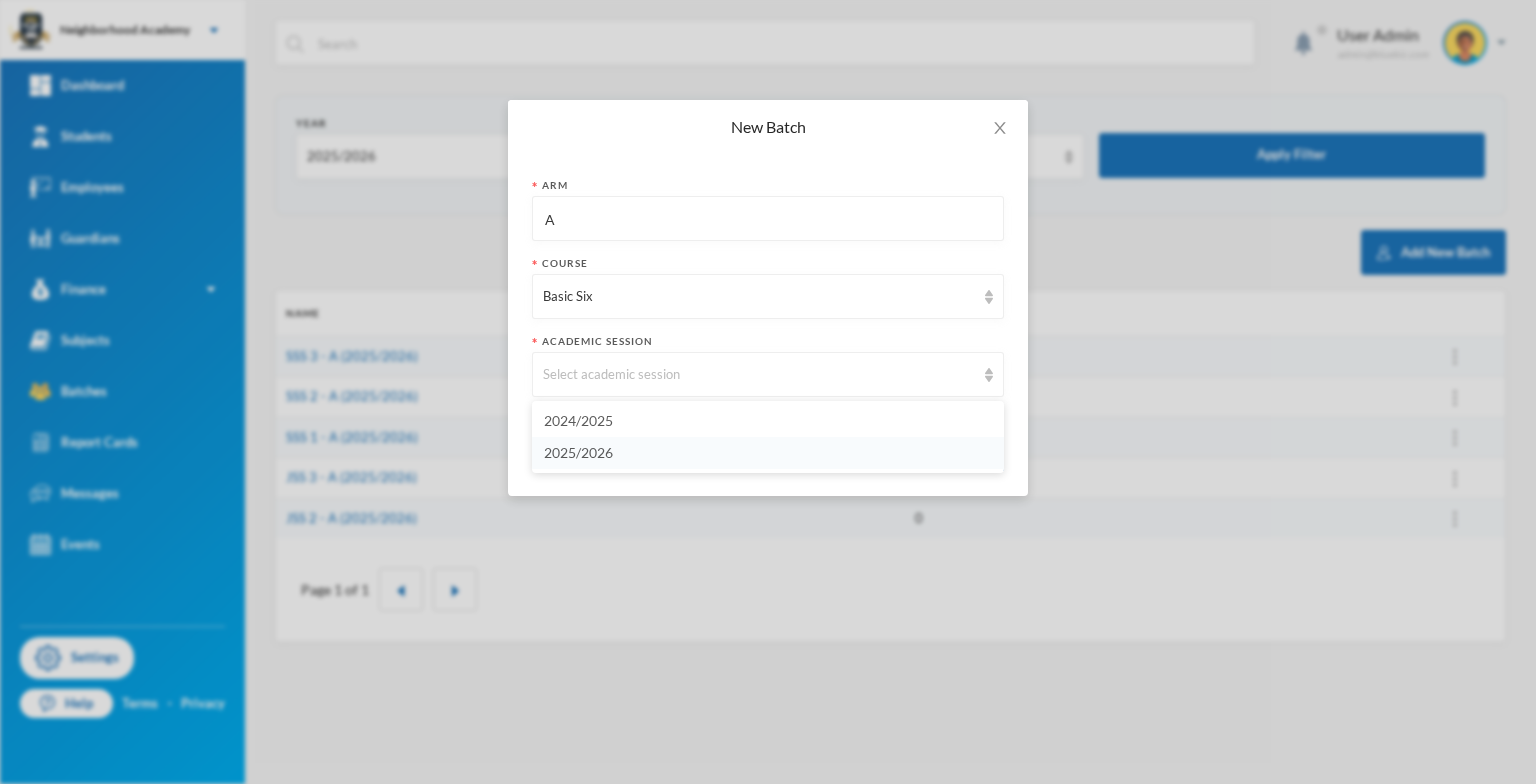 click on "2025/2026" at bounding box center (578, 452) 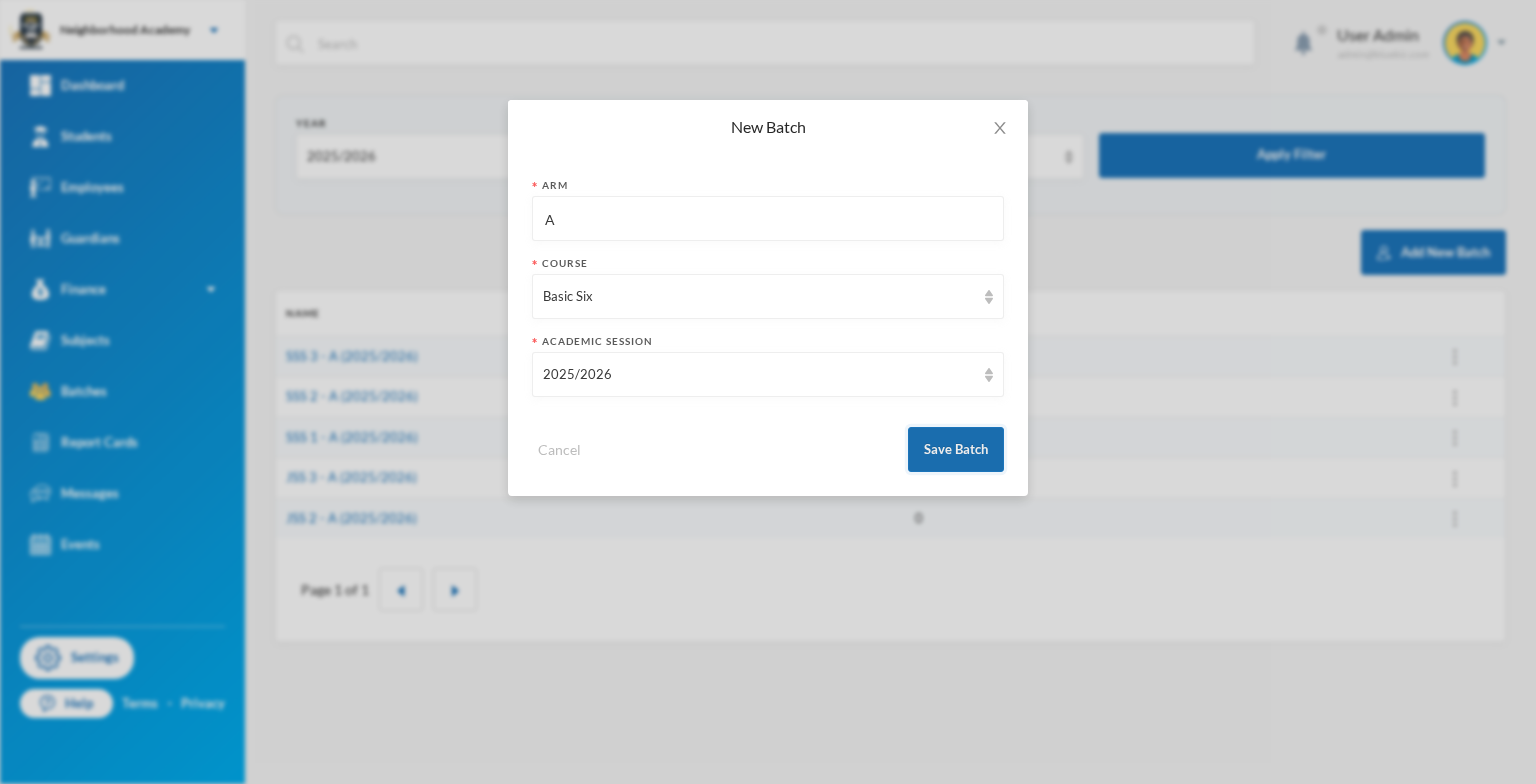 click on "Save Batch" at bounding box center [956, 449] 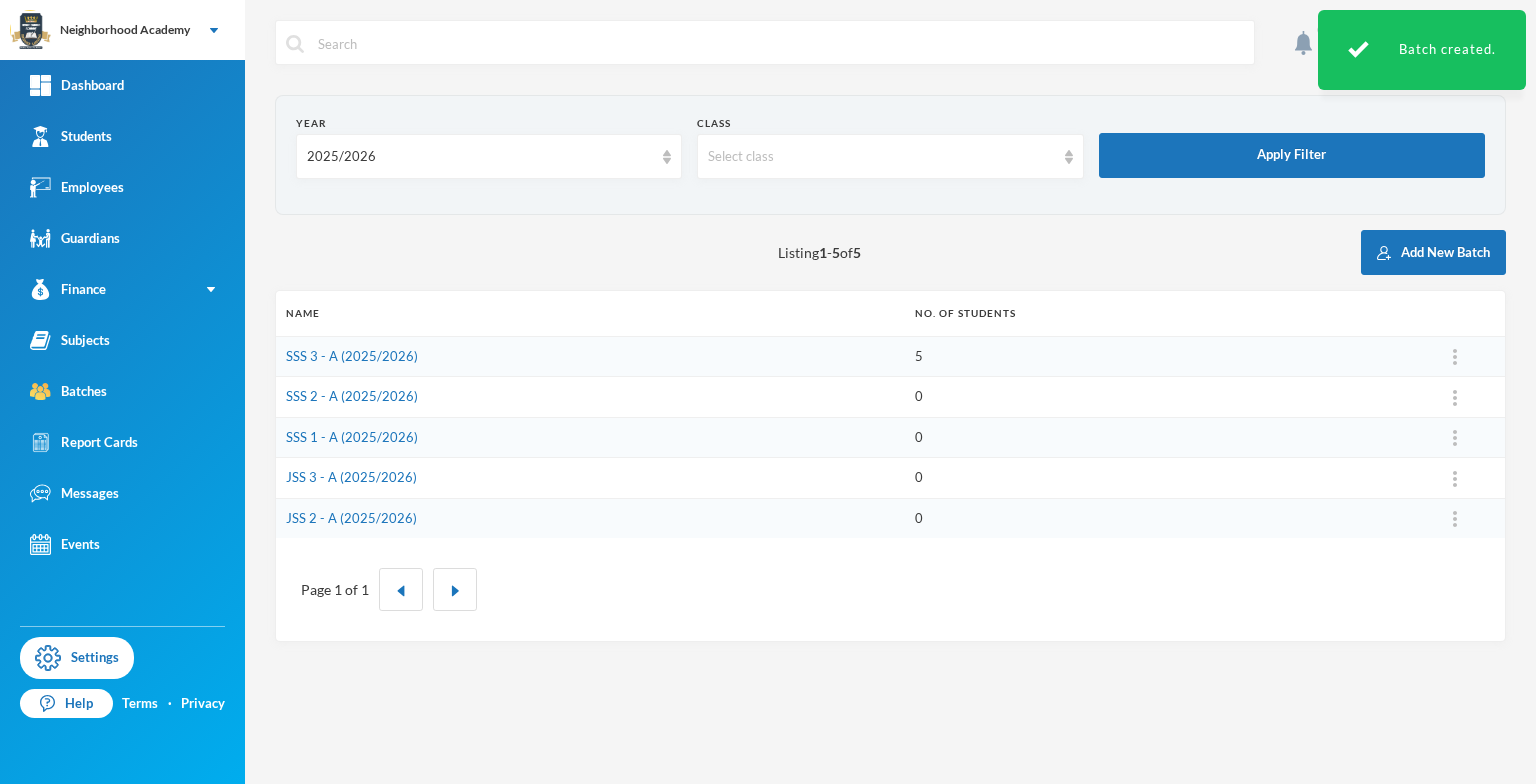 click on "Add New Batch" at bounding box center (1433, 252) 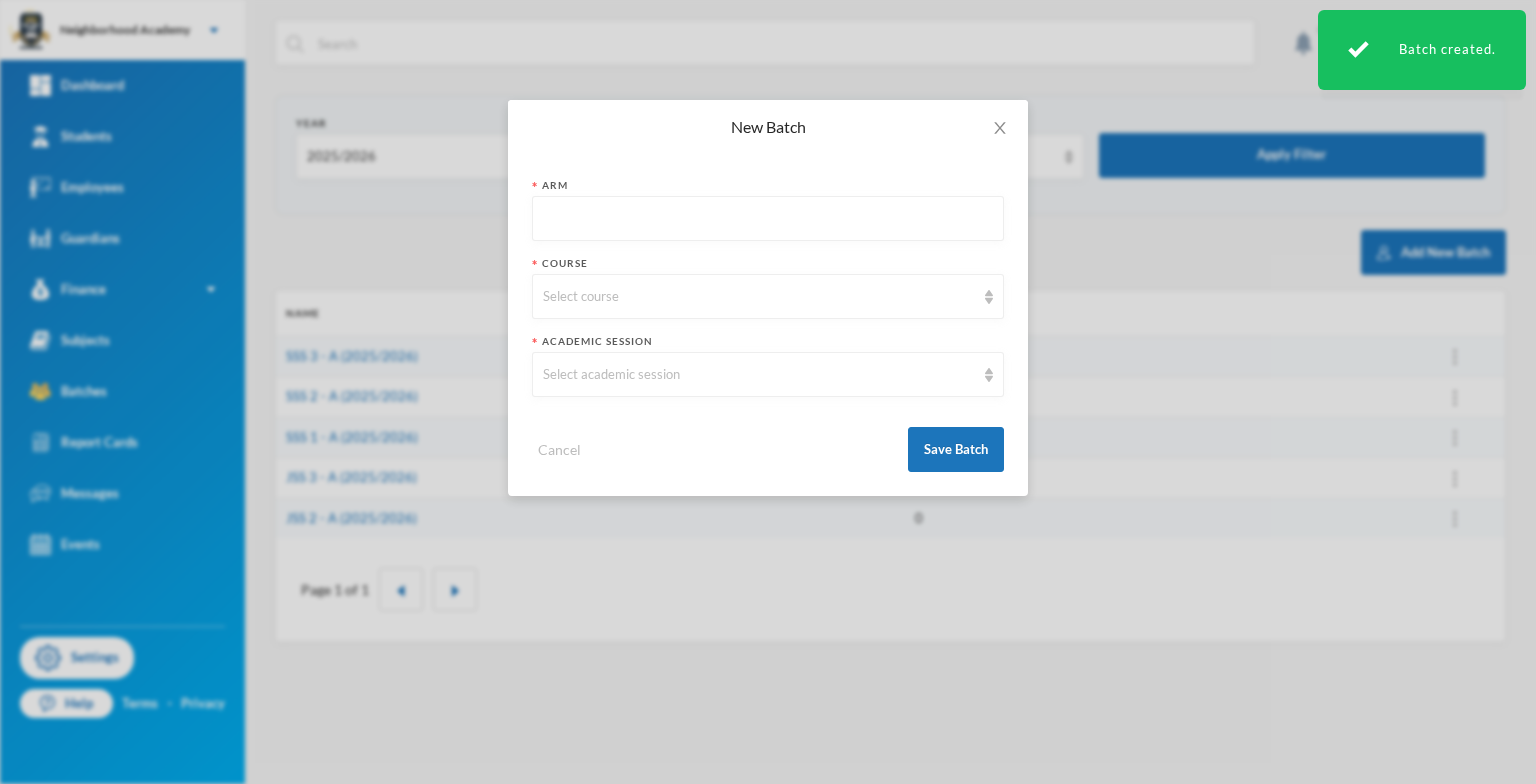 click at bounding box center (768, 219) 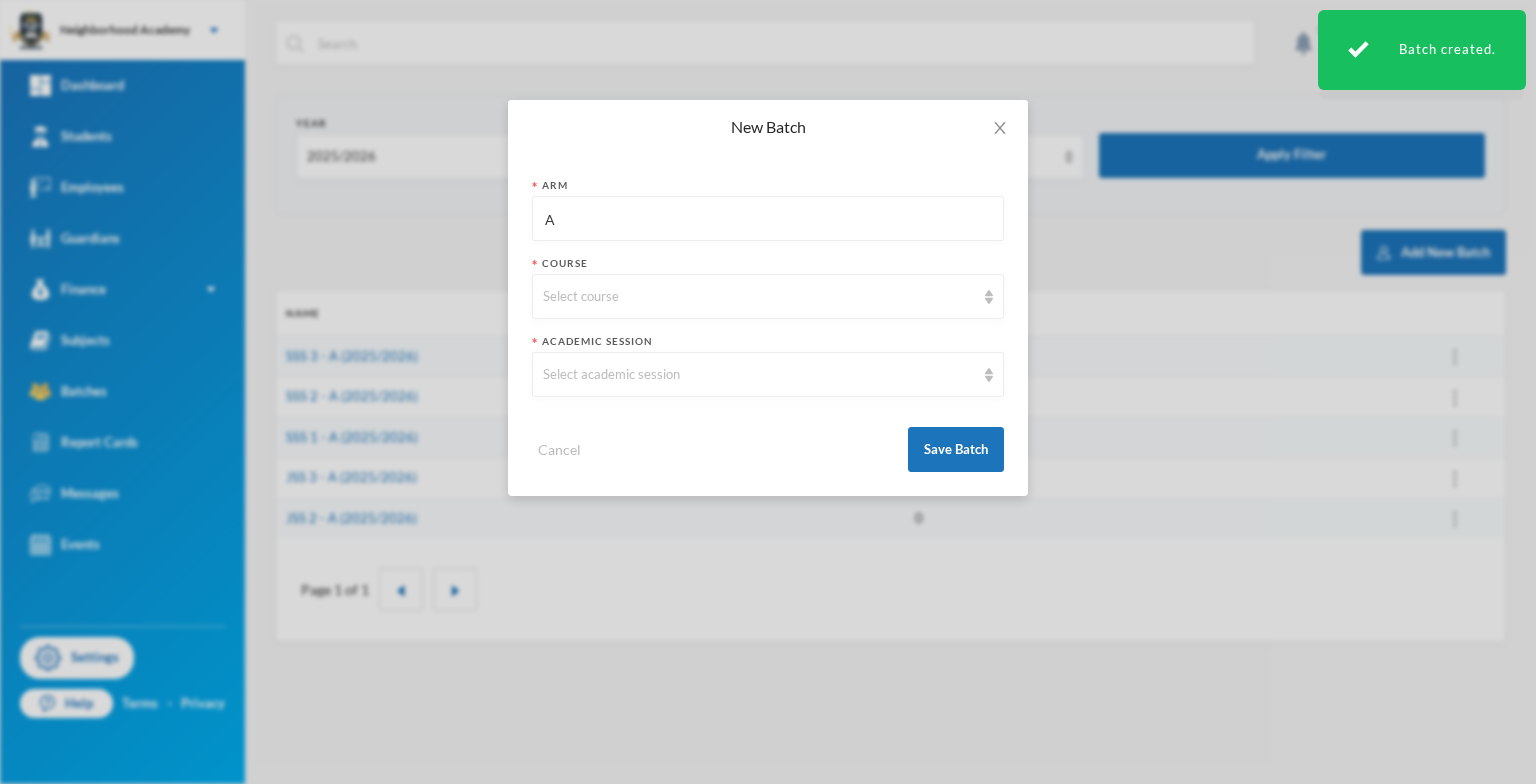 type on "A" 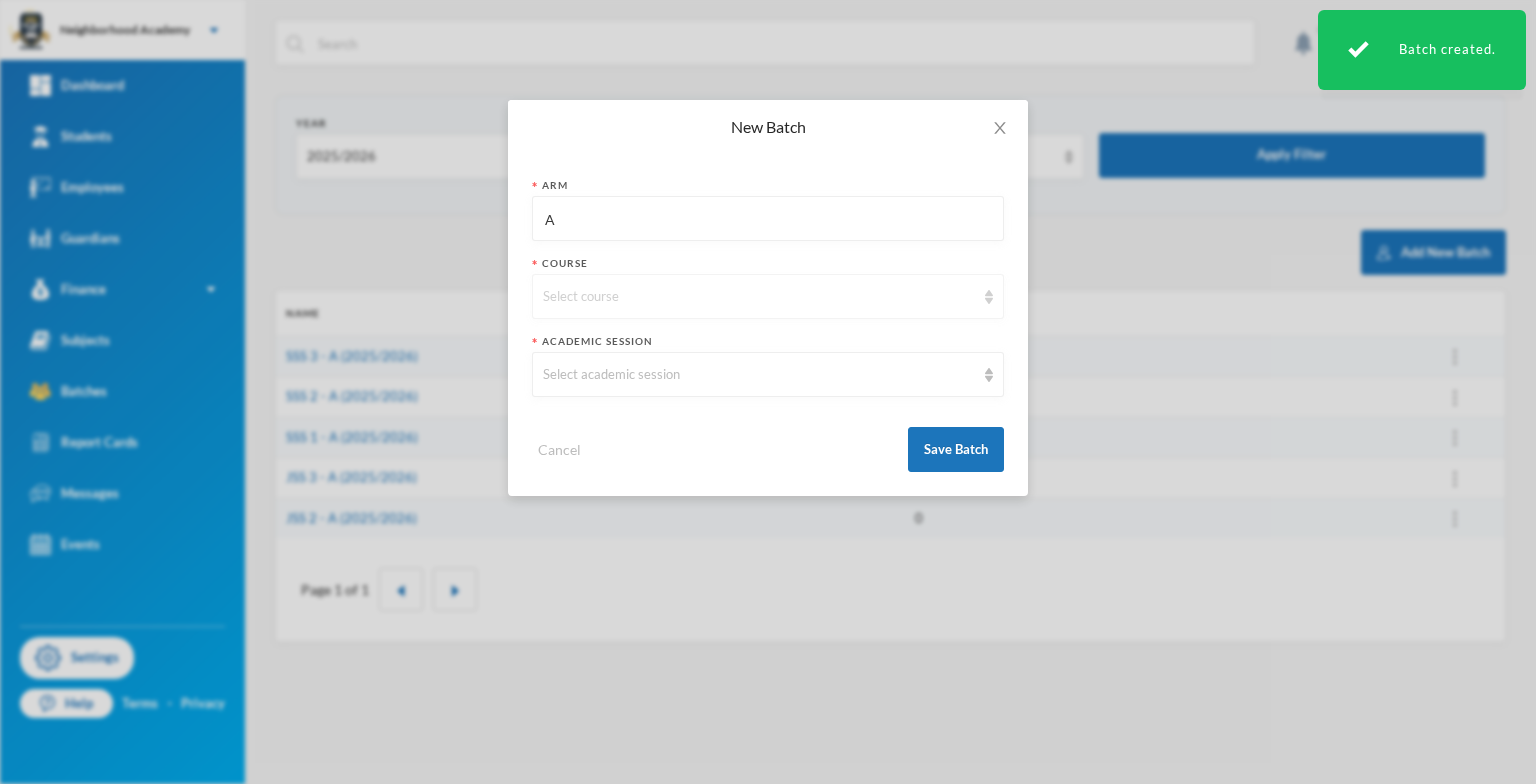 click at bounding box center [989, 297] 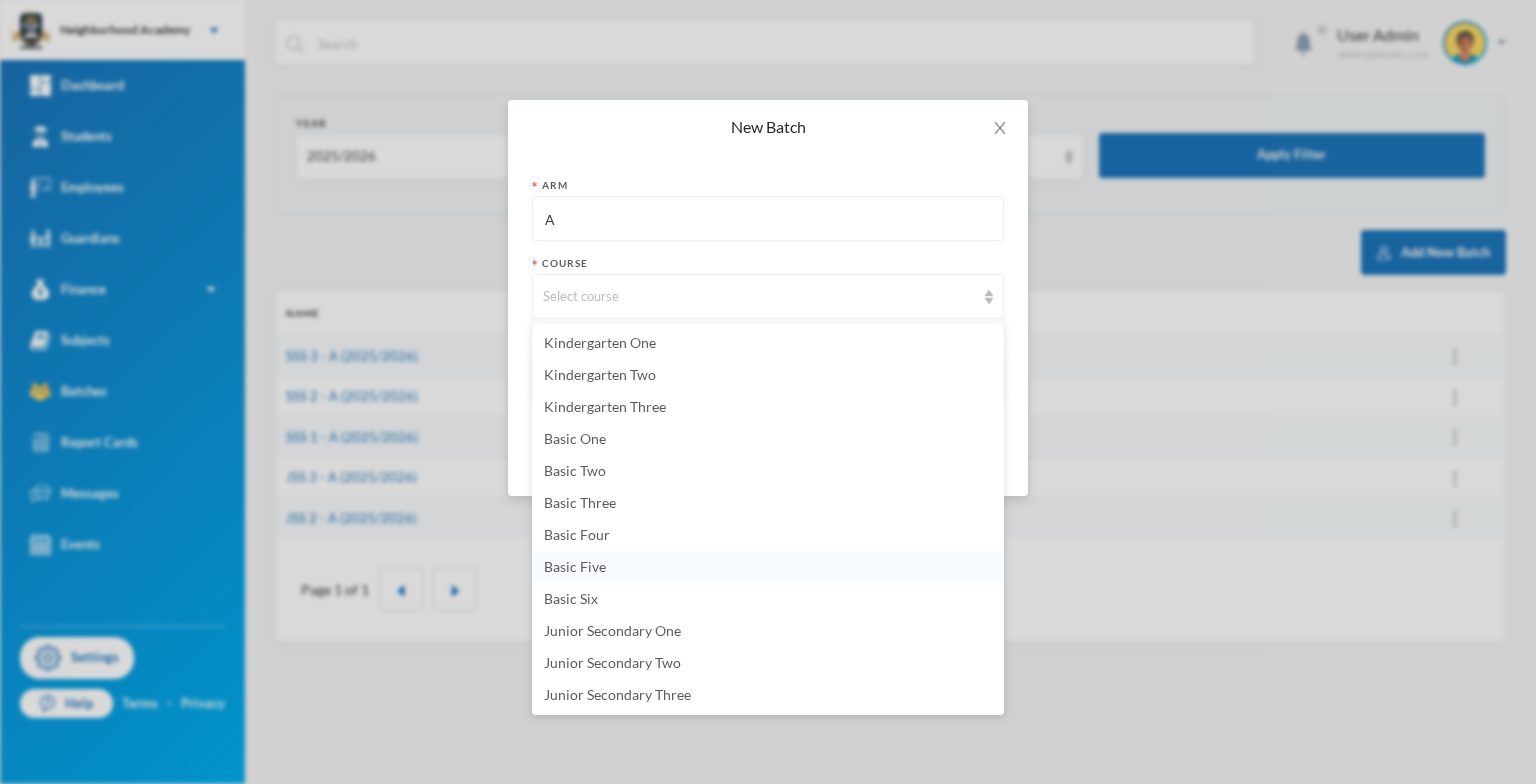 click on "Basic Five" at bounding box center (575, 566) 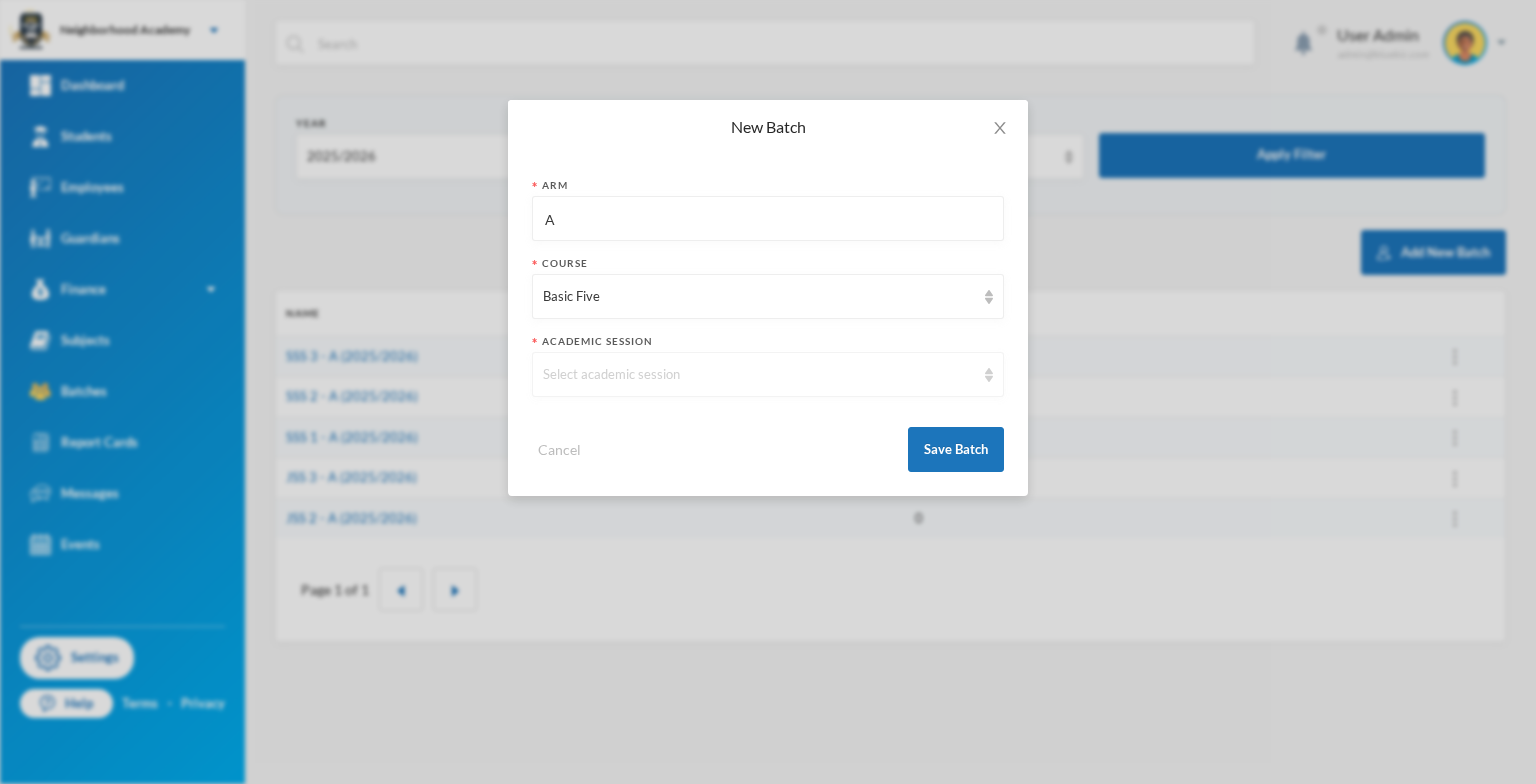 click at bounding box center (989, 375) 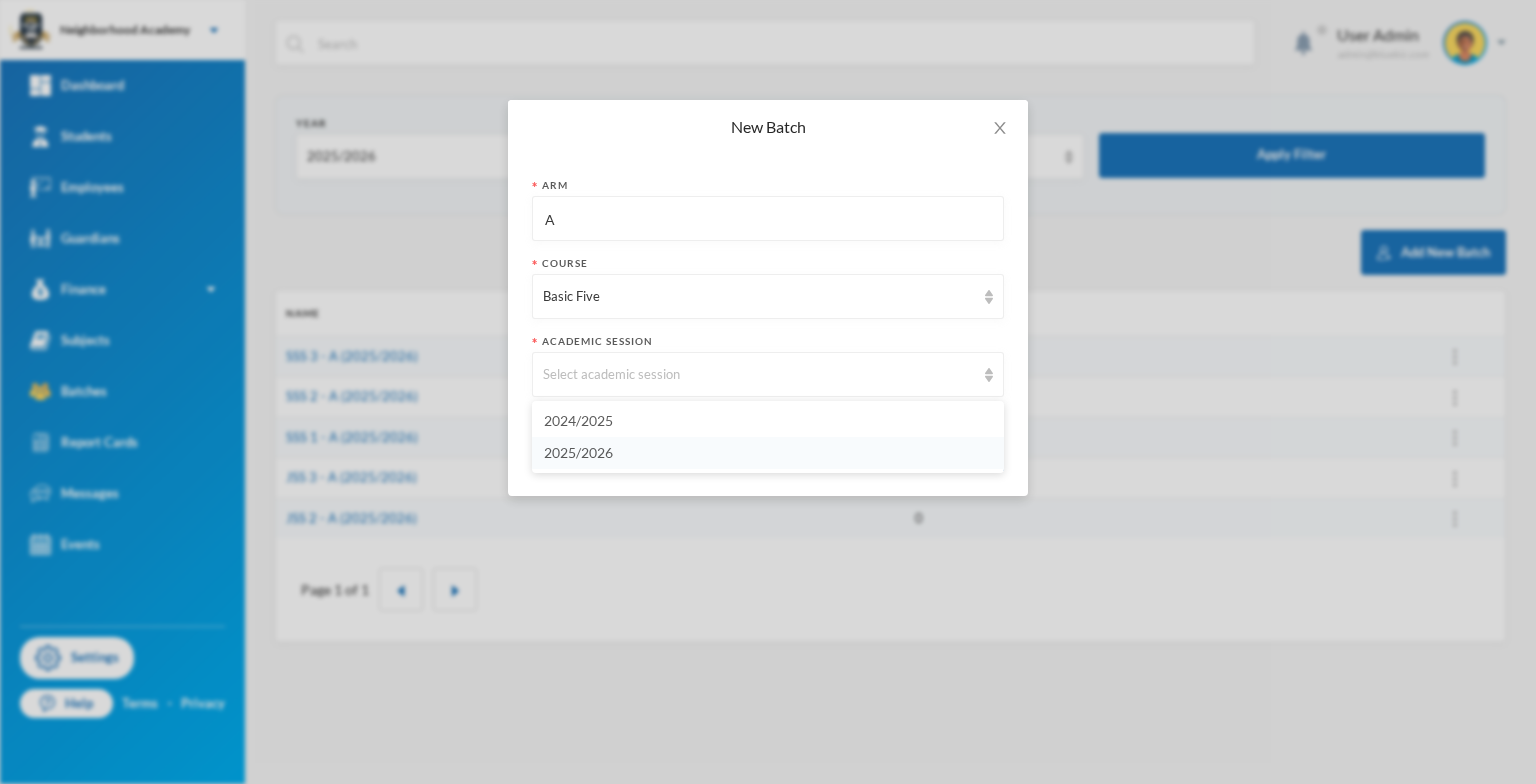 click on "2025/2026" at bounding box center (578, 452) 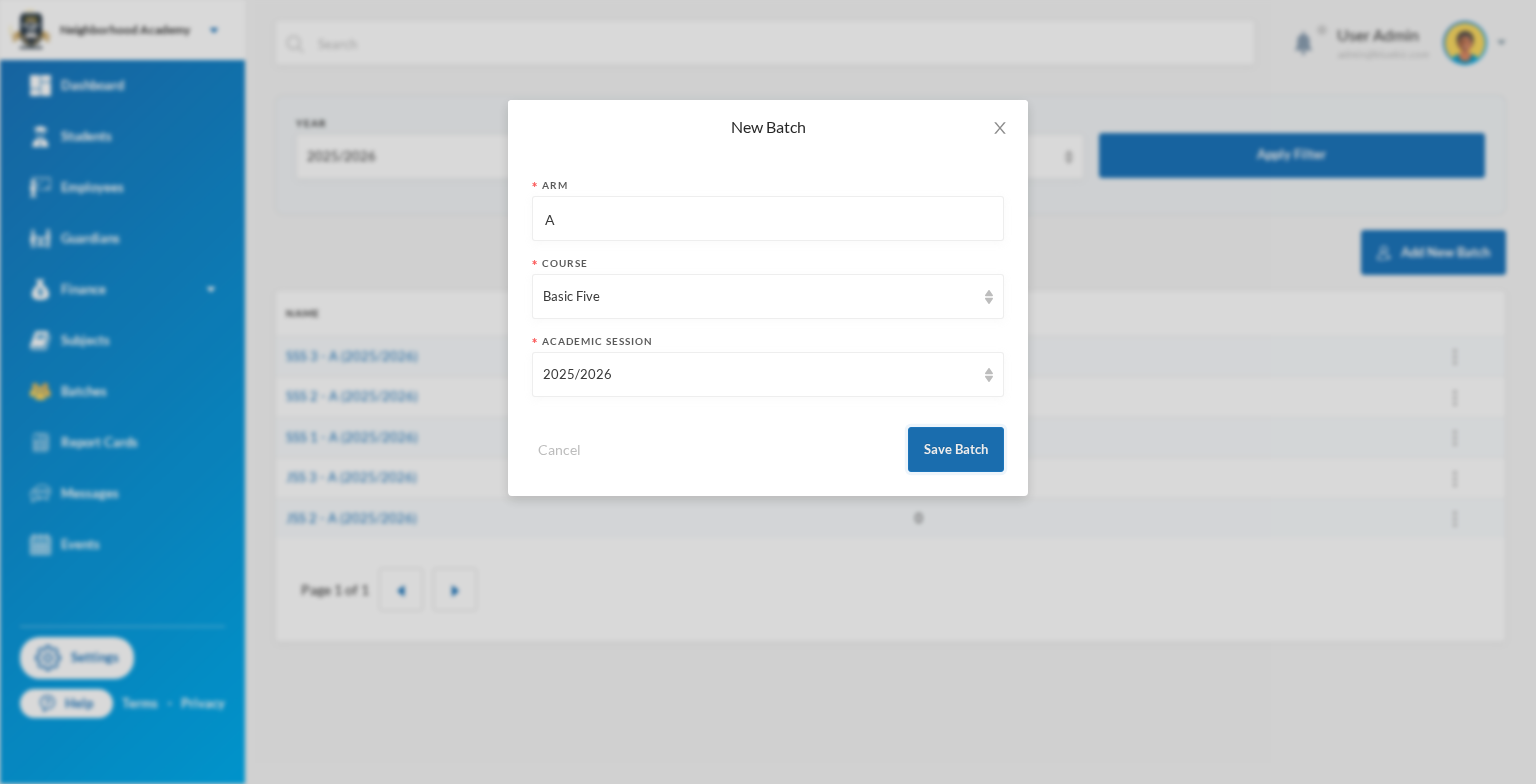 click on "Save Batch" at bounding box center [956, 449] 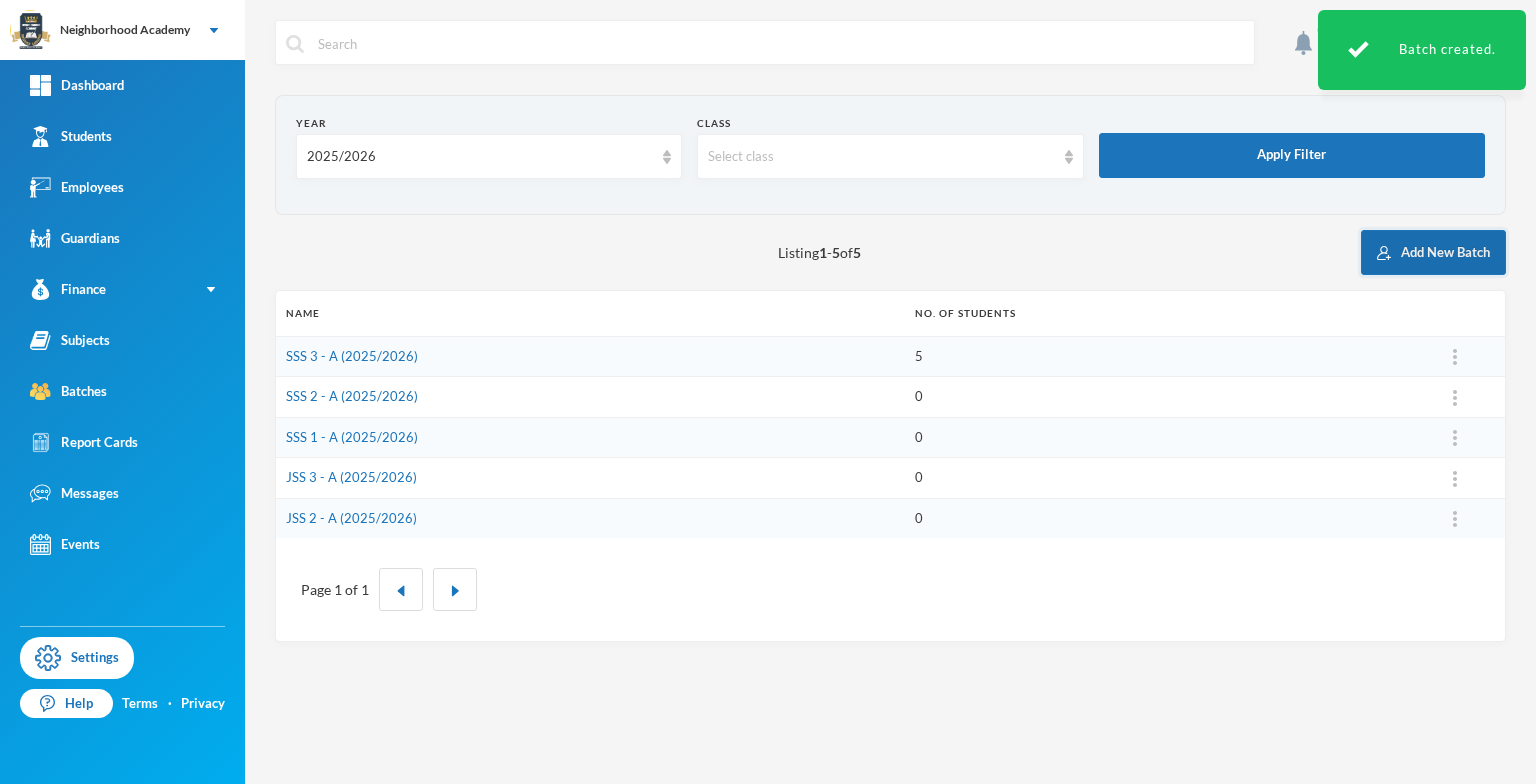 click on "Add New Batch" at bounding box center (1433, 252) 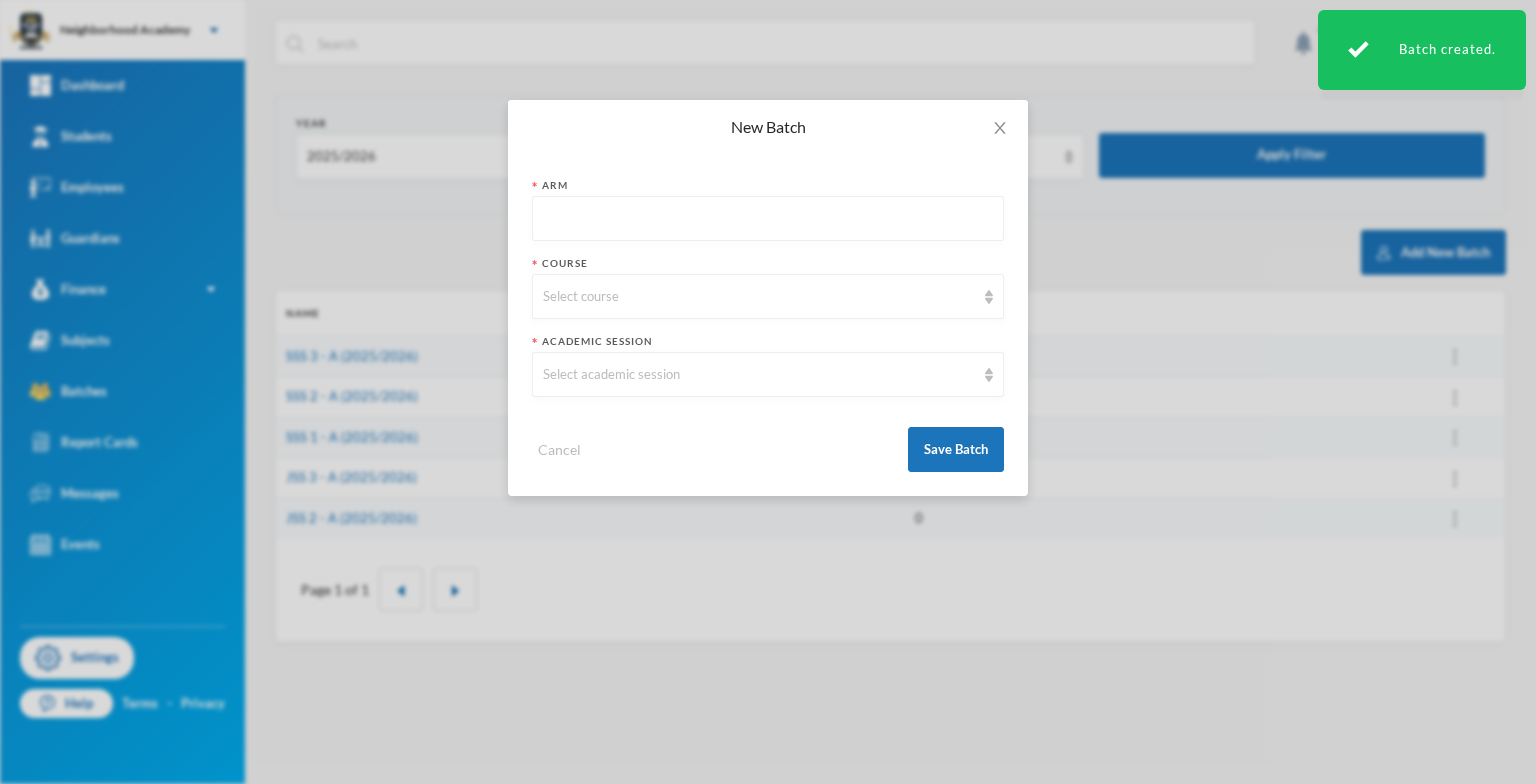 click at bounding box center [768, 219] 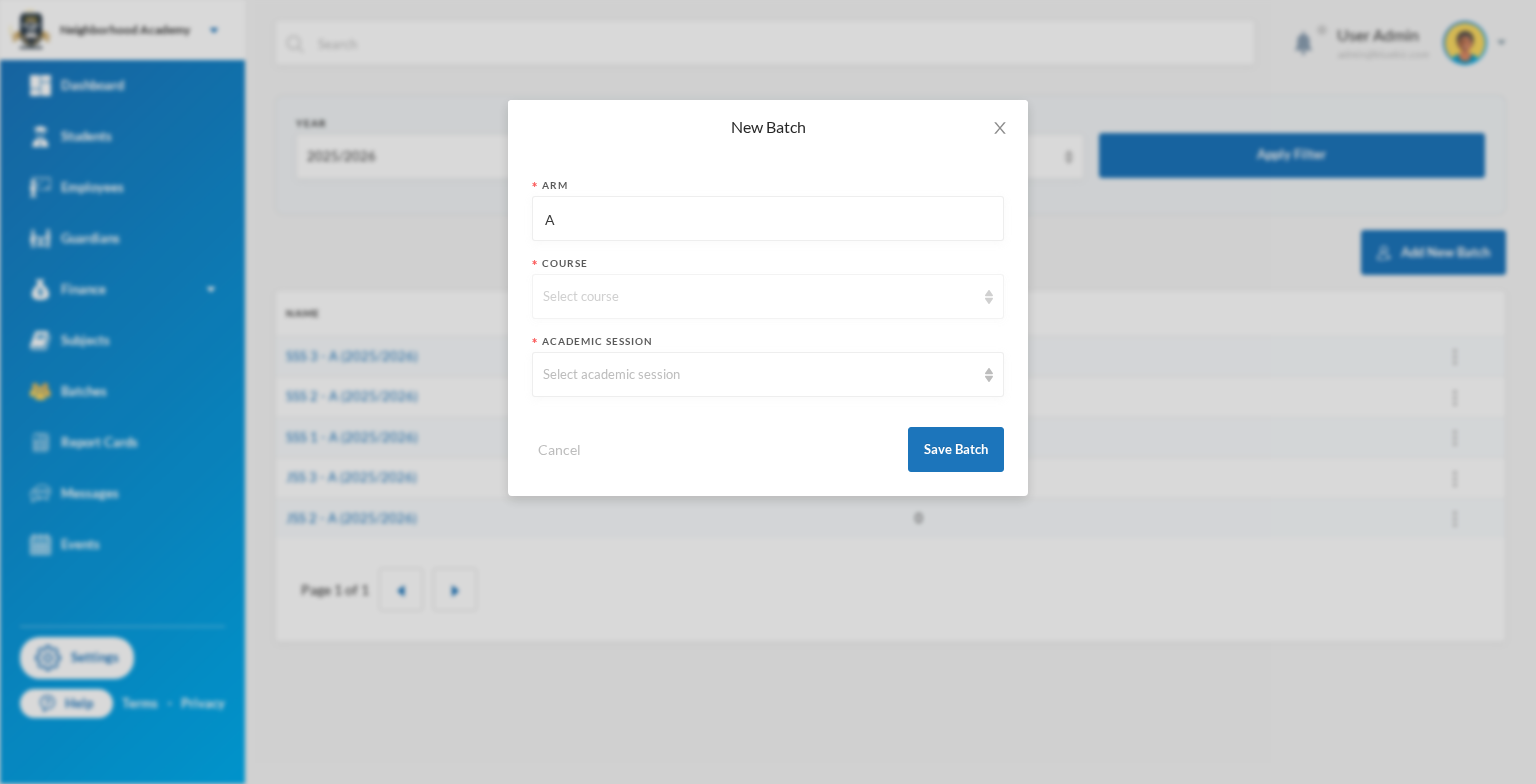 type on "A" 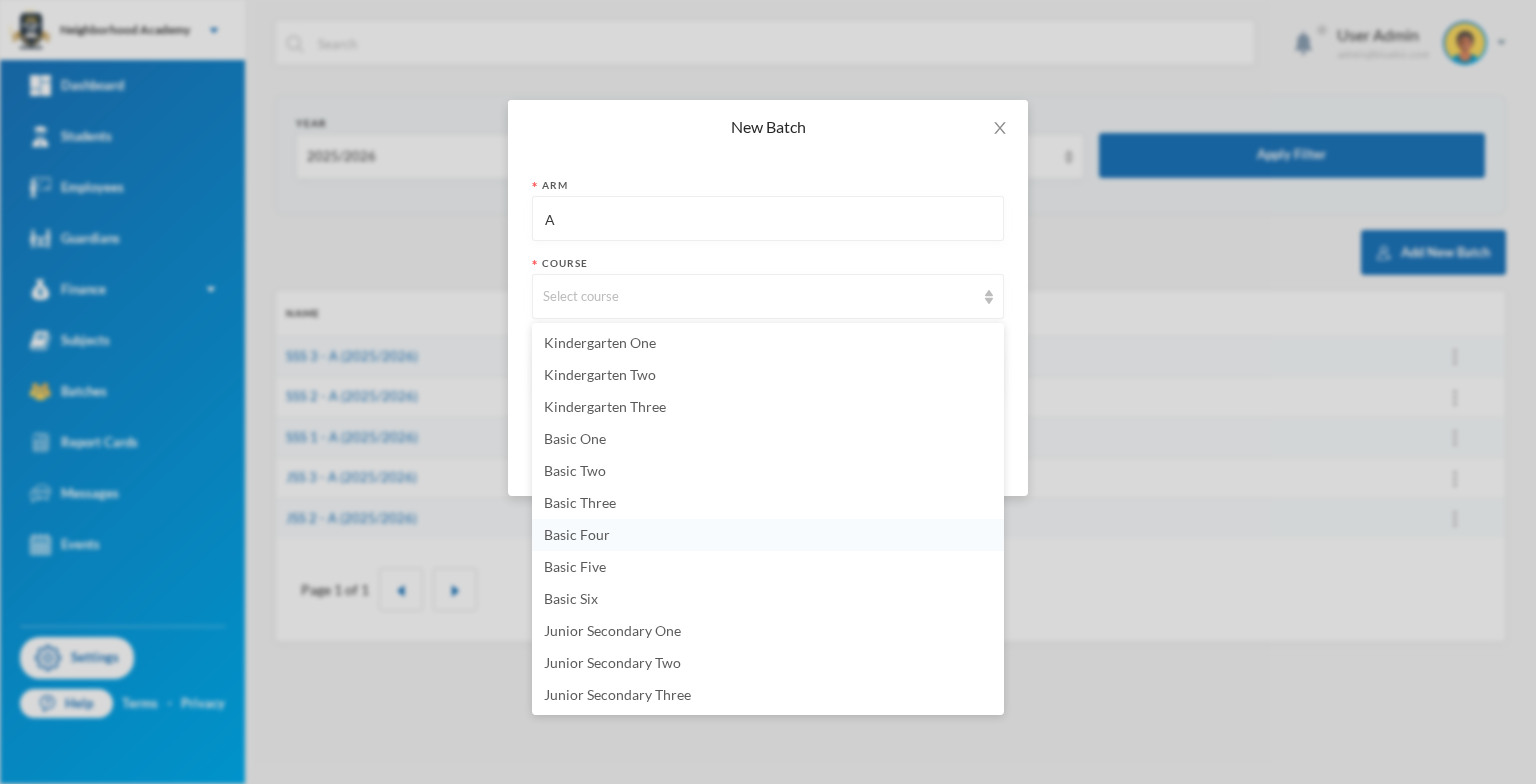 click on "Basic Four" at bounding box center [577, 534] 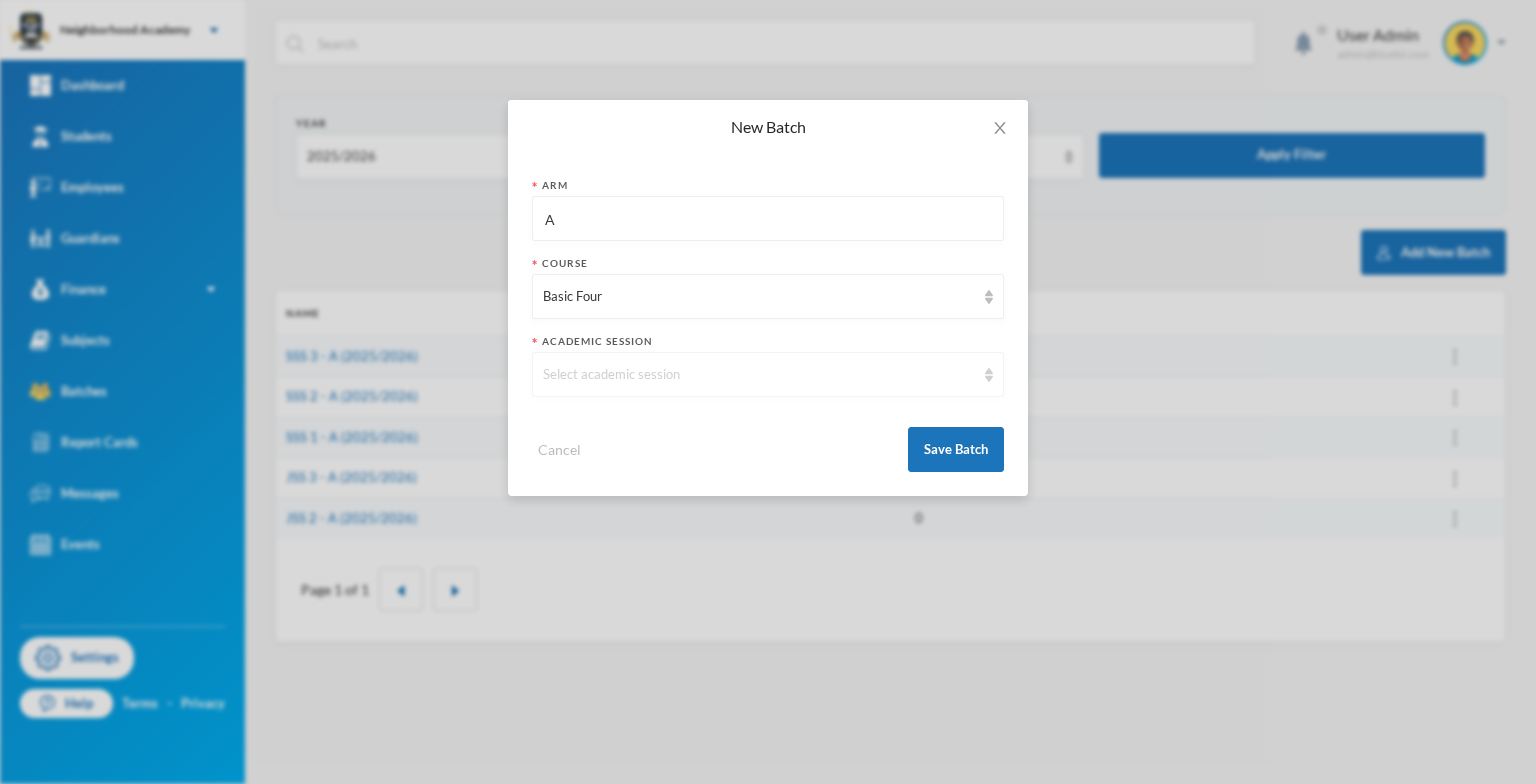 click at bounding box center (989, 375) 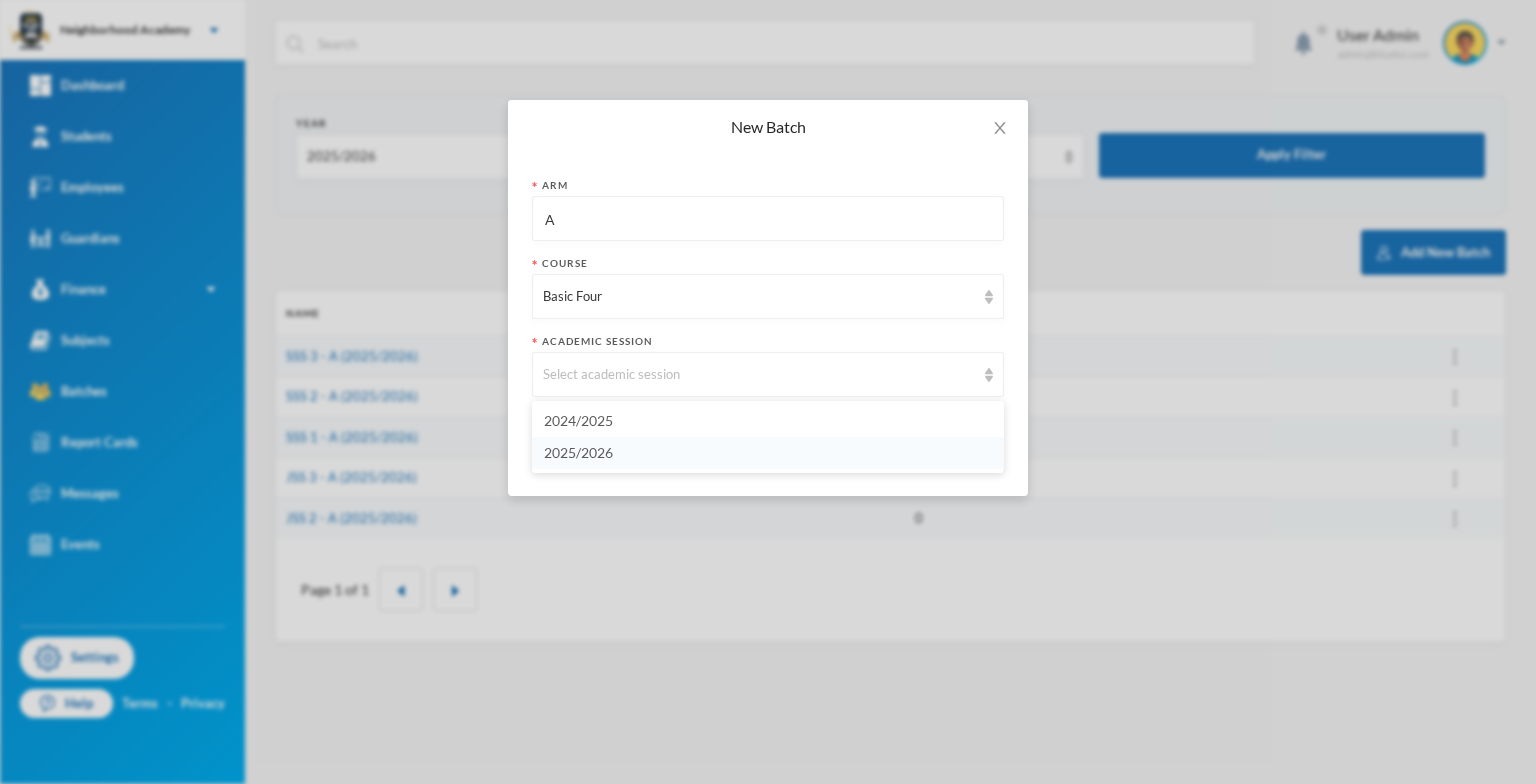 click on "2025/2026" at bounding box center (578, 452) 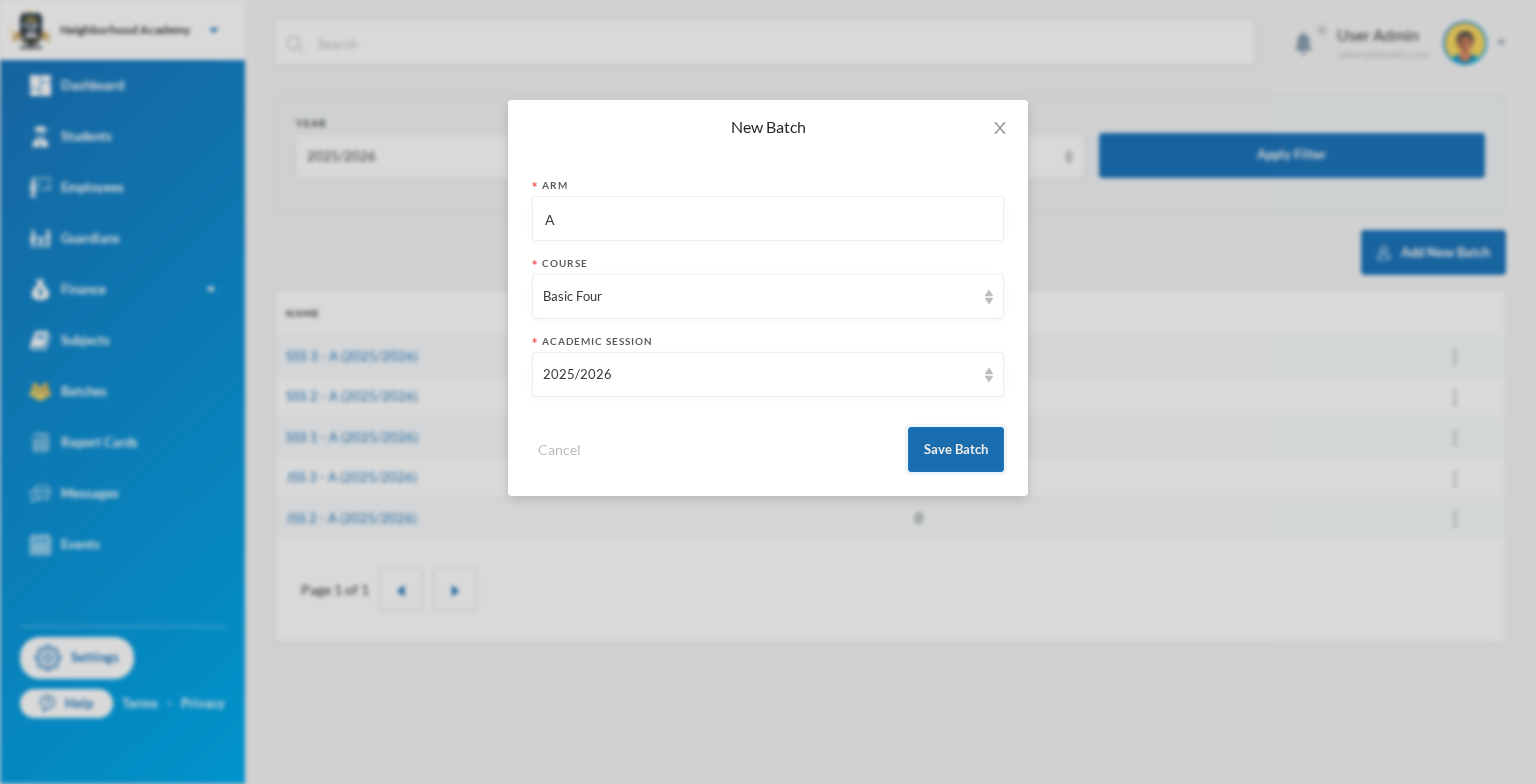 click on "Save Batch" at bounding box center [956, 449] 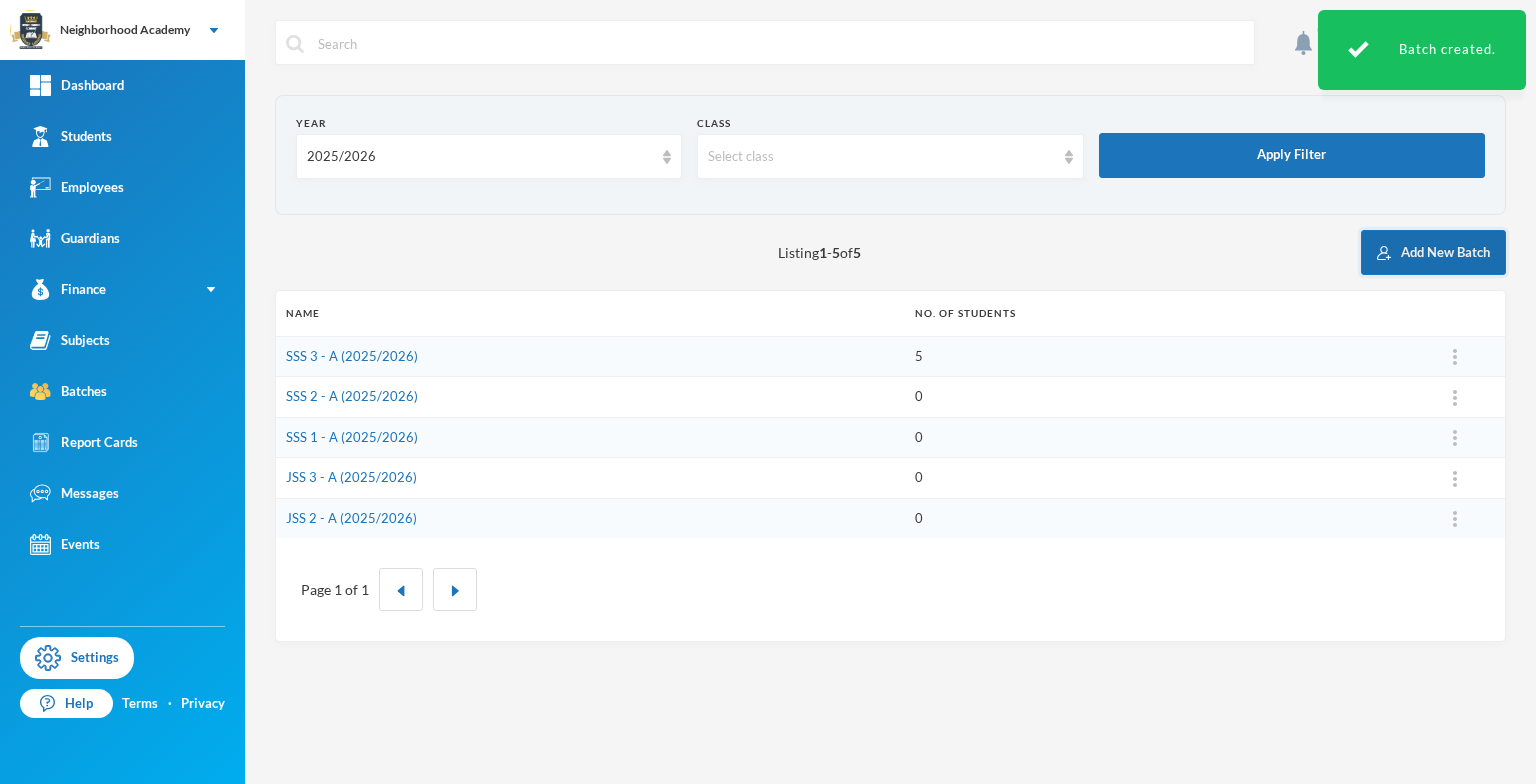 click on "Add New Batch" at bounding box center (1433, 252) 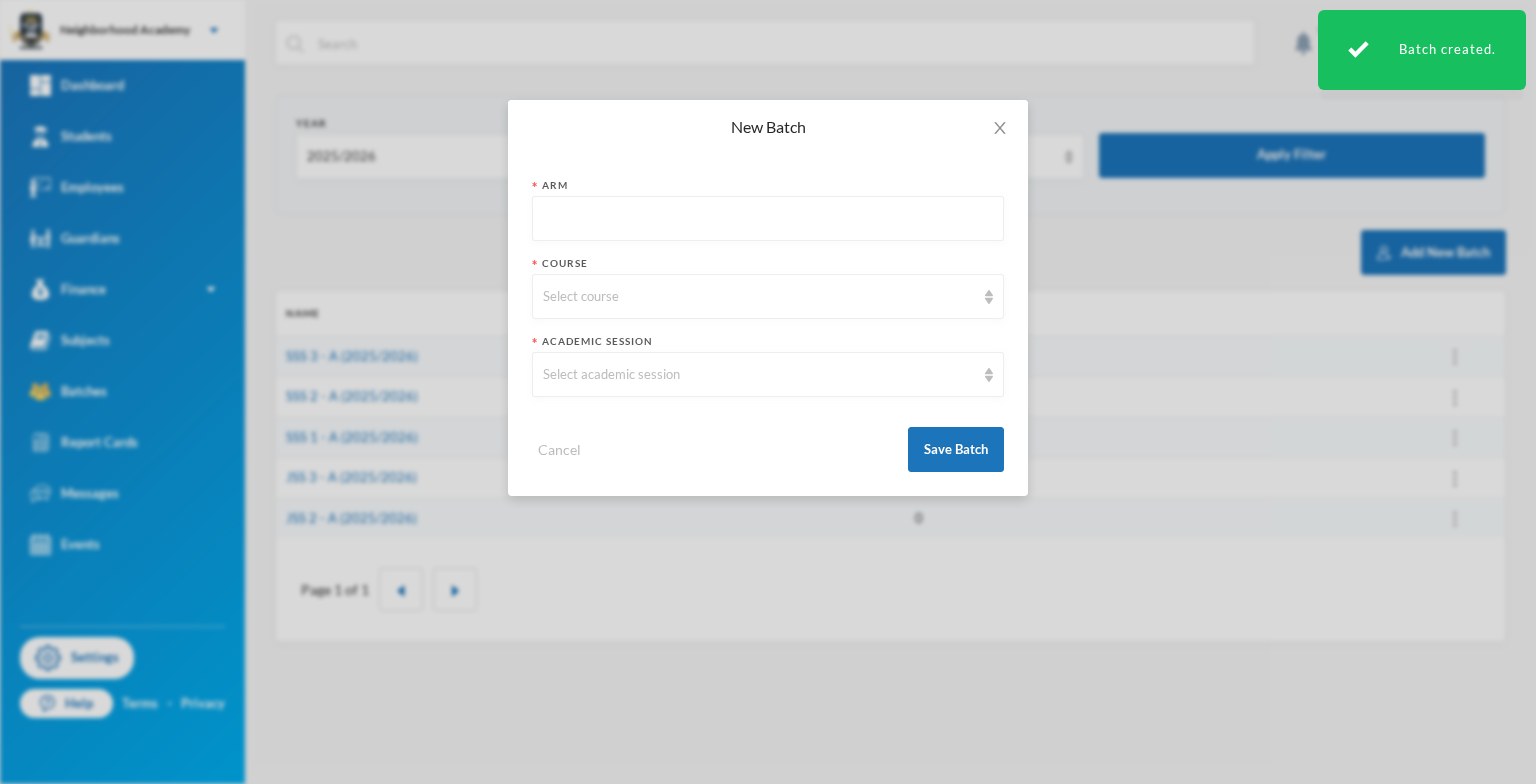 click at bounding box center (768, 219) 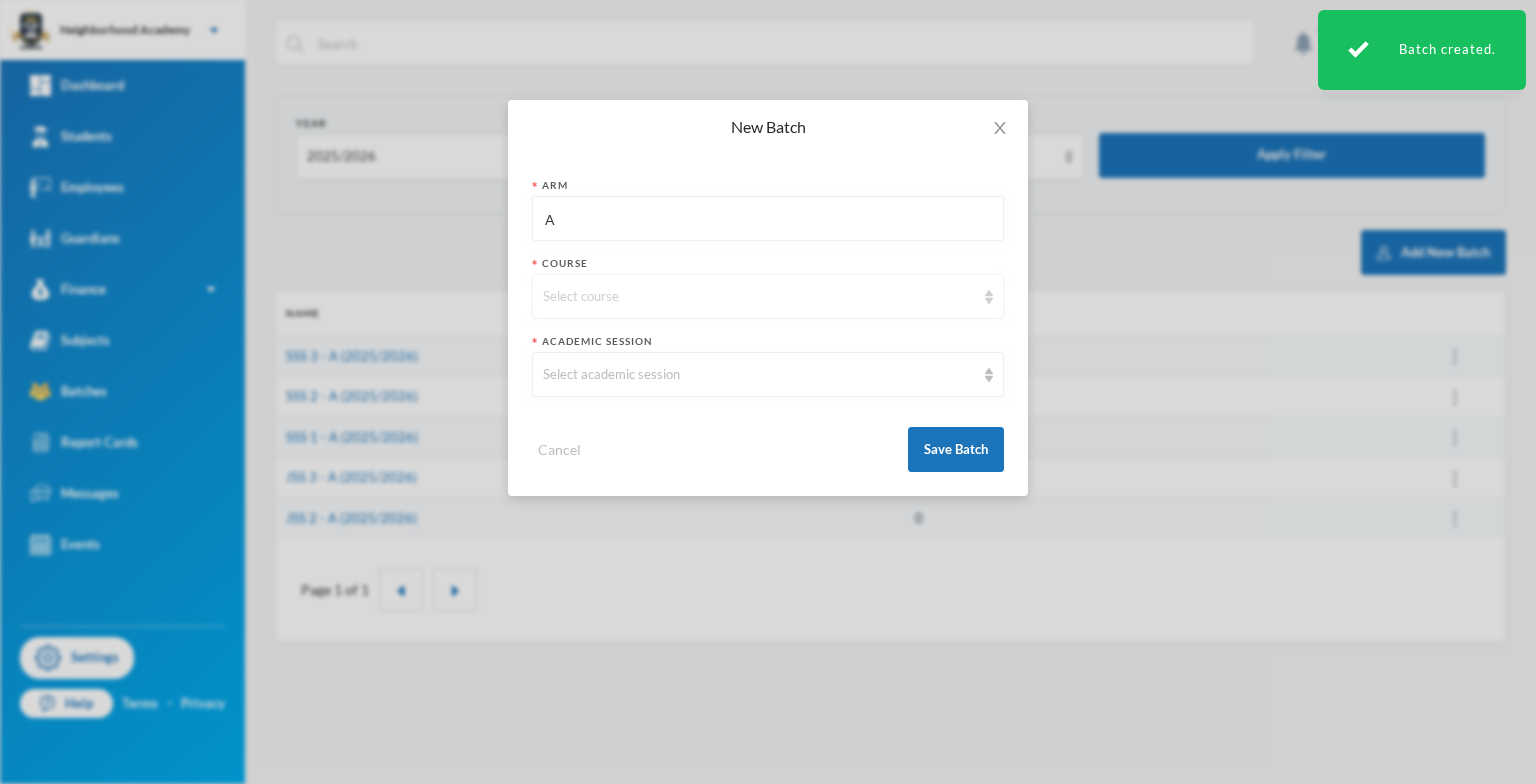 type on "A" 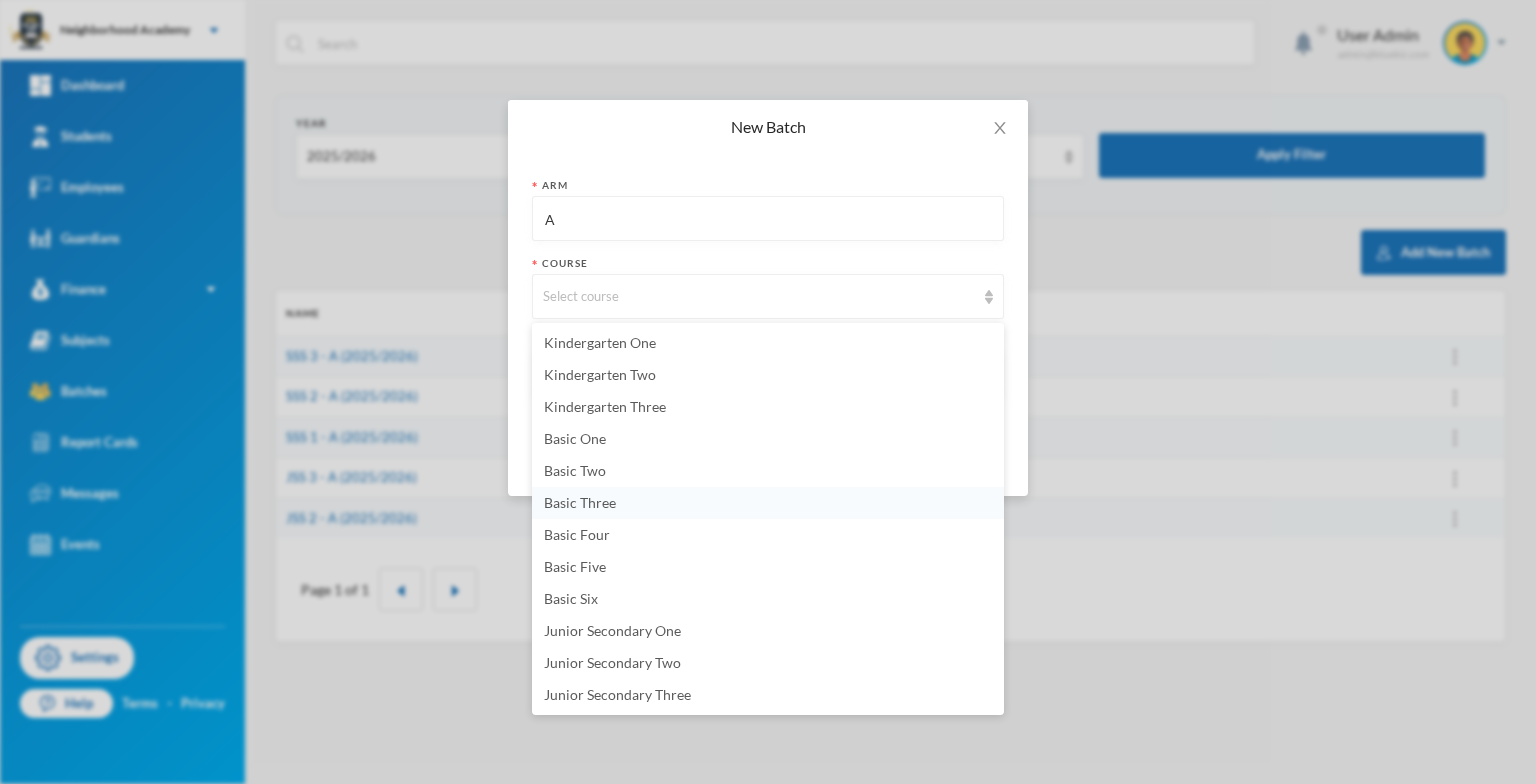 click on "Basic Three" at bounding box center (580, 502) 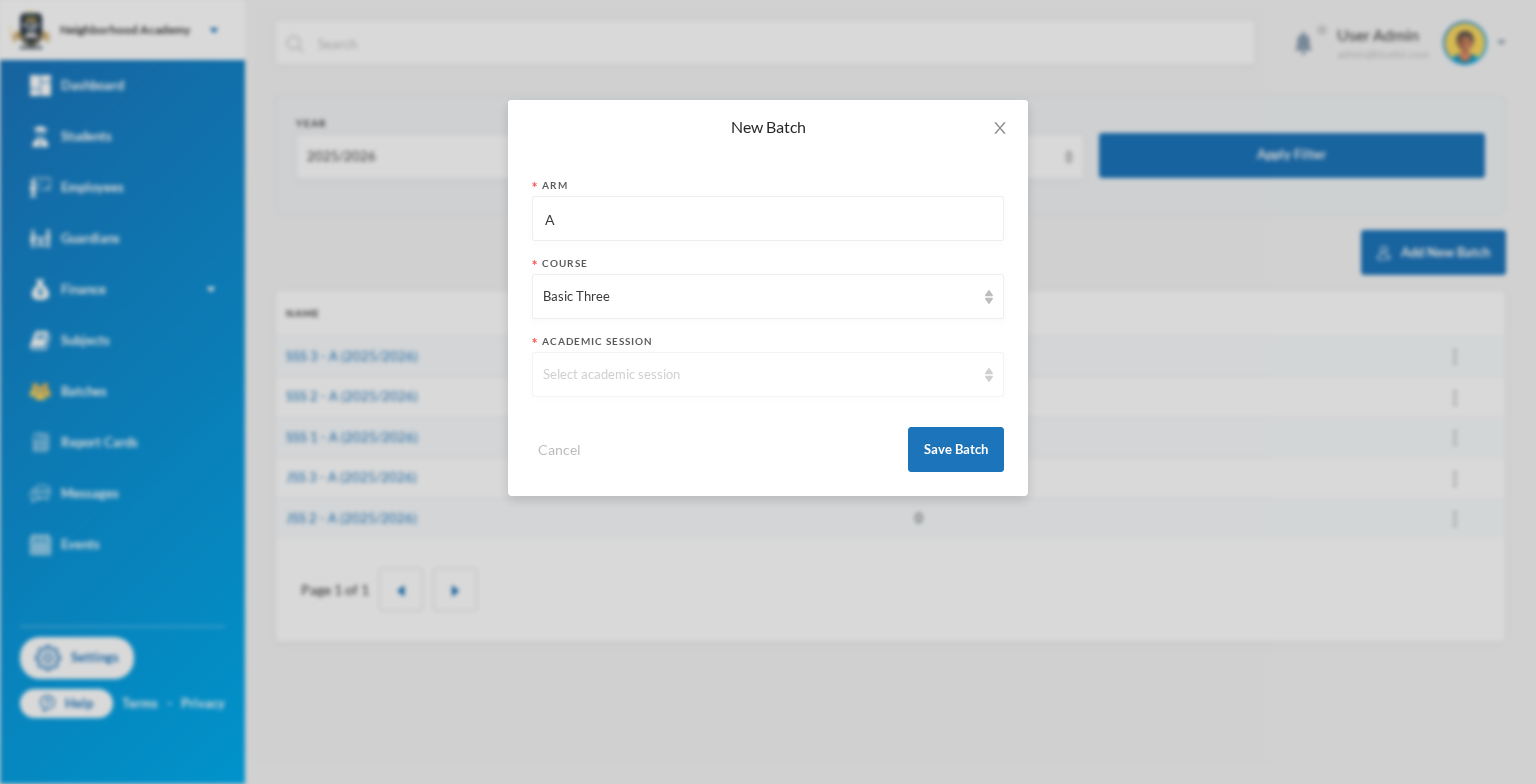 click at bounding box center (989, 375) 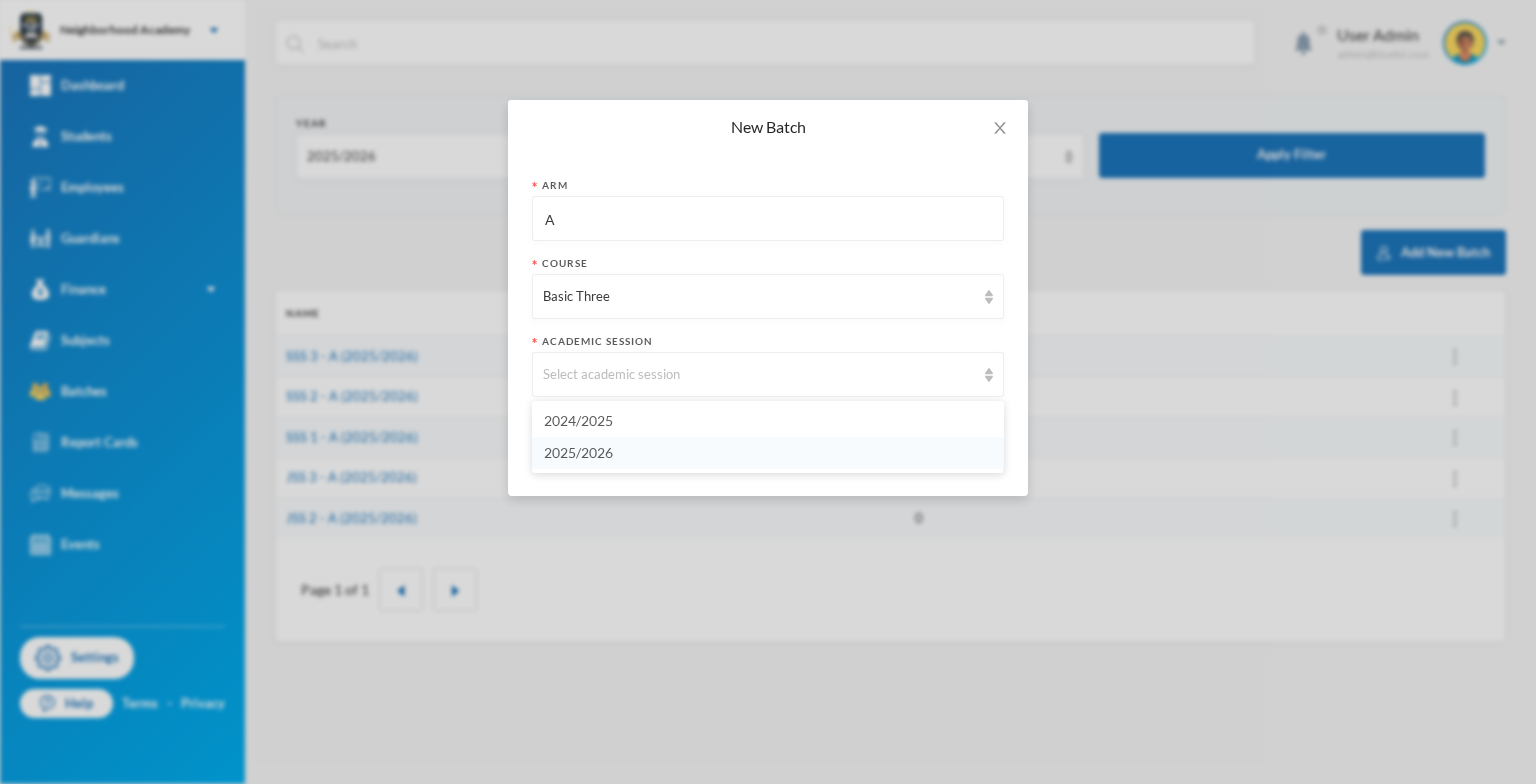 click on "2025/2026" at bounding box center (578, 452) 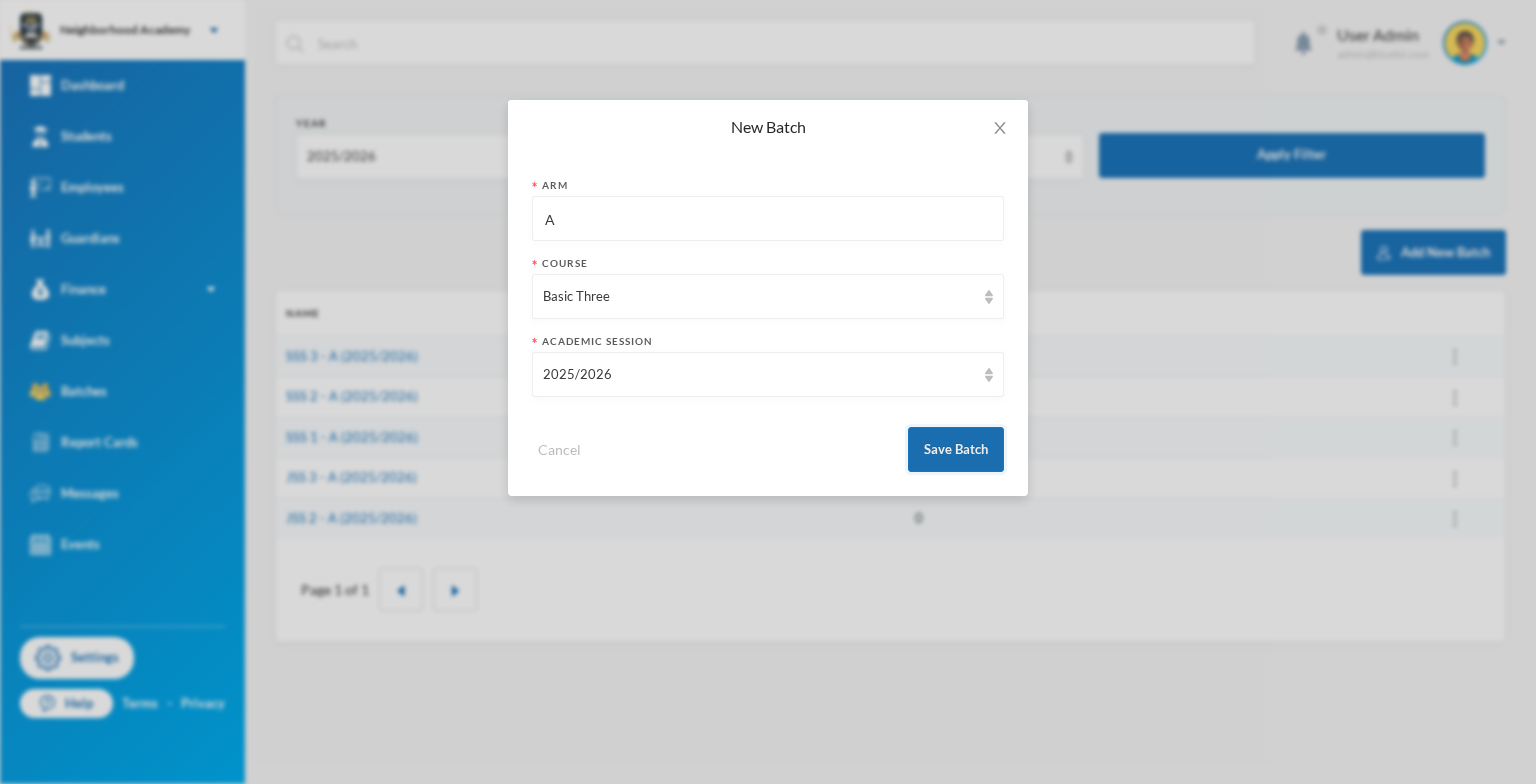click on "Save Batch" at bounding box center (956, 449) 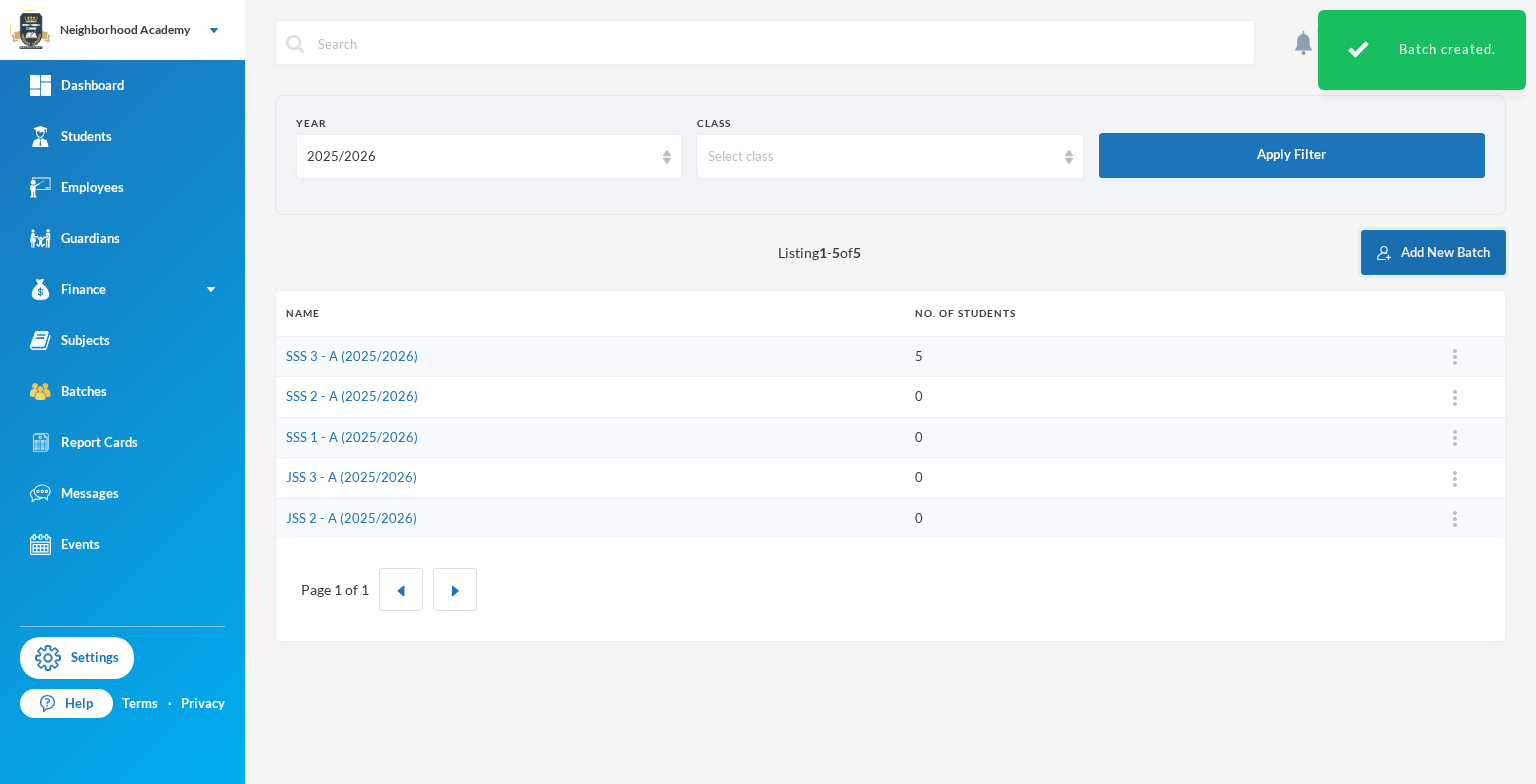 click on "Add New Batch" at bounding box center (1433, 252) 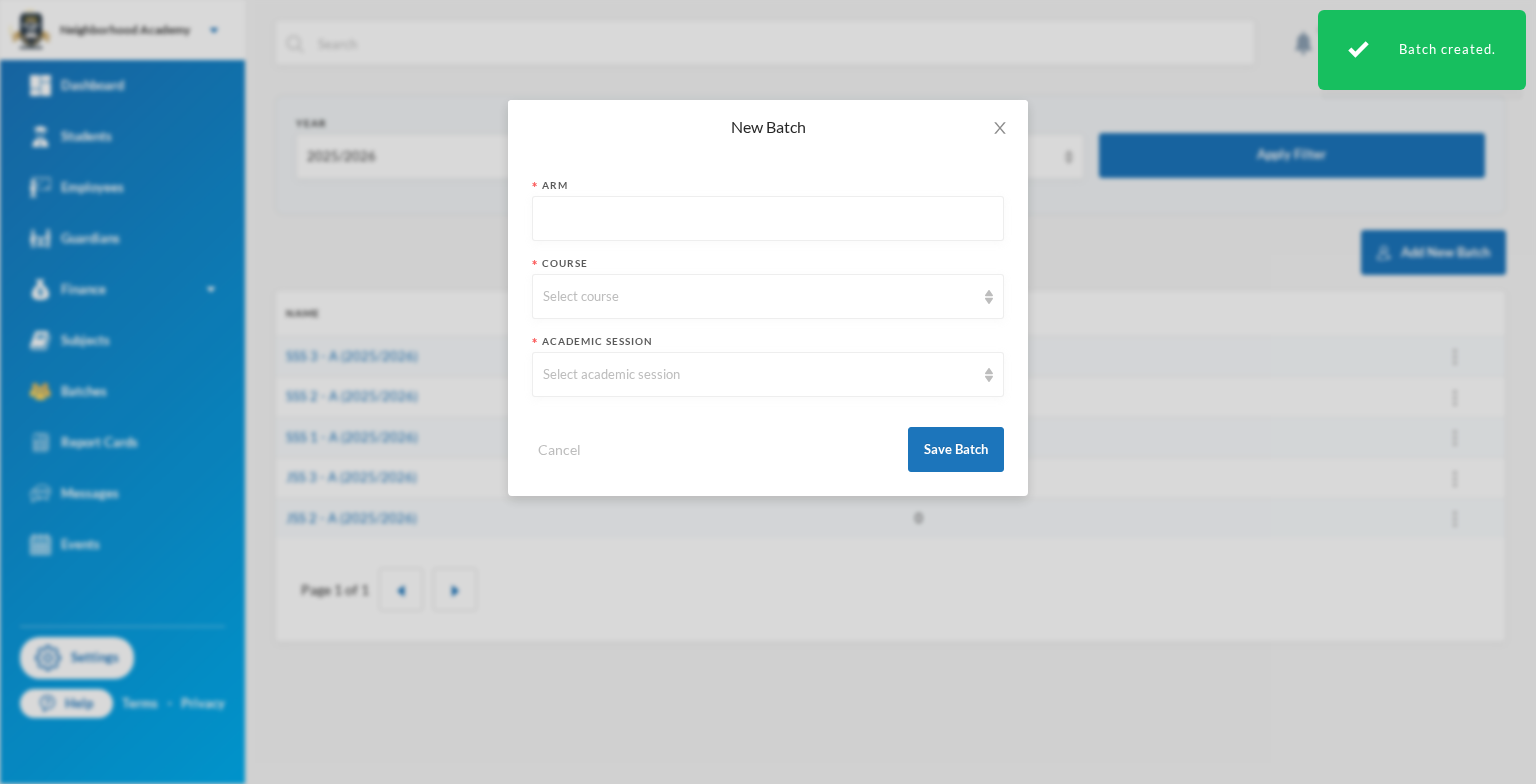 click at bounding box center (768, 219) 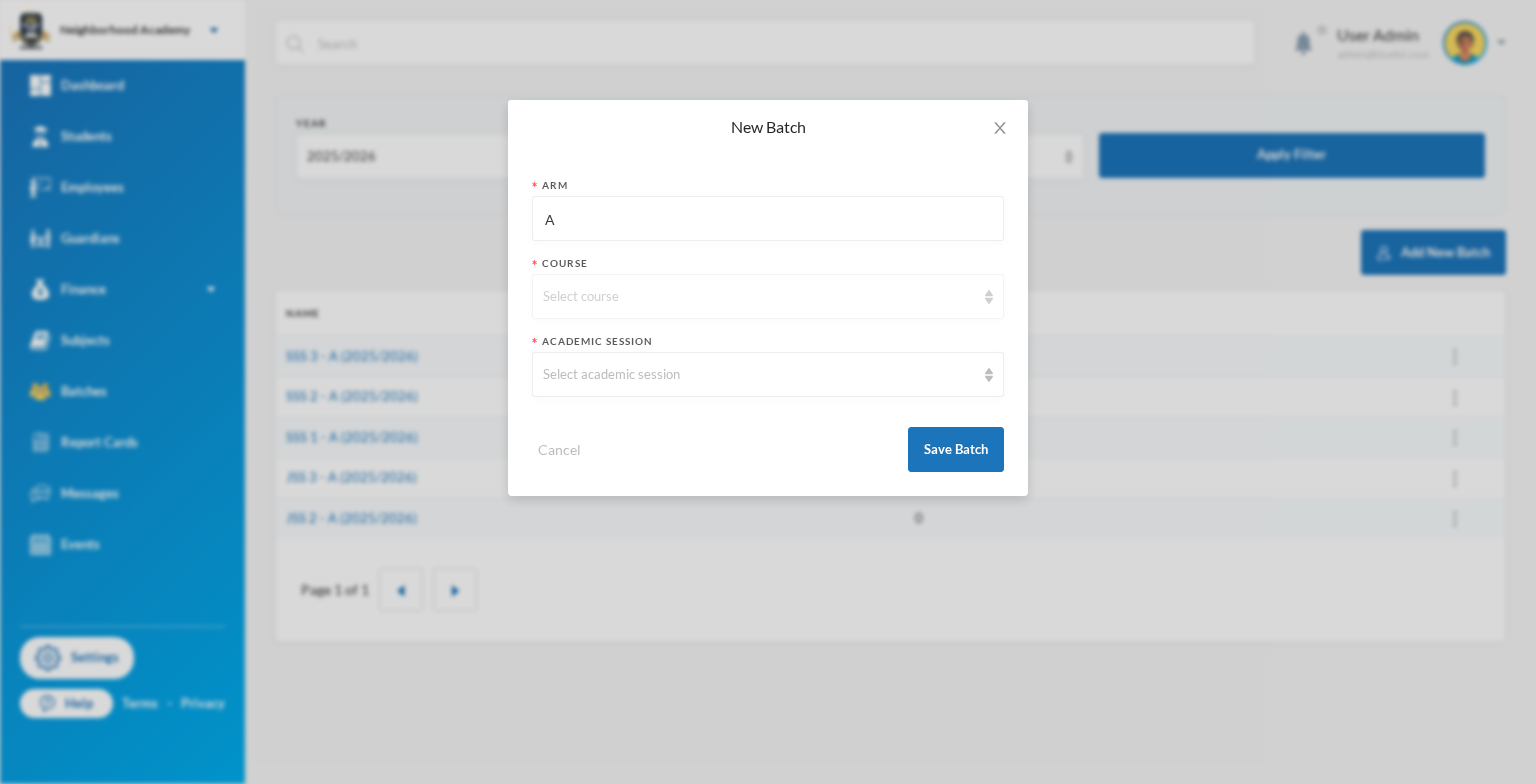 type on "A" 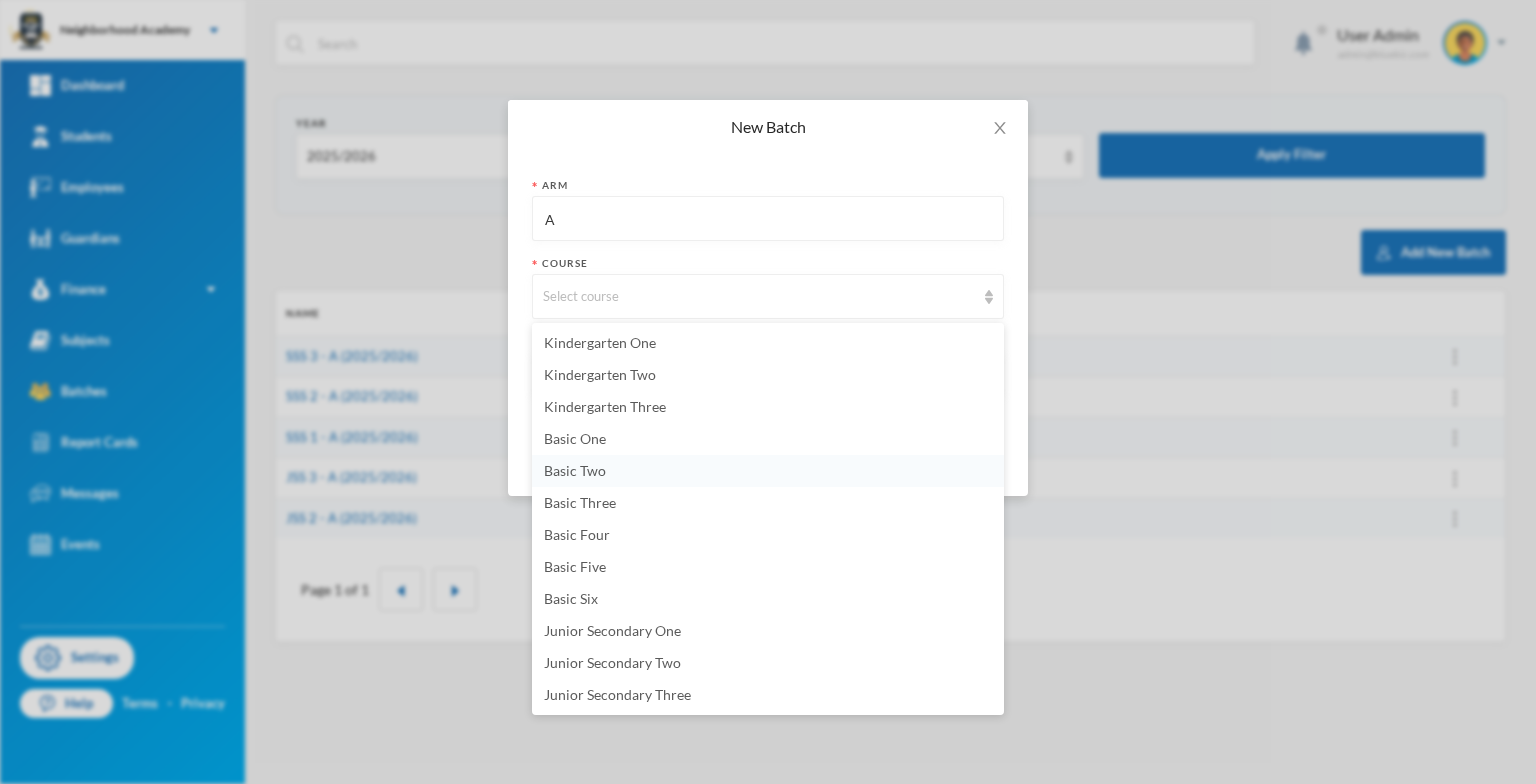 click on "Basic Two" at bounding box center [575, 470] 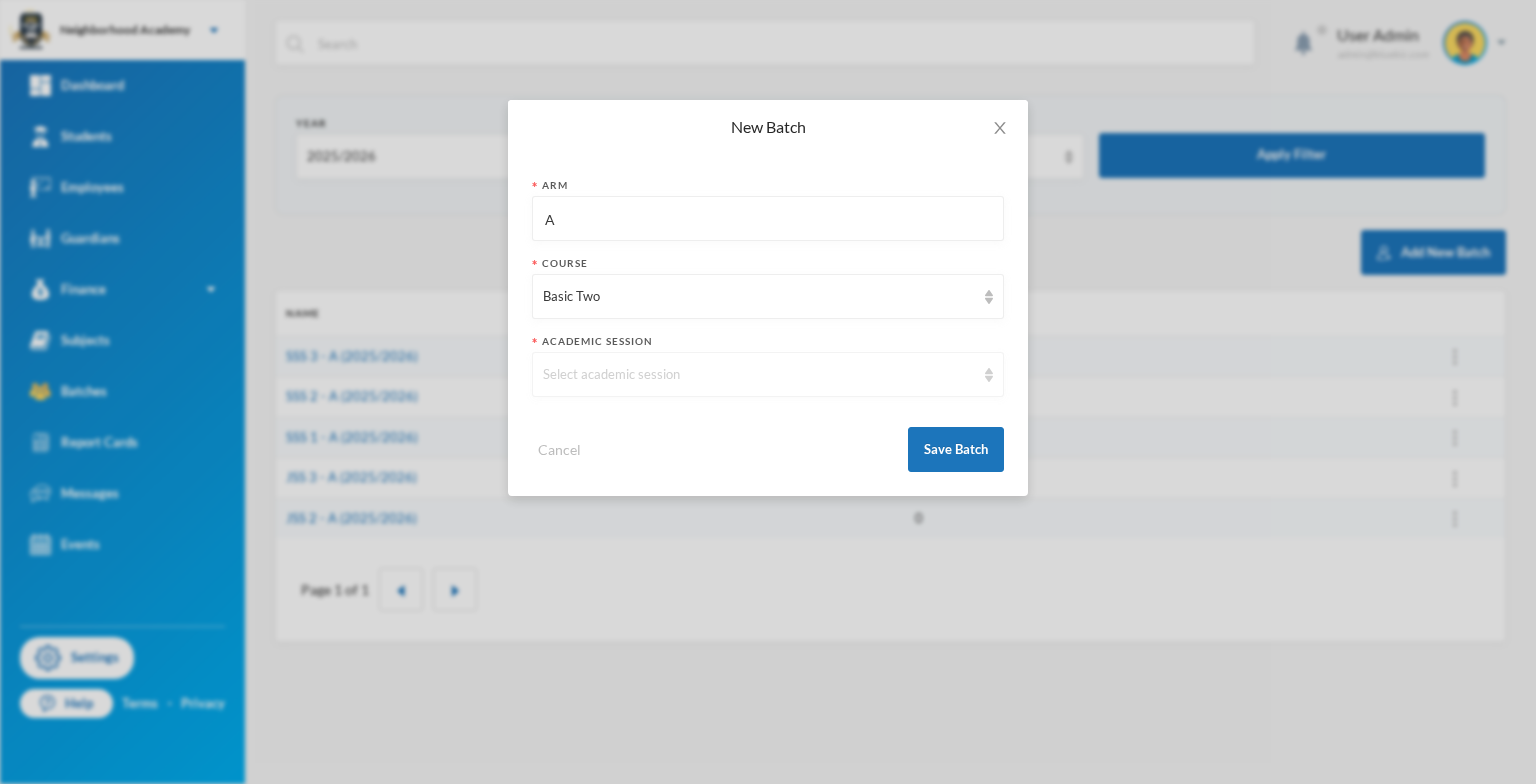 click at bounding box center (989, 375) 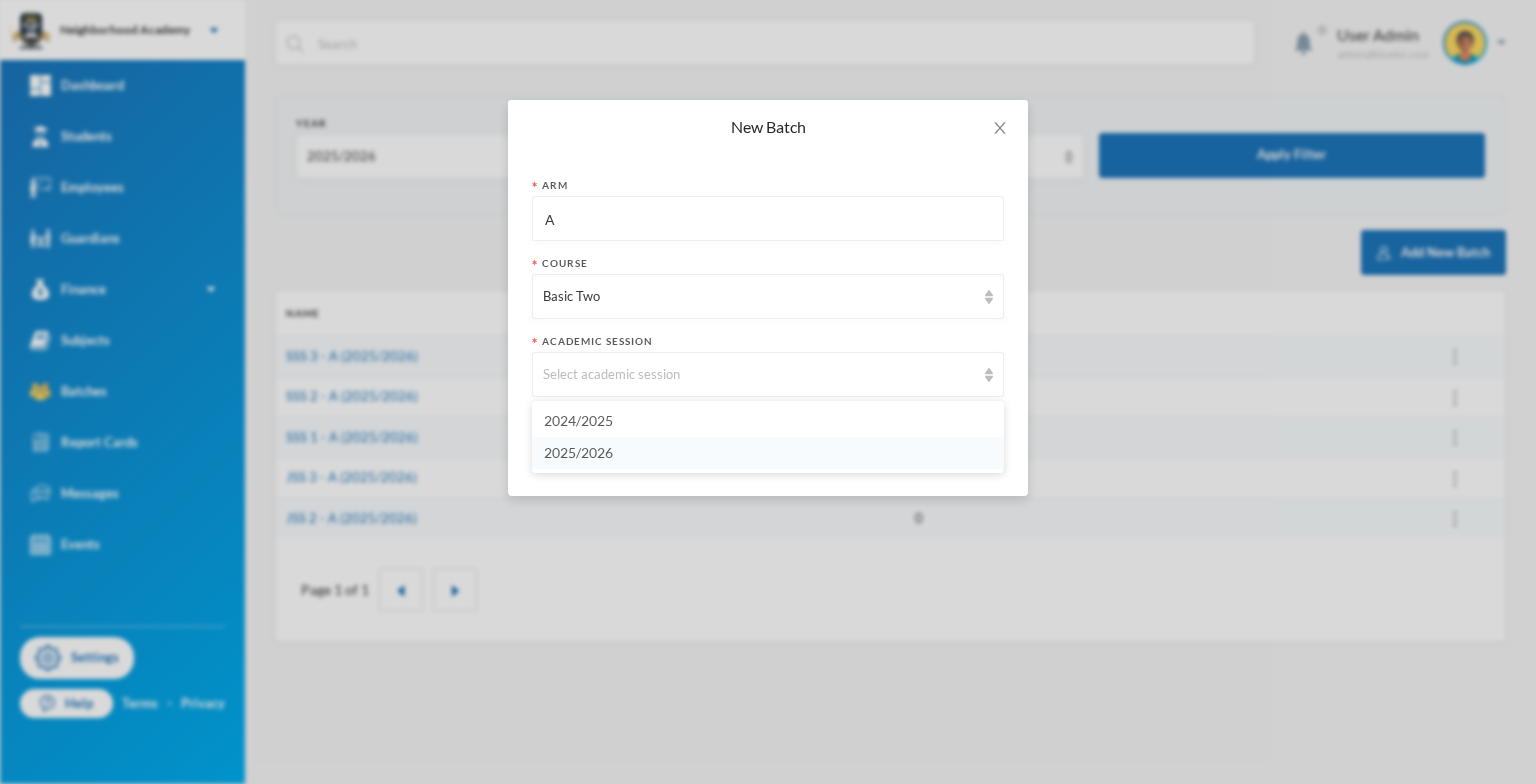 click on "2025/2026" at bounding box center [578, 452] 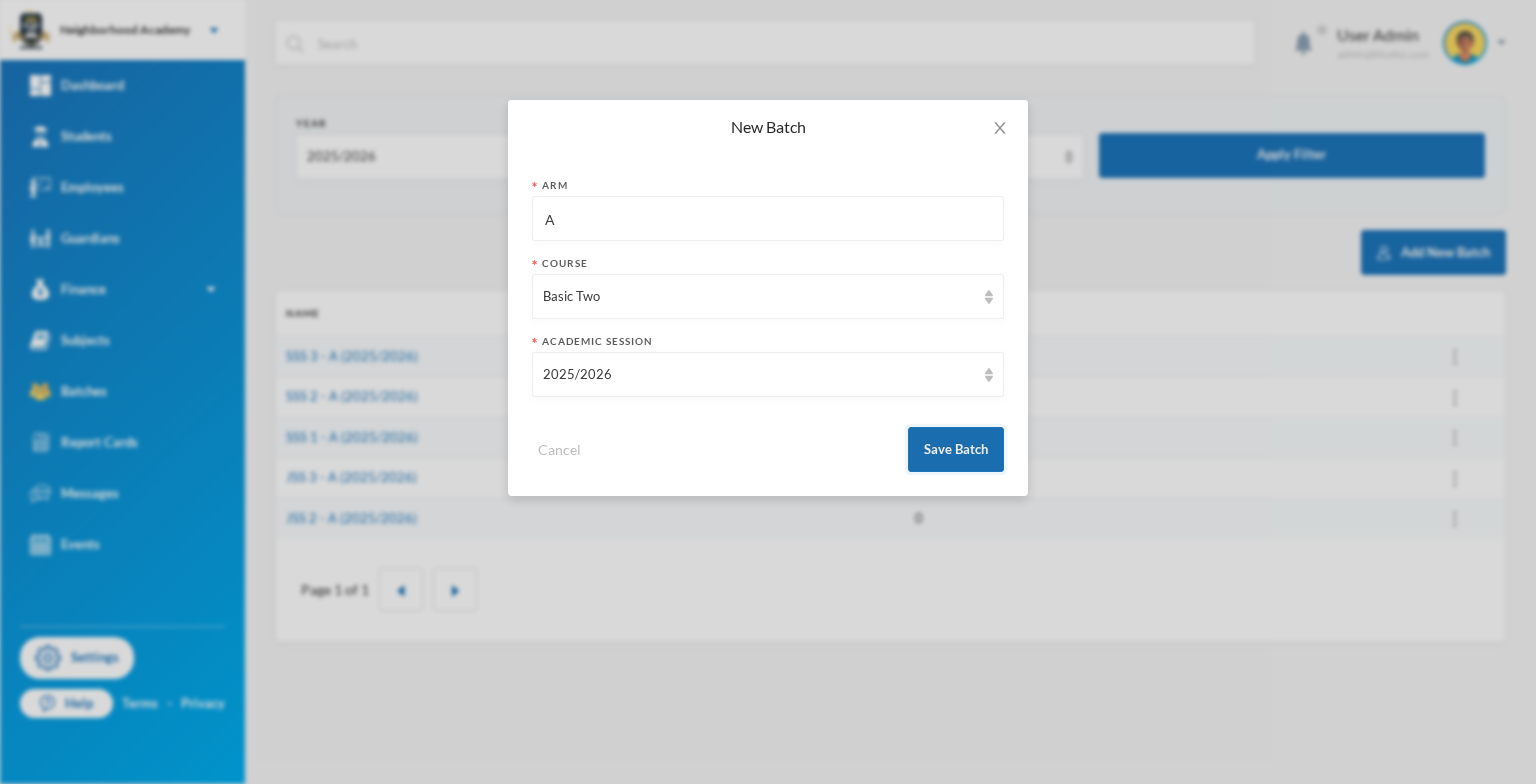 click on "Save Batch" at bounding box center (956, 449) 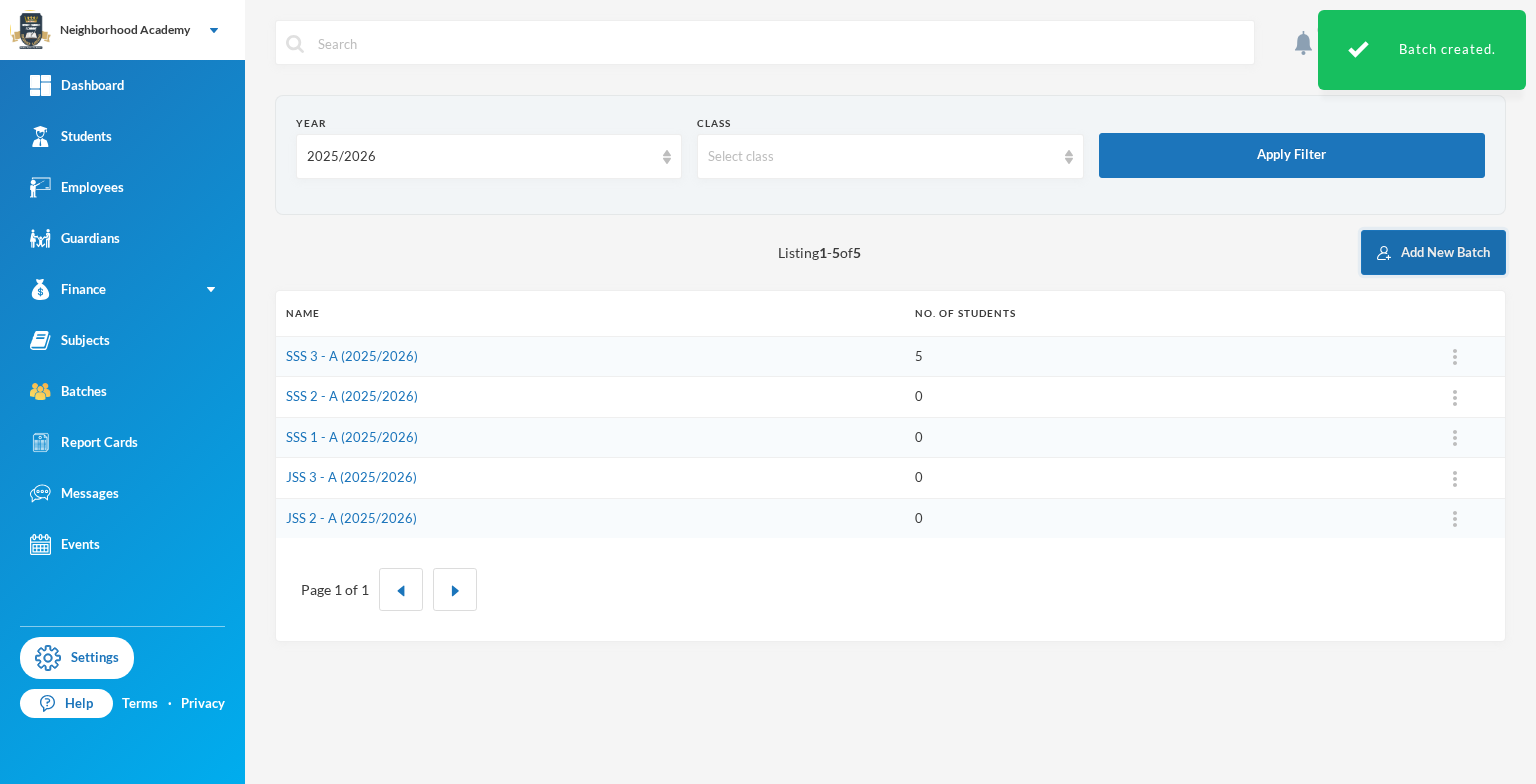 click on "Add New Batch" at bounding box center (1433, 252) 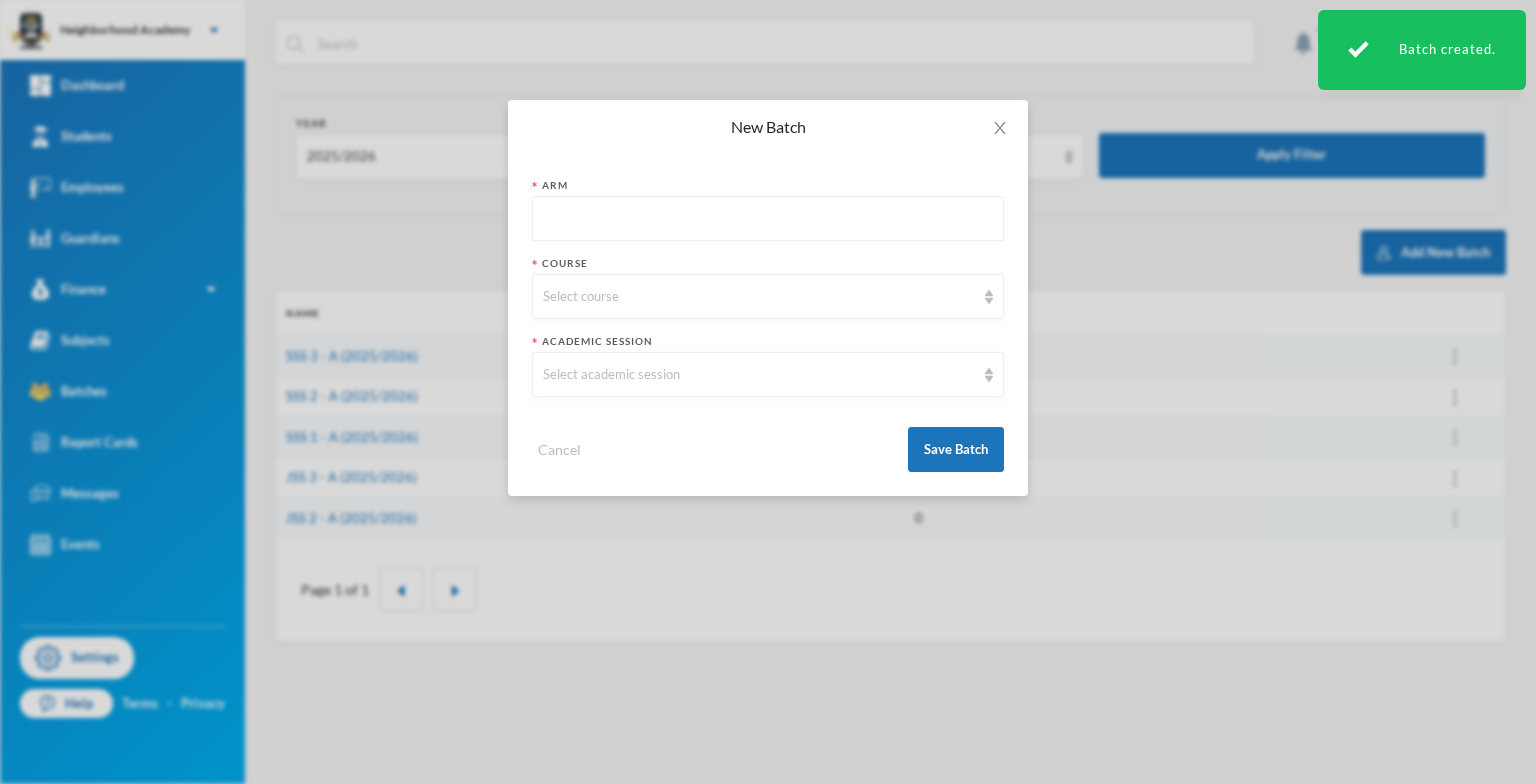 click at bounding box center [768, 219] 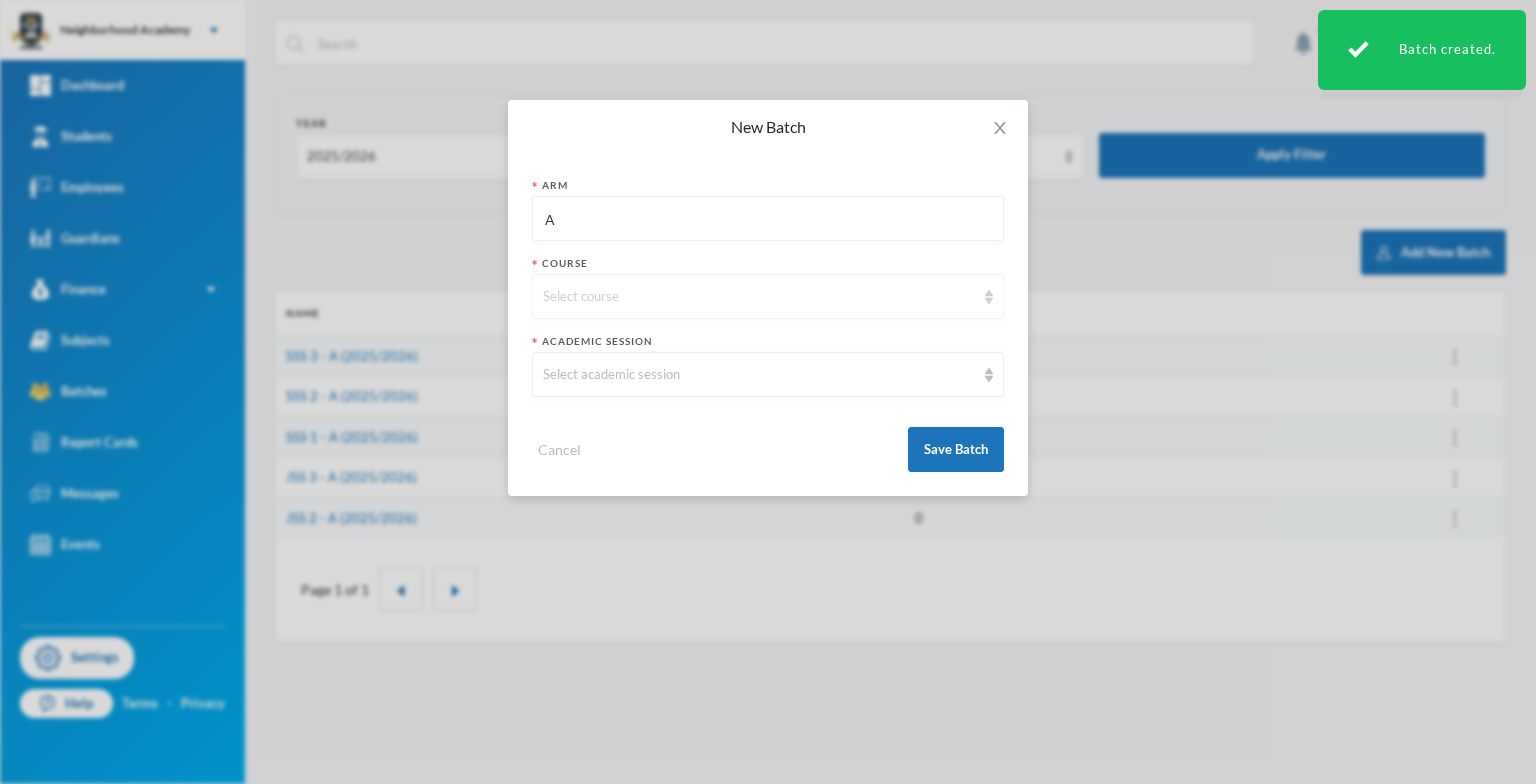 type on "A" 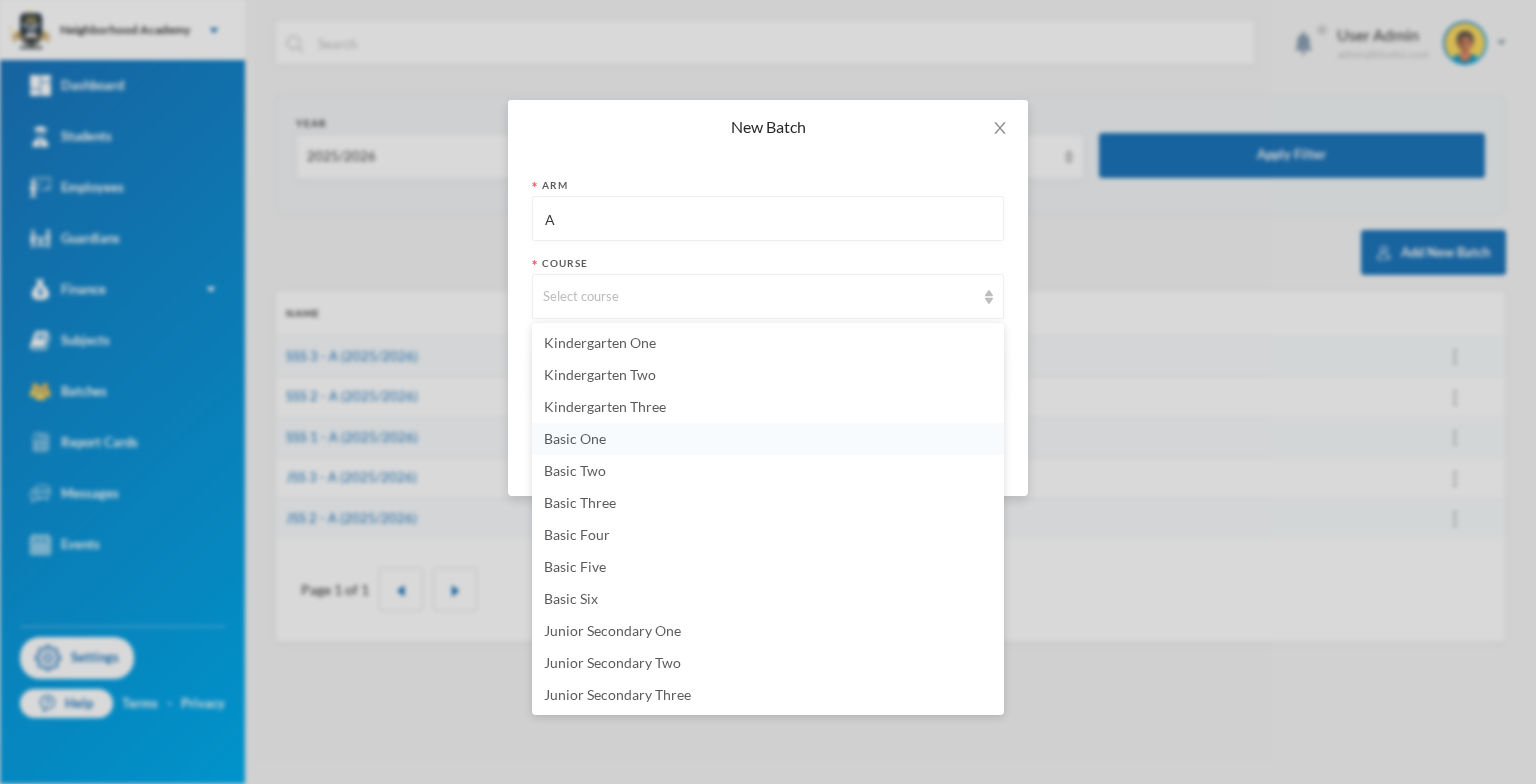click on "Basic One" at bounding box center [575, 438] 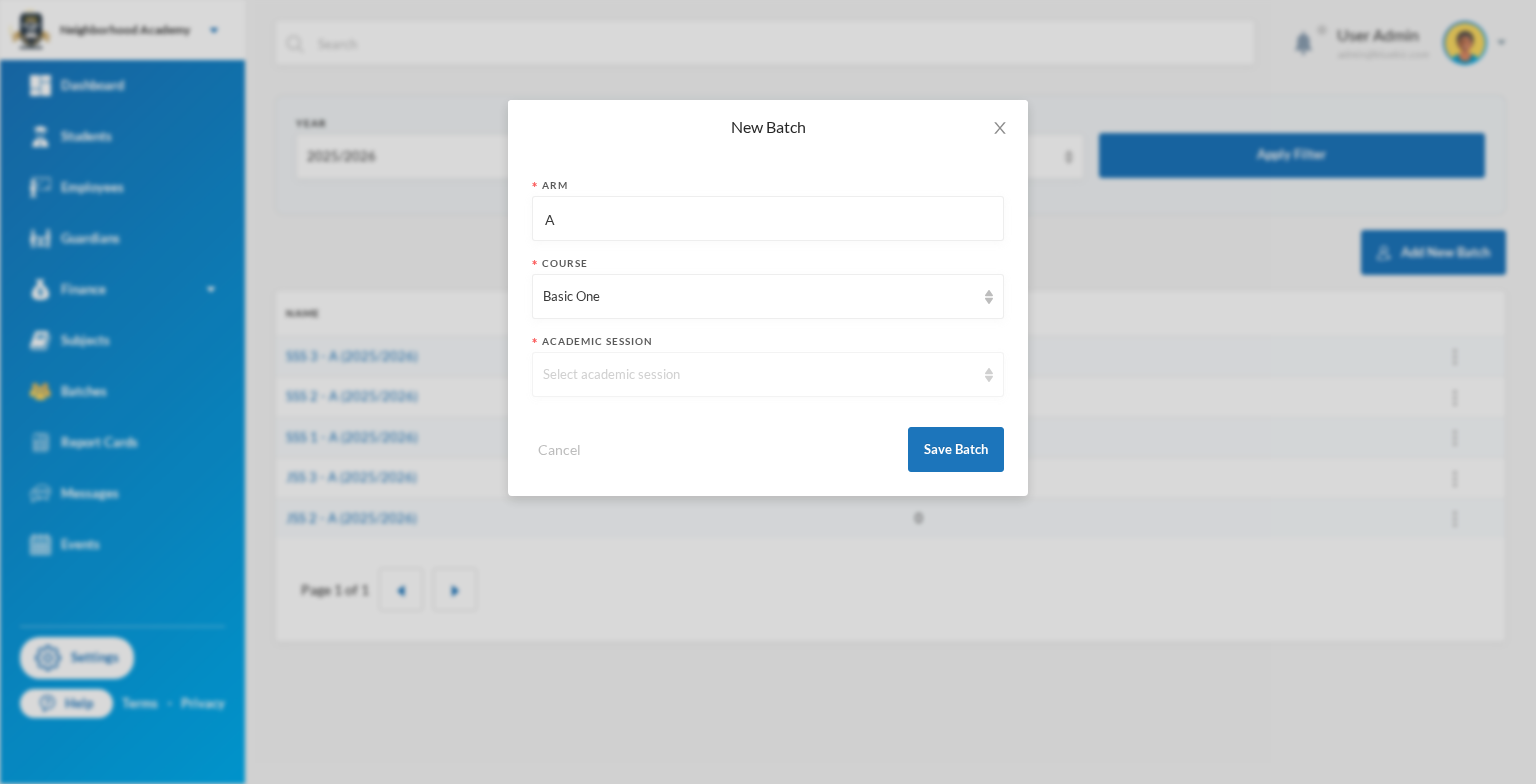 click at bounding box center (989, 375) 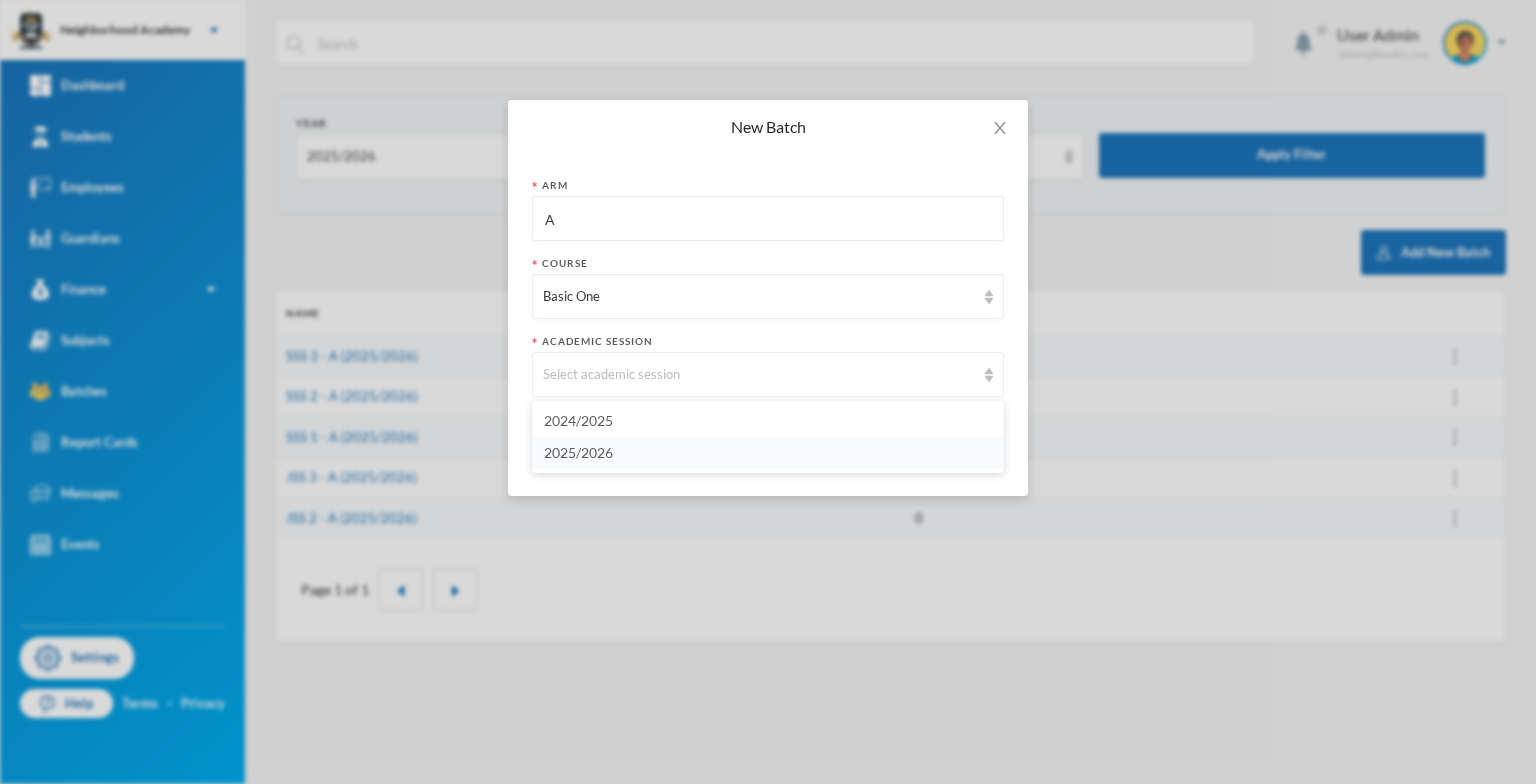 click on "2025/2026" at bounding box center [578, 452] 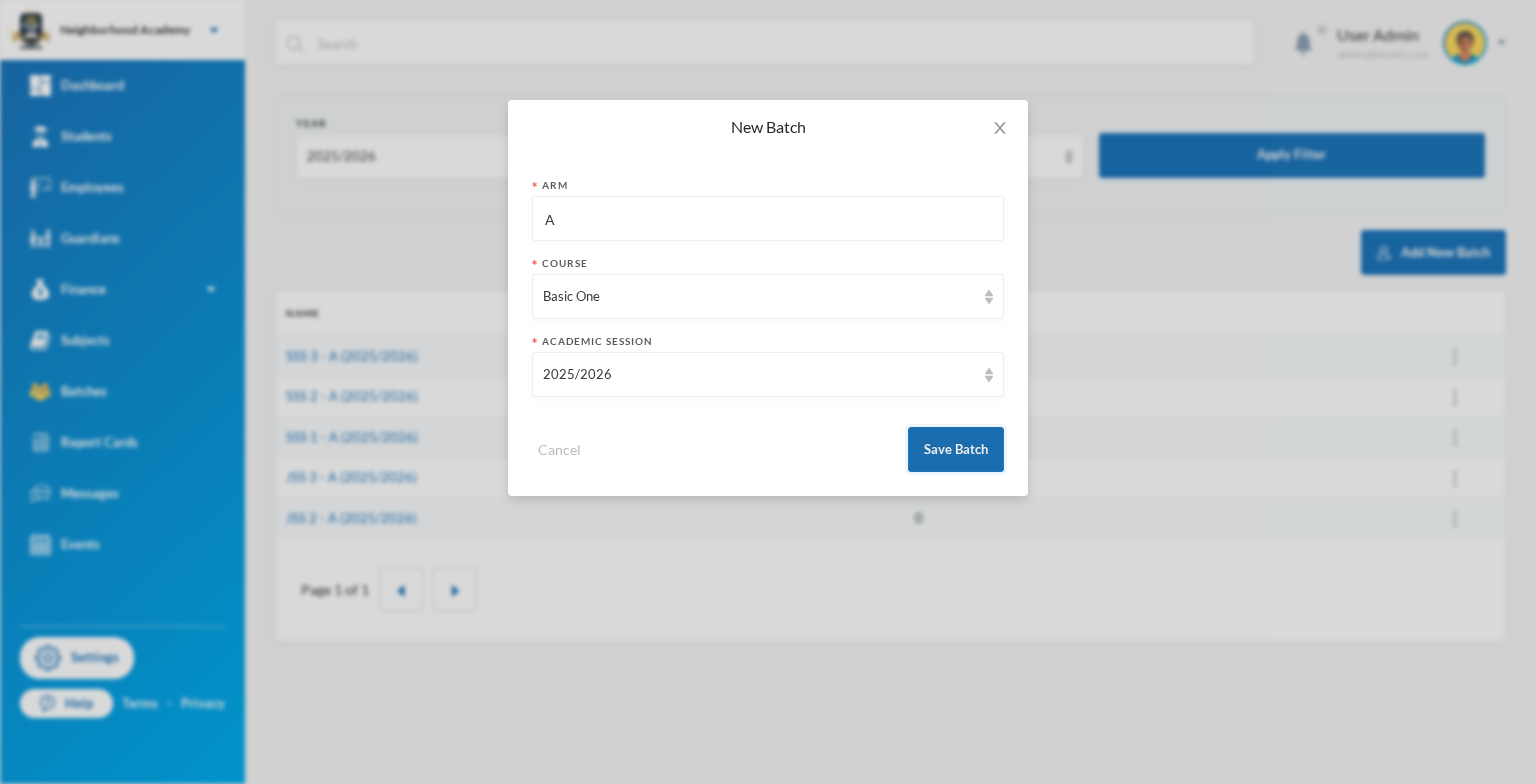 click on "Save Batch" at bounding box center (956, 449) 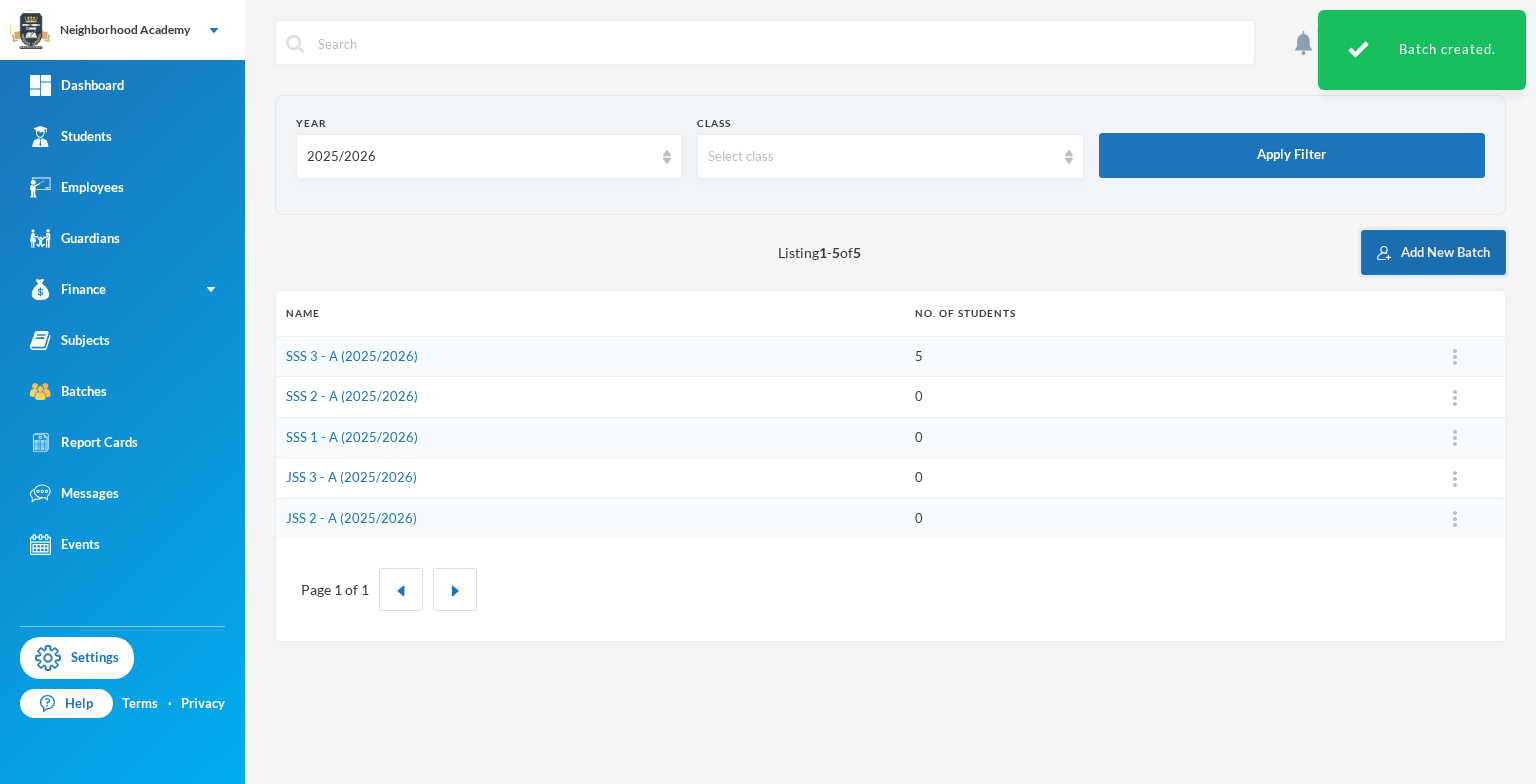click on "Add New Batch" at bounding box center (1433, 252) 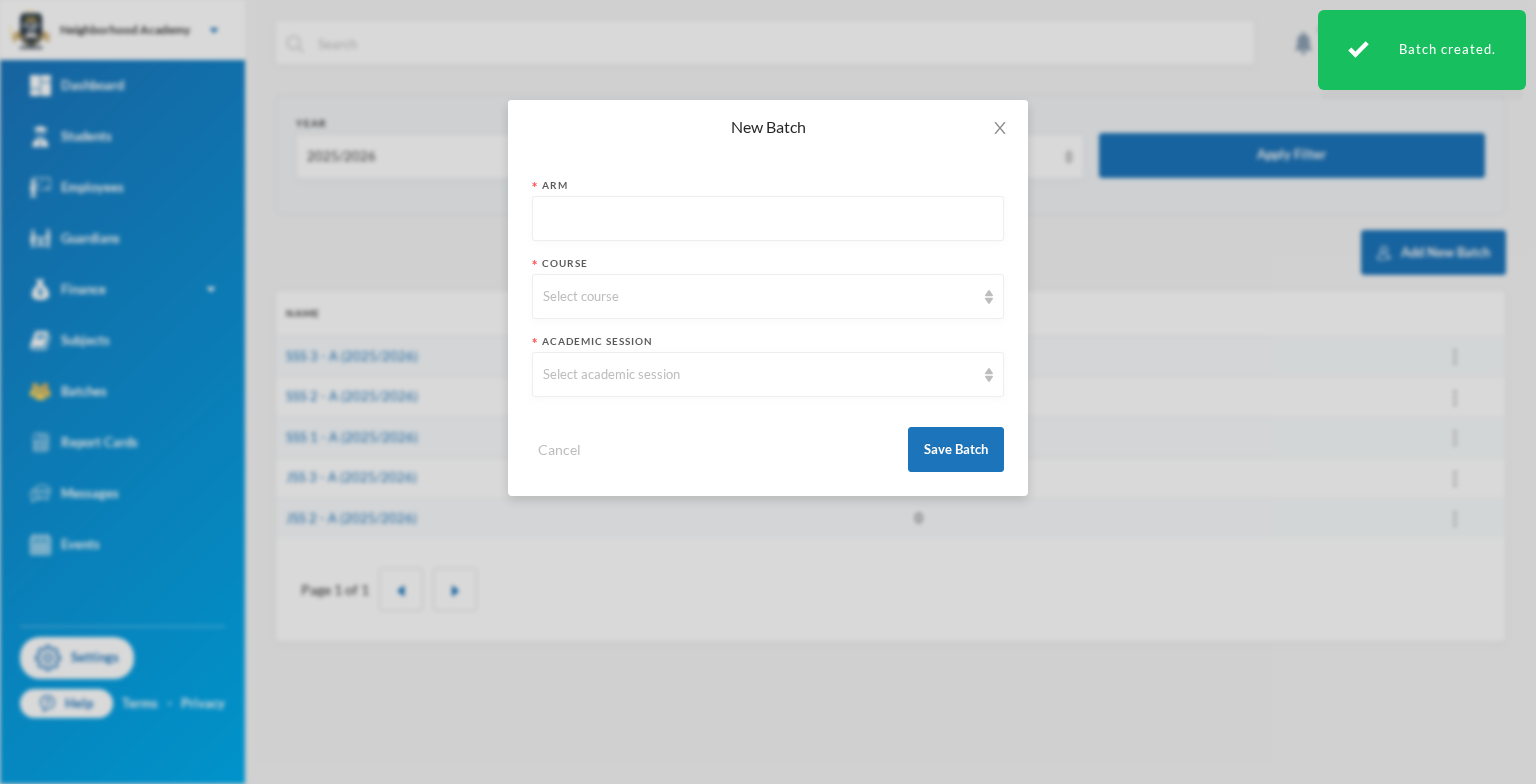 click at bounding box center (768, 219) 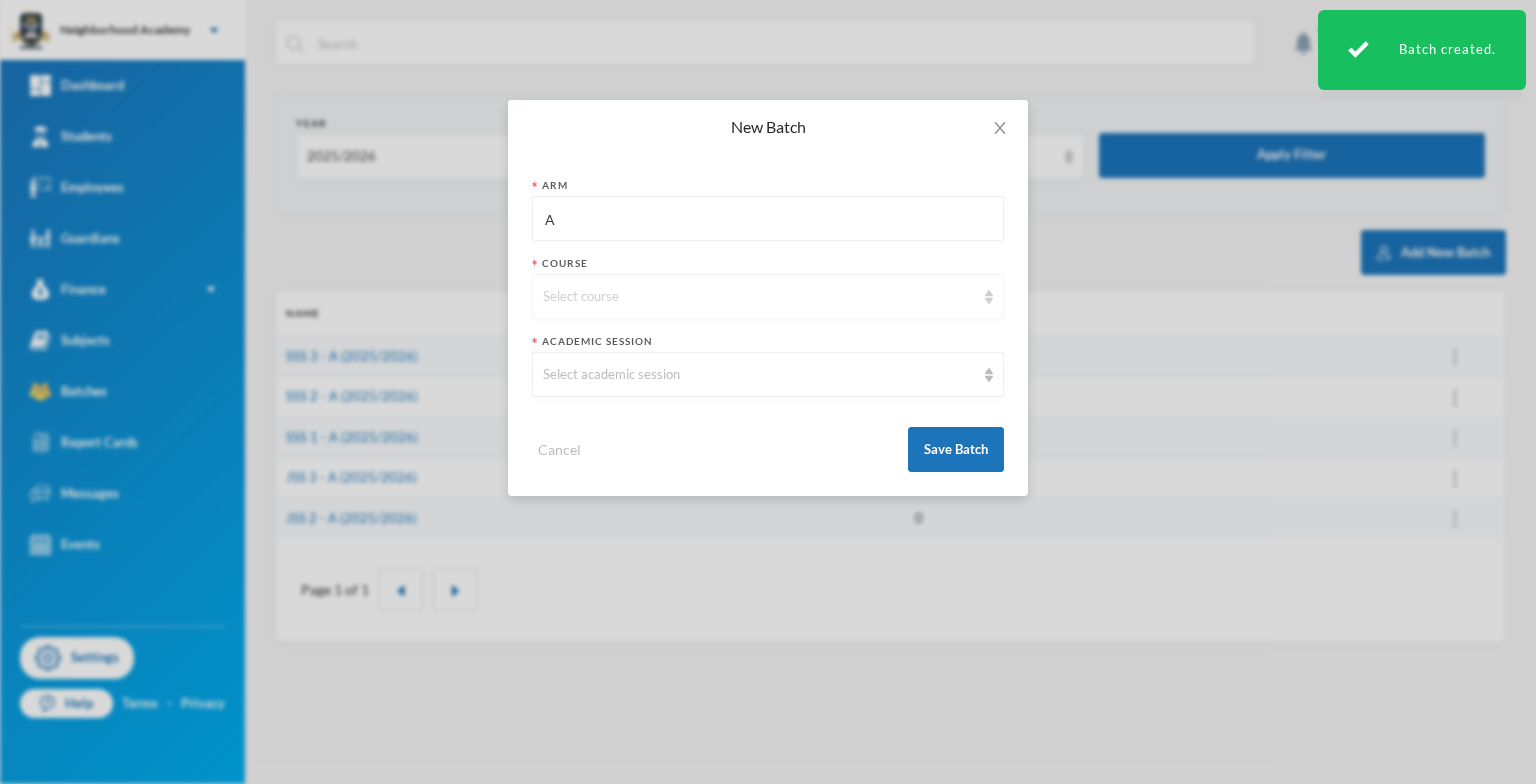 type on "A" 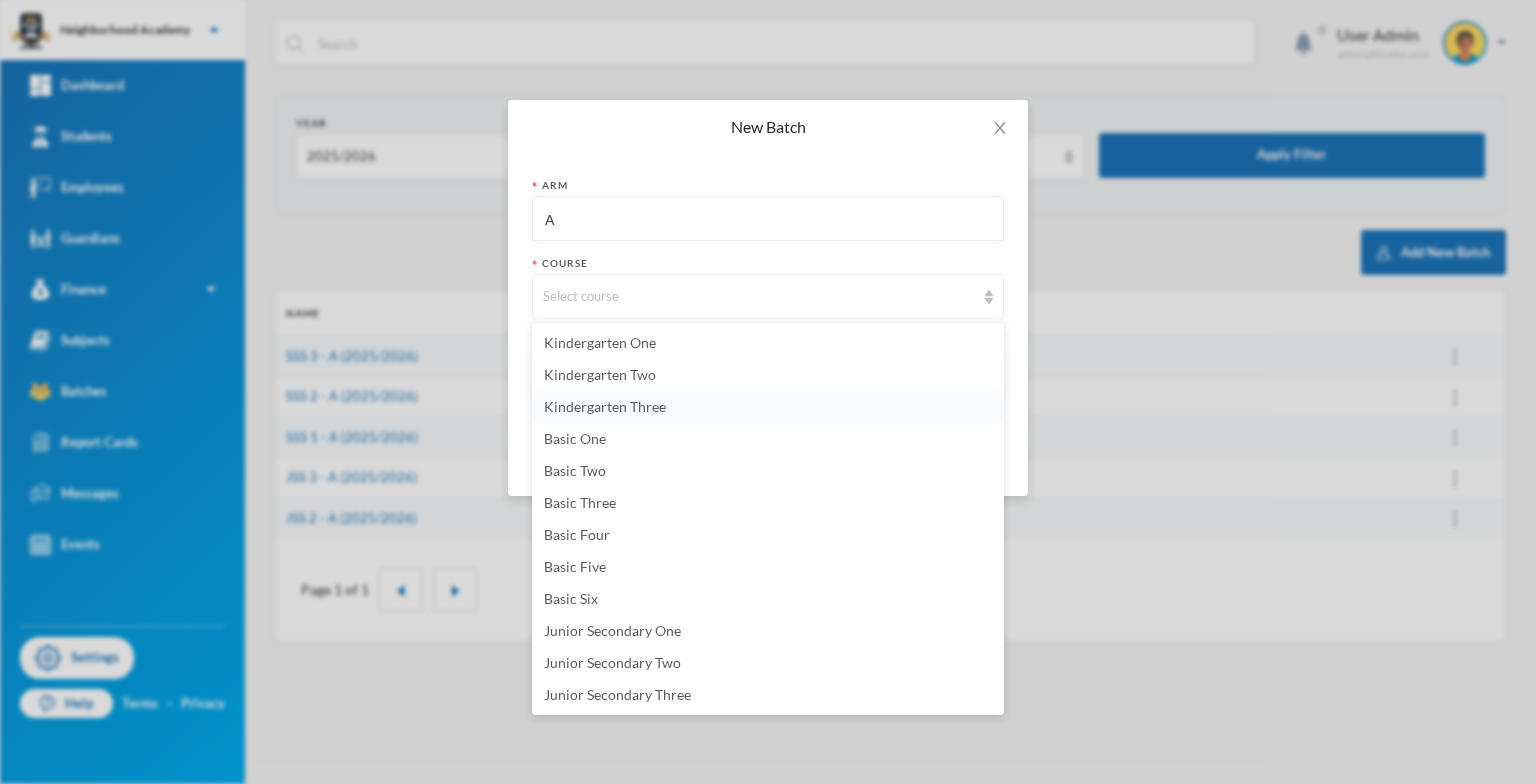 click on "Kindergarten Three" at bounding box center [605, 406] 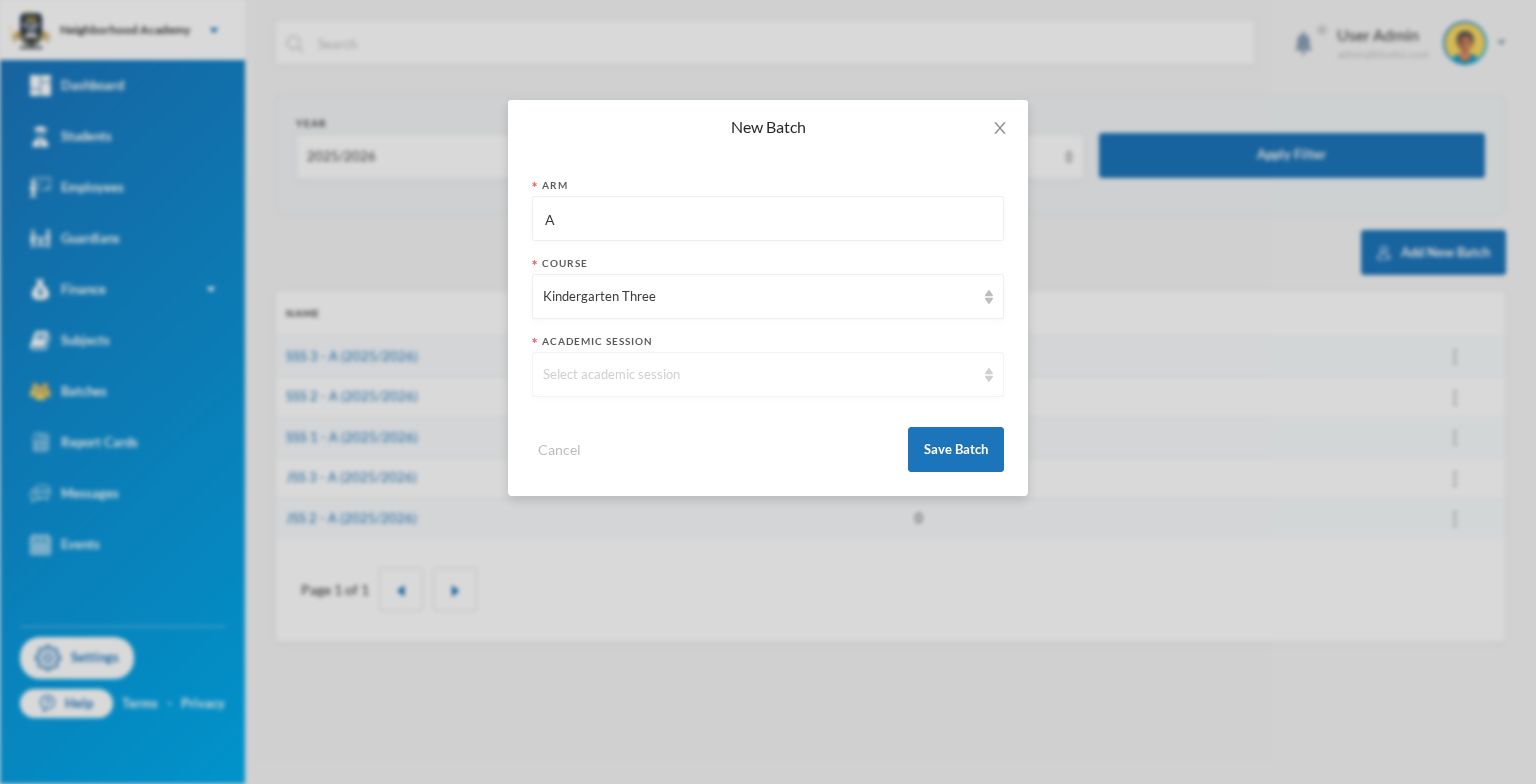 click at bounding box center [989, 375] 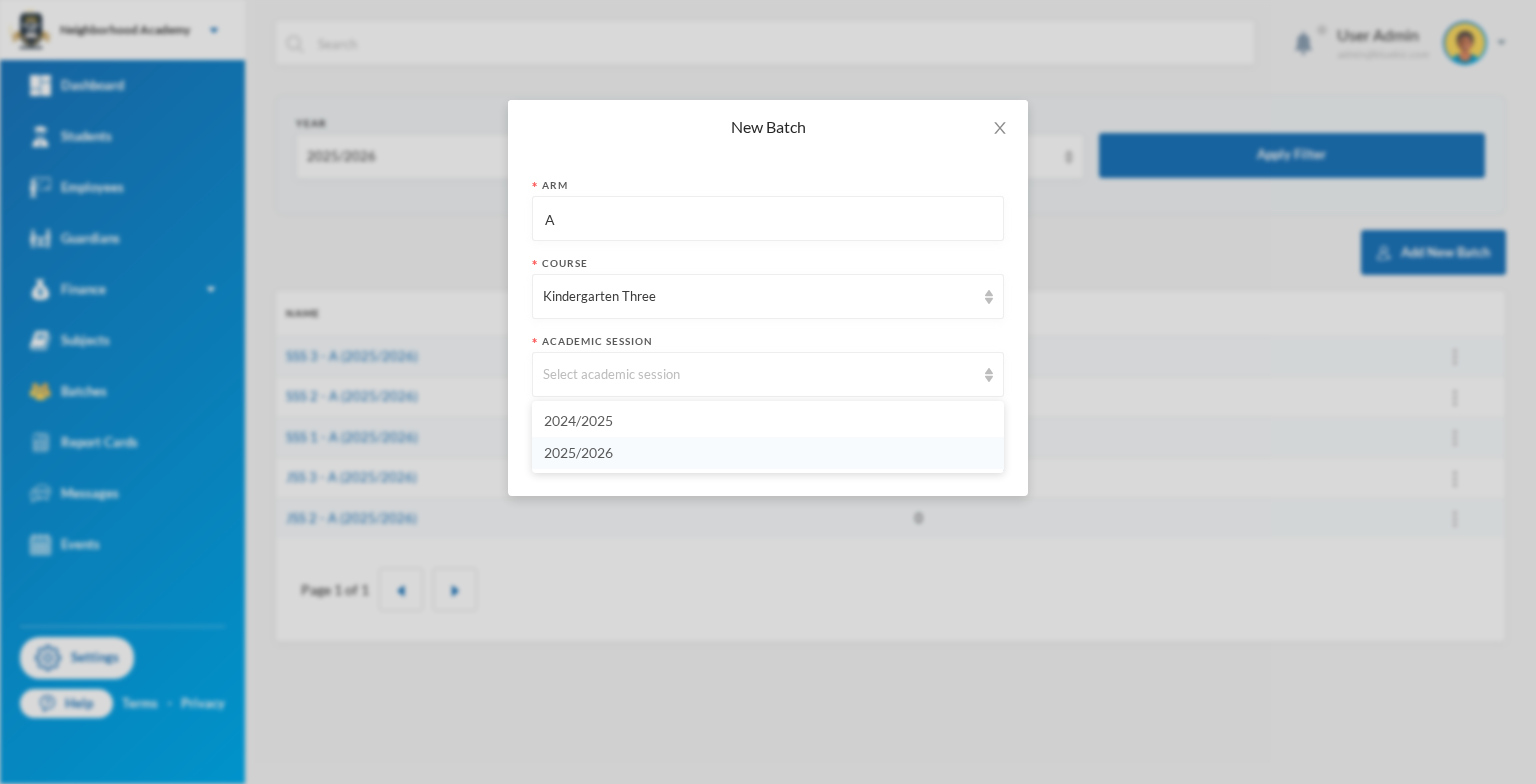 click on "2025/2026" at bounding box center (578, 452) 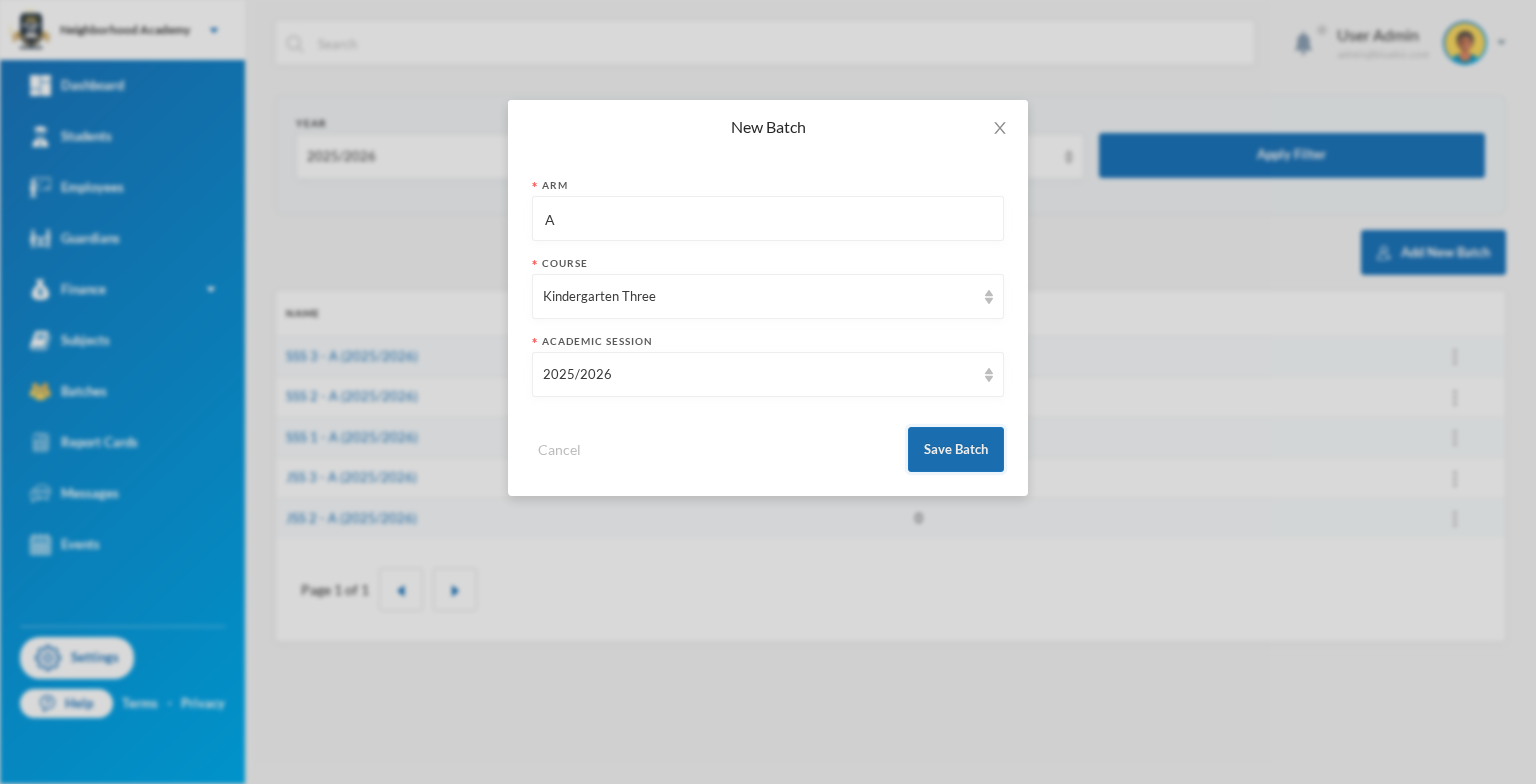 click on "Save Batch" at bounding box center [956, 449] 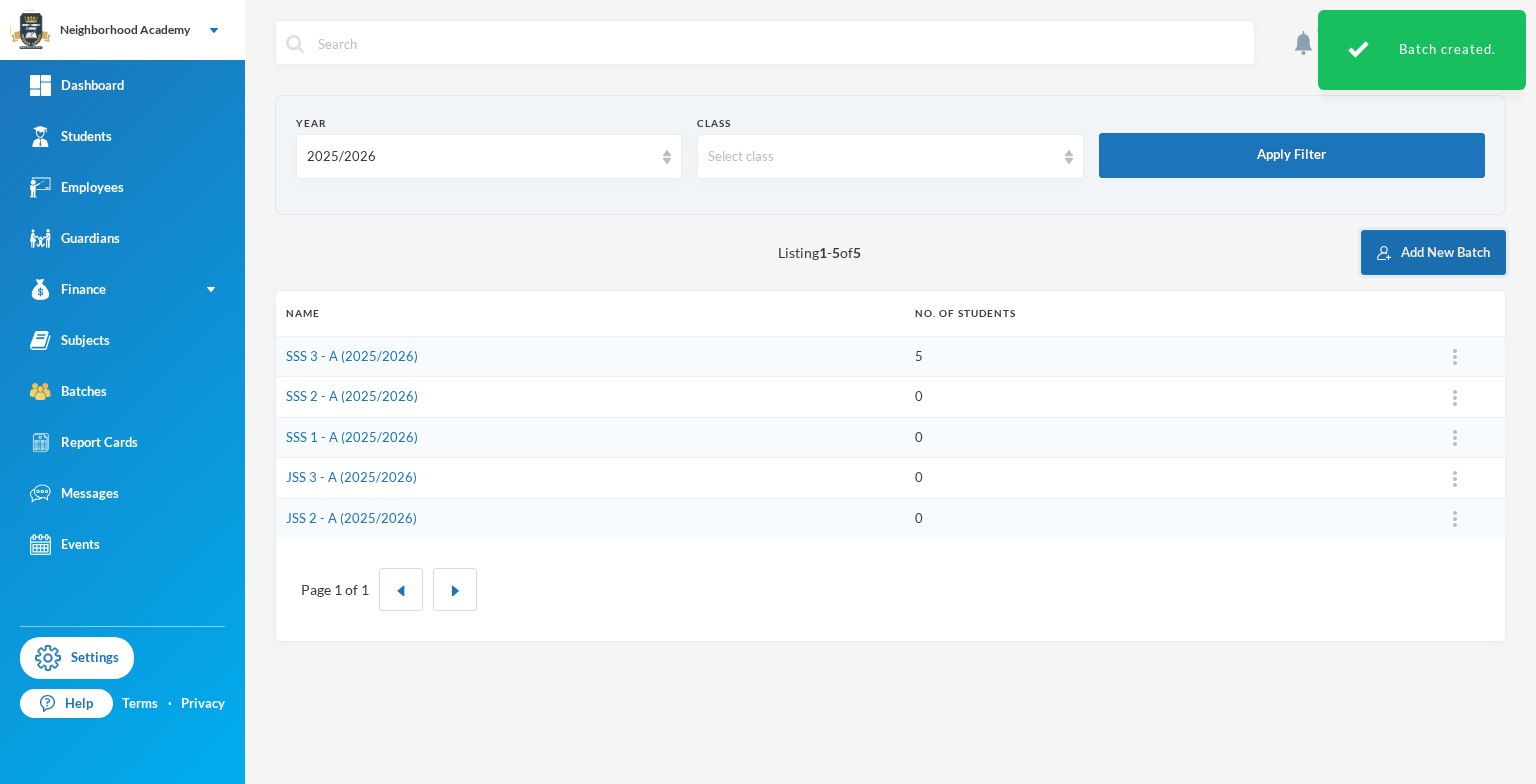 click on "Add New Batch" at bounding box center [1433, 252] 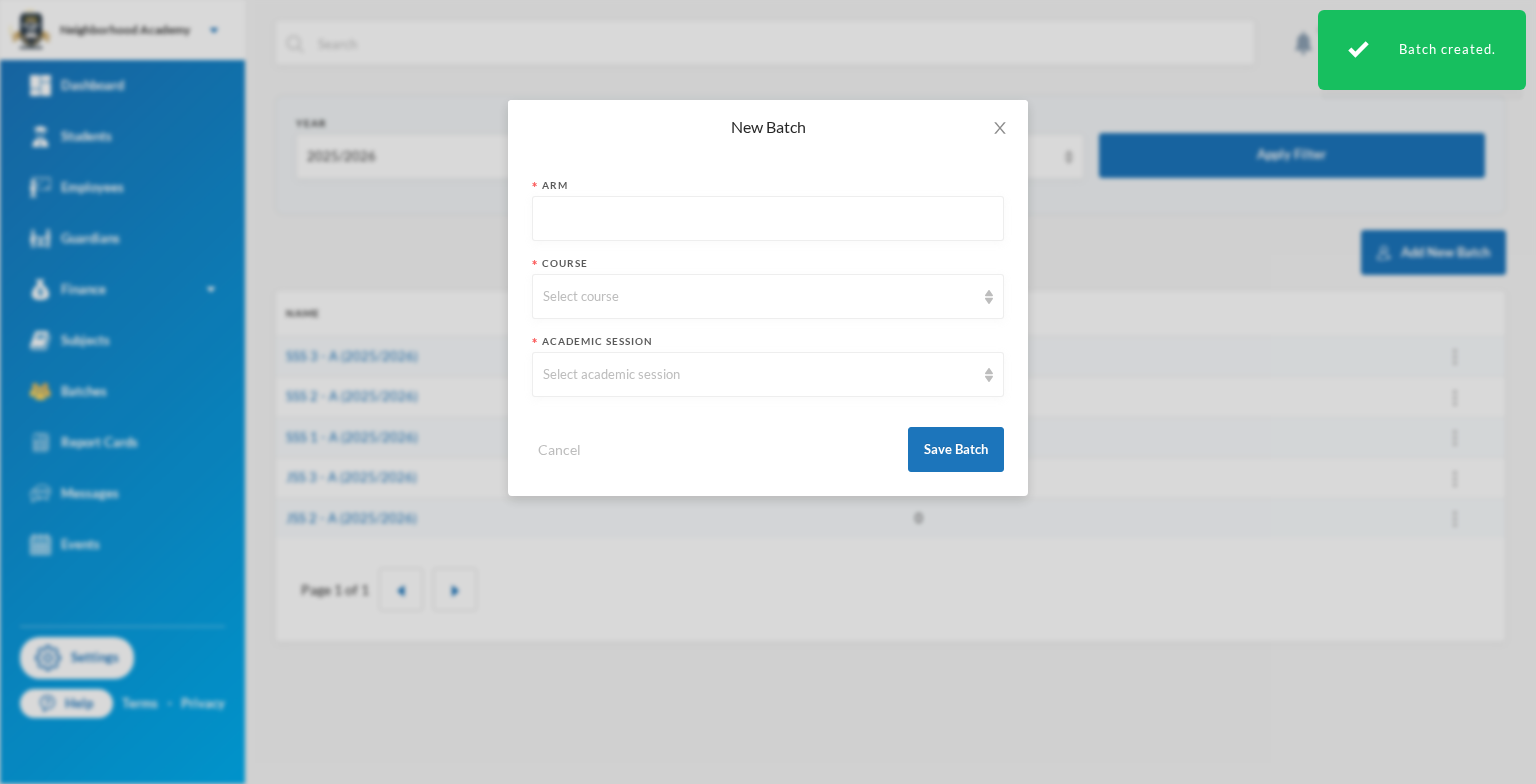 click at bounding box center (768, 219) 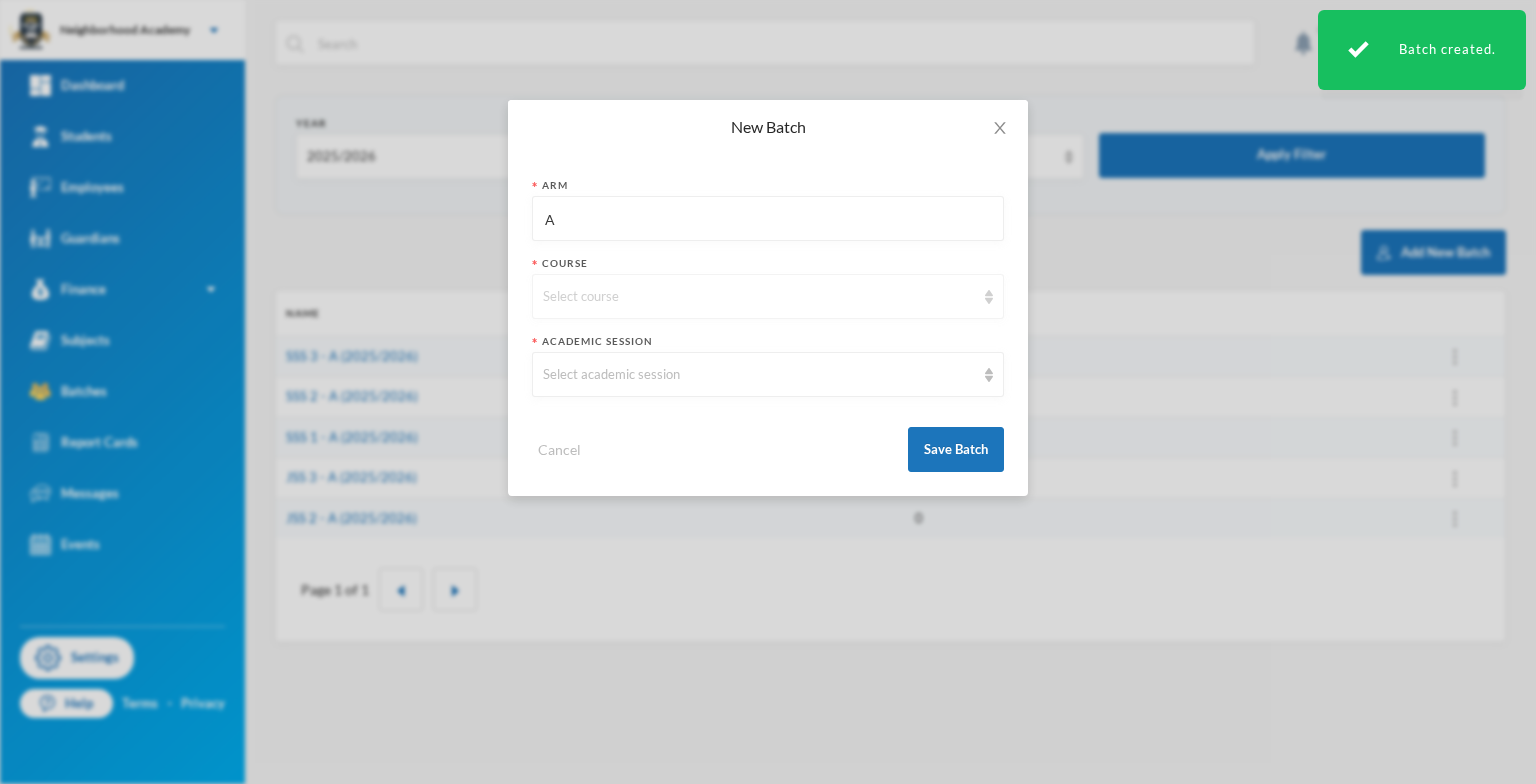 type on "A" 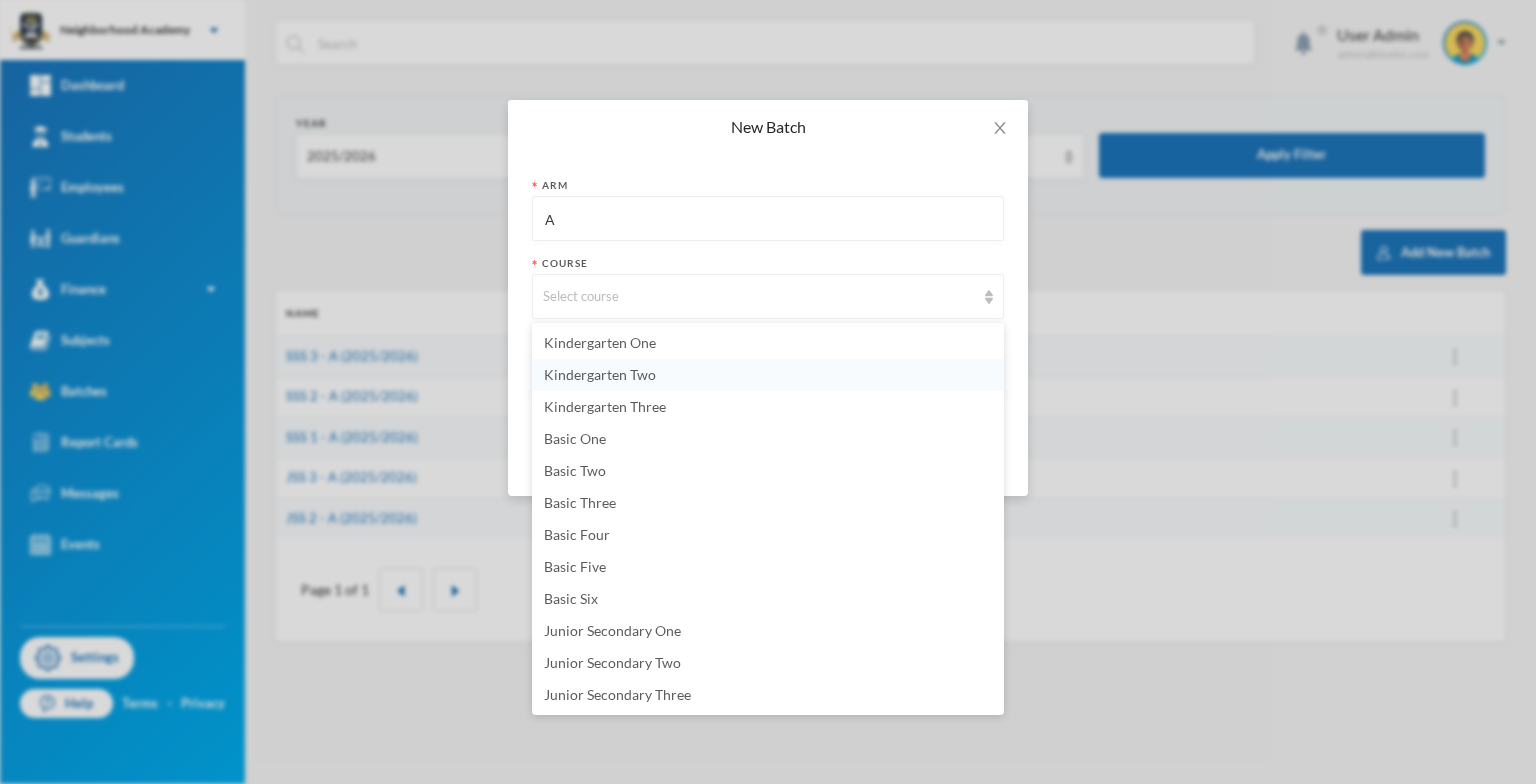 click on "Kindergarten Two" at bounding box center (600, 374) 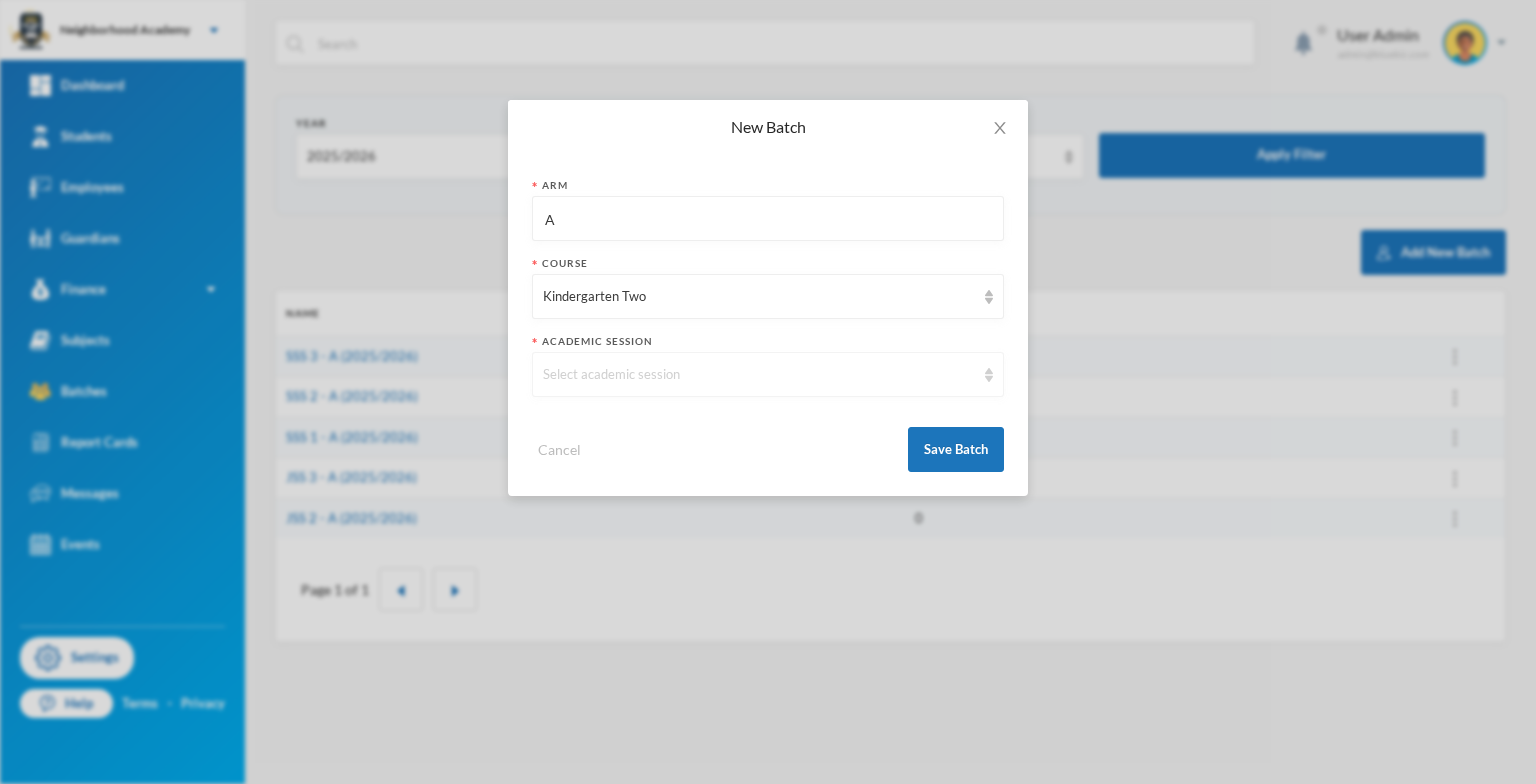 click at bounding box center (989, 375) 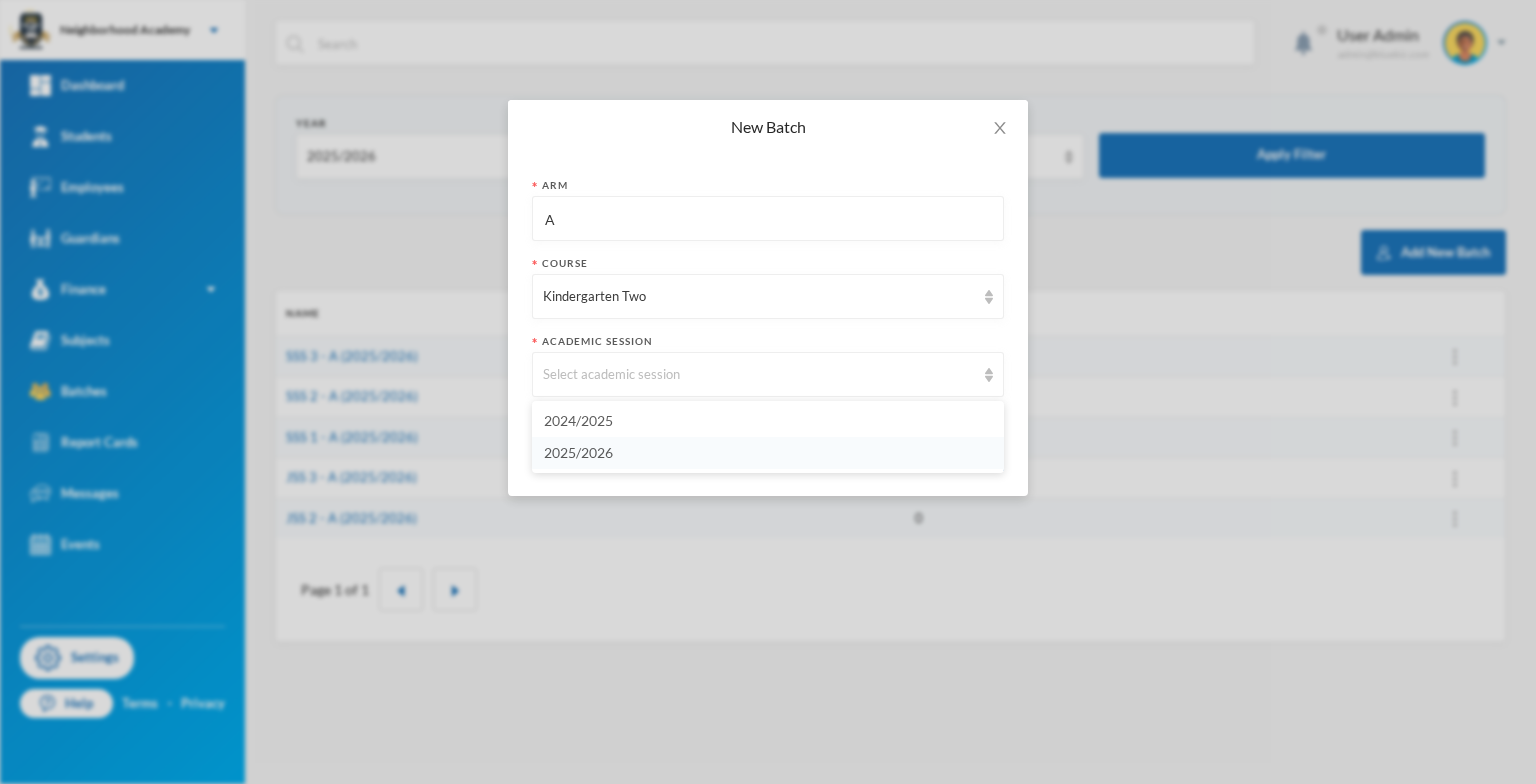 click on "2025/2026" at bounding box center (768, 453) 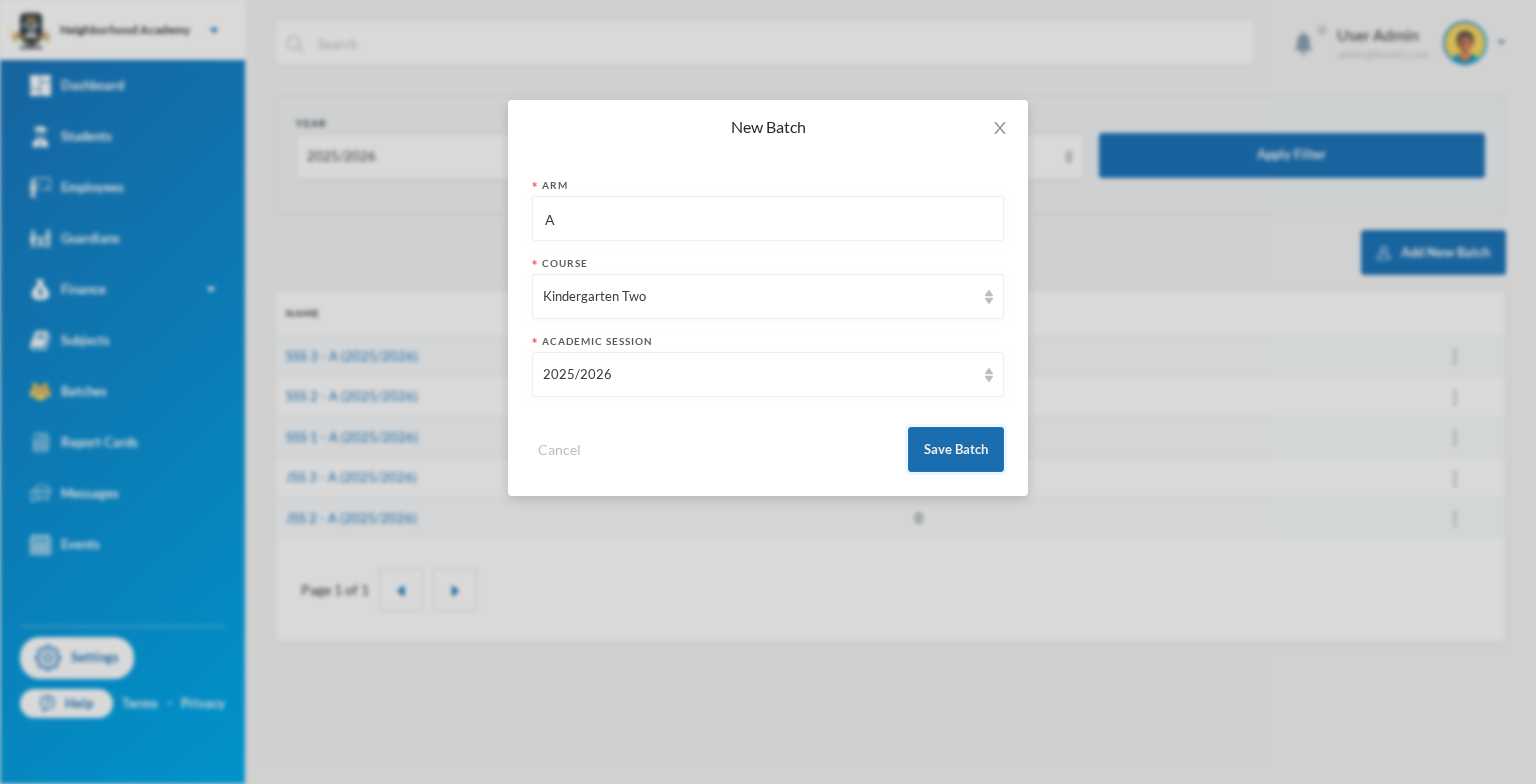 click on "Save Batch" at bounding box center (956, 449) 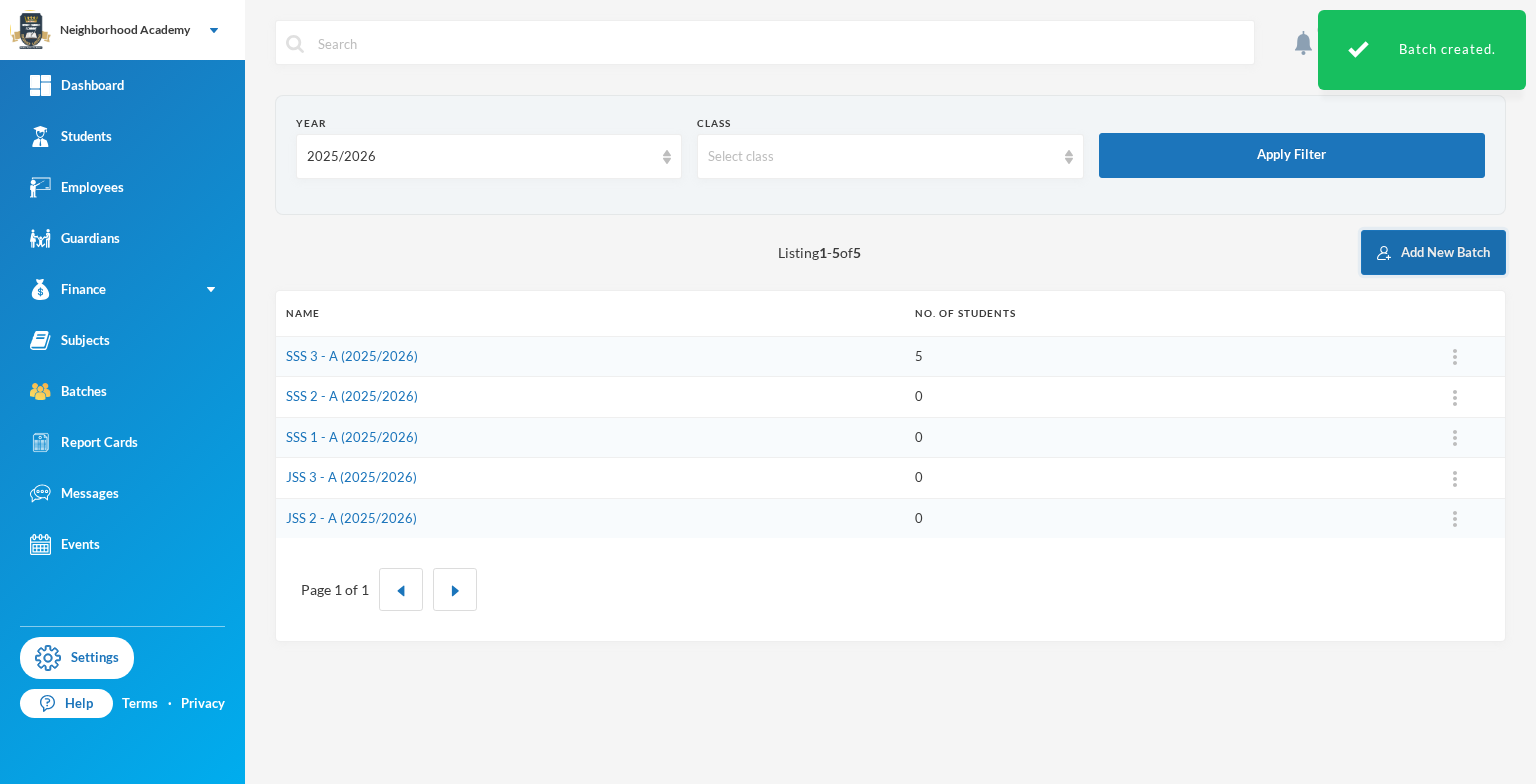 click on "Add New Batch" at bounding box center [1433, 252] 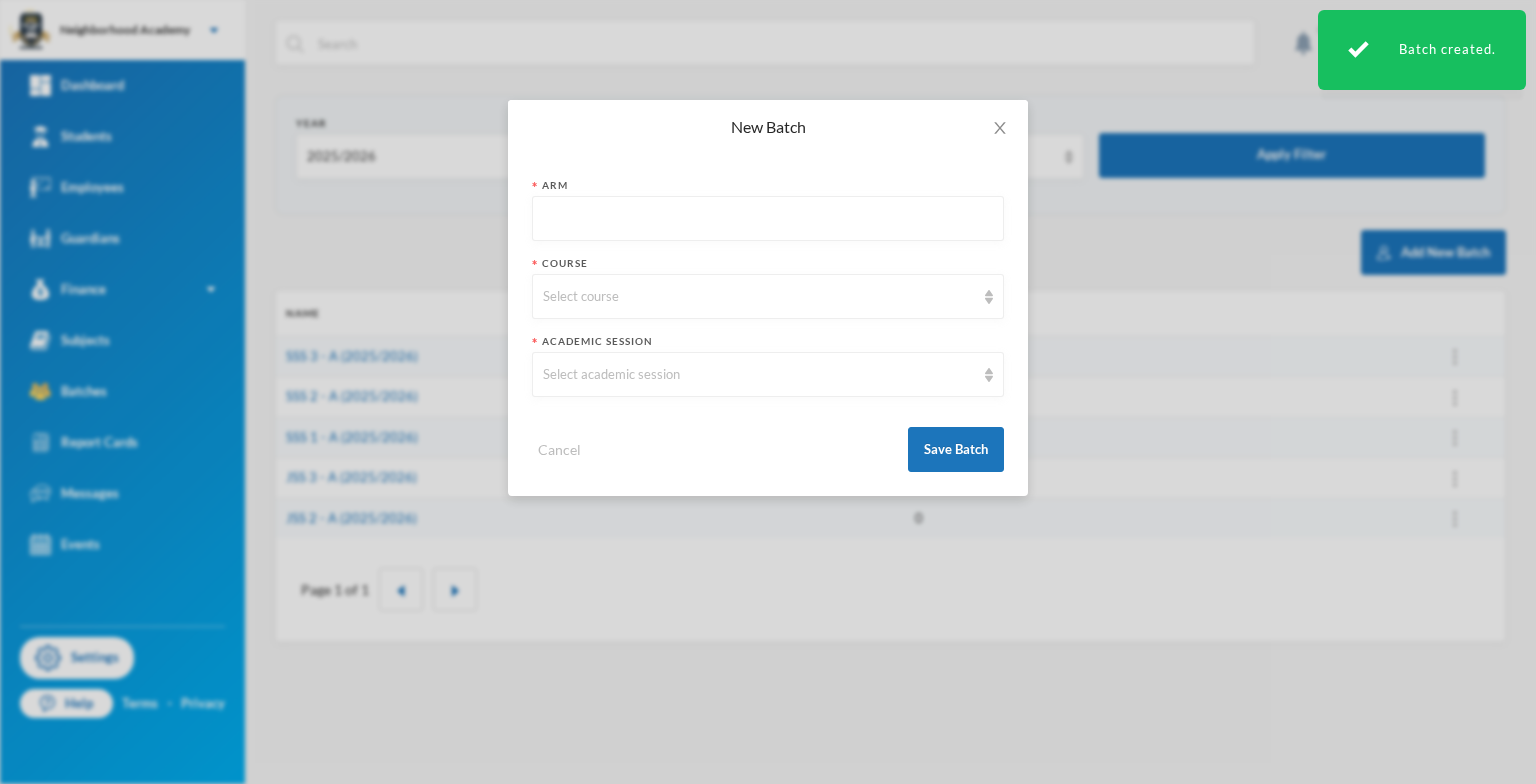 click at bounding box center [768, 219] 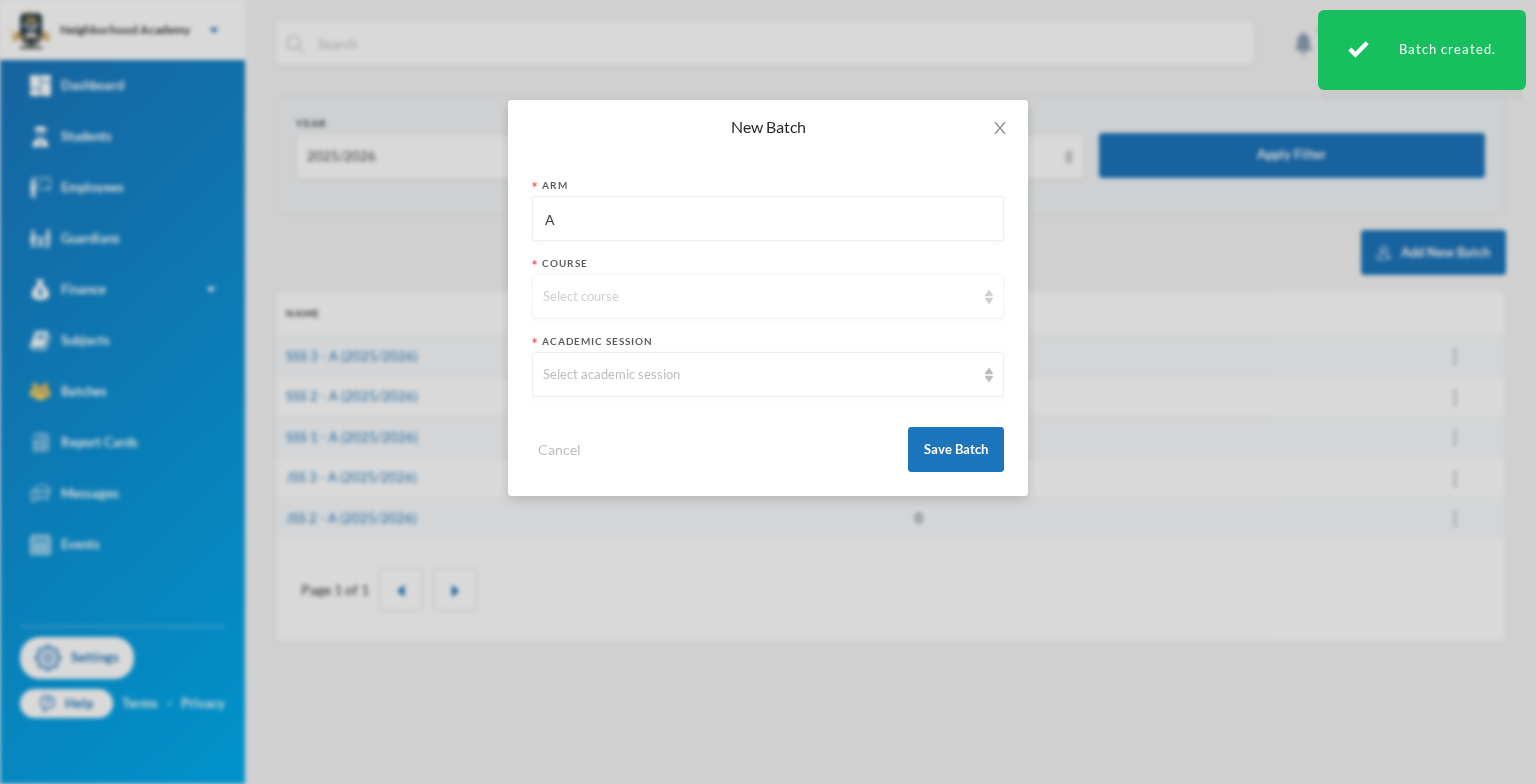 type on "A" 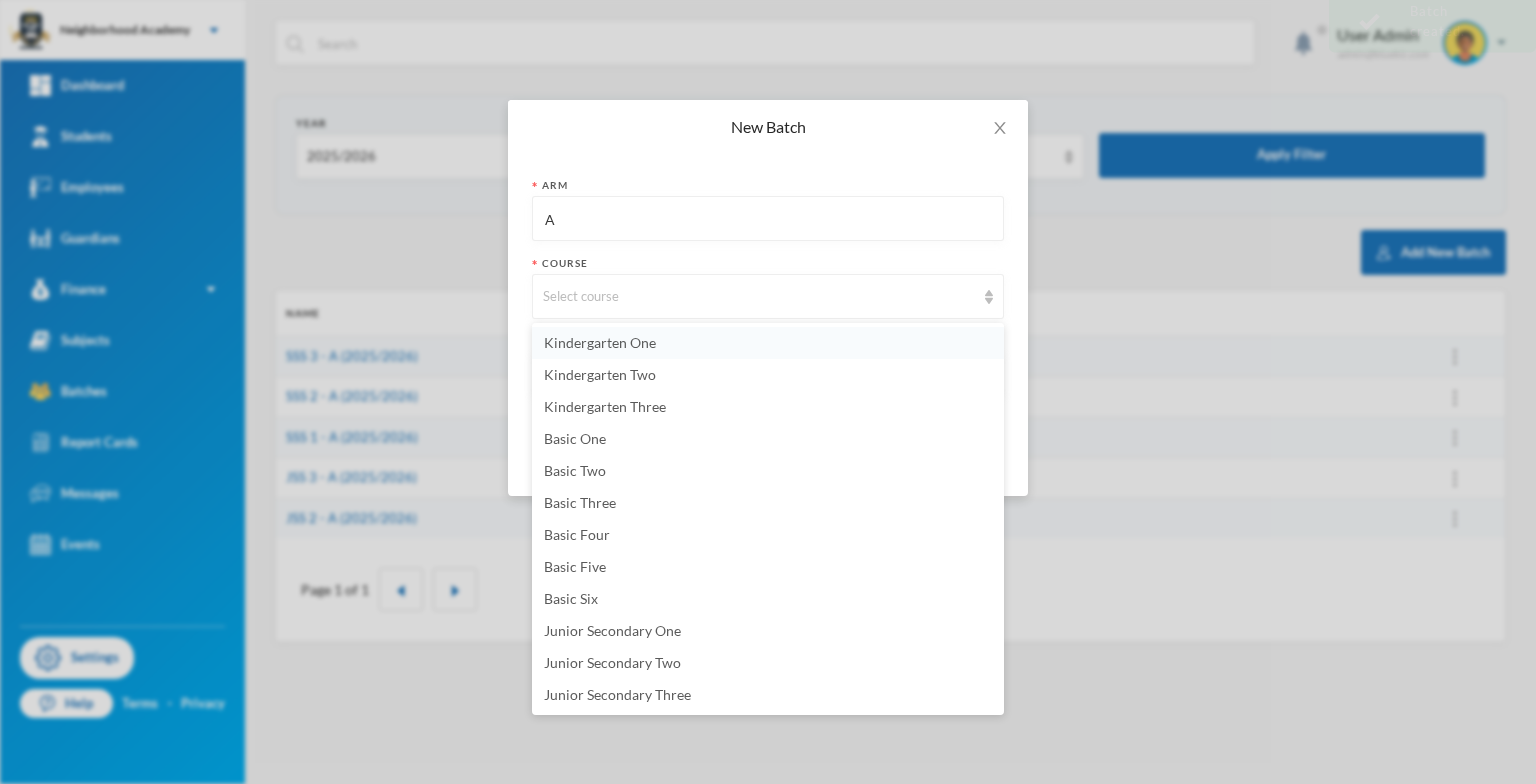 click on "Kindergarten One" at bounding box center [600, 342] 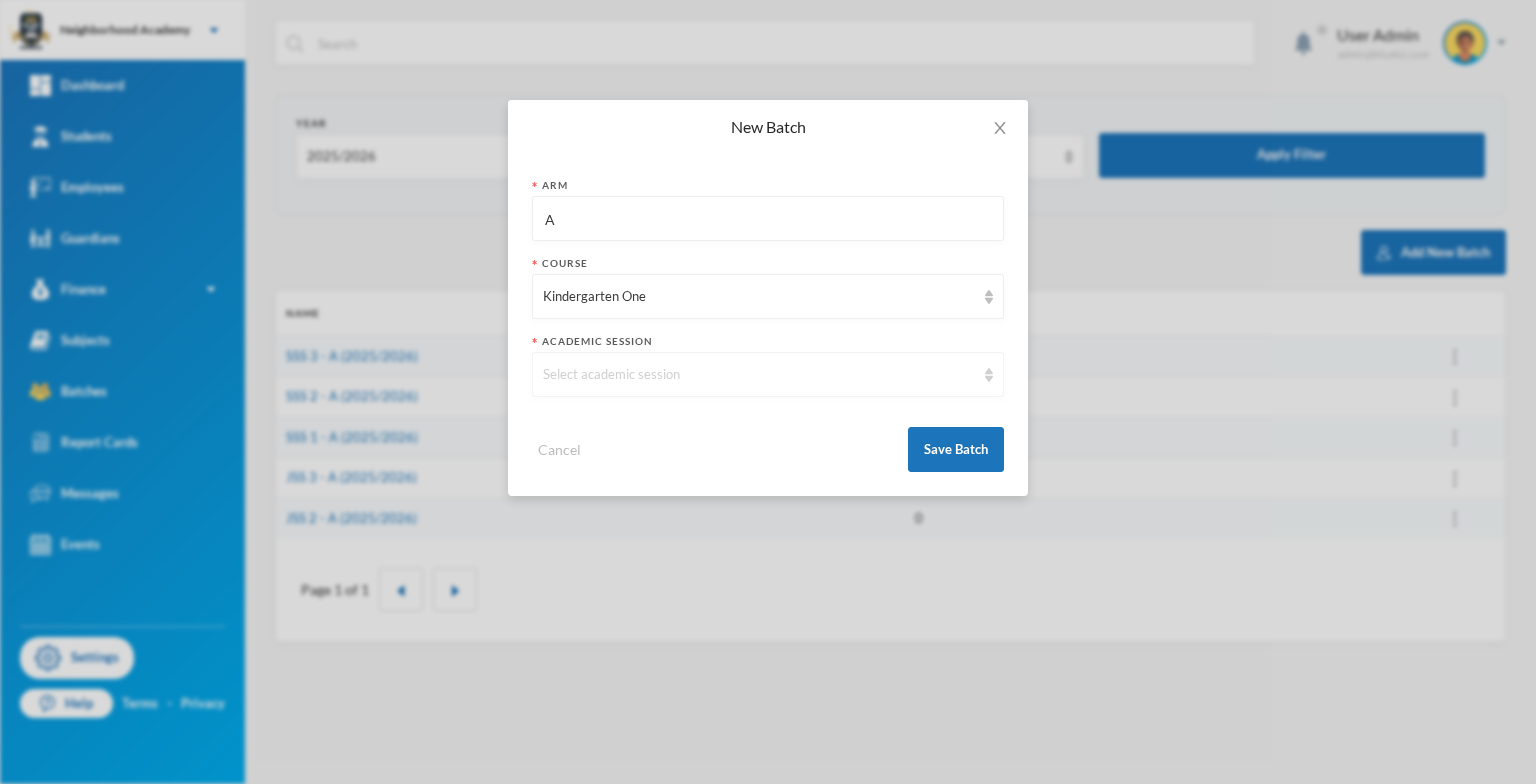 click at bounding box center (989, 375) 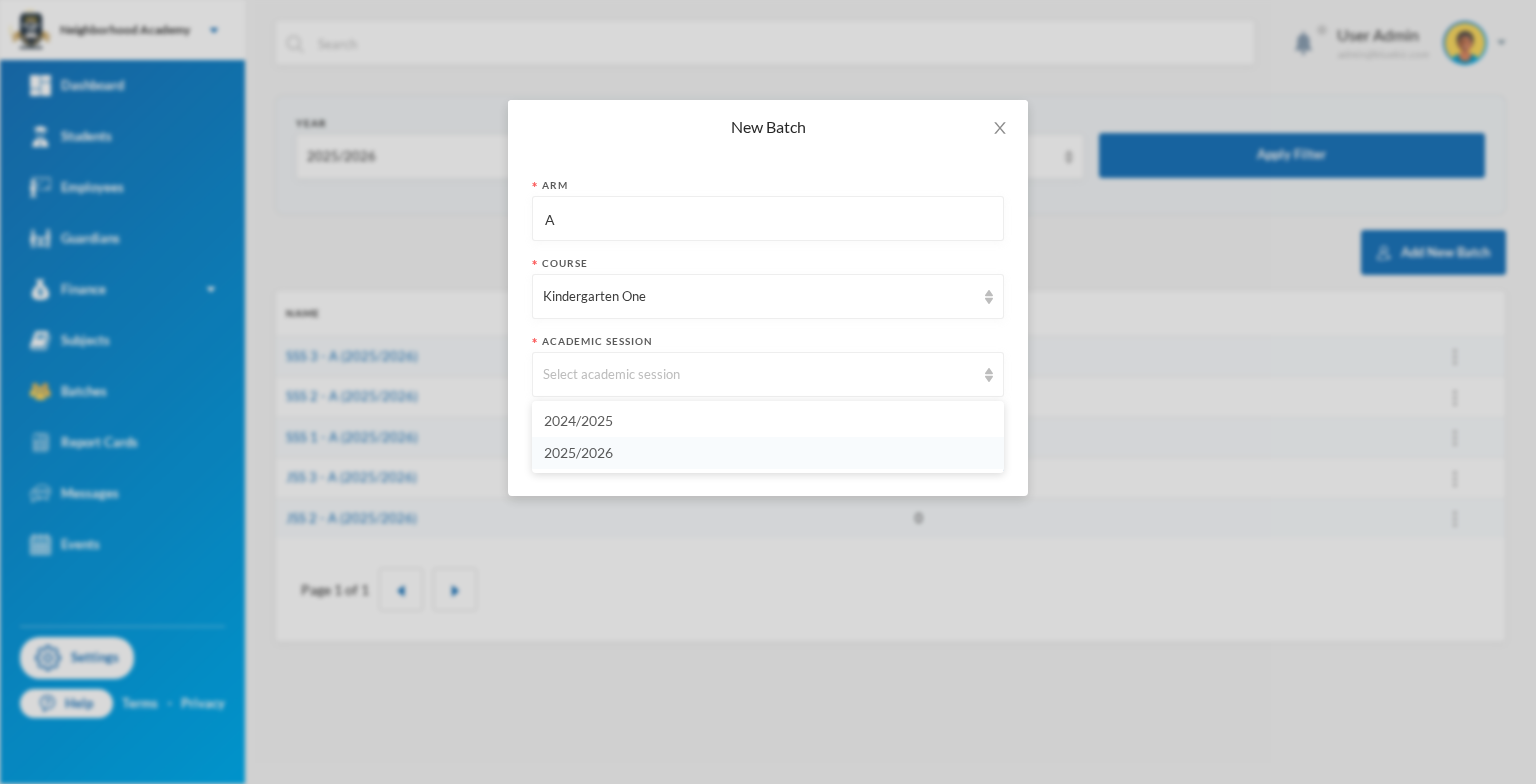 click on "2025/2026" at bounding box center (578, 452) 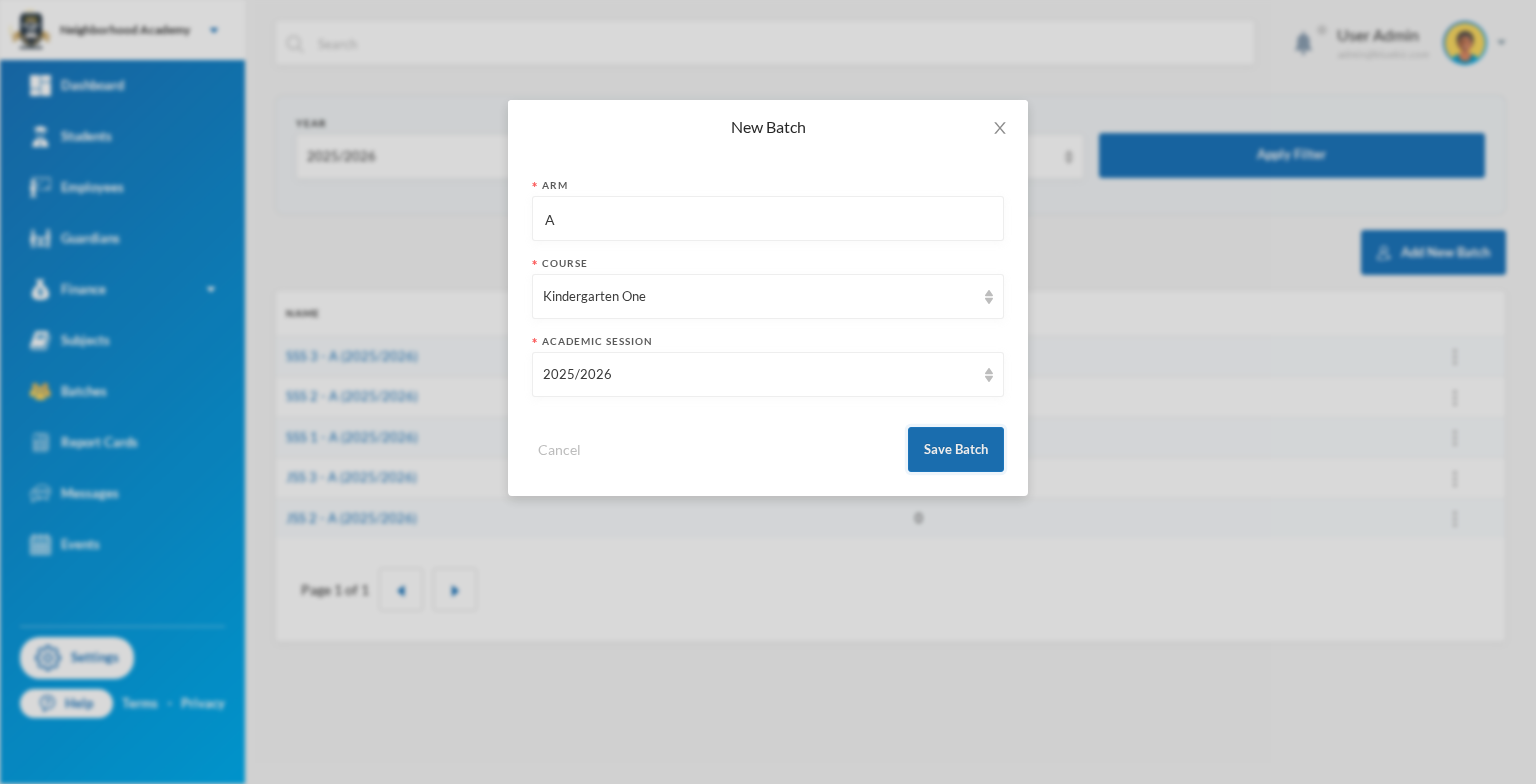 click on "Save Batch" at bounding box center (956, 449) 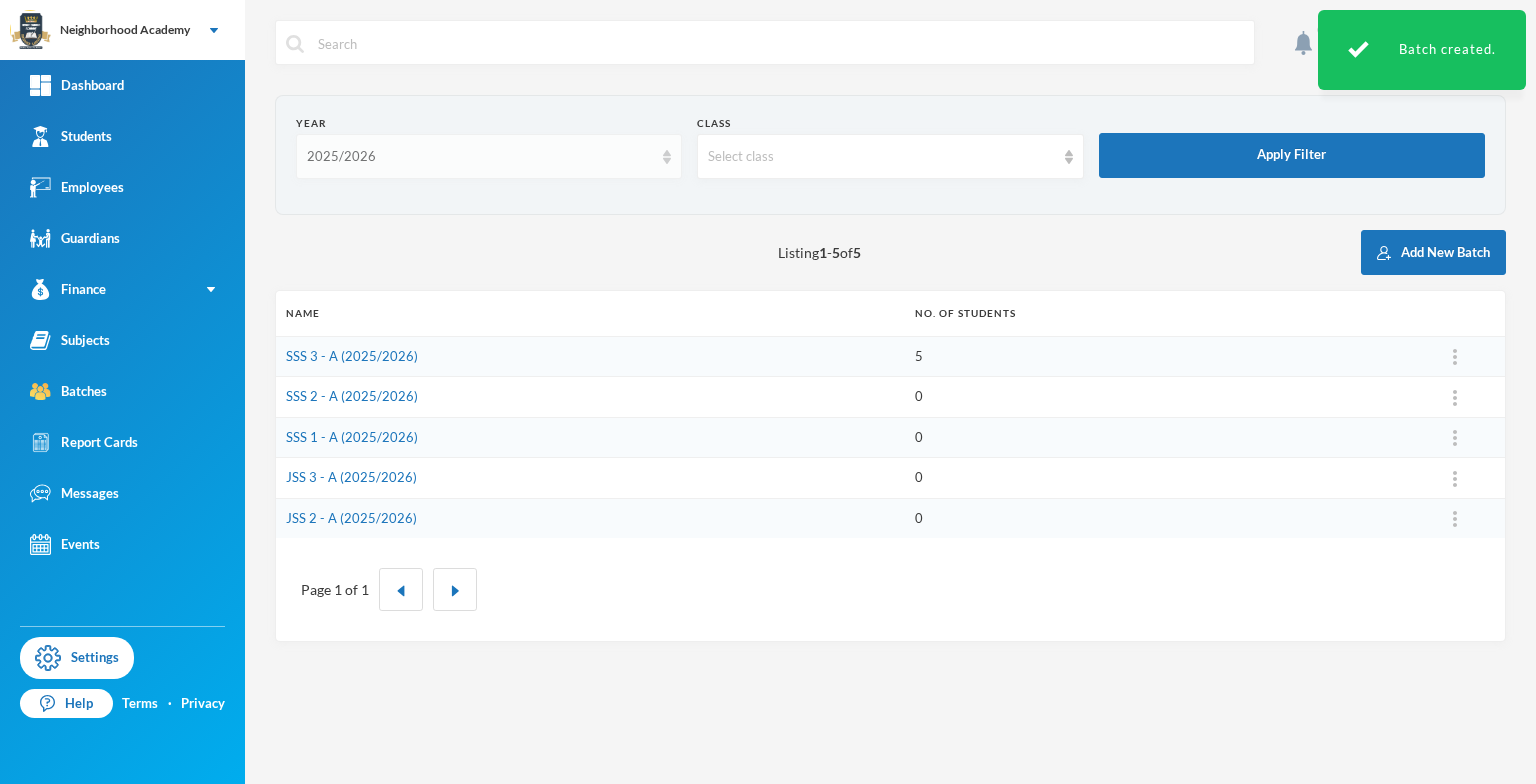 click at bounding box center (667, 157) 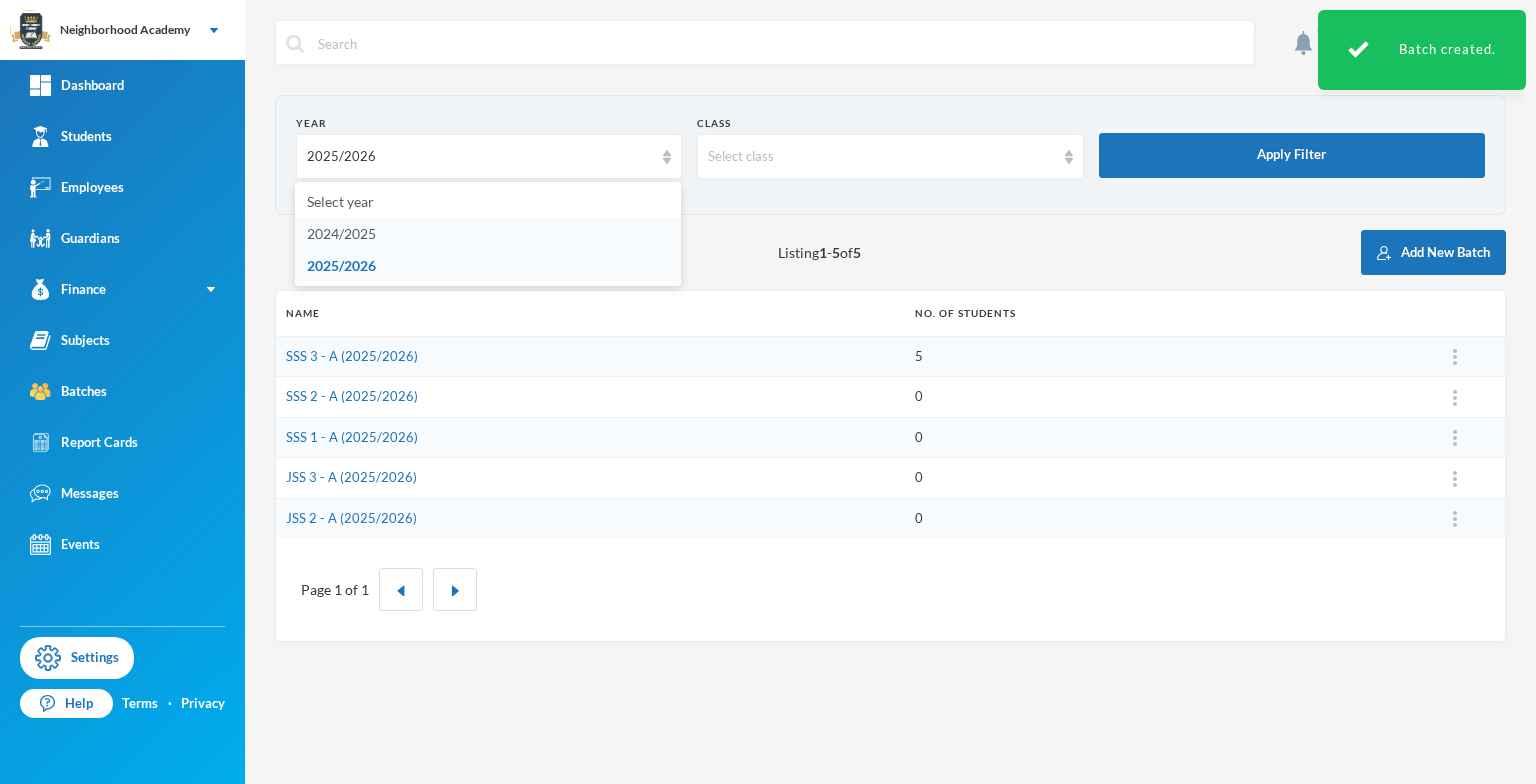 click on "2024/2025" at bounding box center (341, 233) 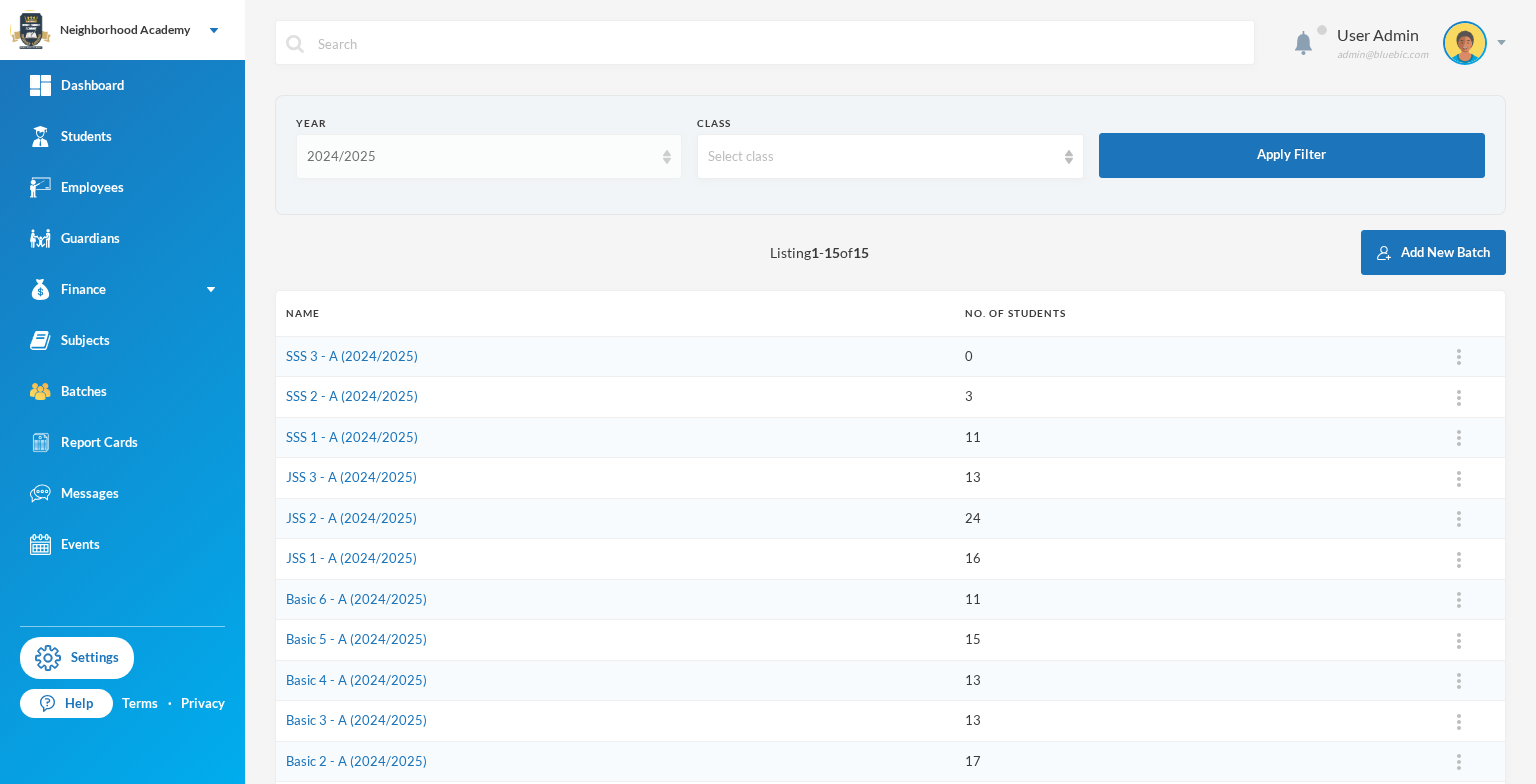 click at bounding box center [667, 157] 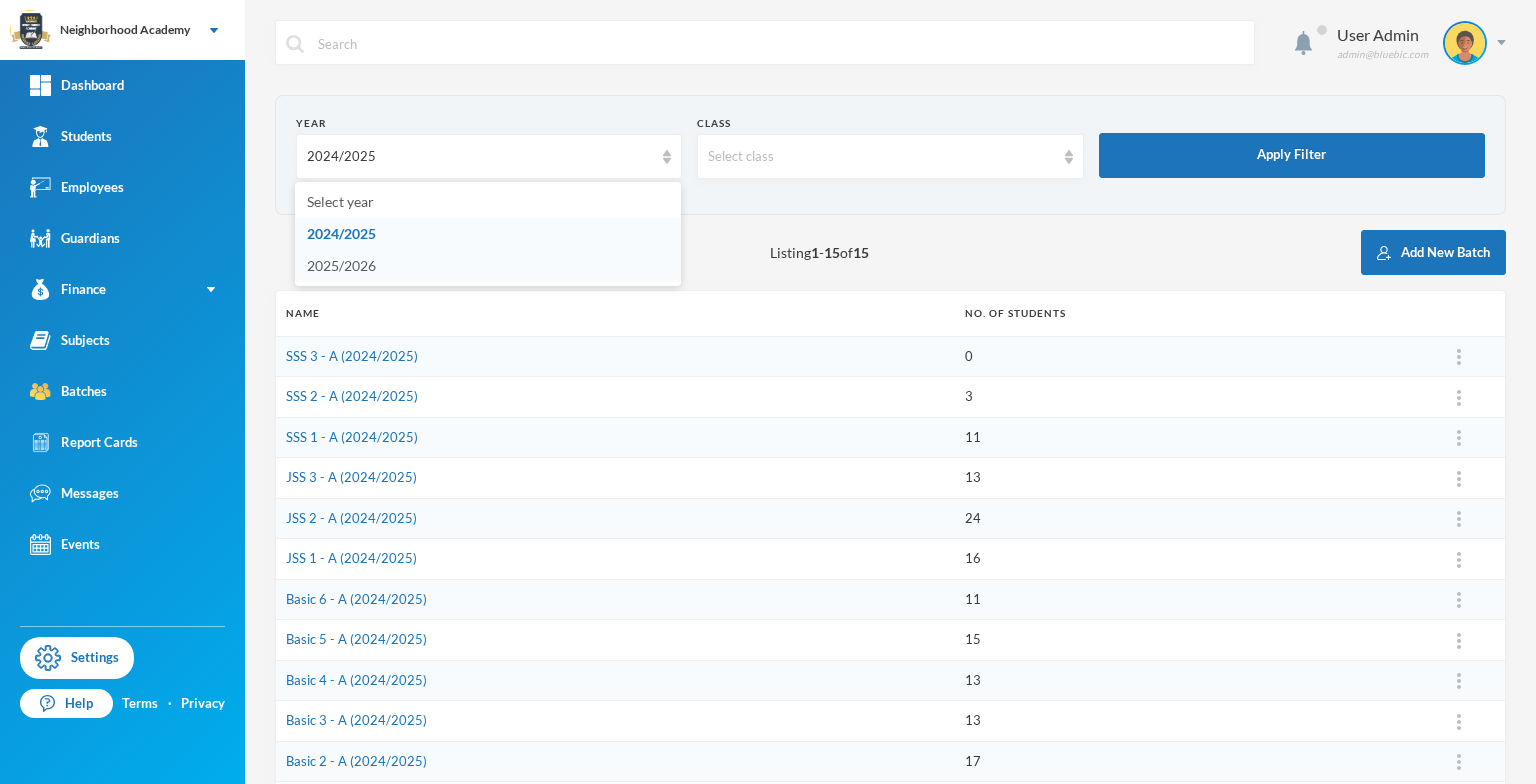 click on "2025/2026" at bounding box center (341, 265) 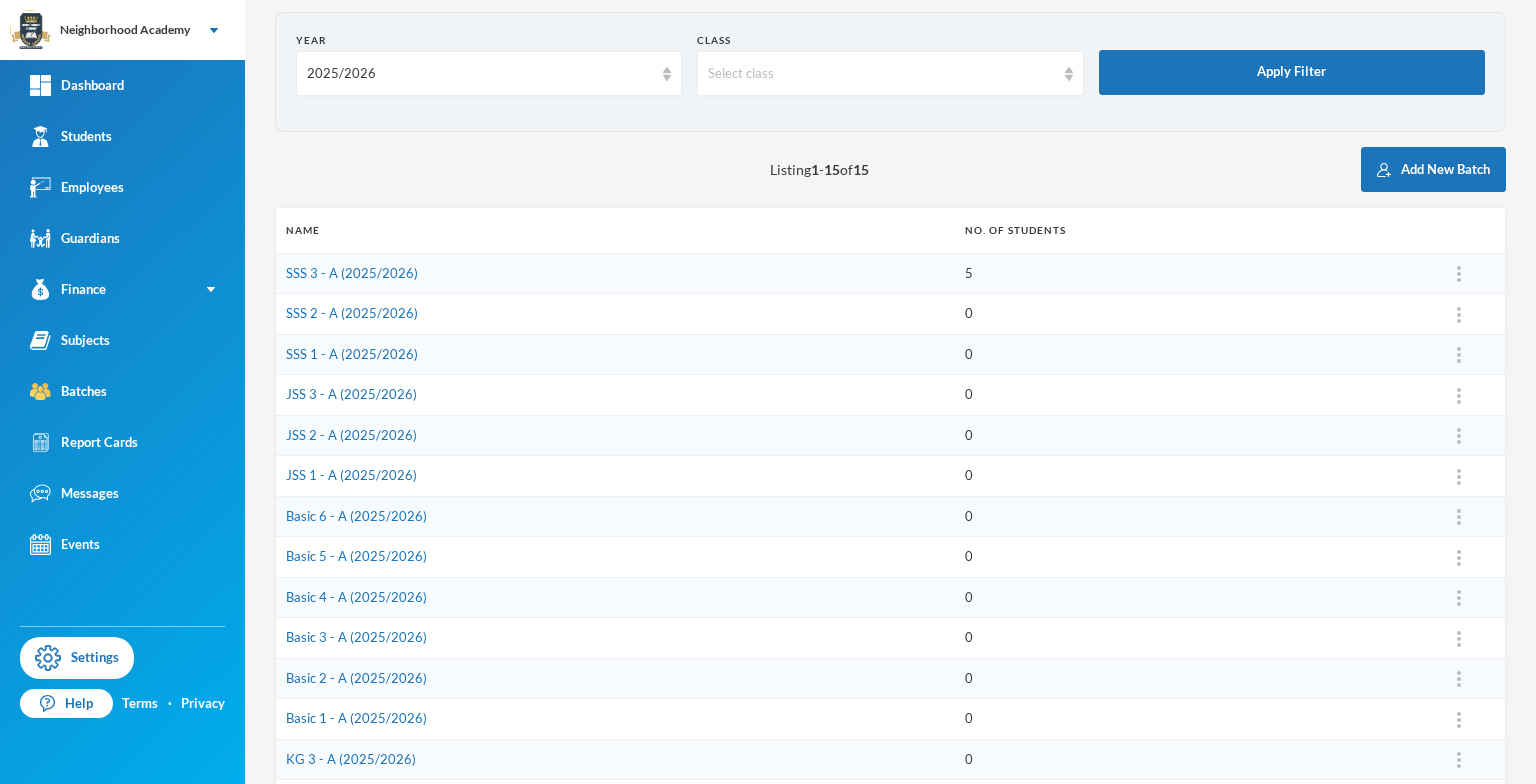 scroll, scrollTop: 79, scrollLeft: 0, axis: vertical 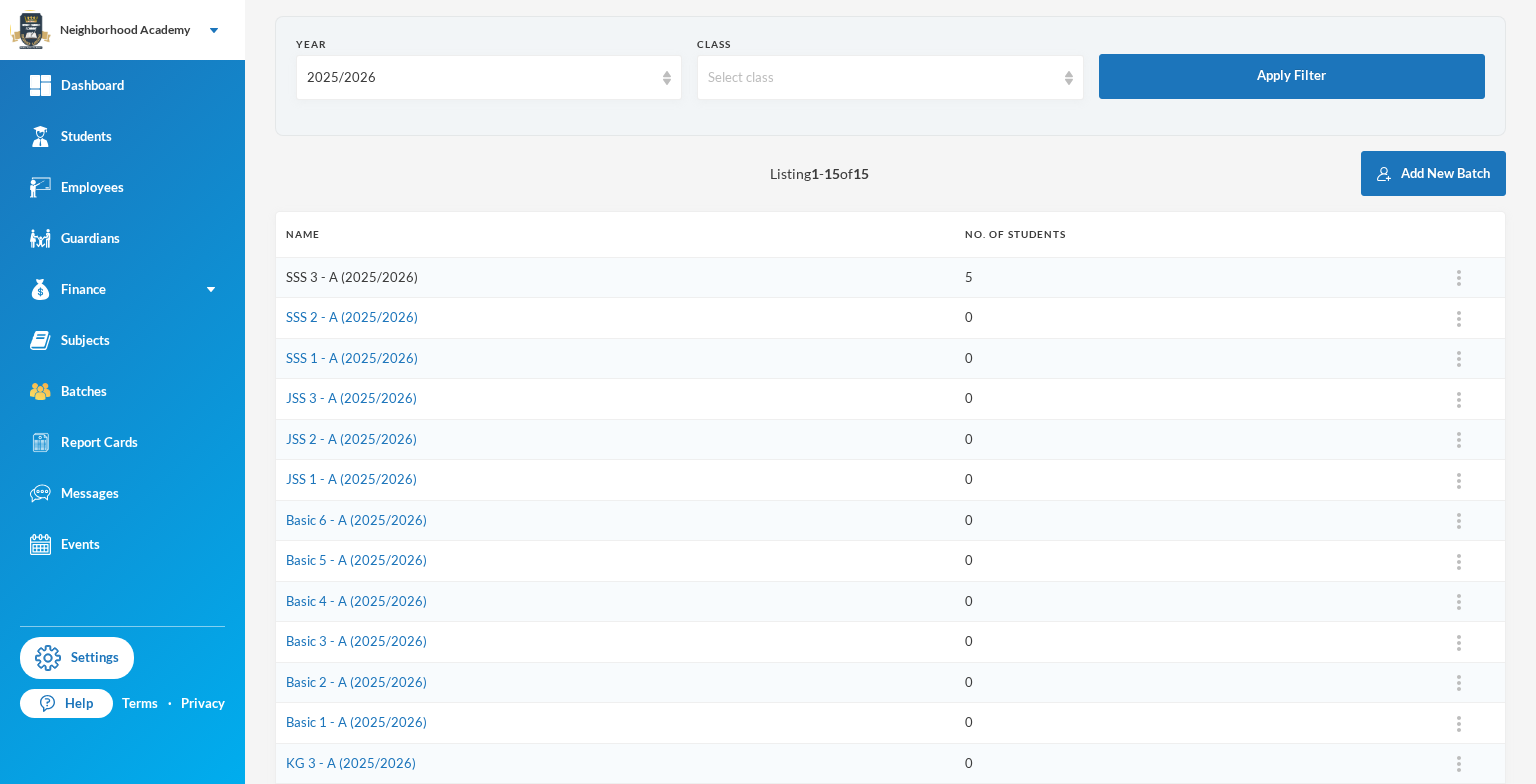 click on "SSS 3 - A (2025/2026)" at bounding box center [352, 277] 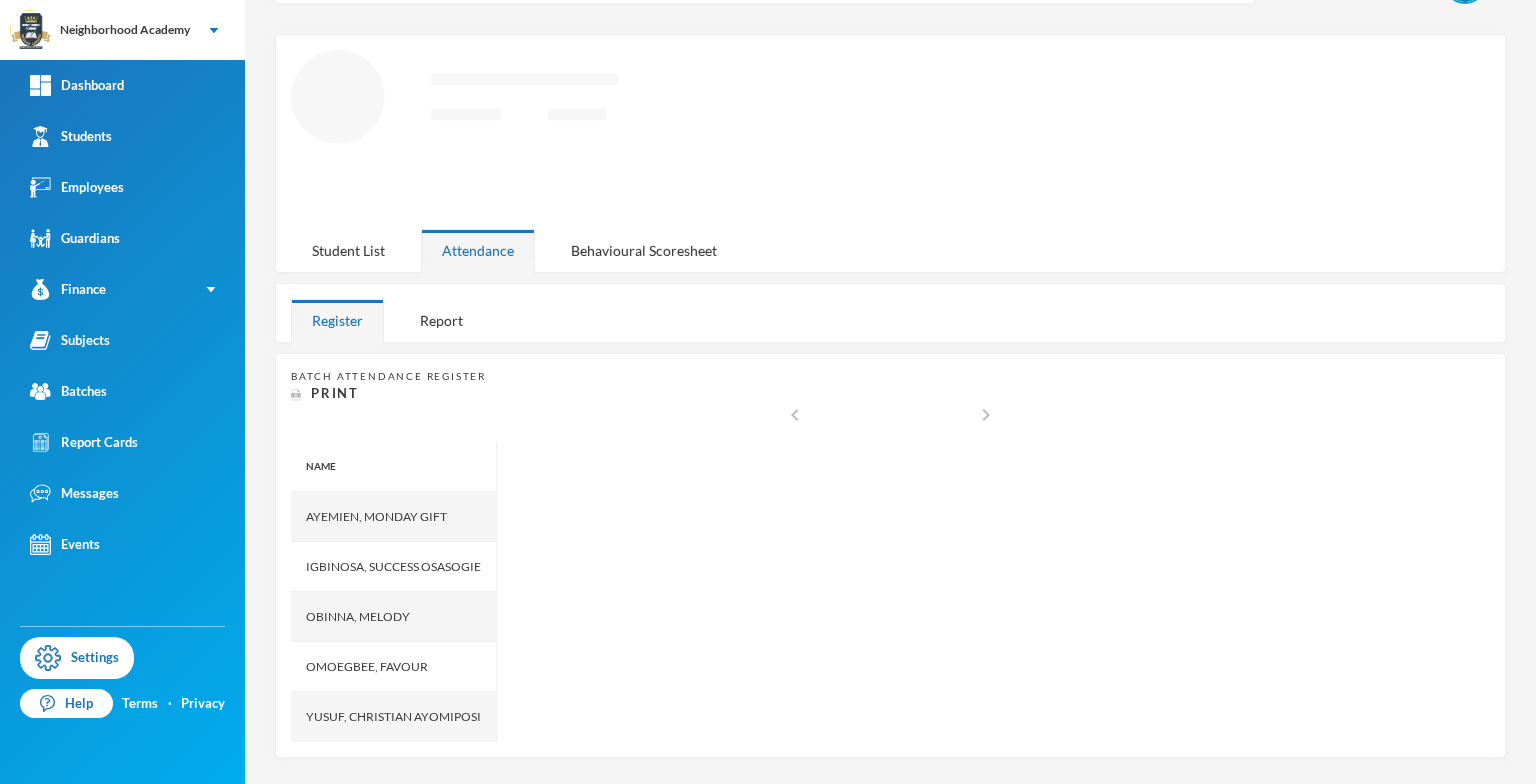 scroll, scrollTop: 0, scrollLeft: 0, axis: both 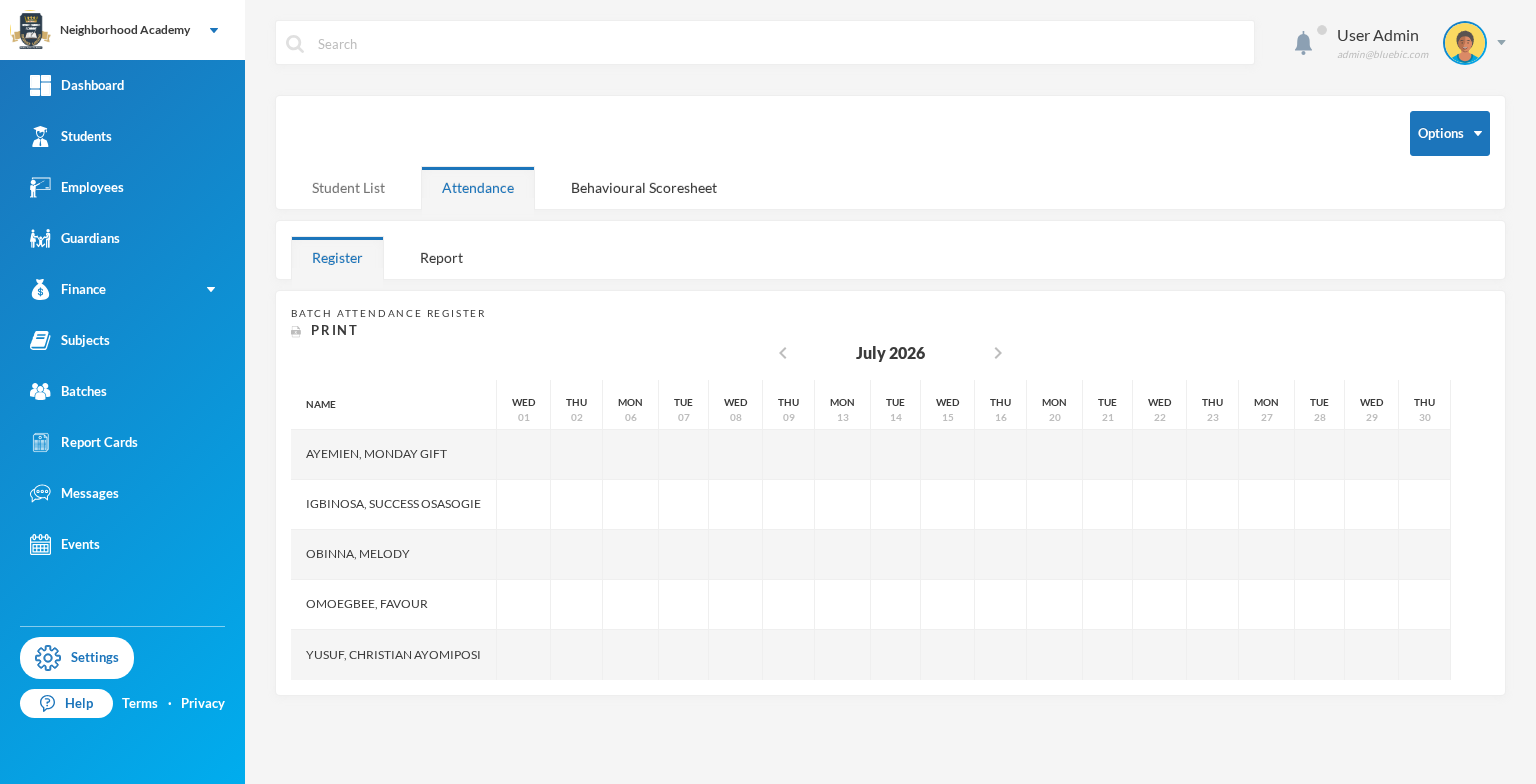 click on "Student List" at bounding box center [348, 187] 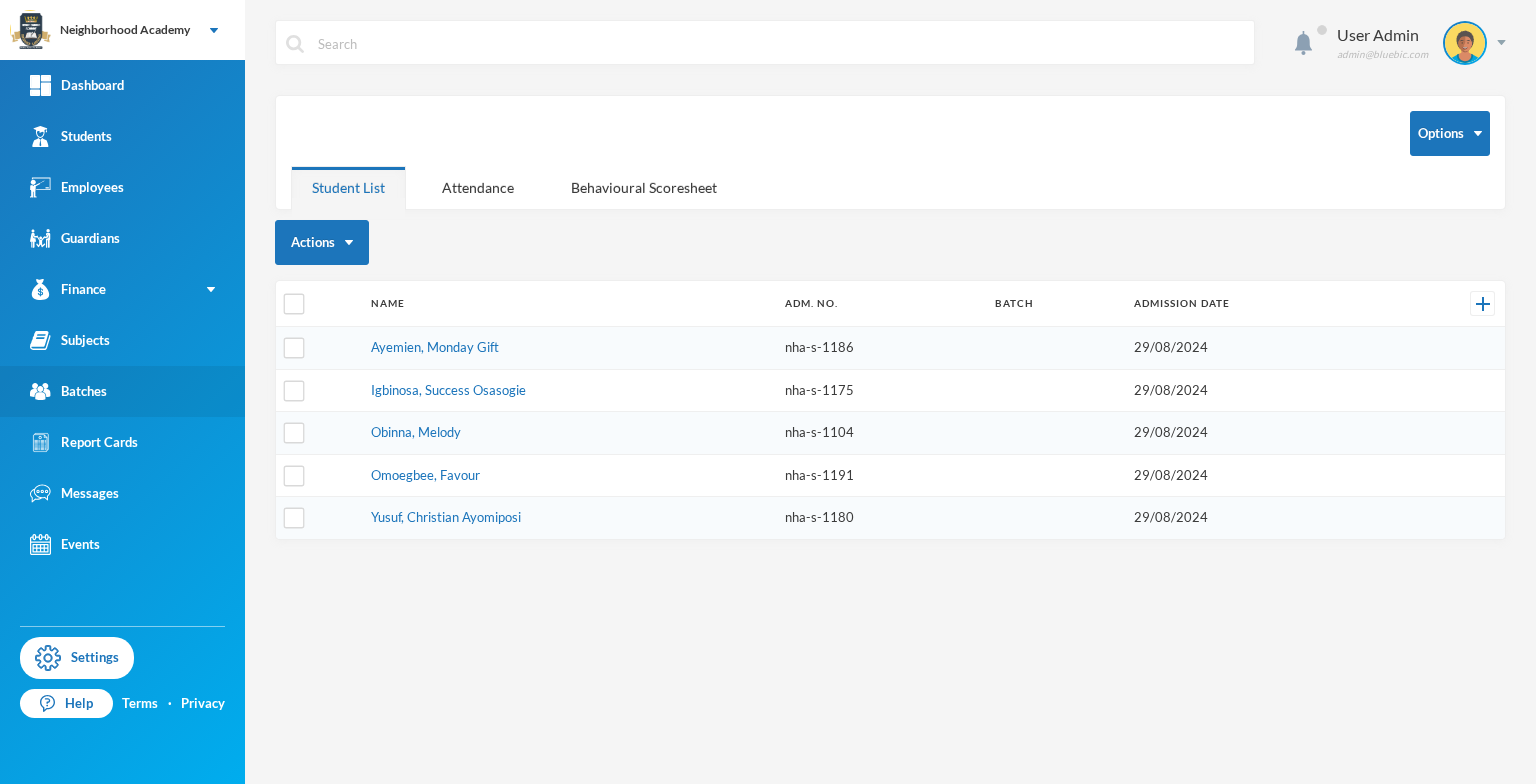 click on "Batches" at bounding box center (68, 391) 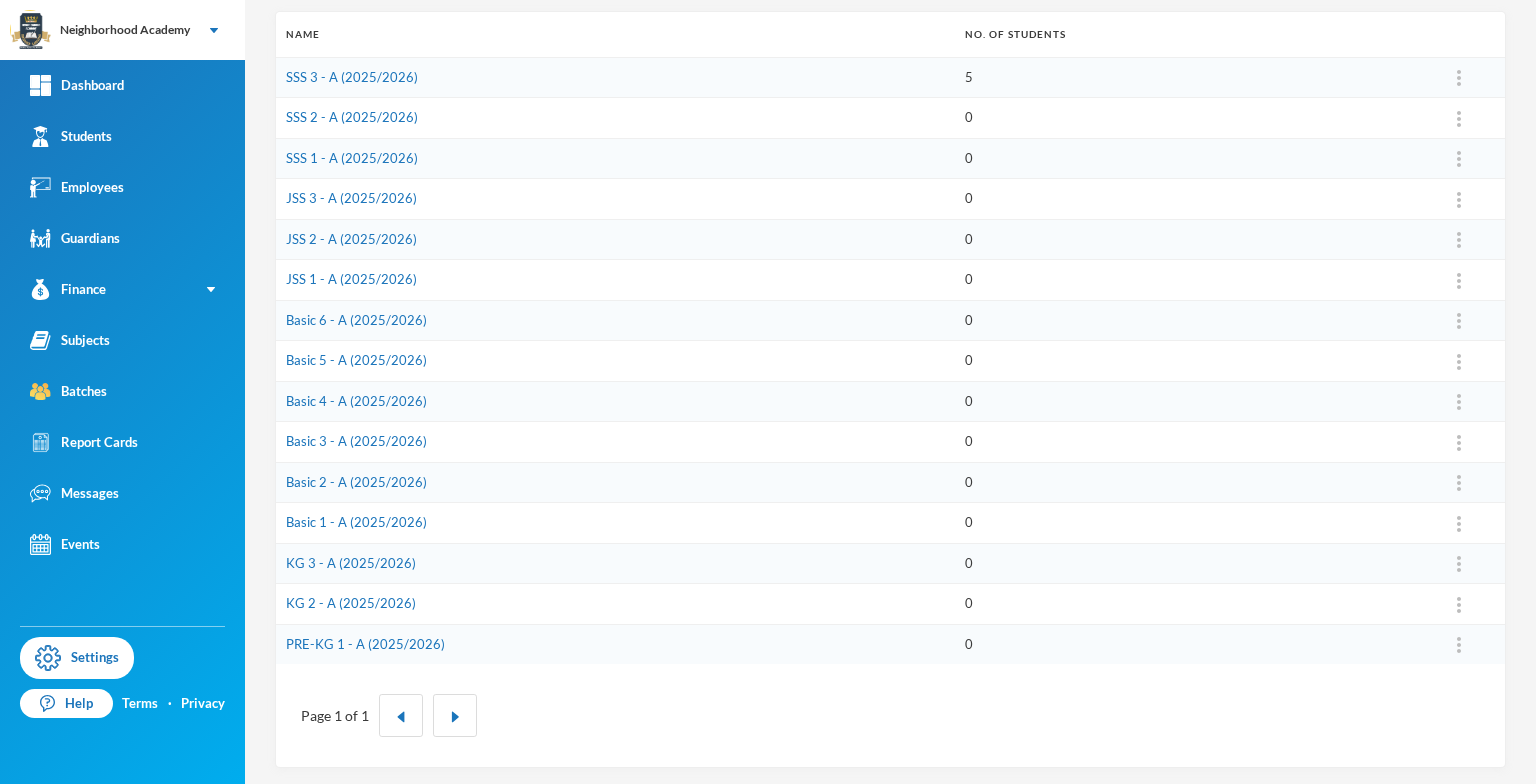 scroll, scrollTop: 179, scrollLeft: 0, axis: vertical 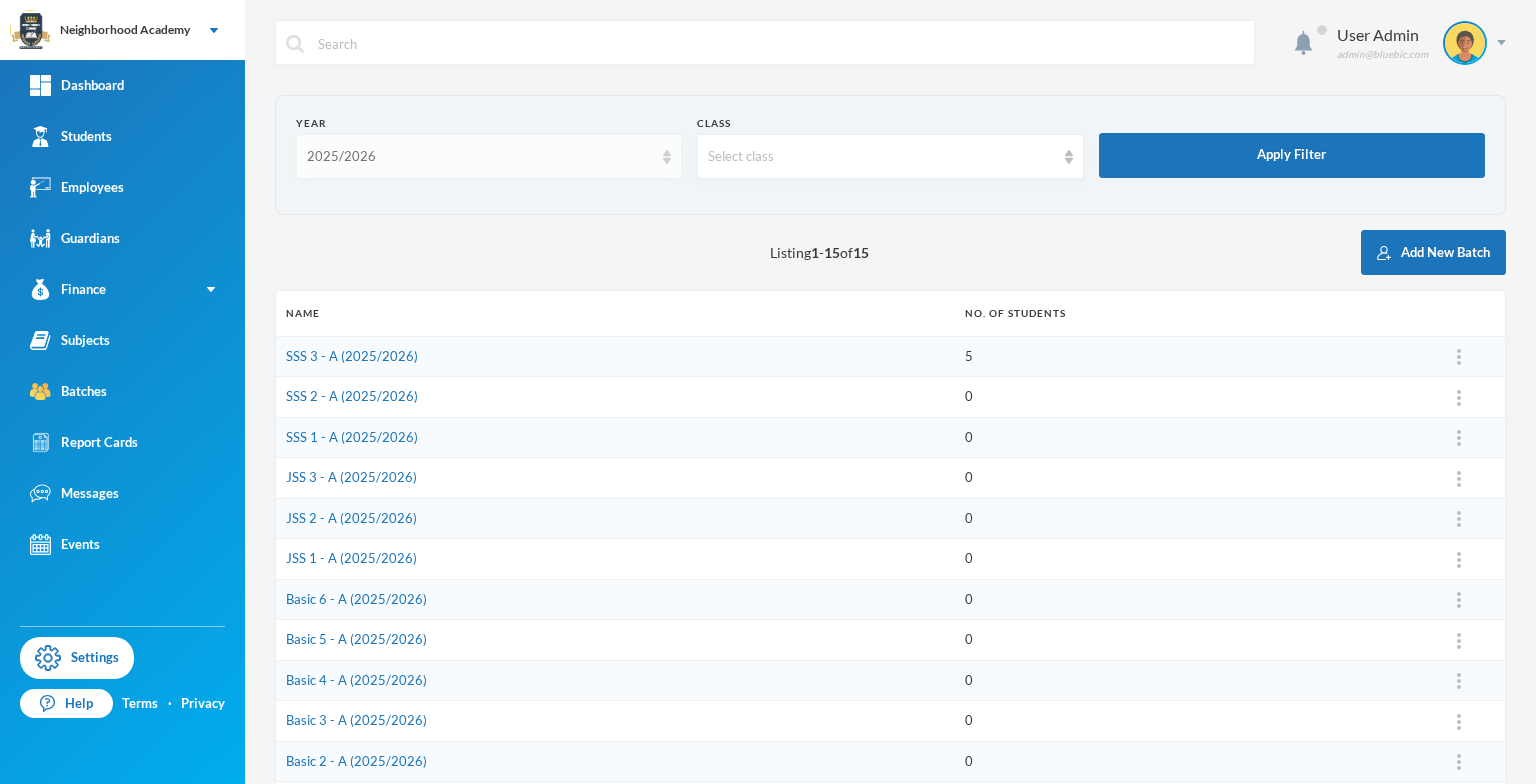 click on "2025/2026" at bounding box center (489, 156) 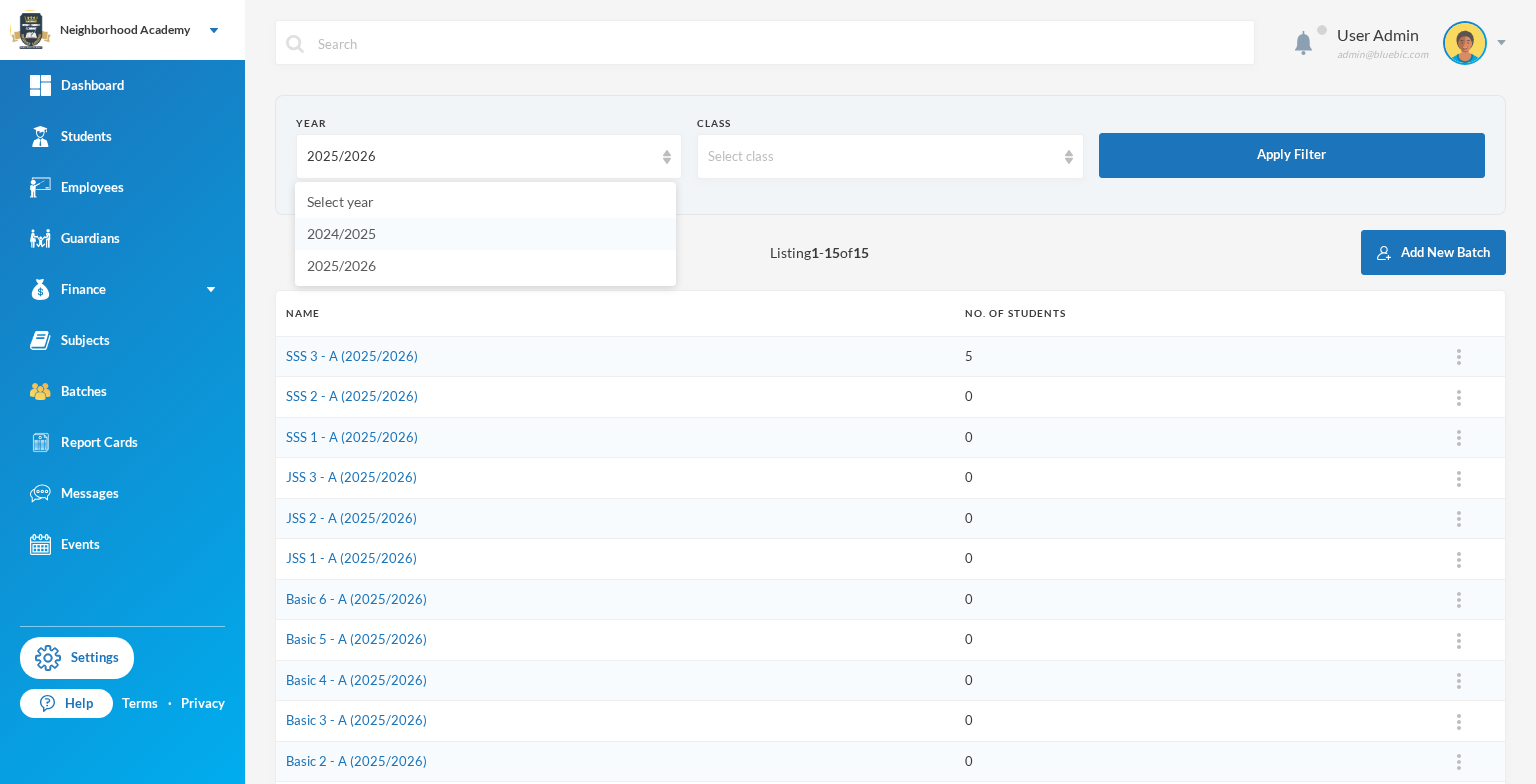 click on "2024/2025" at bounding box center [341, 233] 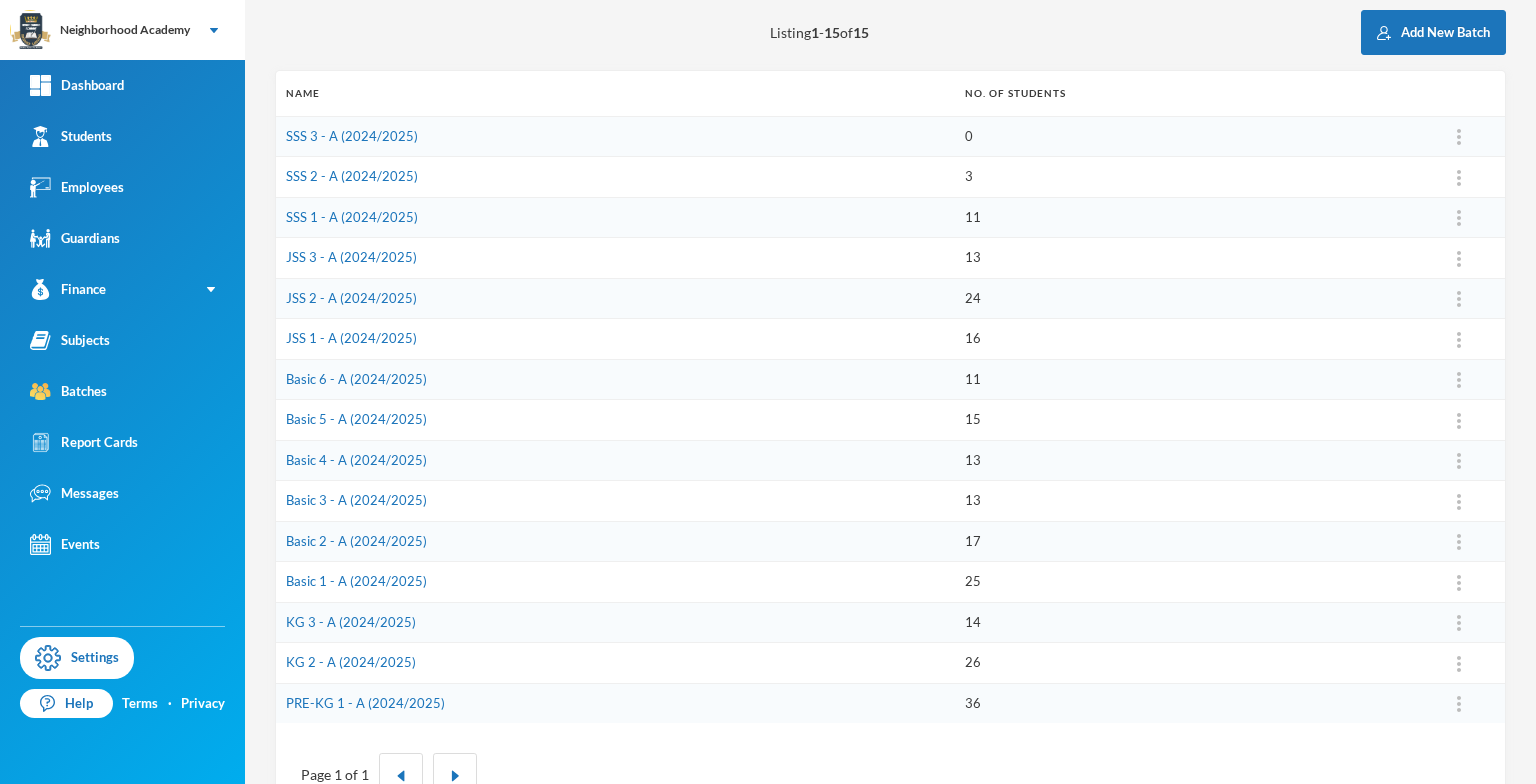 scroll, scrollTop: 279, scrollLeft: 0, axis: vertical 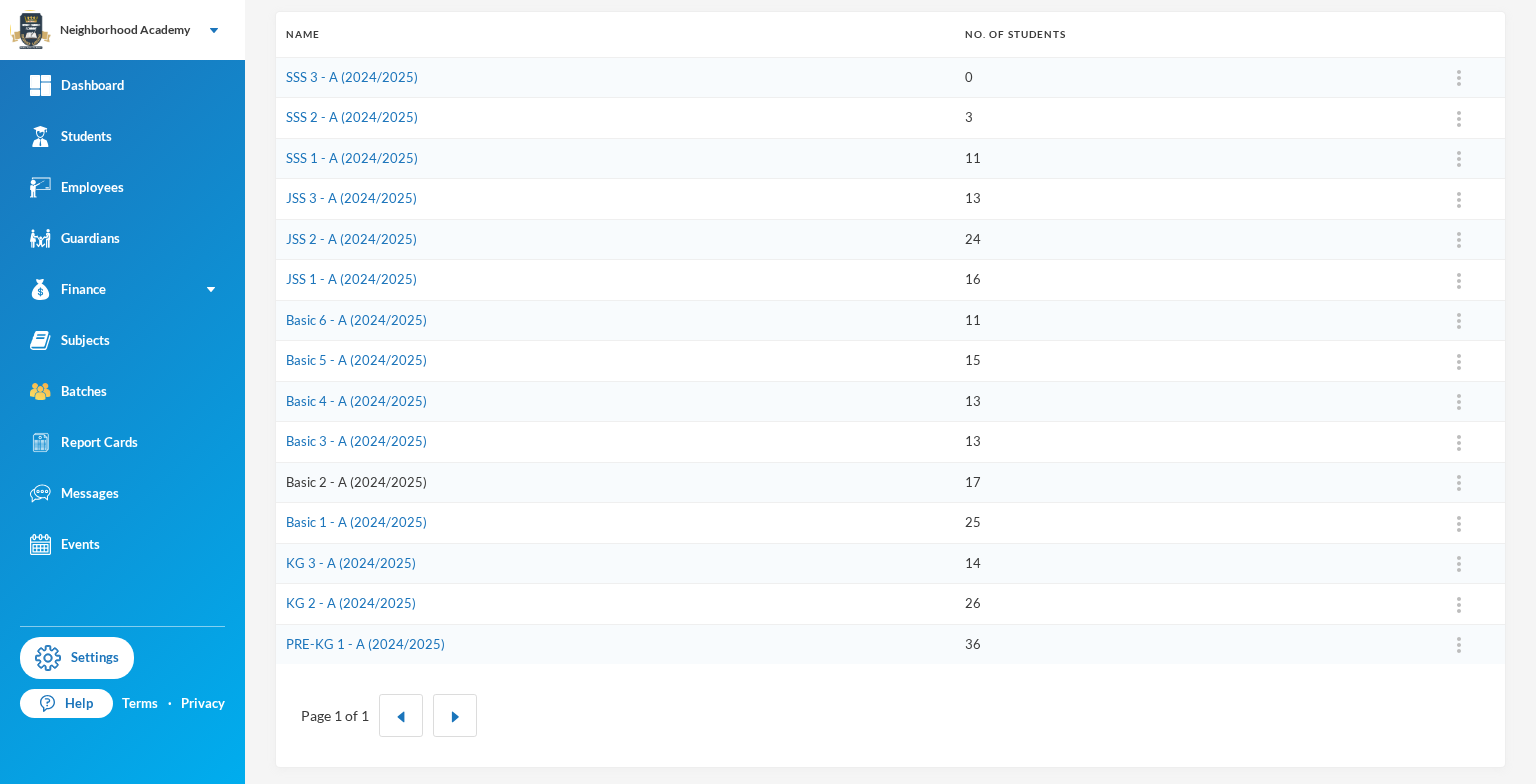 click on "Basic 2 - A (2024/2025)" at bounding box center (356, 482) 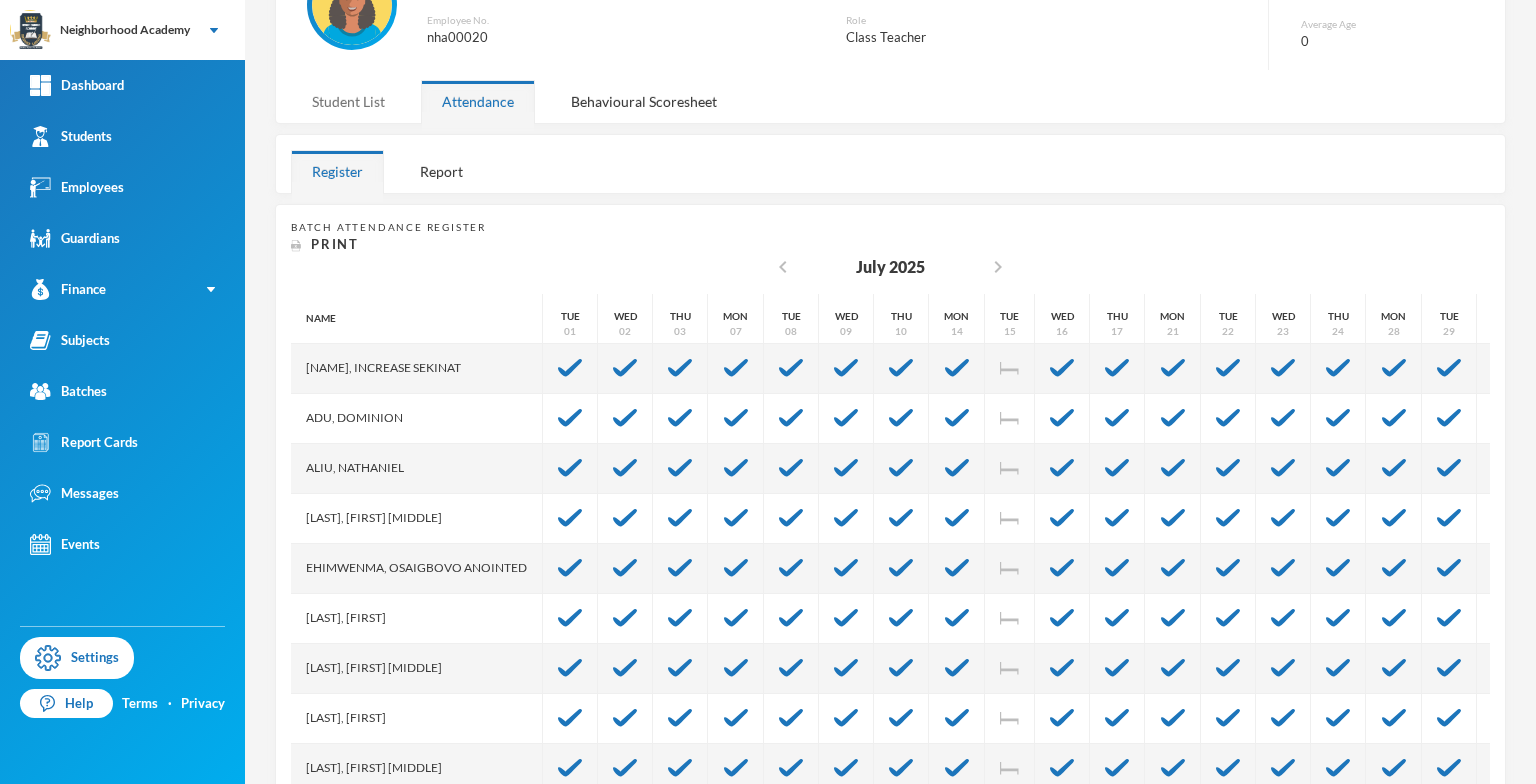 scroll, scrollTop: 146, scrollLeft: 0, axis: vertical 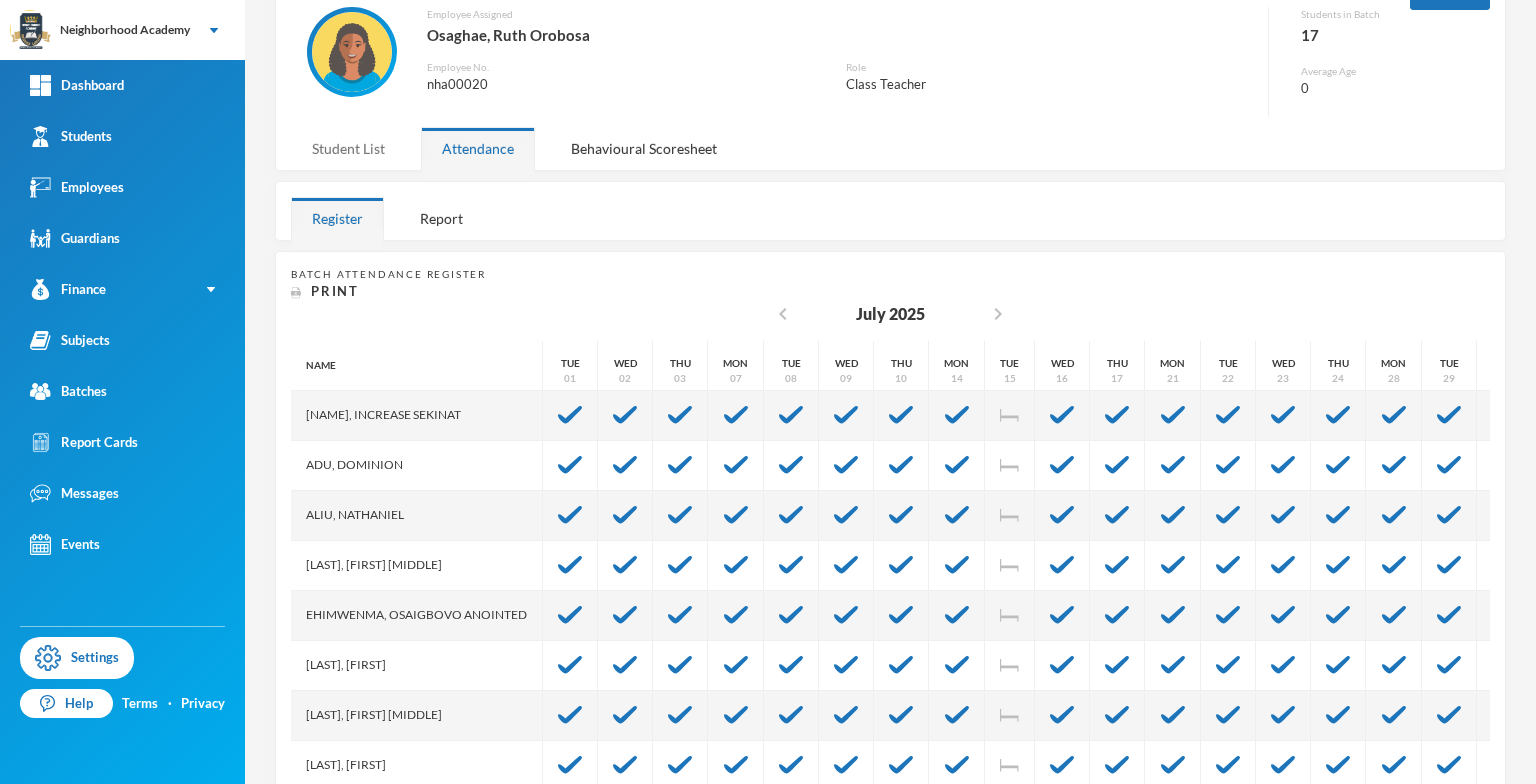 click on "Student List" at bounding box center (348, 148) 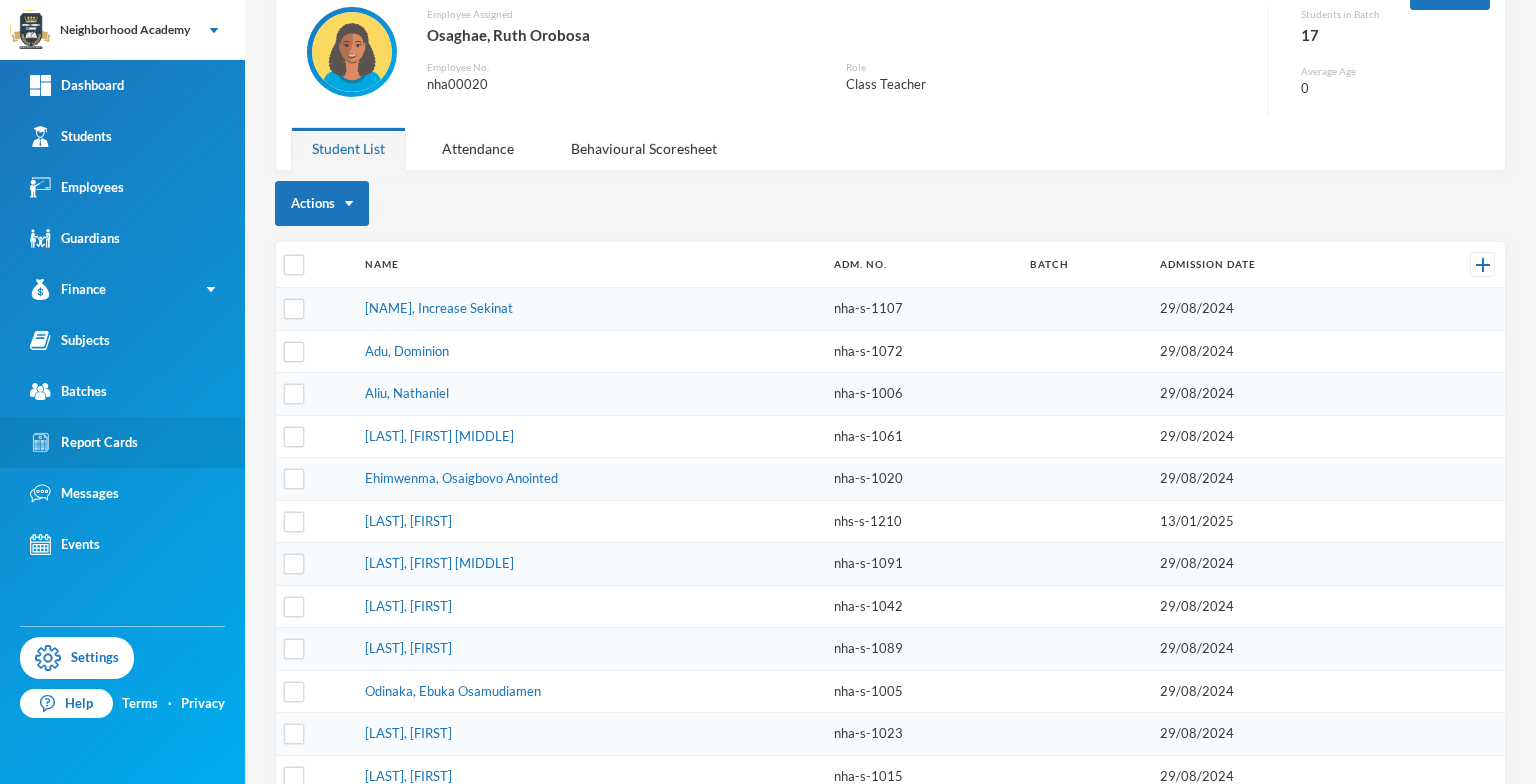 click on "Report Cards" at bounding box center [84, 442] 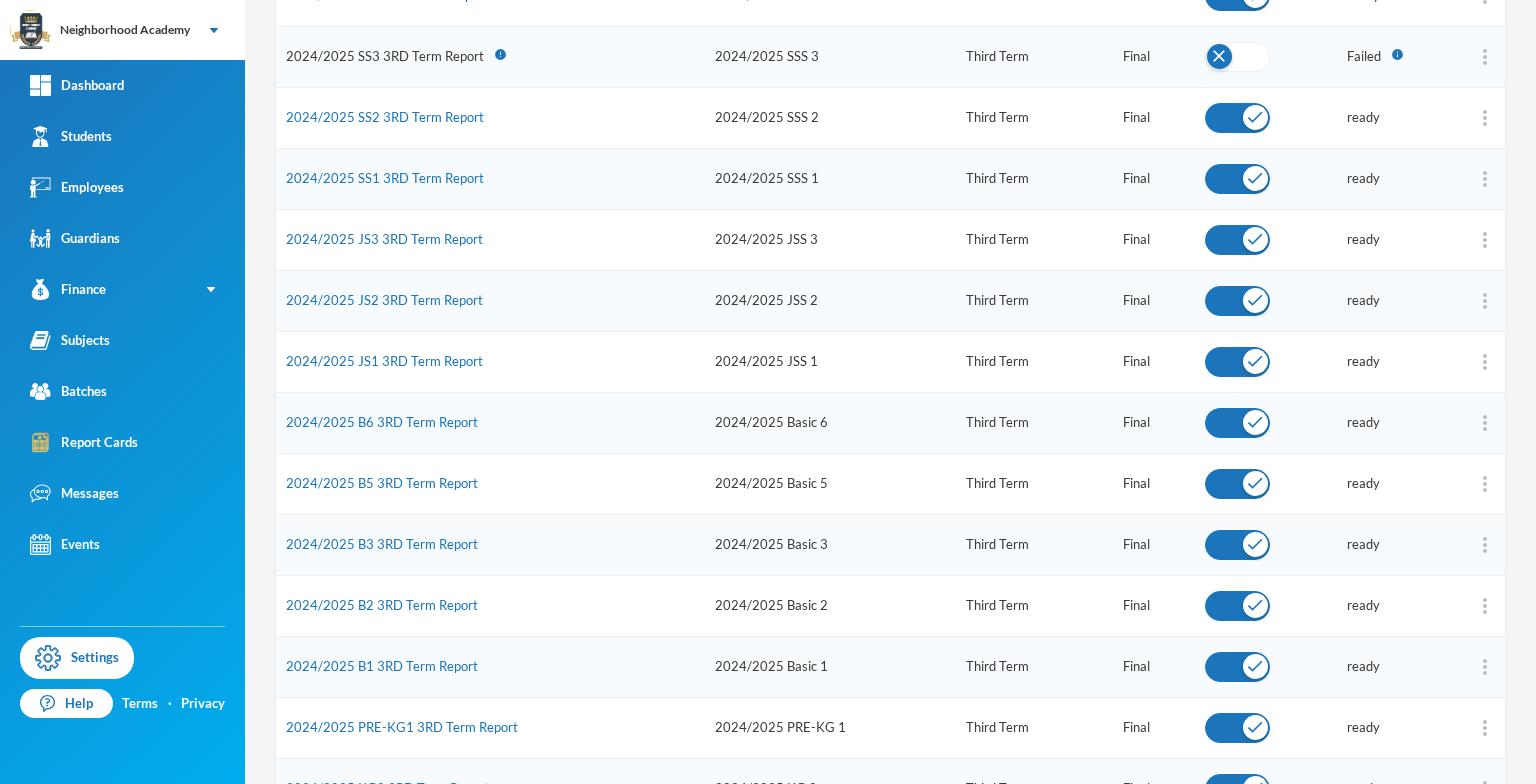 scroll, scrollTop: 500, scrollLeft: 0, axis: vertical 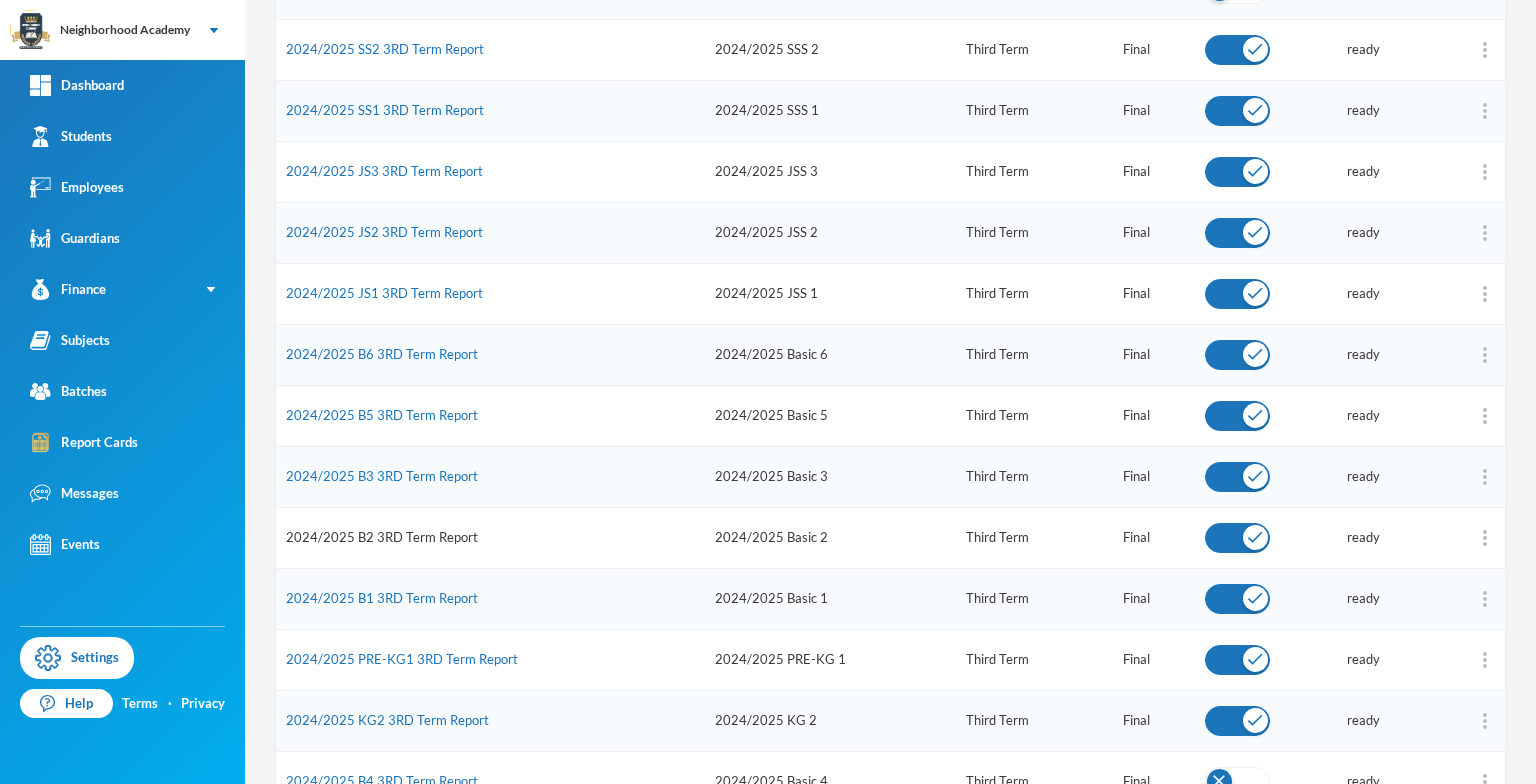 click on "2024/2025 B2 3RD Term Report" at bounding box center (382, 537) 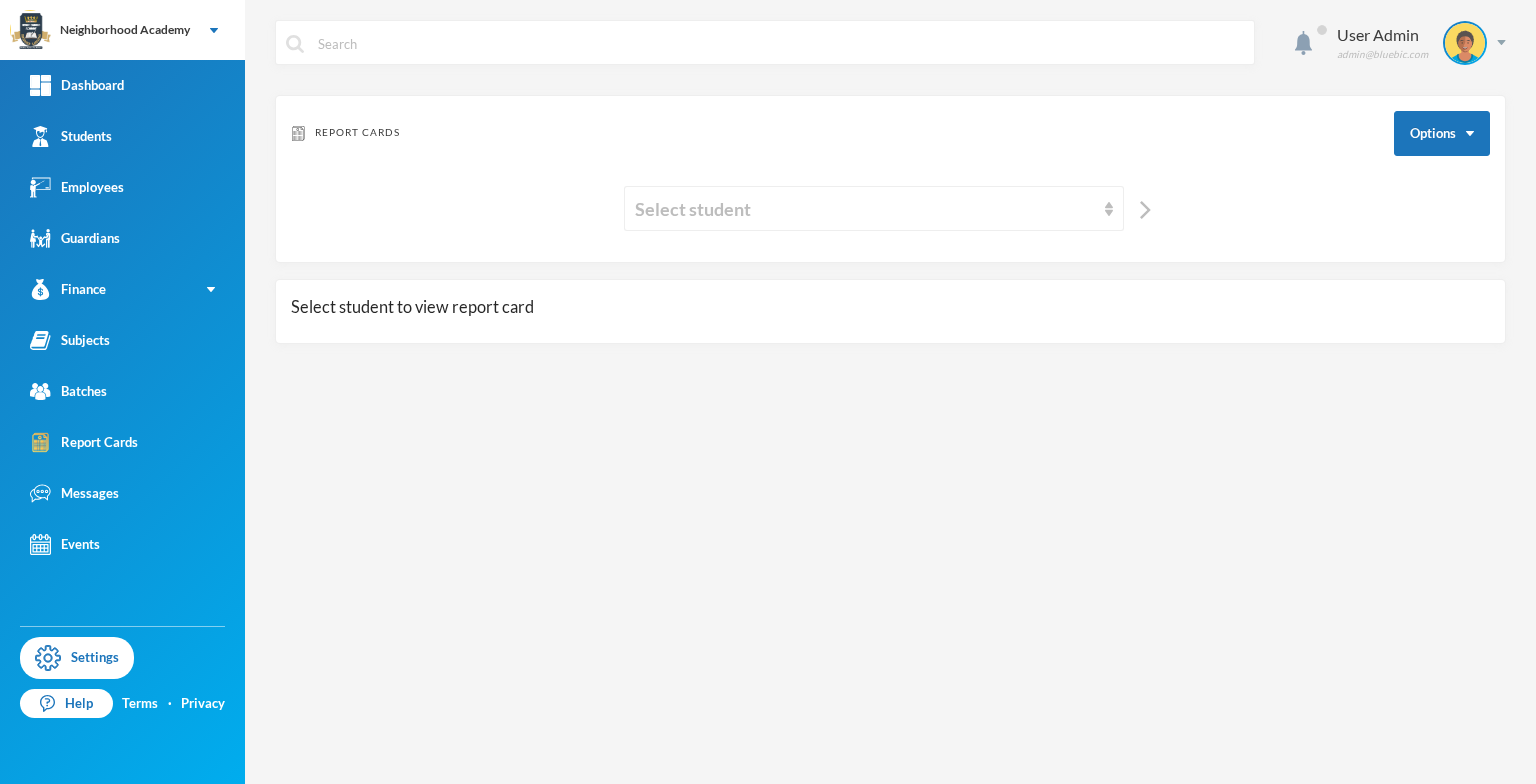 scroll, scrollTop: 0, scrollLeft: 0, axis: both 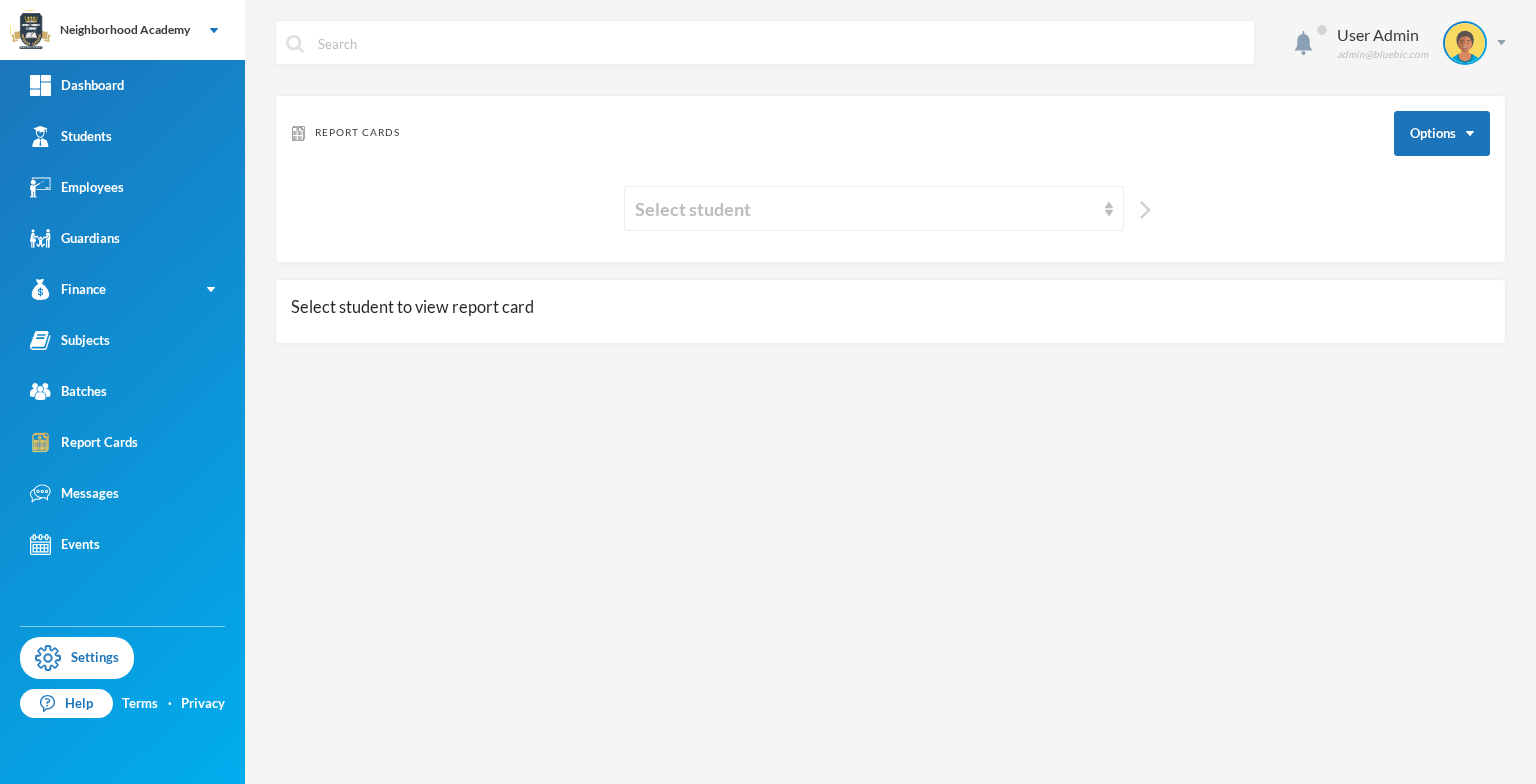 click at bounding box center (1145, 210) 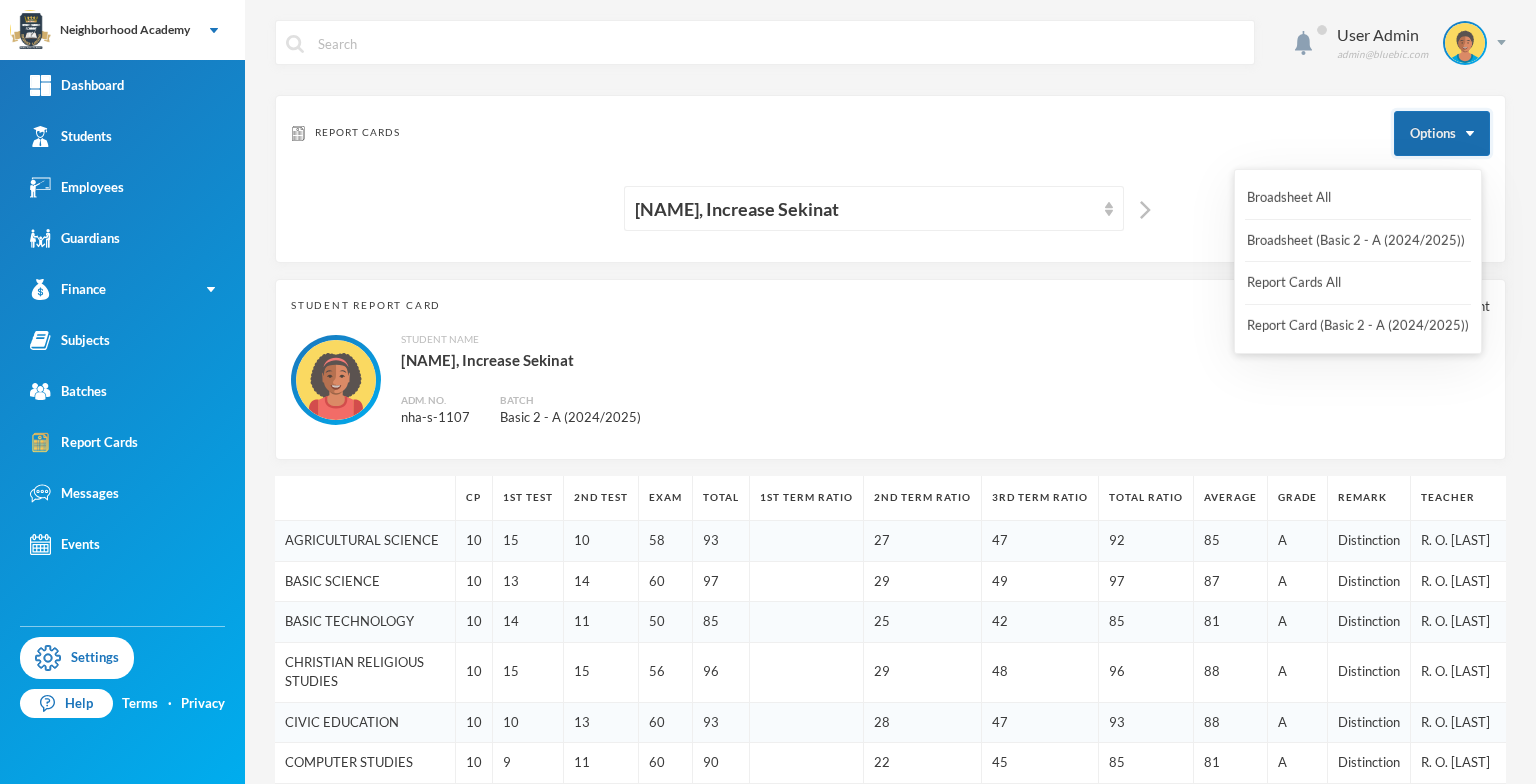 click on "Options" at bounding box center [1442, 133] 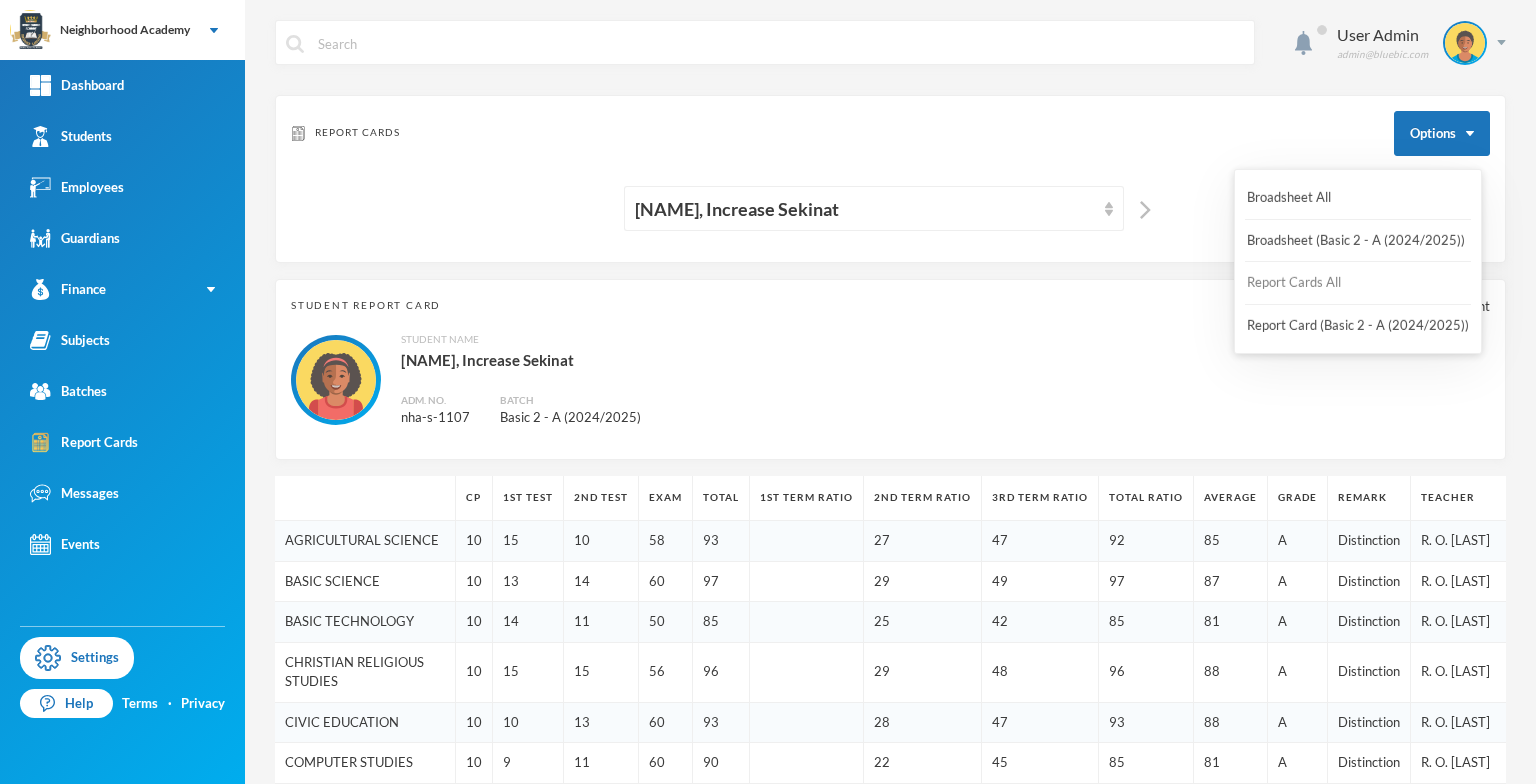 click on "Report Cards All" at bounding box center (1294, 283) 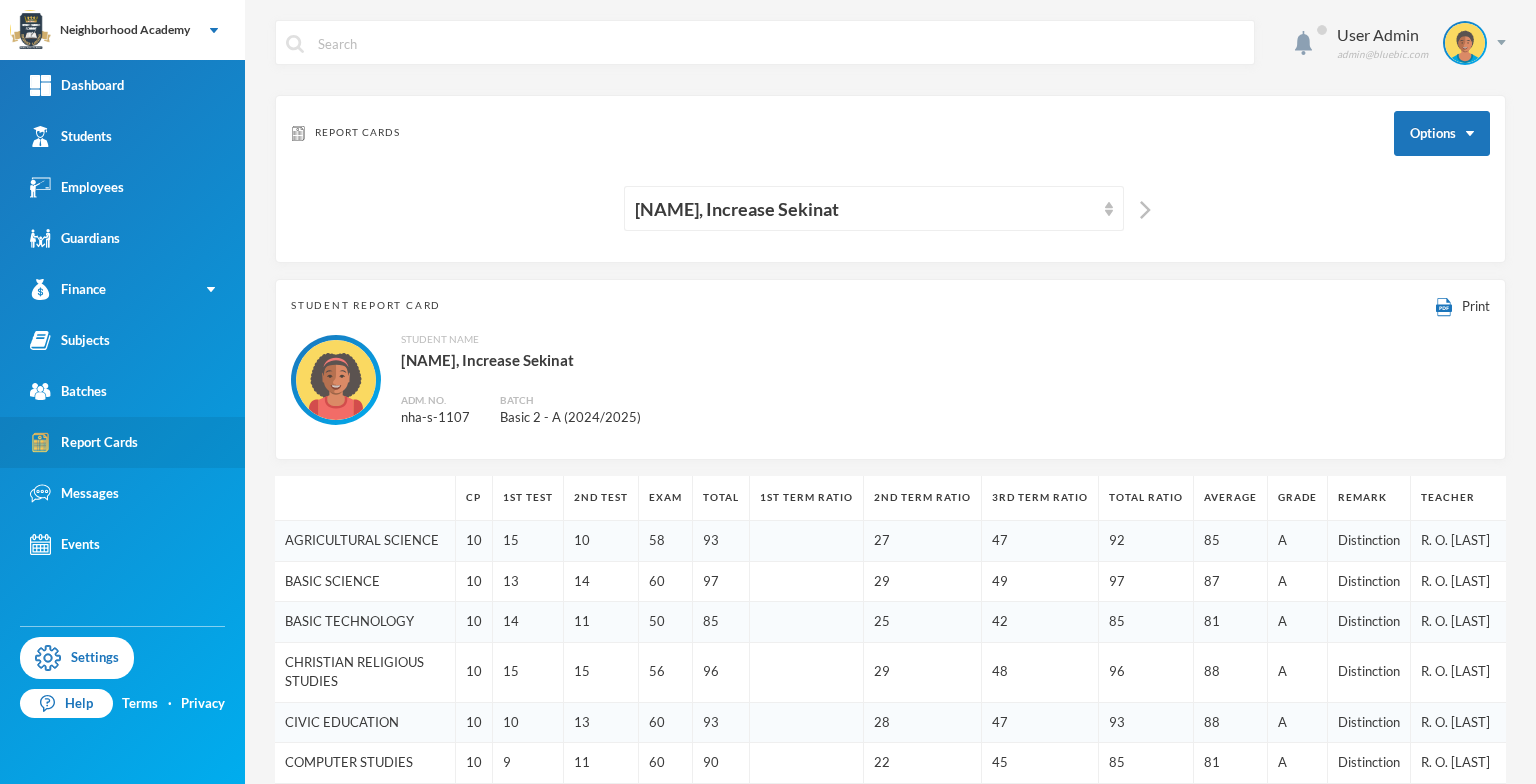 click on "Report Cards" at bounding box center [84, 442] 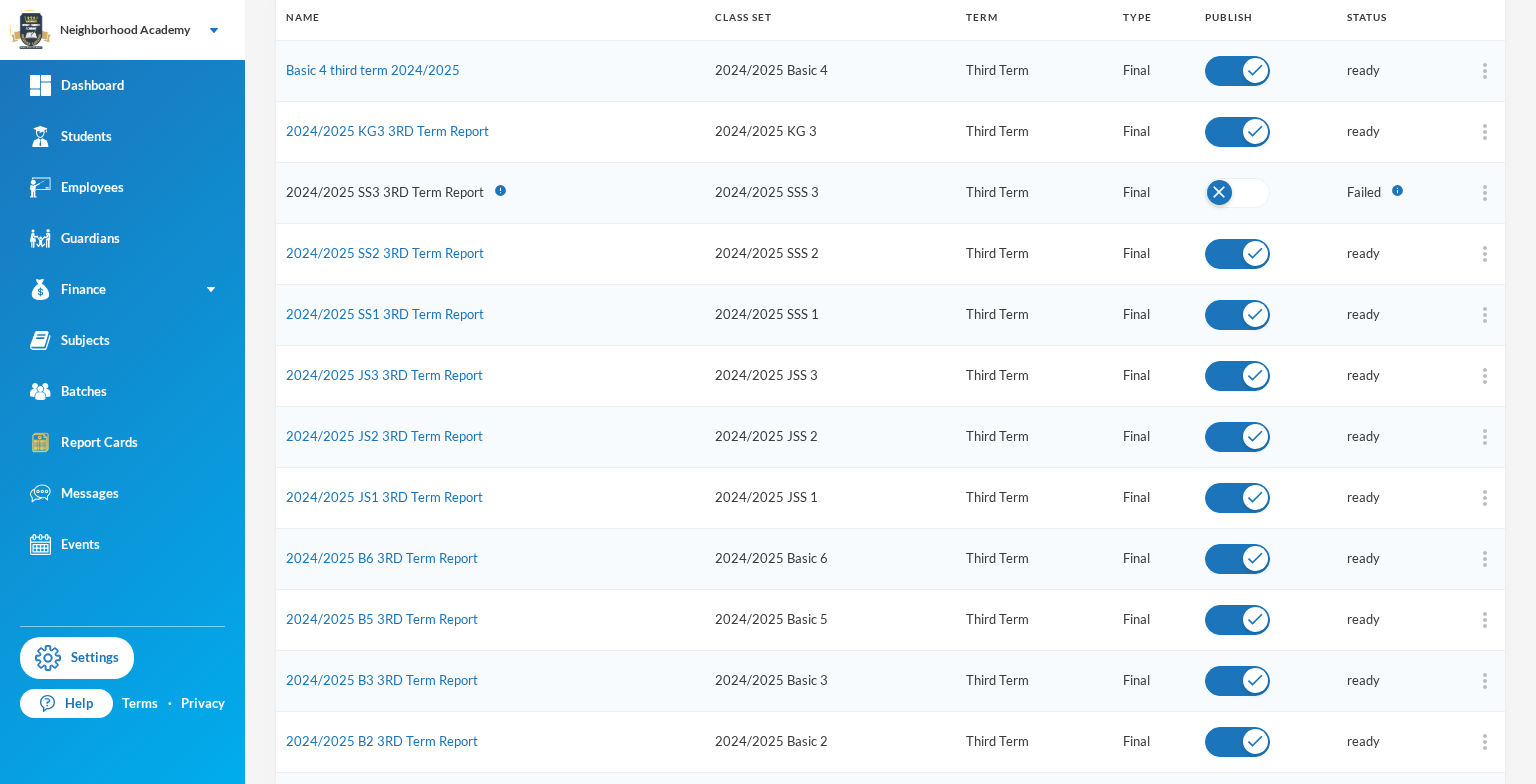 scroll, scrollTop: 300, scrollLeft: 0, axis: vertical 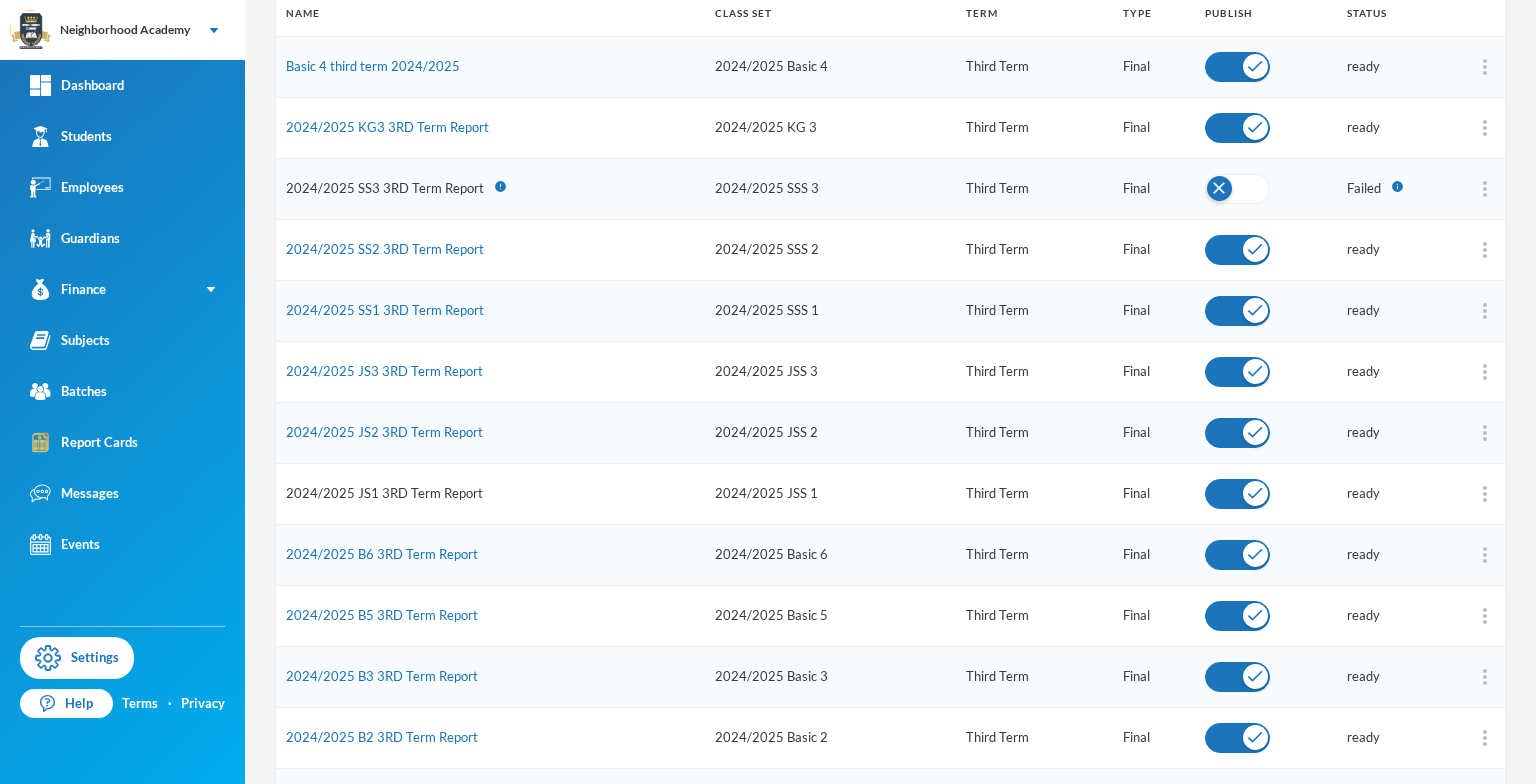 click on "2024/2025 JS1 3RD Term Report" at bounding box center (384, 493) 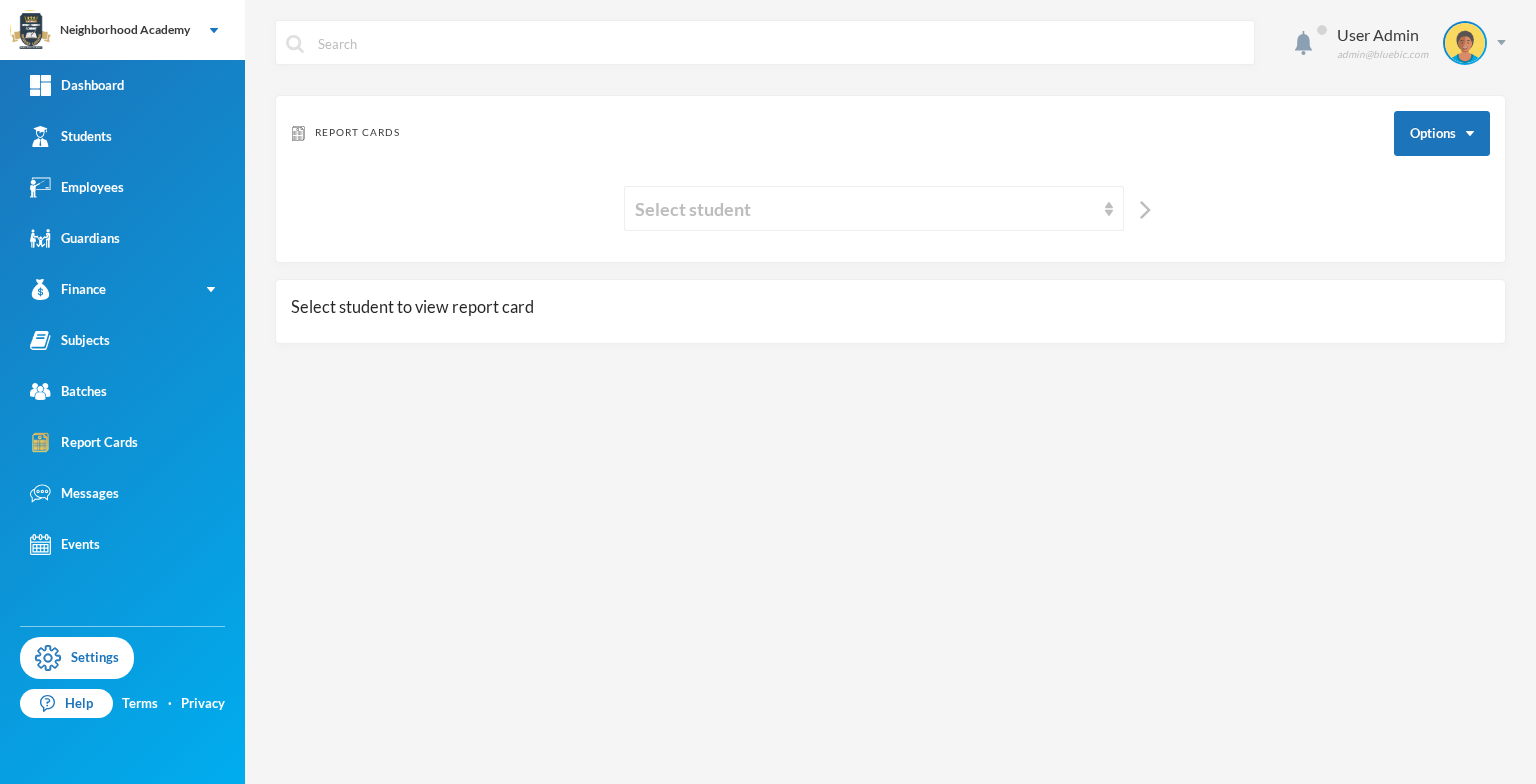 scroll, scrollTop: 0, scrollLeft: 0, axis: both 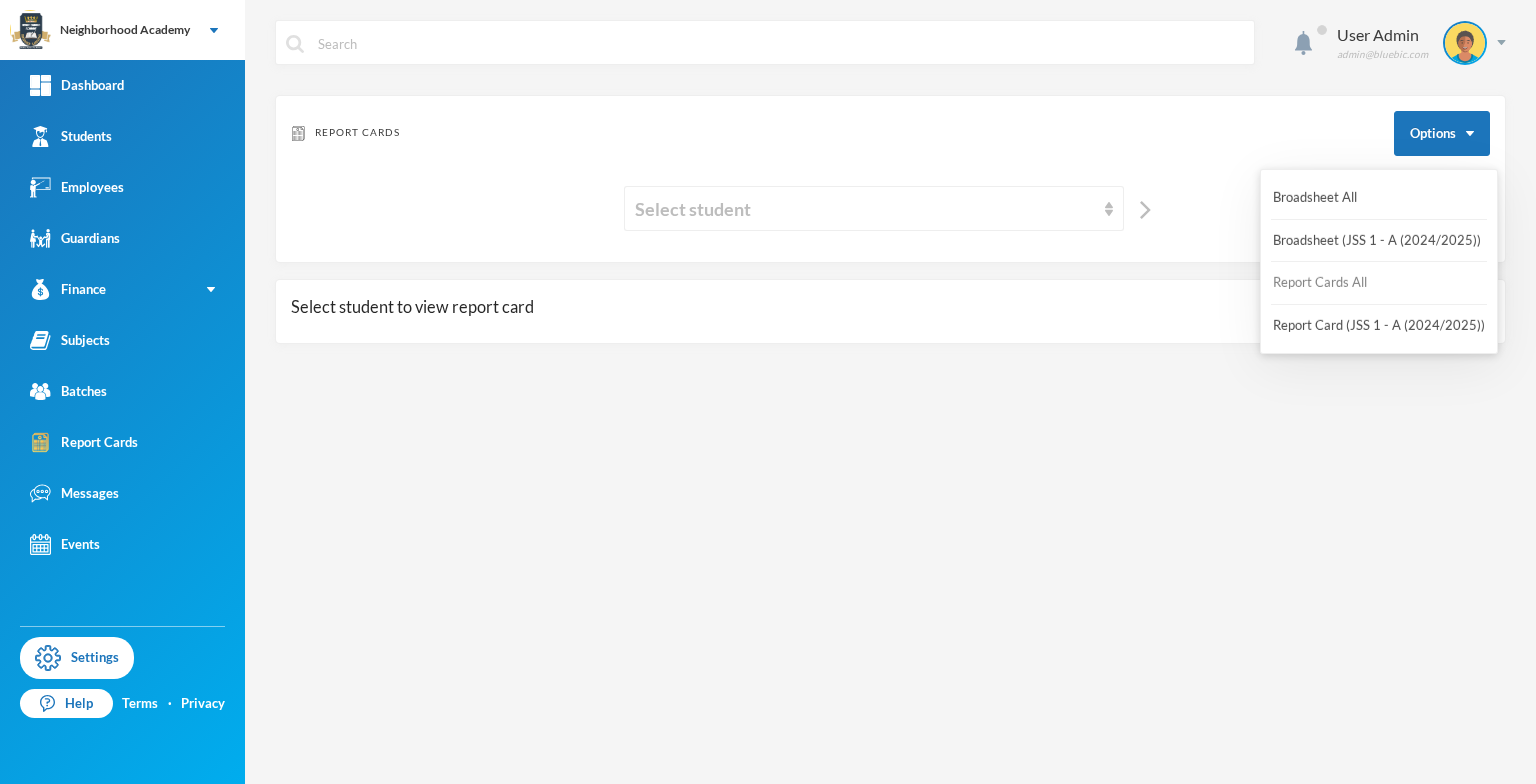 click on "Report Cards All" at bounding box center [1320, 283] 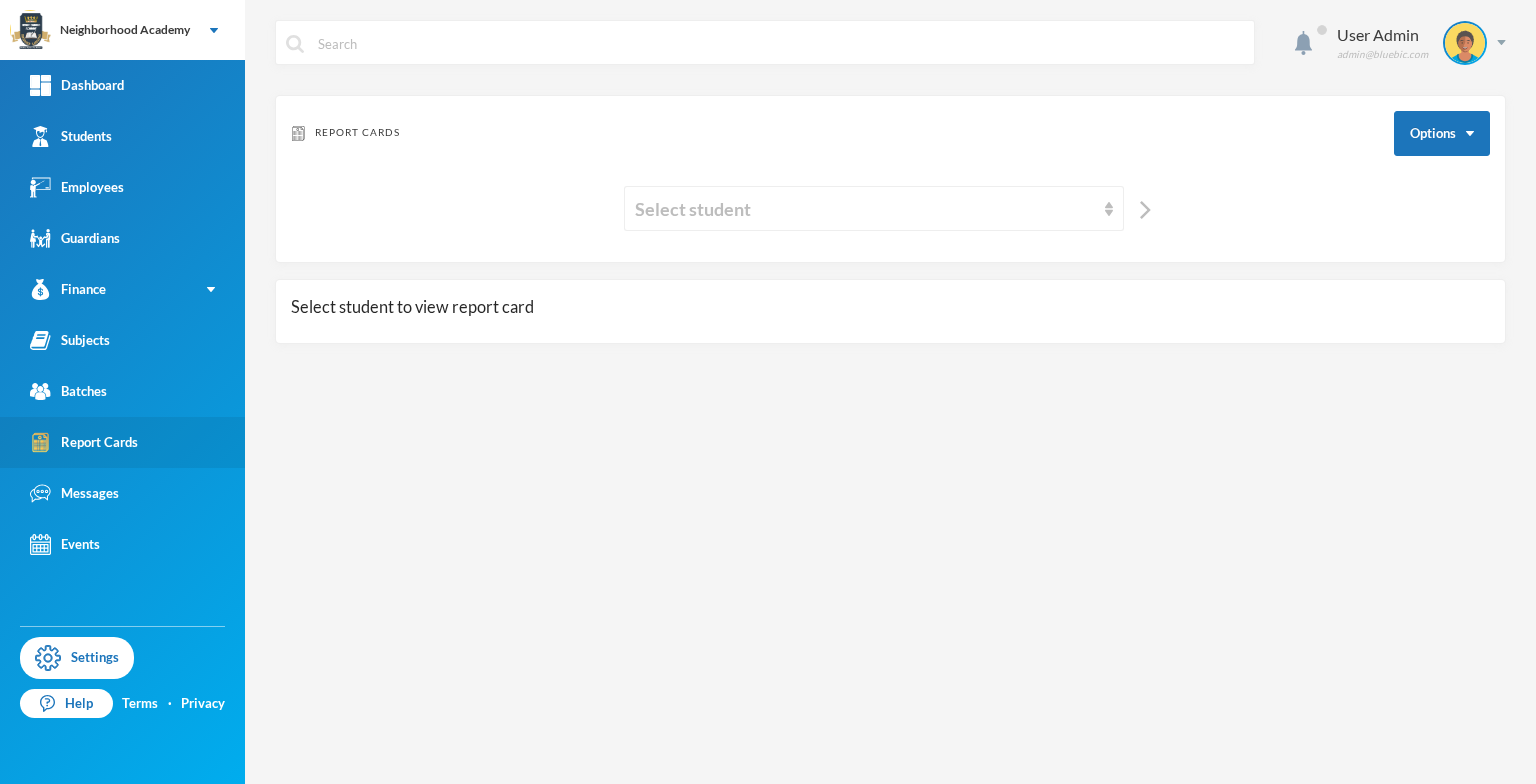 click on "Report Cards" at bounding box center [84, 442] 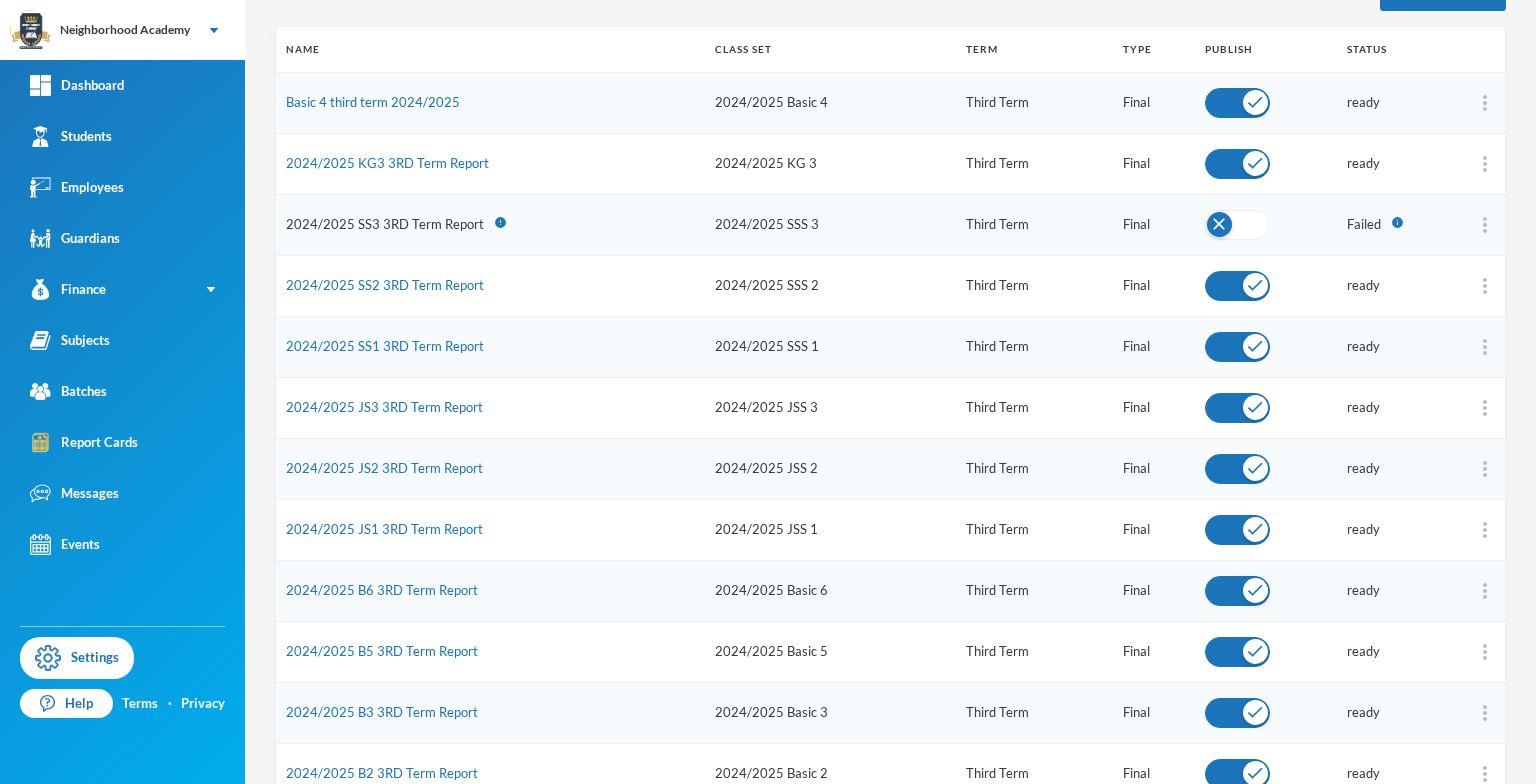 scroll, scrollTop: 300, scrollLeft: 0, axis: vertical 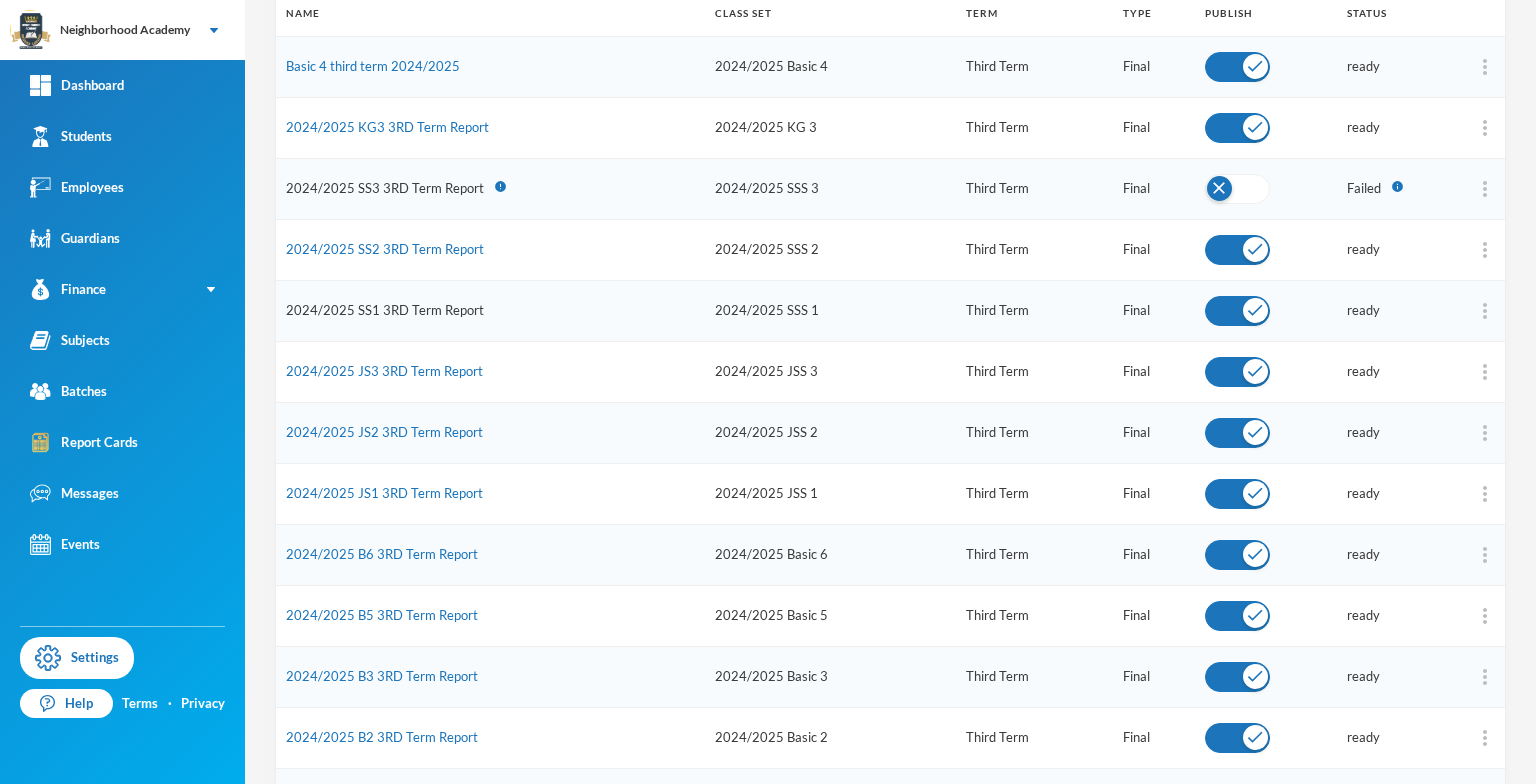 click on "2024/2025 SS1 3RD Term Report" at bounding box center (385, 310) 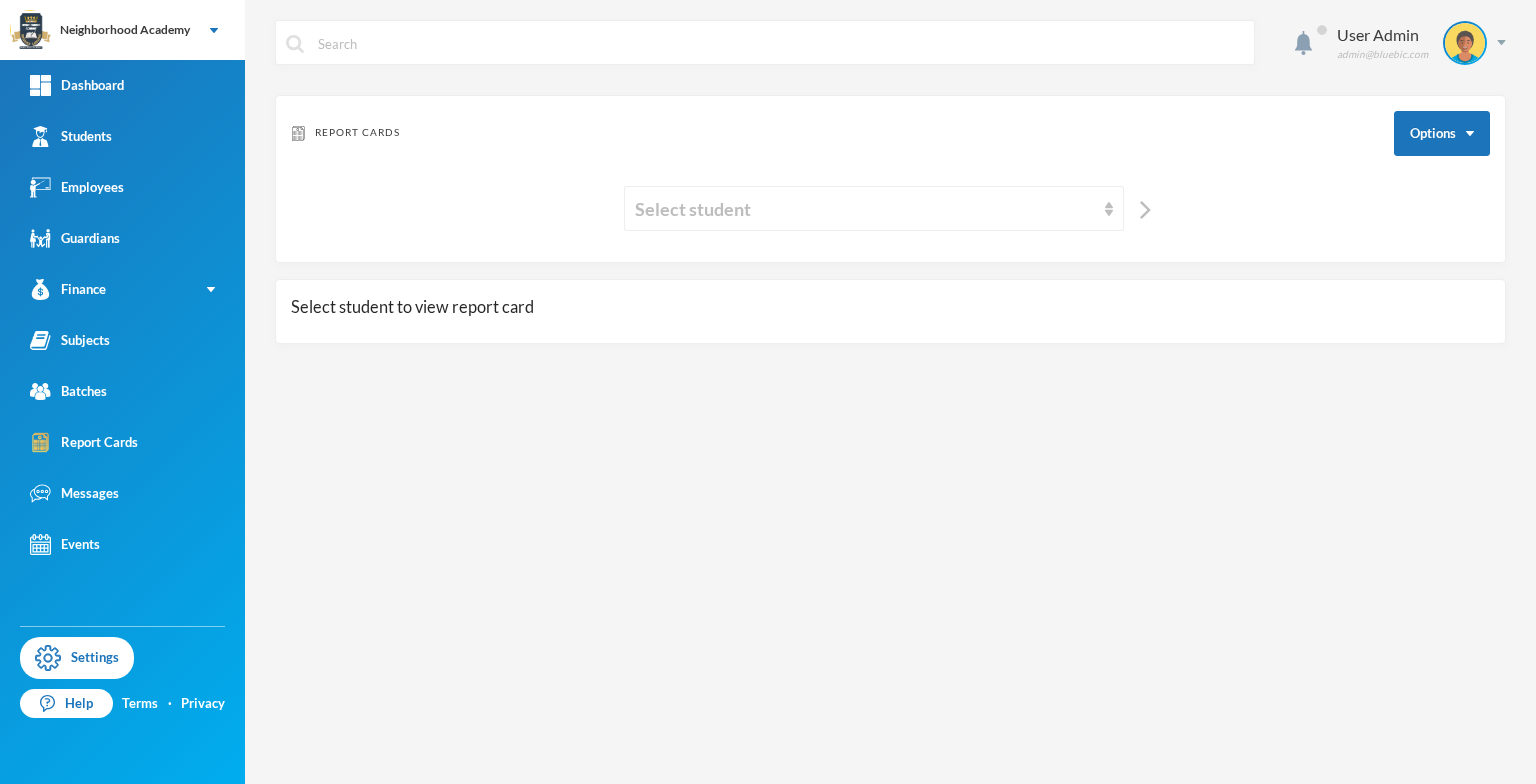 scroll, scrollTop: 0, scrollLeft: 0, axis: both 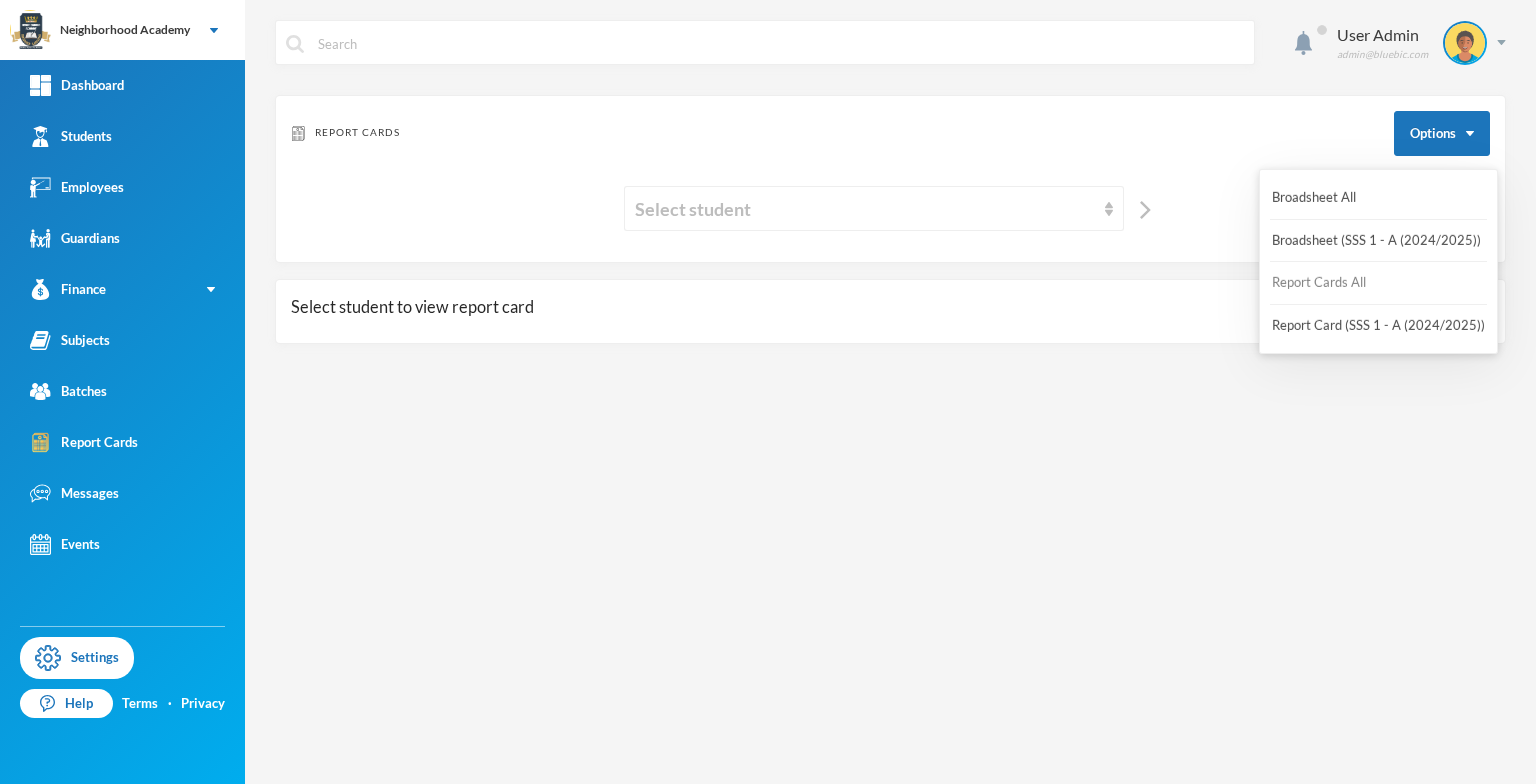 click on "Report Cards All" at bounding box center [1319, 283] 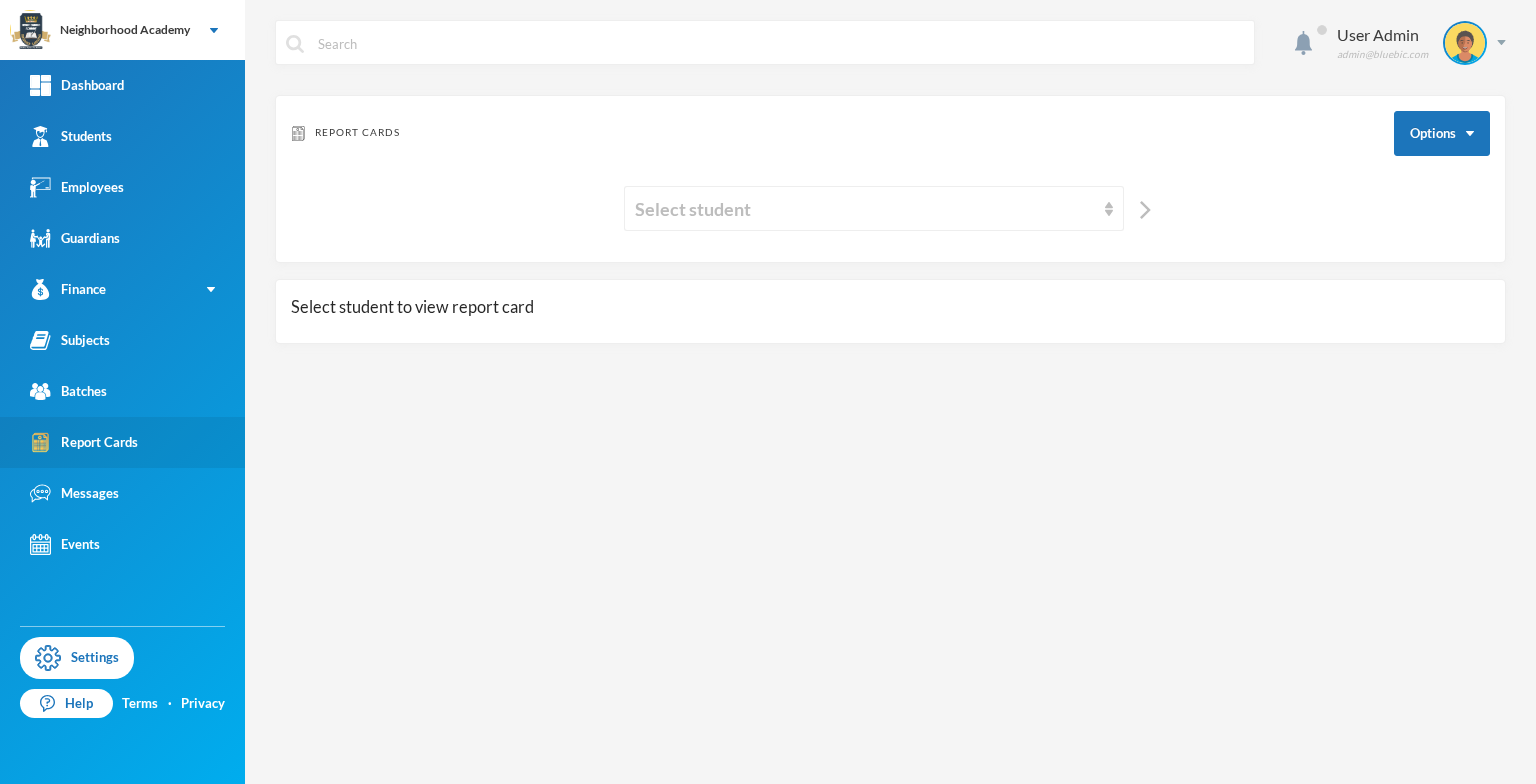 click on "Report Cards" at bounding box center [84, 442] 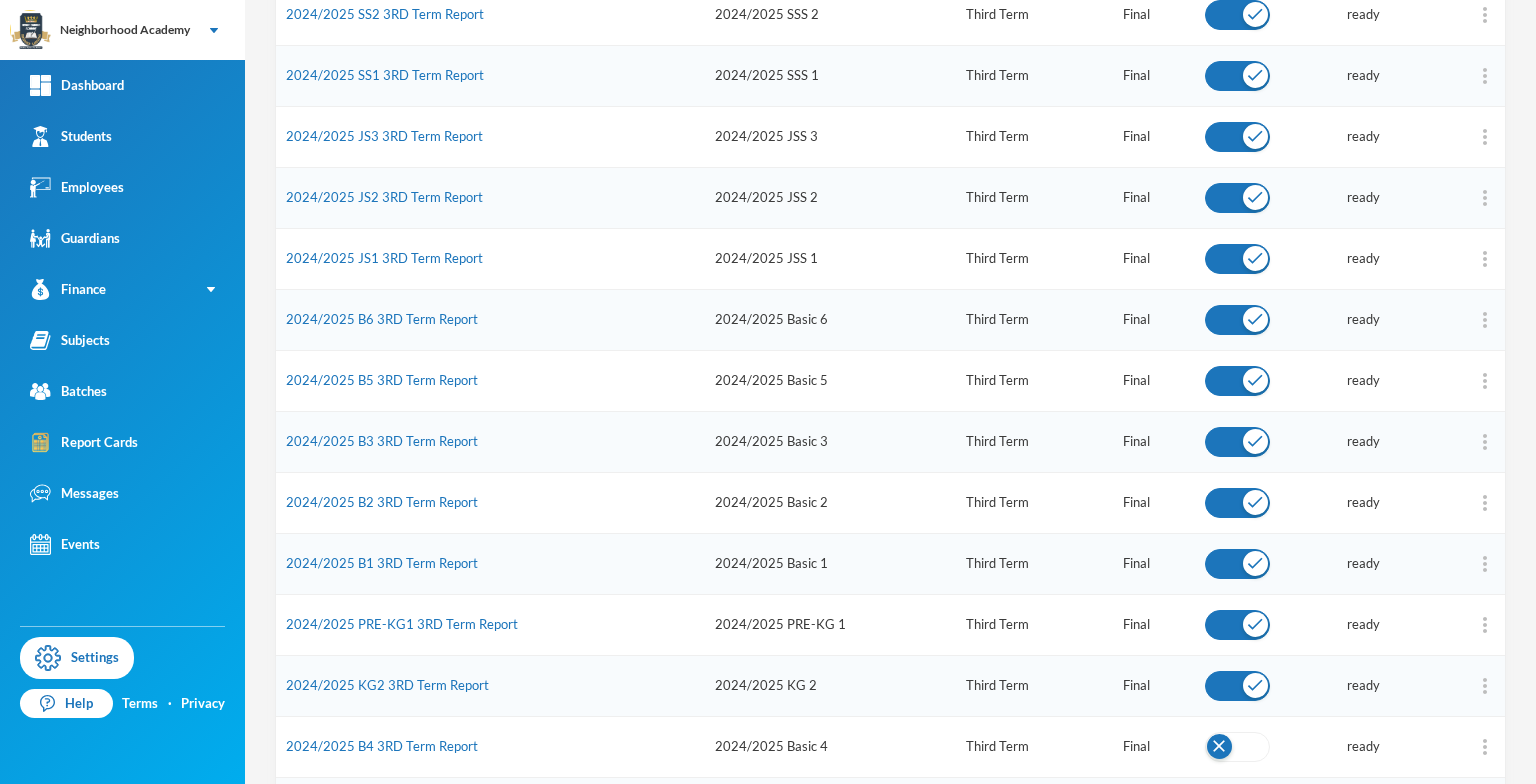 scroll, scrollTop: 500, scrollLeft: 0, axis: vertical 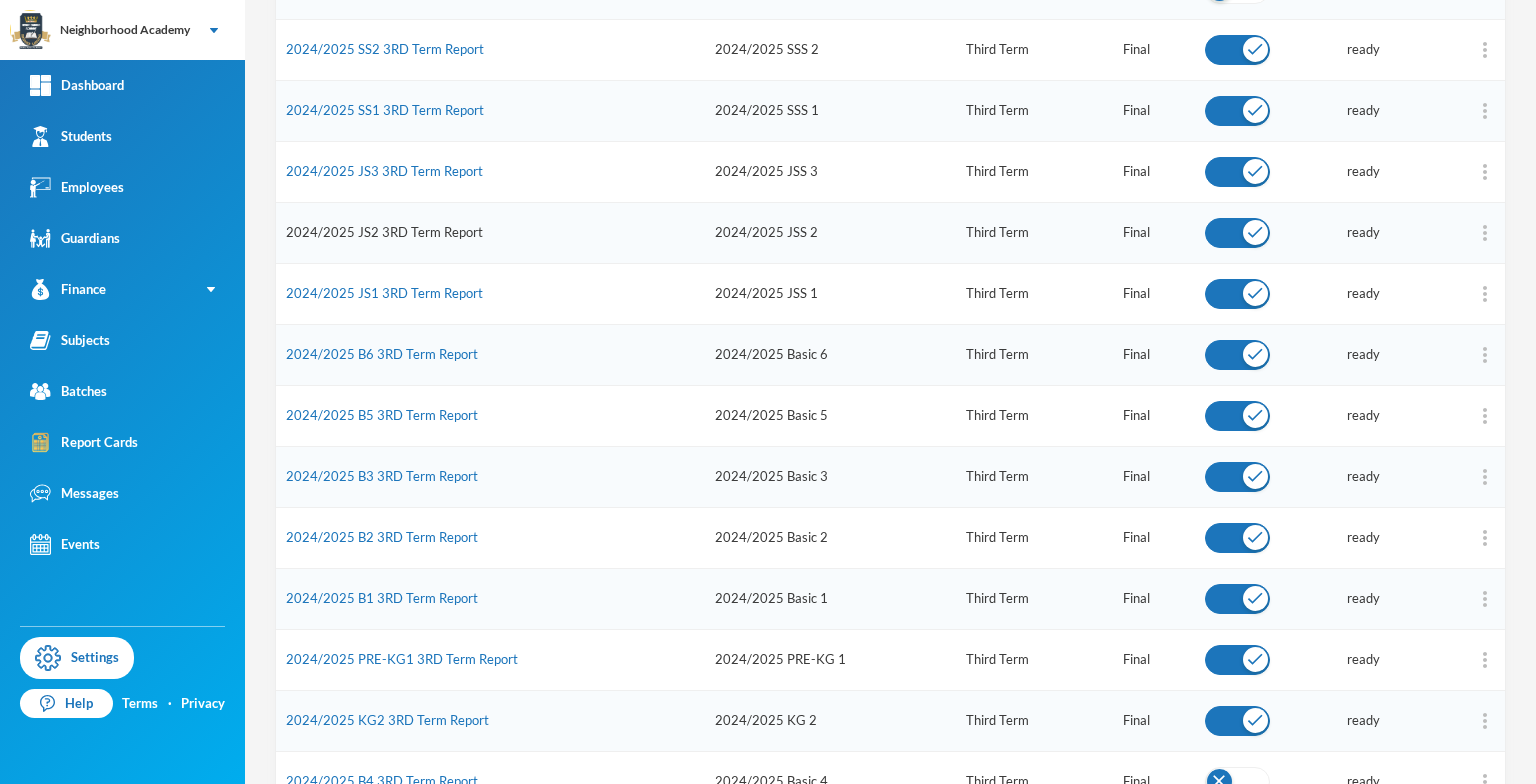 click on "2024/2025 JS2 3RD Term Report" at bounding box center [384, 232] 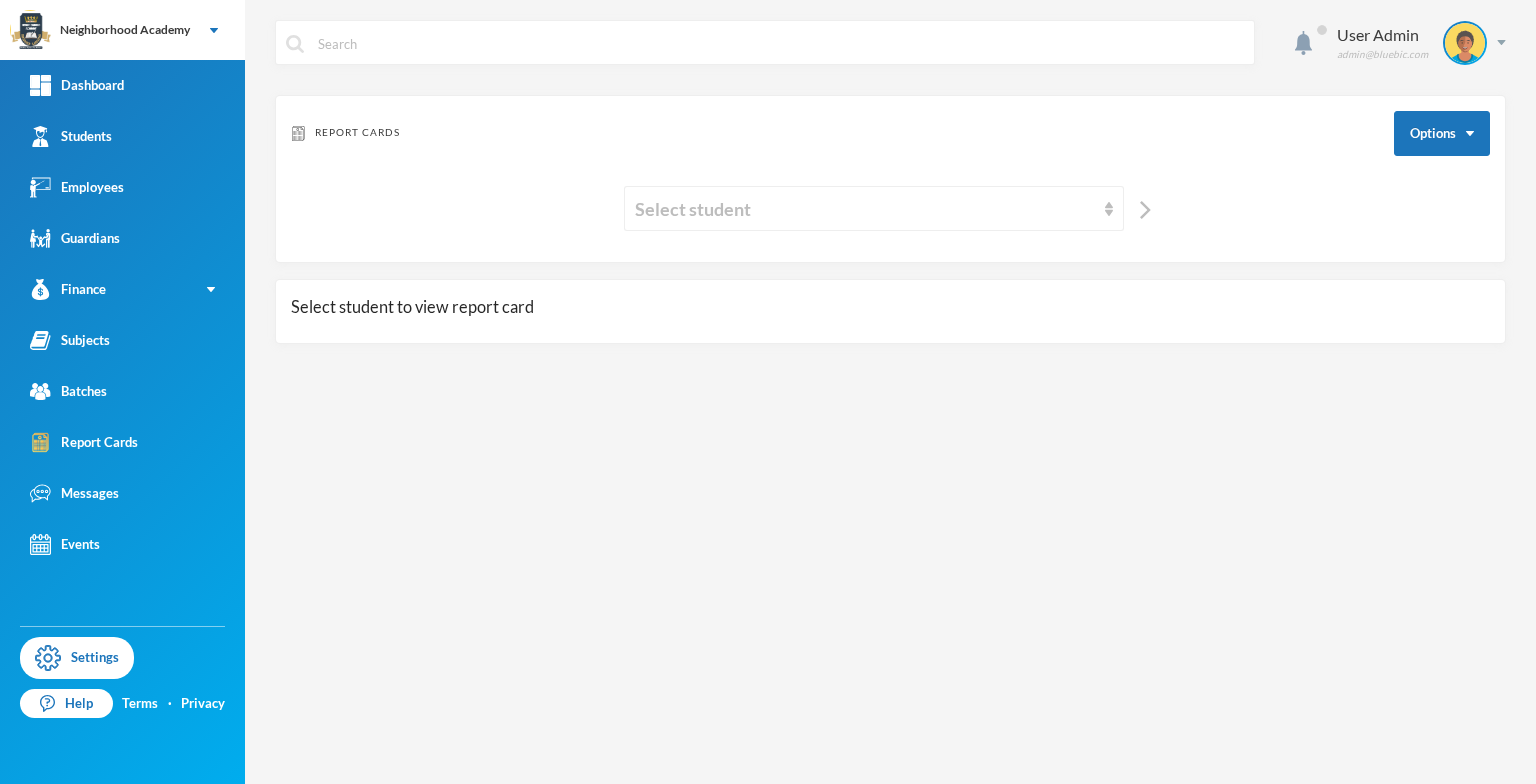 scroll, scrollTop: 0, scrollLeft: 0, axis: both 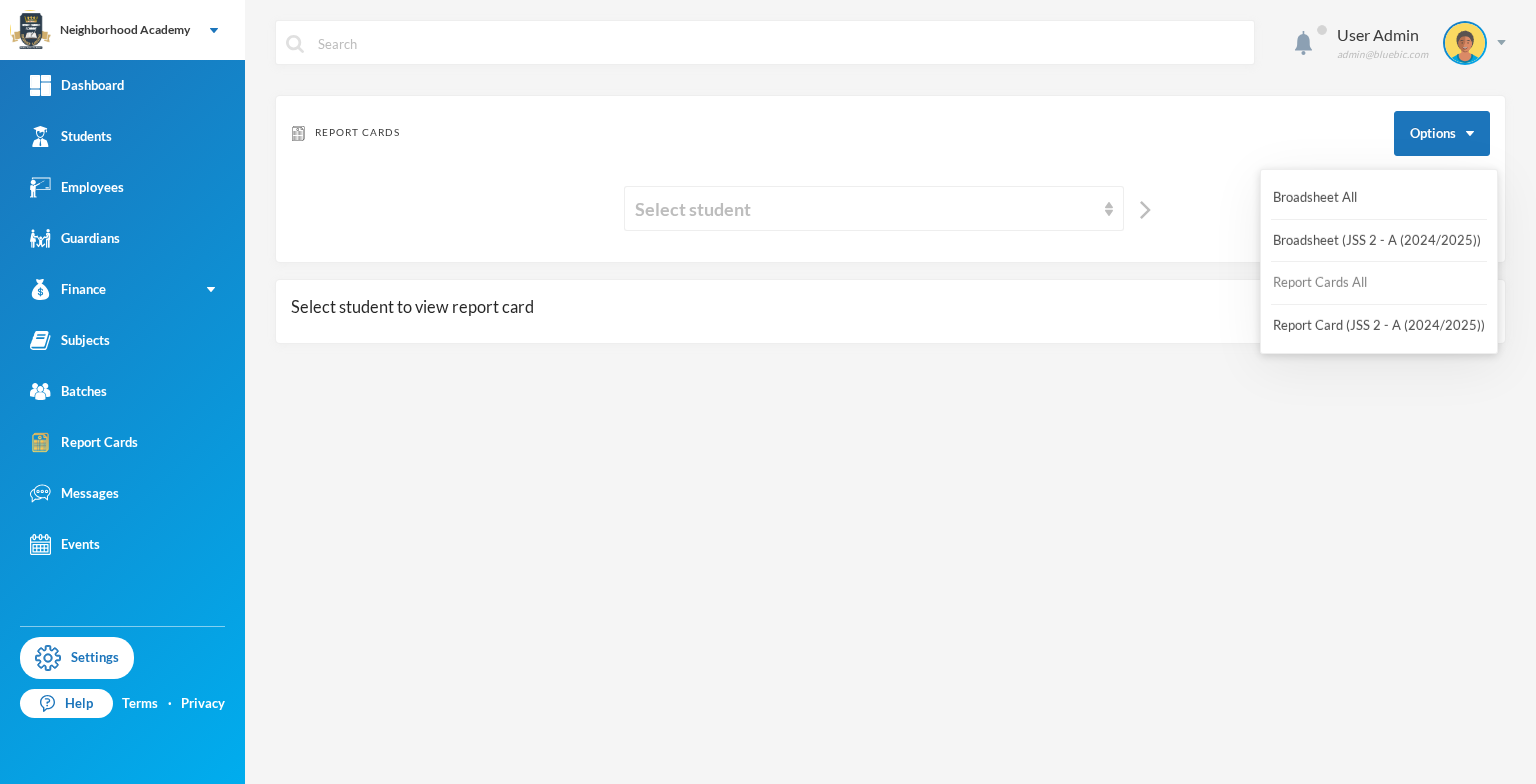 click on "Report Cards All" at bounding box center (1320, 283) 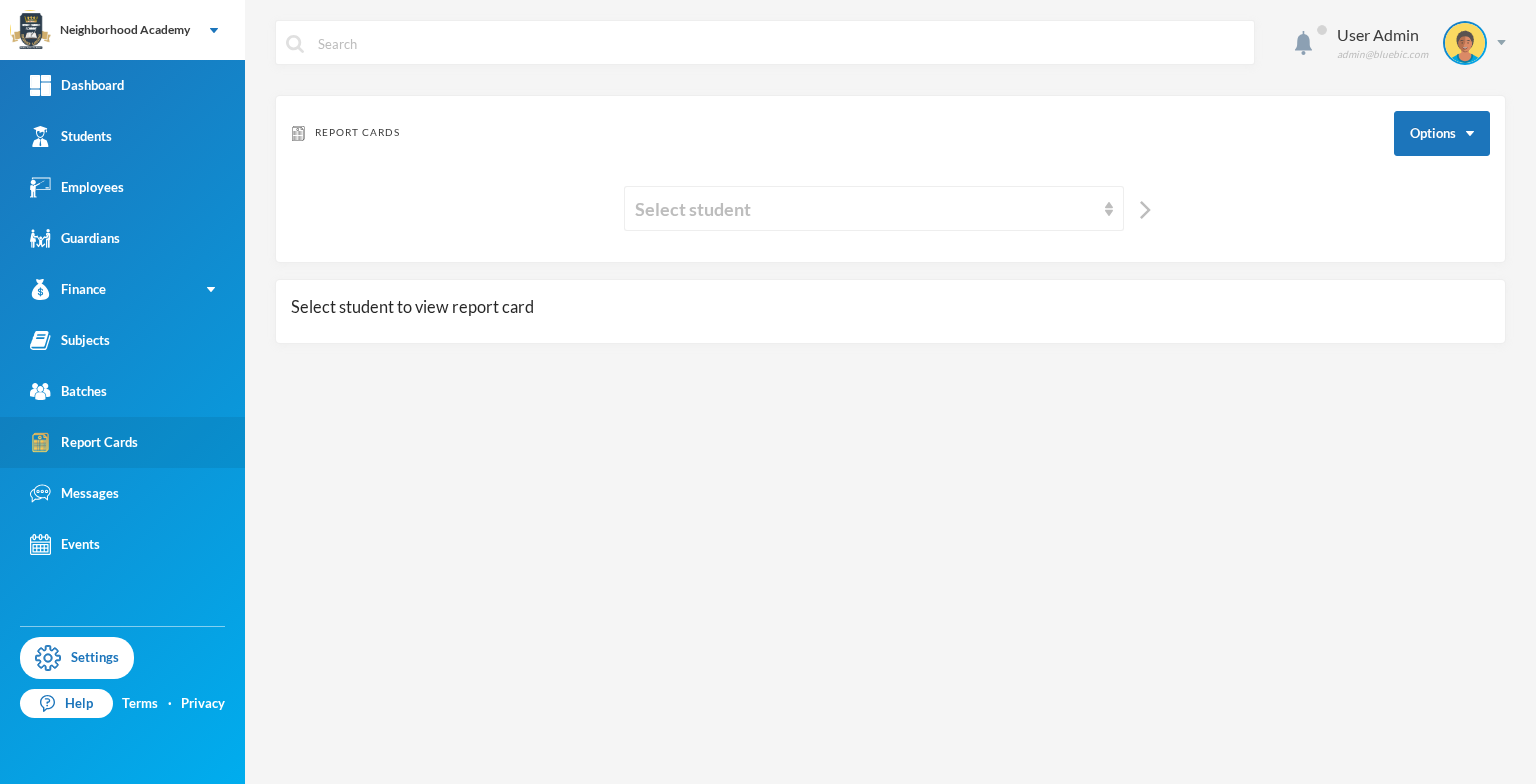 click on "Report Cards" at bounding box center [122, 442] 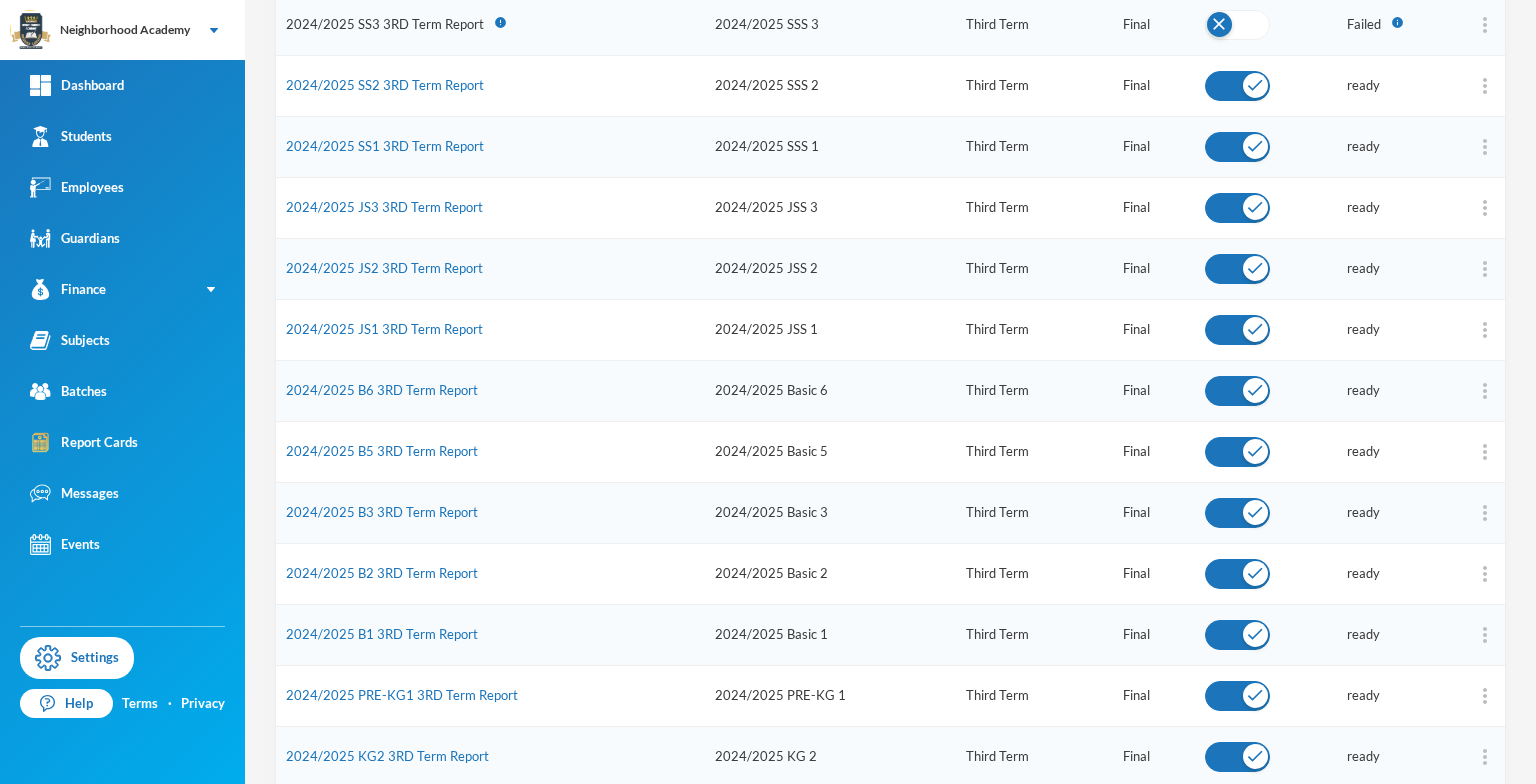 scroll, scrollTop: 500, scrollLeft: 0, axis: vertical 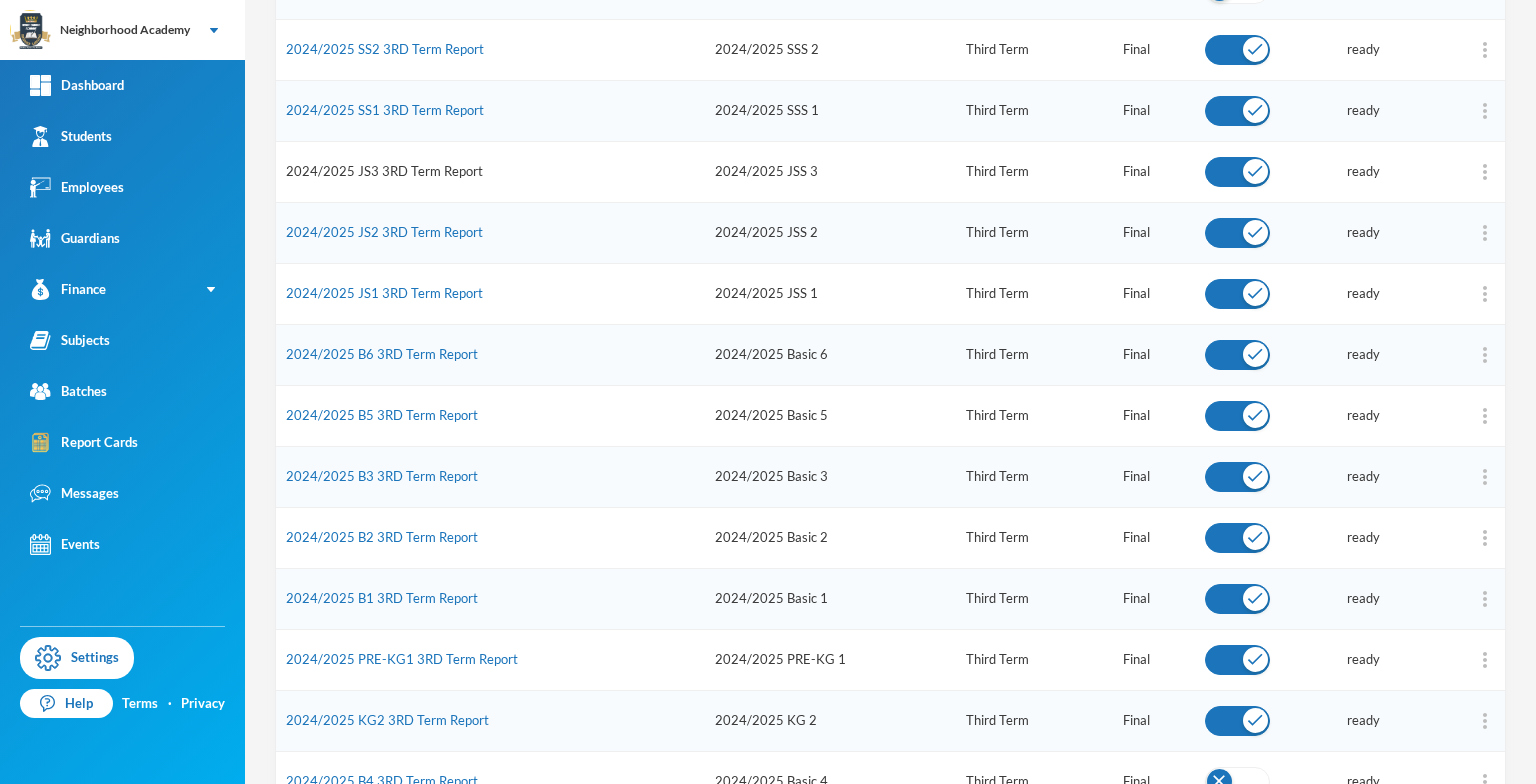 click on "2024/2025 JS3 3RD Term Report" at bounding box center (384, 171) 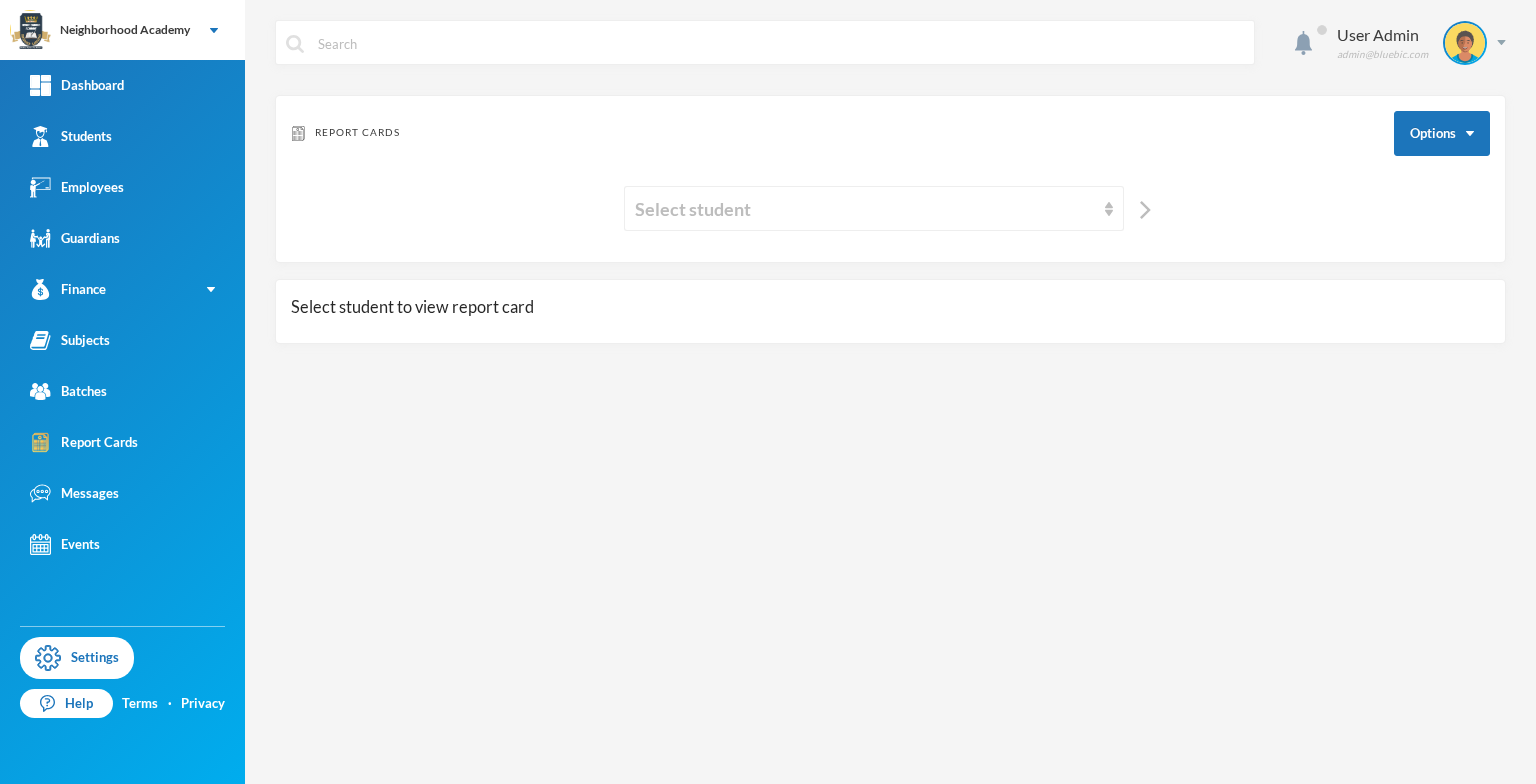 scroll, scrollTop: 0, scrollLeft: 0, axis: both 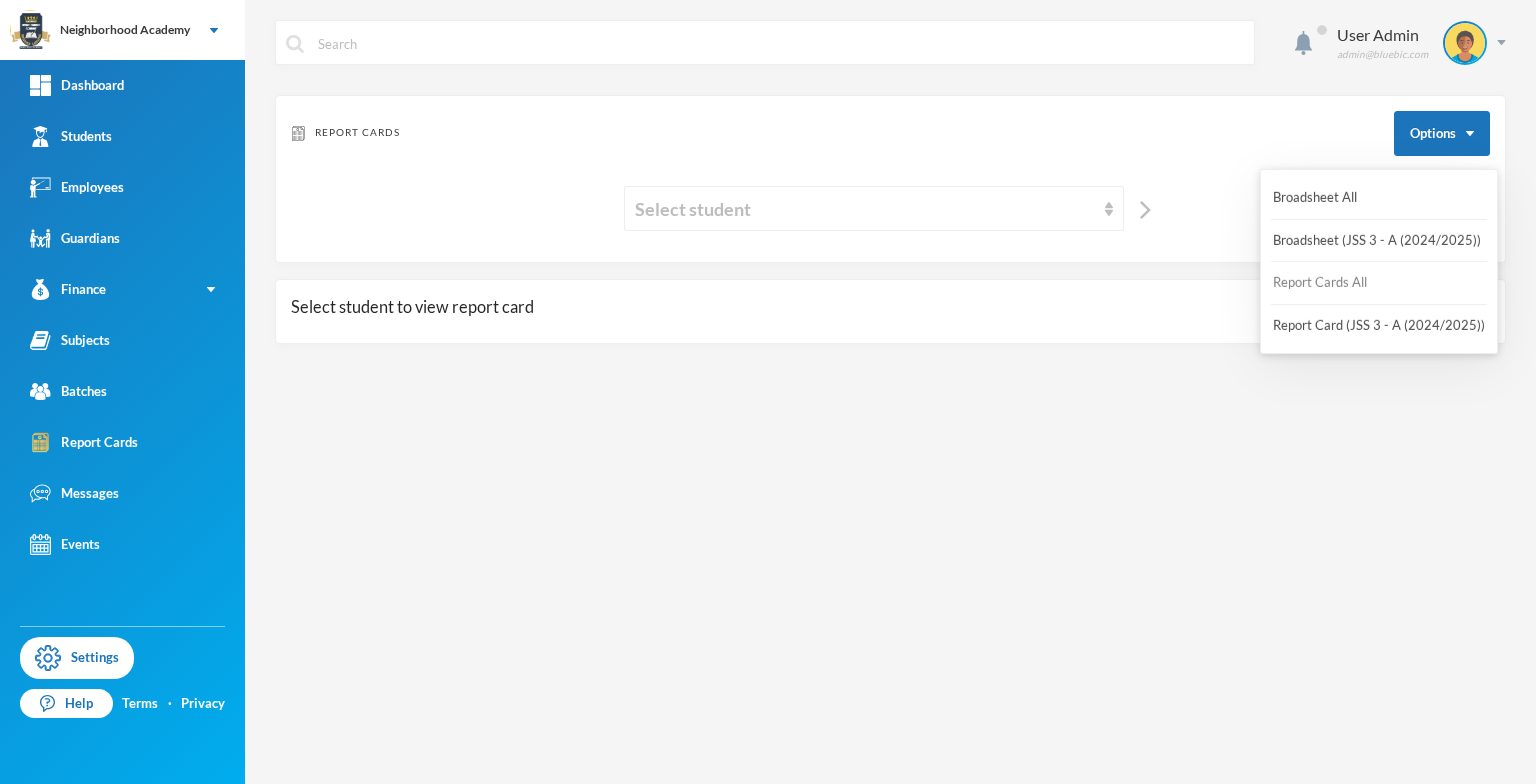 click on "Report Cards All" at bounding box center [1320, 283] 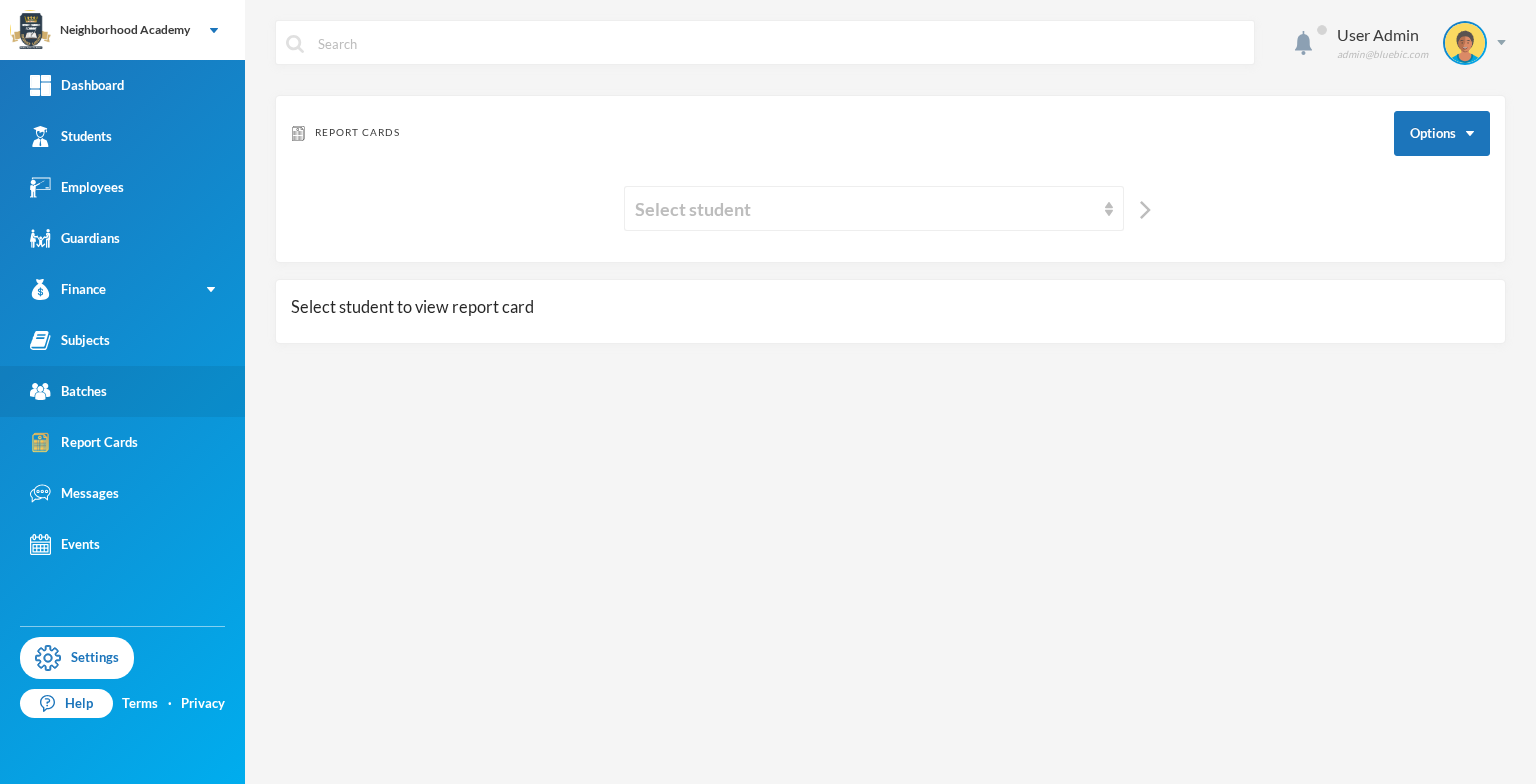 click on "Batches" at bounding box center (68, 391) 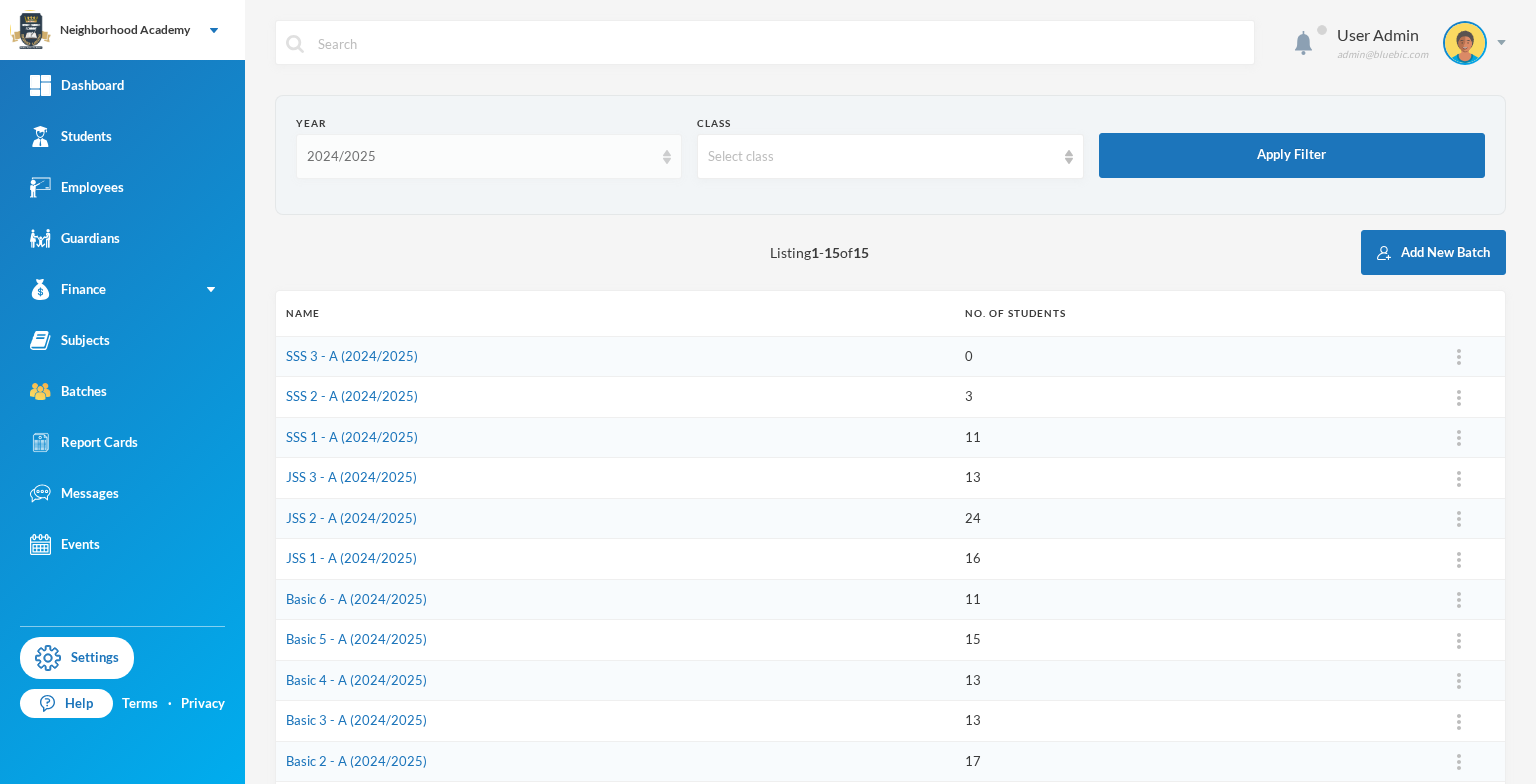 click on "2024/2025" at bounding box center (489, 156) 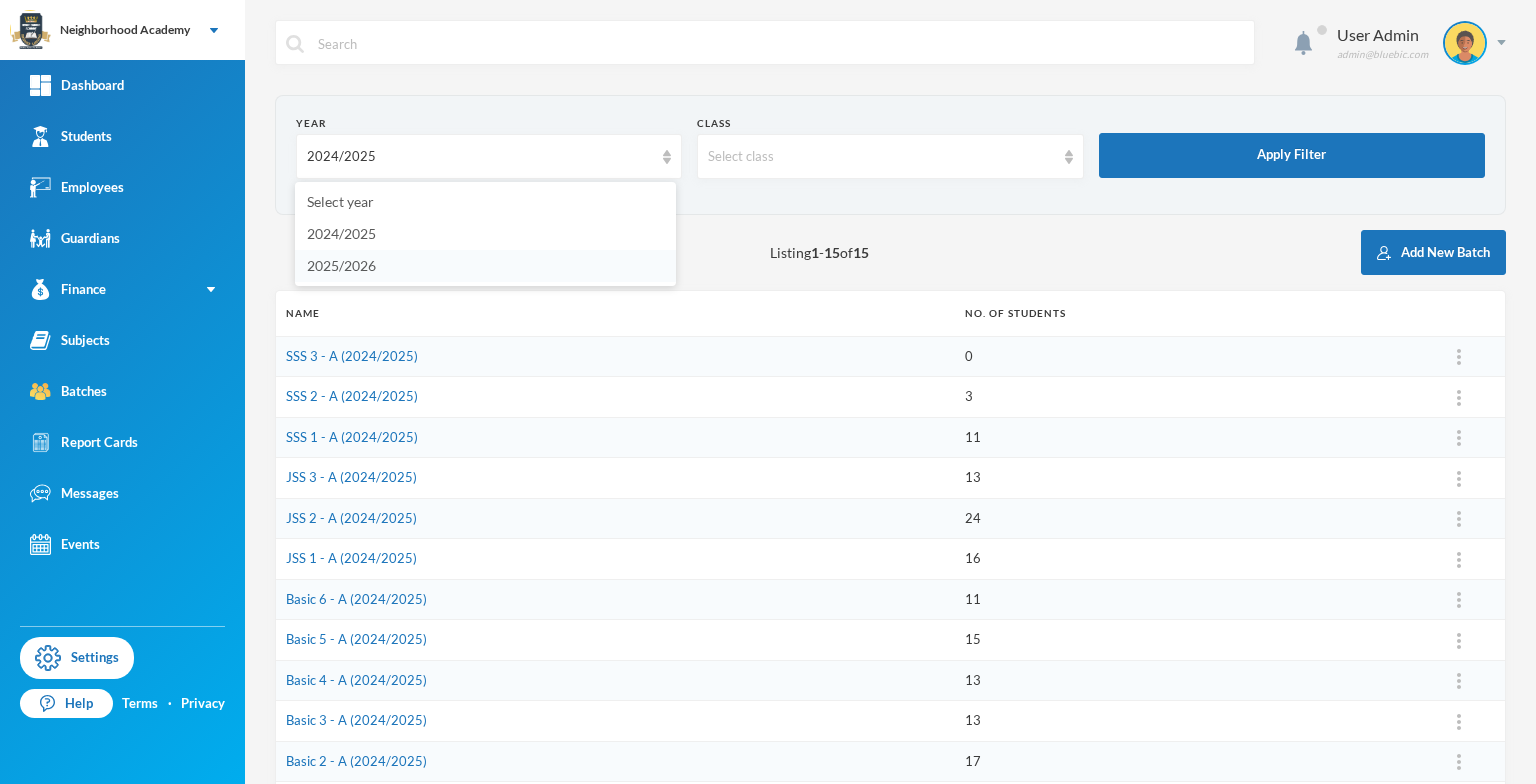 click on "2025/2026" at bounding box center (341, 265) 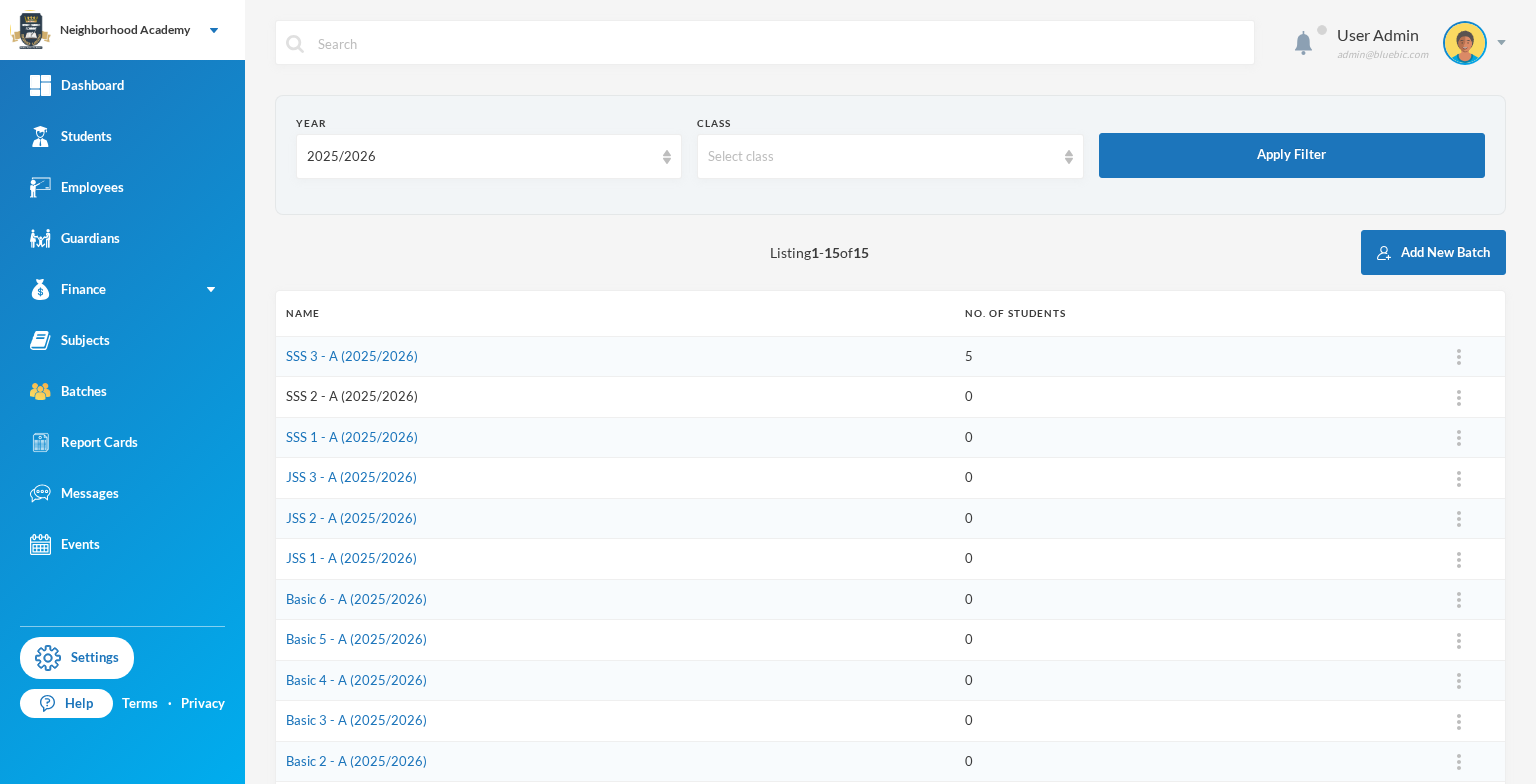 click on "SSS 2 - A (2025/2026)" at bounding box center (352, 396) 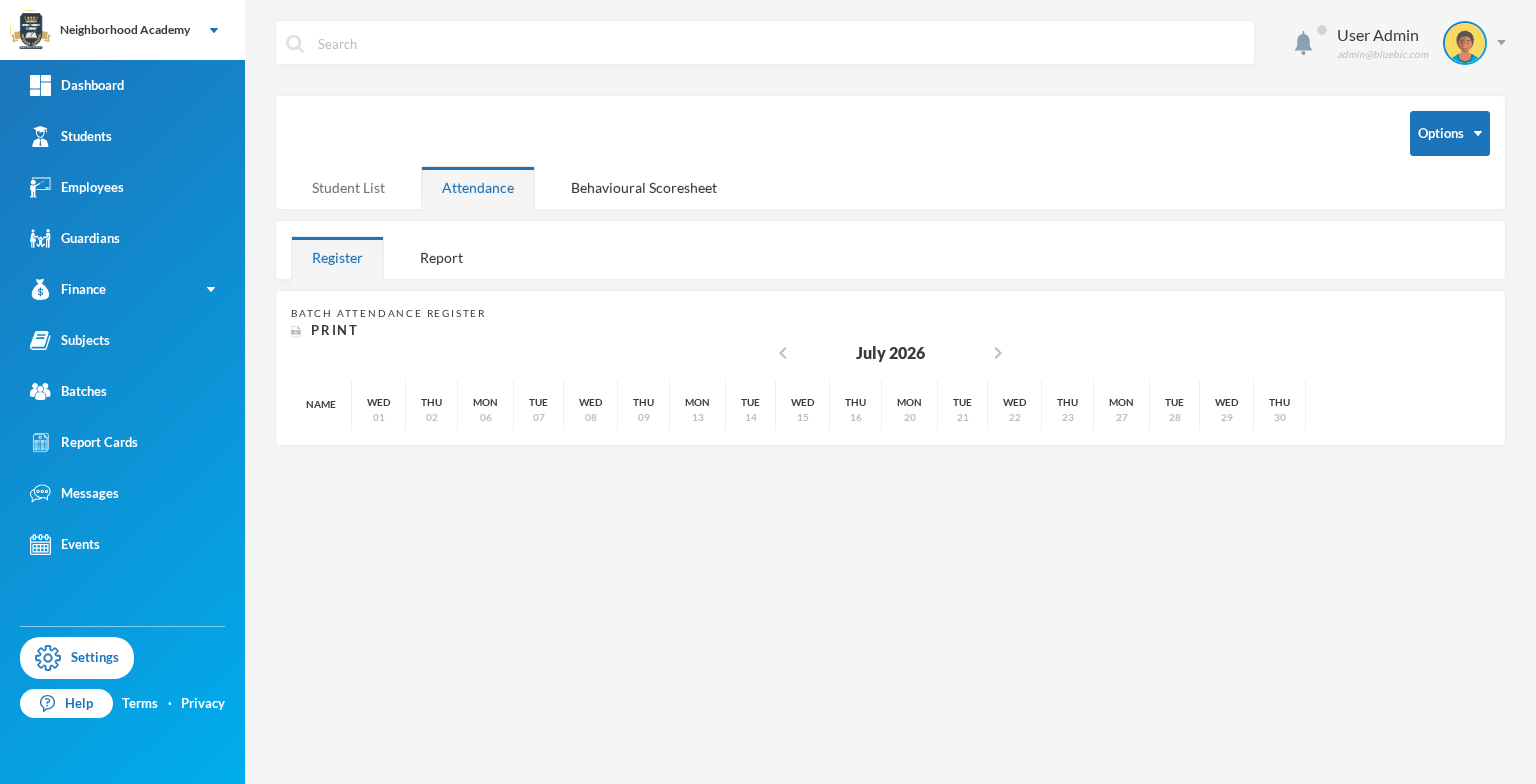 click on "Student List" at bounding box center (348, 187) 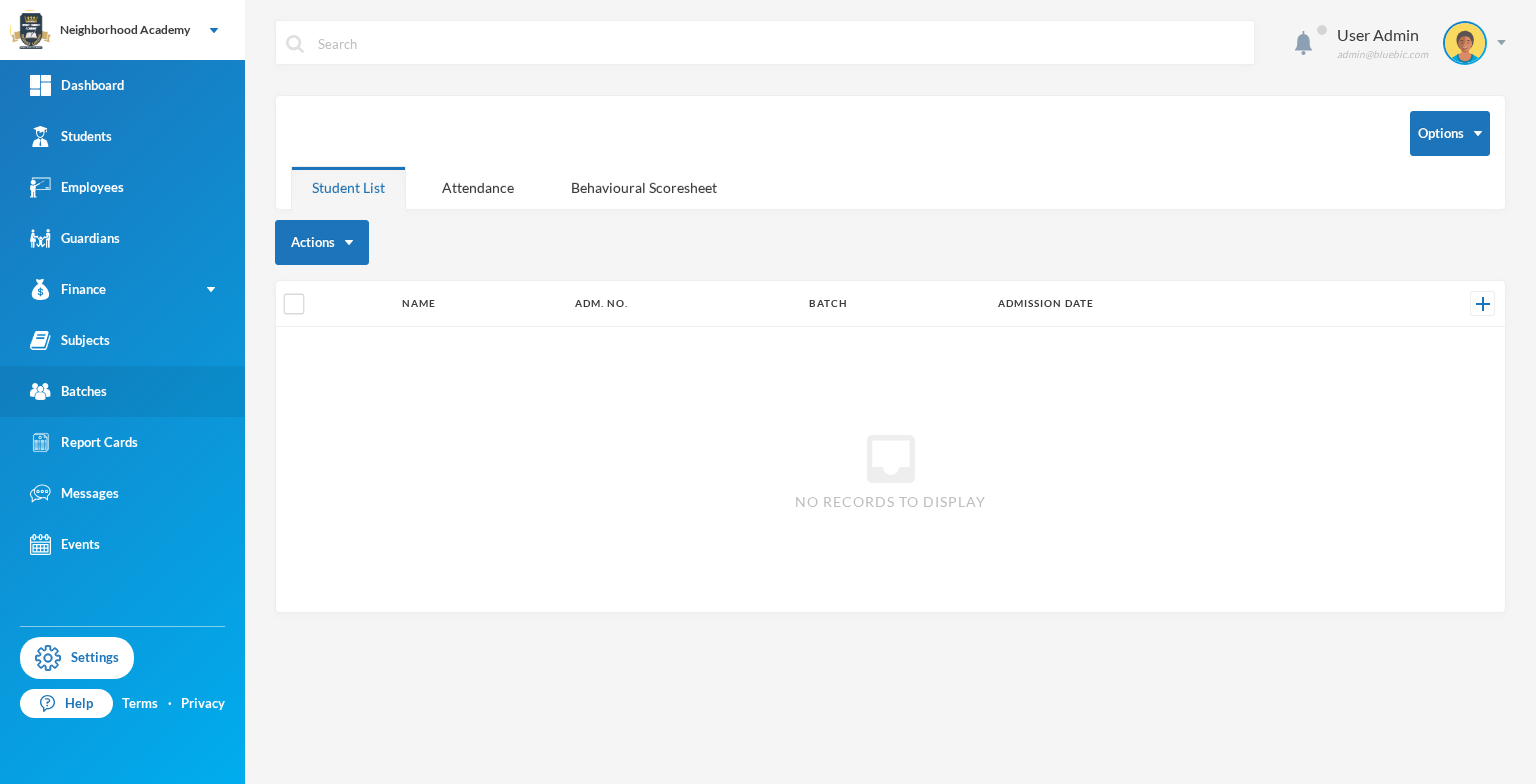 click on "Batches" at bounding box center (68, 391) 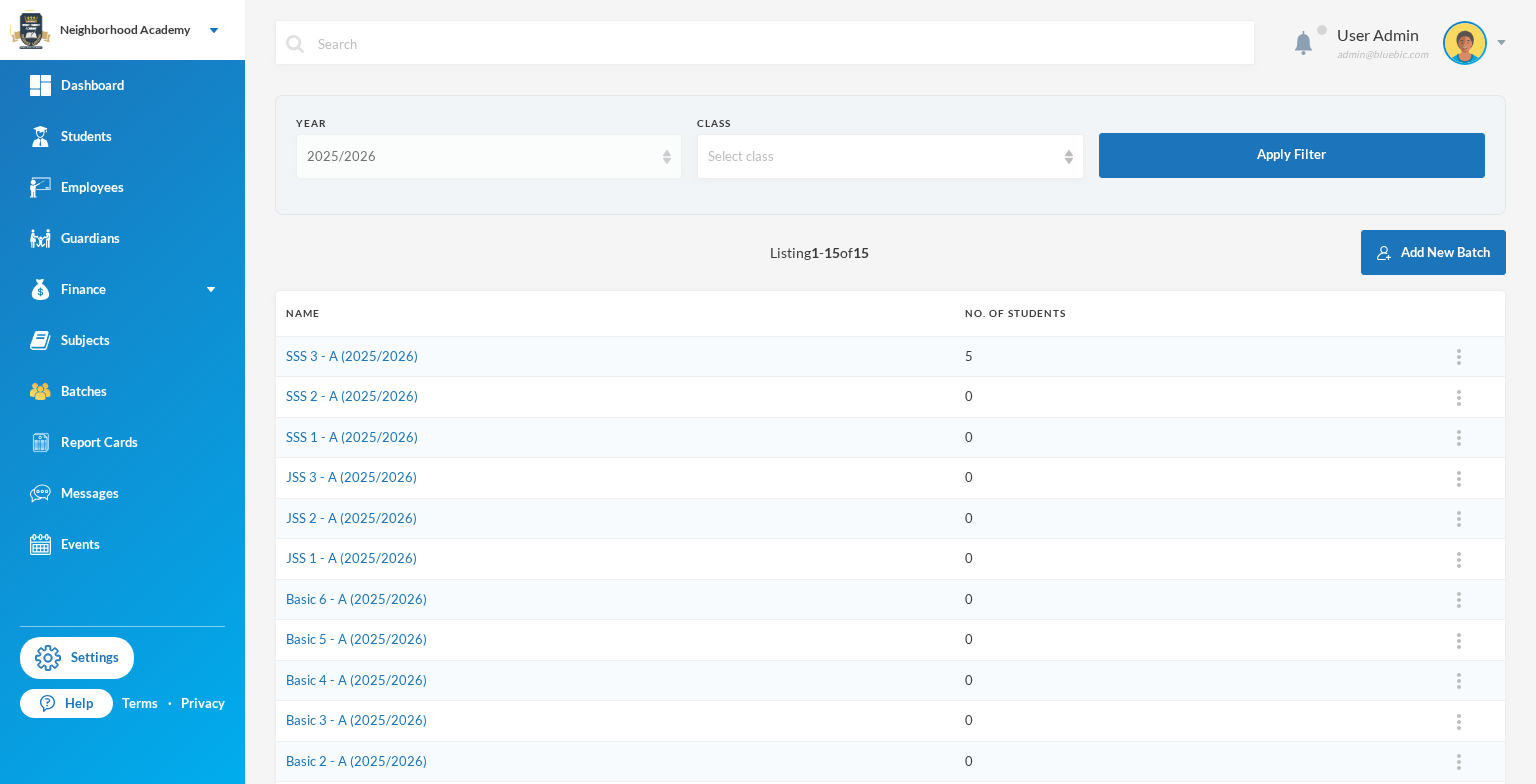 click on "2025/2026" at bounding box center [489, 156] 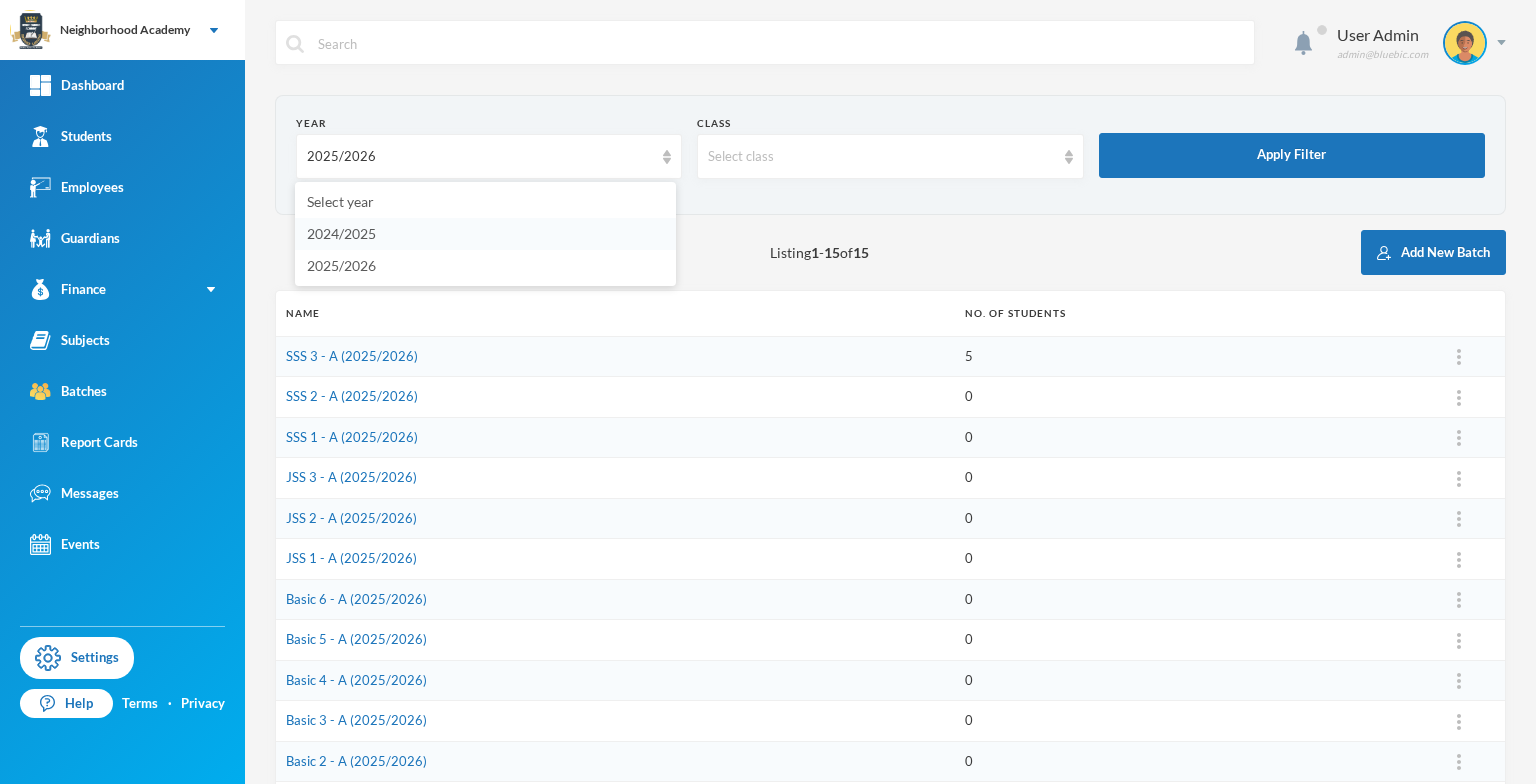 click on "2024/2025" at bounding box center (341, 233) 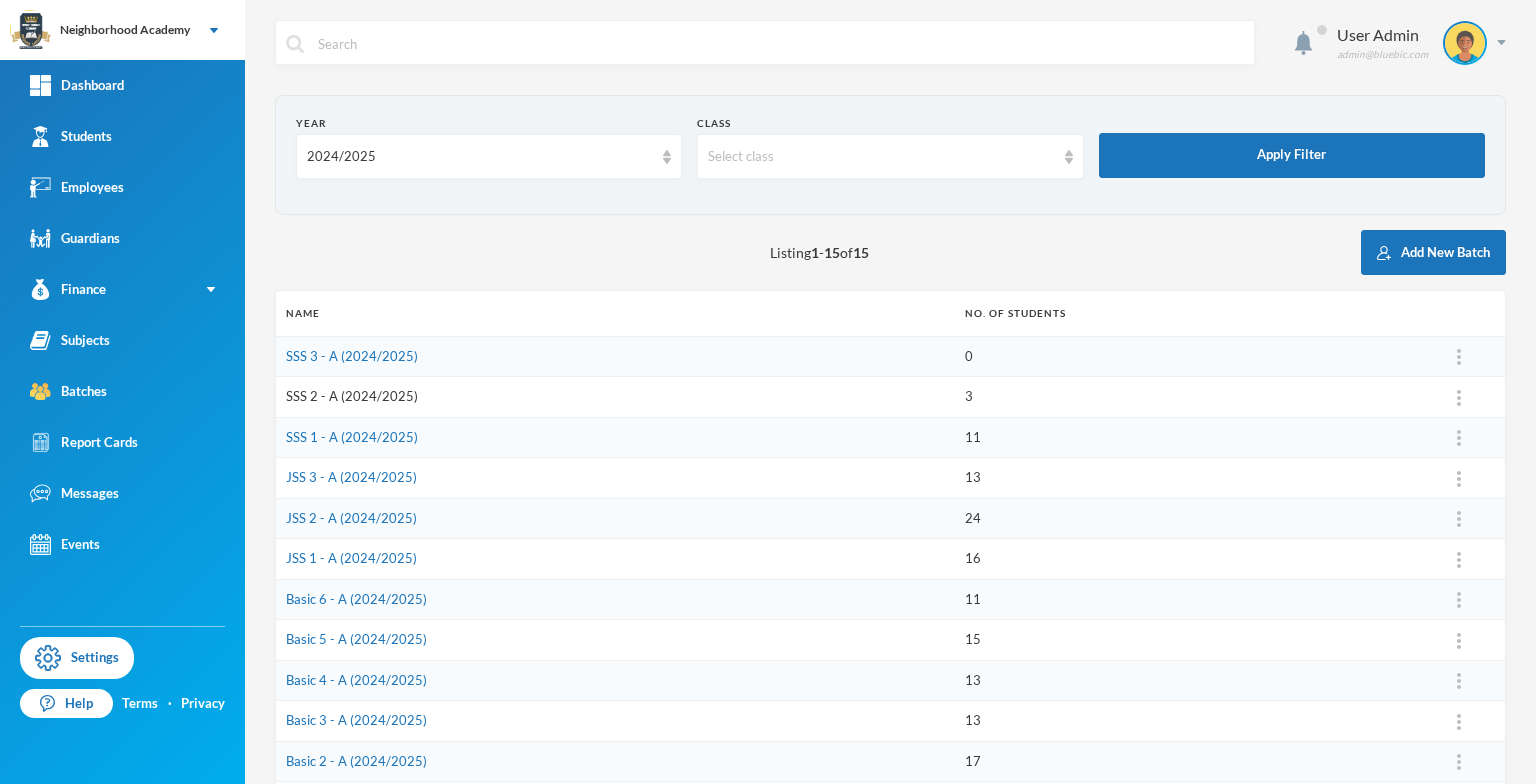 click on "SSS 2 - A (2024/2025)" at bounding box center [352, 396] 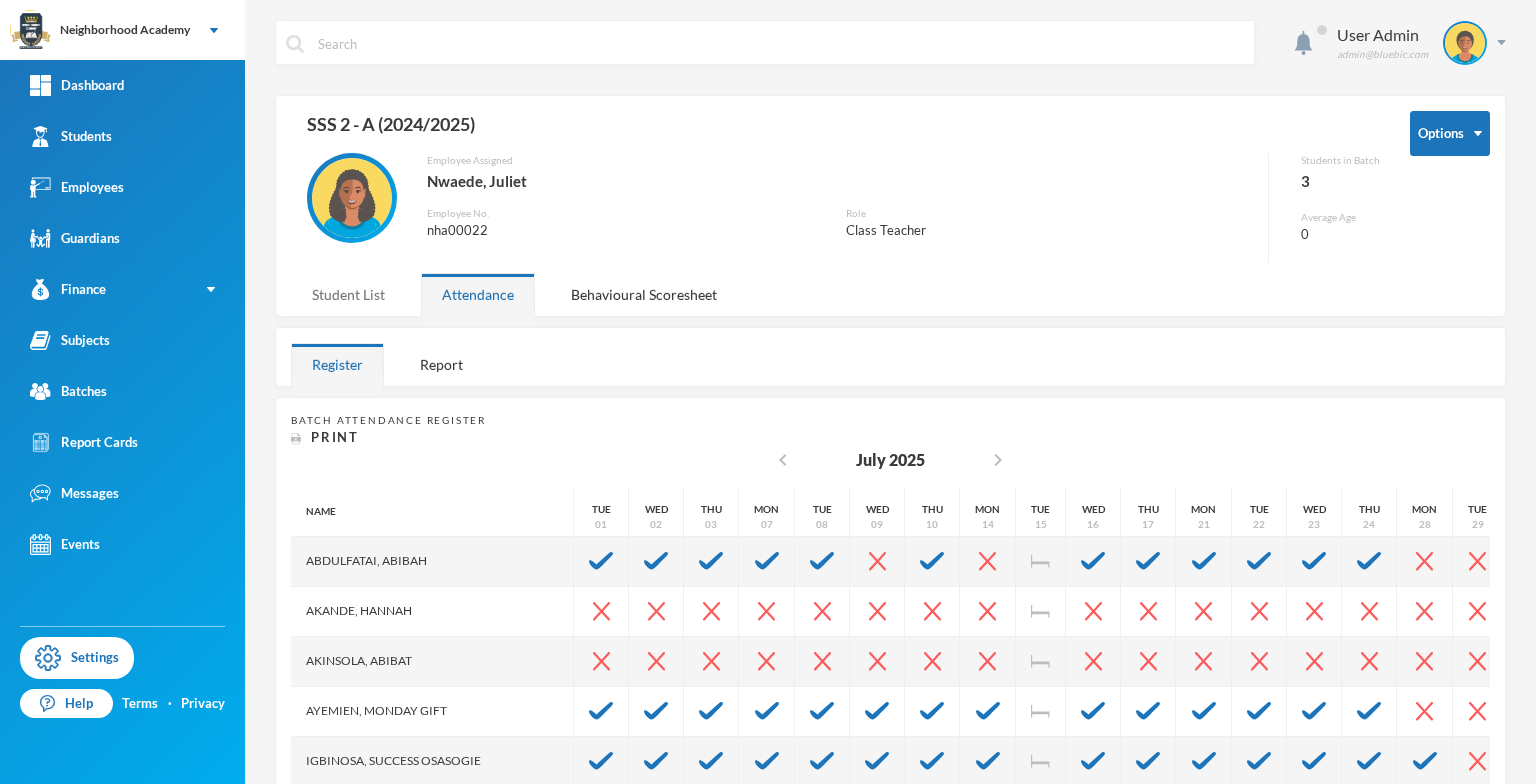 click on "Student List" at bounding box center [348, 294] 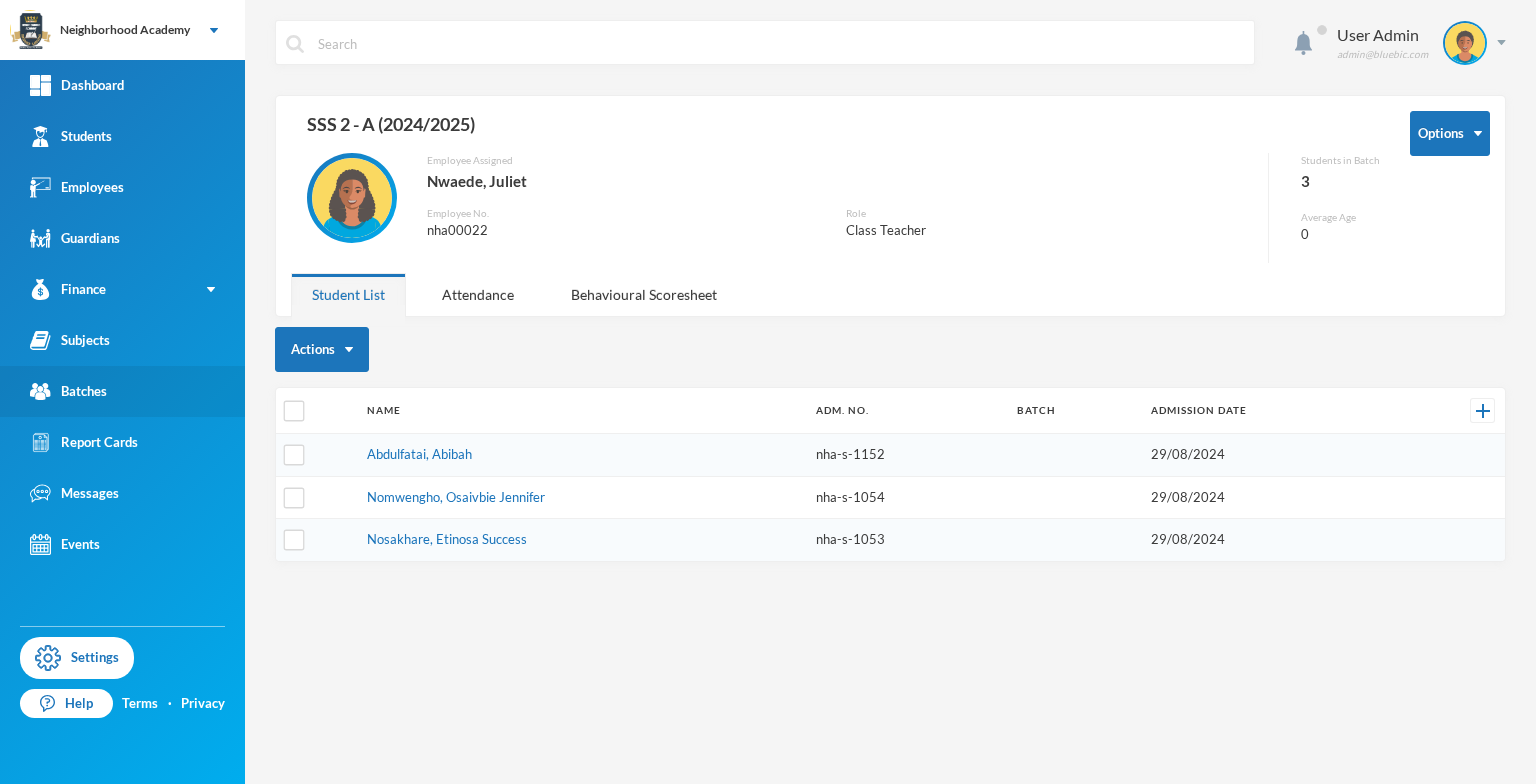 click on "Batches" at bounding box center [68, 391] 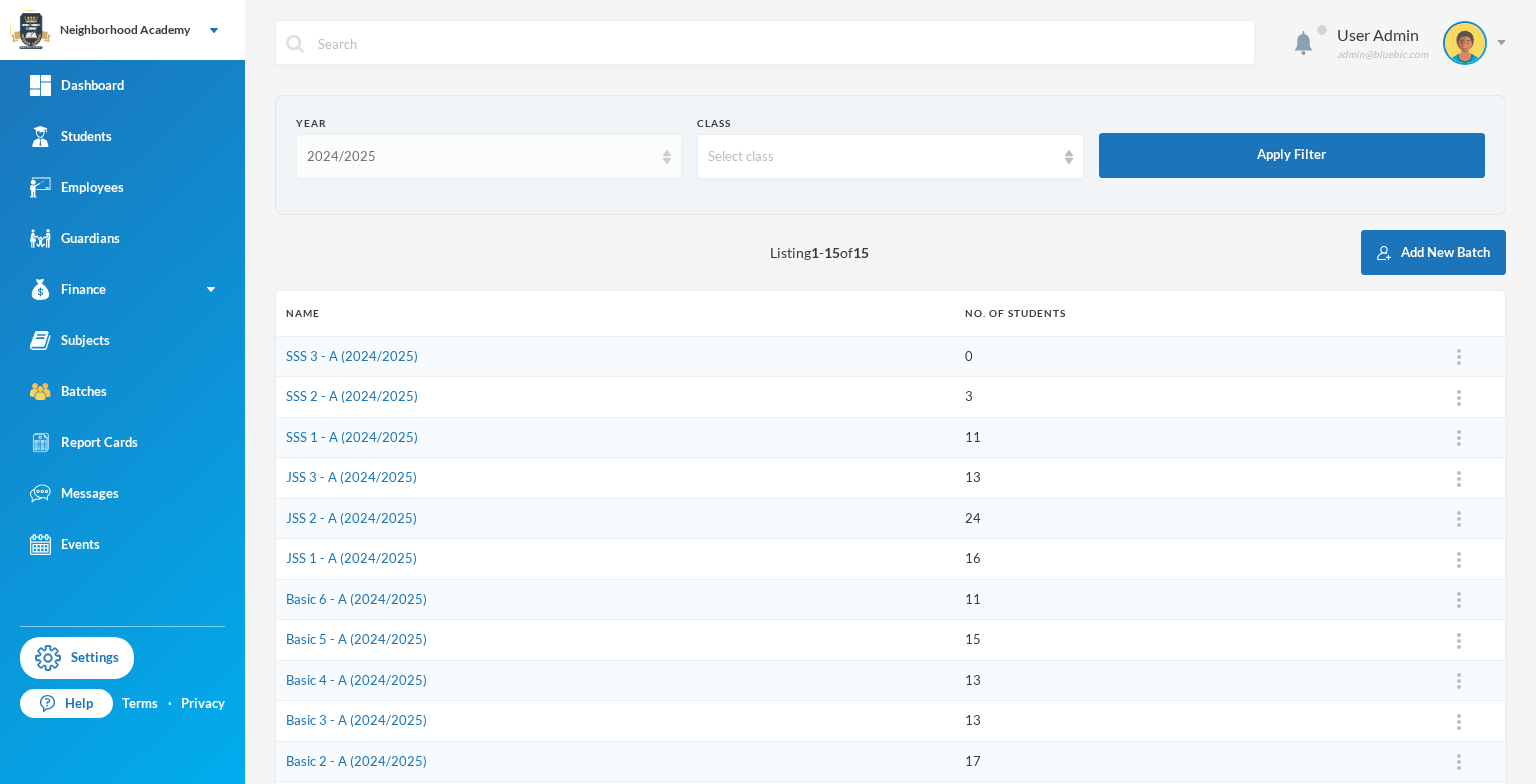click on "2024/2025" at bounding box center [489, 156] 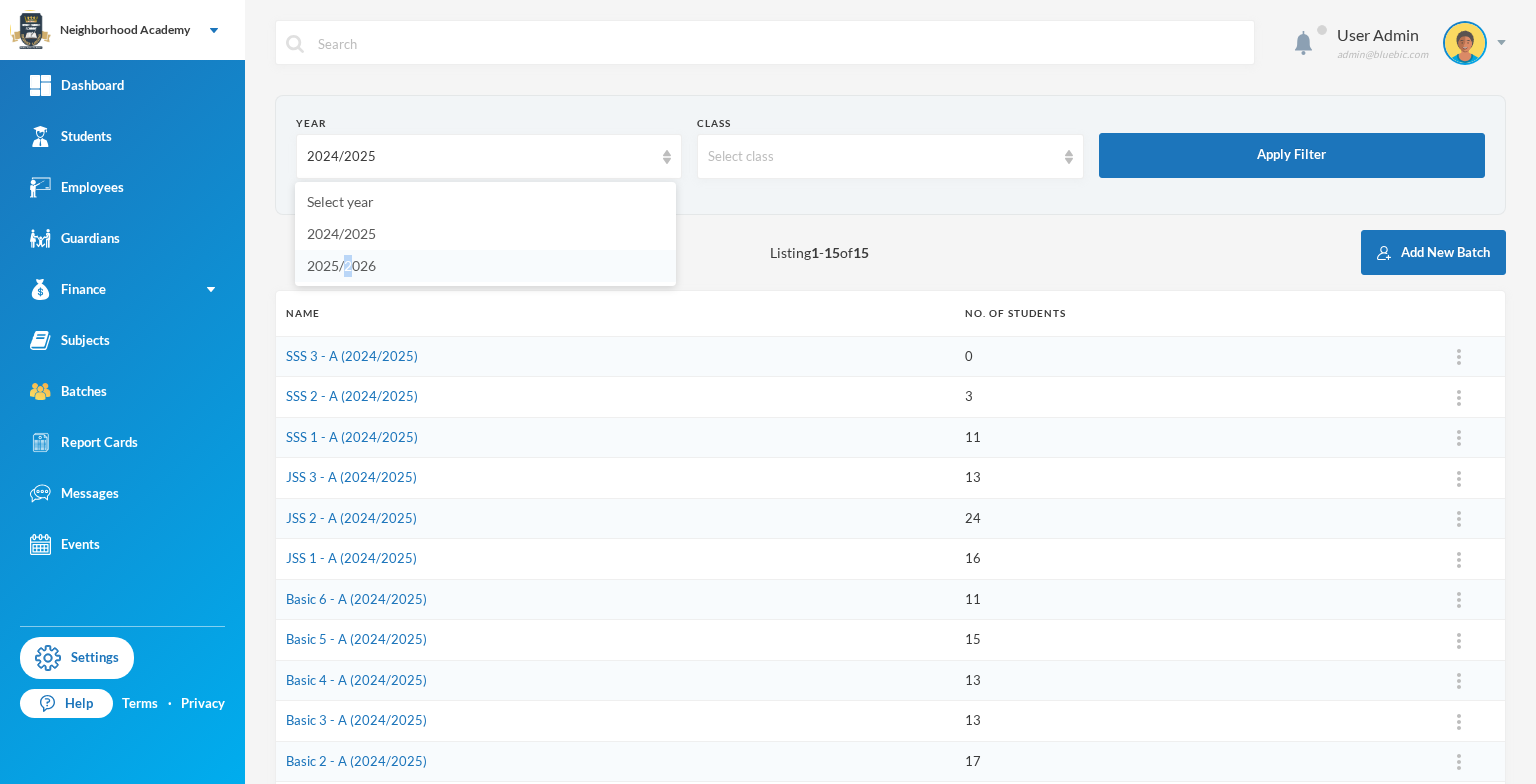 click on "2025/2026" at bounding box center (341, 265) 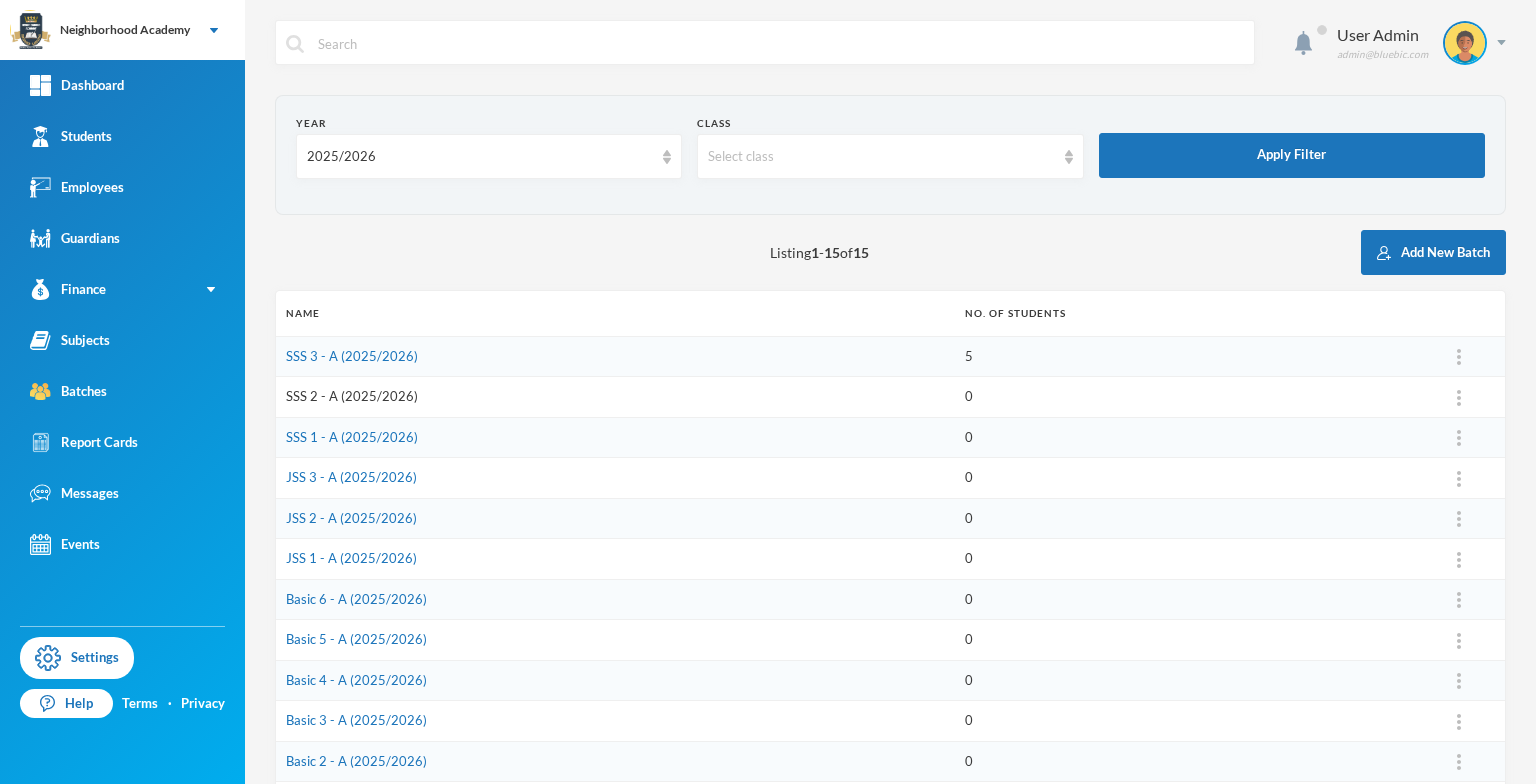 click on "SSS 2 - A (2025/2026)" at bounding box center [352, 396] 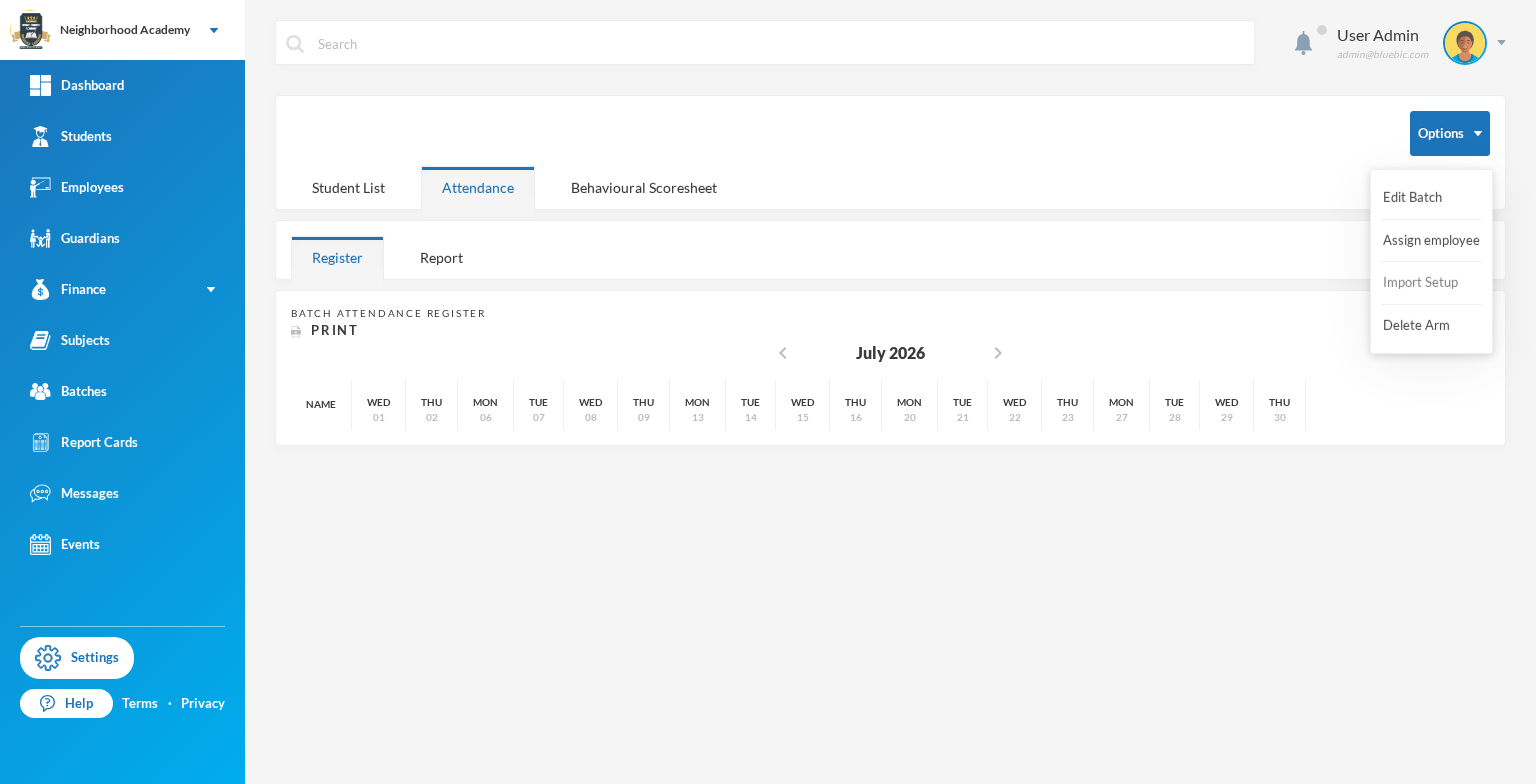 click on "Import Setup" at bounding box center [1421, 283] 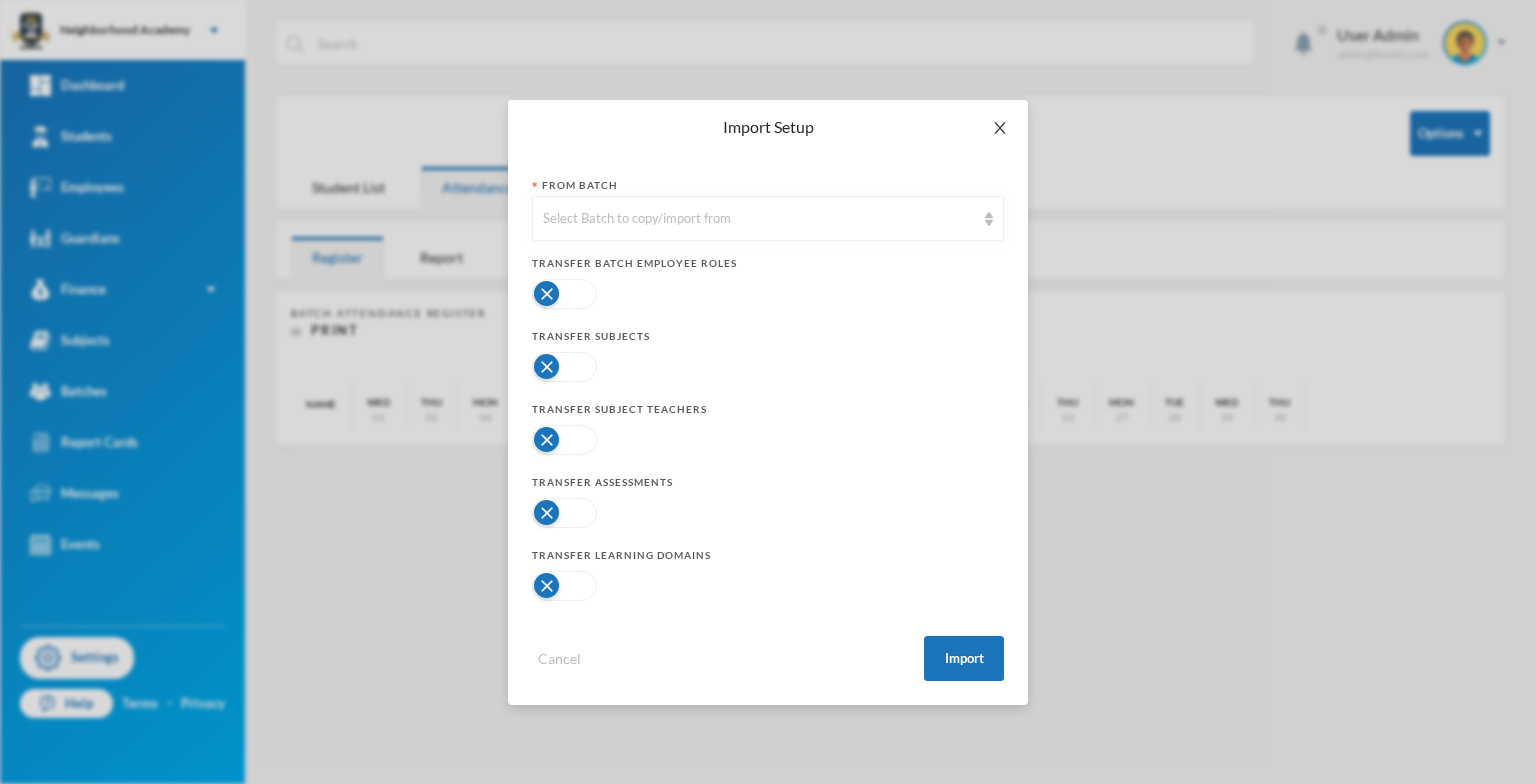 click at bounding box center [1000, 128] 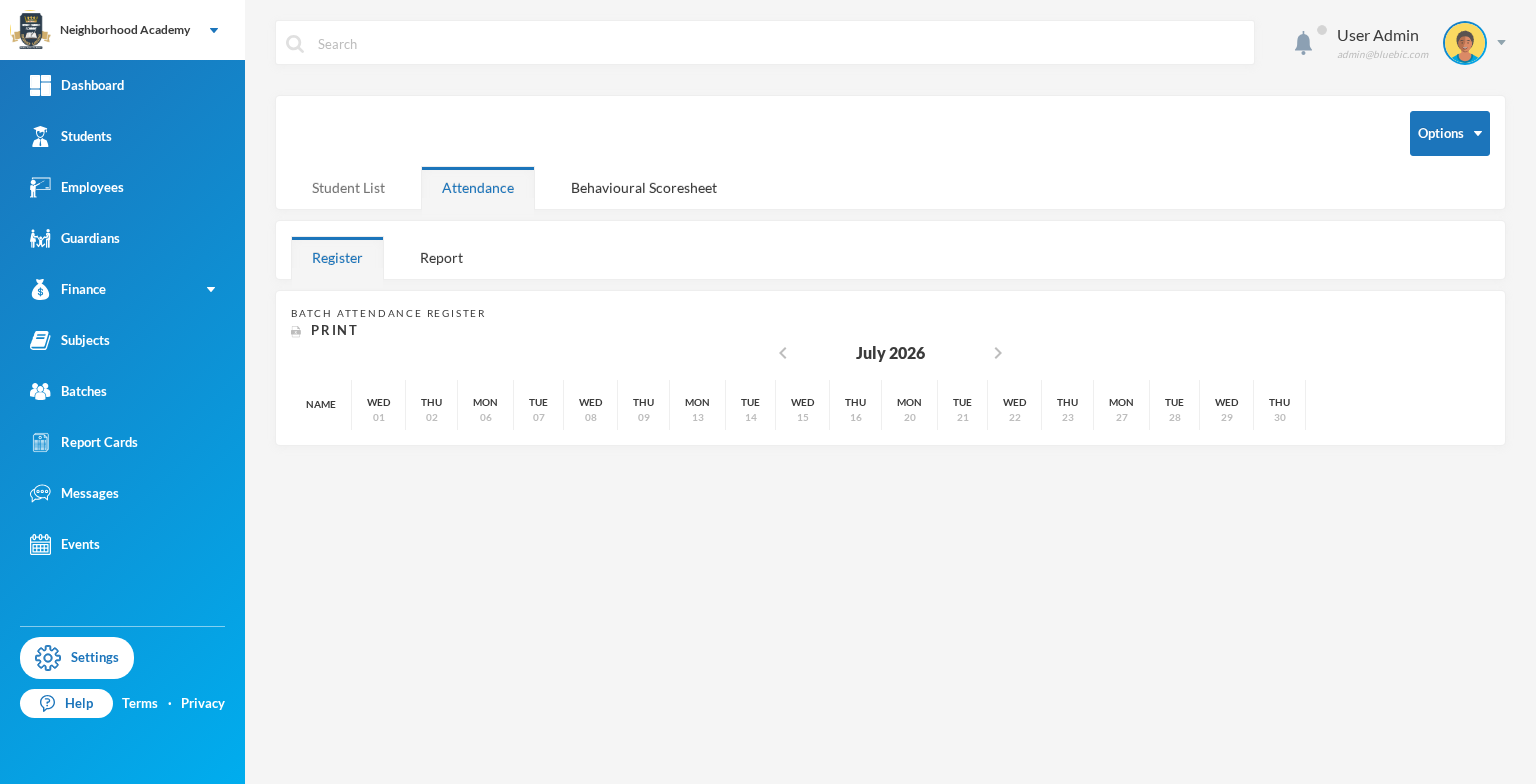 click on "Student List" at bounding box center [348, 187] 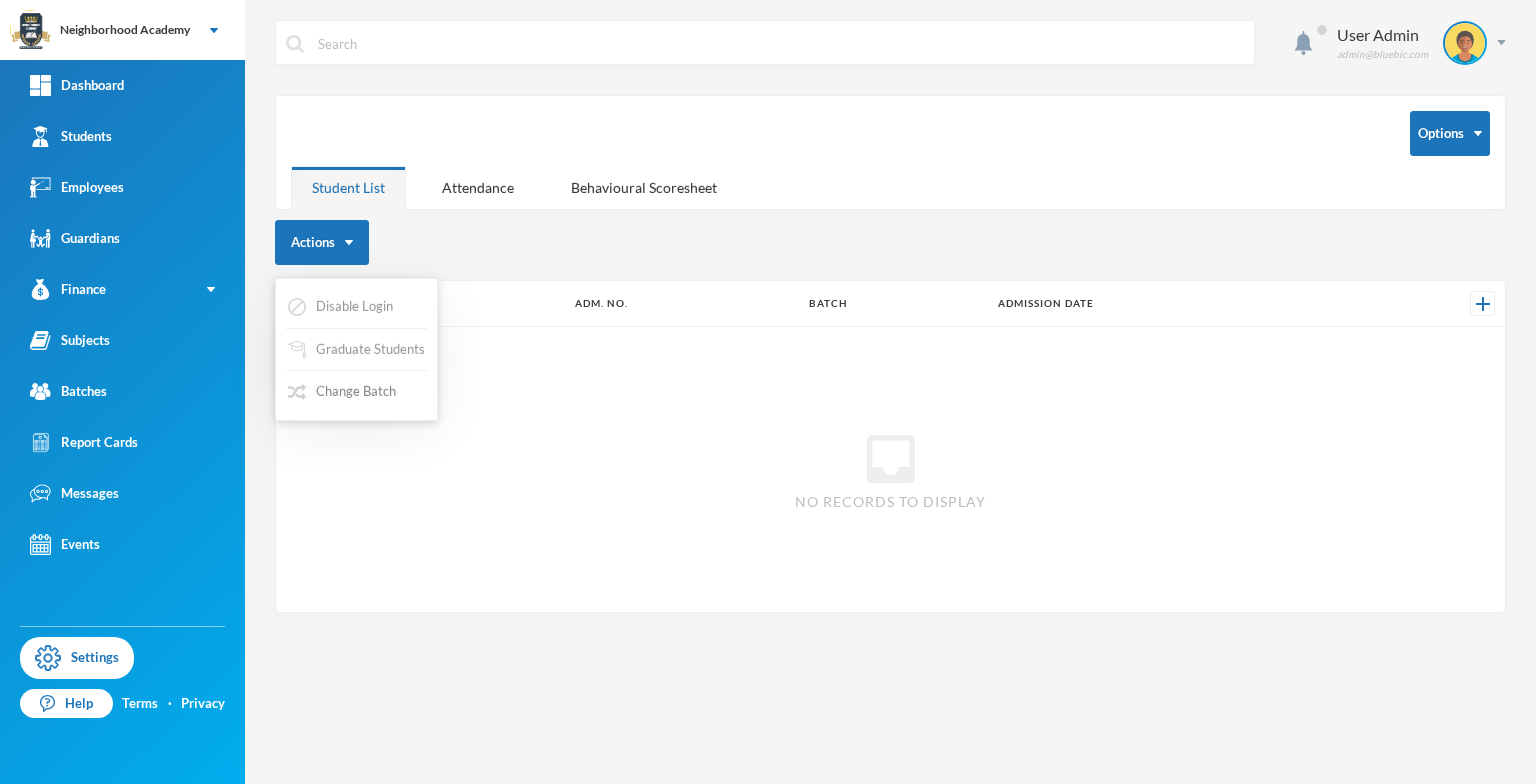 click on "Change Batch" at bounding box center (342, 392) 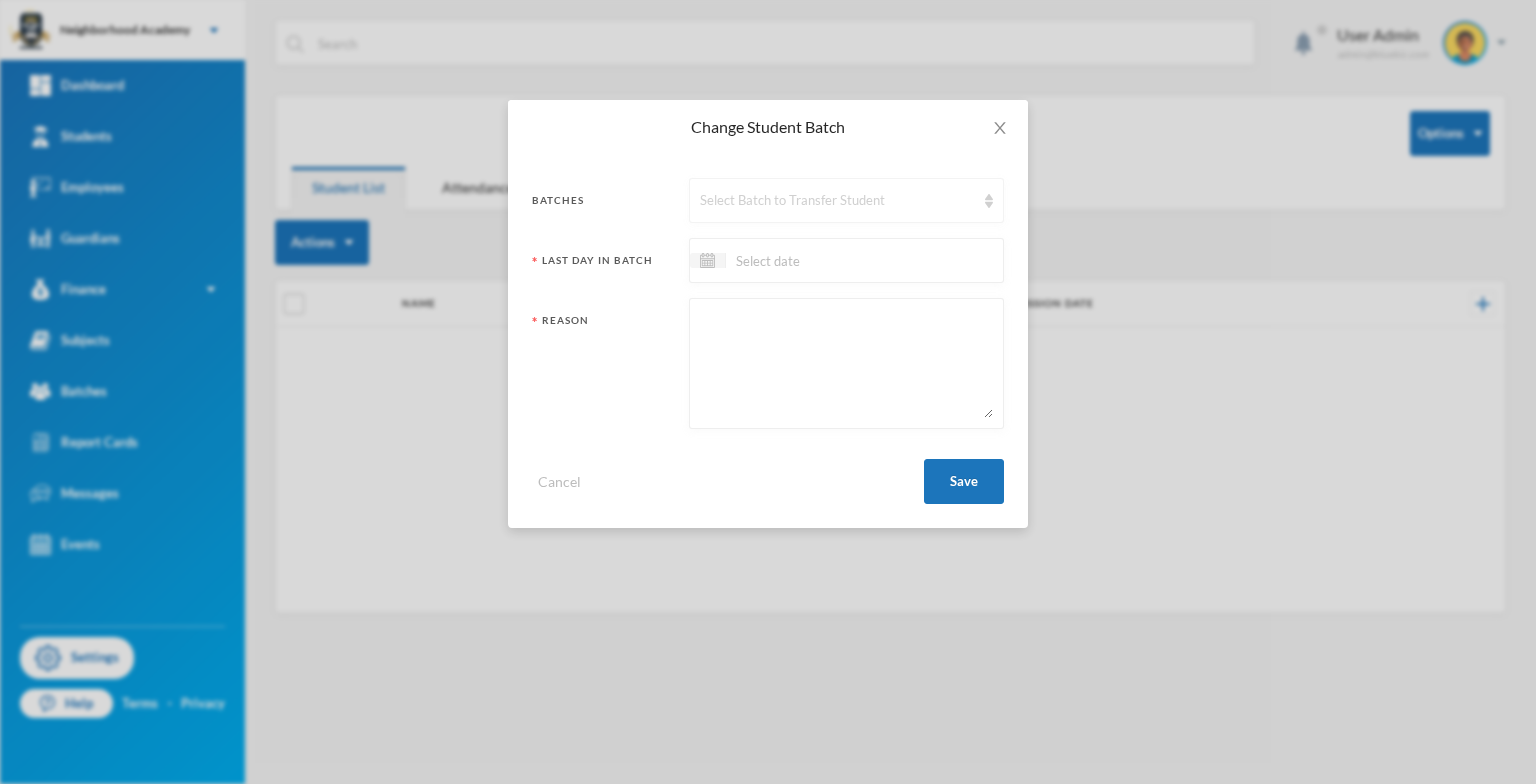 click on "Select Batch to Transfer Student" at bounding box center [846, 200] 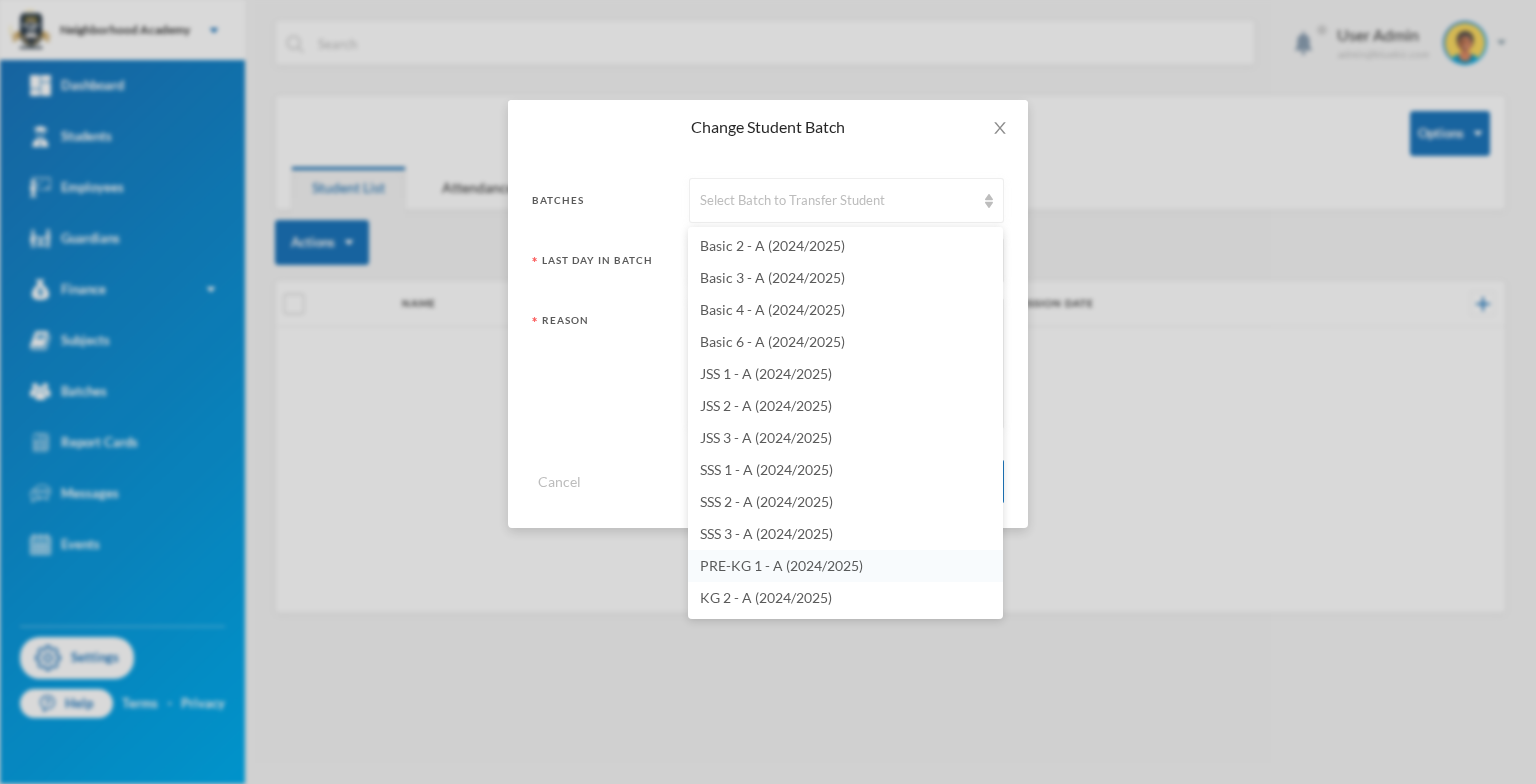 scroll, scrollTop: 100, scrollLeft: 0, axis: vertical 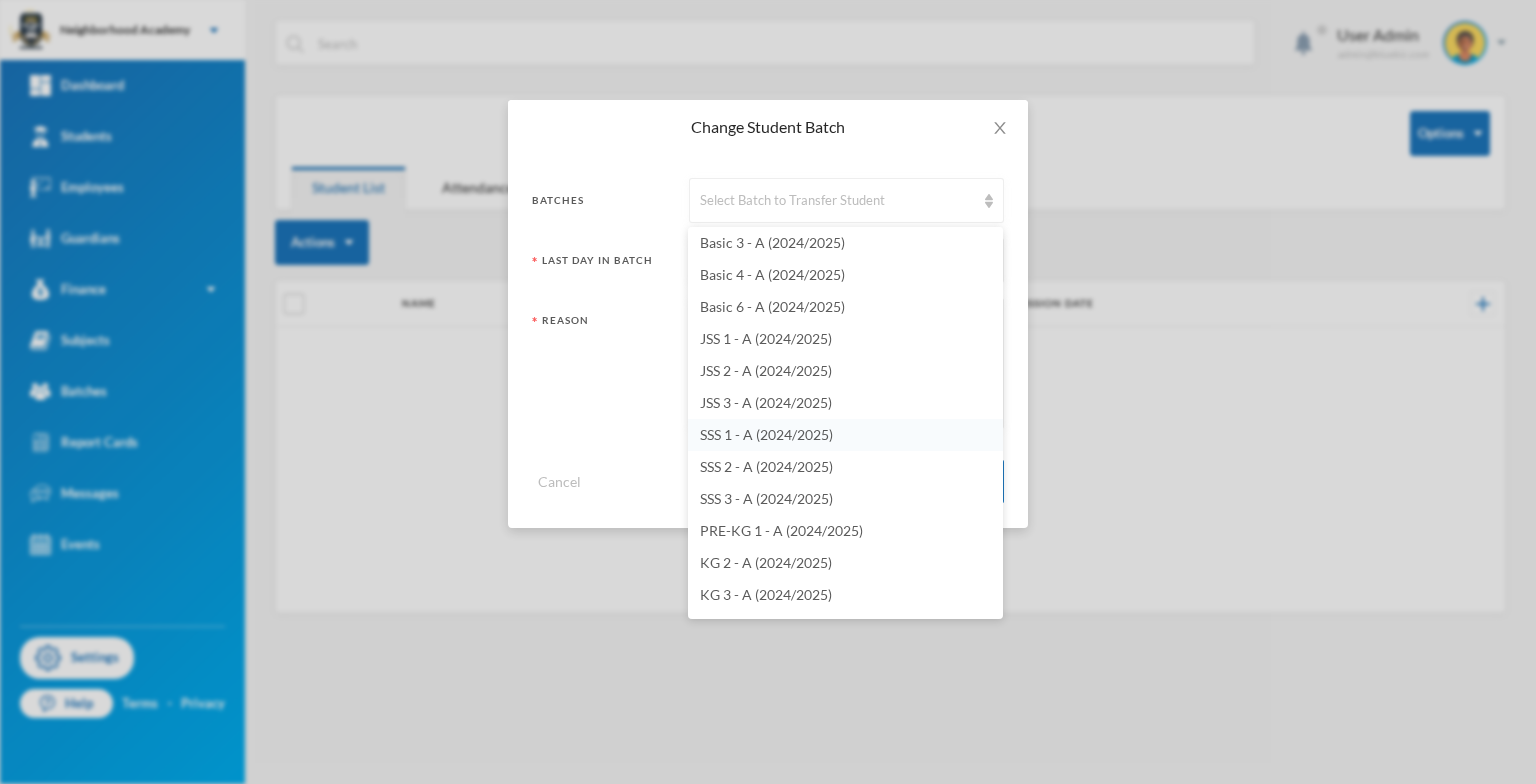 click on "SSS 1 - A (2024/2025)" at bounding box center (766, 434) 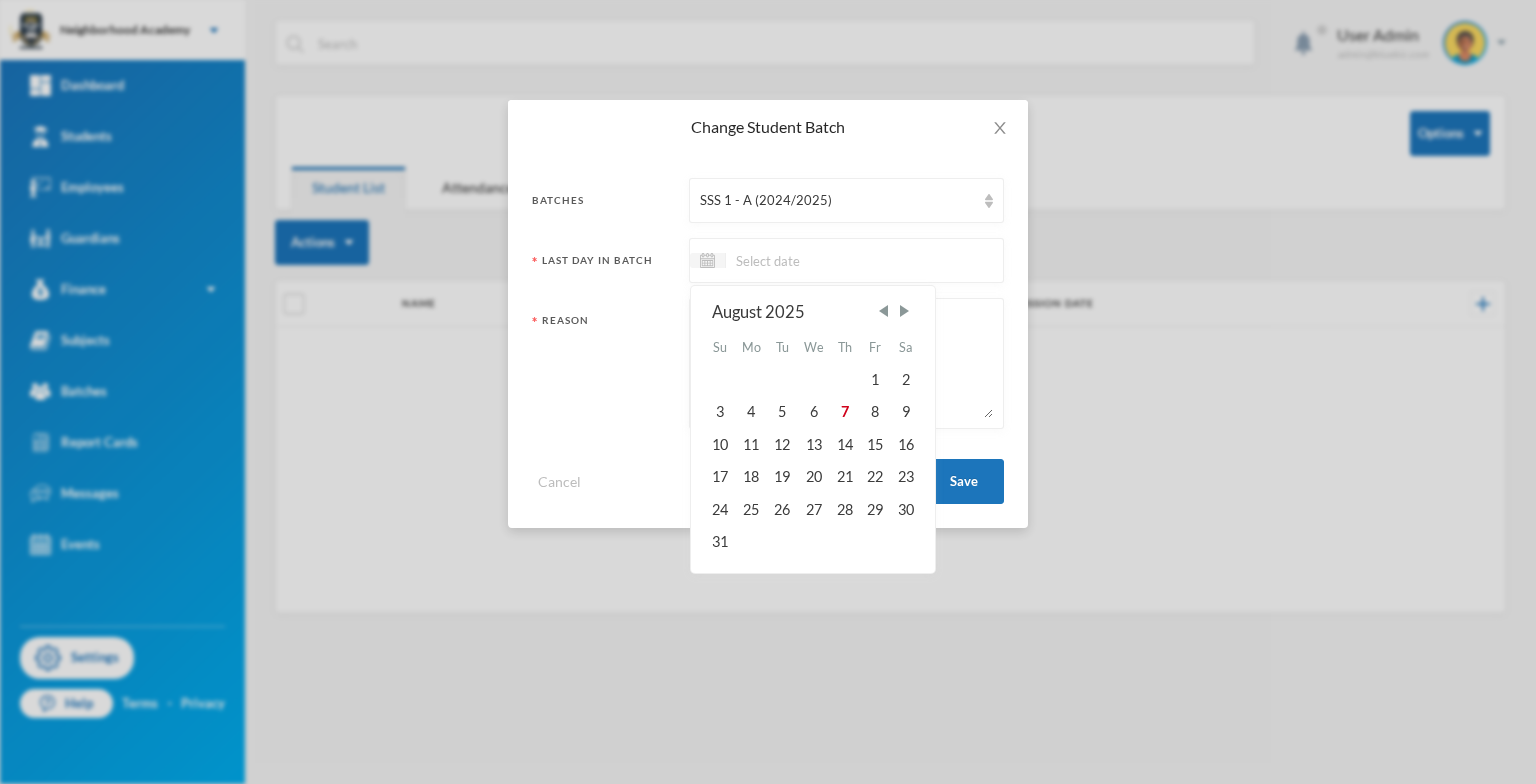 click at bounding box center [810, 260] 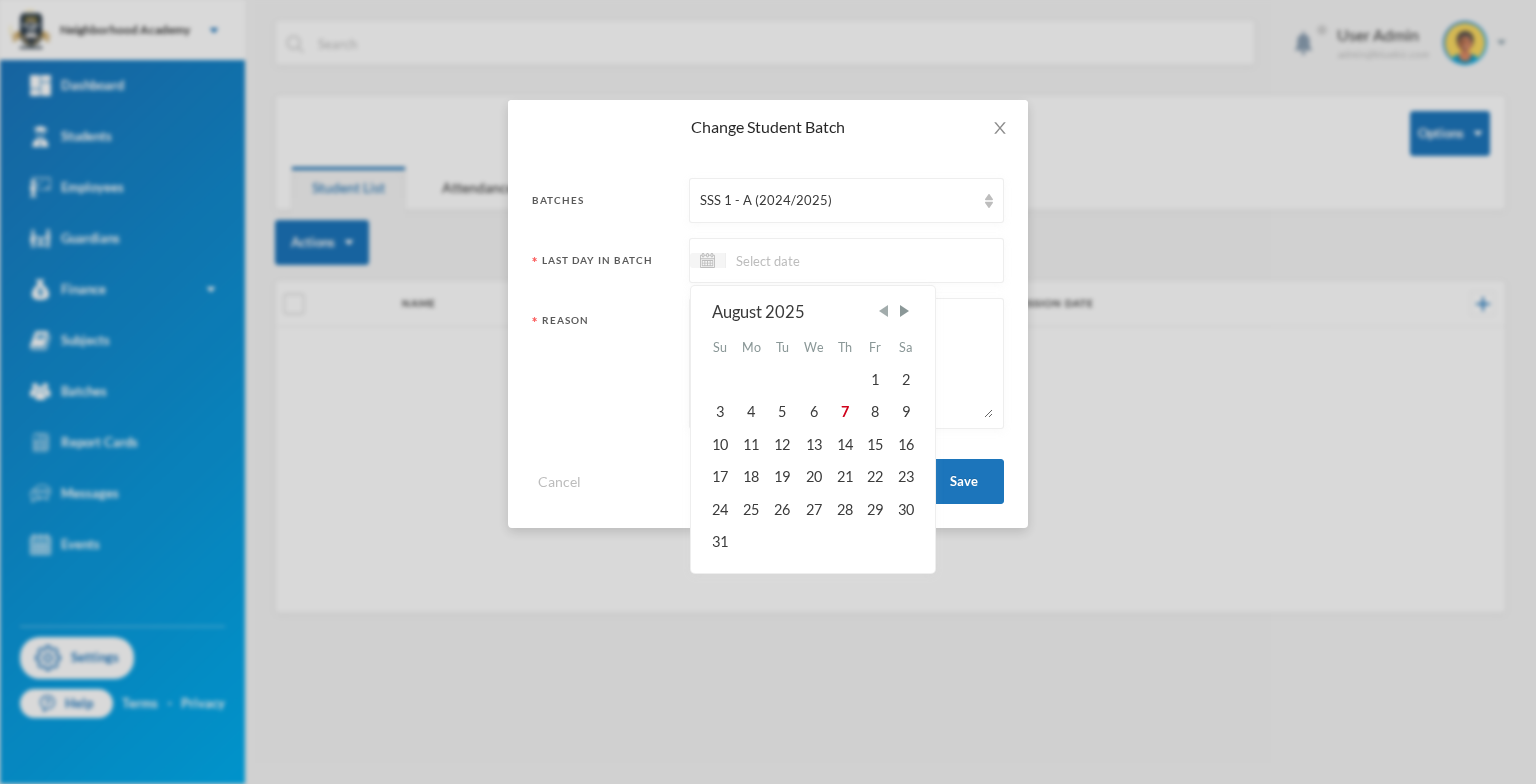 click at bounding box center (883, 311) 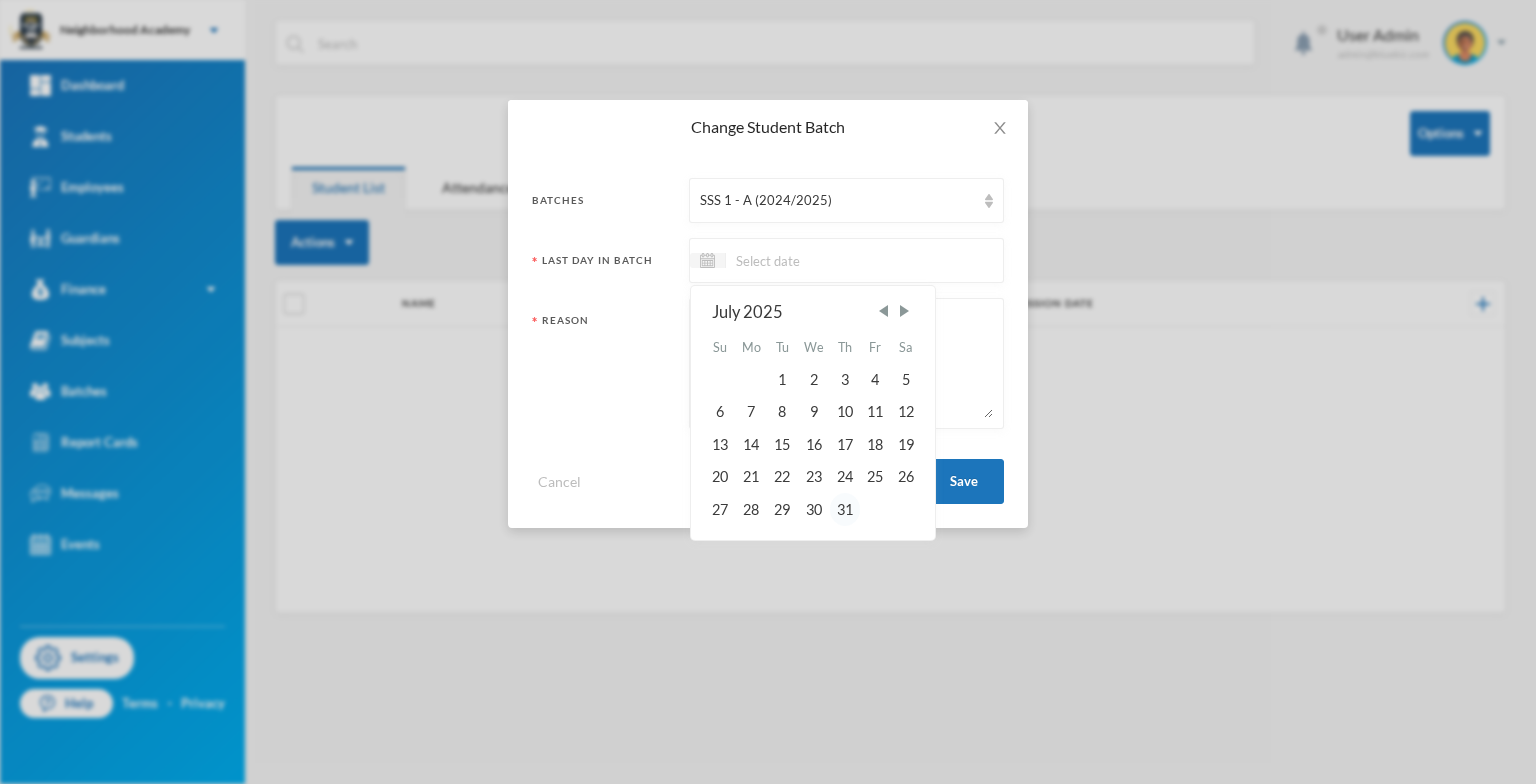 click on "31" at bounding box center [845, 509] 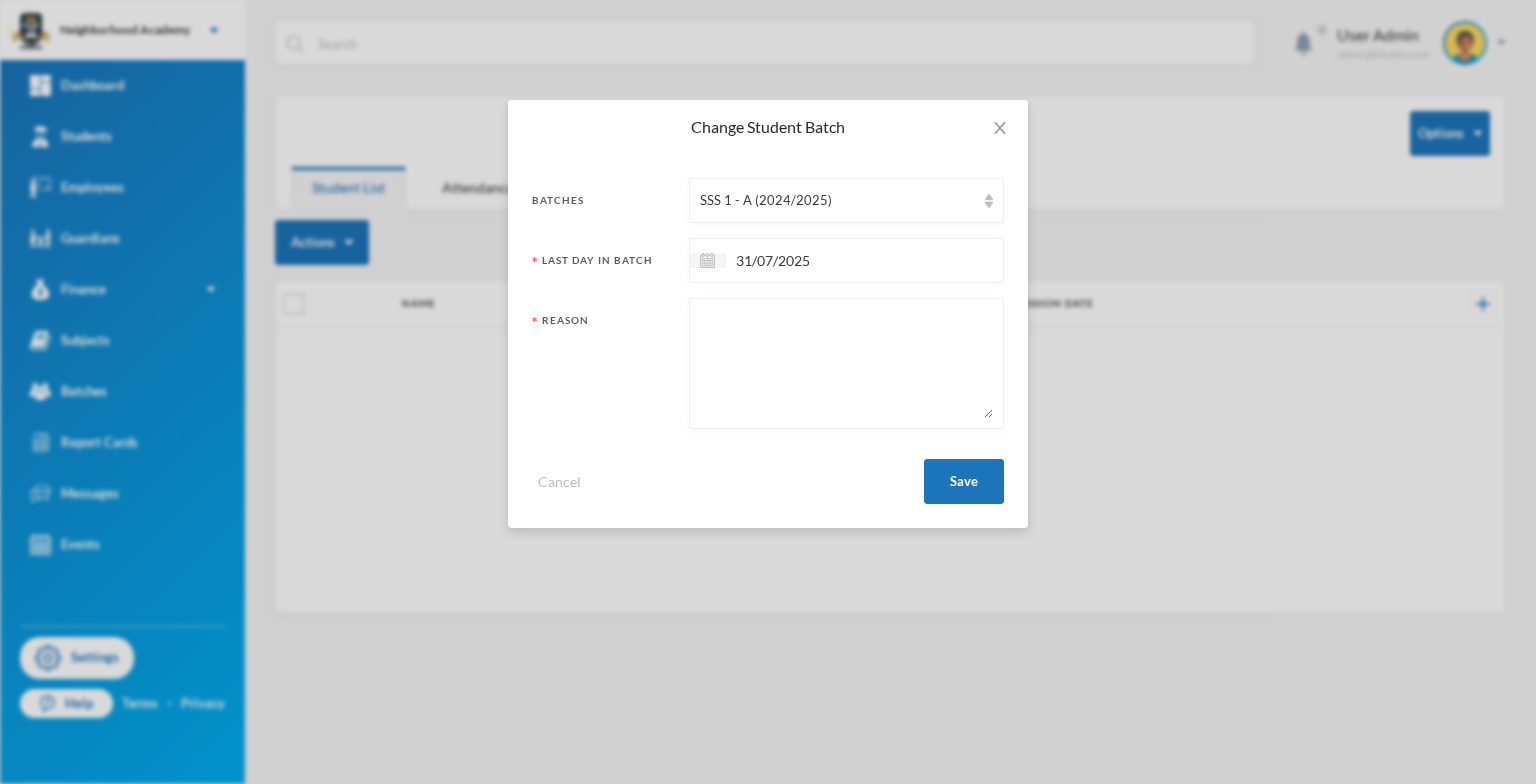 click at bounding box center [846, 363] 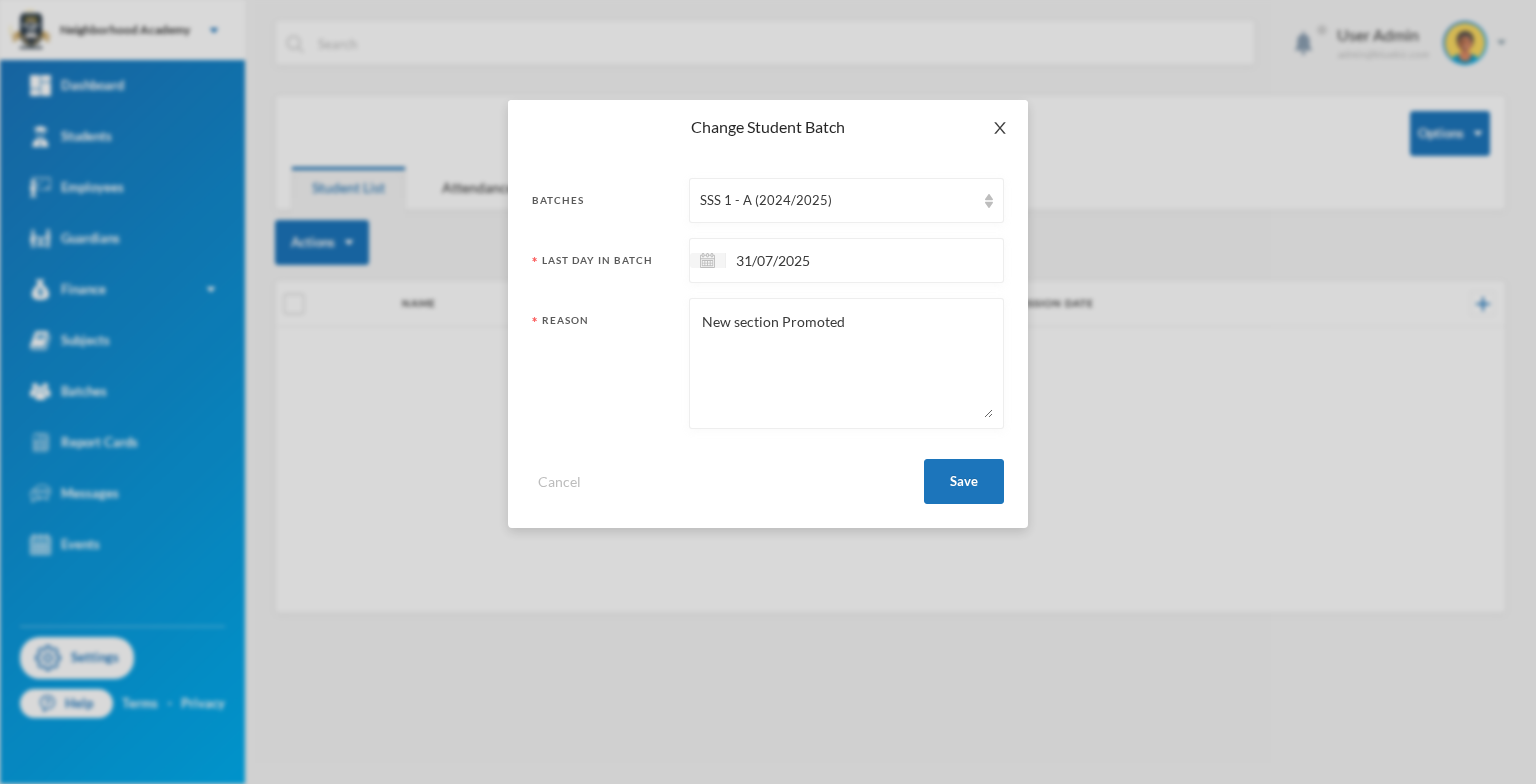 type on "New section Promoted" 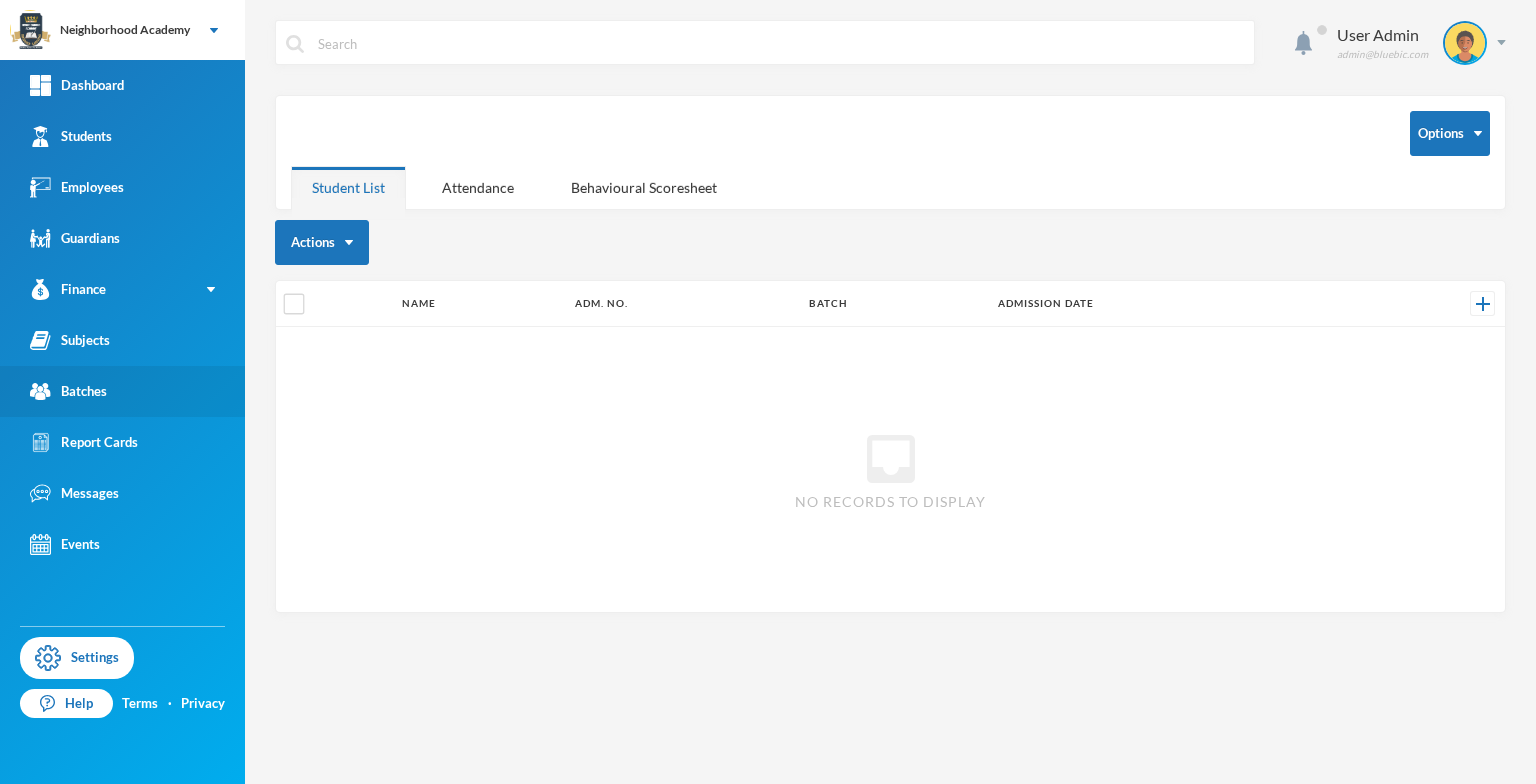 click on "Batches" at bounding box center [122, 391] 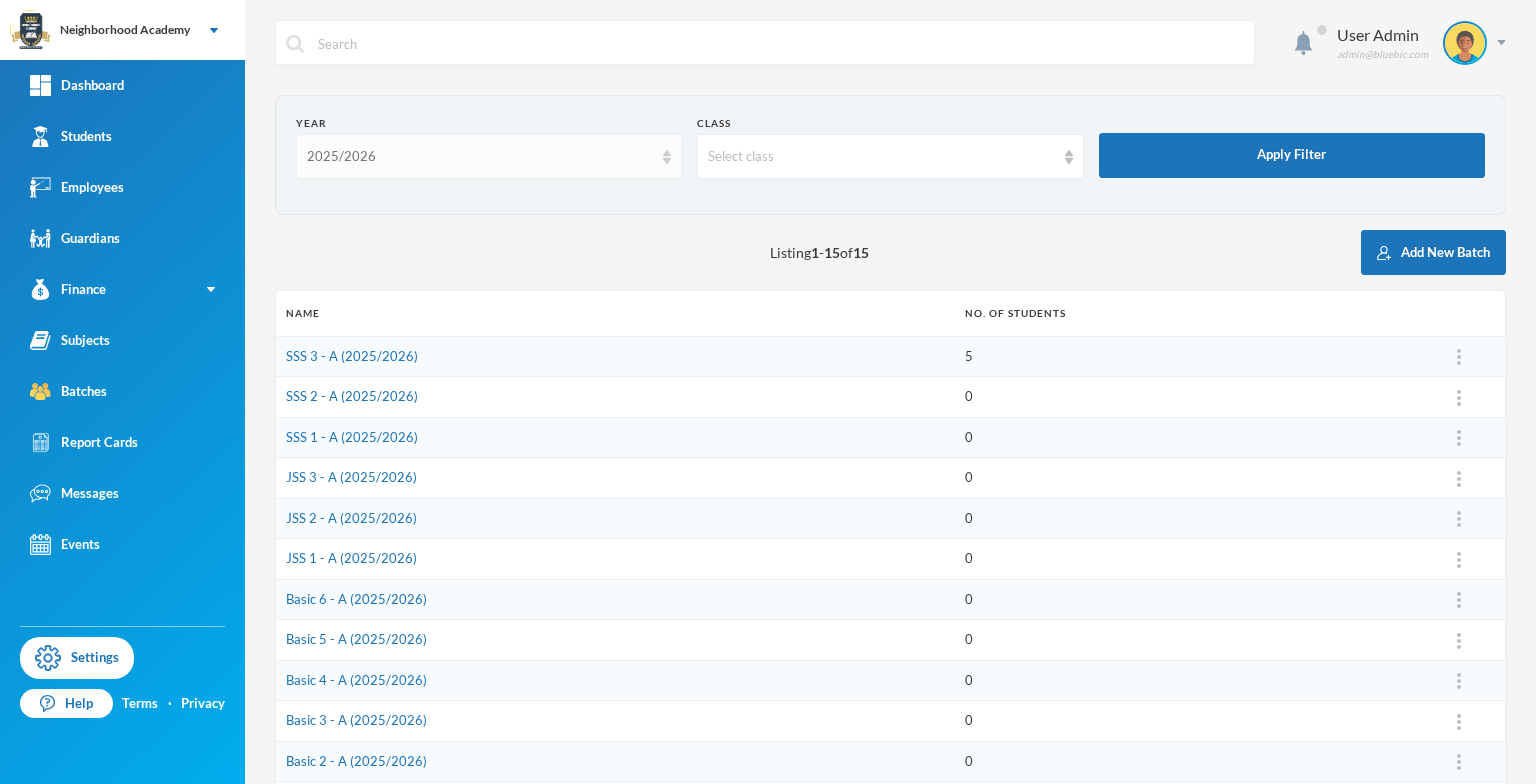 click at bounding box center (667, 157) 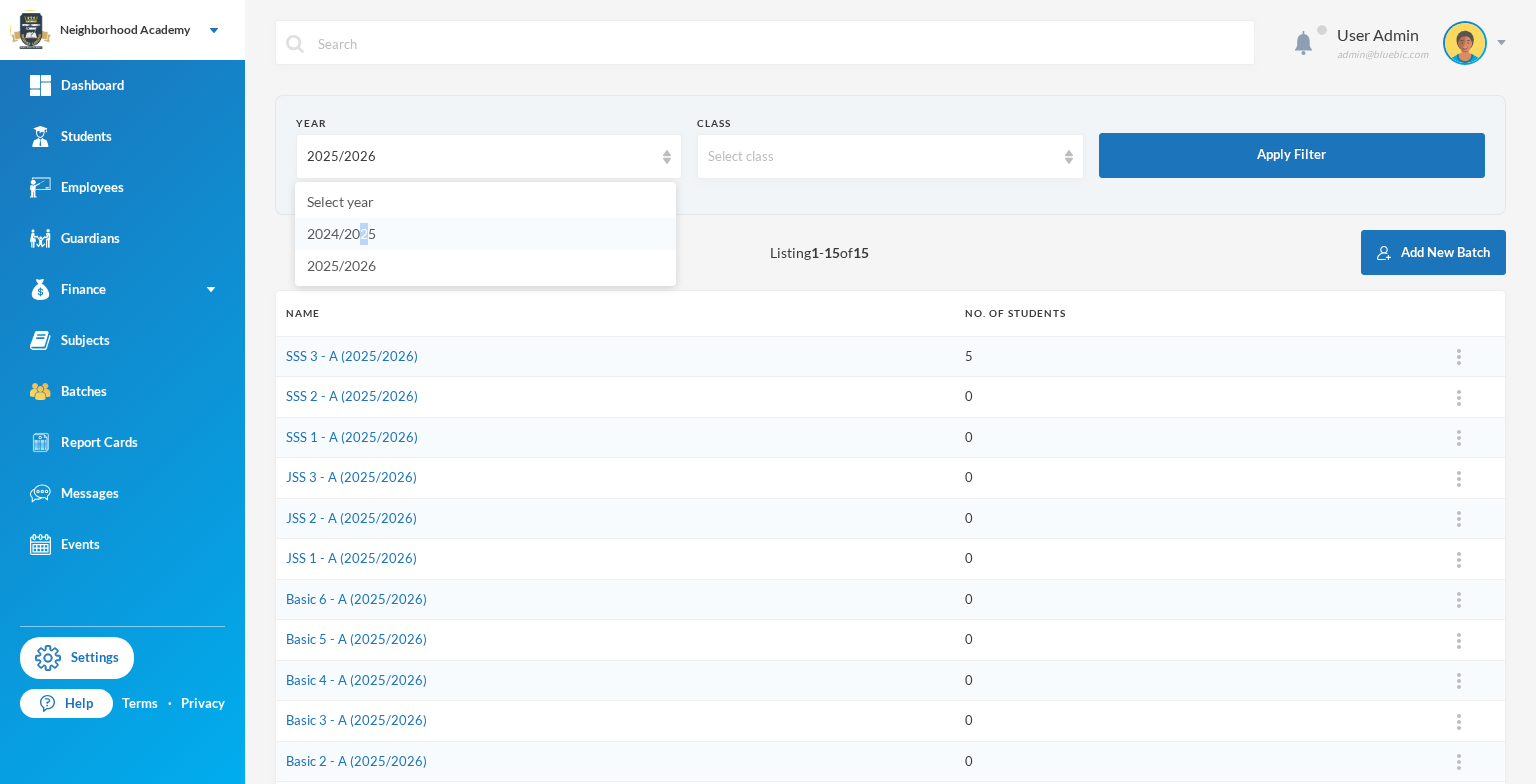 click on "2024/2025" at bounding box center (341, 233) 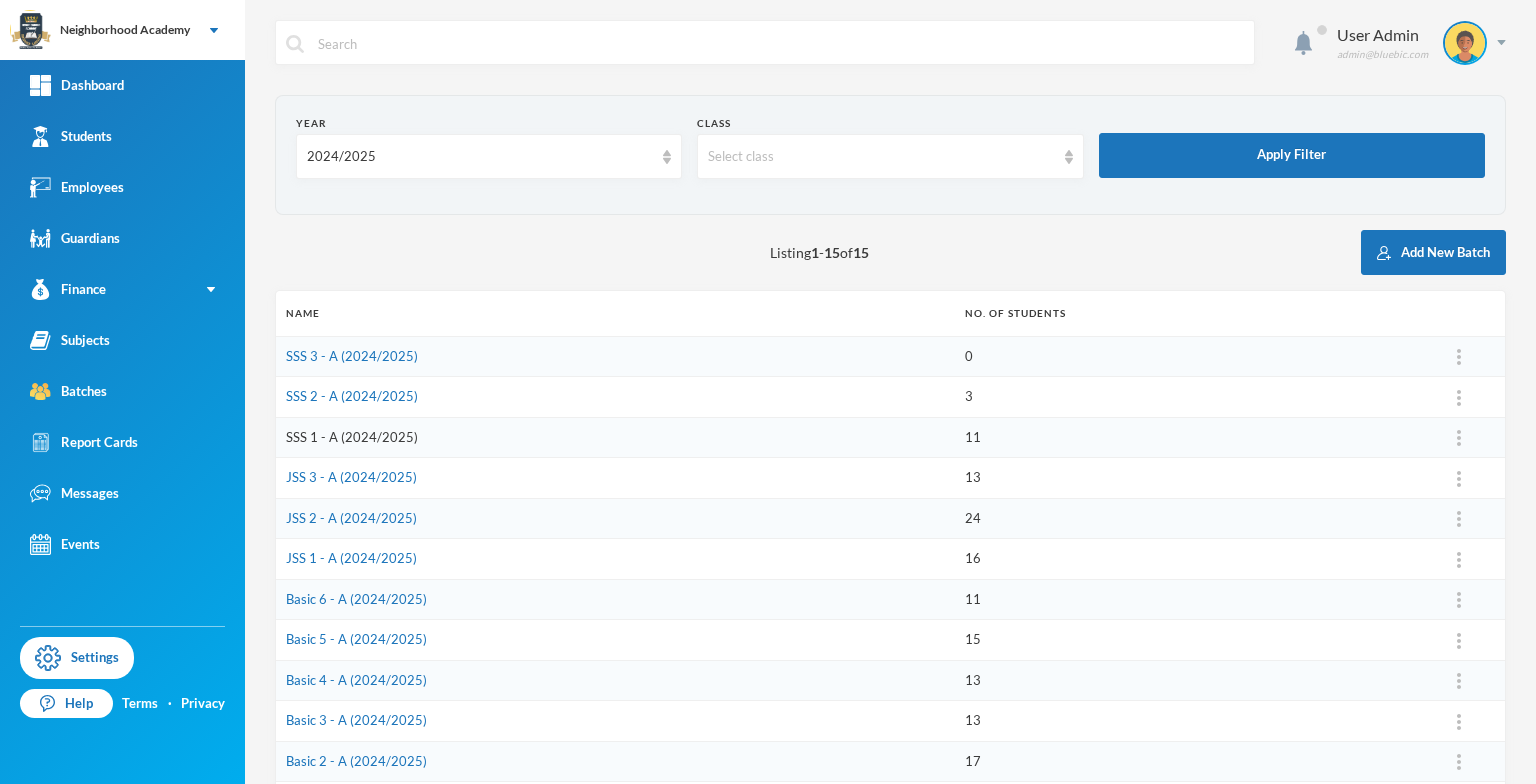 click on "SSS 1 - A (2024/2025)" at bounding box center (352, 437) 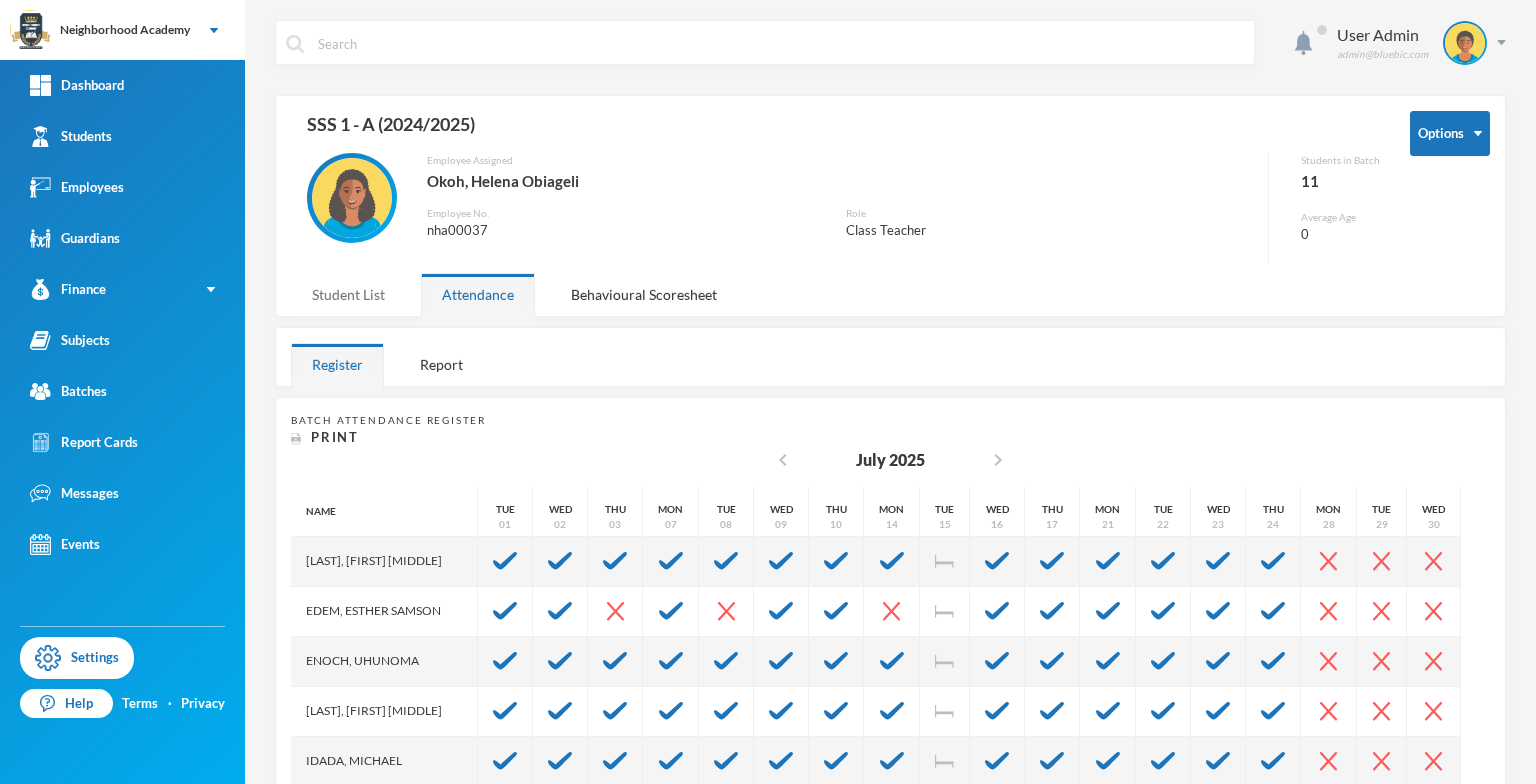 click on "Student List" at bounding box center [348, 294] 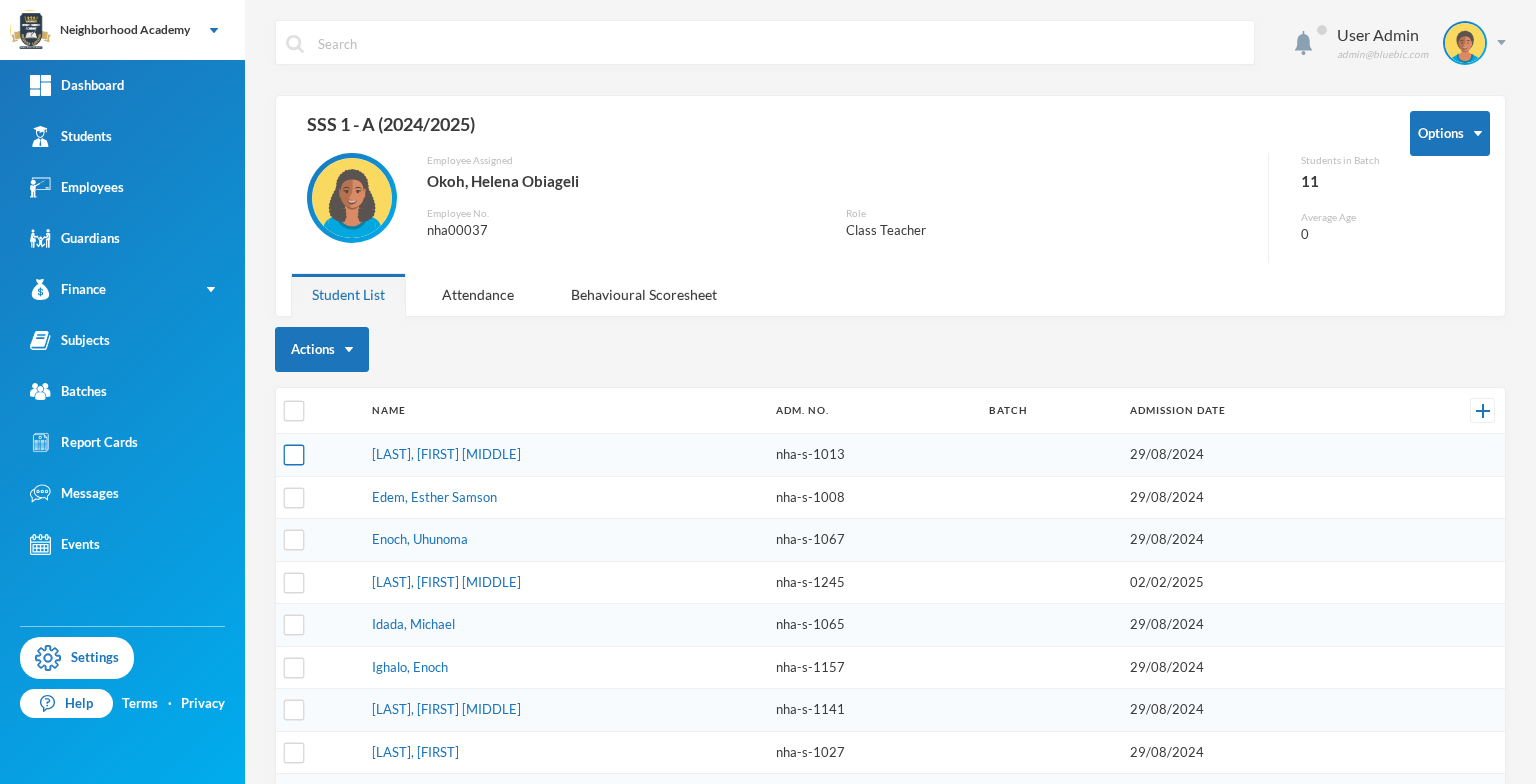 click at bounding box center [294, 455] 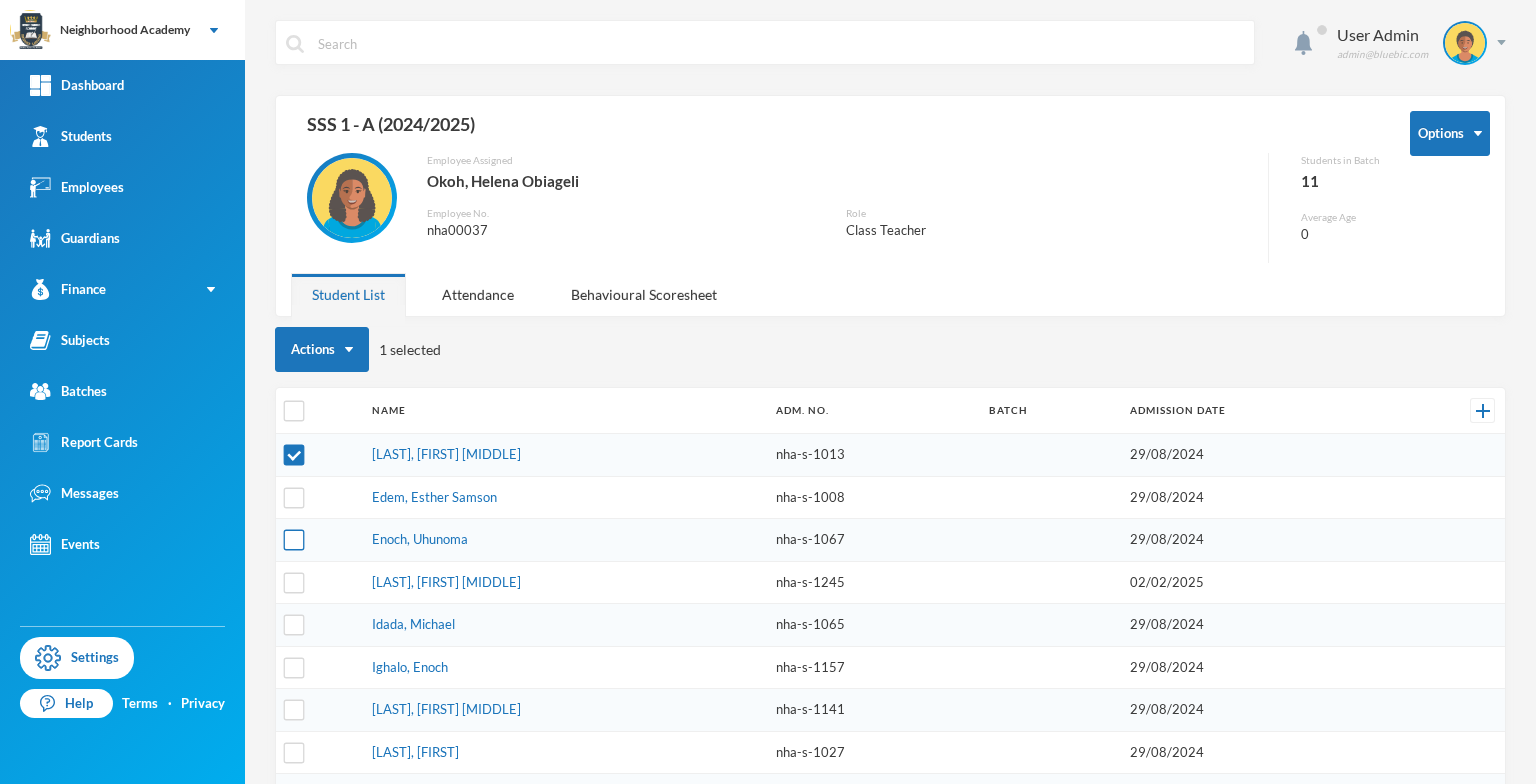 click at bounding box center (294, 540) 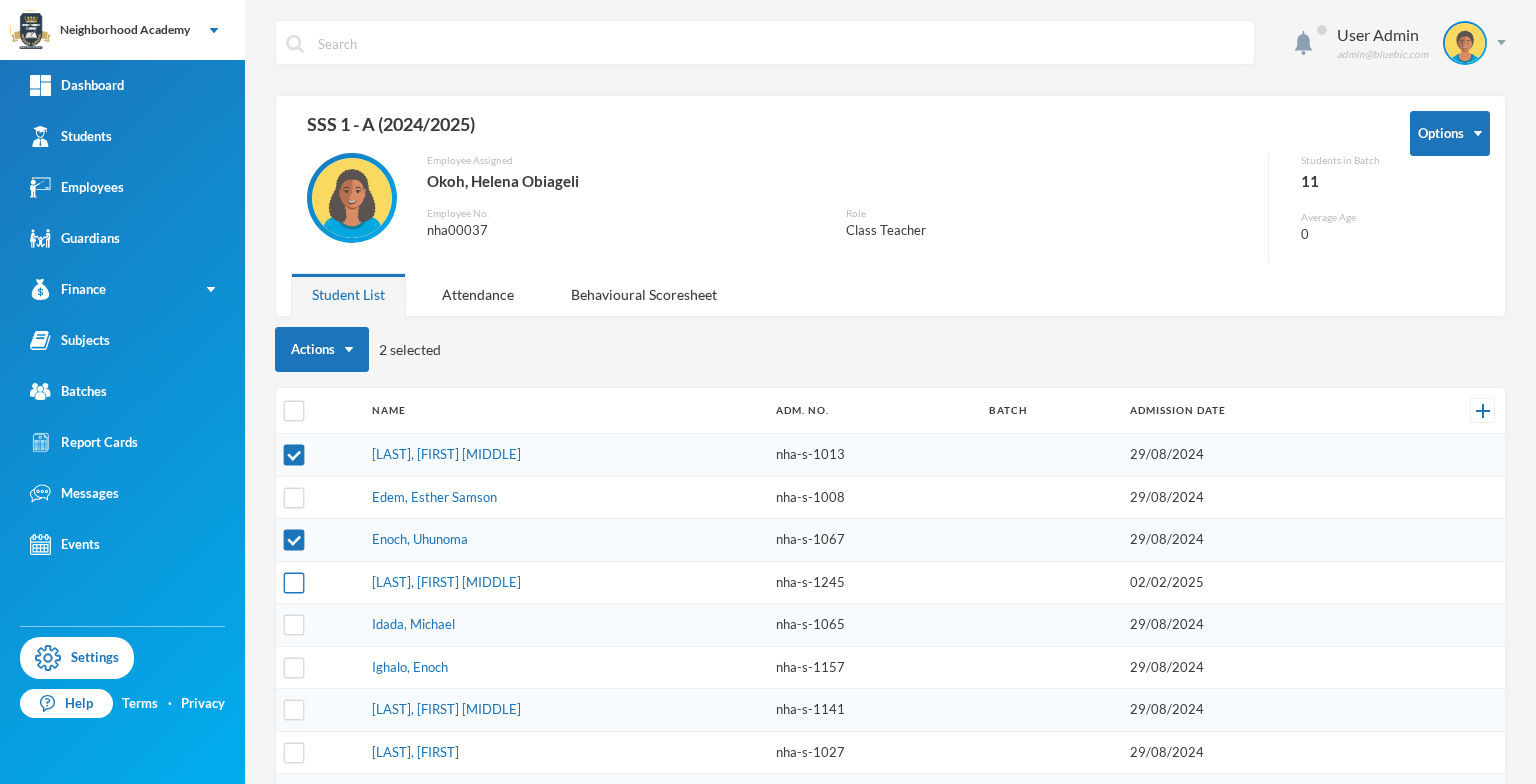 click at bounding box center [294, 582] 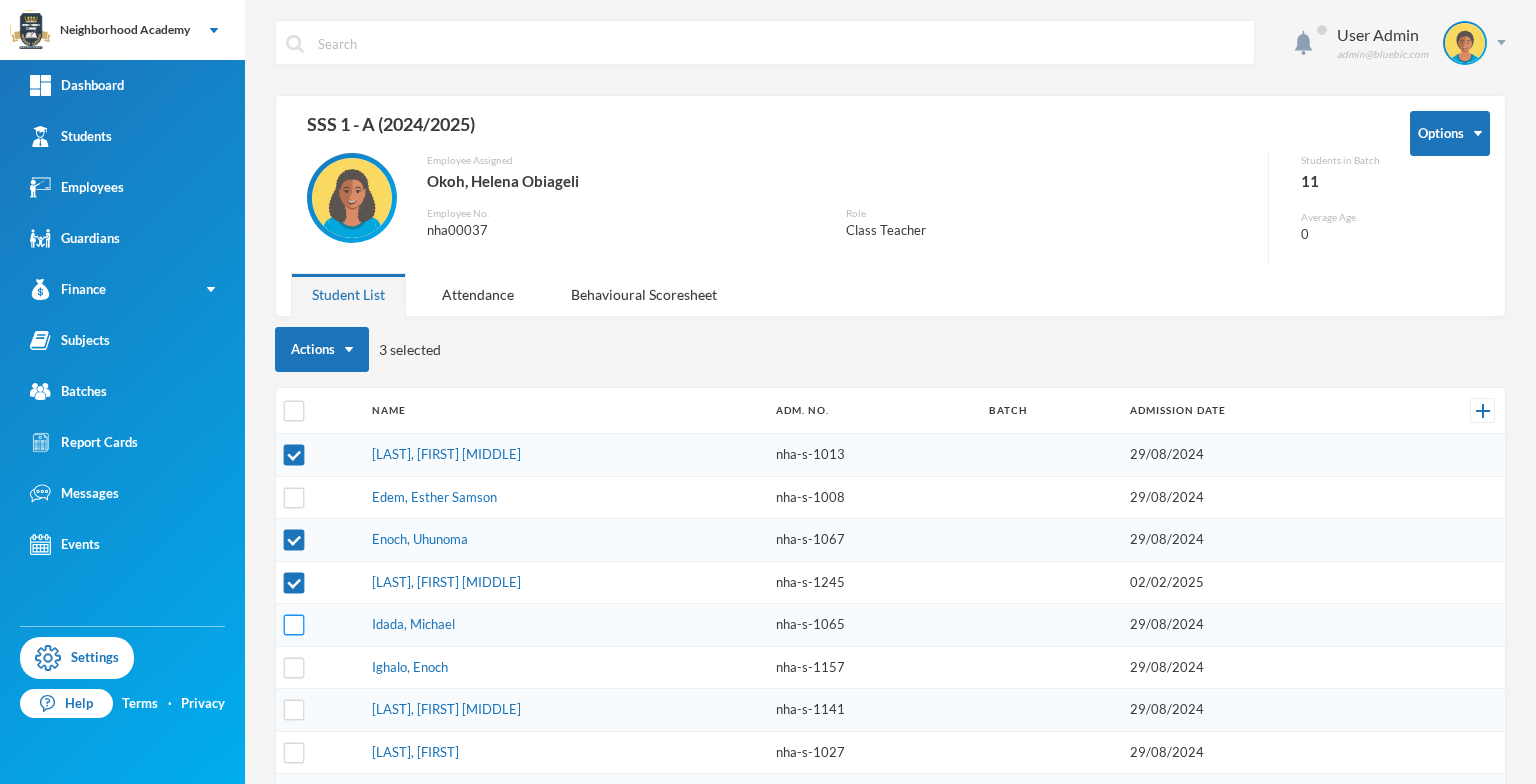 click at bounding box center (319, 625) 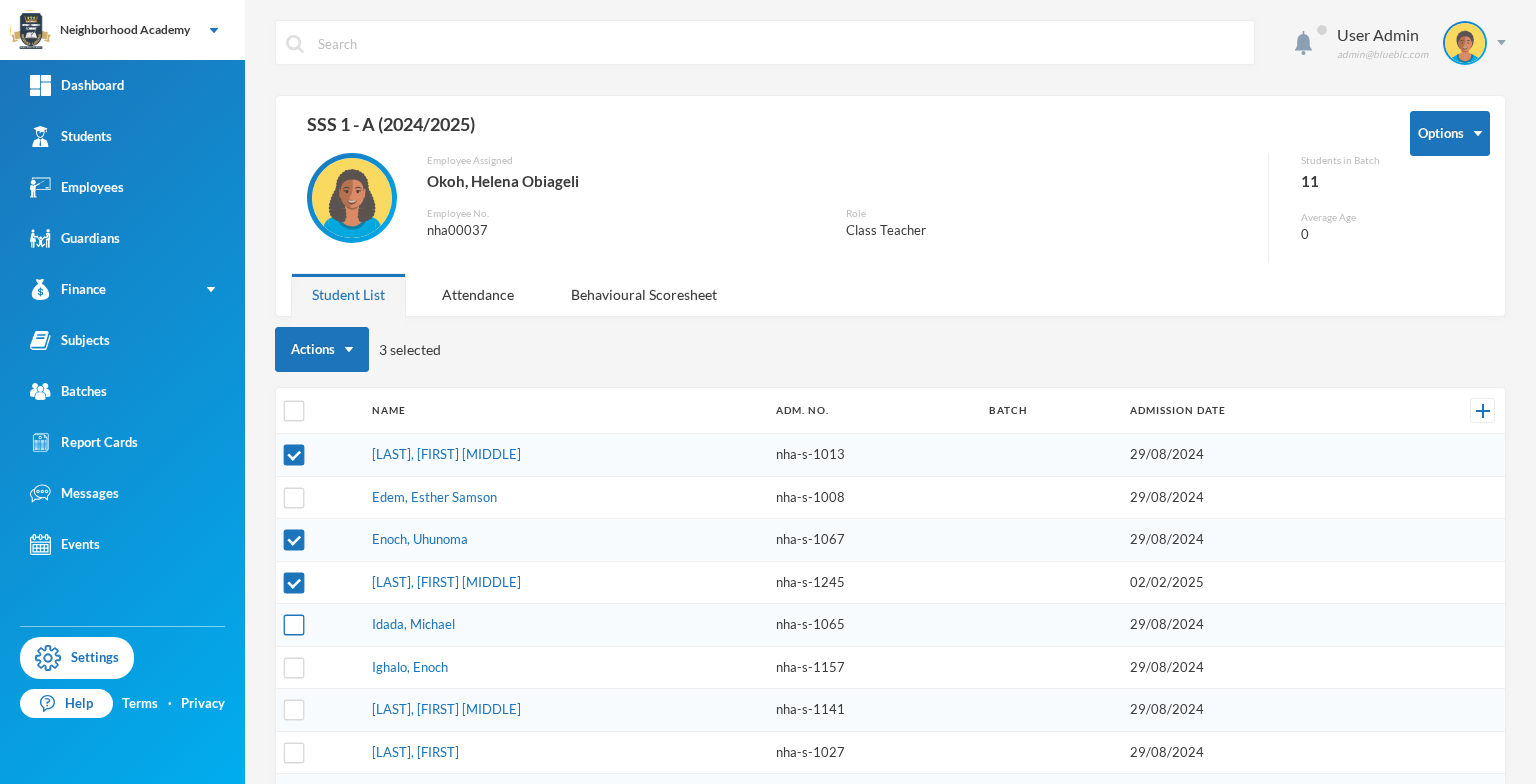 click at bounding box center [294, 625] 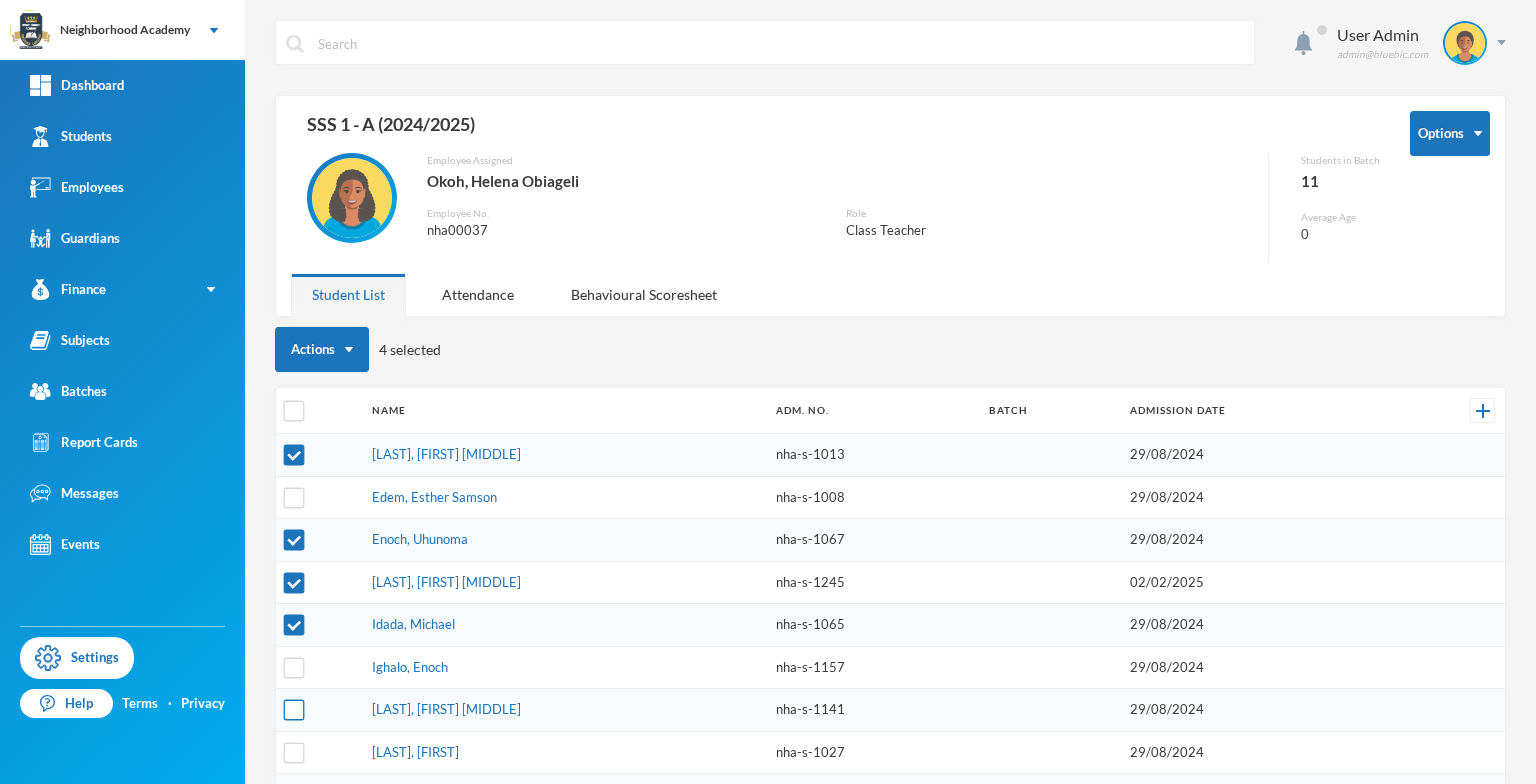 click at bounding box center (294, 710) 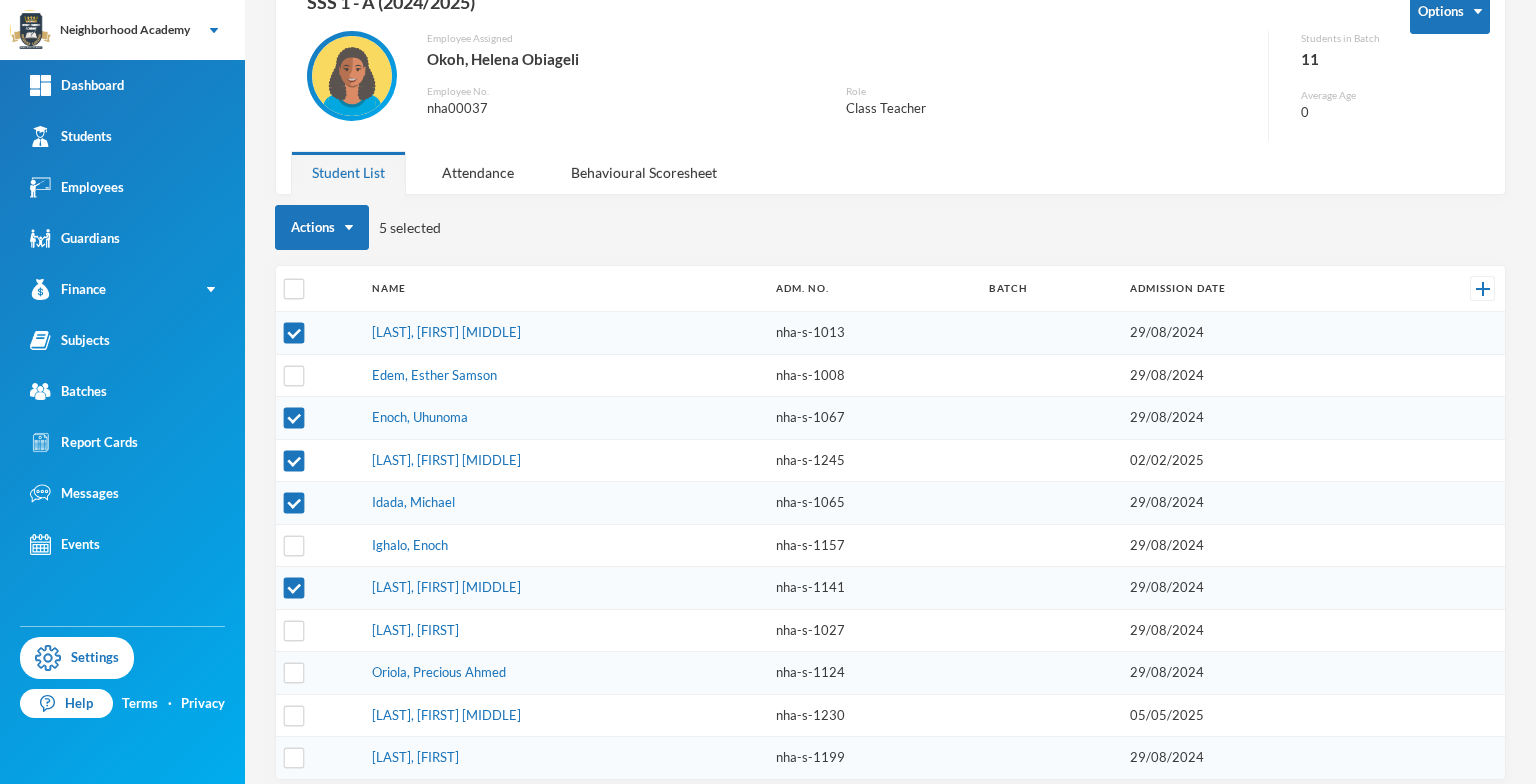 scroll, scrollTop: 128, scrollLeft: 0, axis: vertical 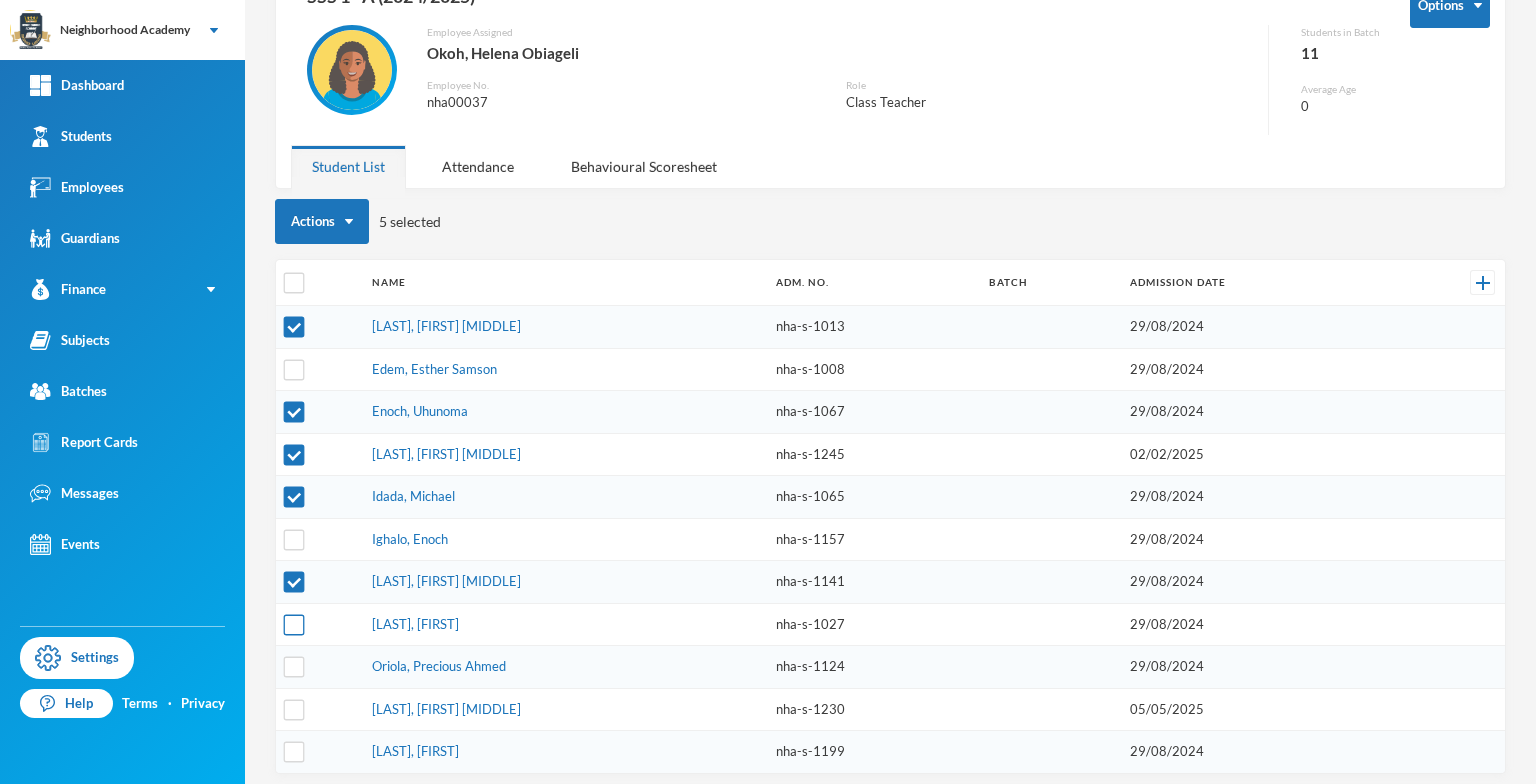 click at bounding box center [294, 624] 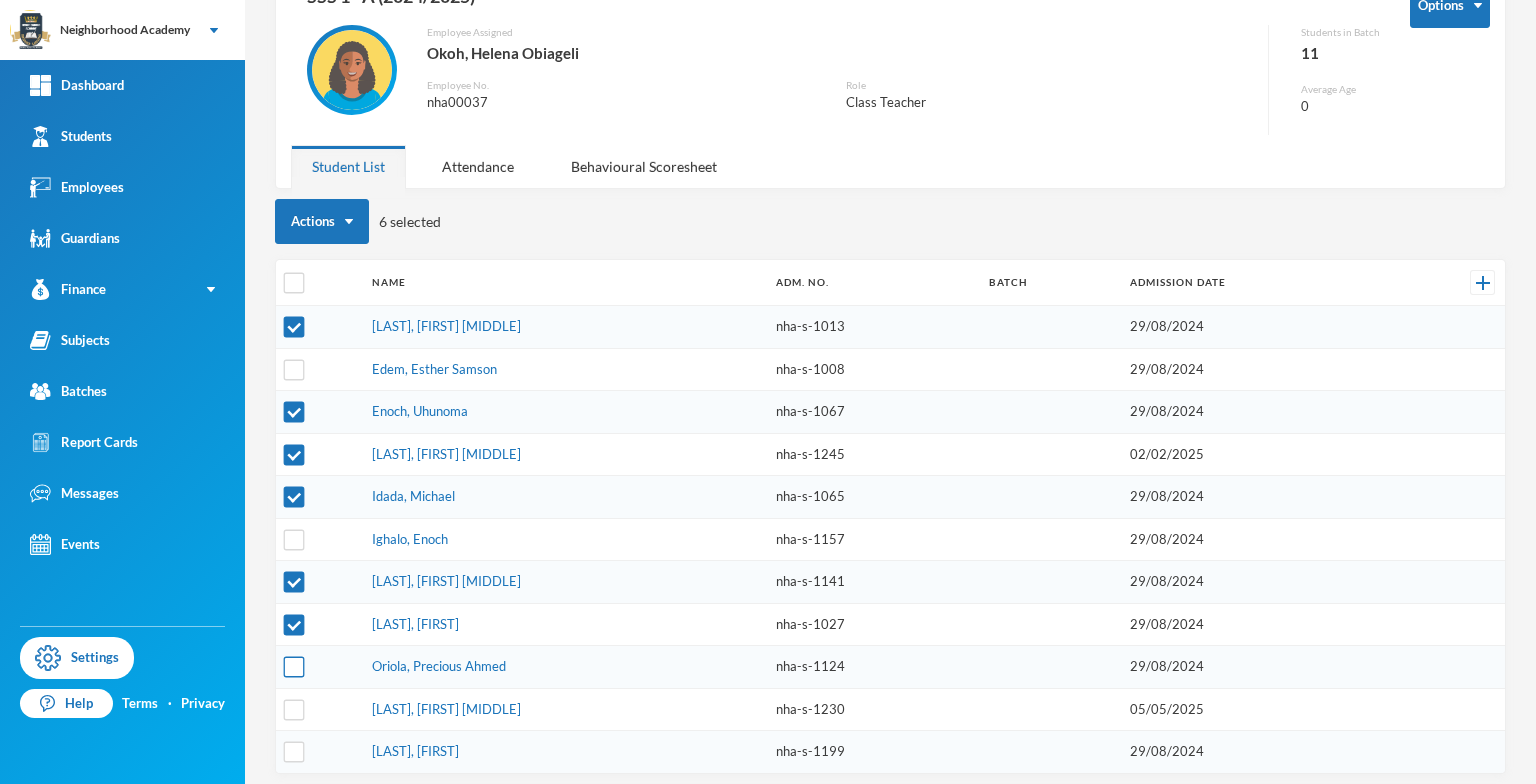 click at bounding box center (294, 667) 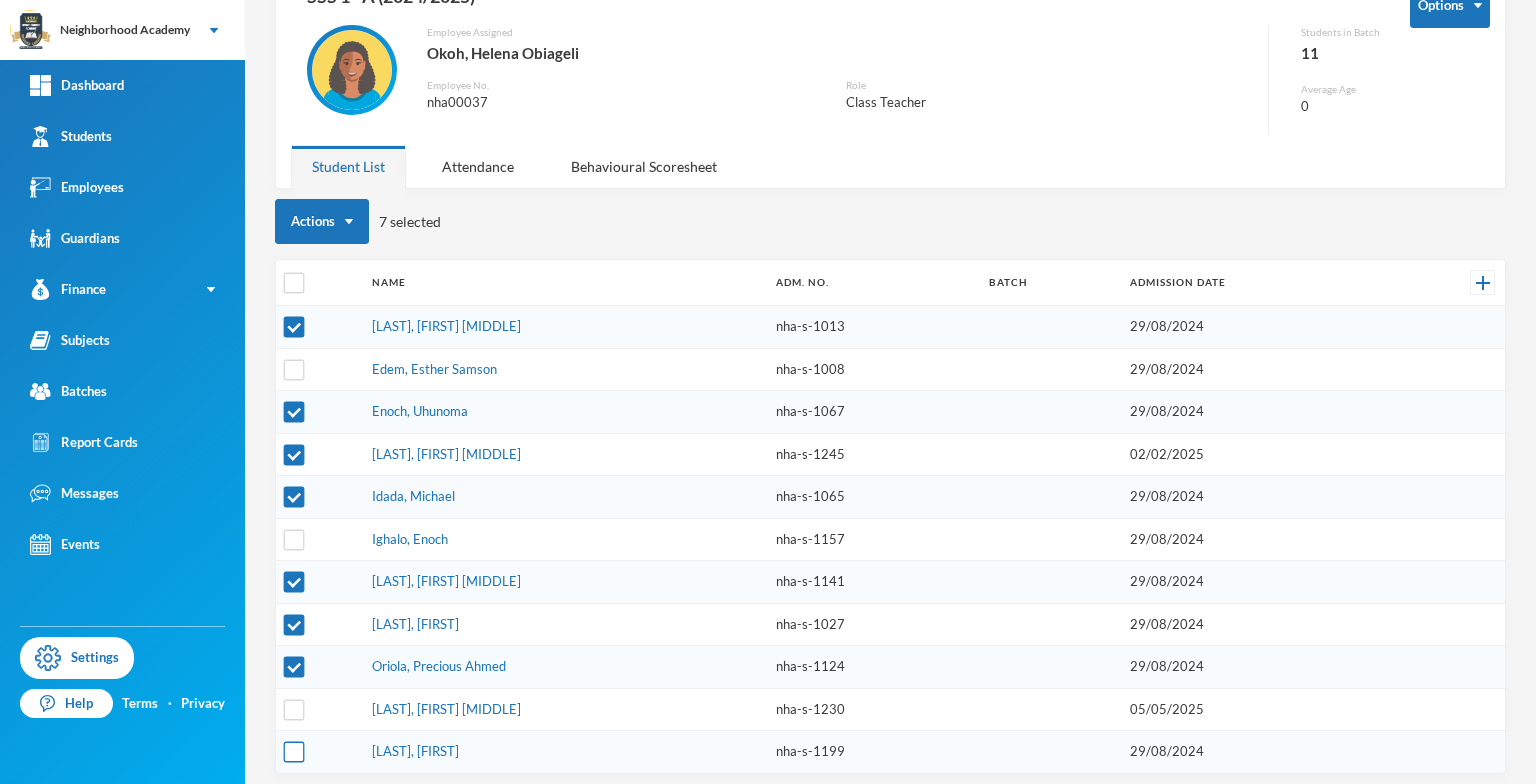 click at bounding box center (294, 752) 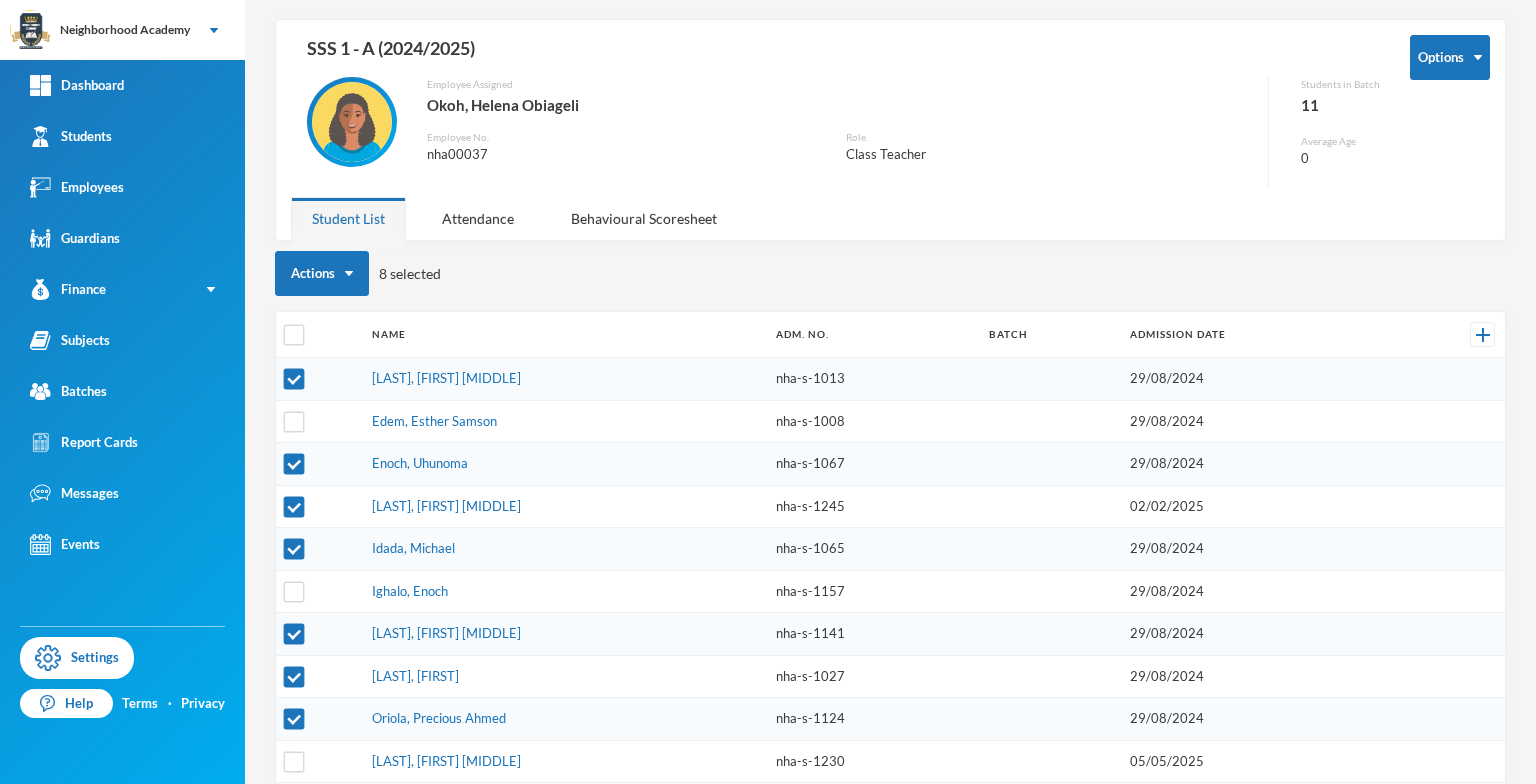 scroll, scrollTop: 28, scrollLeft: 0, axis: vertical 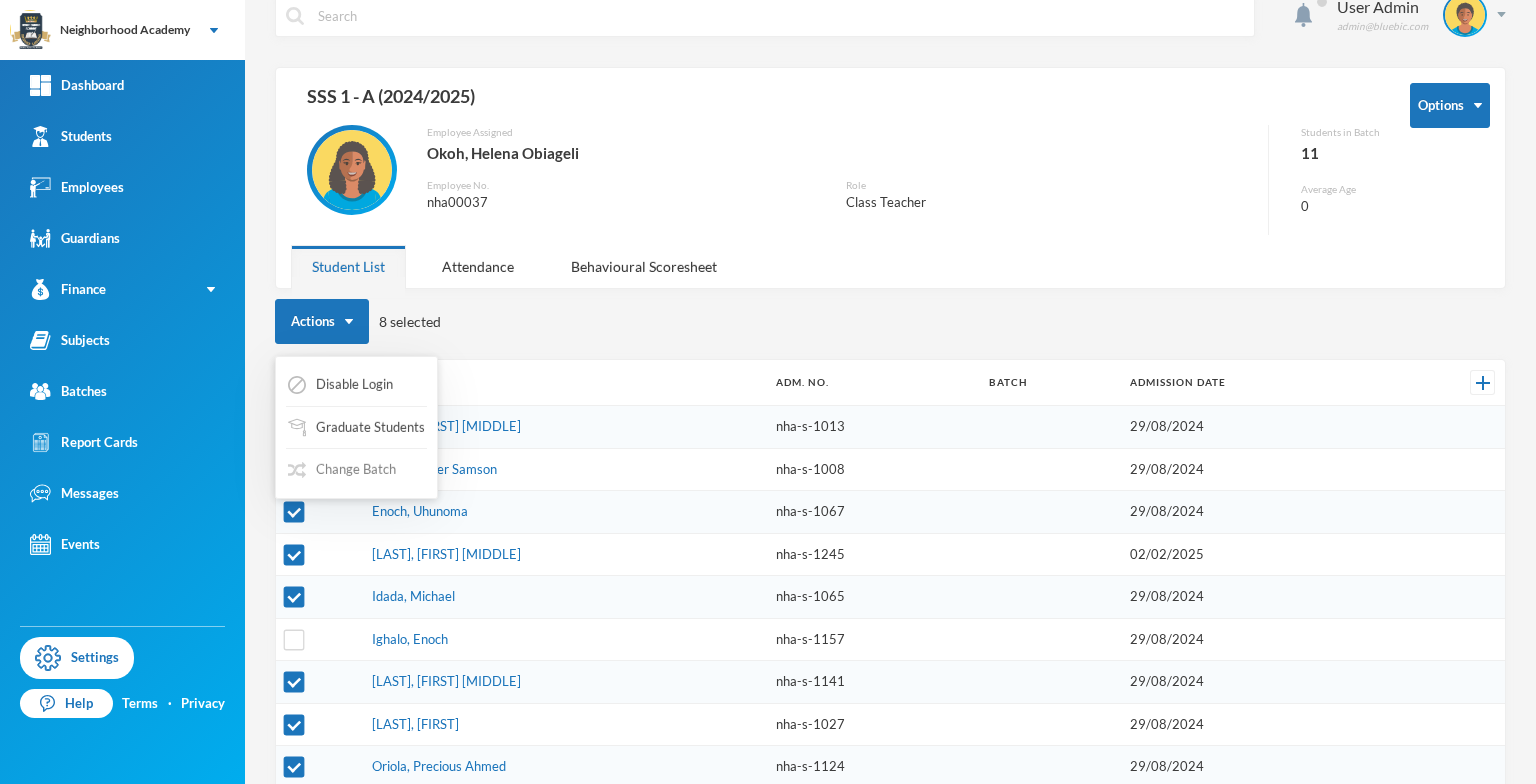click on "Change Batch" at bounding box center [342, 470] 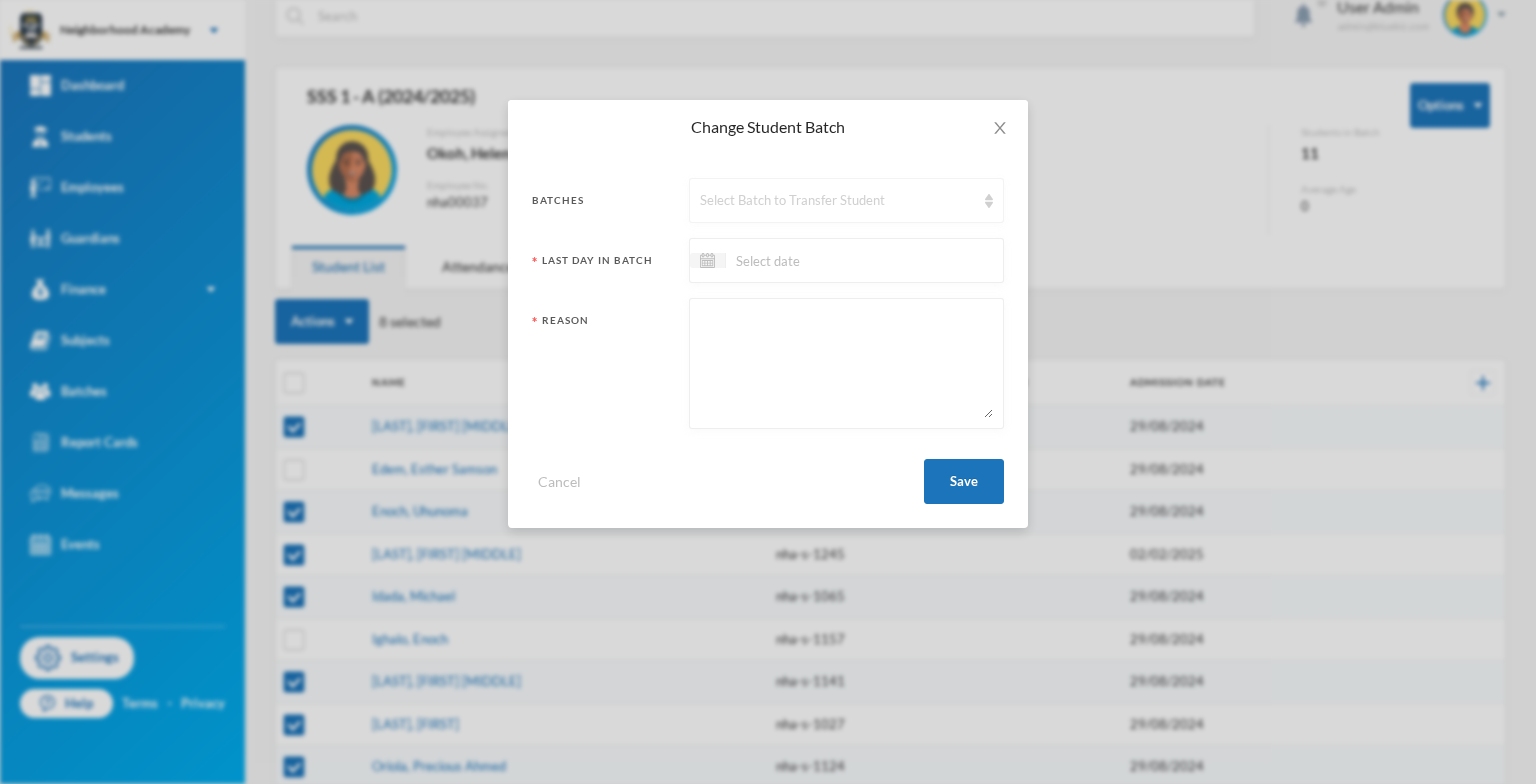 click on "Select Batch to Transfer Student" at bounding box center (846, 200) 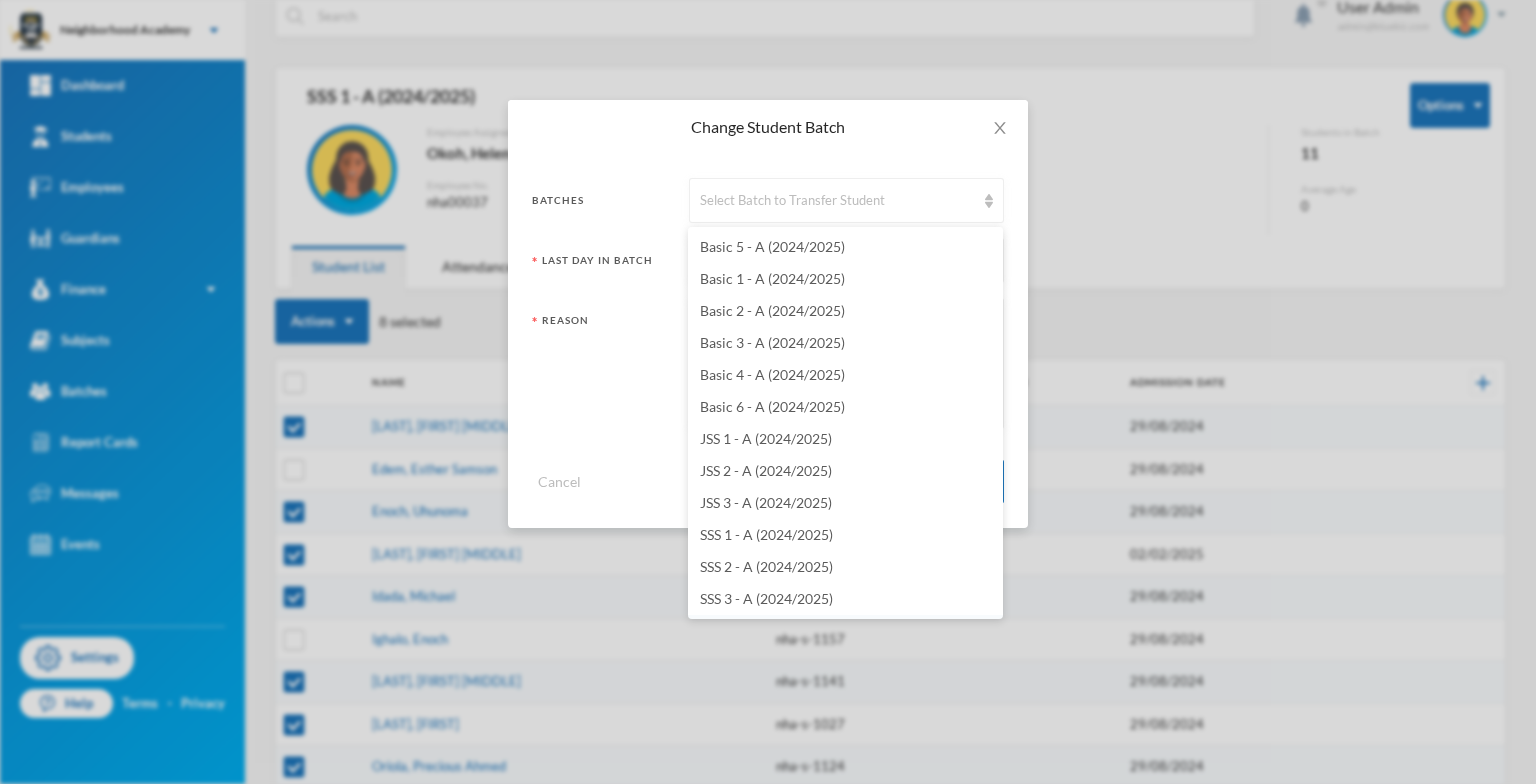 scroll, scrollTop: 100, scrollLeft: 0, axis: vertical 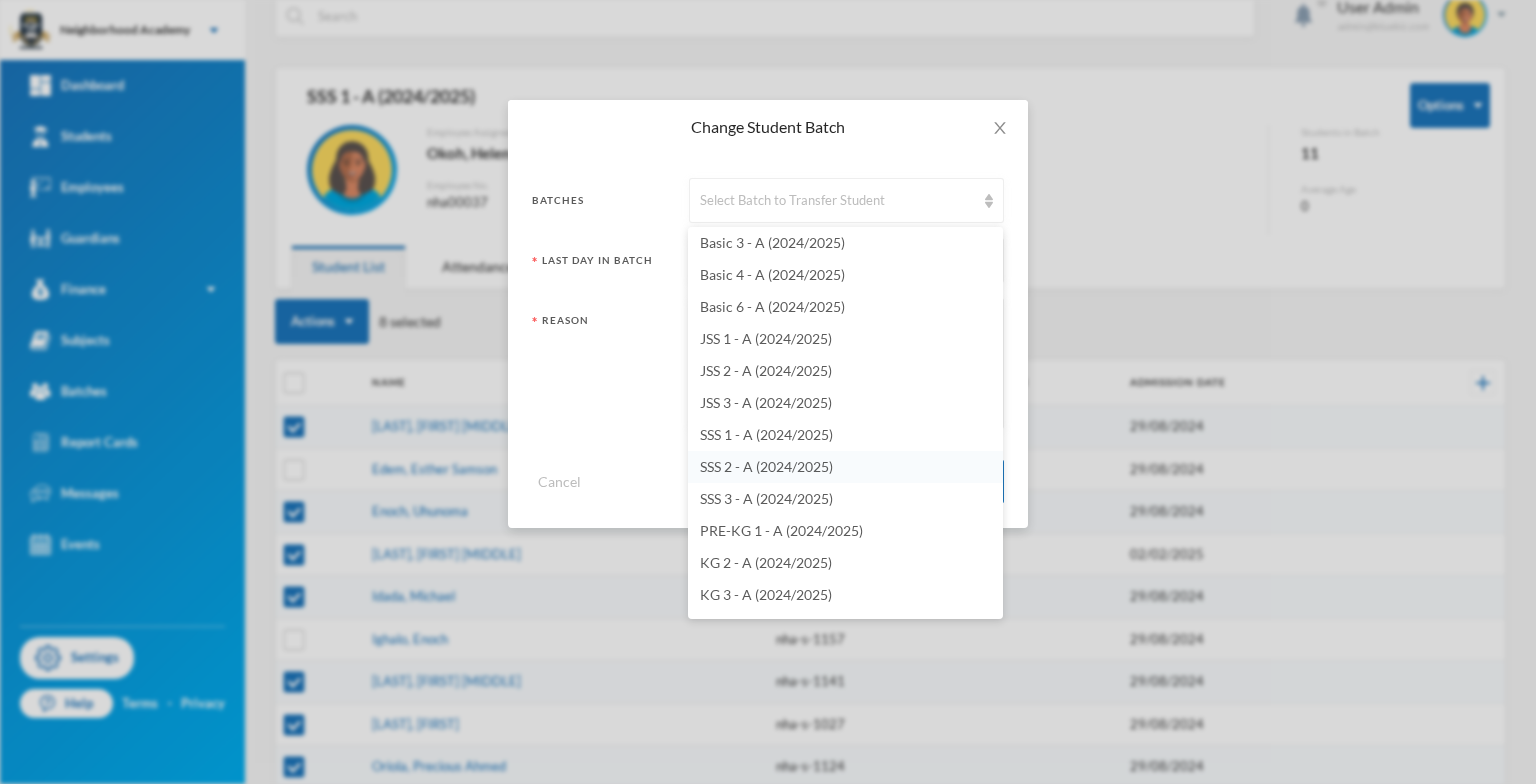 click on "SSS 2 - A (2024/2025)" at bounding box center (766, 466) 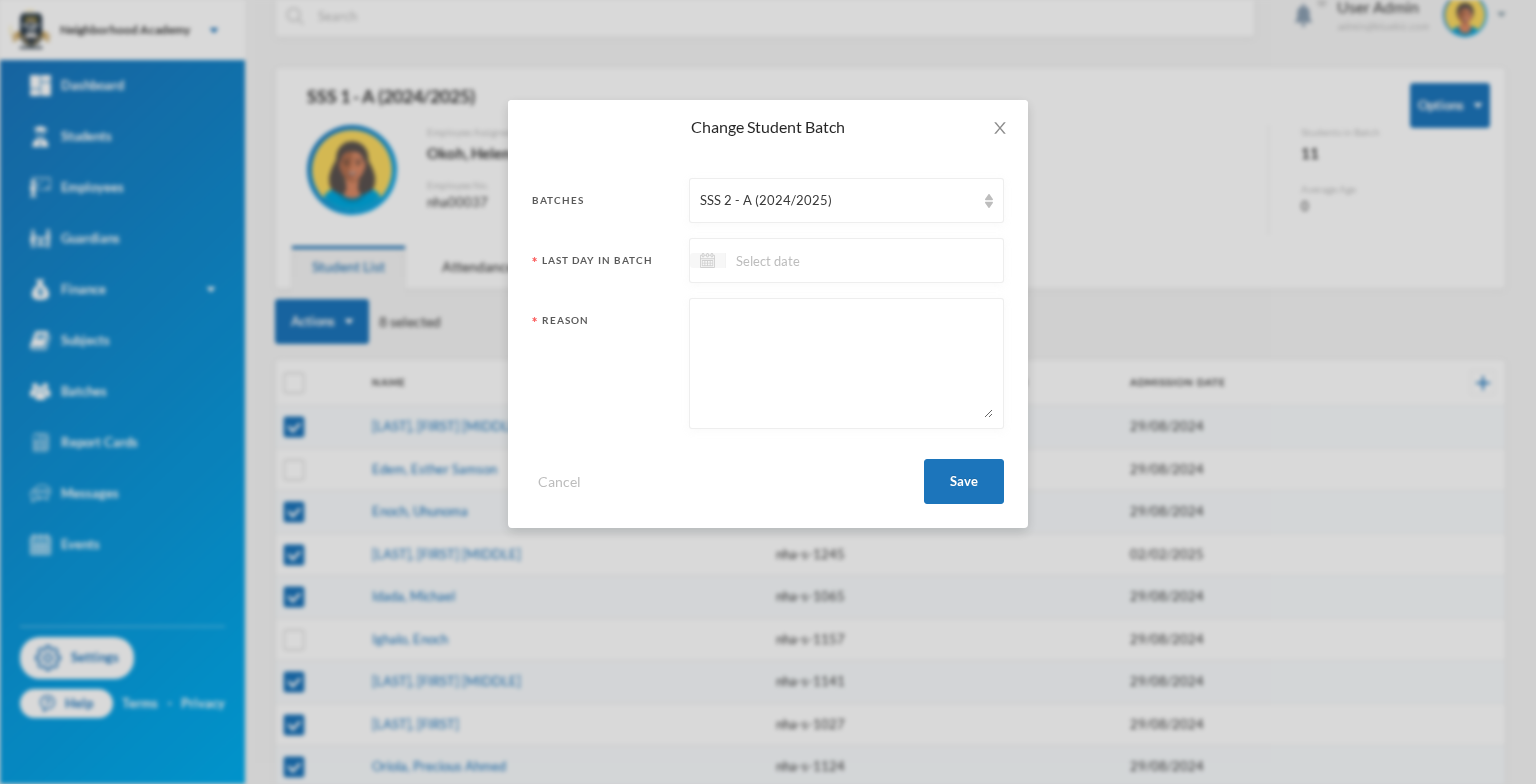 click at bounding box center (707, 260) 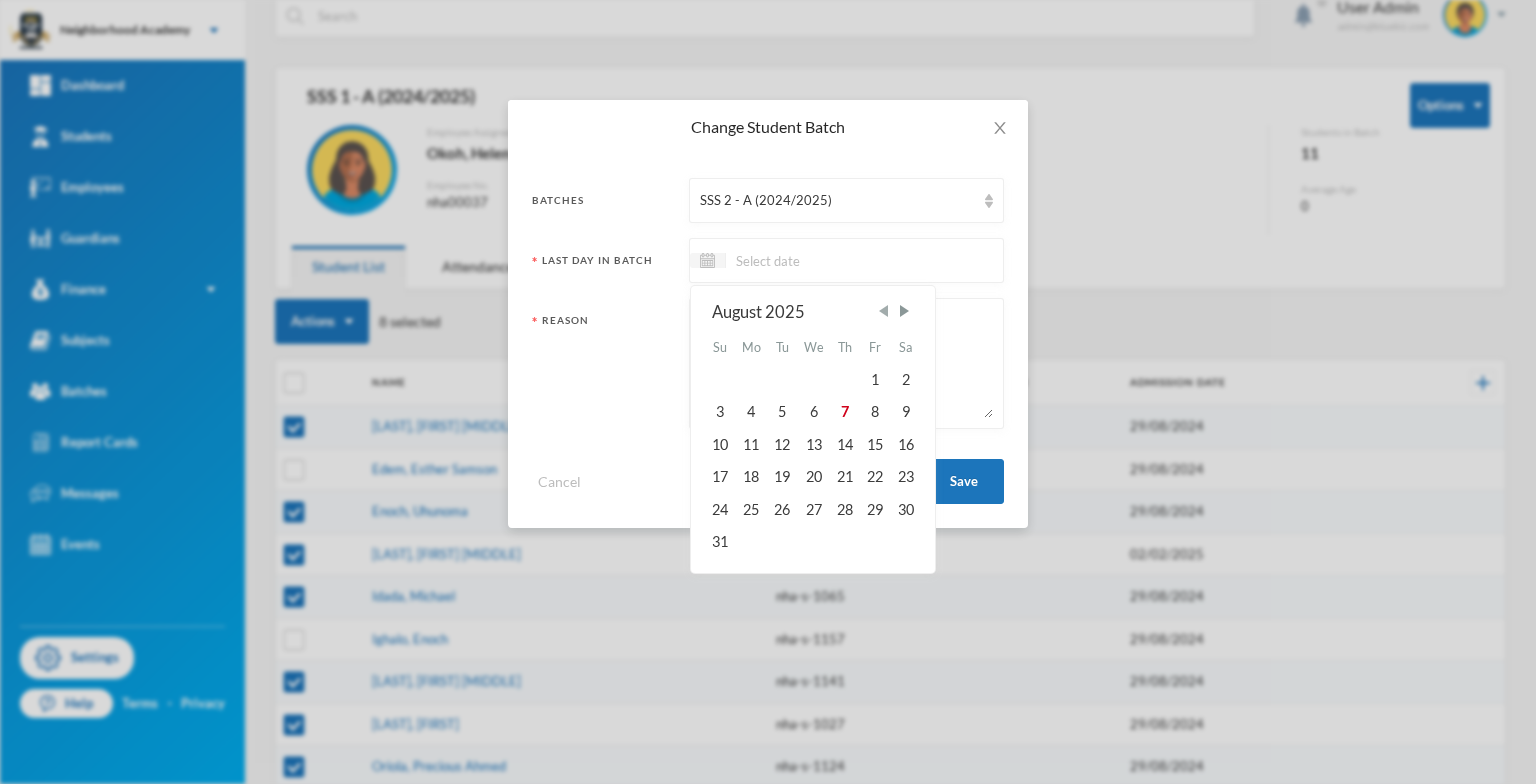 click at bounding box center [883, 311] 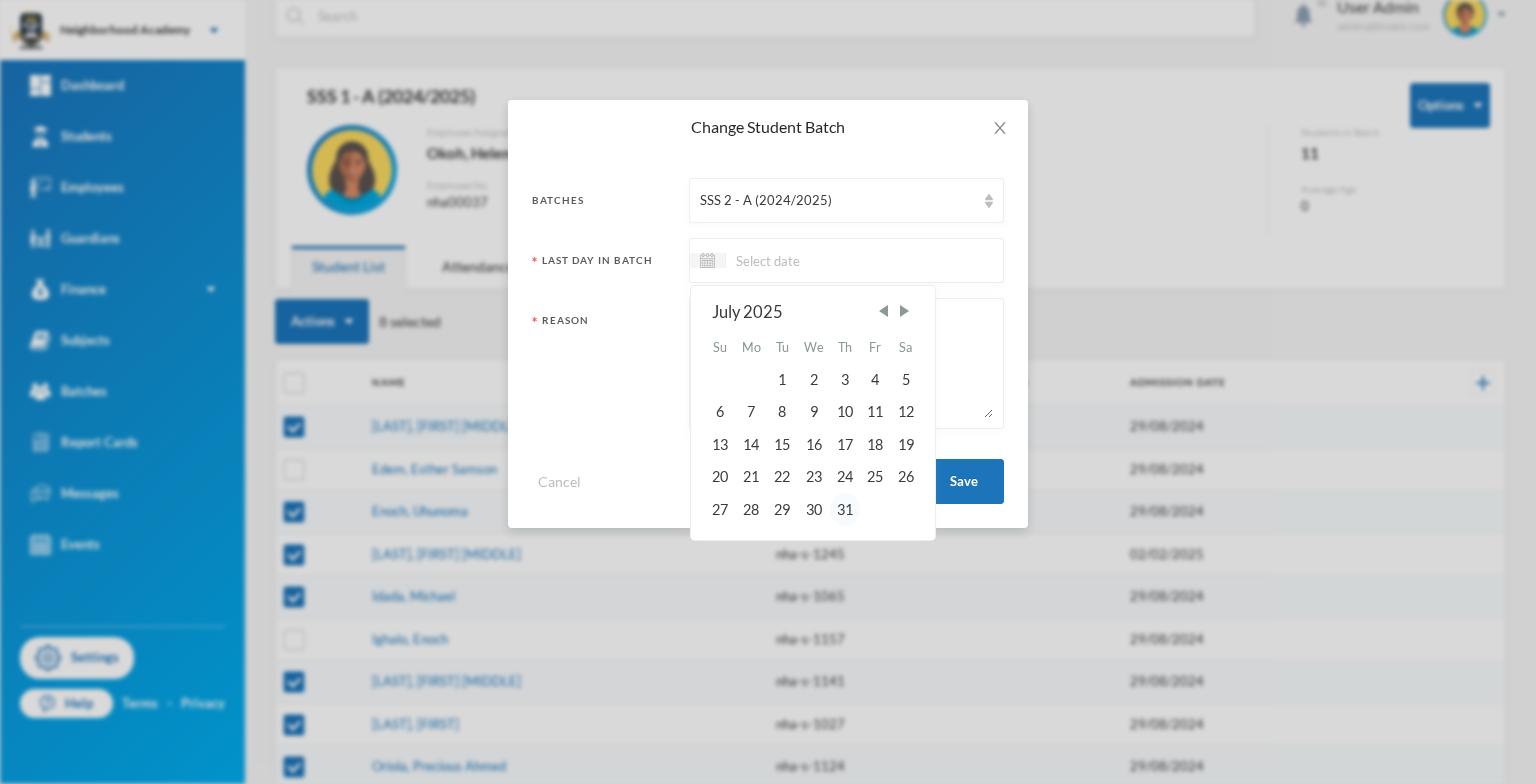 click on "31" at bounding box center (845, 509) 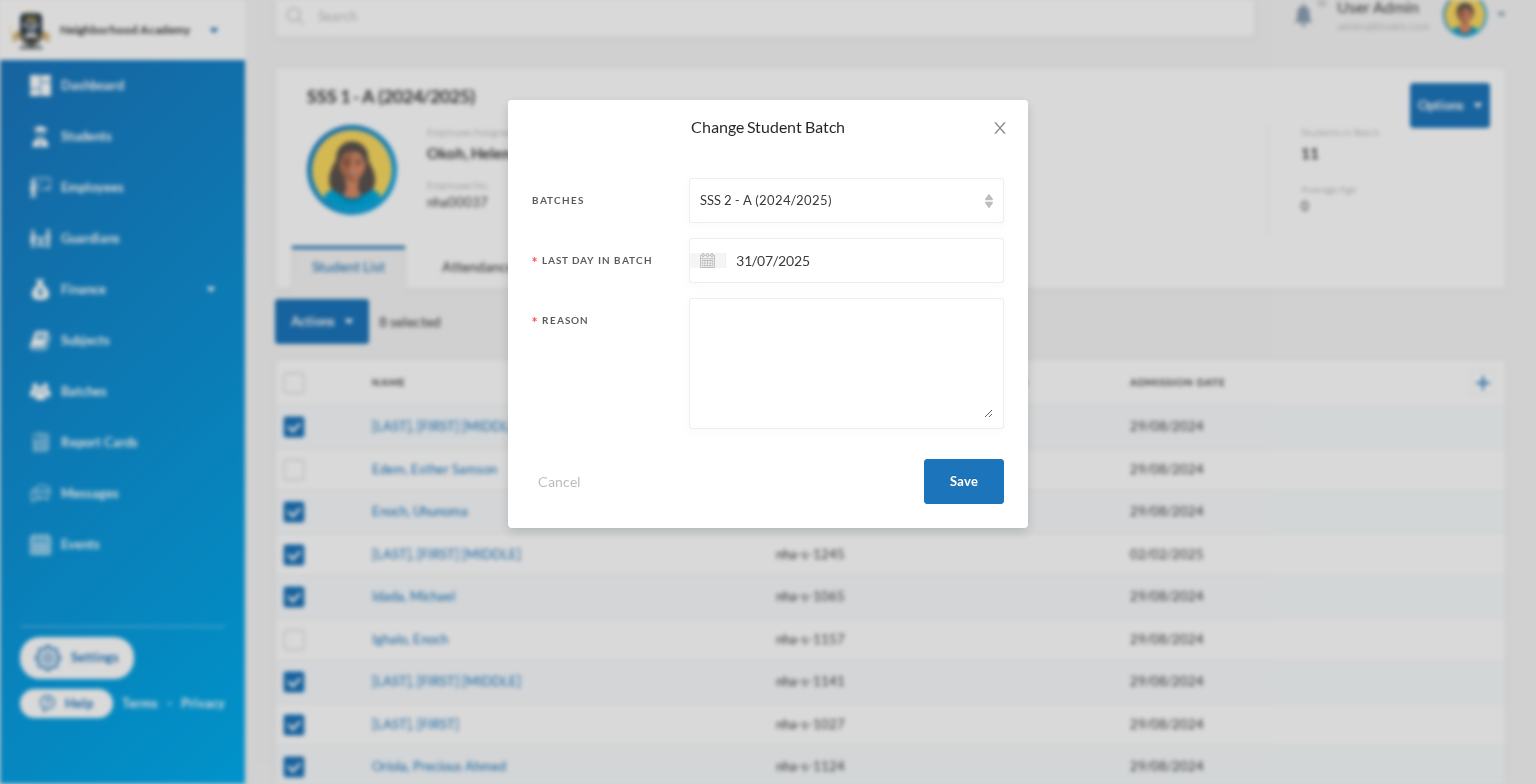 click at bounding box center [846, 363] 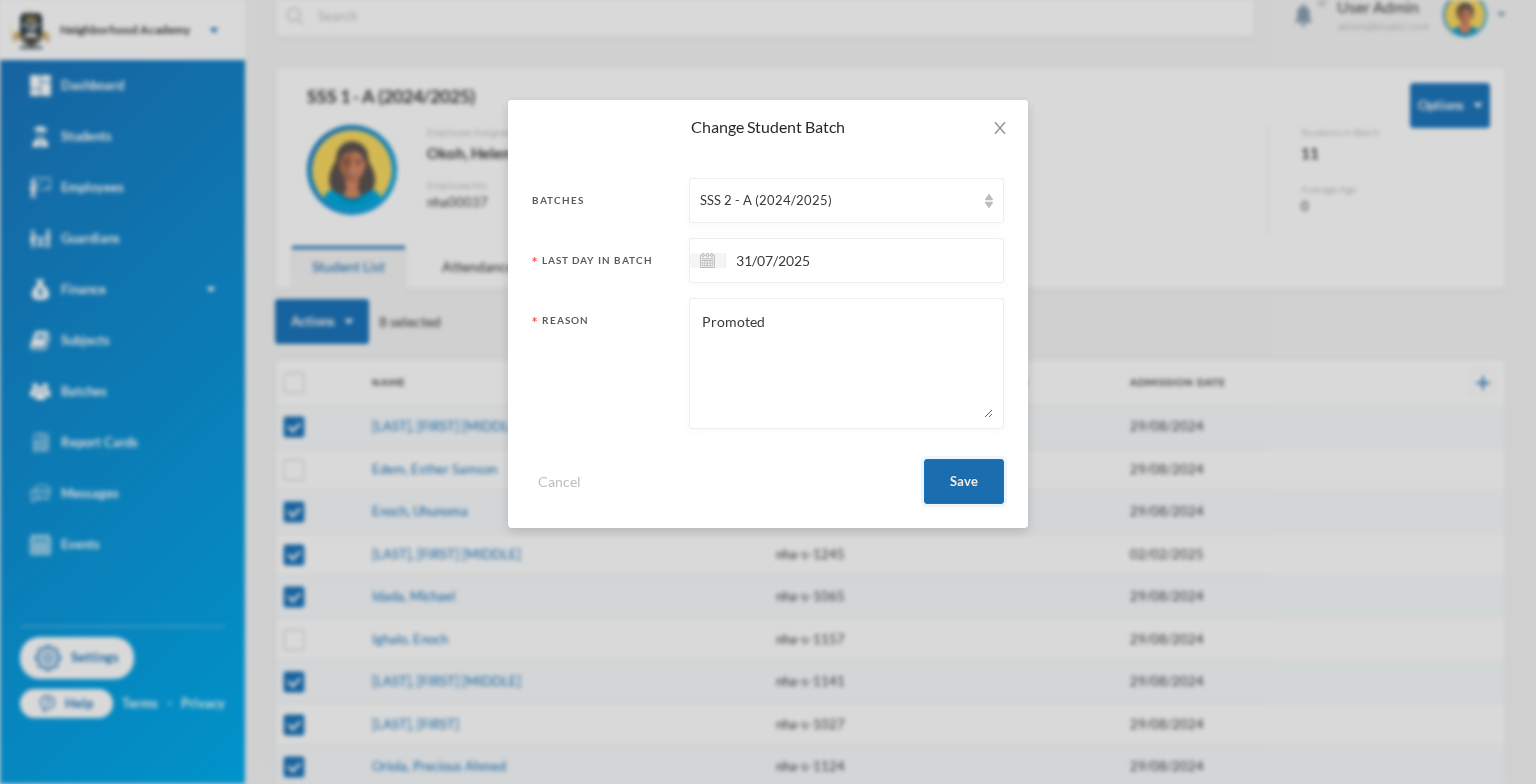 type on "Promoted" 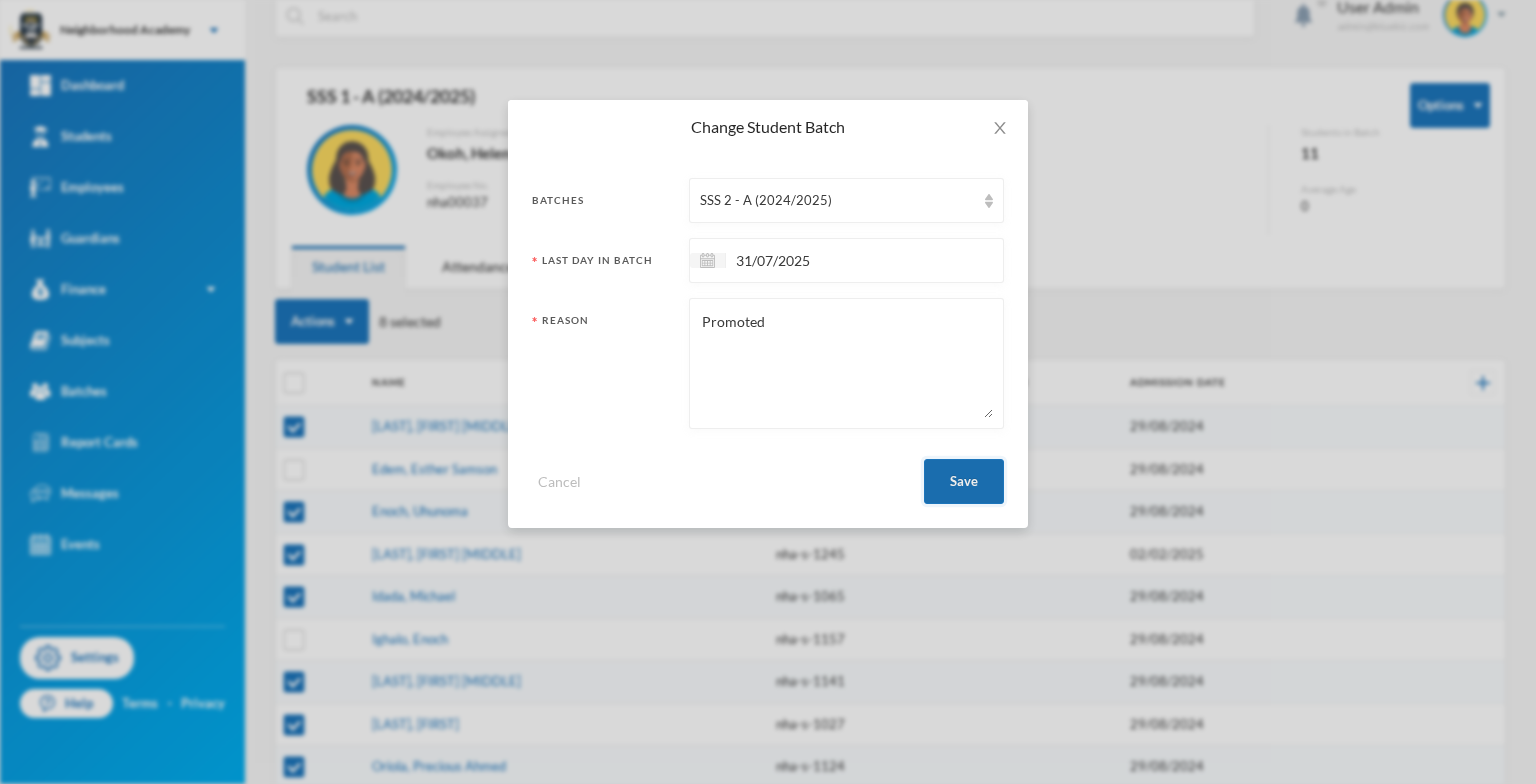 click on "Save" at bounding box center (964, 481) 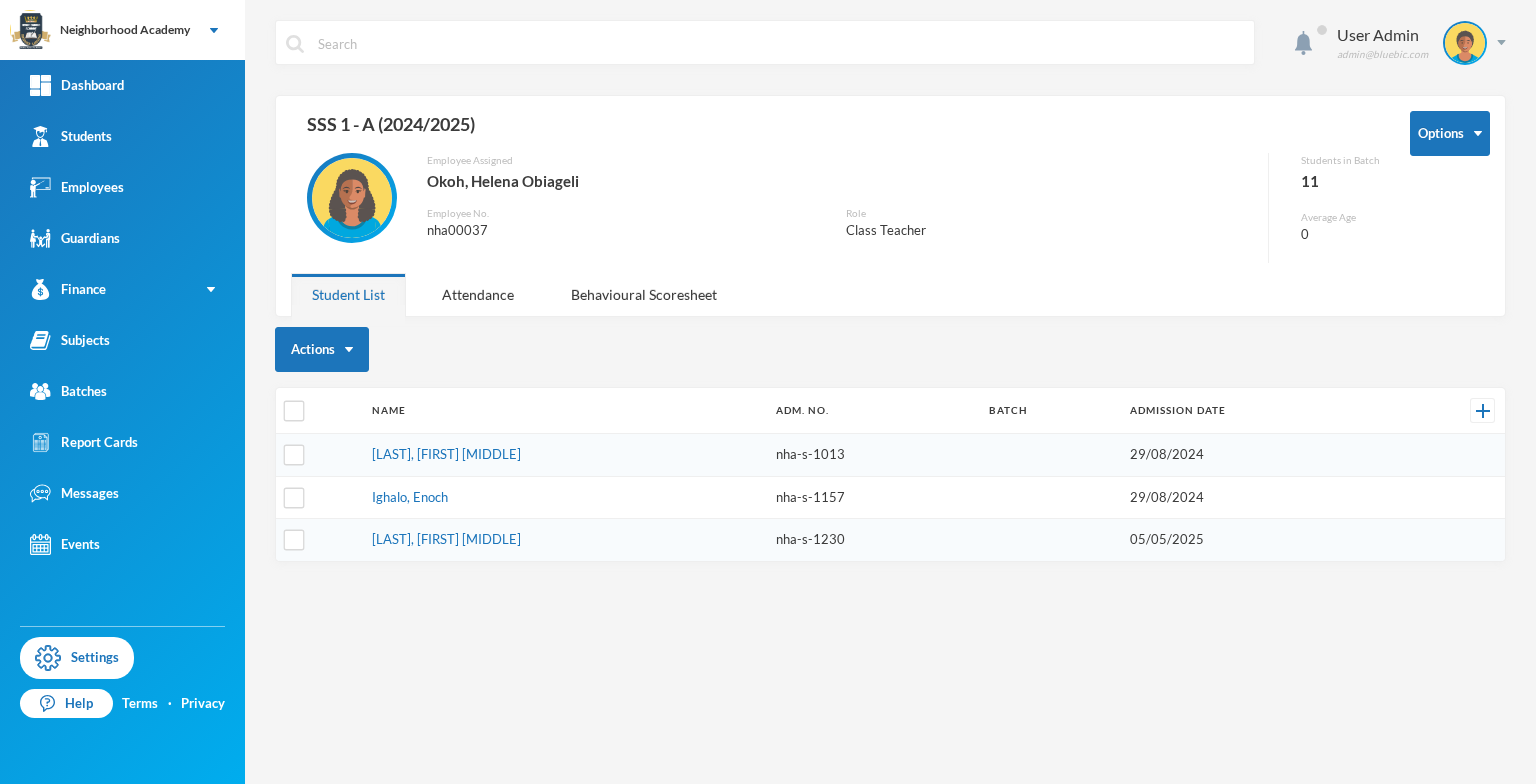 scroll, scrollTop: 0, scrollLeft: 0, axis: both 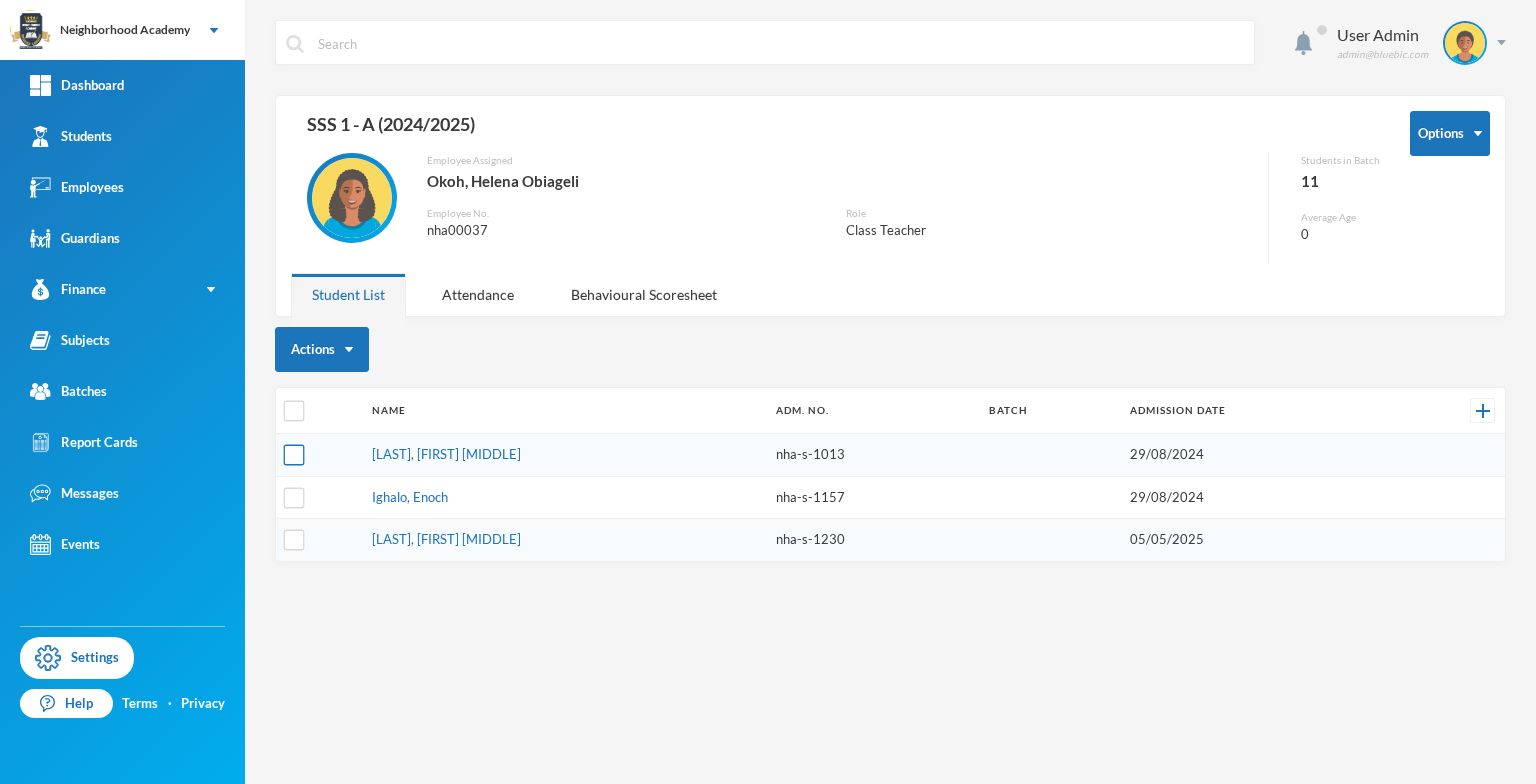 click at bounding box center (294, 455) 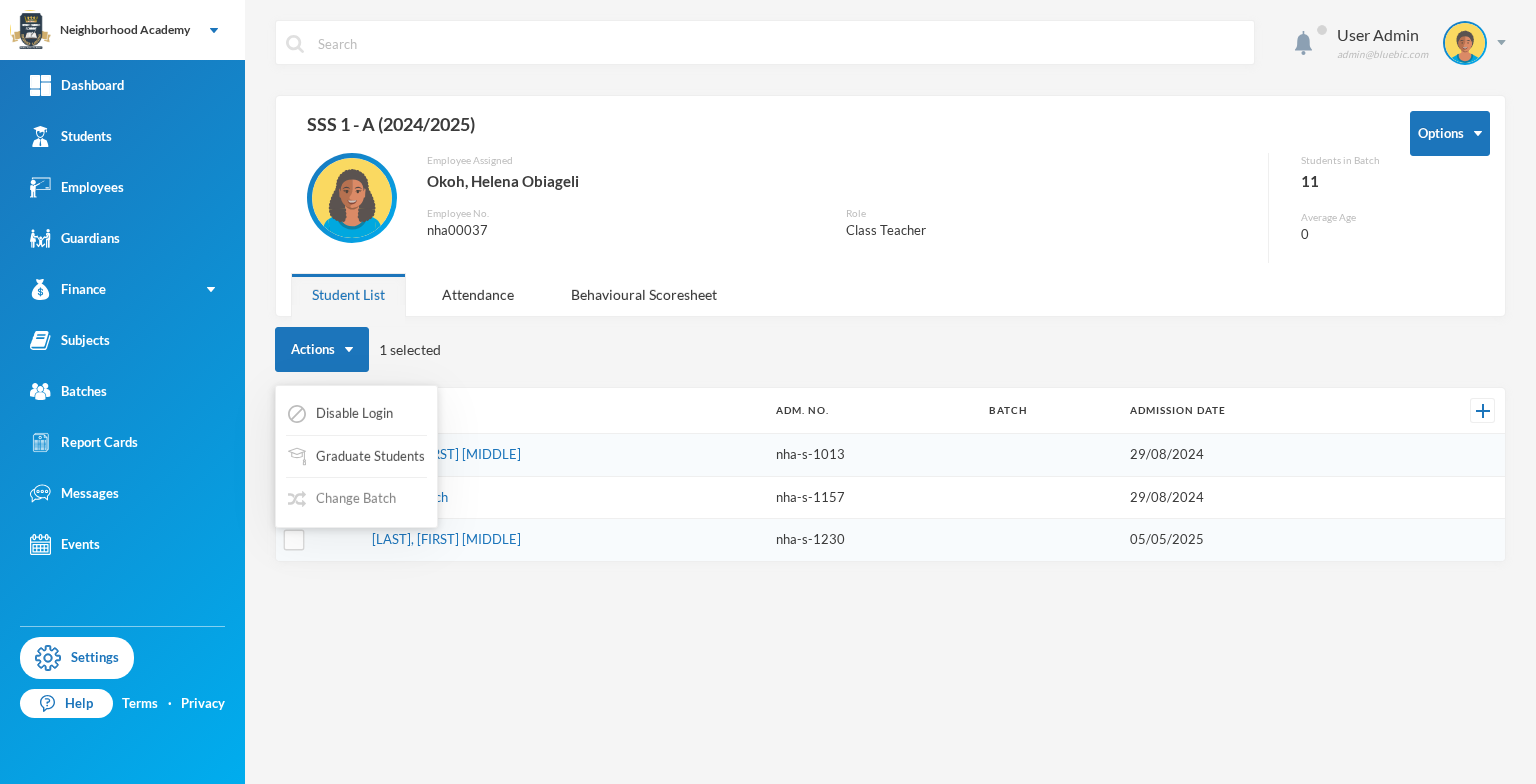 click on "Change Batch" at bounding box center (342, 499) 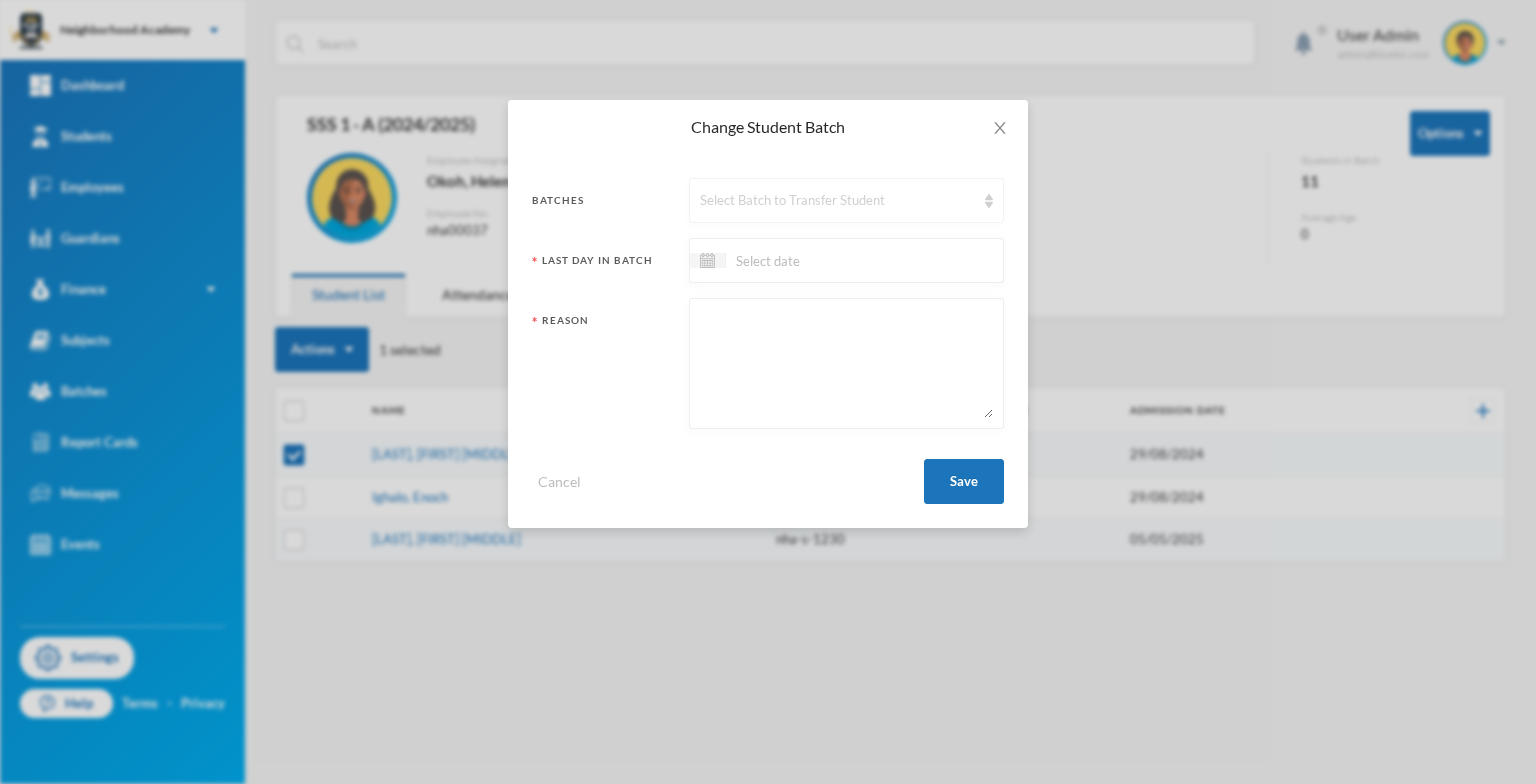 click on "Select Batch to Transfer Student" at bounding box center [846, 200] 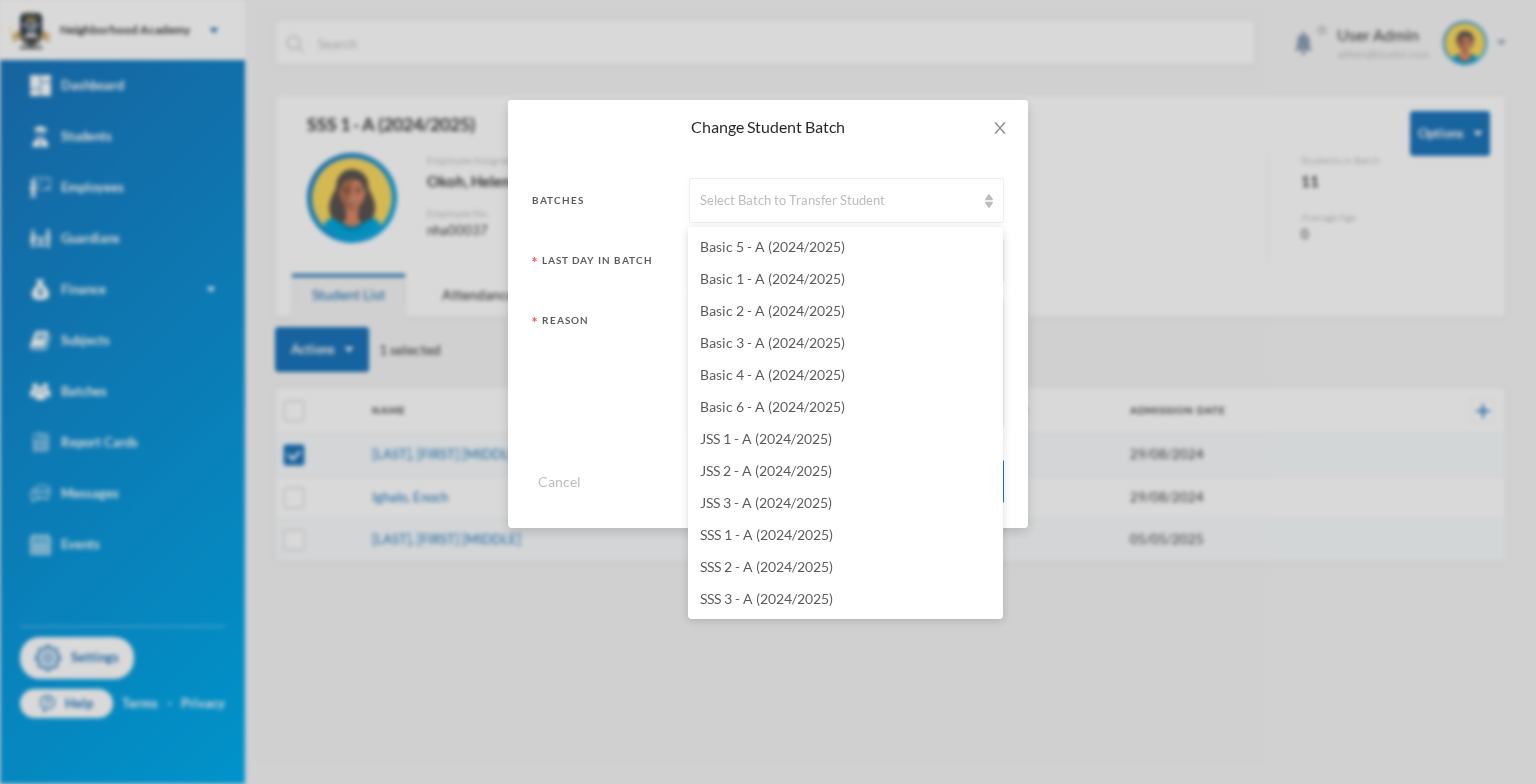 click on "SSS 2 - A (2024/2025)" at bounding box center [766, 566] 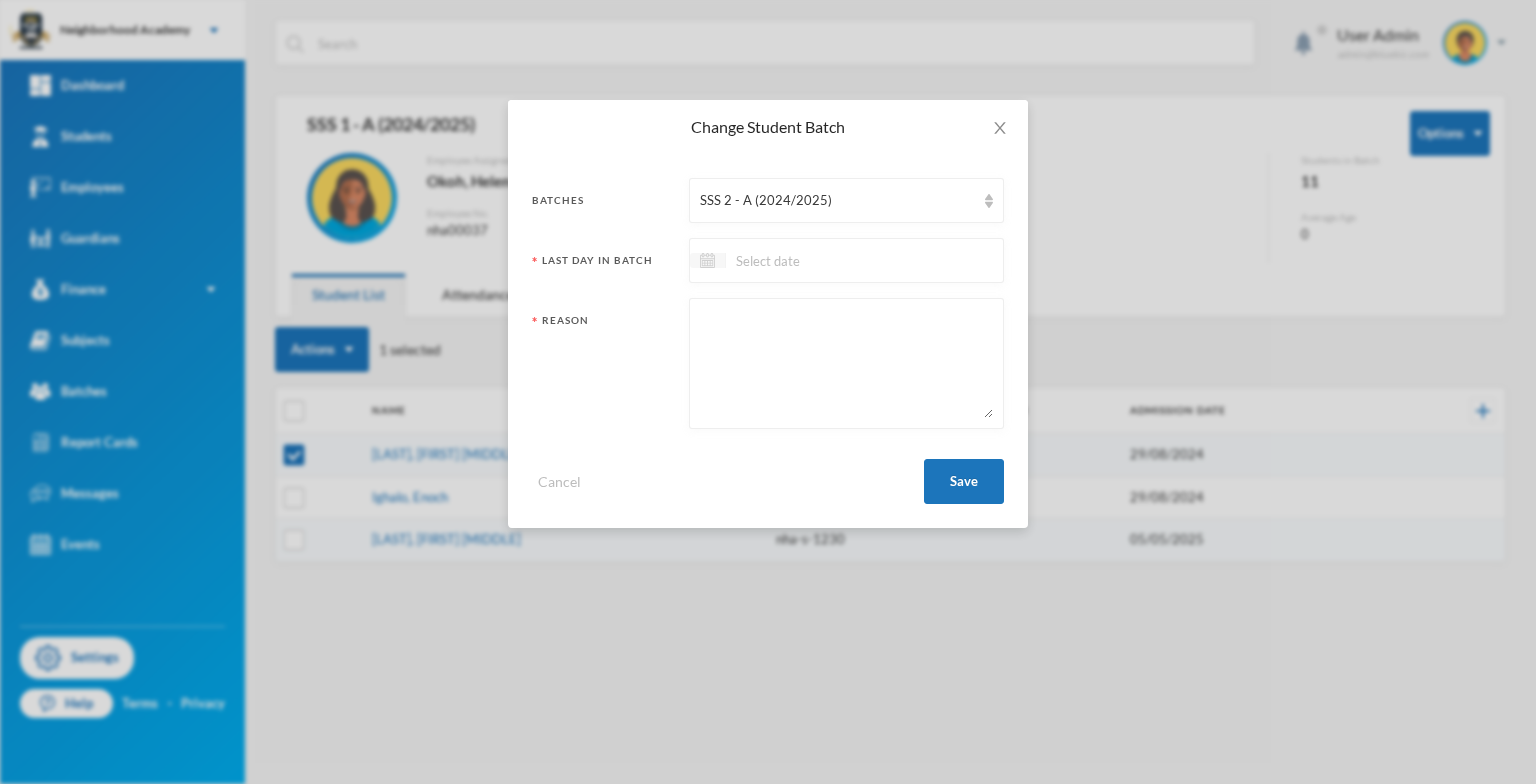 click at bounding box center (708, 260) 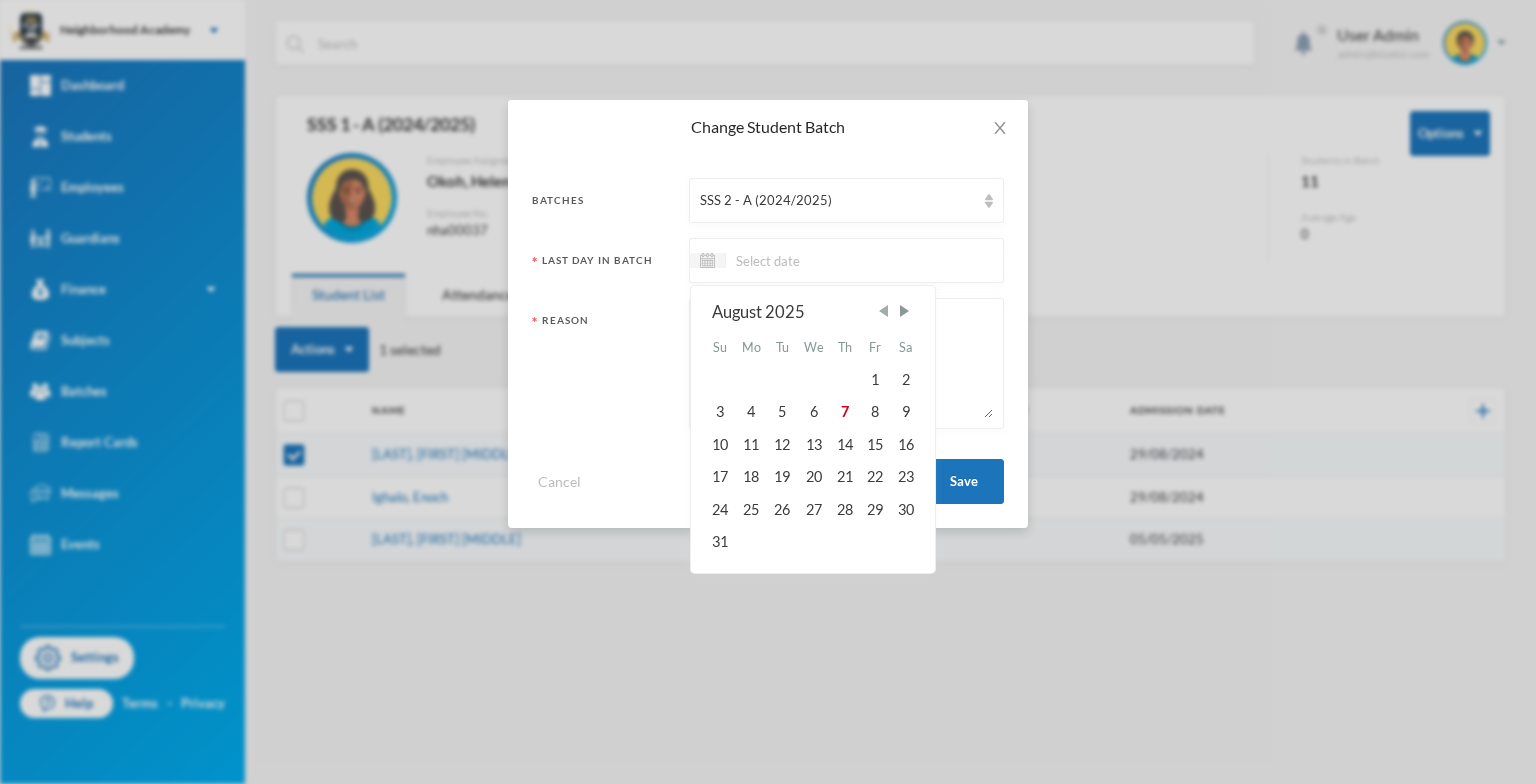 click at bounding box center (883, 311) 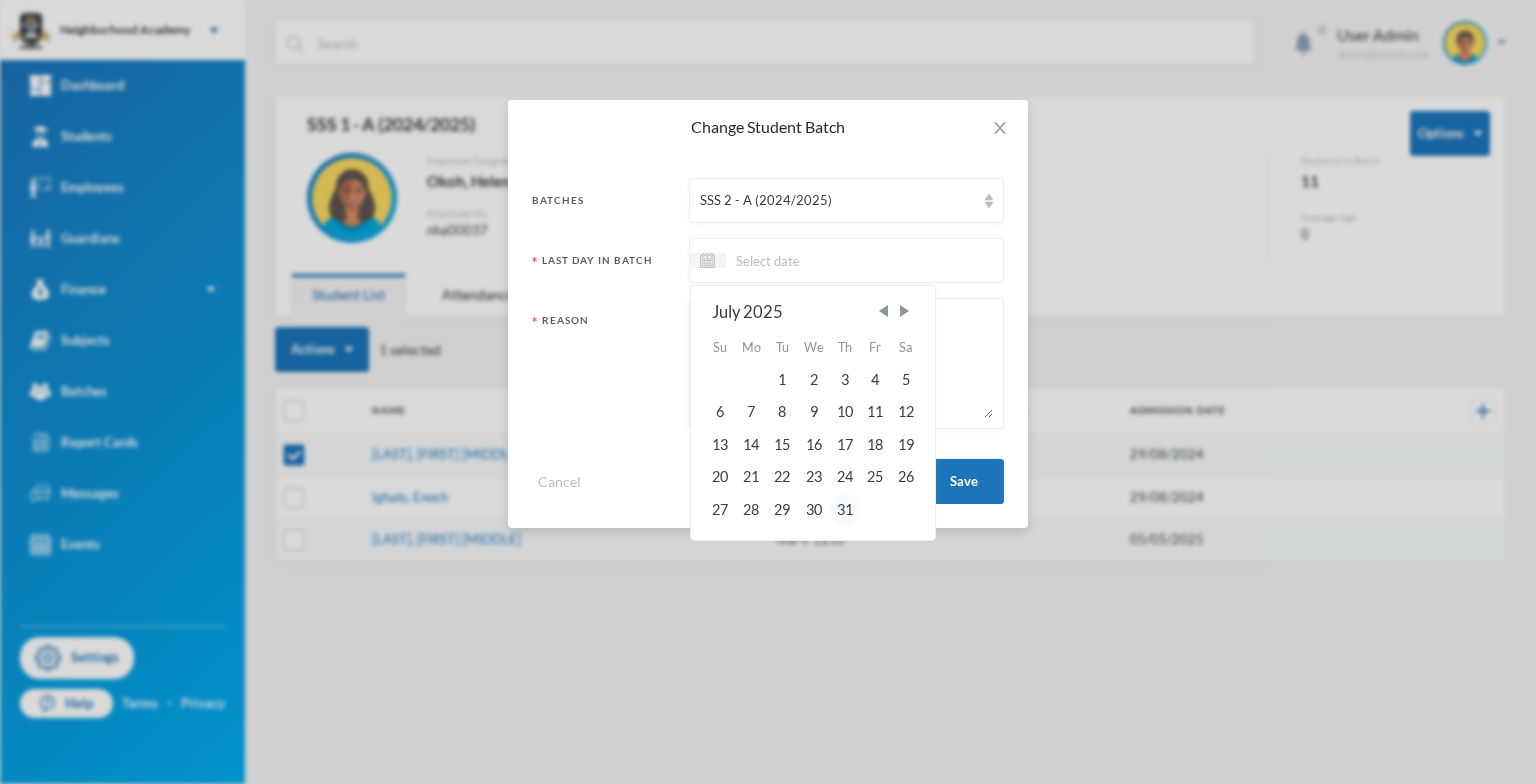 click on "31" at bounding box center (845, 509) 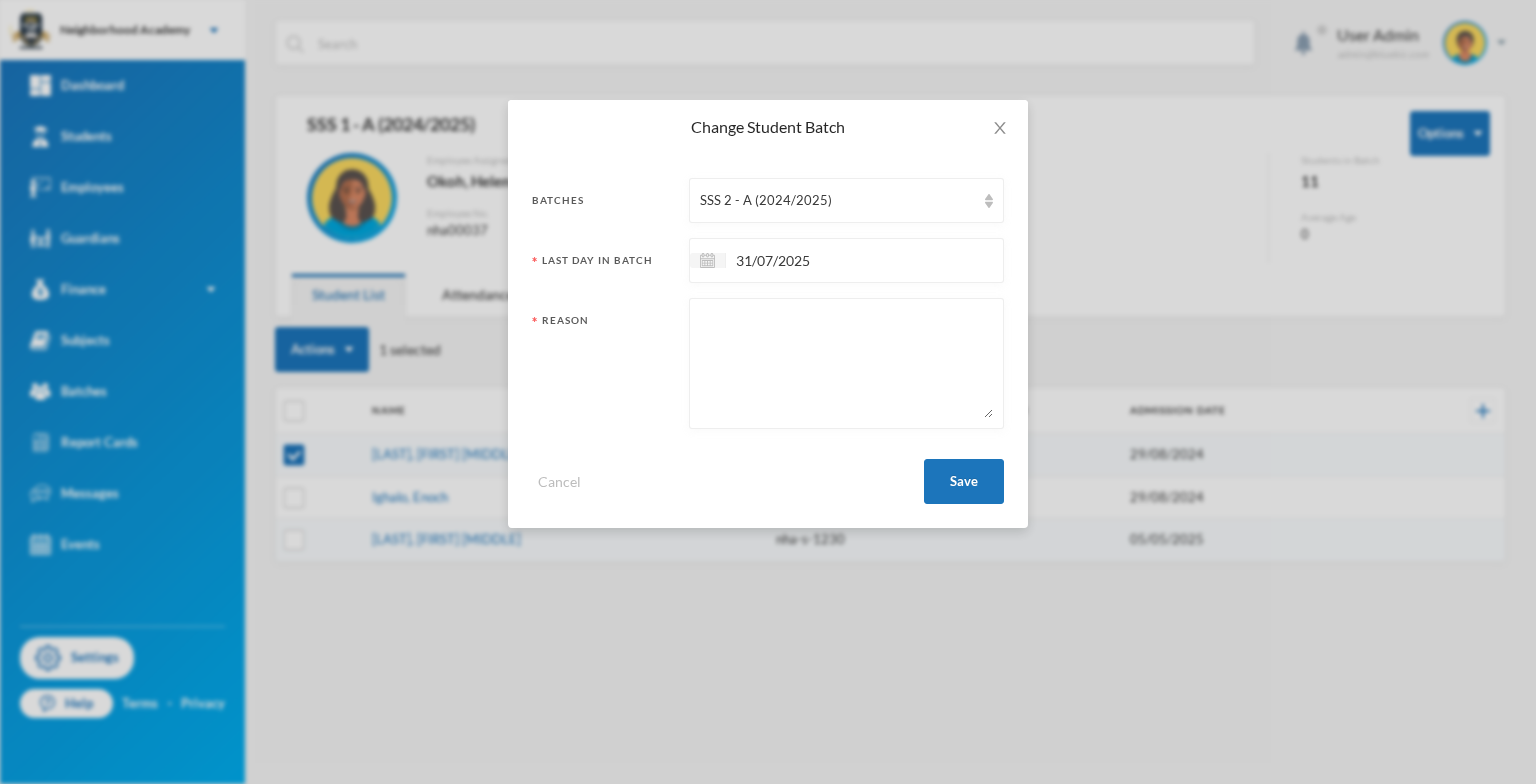 click at bounding box center (846, 363) 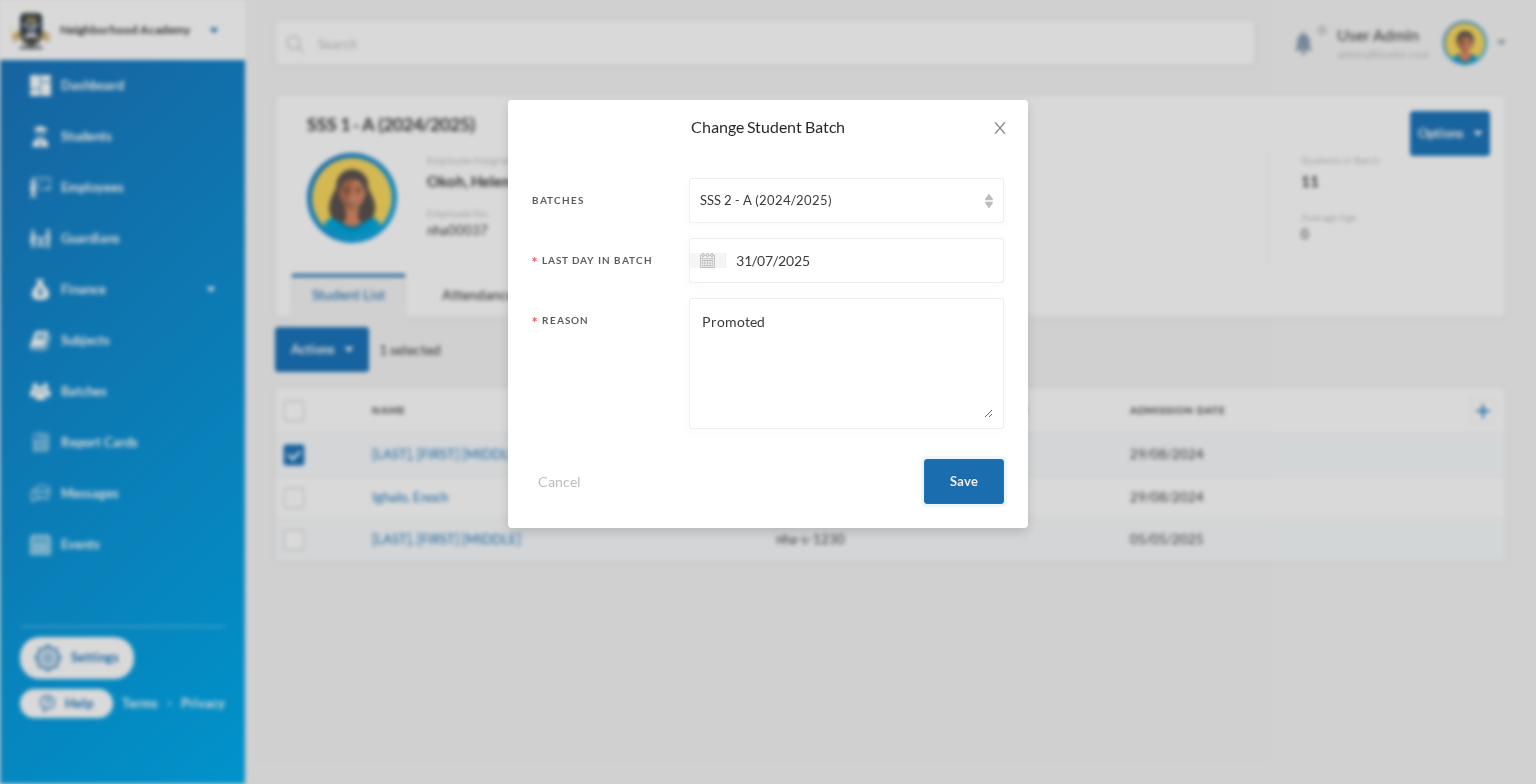 type on "Promoted" 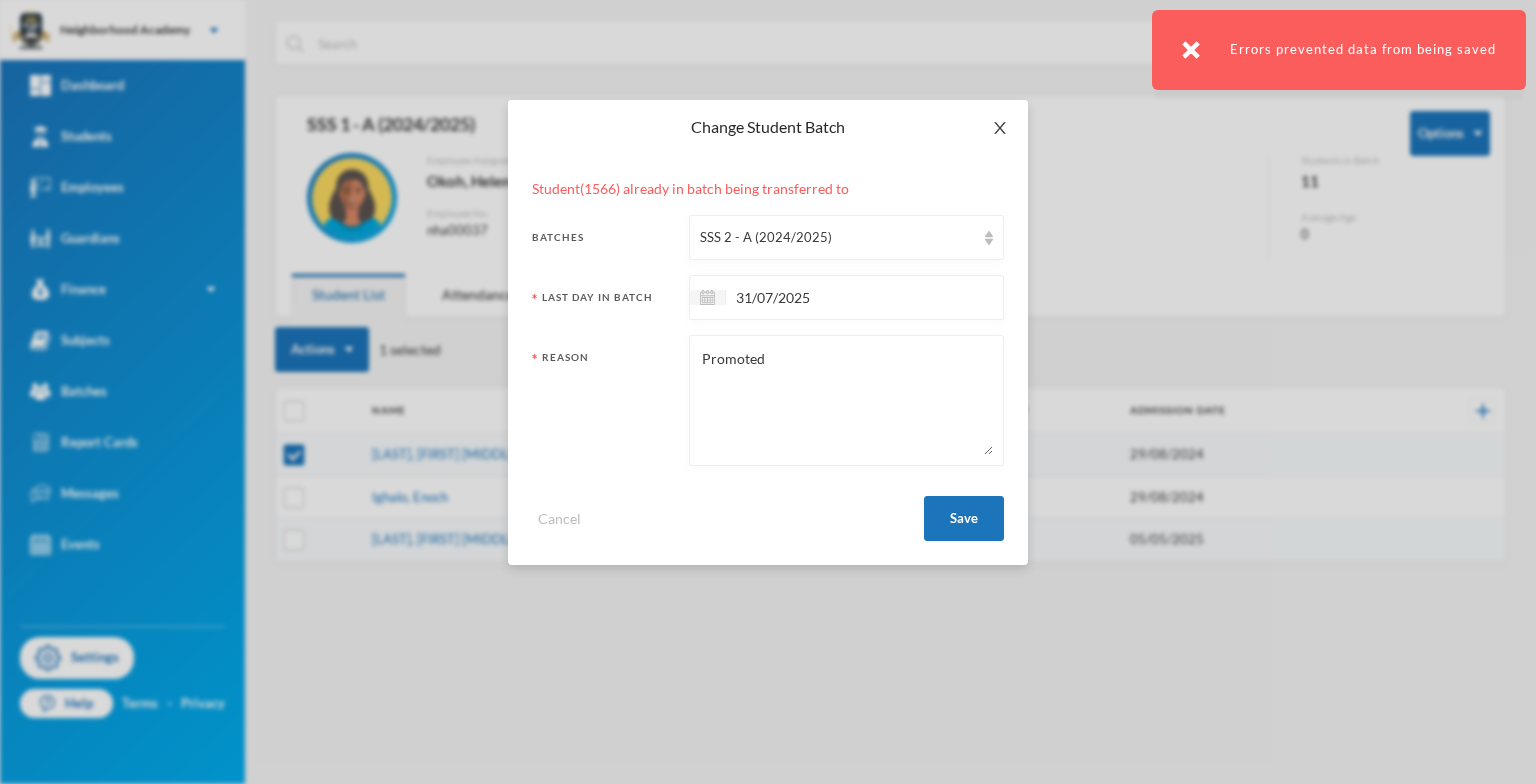 click at bounding box center [1000, 128] 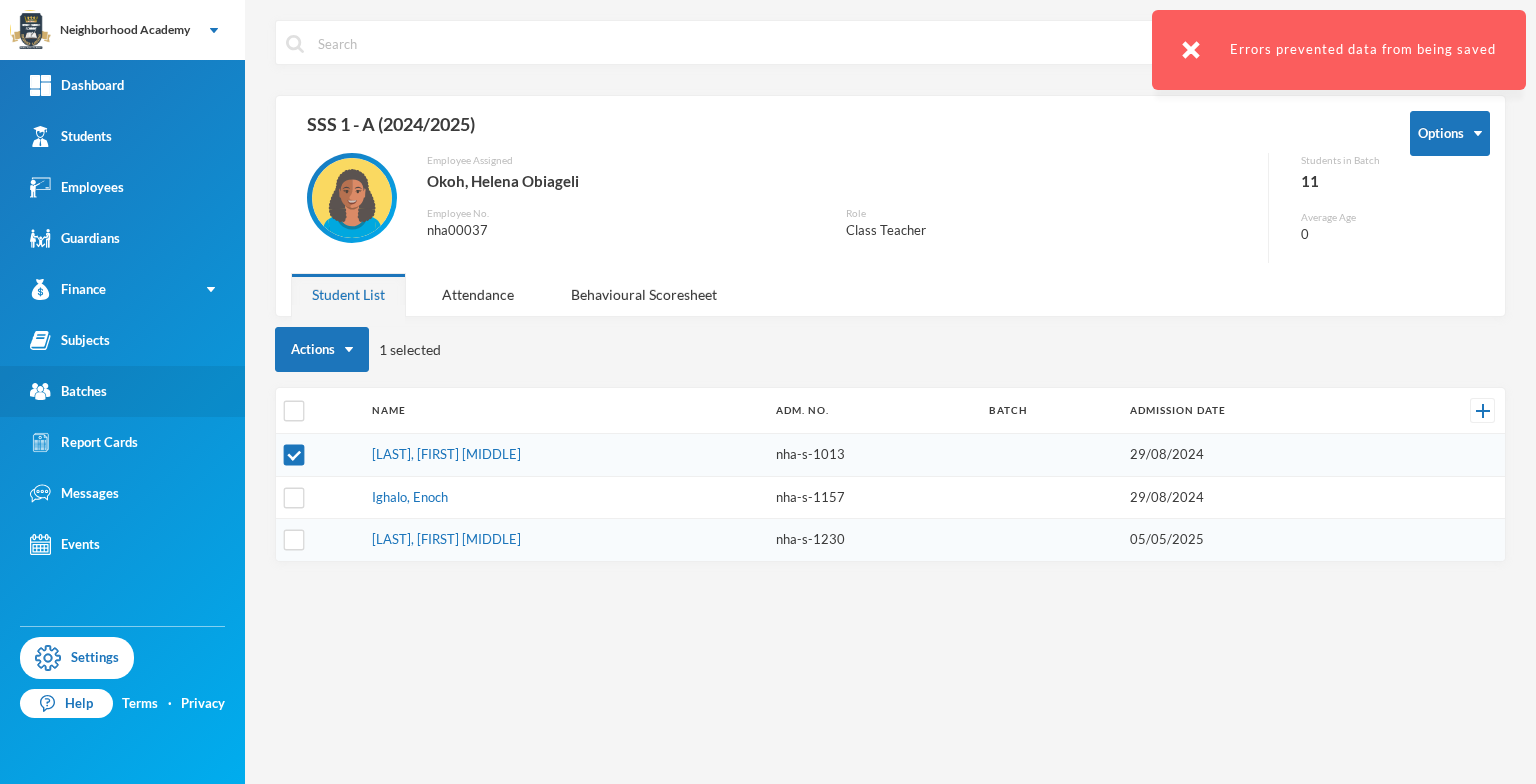 click on "Batches" at bounding box center (68, 391) 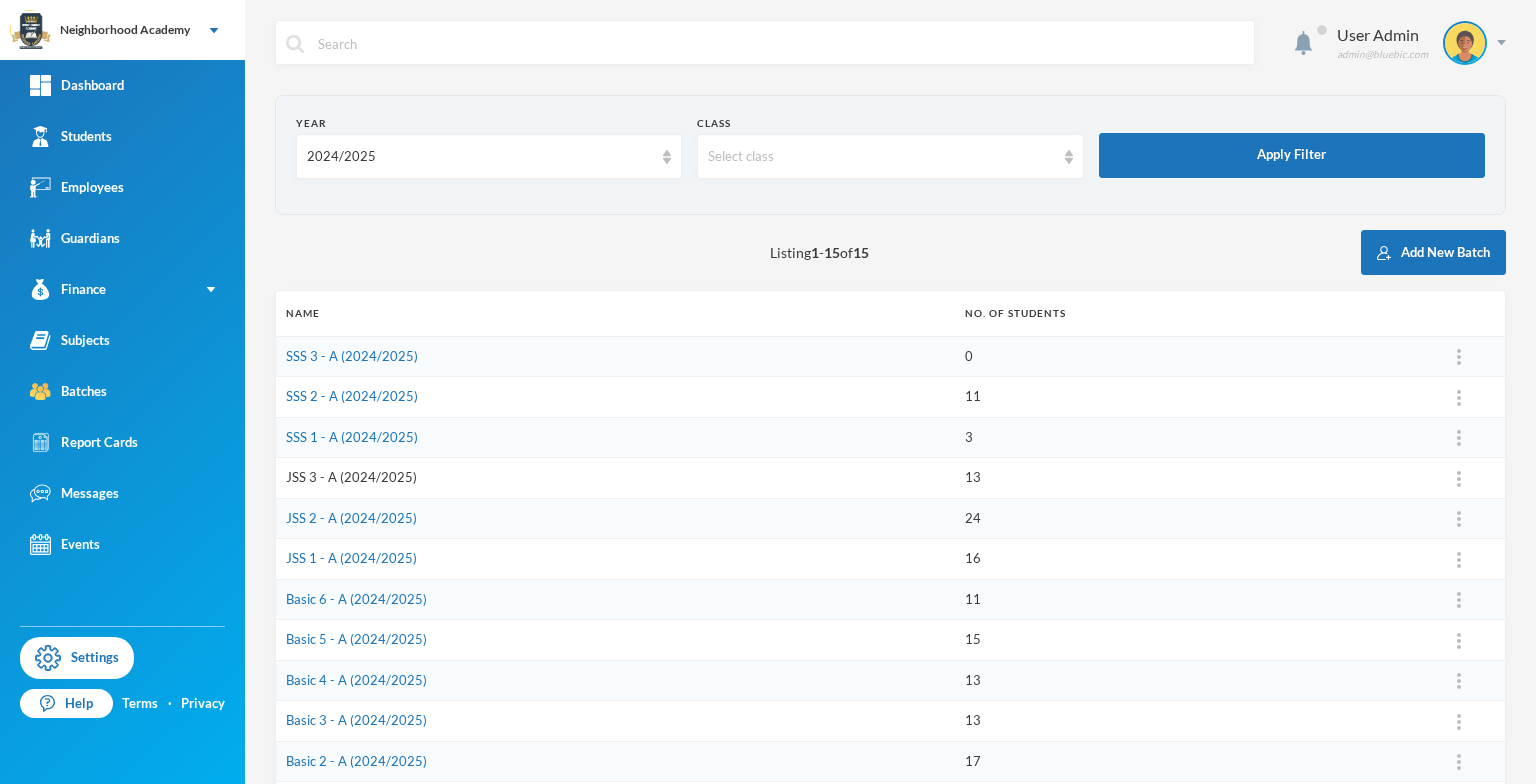 click on "JSS 3 - A (2024/2025)" at bounding box center (351, 477) 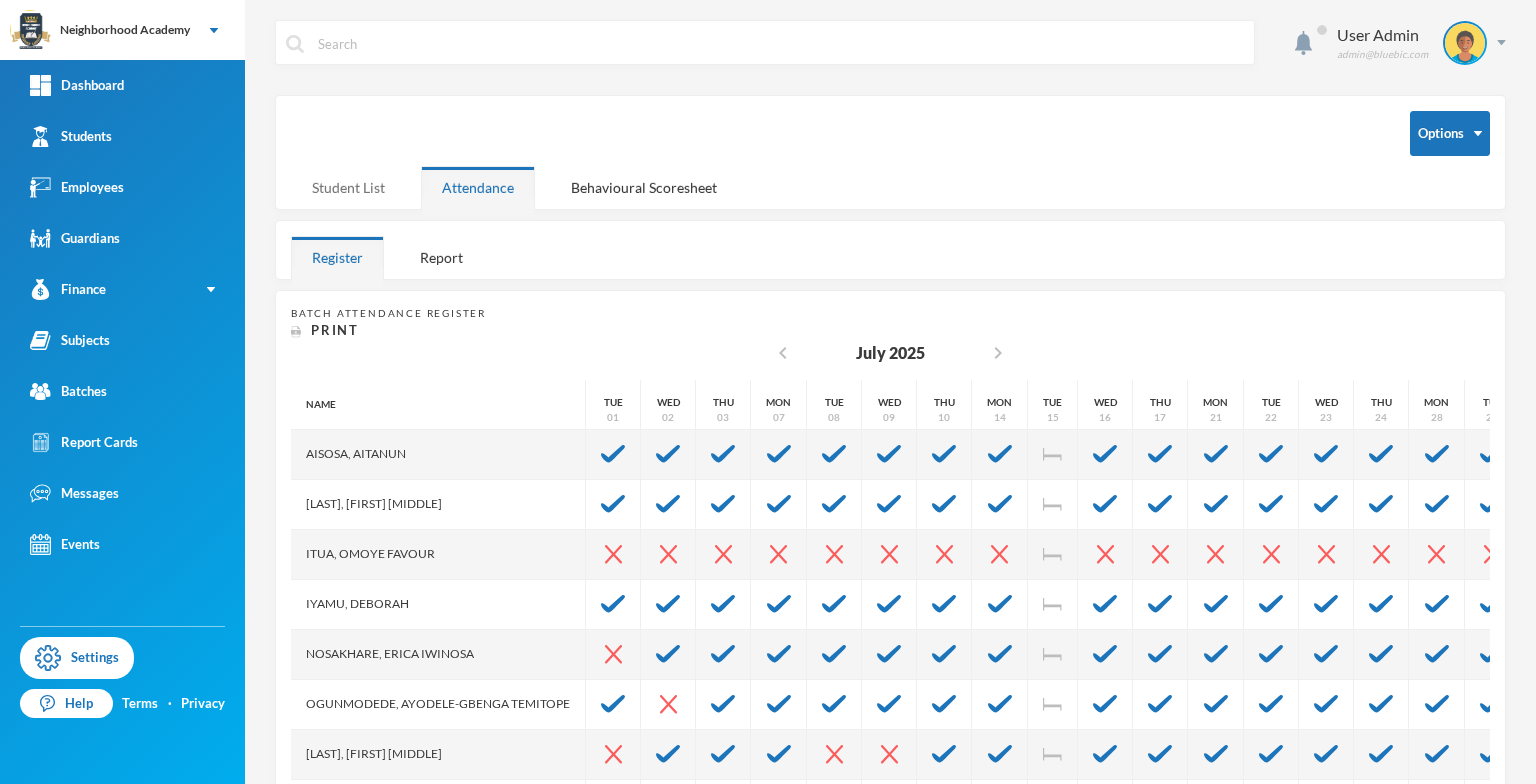 click on "Student List" at bounding box center [348, 187] 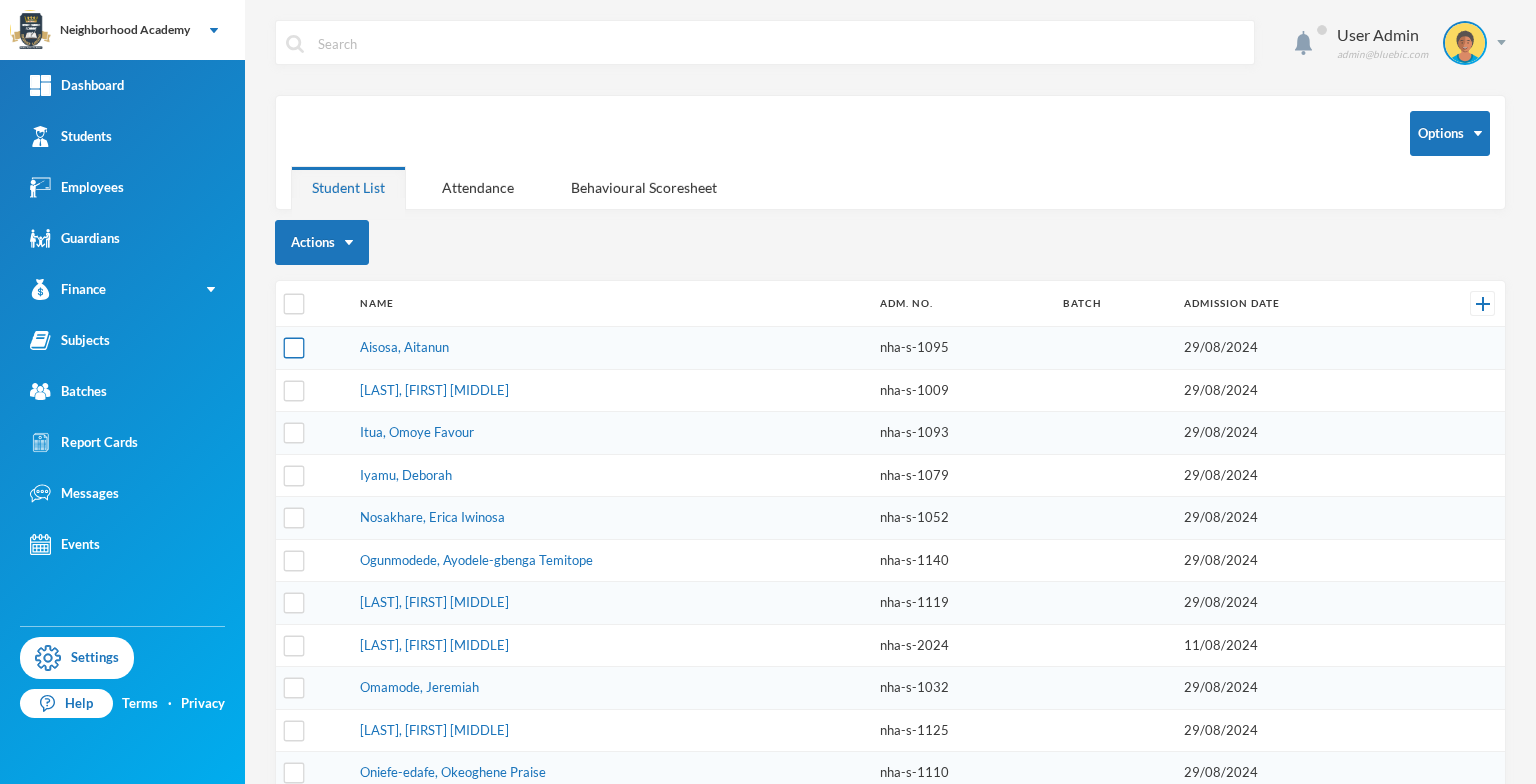 click at bounding box center (294, 348) 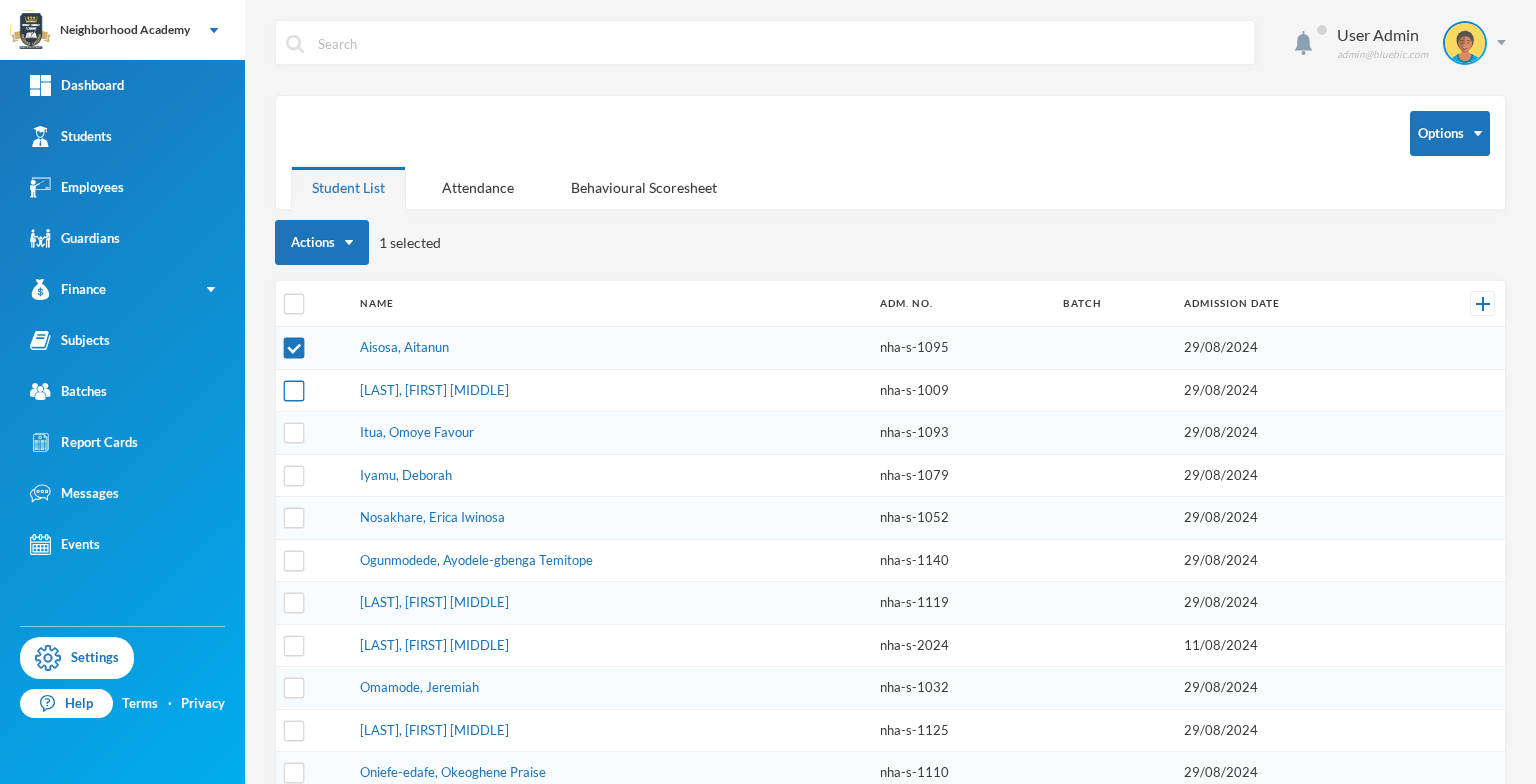 click at bounding box center (294, 390) 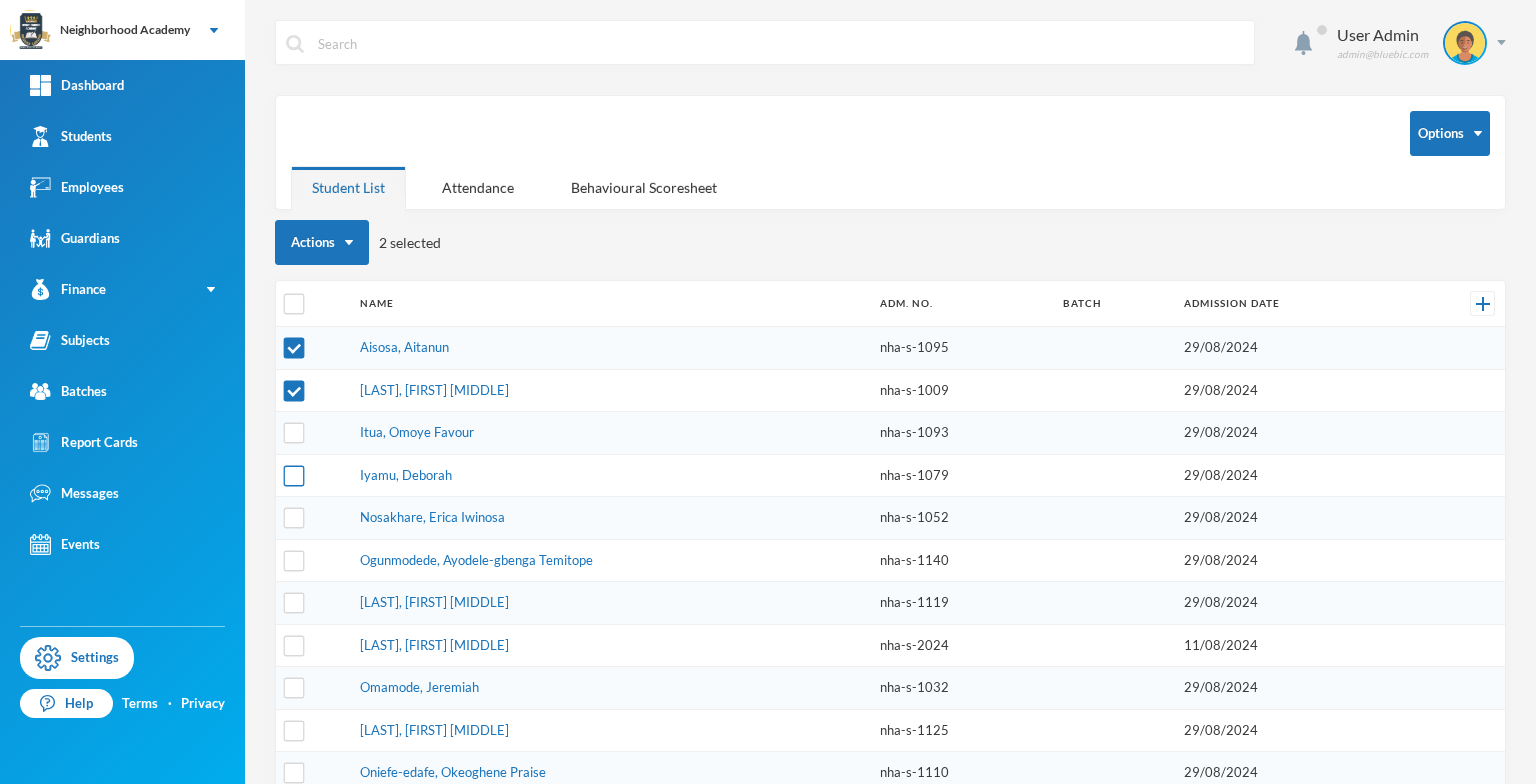 click at bounding box center [294, 475] 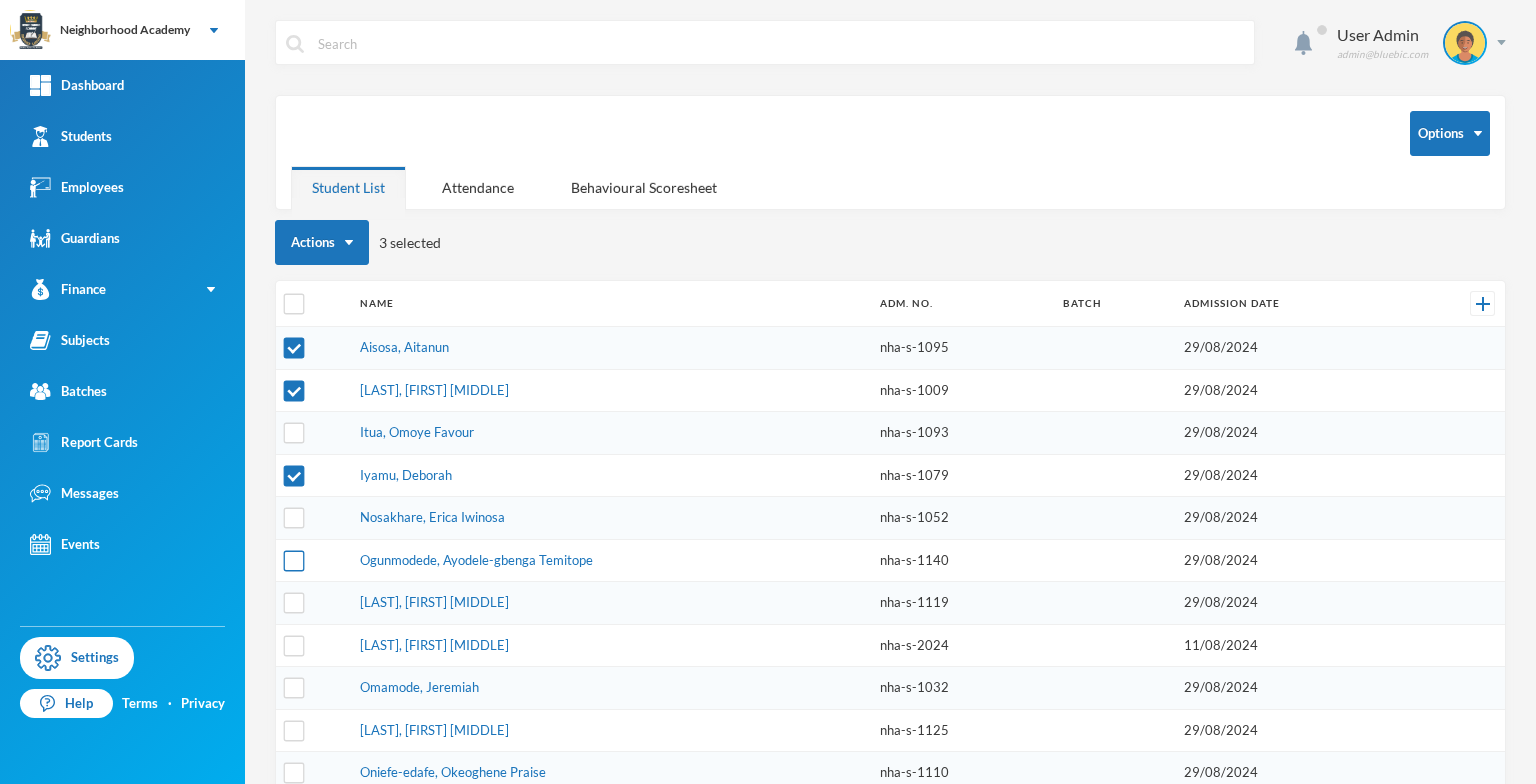 click at bounding box center [294, 560] 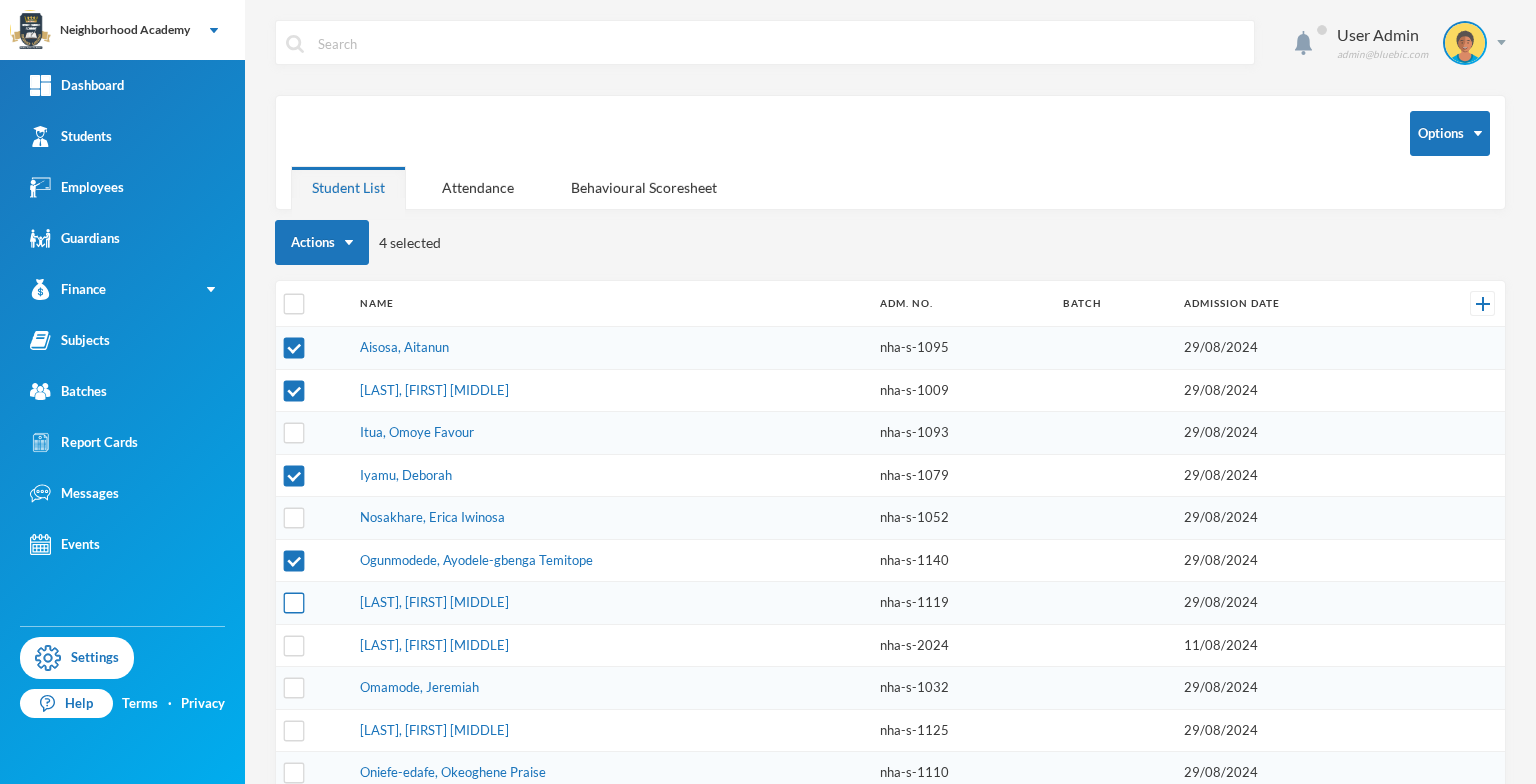 click at bounding box center [294, 603] 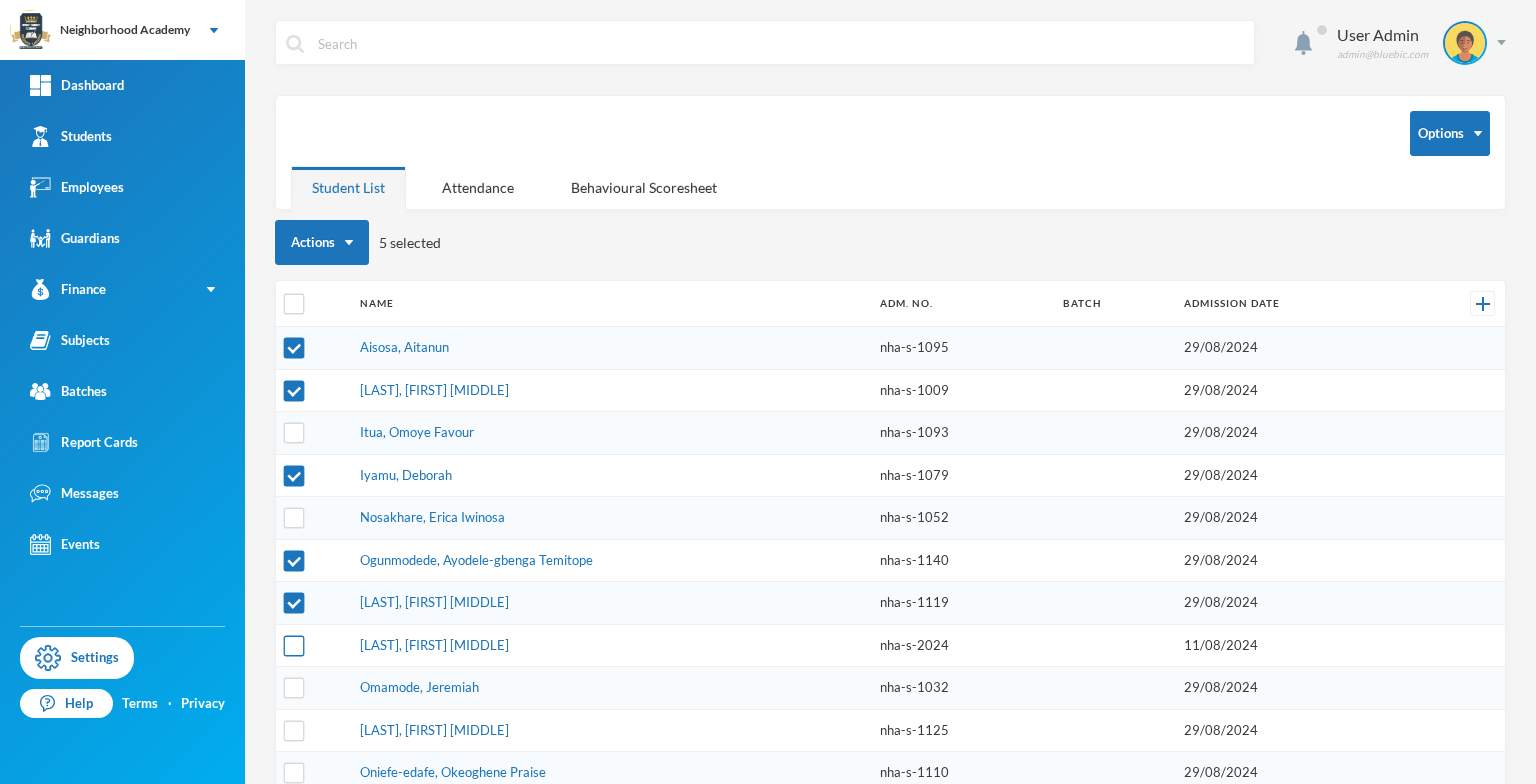 click at bounding box center (294, 645) 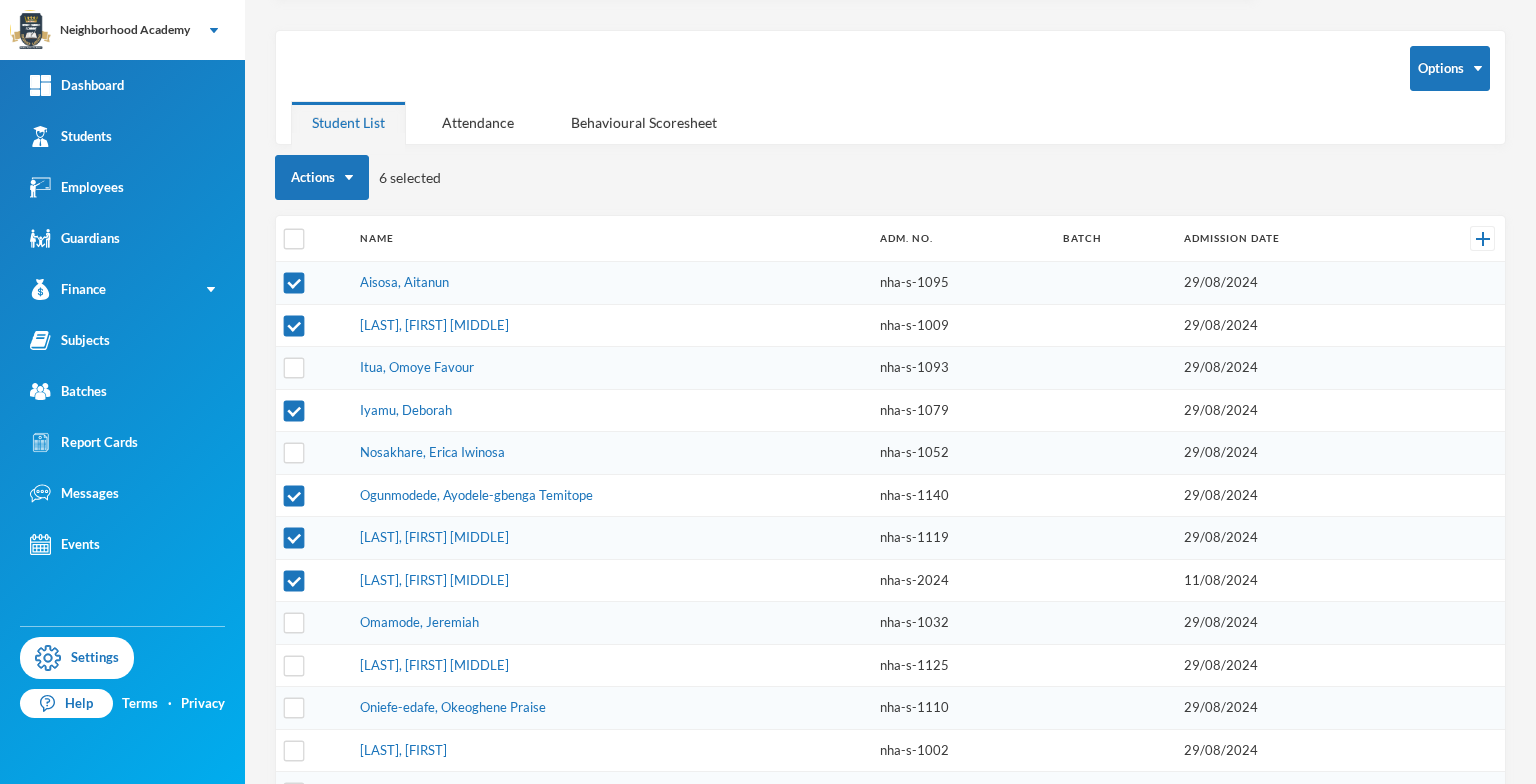 scroll, scrollTop: 100, scrollLeft: 0, axis: vertical 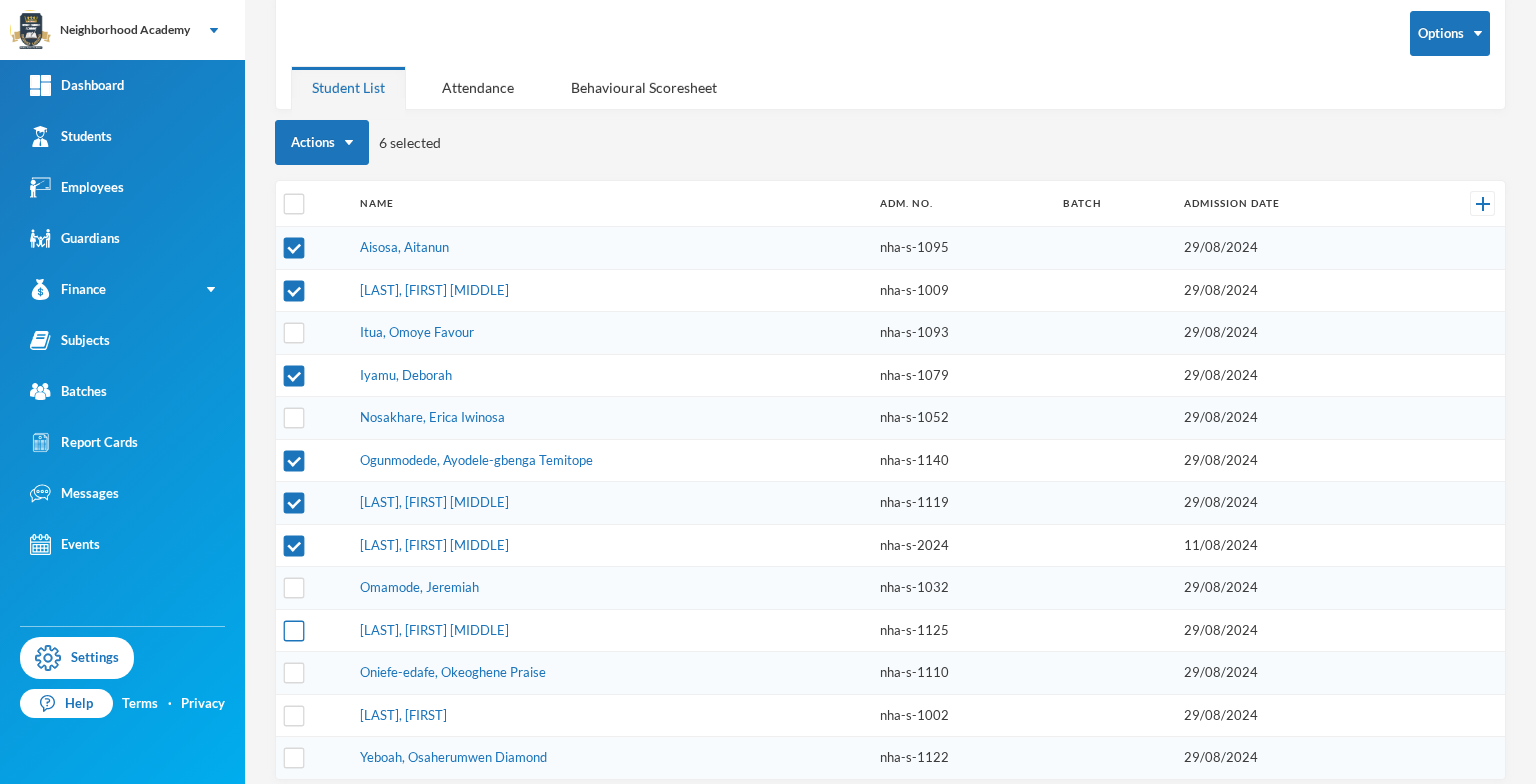 click at bounding box center [294, 630] 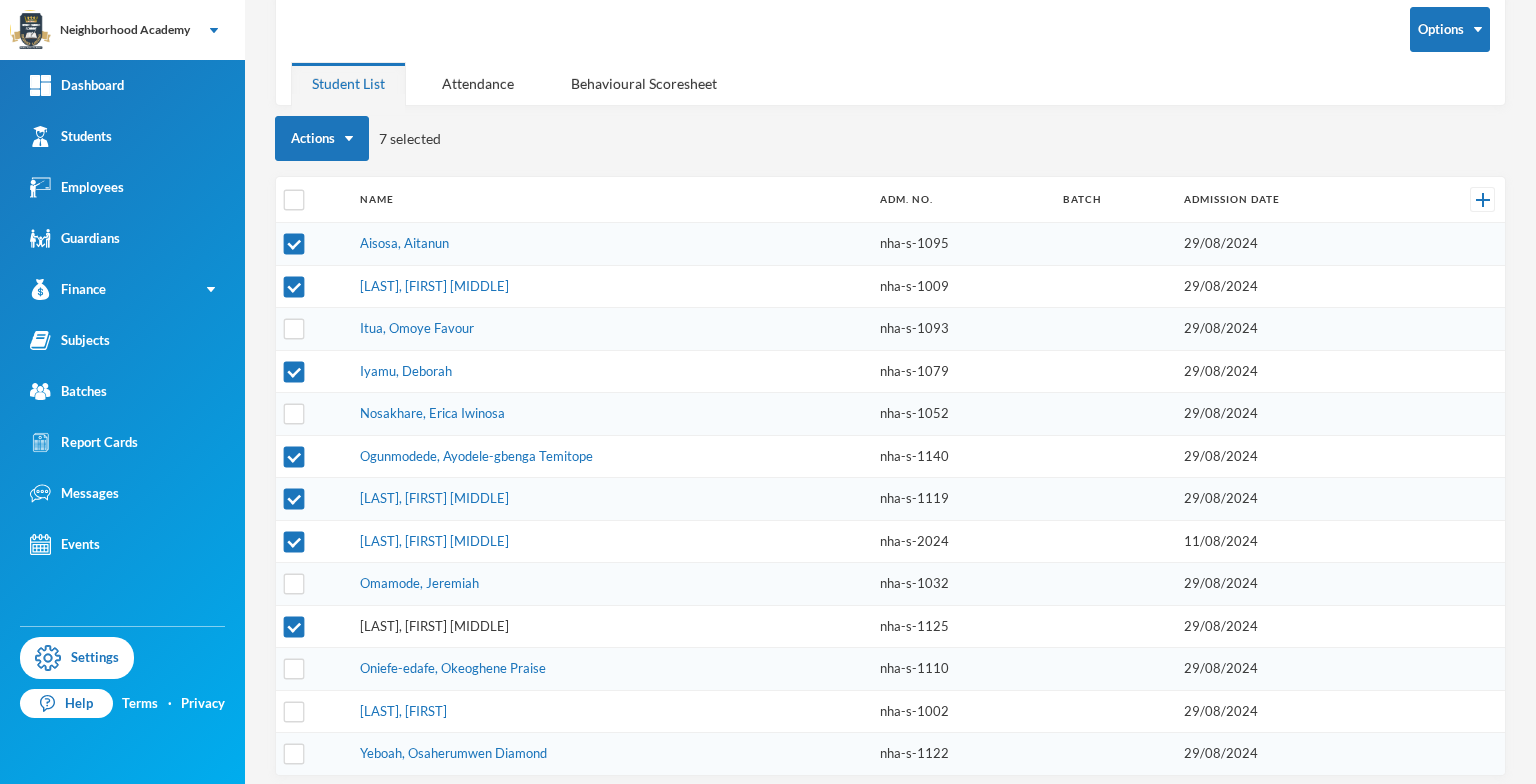 scroll, scrollTop: 105, scrollLeft: 0, axis: vertical 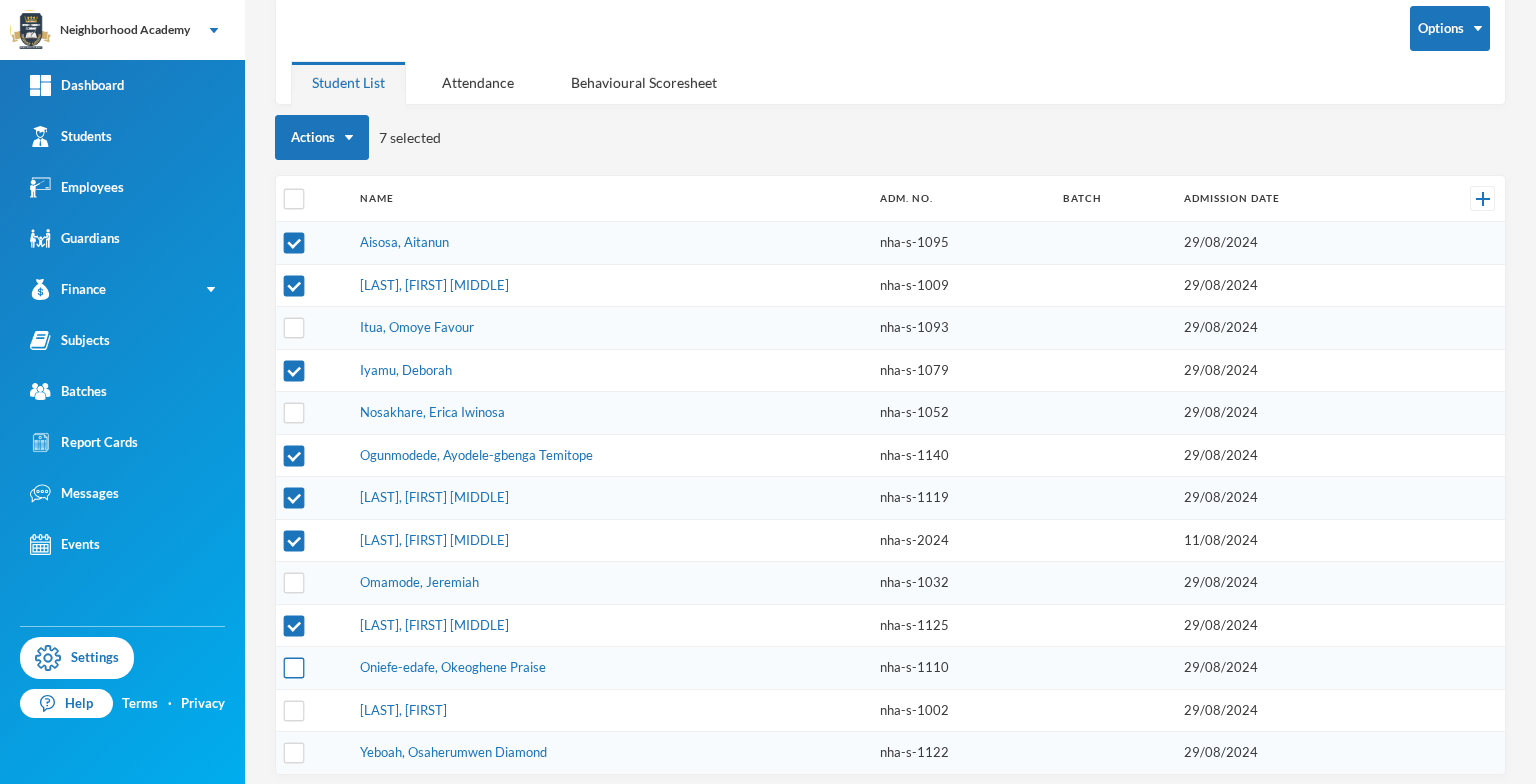 click at bounding box center [294, 668] 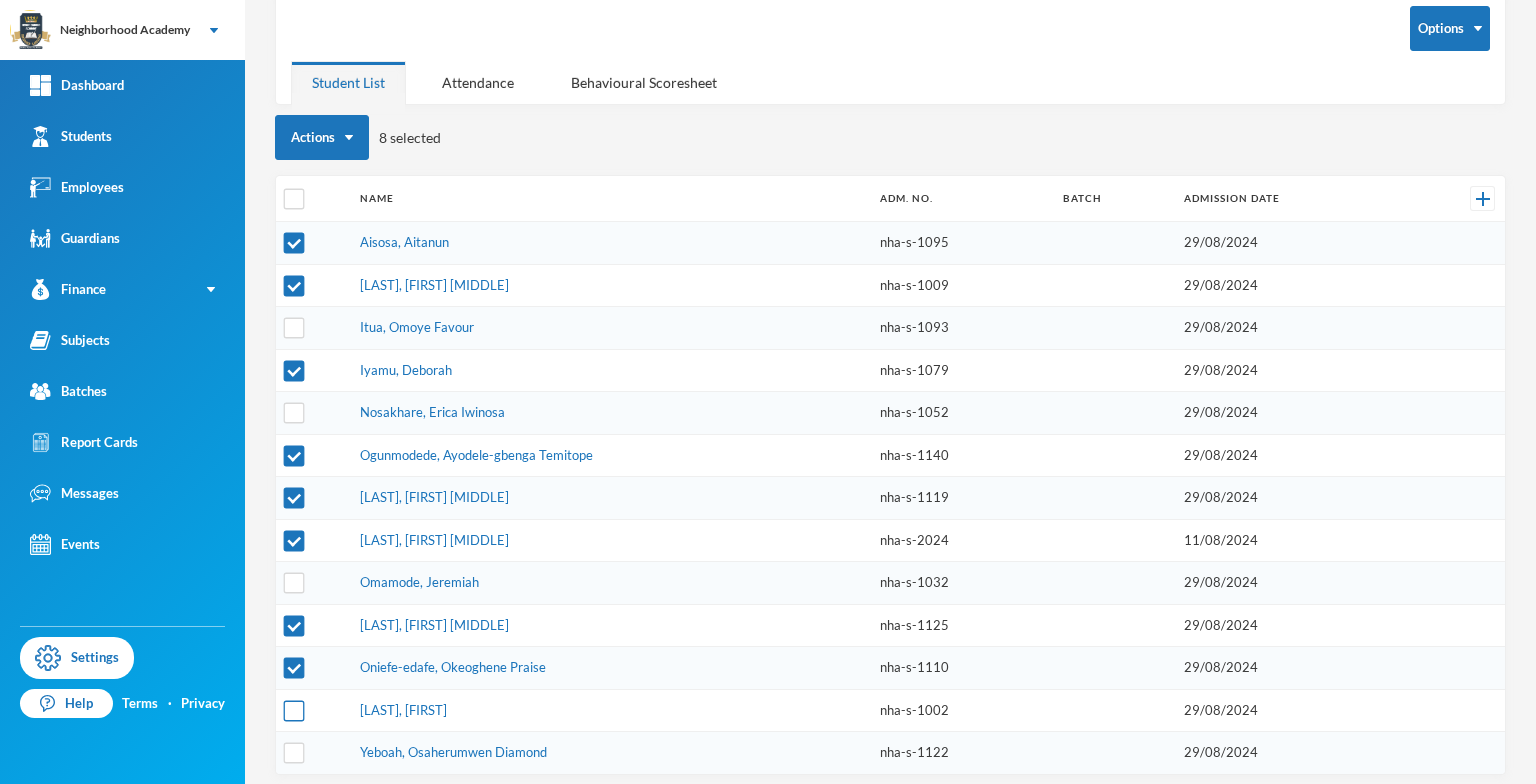 click at bounding box center (294, 710) 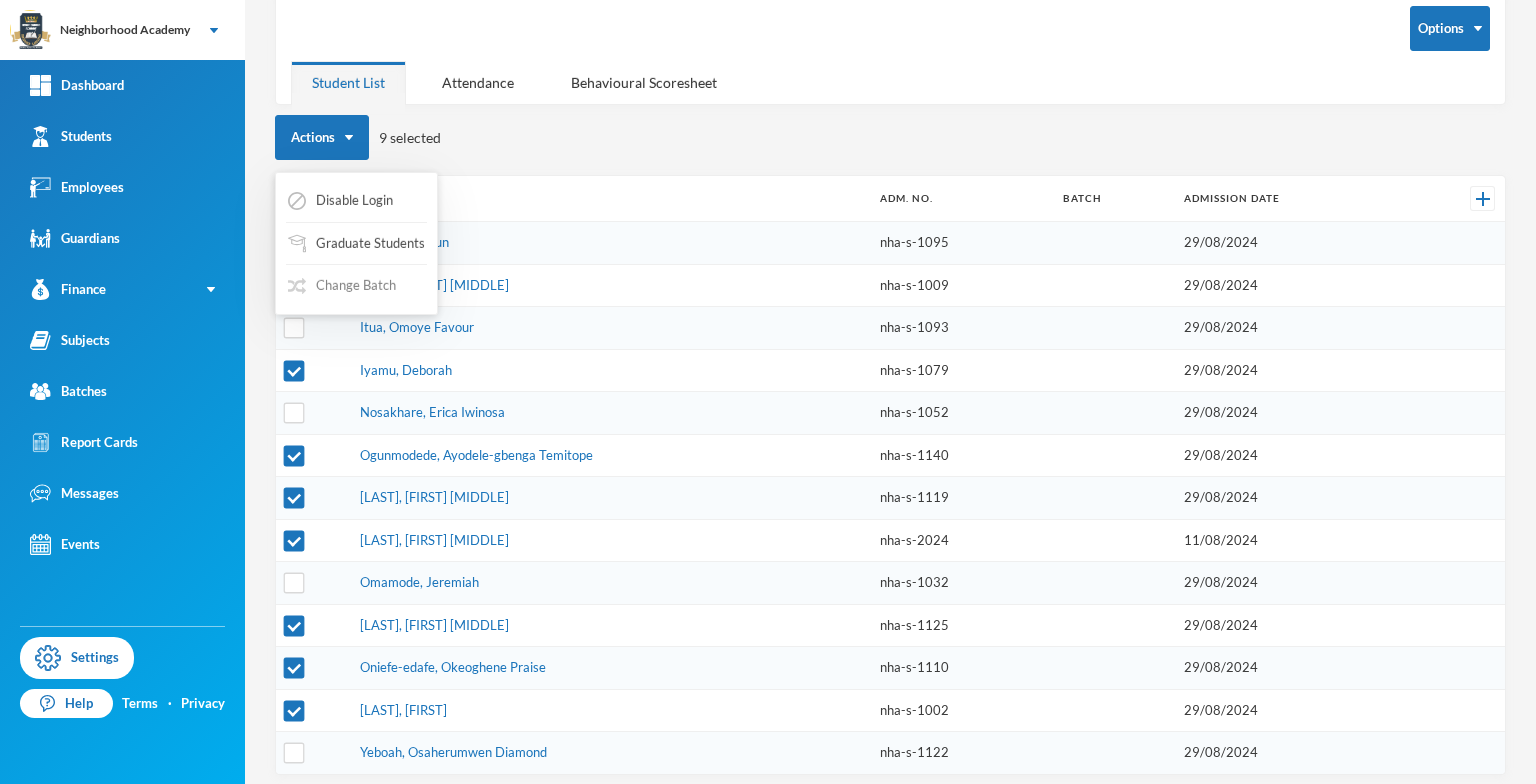 click on "Change Batch" at bounding box center [342, 286] 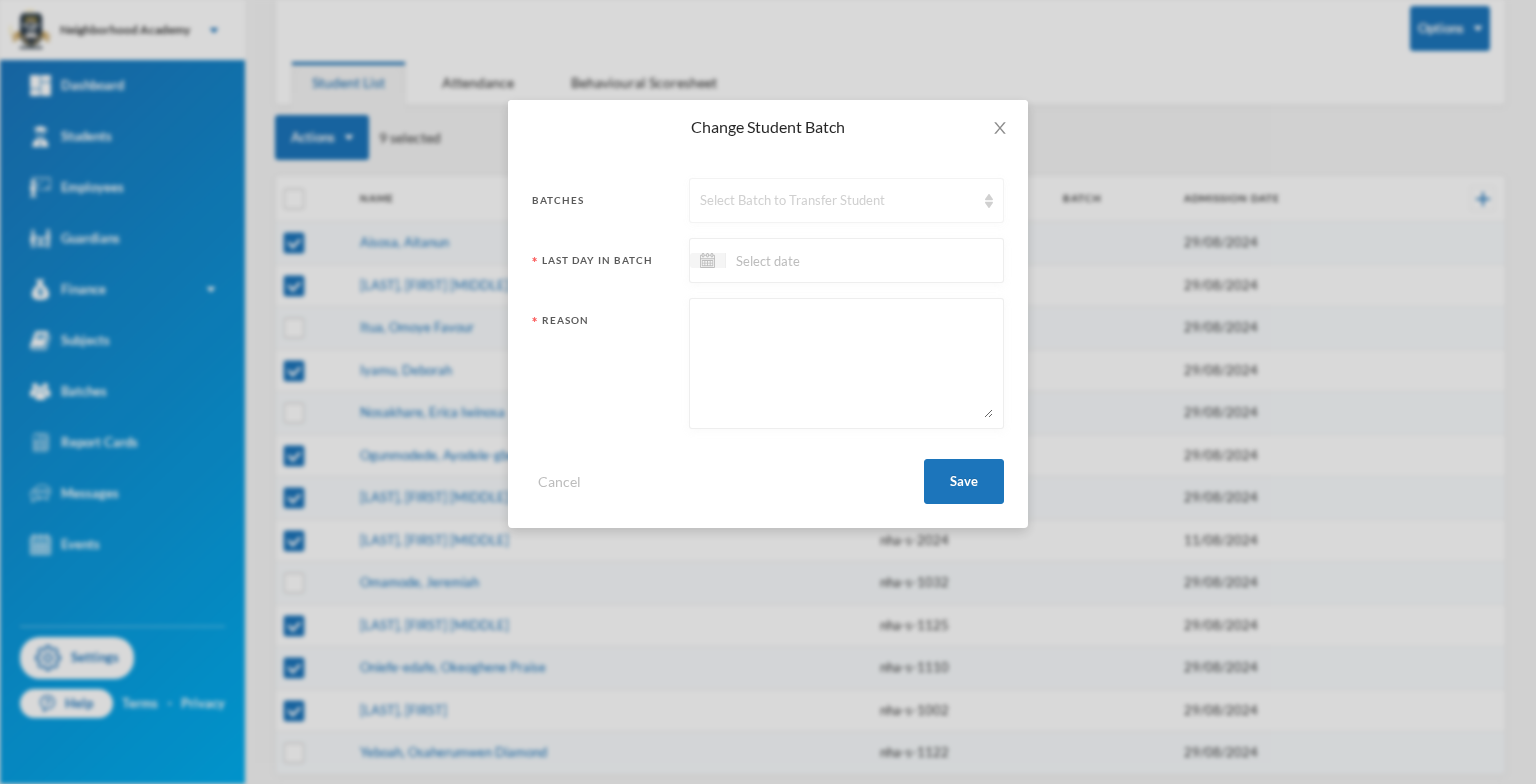 click on "Select Batch to Transfer Student" at bounding box center (846, 200) 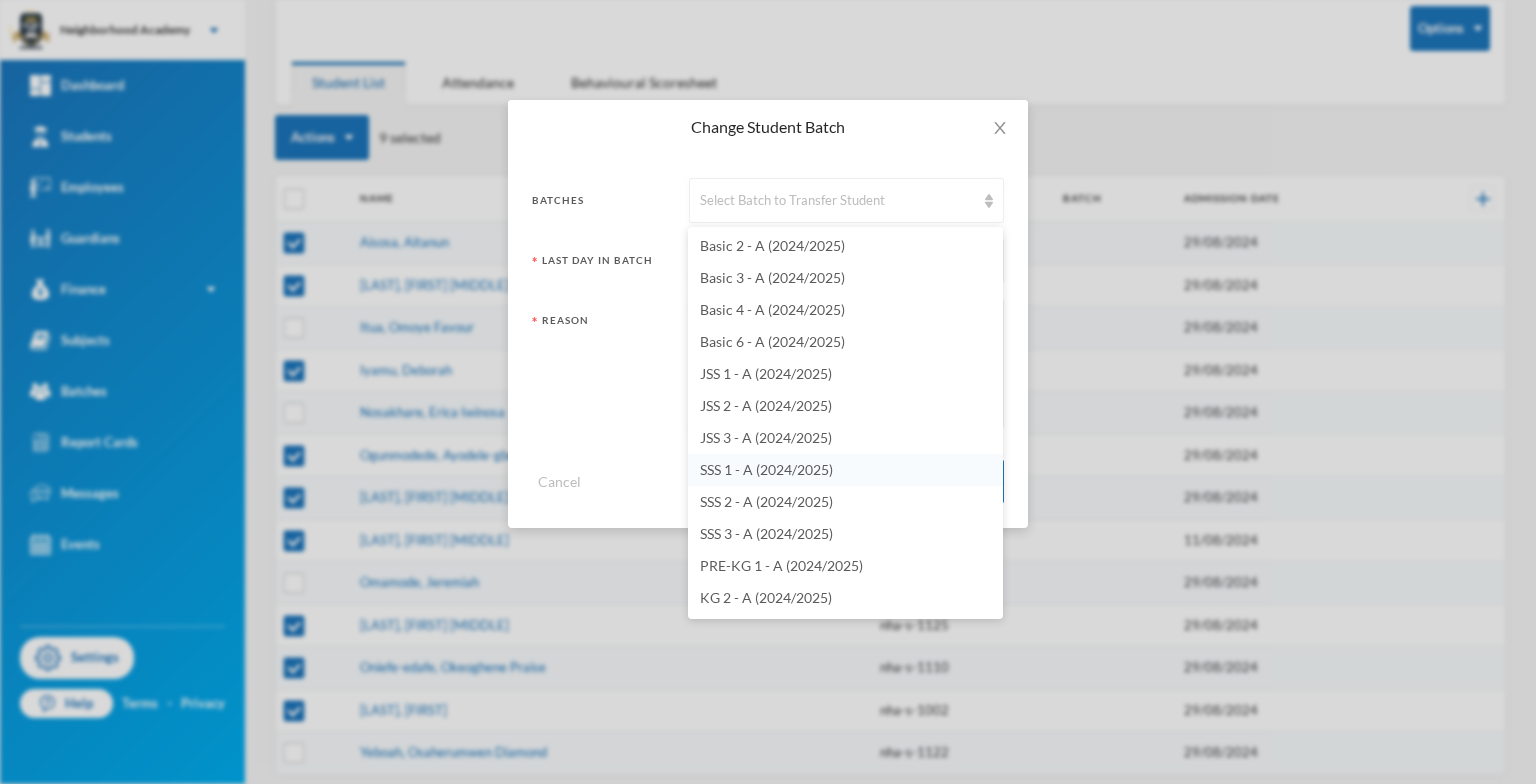 scroll, scrollTop: 100, scrollLeft: 0, axis: vertical 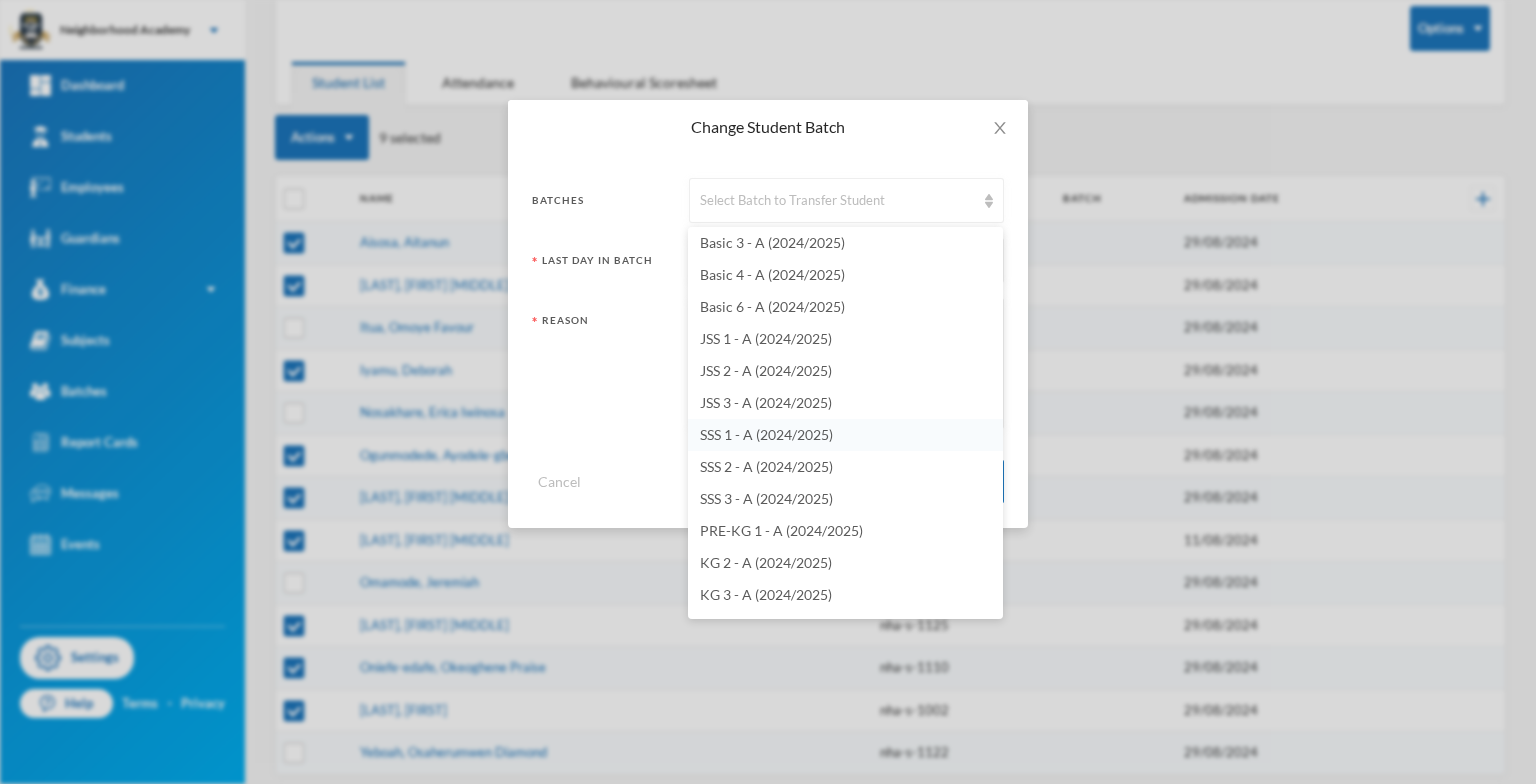 click on "SSS 1 - A (2024/2025)" at bounding box center [766, 434] 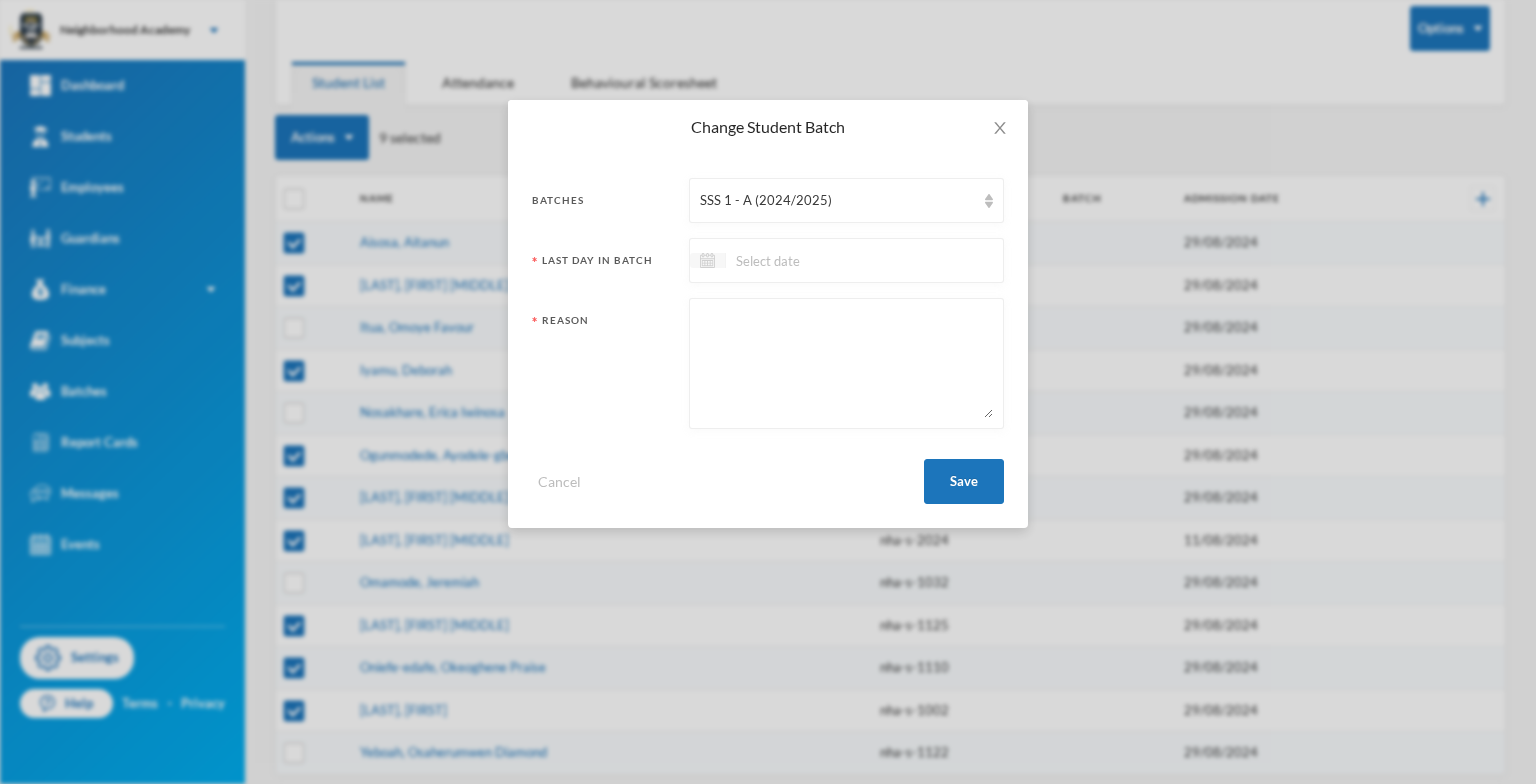 click at bounding box center (707, 260) 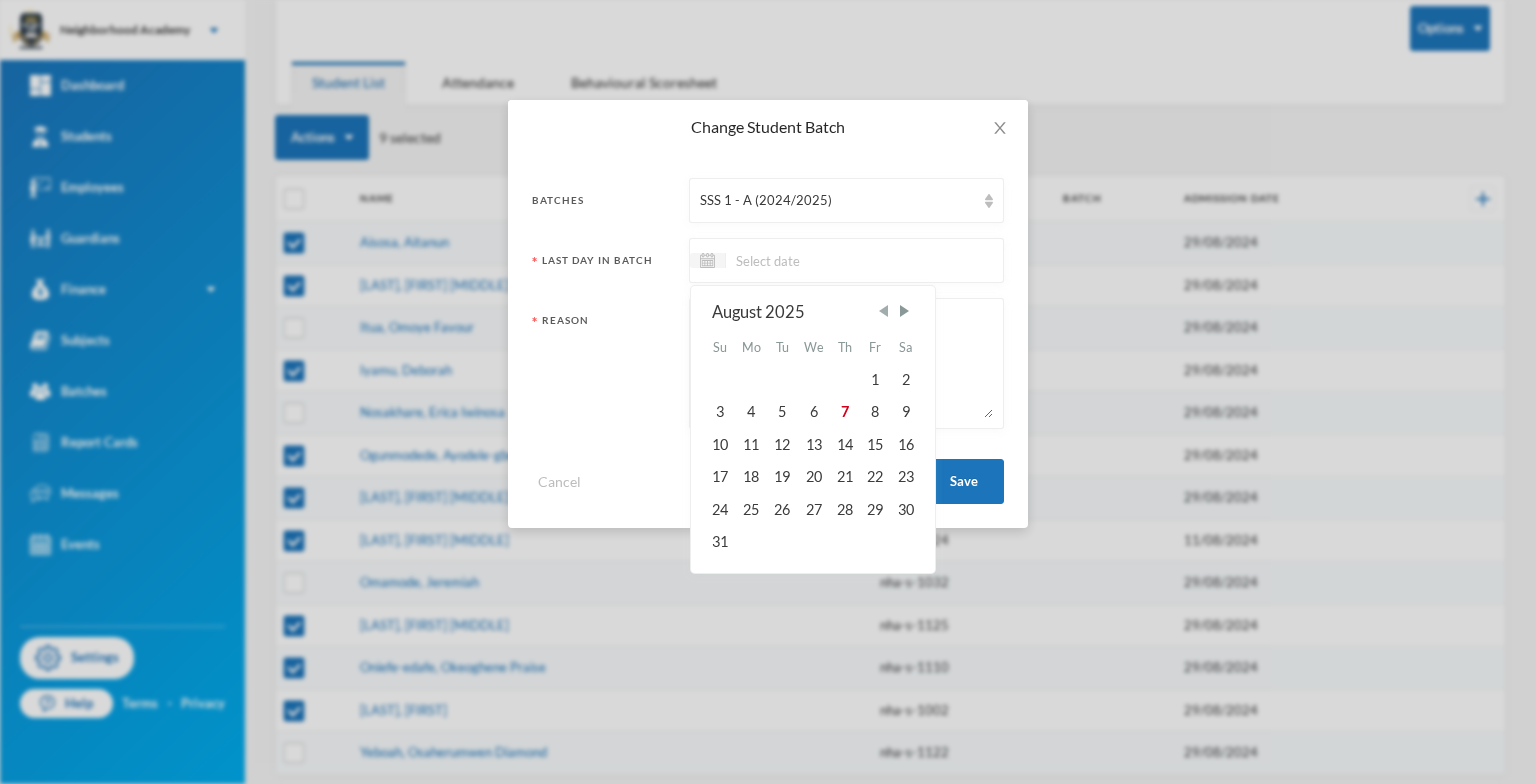 click at bounding box center [883, 311] 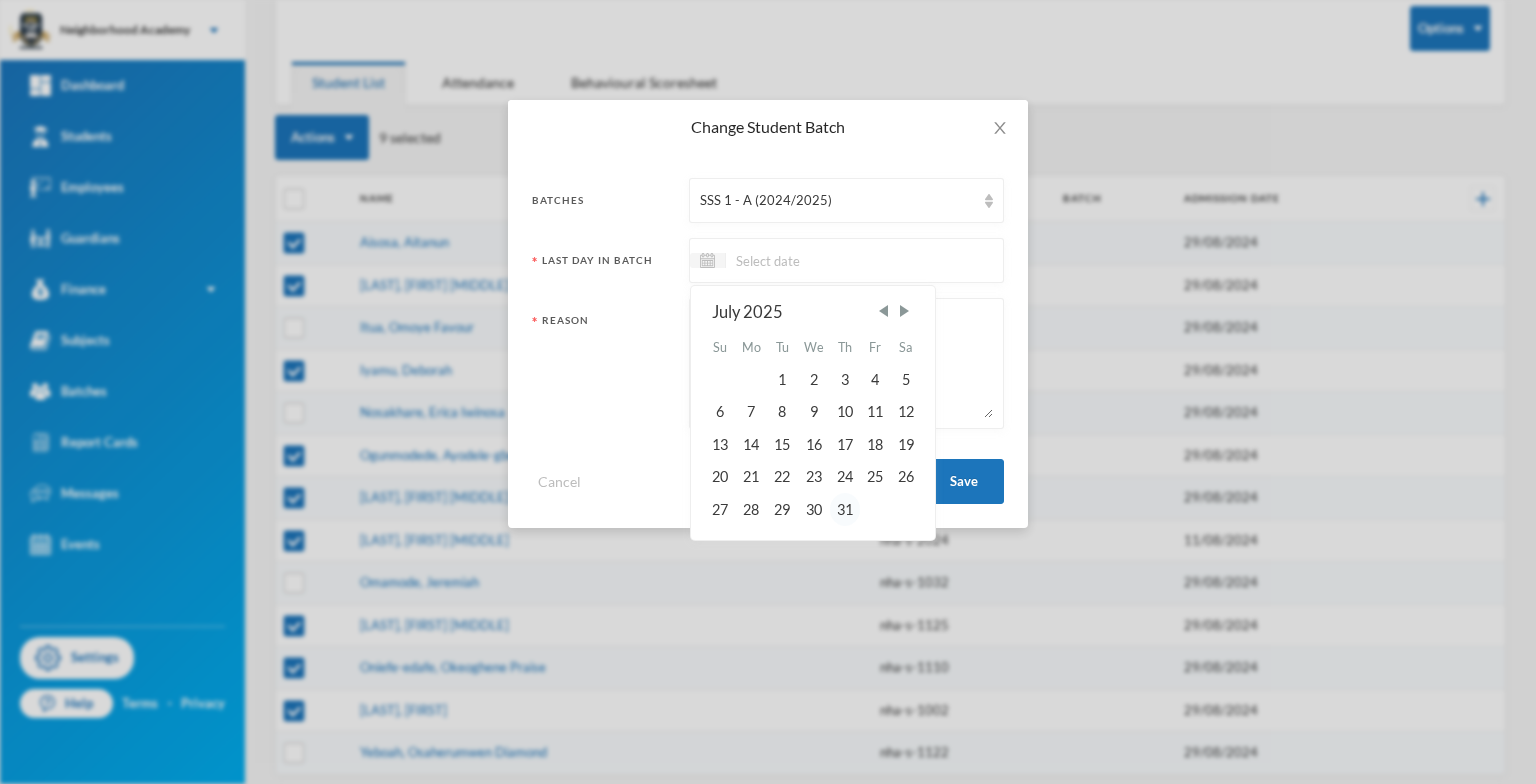 click on "31" at bounding box center [845, 509] 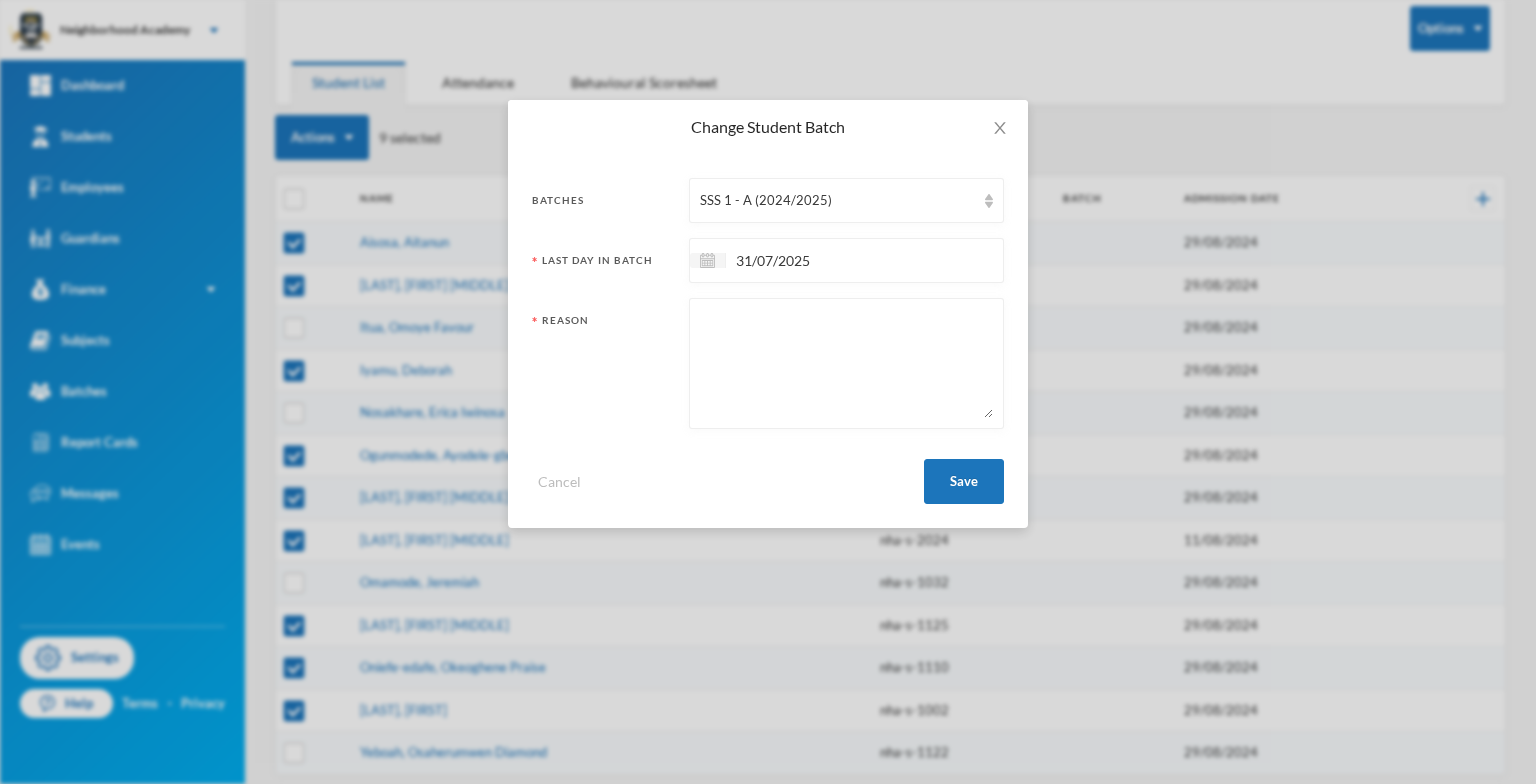 click at bounding box center (846, 363) 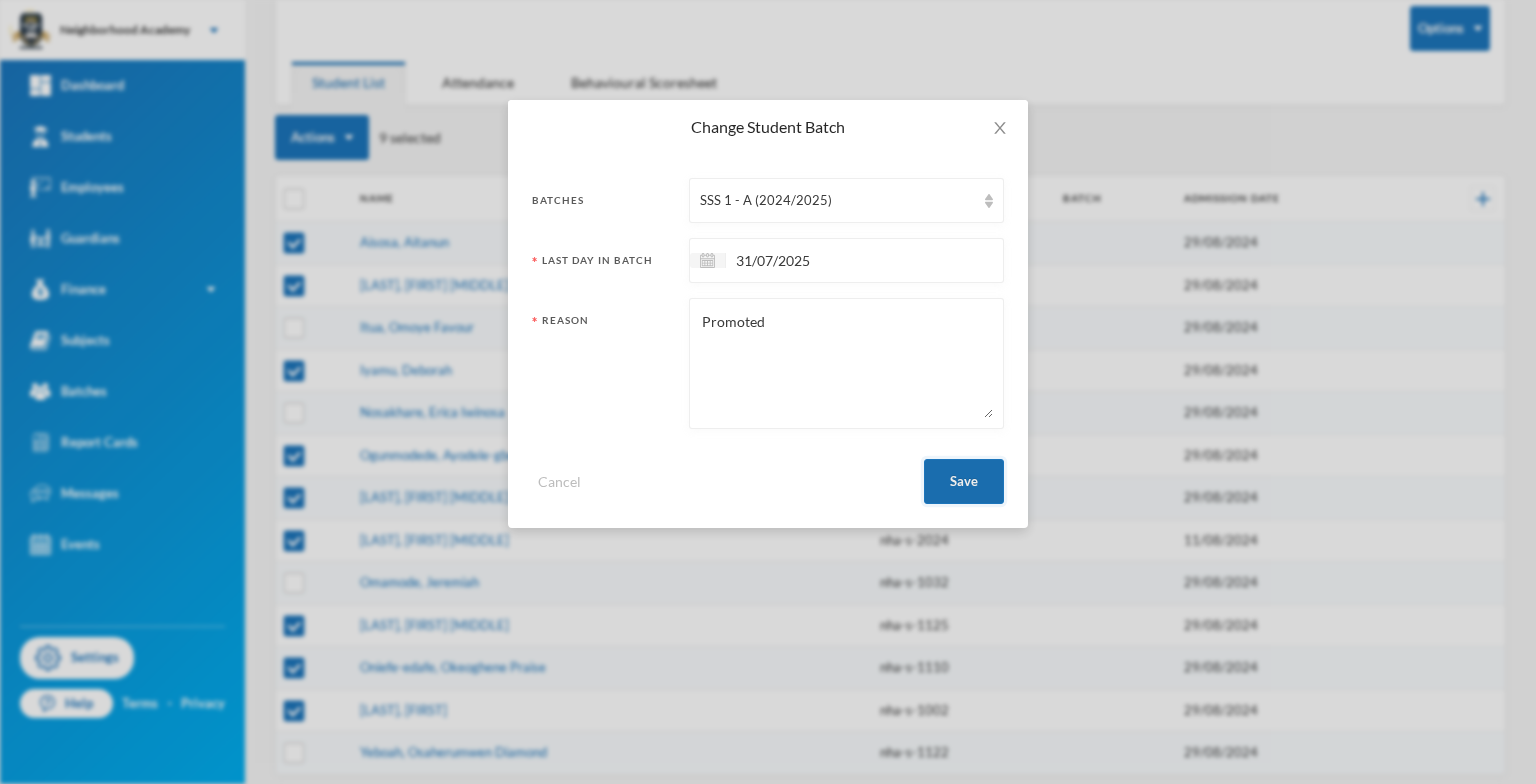 type on "Promoted" 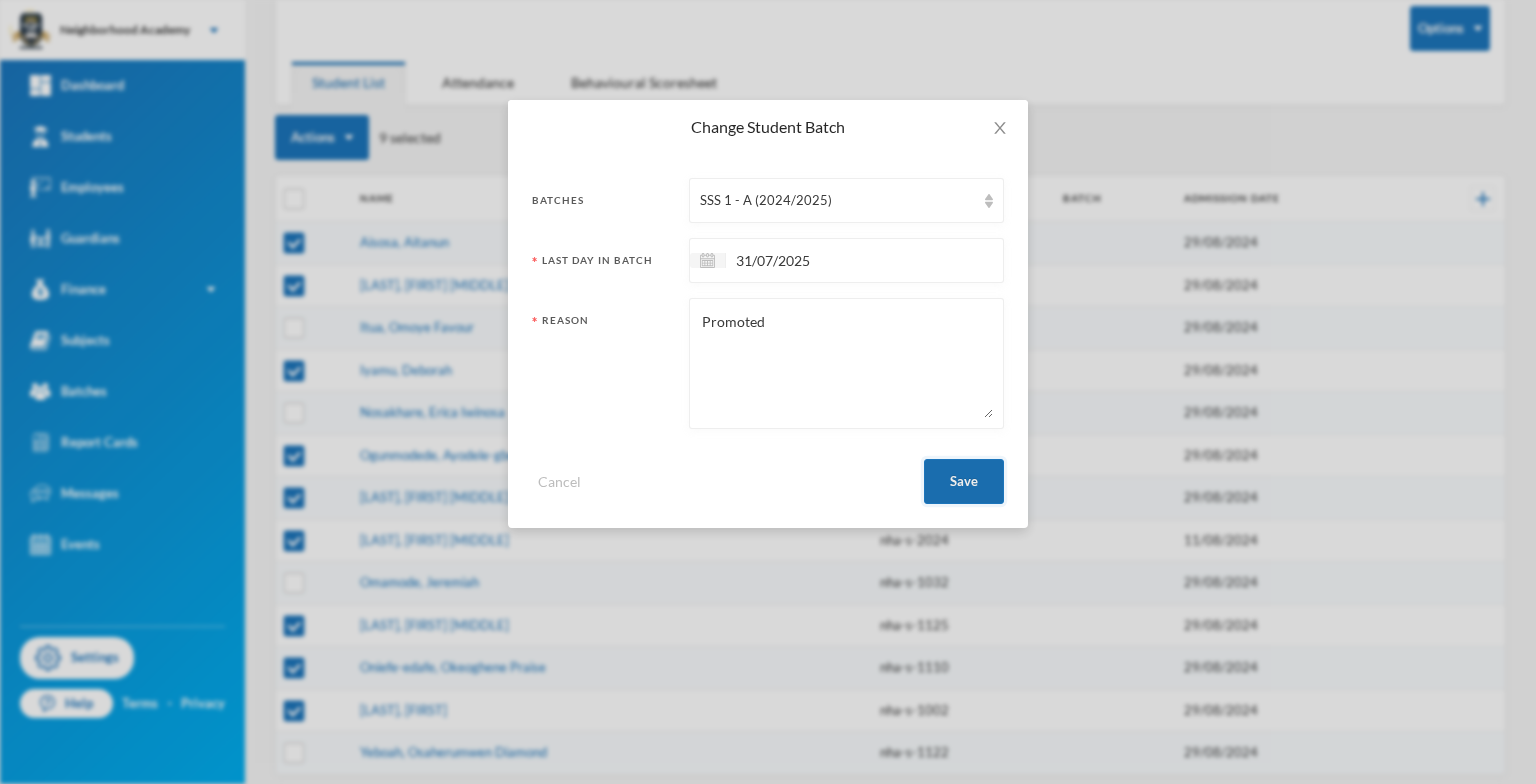 click on "Save" at bounding box center (964, 481) 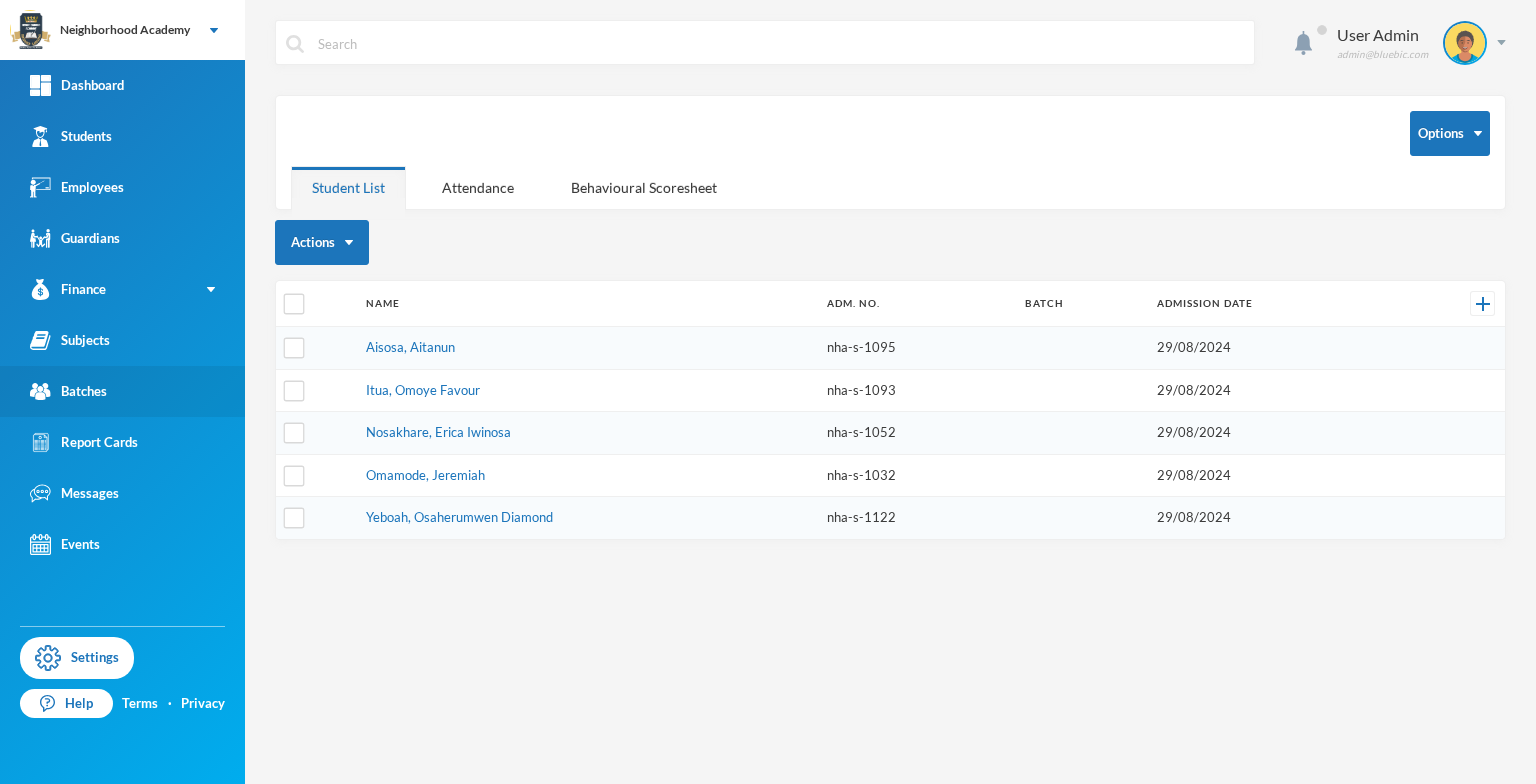 click on "Batches" at bounding box center (68, 391) 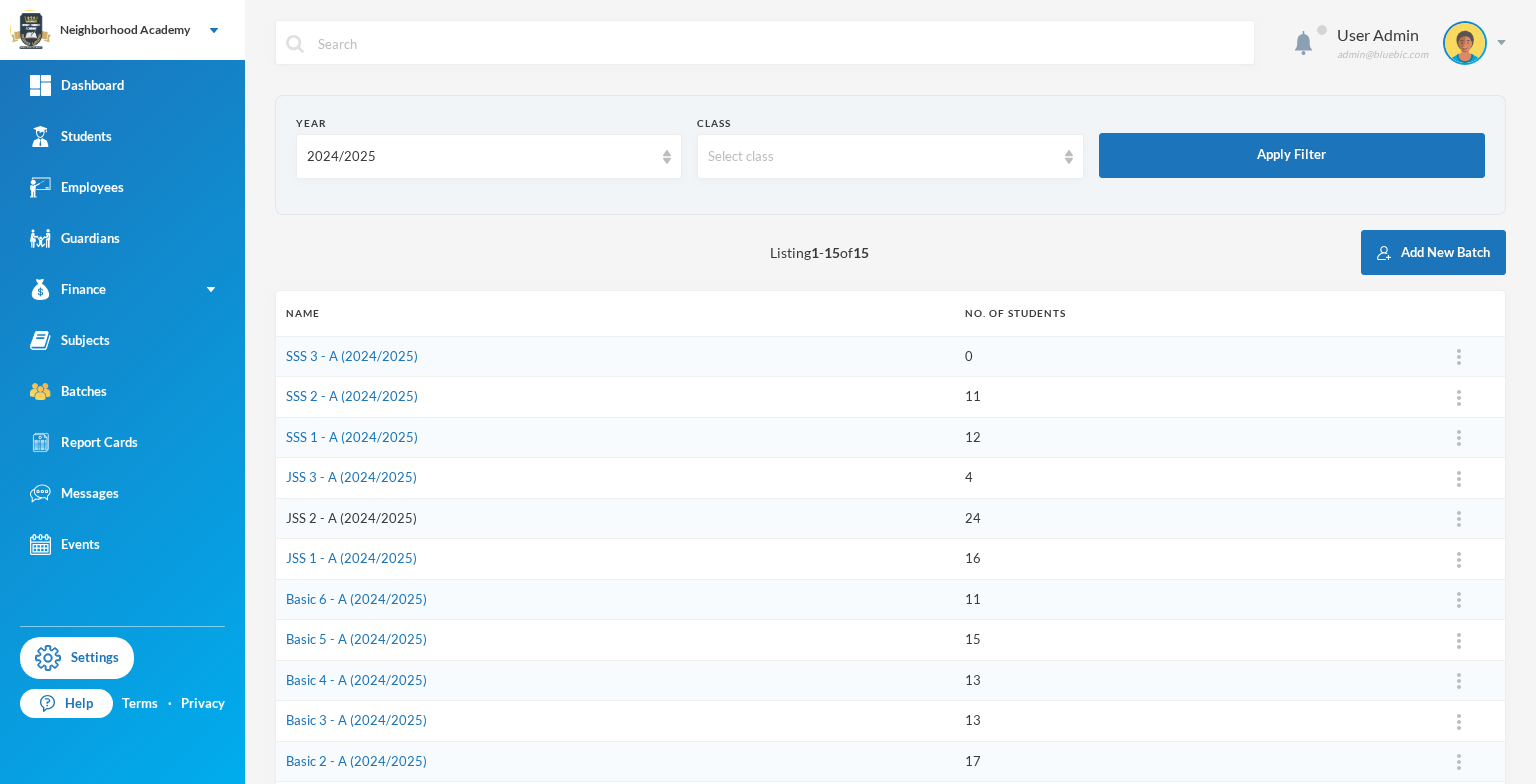 click on "JSS 2 - A (2024/2025)" at bounding box center (351, 518) 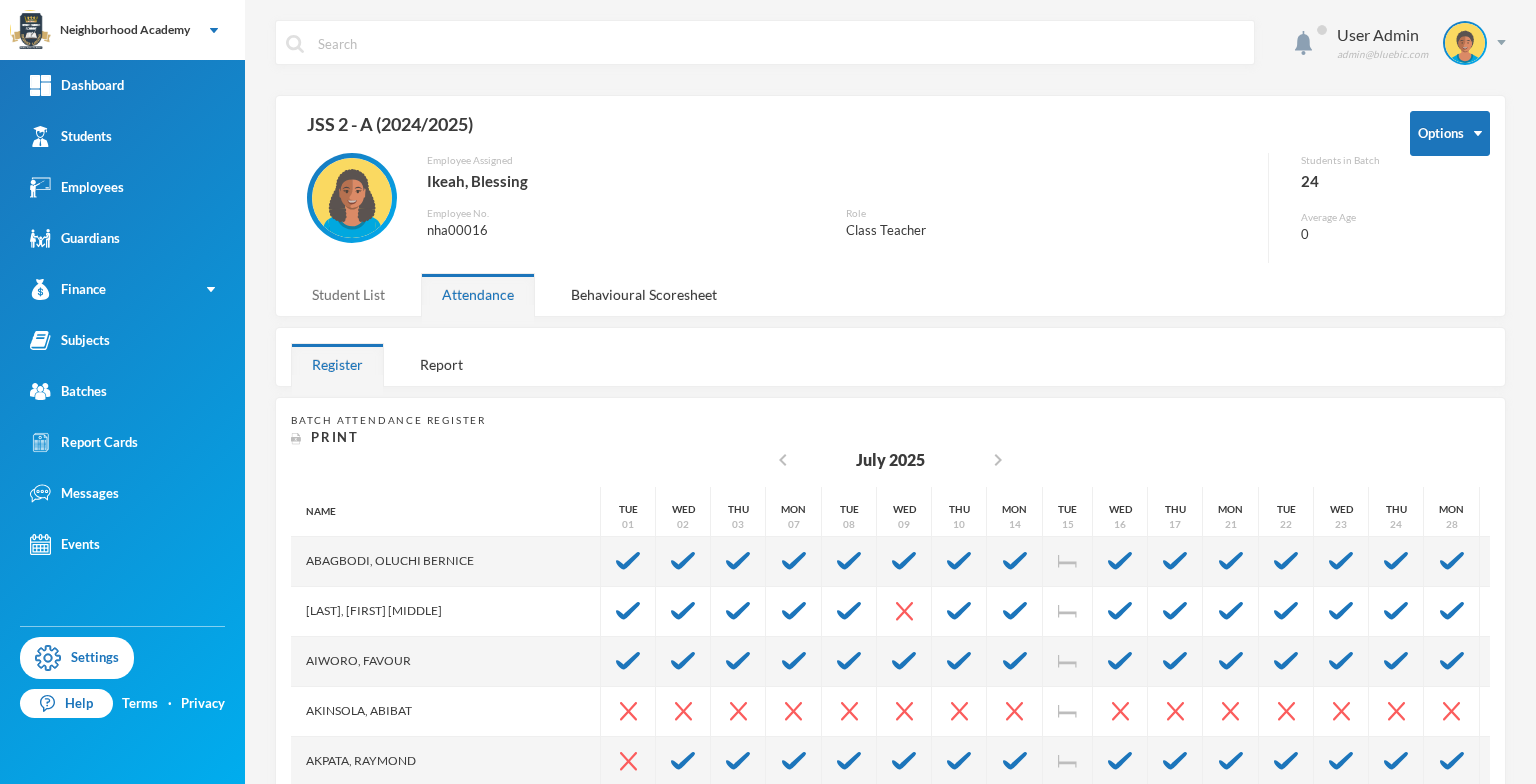 click on "Student List" at bounding box center [348, 294] 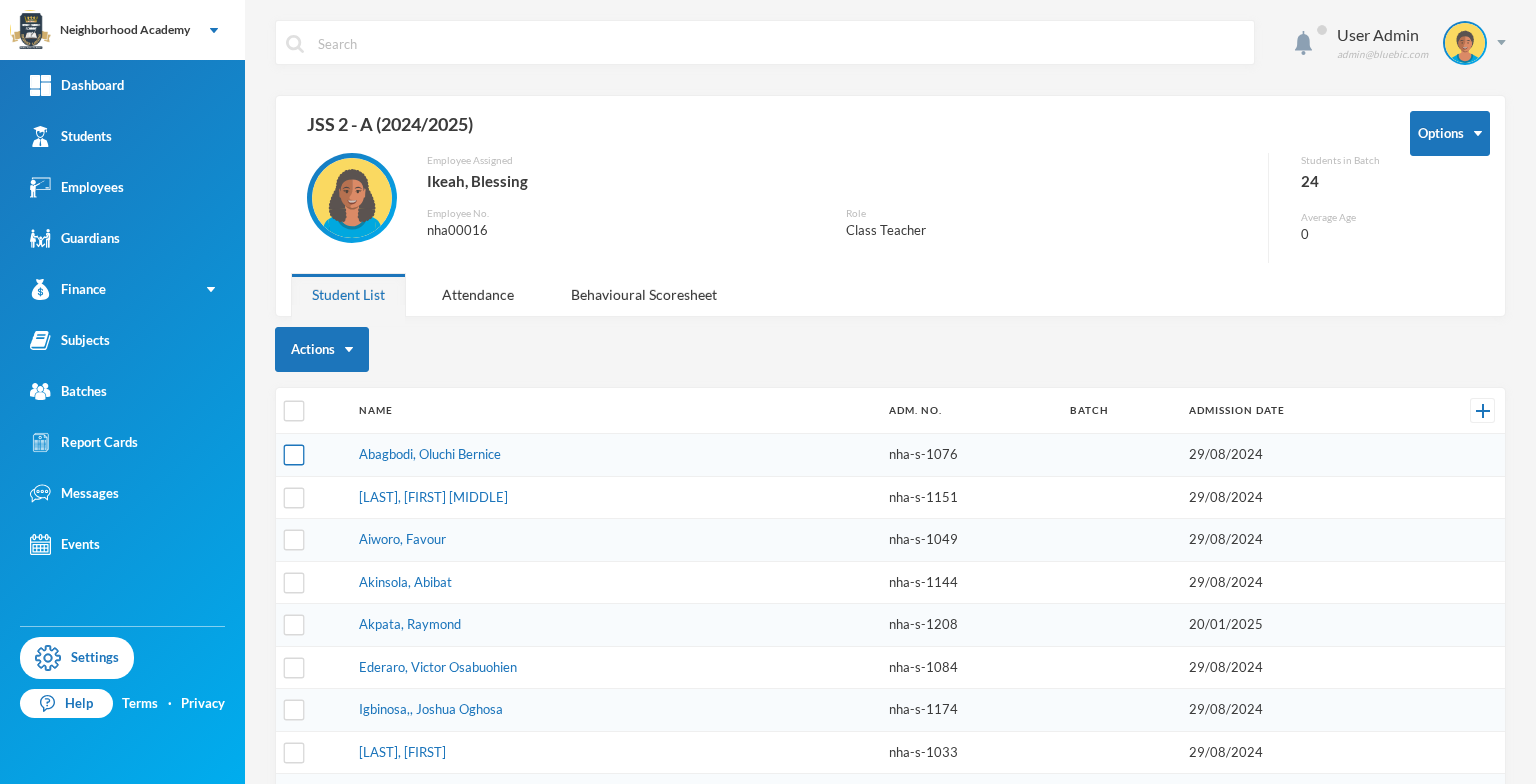 click at bounding box center (294, 455) 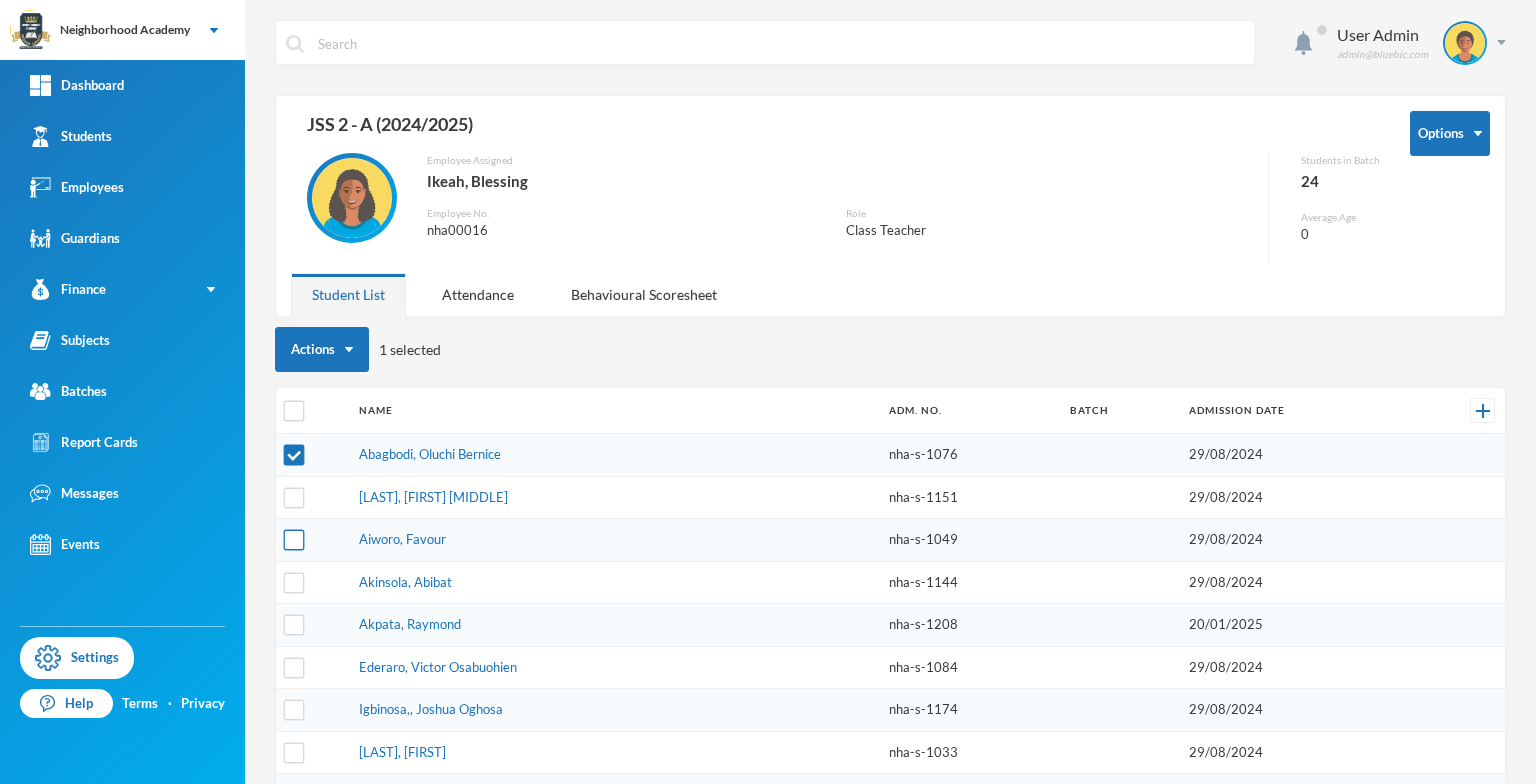 click at bounding box center [294, 540] 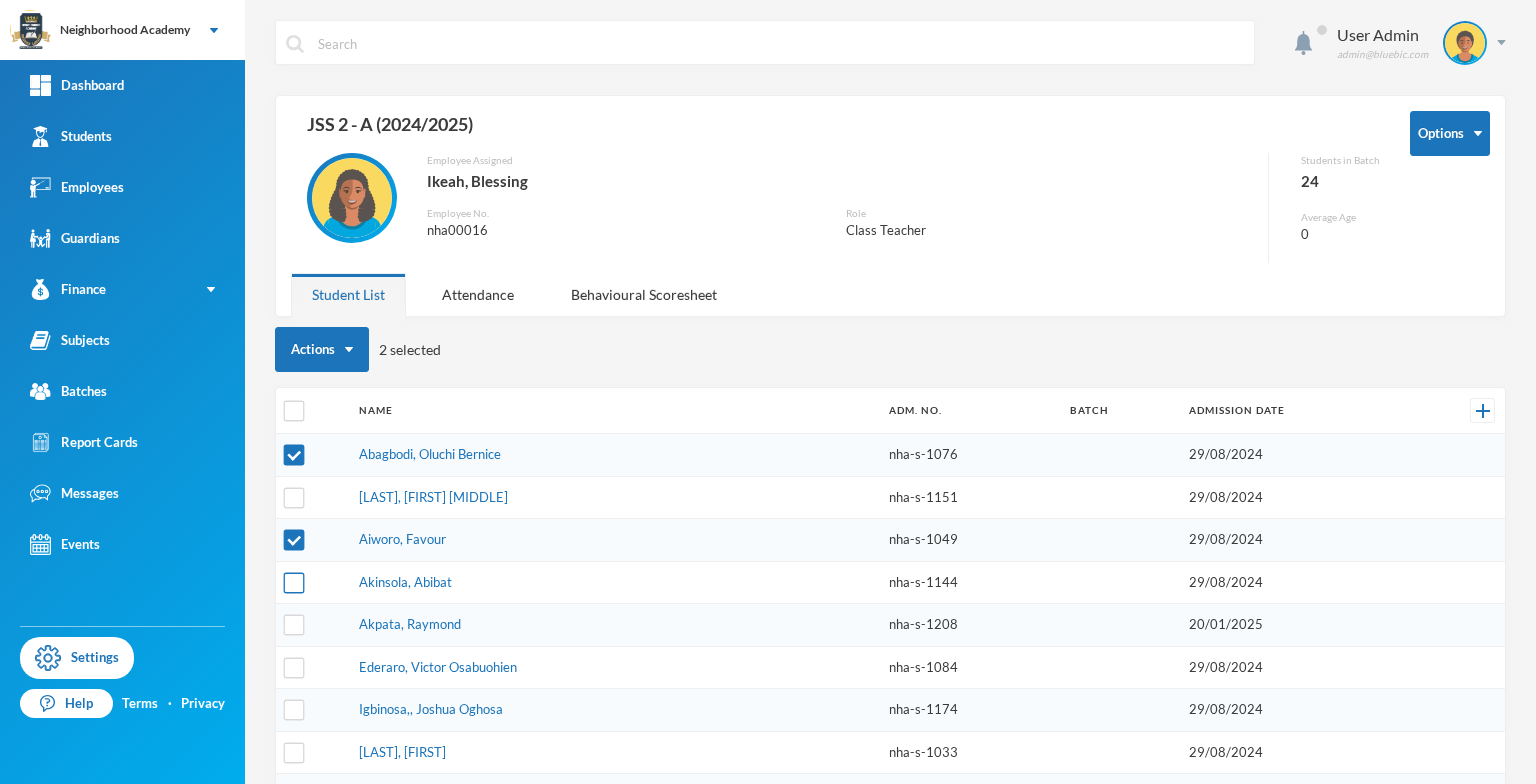 click at bounding box center (294, 582) 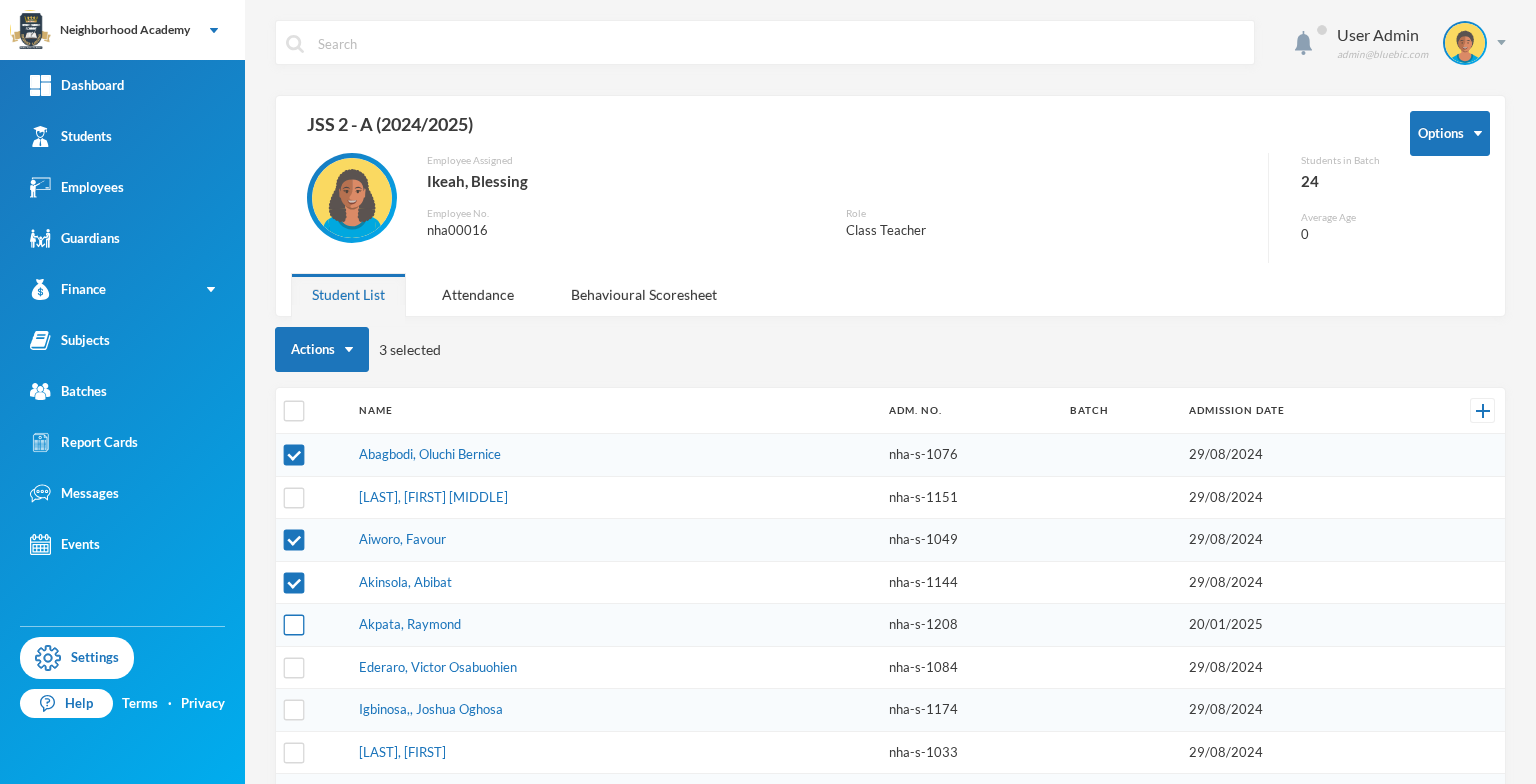 click at bounding box center (294, 625) 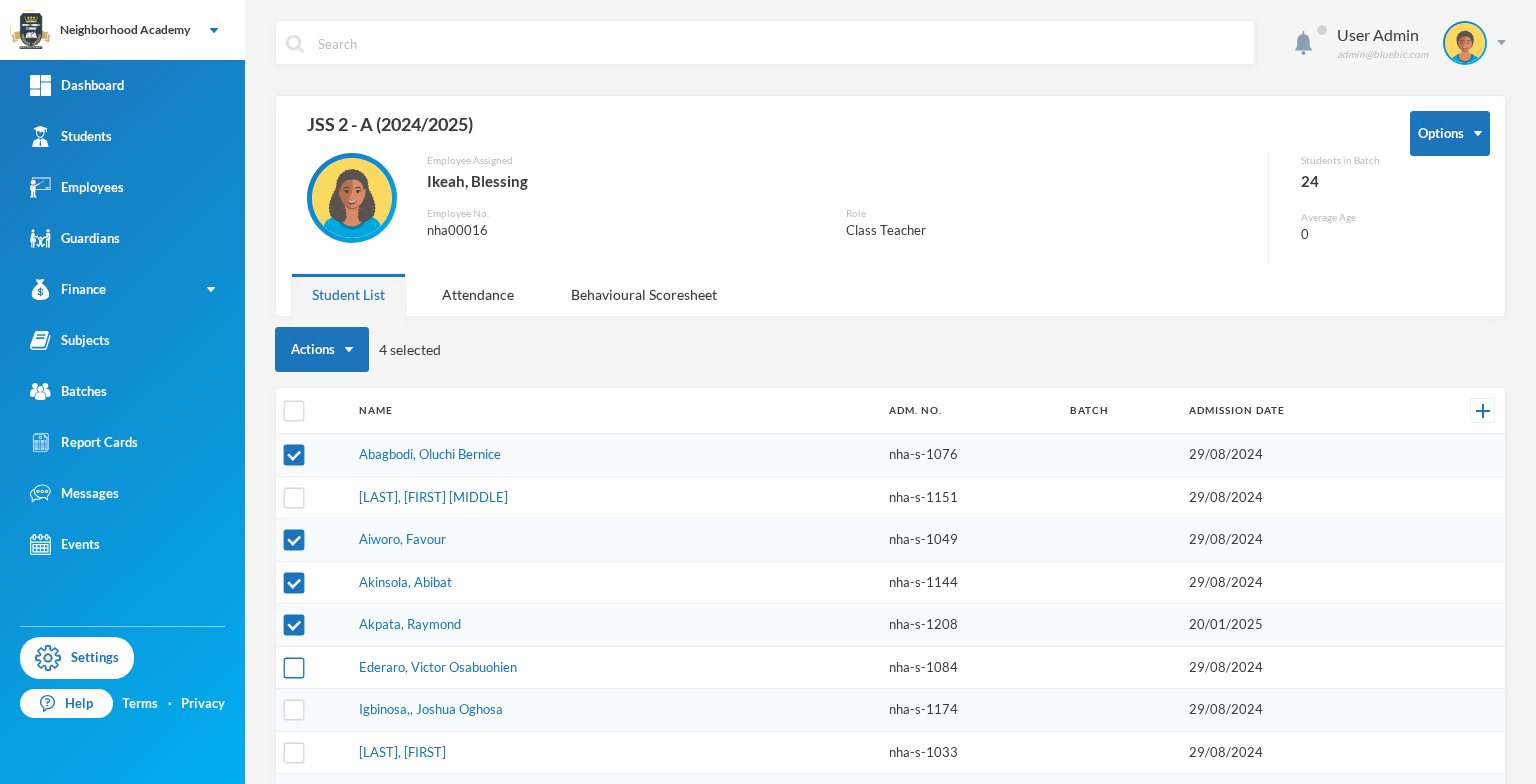 click at bounding box center [294, 667] 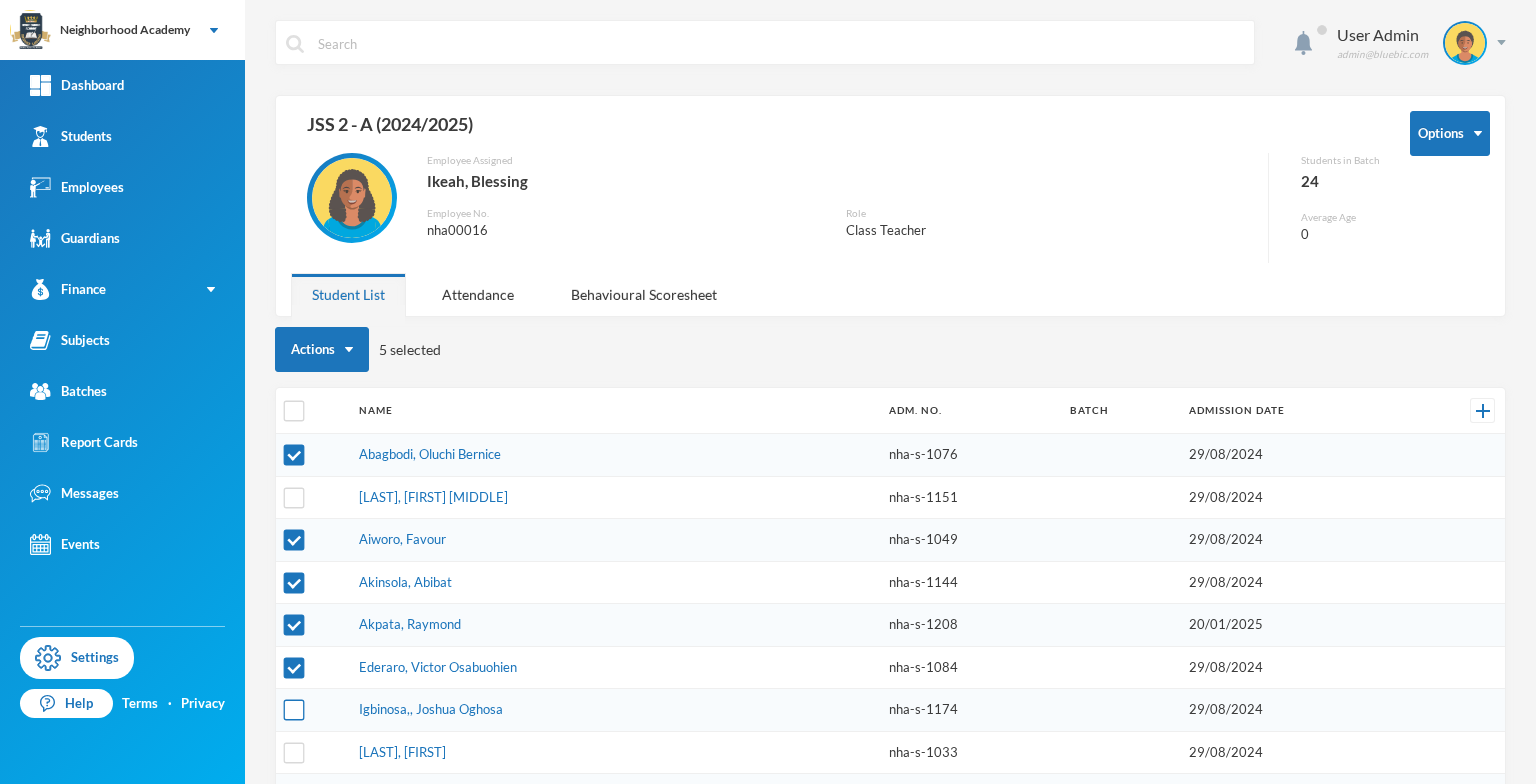 click at bounding box center [294, 710] 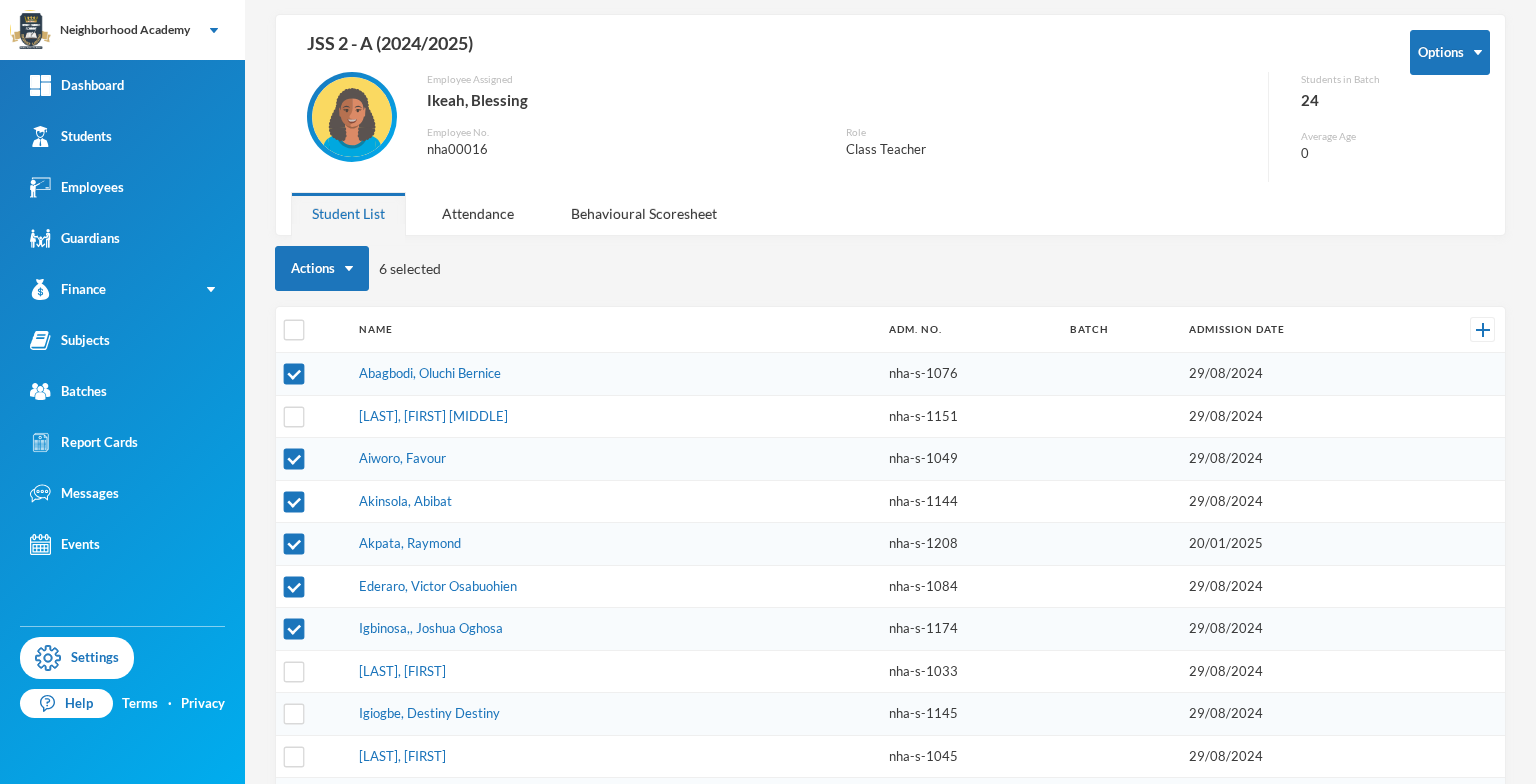 scroll, scrollTop: 200, scrollLeft: 0, axis: vertical 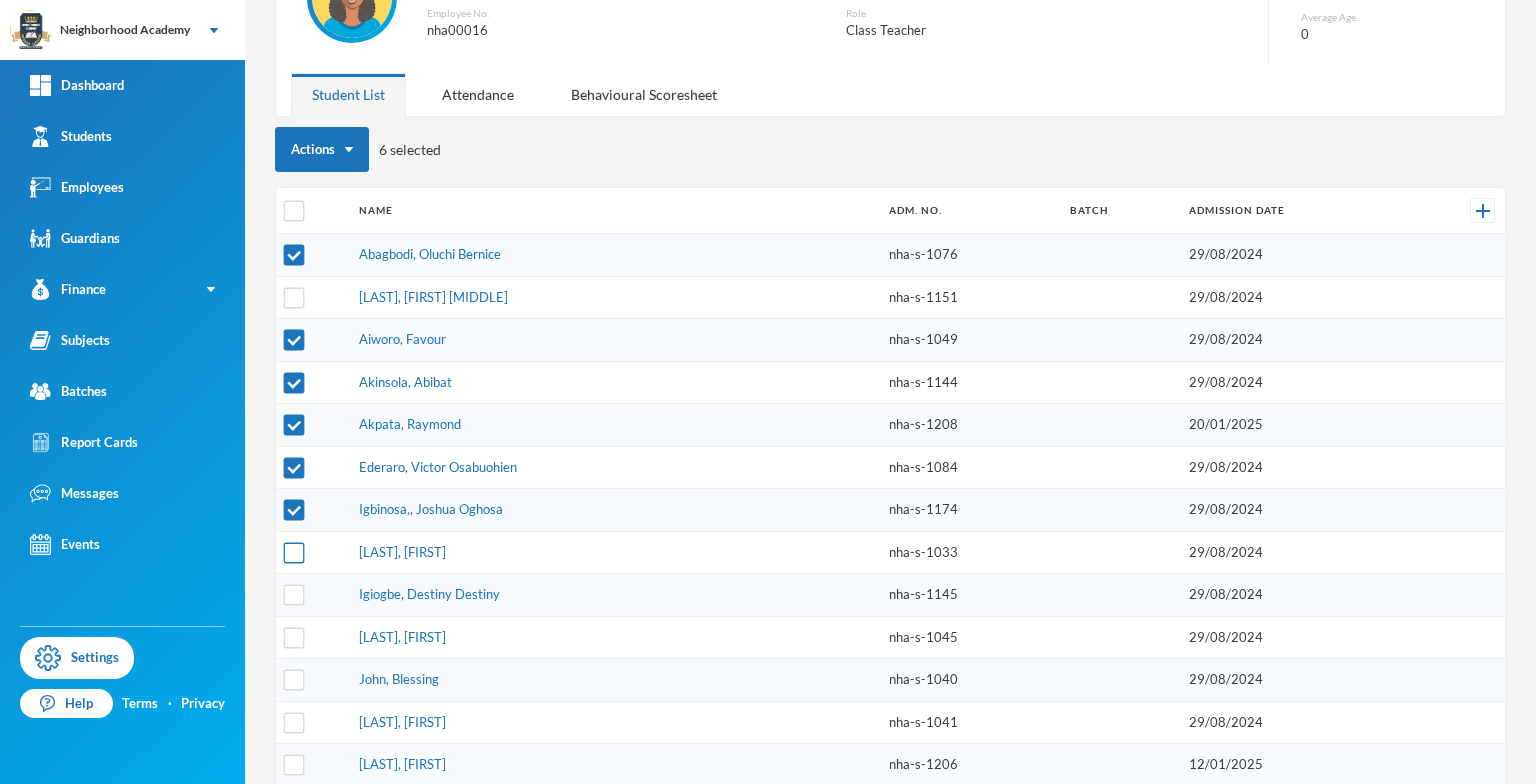 click at bounding box center (294, 552) 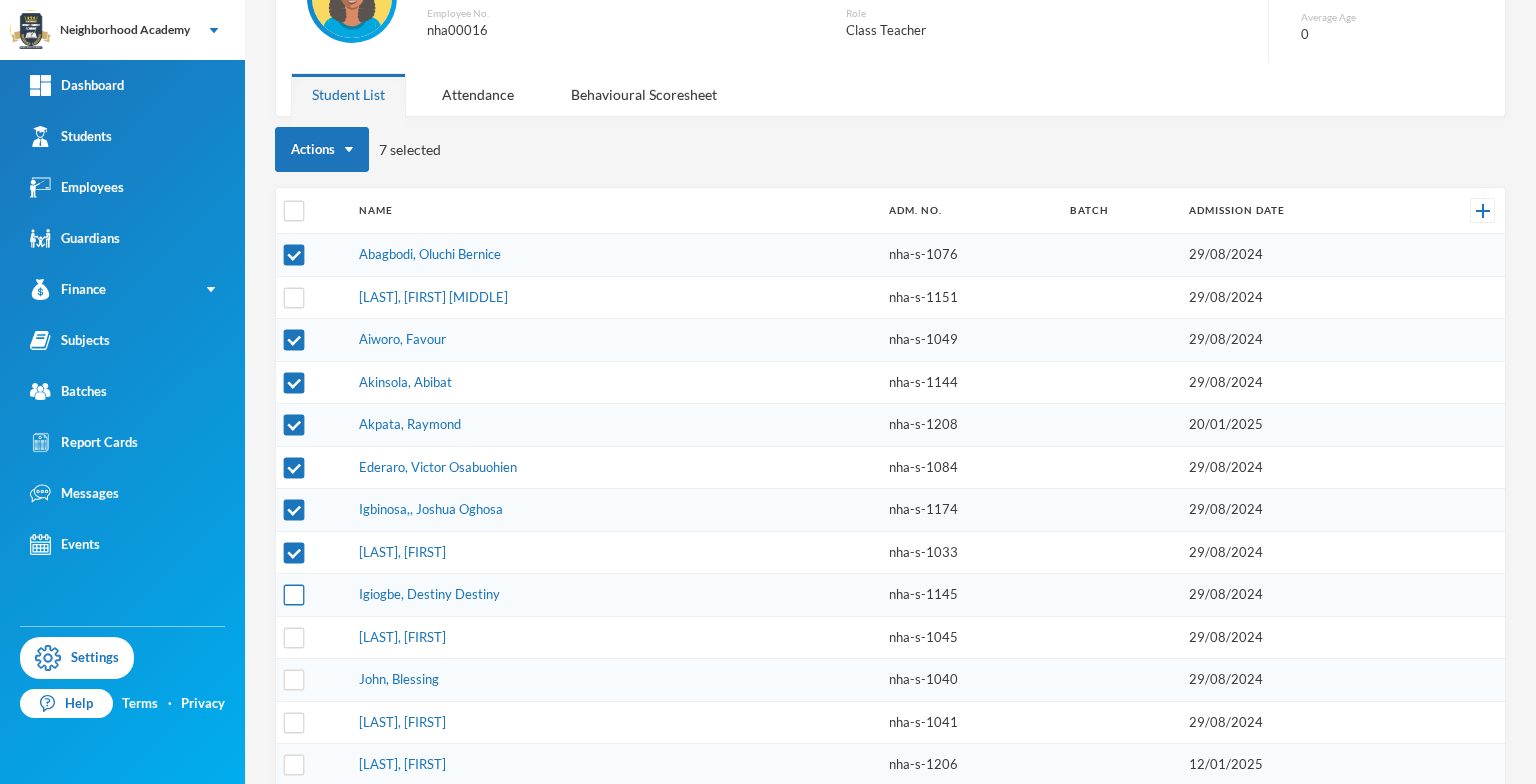 click at bounding box center [294, 595] 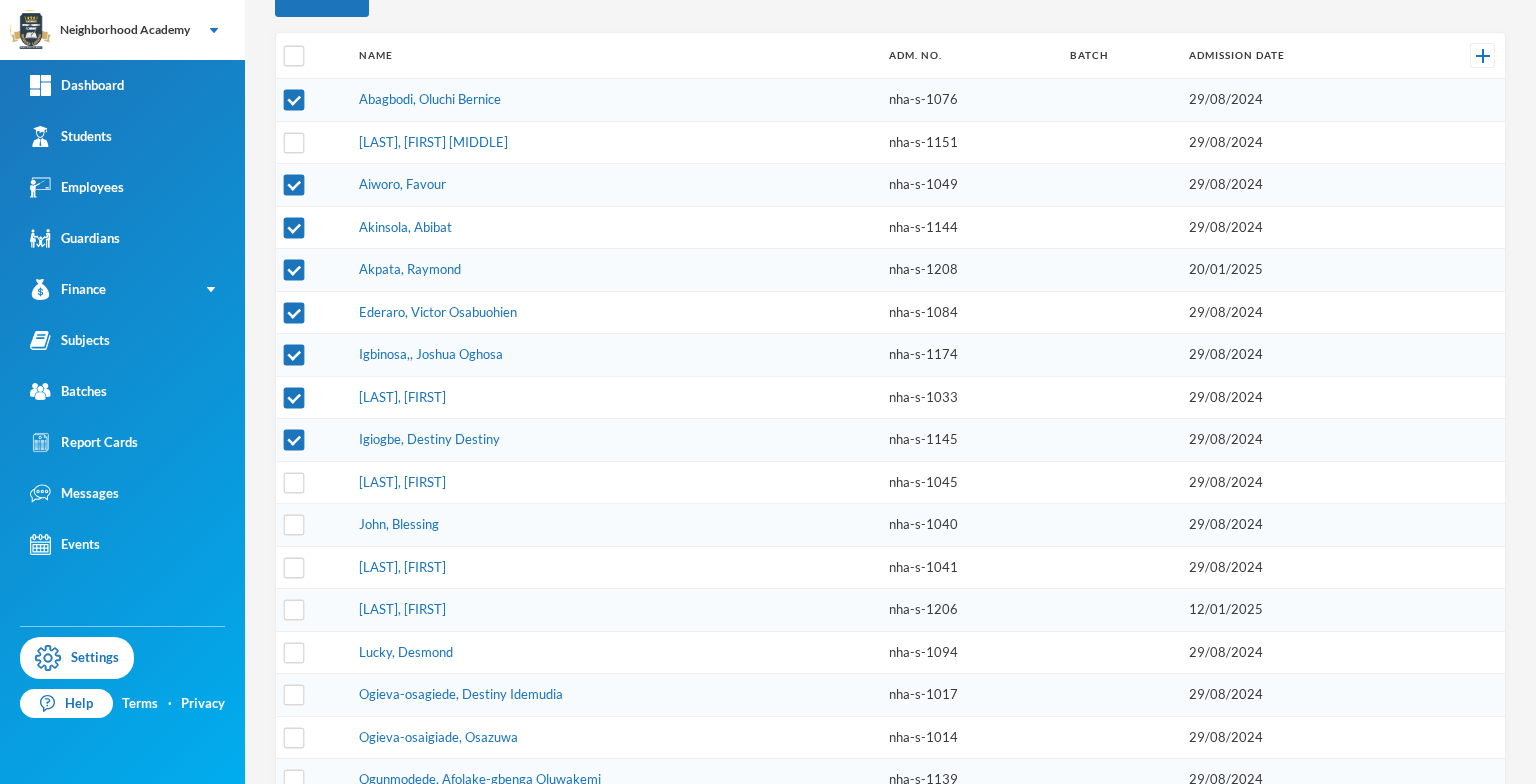 scroll, scrollTop: 400, scrollLeft: 0, axis: vertical 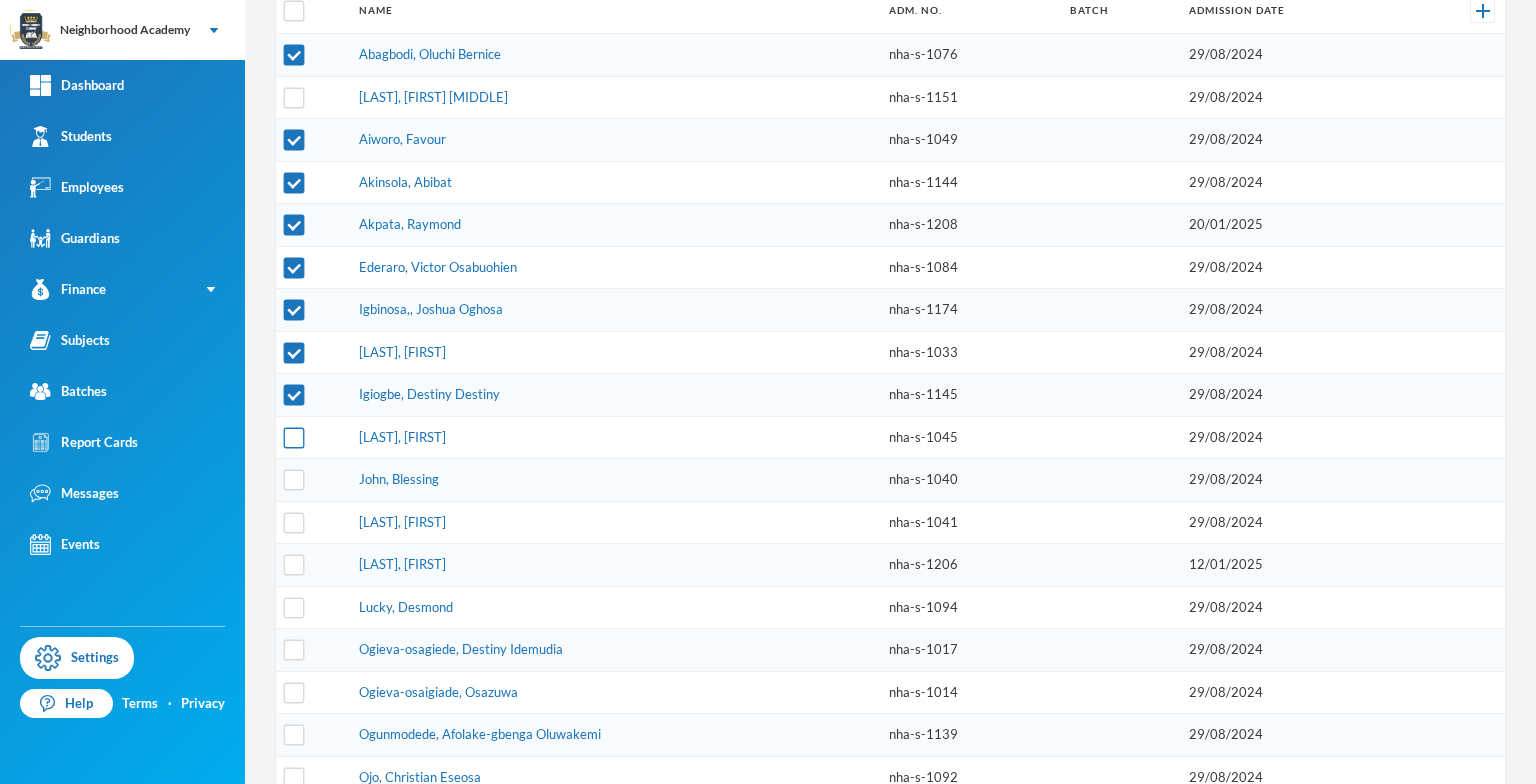 click at bounding box center (294, 437) 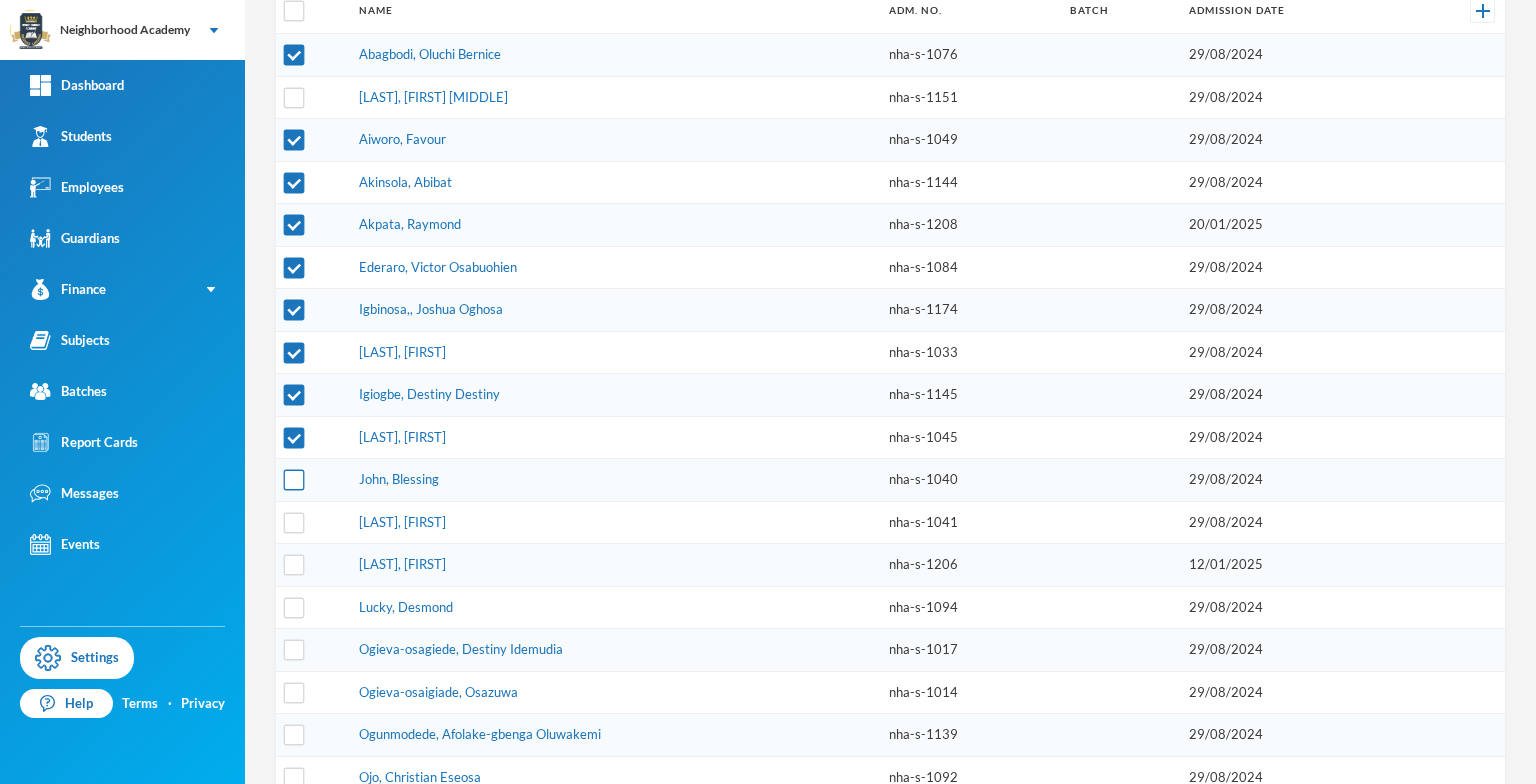 click at bounding box center (294, 480) 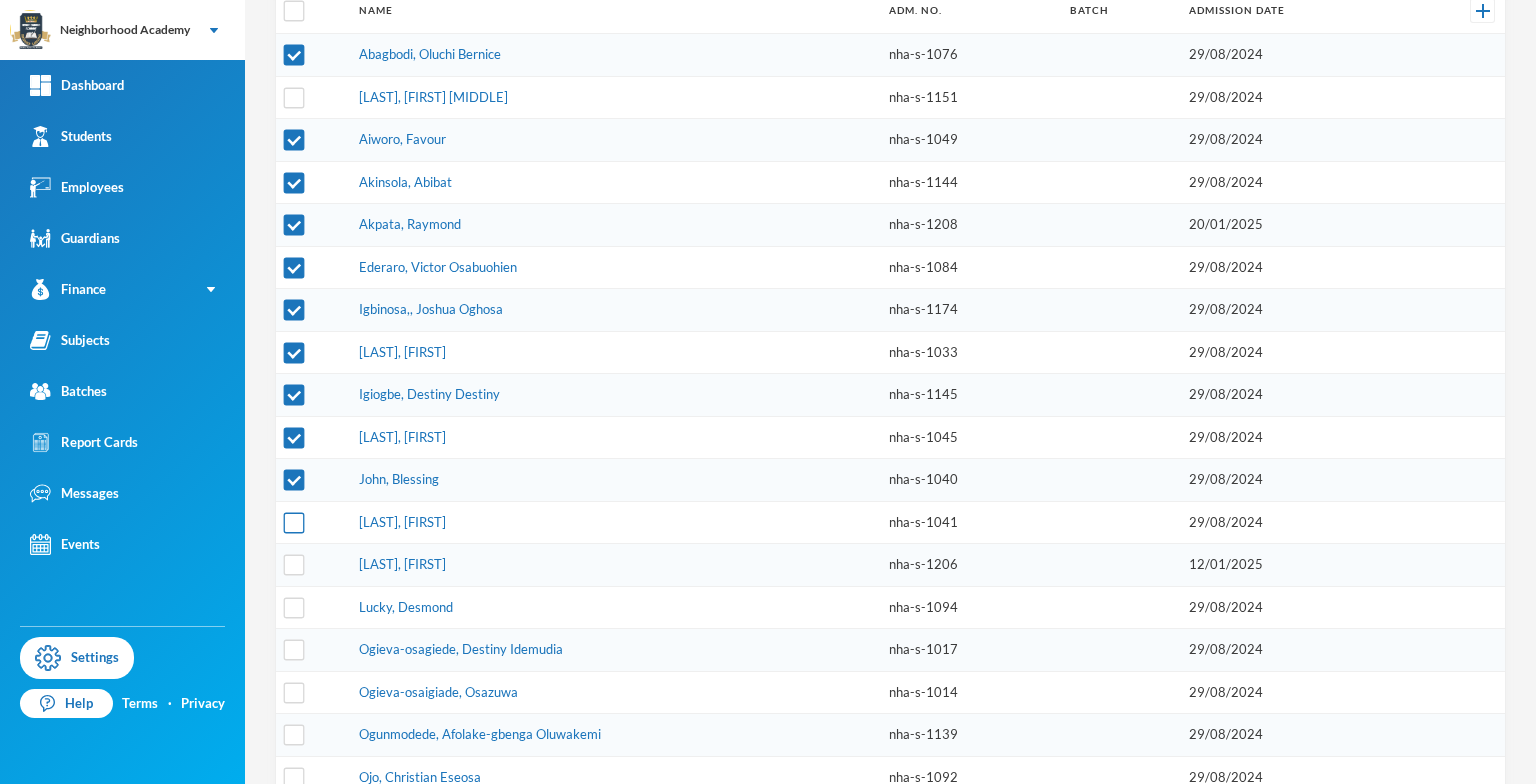 click at bounding box center (294, 522) 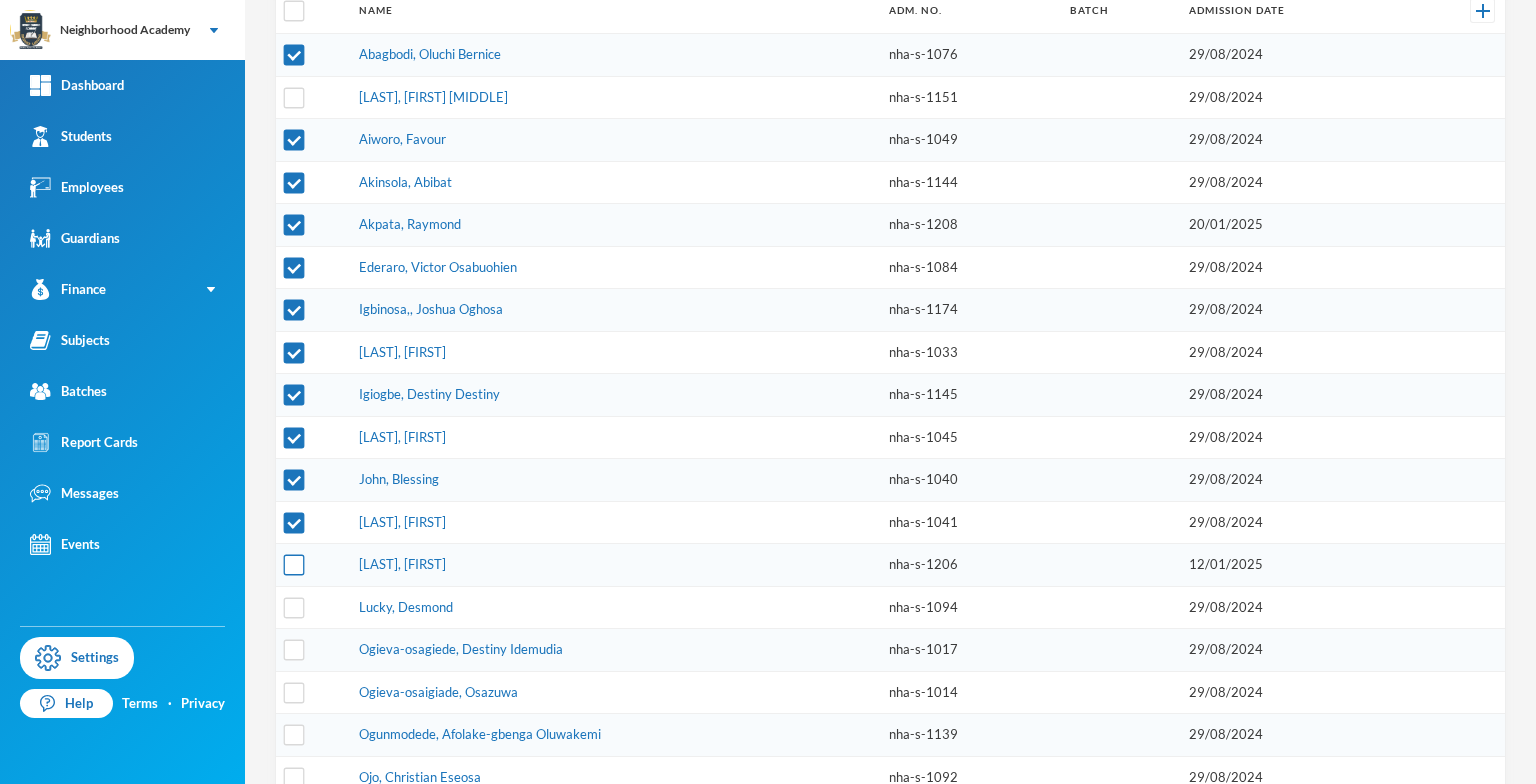 click at bounding box center [294, 565] 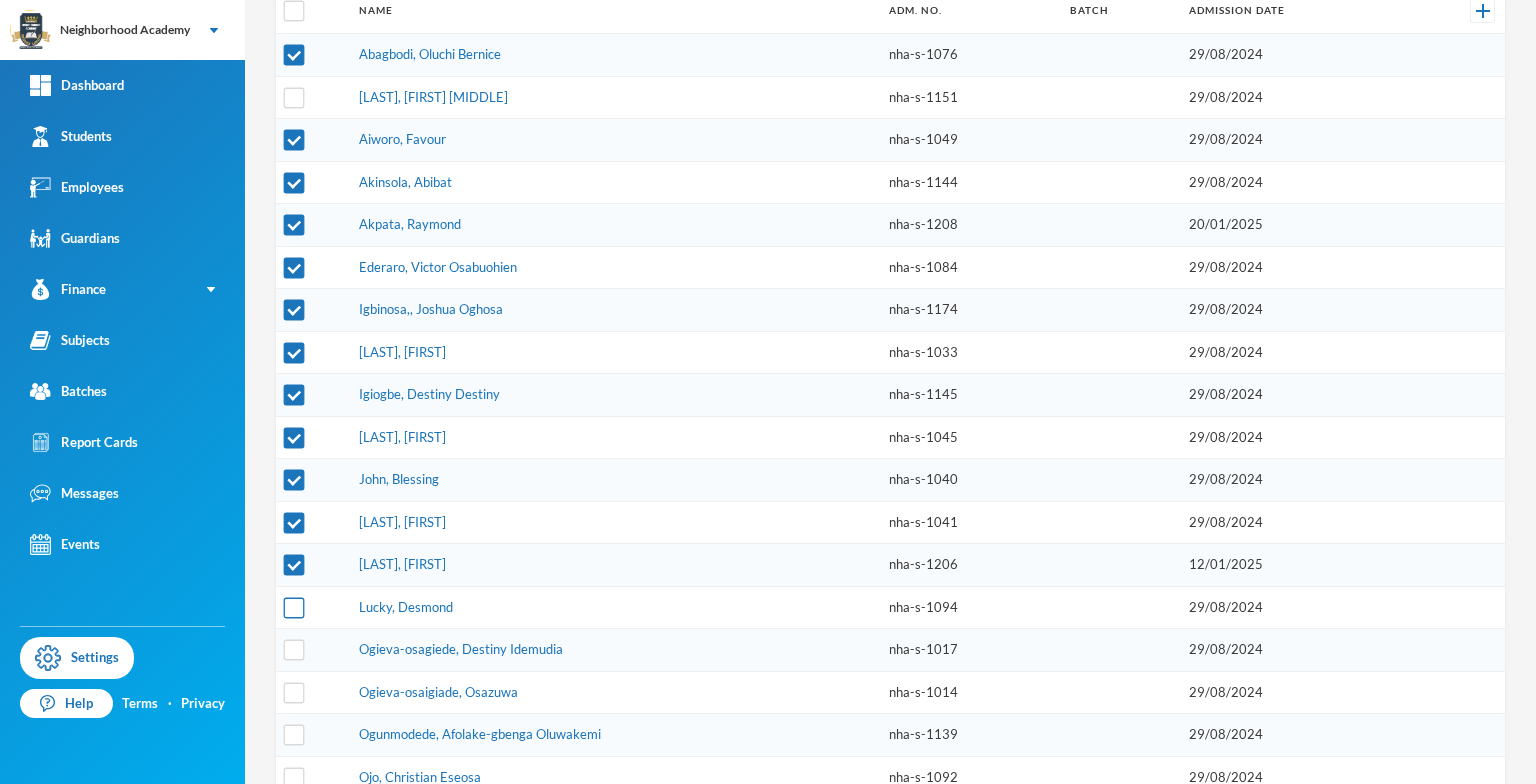 click at bounding box center [294, 607] 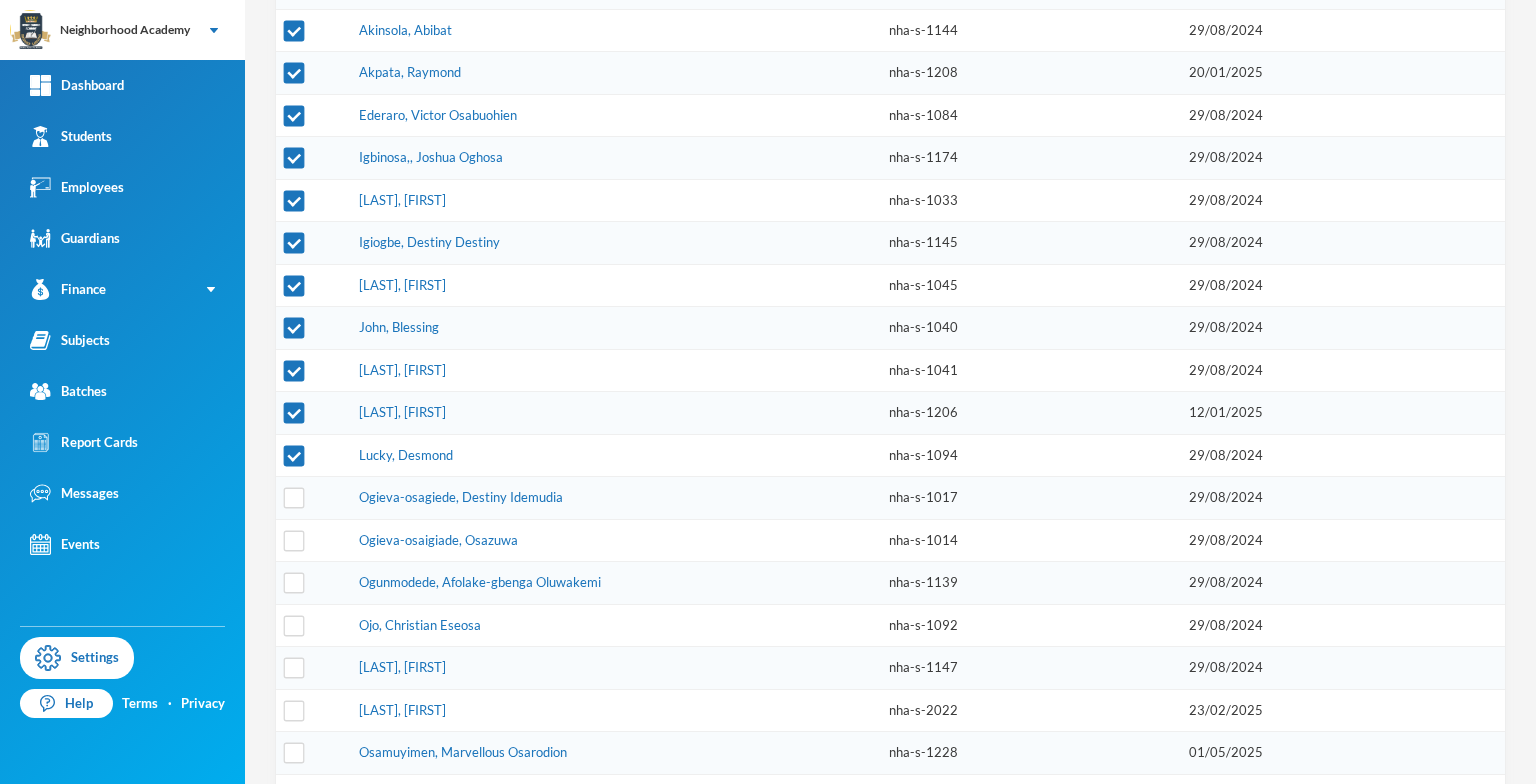 scroll, scrollTop: 600, scrollLeft: 0, axis: vertical 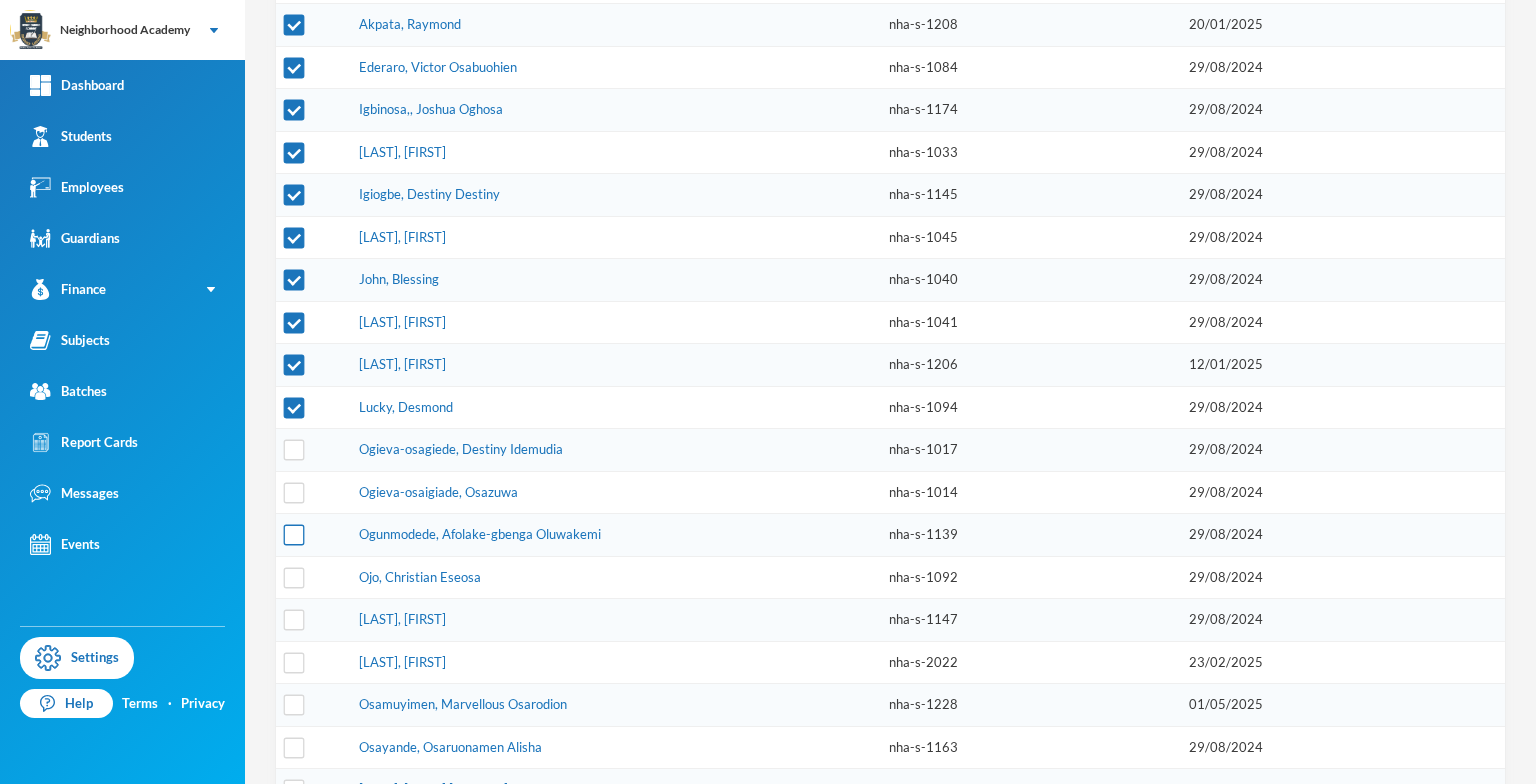 click at bounding box center (294, 535) 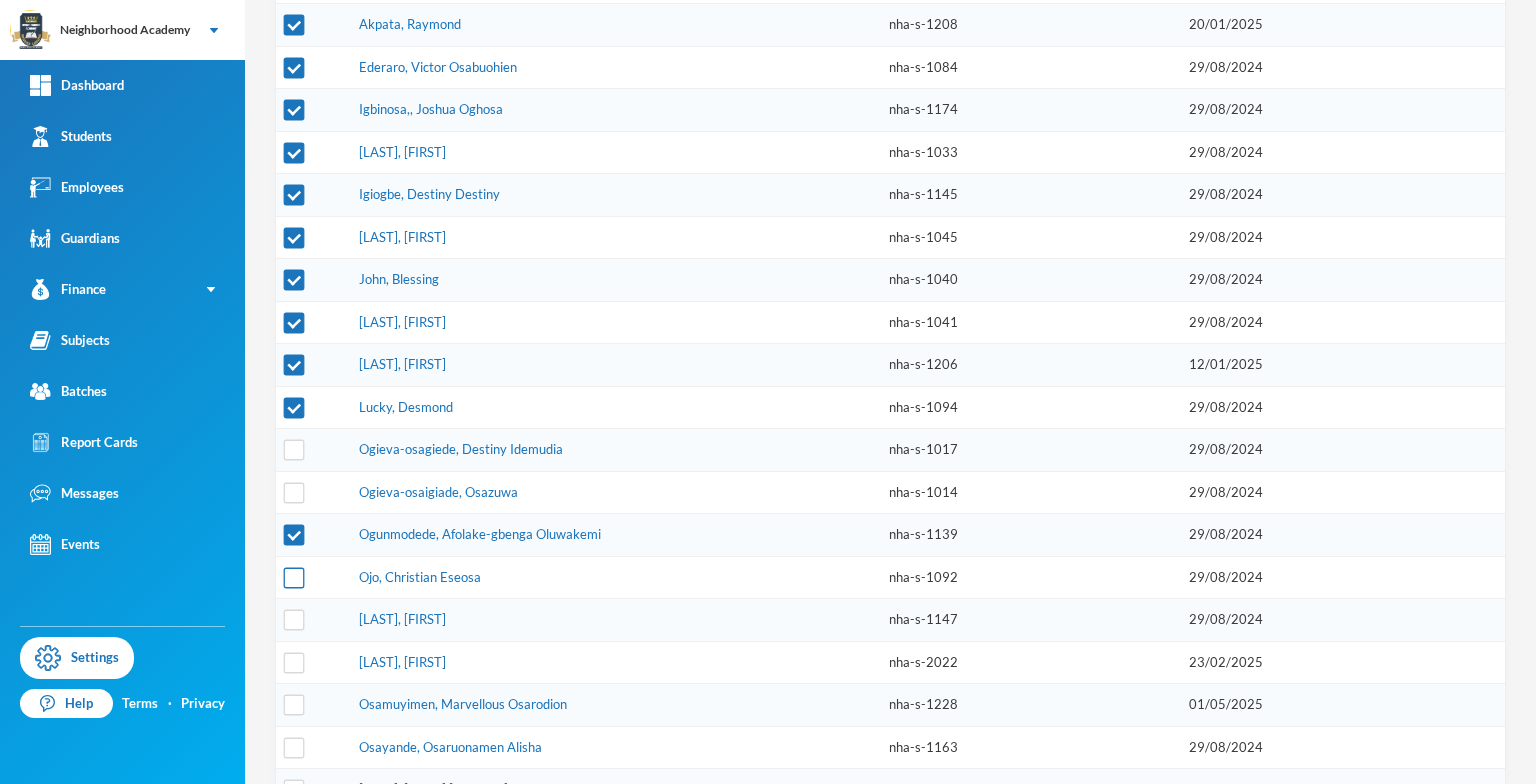 click at bounding box center [294, 577] 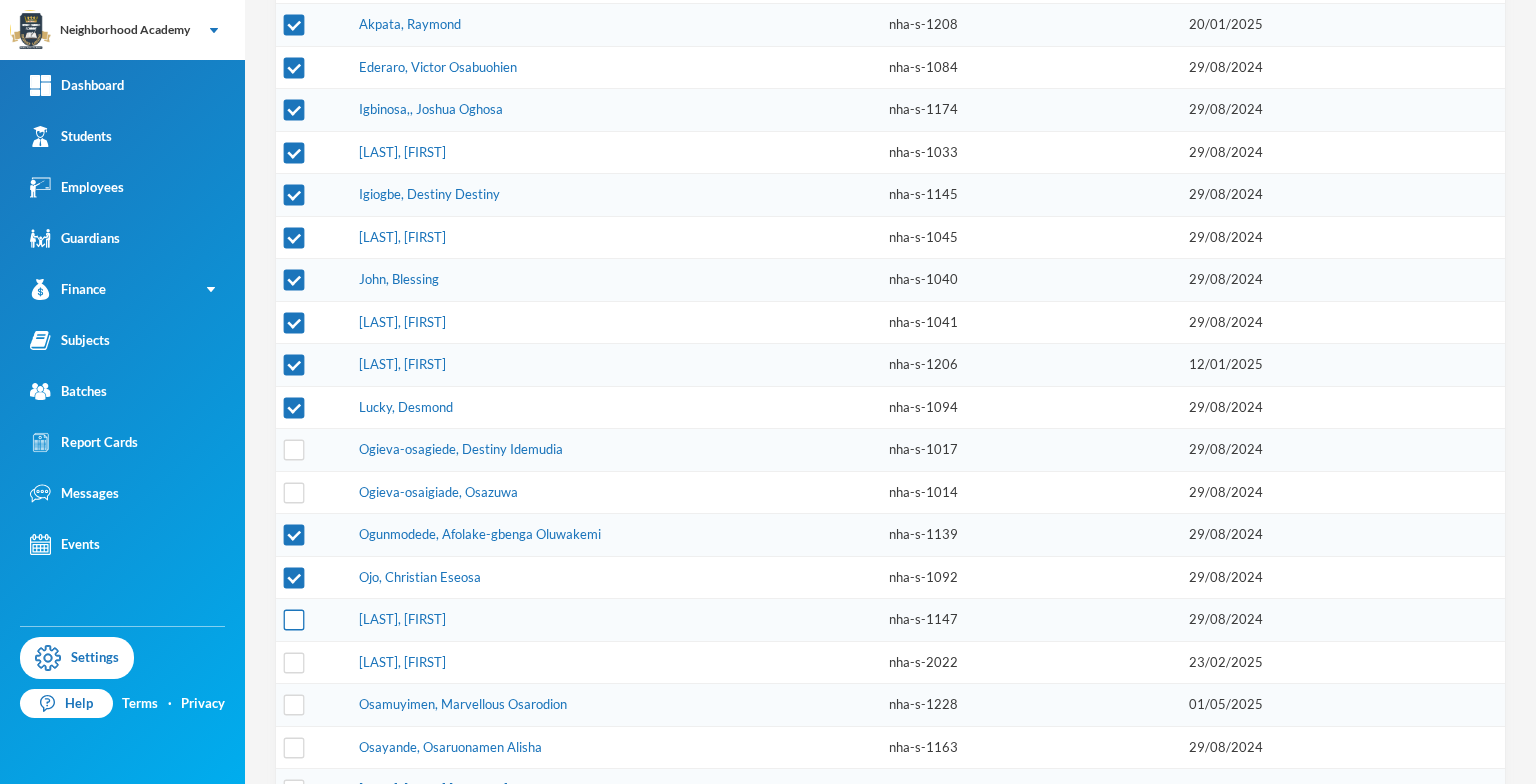 click at bounding box center (294, 620) 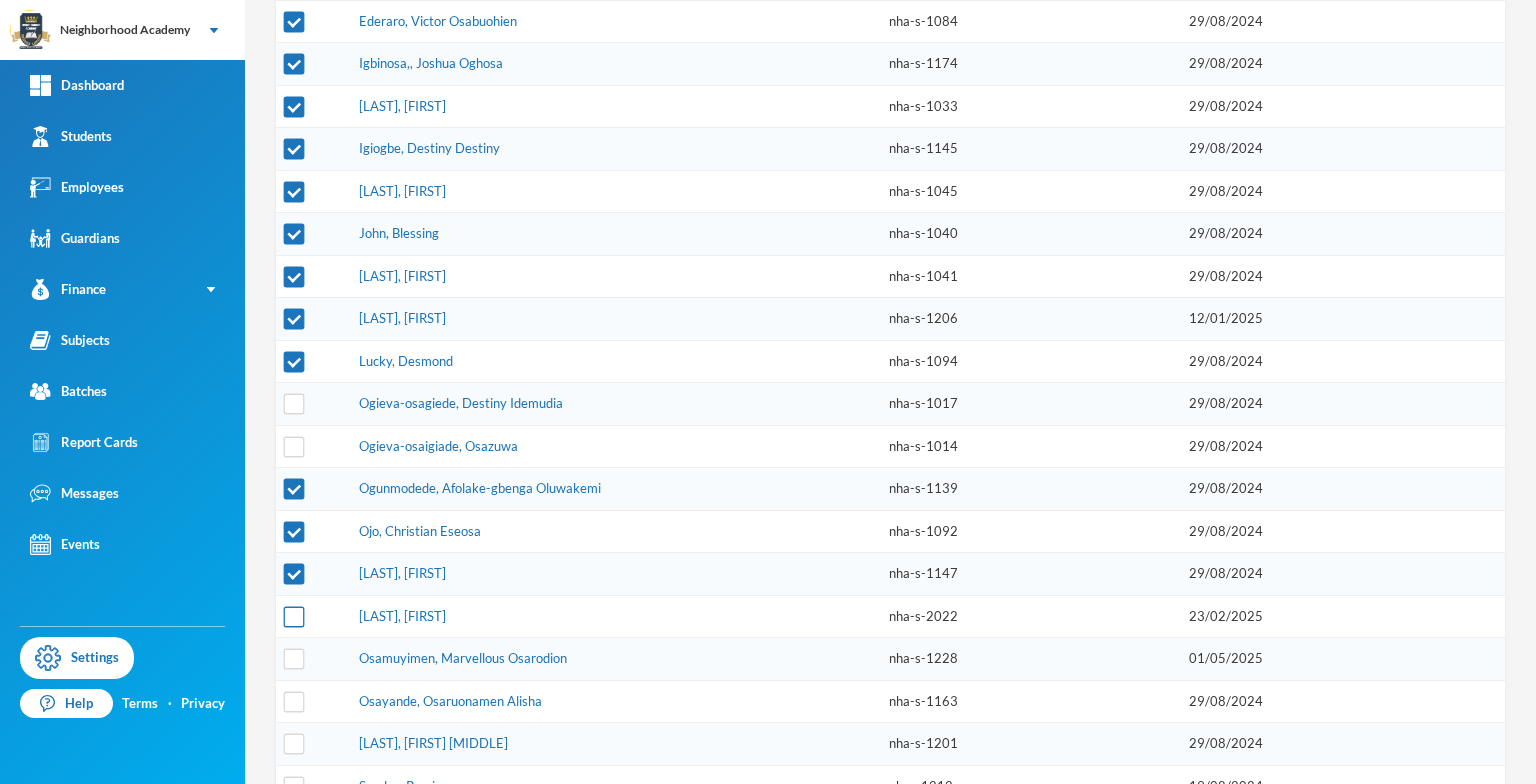 scroll, scrollTop: 672, scrollLeft: 0, axis: vertical 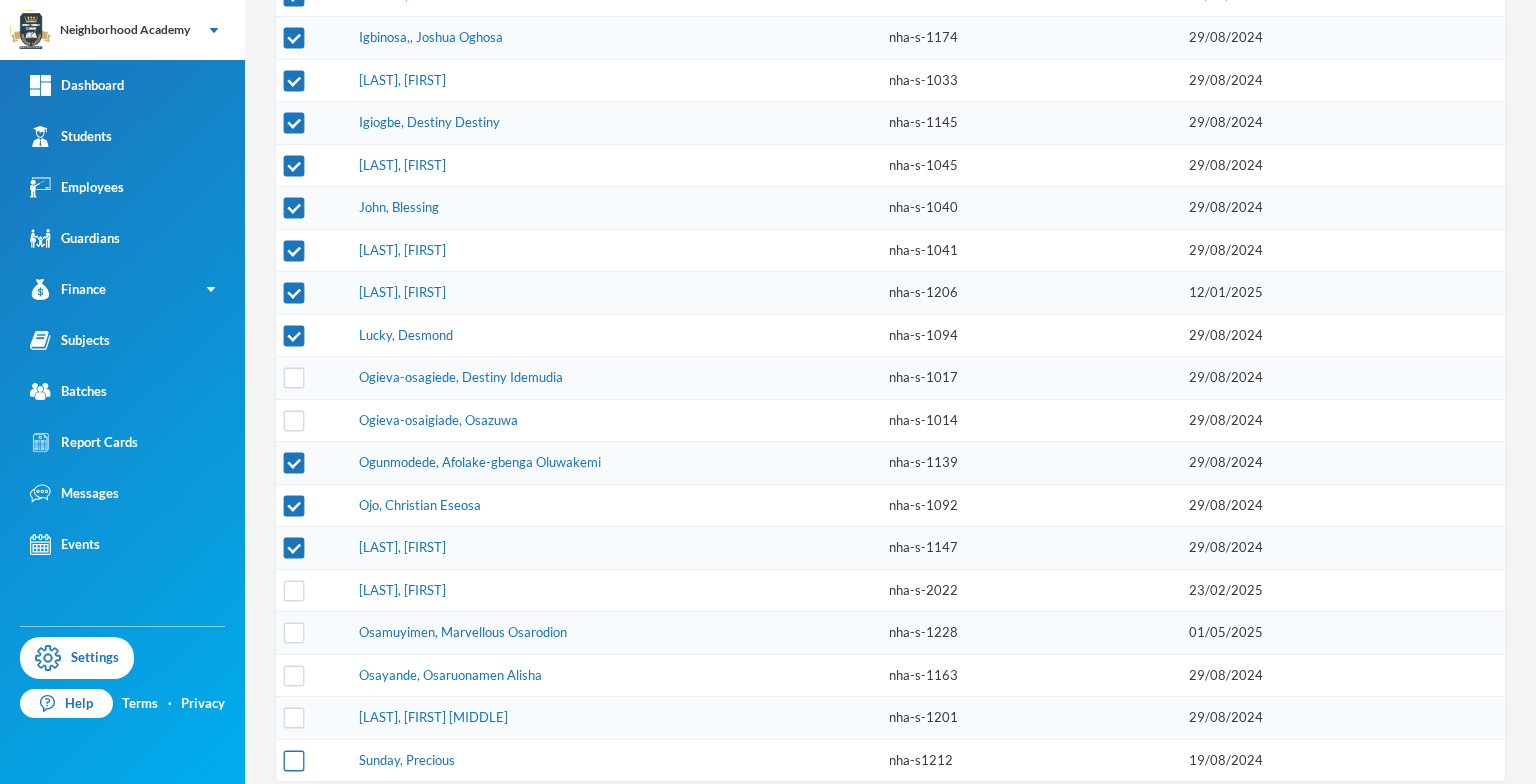 click at bounding box center (294, 760) 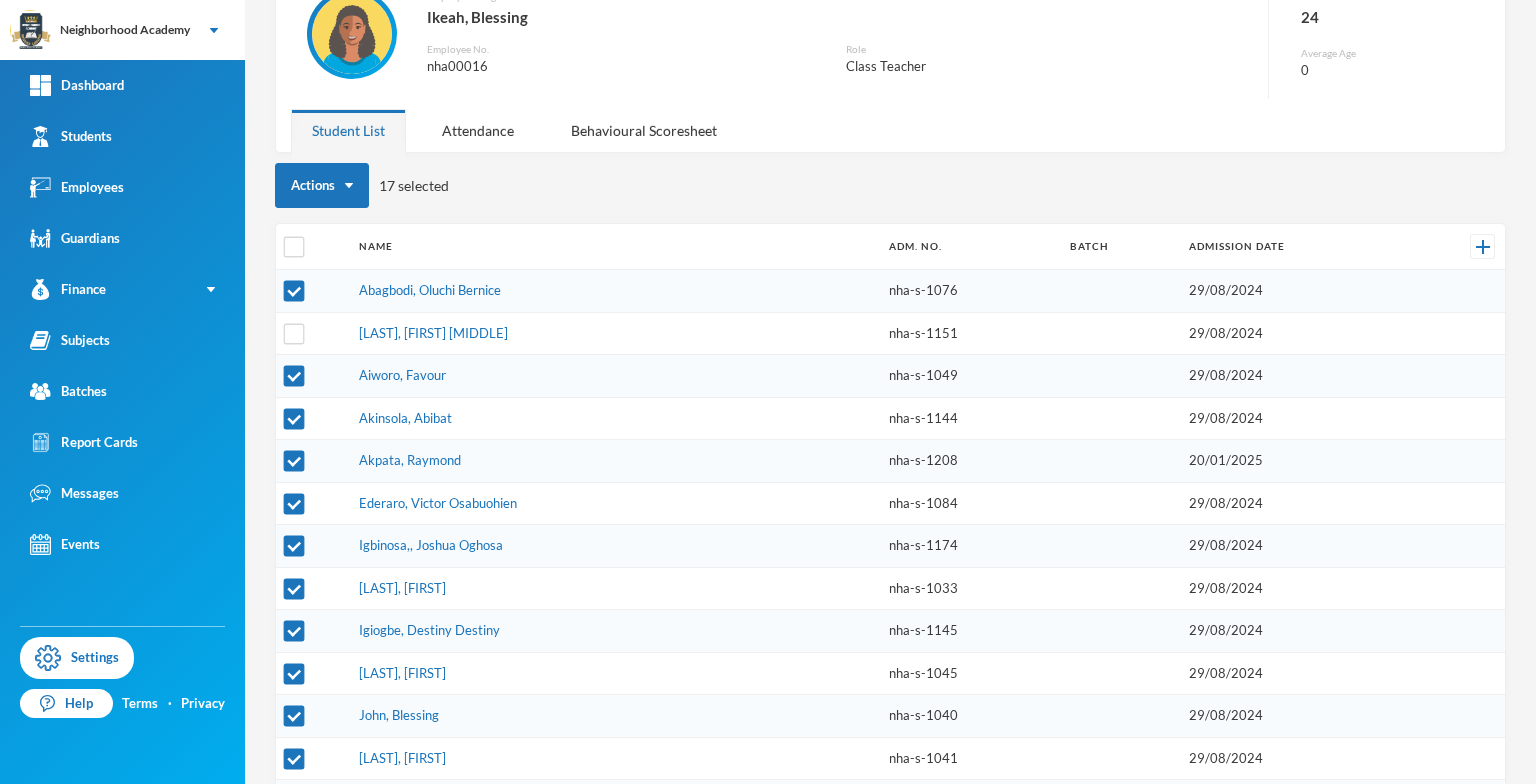 scroll, scrollTop: 72, scrollLeft: 0, axis: vertical 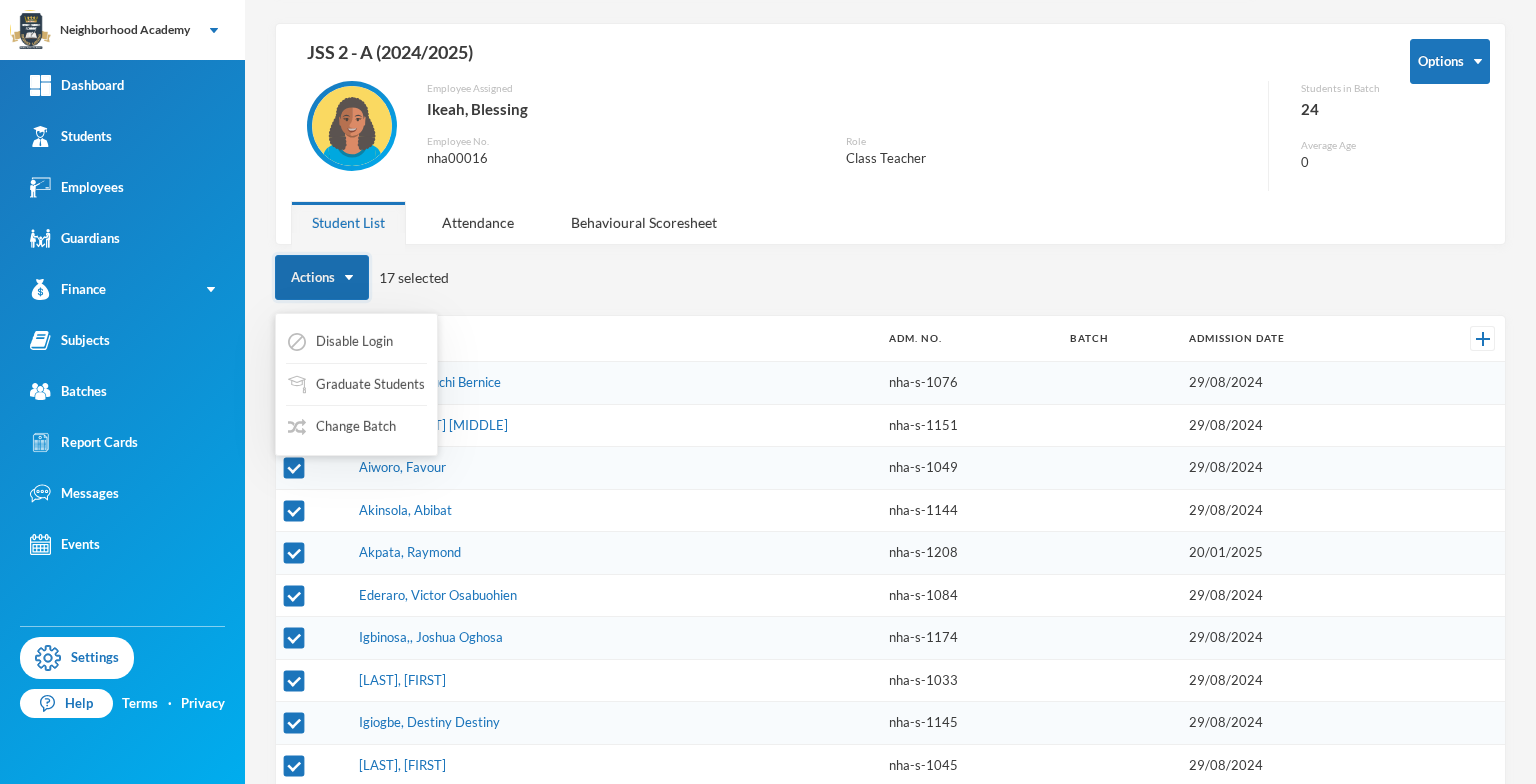 click at bounding box center [349, 277] 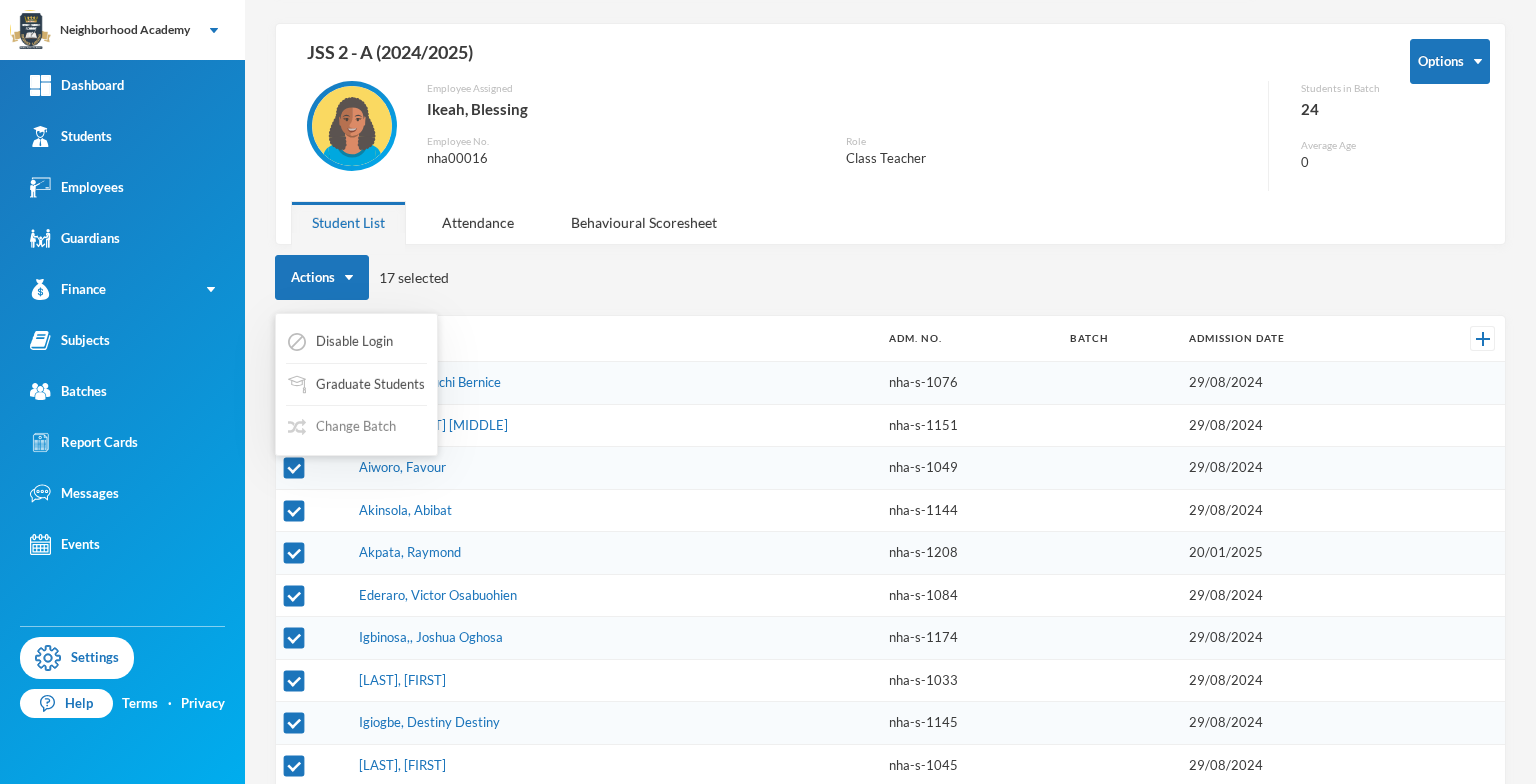 click on "Change Batch" at bounding box center (342, 427) 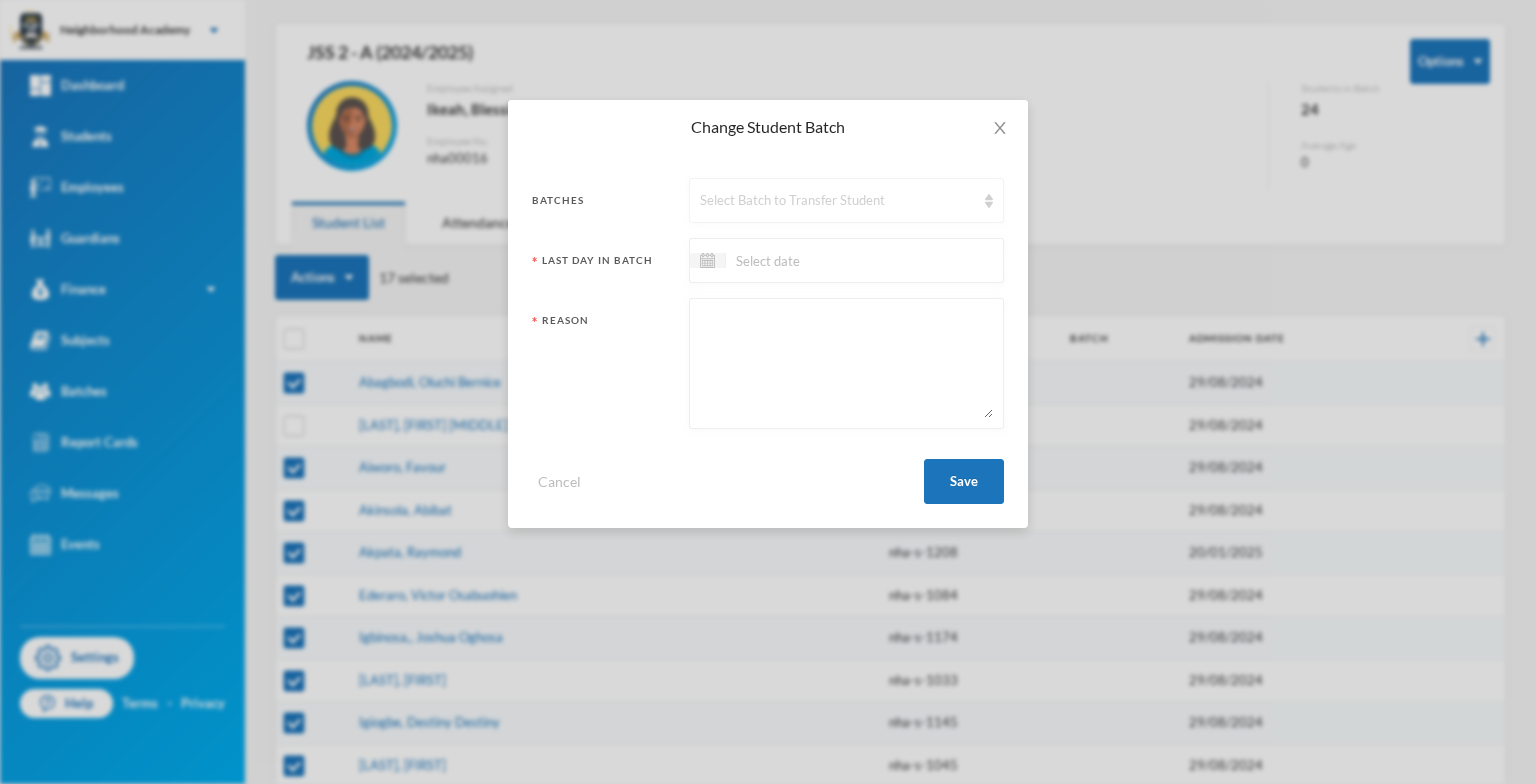 click at bounding box center [989, 201] 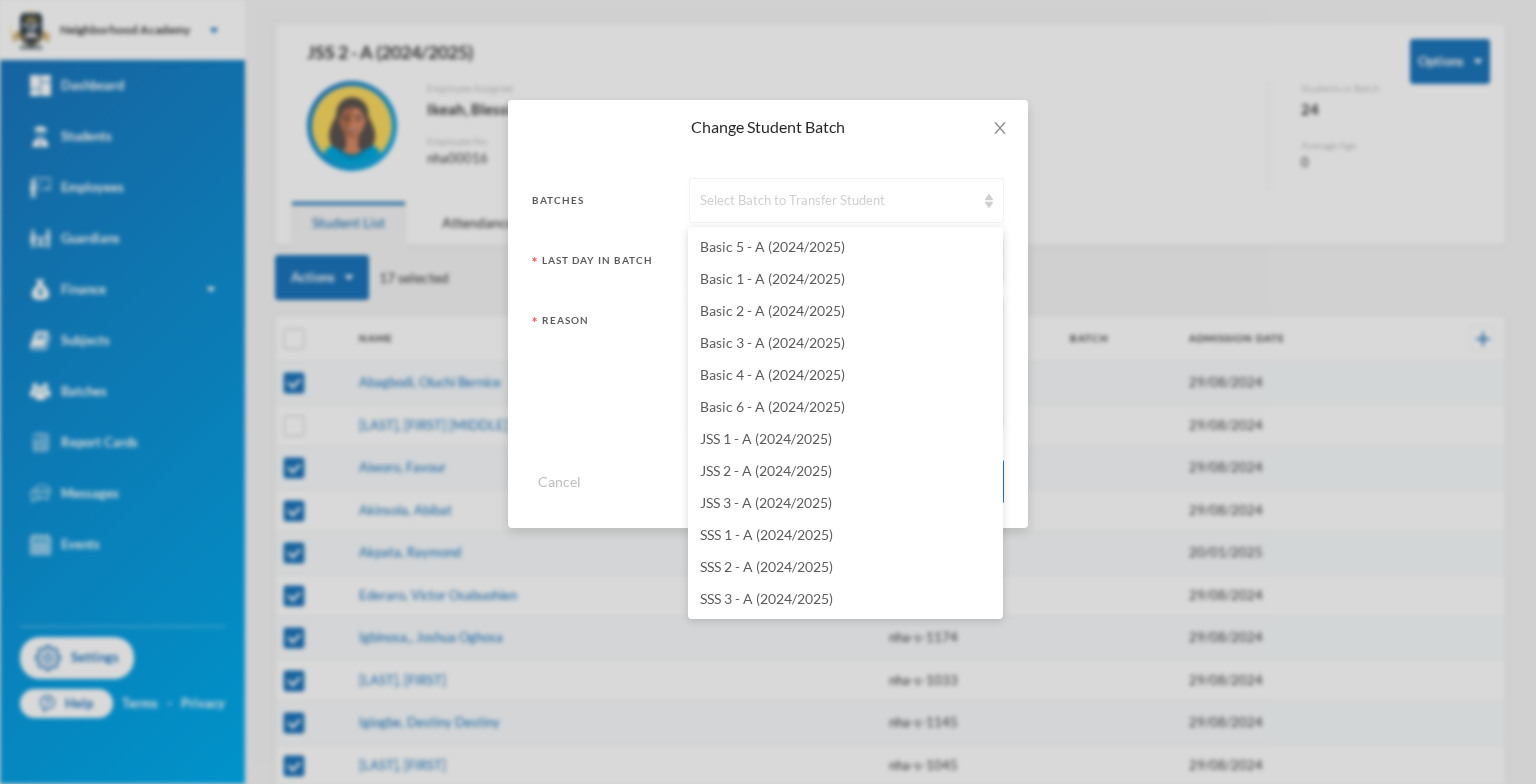 click at bounding box center (989, 201) 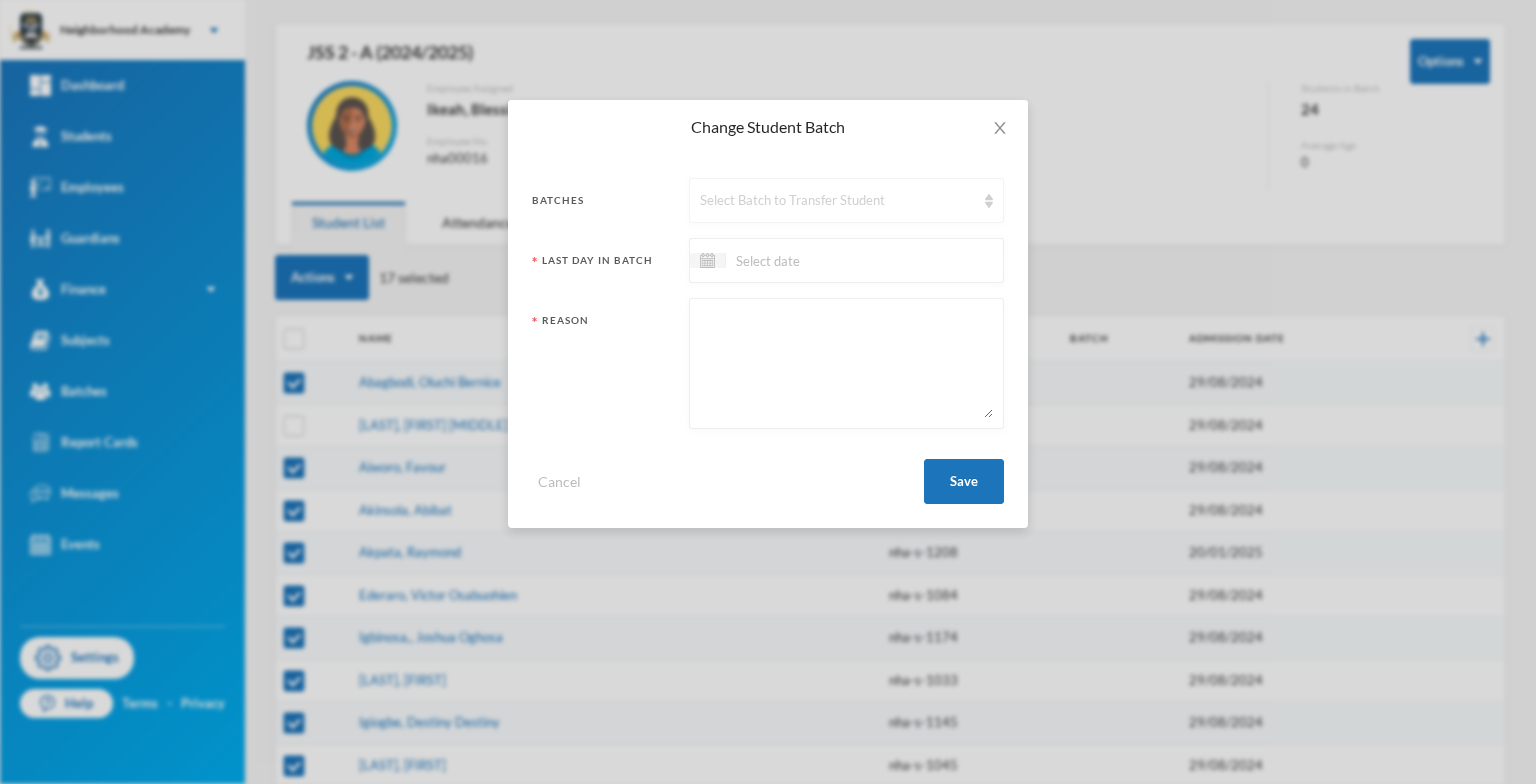 click at bounding box center [989, 201] 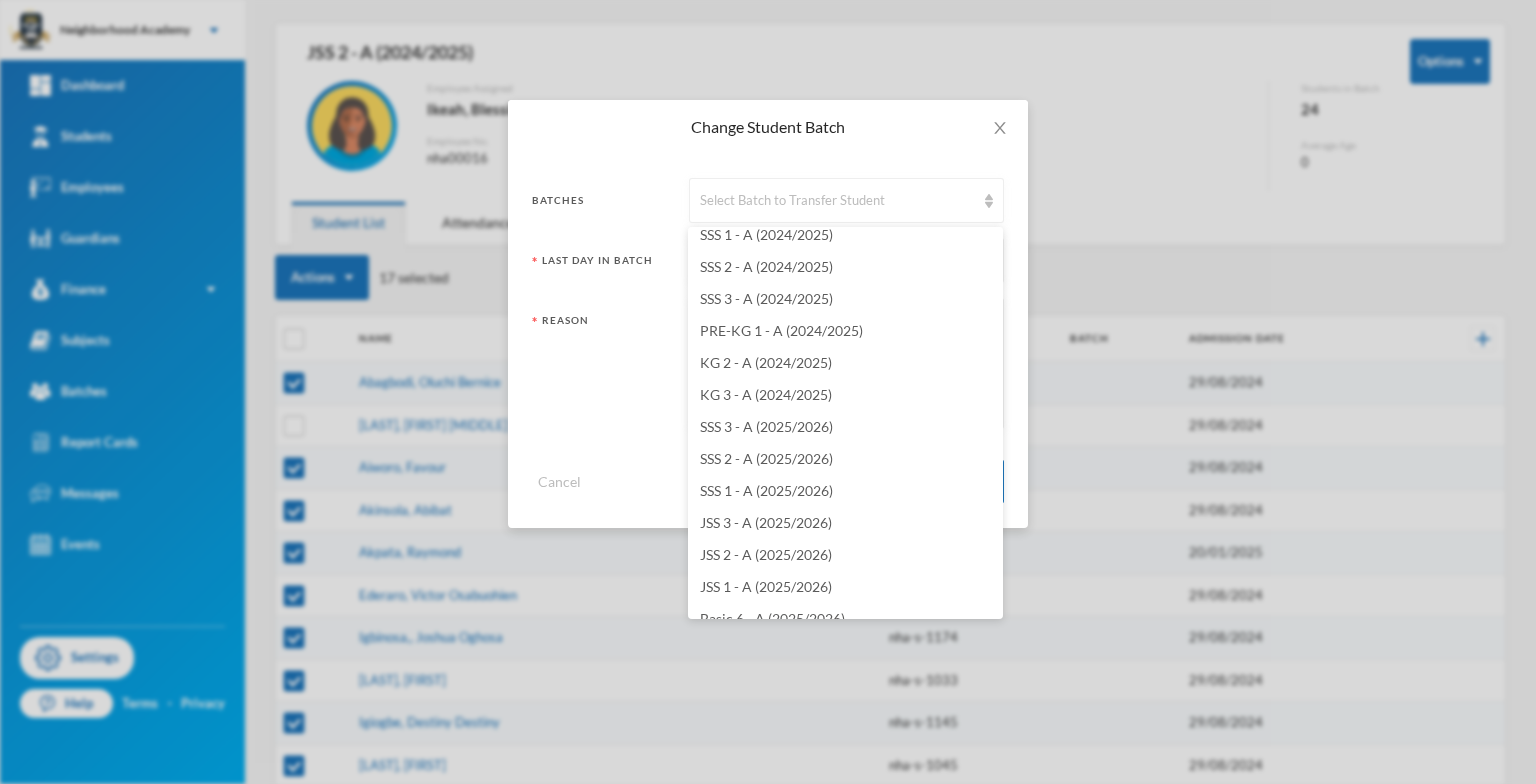 scroll, scrollTop: 400, scrollLeft: 0, axis: vertical 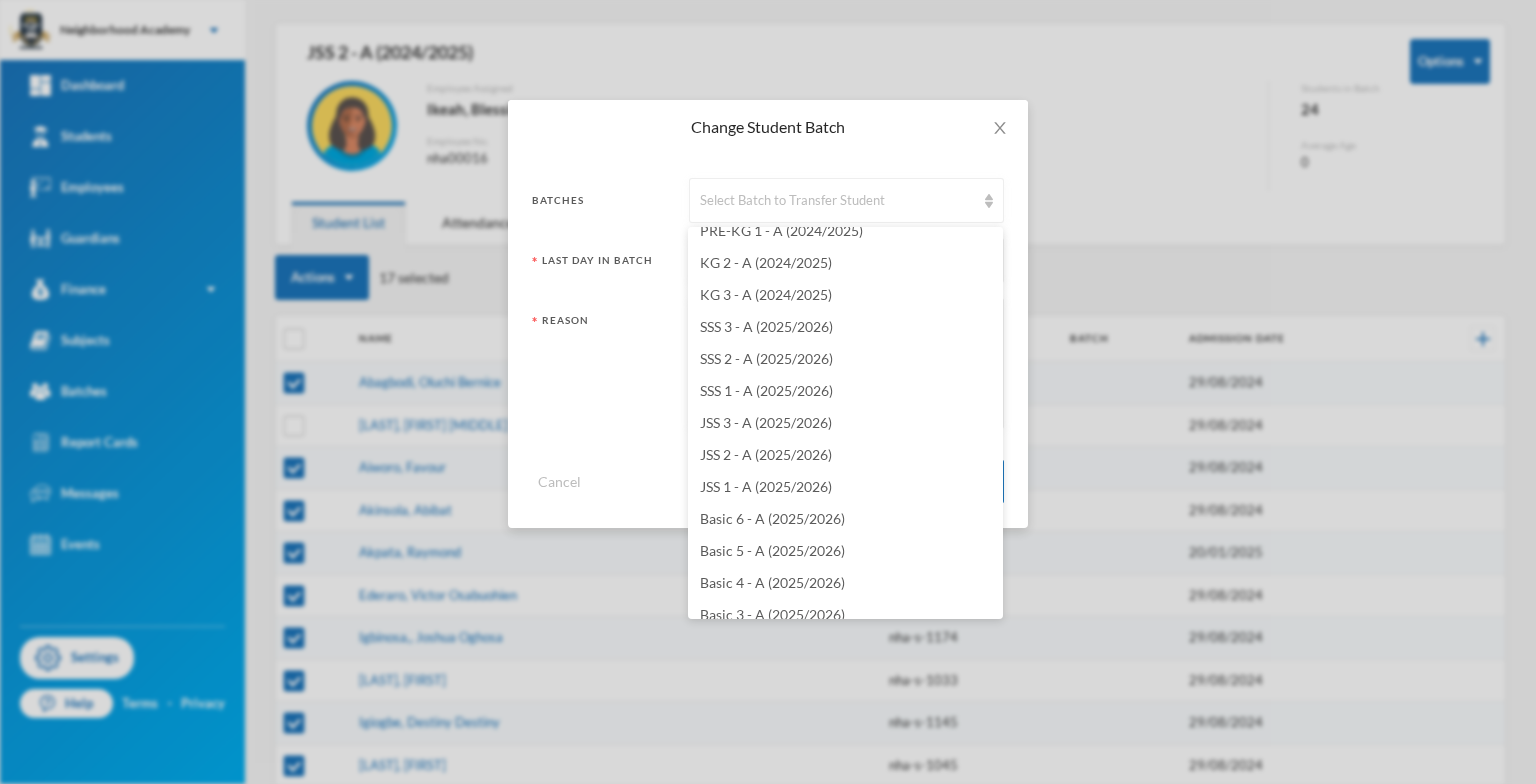 click on "JSS 3 - A (2025/2026)" at bounding box center (766, 422) 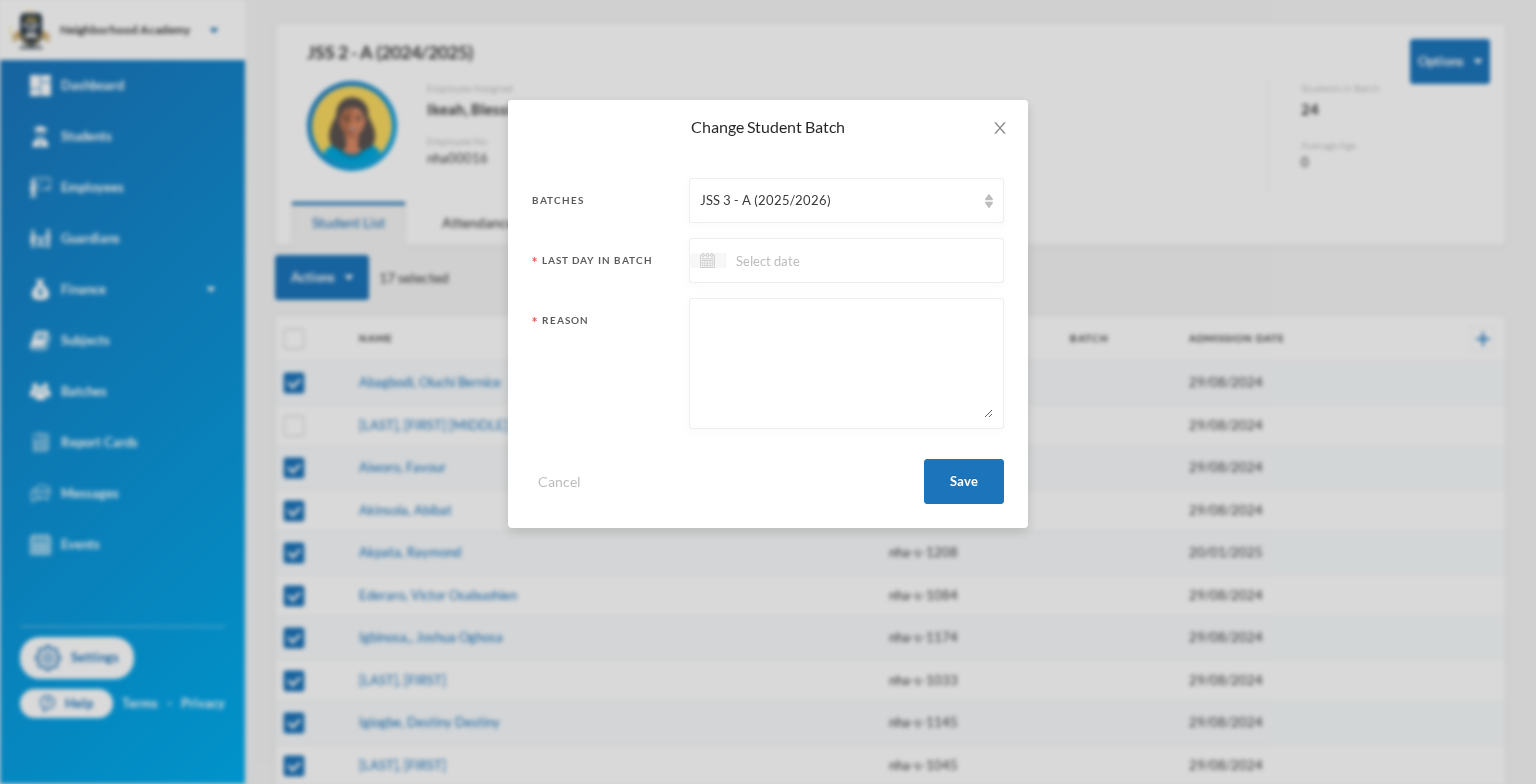click at bounding box center [707, 260] 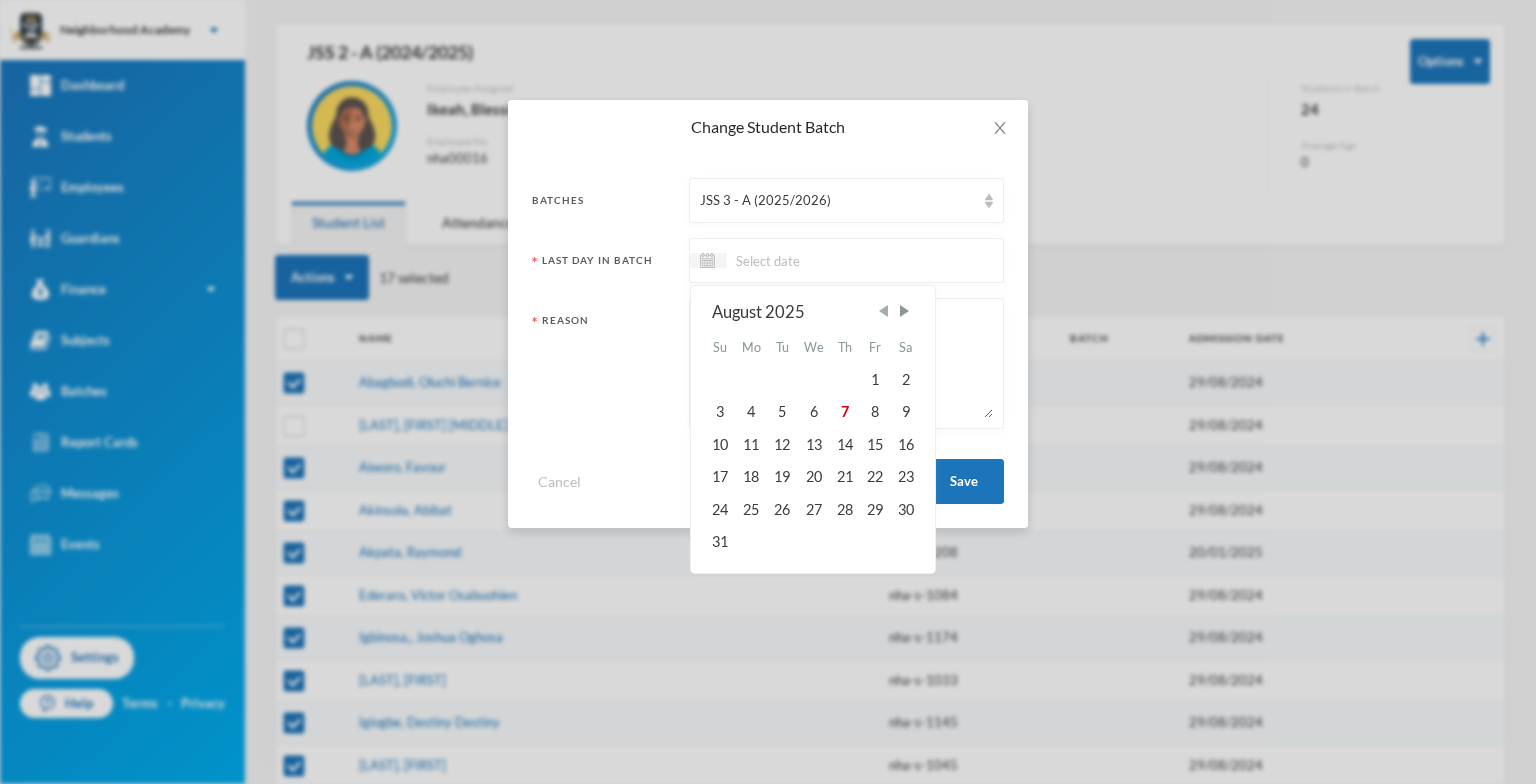 click at bounding box center (883, 311) 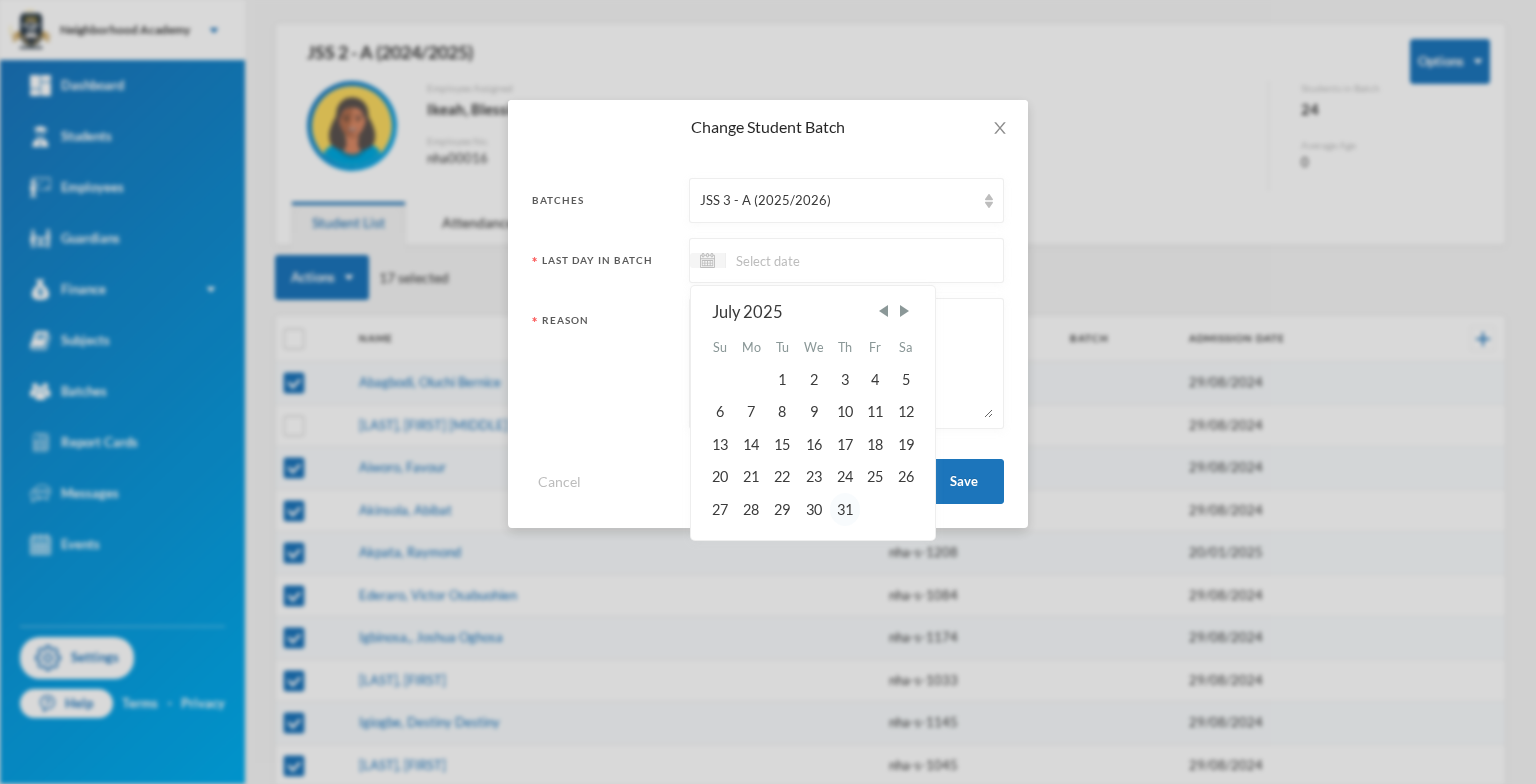 click on "31" at bounding box center (845, 509) 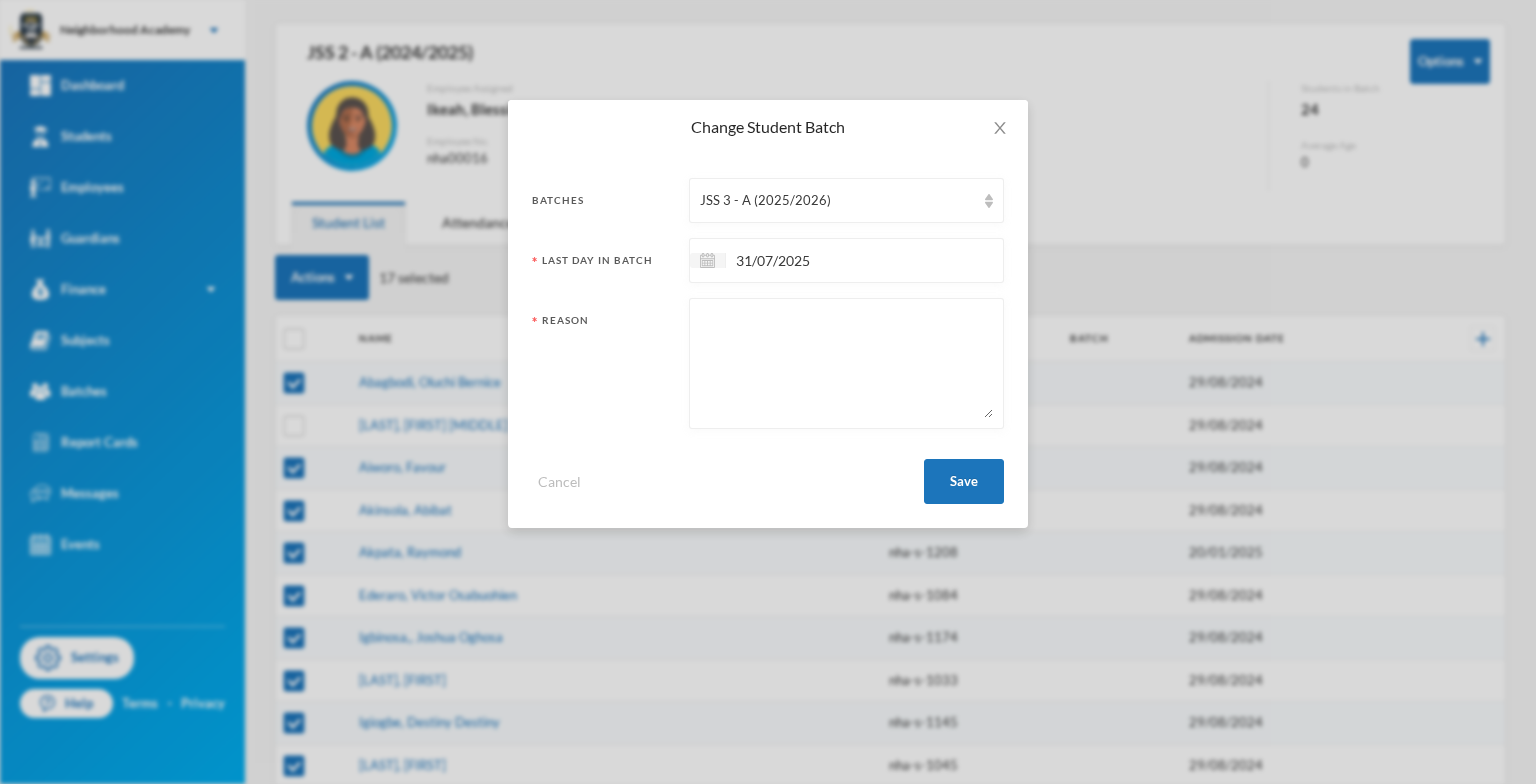 click at bounding box center (846, 363) 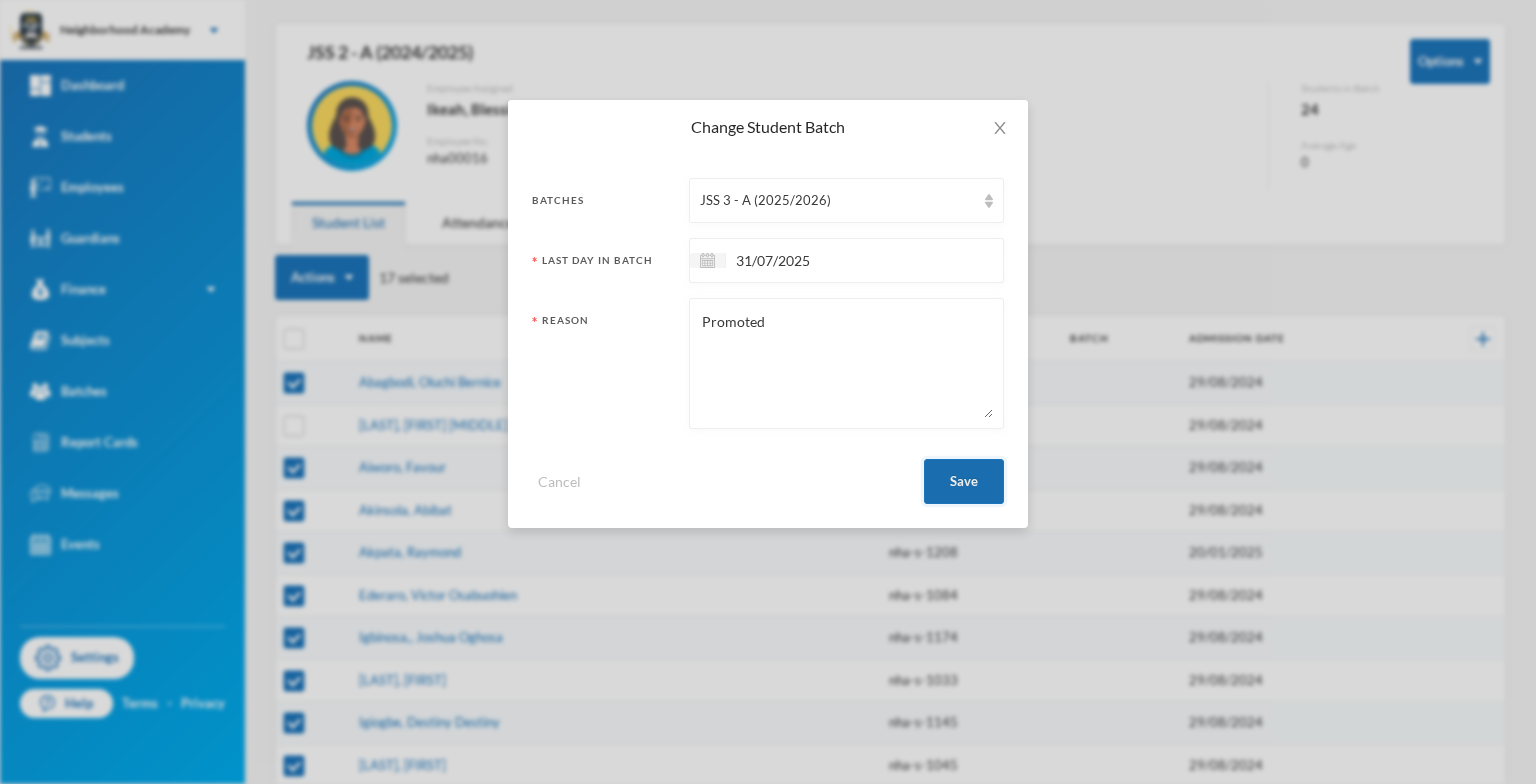 type on "Promoted" 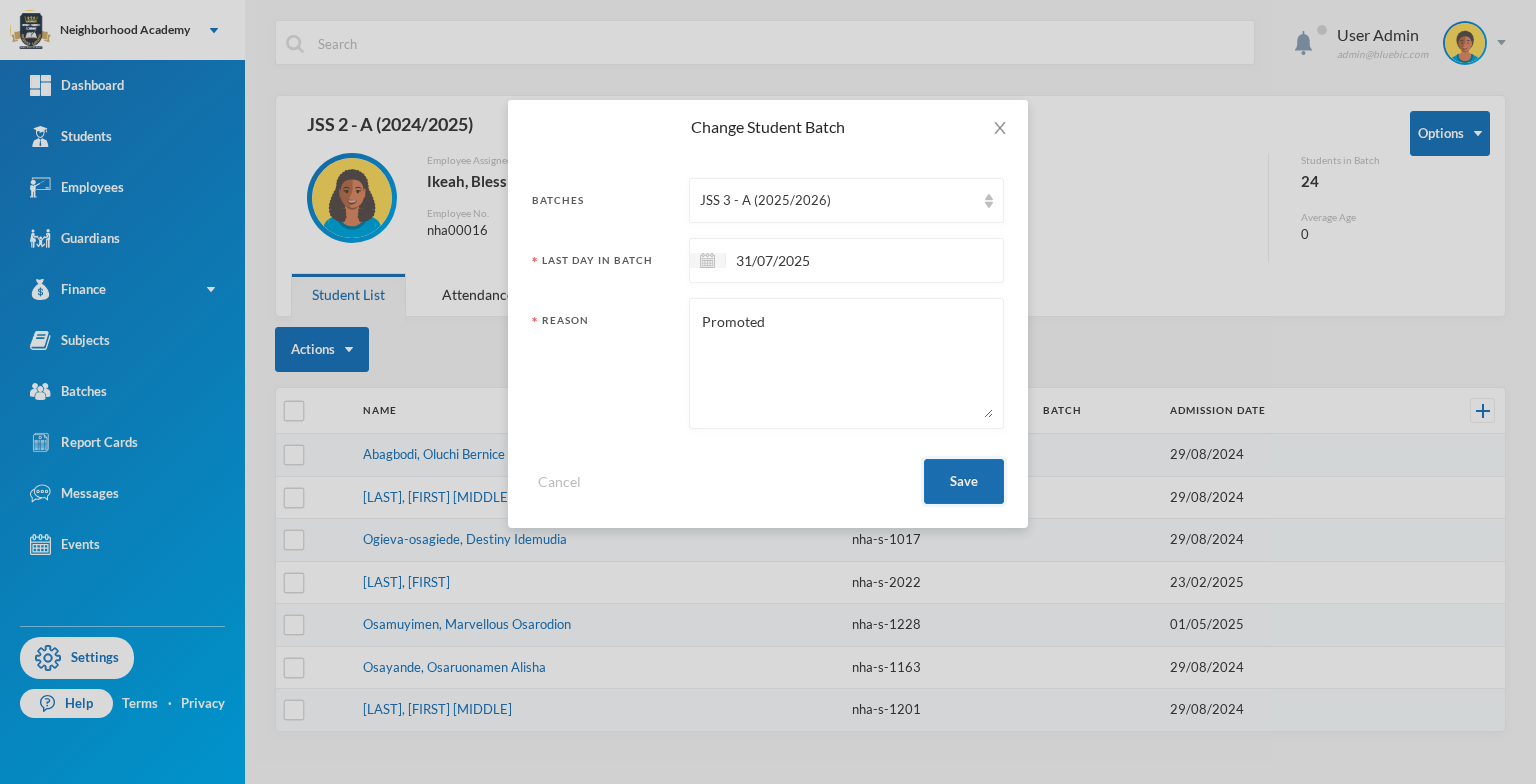 scroll, scrollTop: 0, scrollLeft: 0, axis: both 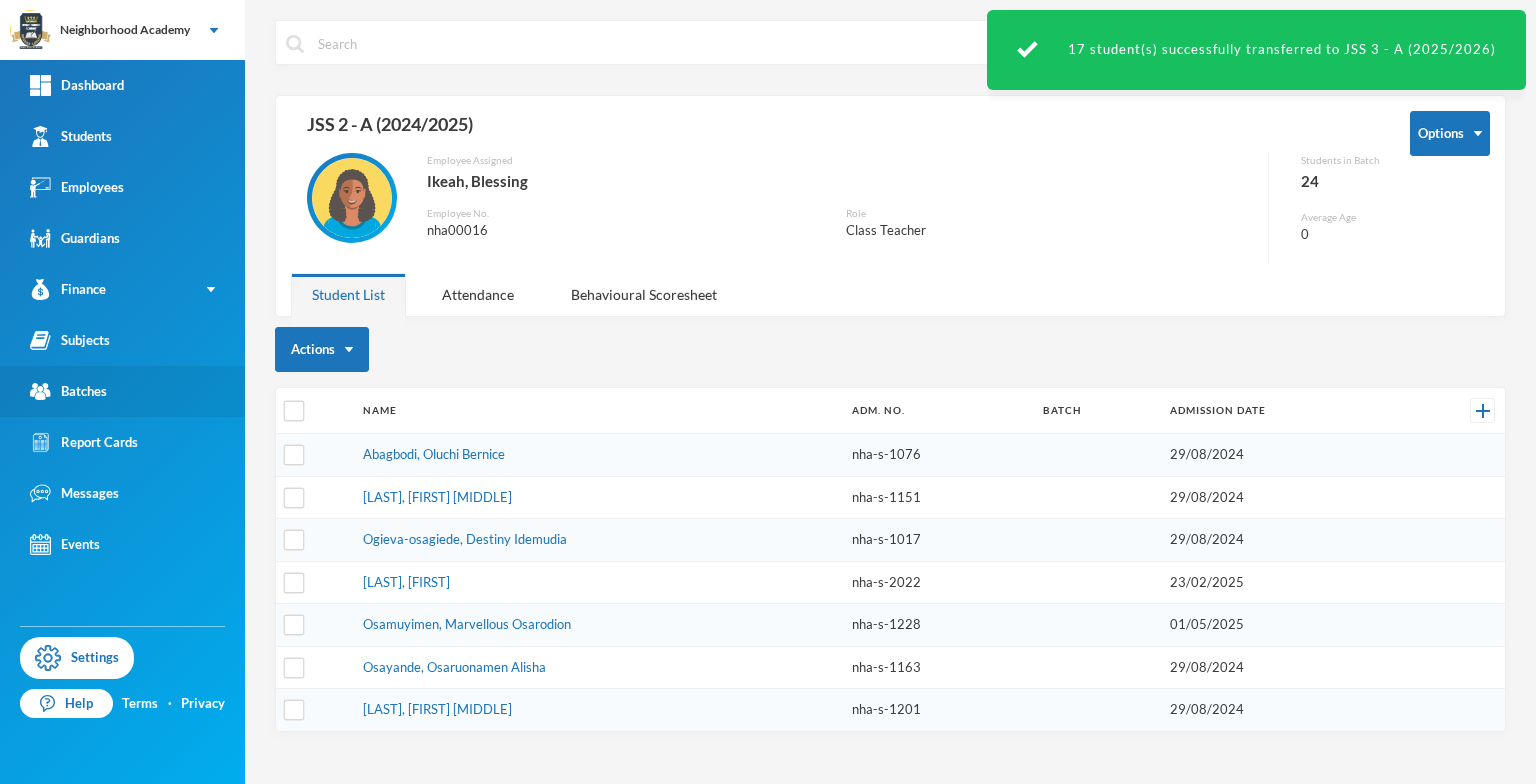 click on "Batches" at bounding box center (68, 391) 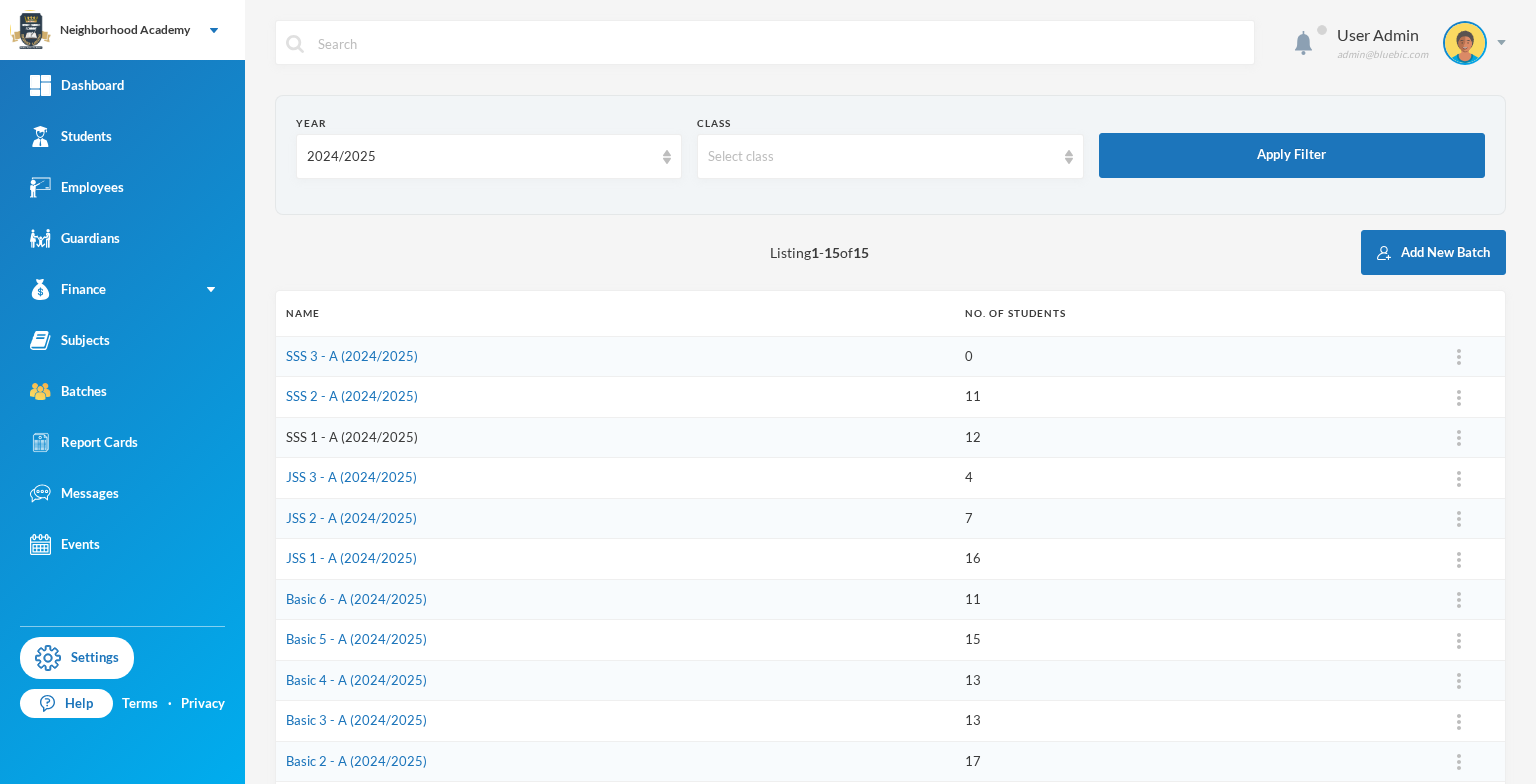 click on "SSS 1 - A (2024/2025)" at bounding box center (352, 437) 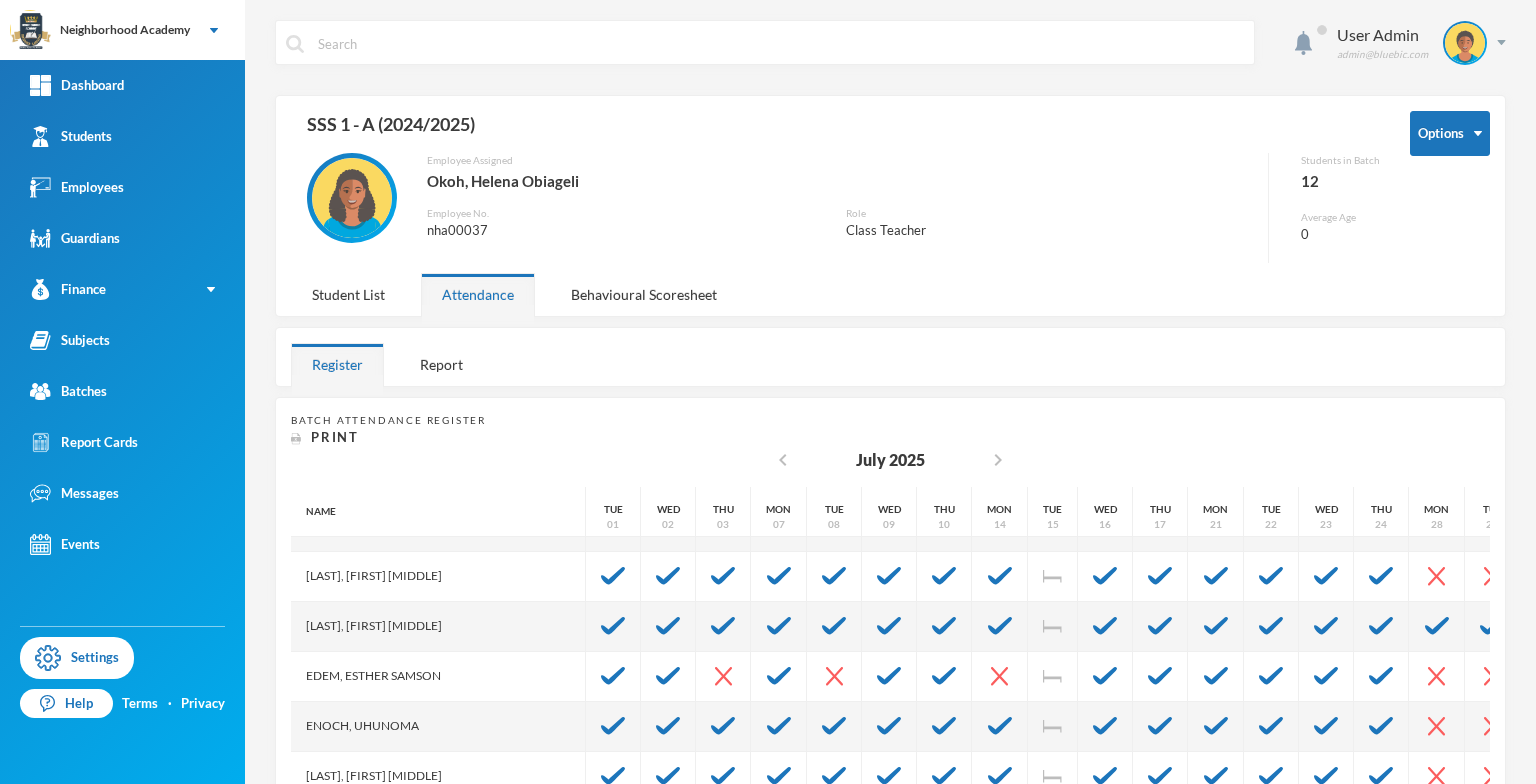 scroll, scrollTop: 0, scrollLeft: 0, axis: both 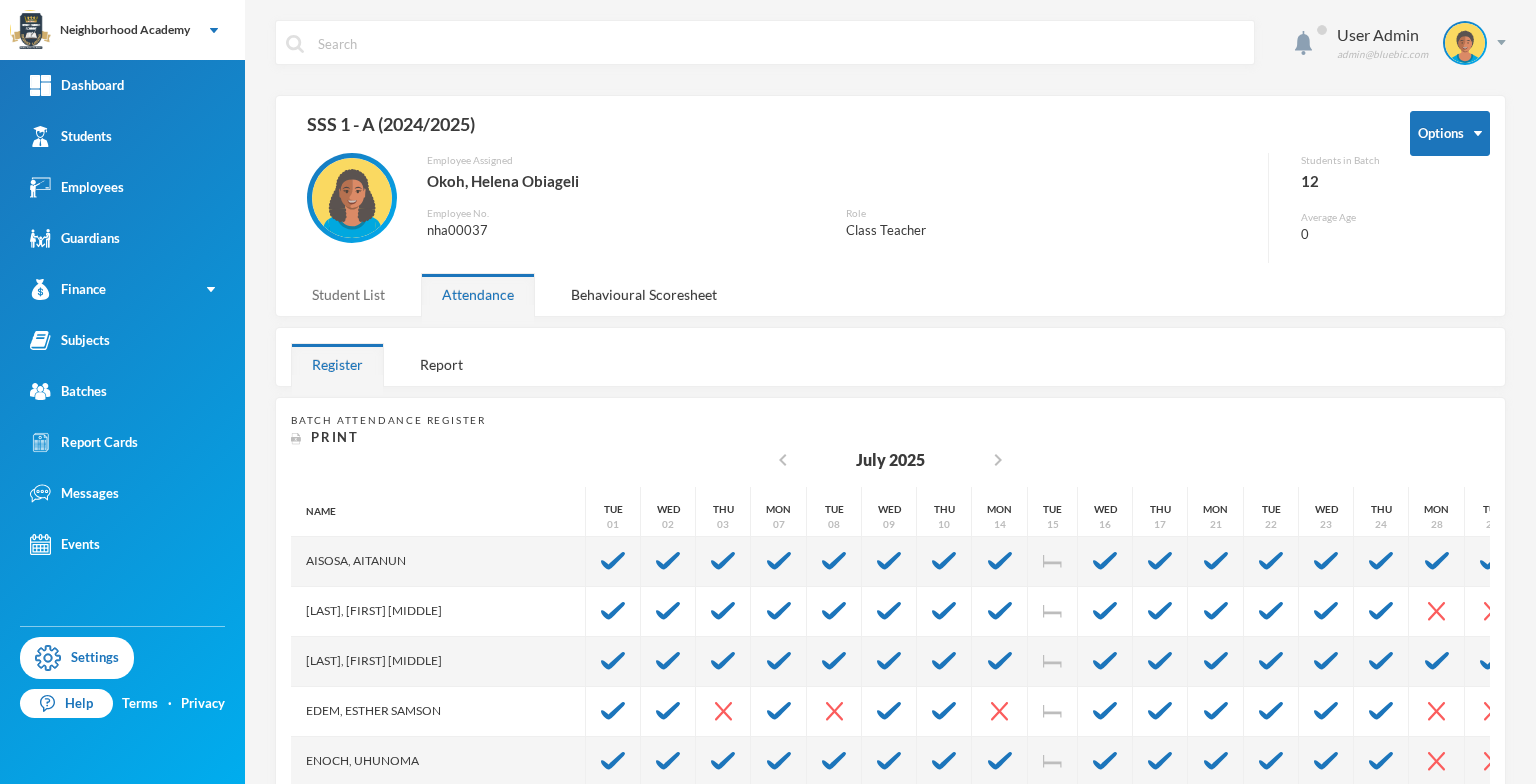 click on "Student List" at bounding box center [348, 294] 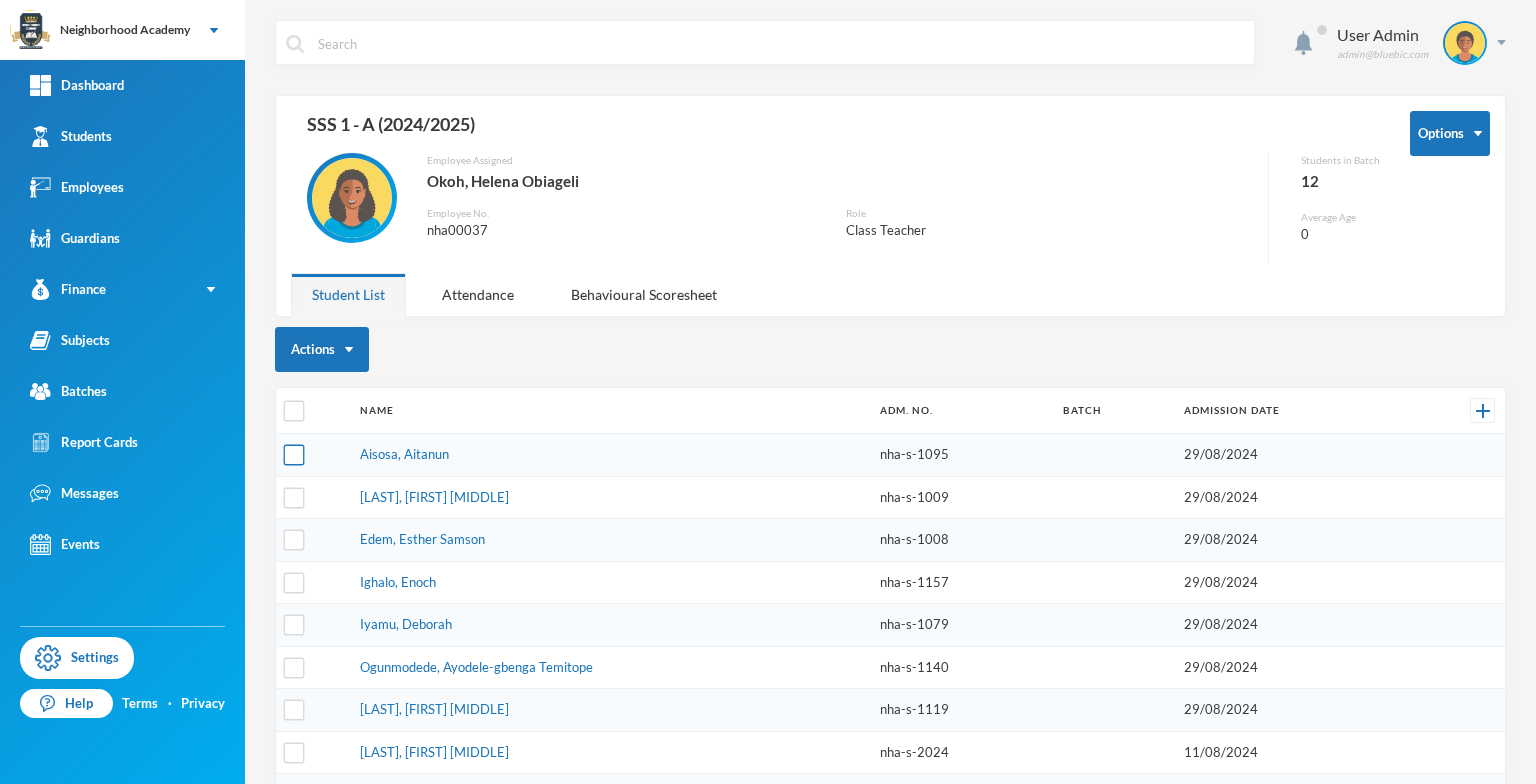 click at bounding box center [294, 455] 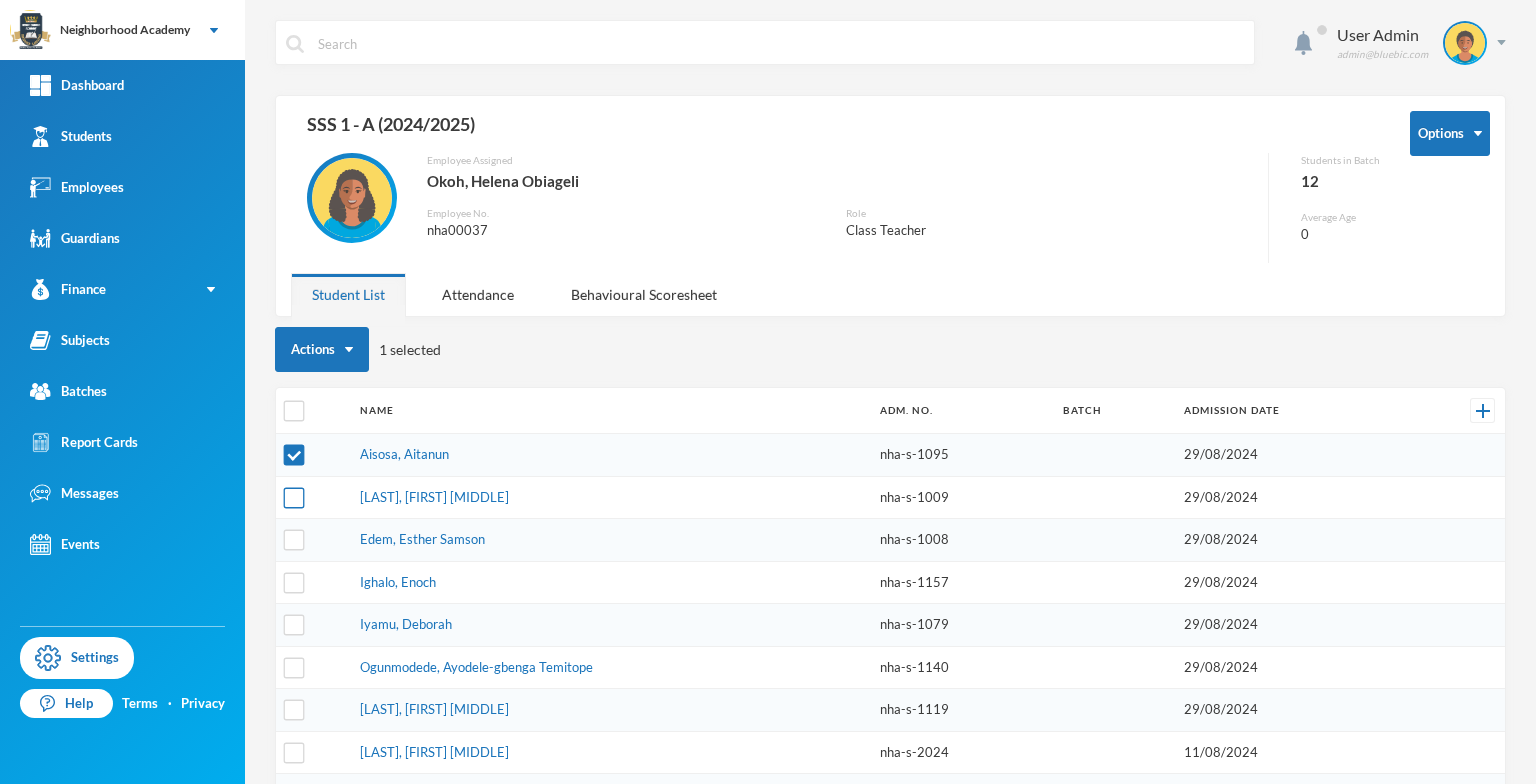 click at bounding box center [294, 497] 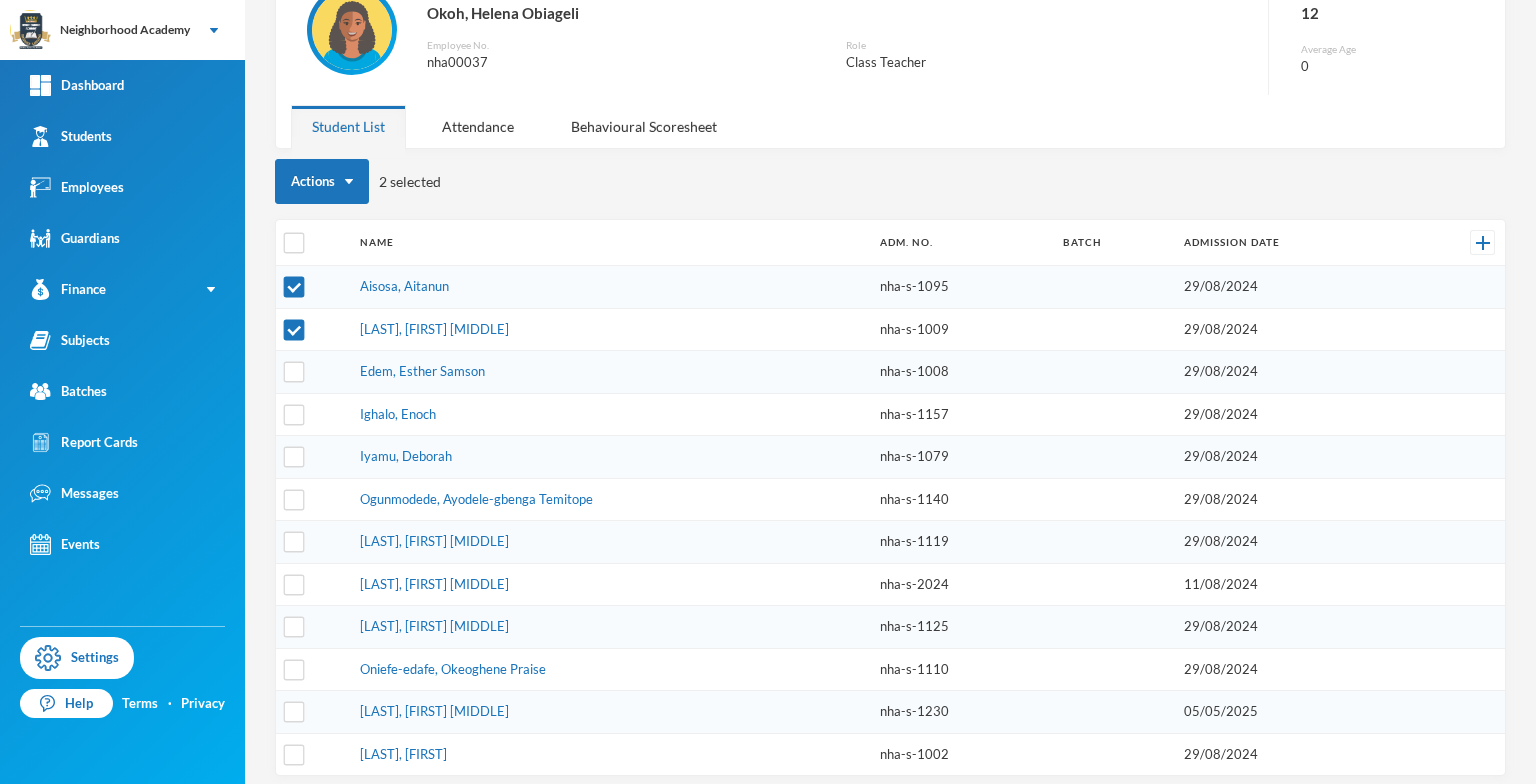 scroll, scrollTop: 70, scrollLeft: 0, axis: vertical 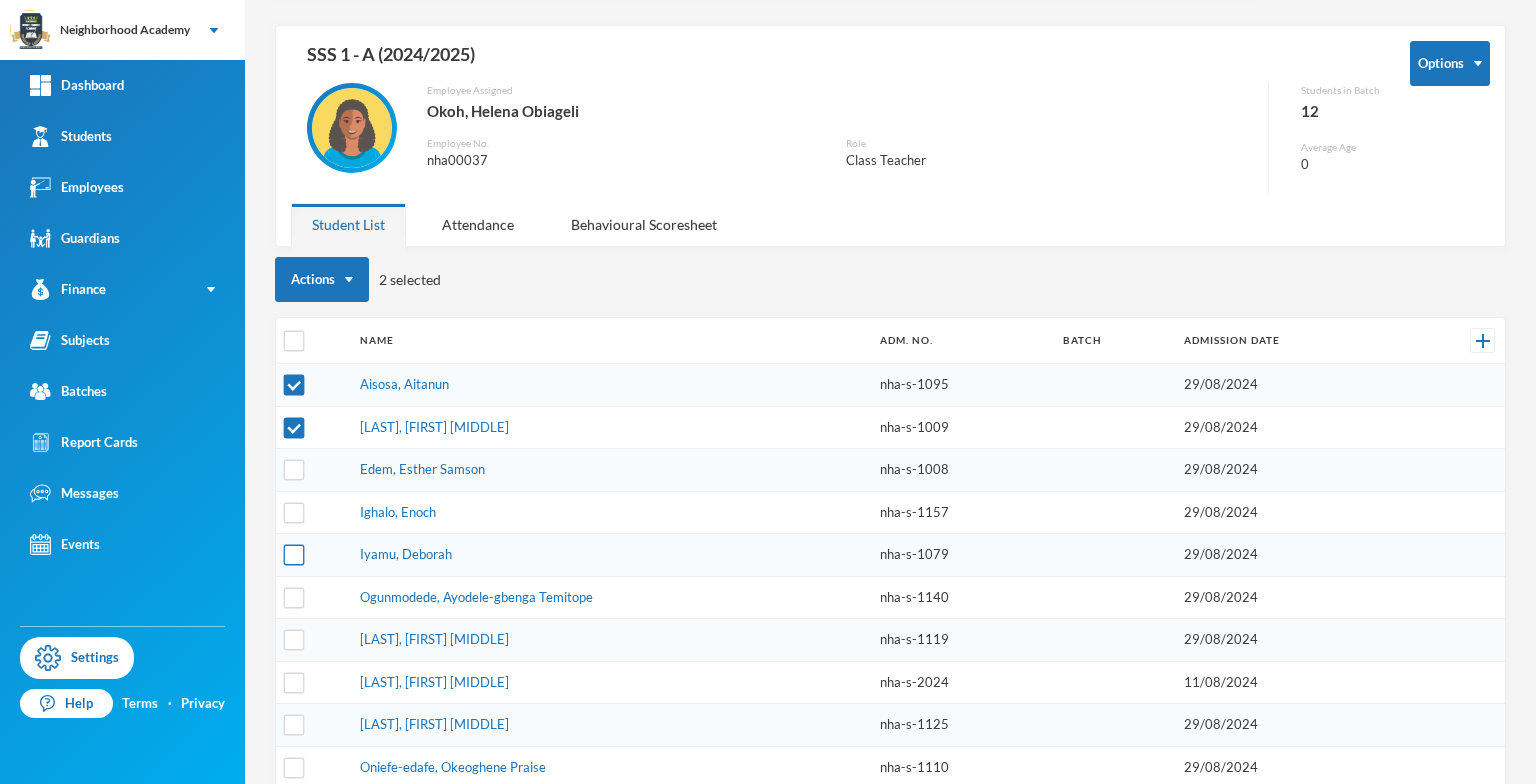 click at bounding box center [294, 555] 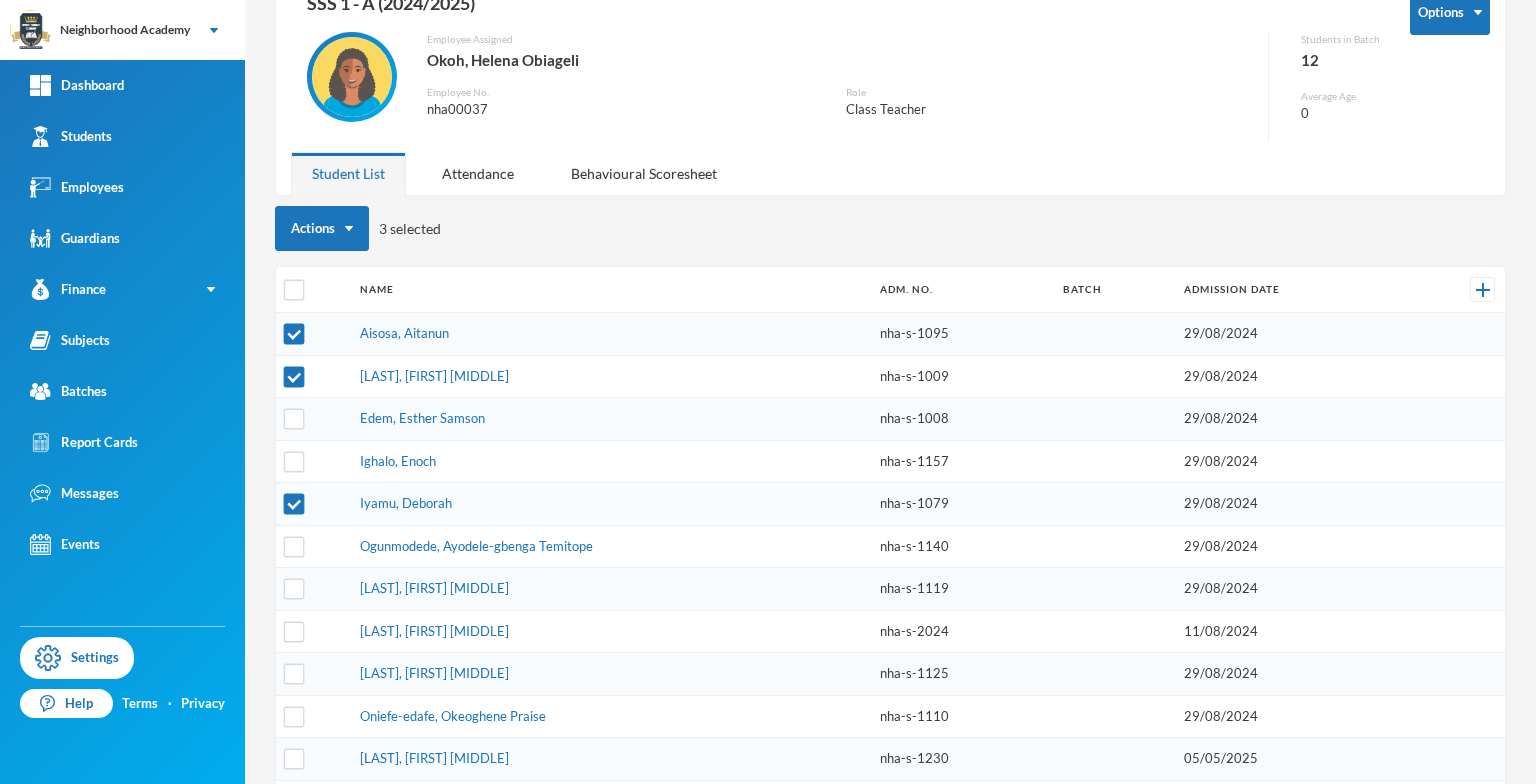 scroll, scrollTop: 170, scrollLeft: 0, axis: vertical 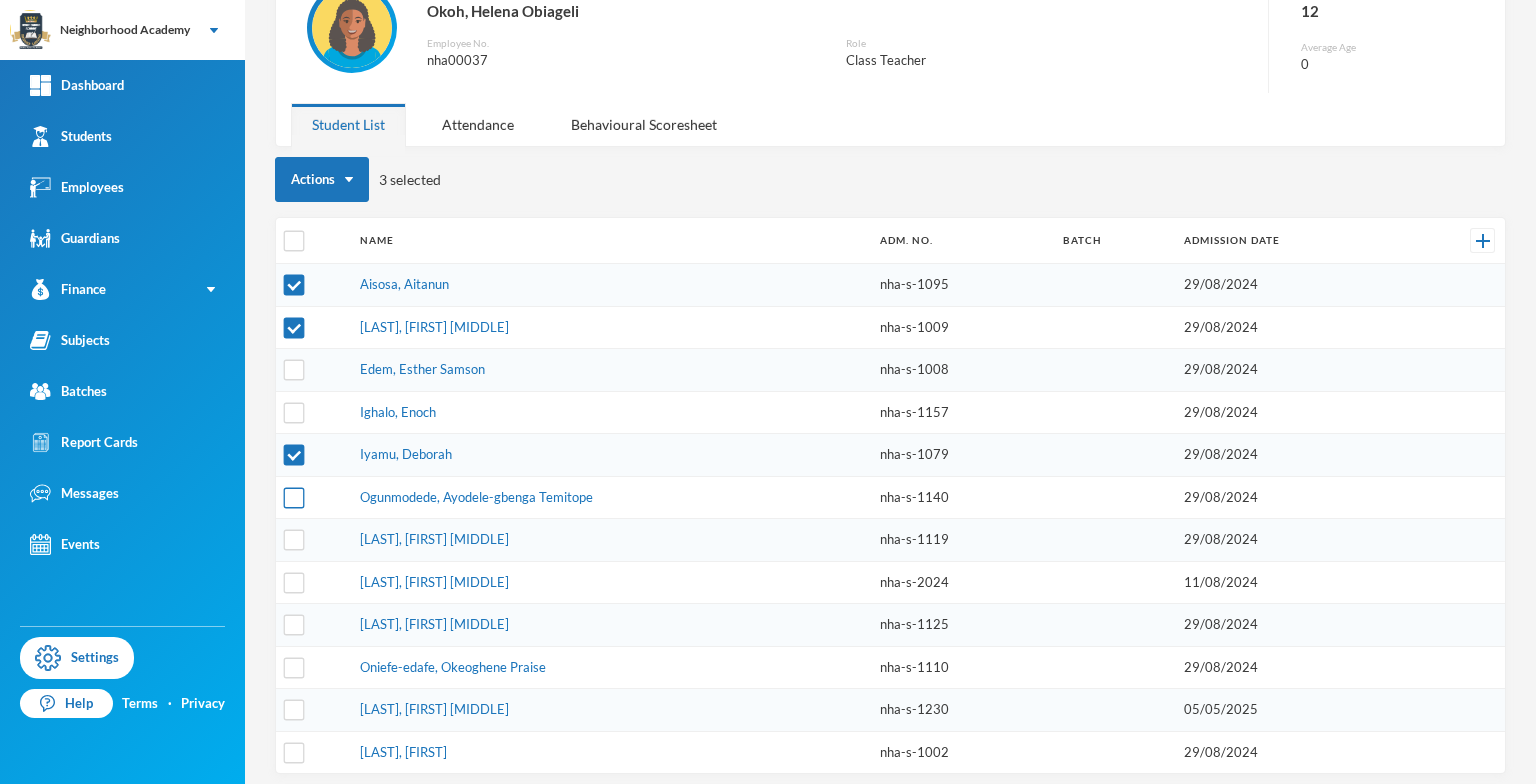 click at bounding box center [294, 497] 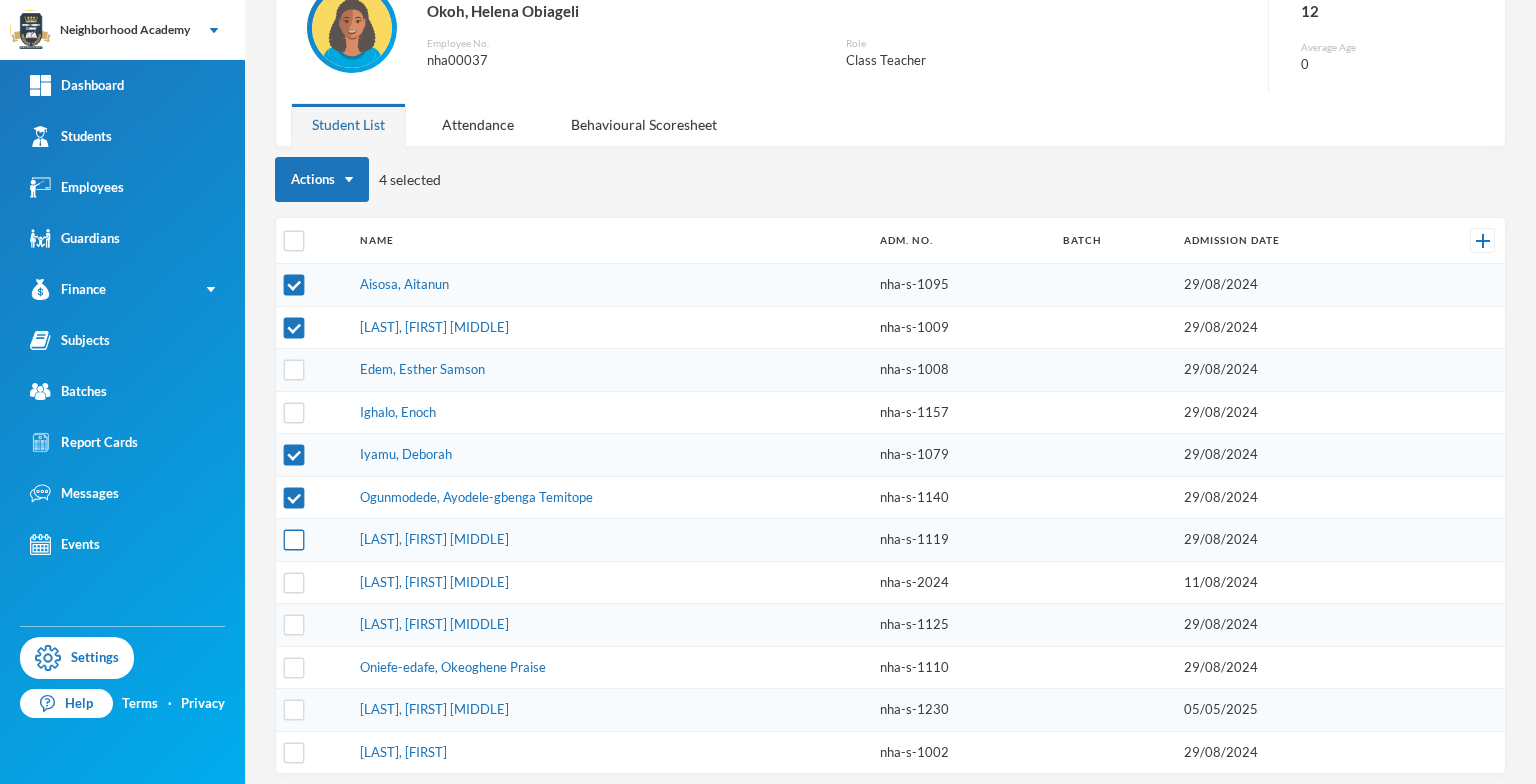 click at bounding box center (294, 540) 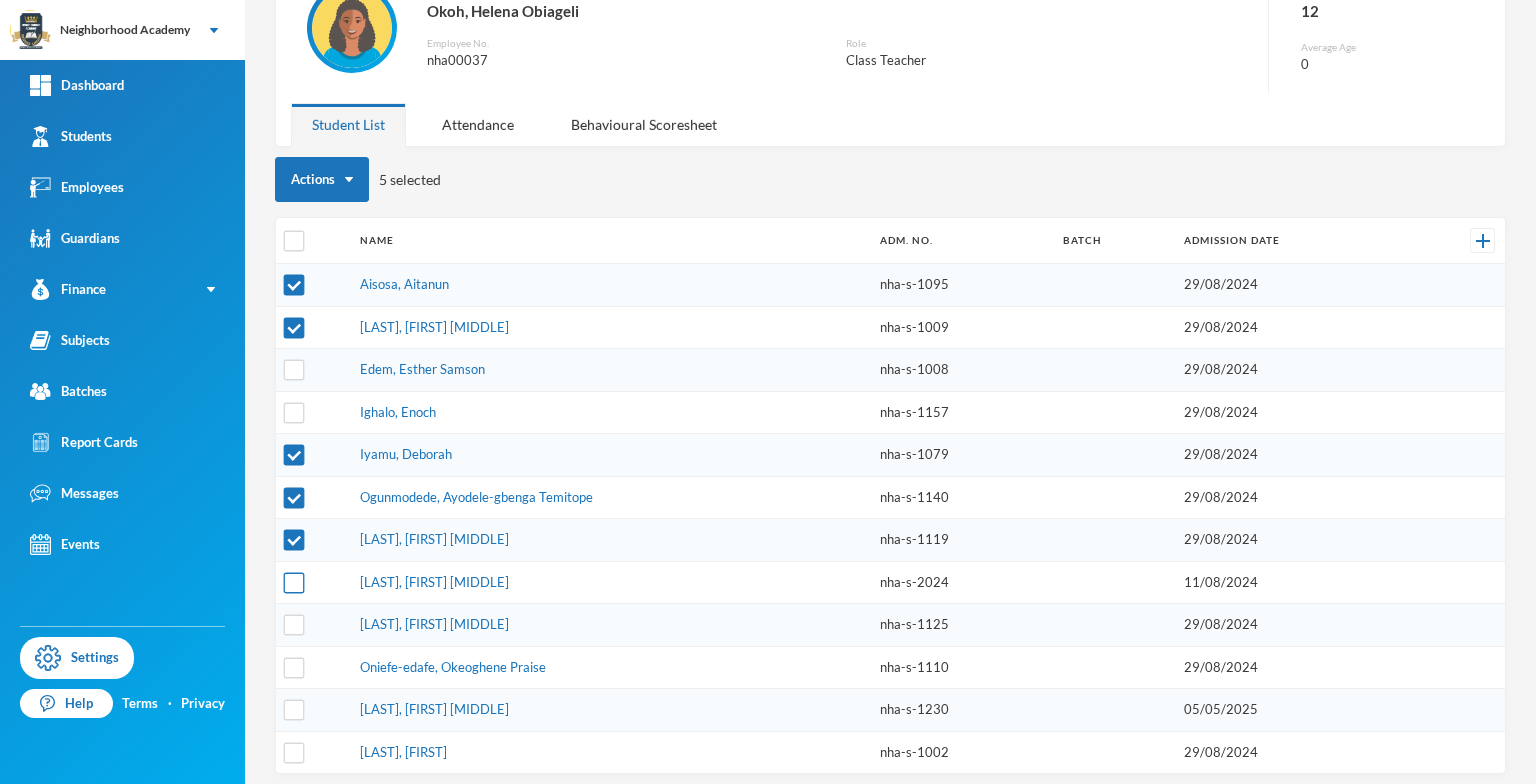 click at bounding box center (294, 582) 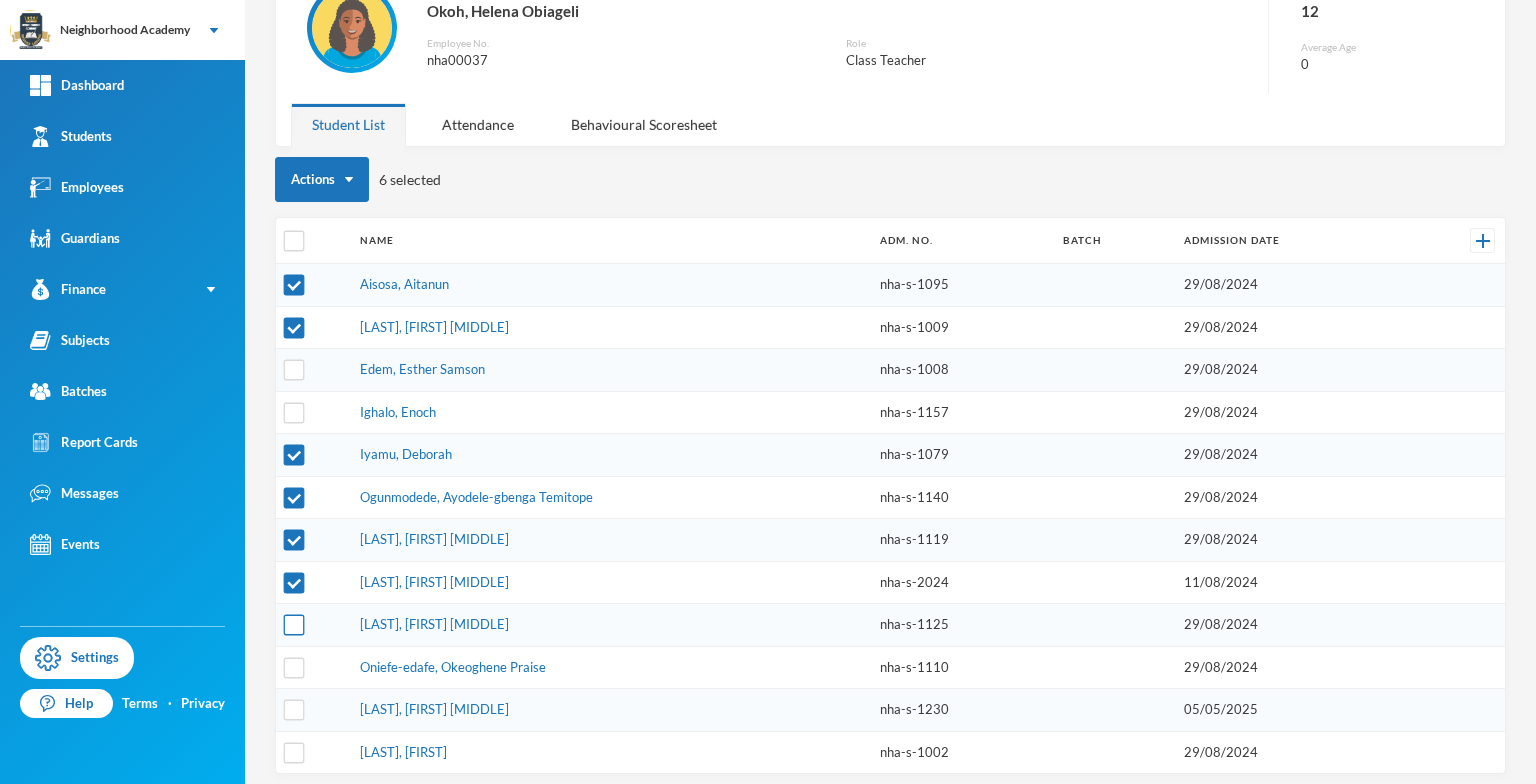 click at bounding box center (294, 625) 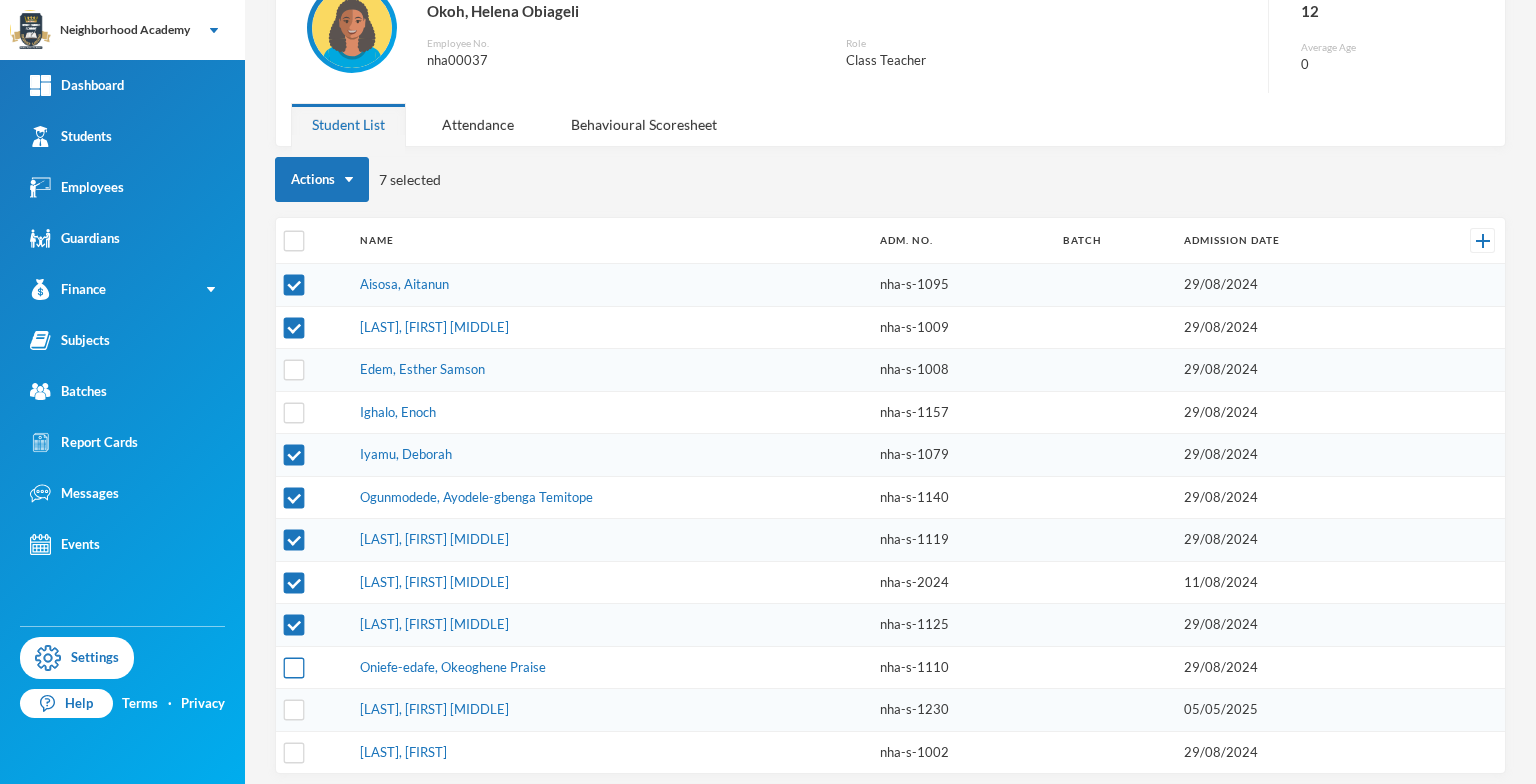 click at bounding box center [294, 667] 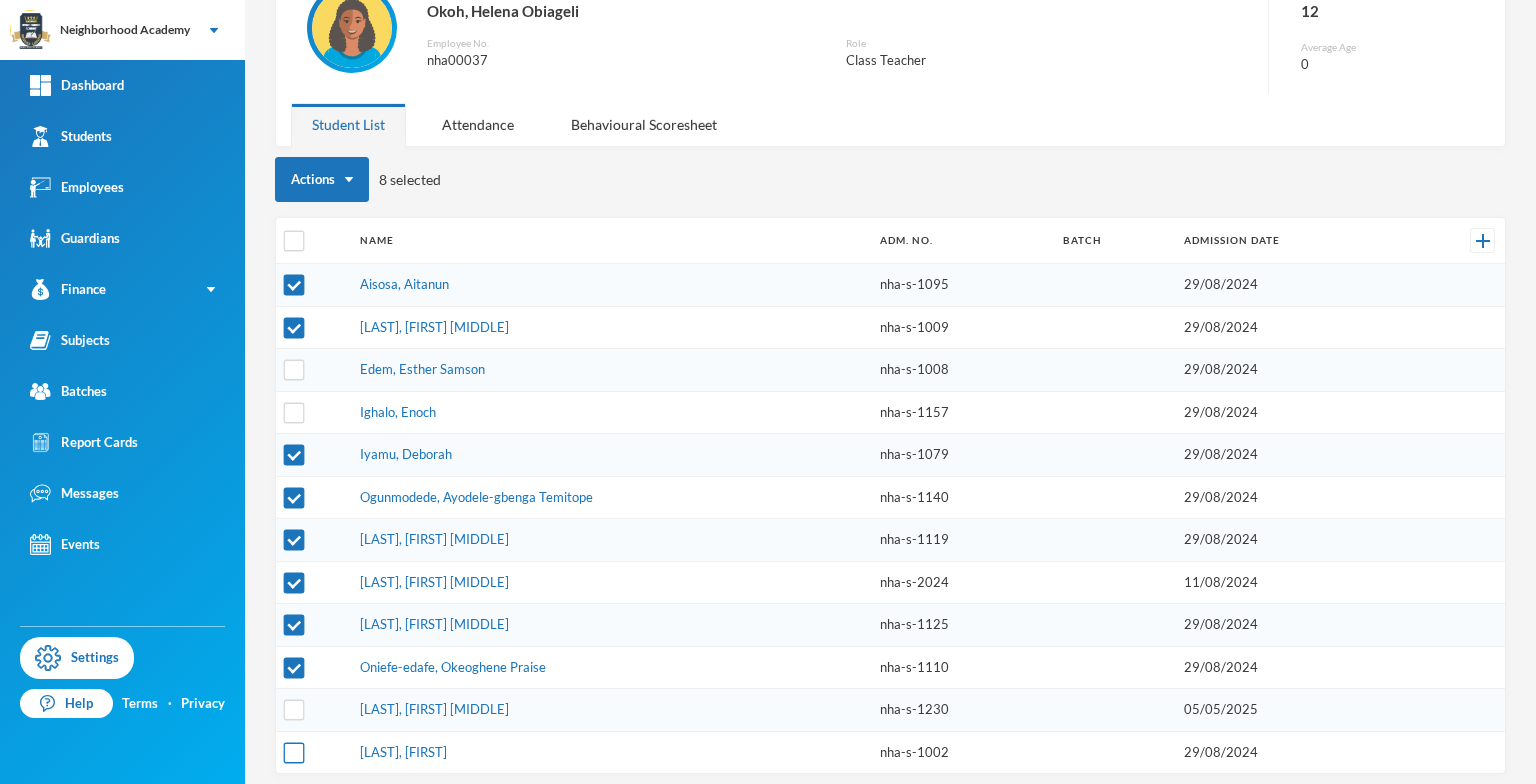 click at bounding box center [294, 752] 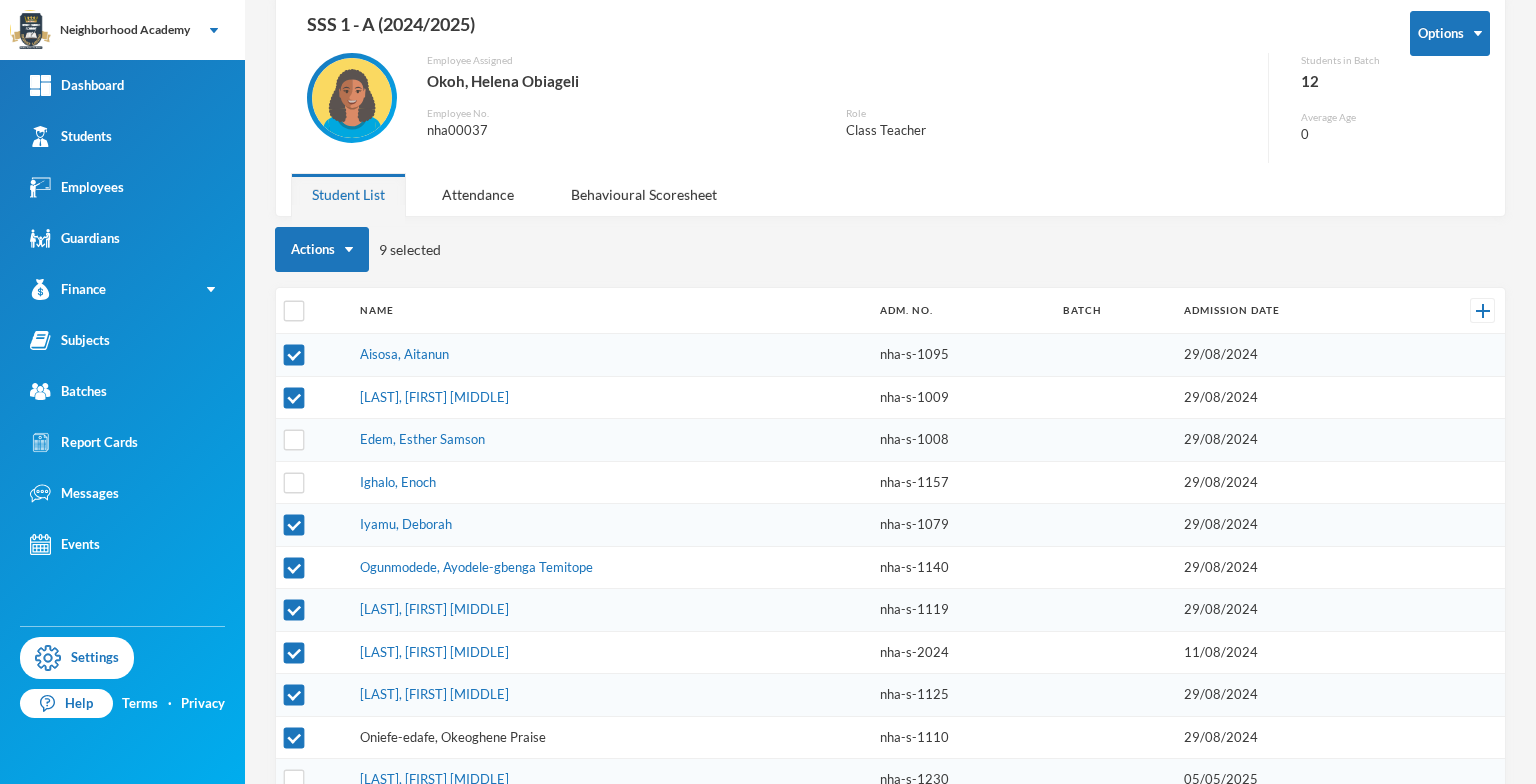 scroll, scrollTop: 70, scrollLeft: 0, axis: vertical 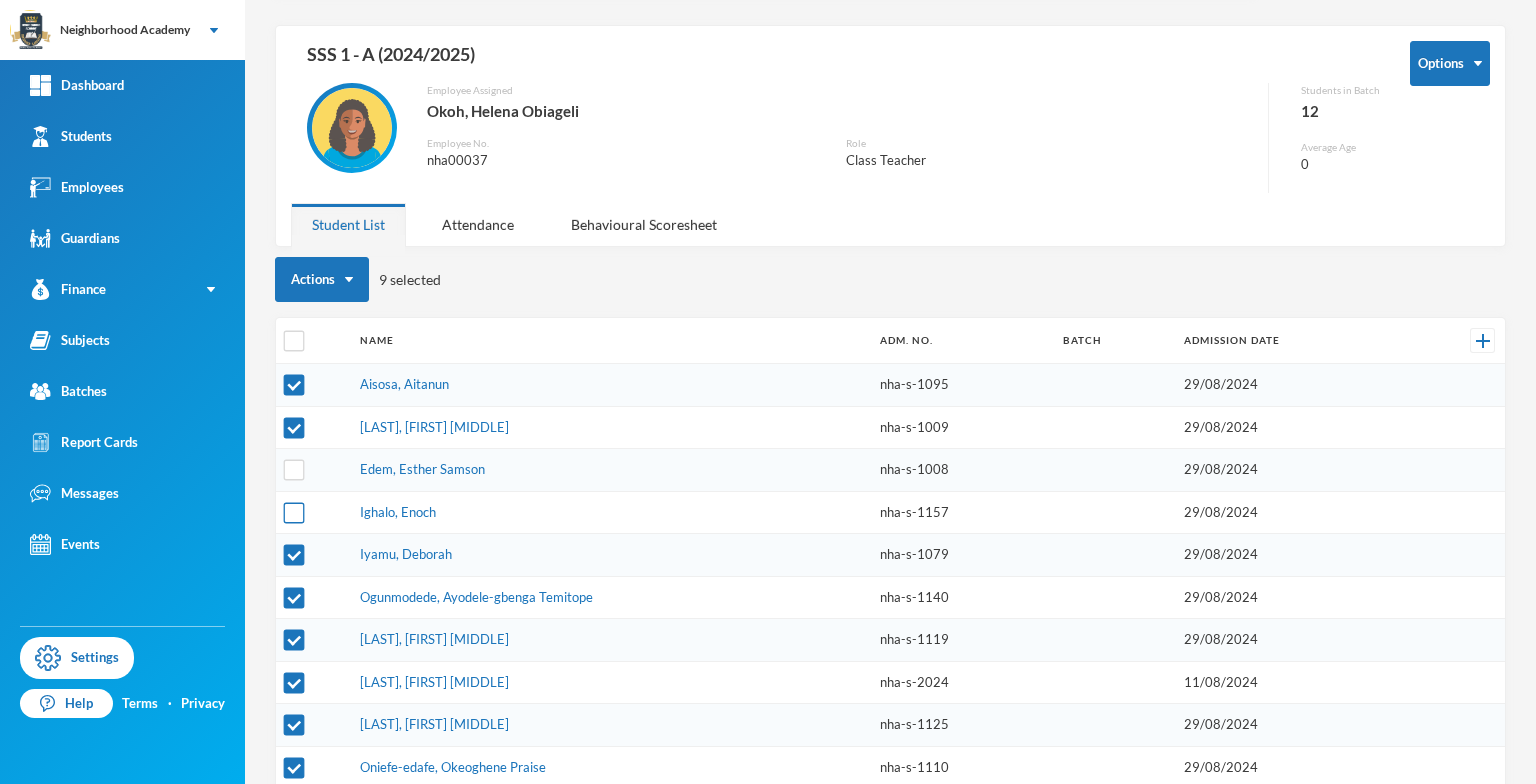 click at bounding box center (294, 512) 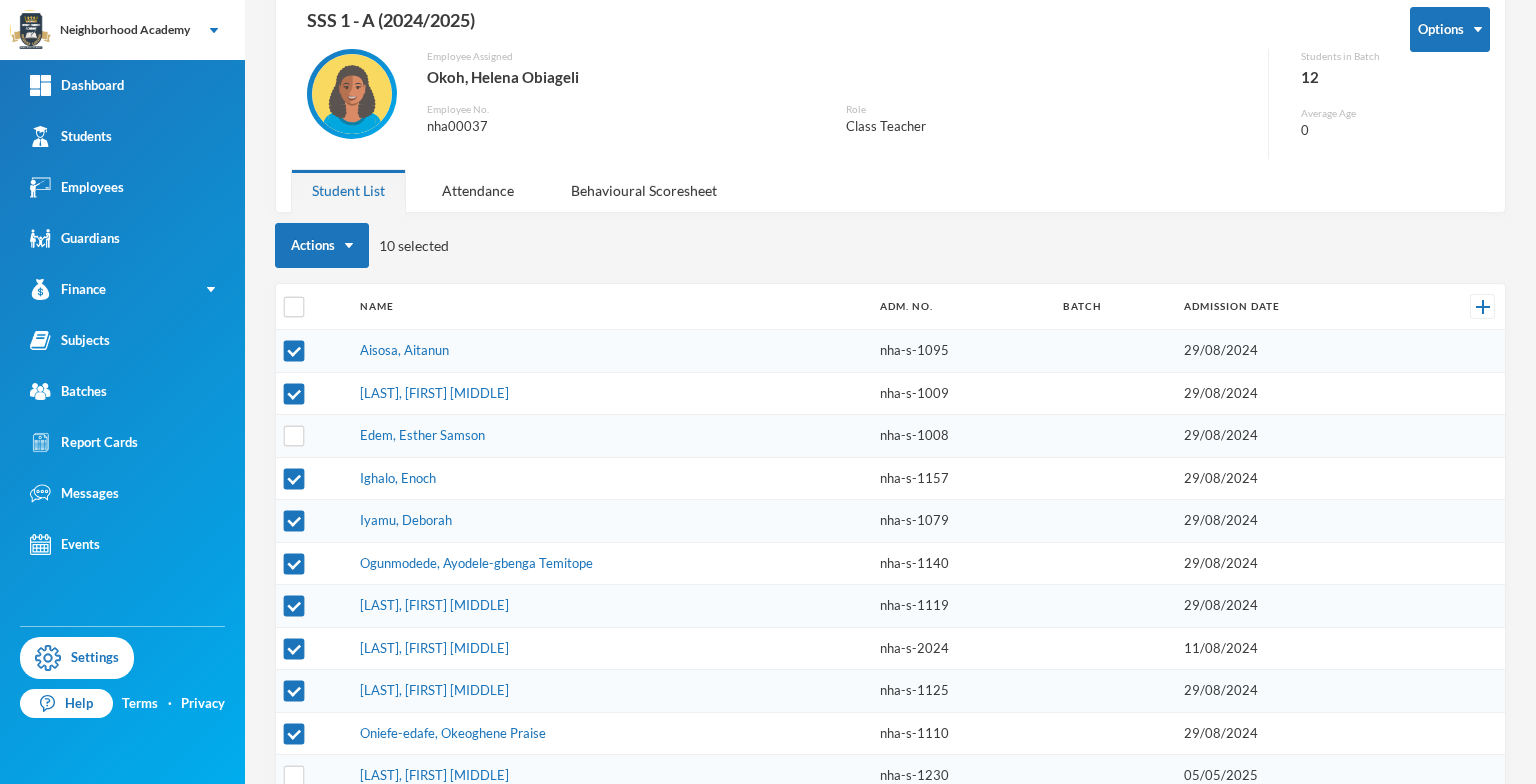 scroll, scrollTop: 70, scrollLeft: 0, axis: vertical 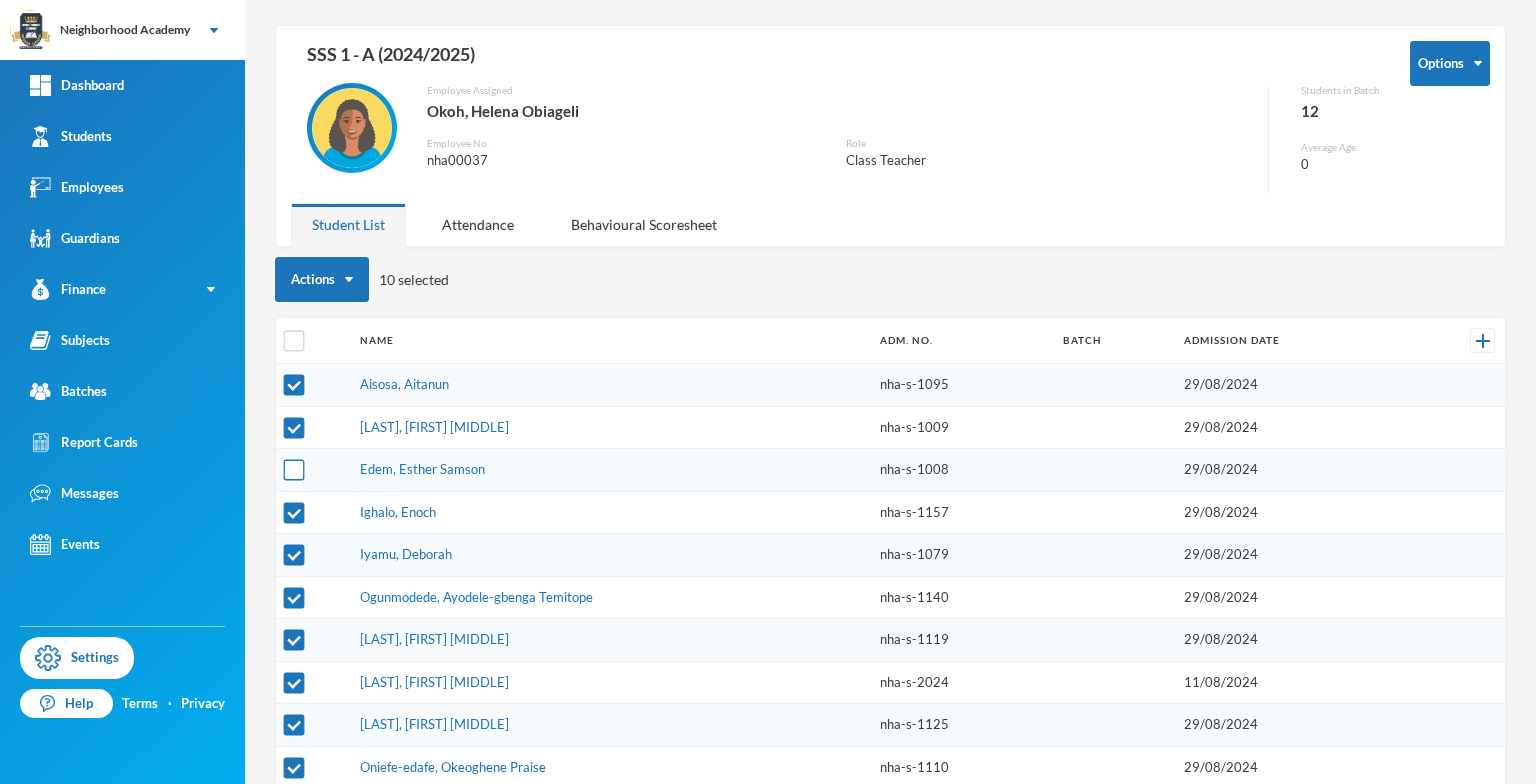 click at bounding box center (294, 470) 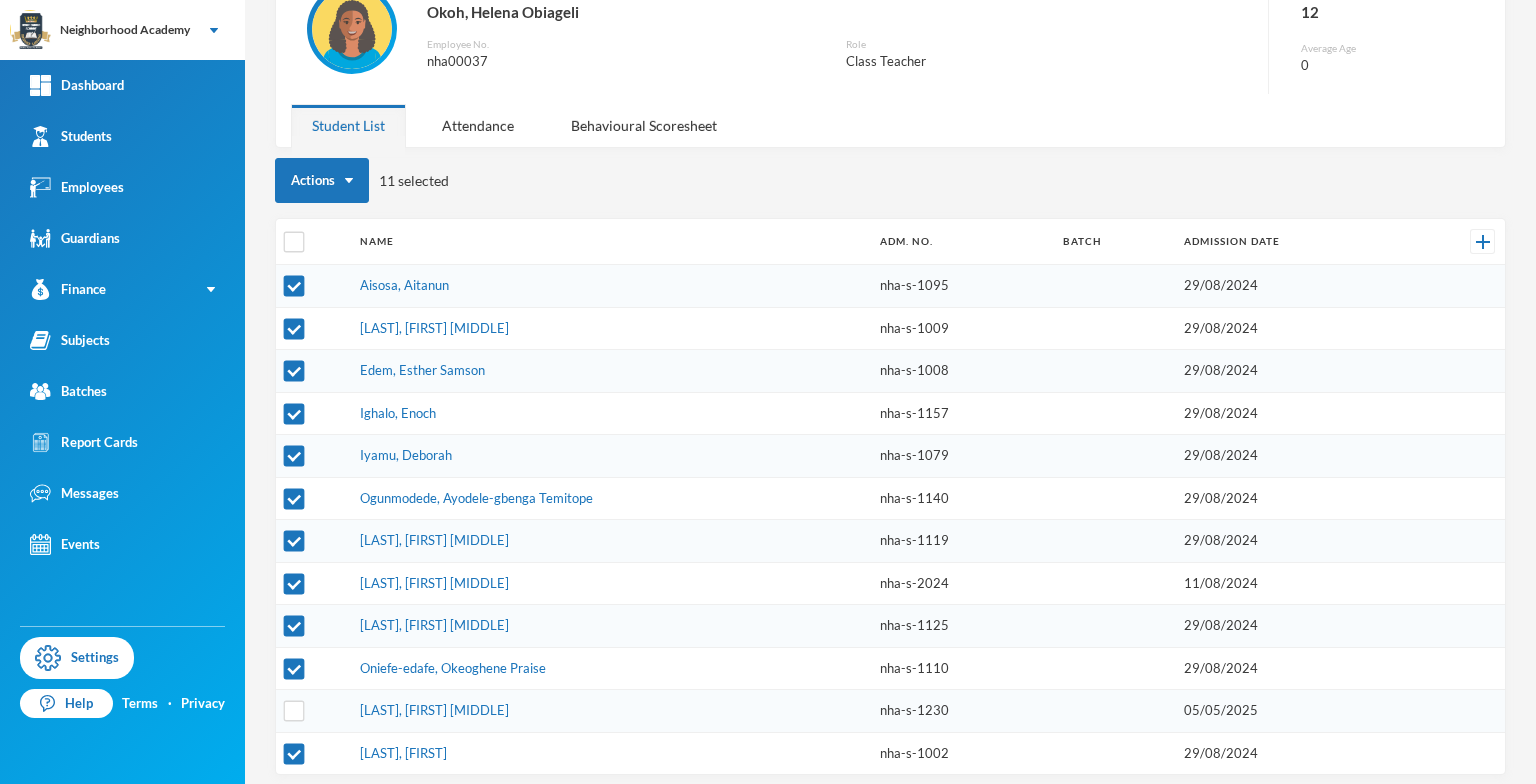 scroll, scrollTop: 170, scrollLeft: 0, axis: vertical 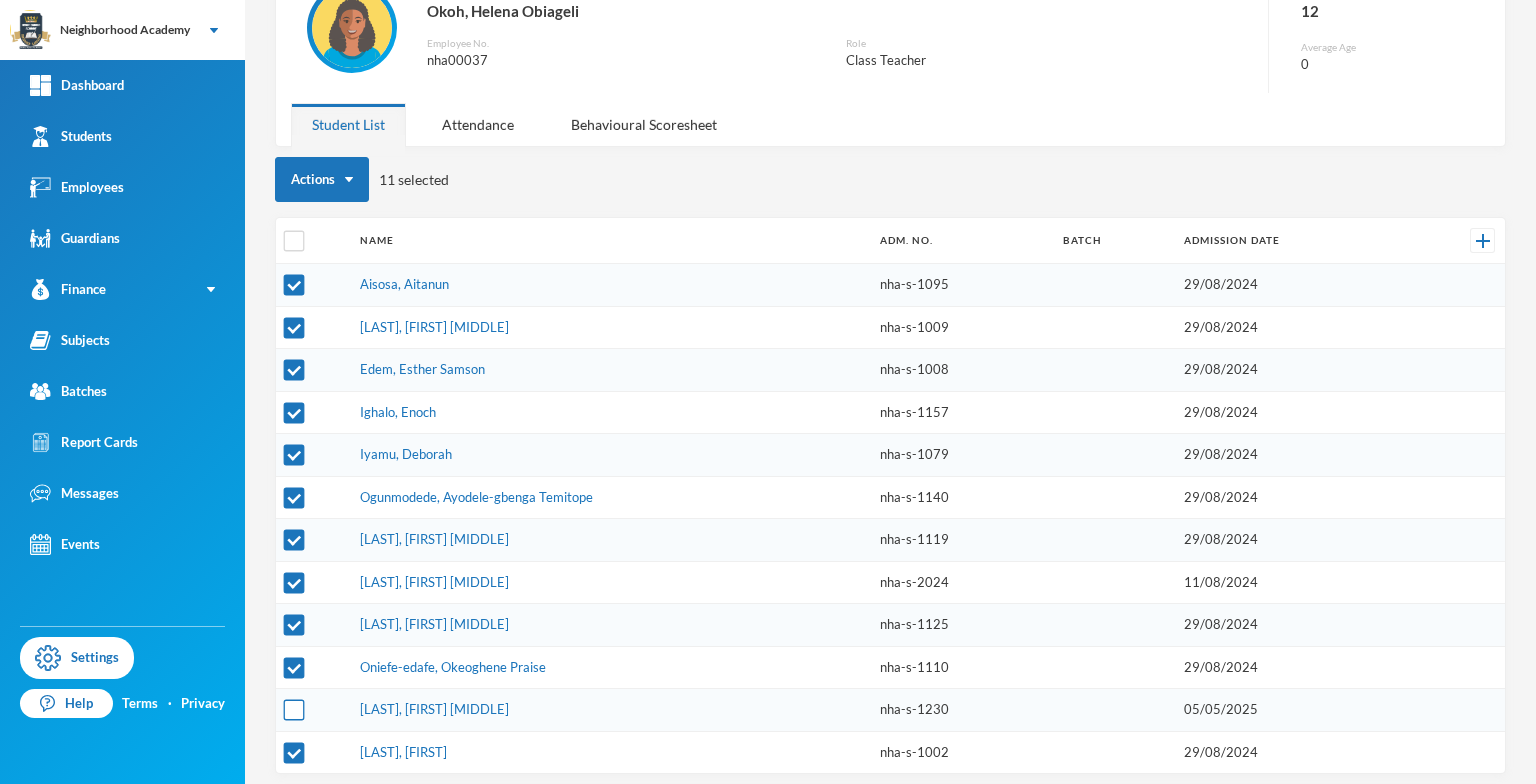 click at bounding box center (294, 710) 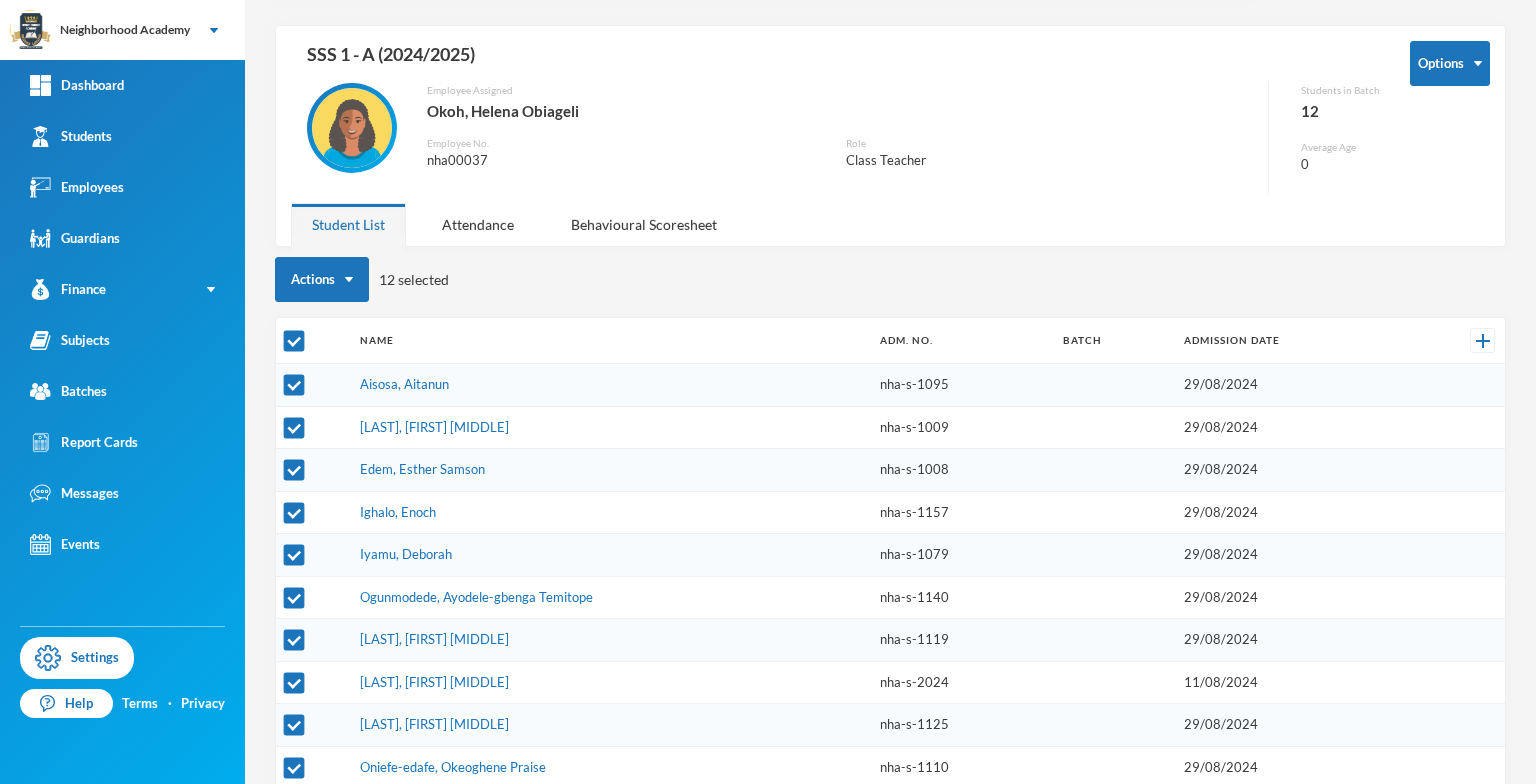 scroll, scrollTop: 0, scrollLeft: 0, axis: both 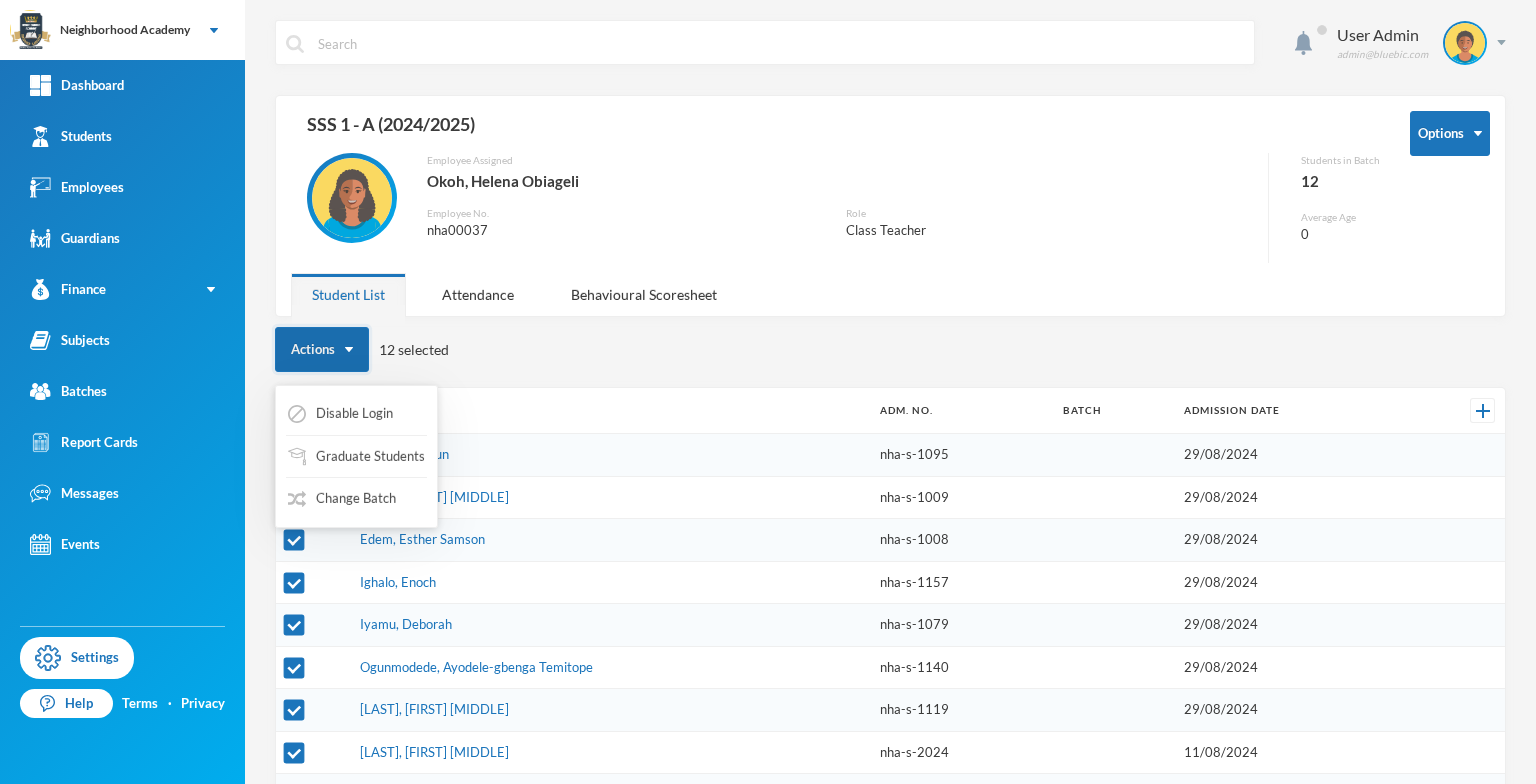 click on "Actions" at bounding box center [322, 349] 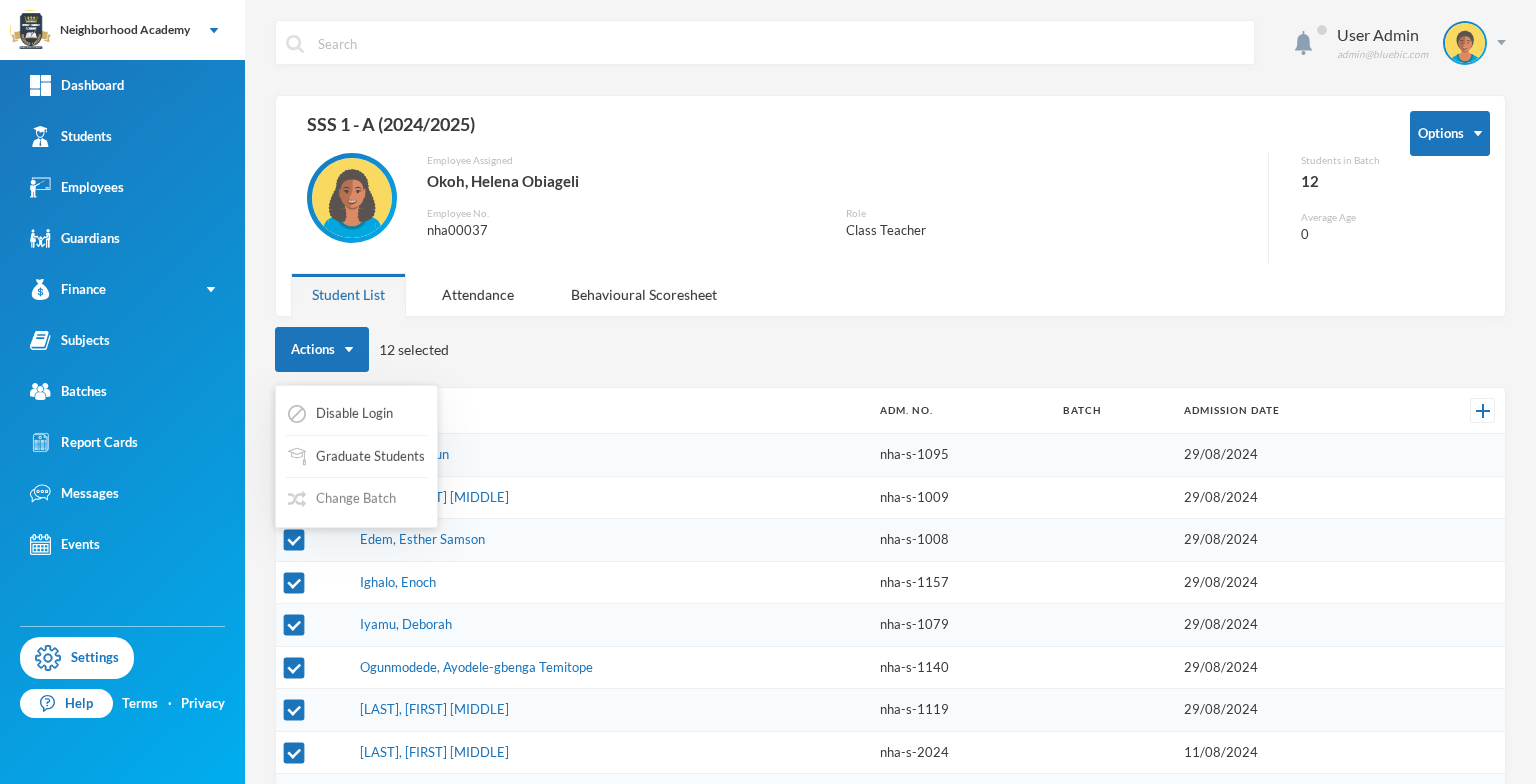 click on "Change Batch" at bounding box center (342, 499) 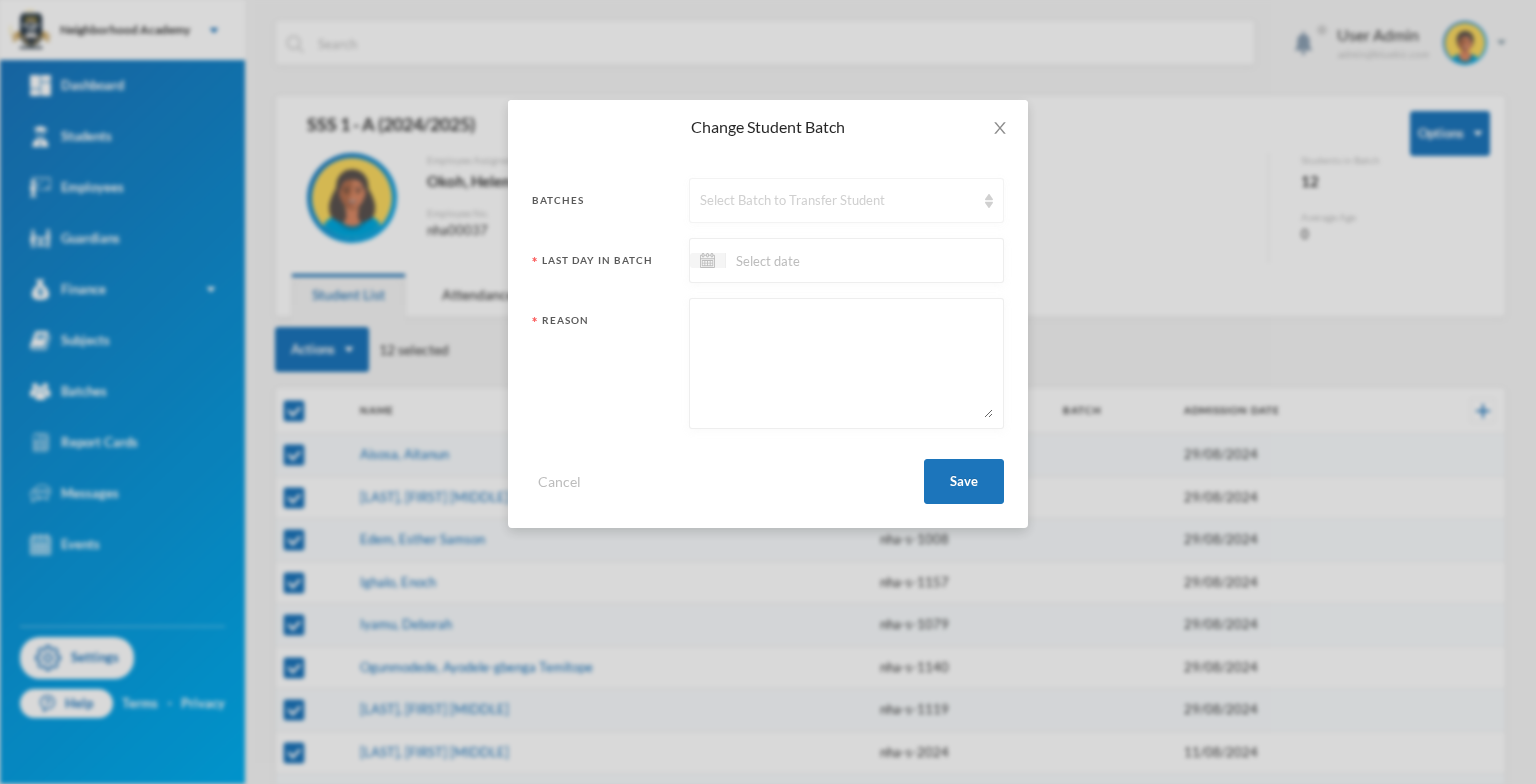 click at bounding box center (989, 201) 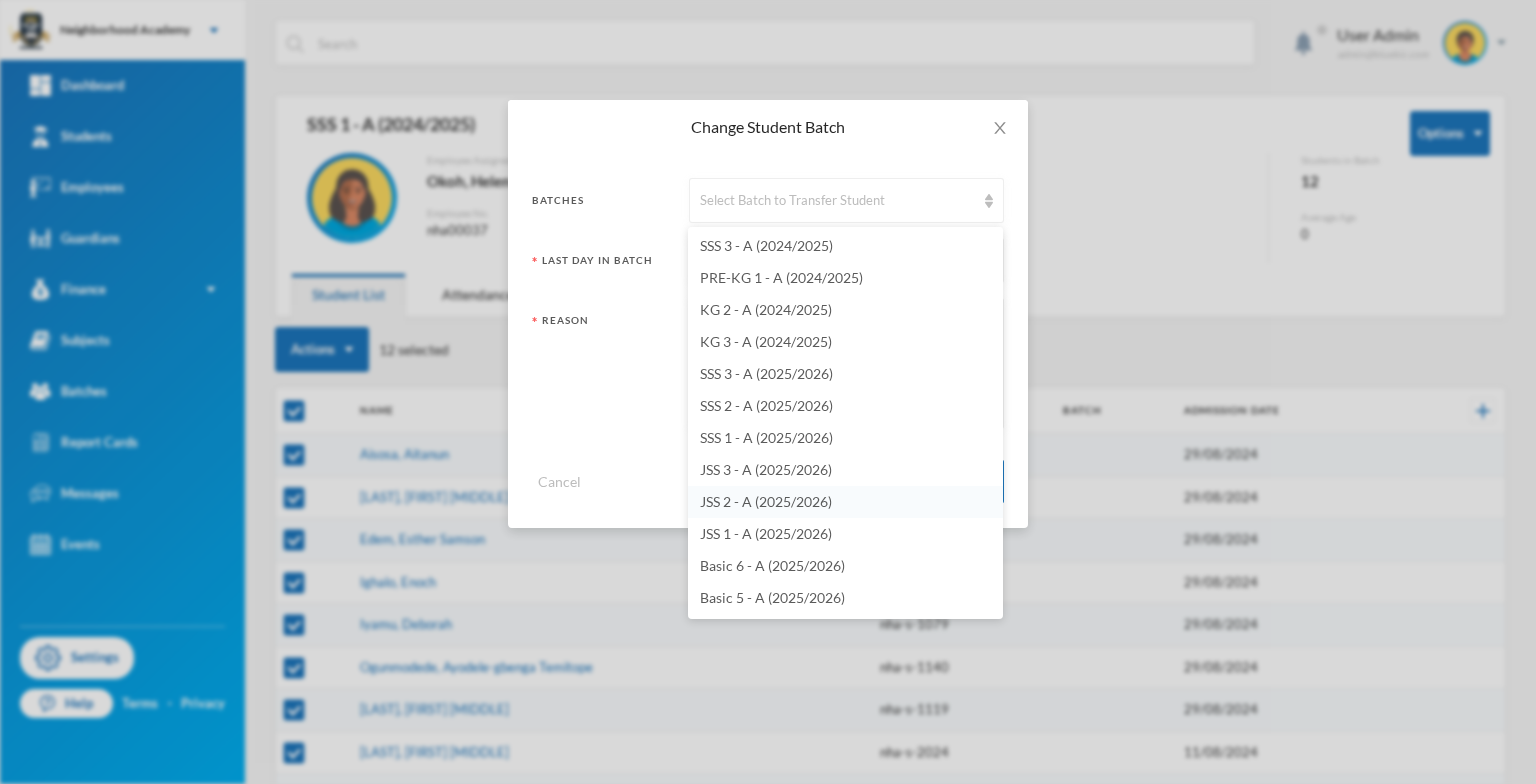 scroll, scrollTop: 400, scrollLeft: 0, axis: vertical 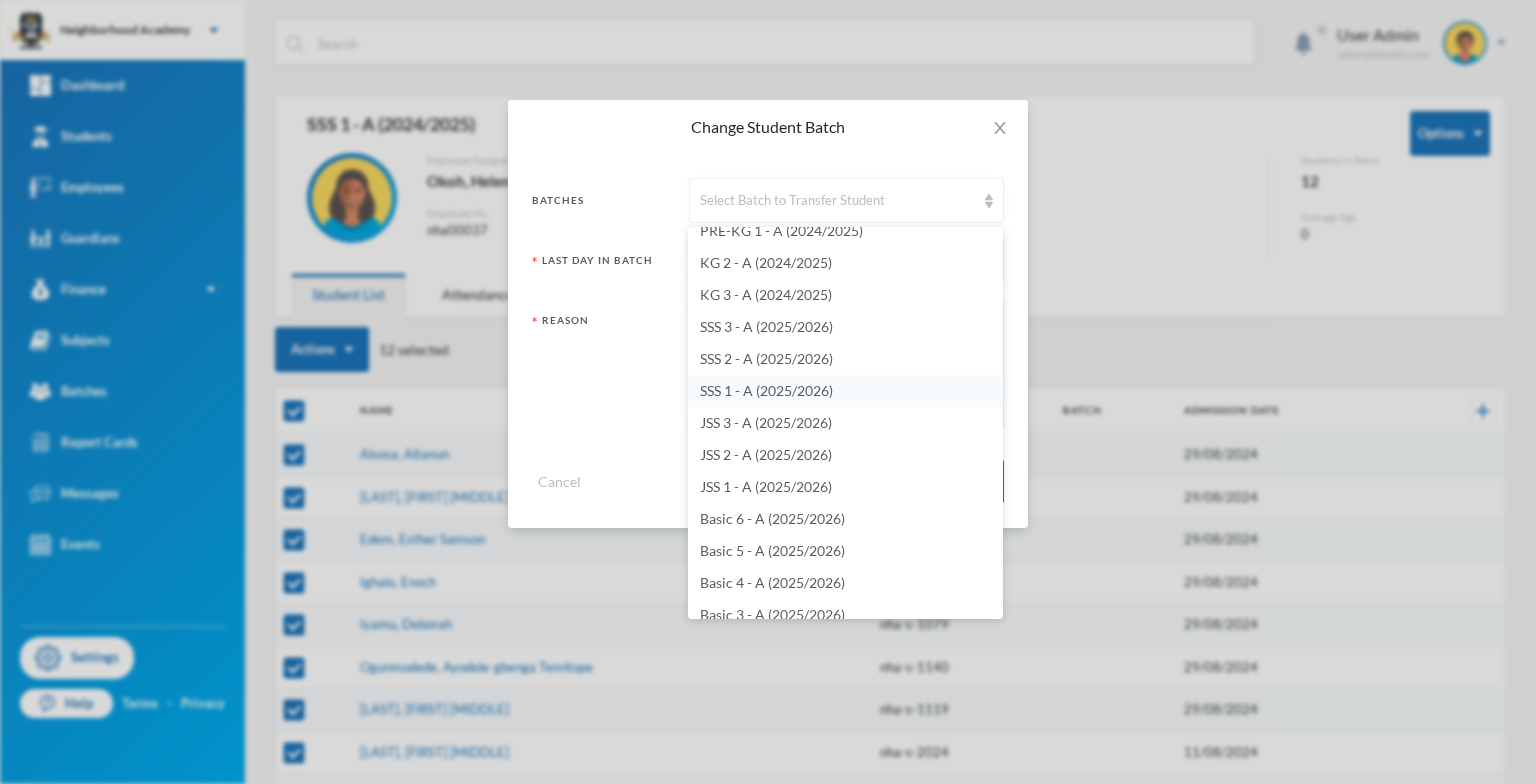 click on "SSS 1 - A (2025/2026)" at bounding box center [766, 390] 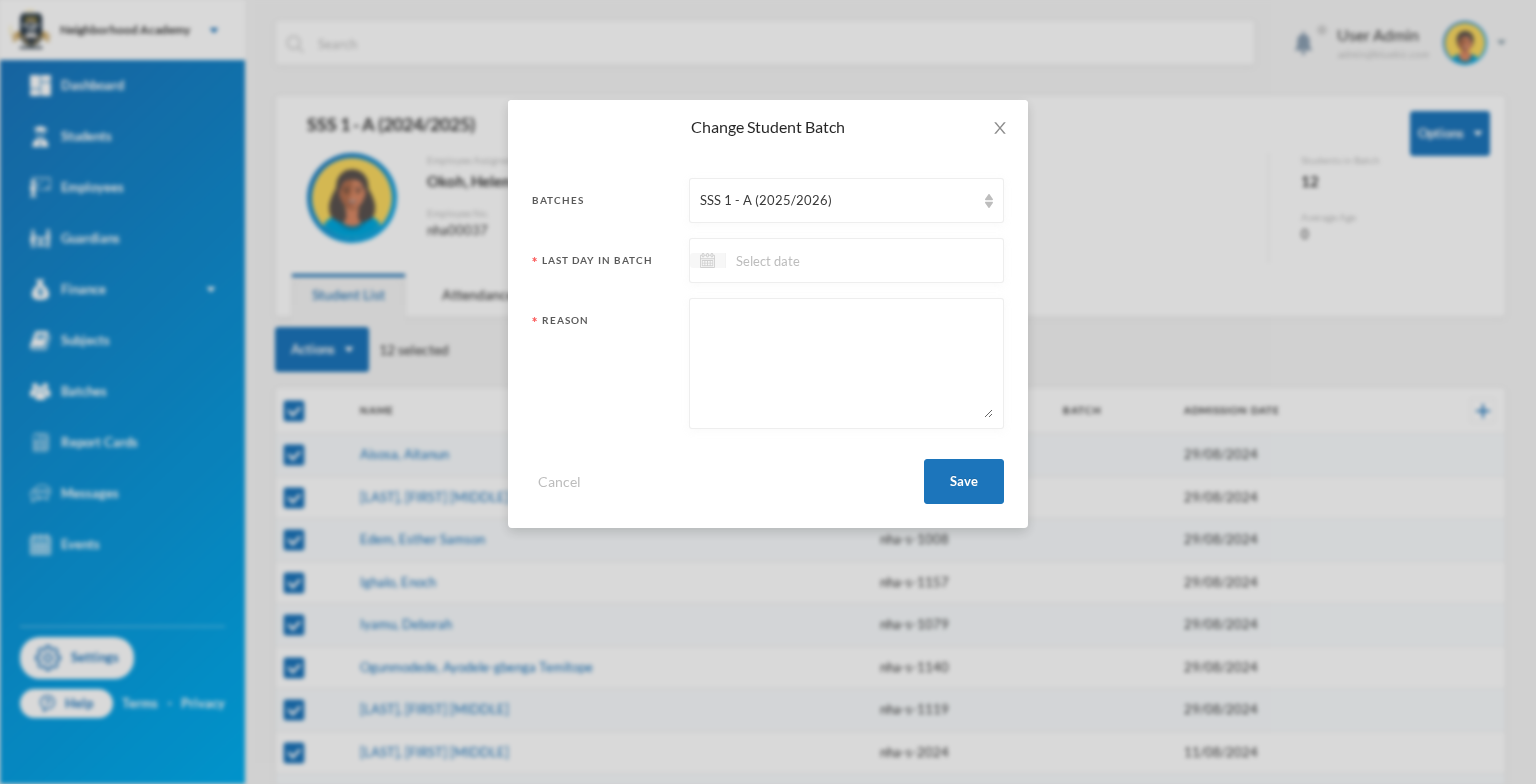 click at bounding box center (707, 260) 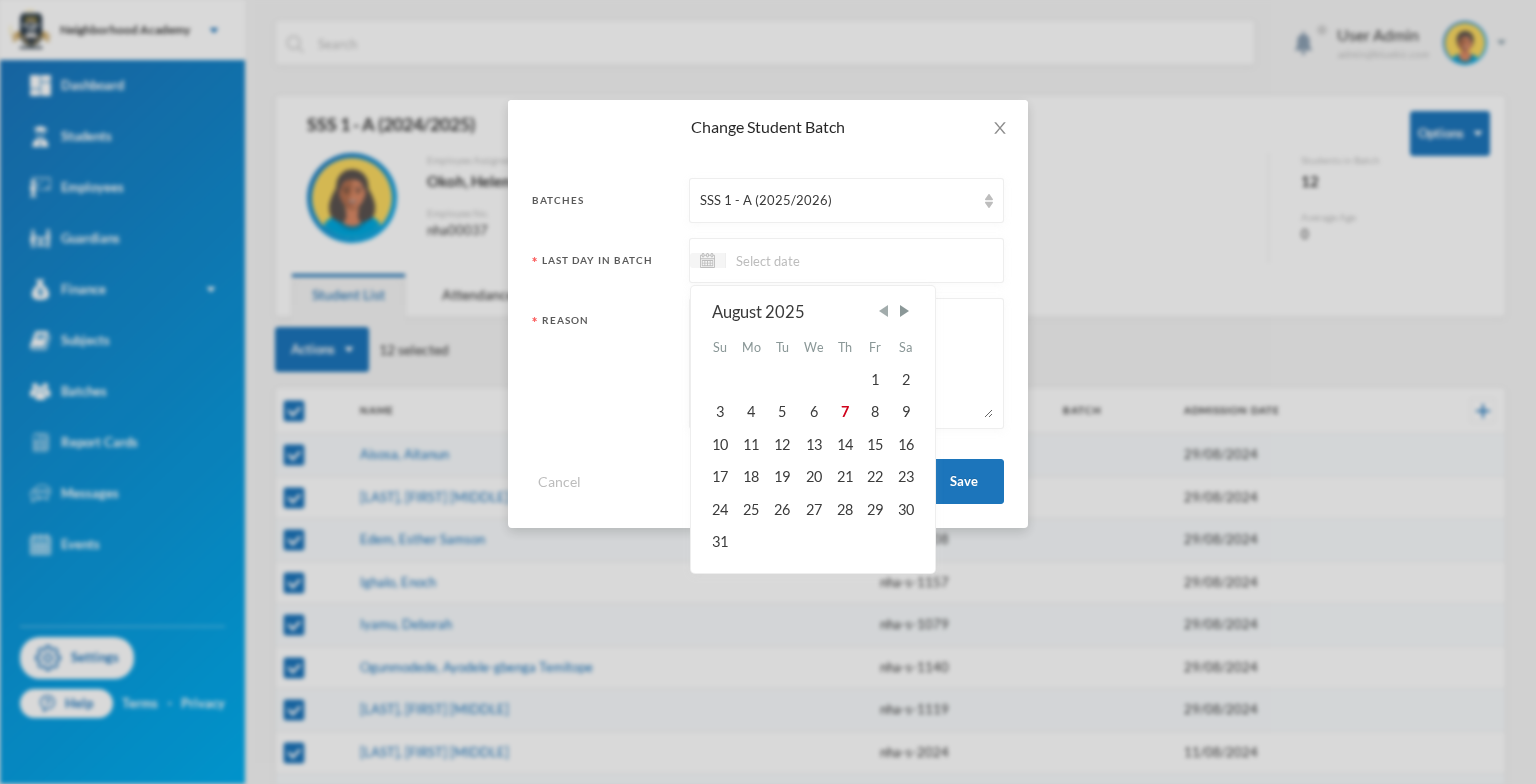 click at bounding box center (883, 311) 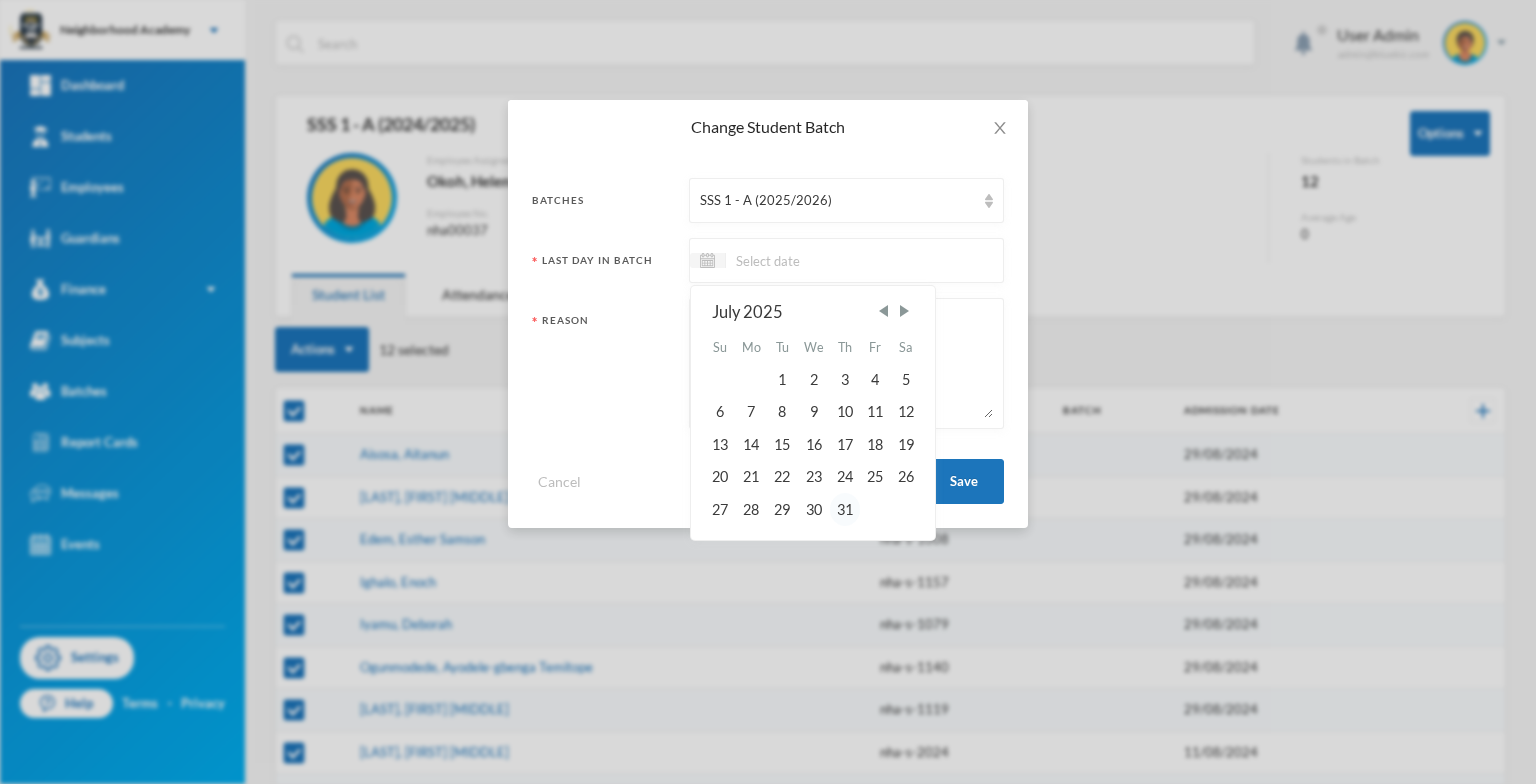 click on "31" at bounding box center [845, 509] 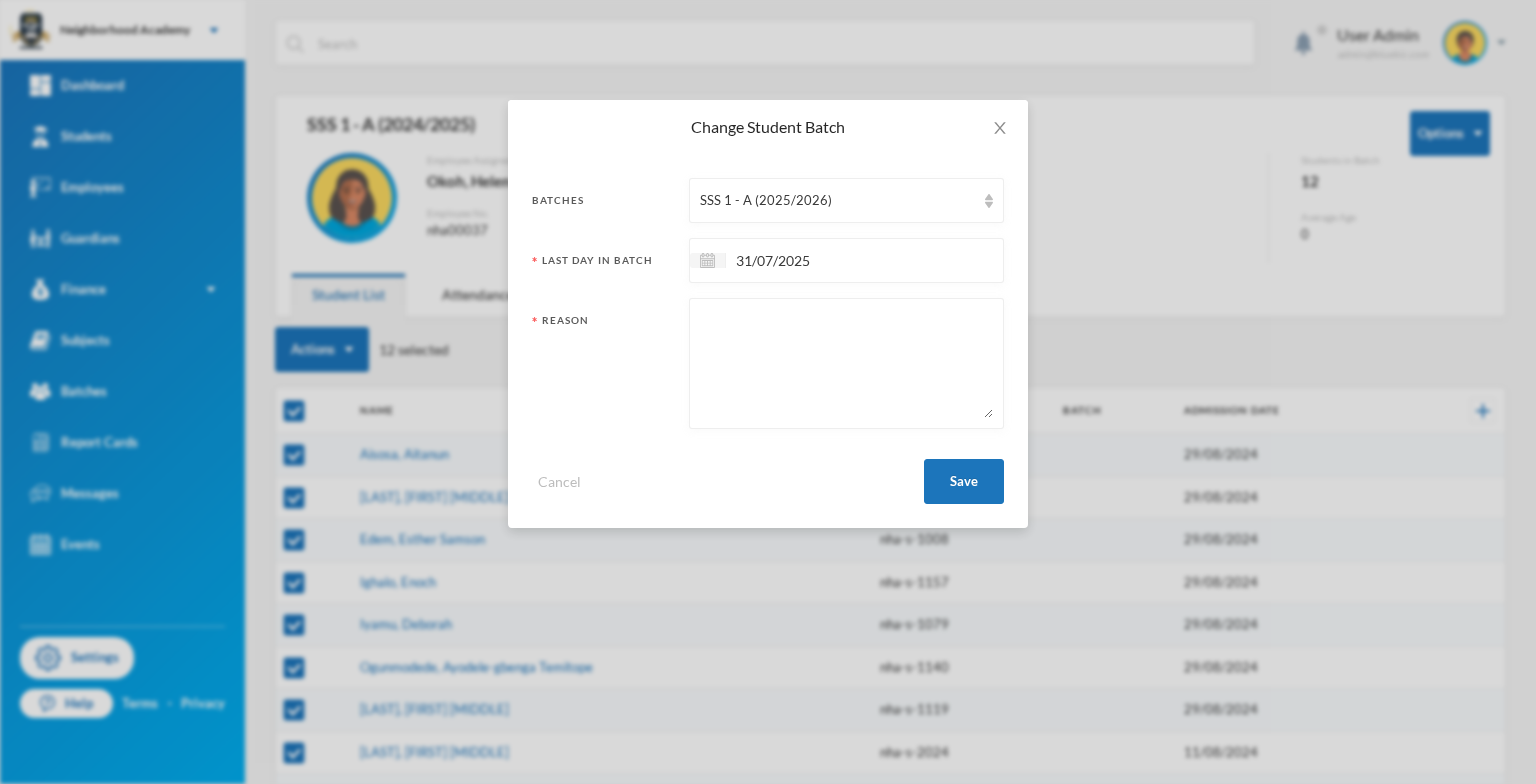 click at bounding box center (846, 363) 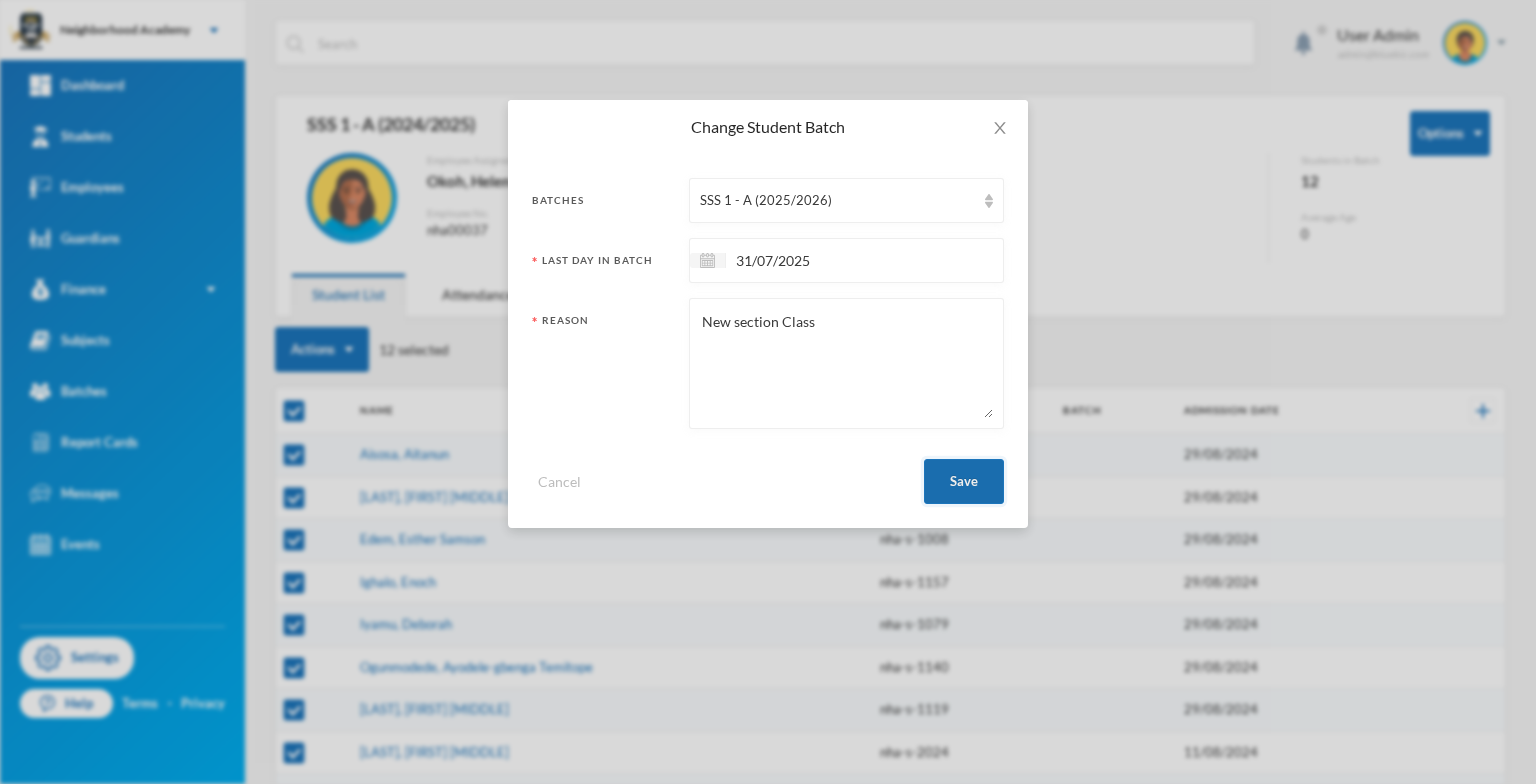 type on "New section Class" 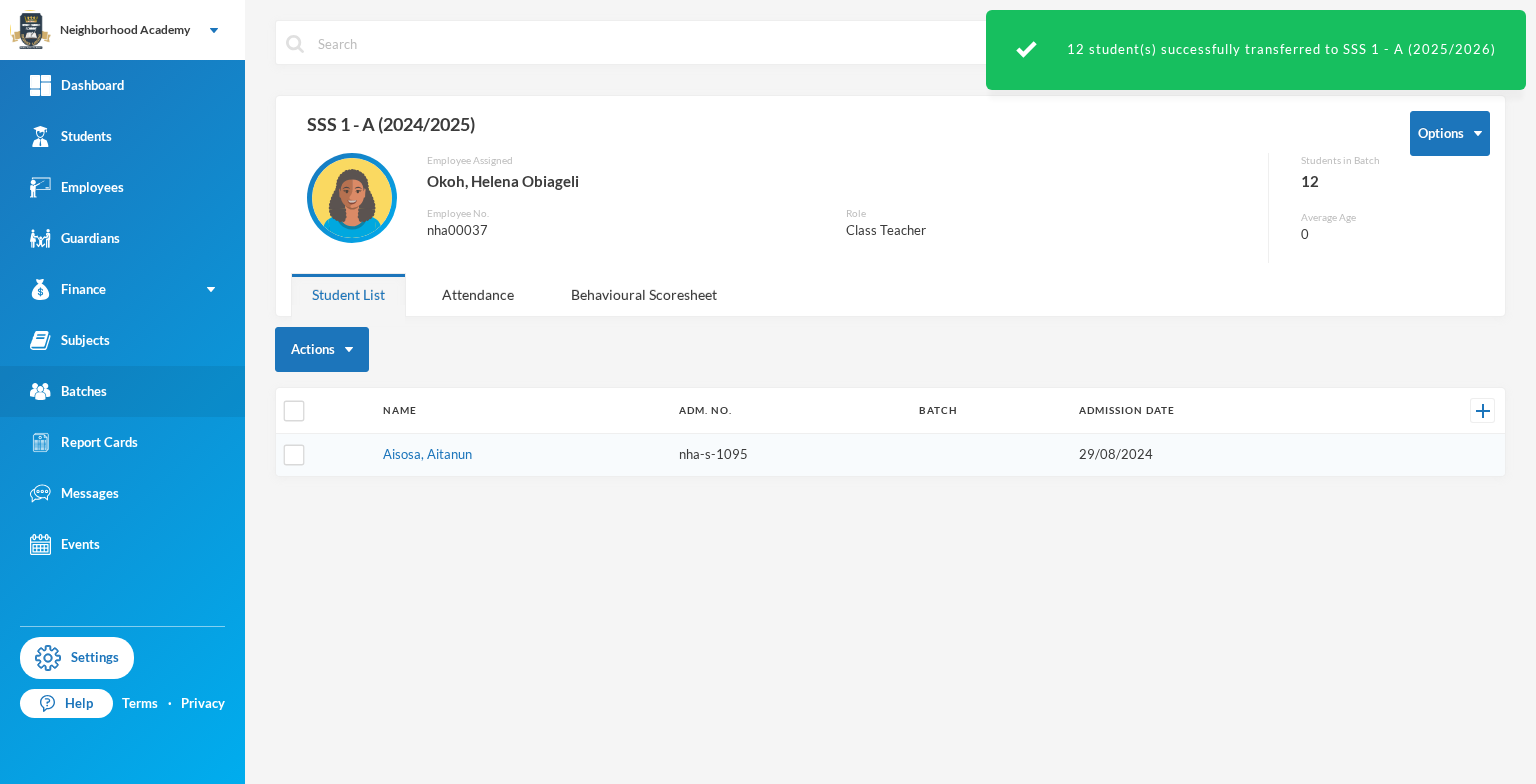 click on "Batches" at bounding box center (68, 391) 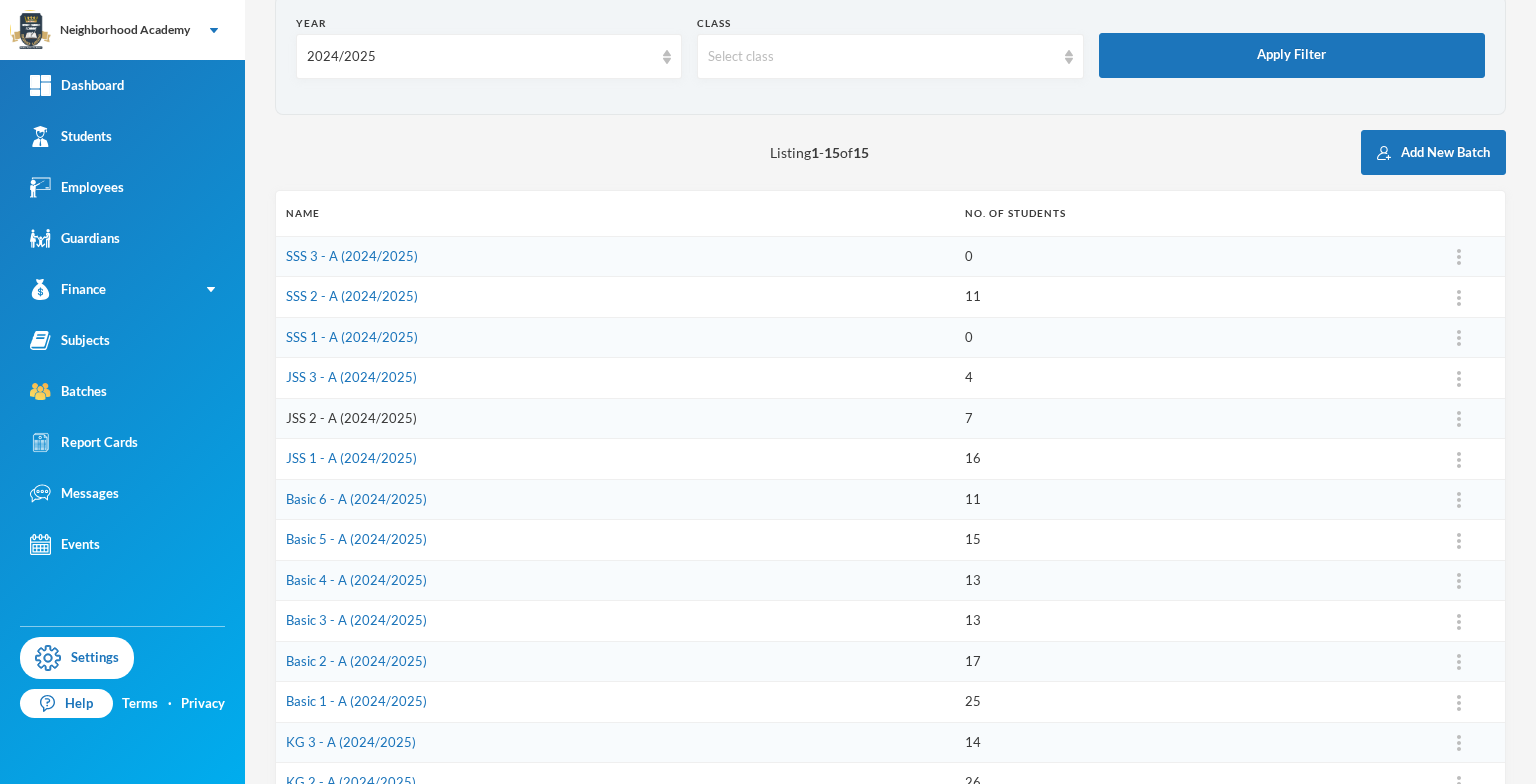 scroll, scrollTop: 0, scrollLeft: 0, axis: both 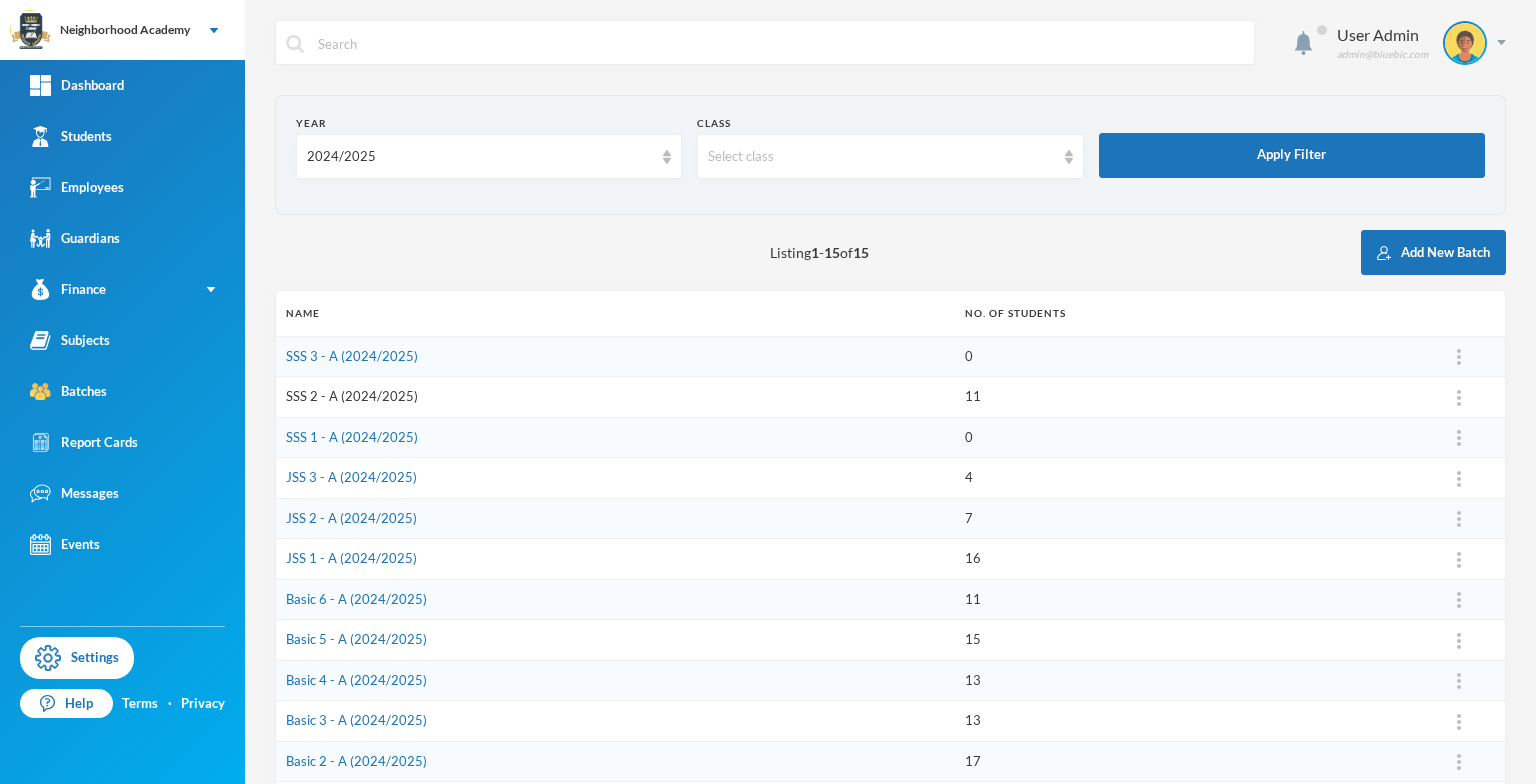 click on "SSS 2 - A (2024/2025)" at bounding box center [352, 396] 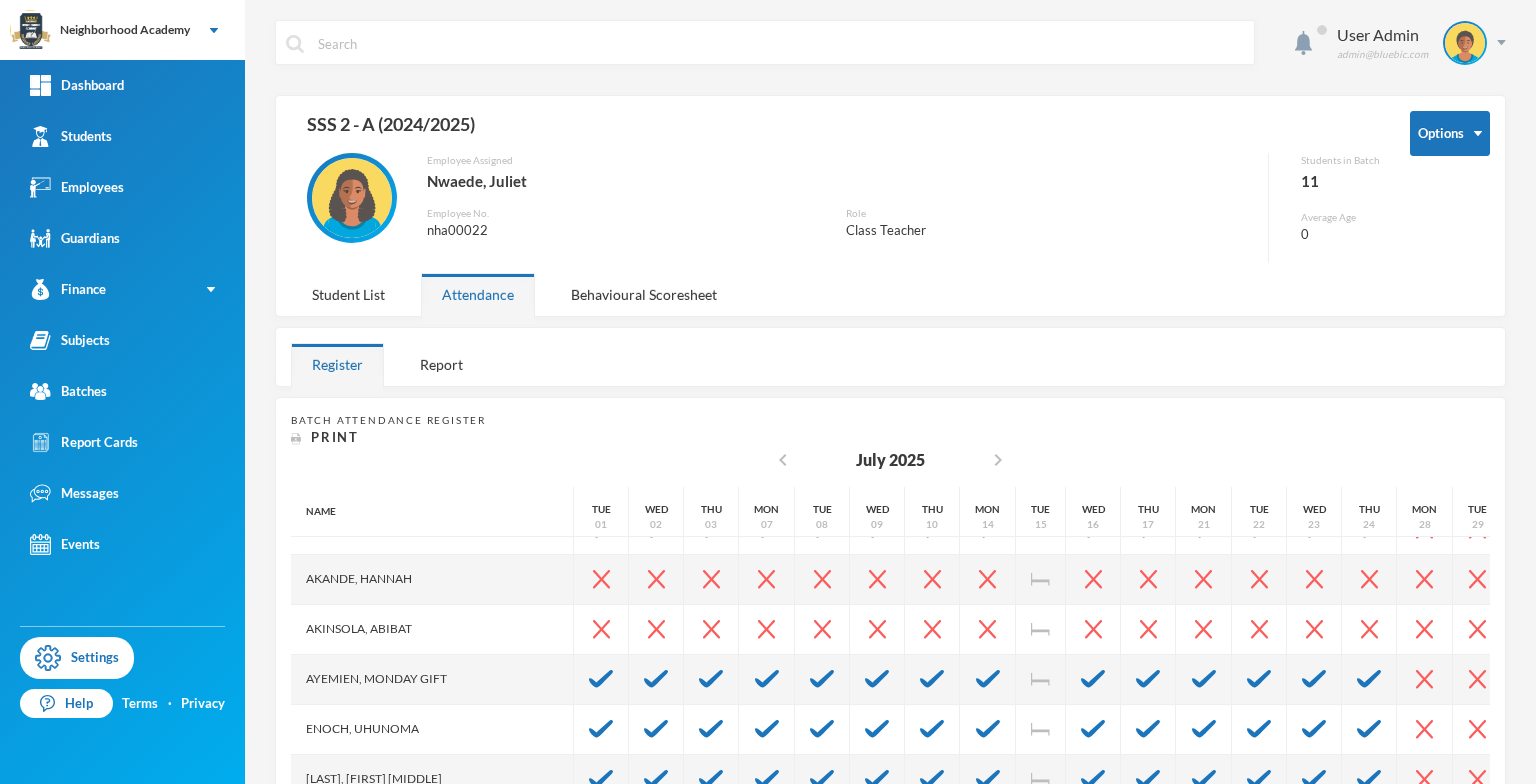 scroll, scrollTop: 0, scrollLeft: 0, axis: both 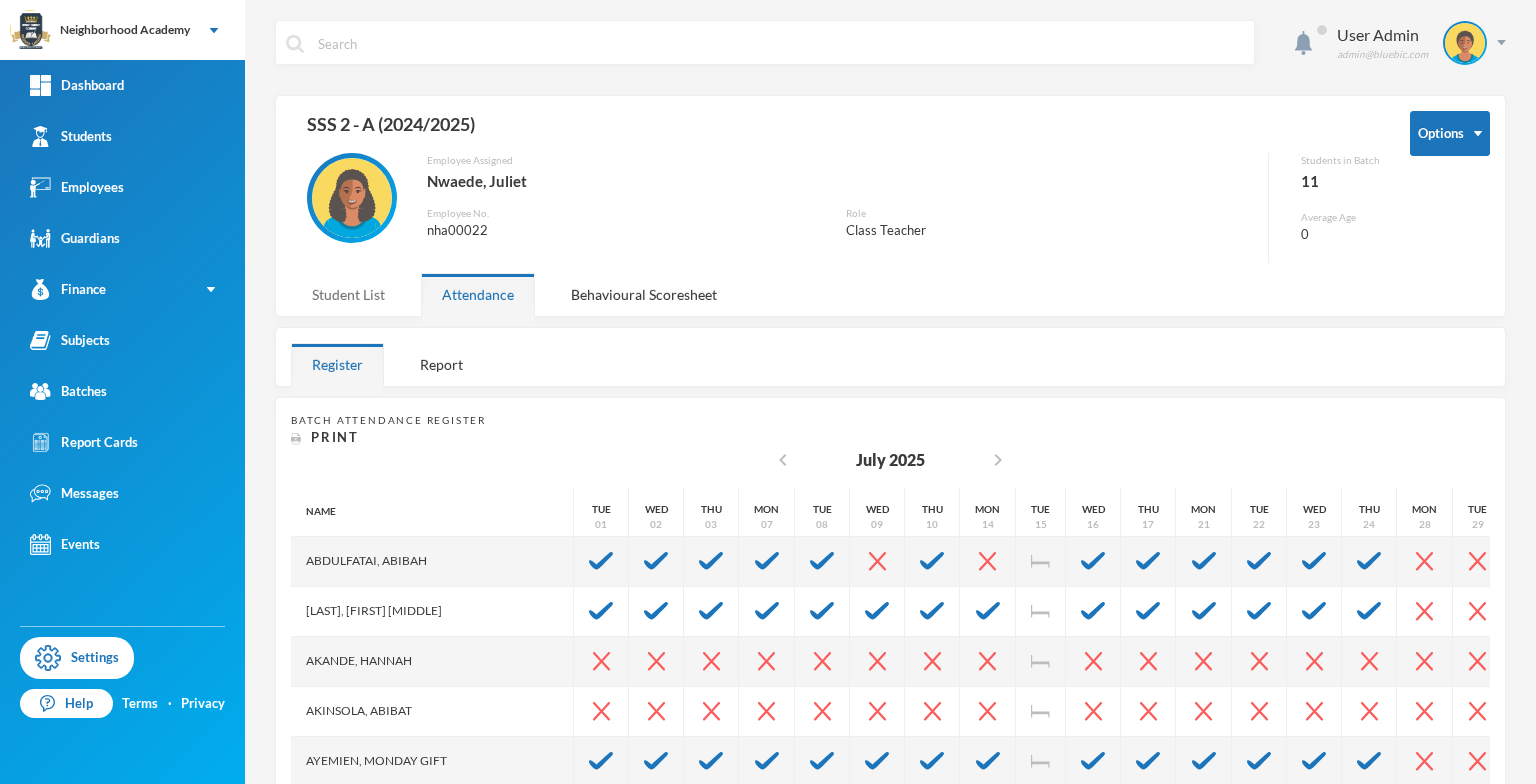 click on "Student List" at bounding box center [348, 294] 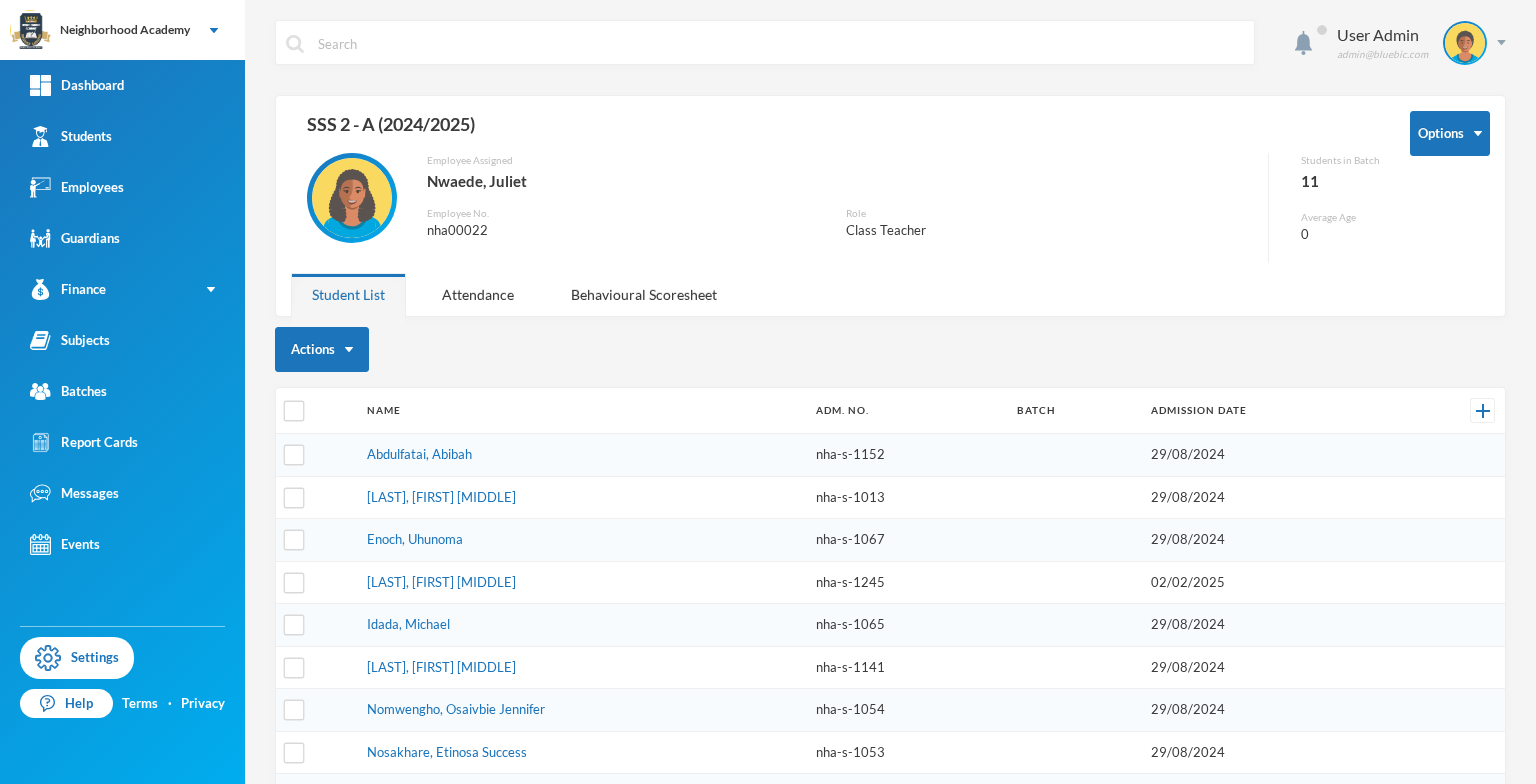 scroll, scrollTop: 100, scrollLeft: 0, axis: vertical 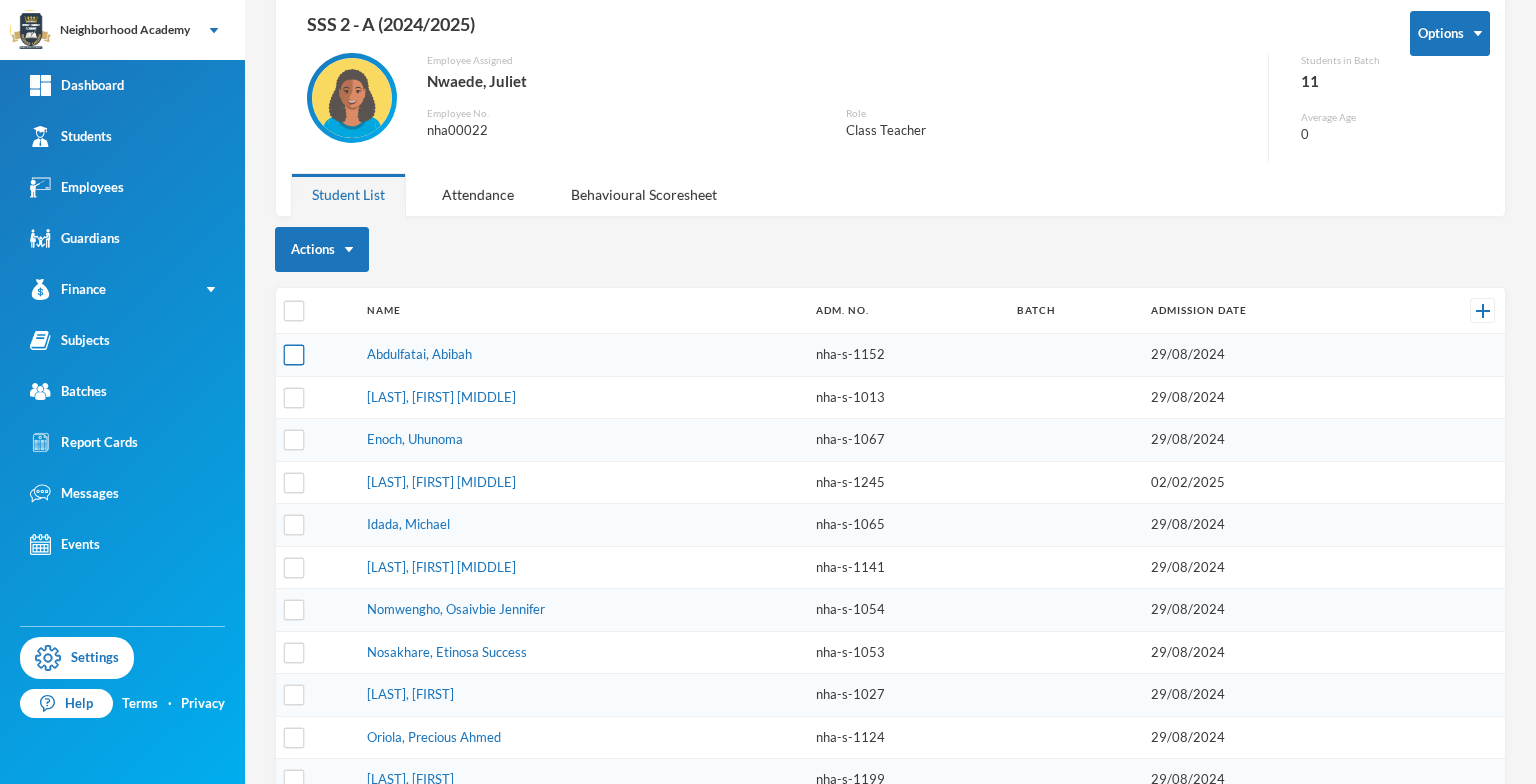 click at bounding box center [294, 355] 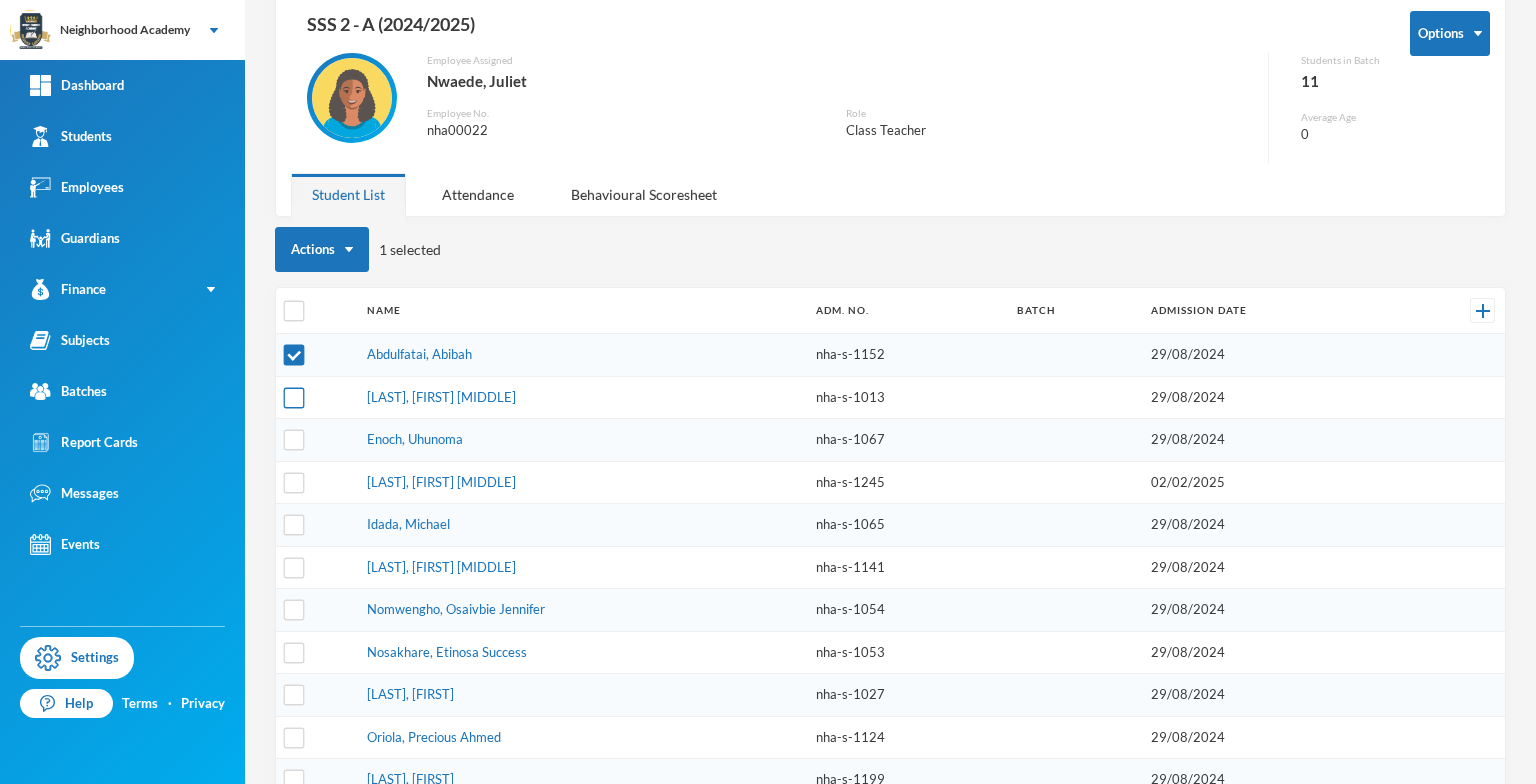 click at bounding box center (294, 397) 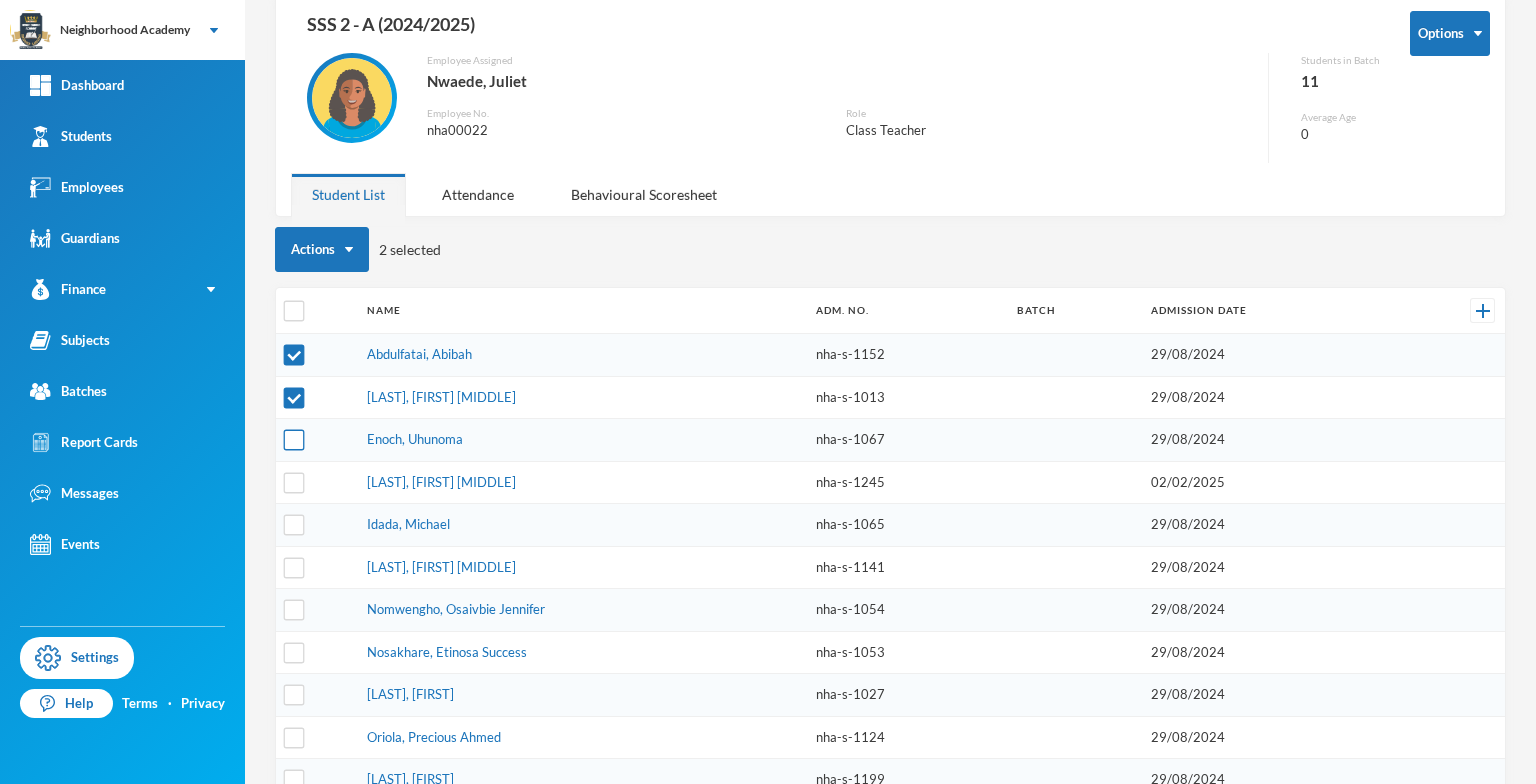 click at bounding box center (294, 440) 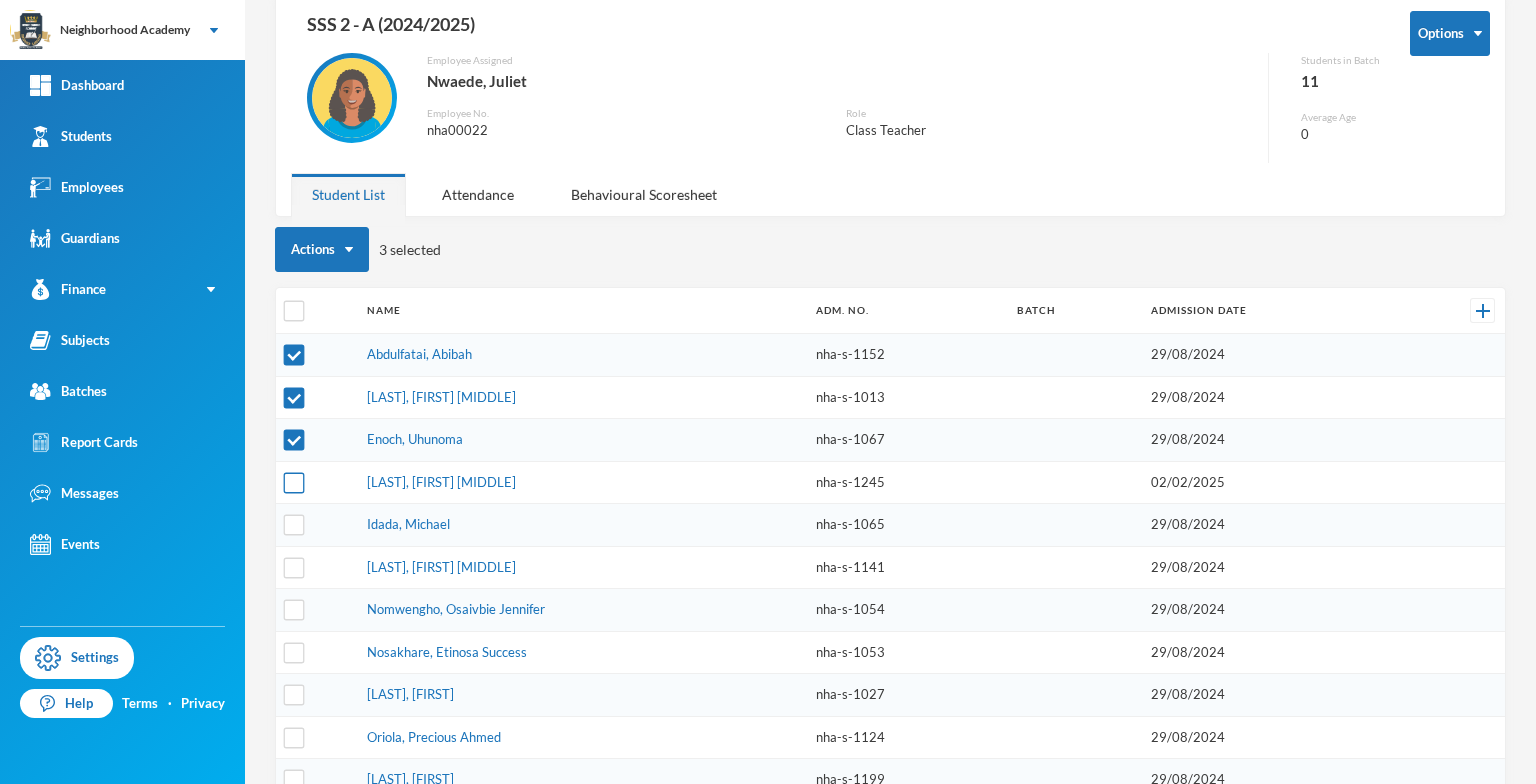 click at bounding box center (294, 482) 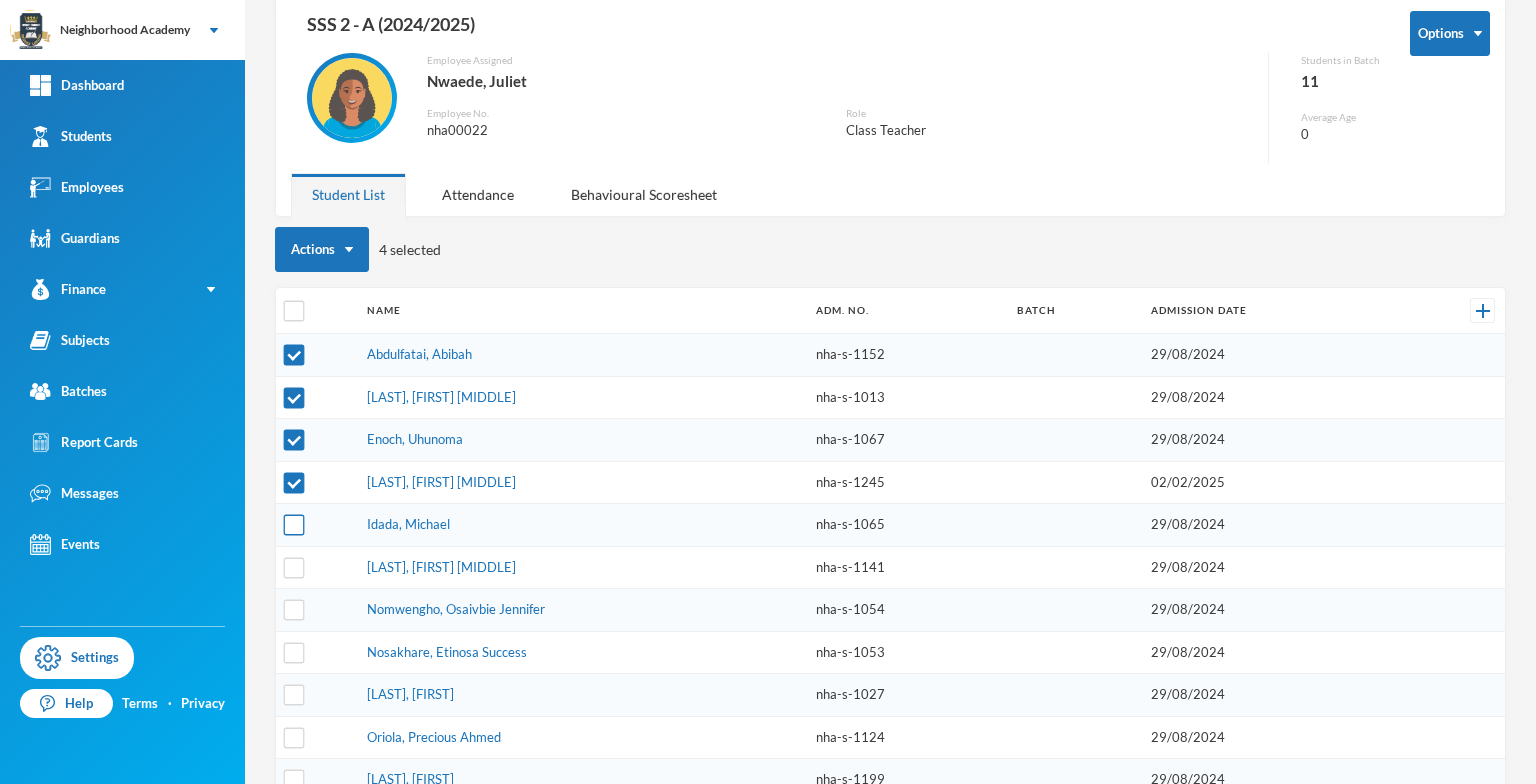 click at bounding box center (294, 525) 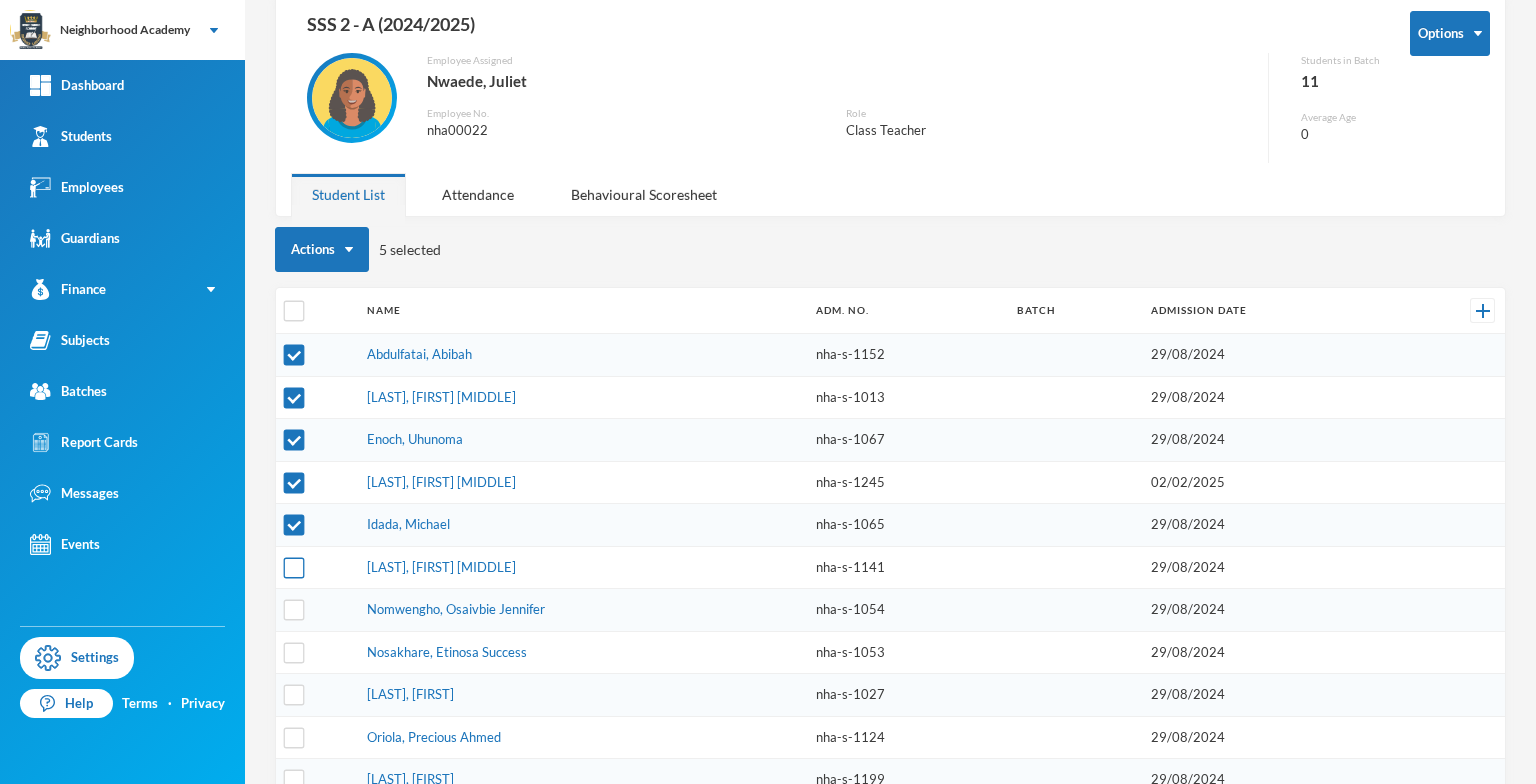 click at bounding box center [294, 567] 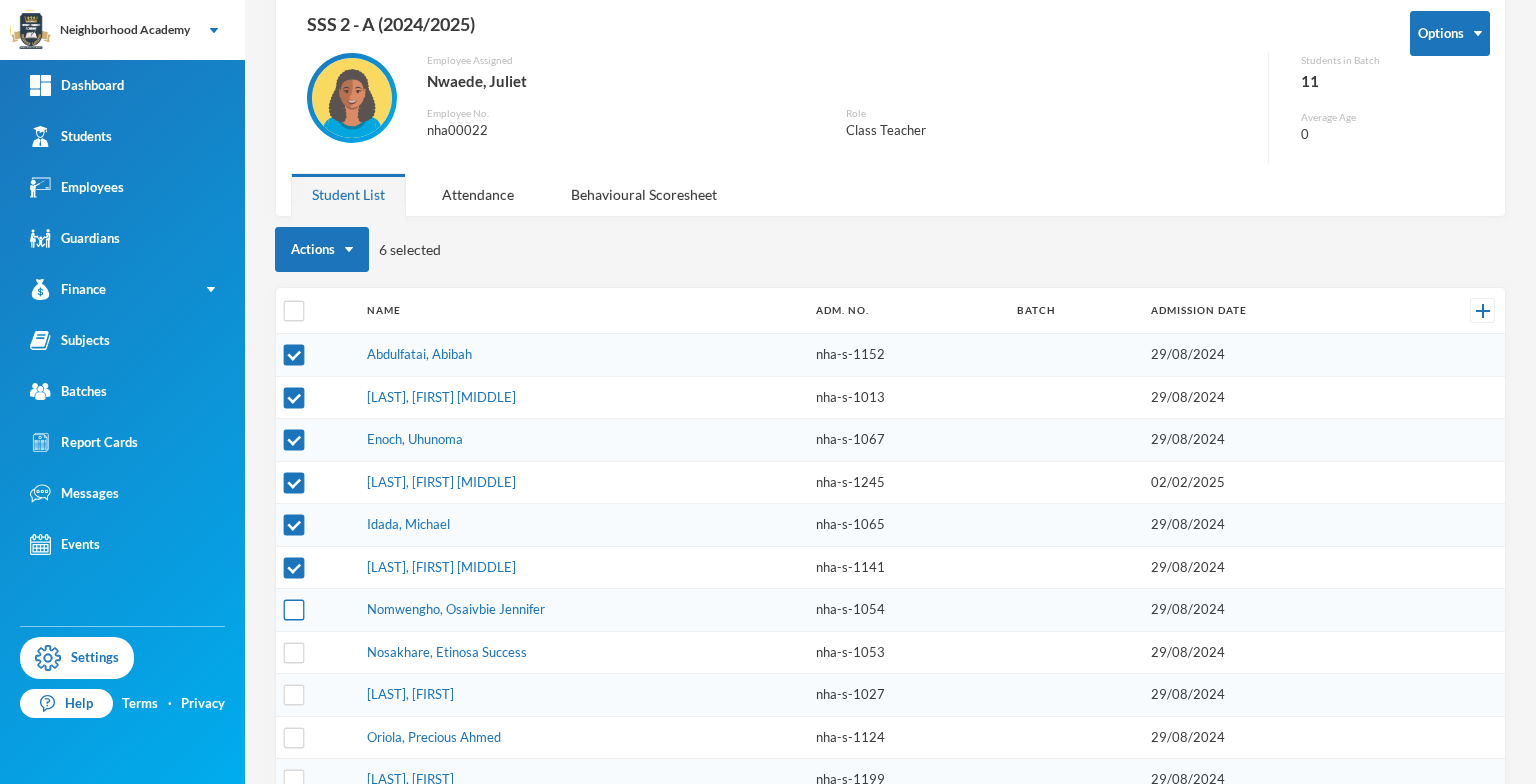 click at bounding box center [294, 610] 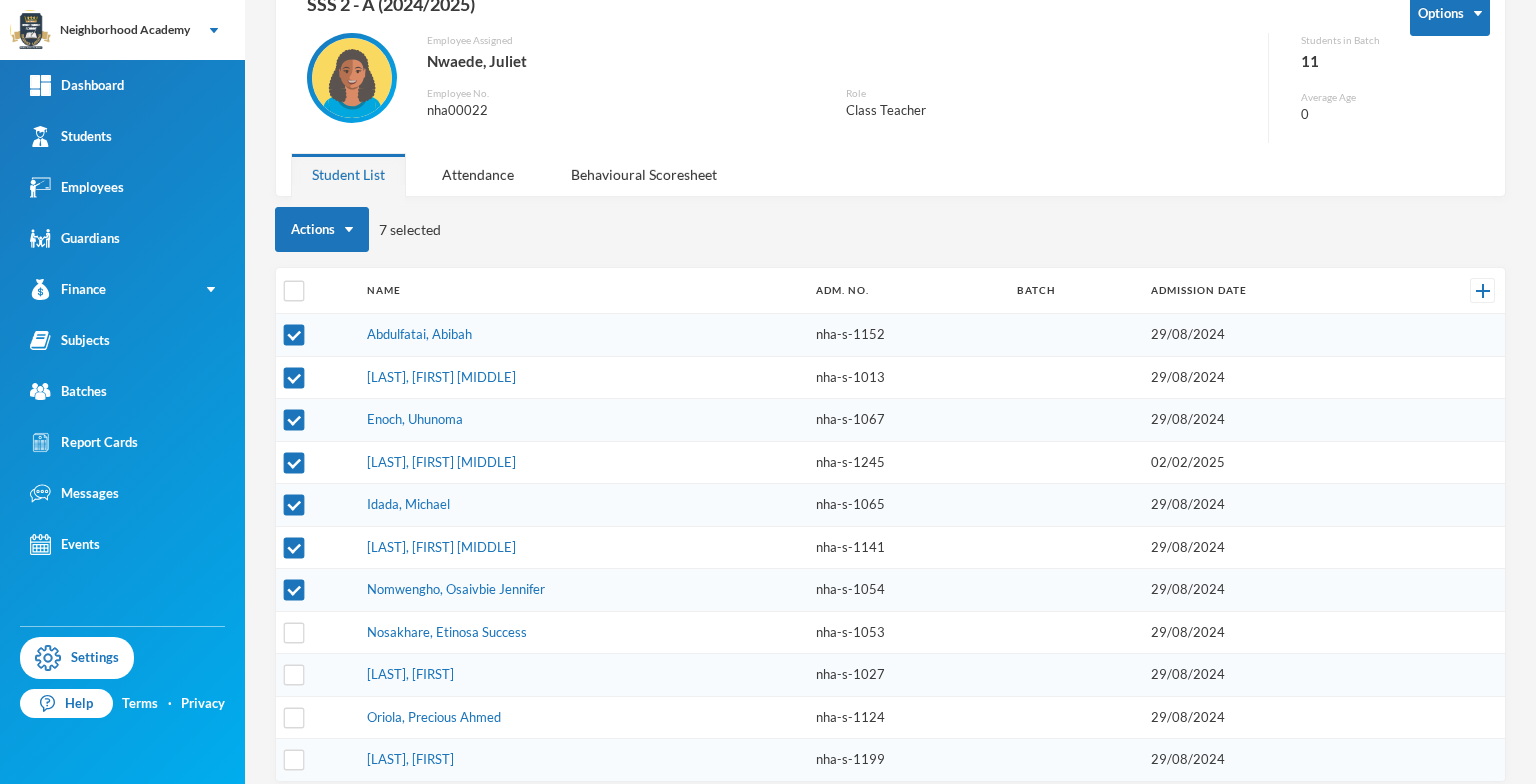 scroll, scrollTop: 128, scrollLeft: 0, axis: vertical 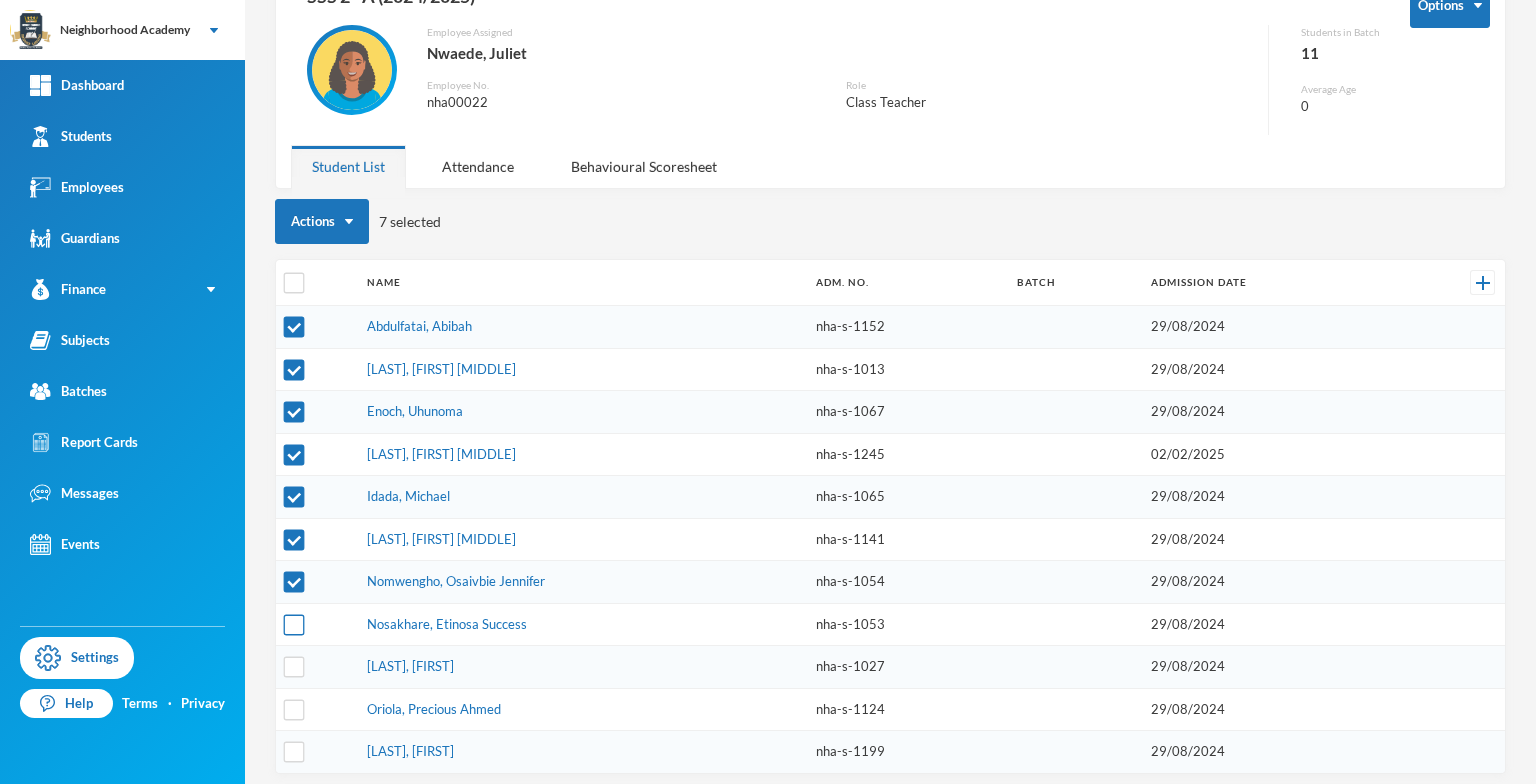 click at bounding box center (294, 624) 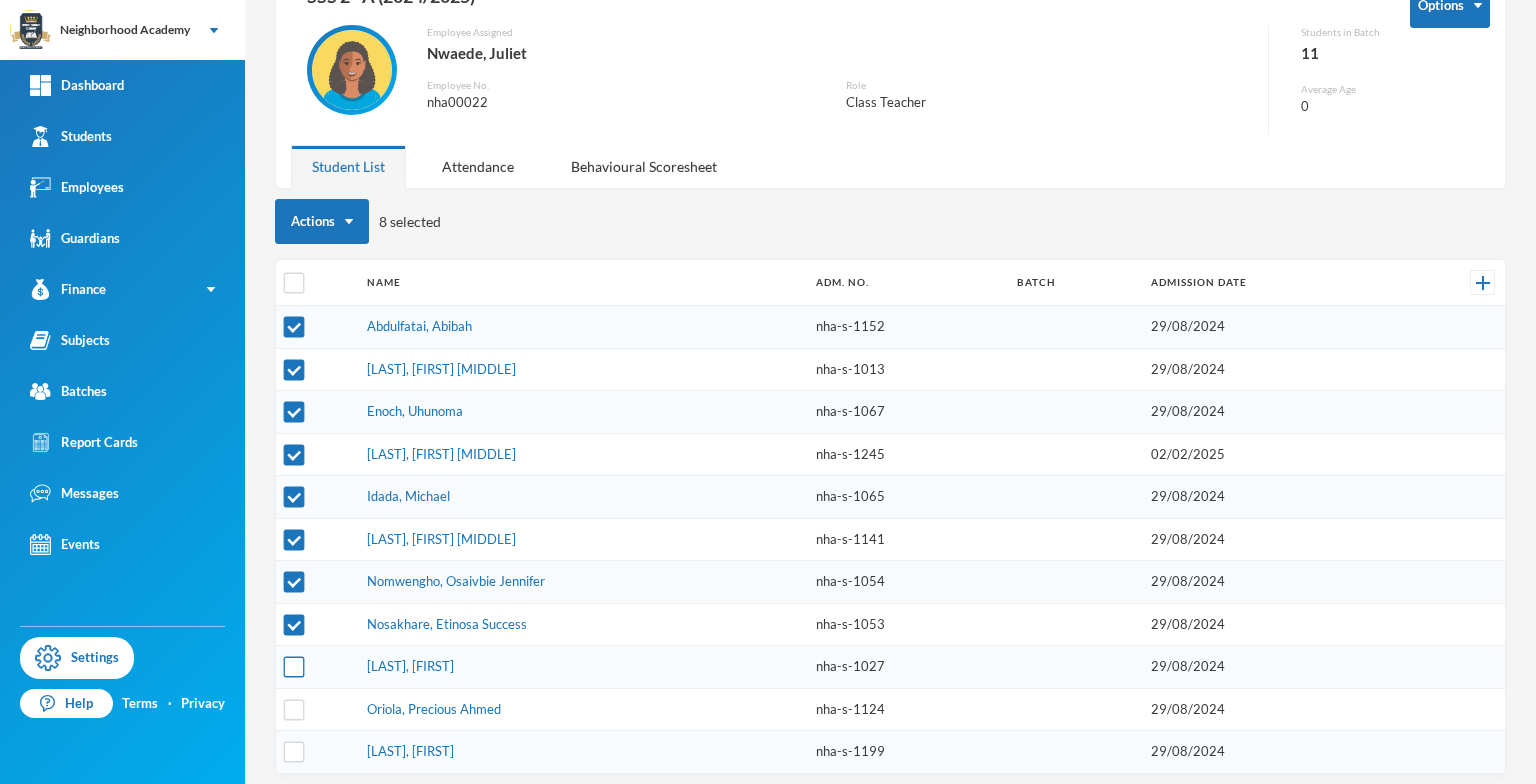 click at bounding box center (294, 667) 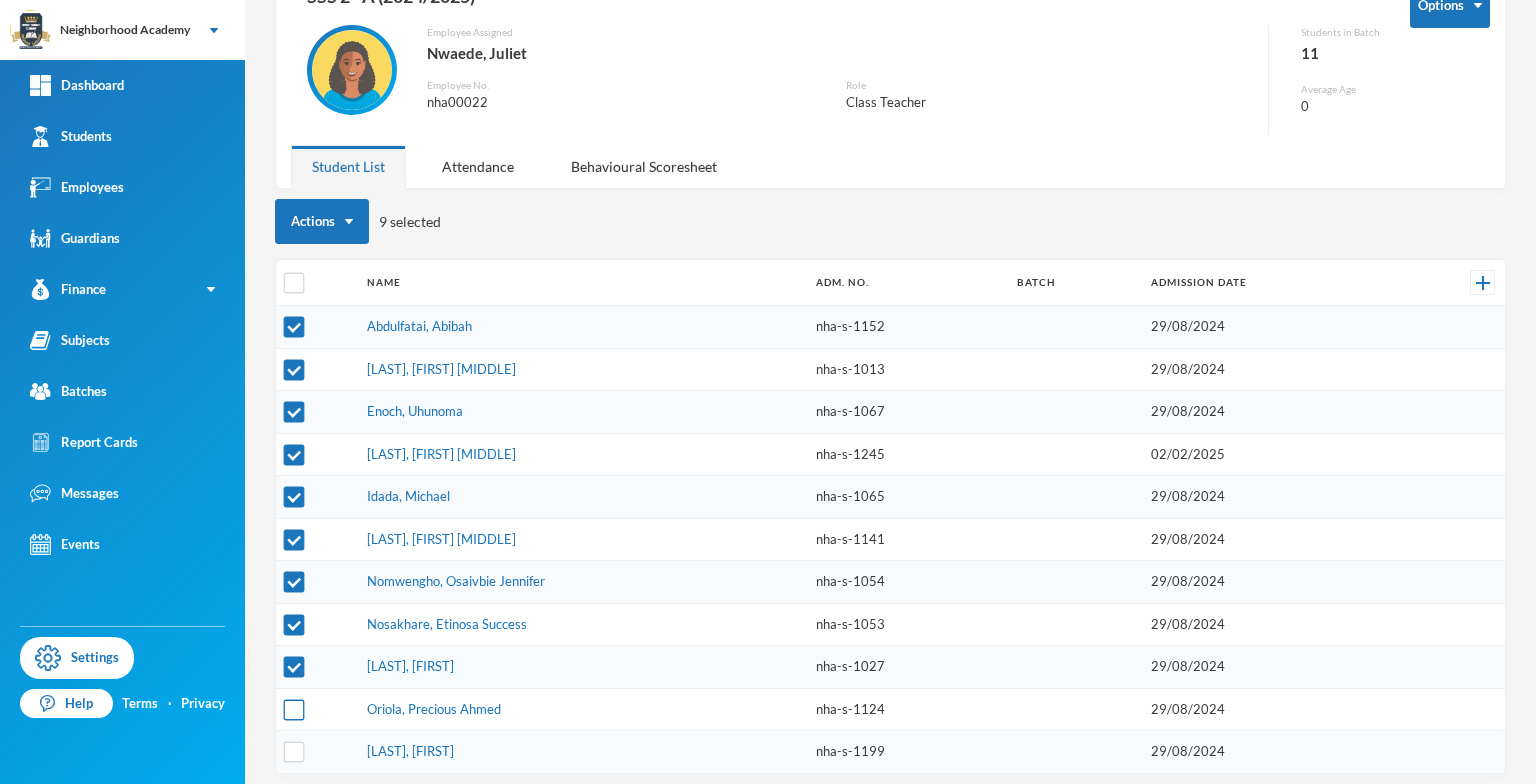 click at bounding box center [294, 709] 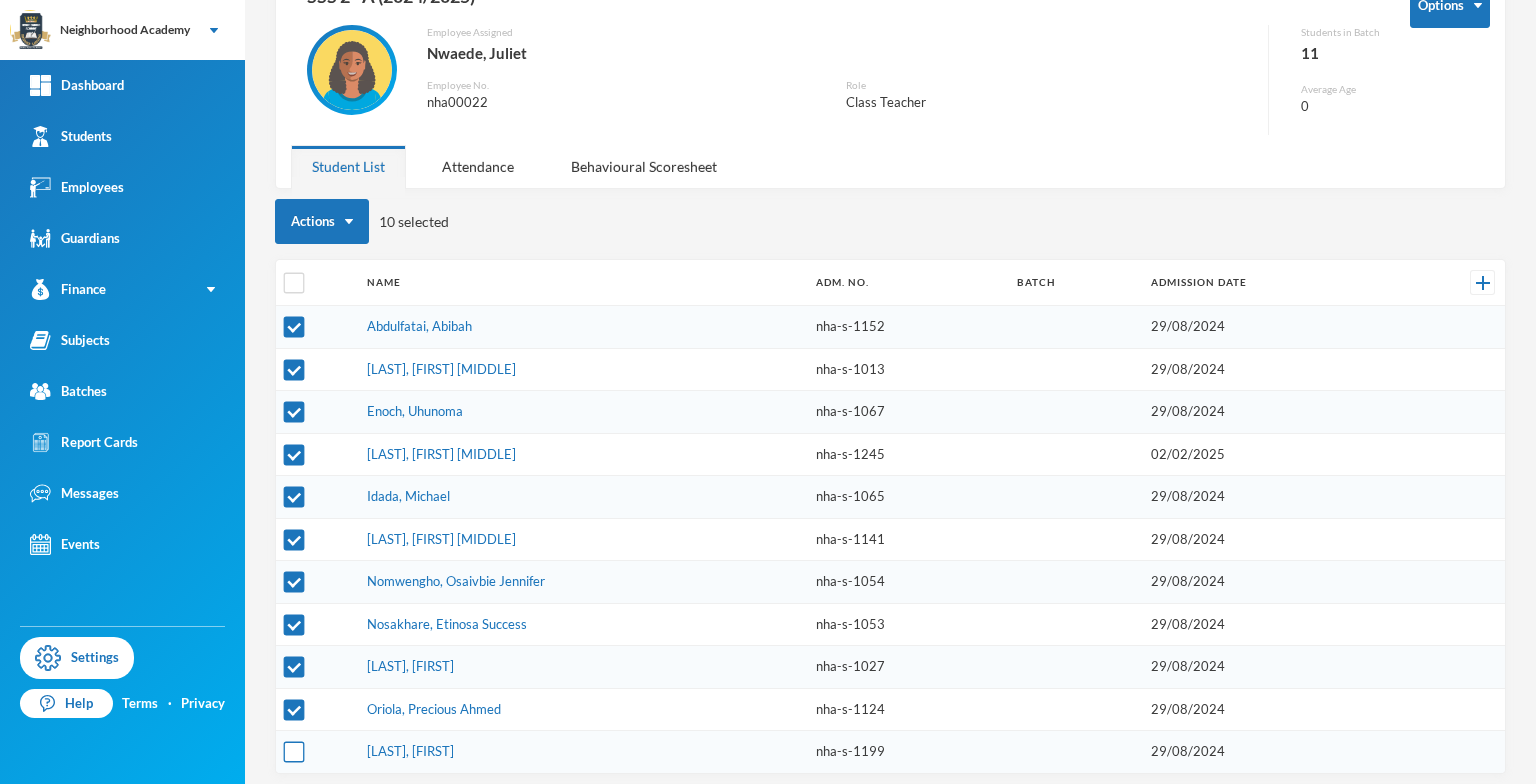click at bounding box center [294, 752] 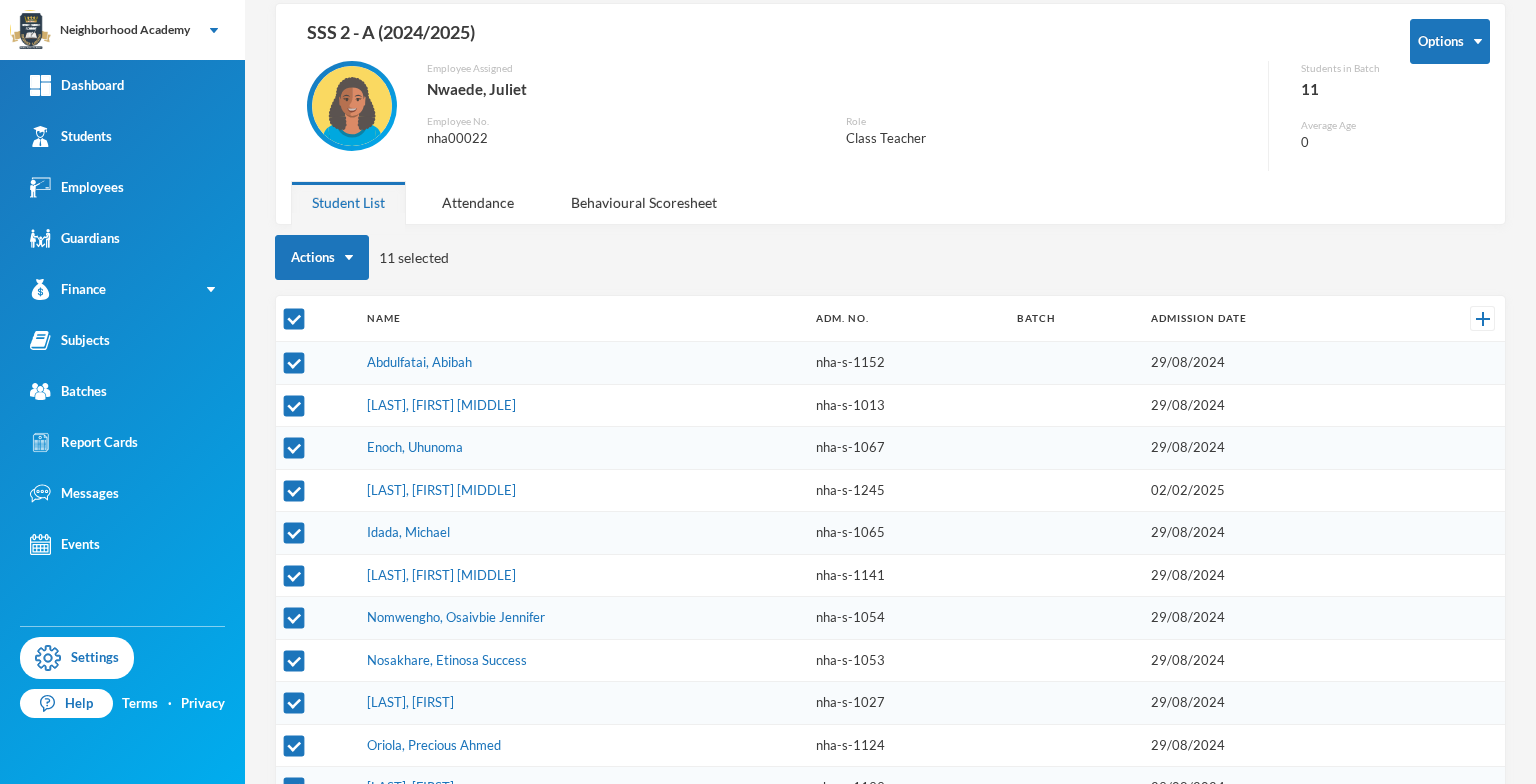 scroll, scrollTop: 28, scrollLeft: 0, axis: vertical 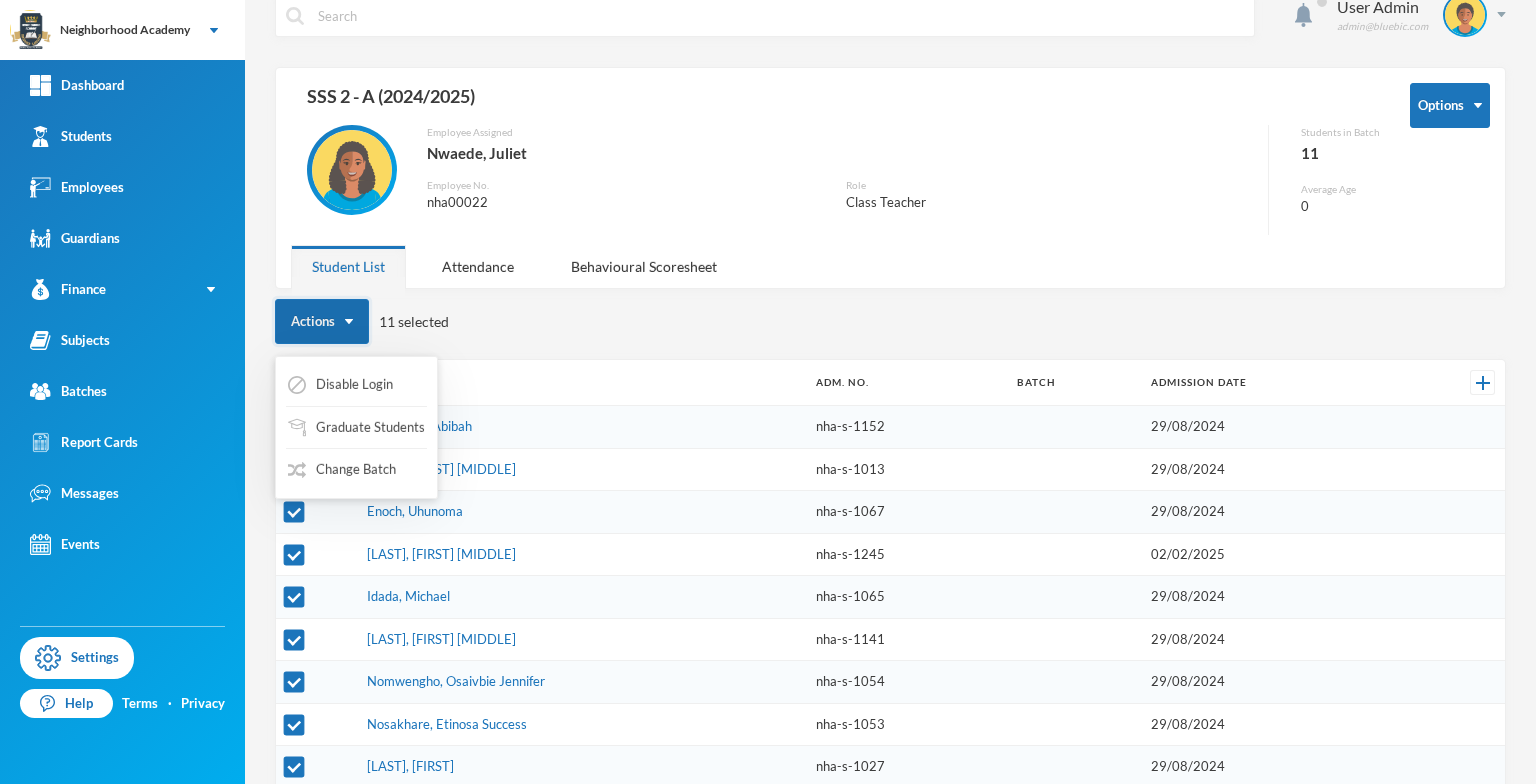 click on "Actions" at bounding box center (322, 321) 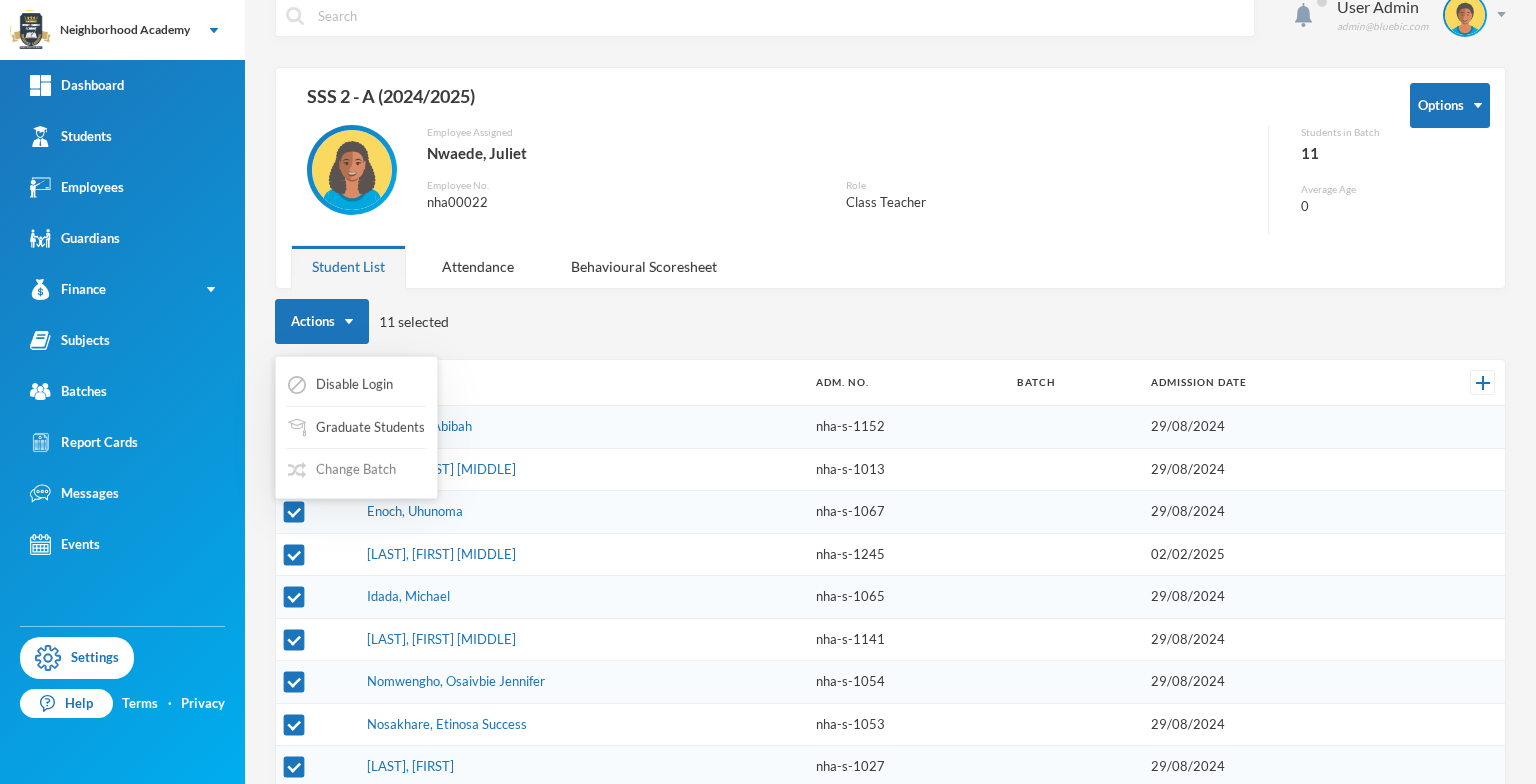 click on "Change Batch" at bounding box center (342, 470) 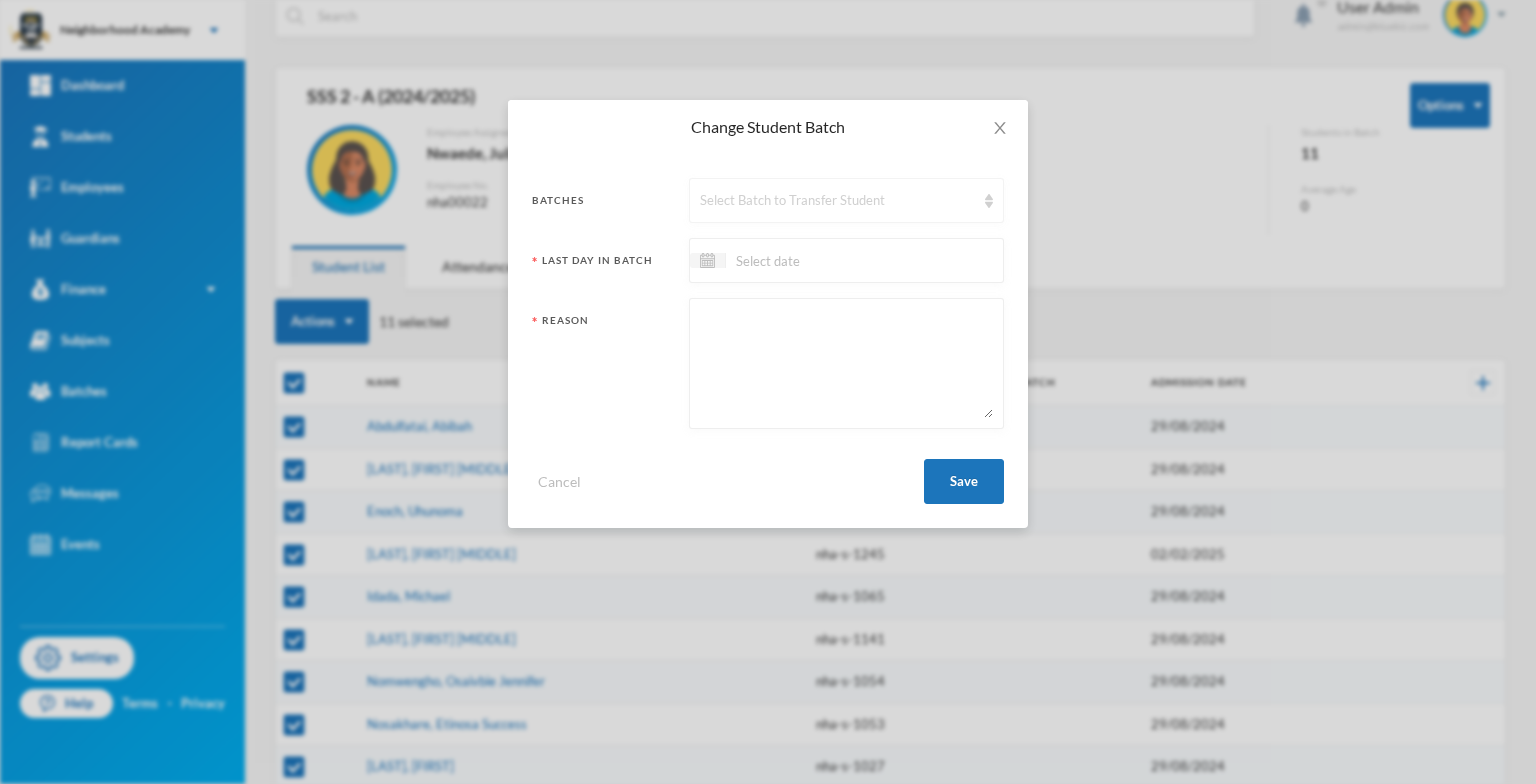 click at bounding box center [989, 201] 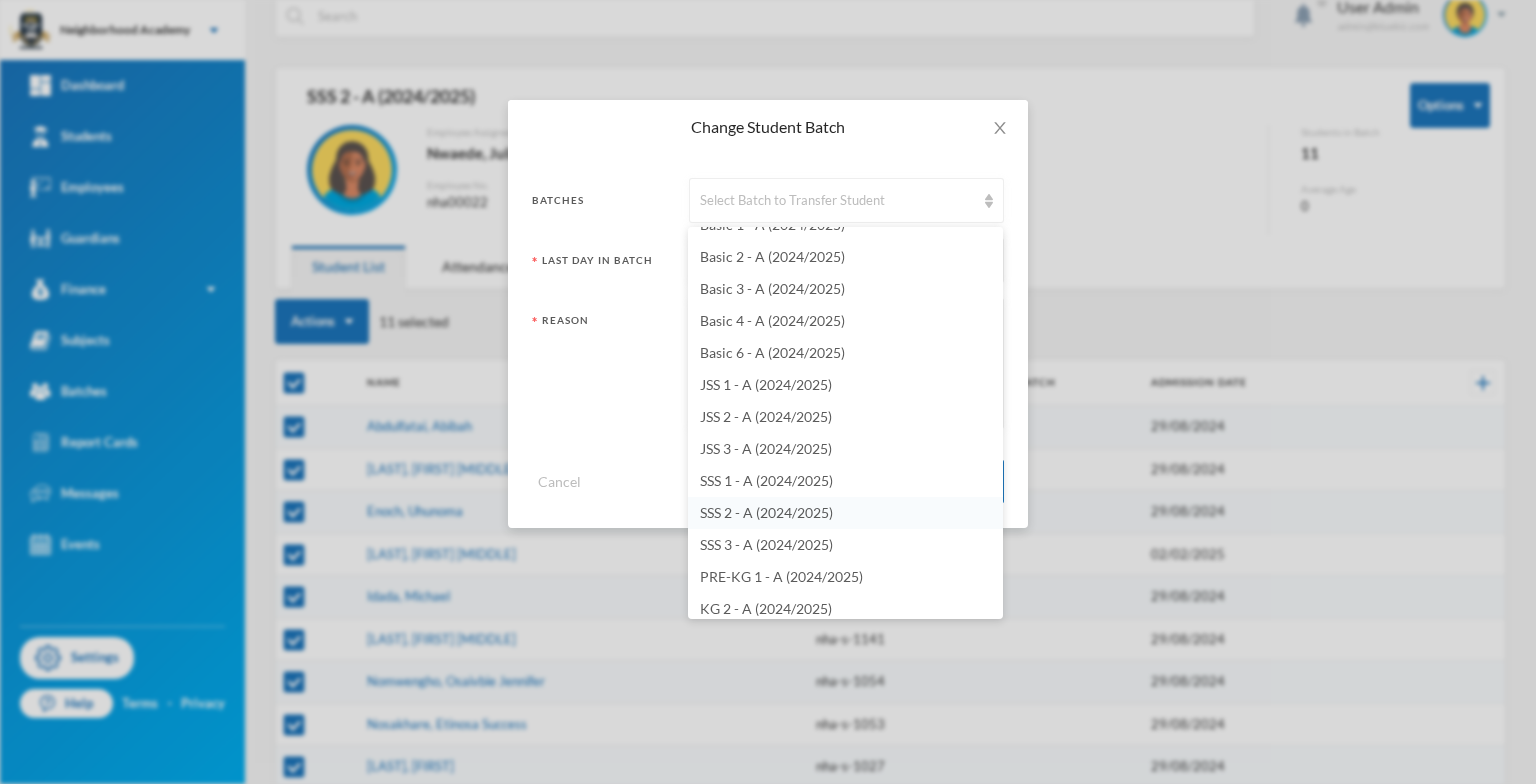 scroll, scrollTop: 300, scrollLeft: 0, axis: vertical 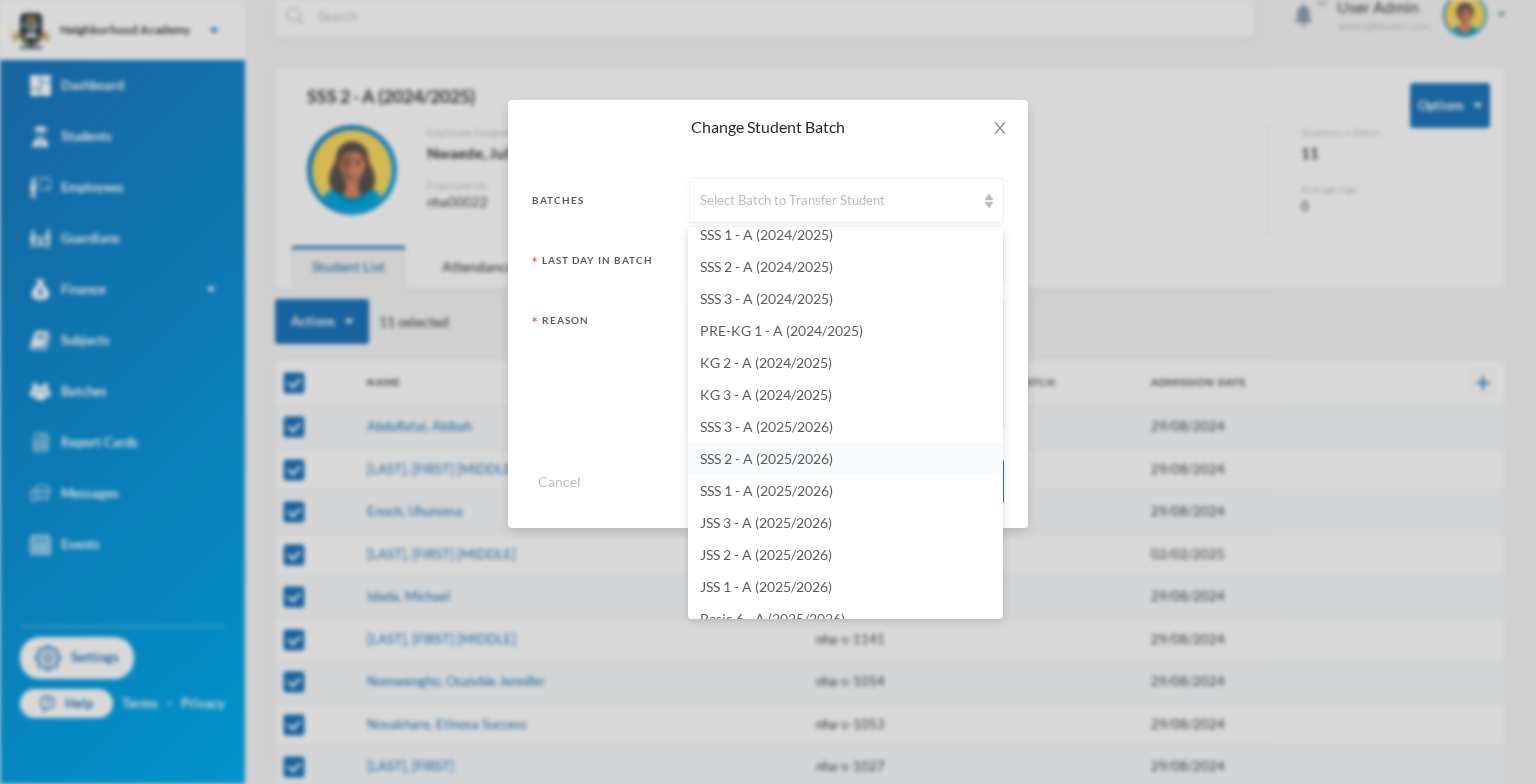 click on "SSS 2 - A (2025/2026)" at bounding box center [766, 458] 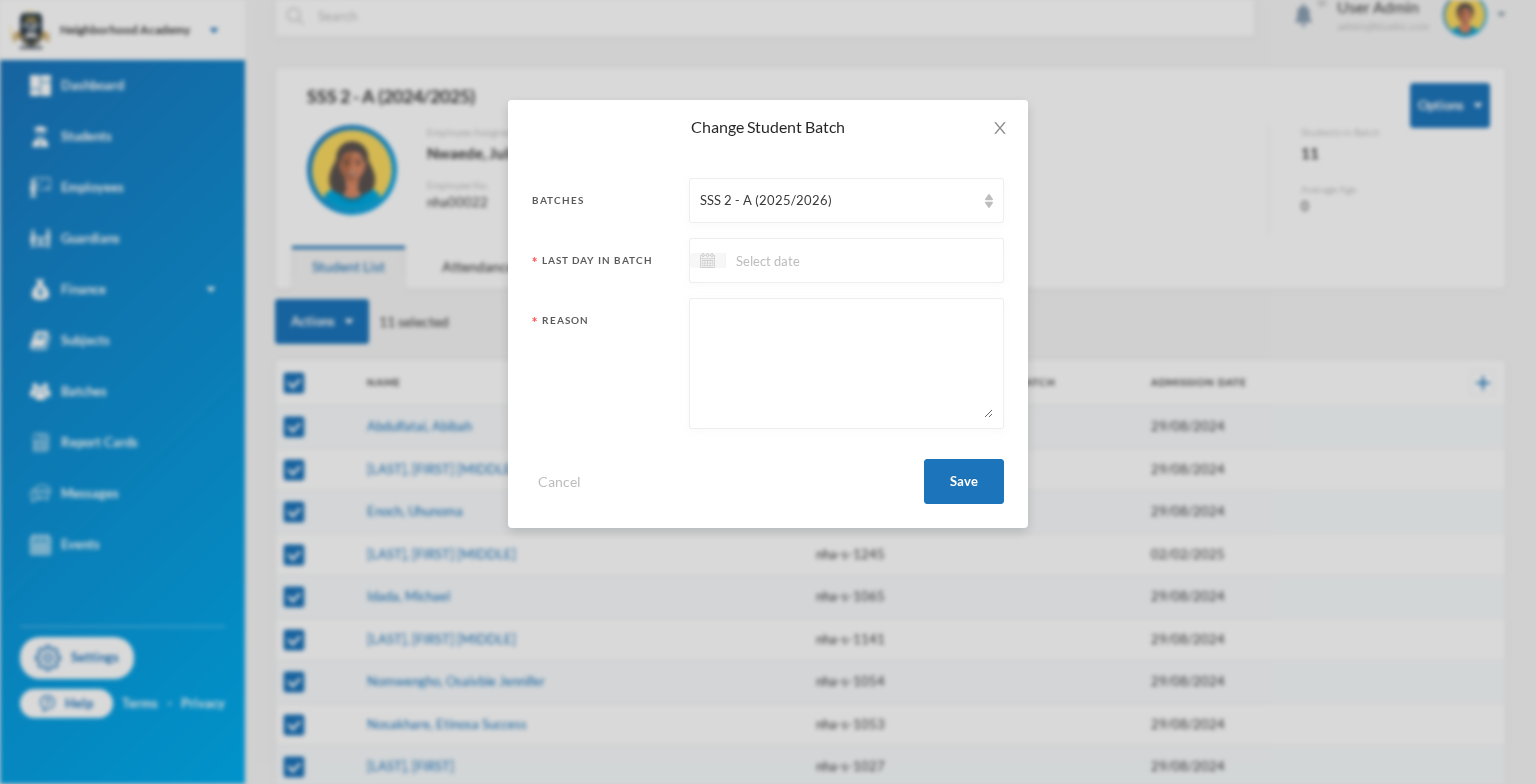 click at bounding box center [707, 260] 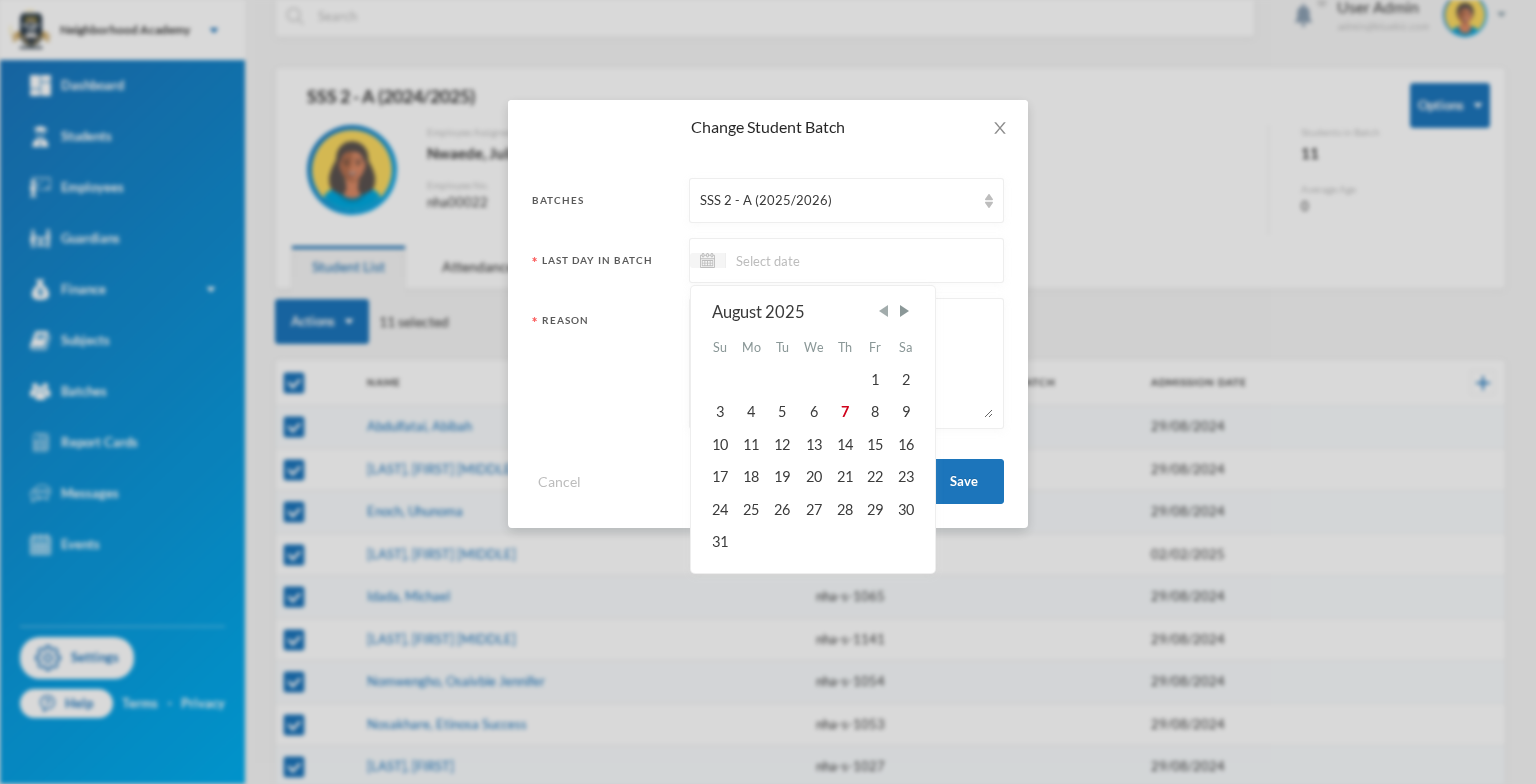 click at bounding box center (883, 311) 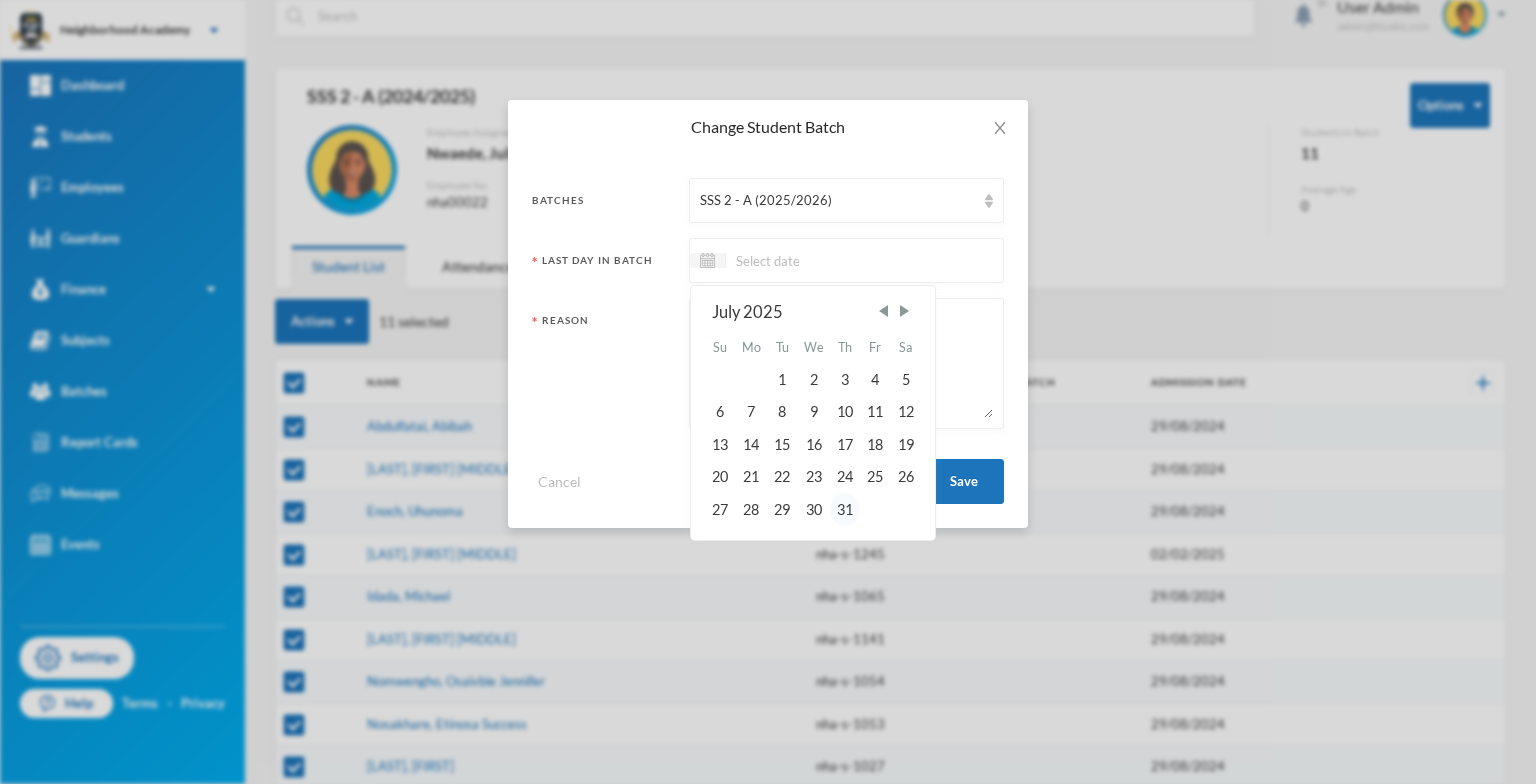click on "31" at bounding box center (845, 509) 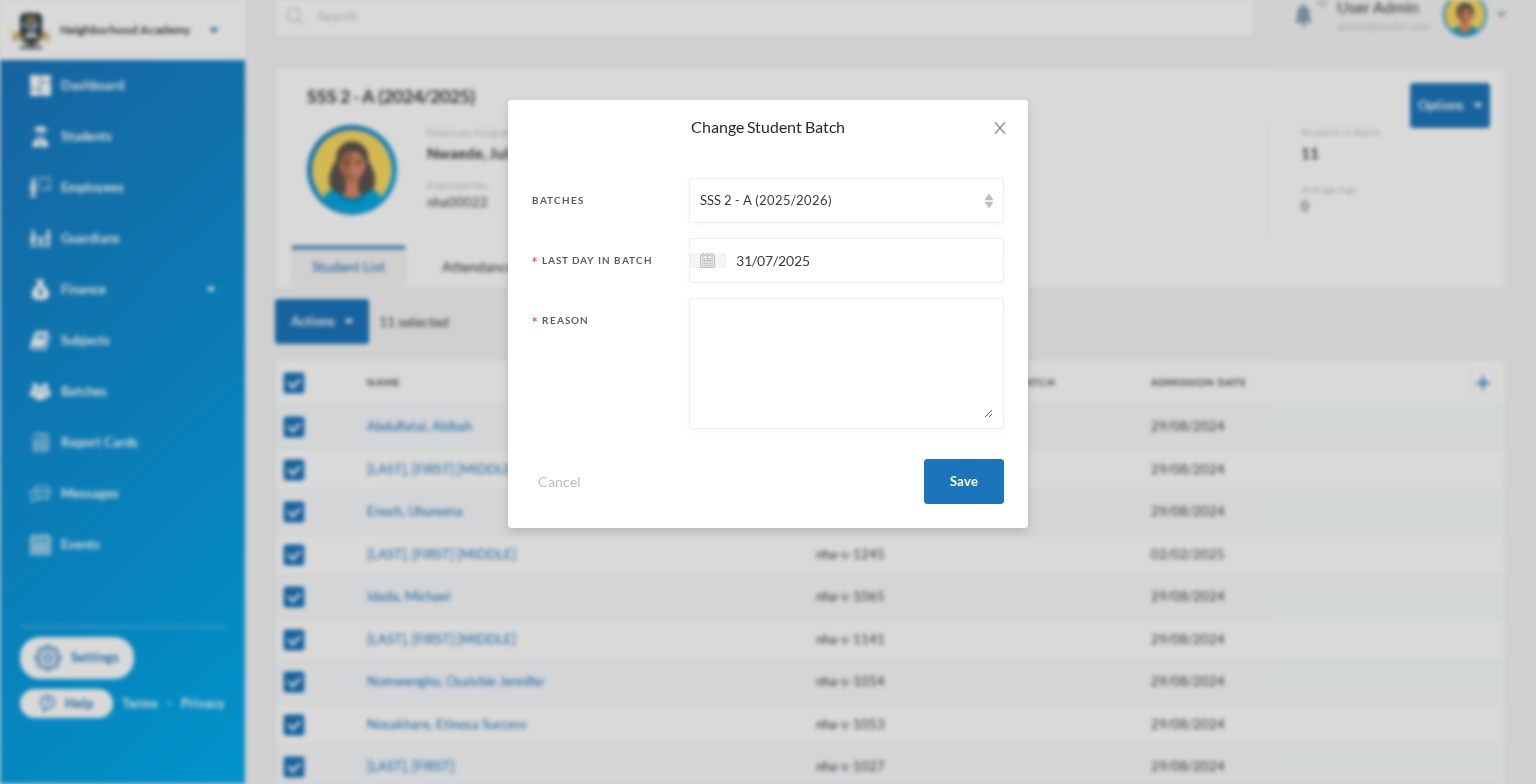 click at bounding box center [846, 363] 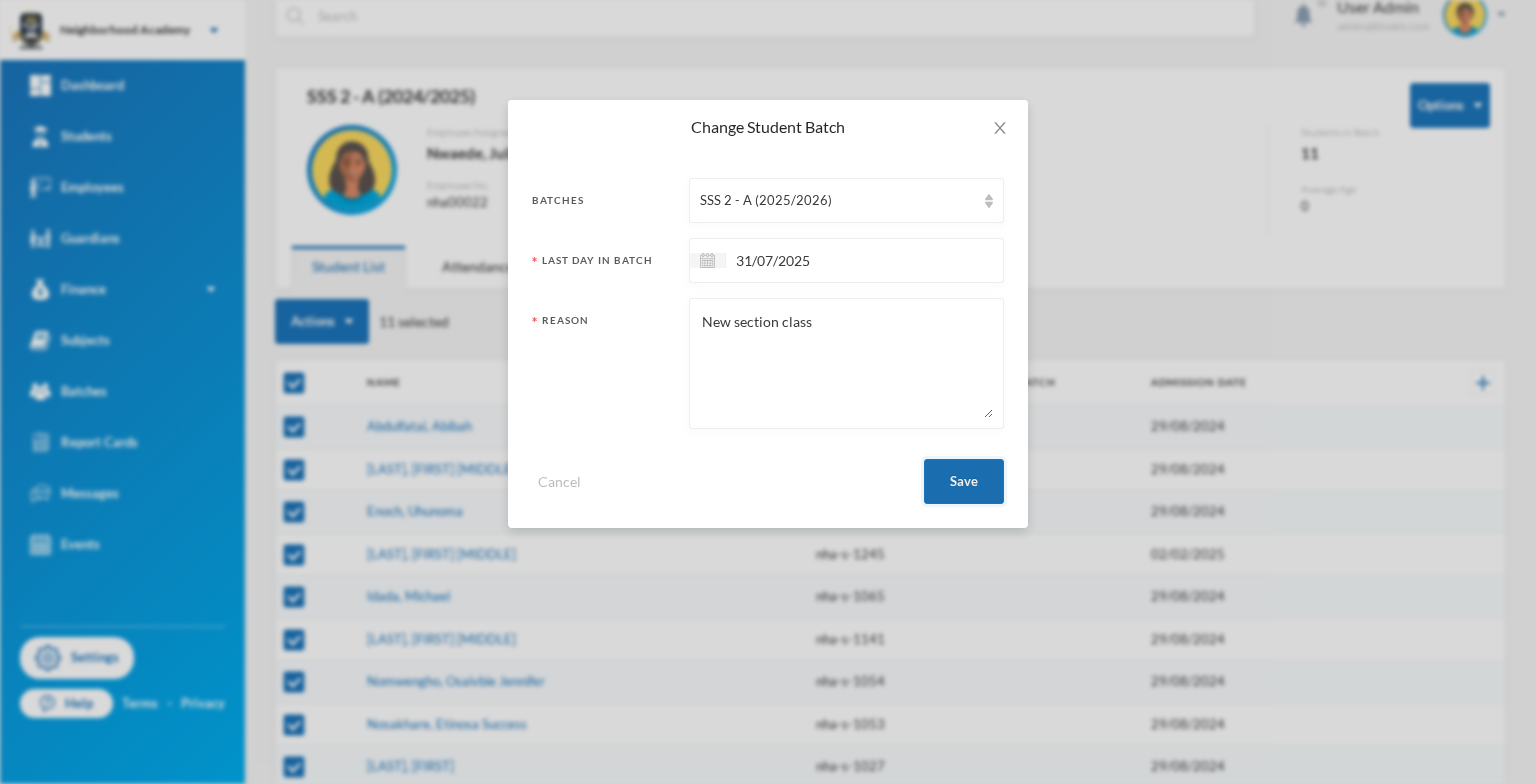type on "New section class" 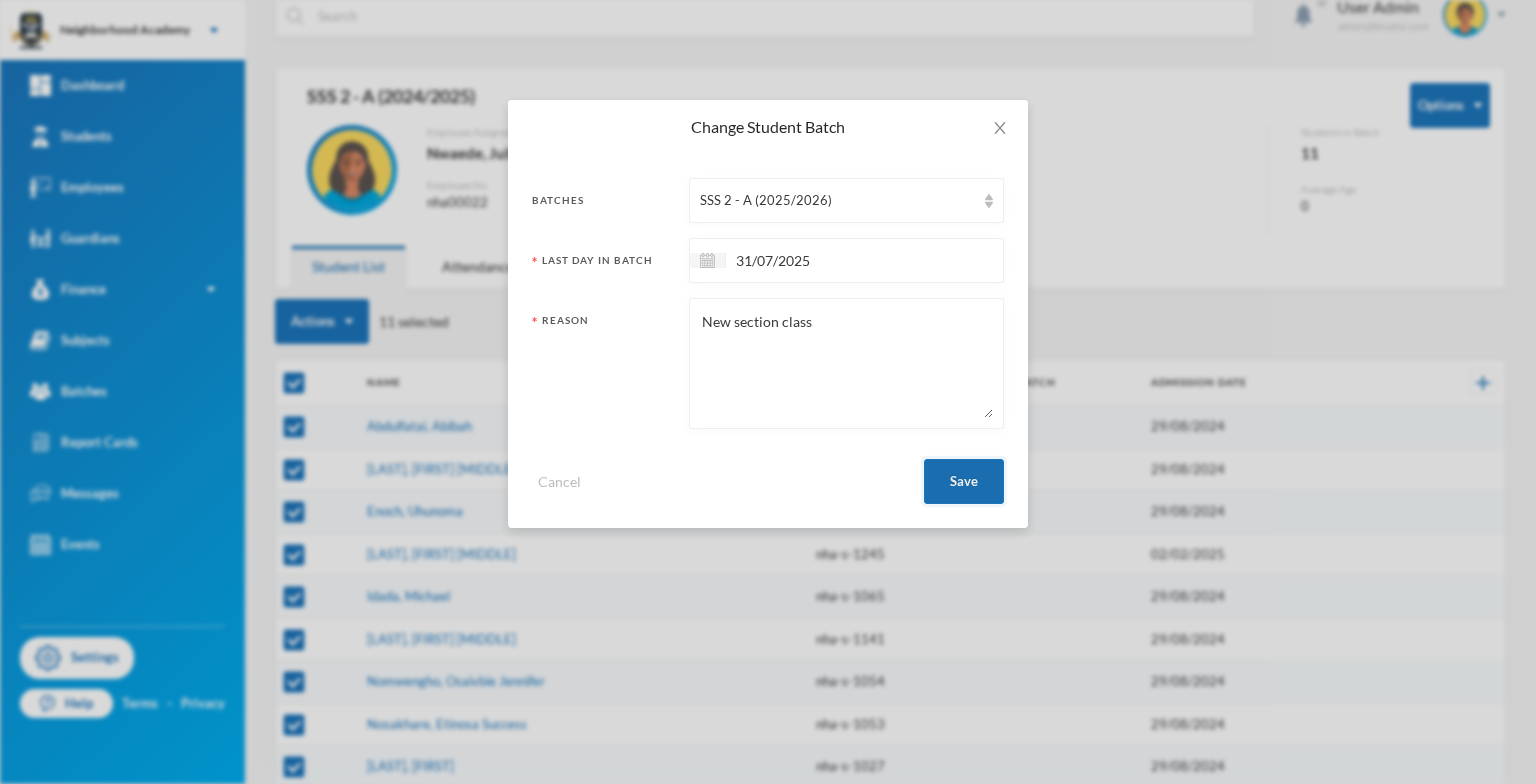 click on "Save" at bounding box center (964, 481) 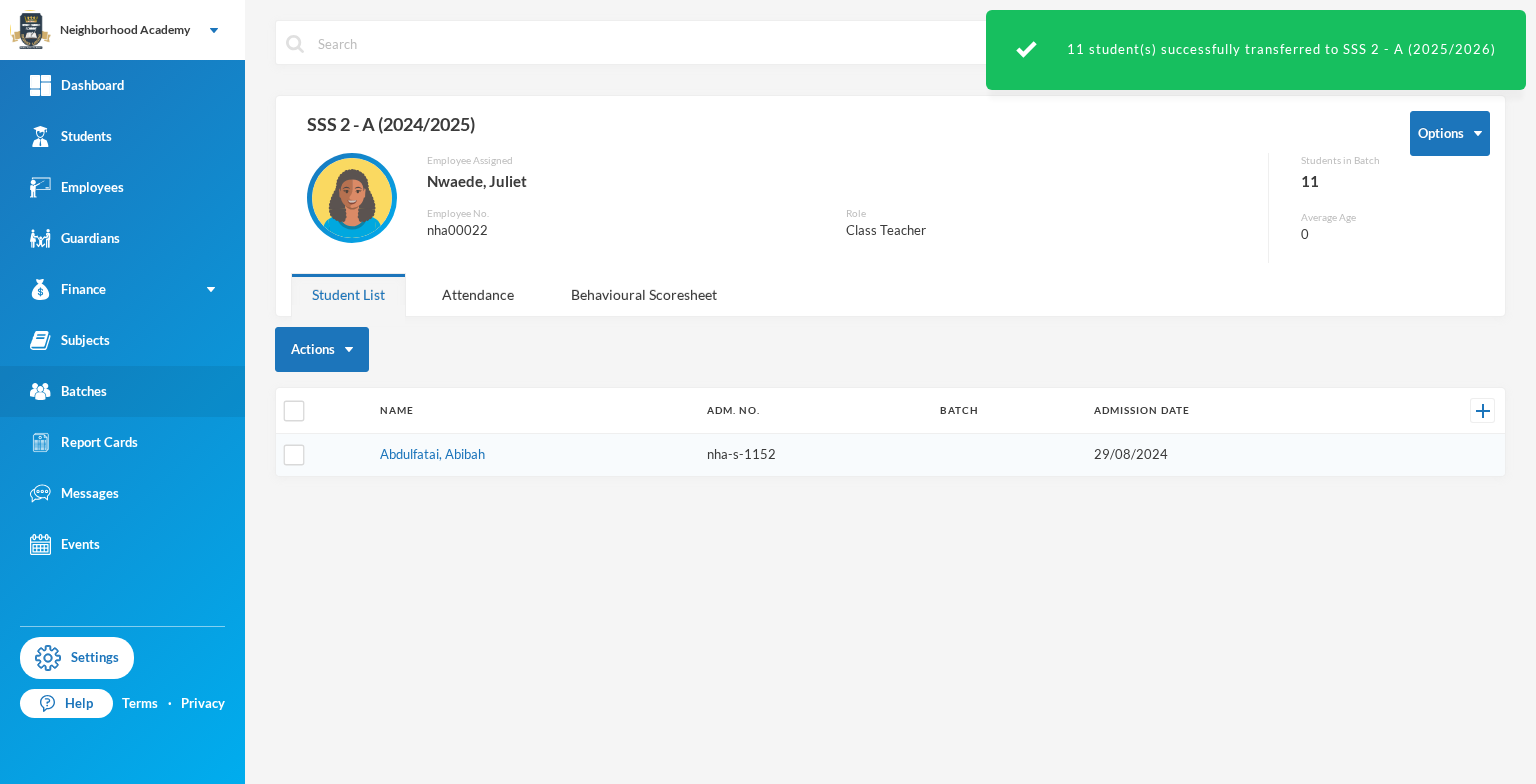click on "Batches" at bounding box center [122, 391] 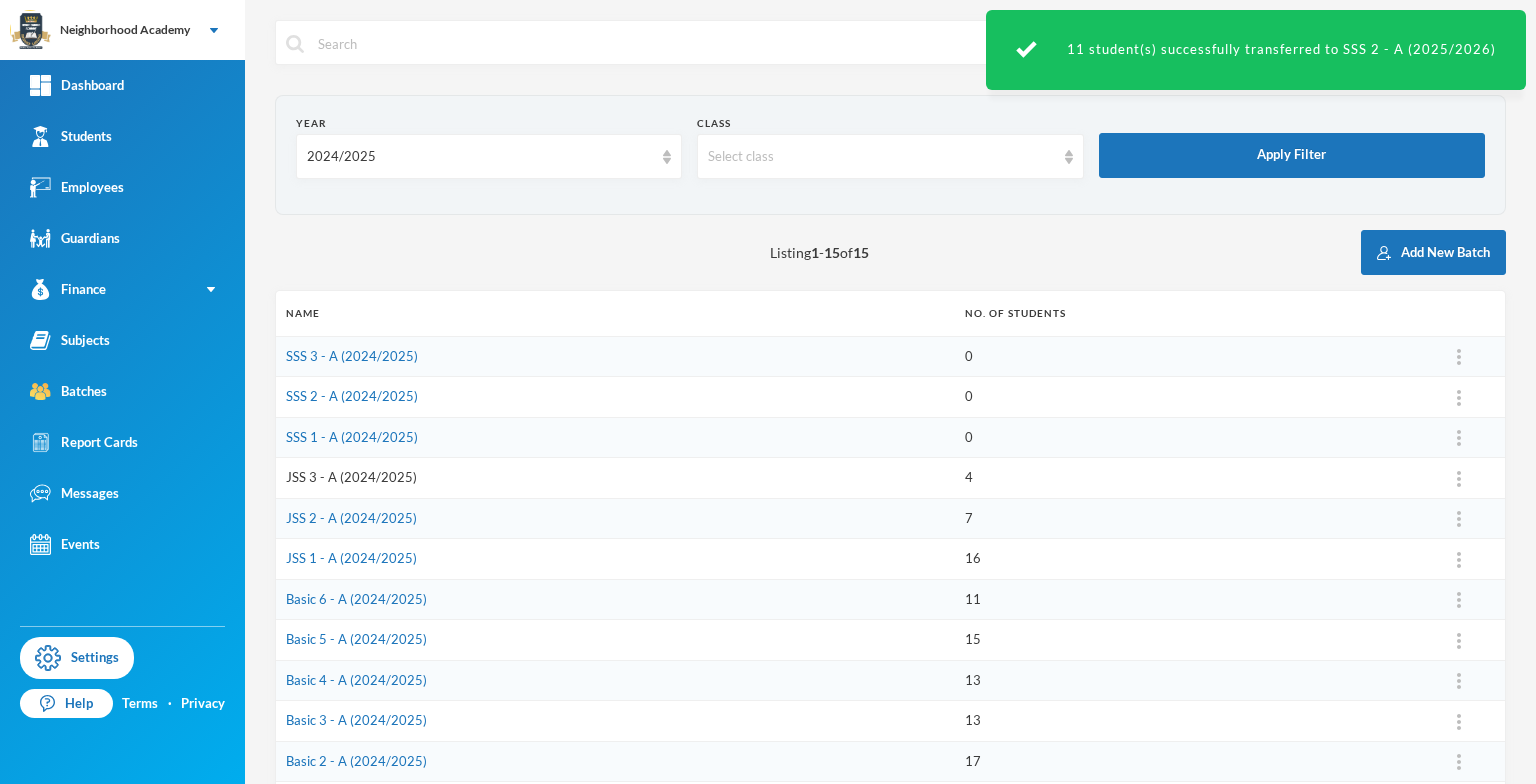 click on "JSS 3 - A (2024/2025)" at bounding box center (351, 477) 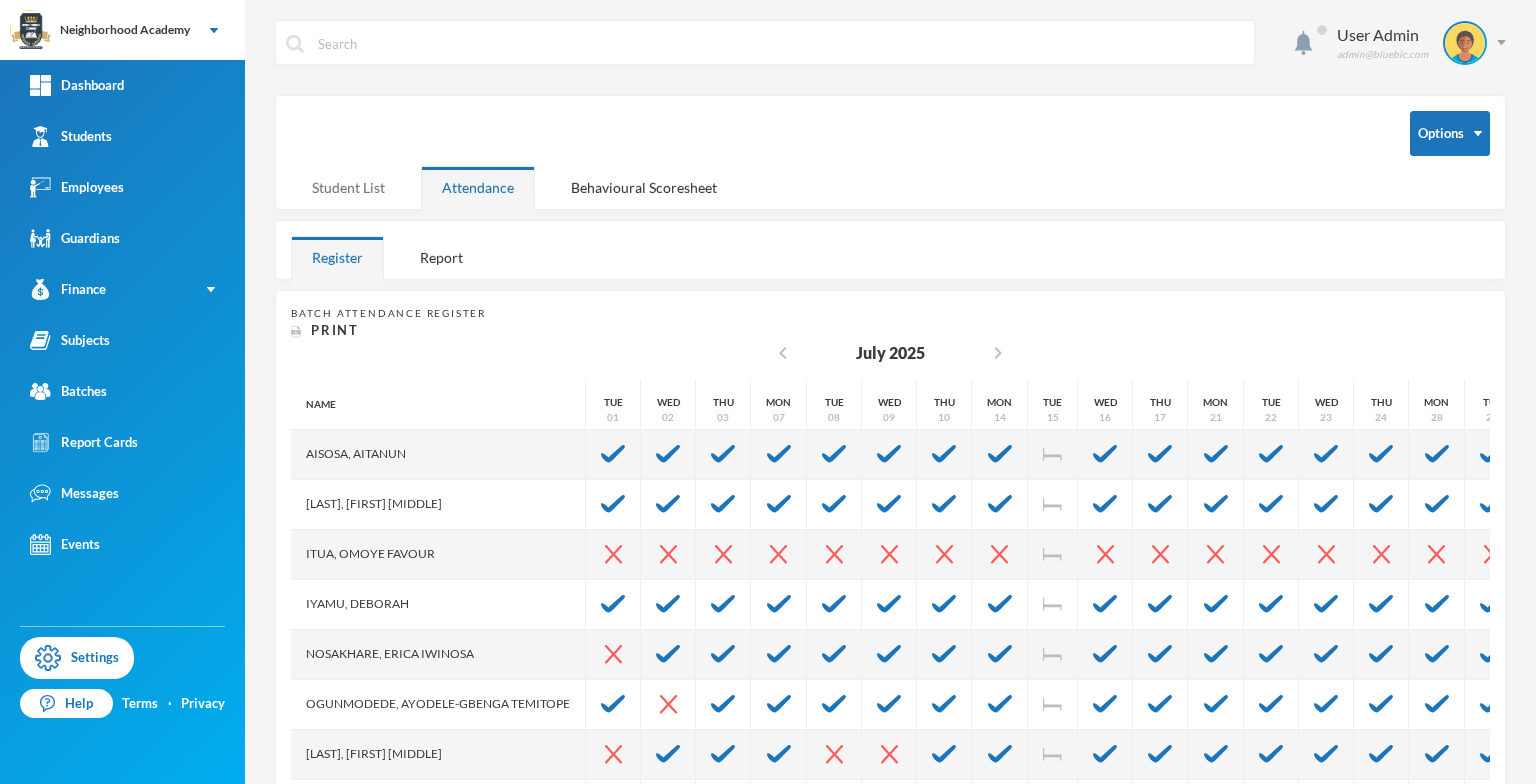 click on "Student List" at bounding box center (348, 187) 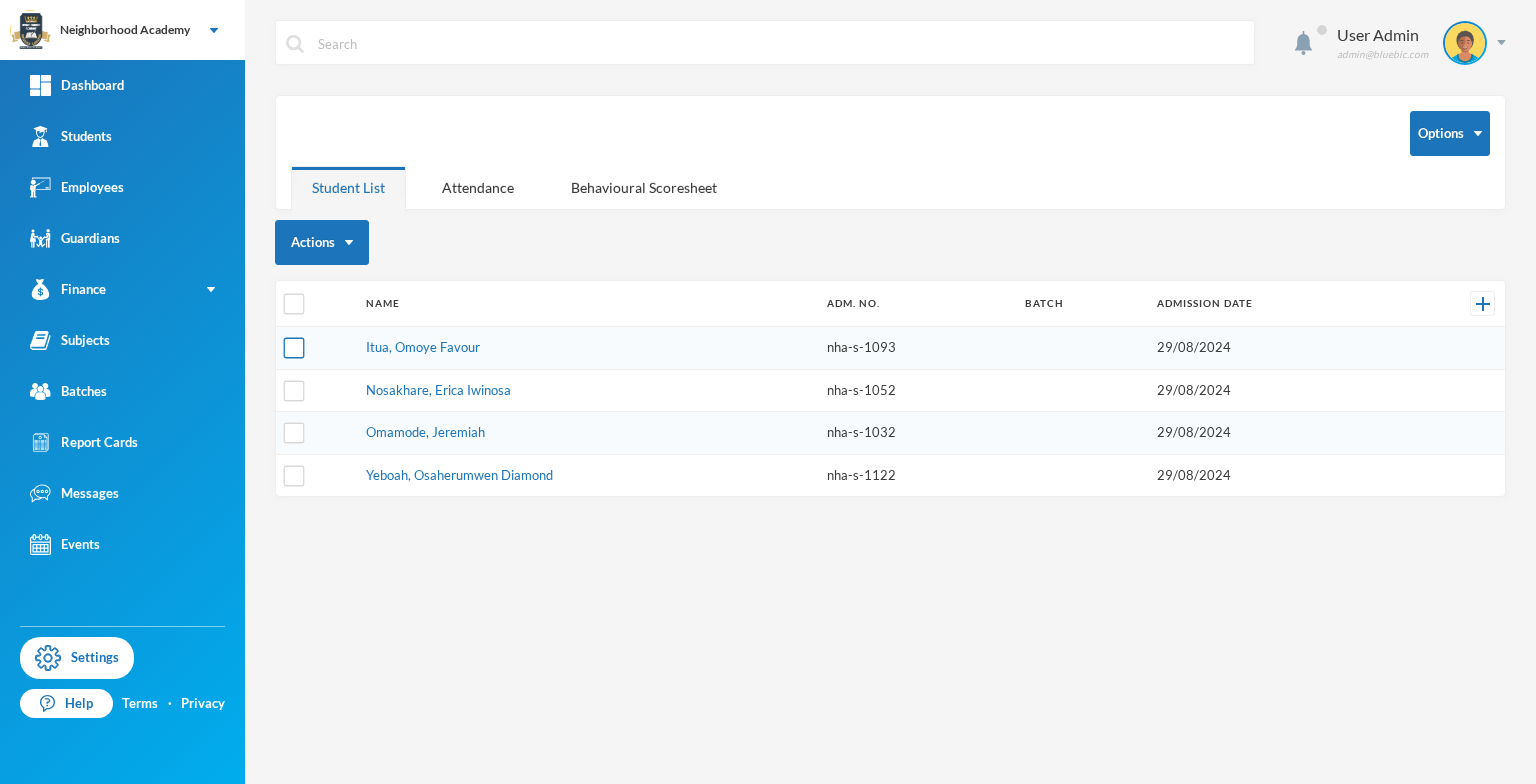click at bounding box center (294, 348) 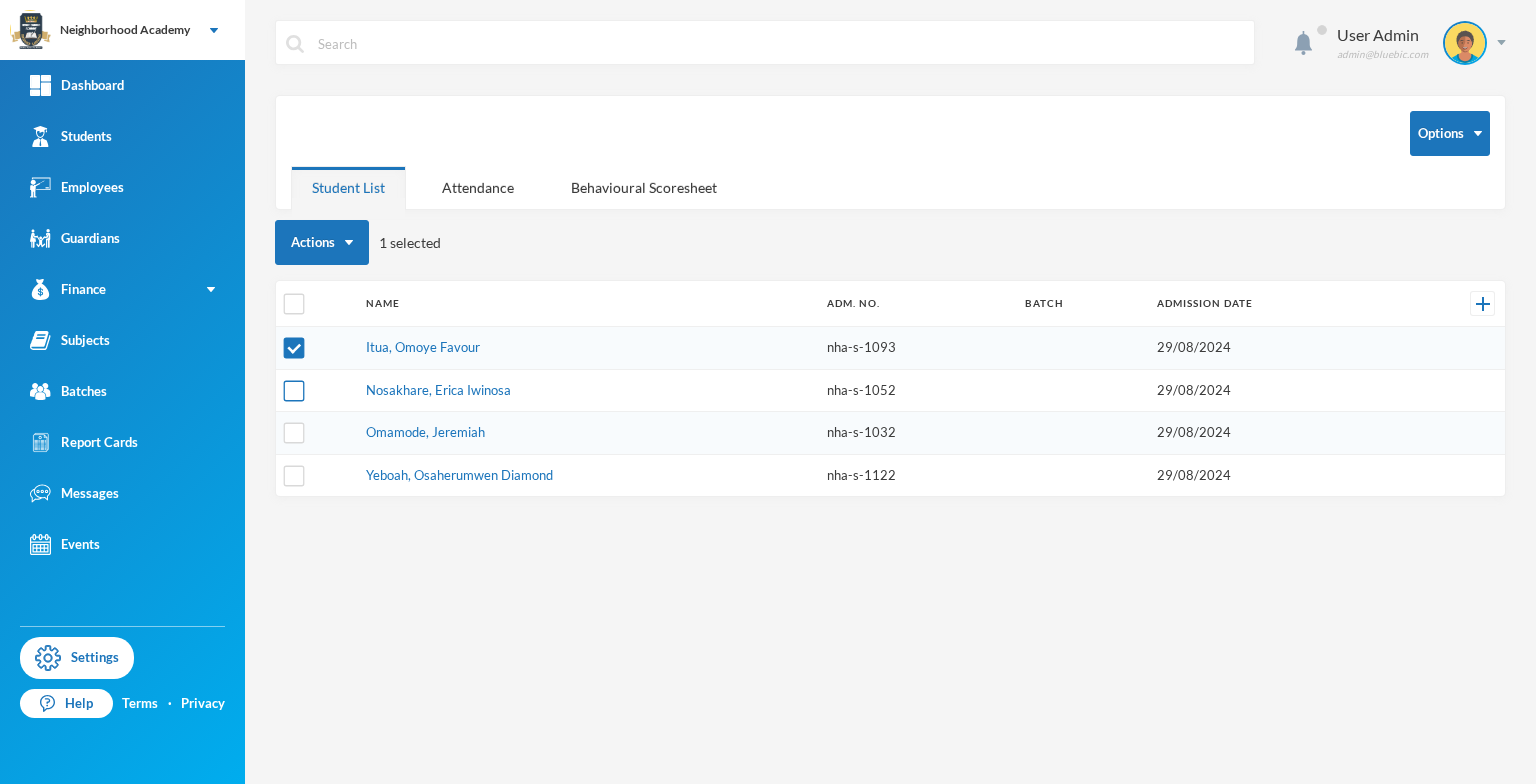 click at bounding box center (294, 390) 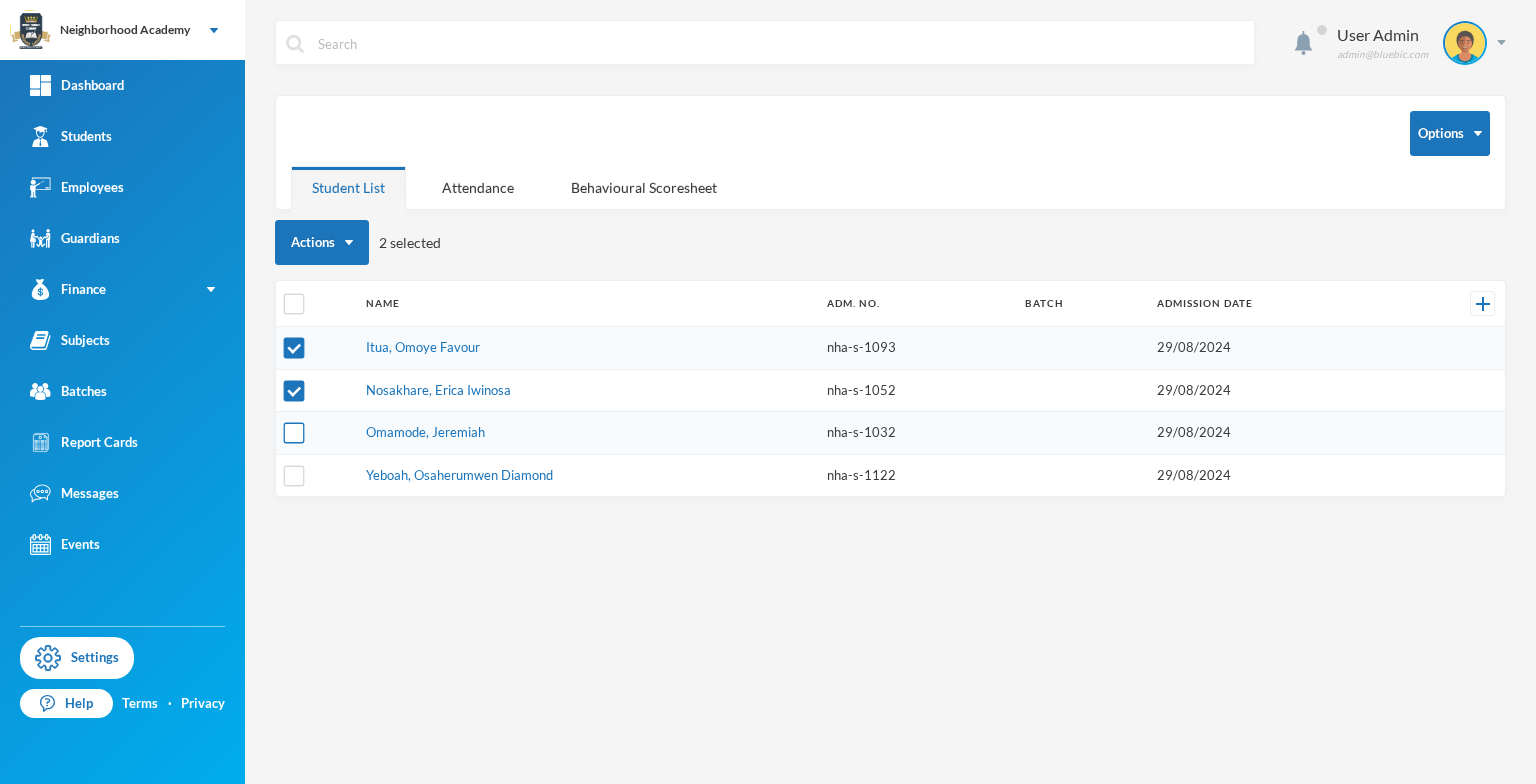click at bounding box center (294, 433) 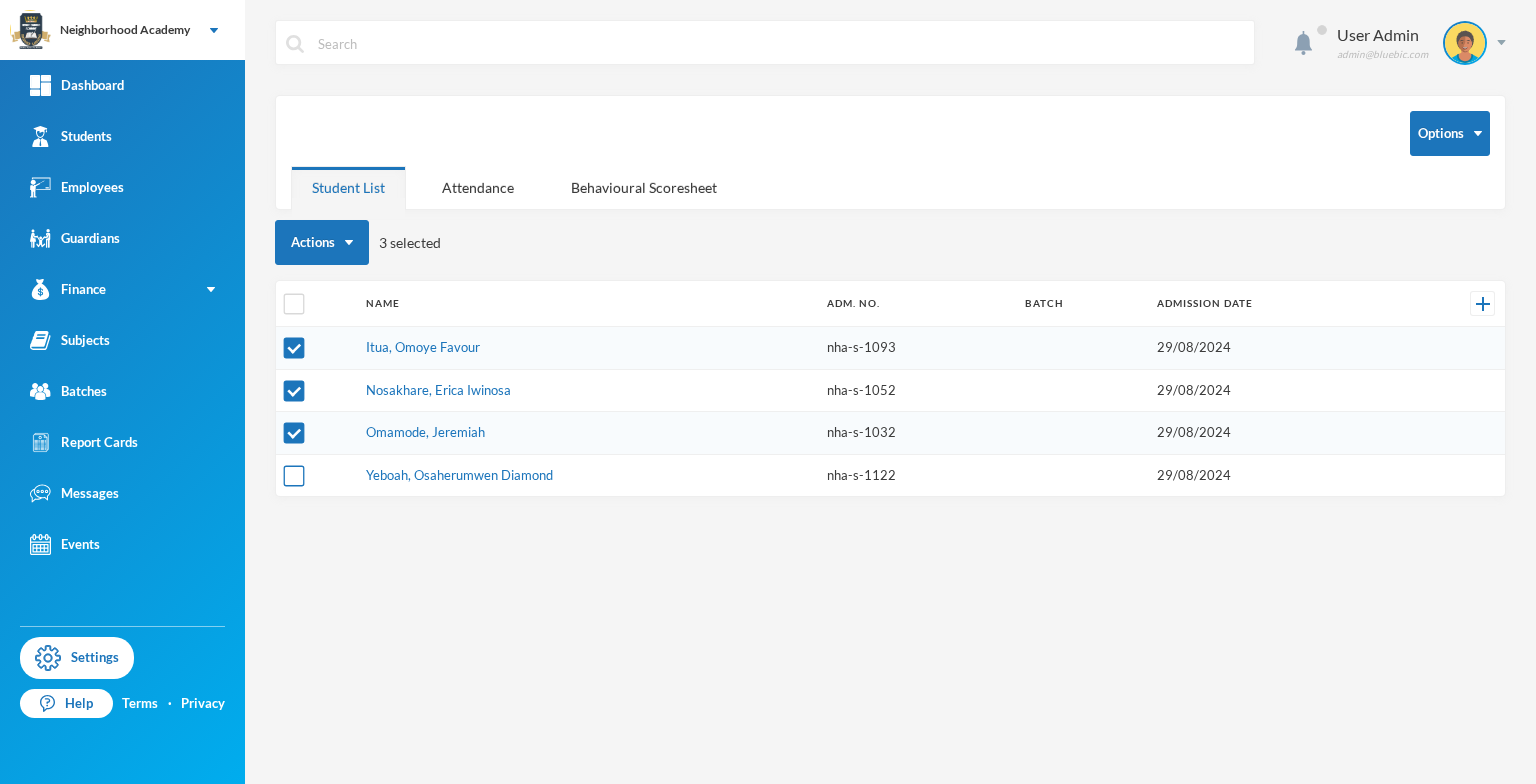 click at bounding box center [294, 475] 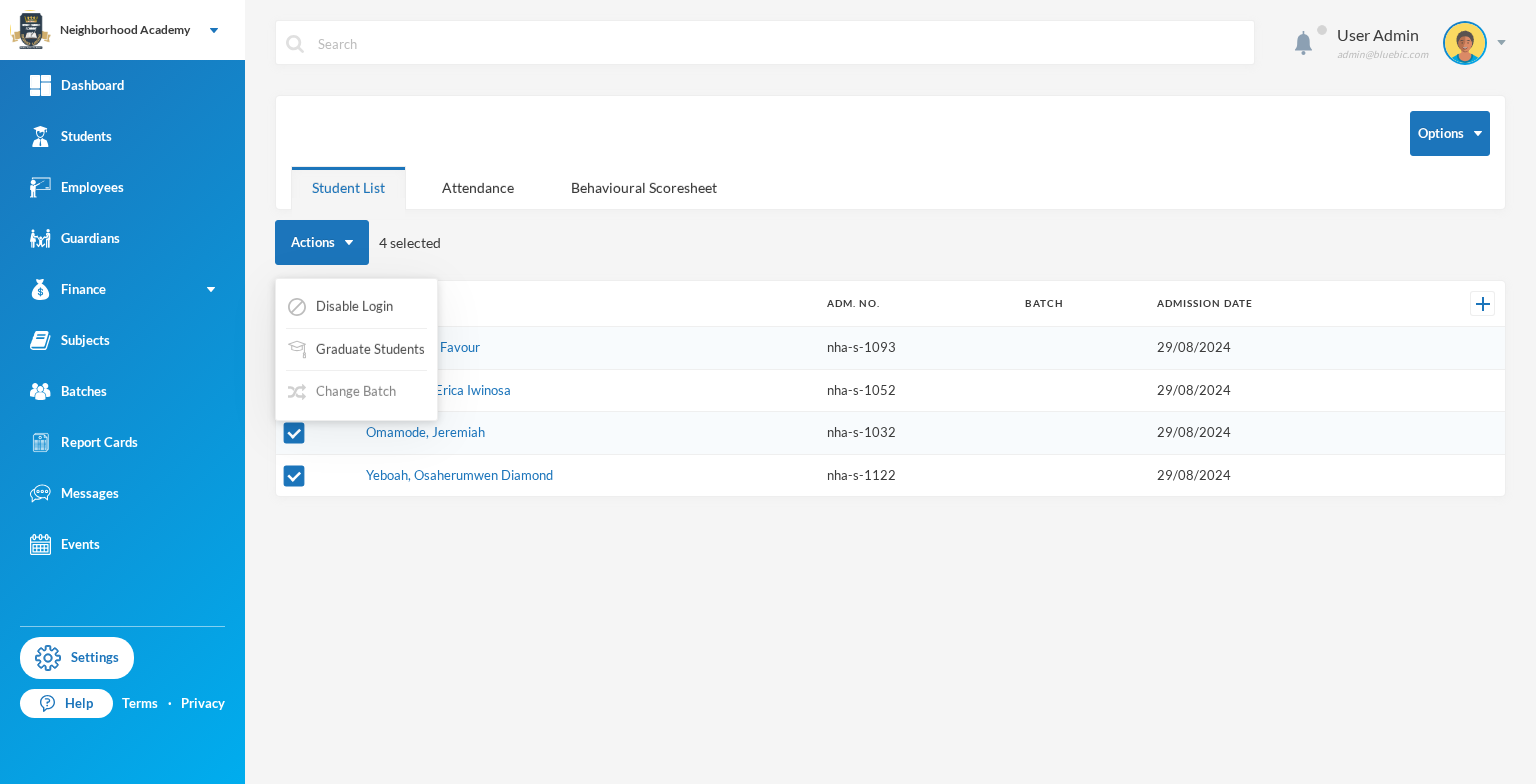 click on "Change Batch" at bounding box center [342, 392] 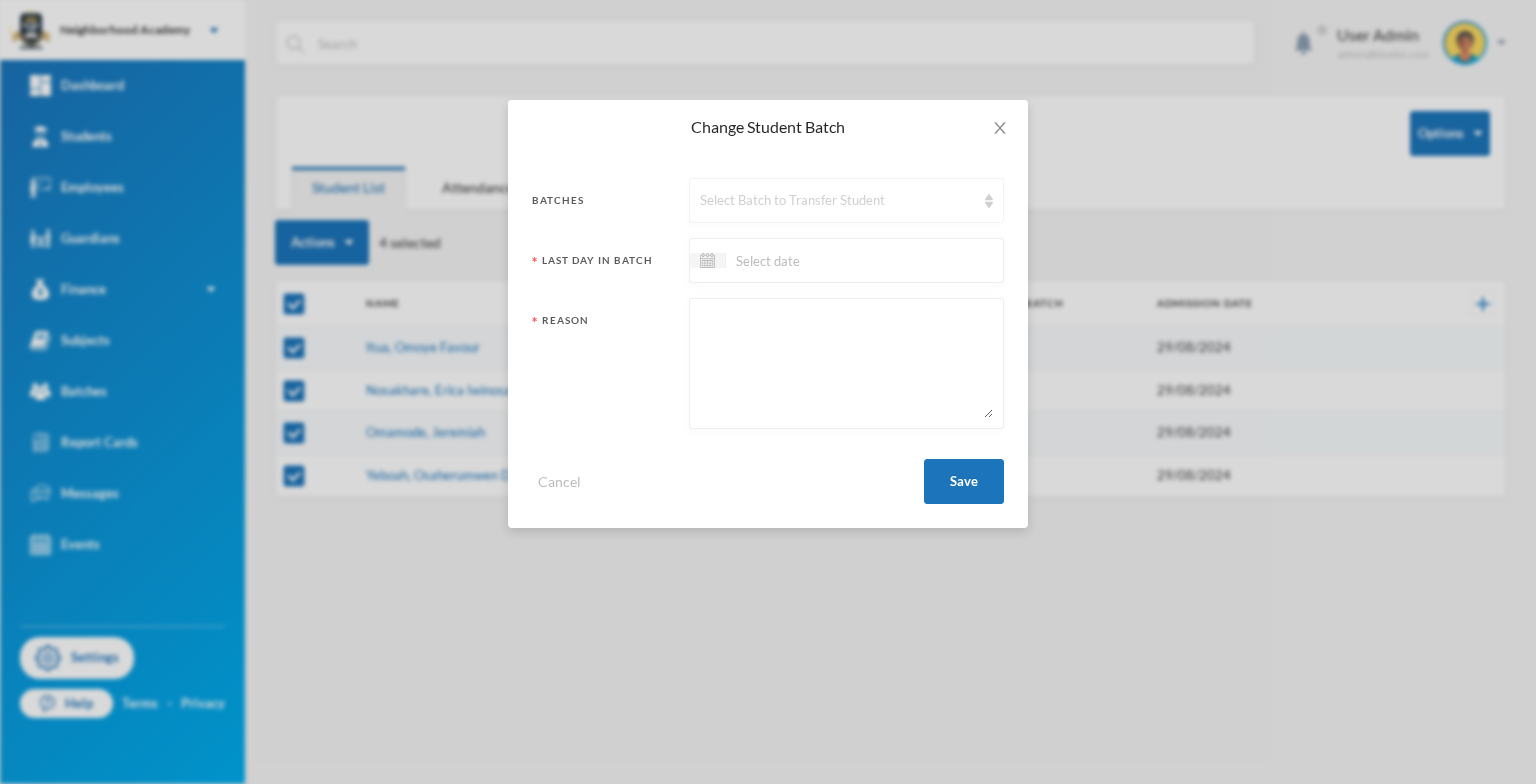 click at bounding box center [989, 201] 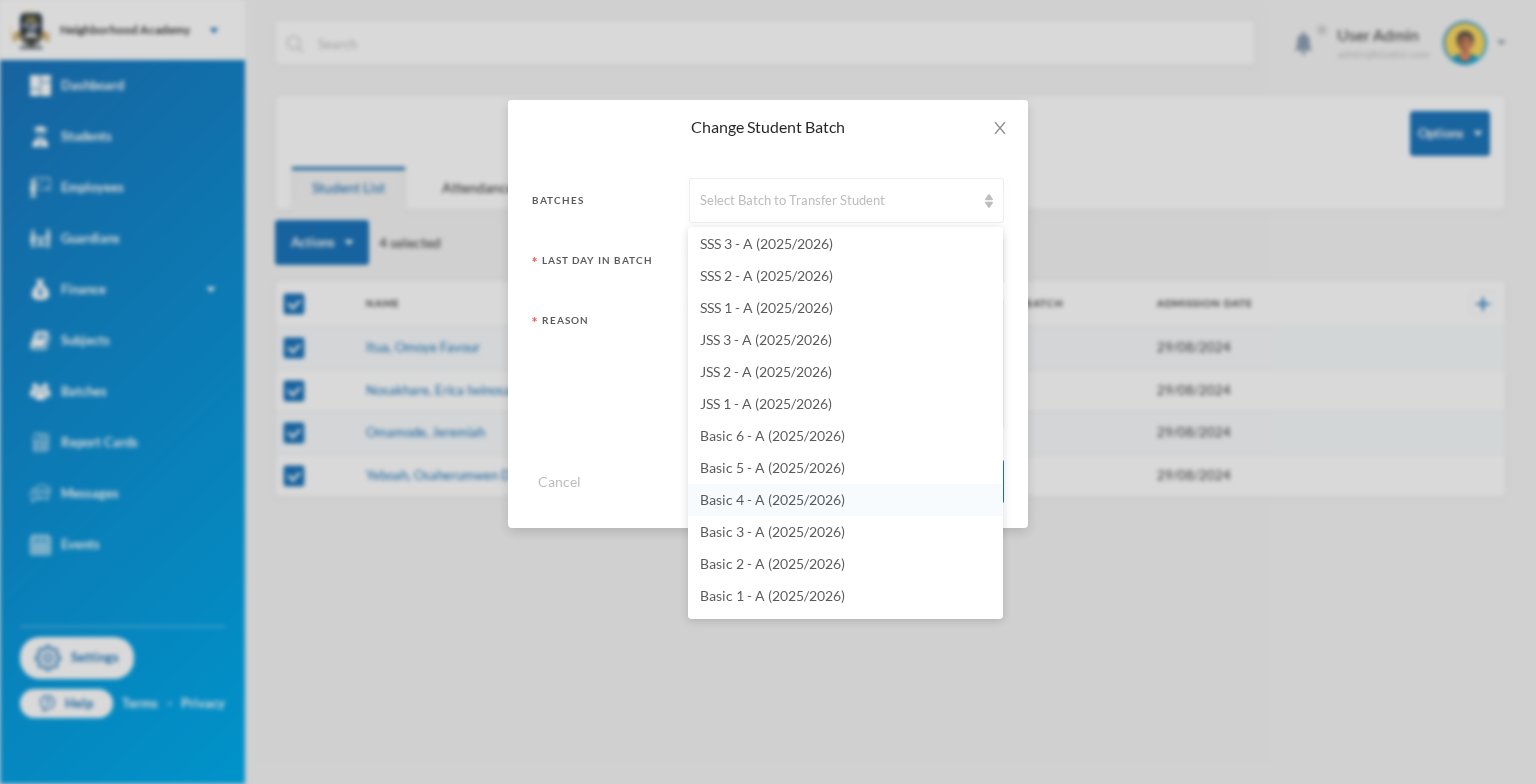 scroll, scrollTop: 500, scrollLeft: 0, axis: vertical 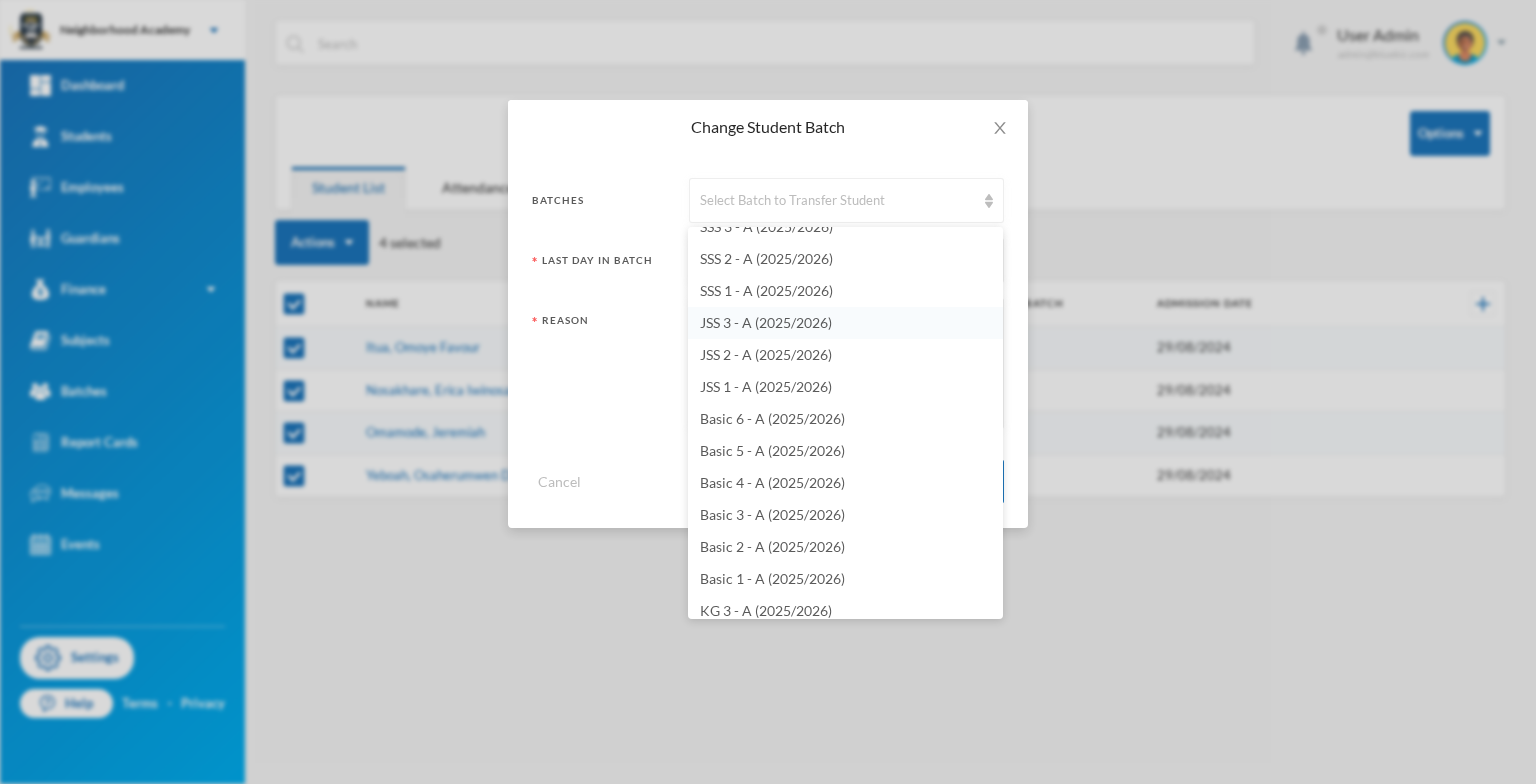 click on "JSS 3 - A (2025/2026)" at bounding box center (766, 322) 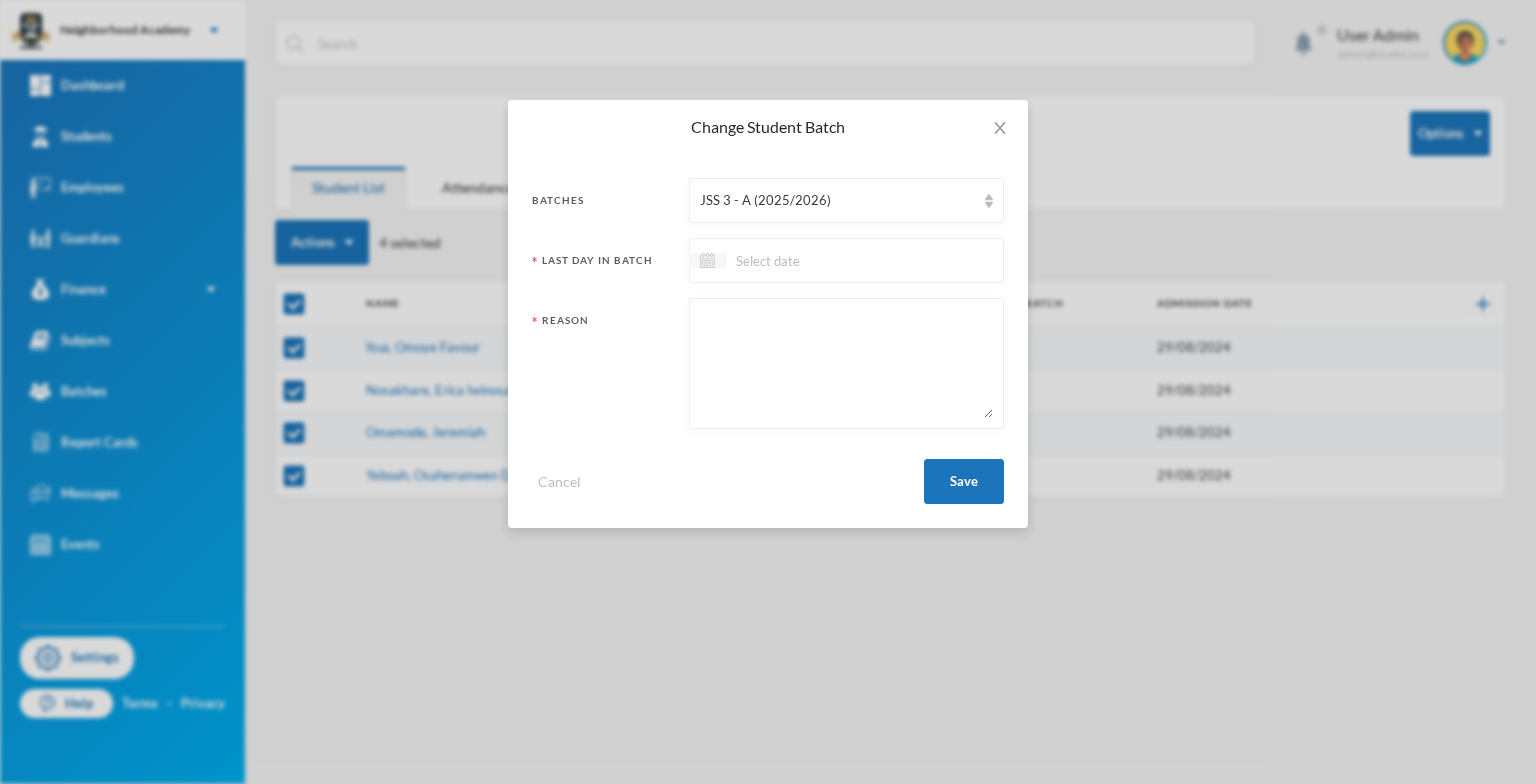 click at bounding box center (707, 260) 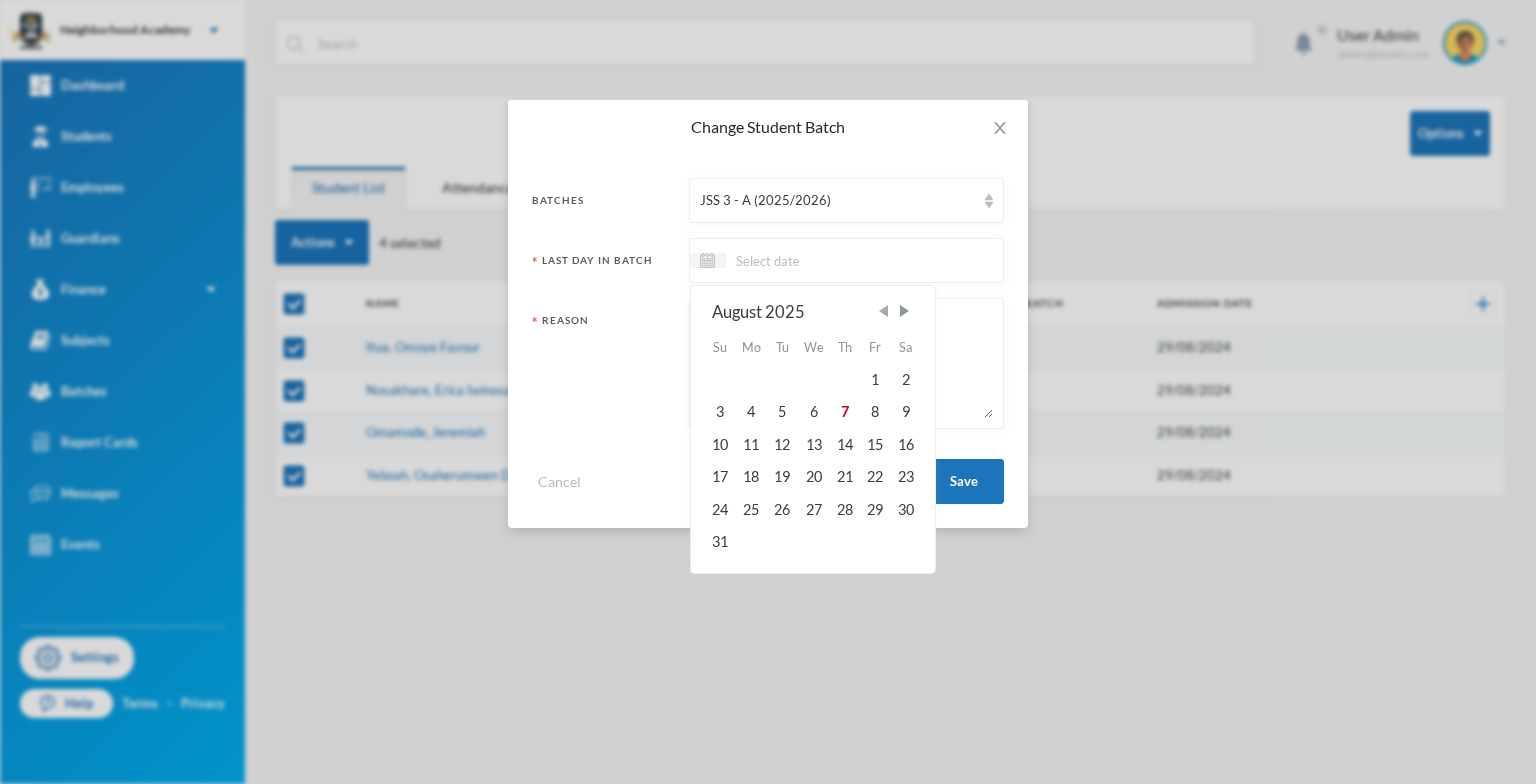 click at bounding box center (883, 311) 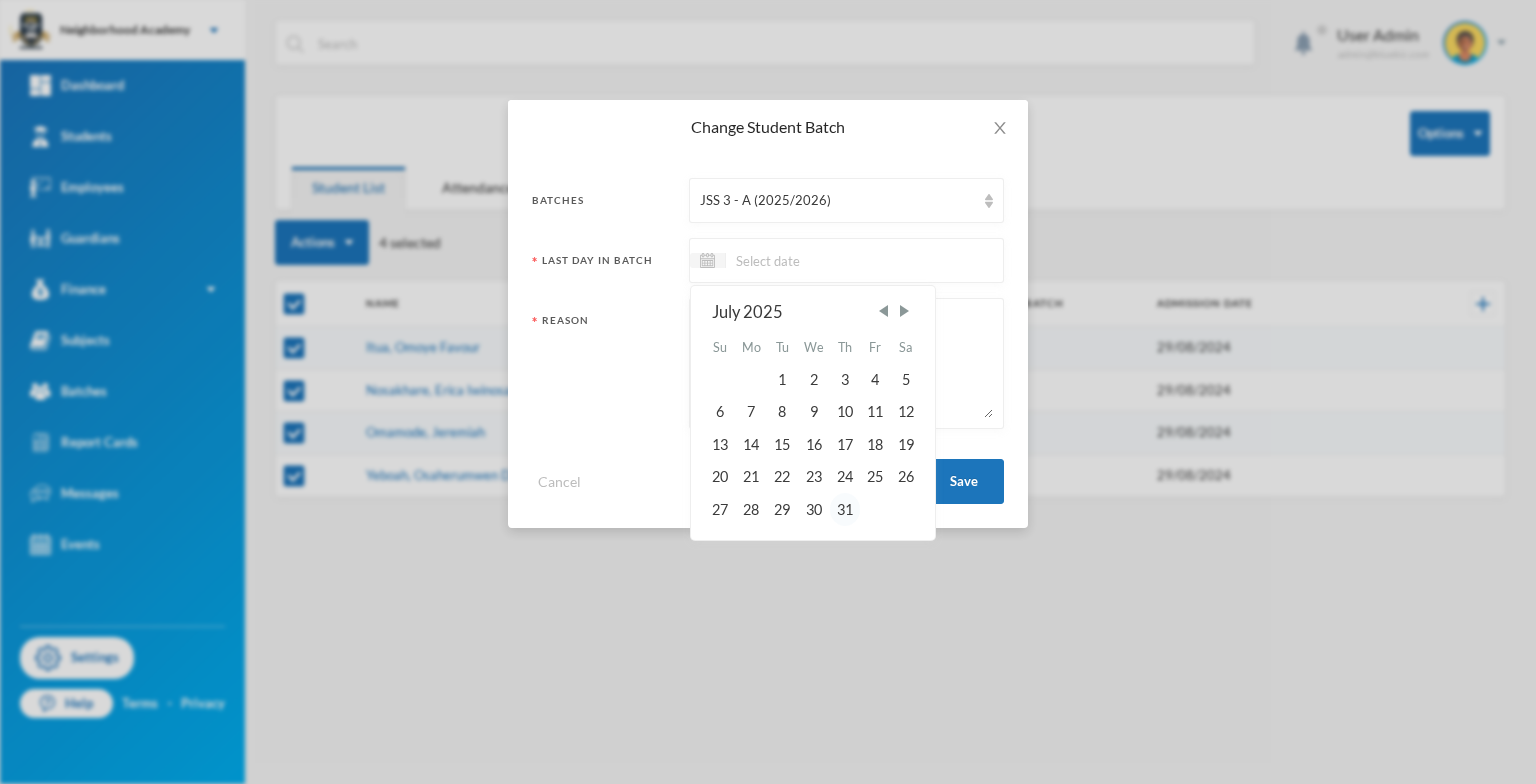 click on "31" at bounding box center (845, 509) 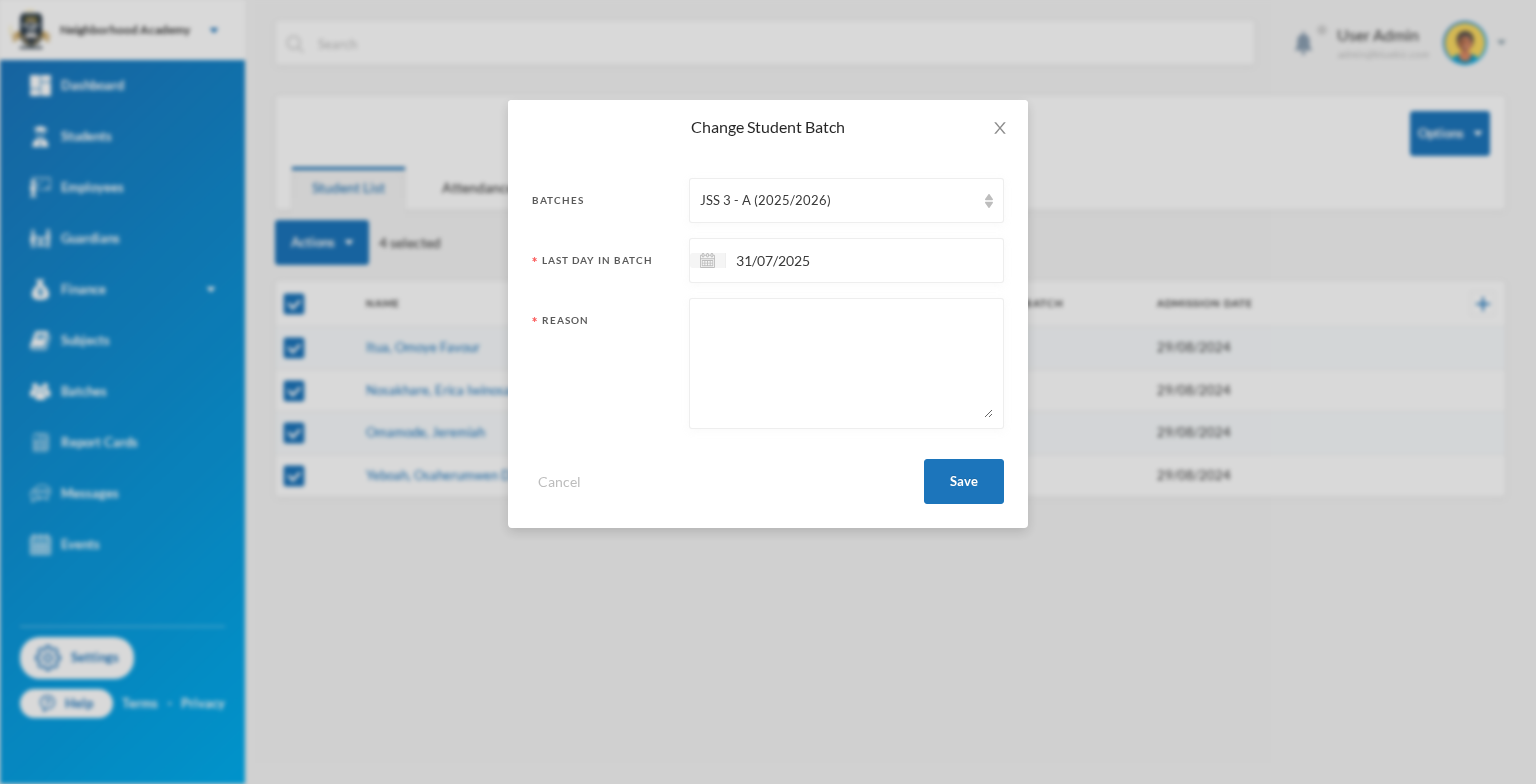 click at bounding box center (846, 363) 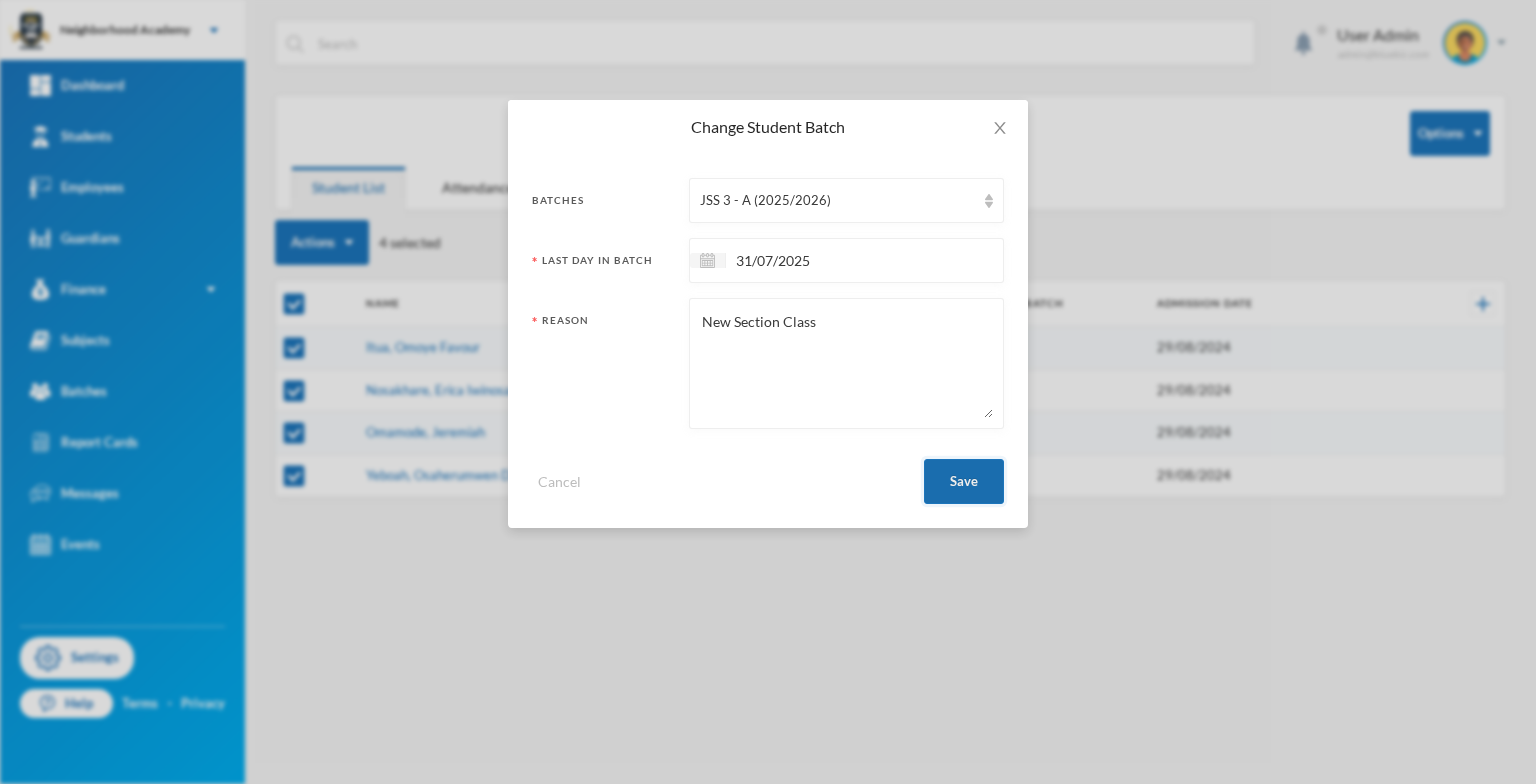 type on "New Section Class" 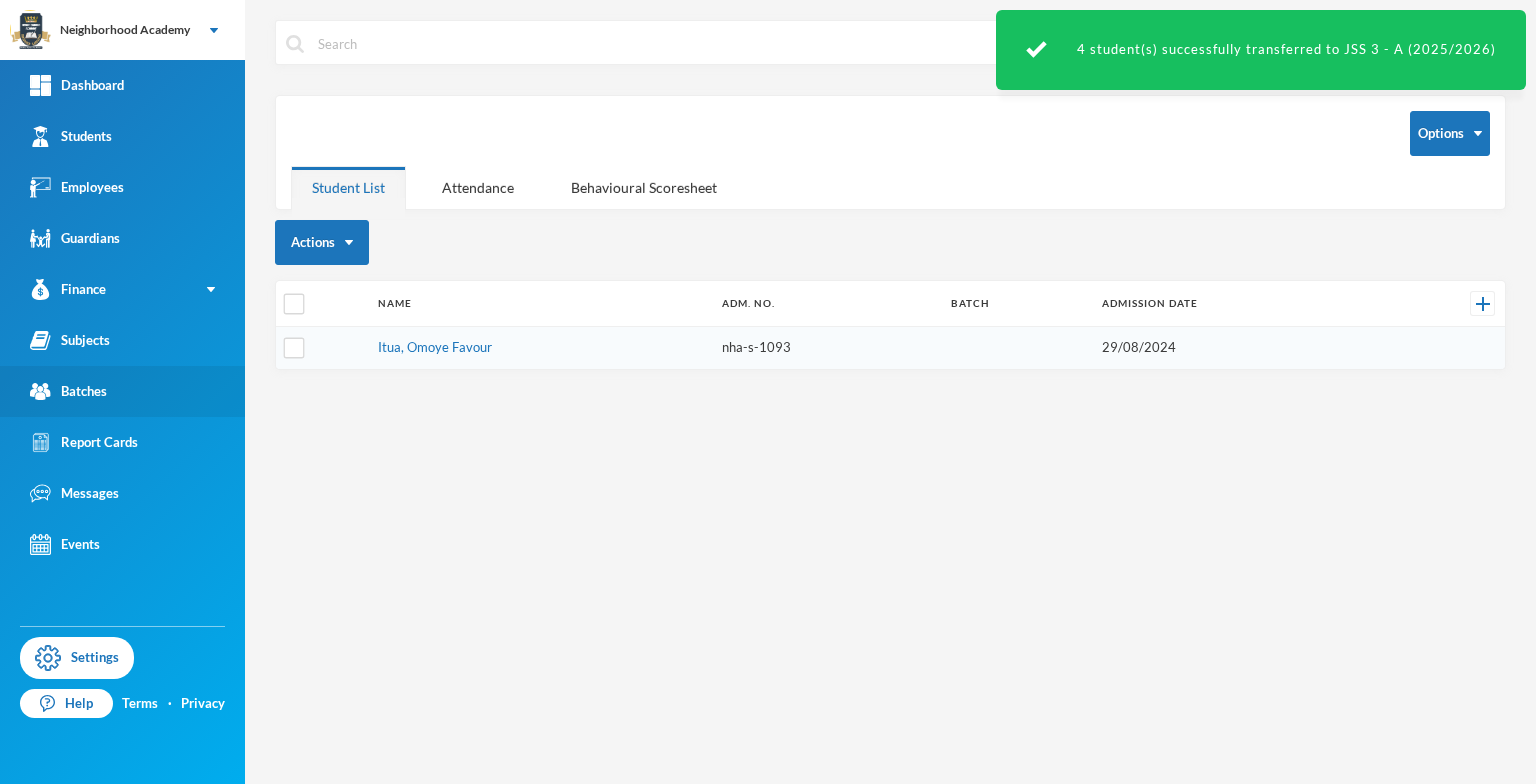 click on "Batches" at bounding box center [68, 391] 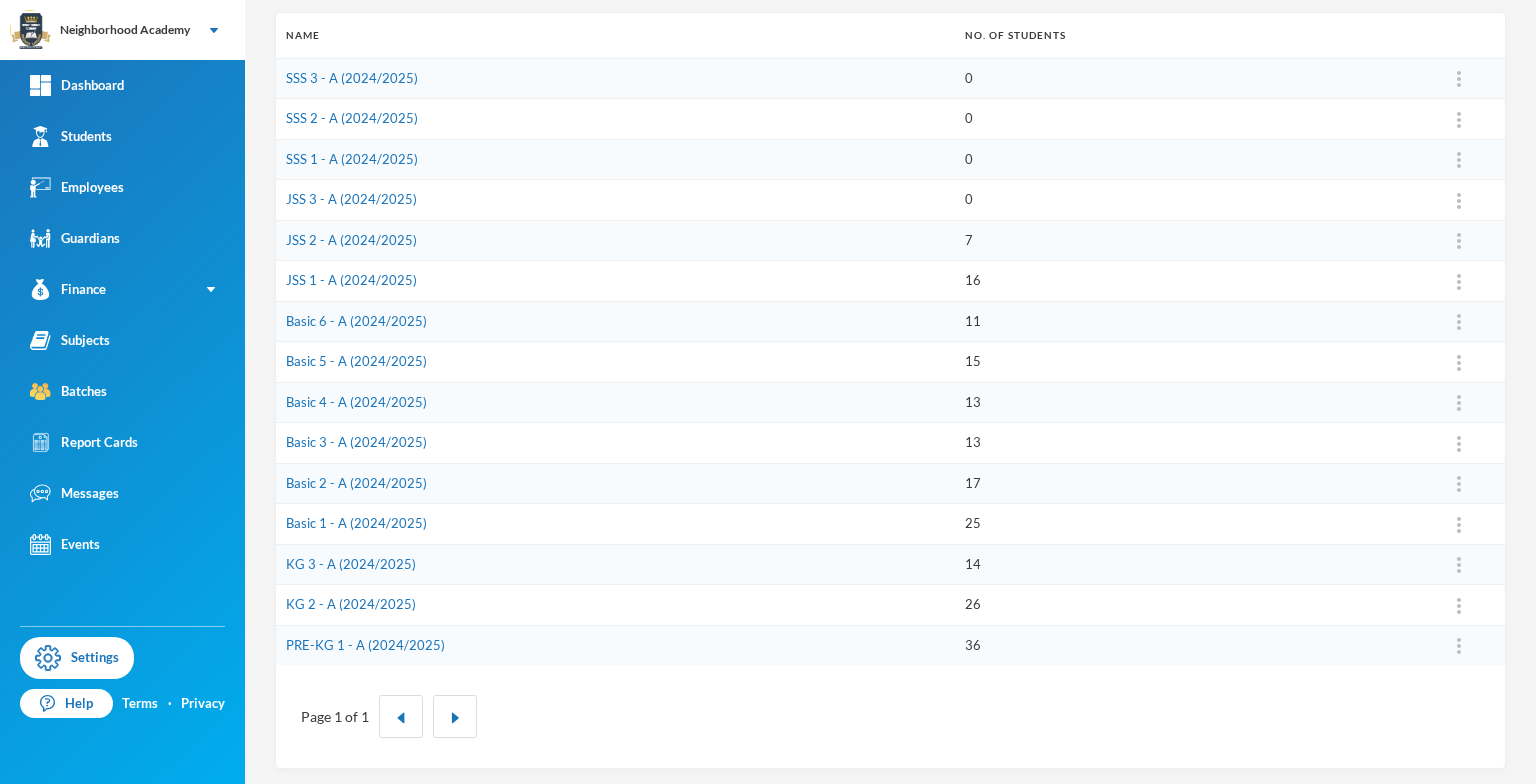 scroll, scrollTop: 279, scrollLeft: 0, axis: vertical 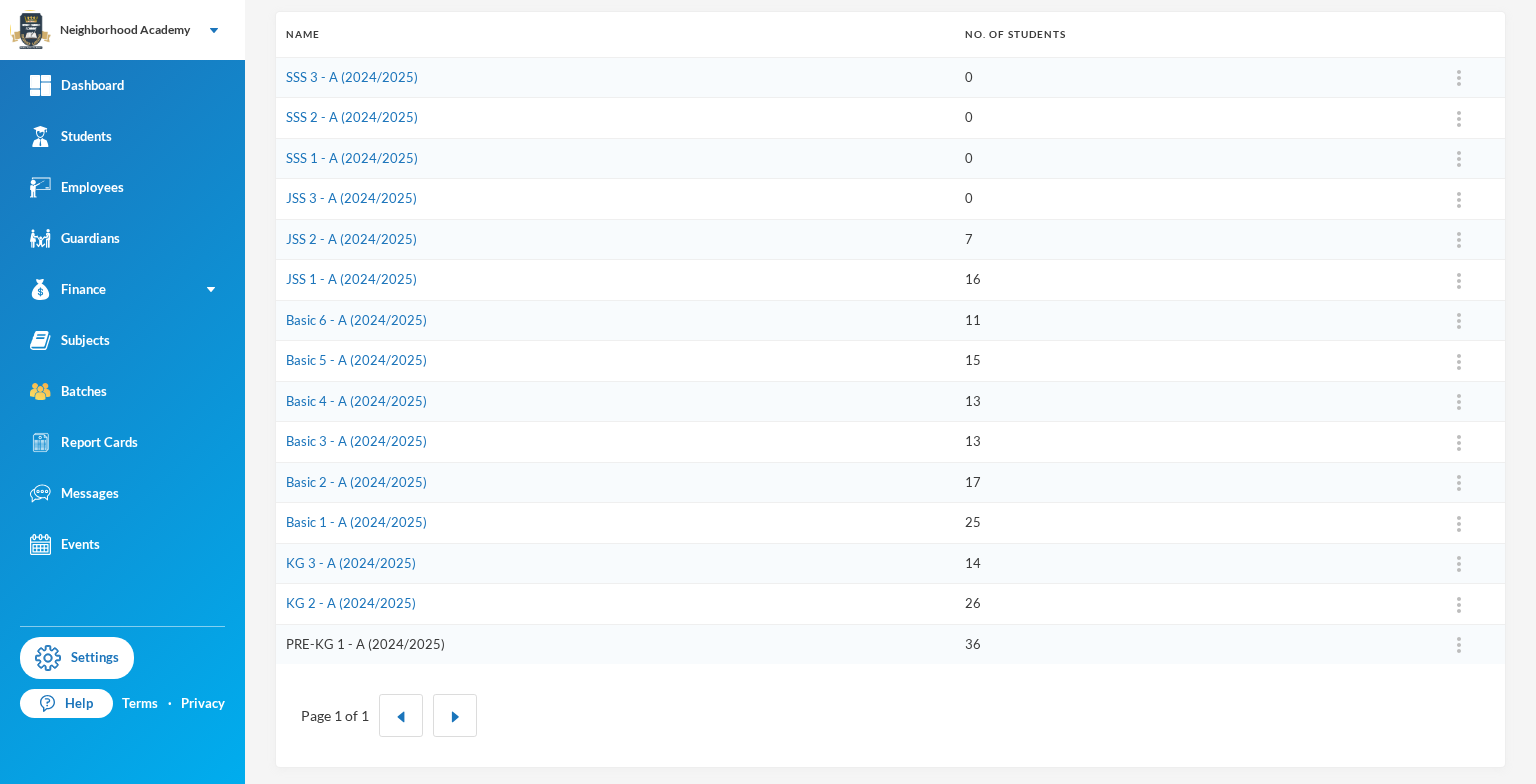 click on "PRE-KG 1 - A (2024/2025)" at bounding box center [365, 644] 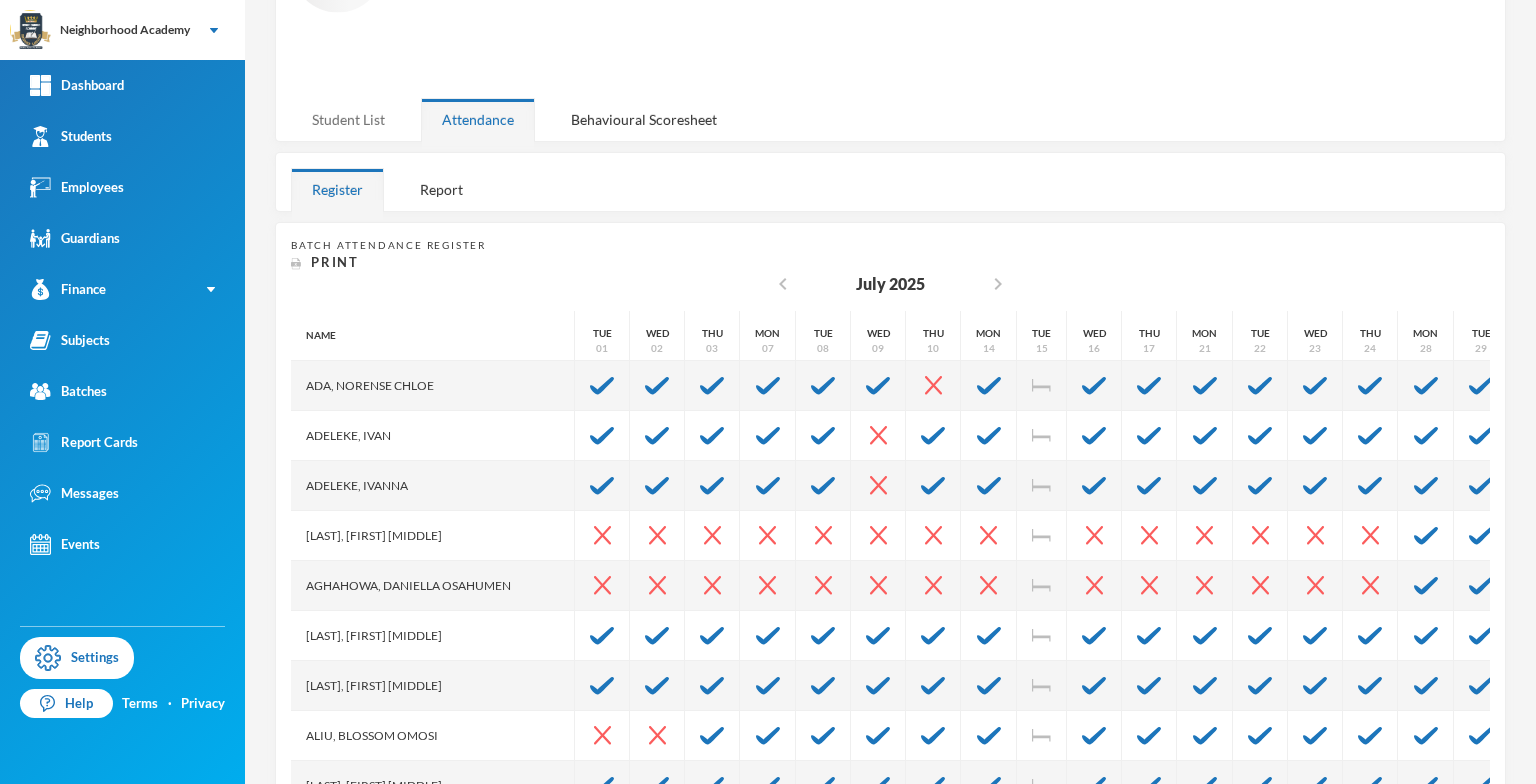 scroll, scrollTop: 261, scrollLeft: 0, axis: vertical 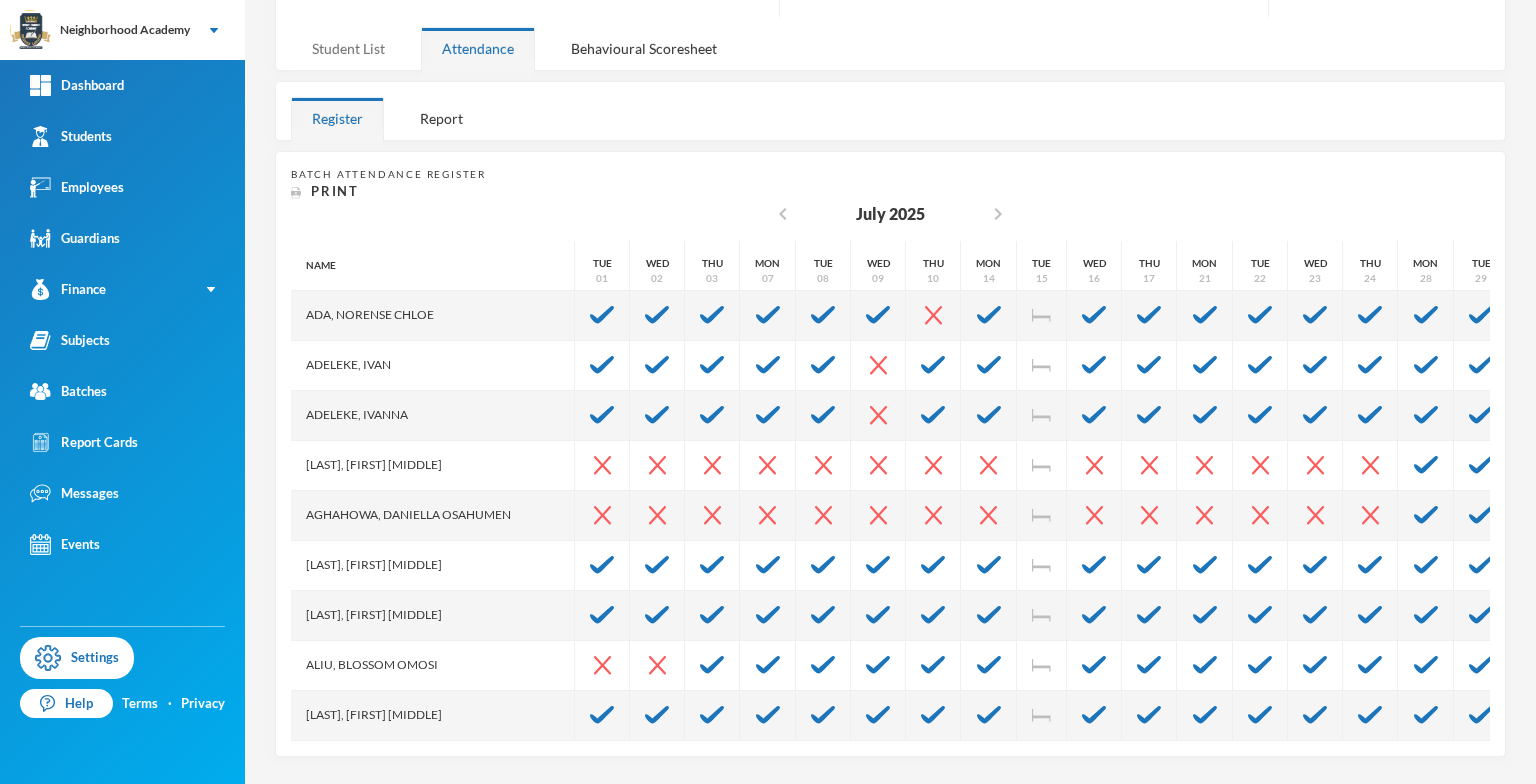 click on "Student List" at bounding box center [348, 48] 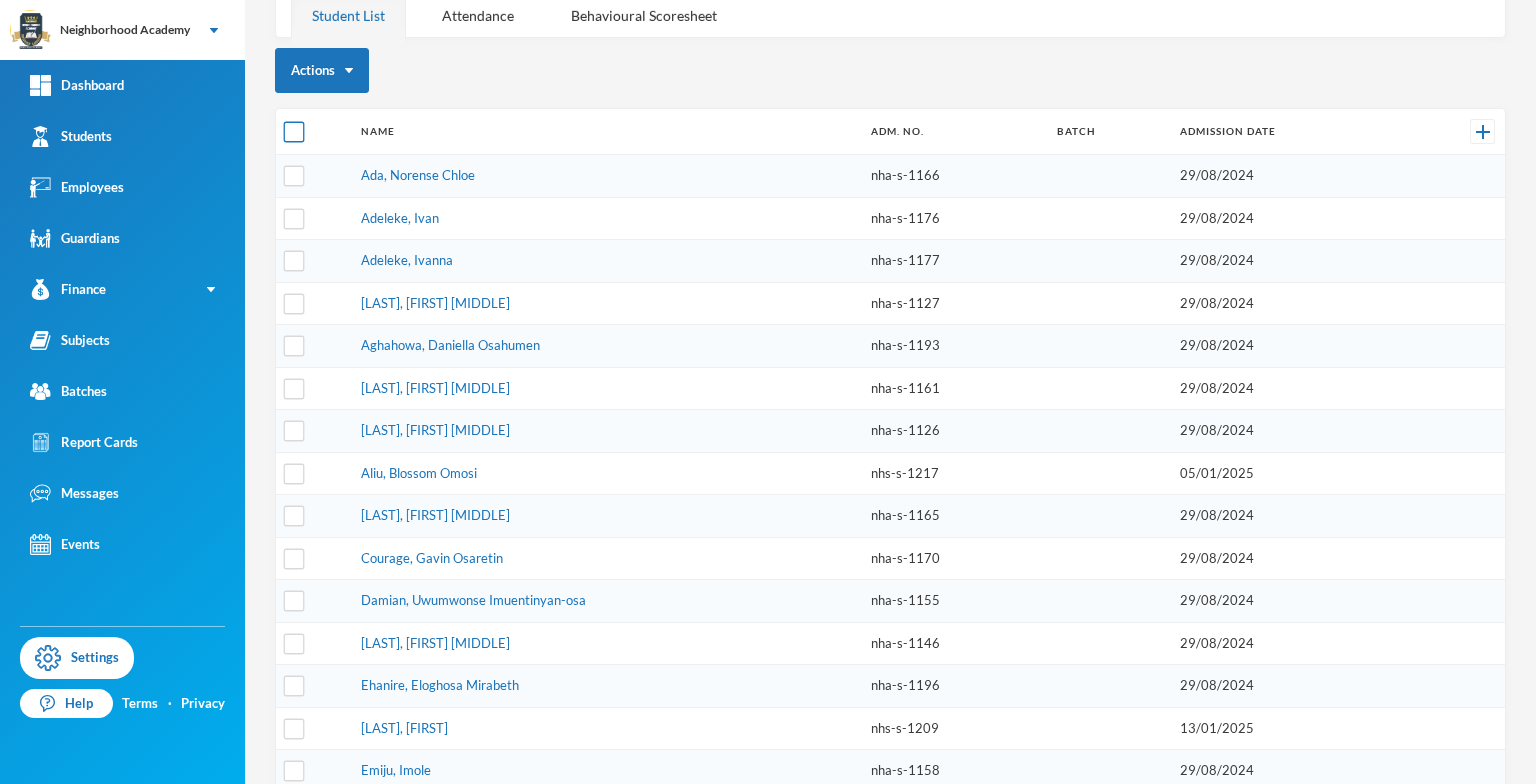 click at bounding box center (294, 132) 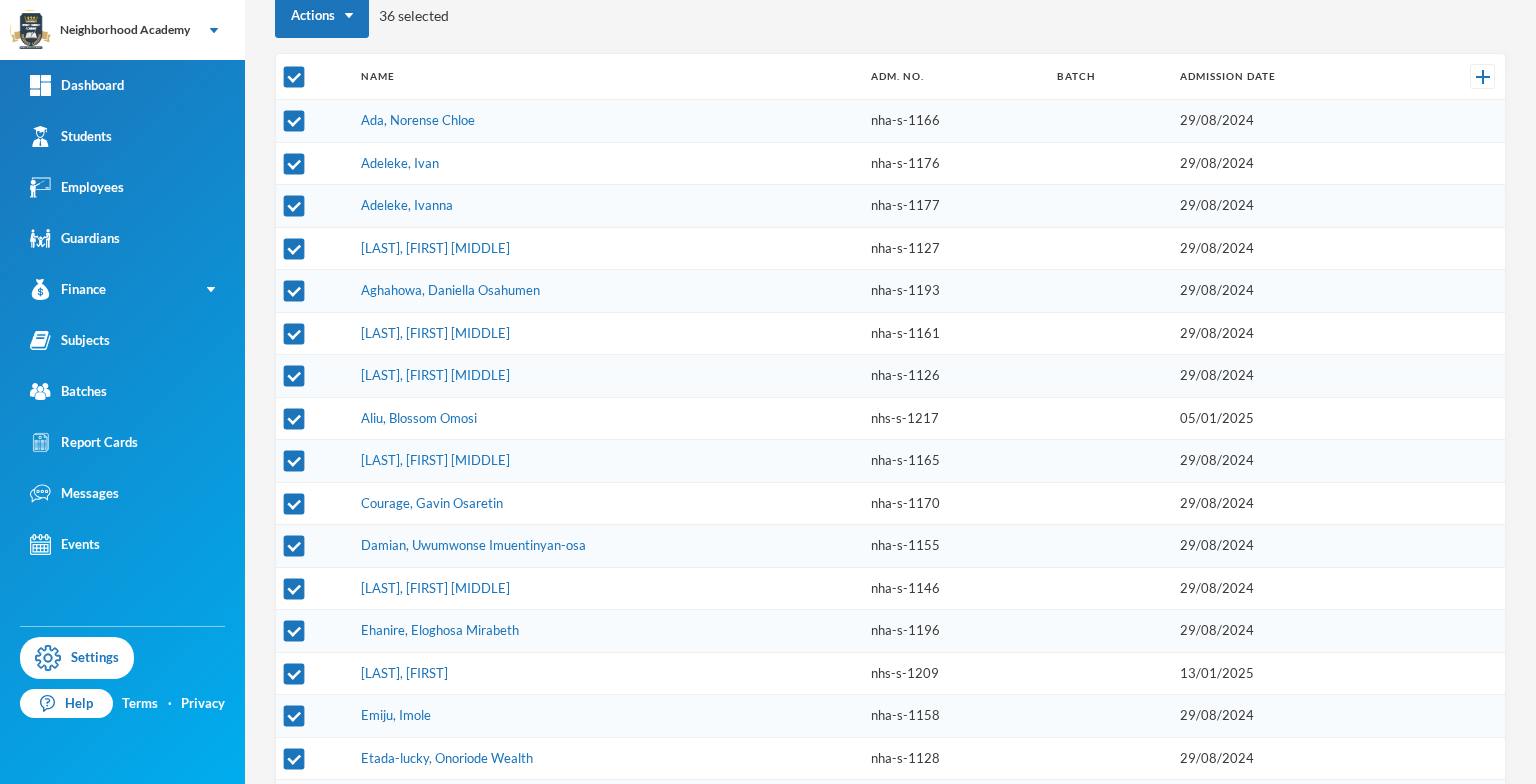 scroll, scrollTop: 379, scrollLeft: 0, axis: vertical 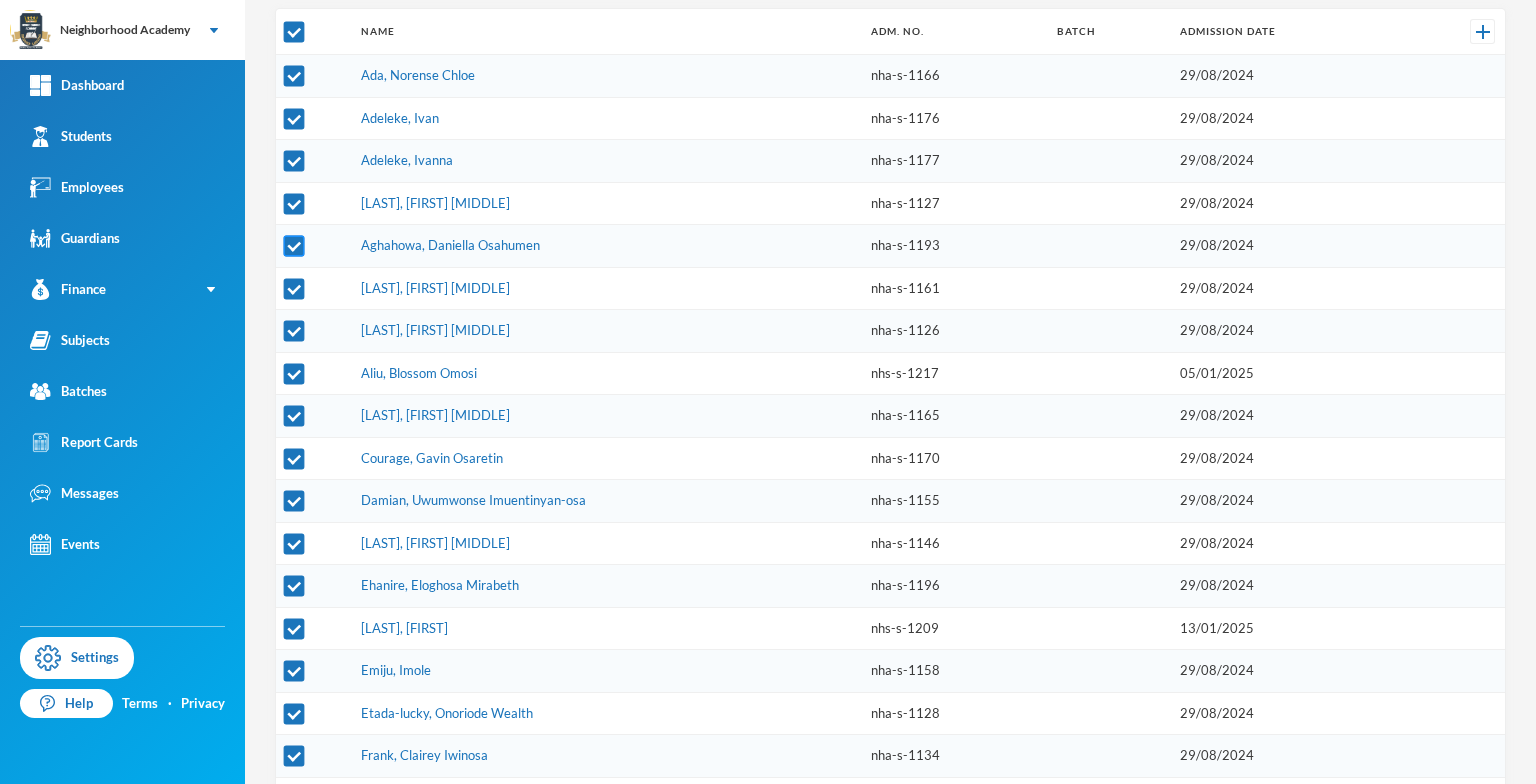 click at bounding box center (294, 246) 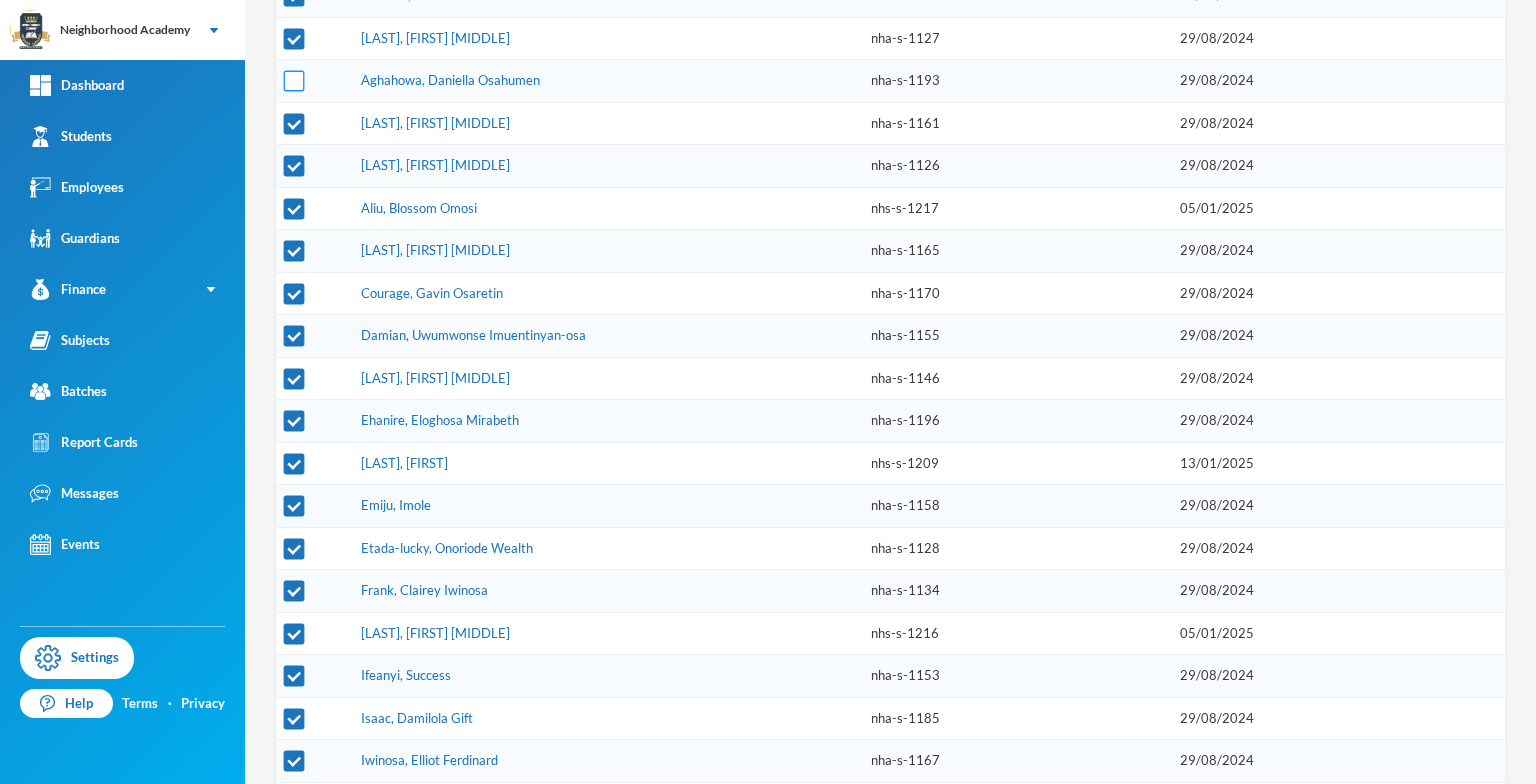 scroll, scrollTop: 579, scrollLeft: 0, axis: vertical 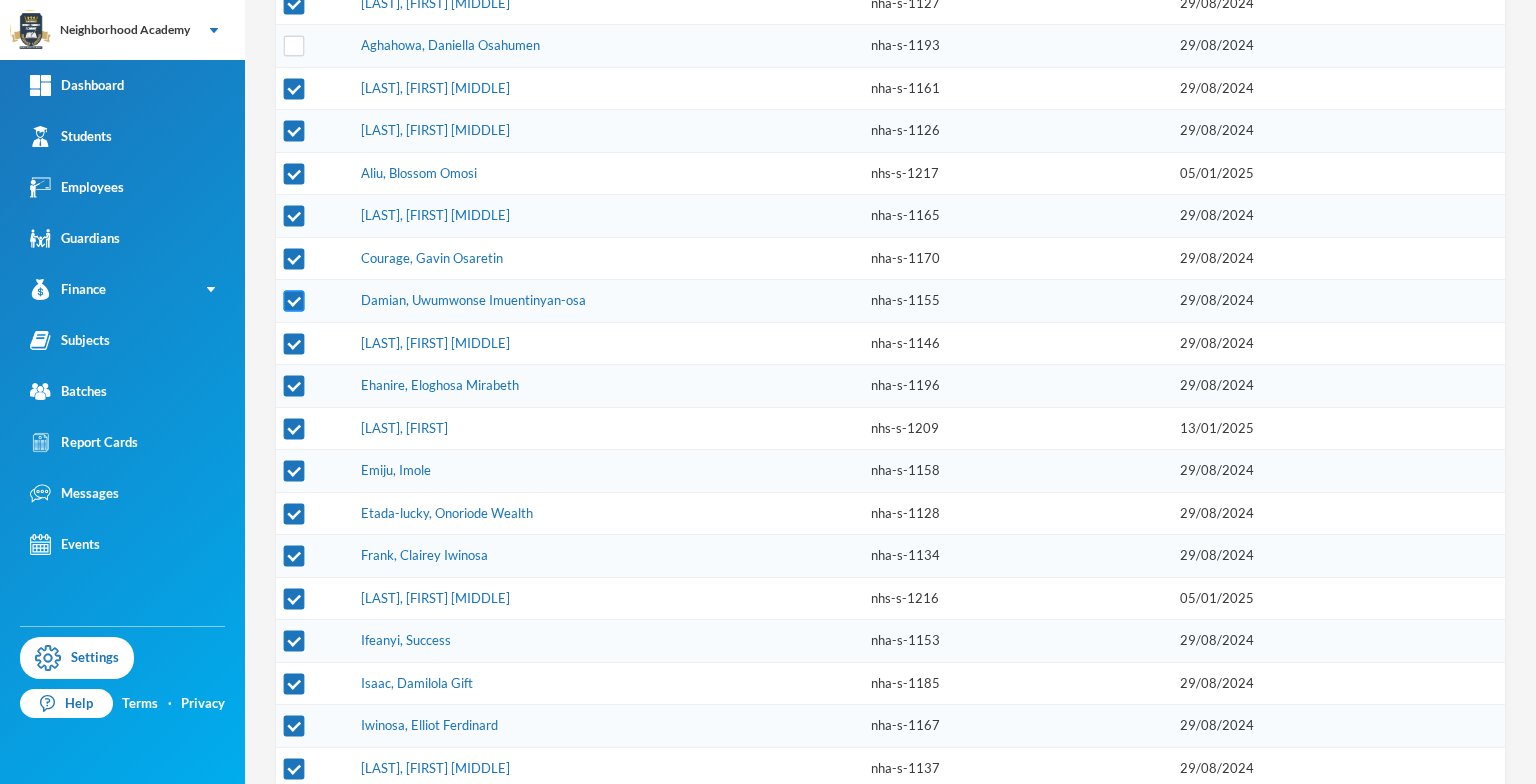 click at bounding box center [294, 301] 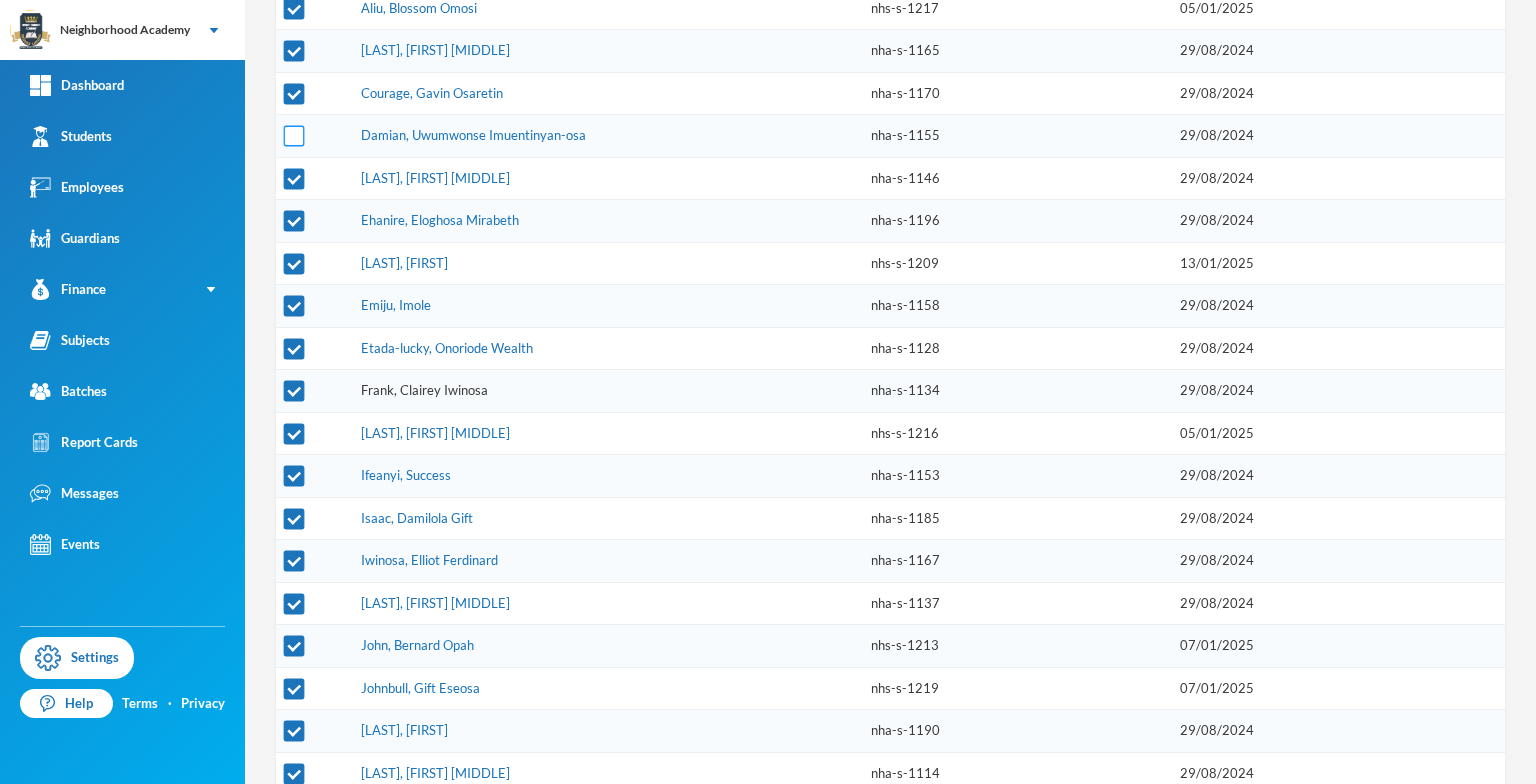 scroll, scrollTop: 779, scrollLeft: 0, axis: vertical 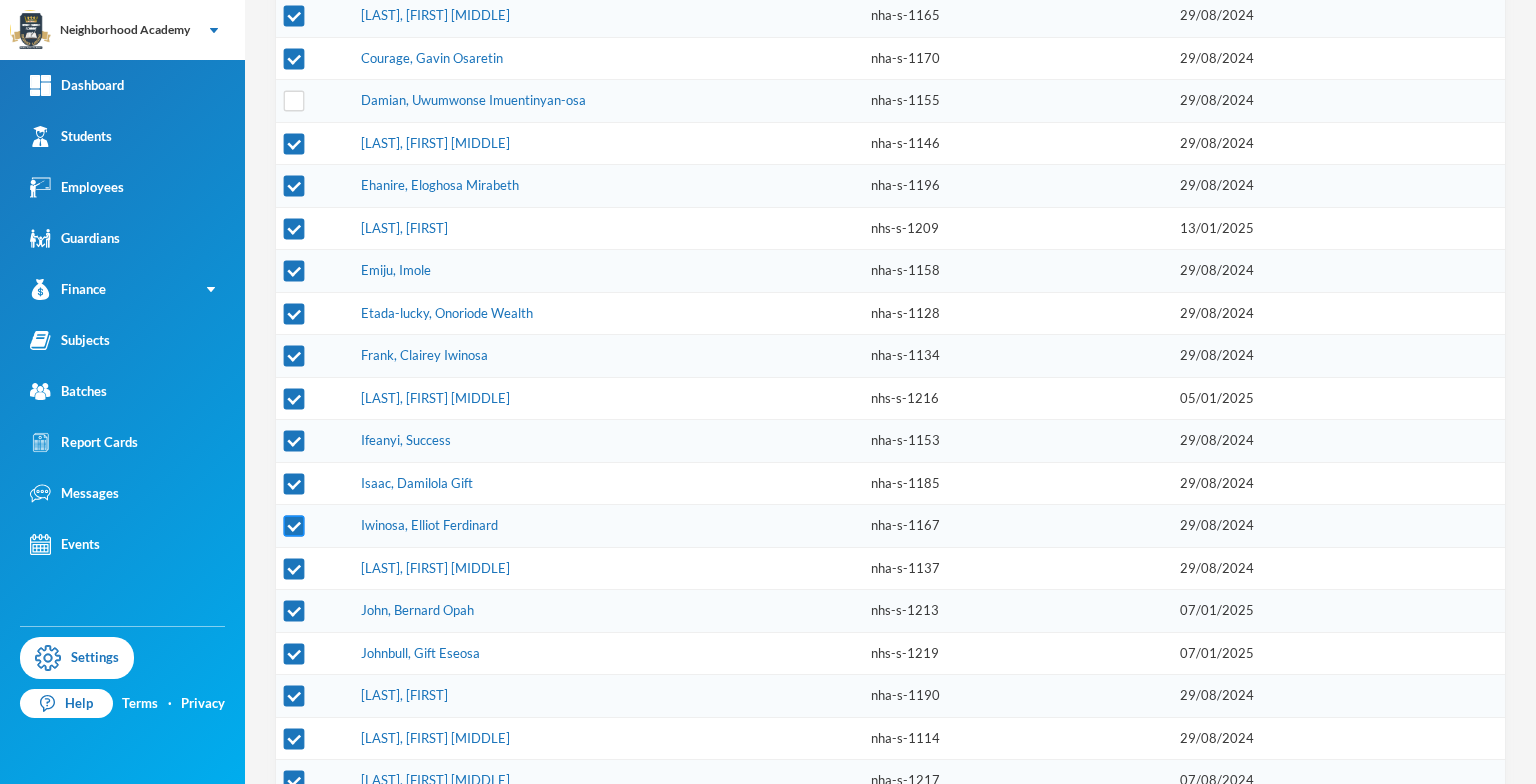 click at bounding box center (294, 526) 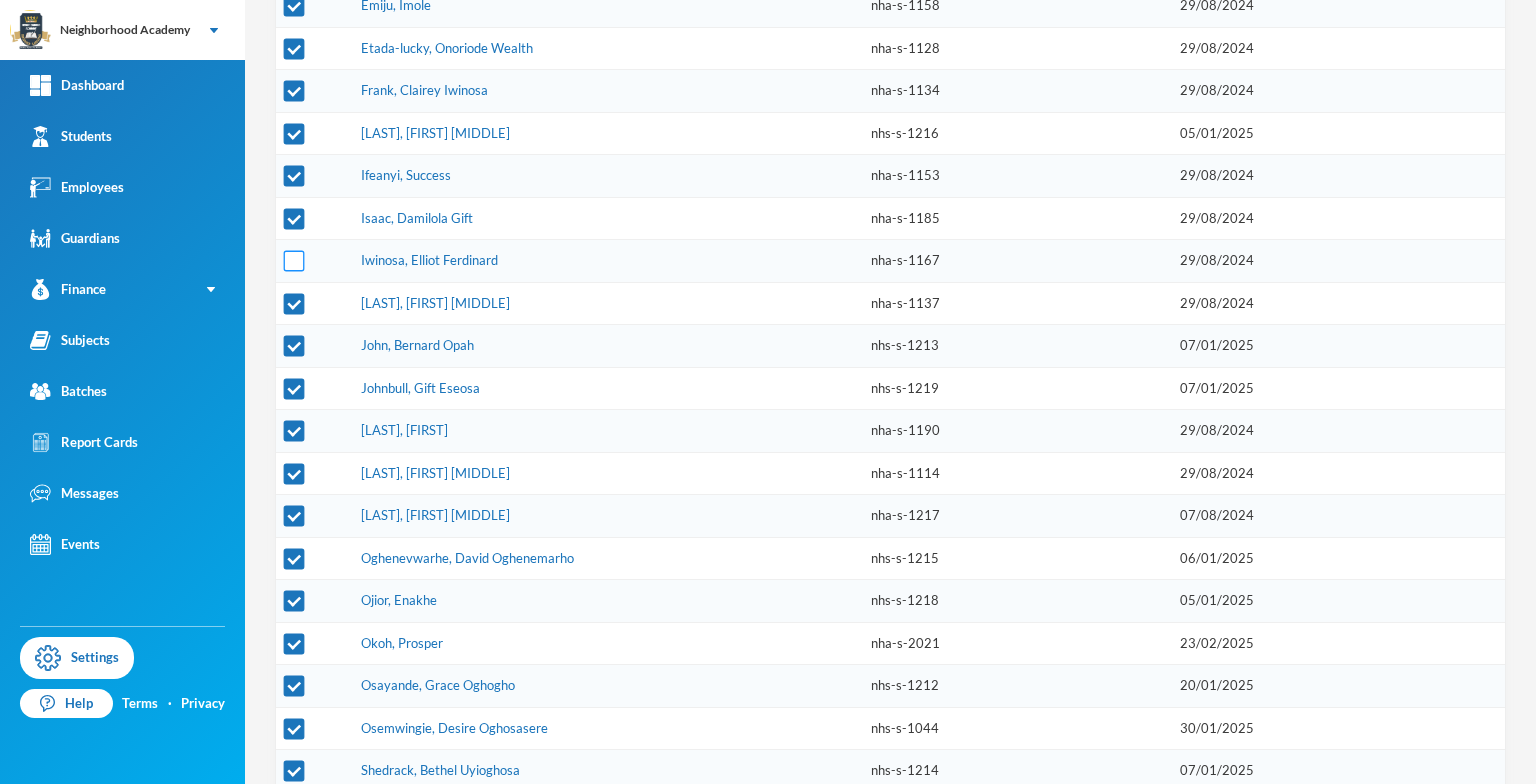scroll, scrollTop: 1079, scrollLeft: 0, axis: vertical 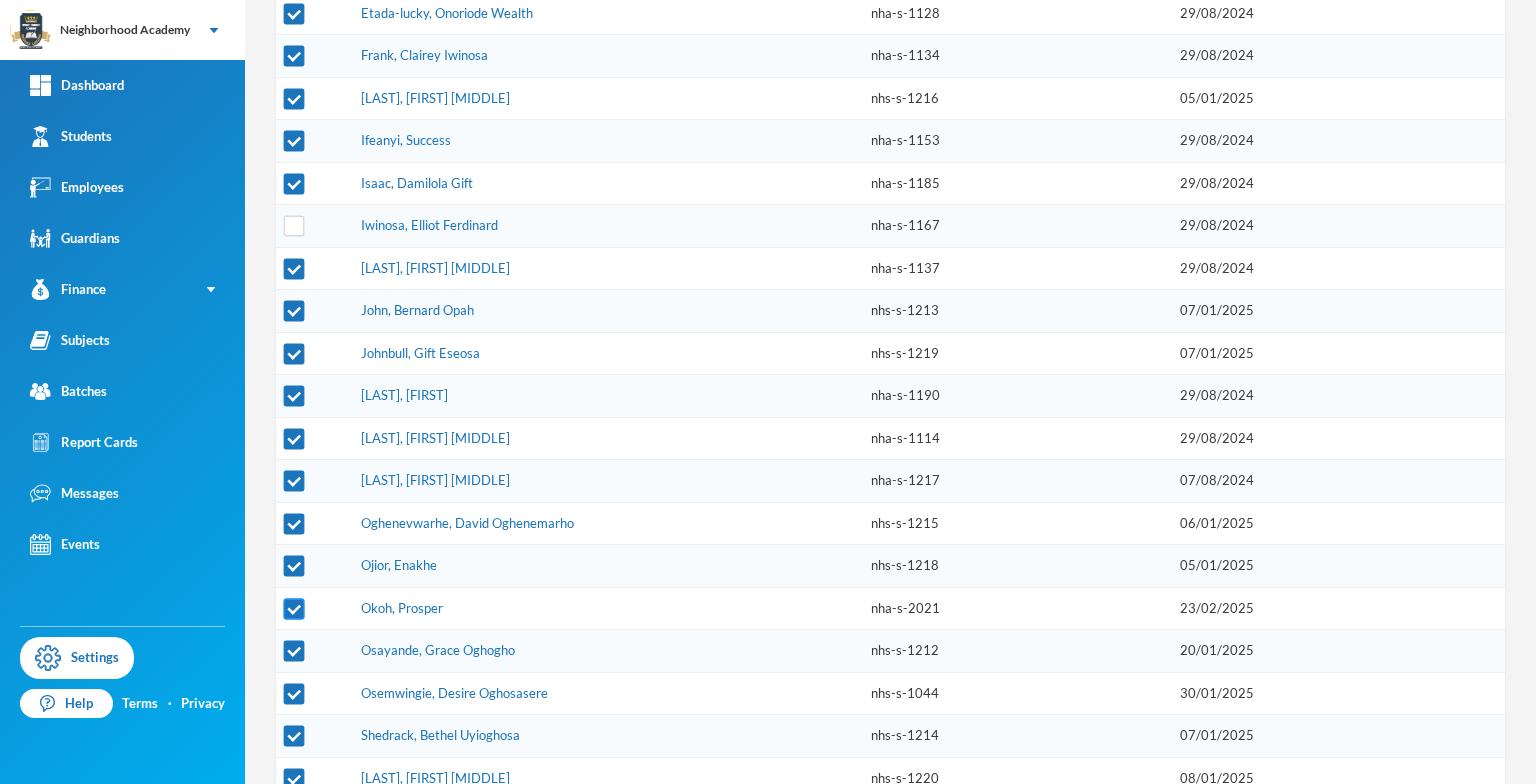 click at bounding box center (294, 608) 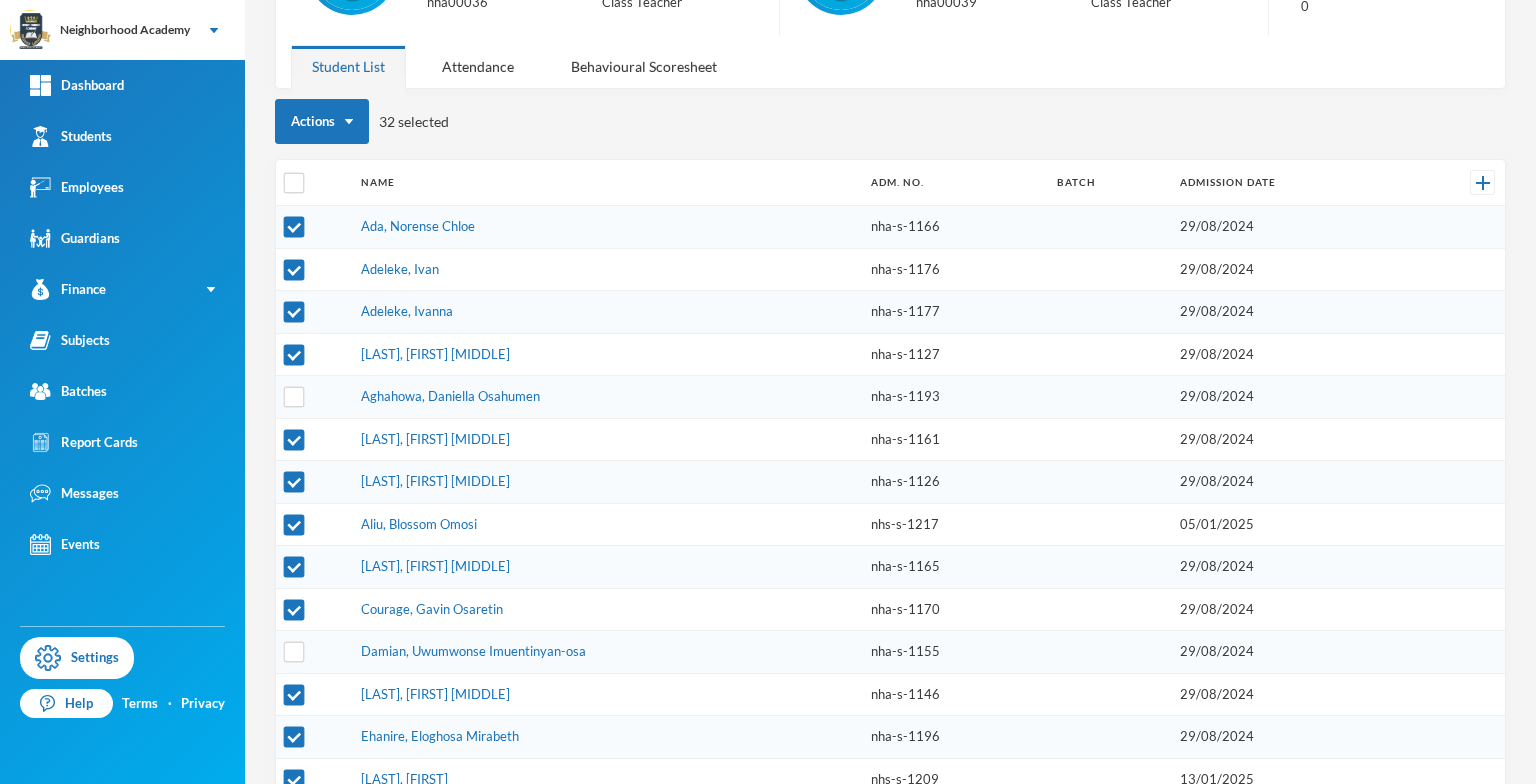 scroll, scrollTop: 173, scrollLeft: 0, axis: vertical 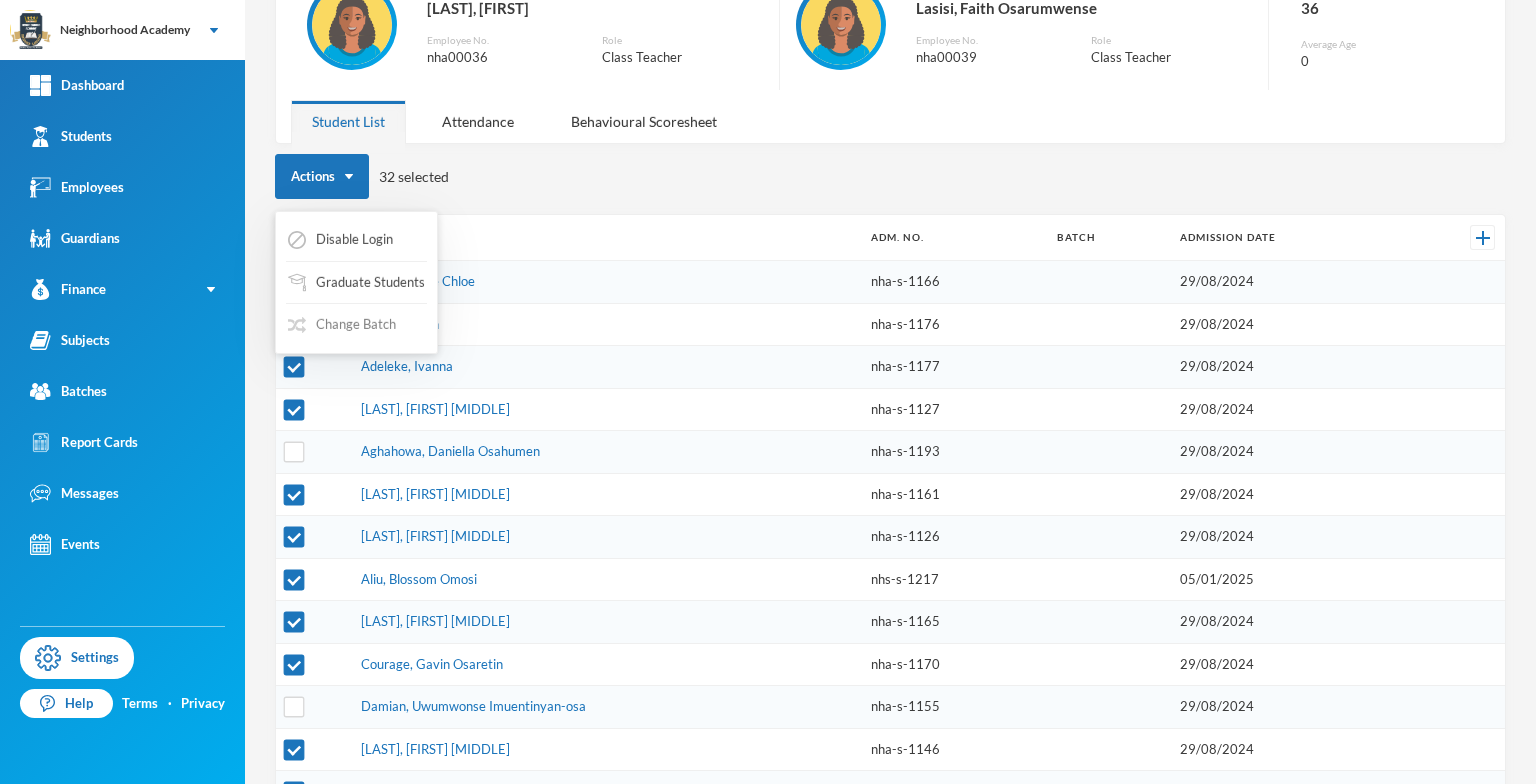 click on "Change Batch" at bounding box center [342, 325] 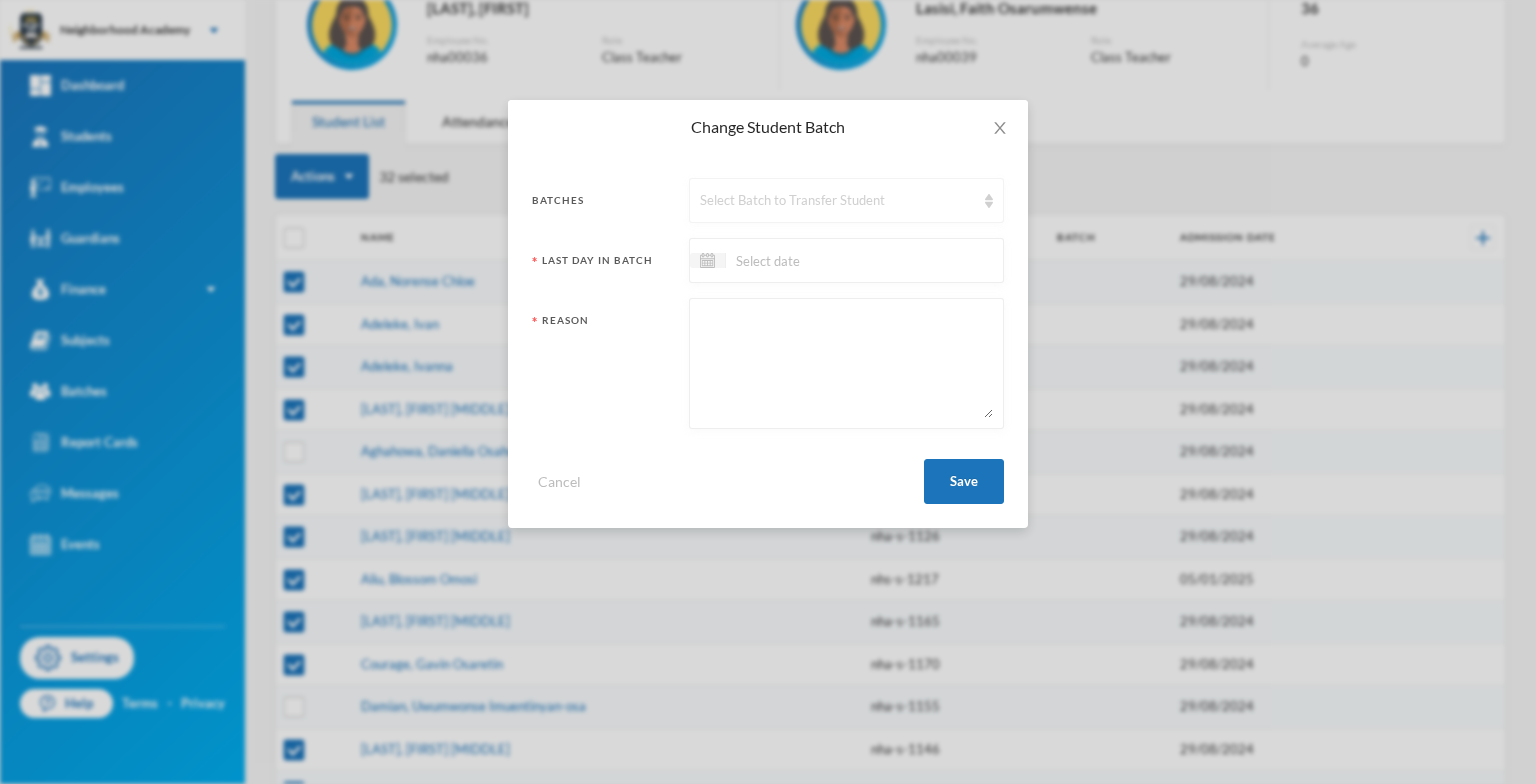 click at bounding box center [989, 201] 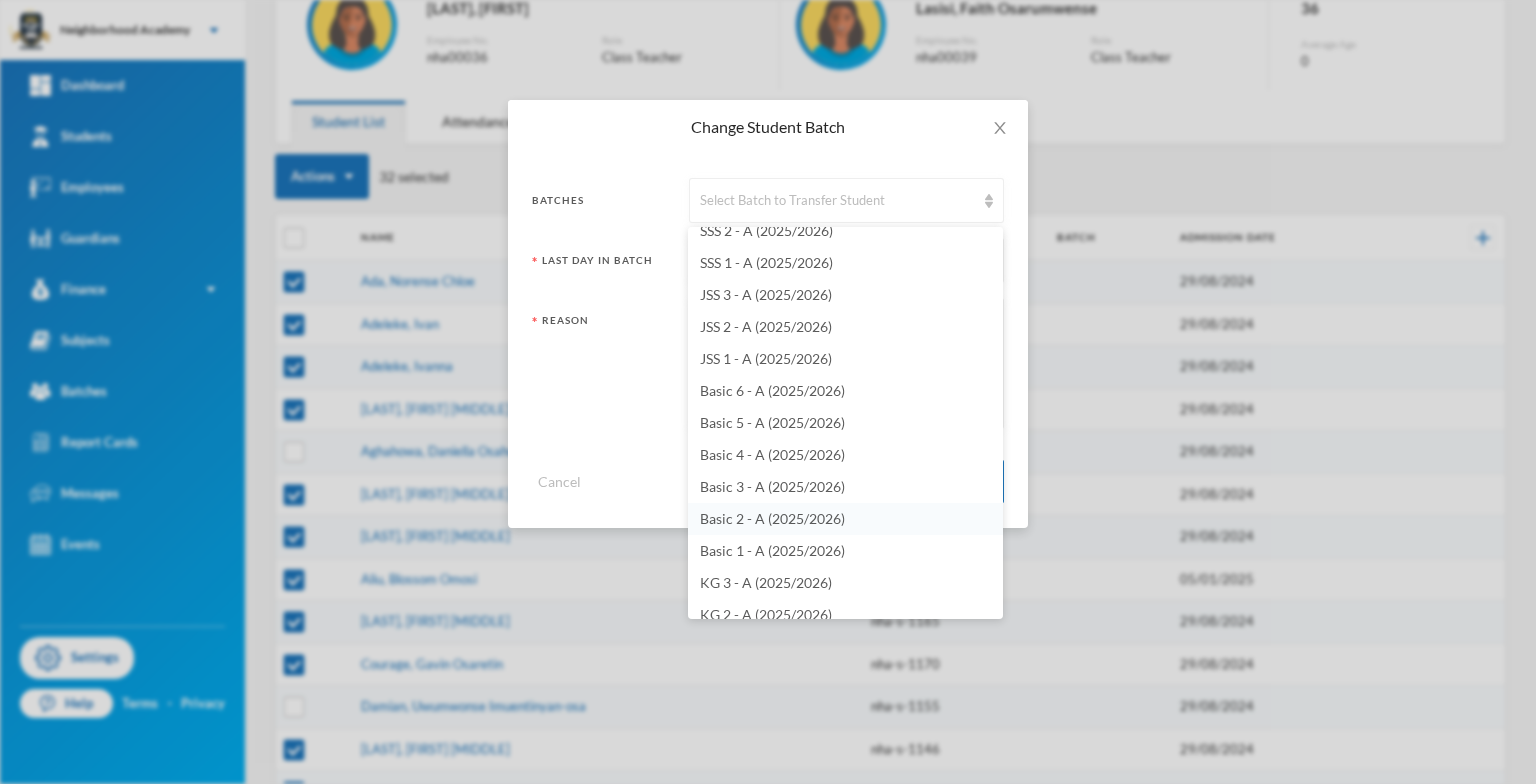 scroll, scrollTop: 576, scrollLeft: 0, axis: vertical 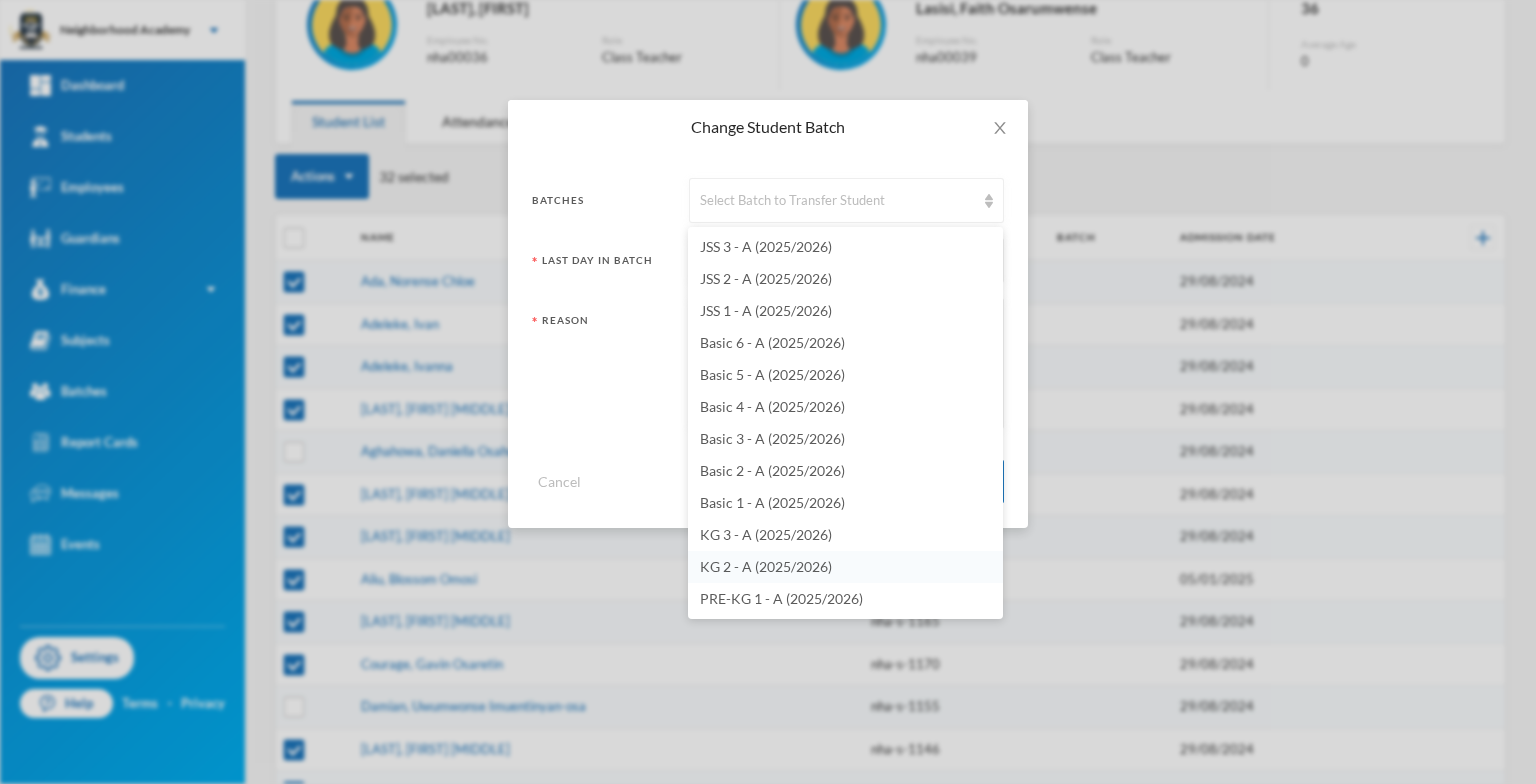 click on "KG 2 - A (2025/2026)" at bounding box center [766, 566] 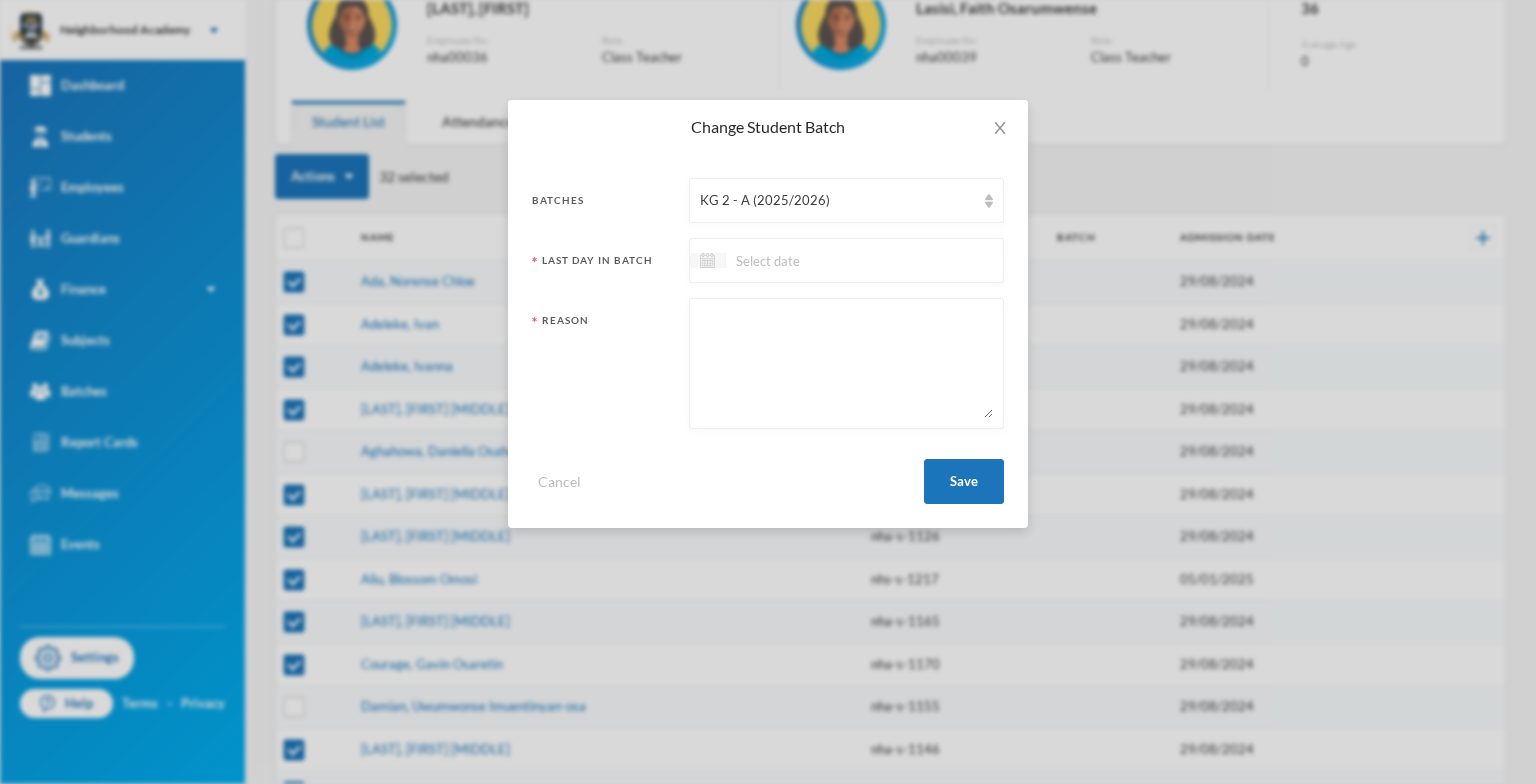 click at bounding box center (708, 260) 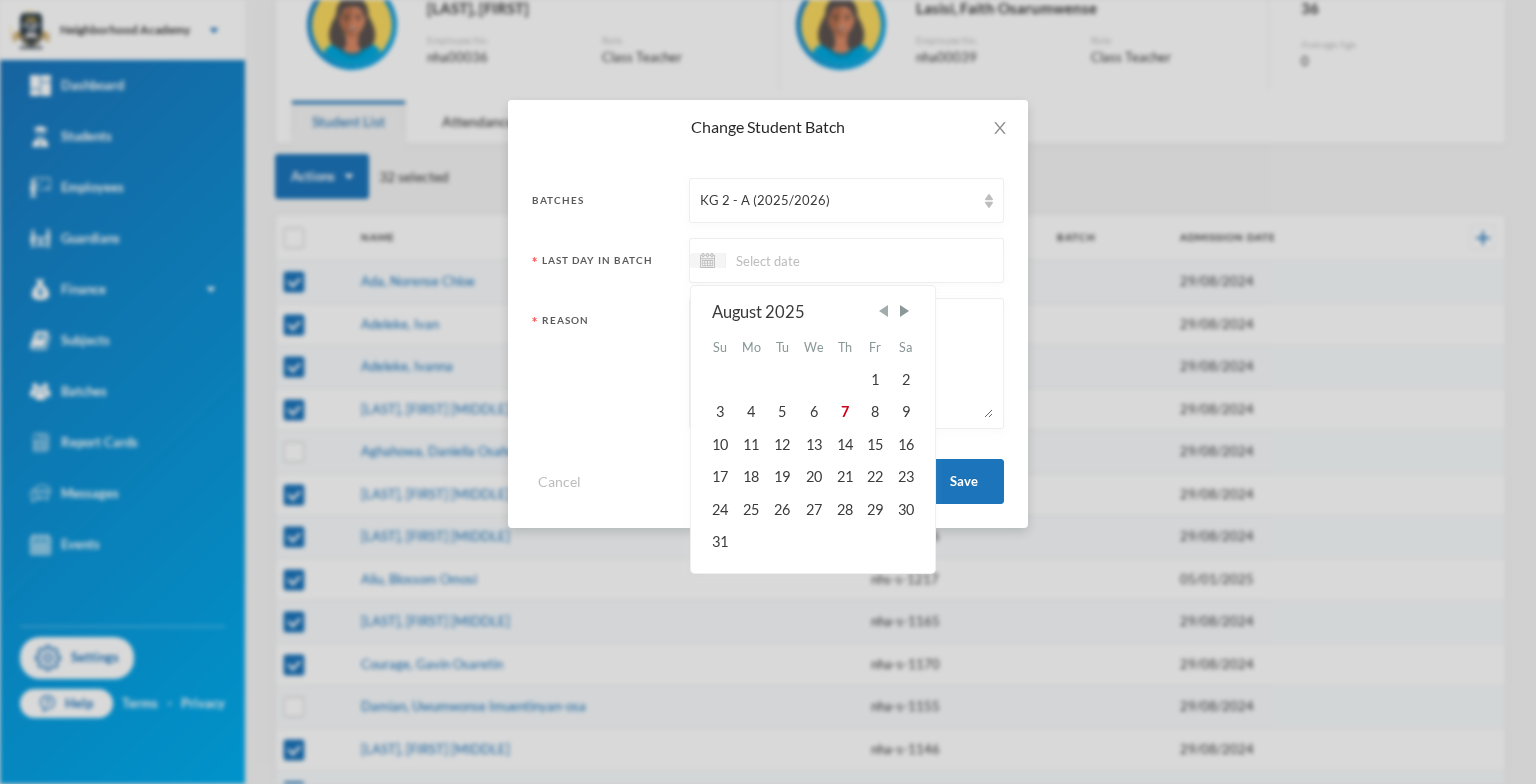 click at bounding box center [883, 311] 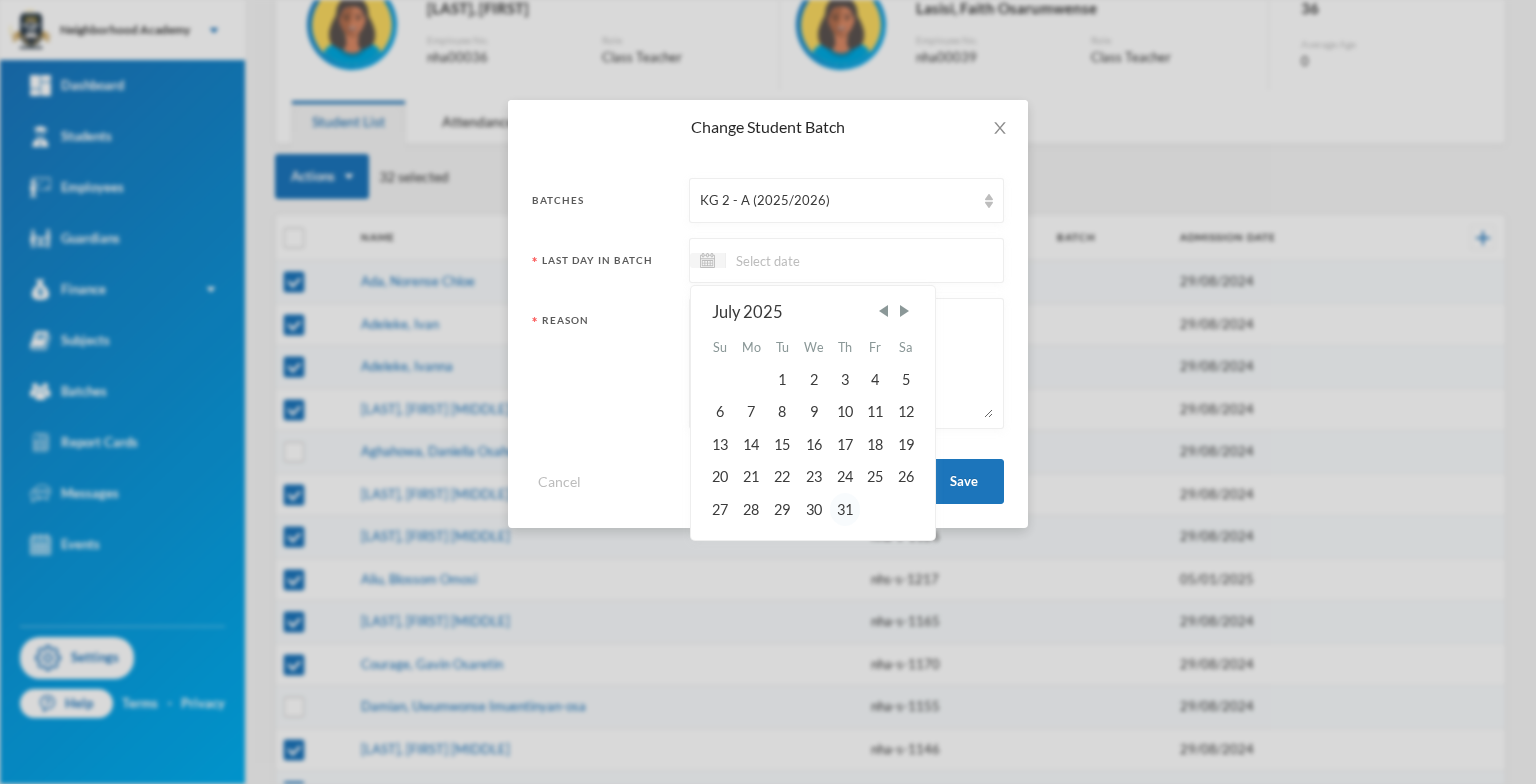 click on "31" at bounding box center [845, 509] 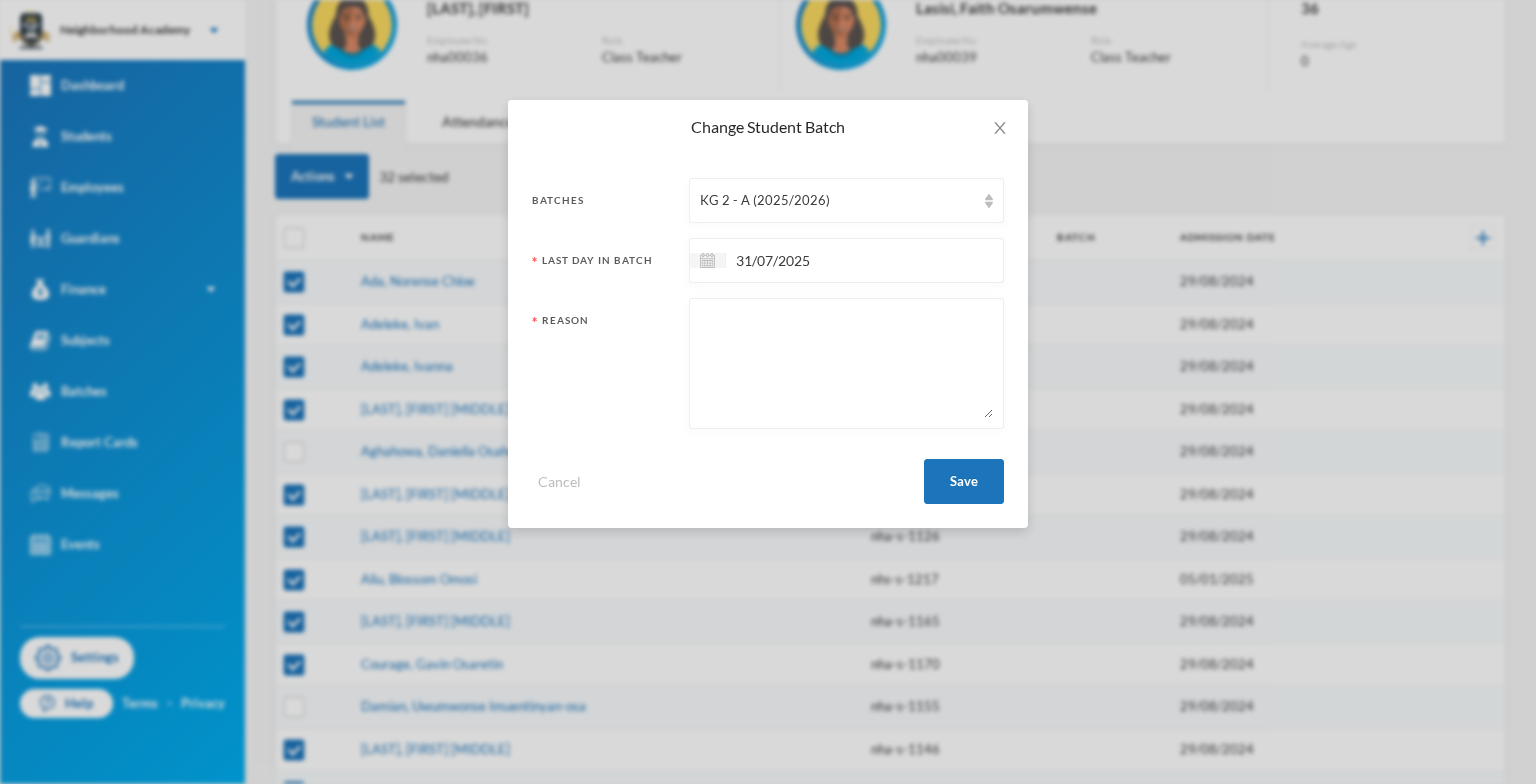 click at bounding box center (846, 363) 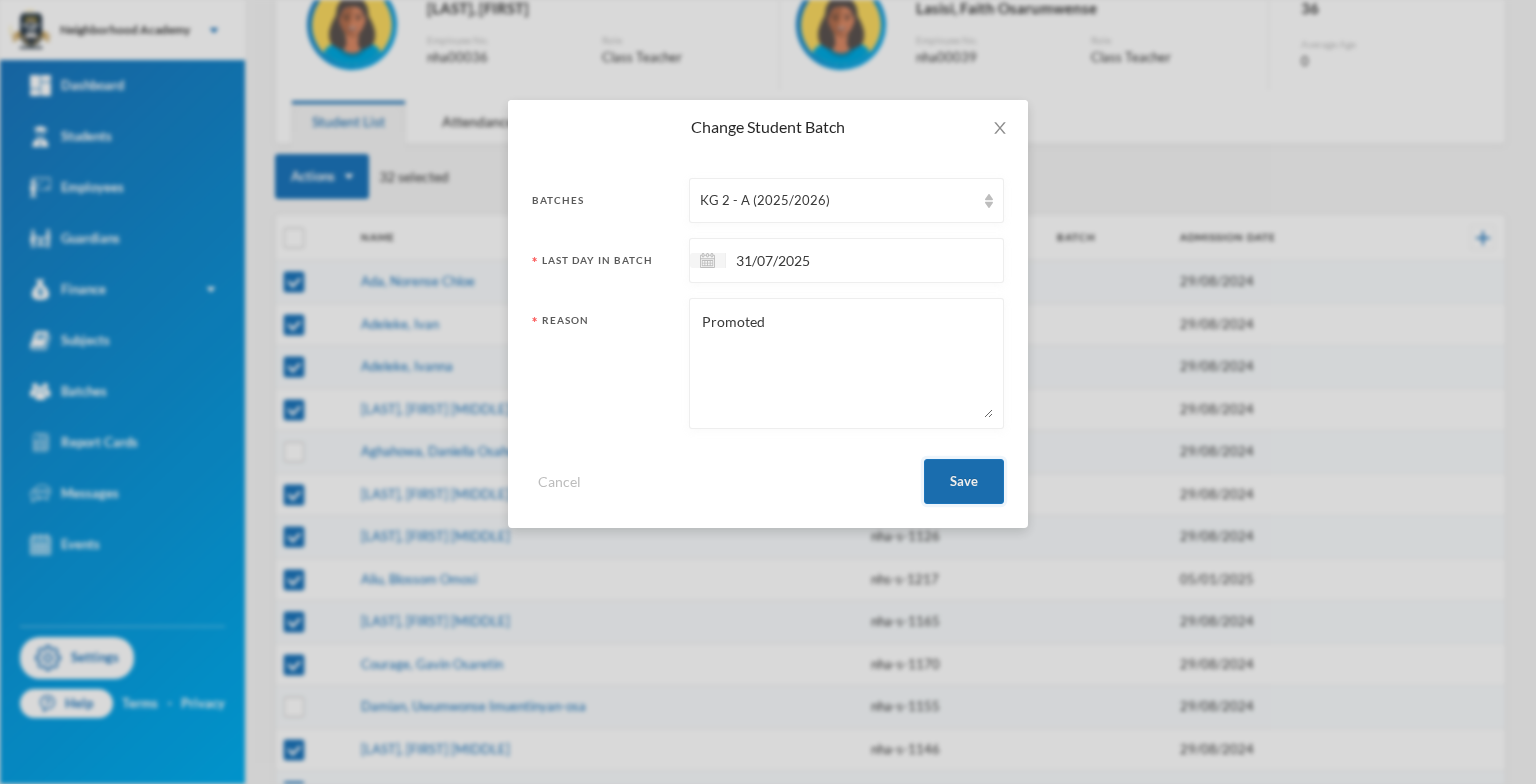 type on "Promoted" 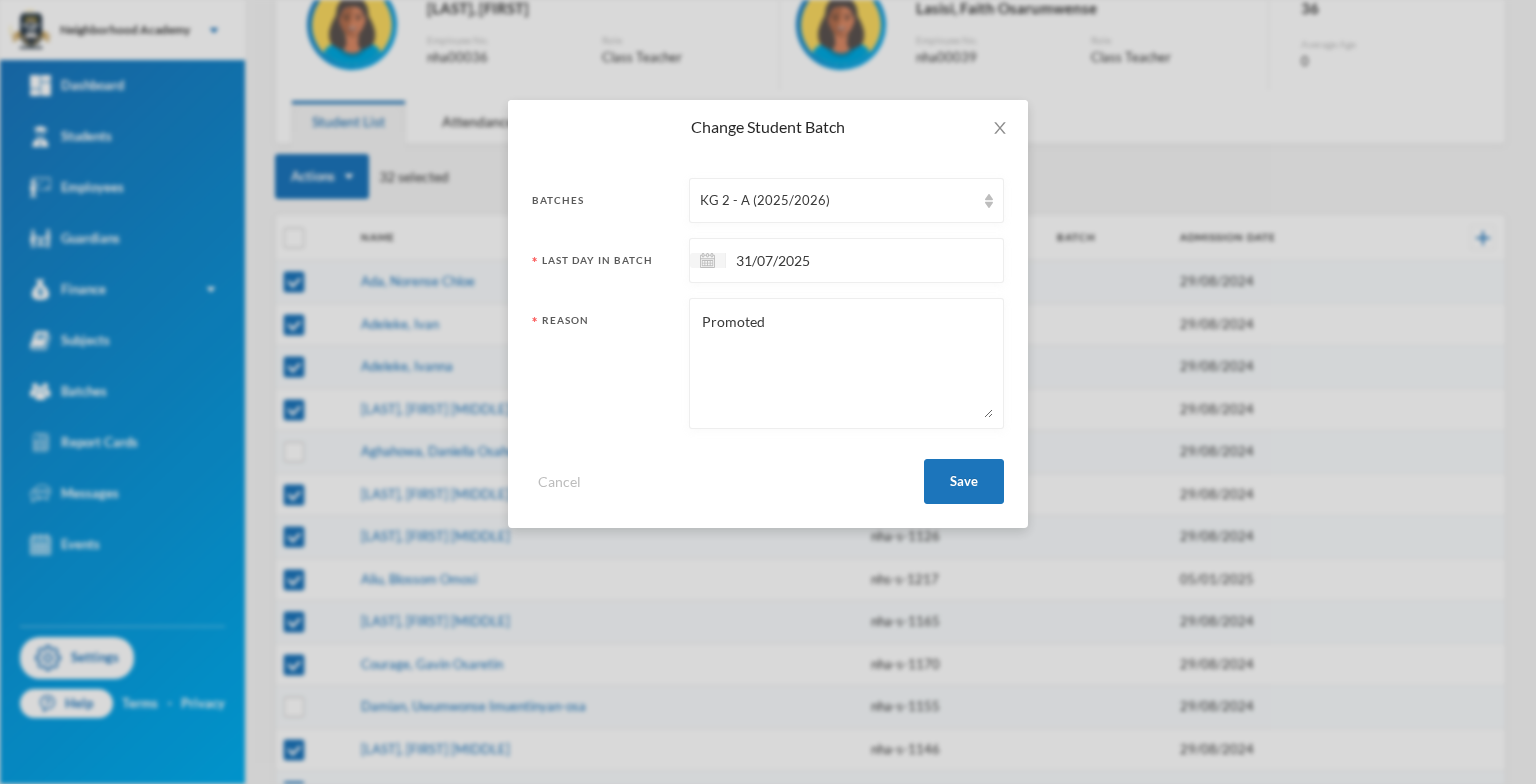 checkbox on "false" 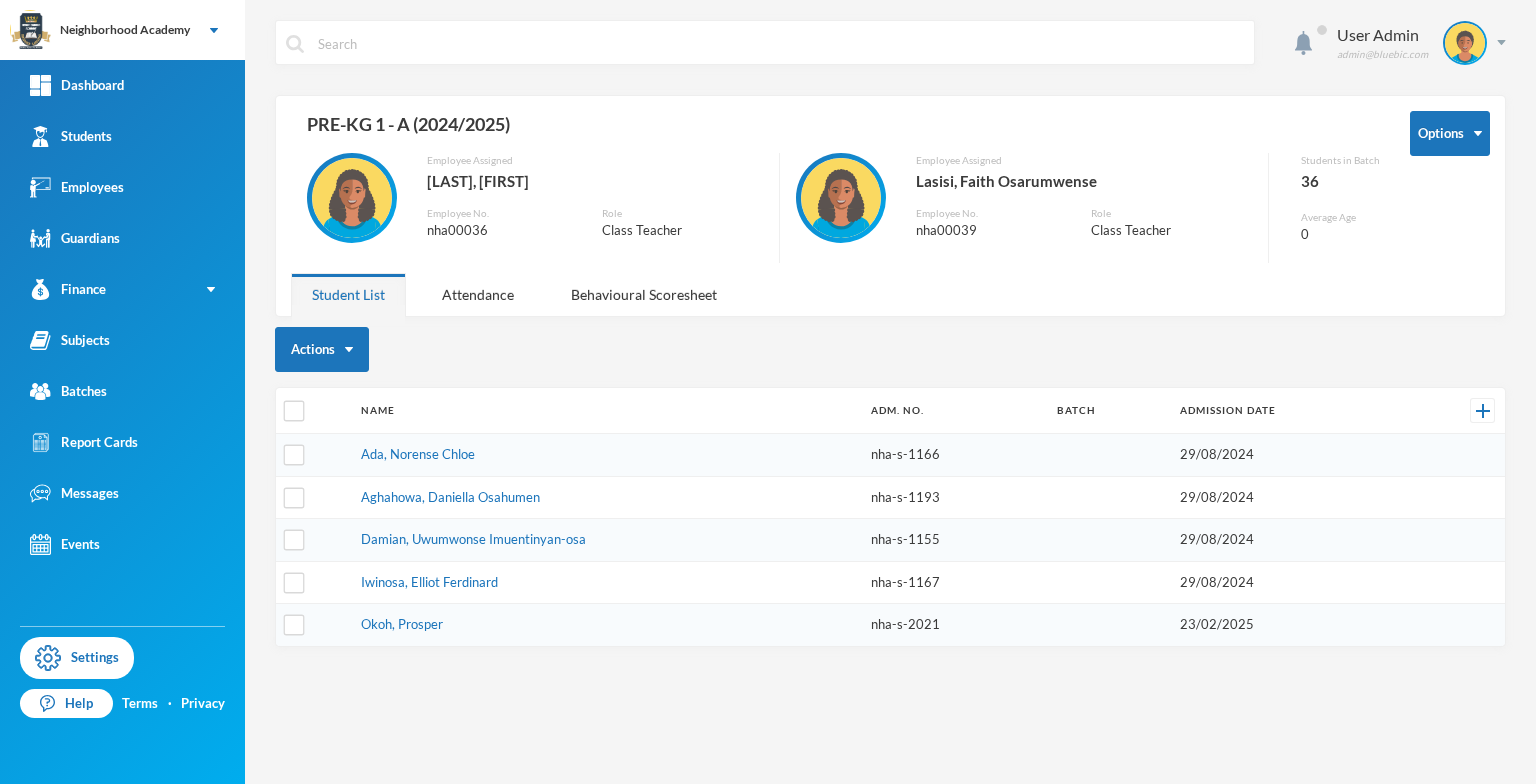 scroll, scrollTop: 0, scrollLeft: 0, axis: both 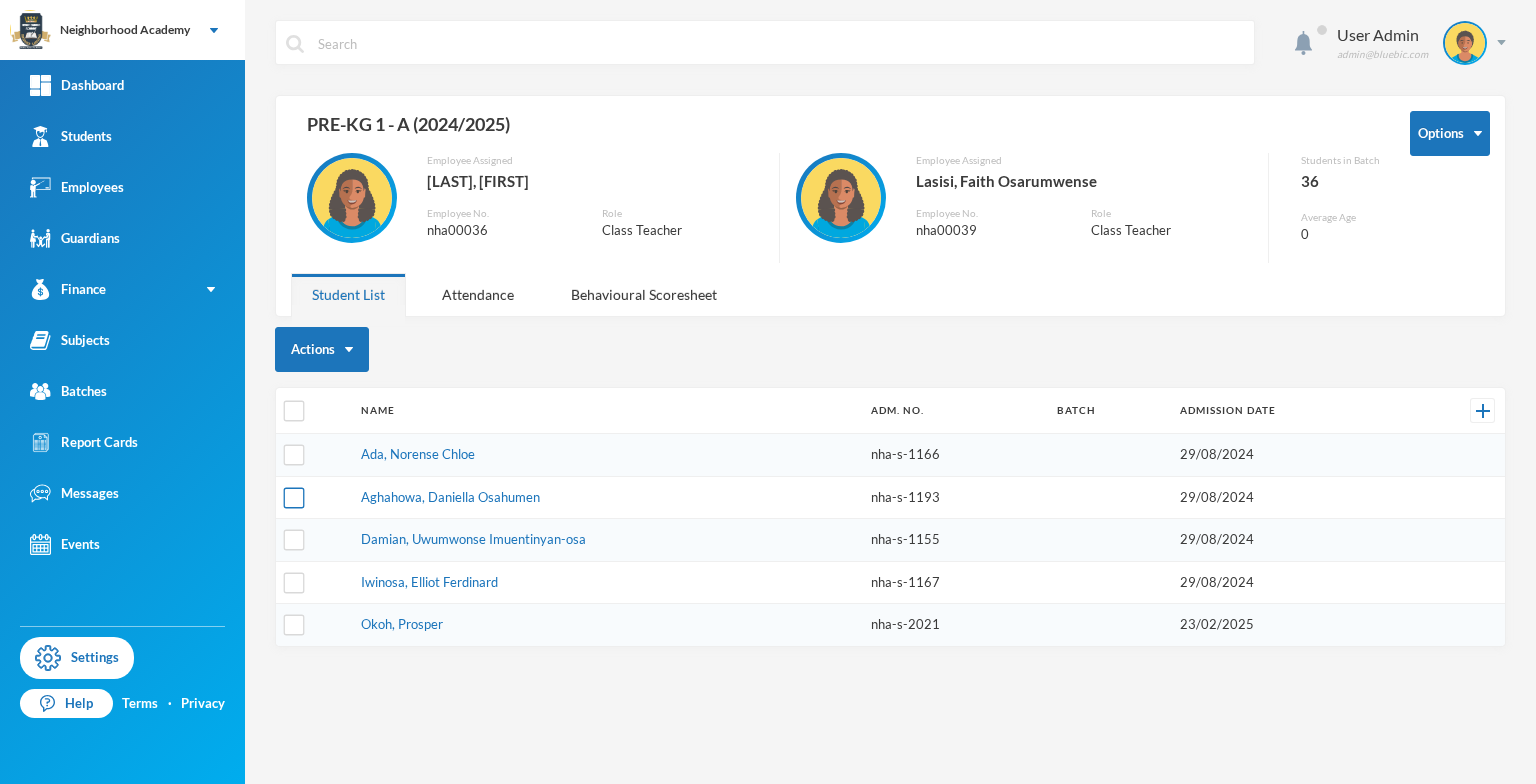 click at bounding box center (294, 497) 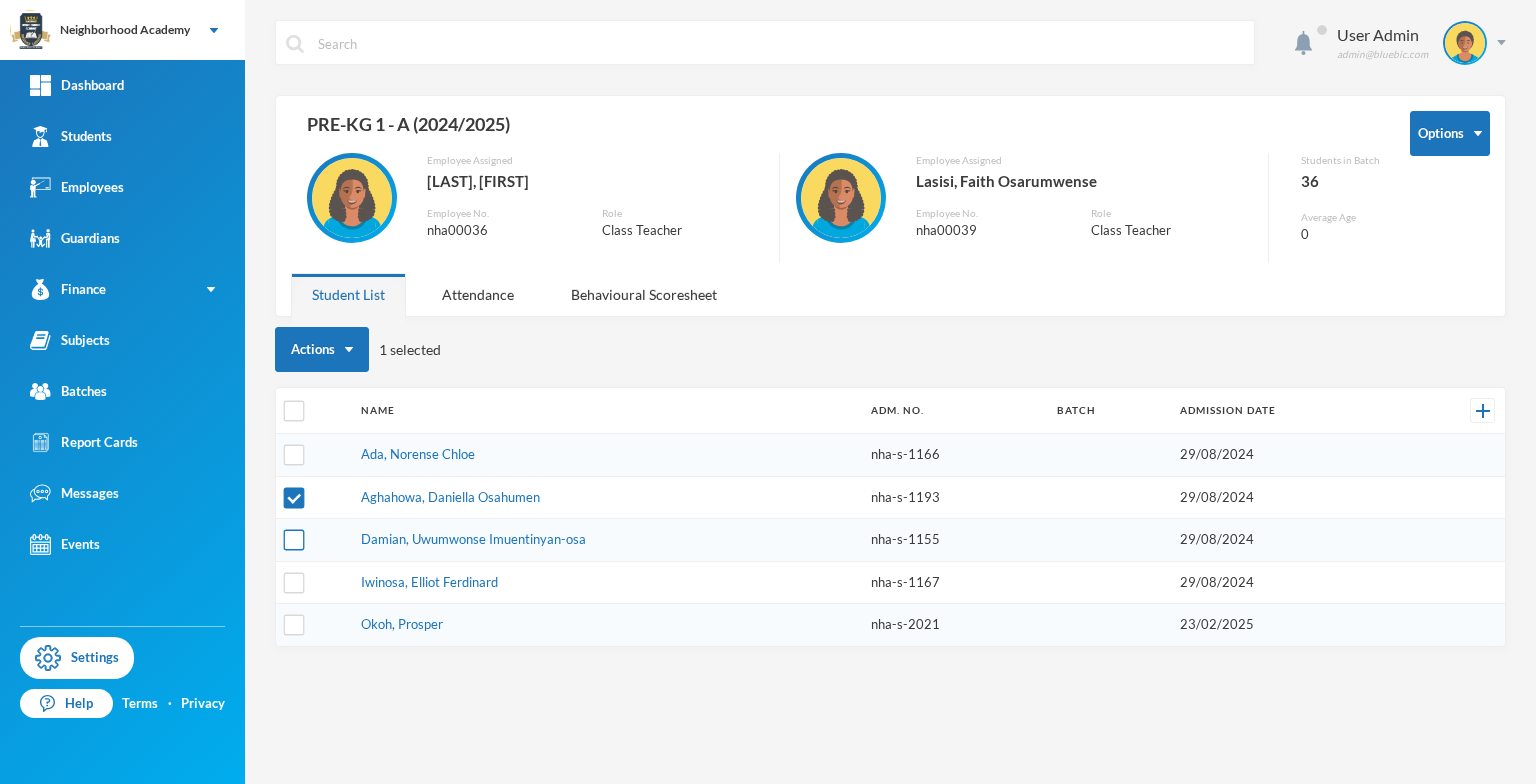 click at bounding box center (294, 540) 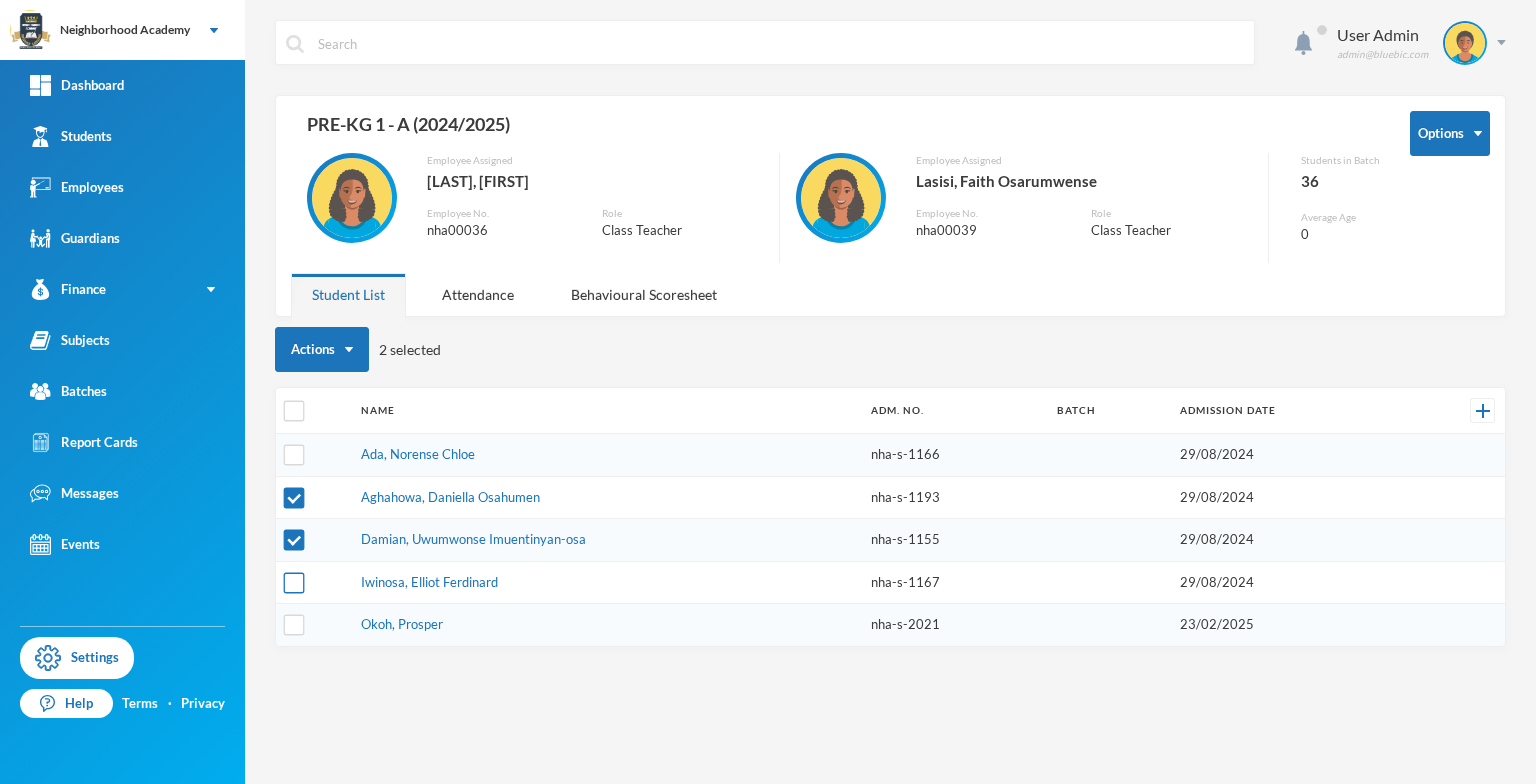 click at bounding box center [294, 582] 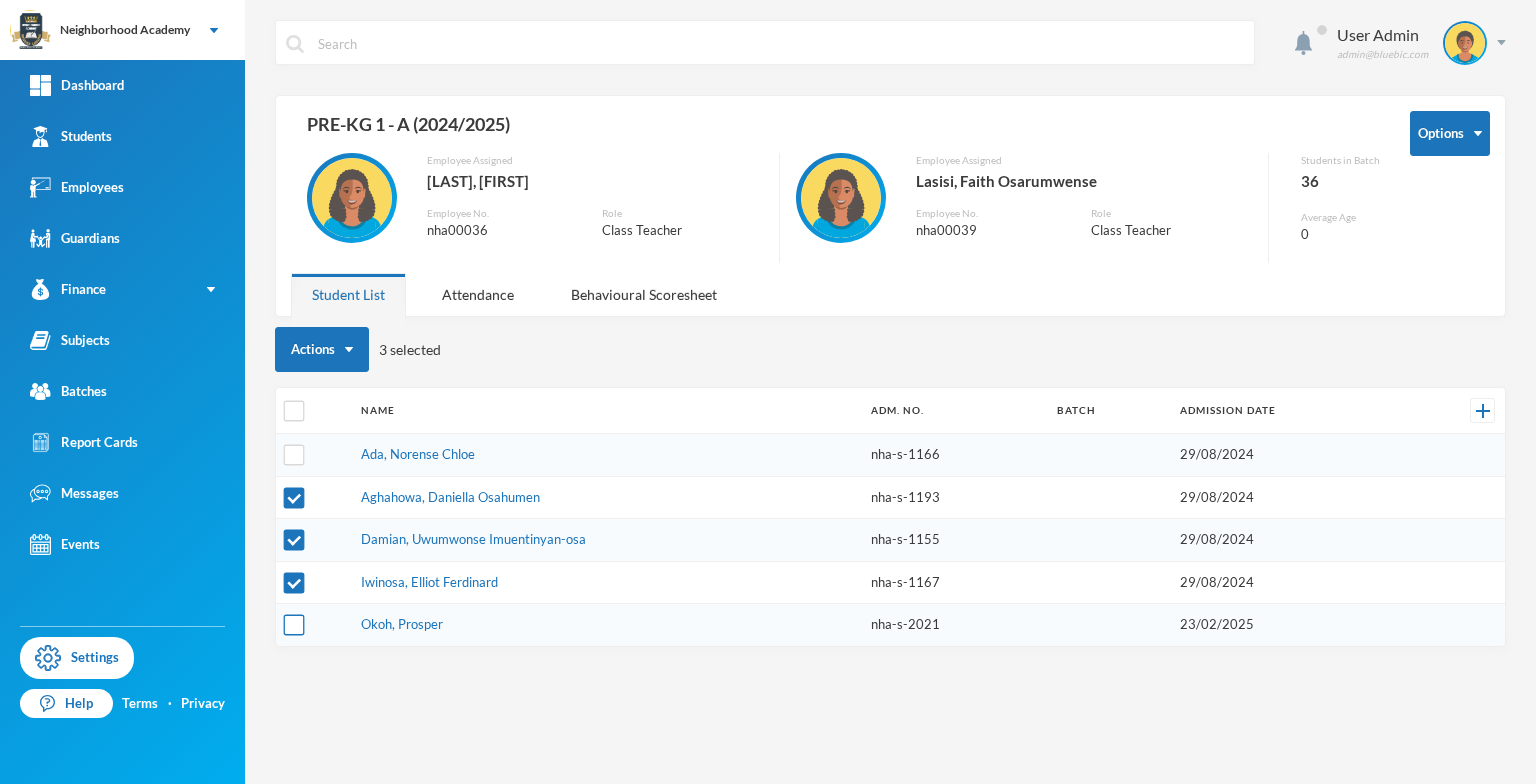 click at bounding box center (294, 625) 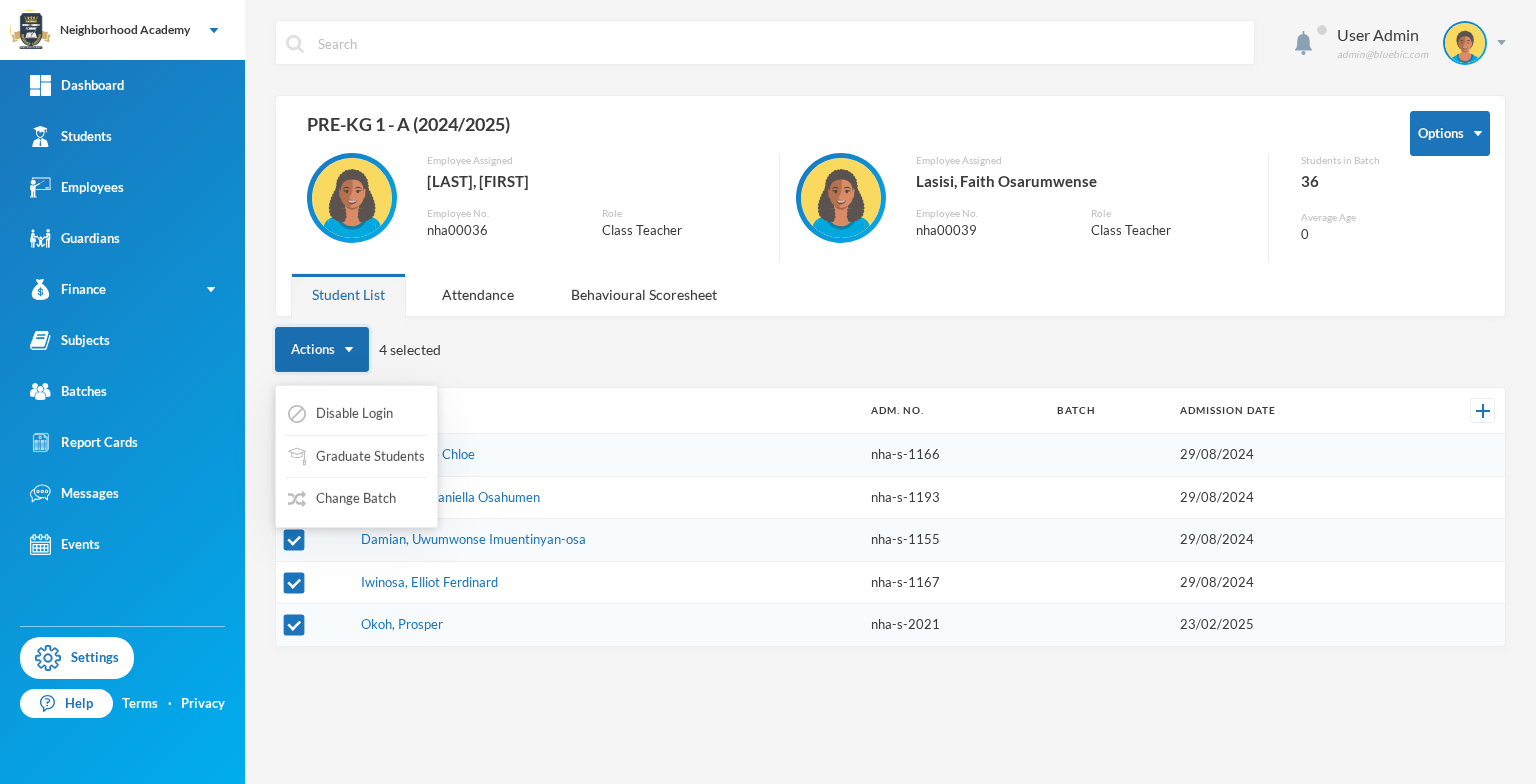 click at bounding box center (349, 349) 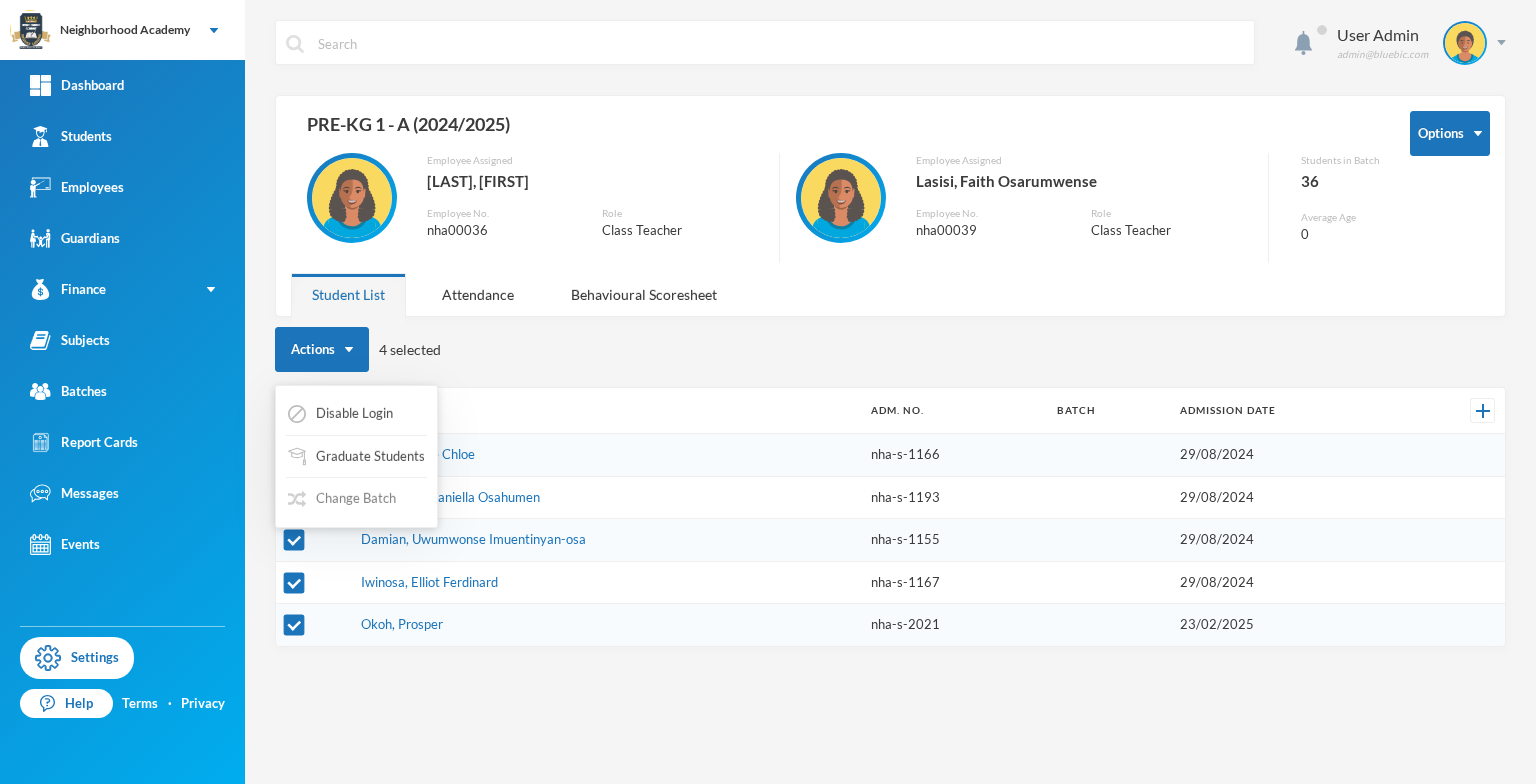 click on "Change Batch" at bounding box center (342, 499) 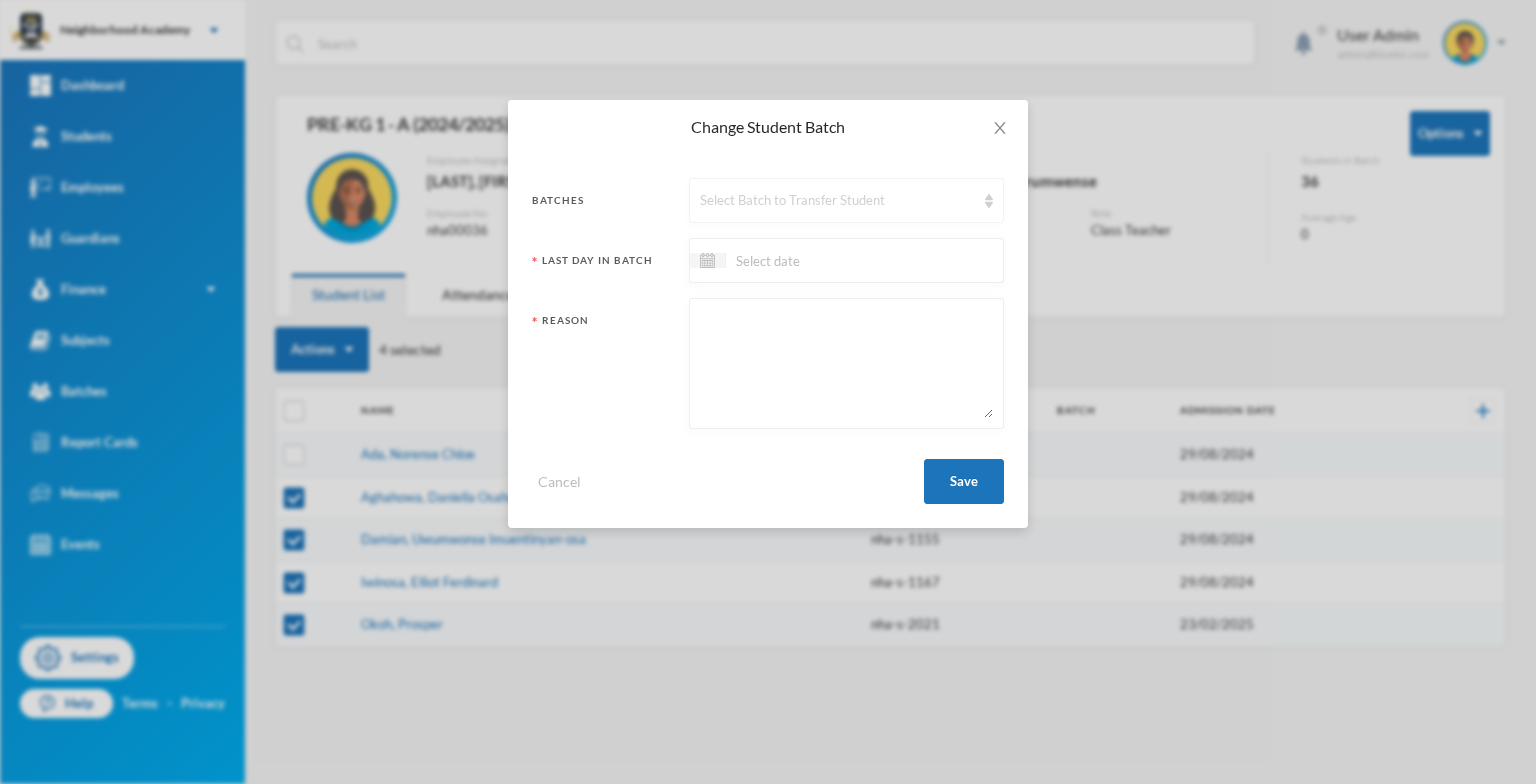 click at bounding box center [989, 201] 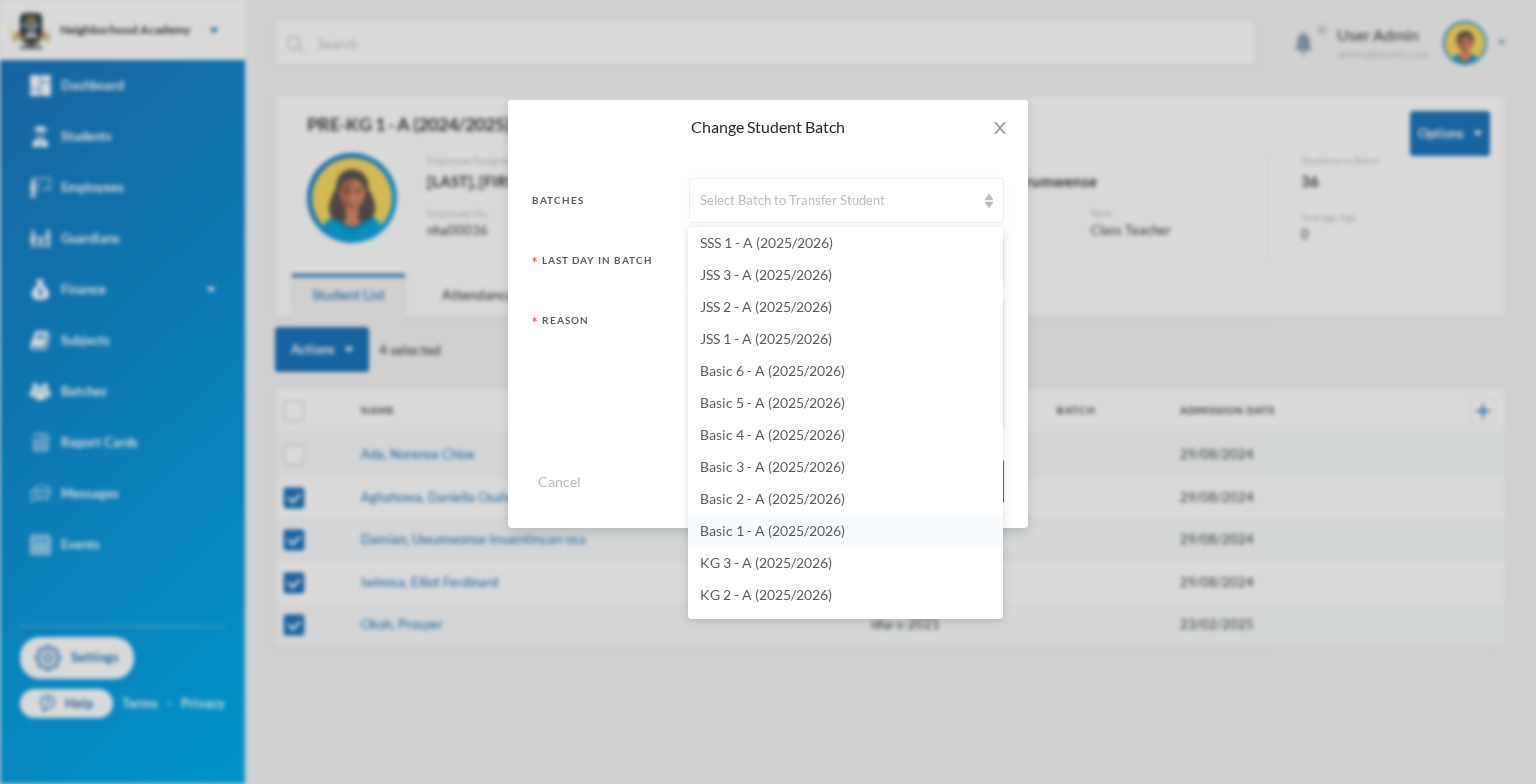 scroll, scrollTop: 576, scrollLeft: 0, axis: vertical 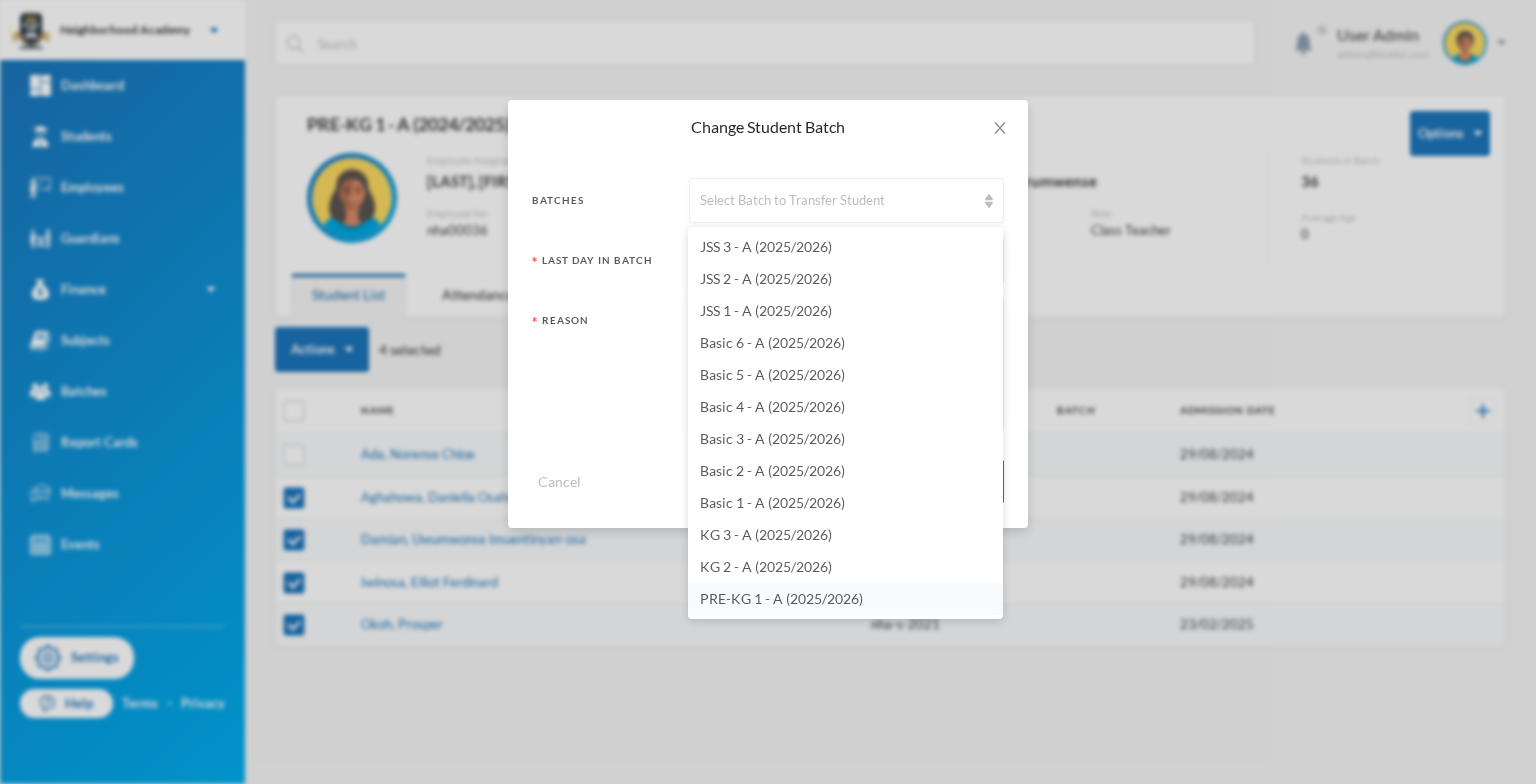 click on "PRE-KG 1 - A (2025/2026)" at bounding box center [781, 598] 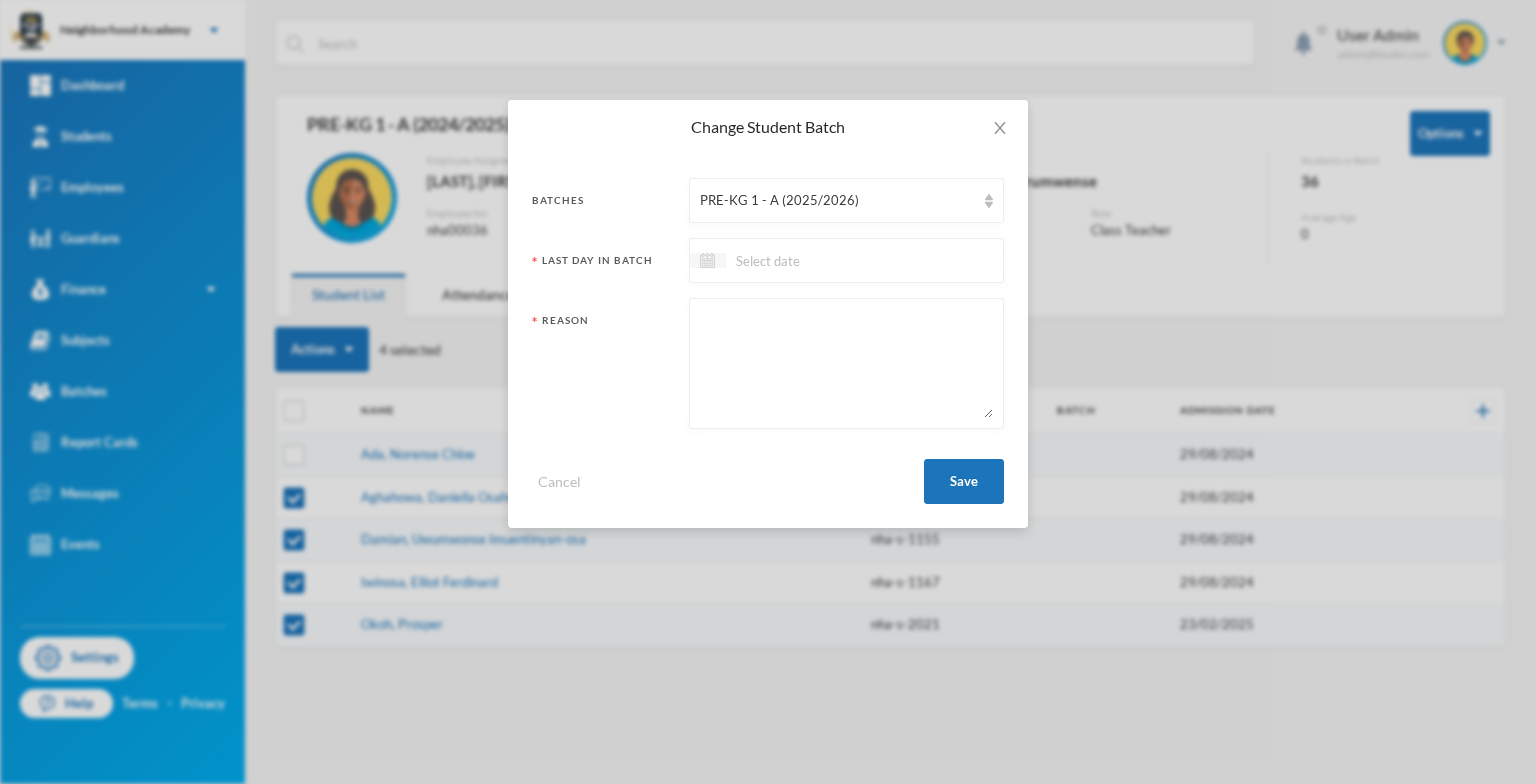 click at bounding box center [707, 260] 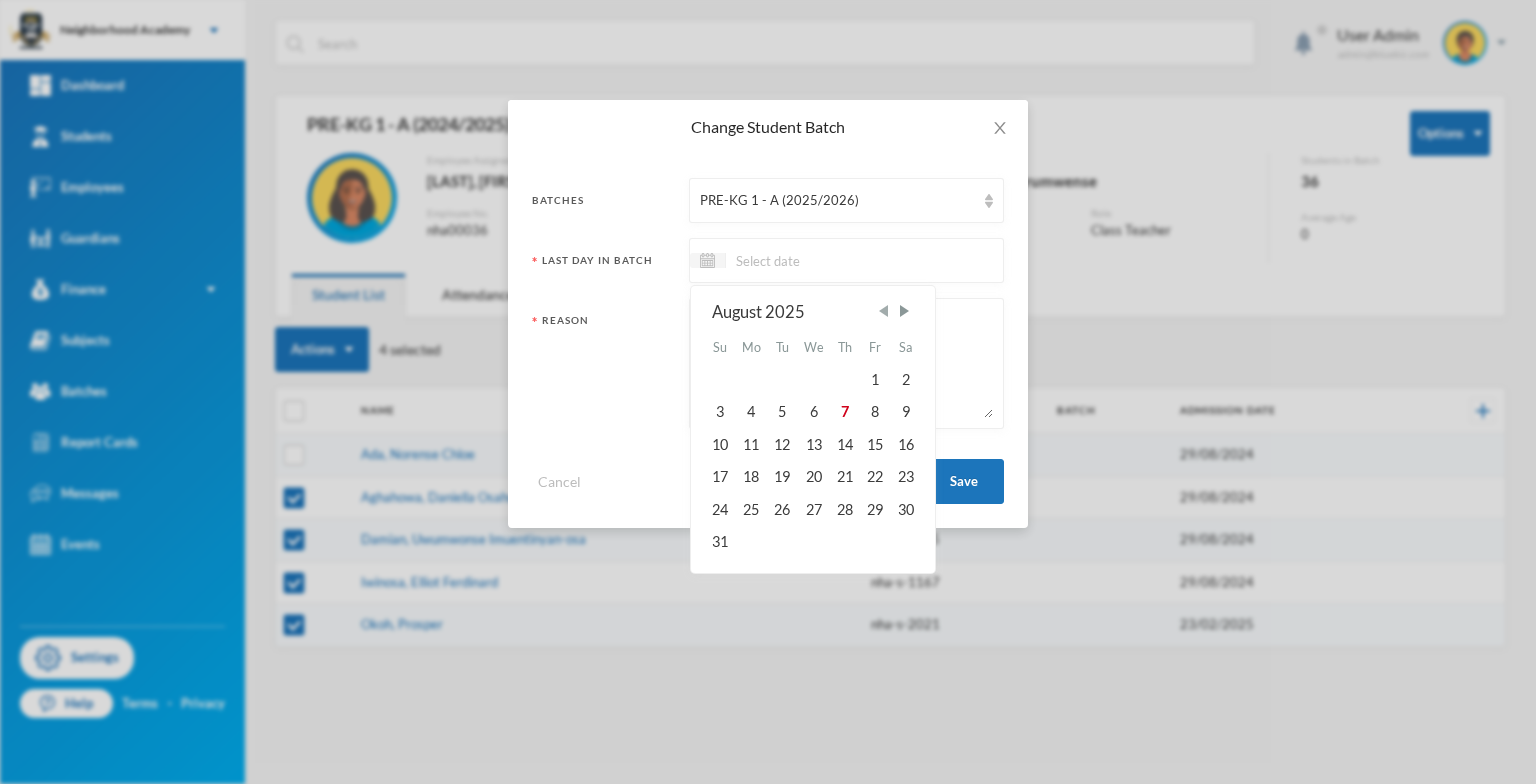 click at bounding box center (883, 311) 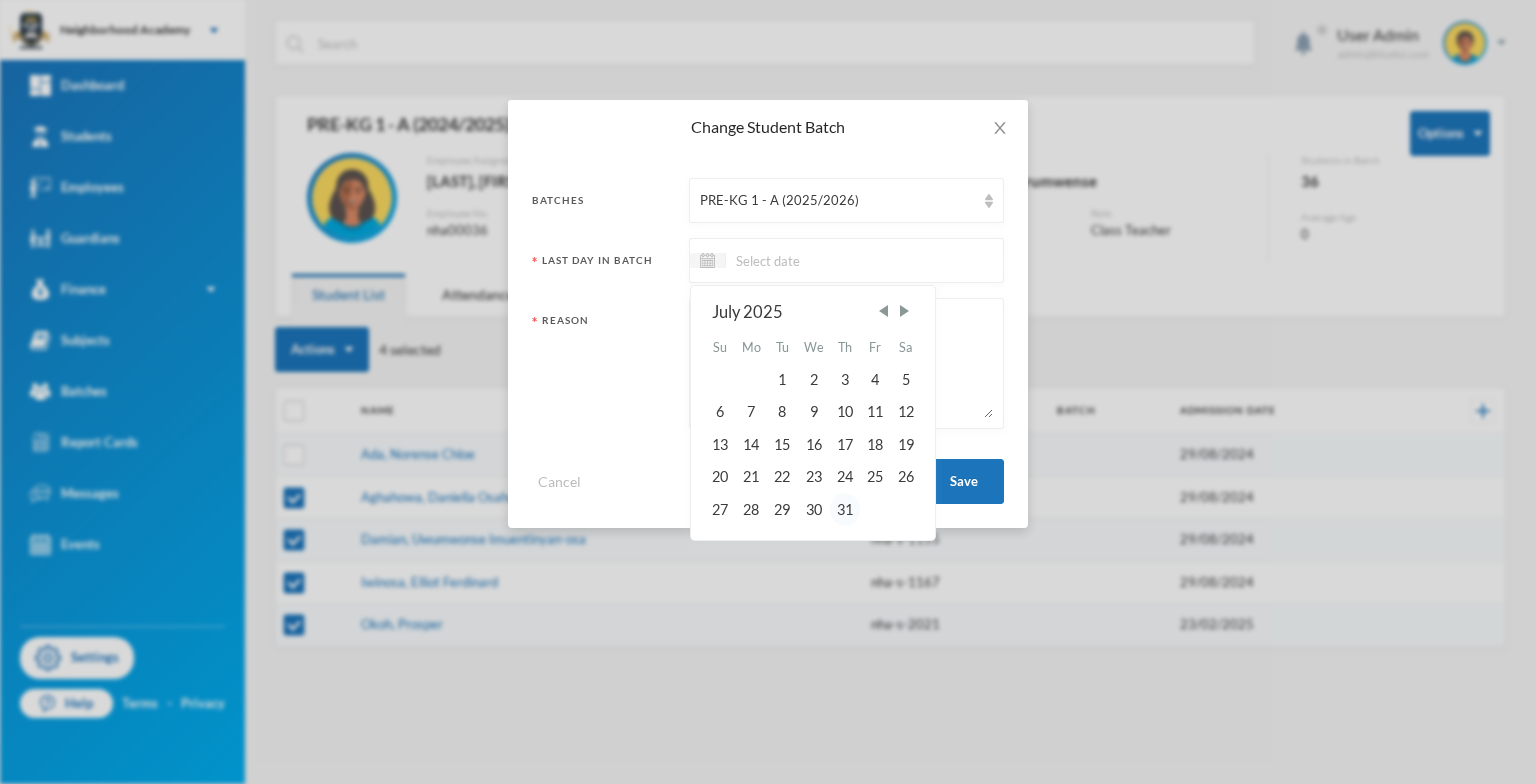 click on "31" at bounding box center [845, 509] 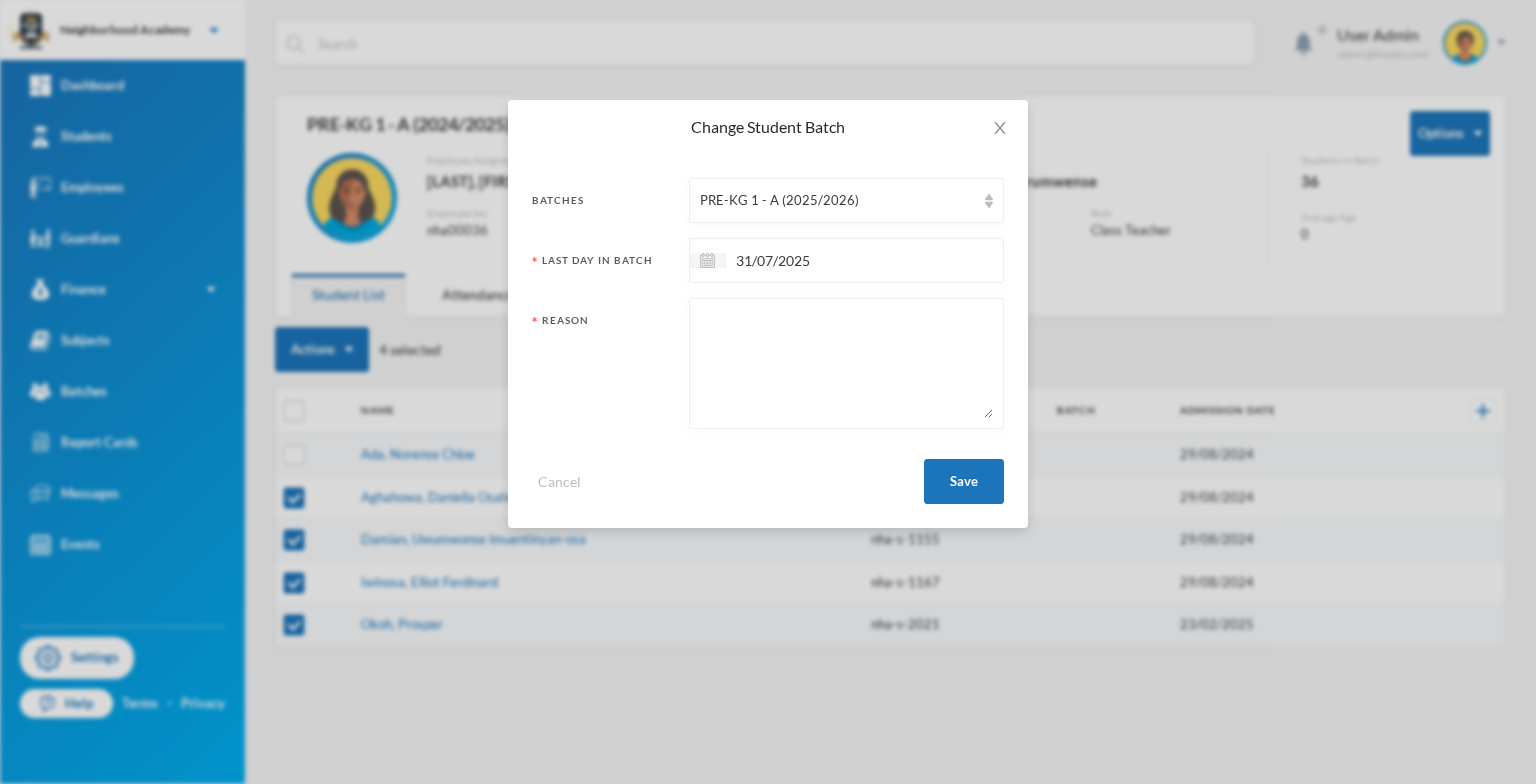 click at bounding box center [846, 363] 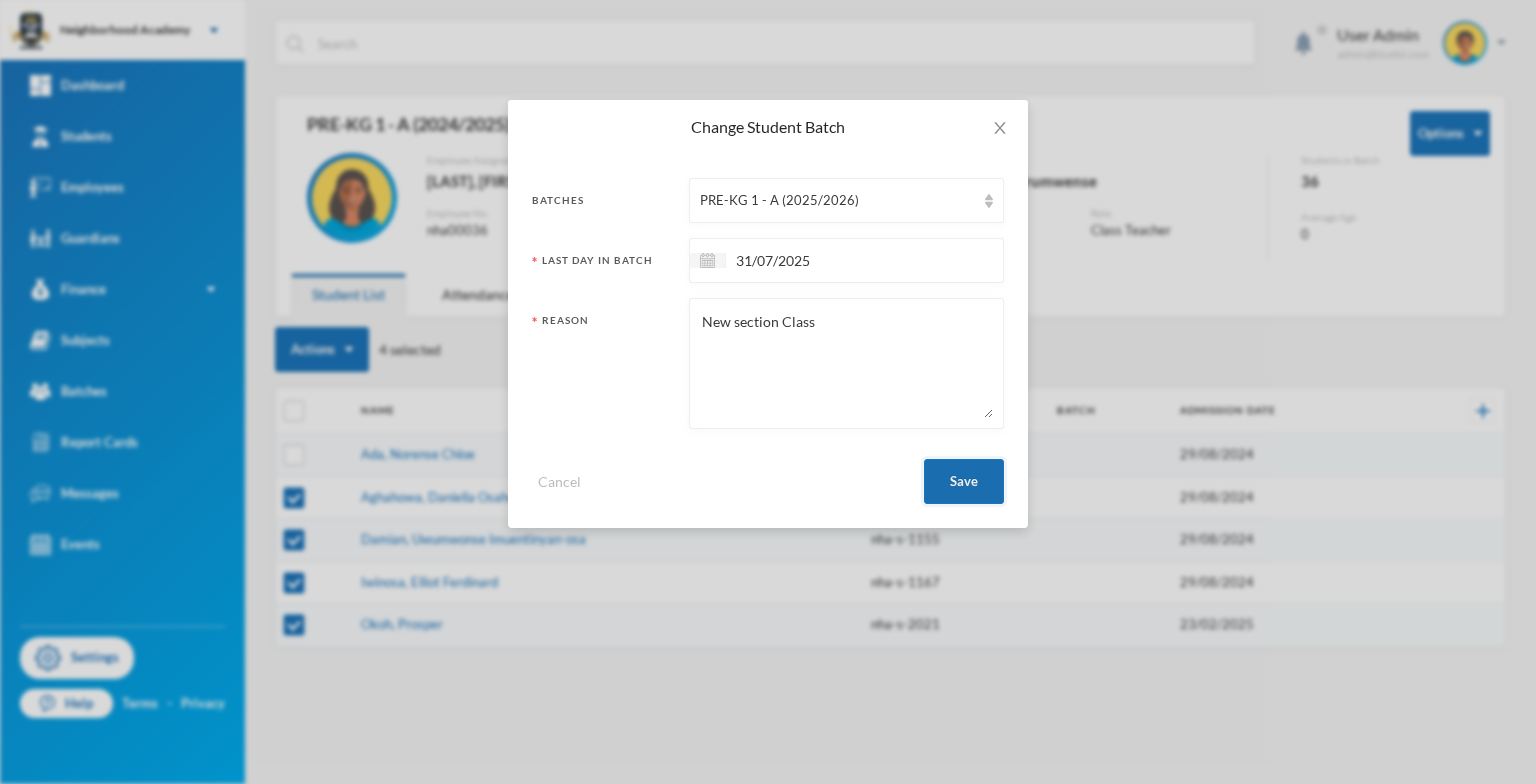 type on "New section Class" 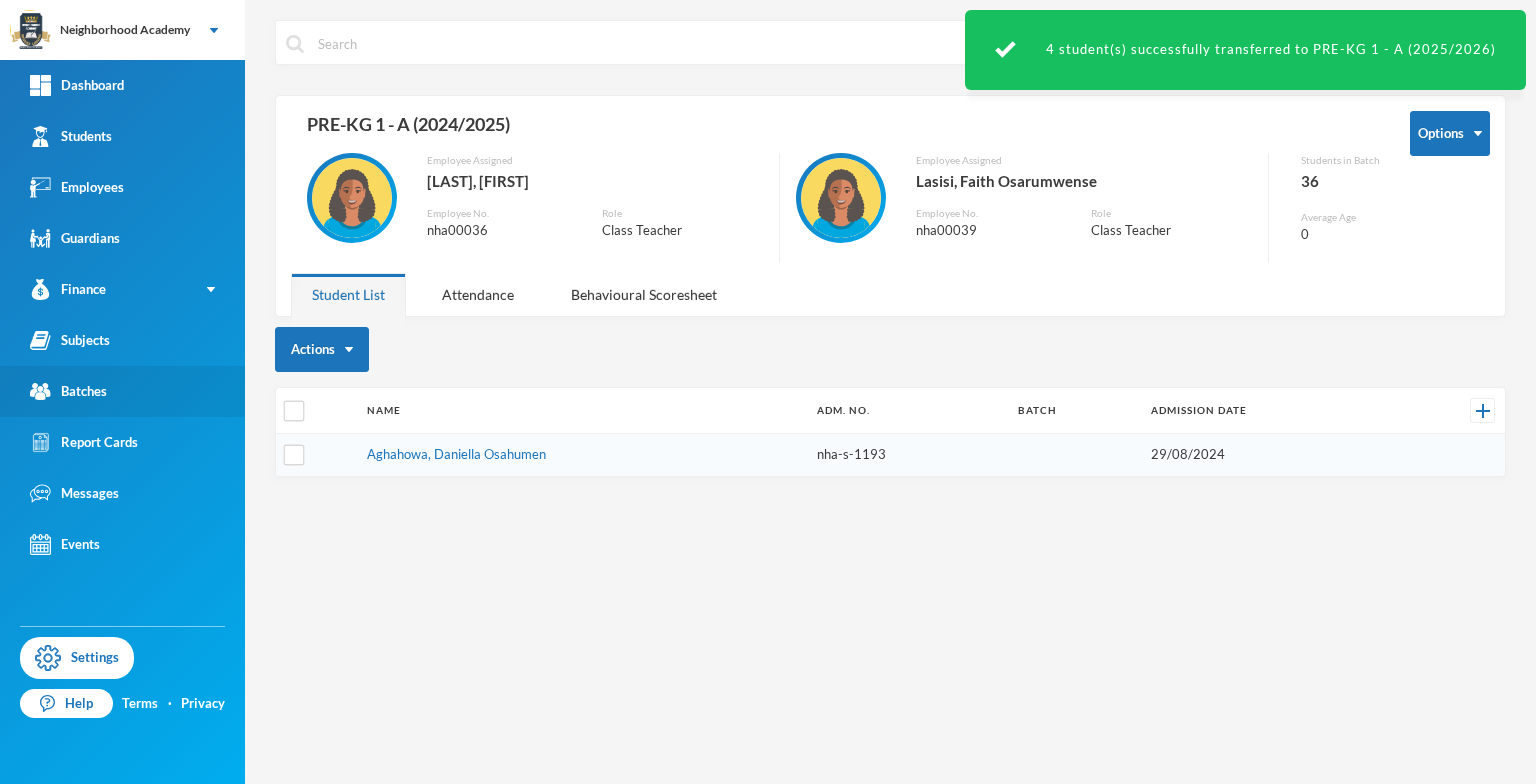 click on "Batches" at bounding box center [122, 391] 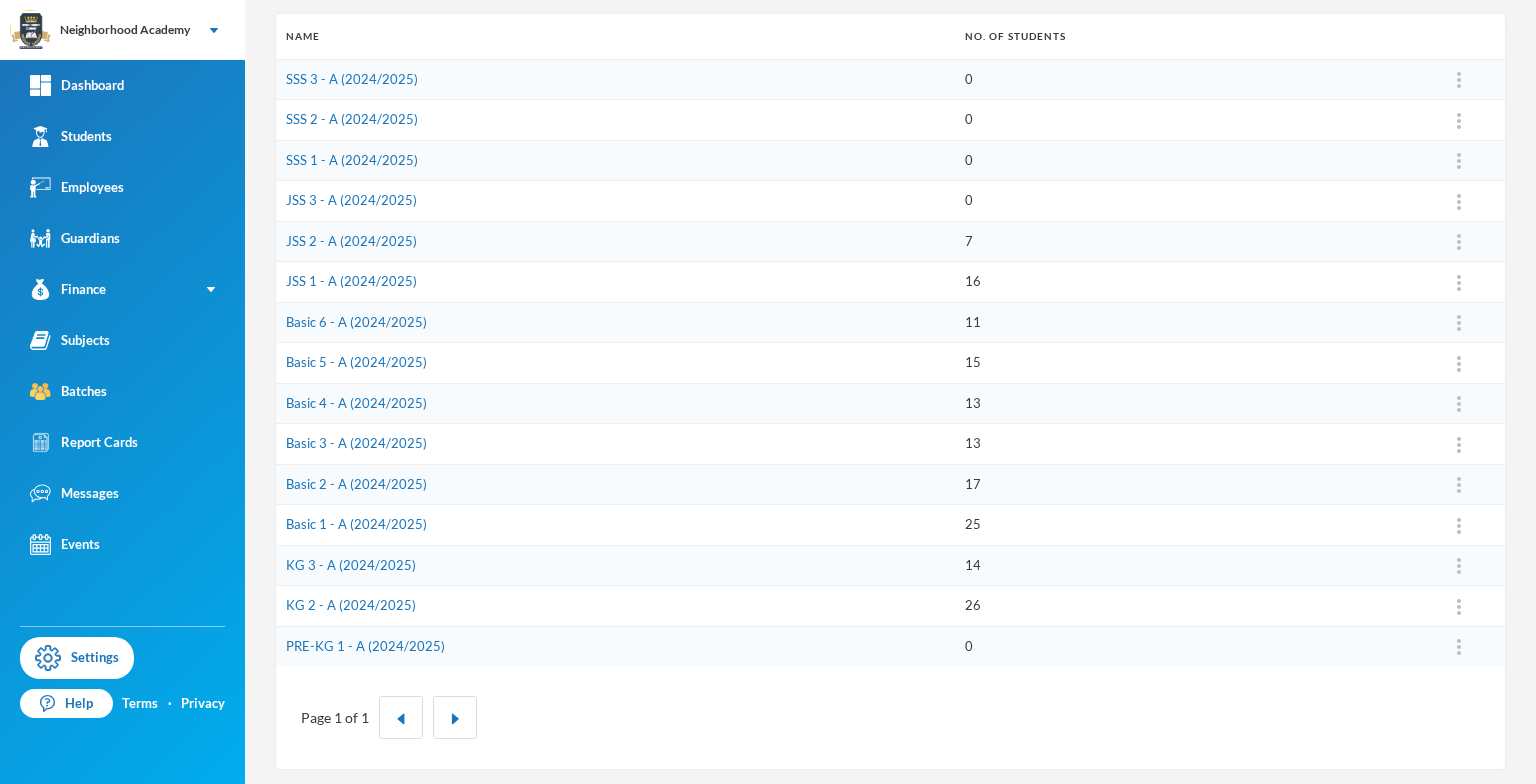 scroll, scrollTop: 279, scrollLeft: 0, axis: vertical 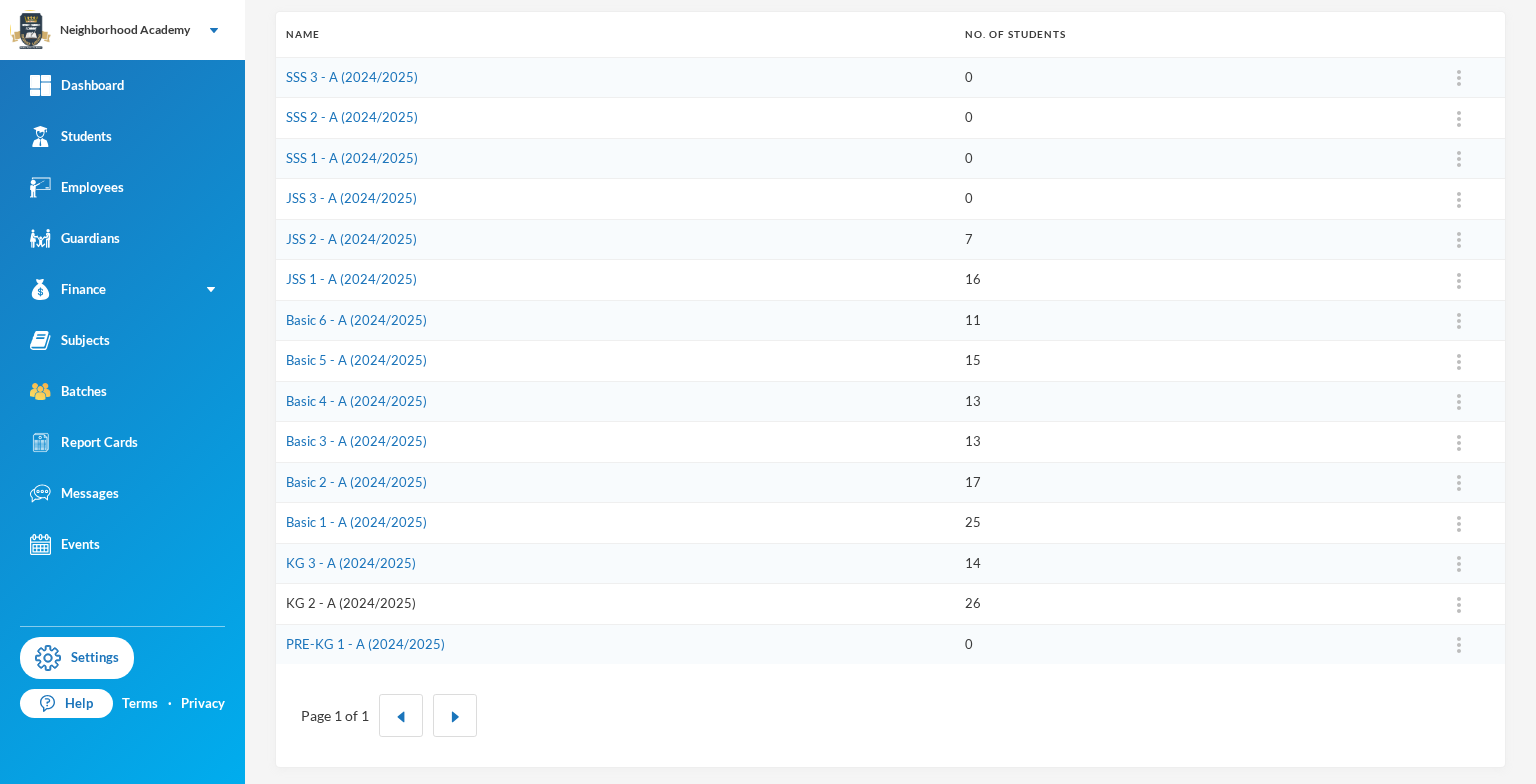 click on "KG 2 - A (2024/2025)" at bounding box center [351, 603] 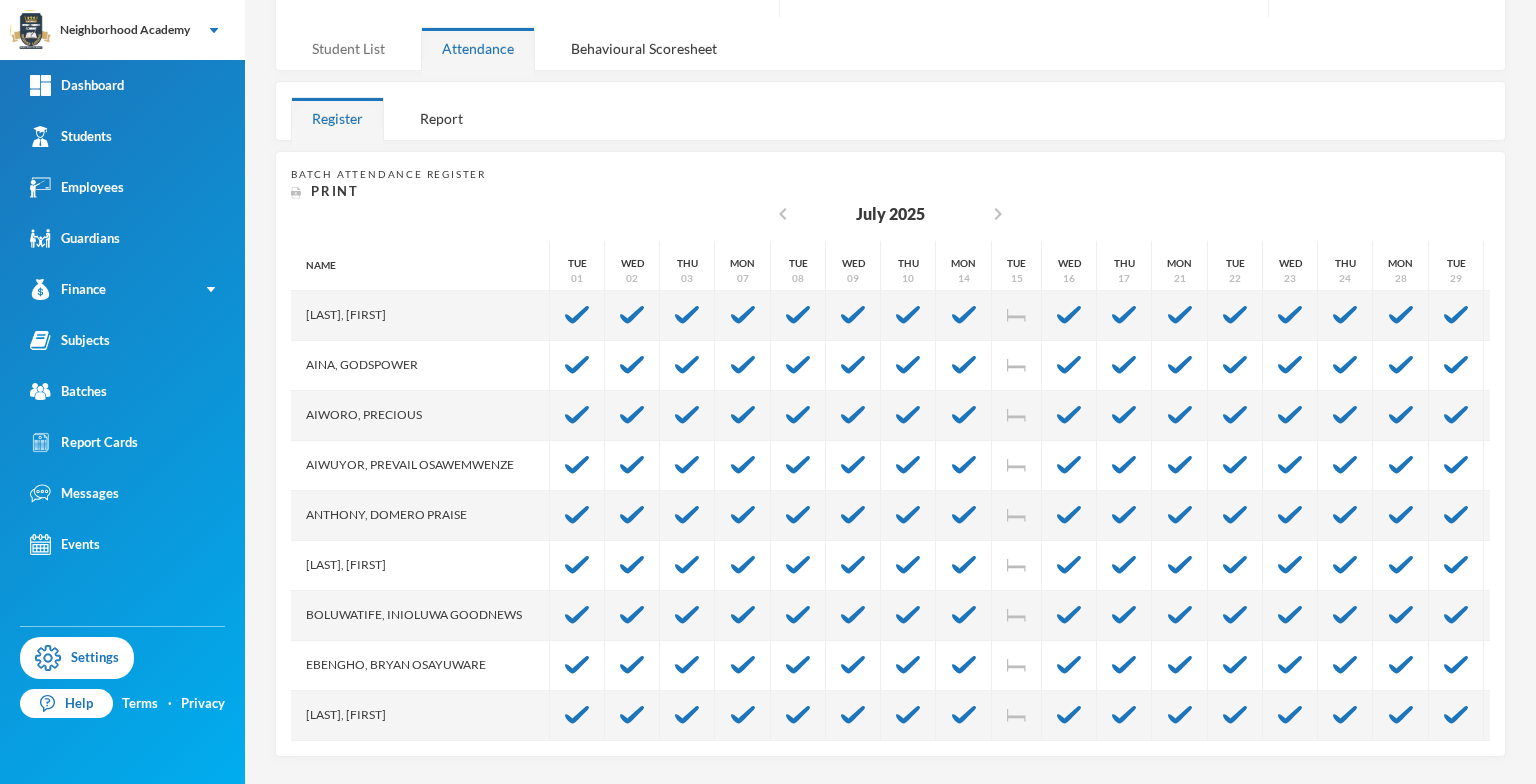 click on "Student List" at bounding box center (348, 48) 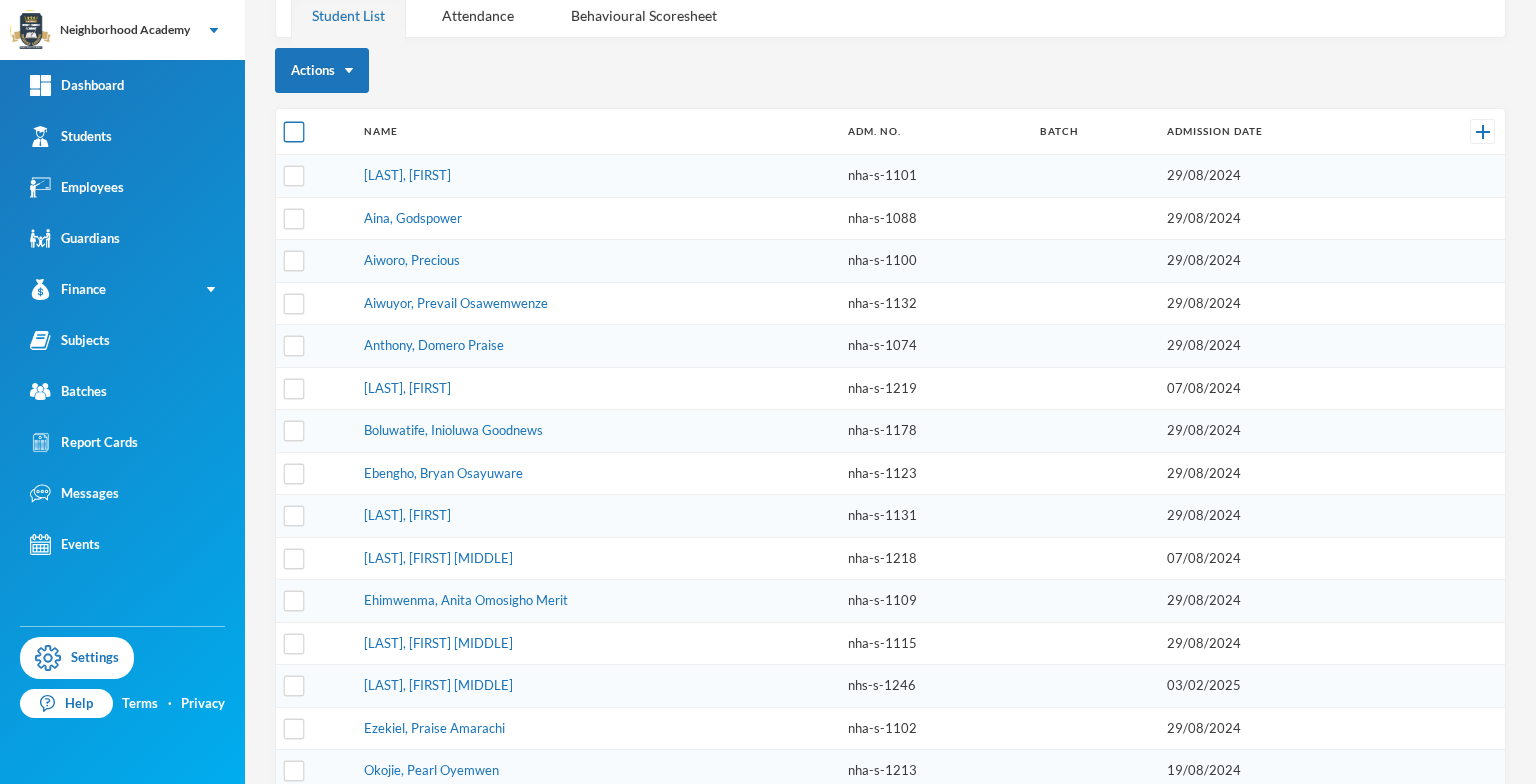 click at bounding box center (294, 132) 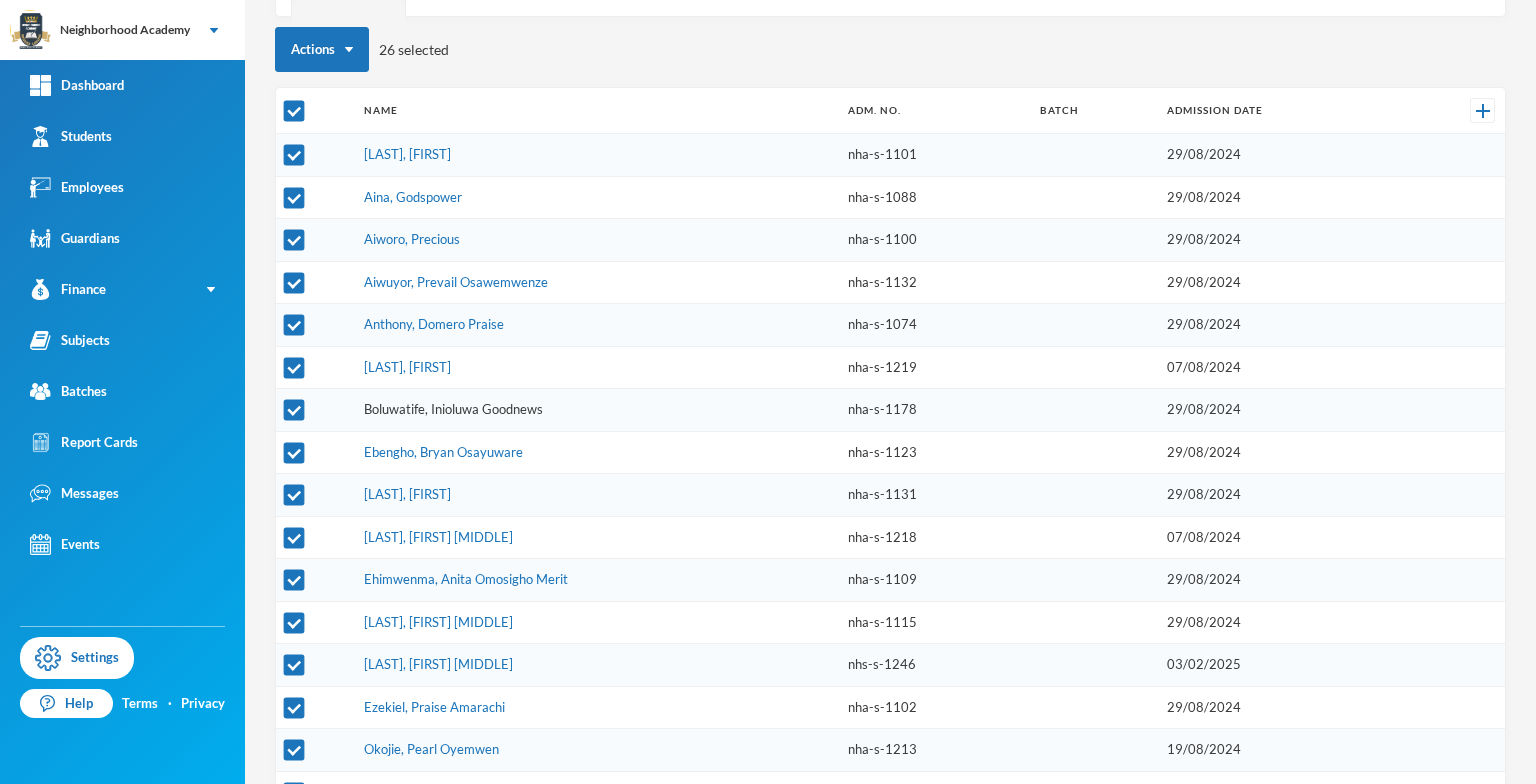 scroll, scrollTop: 279, scrollLeft: 0, axis: vertical 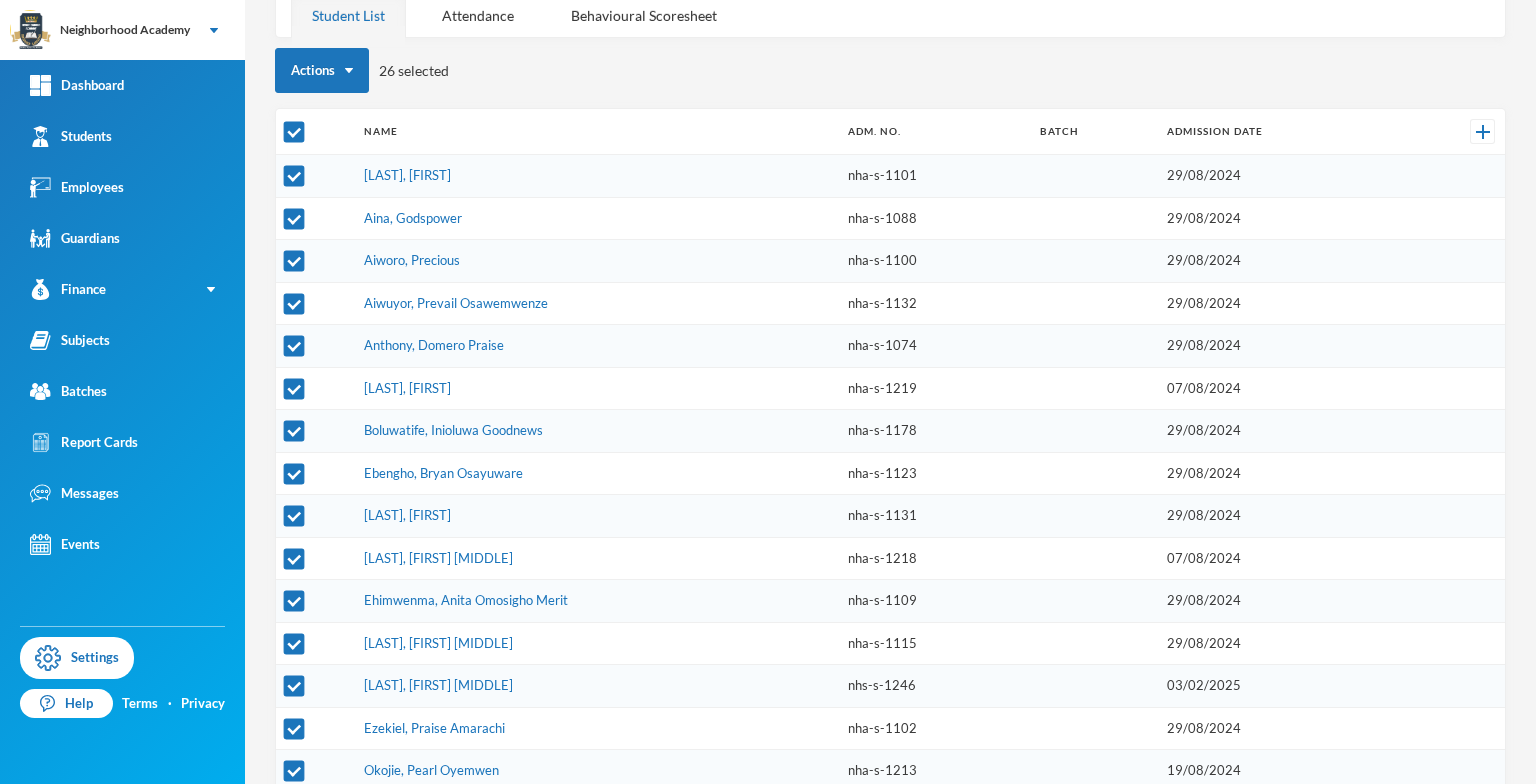 drag, startPoint x: 295, startPoint y: 297, endPoint x: 315, endPoint y: 318, distance: 29 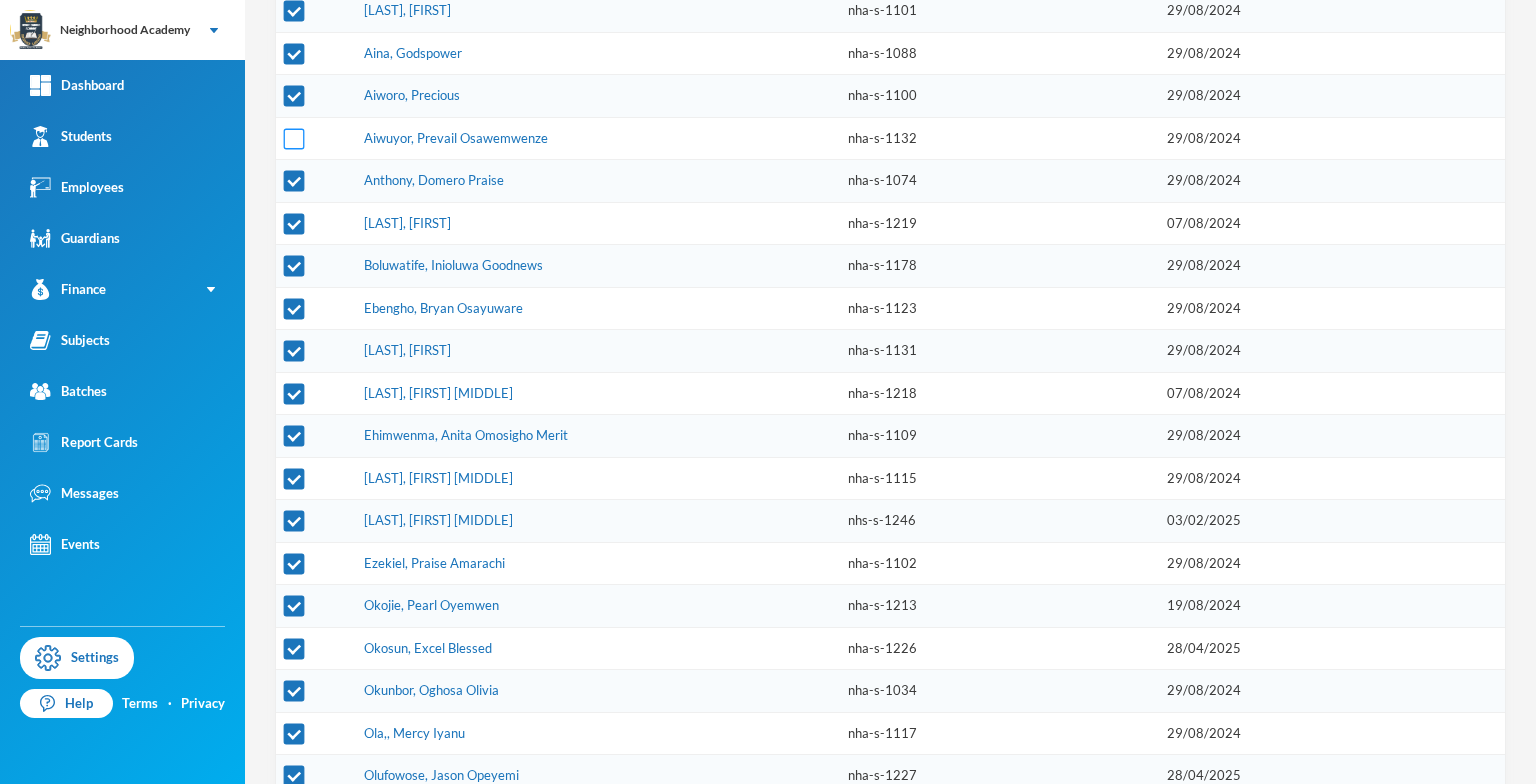 scroll, scrollTop: 479, scrollLeft: 0, axis: vertical 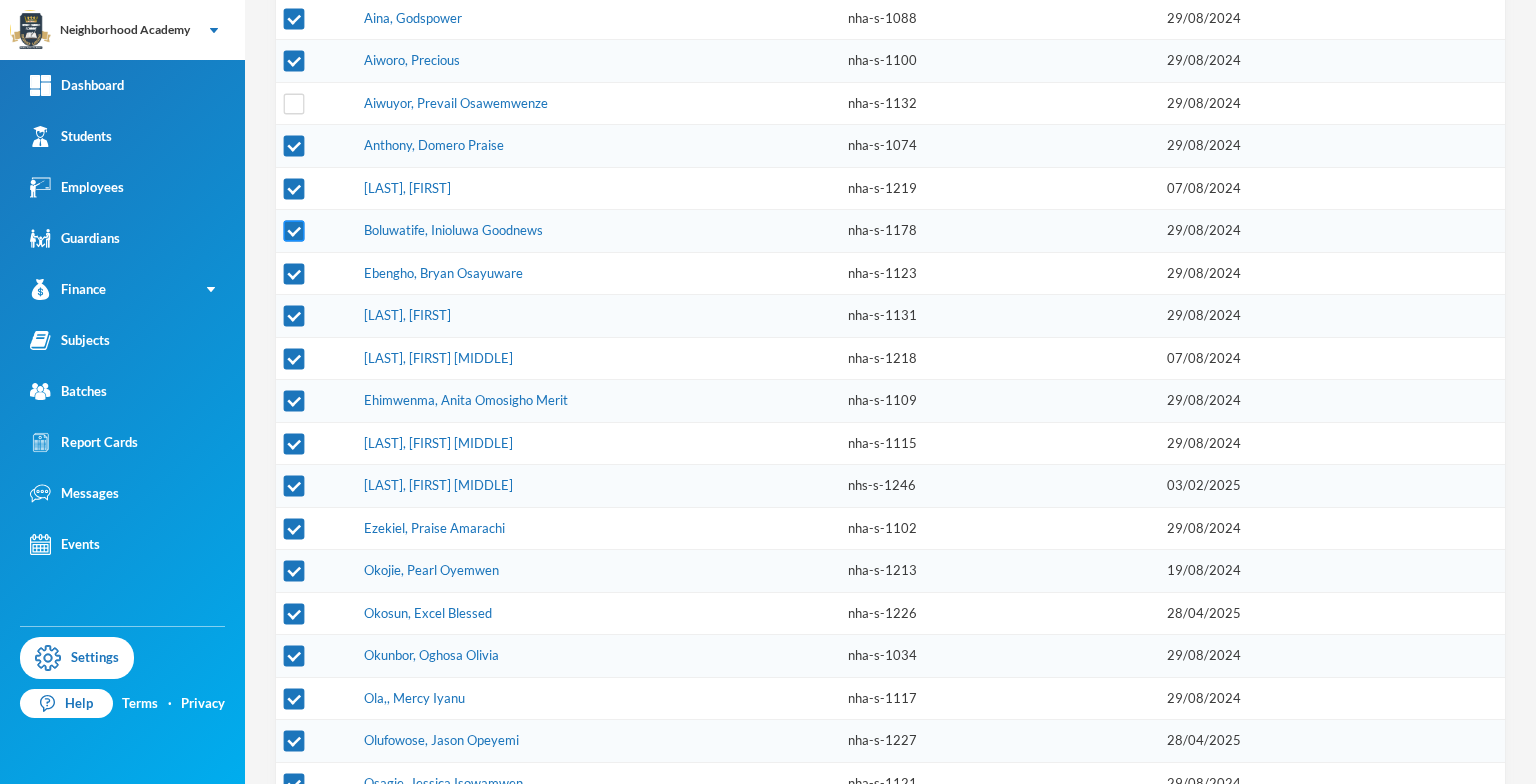 click at bounding box center [294, 231] 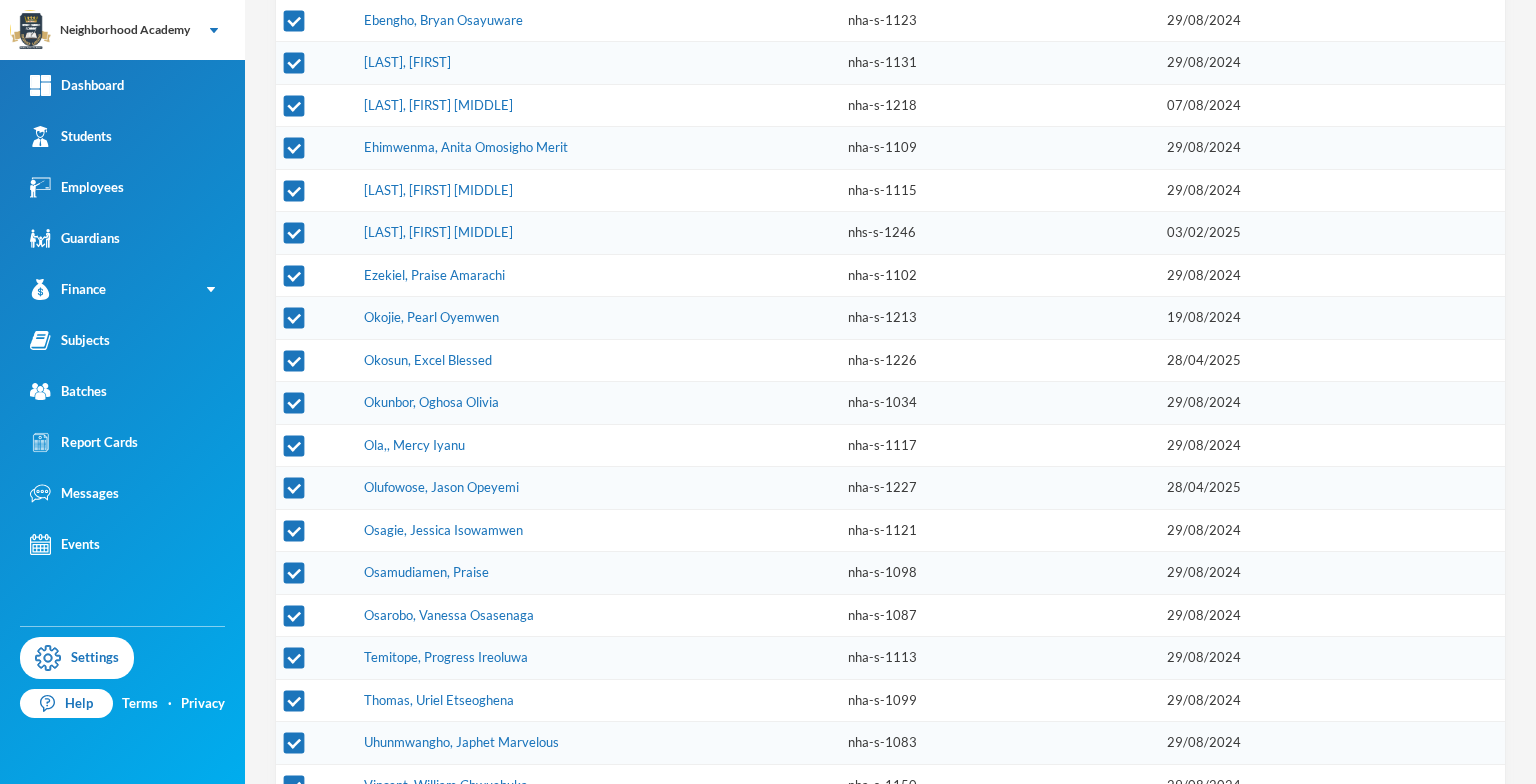 scroll, scrollTop: 756, scrollLeft: 0, axis: vertical 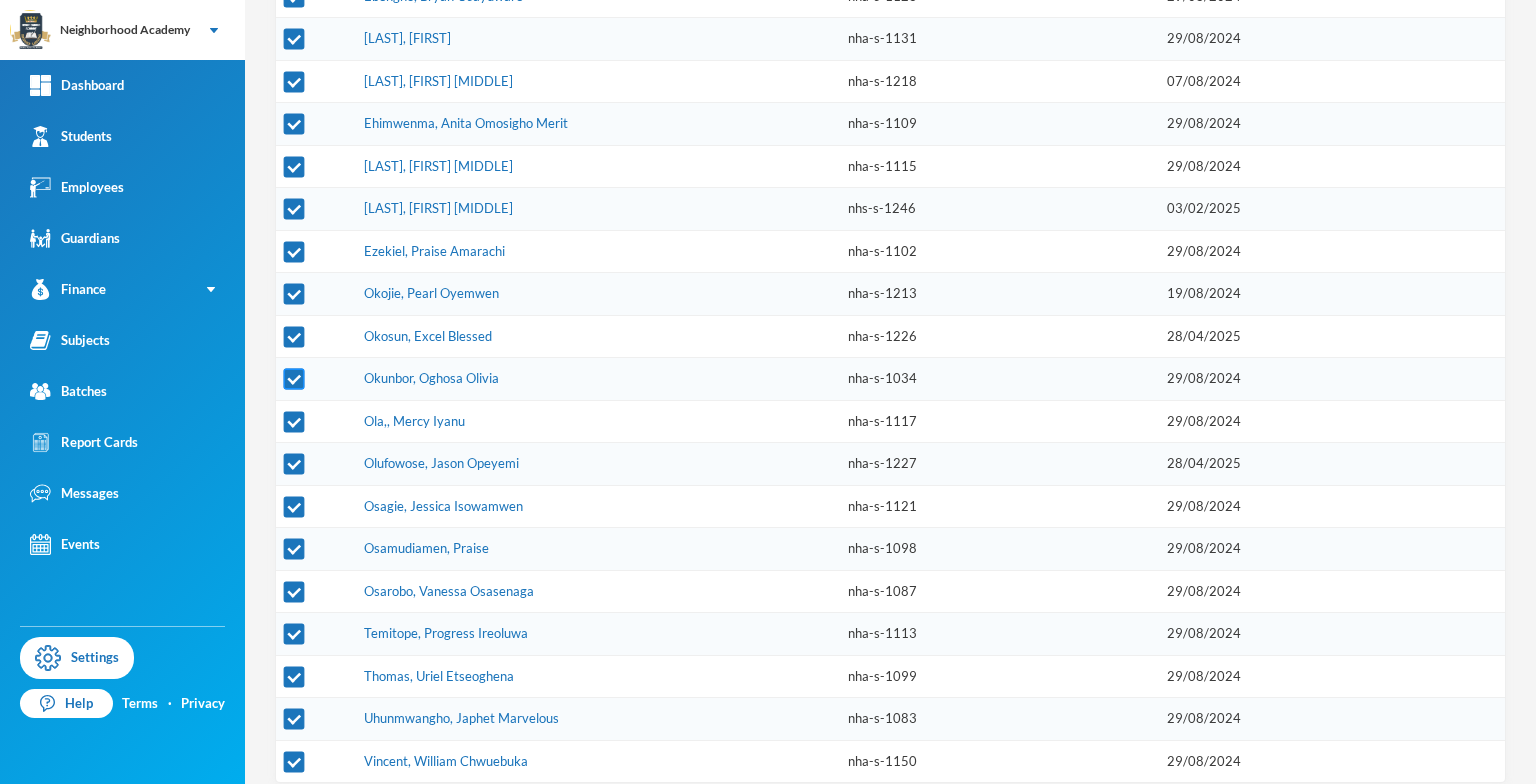 click at bounding box center [294, 379] 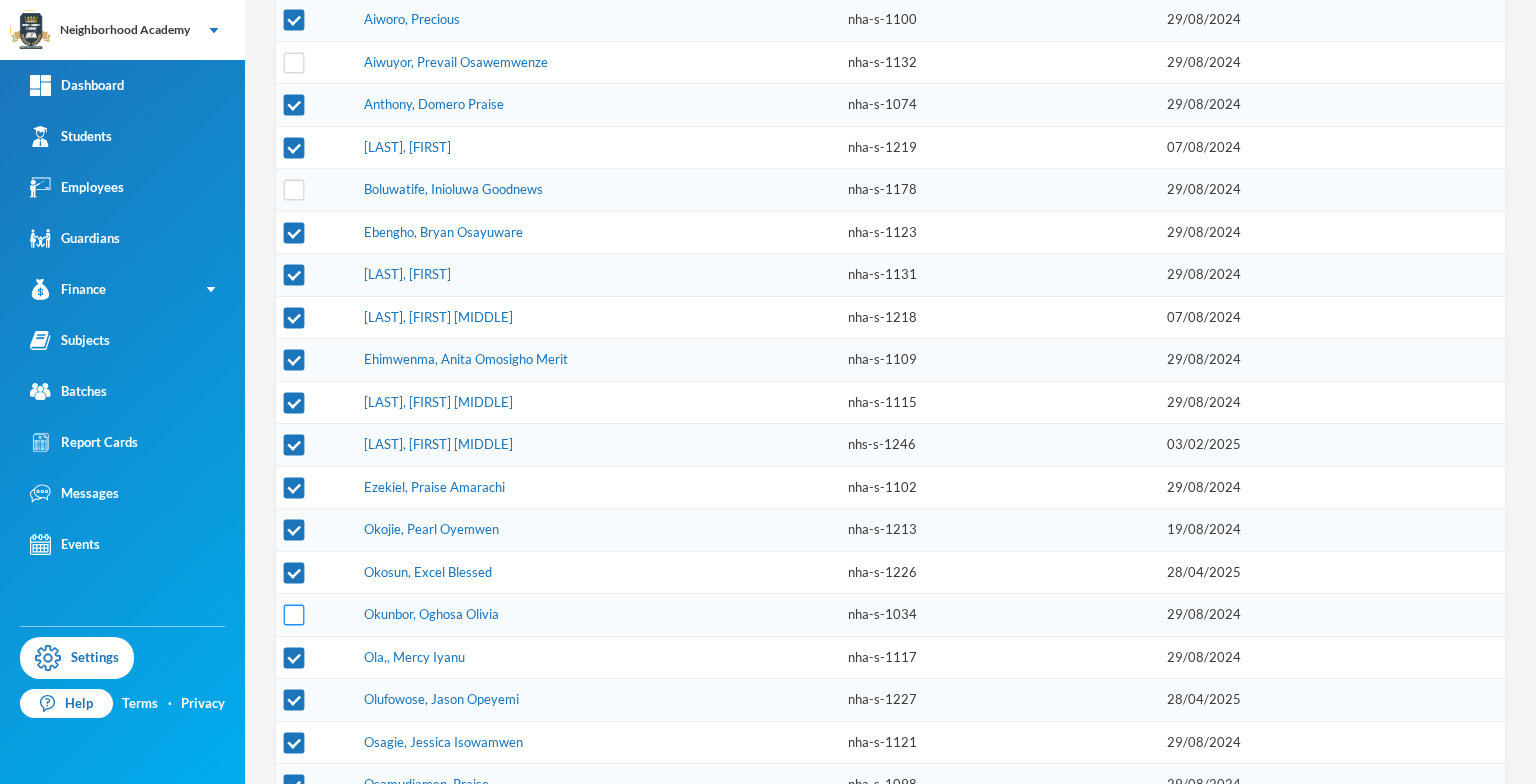 scroll, scrollTop: 556, scrollLeft: 0, axis: vertical 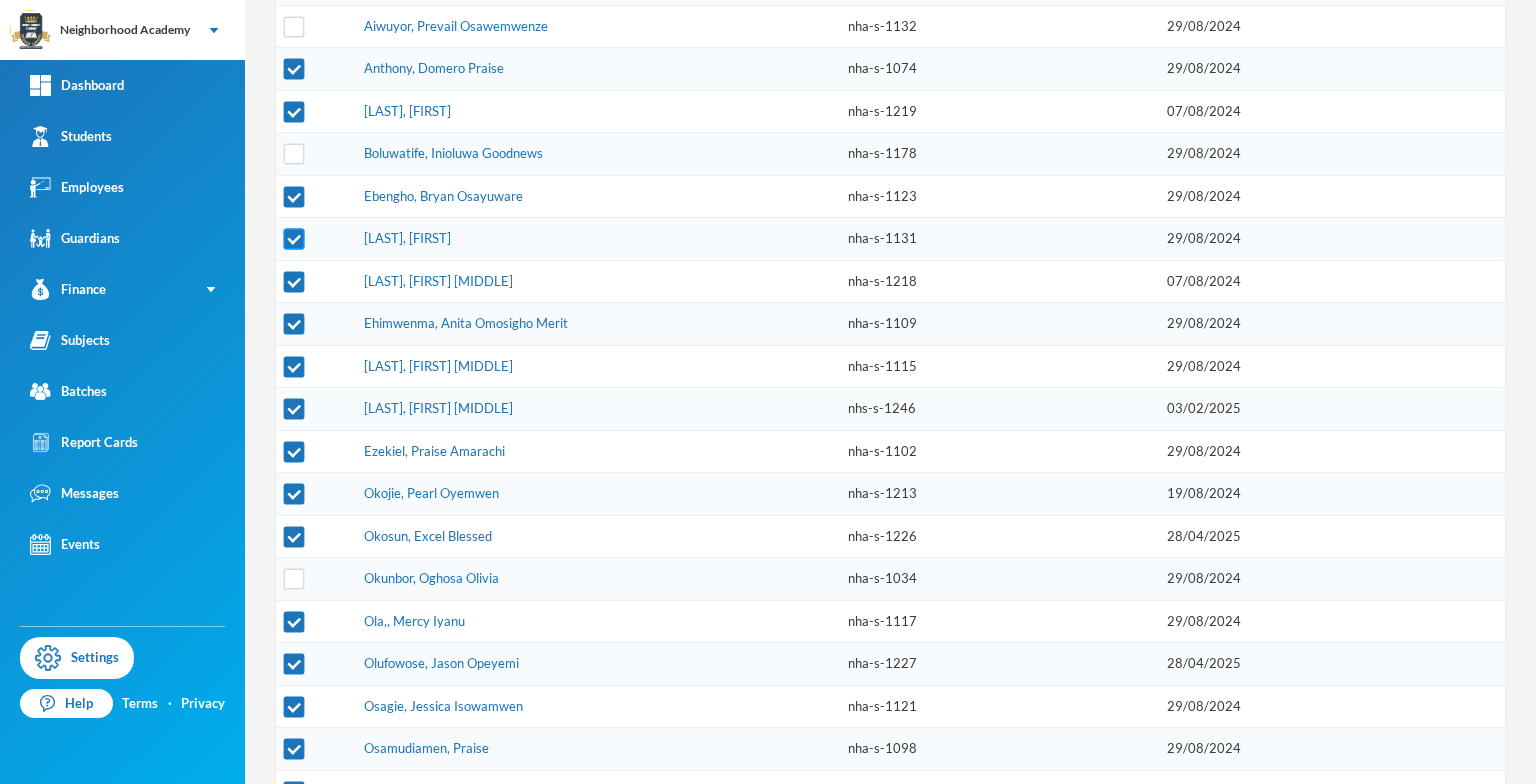 click at bounding box center [294, 239] 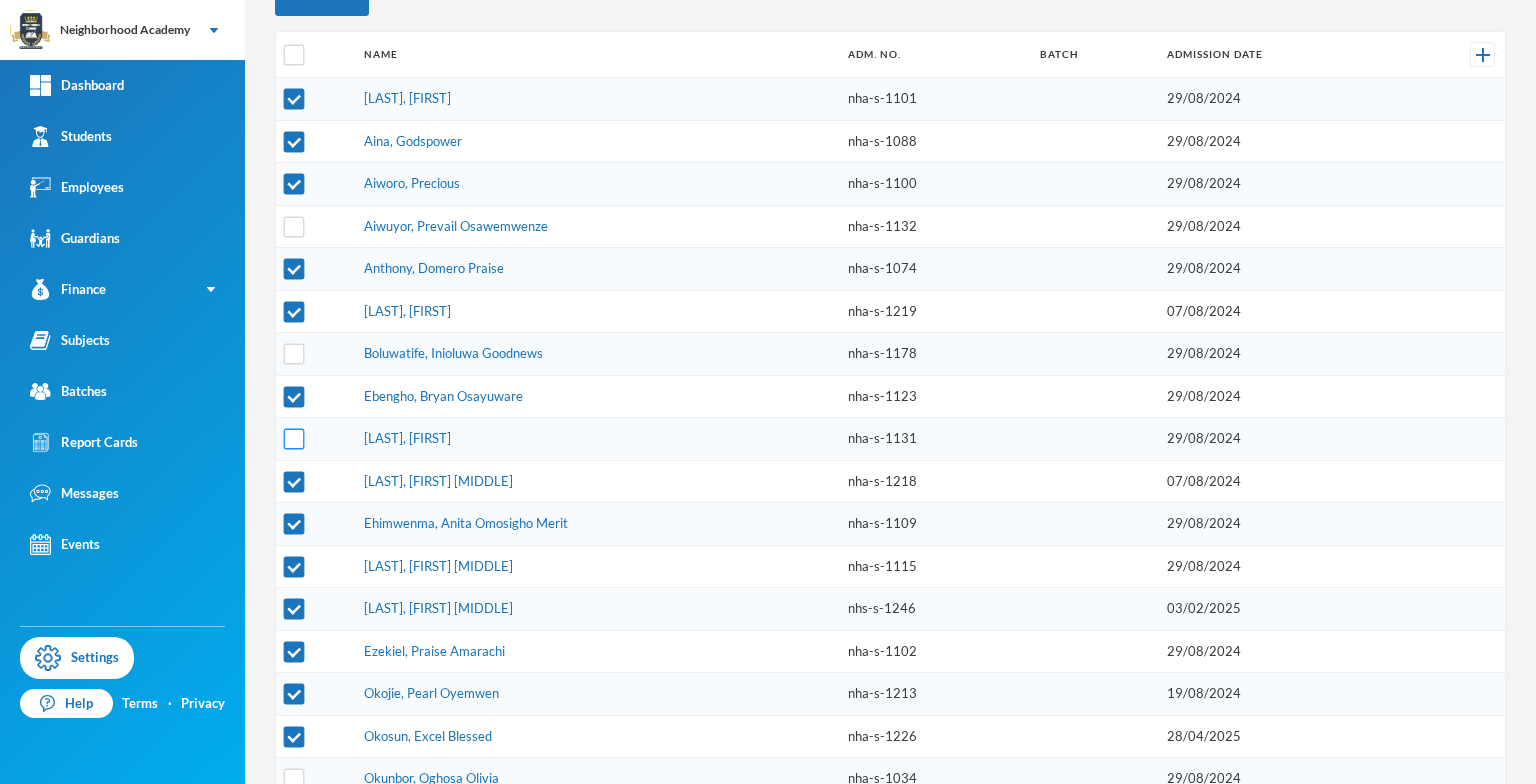 scroll, scrollTop: 256, scrollLeft: 0, axis: vertical 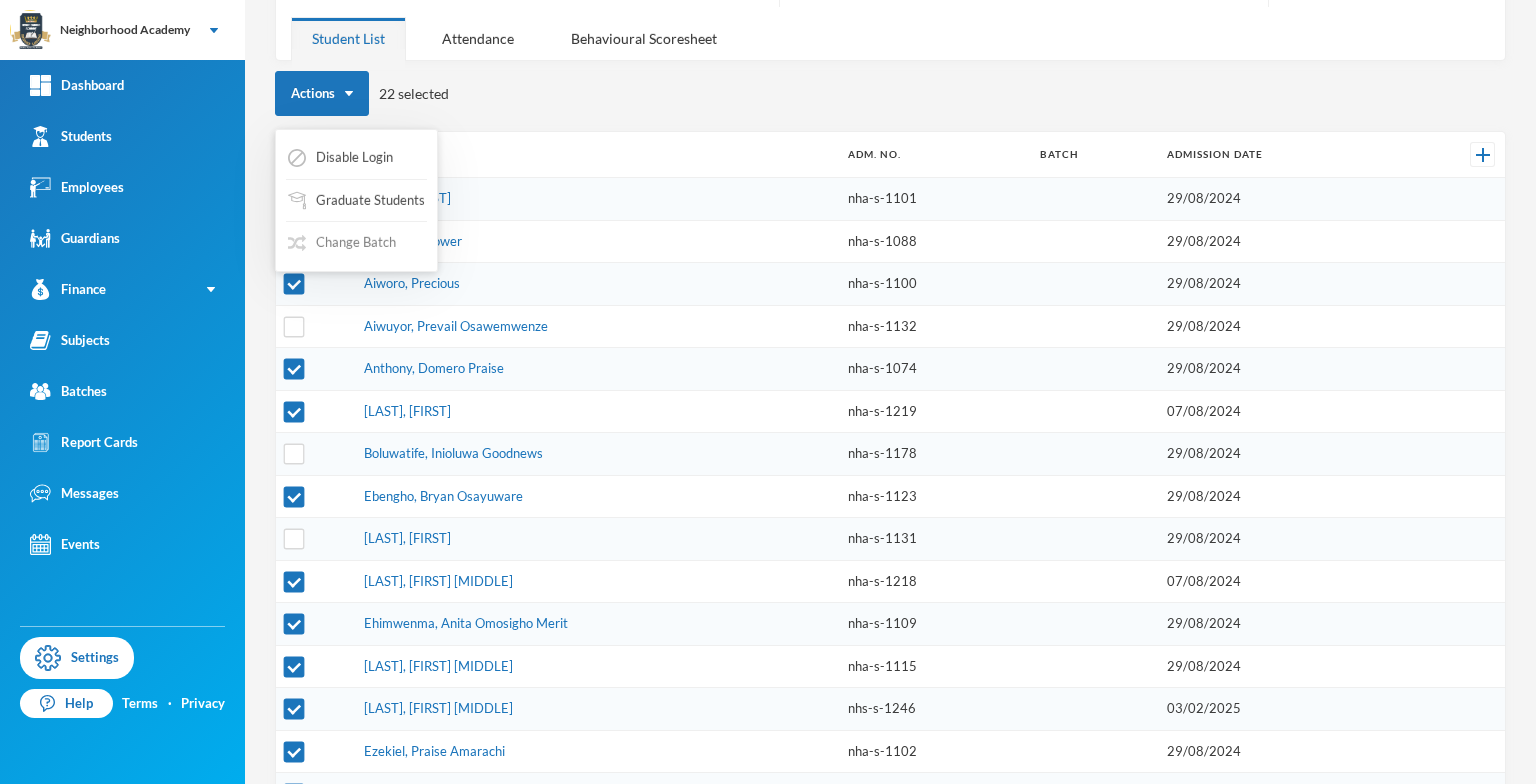 click on "Change Batch" at bounding box center [342, 243] 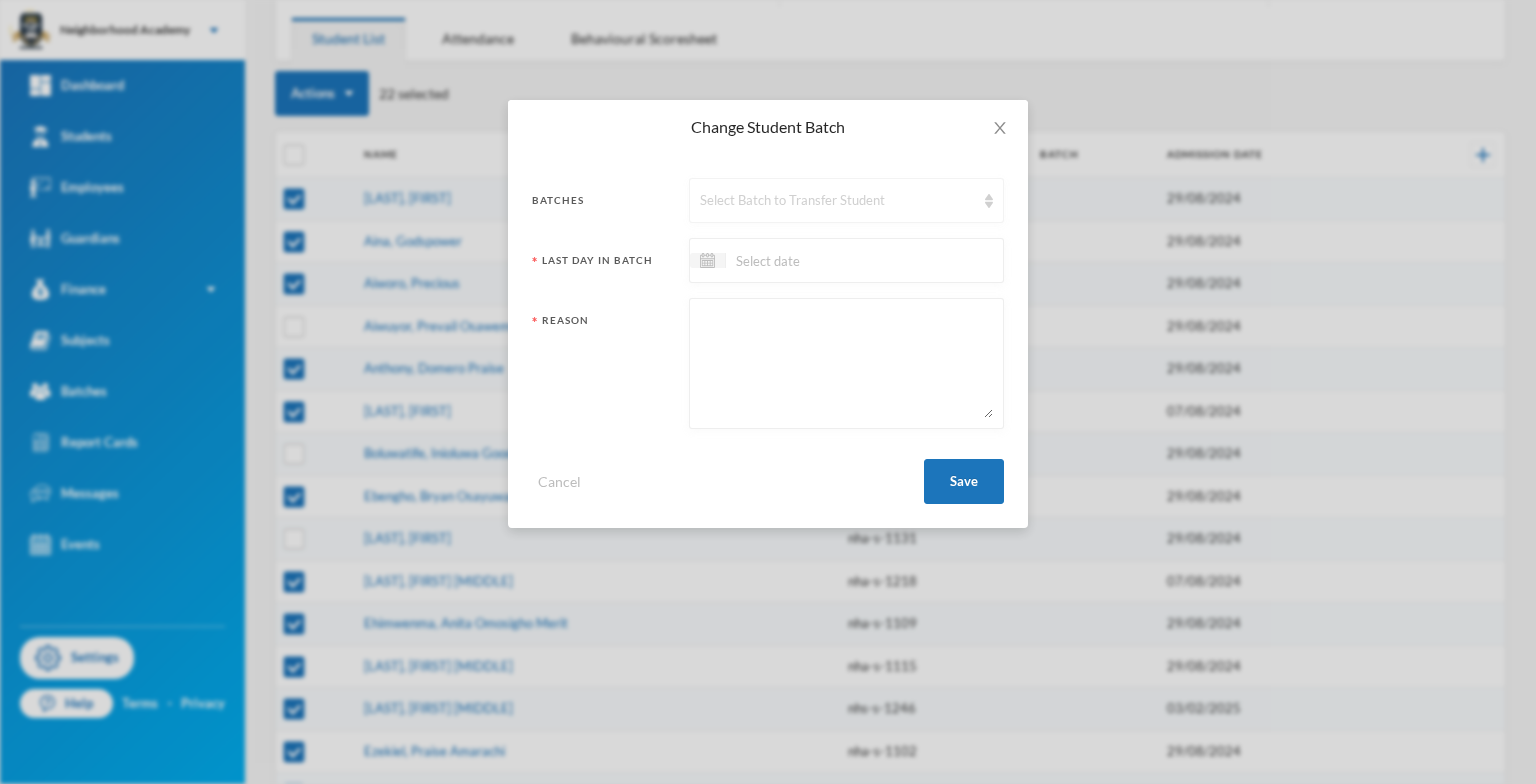 click on "Select Batch to Transfer Student" at bounding box center [846, 200] 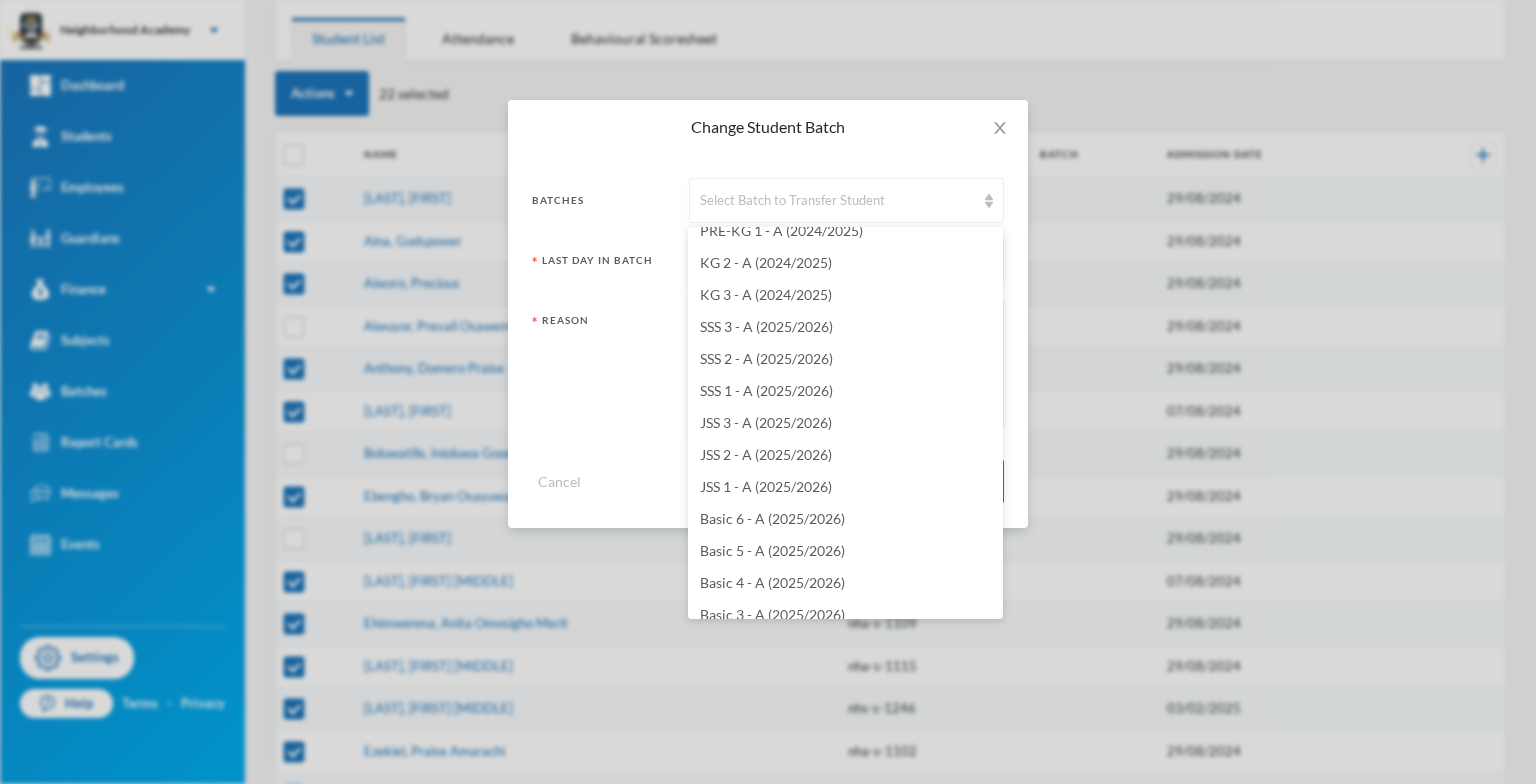 scroll, scrollTop: 576, scrollLeft: 0, axis: vertical 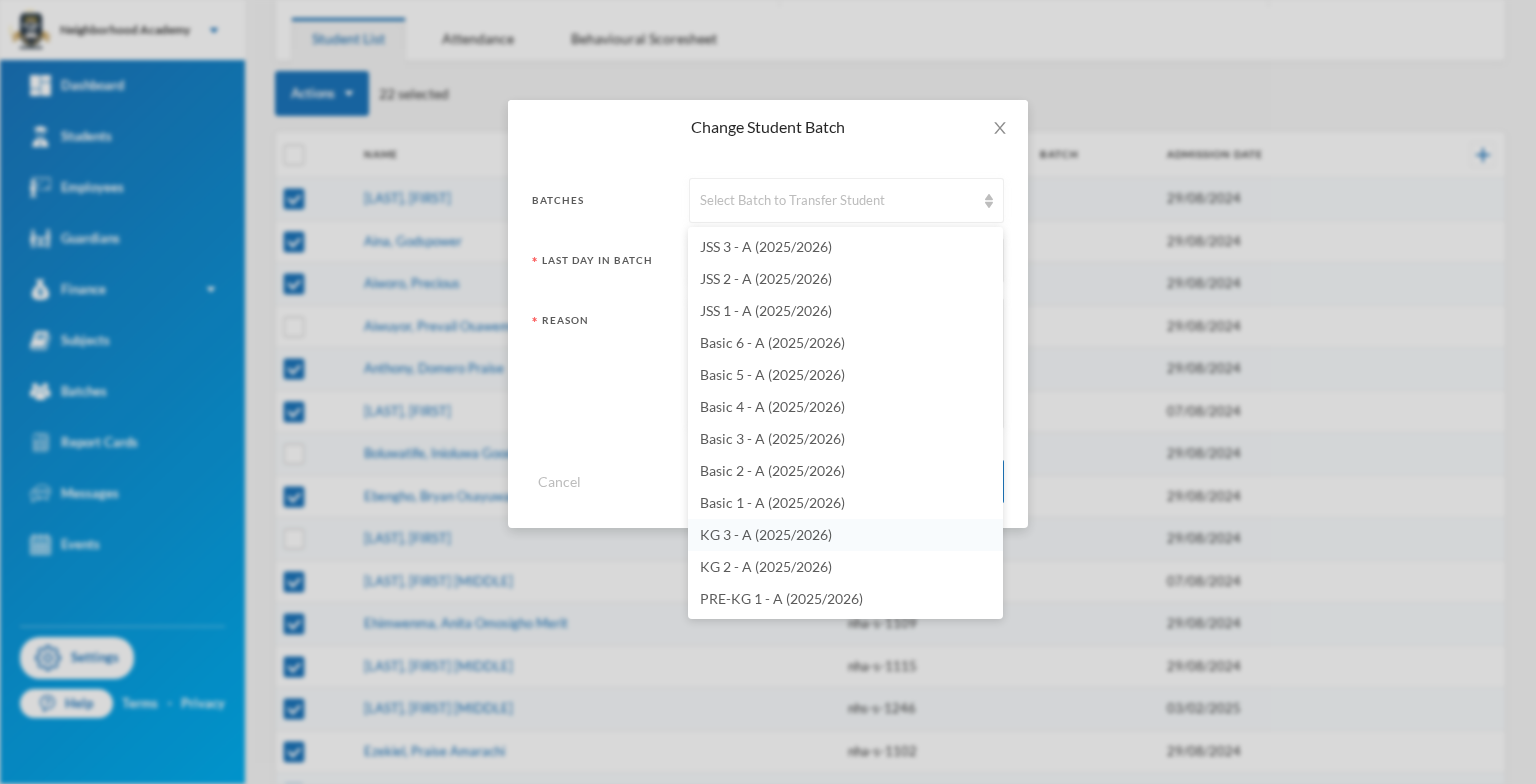click on "KG 3 - A (2025/2026)" at bounding box center (766, 534) 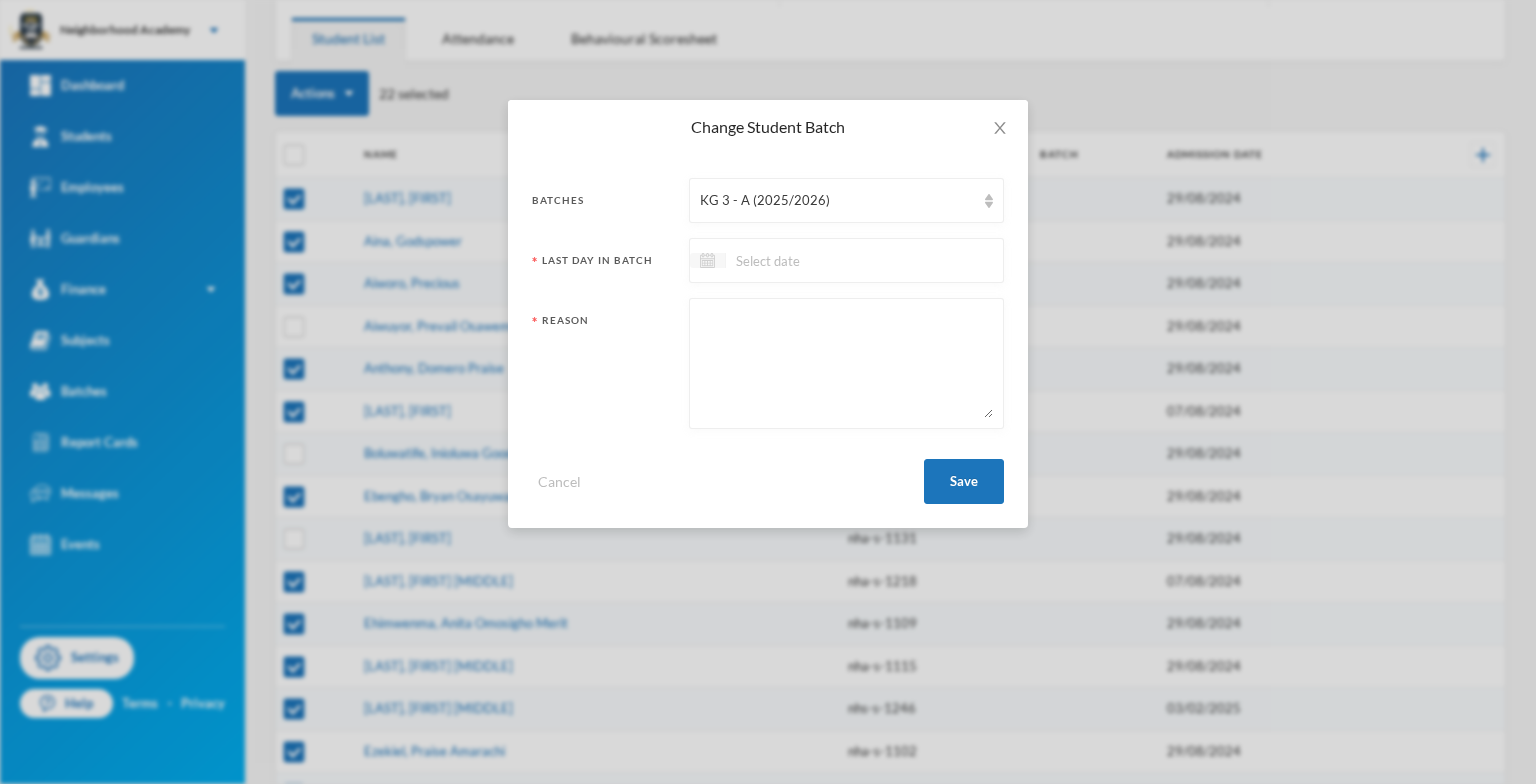 click at bounding box center (707, 260) 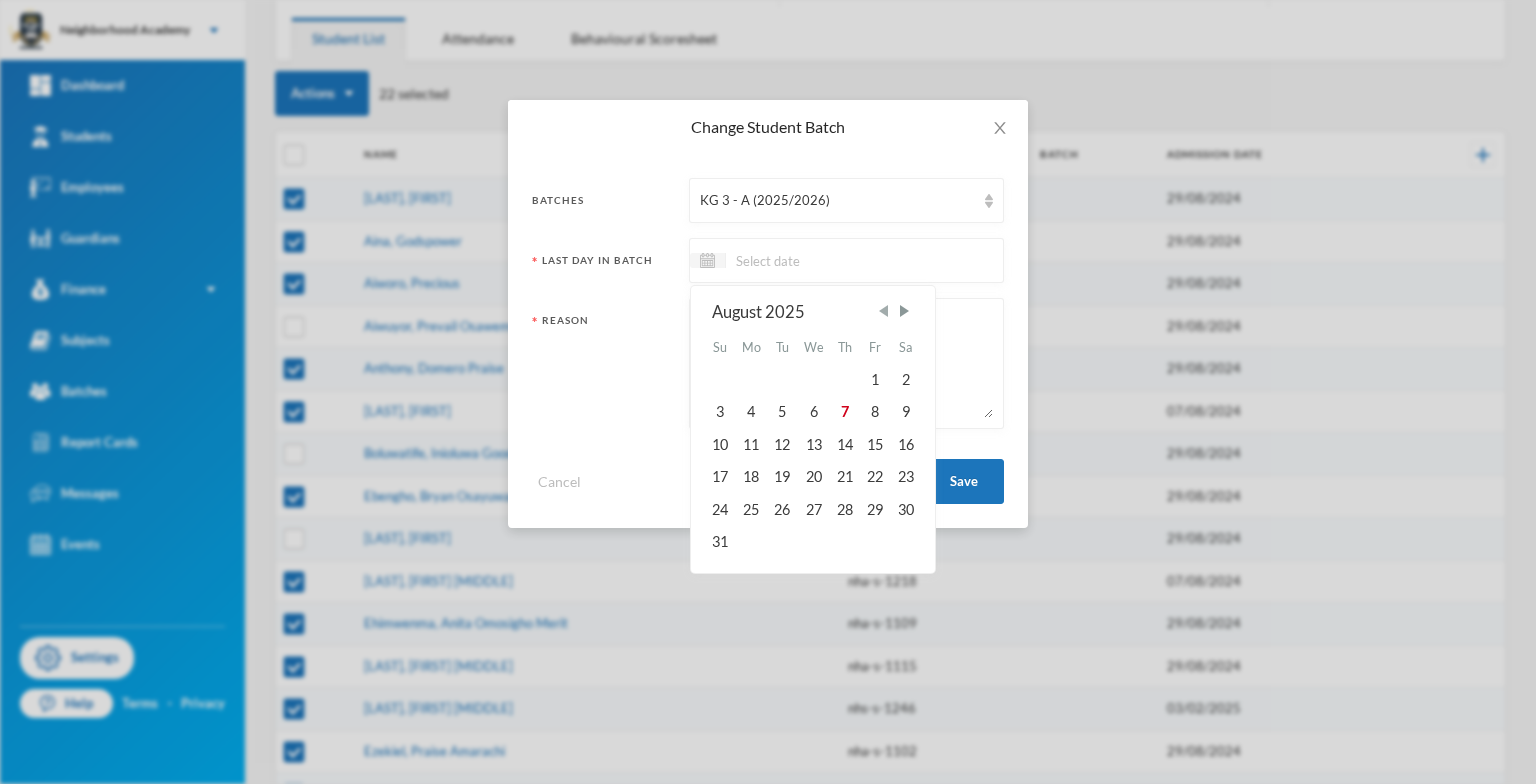 click at bounding box center (883, 311) 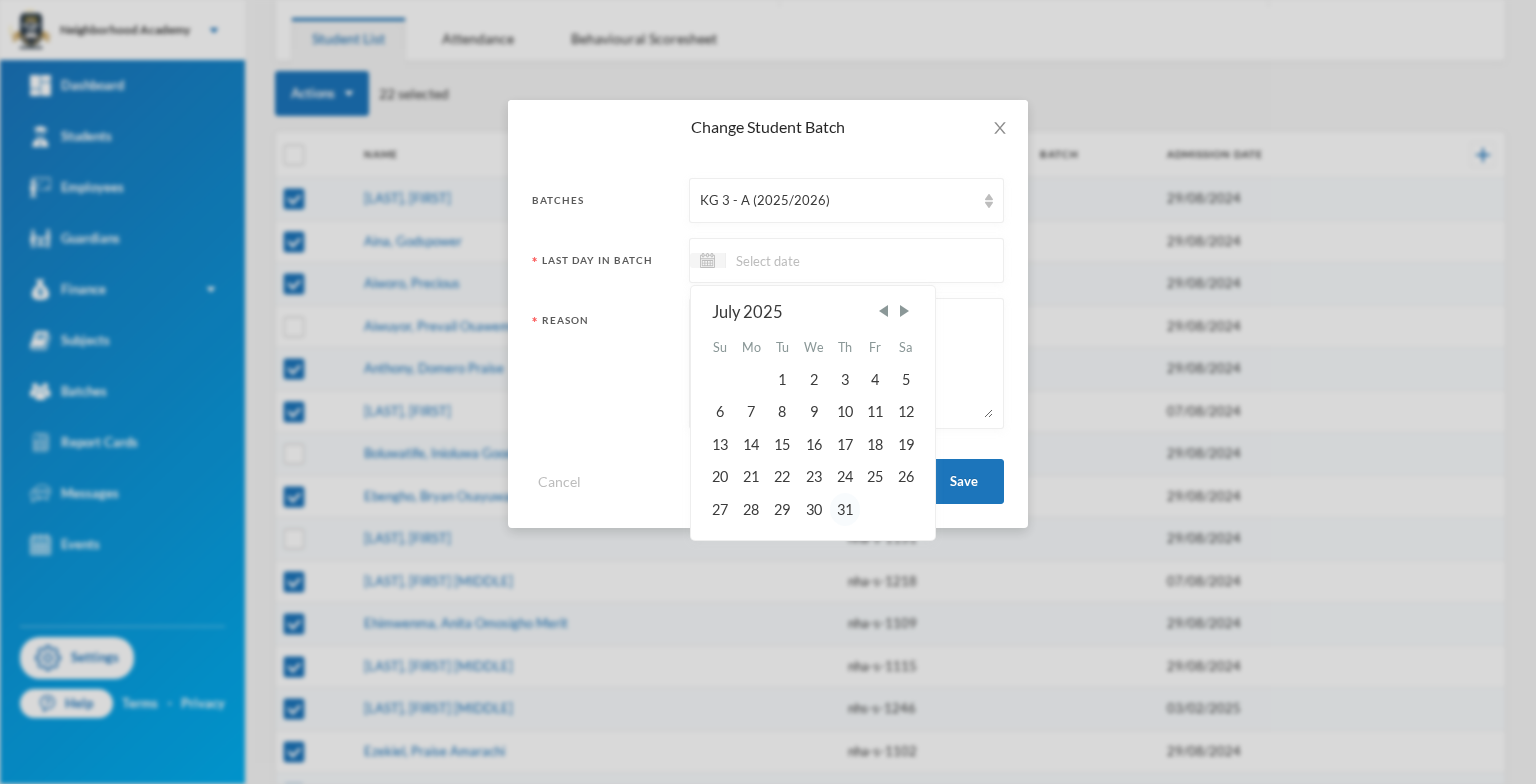 click on "31" at bounding box center (845, 509) 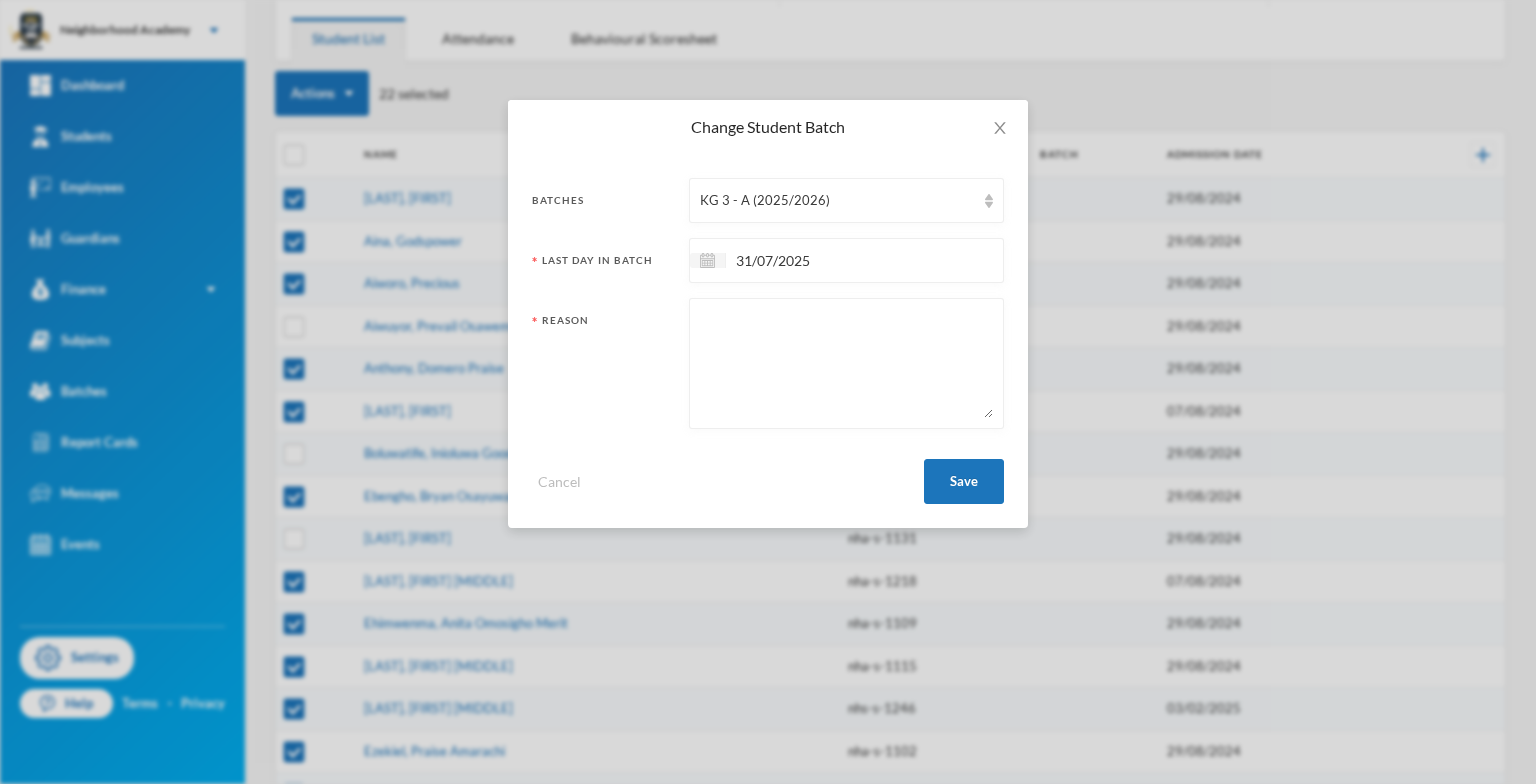 click at bounding box center [846, 363] 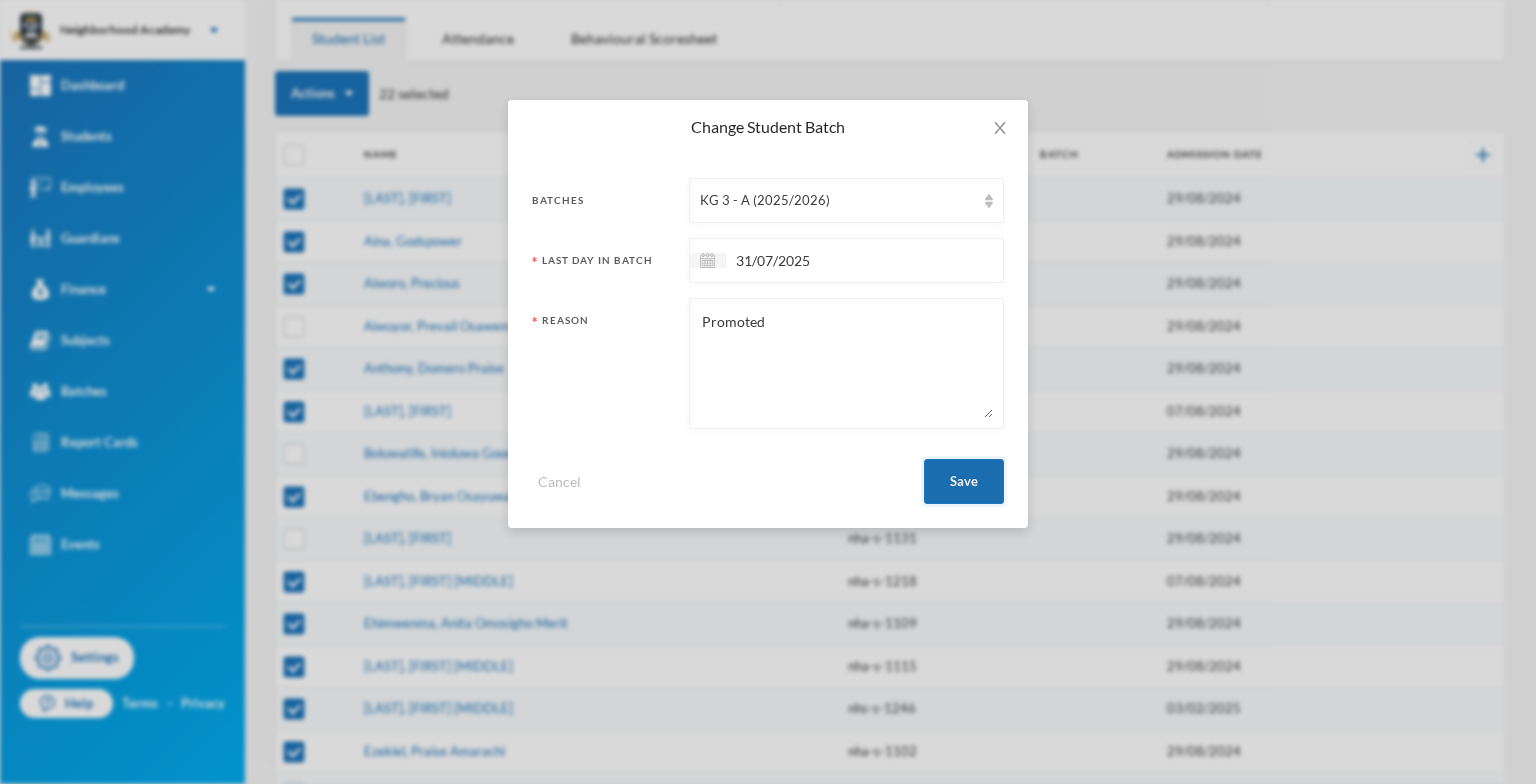click on "Save" at bounding box center (964, 481) 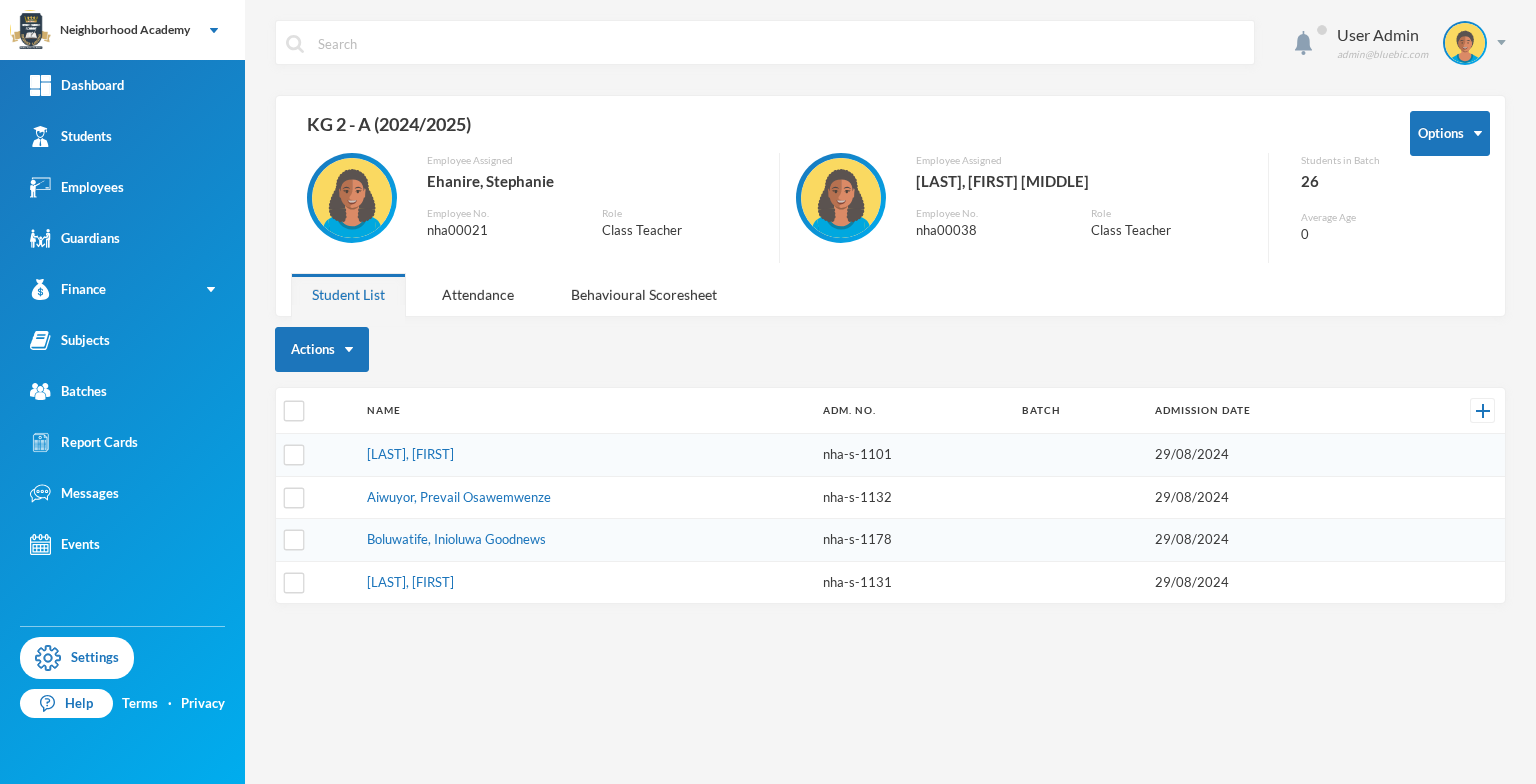 scroll, scrollTop: 0, scrollLeft: 0, axis: both 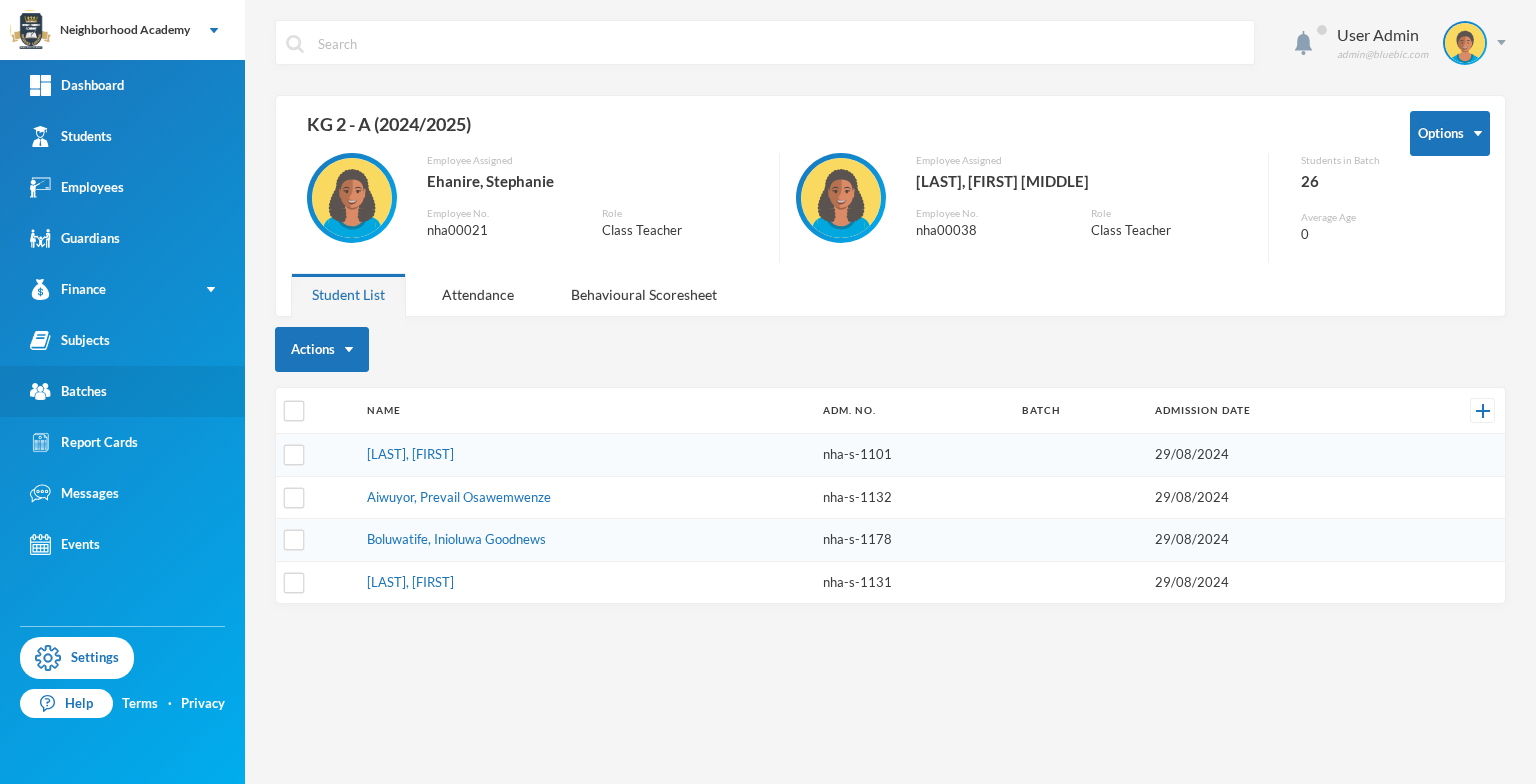 click on "Batches" at bounding box center (122, 391) 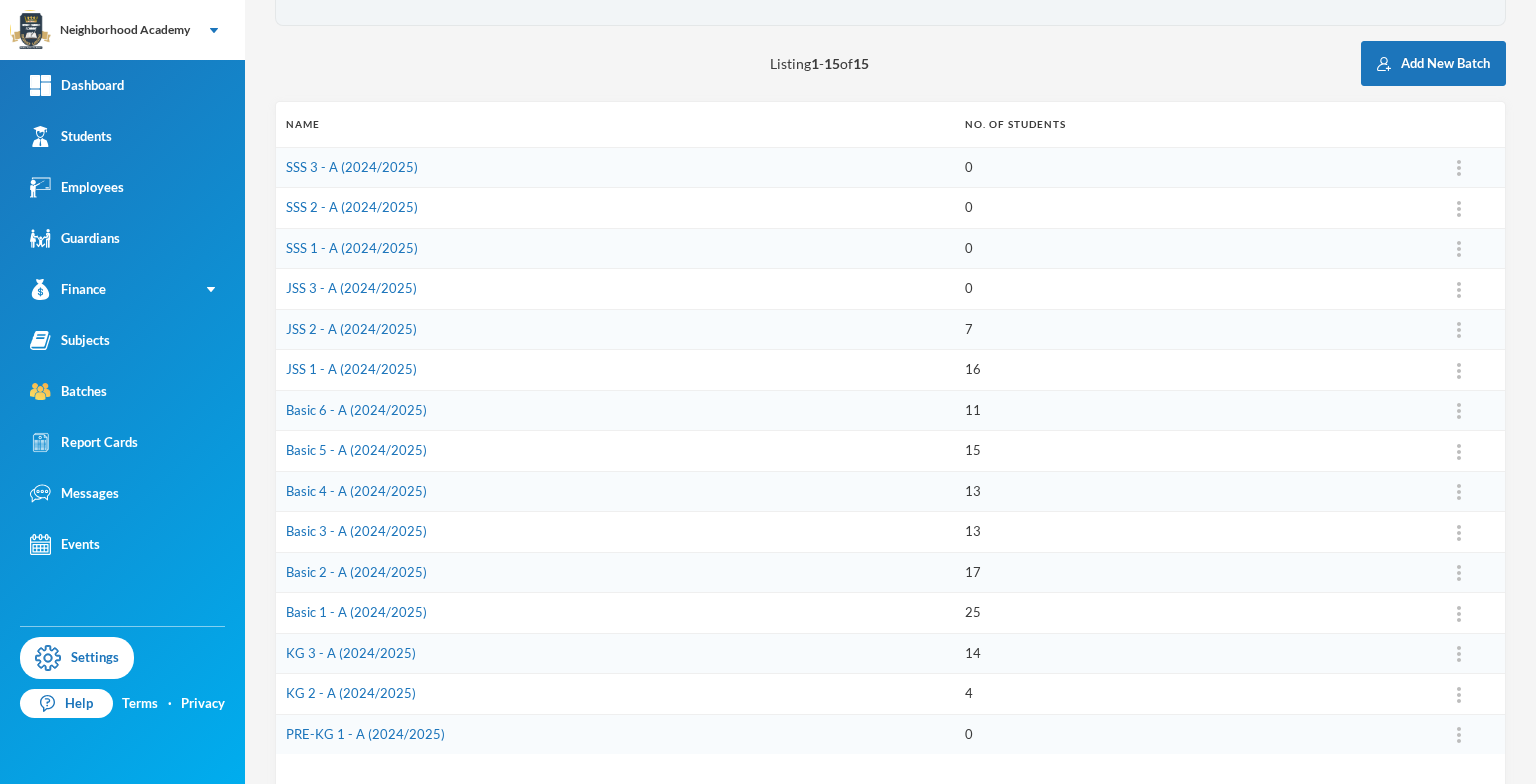 scroll, scrollTop: 279, scrollLeft: 0, axis: vertical 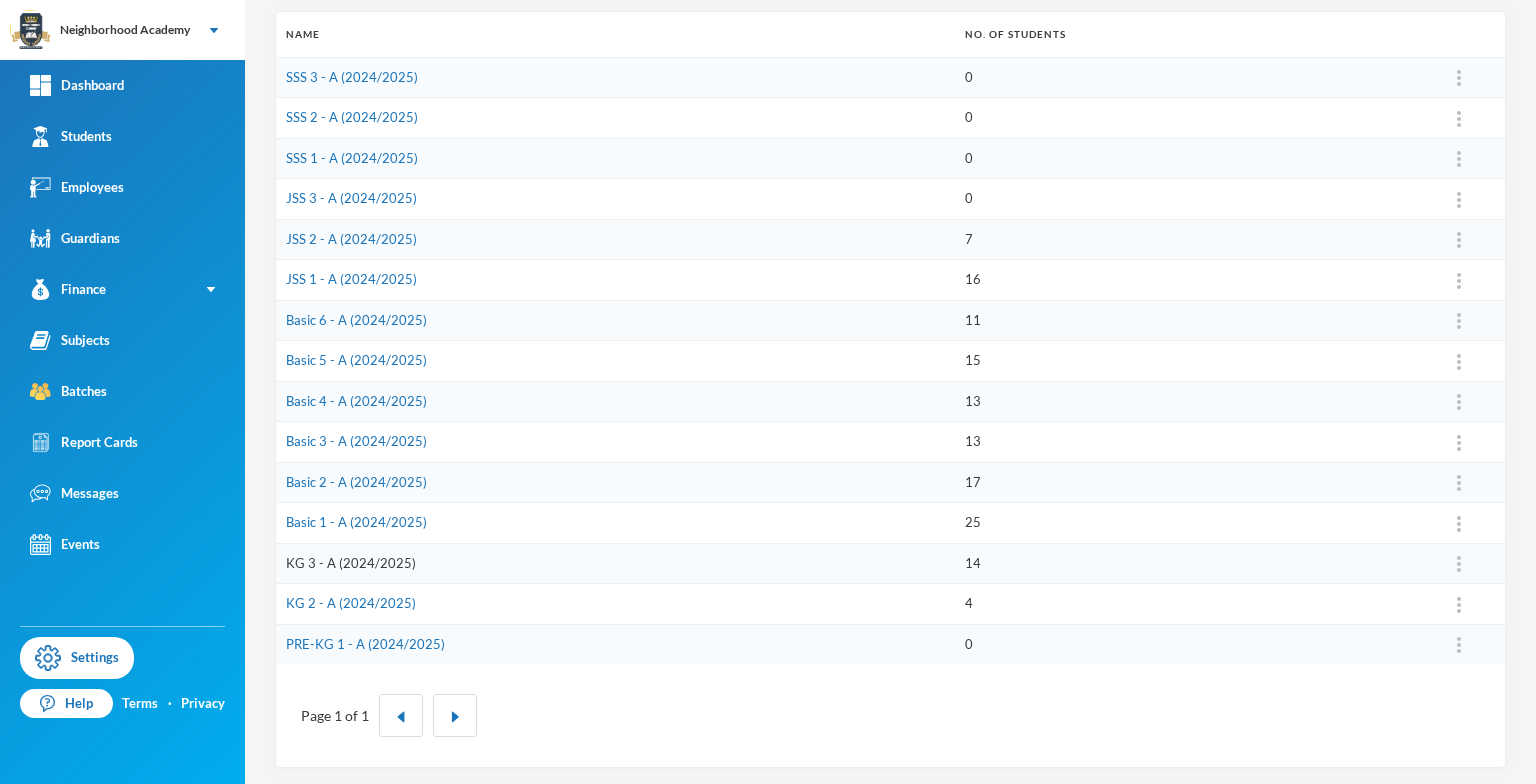 click on "KG 3 - A (2024/2025)" at bounding box center (351, 563) 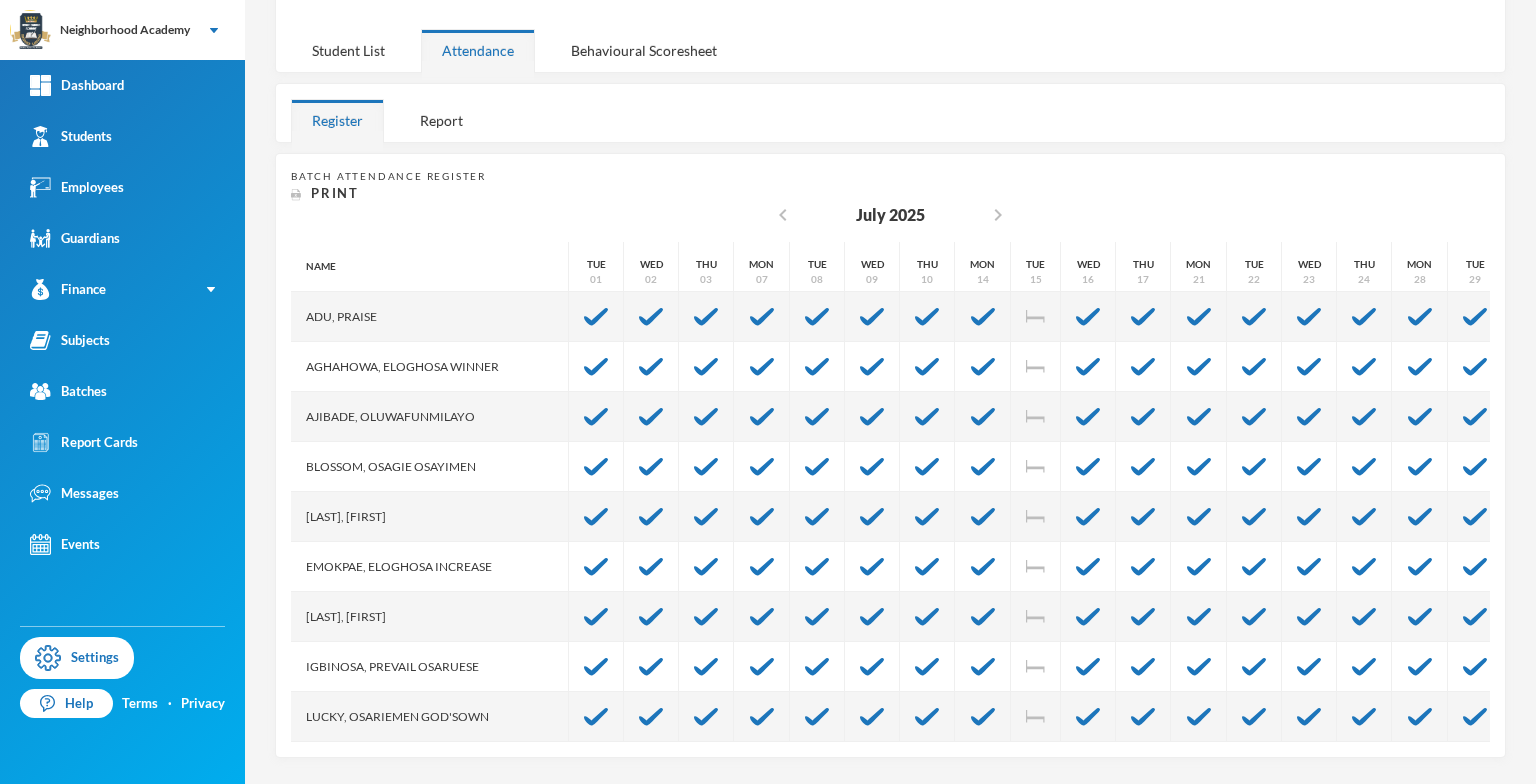 scroll, scrollTop: 246, scrollLeft: 0, axis: vertical 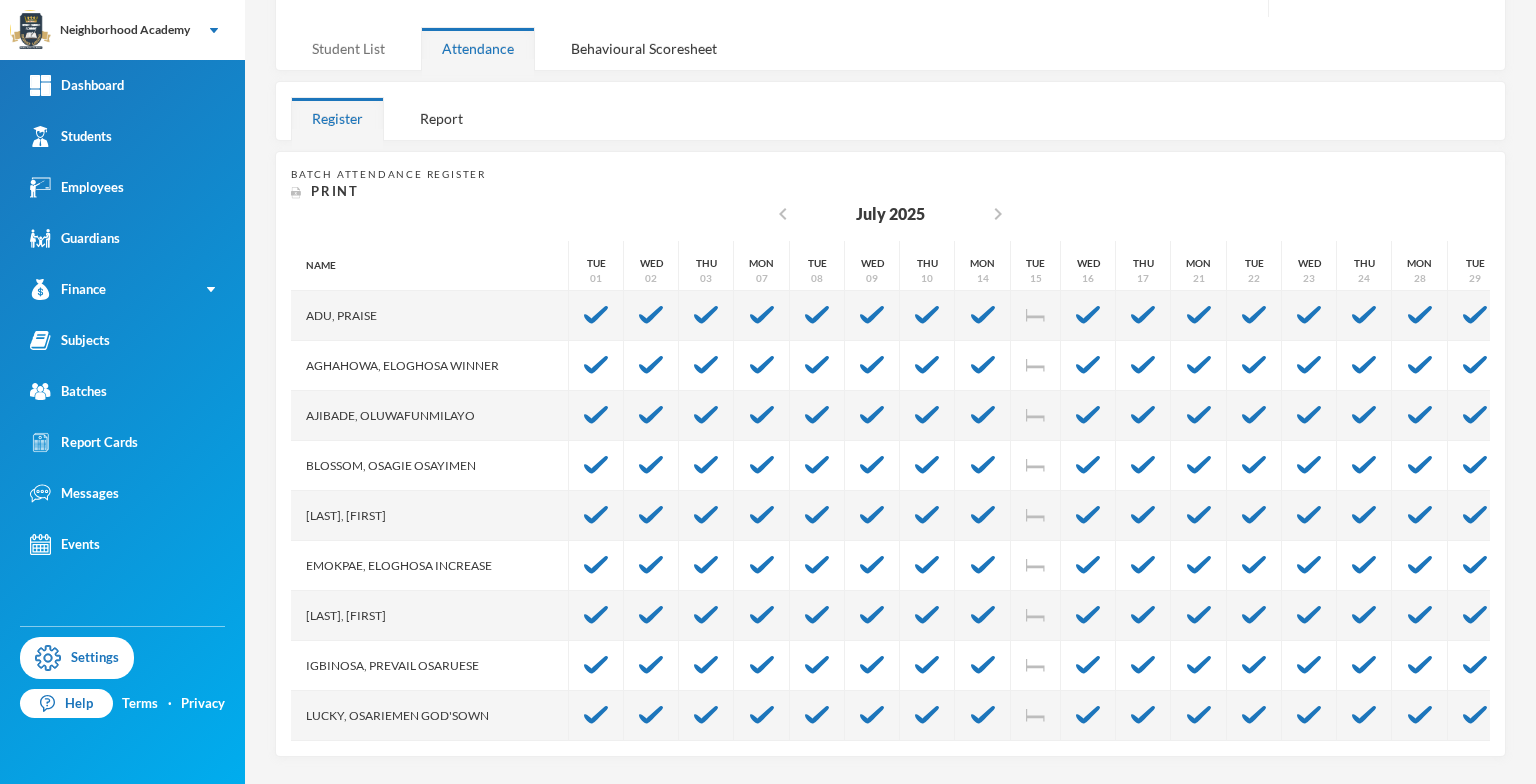 click on "Student List" at bounding box center [348, 48] 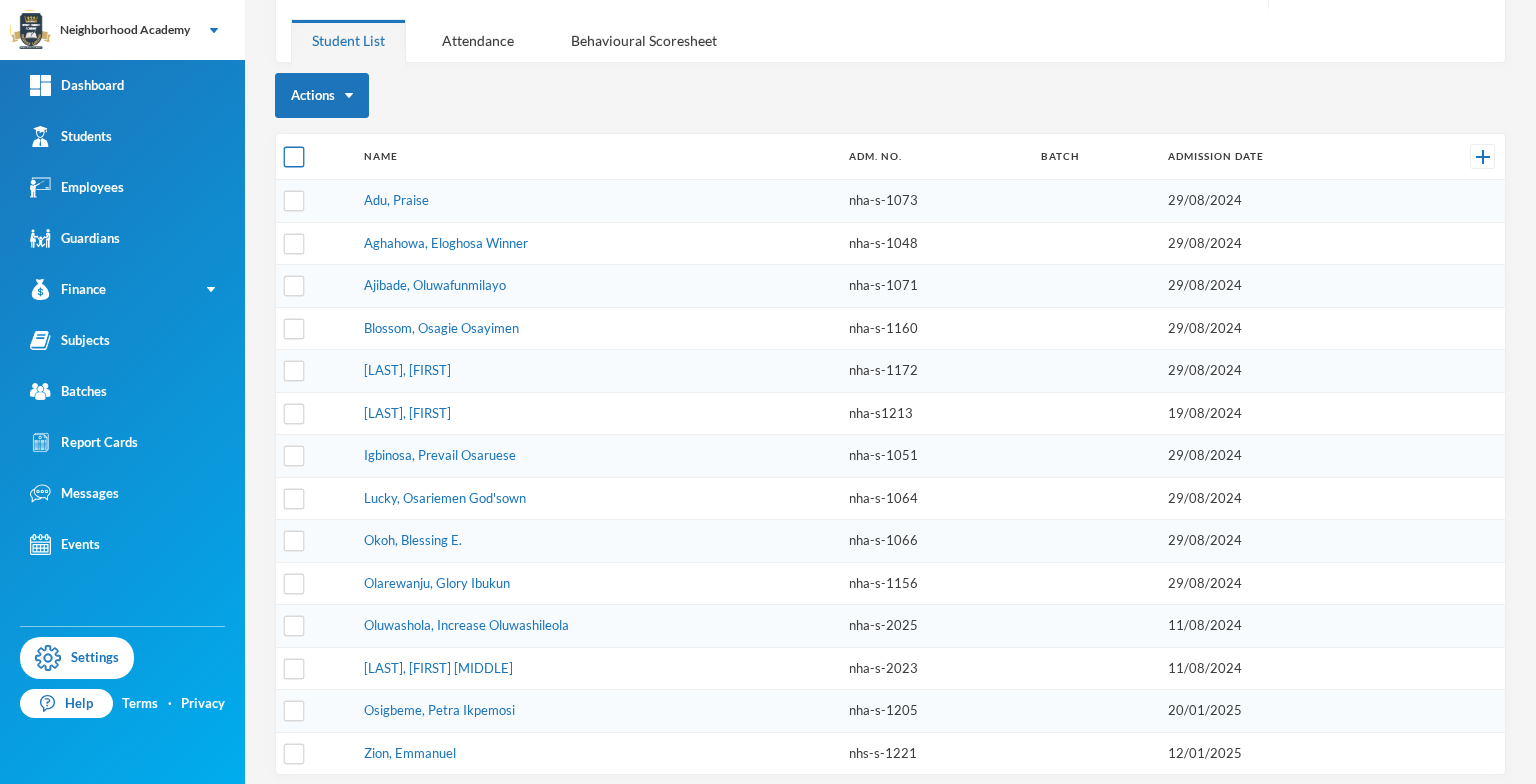 click at bounding box center [294, 157] 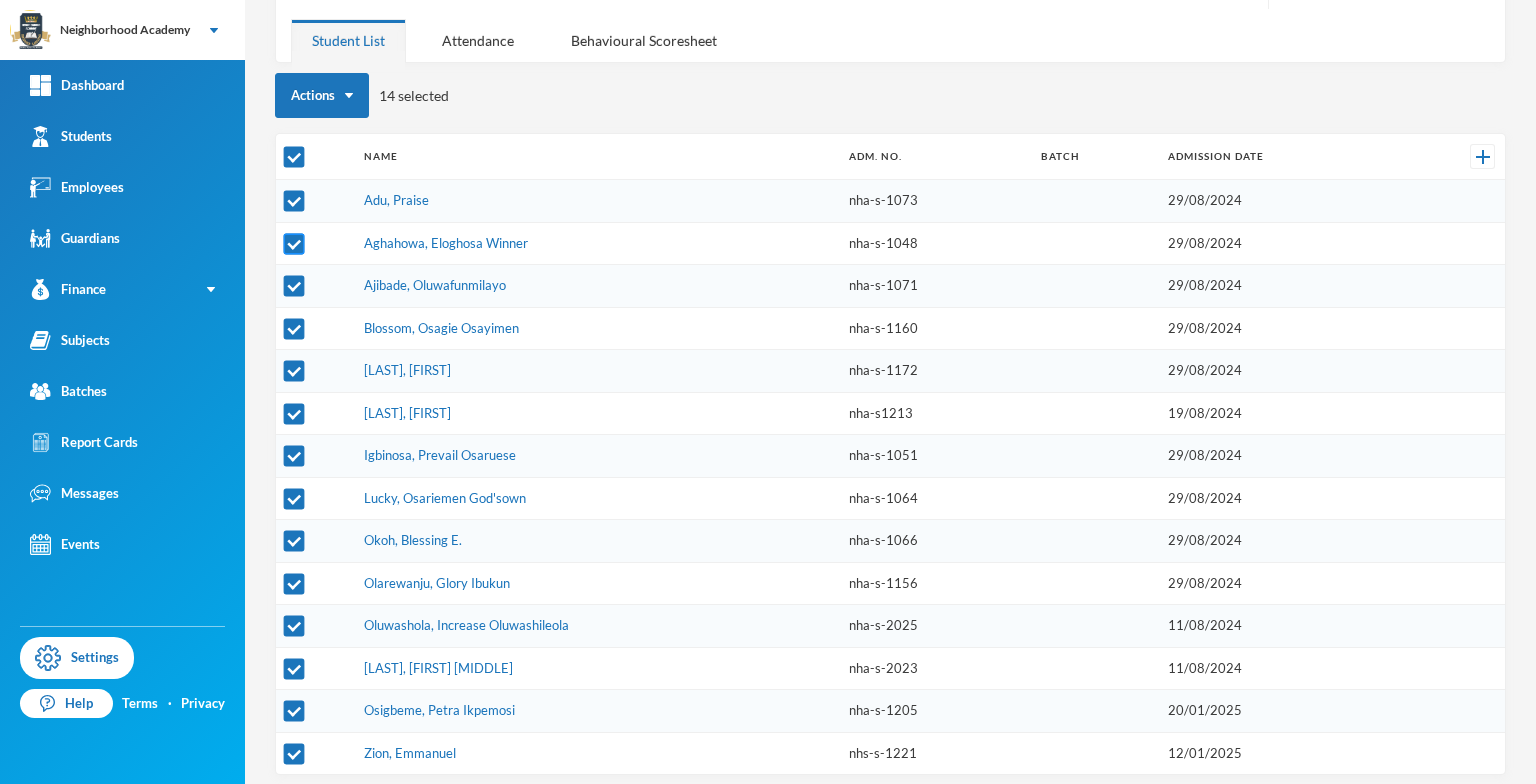 click at bounding box center (294, 243) 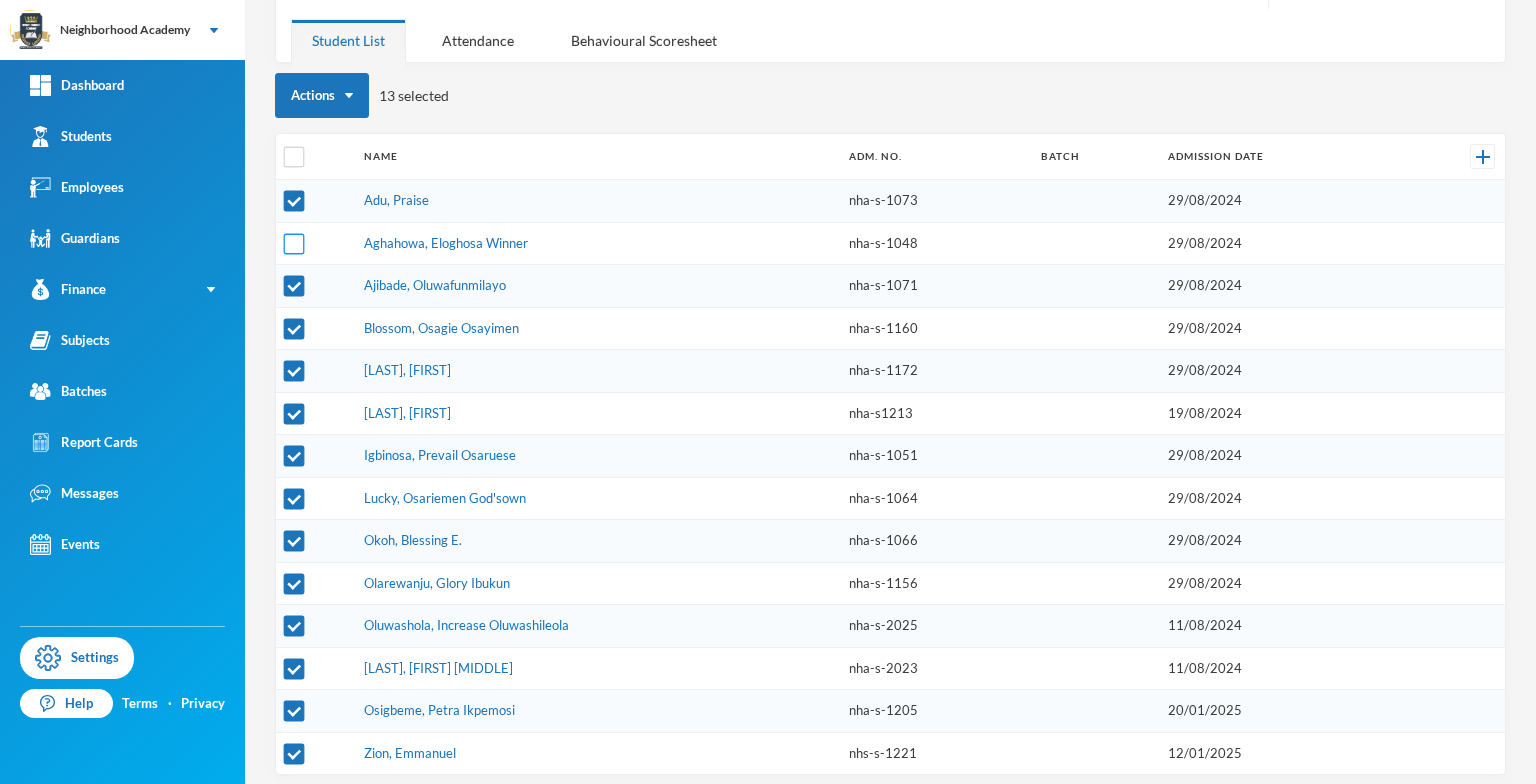 scroll, scrollTop: 154, scrollLeft: 0, axis: vertical 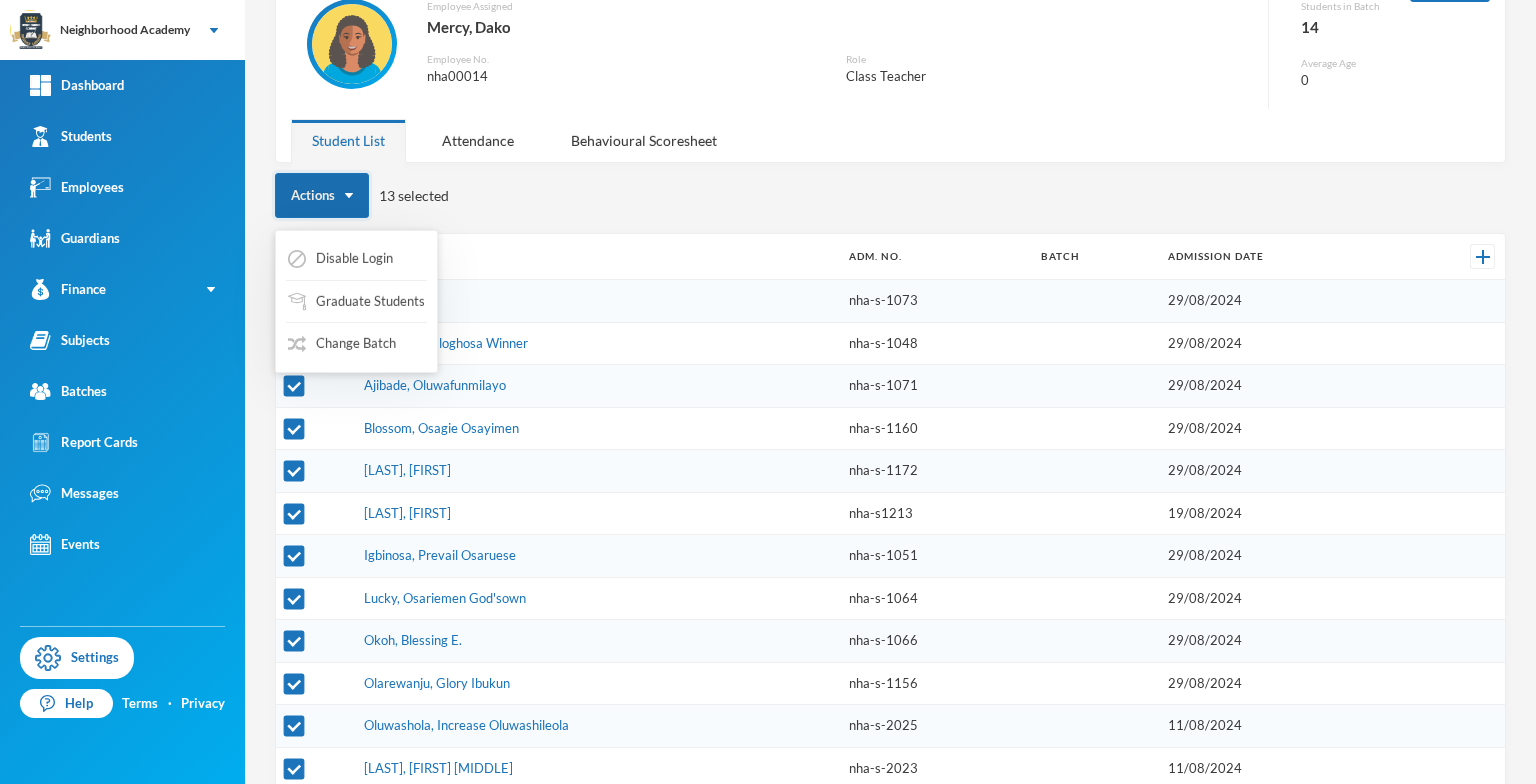 click at bounding box center (349, 195) 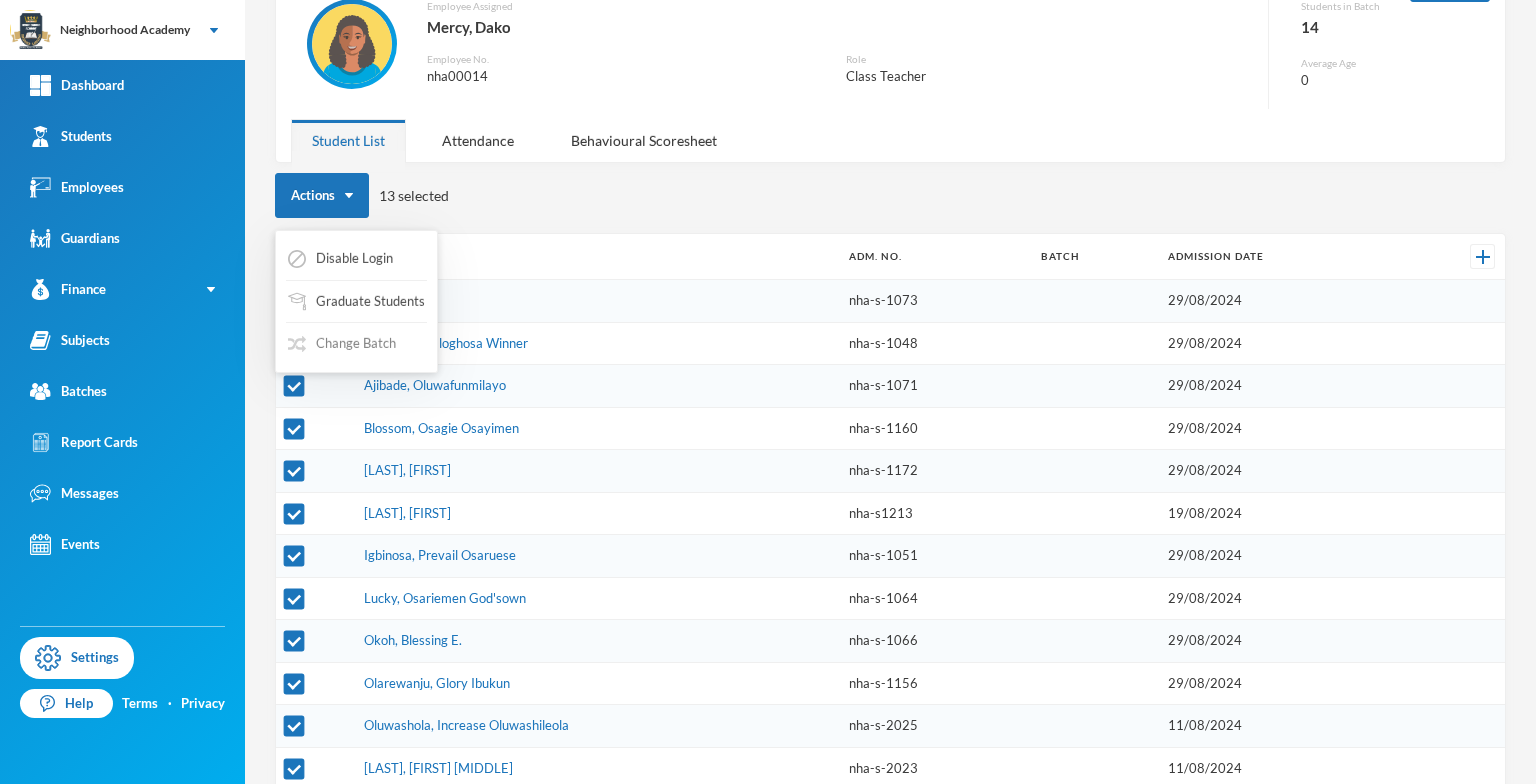 click on "Change Batch" at bounding box center [342, 344] 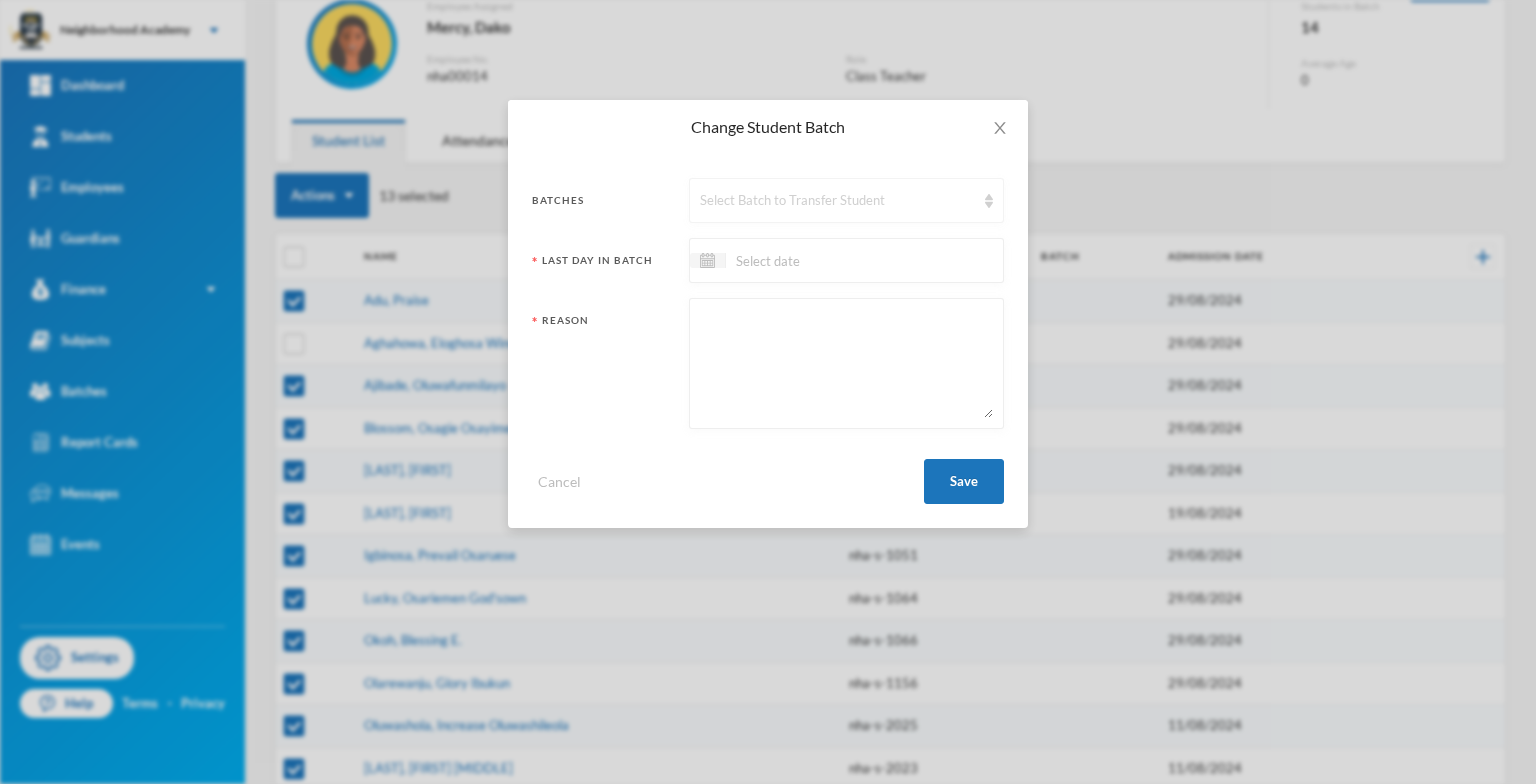 click at bounding box center (989, 201) 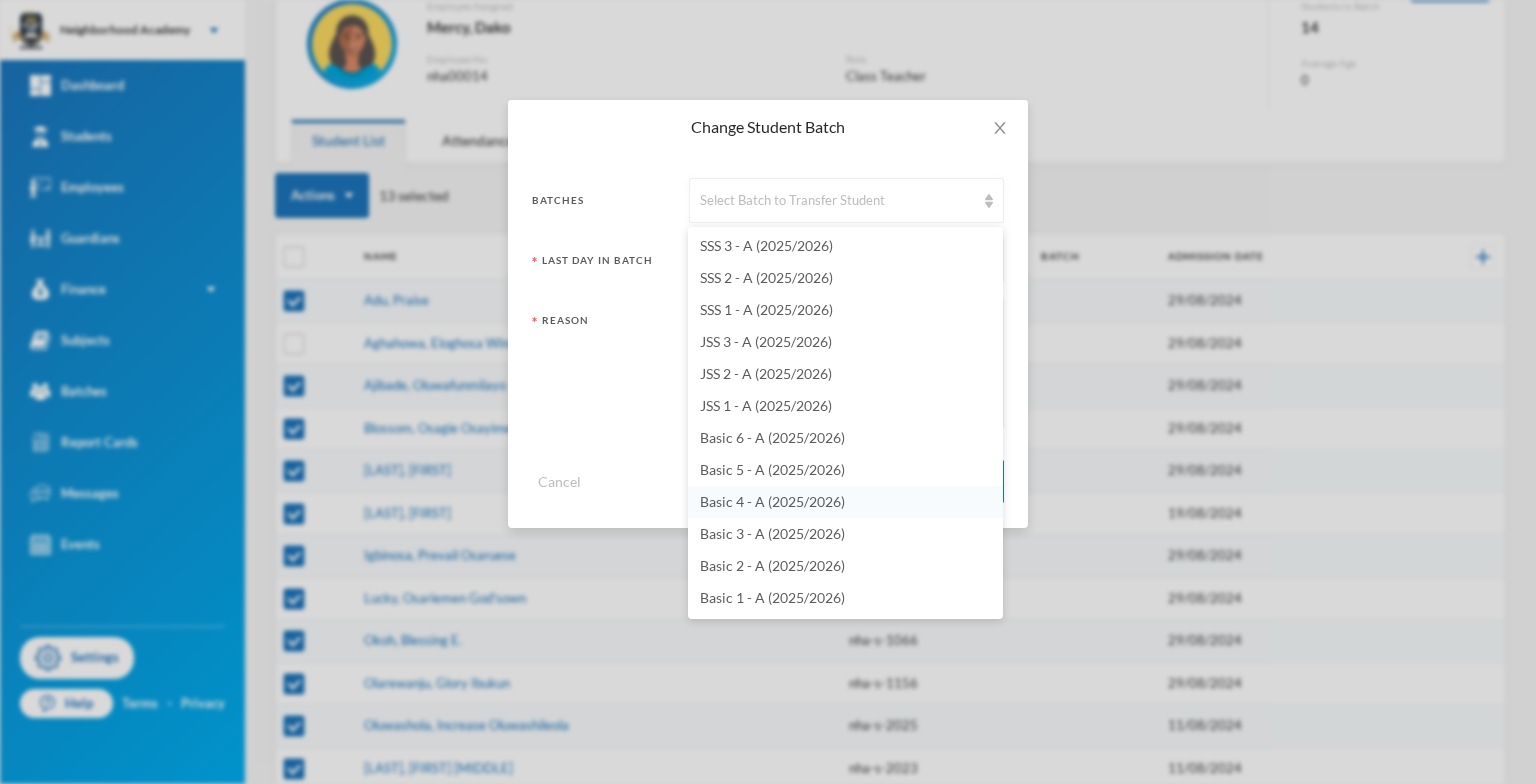 scroll, scrollTop: 576, scrollLeft: 0, axis: vertical 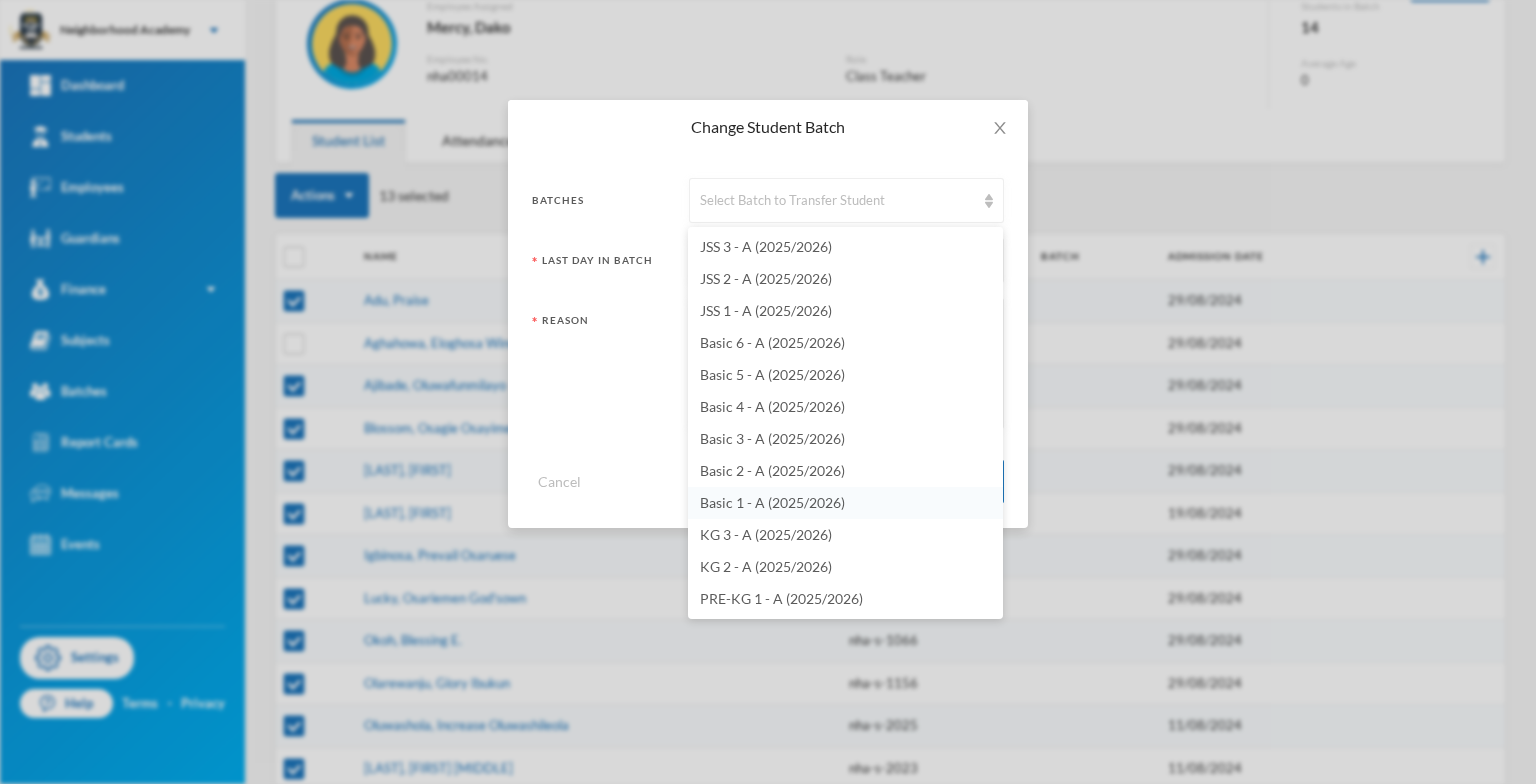 click on "Basic 1 - A (2025/2026)" at bounding box center (772, 502) 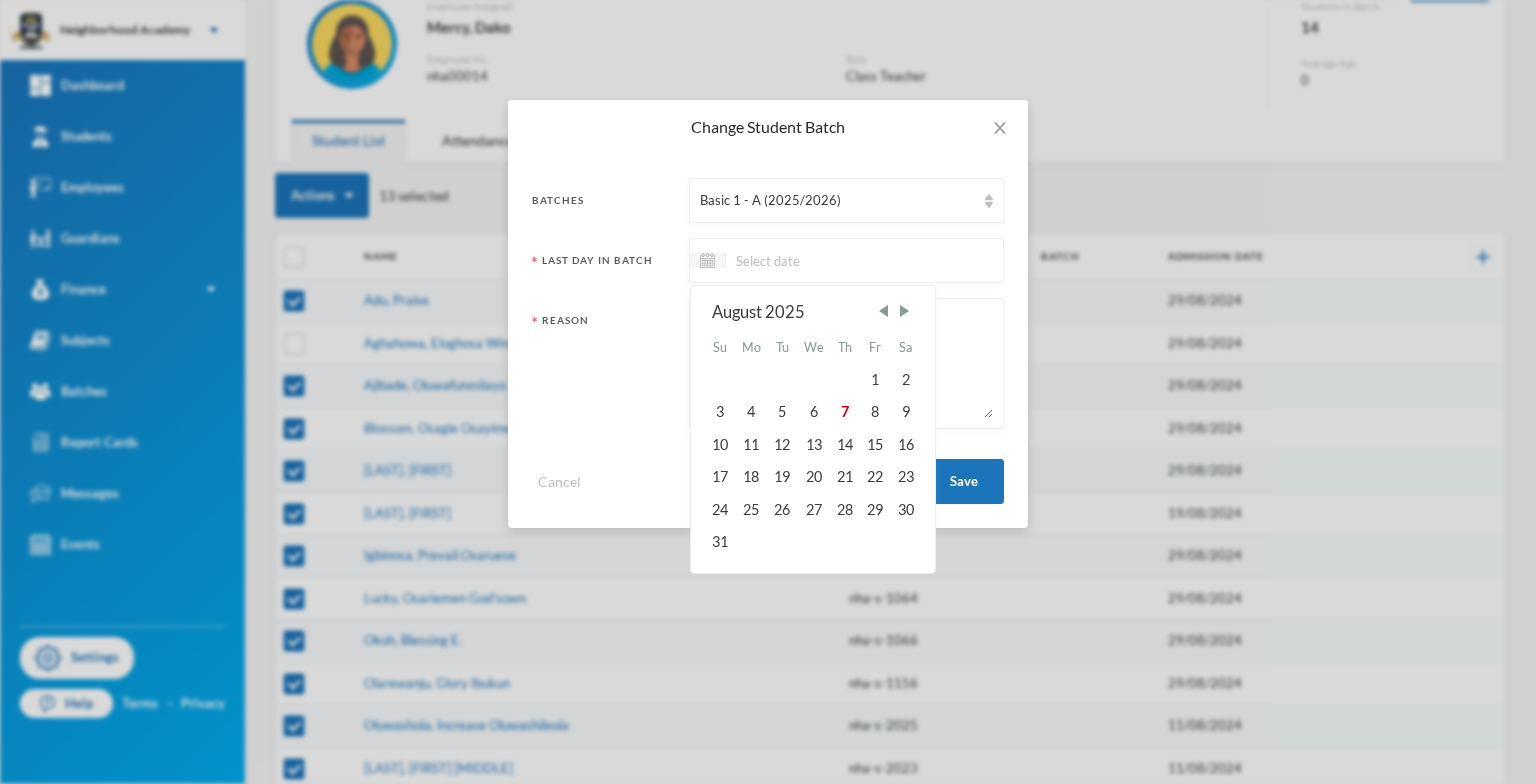 click at bounding box center (810, 260) 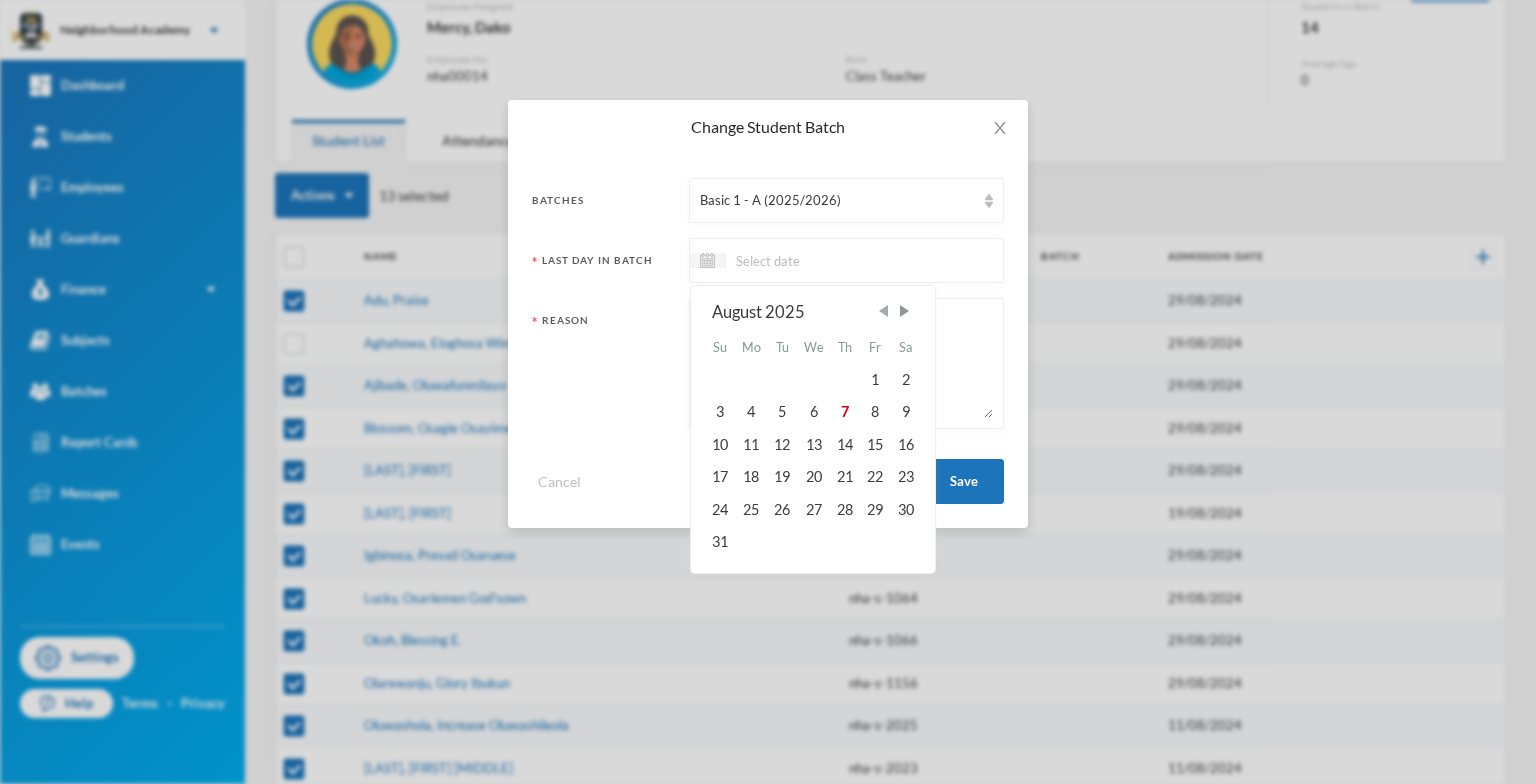 click at bounding box center [883, 311] 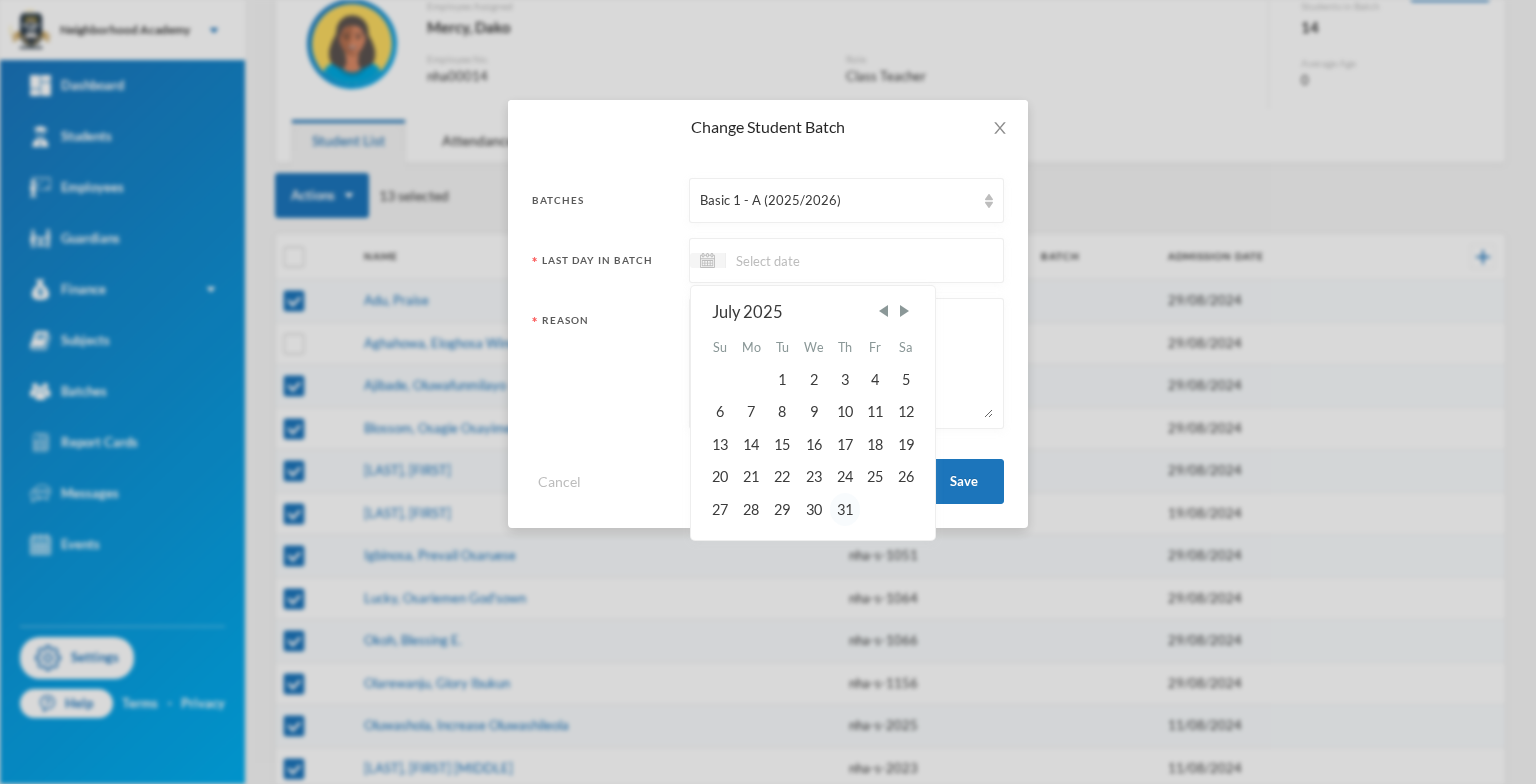 click on "31" at bounding box center (845, 509) 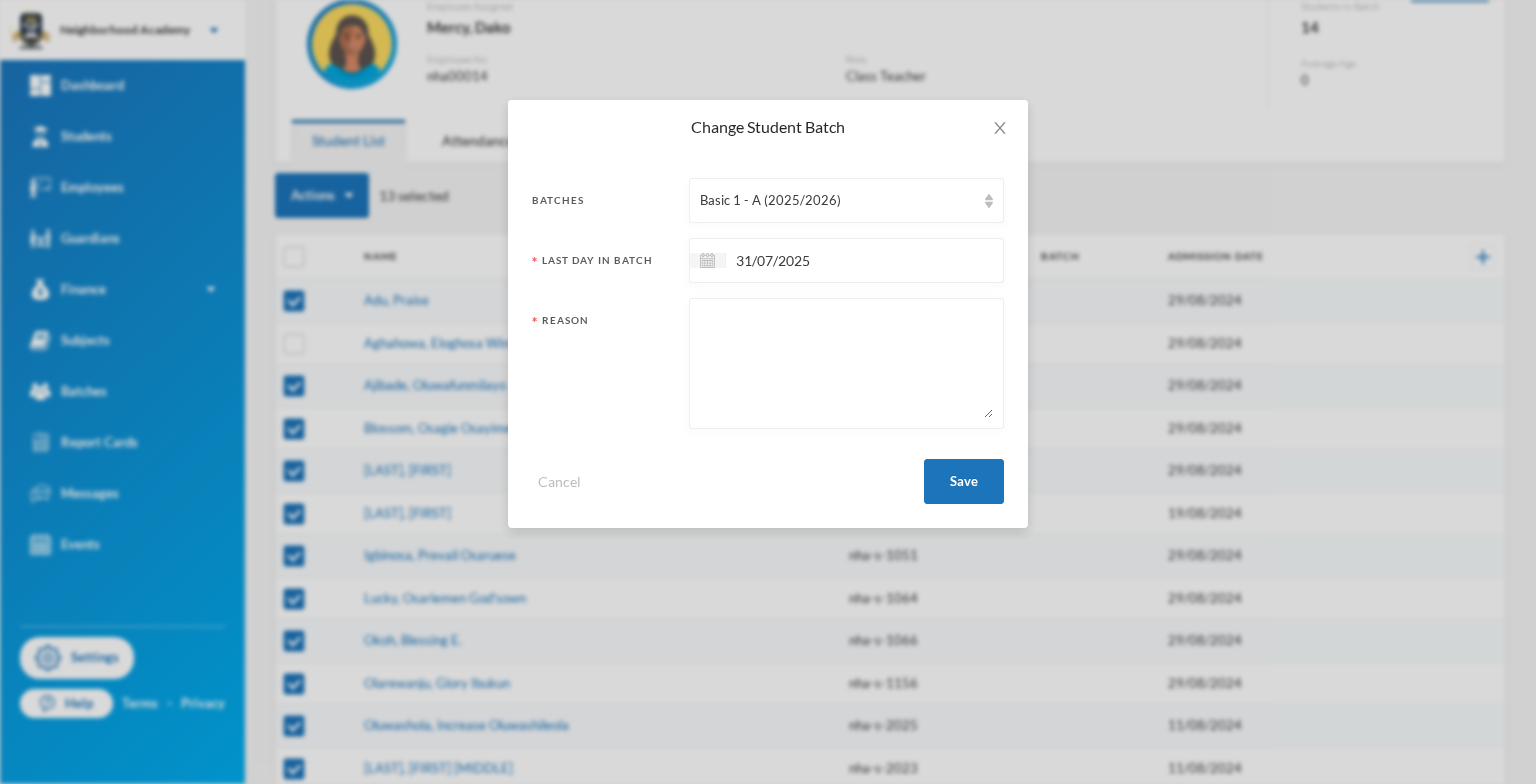 click at bounding box center (846, 363) 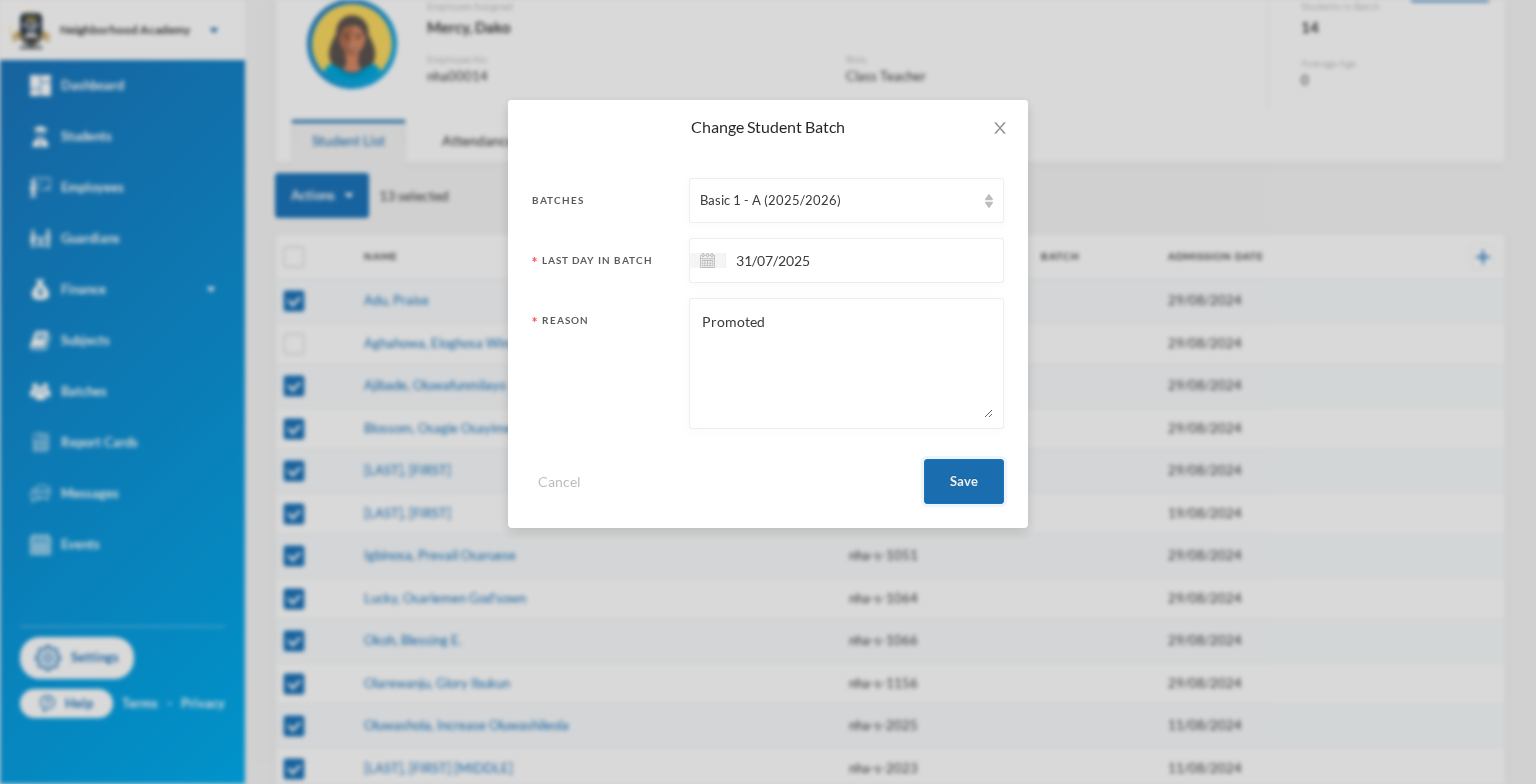 click on "Save" at bounding box center [964, 481] 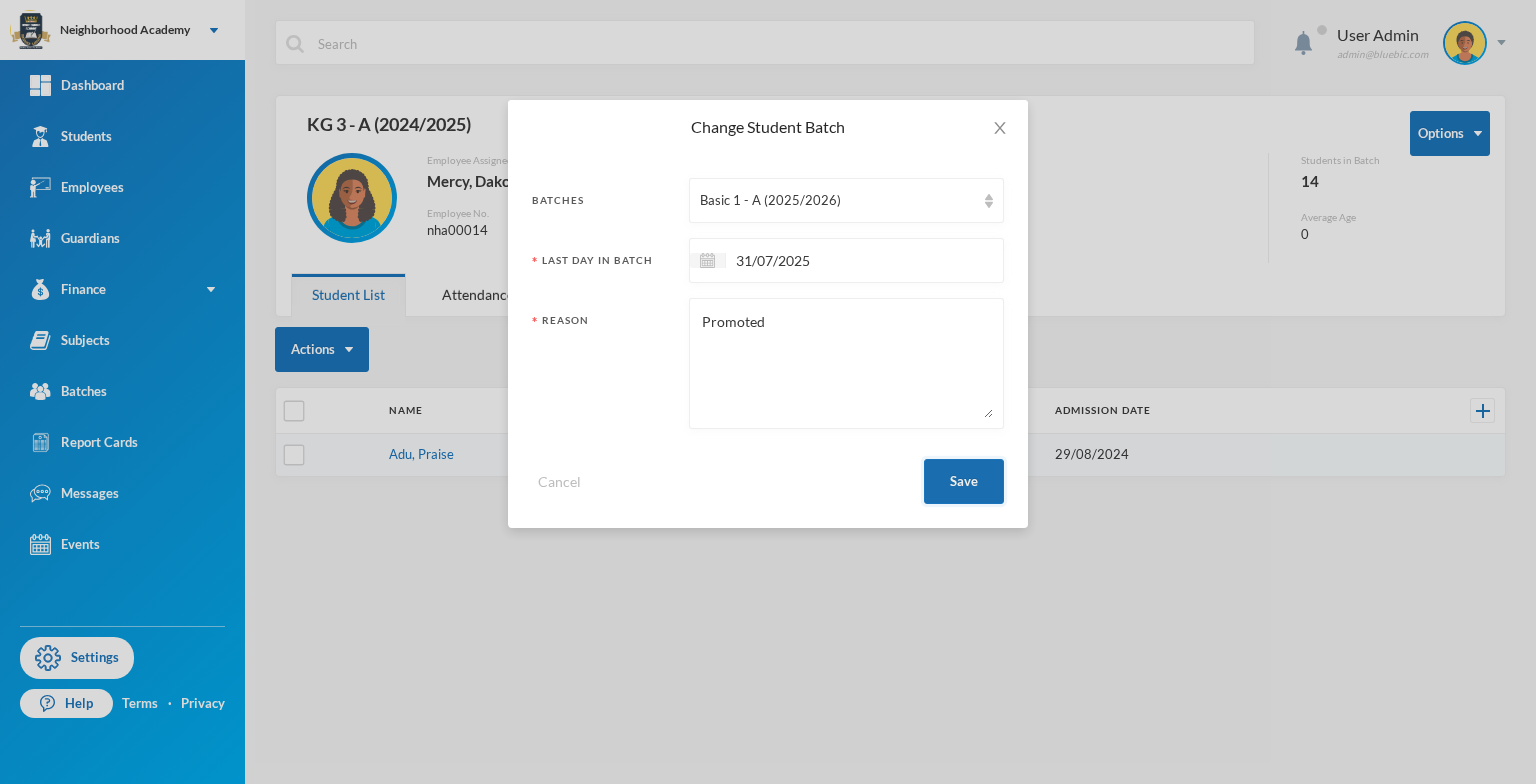 scroll, scrollTop: 0, scrollLeft: 0, axis: both 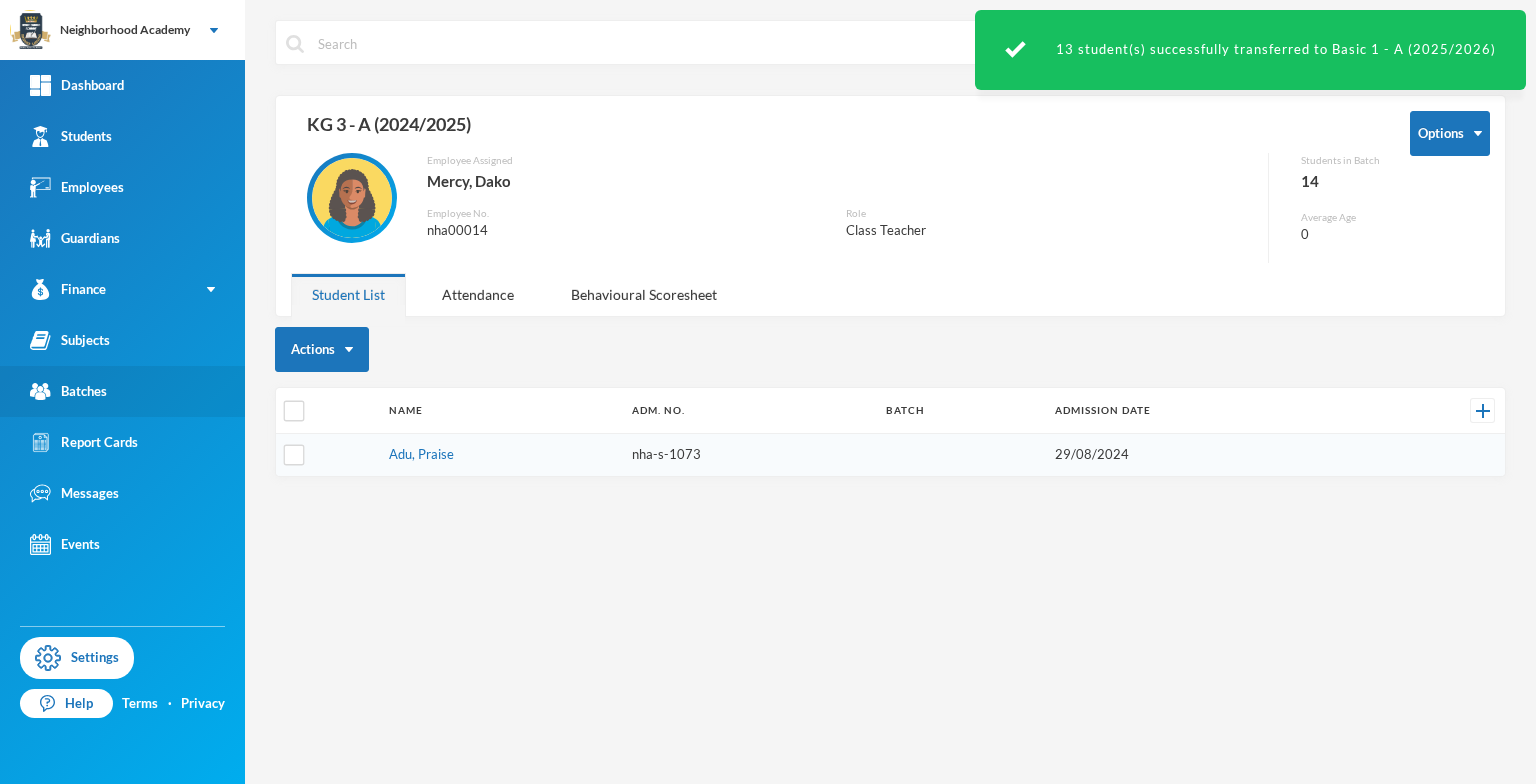 click on "Batches" at bounding box center (68, 391) 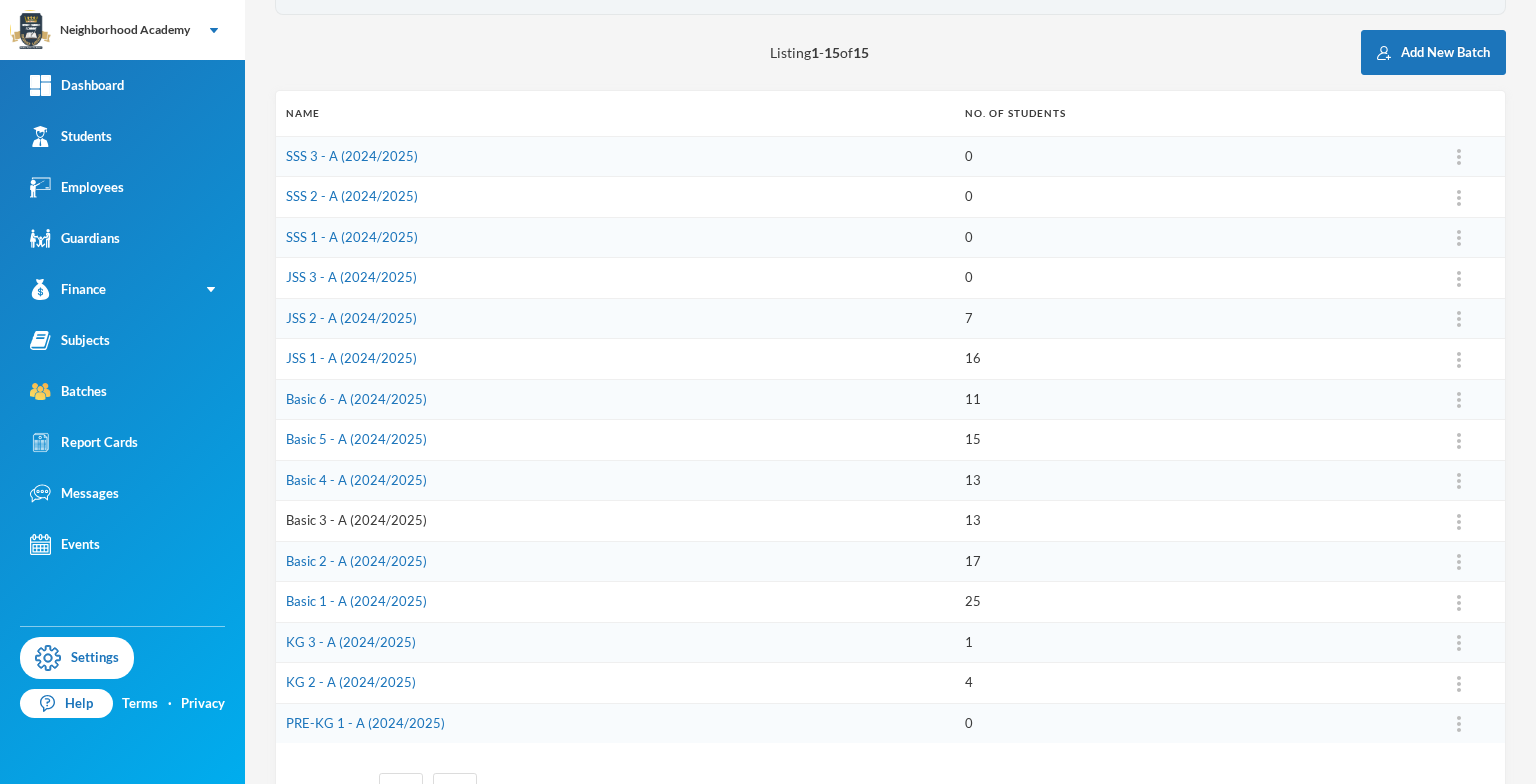 scroll, scrollTop: 279, scrollLeft: 0, axis: vertical 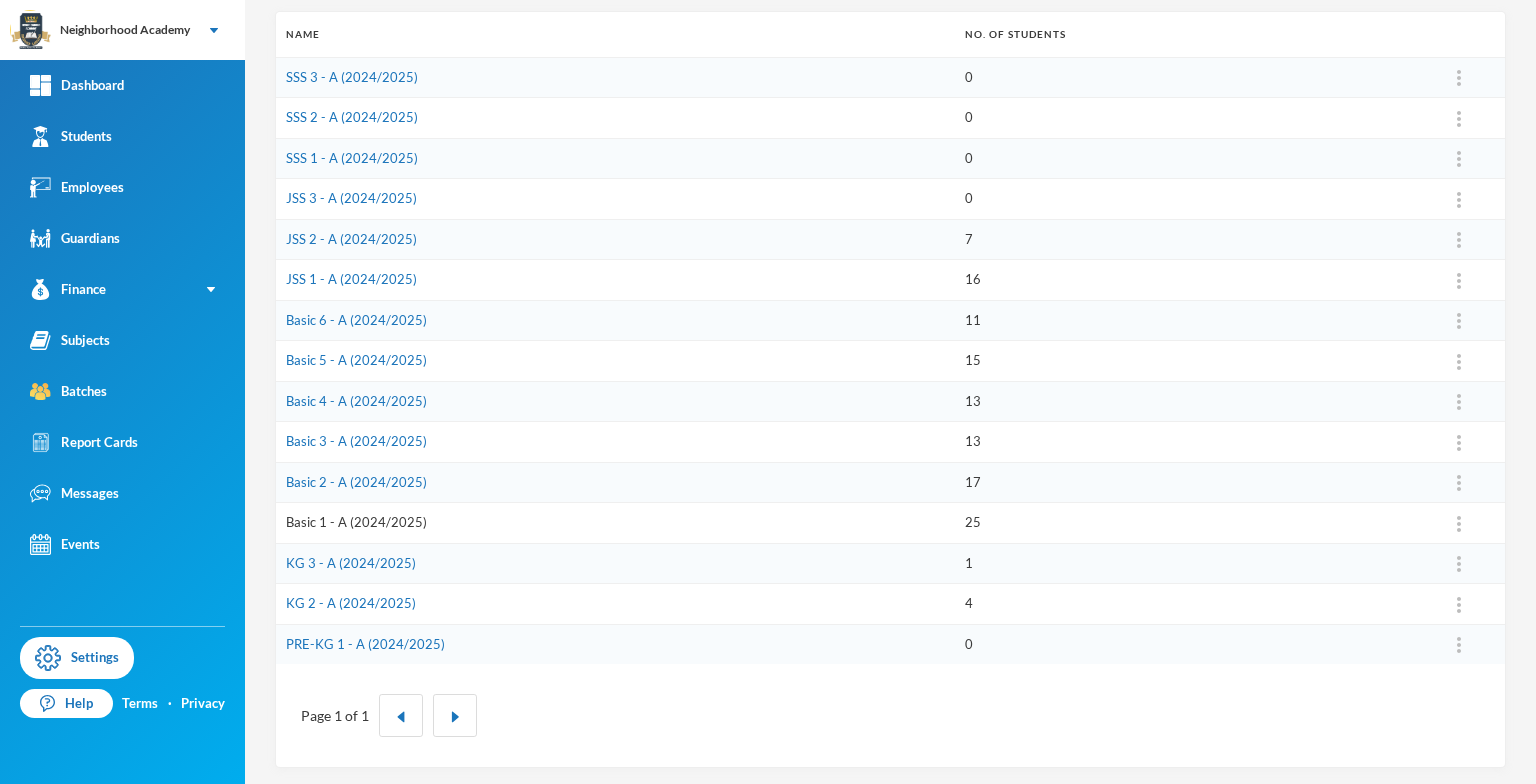 click on "Basic 1 - A (2024/2025)" at bounding box center (356, 522) 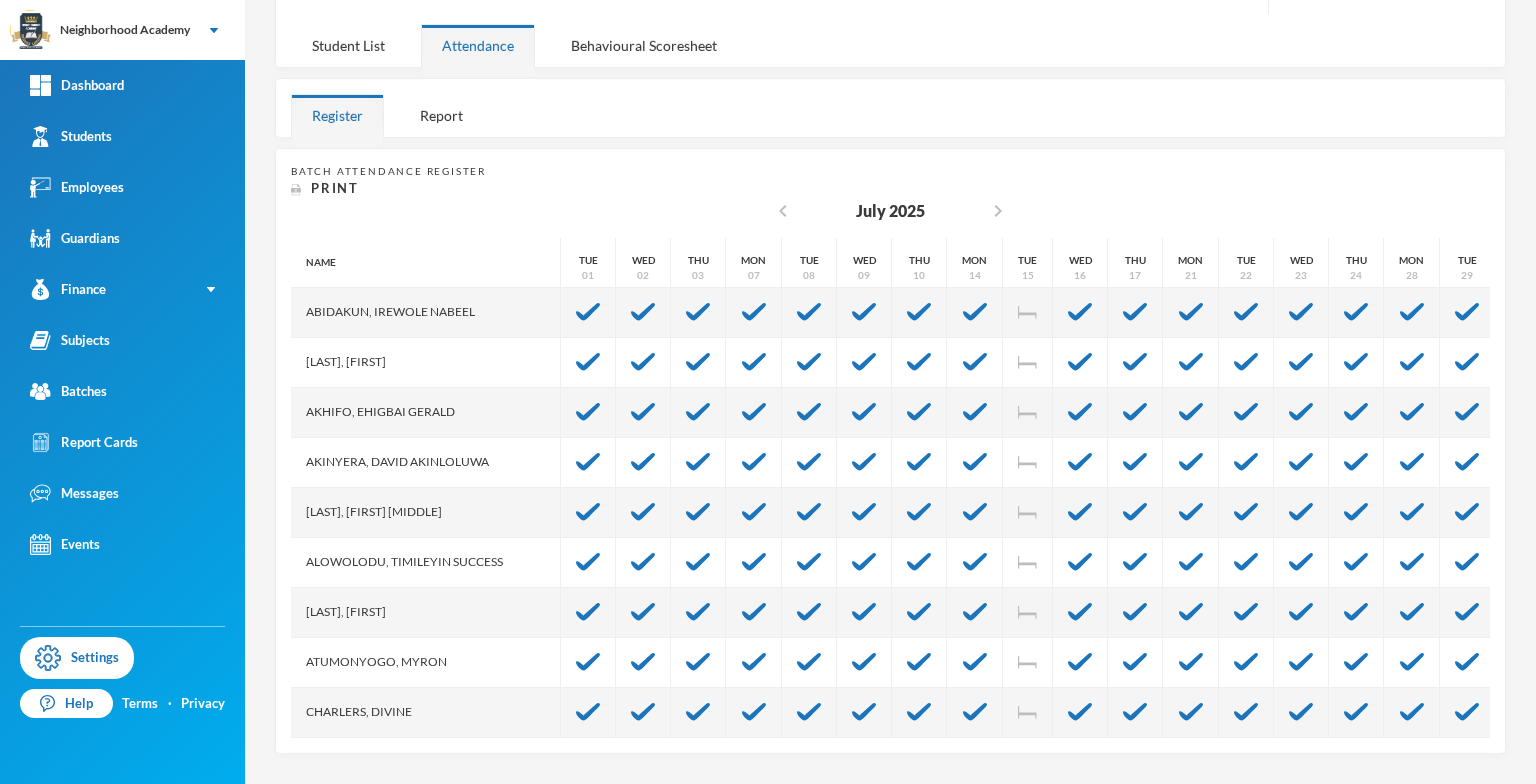 scroll, scrollTop: 246, scrollLeft: 0, axis: vertical 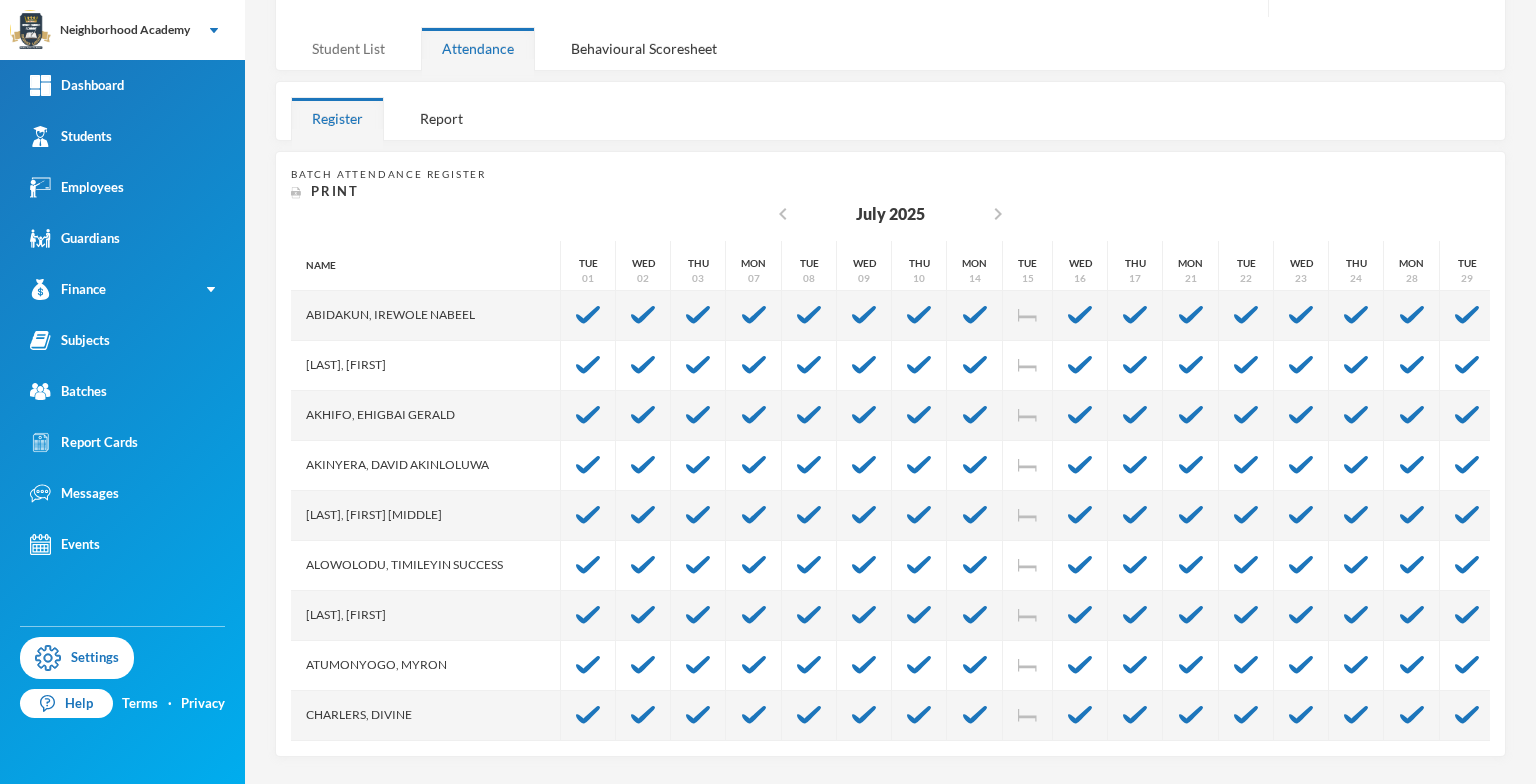 click on "Student List" at bounding box center (348, 48) 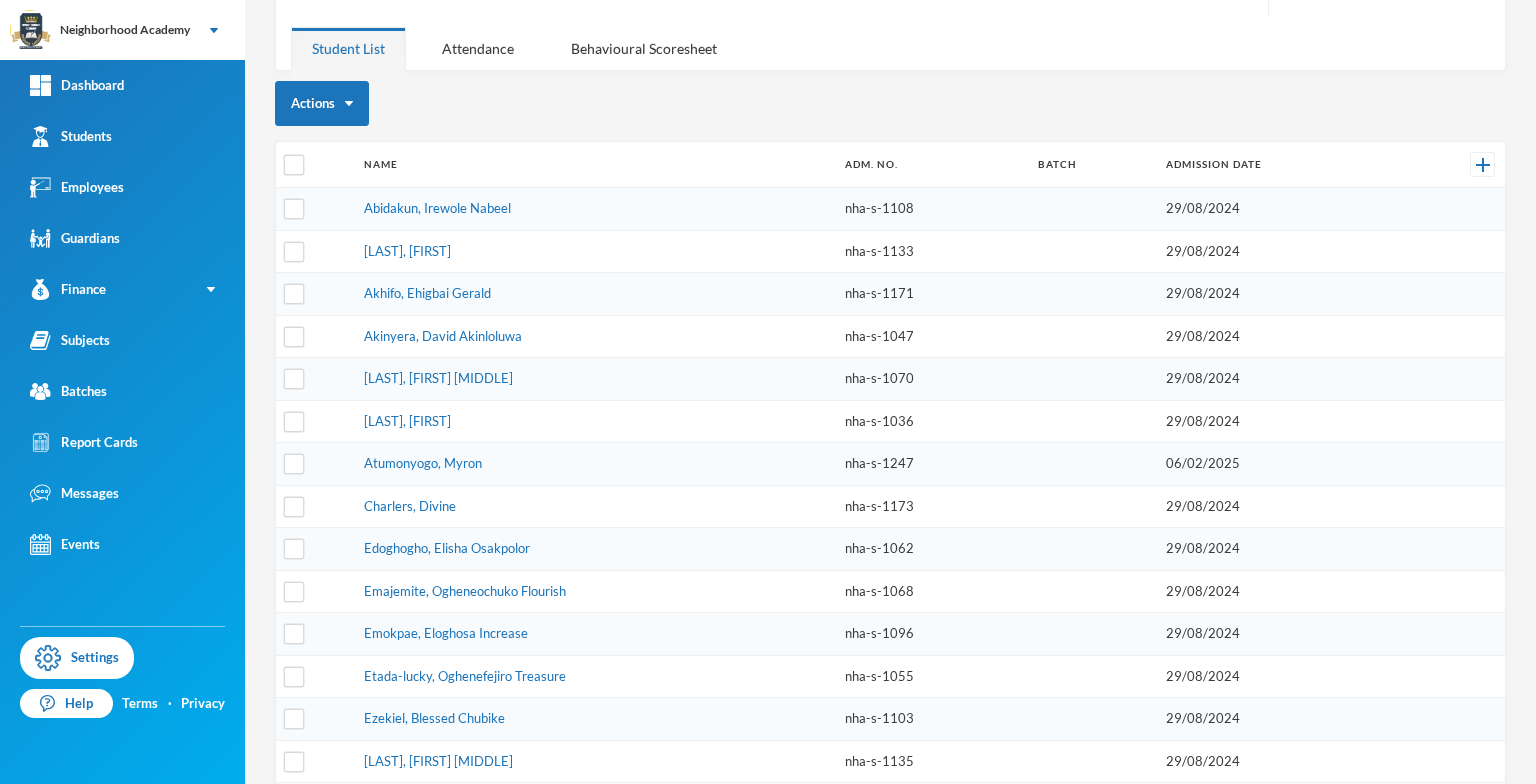 scroll, scrollTop: 279, scrollLeft: 0, axis: vertical 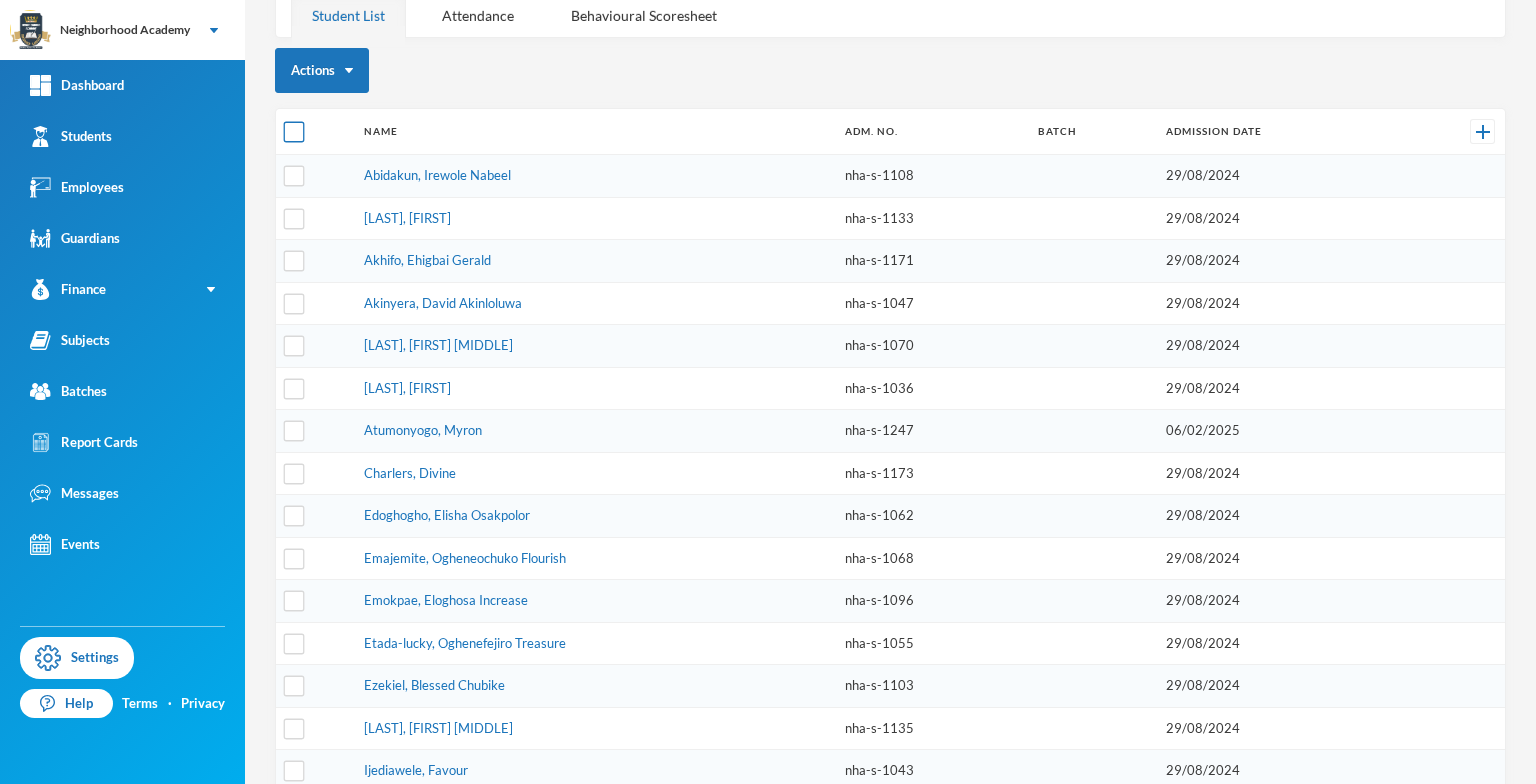 click at bounding box center (294, 132) 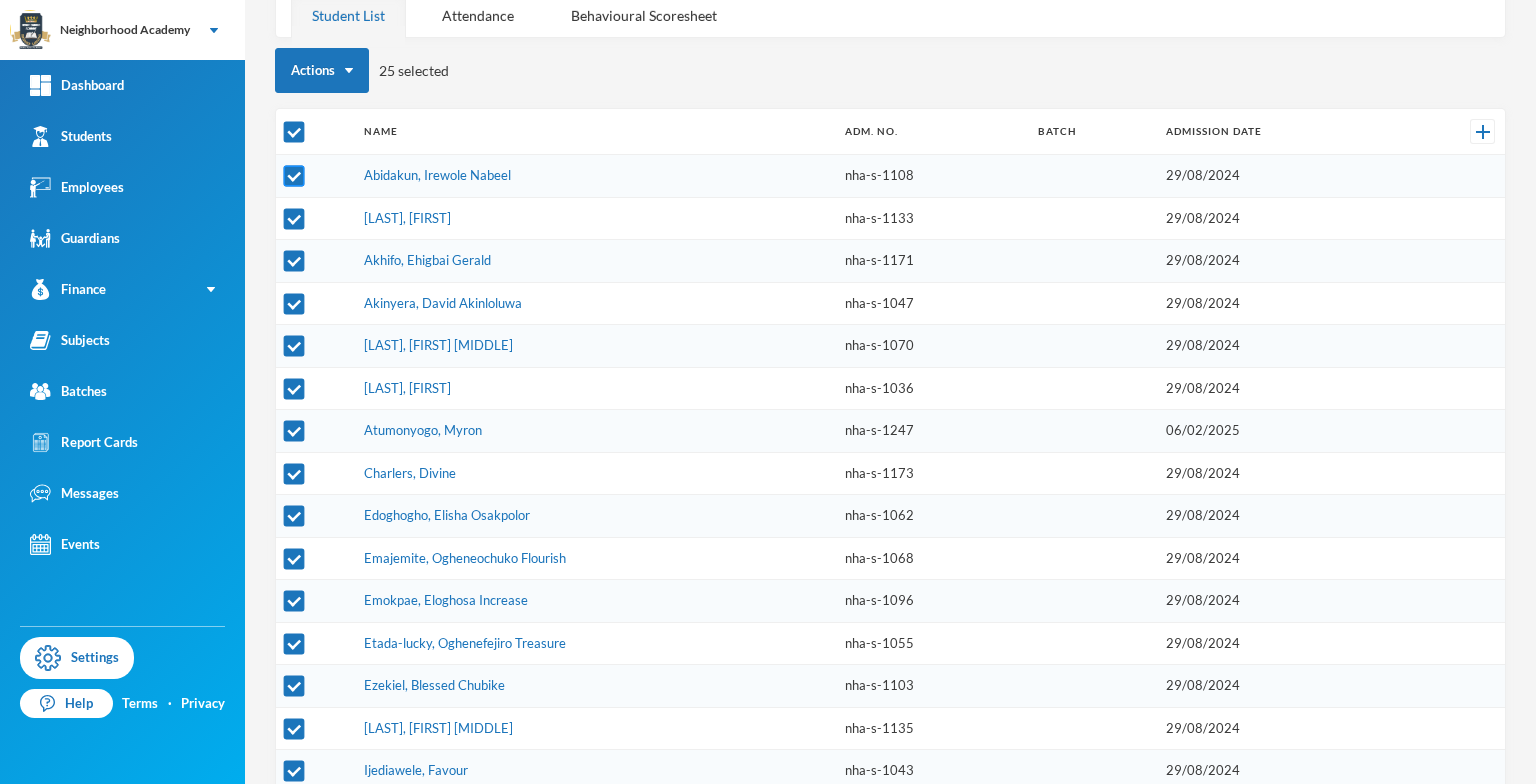 click at bounding box center [294, 176] 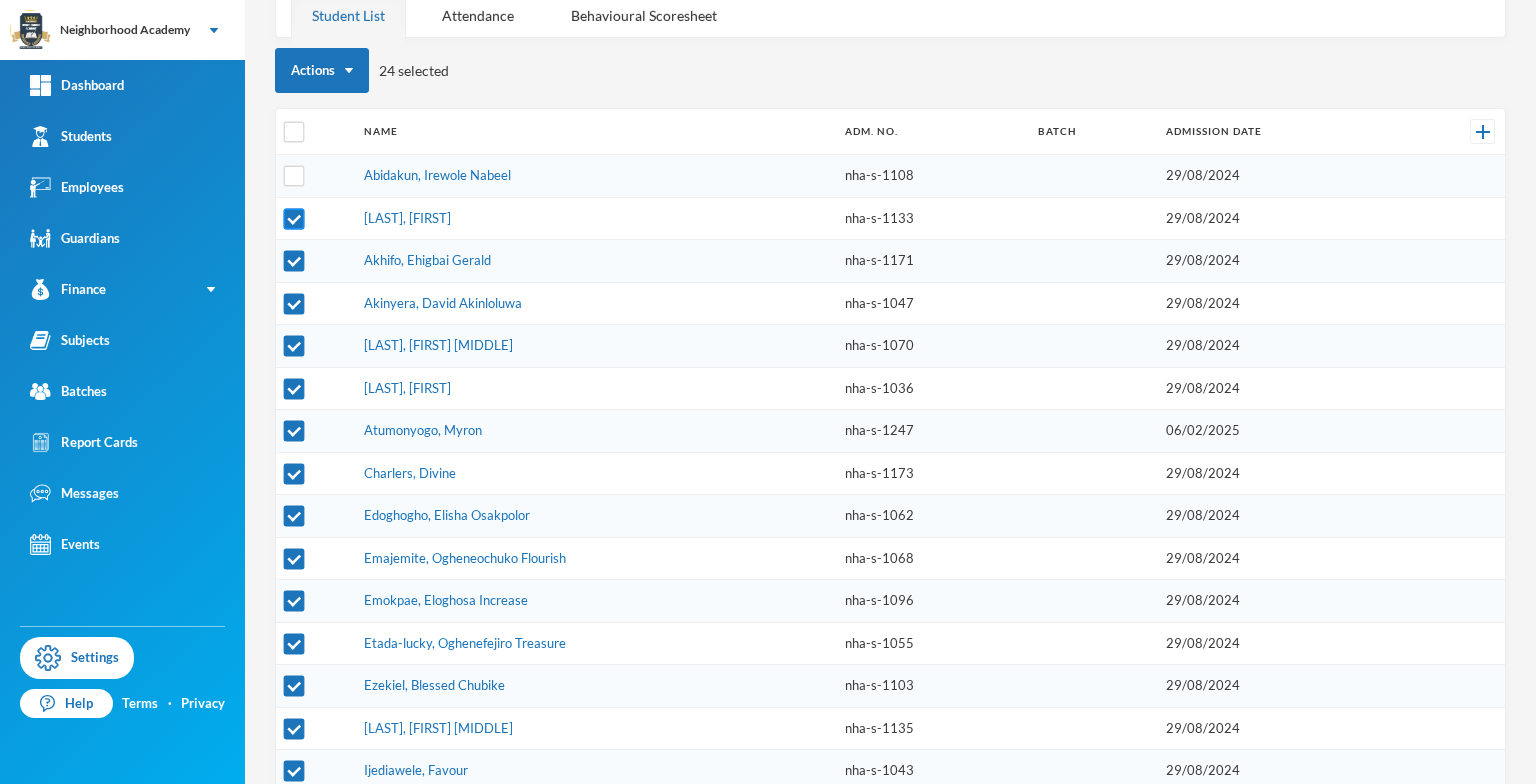 click at bounding box center (294, 218) 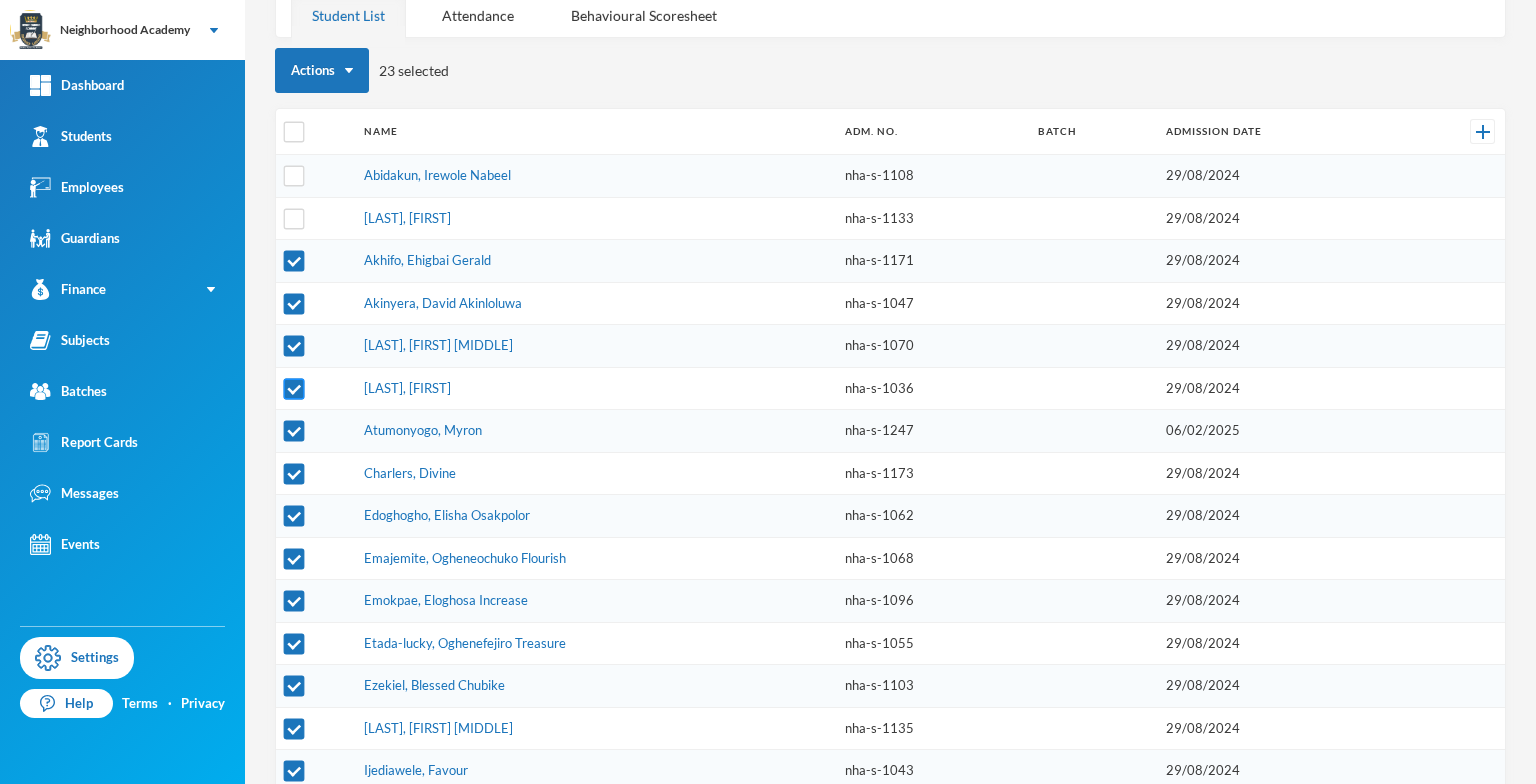 click at bounding box center (294, 388) 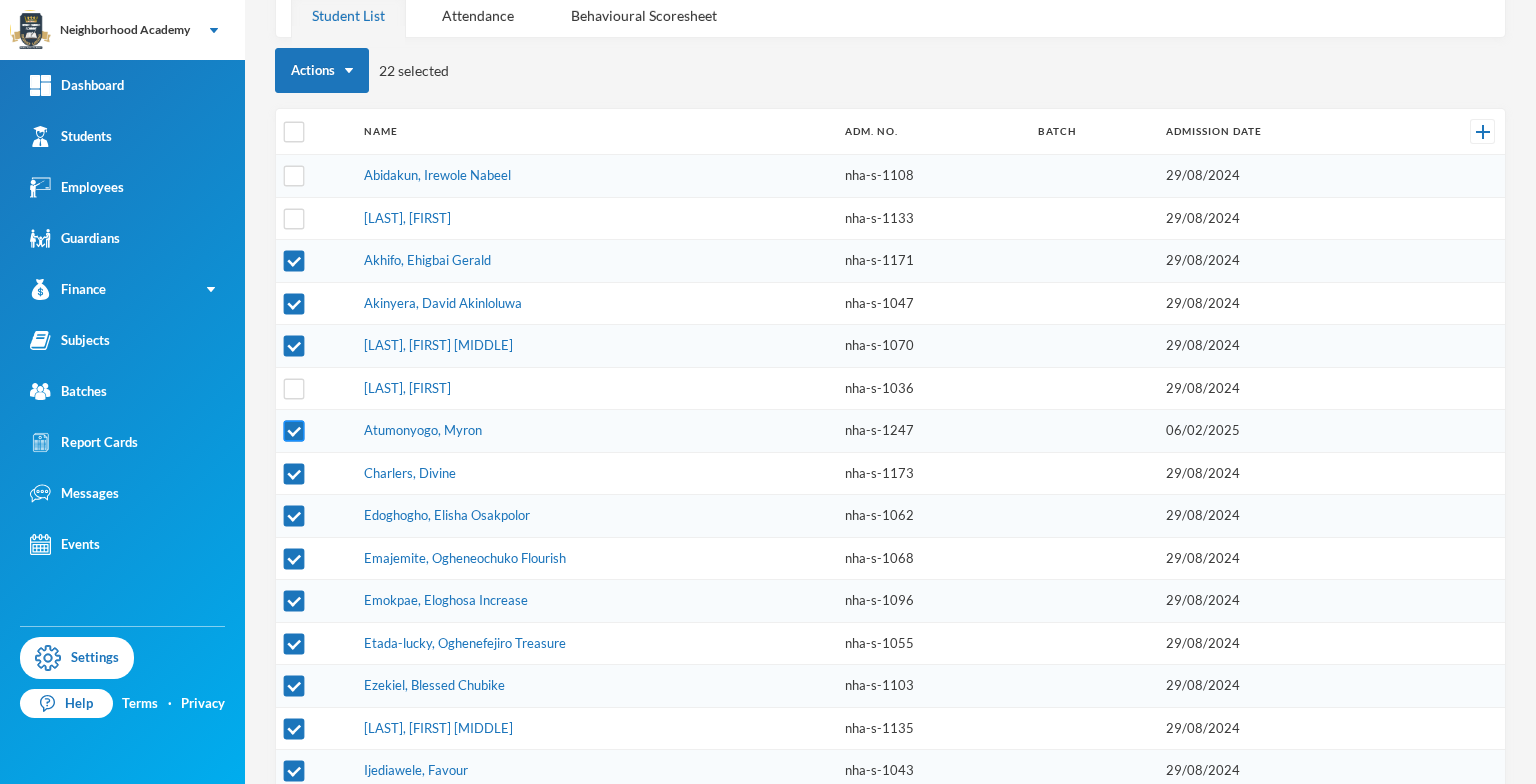 click at bounding box center [294, 431] 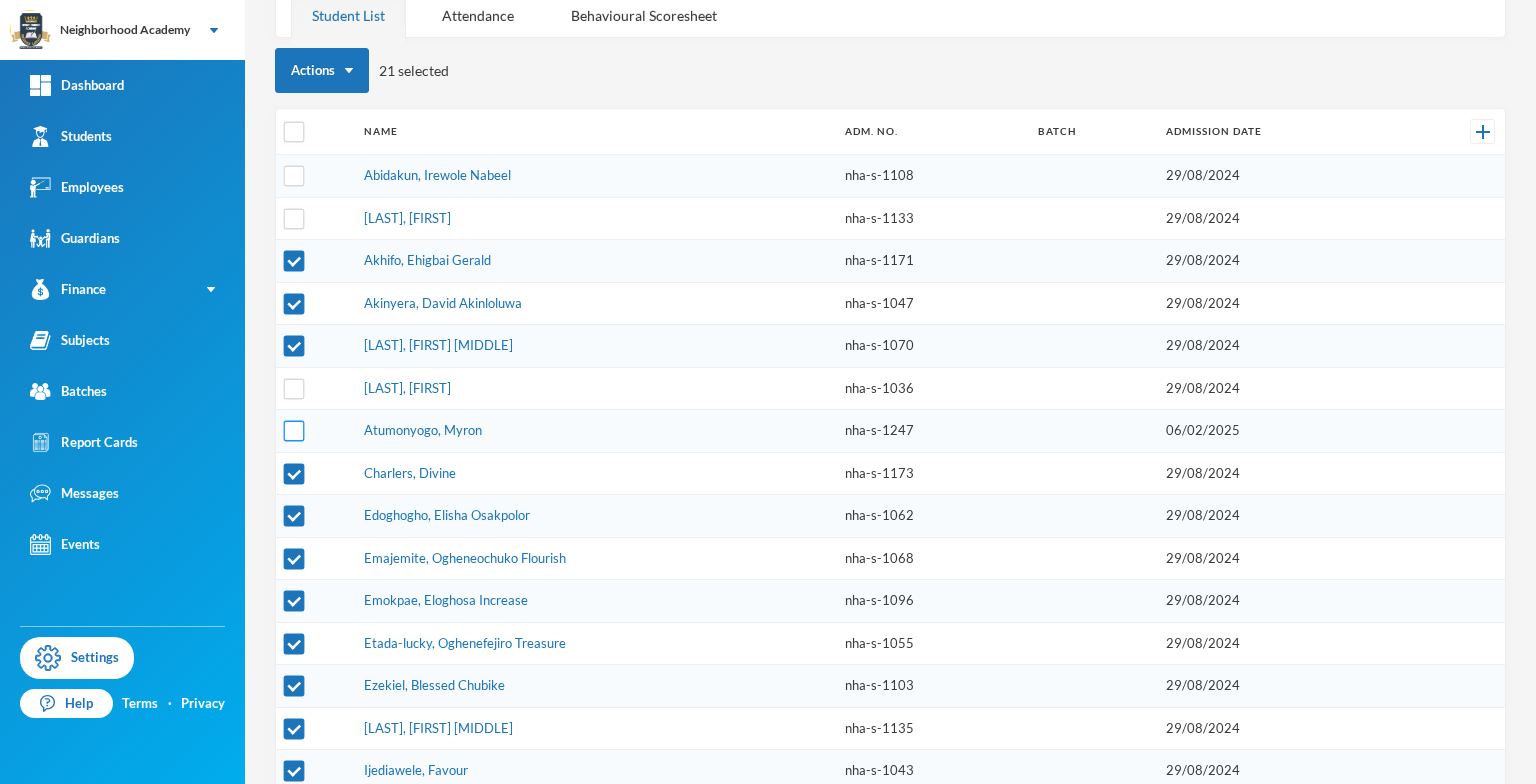 scroll, scrollTop: 379, scrollLeft: 0, axis: vertical 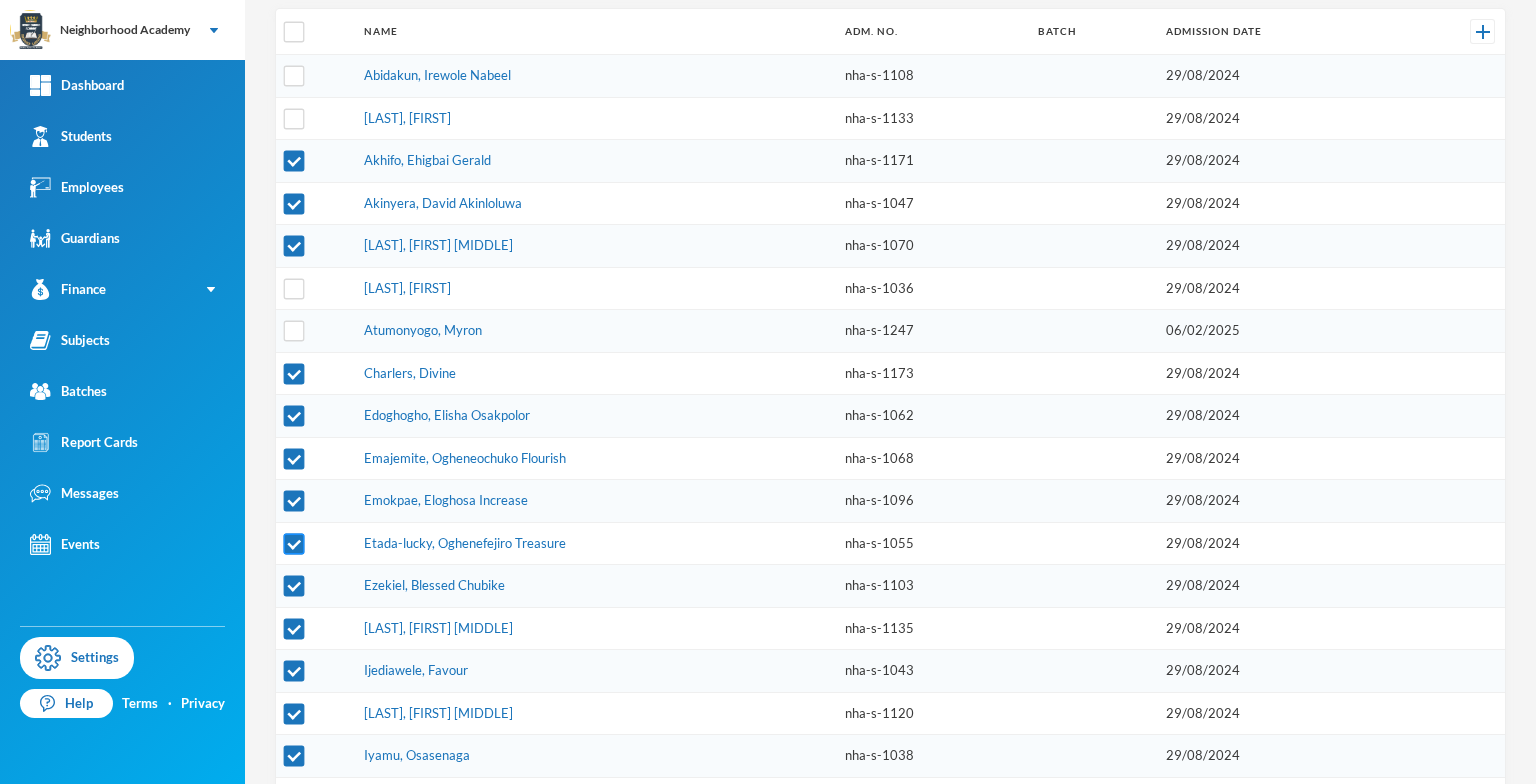 click at bounding box center (294, 543) 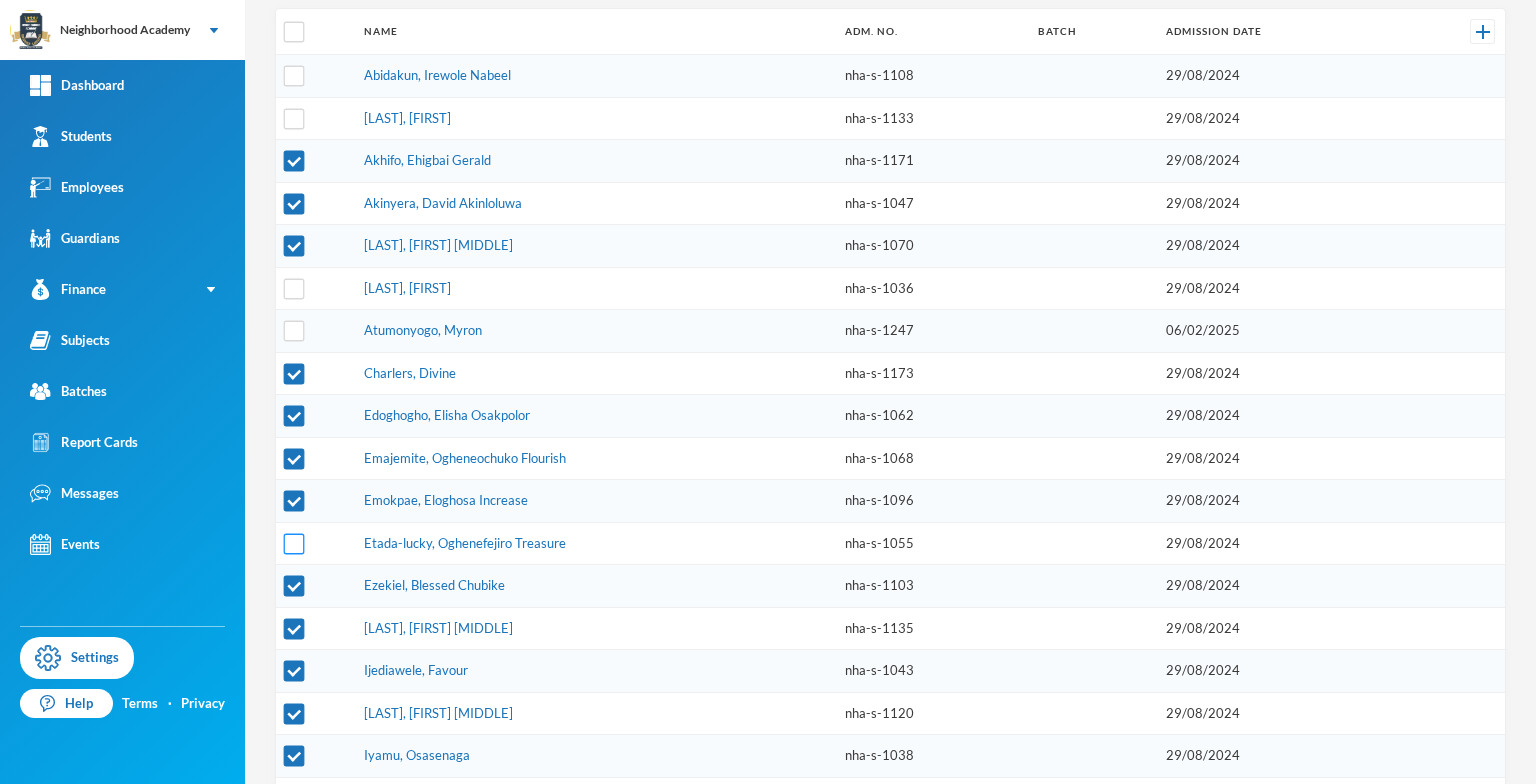 scroll, scrollTop: 479, scrollLeft: 0, axis: vertical 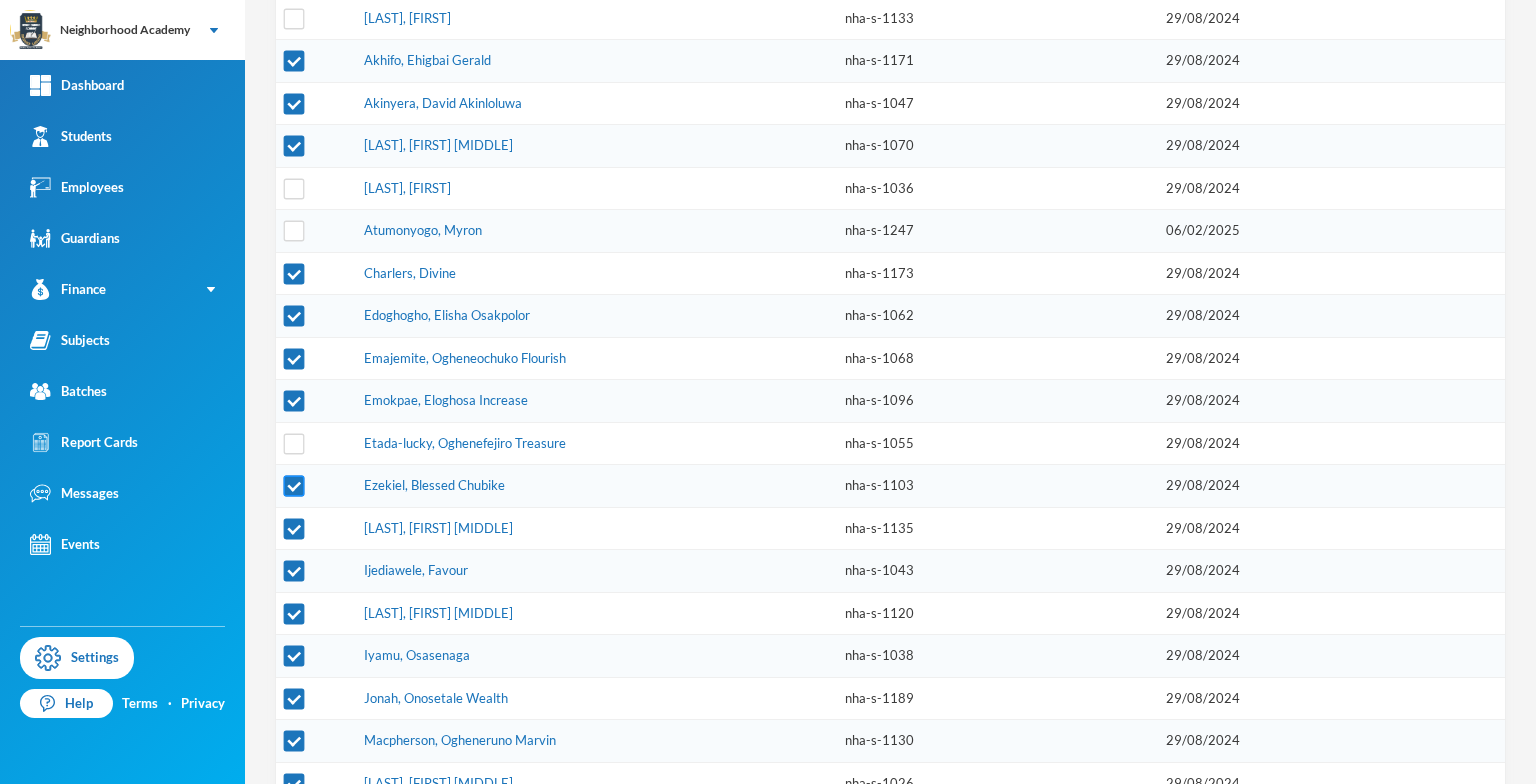 click at bounding box center [294, 486] 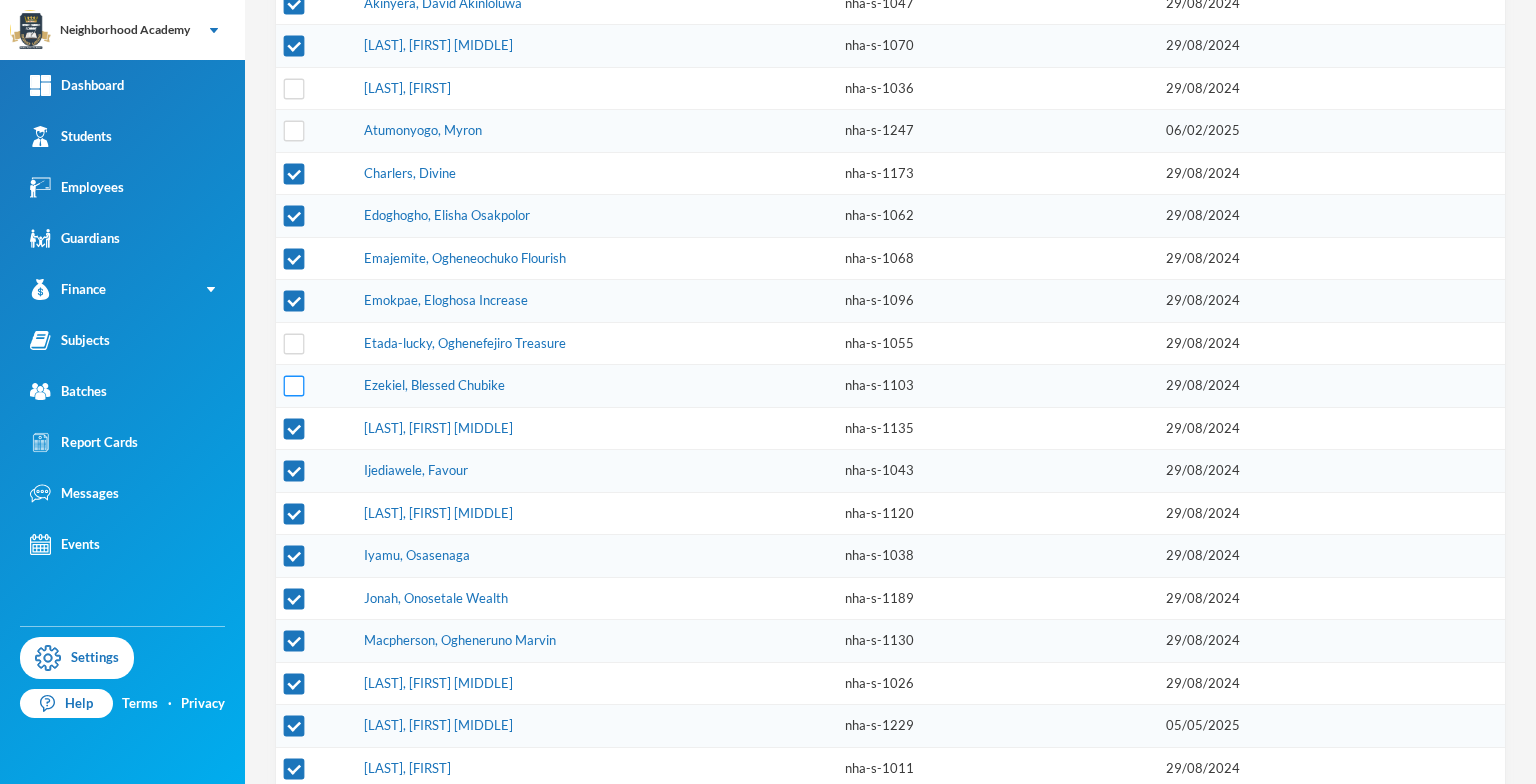 scroll, scrollTop: 679, scrollLeft: 0, axis: vertical 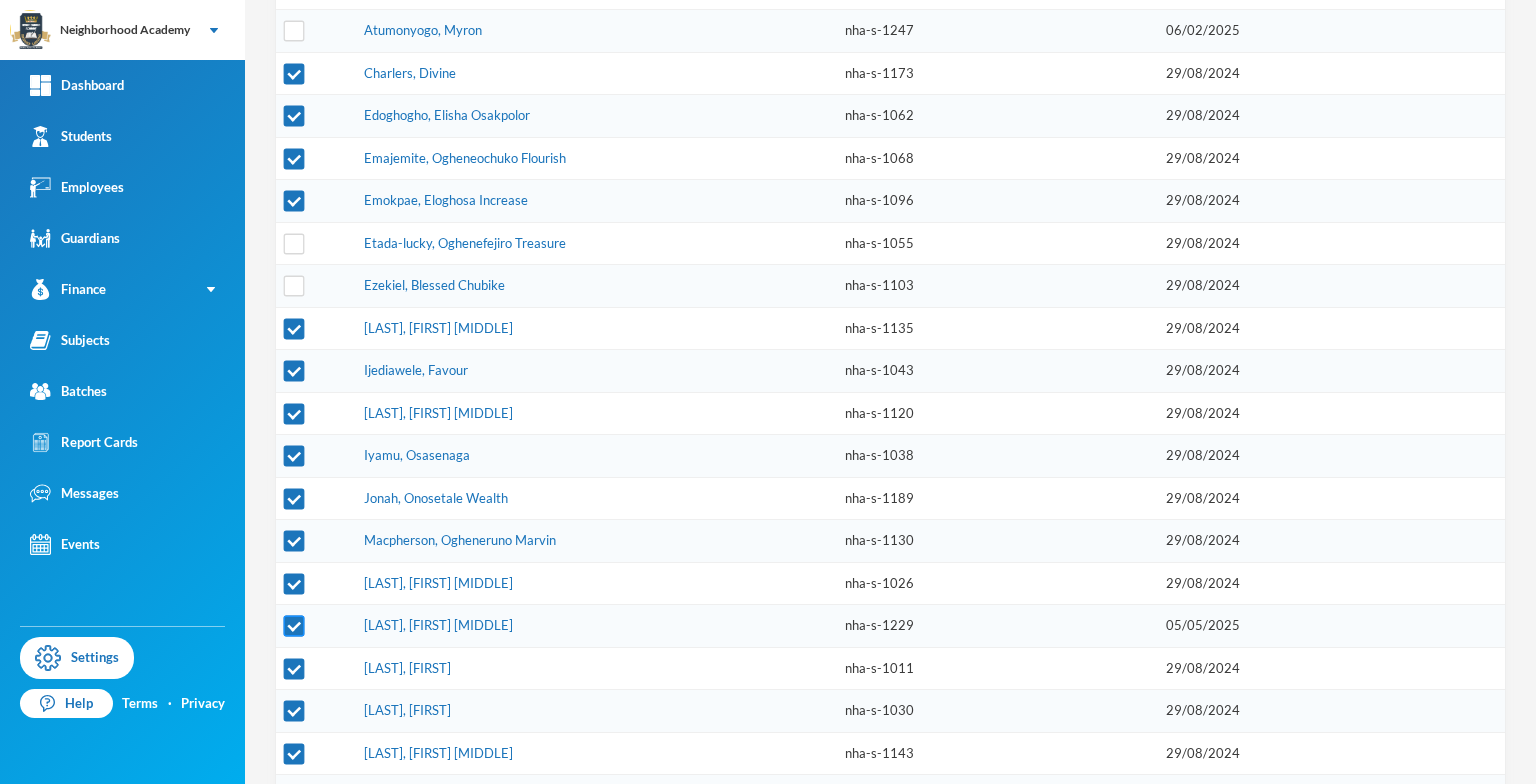 click at bounding box center (294, 626) 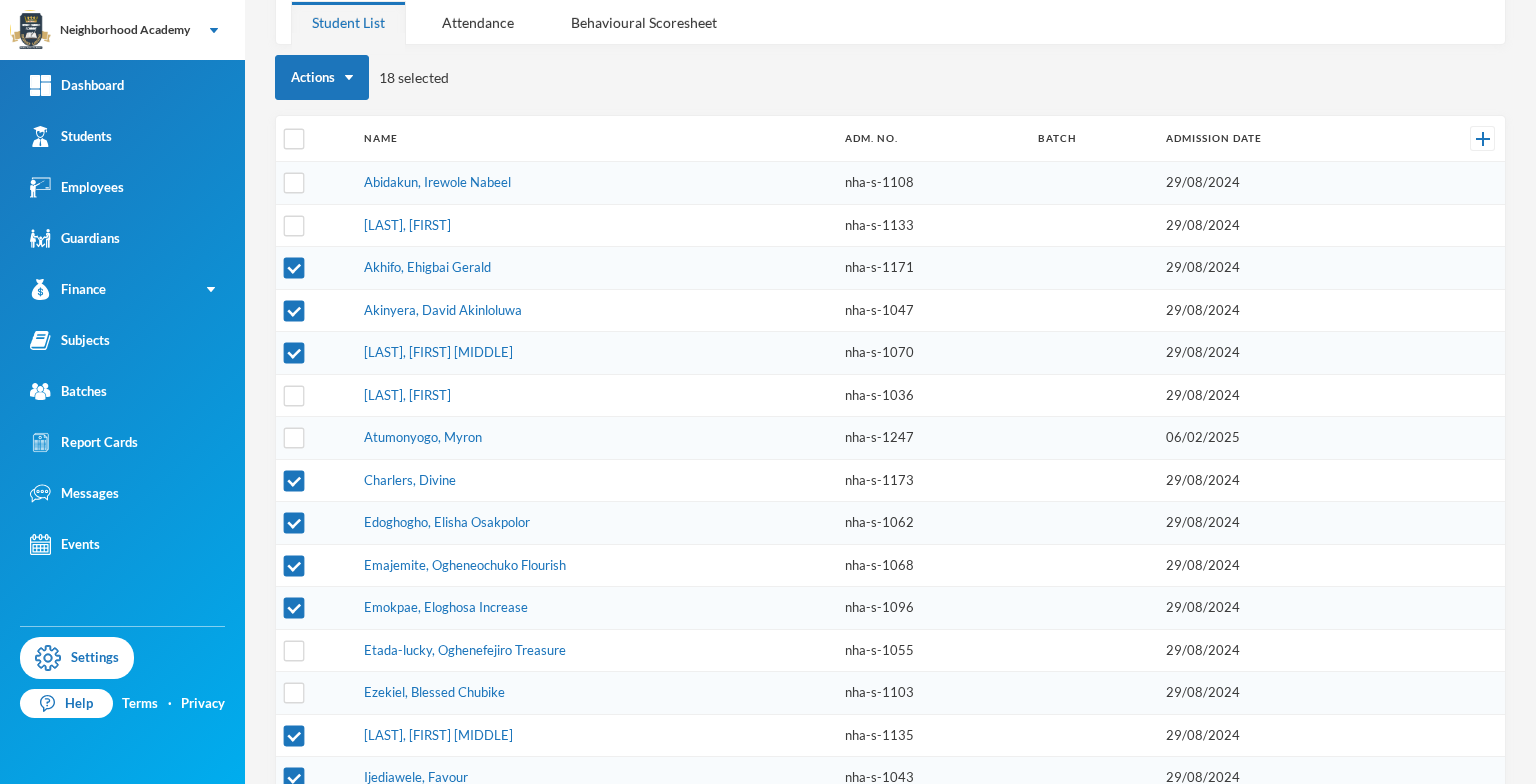 scroll, scrollTop: 213, scrollLeft: 0, axis: vertical 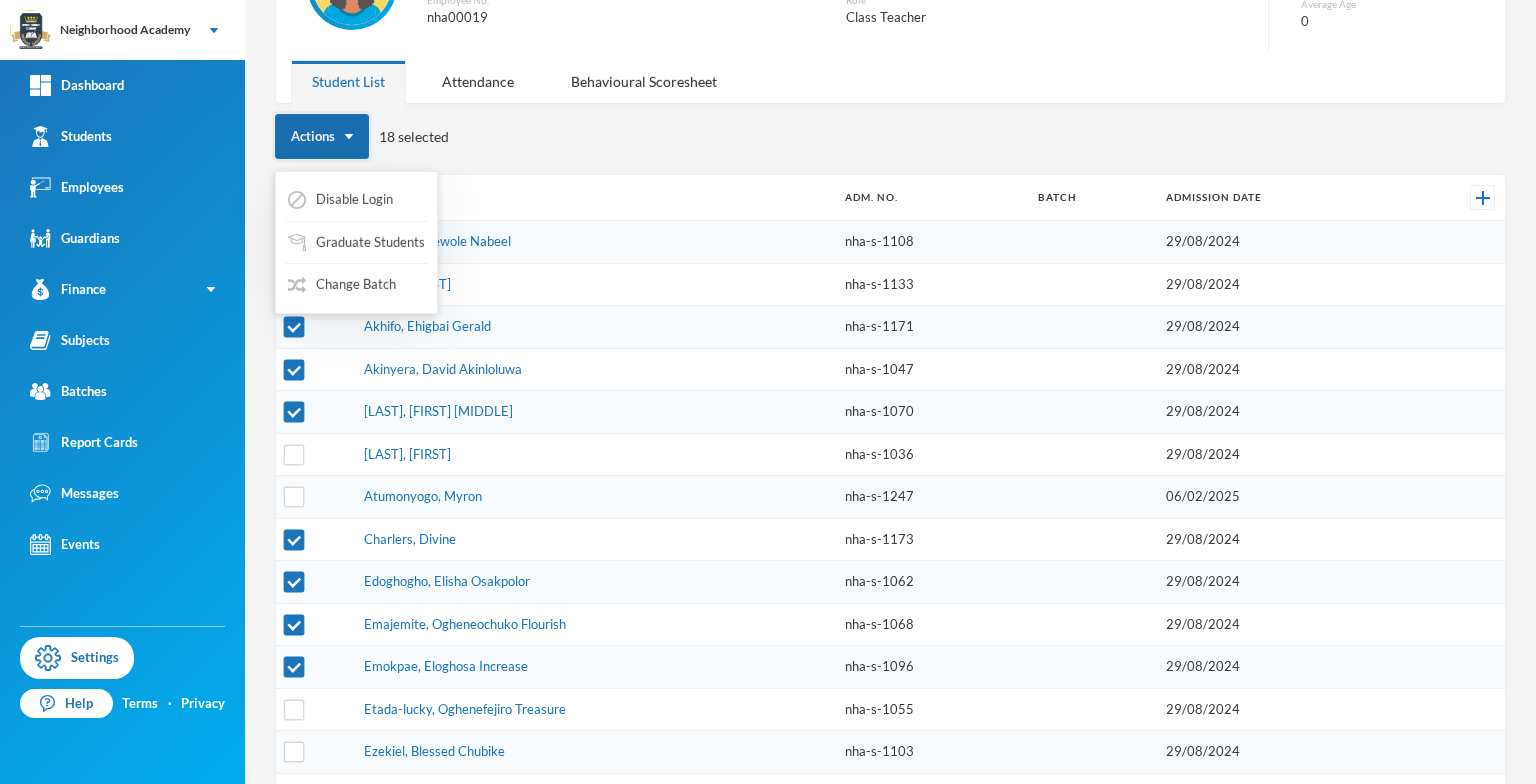 click at bounding box center (349, 136) 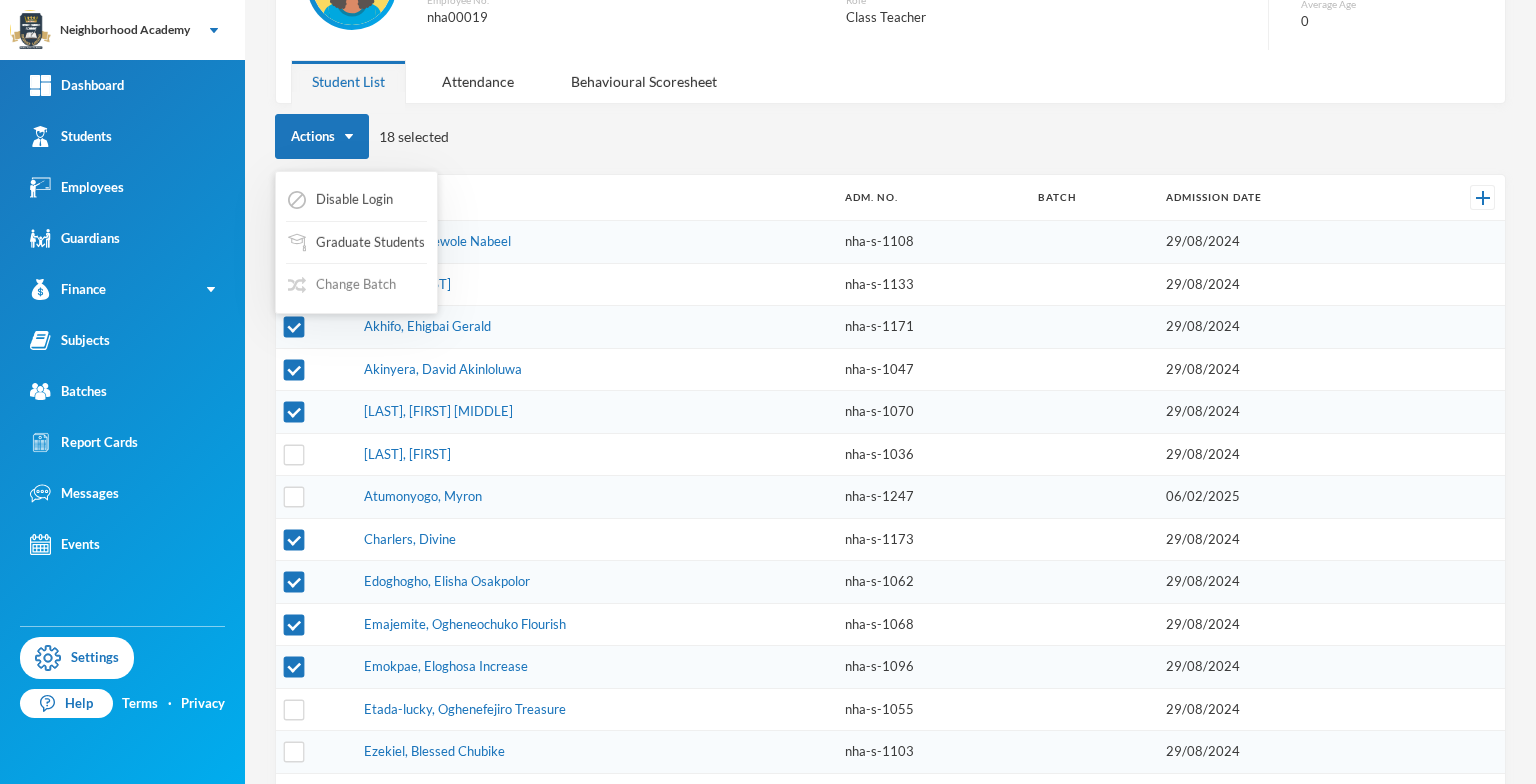 click on "Change Batch" at bounding box center [342, 285] 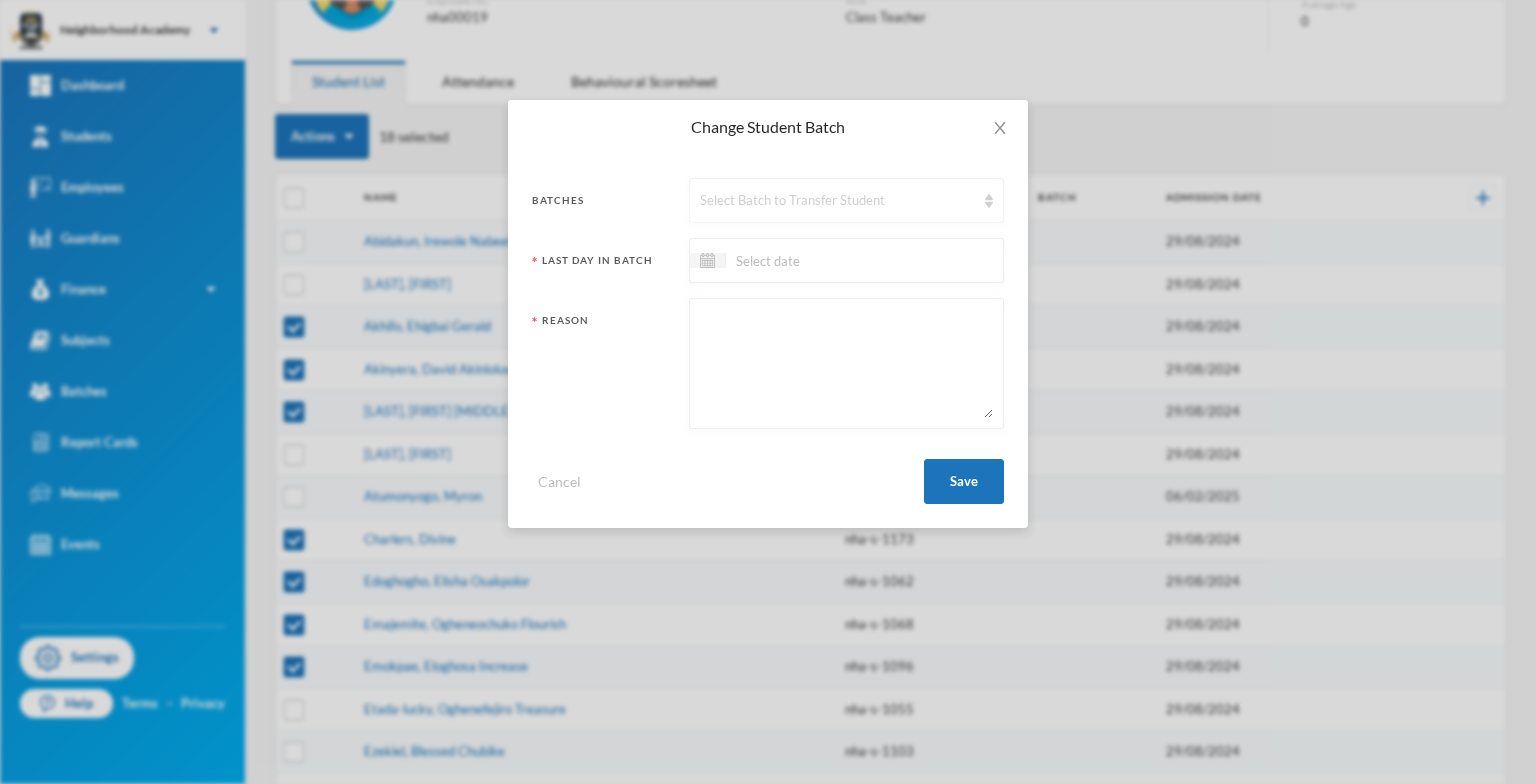 click at bounding box center (989, 201) 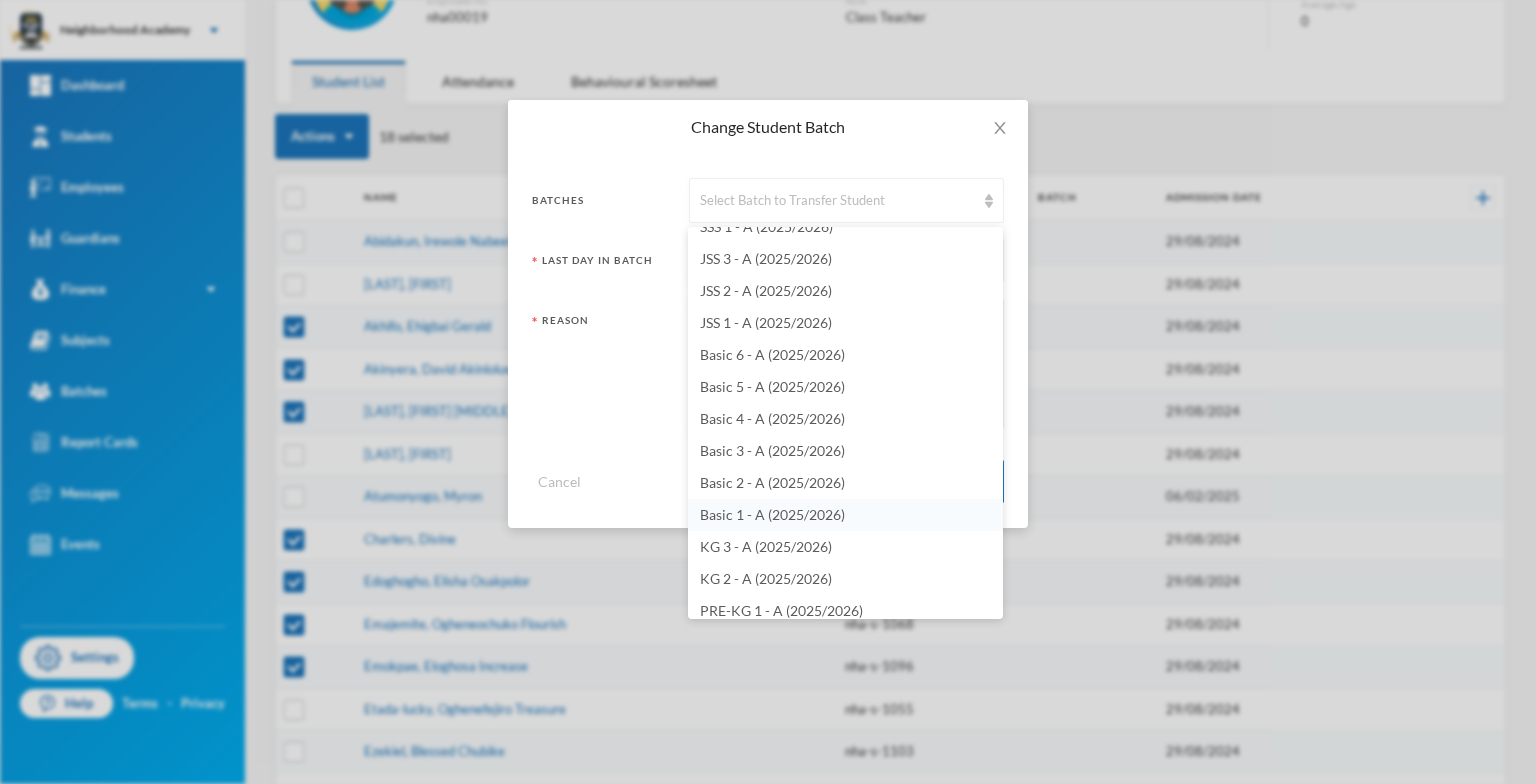 scroll, scrollTop: 576, scrollLeft: 0, axis: vertical 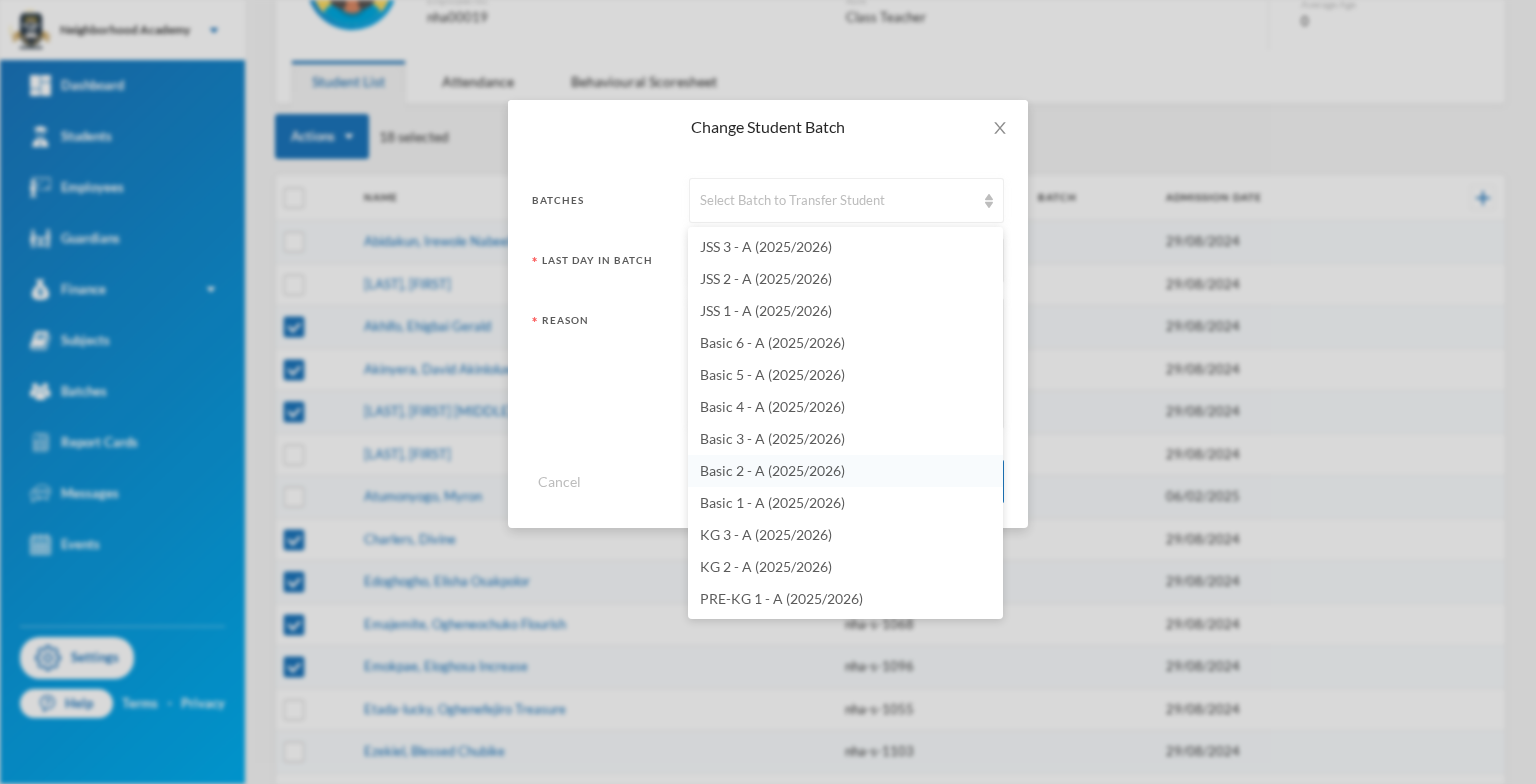 click on "Basic 2 - A (2025/2026)" at bounding box center [772, 470] 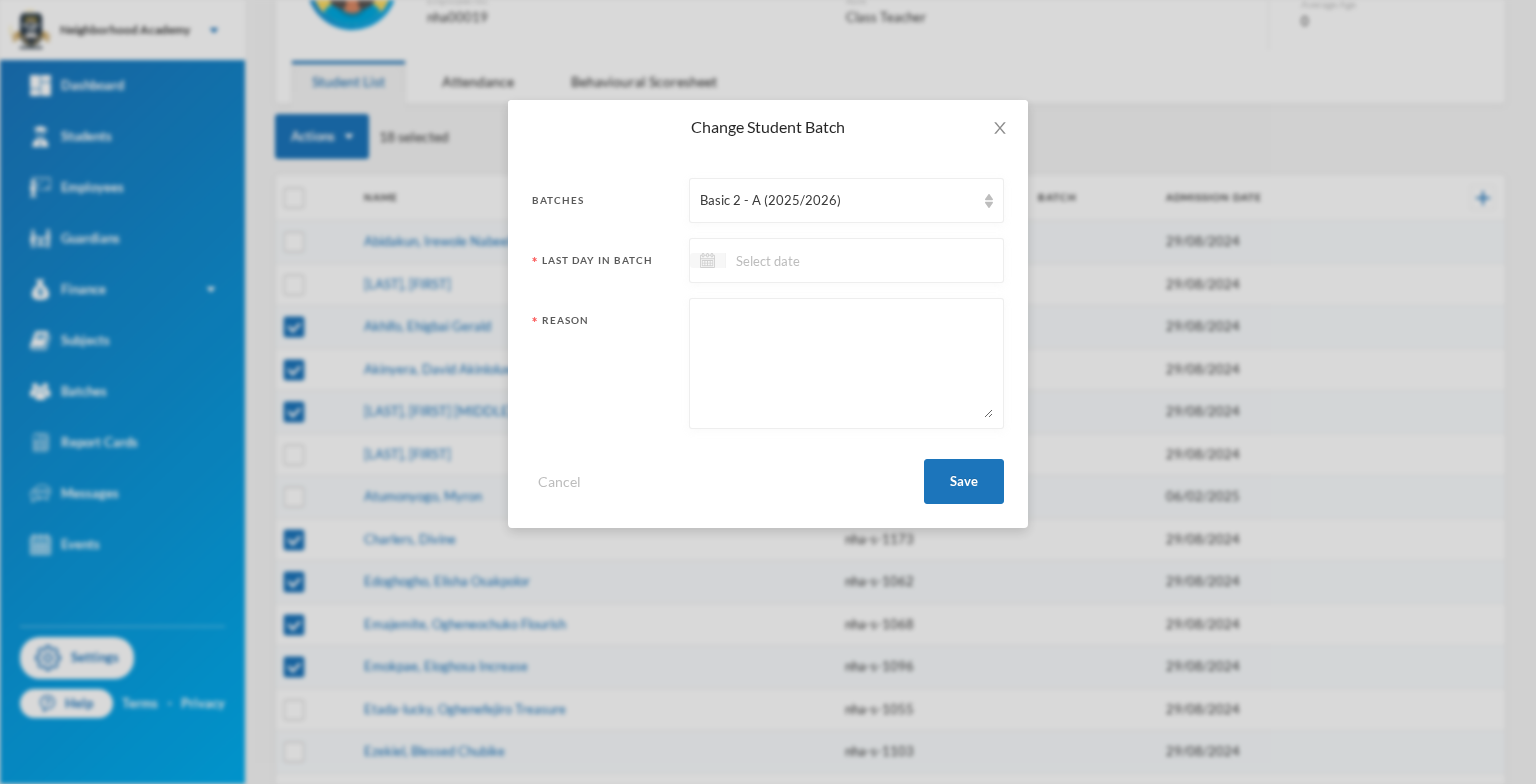 click at bounding box center [707, 260] 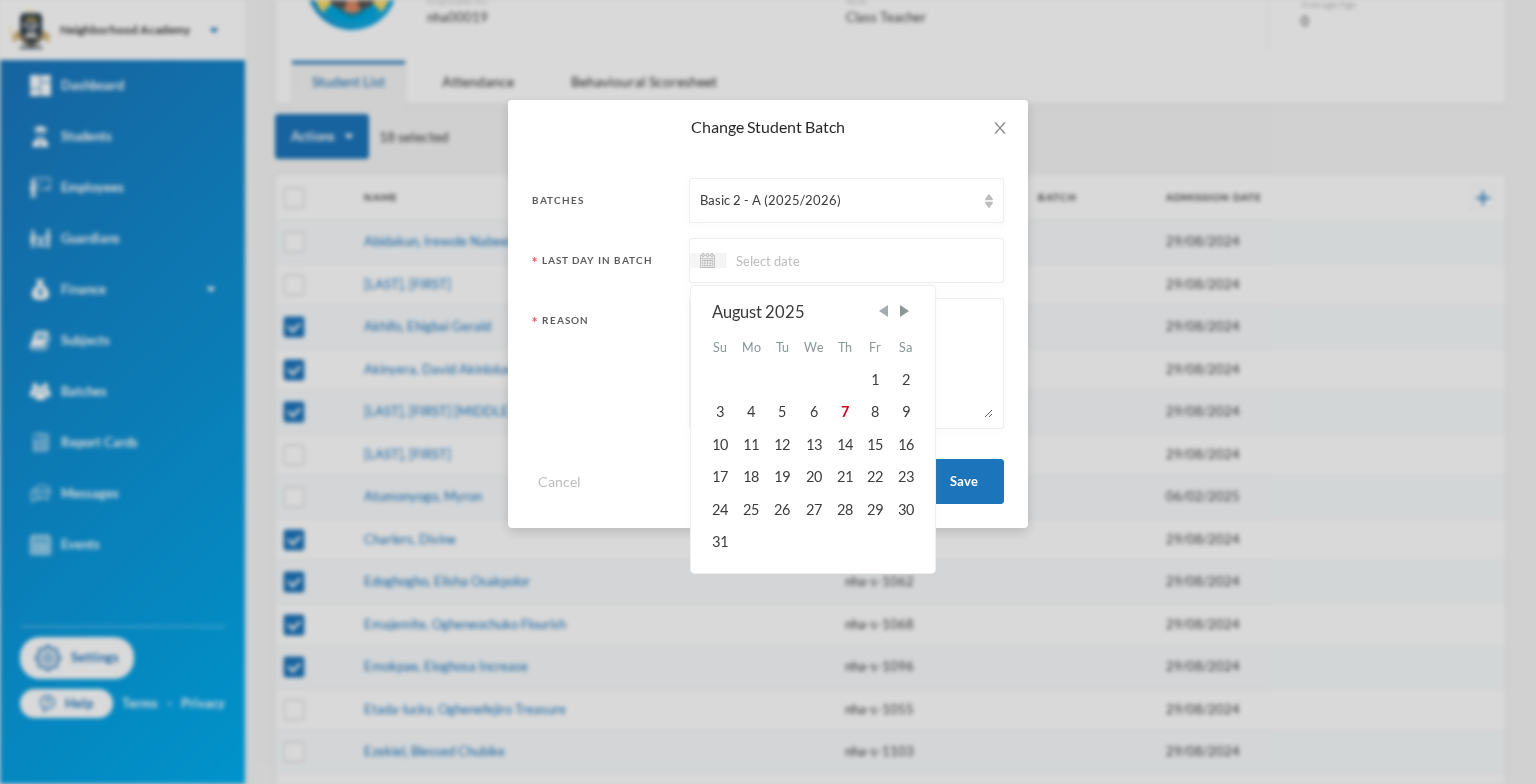 click at bounding box center [883, 311] 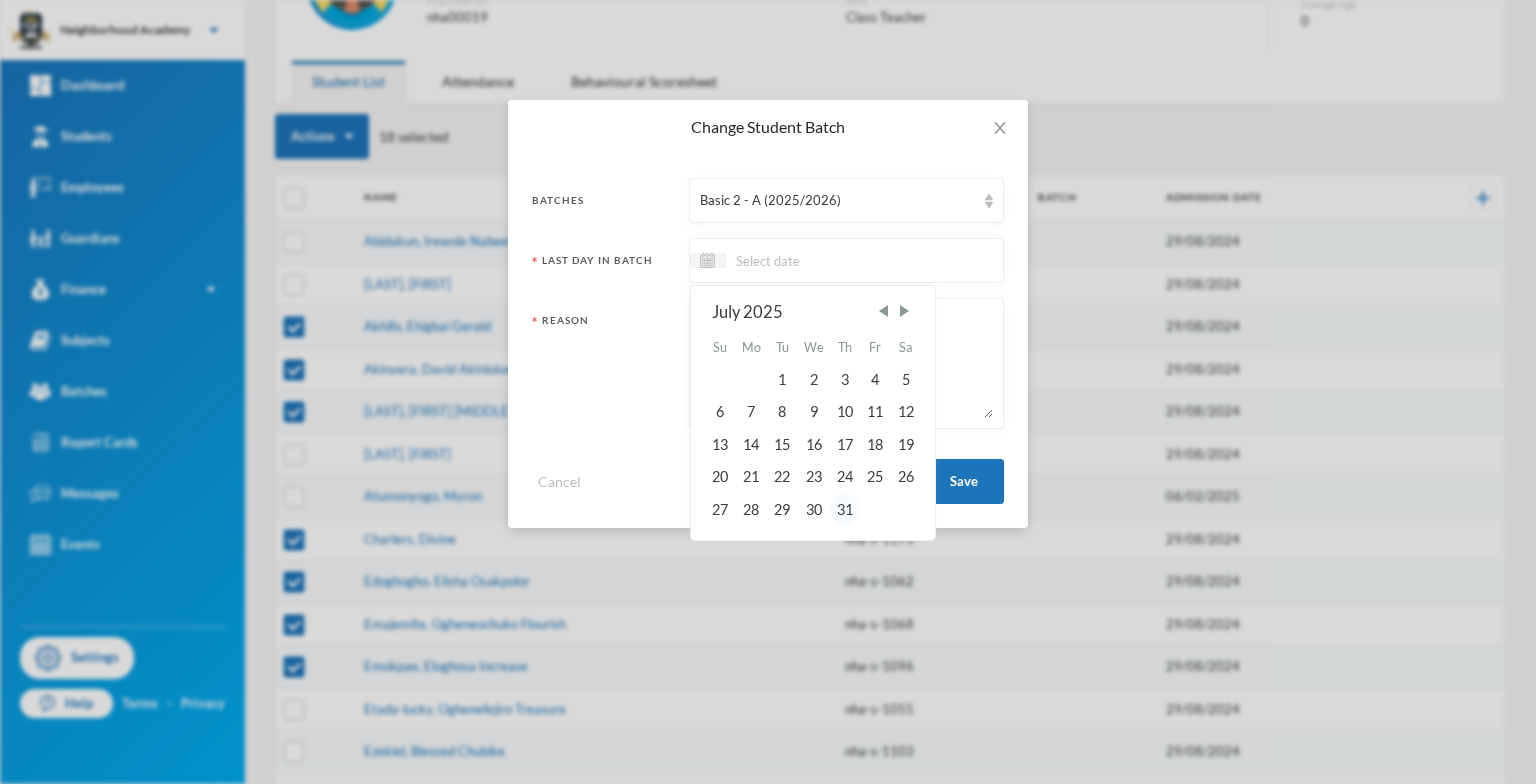 click on "31" at bounding box center [845, 509] 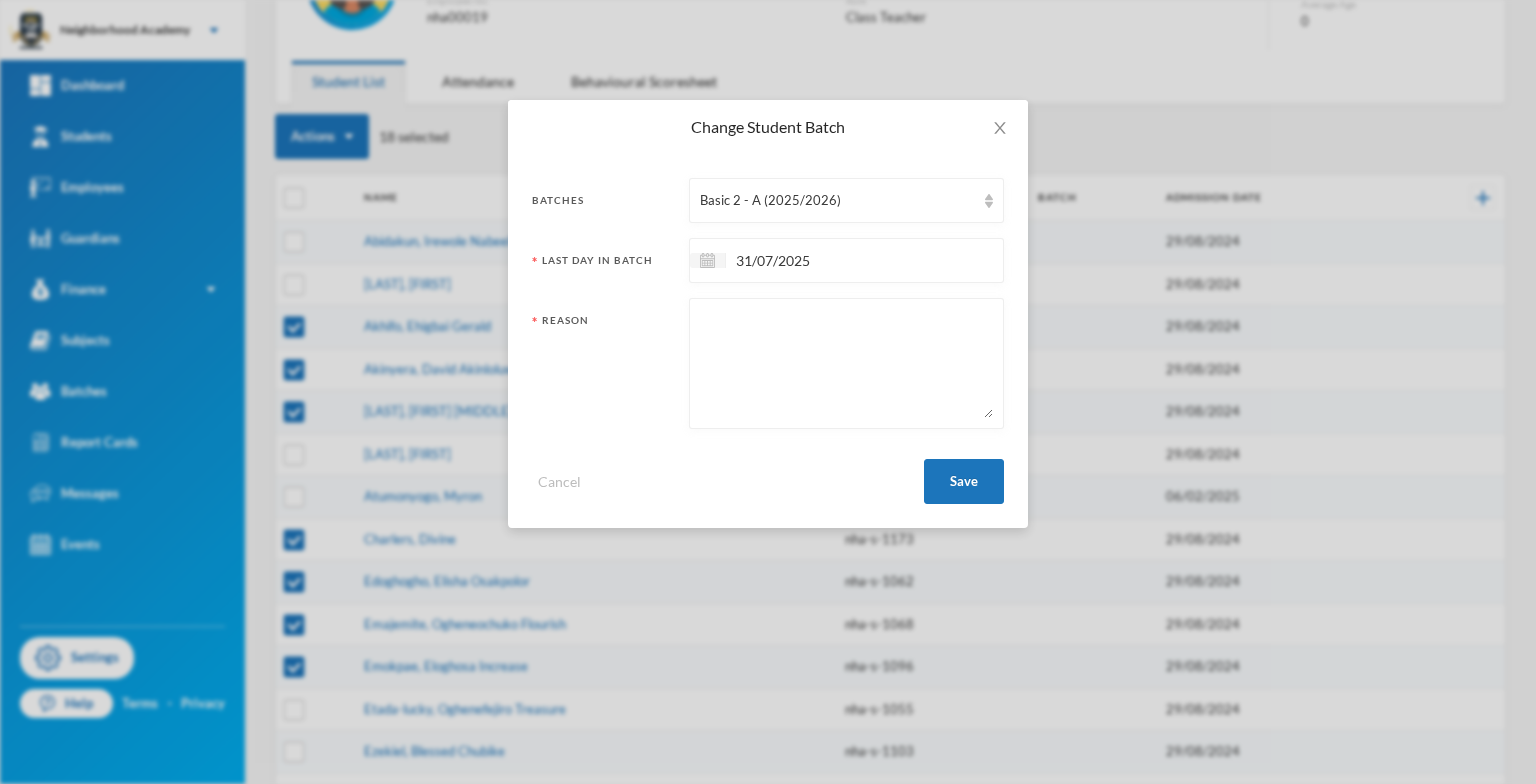 click at bounding box center [846, 363] 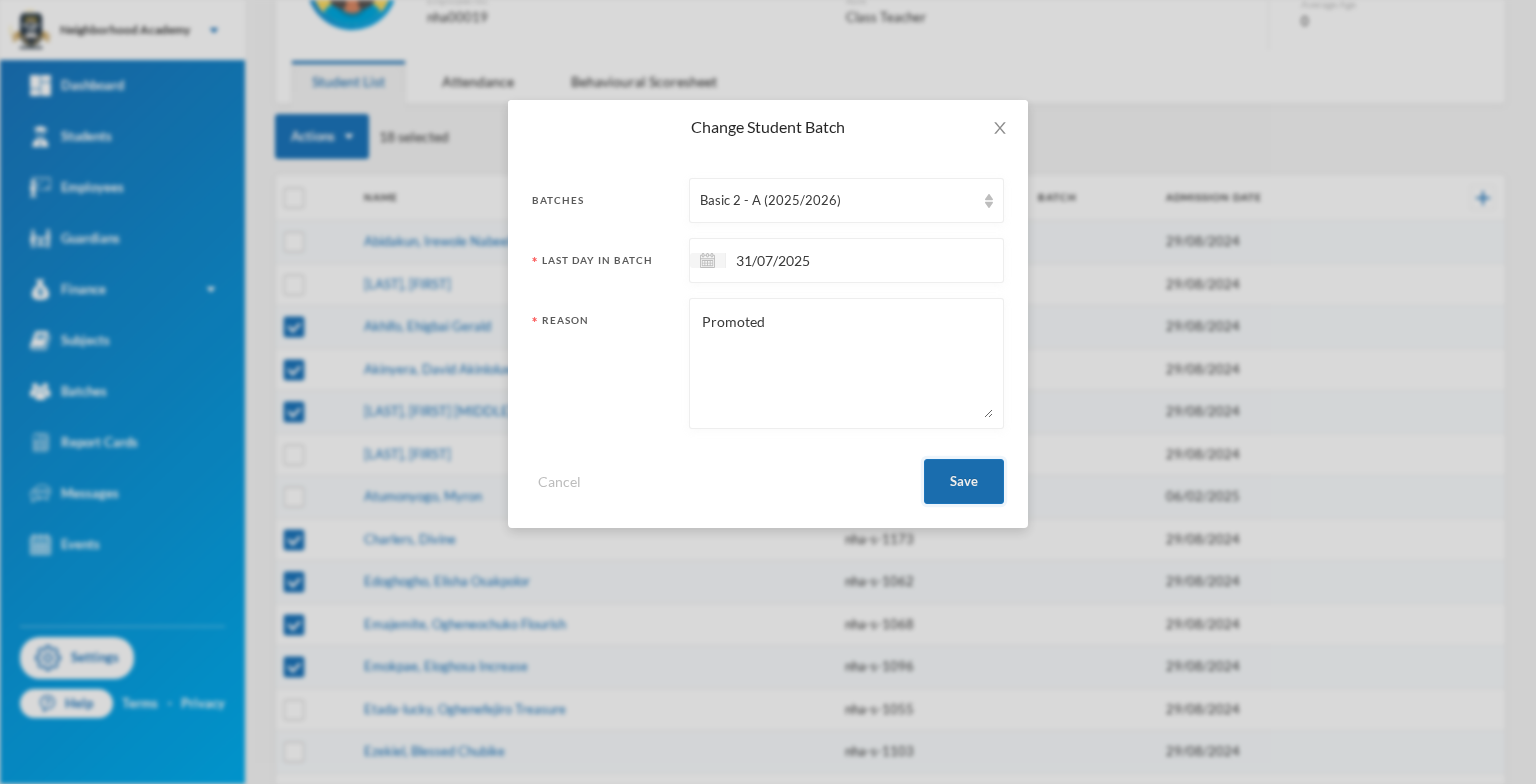 click on "Save" at bounding box center [964, 481] 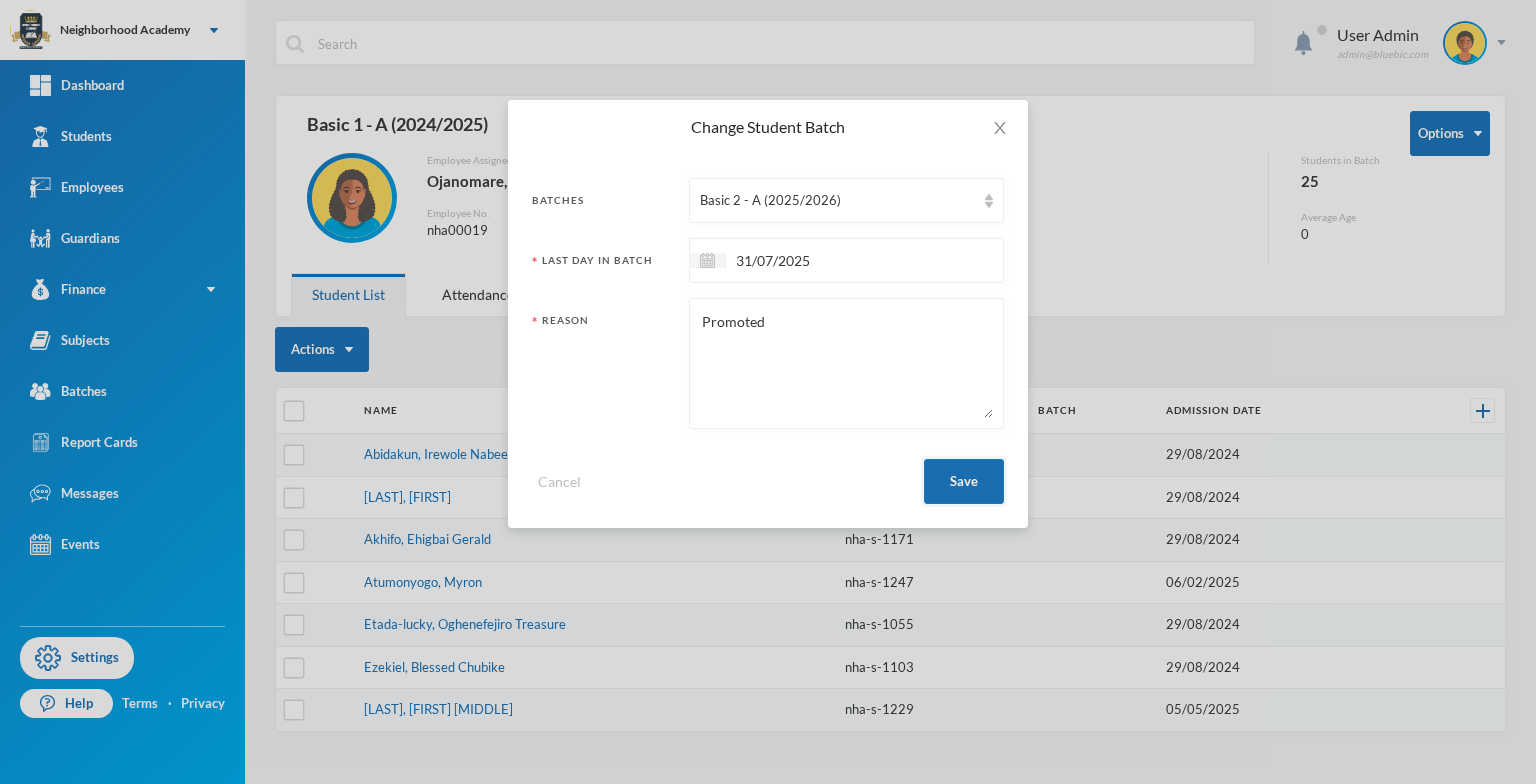 scroll, scrollTop: 0, scrollLeft: 0, axis: both 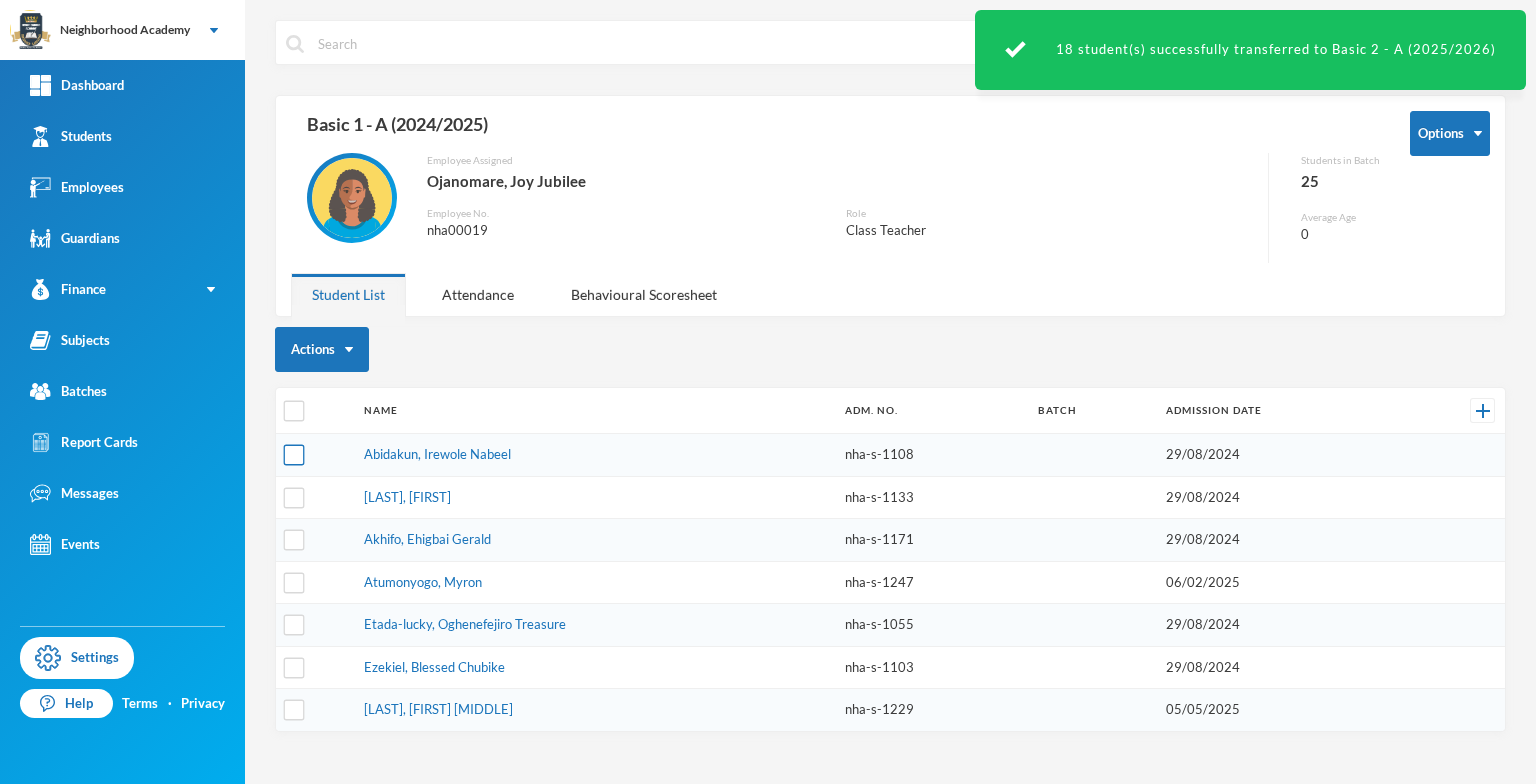 click at bounding box center (294, 455) 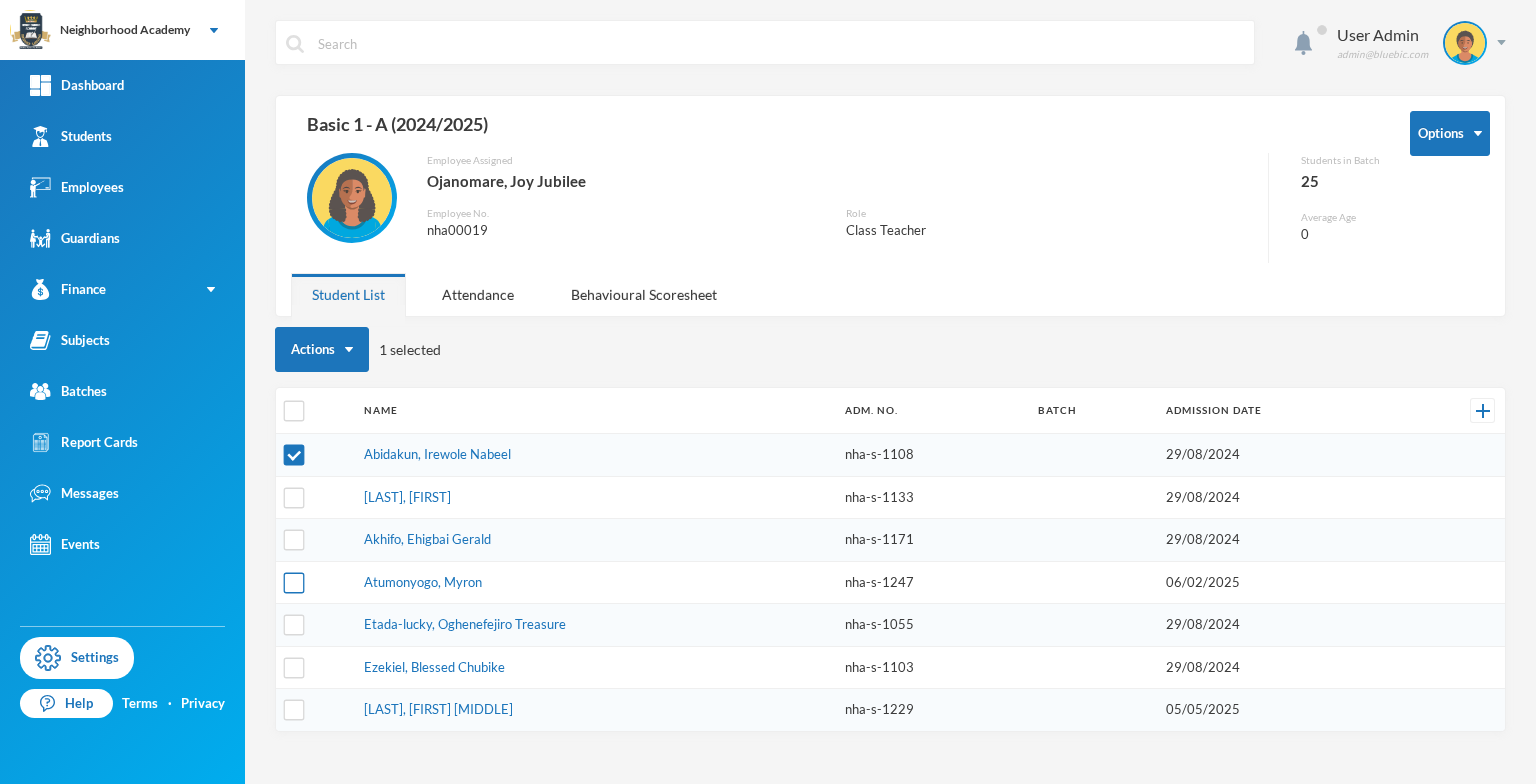 click at bounding box center [294, 582] 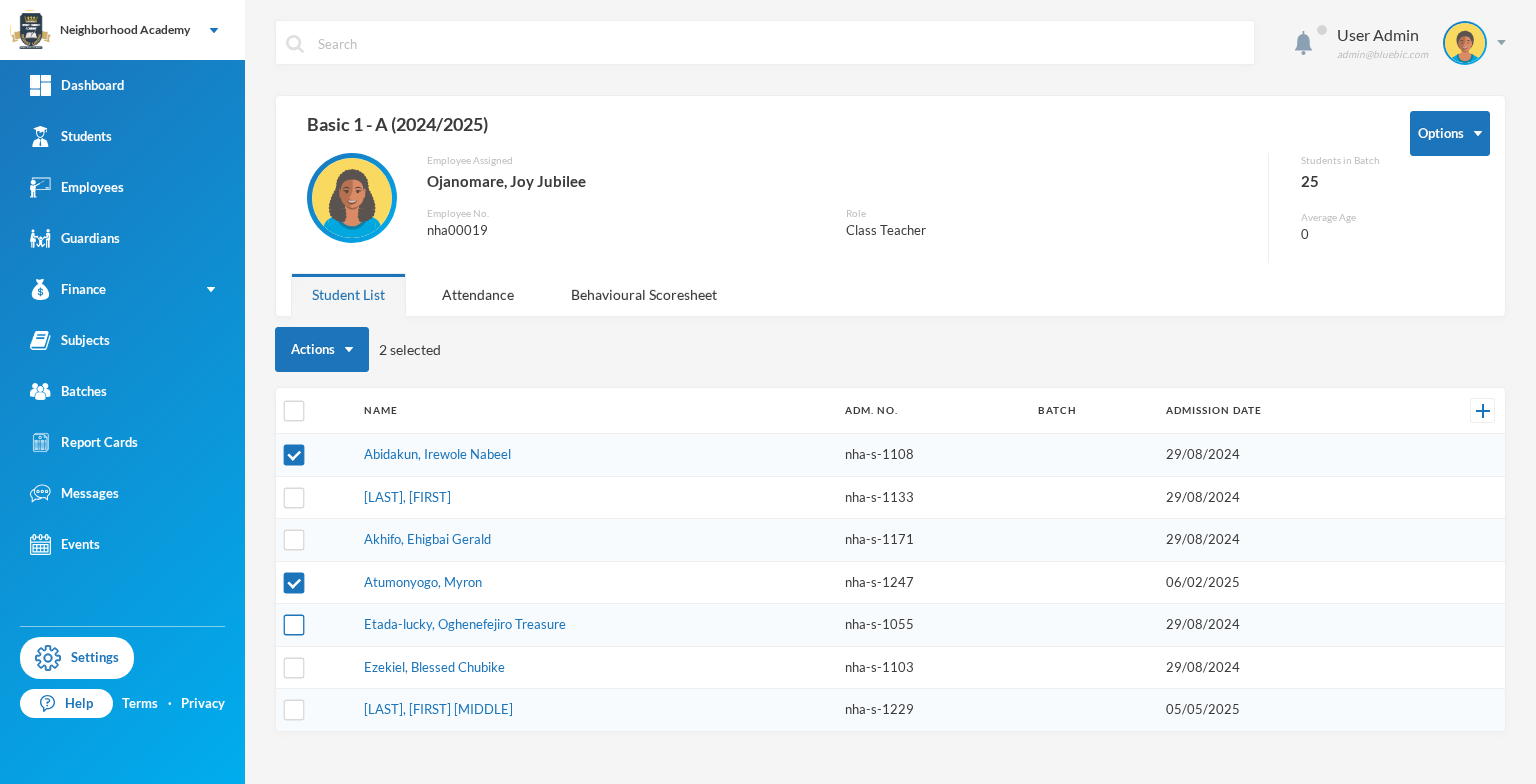 click at bounding box center [294, 625] 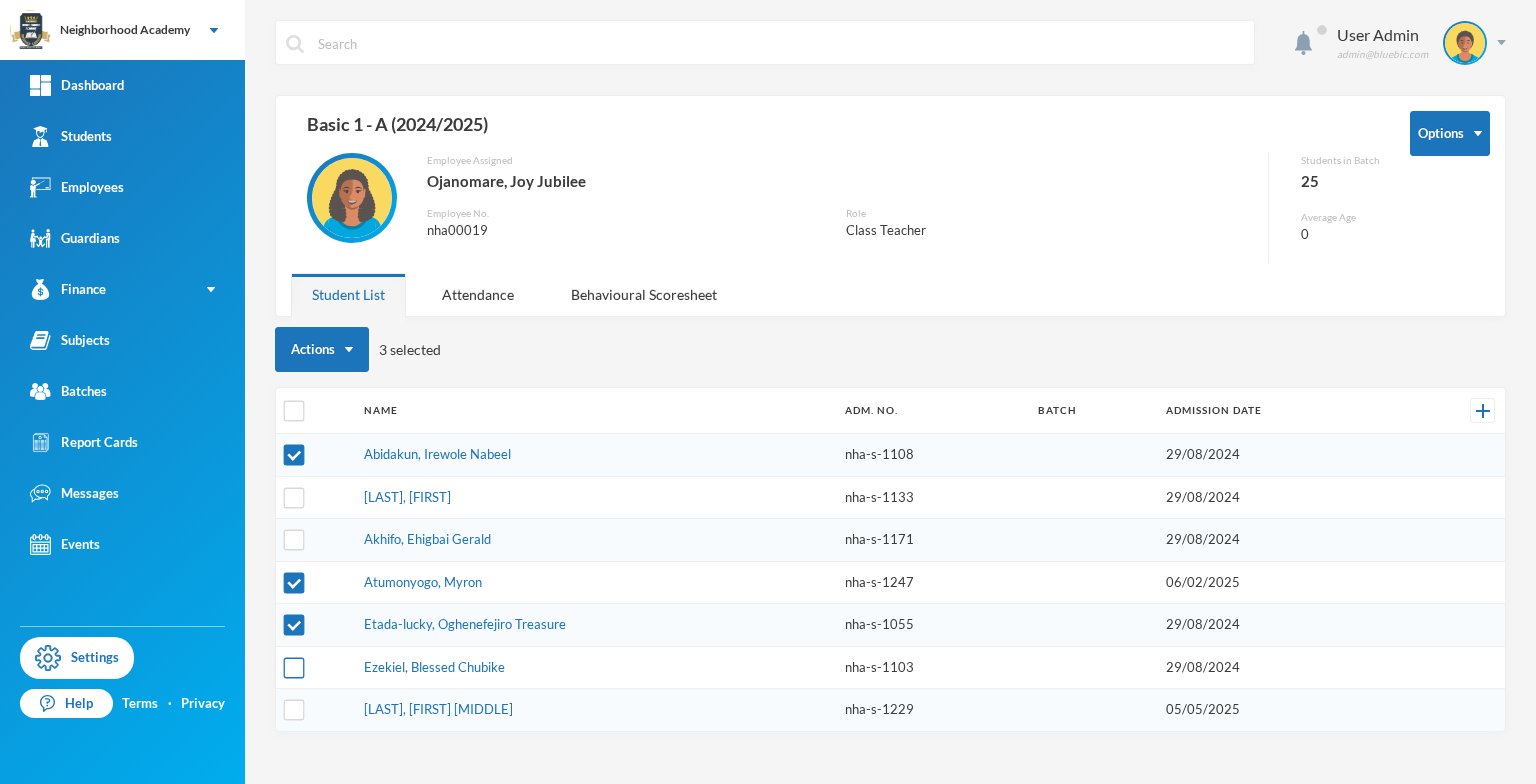 click at bounding box center (294, 667) 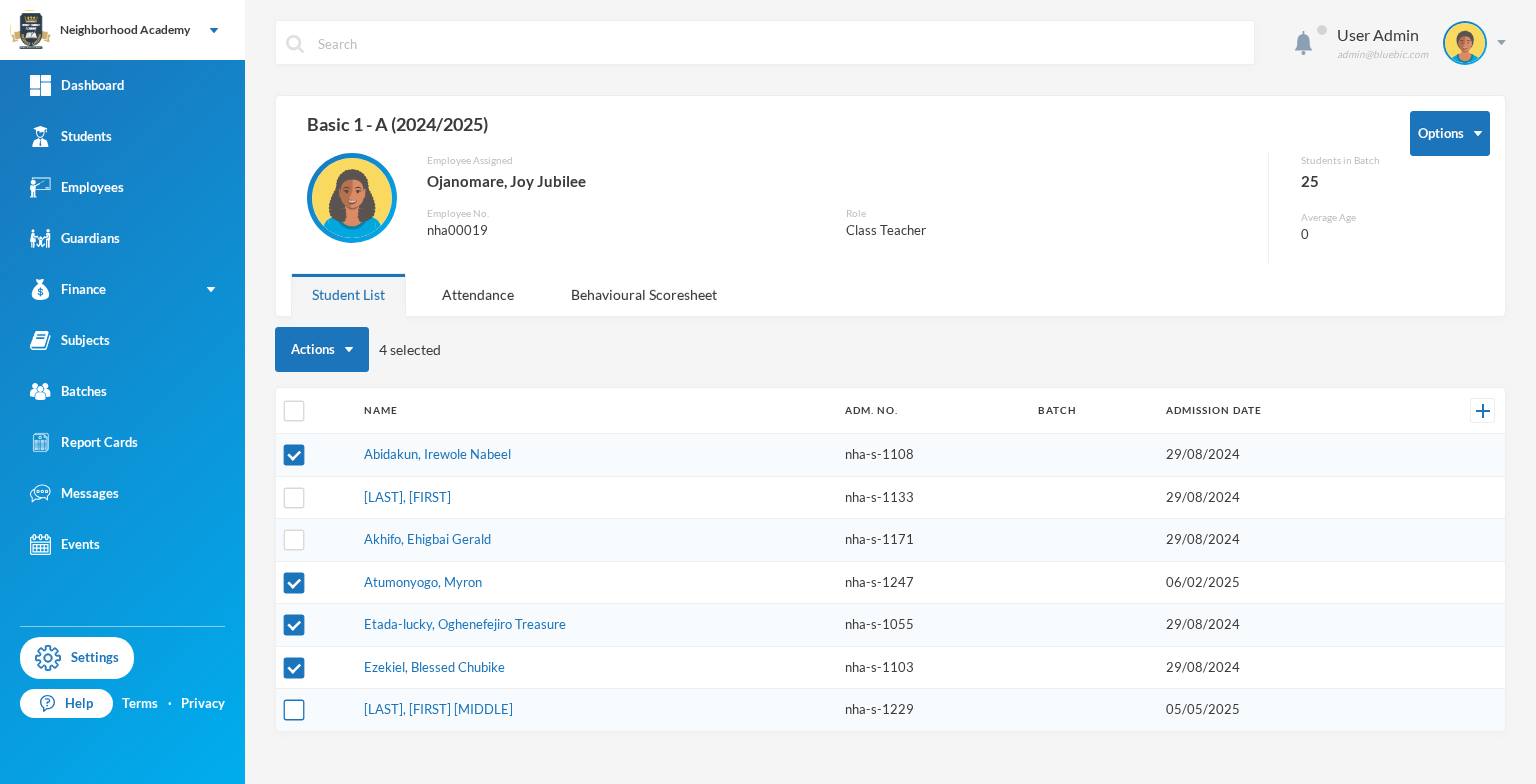 click at bounding box center [294, 710] 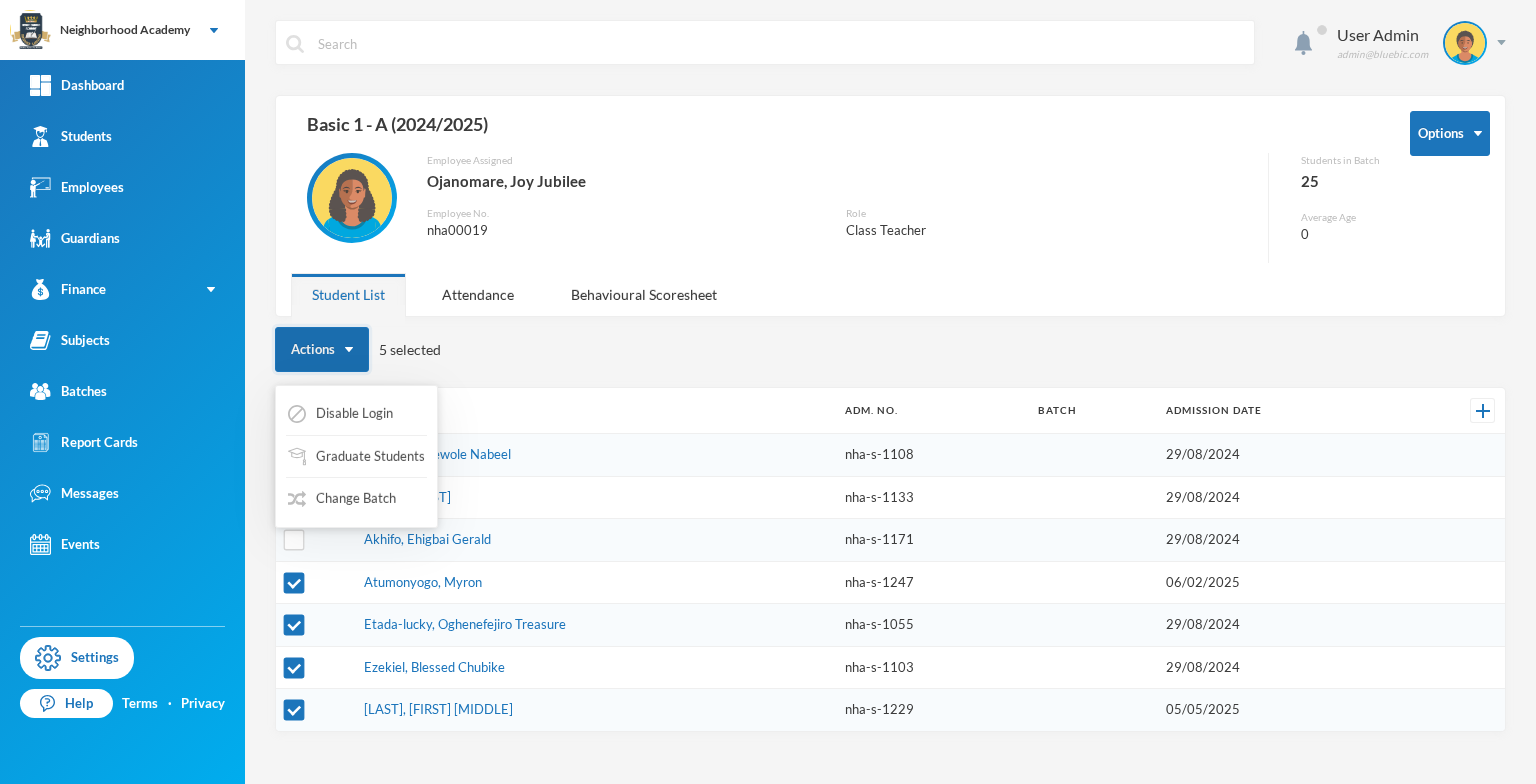 click at bounding box center (349, 349) 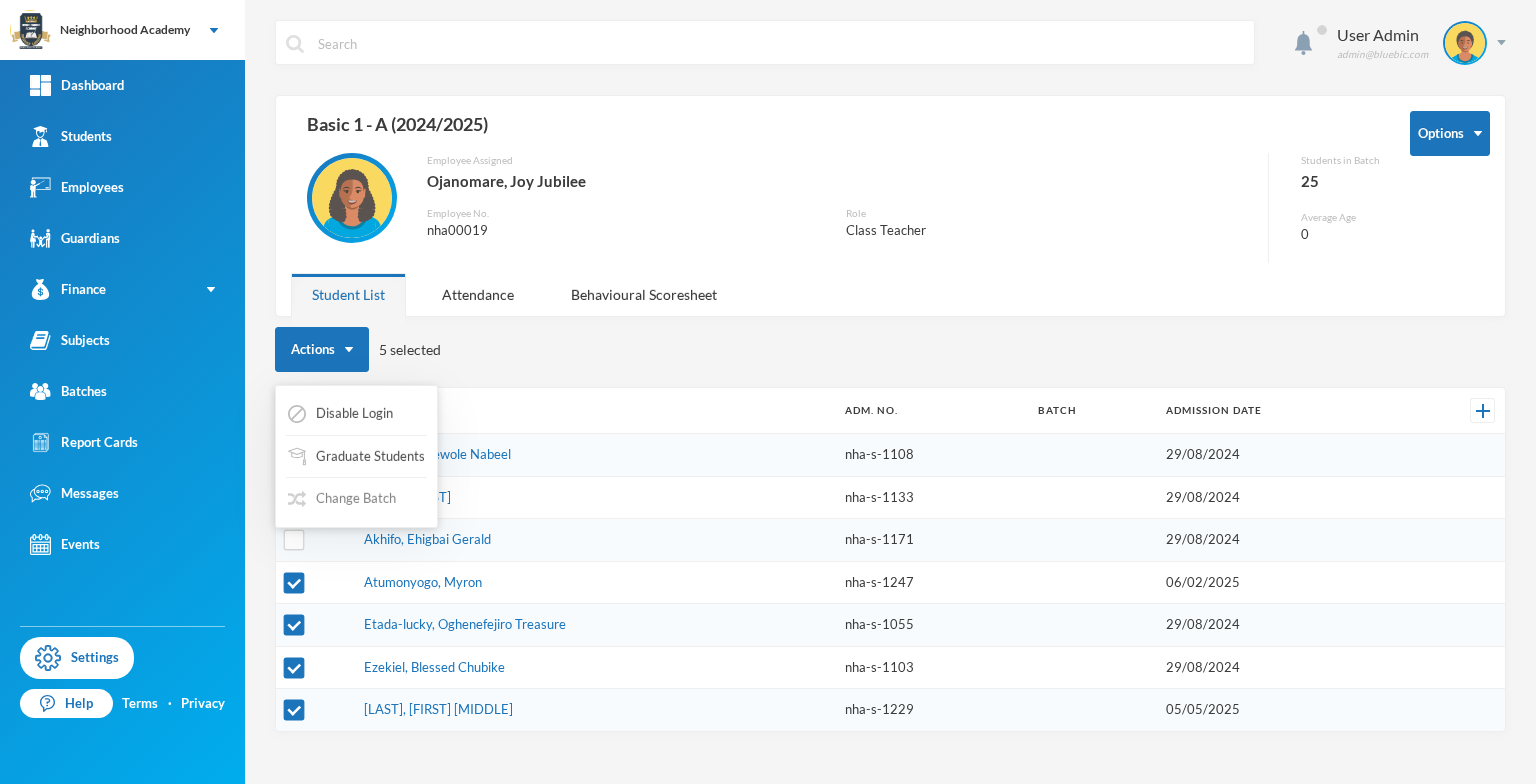 click on "Change Batch" at bounding box center [342, 499] 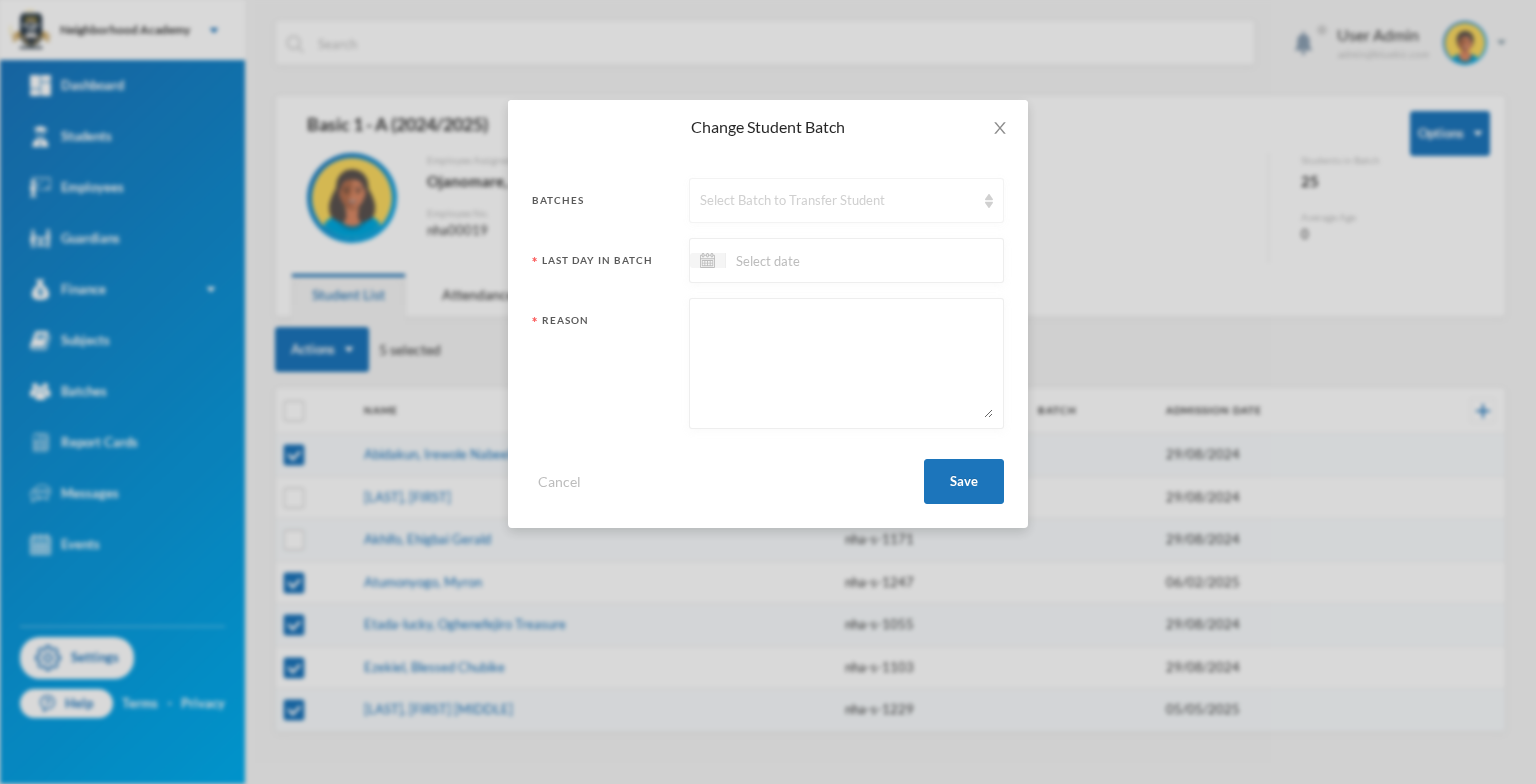 click on "Select Batch to Transfer Student" at bounding box center [846, 200] 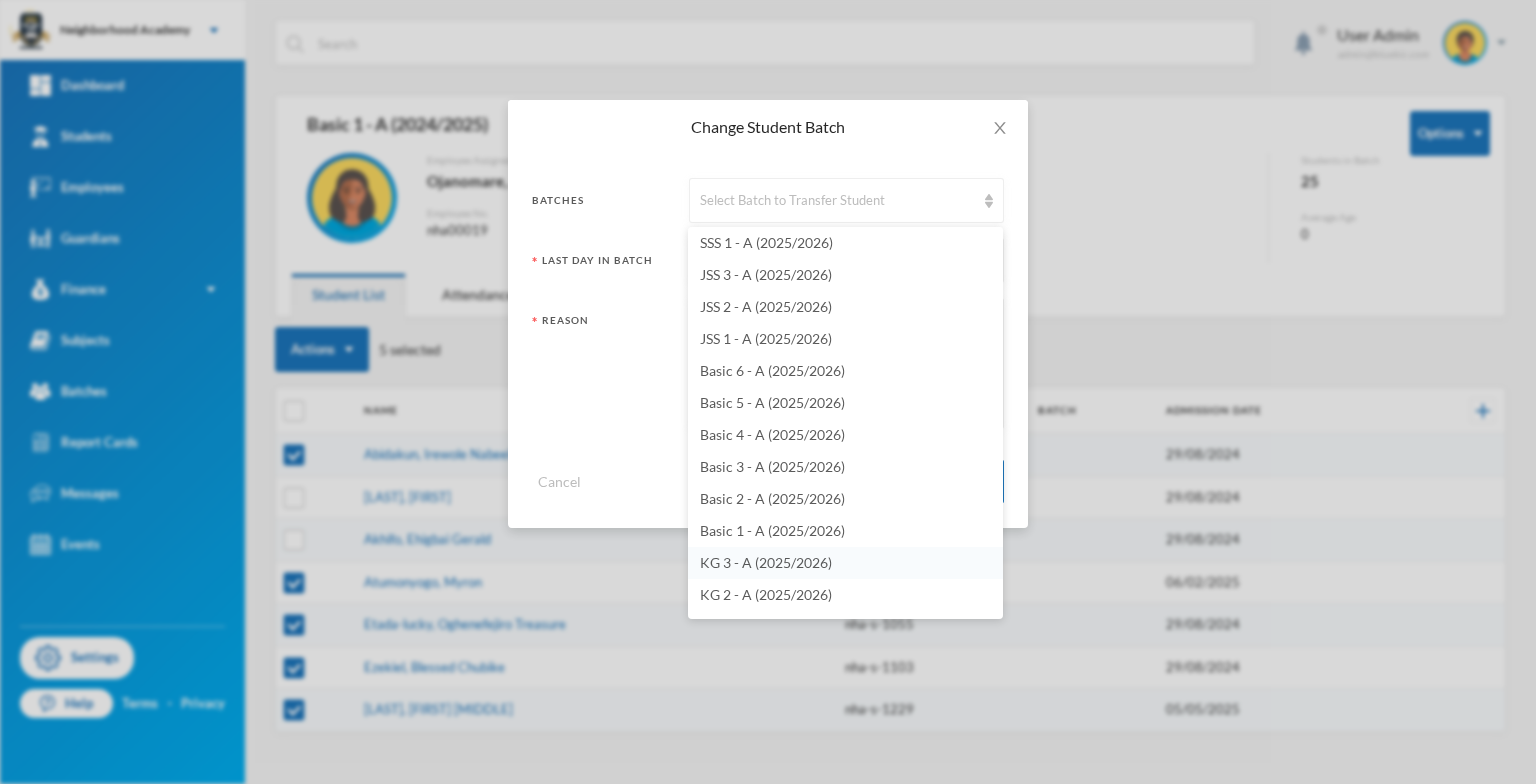 scroll, scrollTop: 576, scrollLeft: 0, axis: vertical 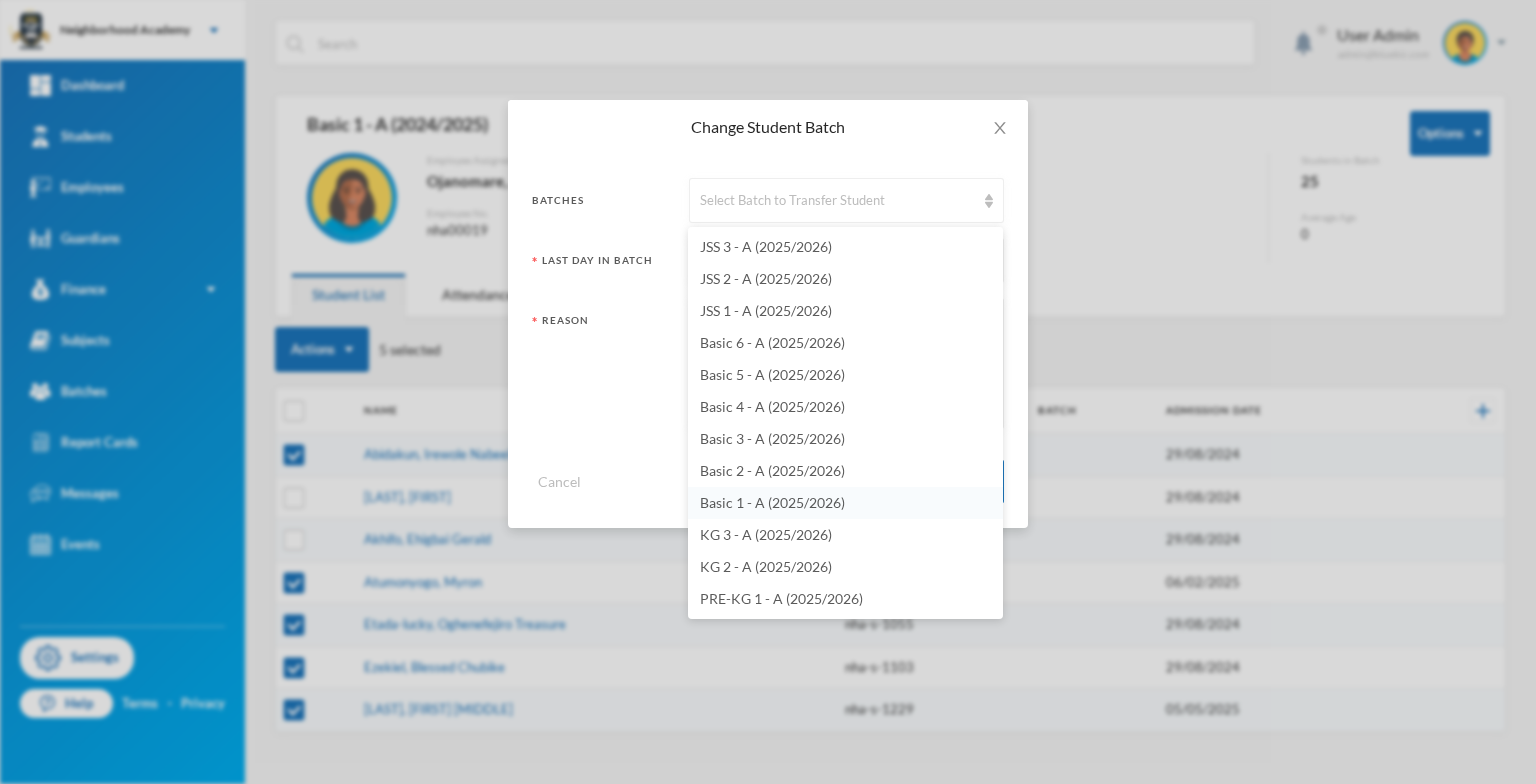 click on "Basic 1 - A (2025/2026)" at bounding box center (772, 502) 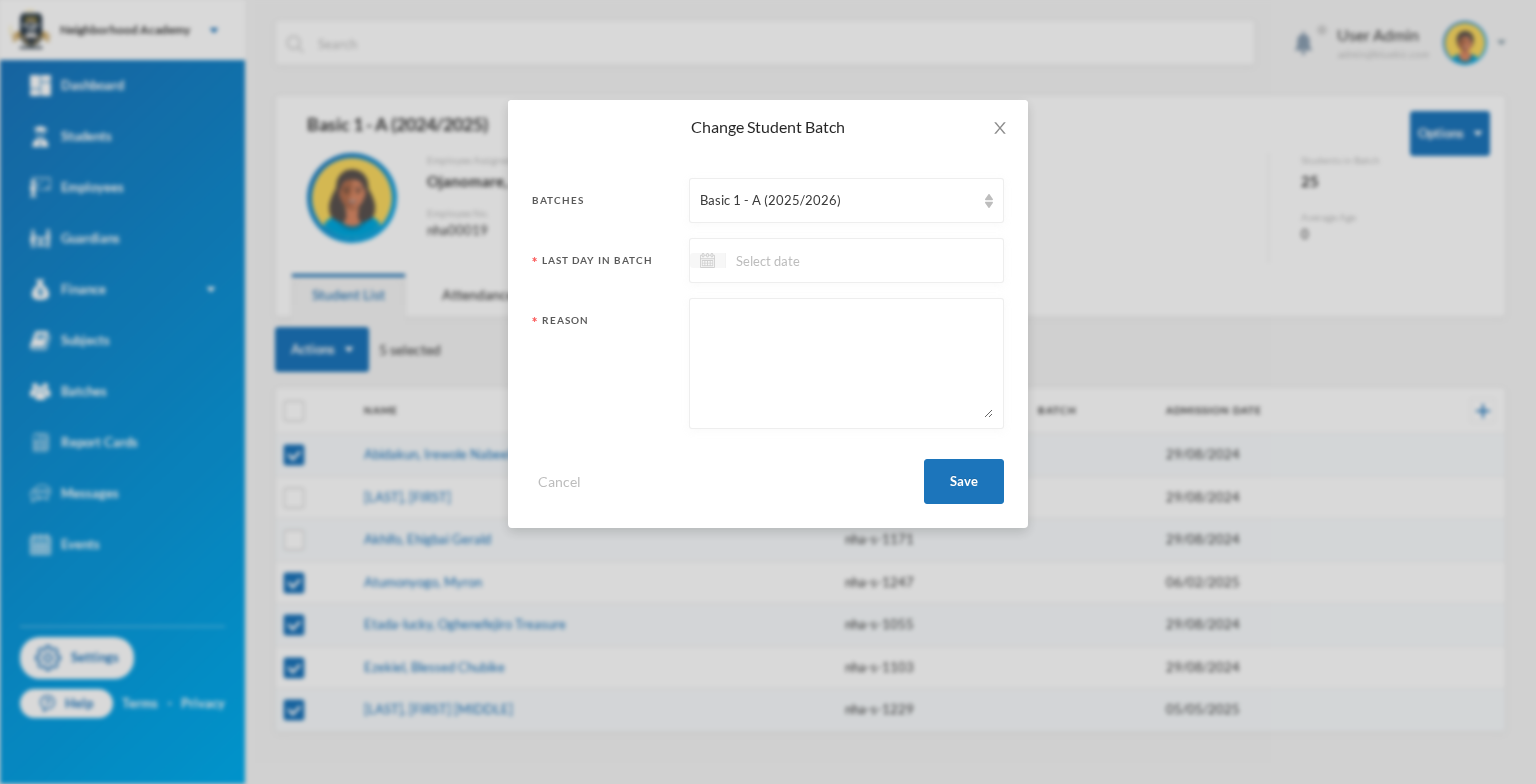 click at bounding box center (707, 260) 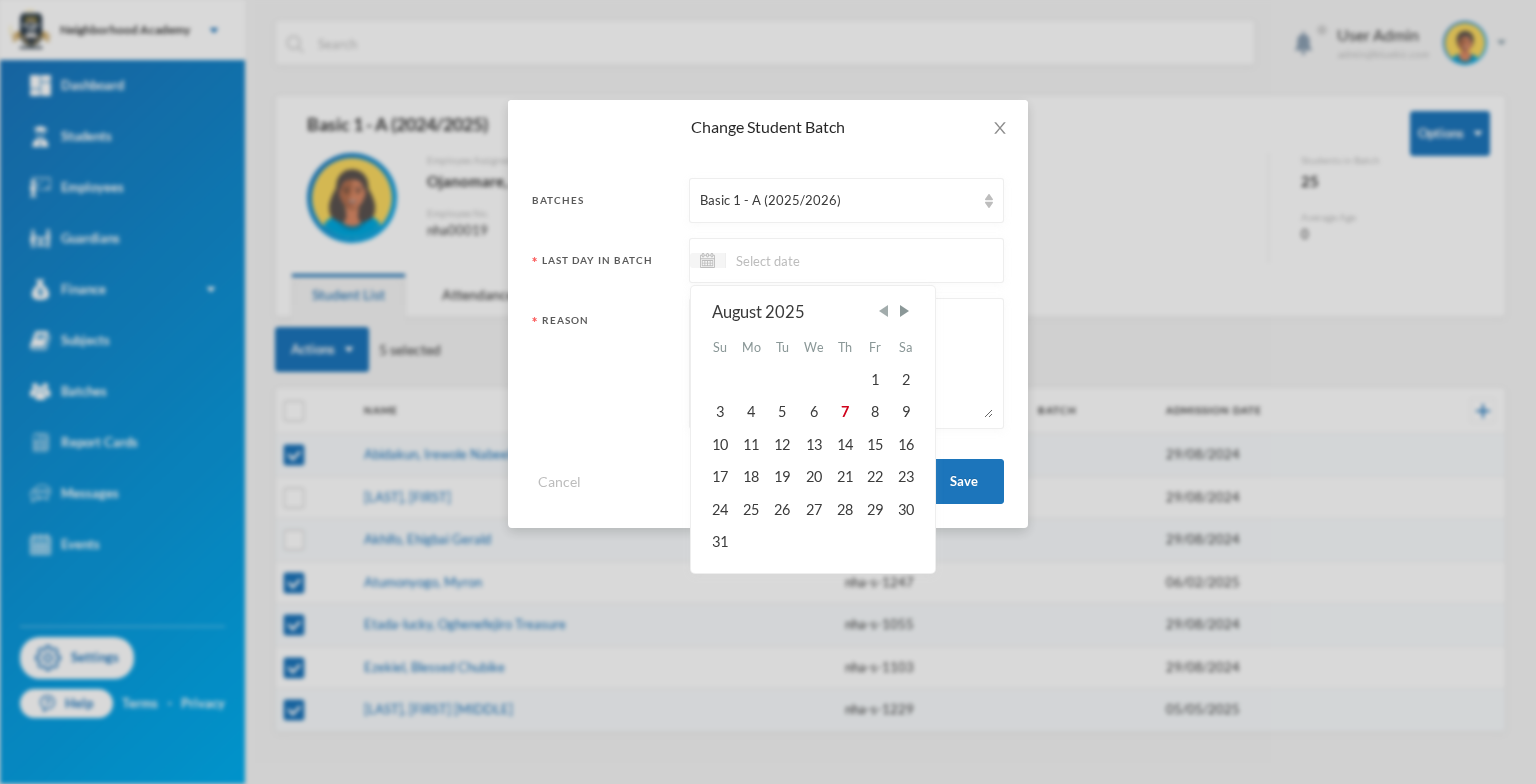 click at bounding box center (883, 311) 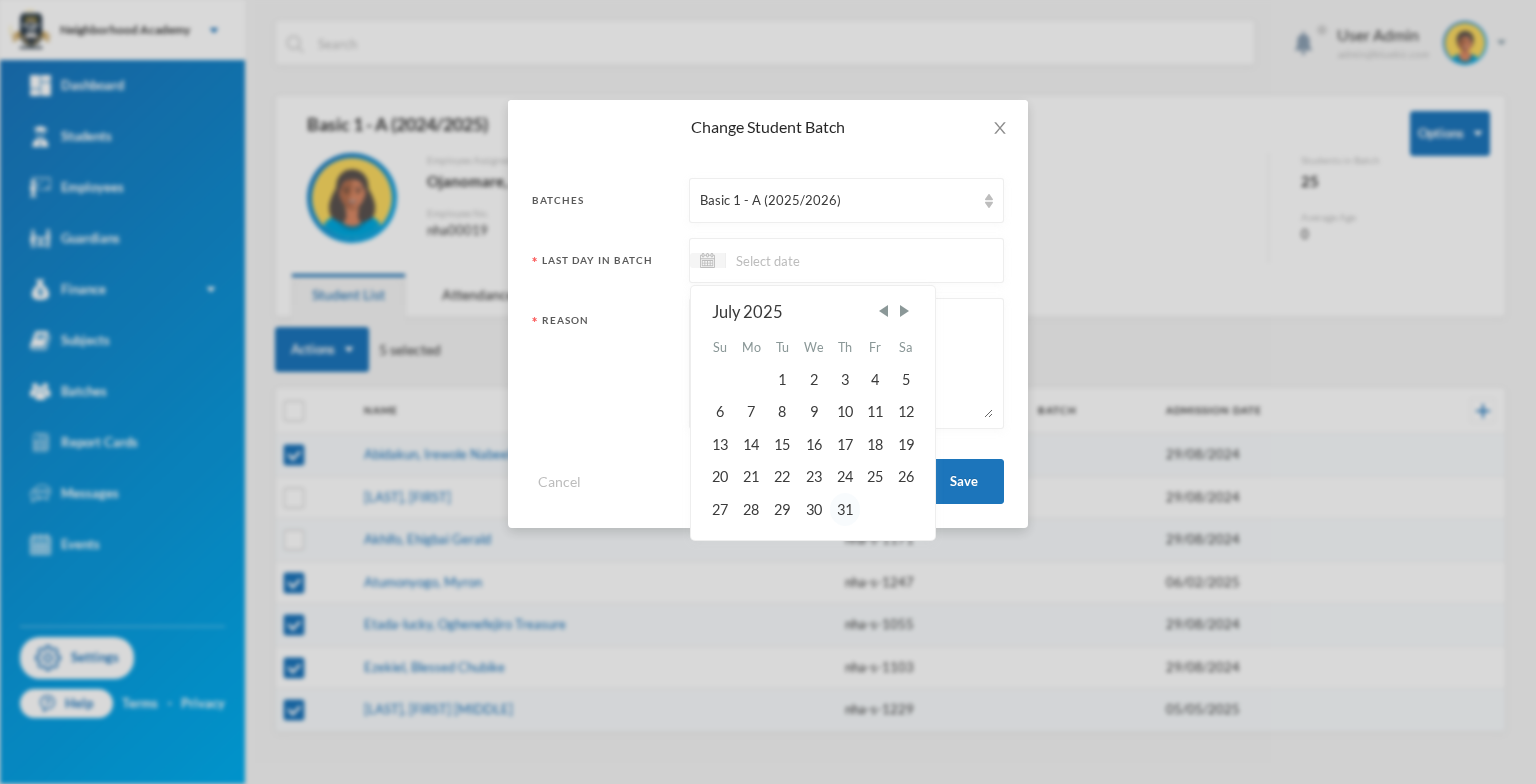 click on "31" at bounding box center [845, 509] 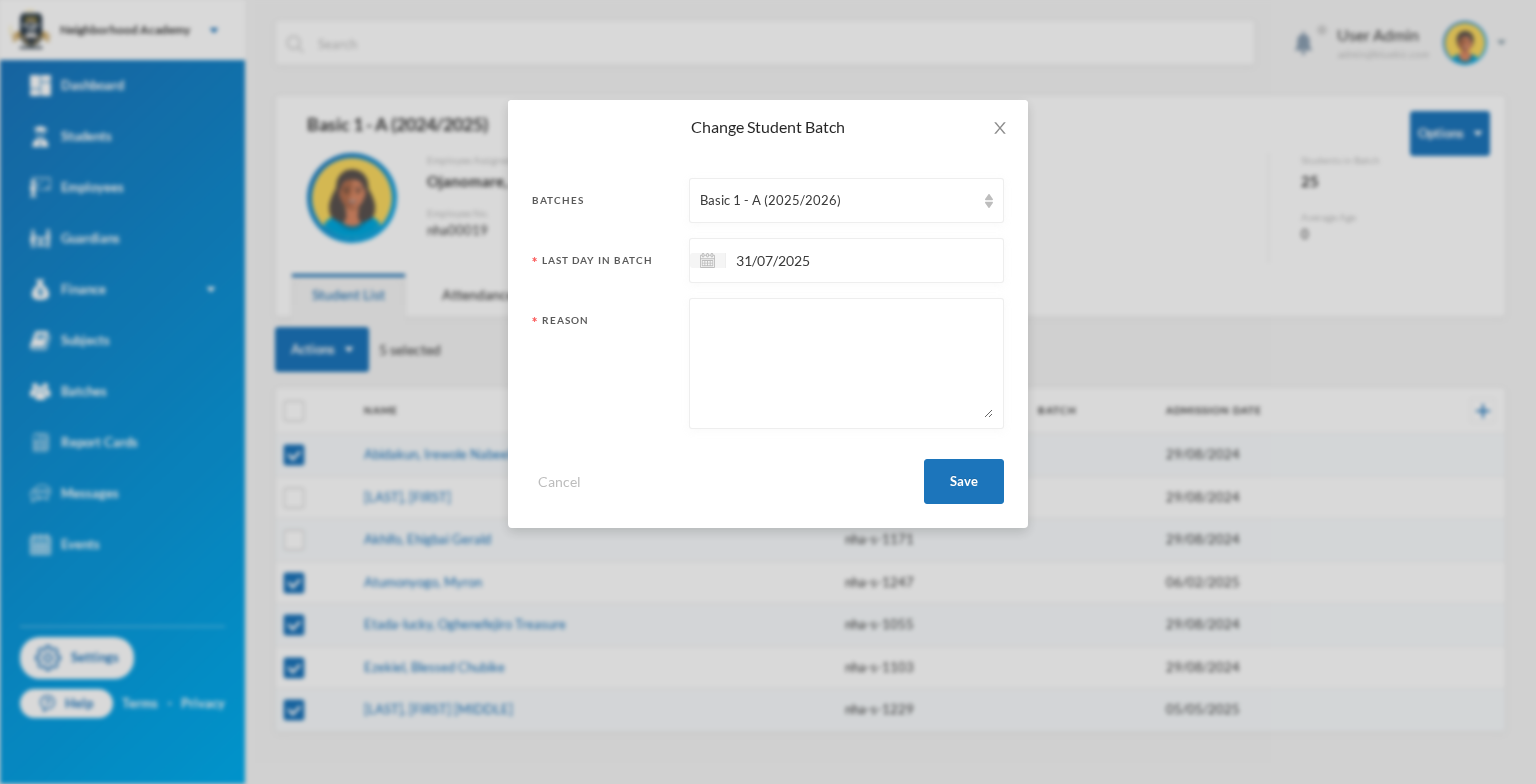 click at bounding box center [846, 363] 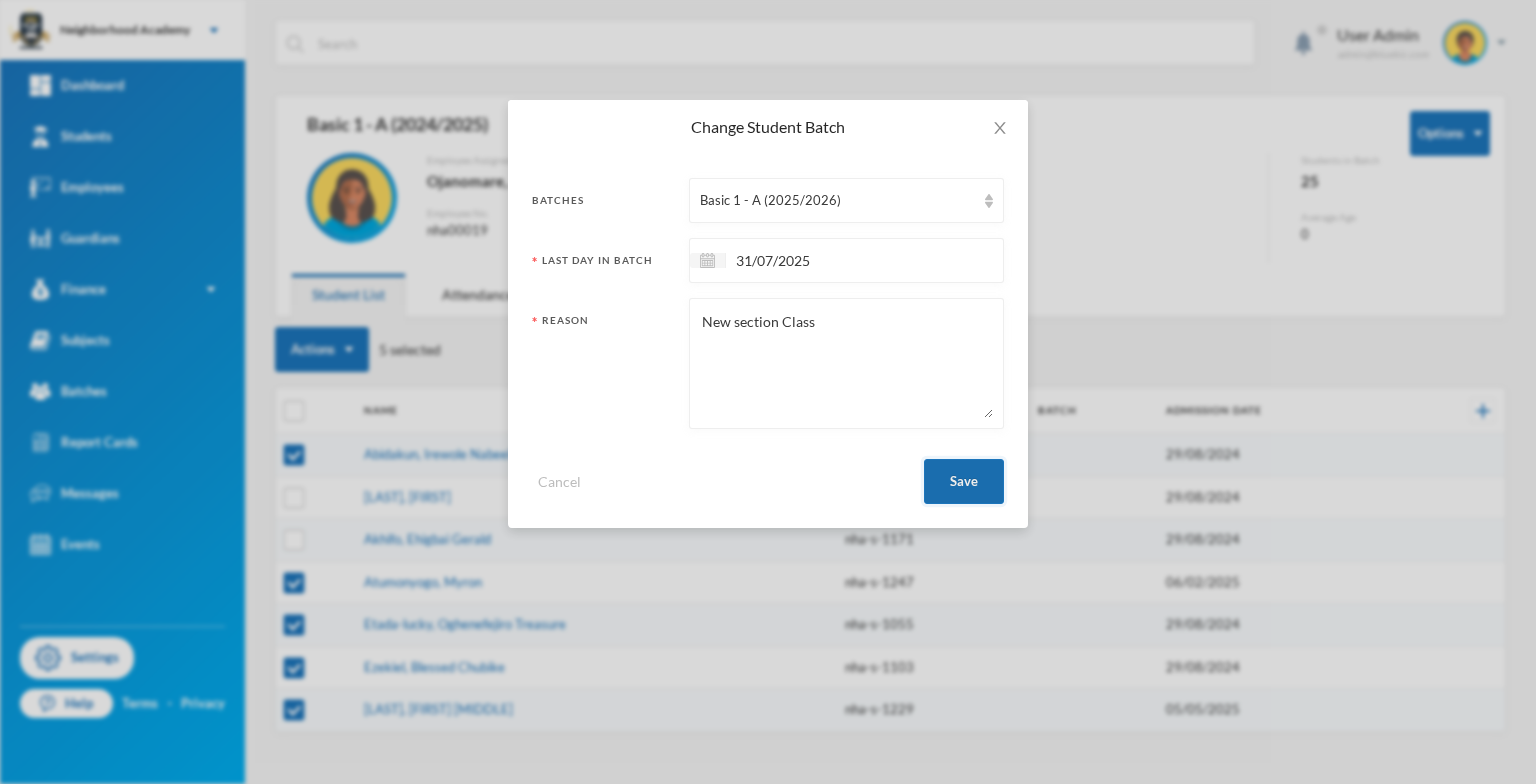 click on "Save" at bounding box center [964, 481] 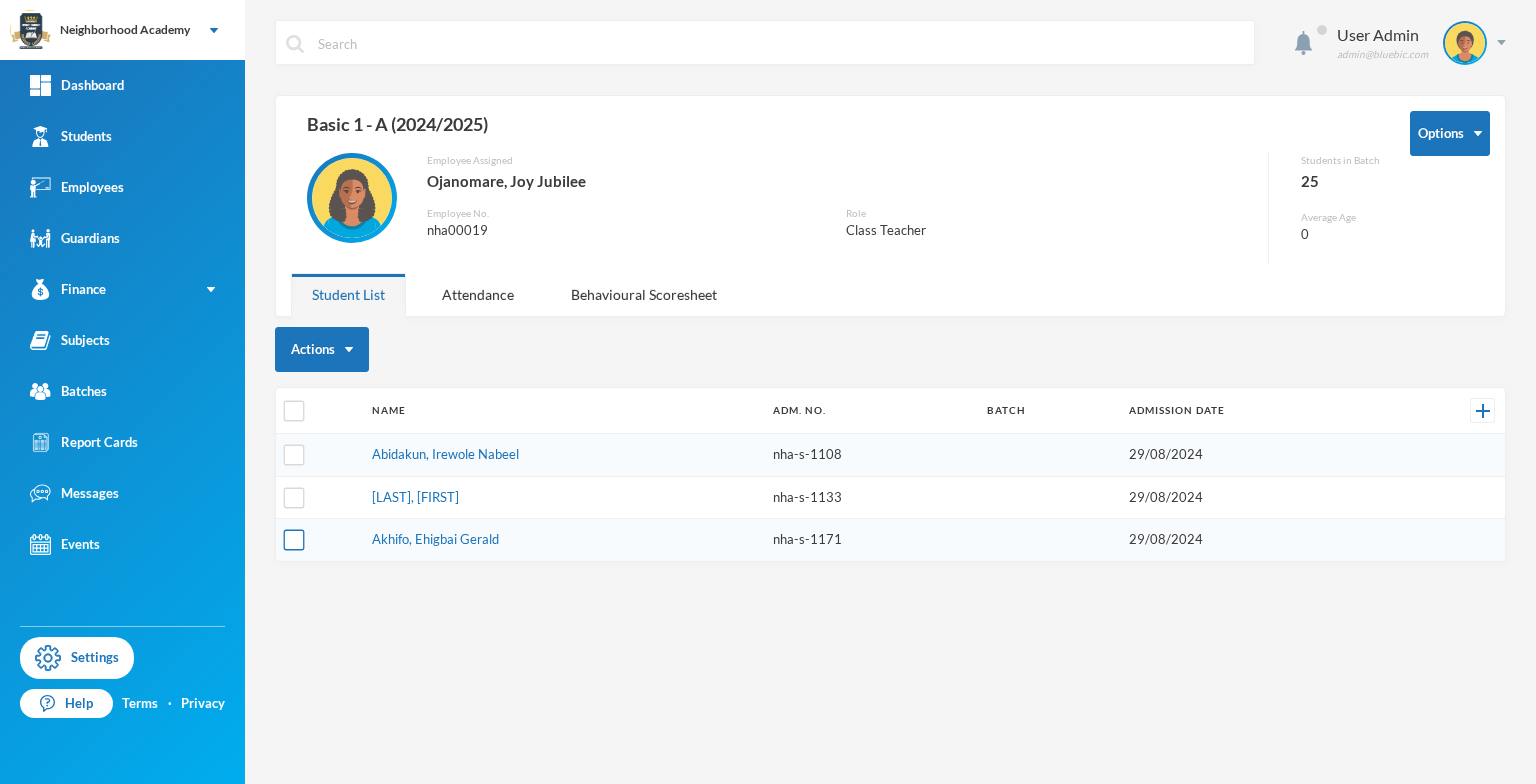 click at bounding box center [294, 540] 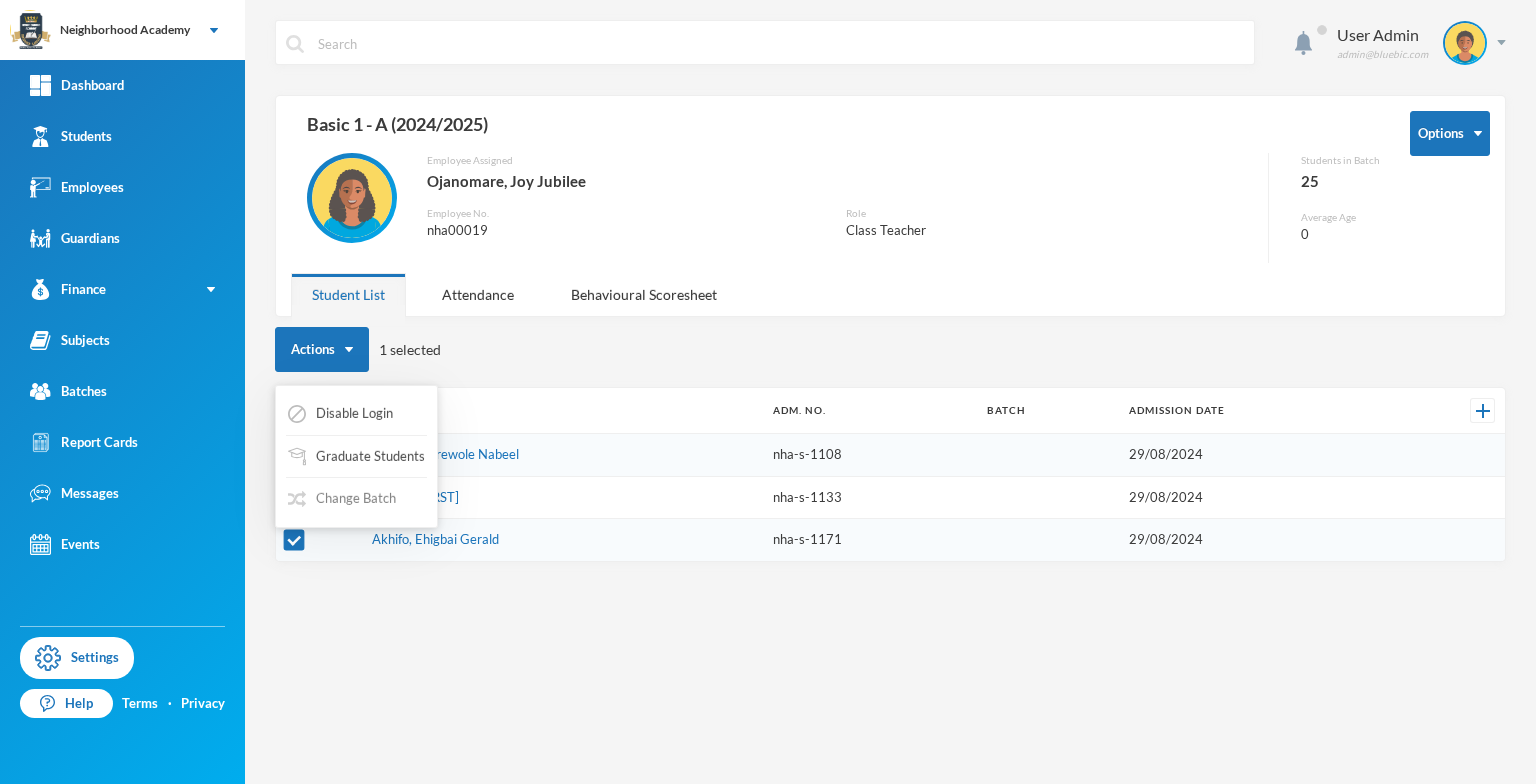 click on "Change Batch" at bounding box center [342, 499] 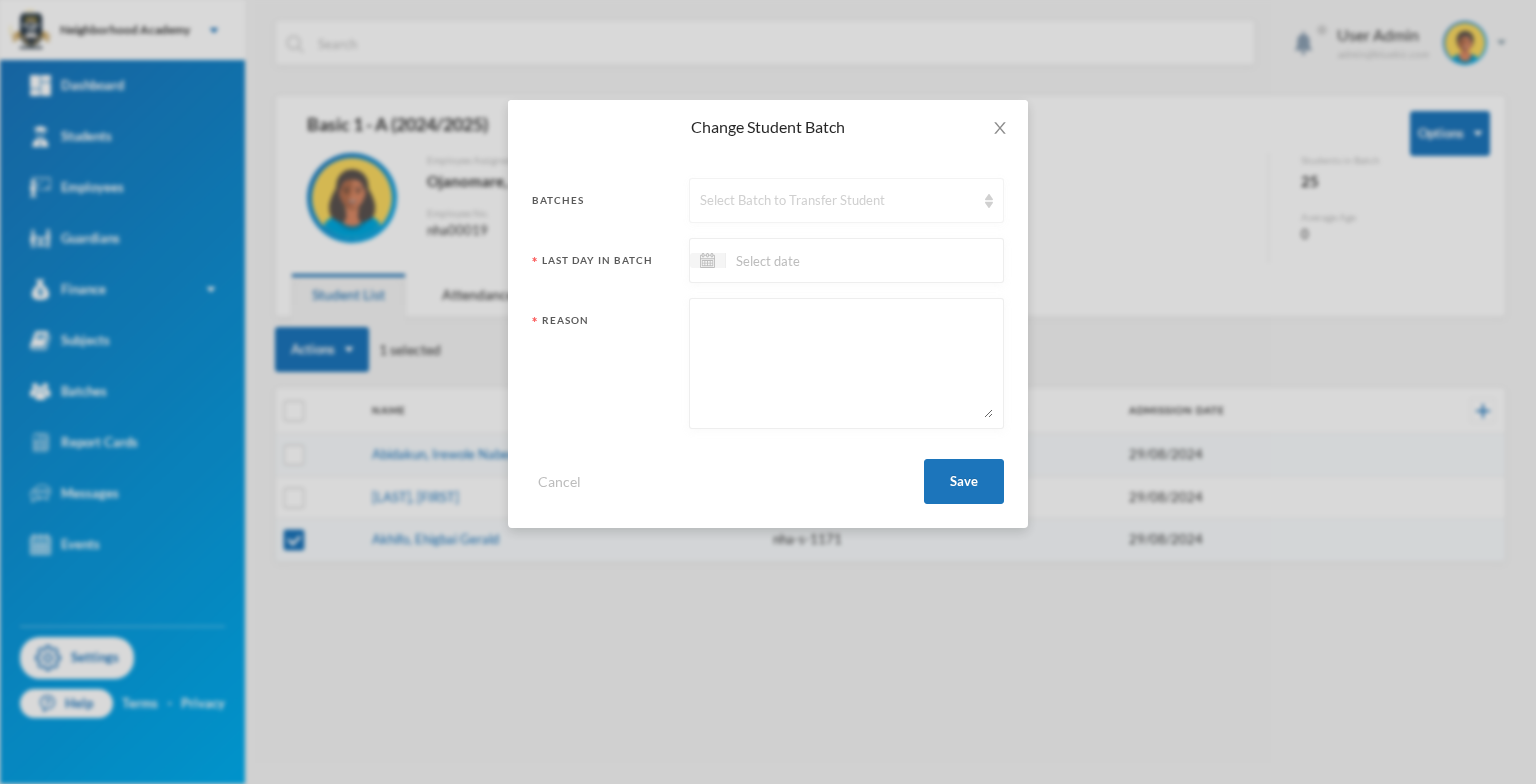 click at bounding box center (989, 201) 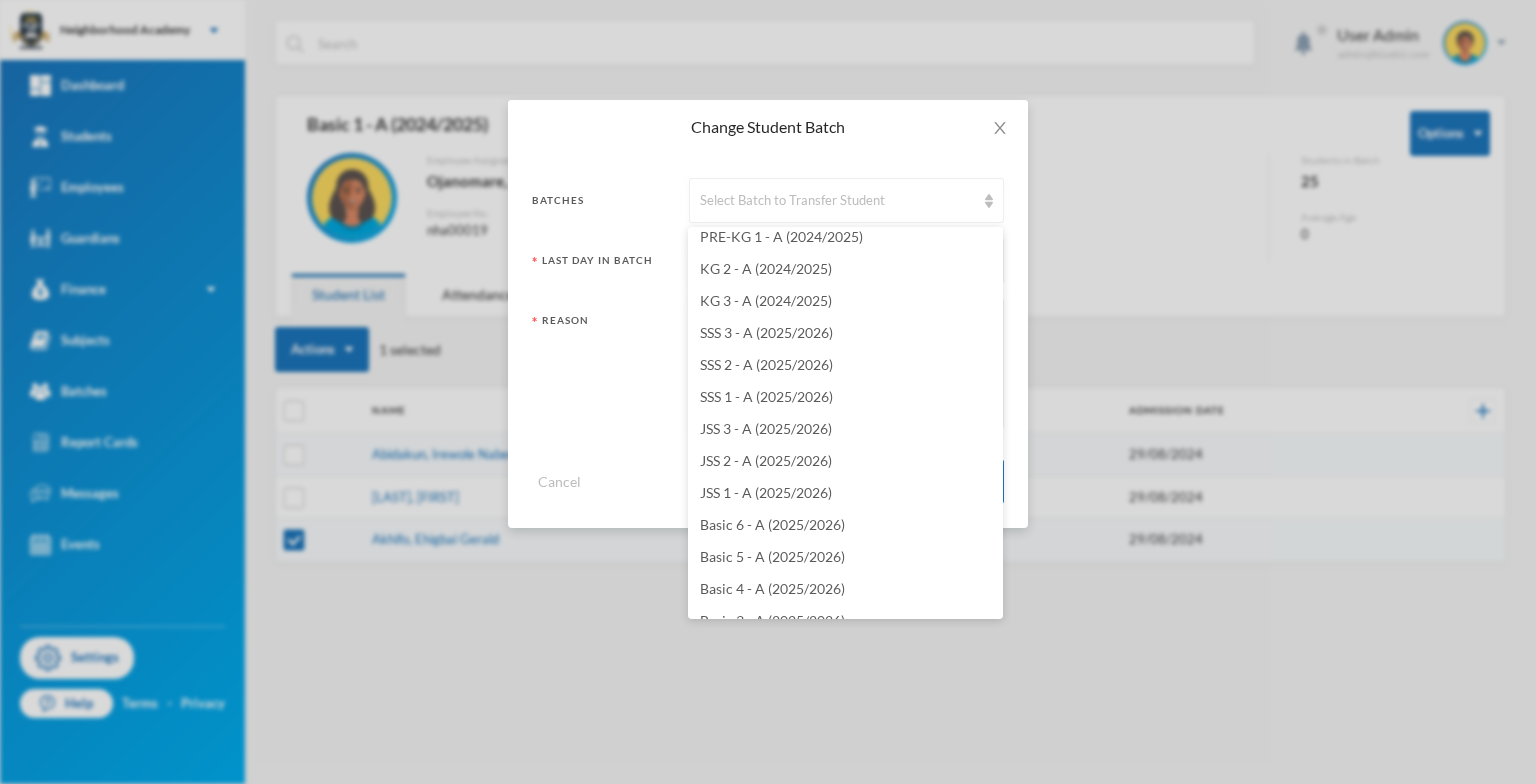 scroll, scrollTop: 576, scrollLeft: 0, axis: vertical 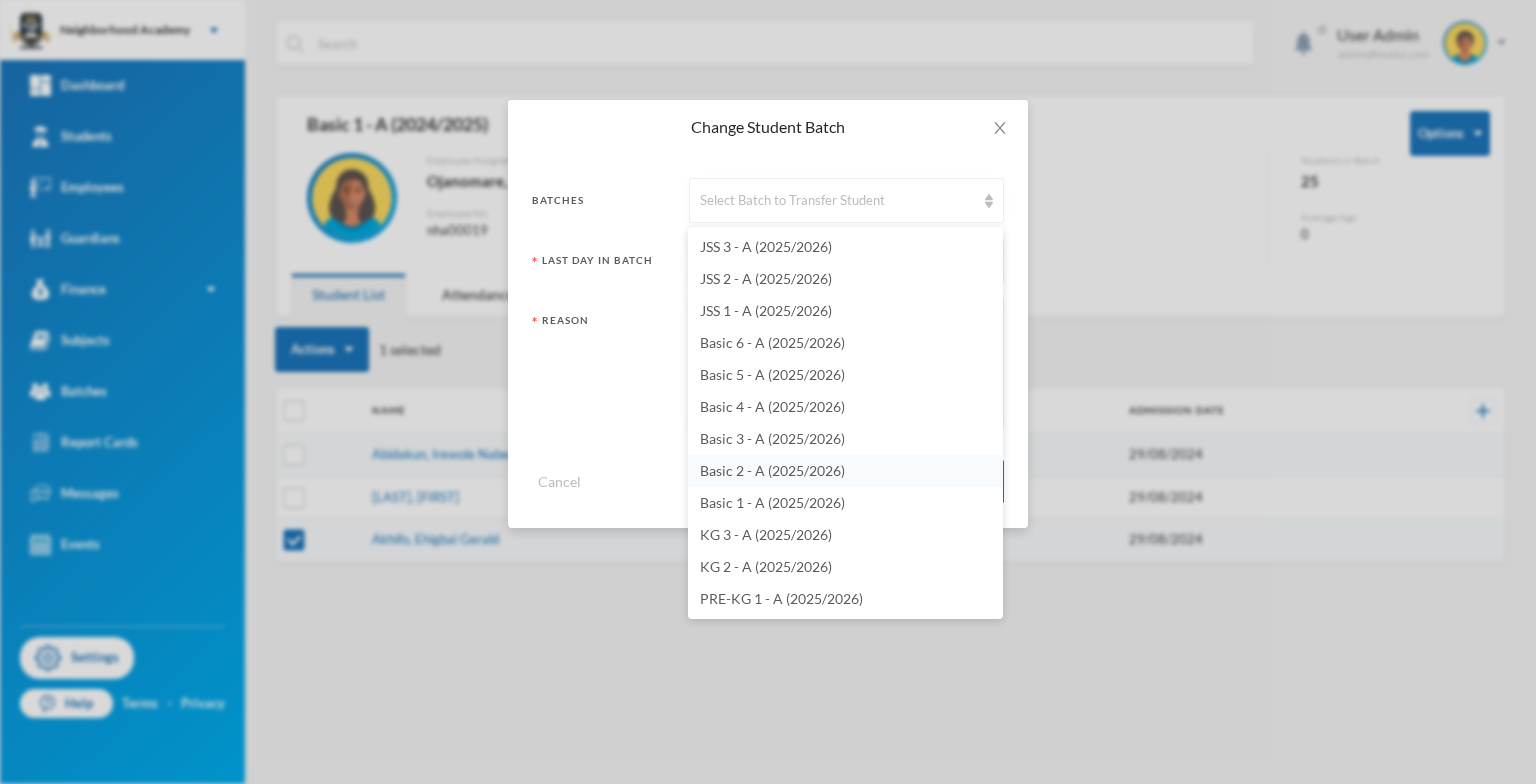 click on "Basic 2 - A (2025/2026)" at bounding box center [772, 470] 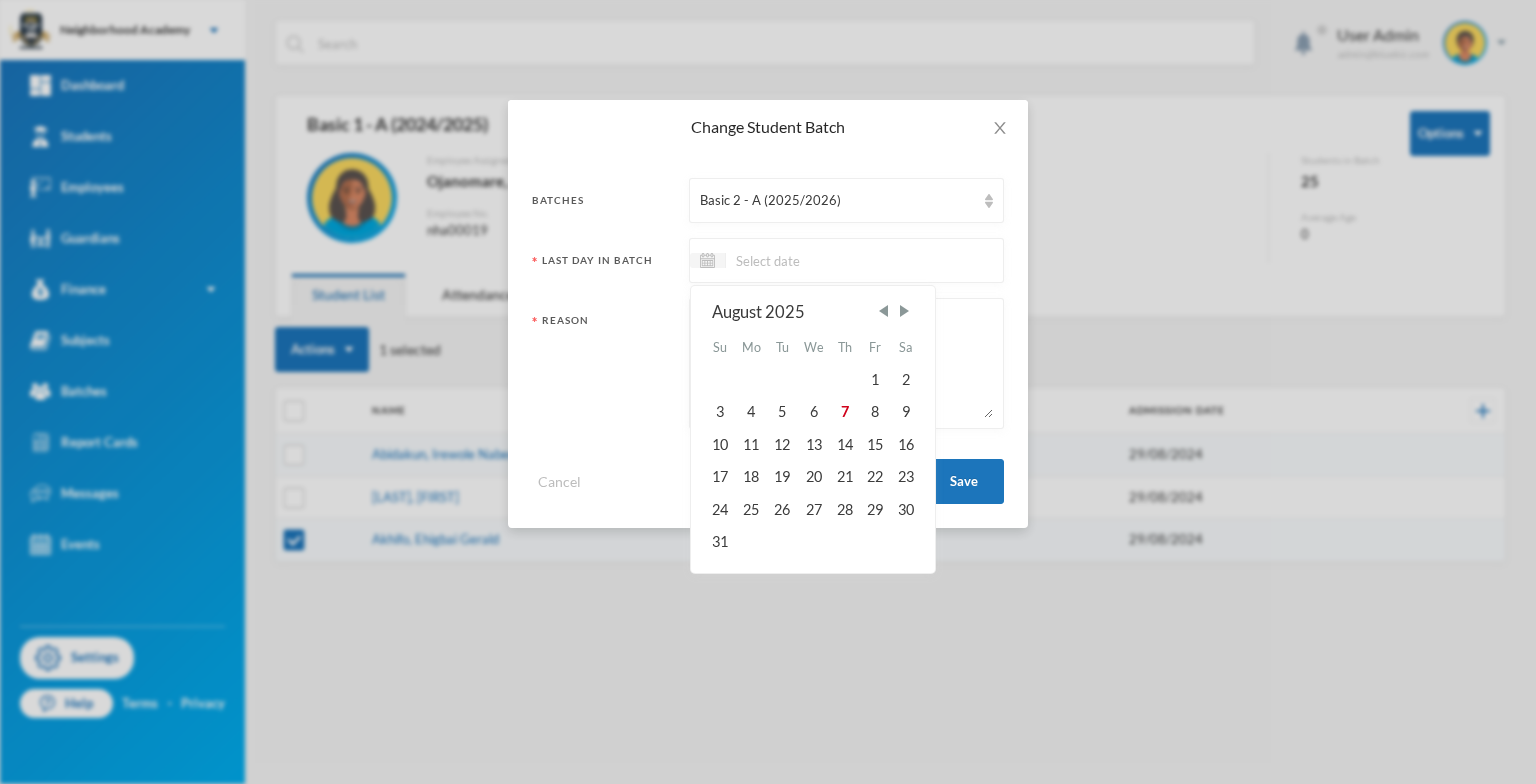 click at bounding box center [810, 260] 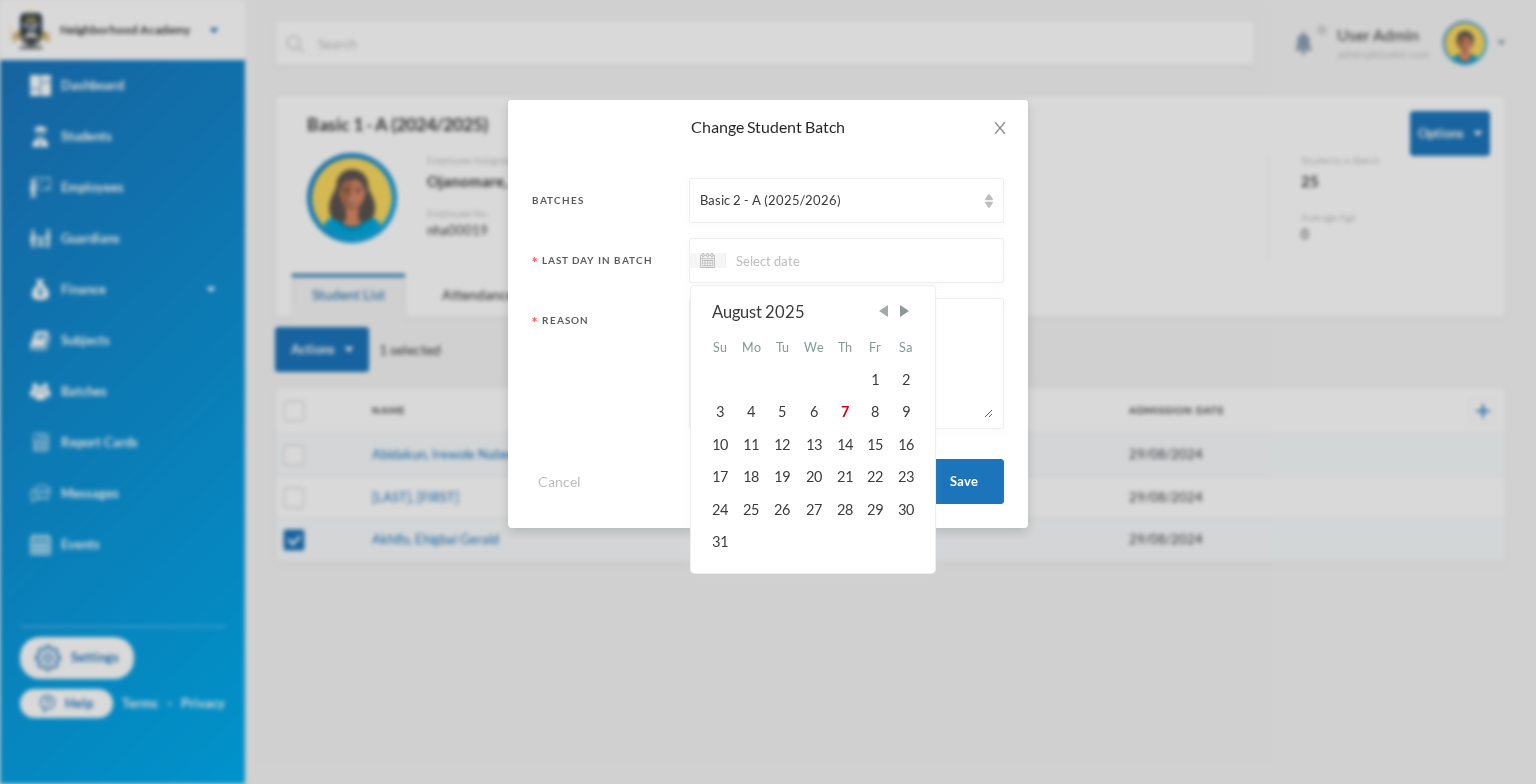 click at bounding box center (883, 311) 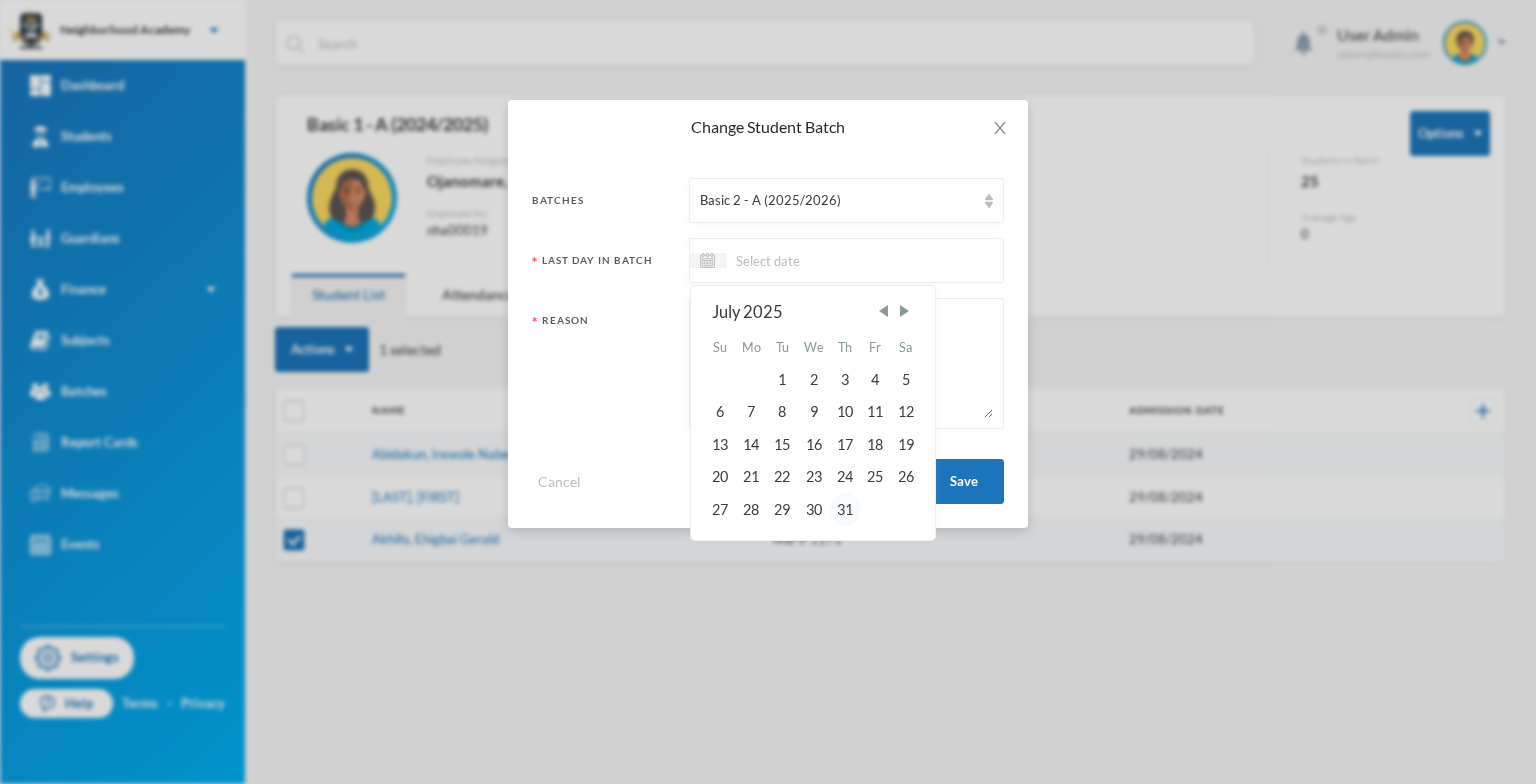 click on "31" at bounding box center (845, 509) 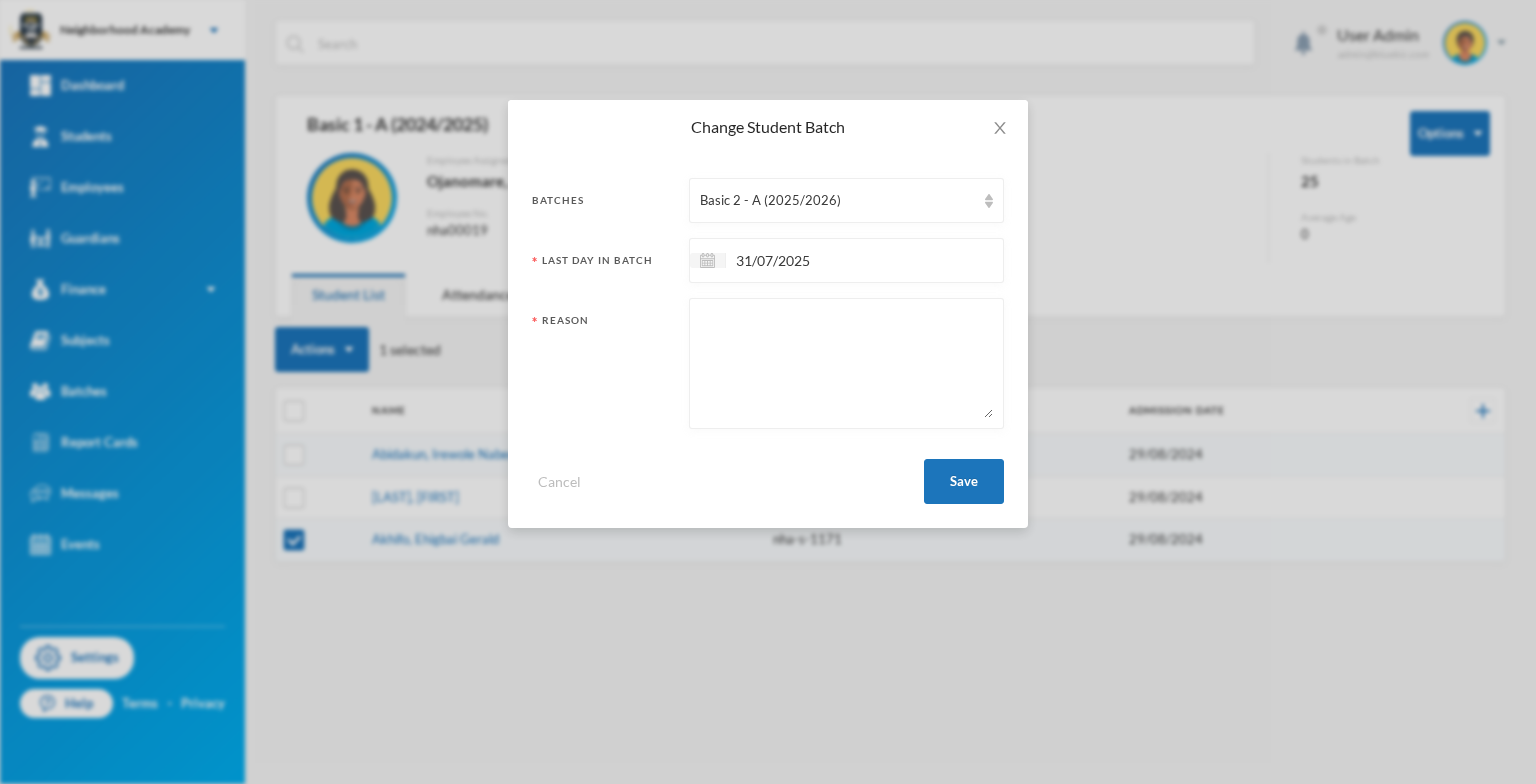 click at bounding box center [846, 363] 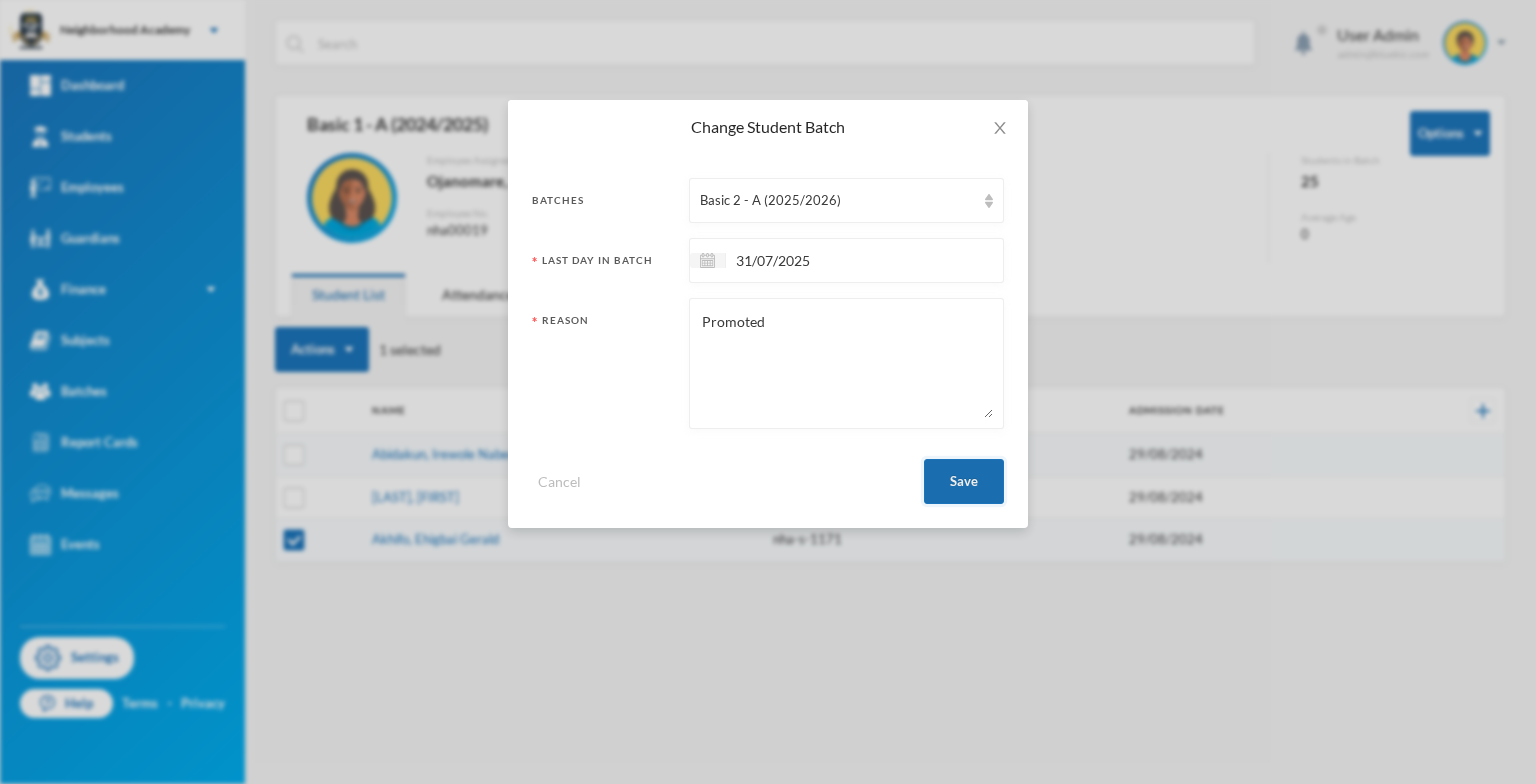 click on "Save" at bounding box center [964, 481] 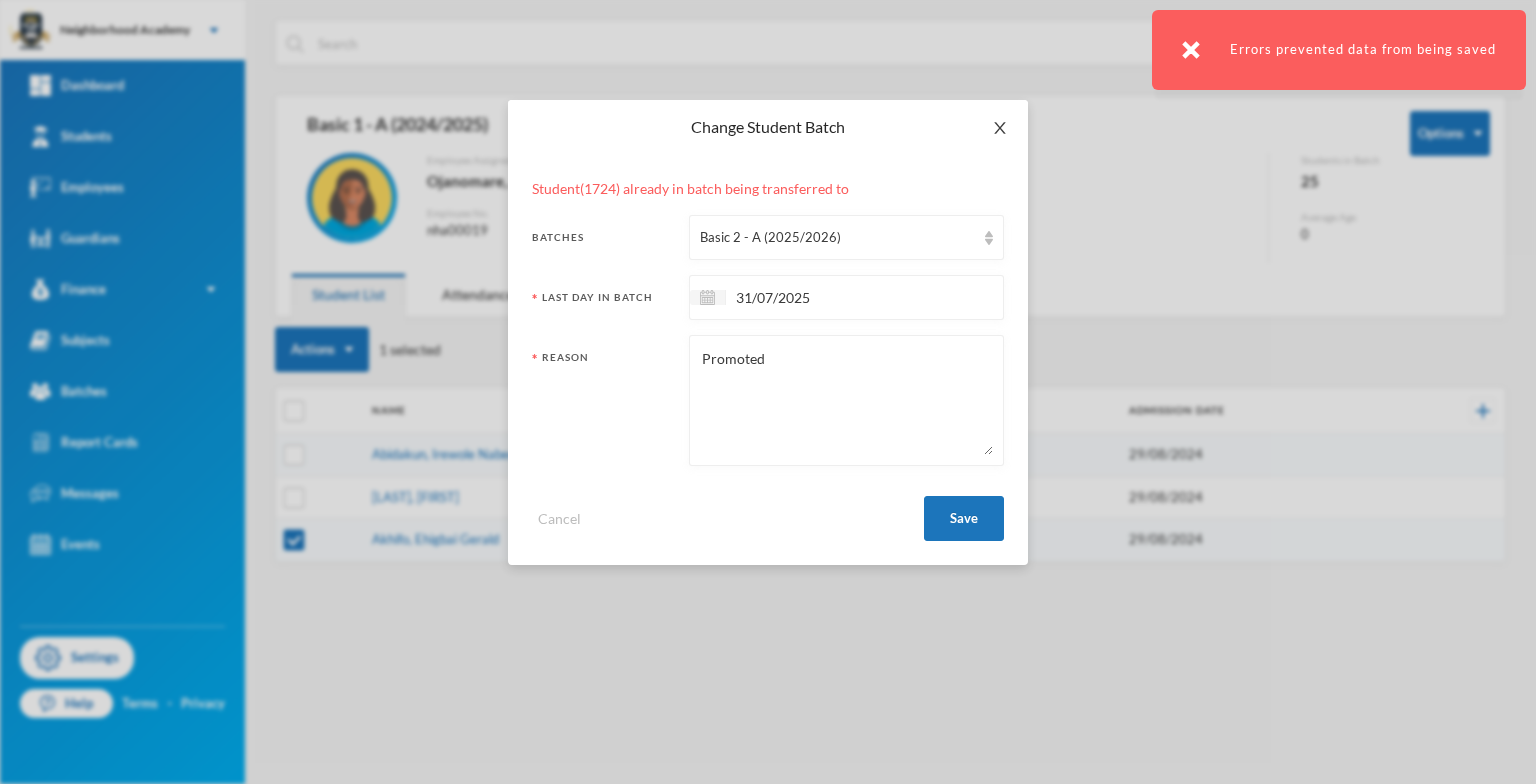 click 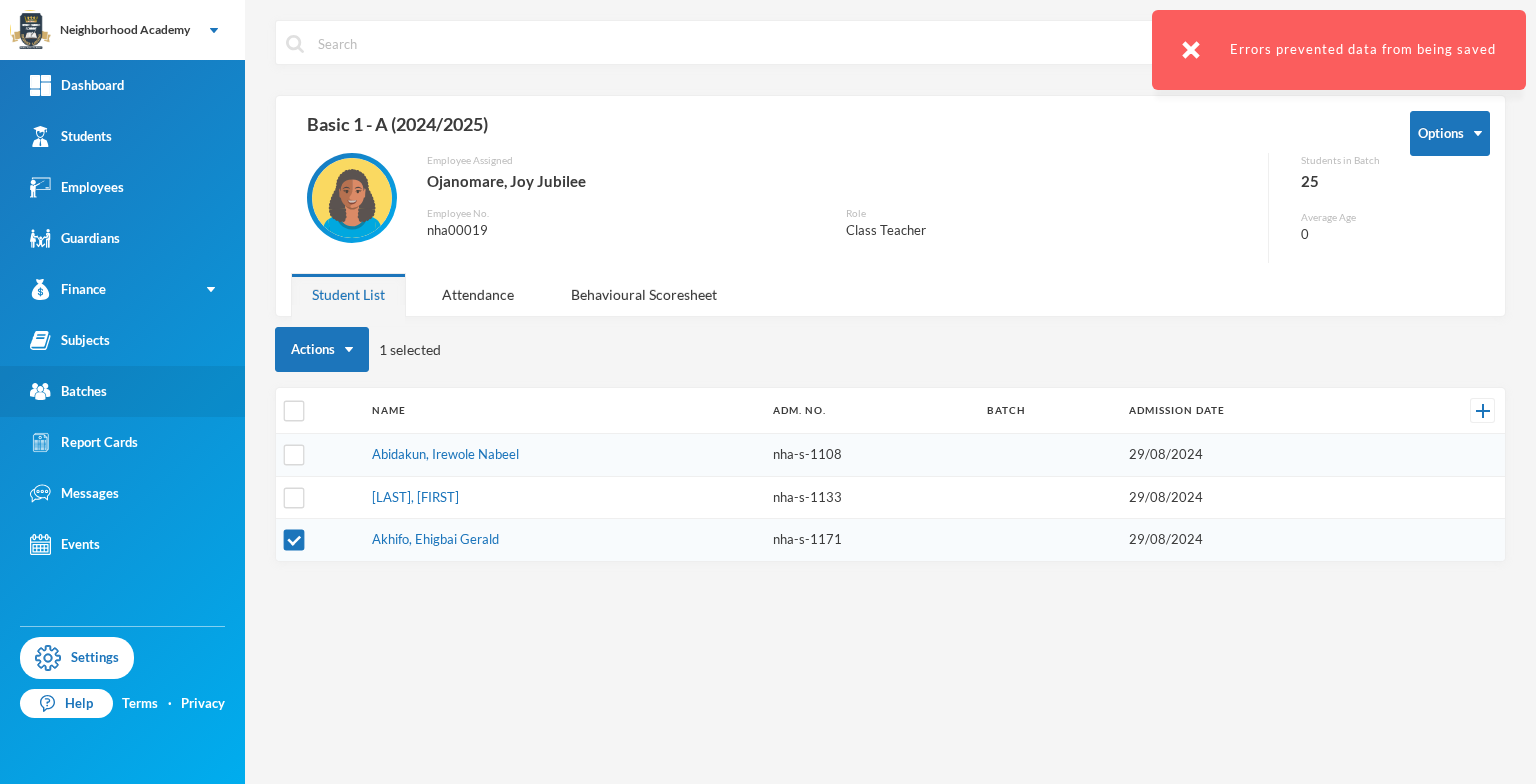 click on "Batches" at bounding box center (68, 391) 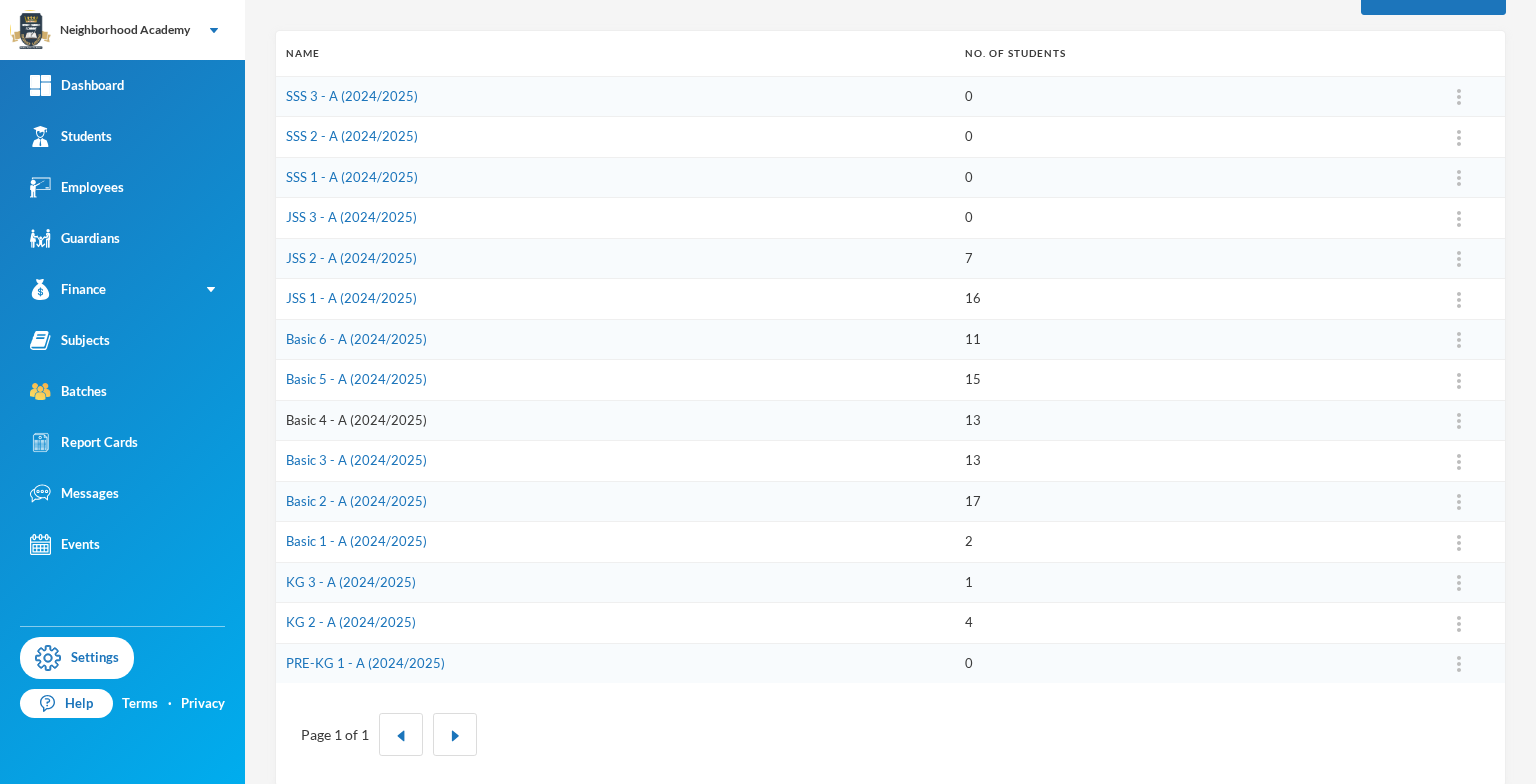 scroll, scrollTop: 279, scrollLeft: 0, axis: vertical 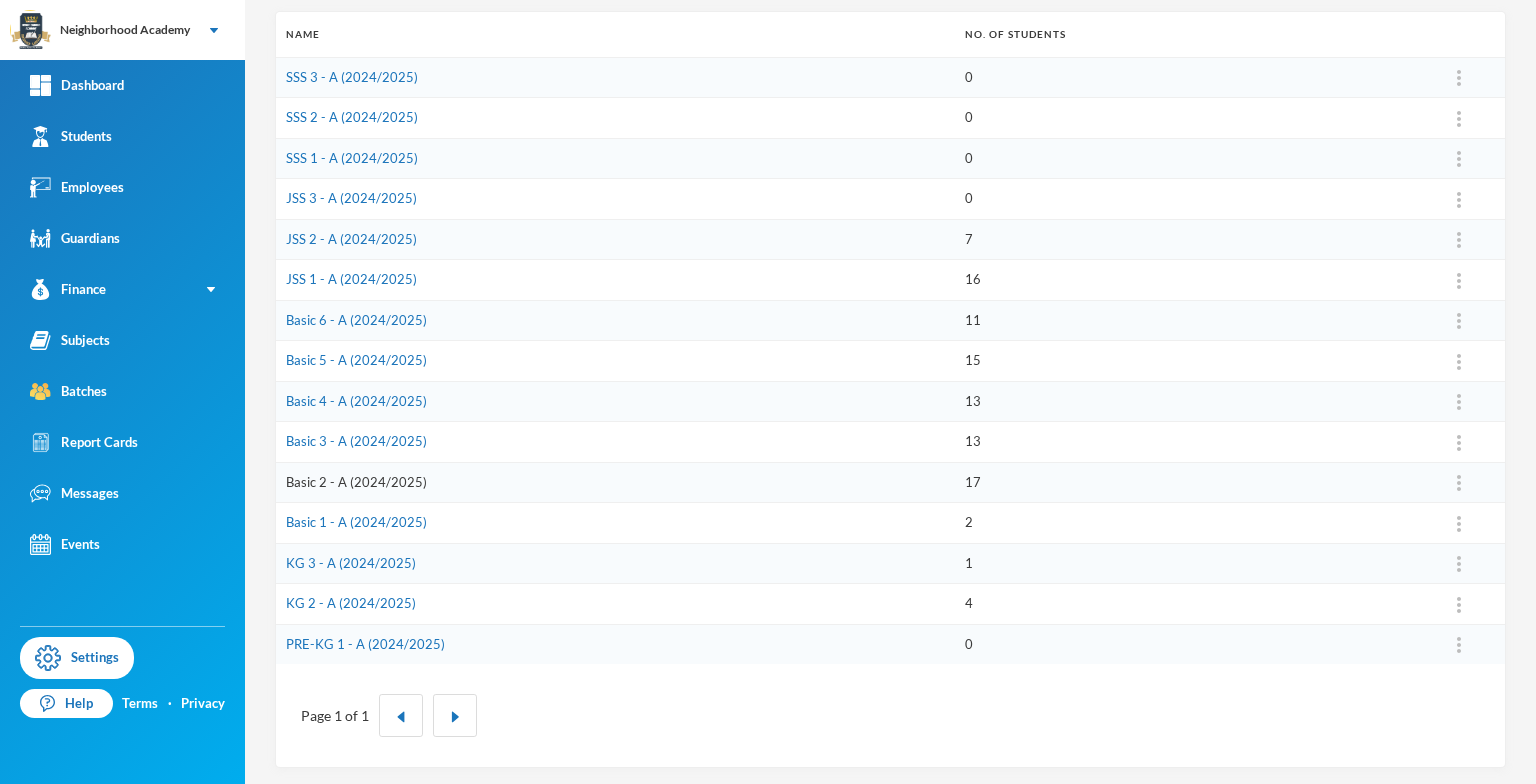 click on "Basic 2 - A (2024/2025)" at bounding box center [356, 482] 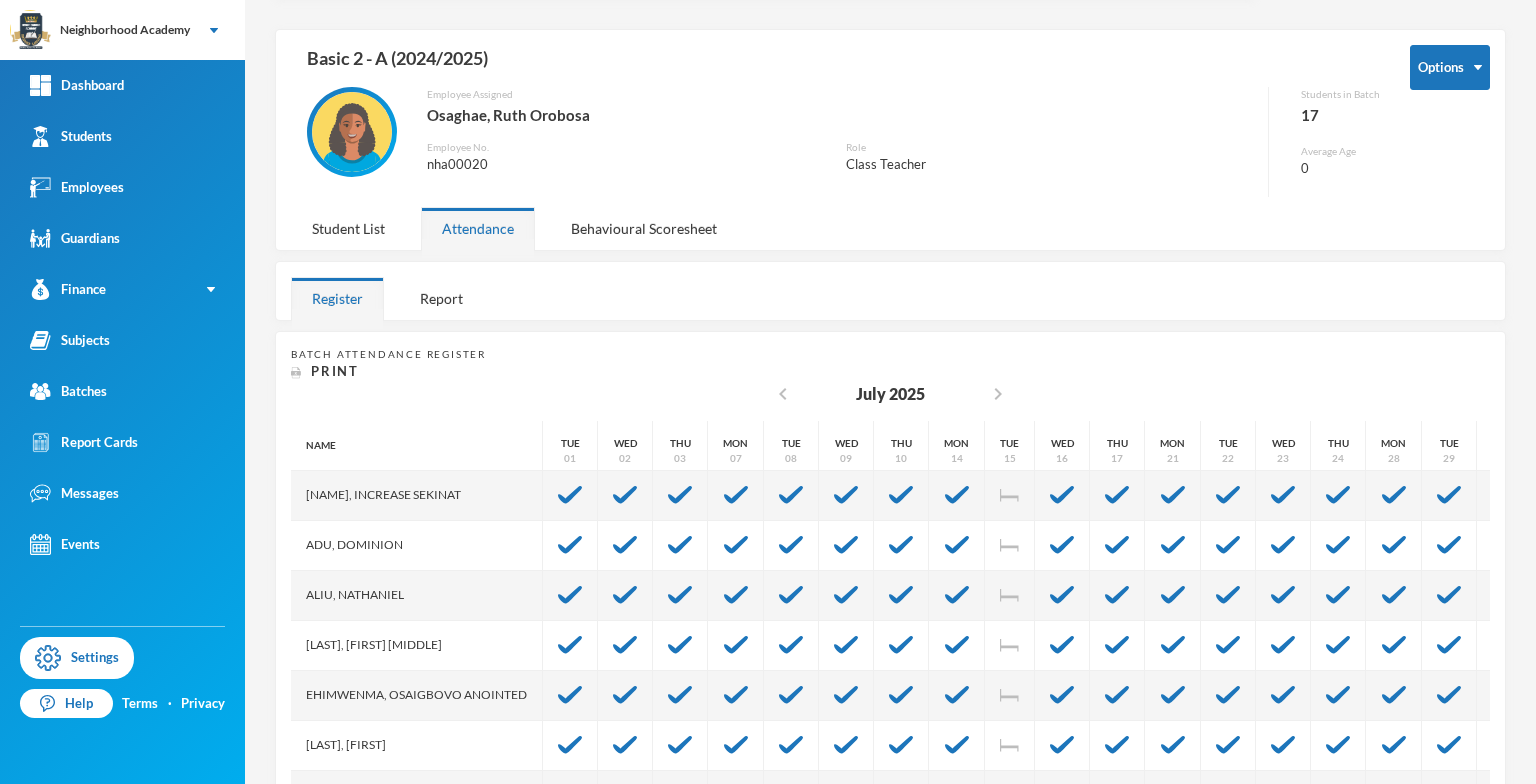 scroll, scrollTop: 46, scrollLeft: 0, axis: vertical 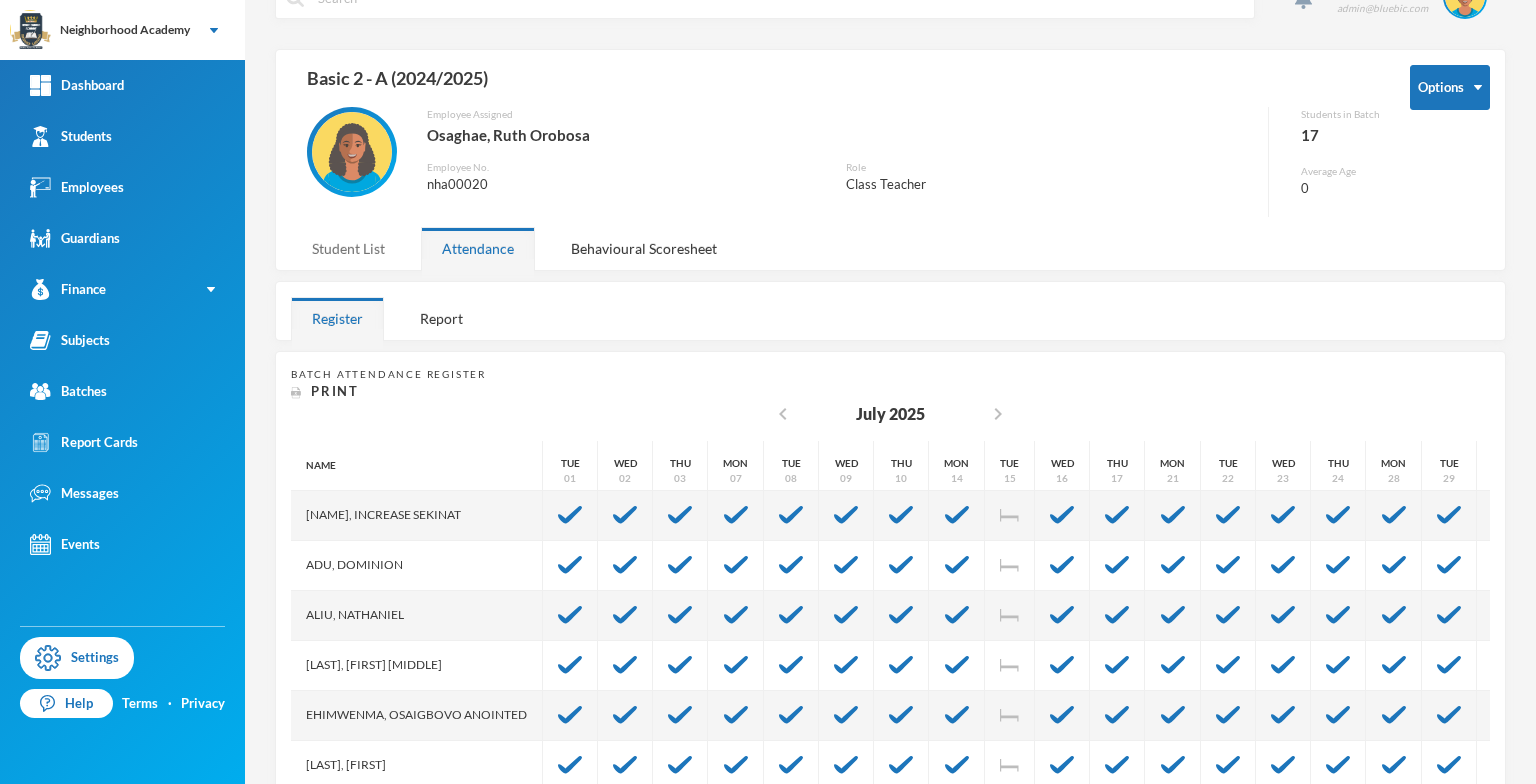 click on "Student List" at bounding box center [348, 248] 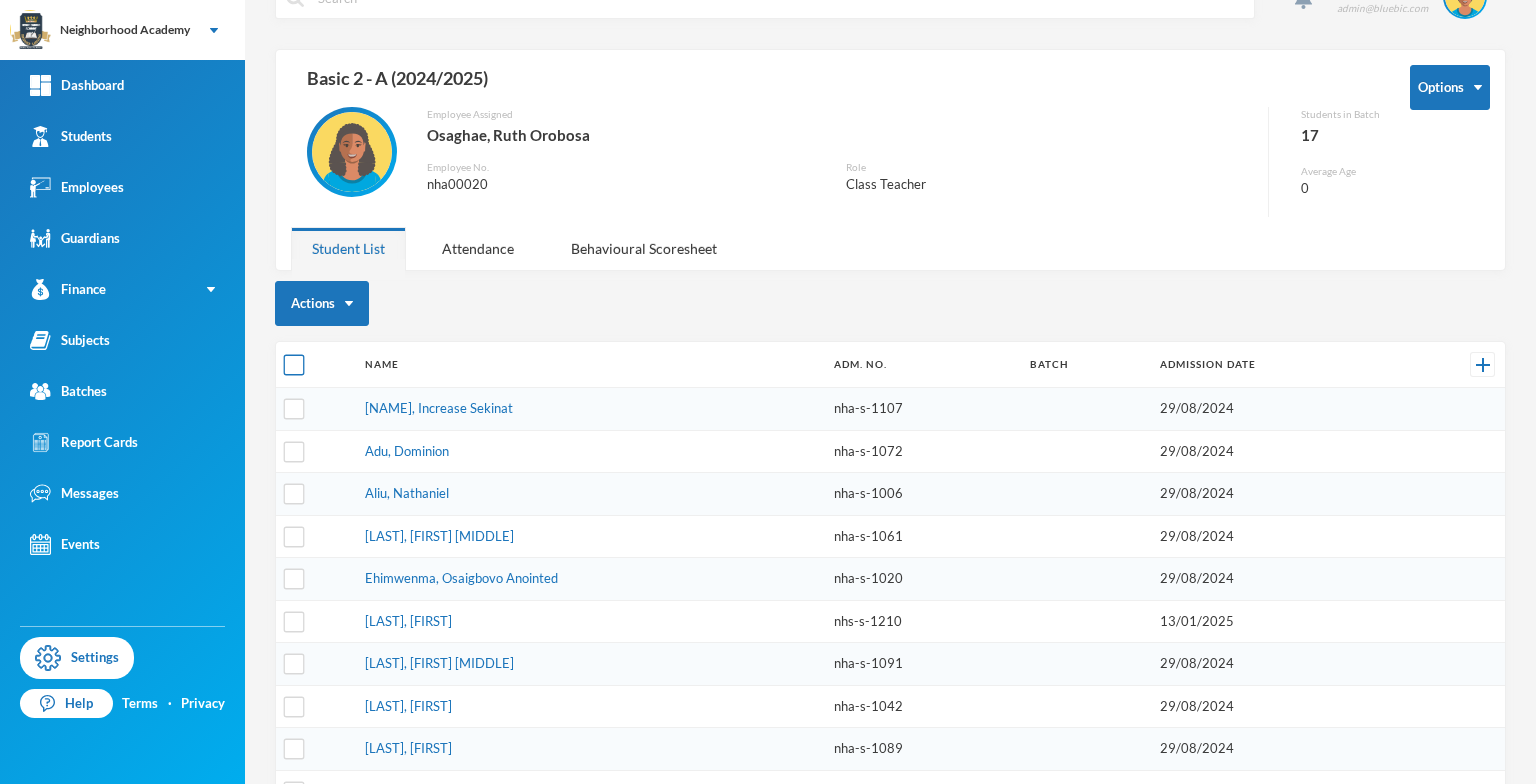 click at bounding box center (294, 365) 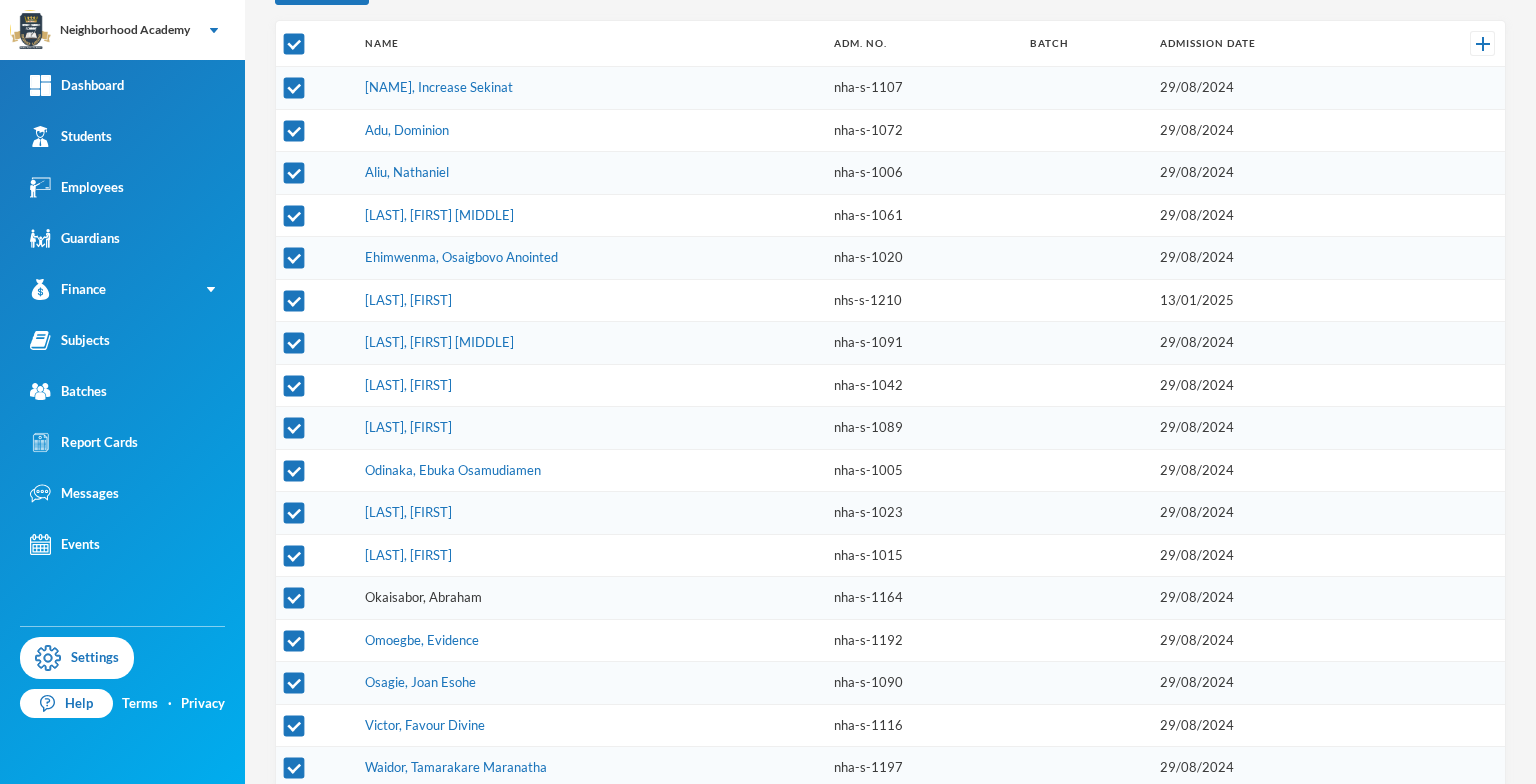 scroll, scrollTop: 379, scrollLeft: 0, axis: vertical 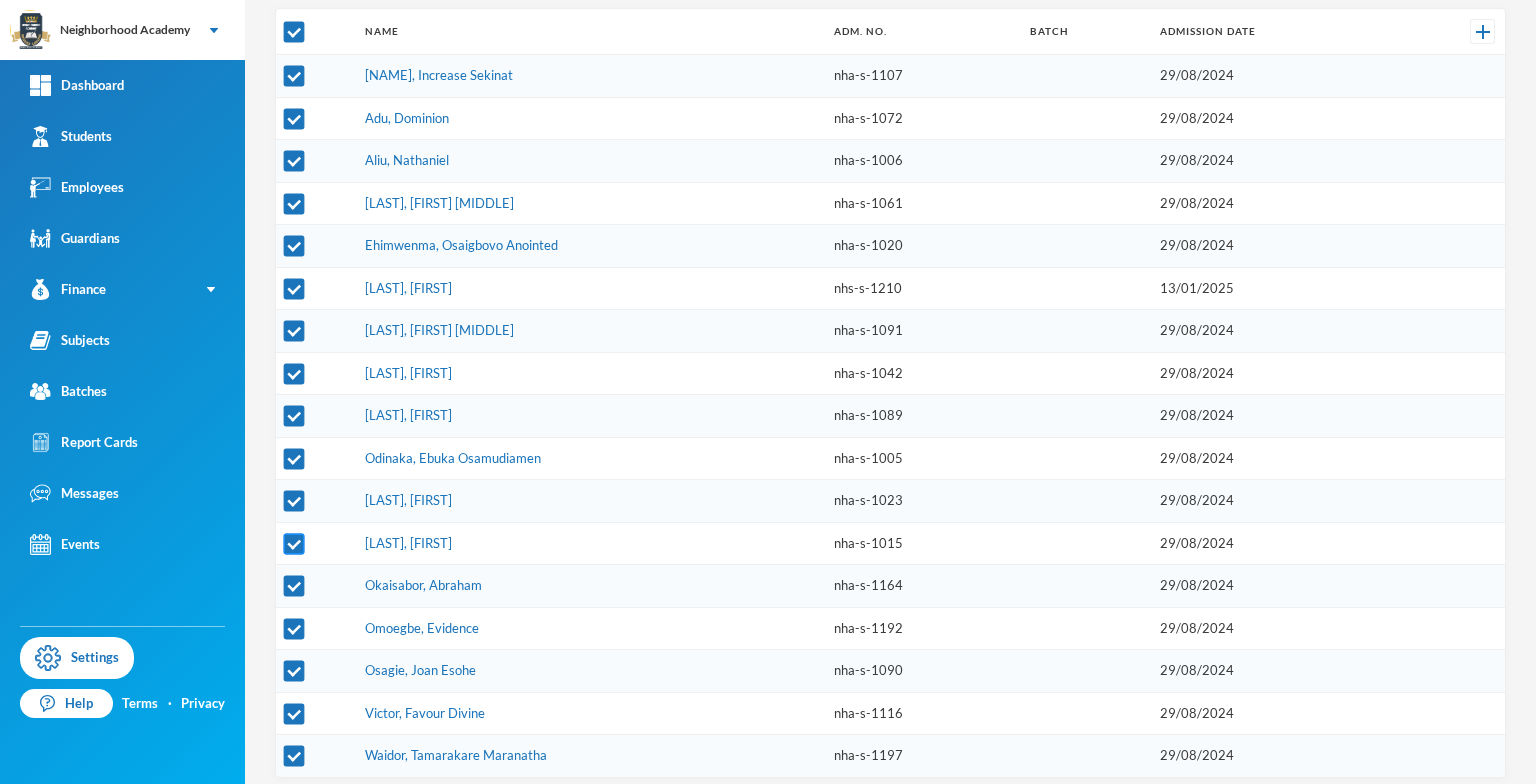 click at bounding box center (294, 543) 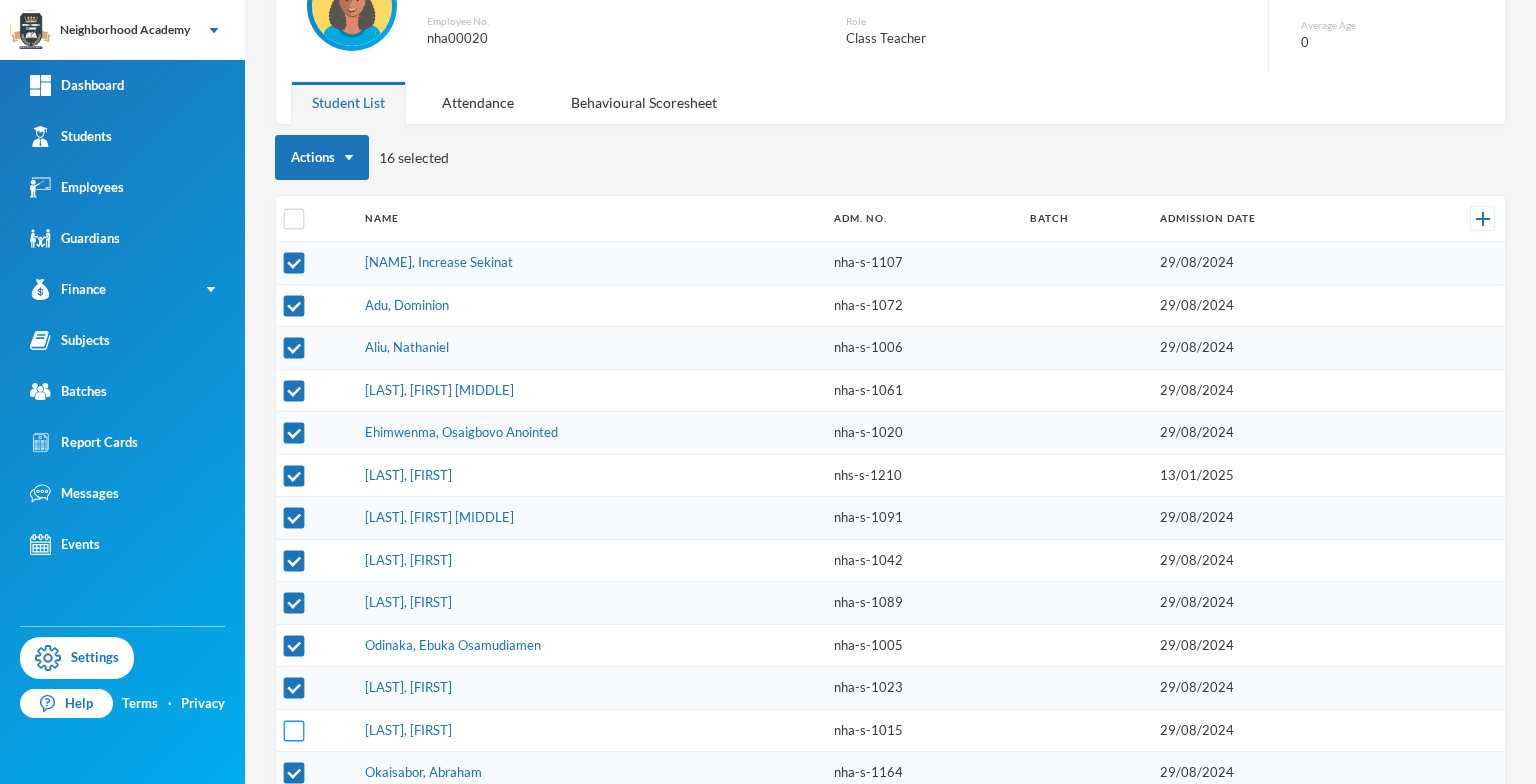 scroll, scrollTop: 179, scrollLeft: 0, axis: vertical 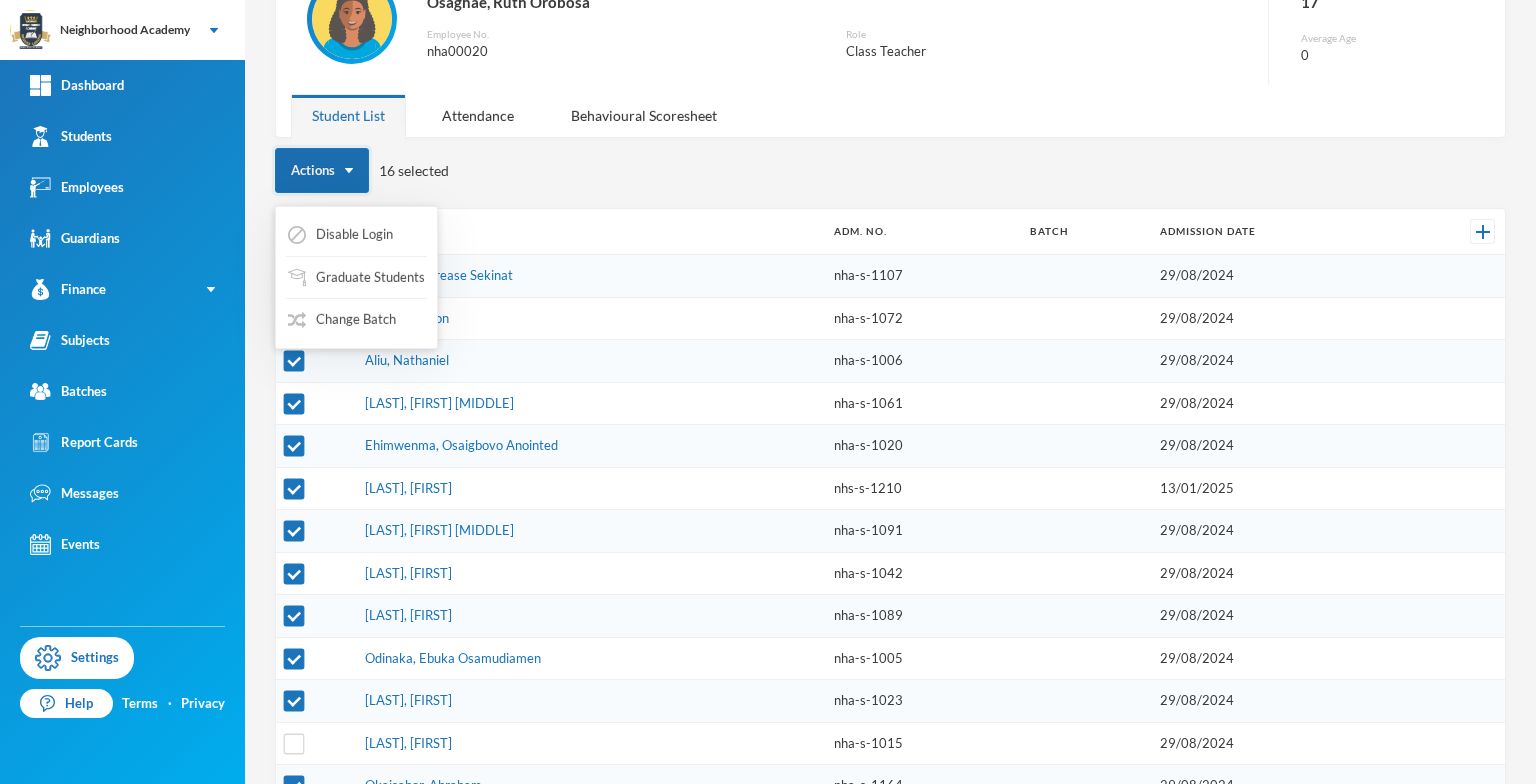 click on "Actions" at bounding box center (322, 170) 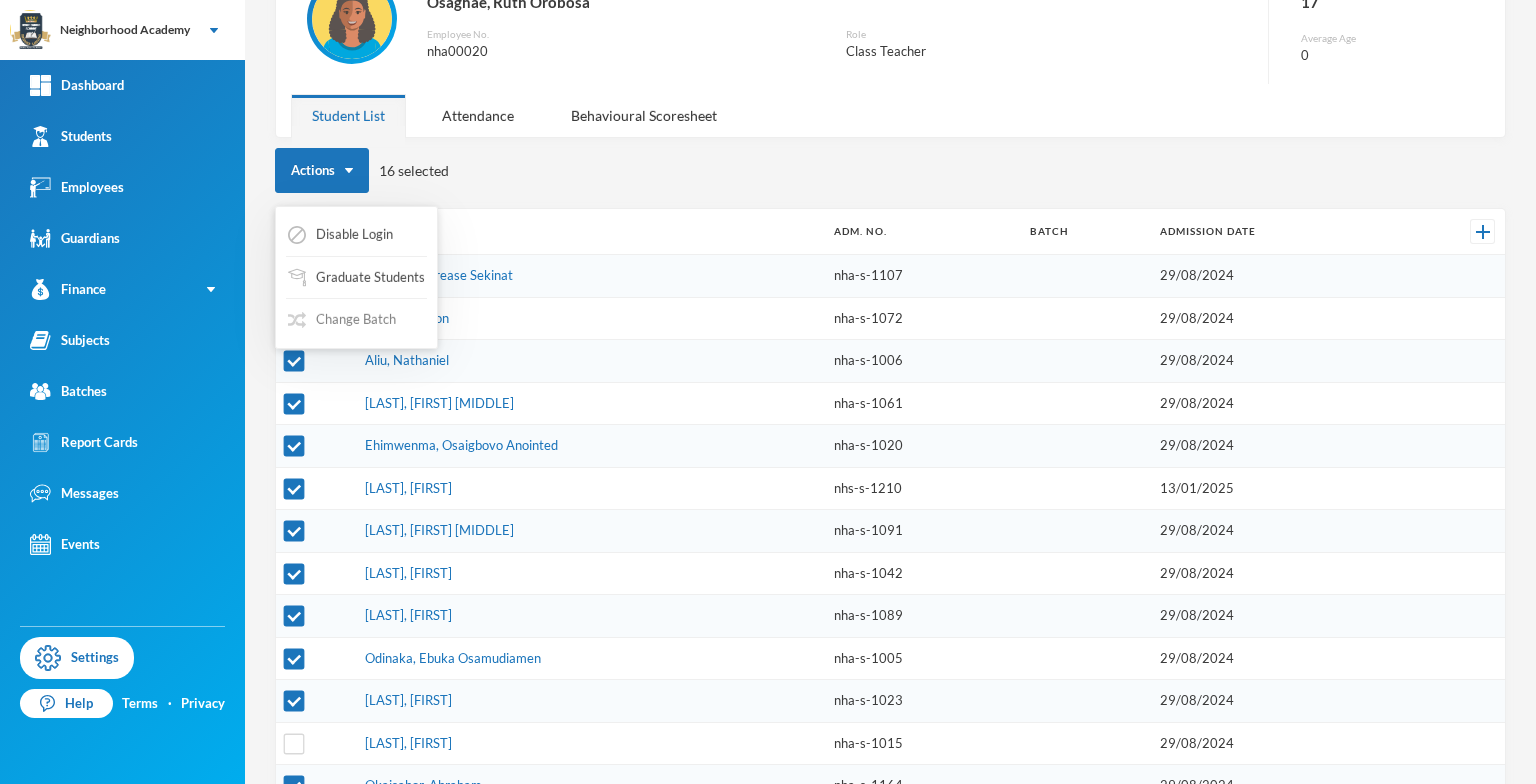 click on "Change Batch" at bounding box center [342, 320] 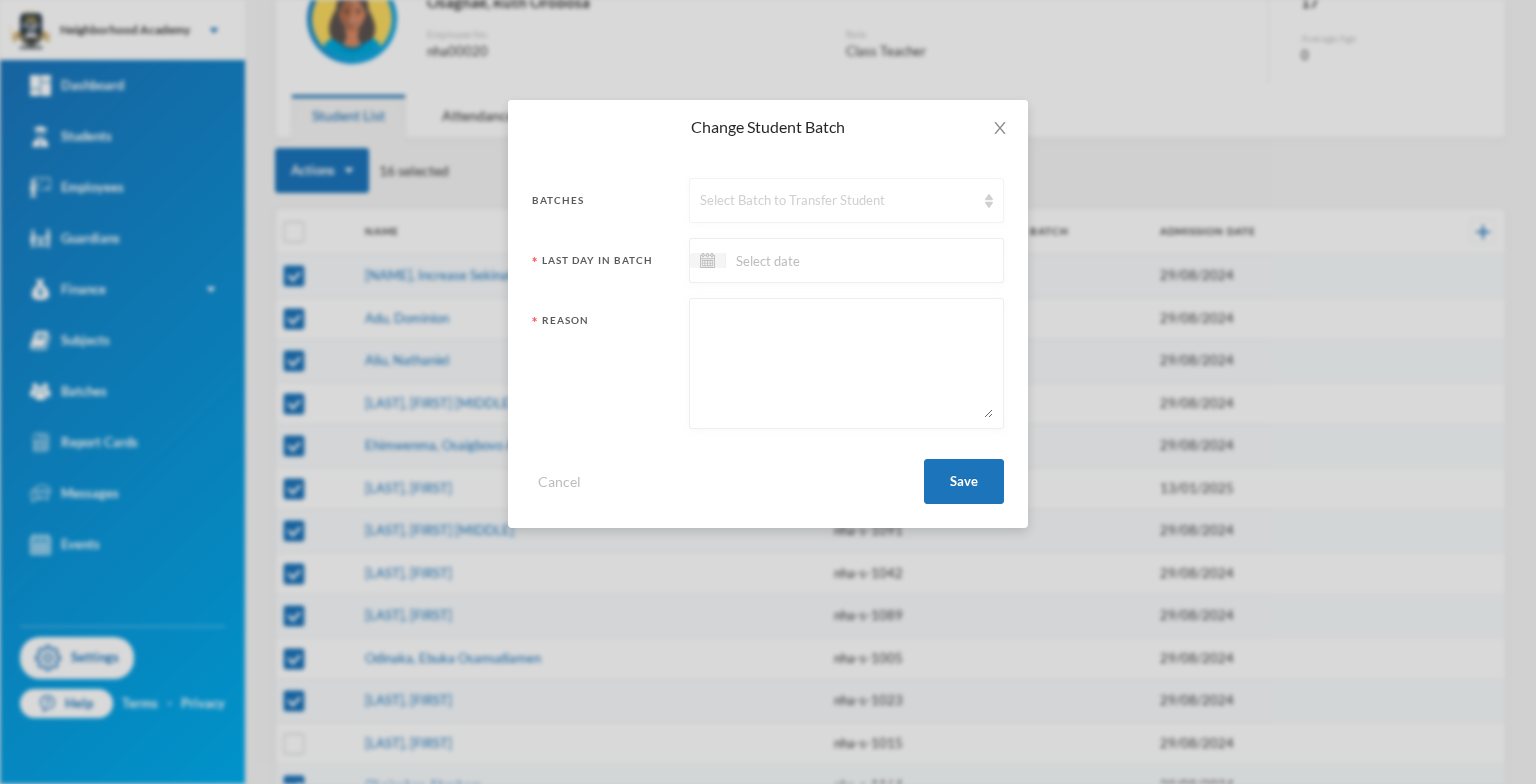 click at bounding box center [989, 201] 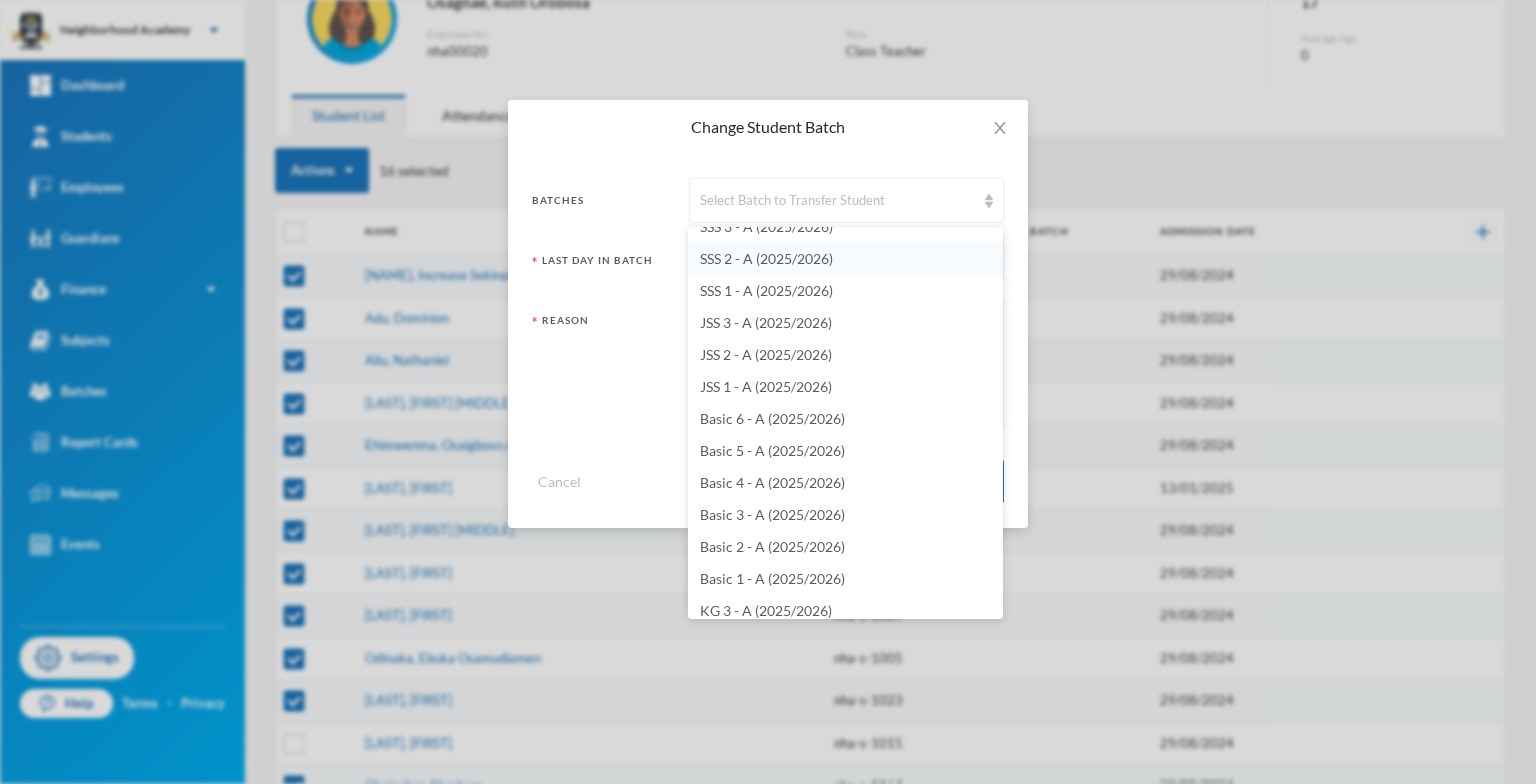 scroll, scrollTop: 576, scrollLeft: 0, axis: vertical 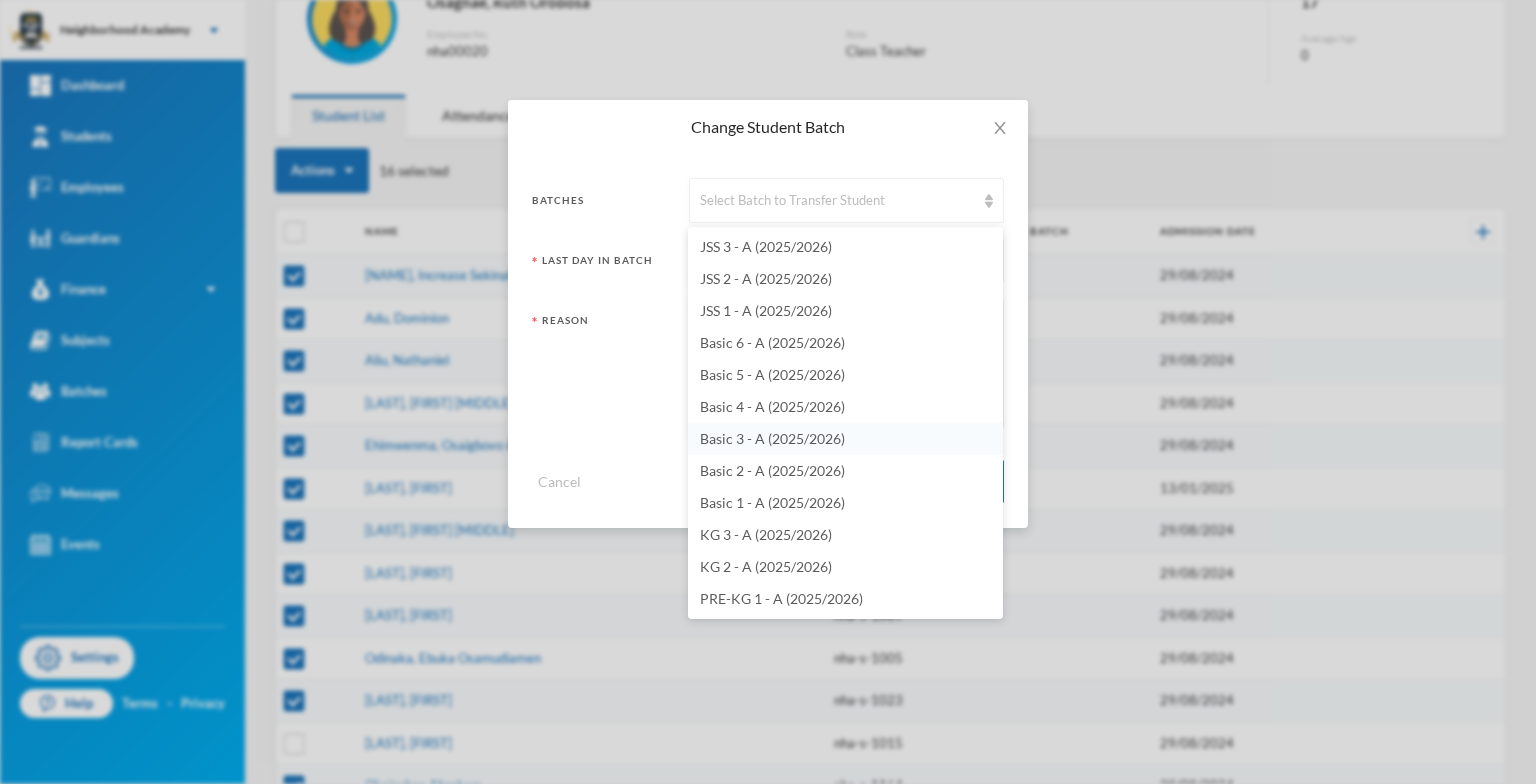 click on "Basic 3 - A (2025/2026)" at bounding box center [772, 438] 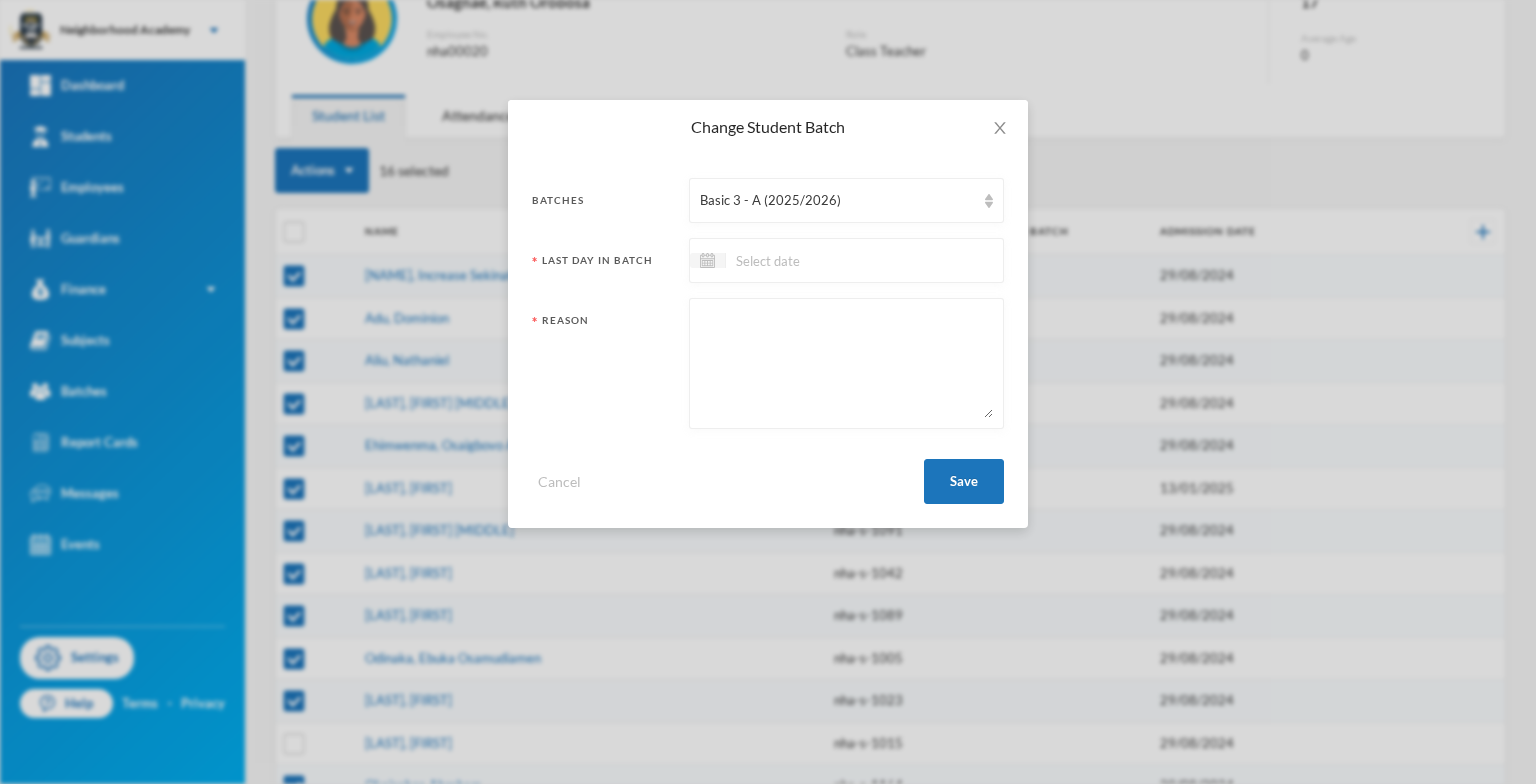 click at bounding box center (846, 363) 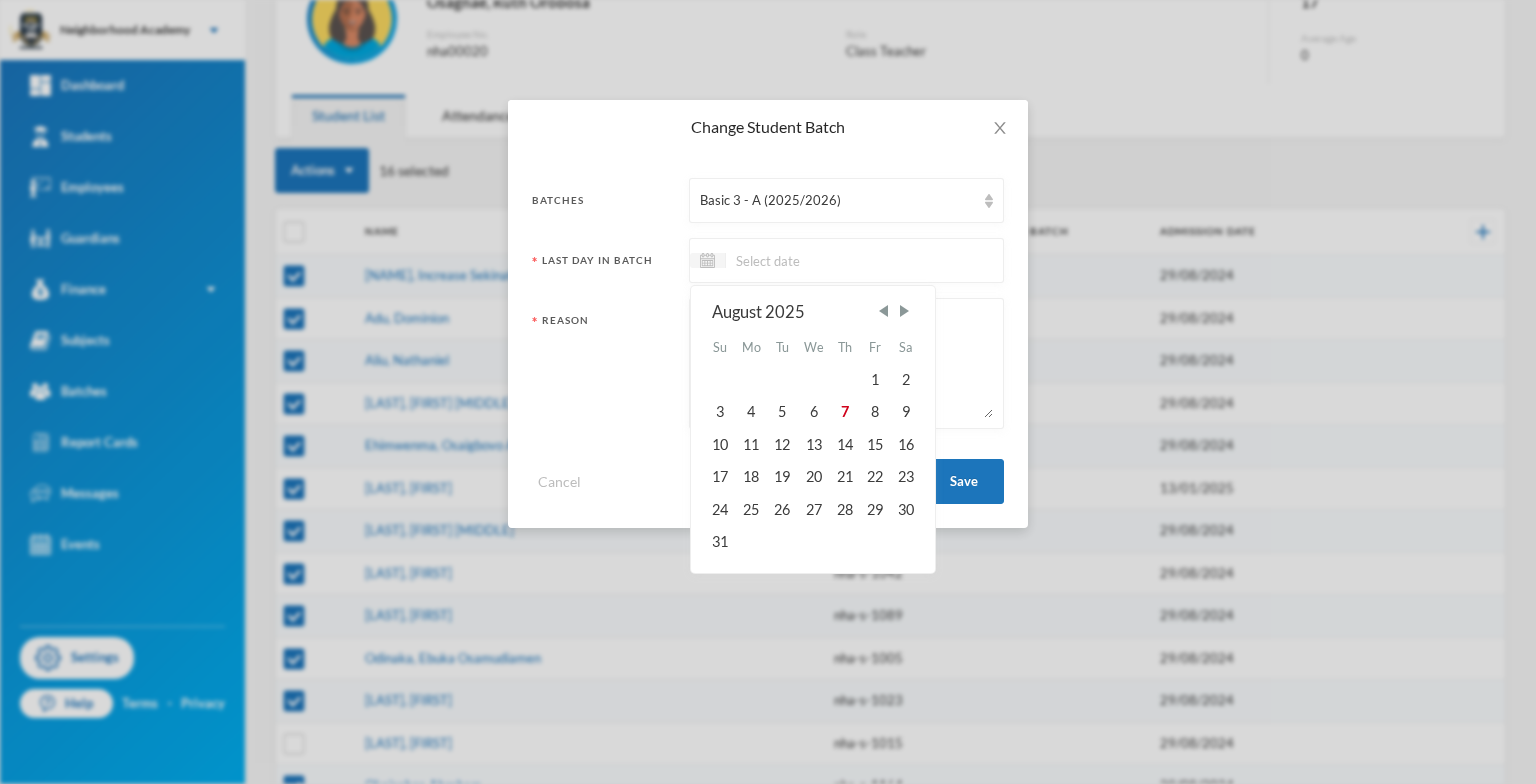click at bounding box center (810, 260) 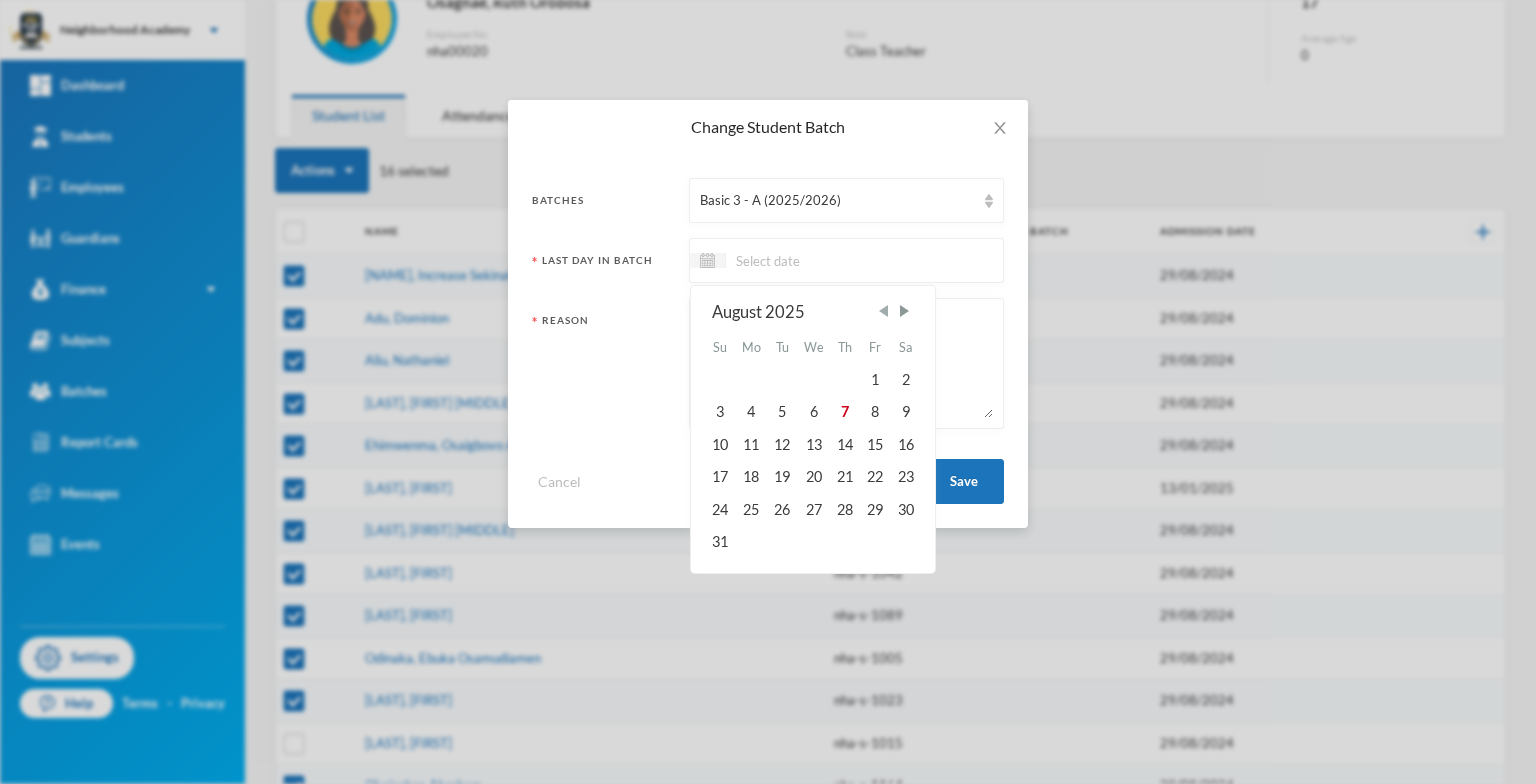 click at bounding box center [883, 311] 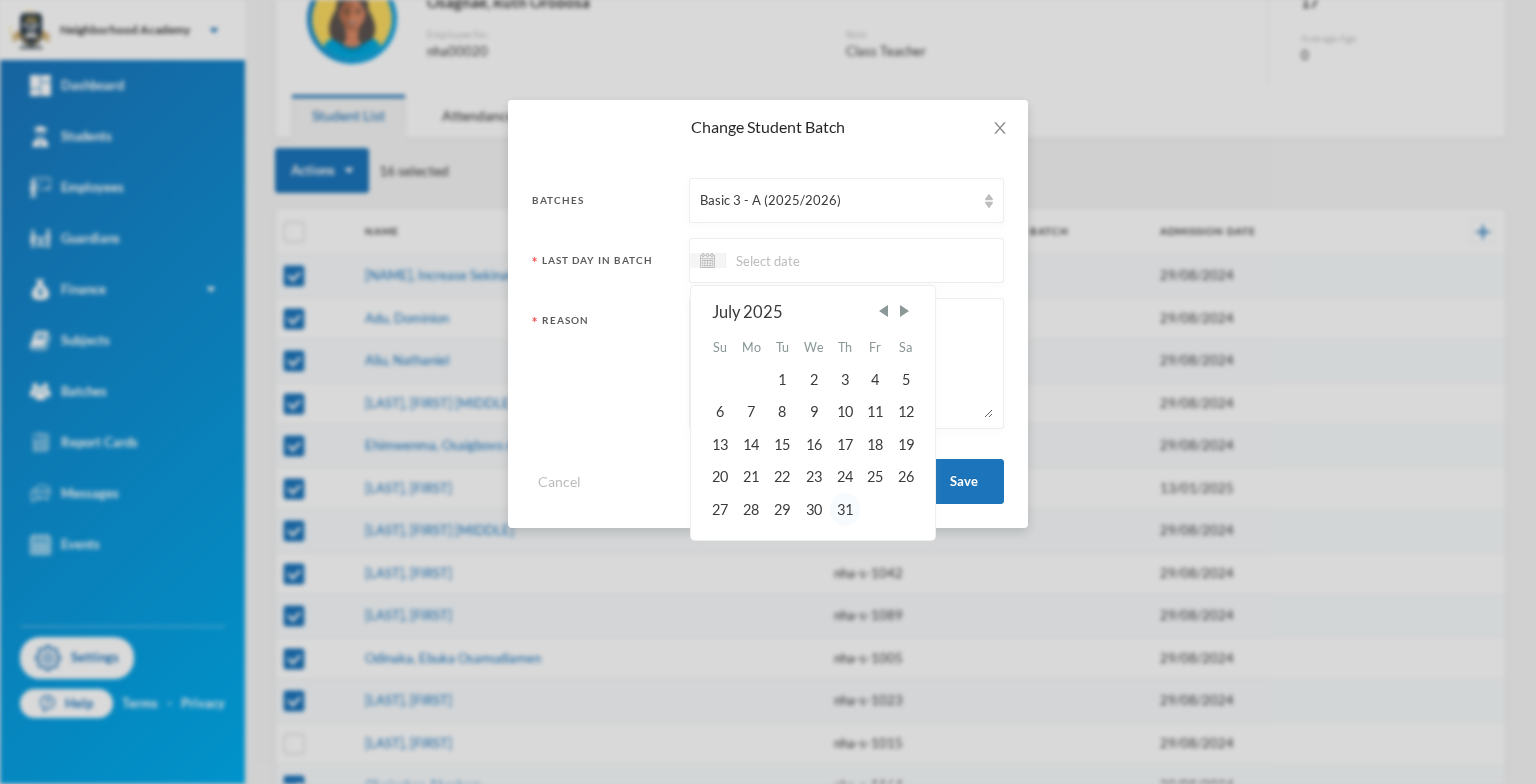 click on "31" at bounding box center [845, 509] 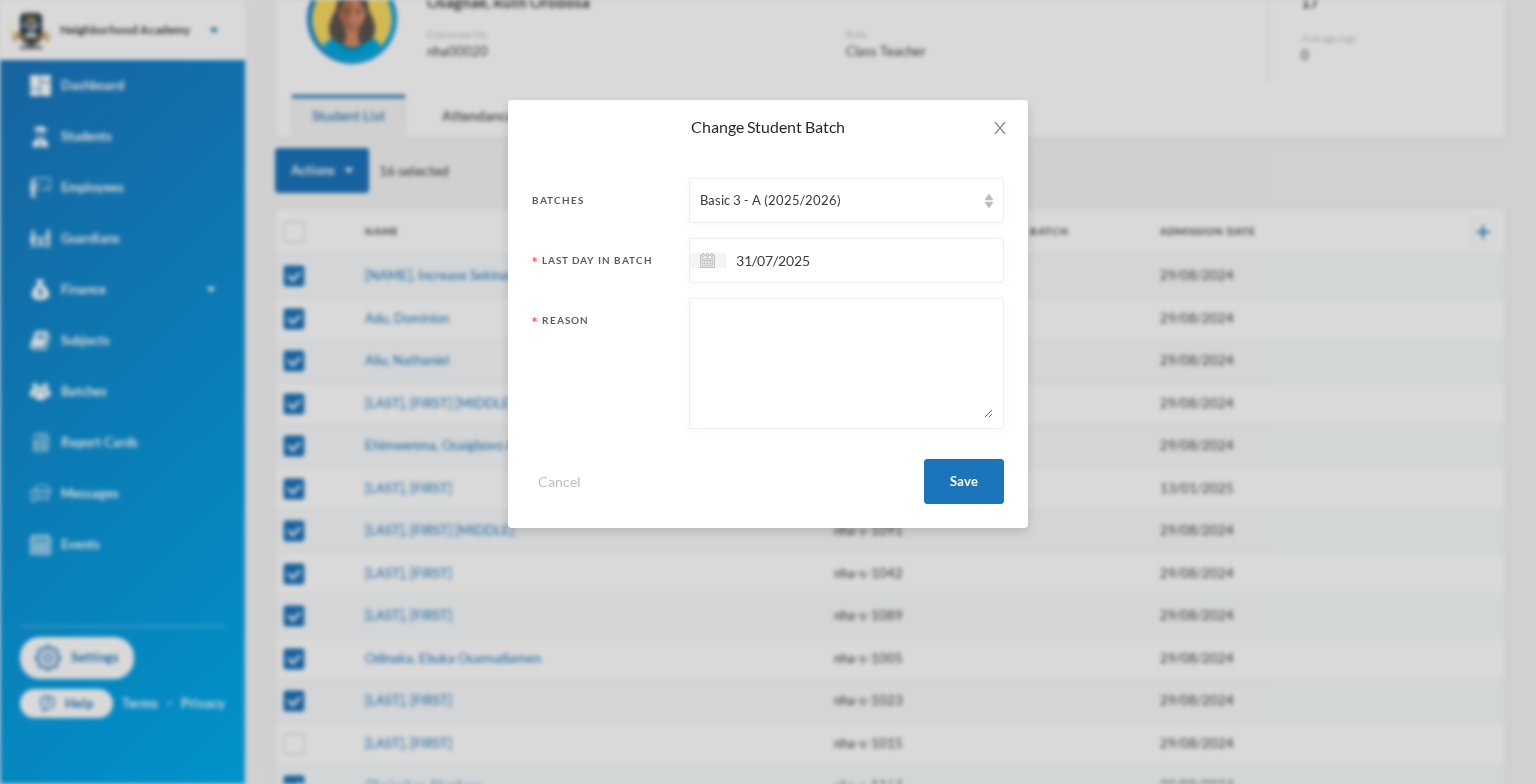 click at bounding box center (846, 363) 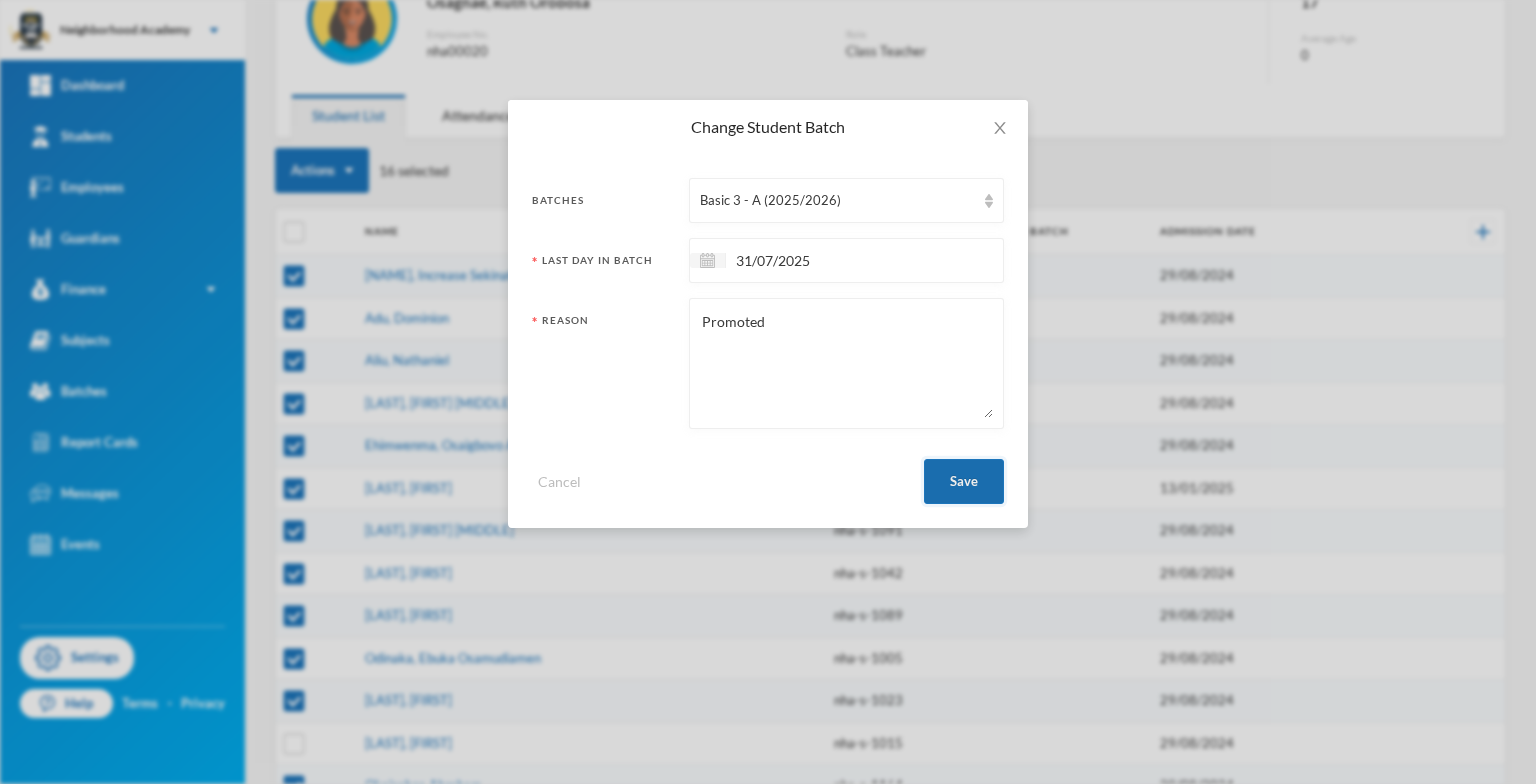 click on "Save" at bounding box center (964, 481) 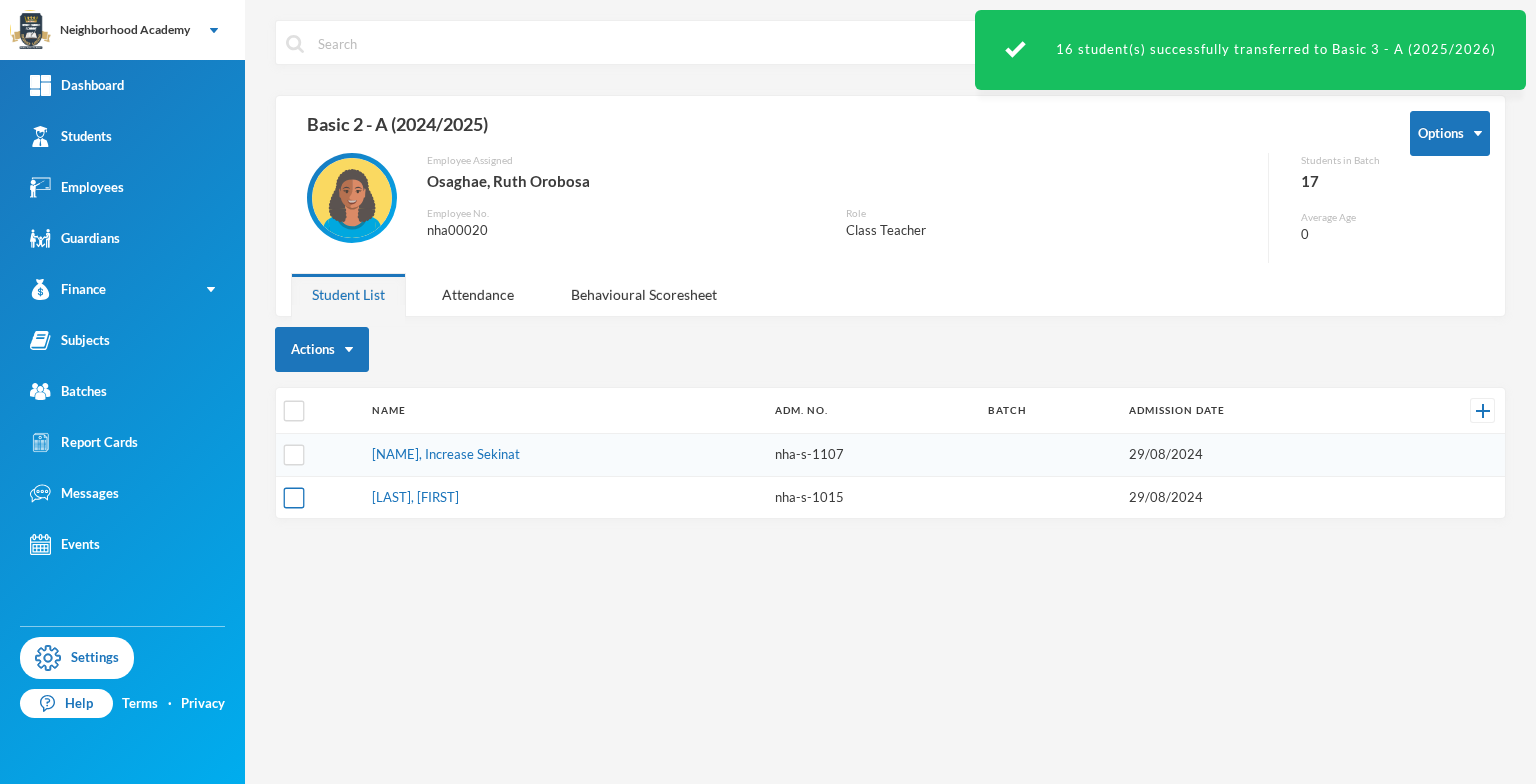 click at bounding box center [294, 497] 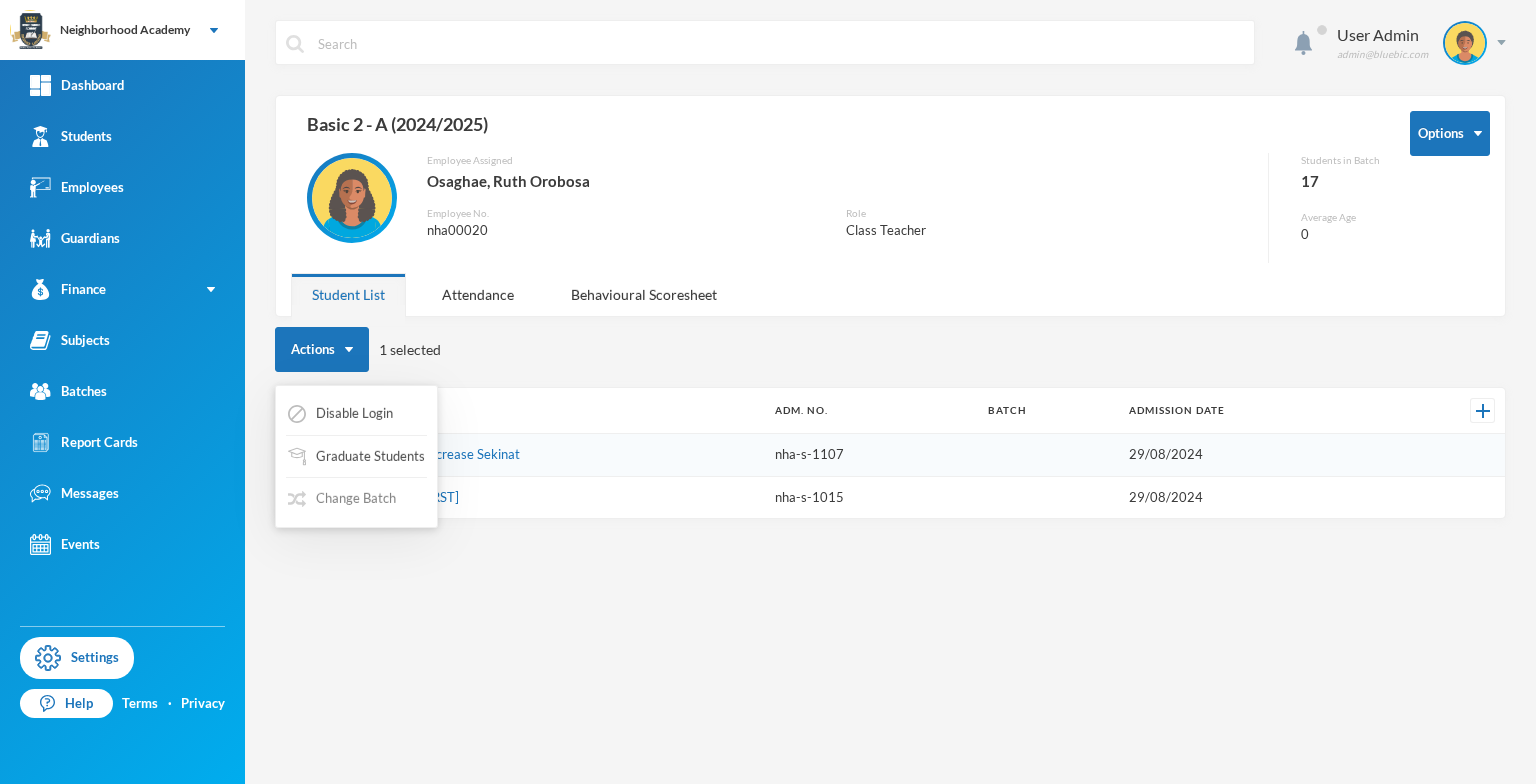 click on "Change Batch" at bounding box center [342, 499] 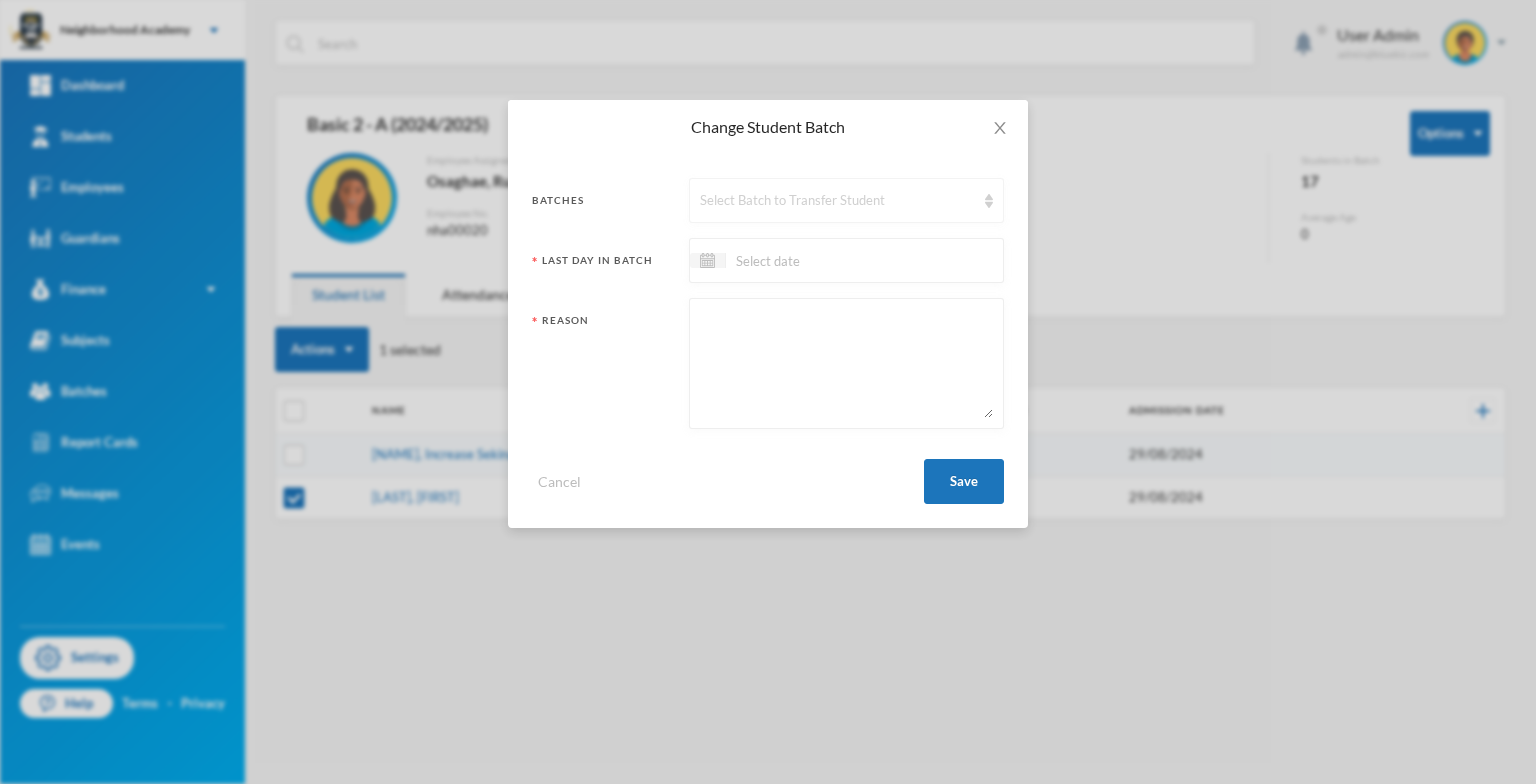 click on "Select Batch to Transfer Student" at bounding box center [846, 200] 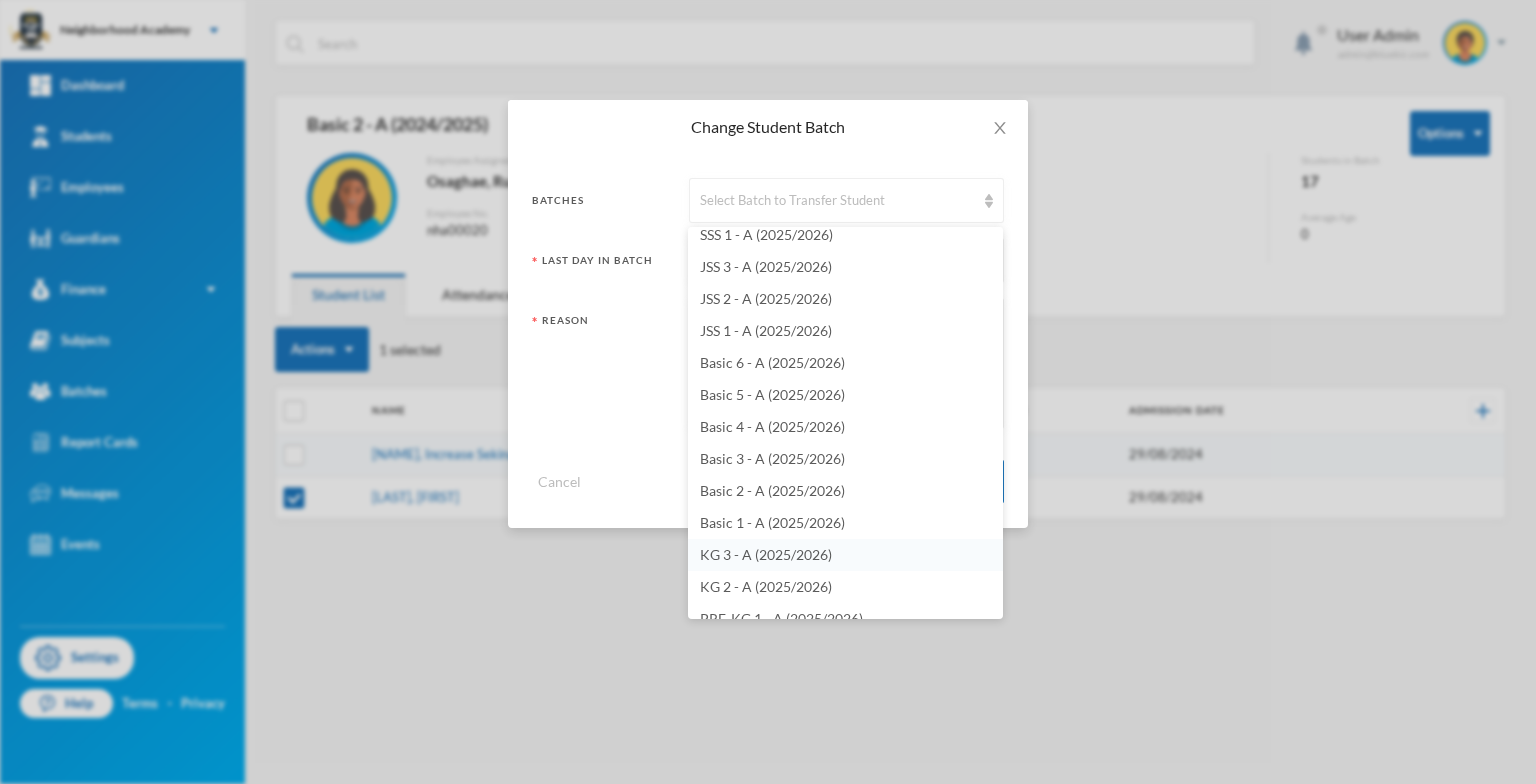 scroll, scrollTop: 576, scrollLeft: 0, axis: vertical 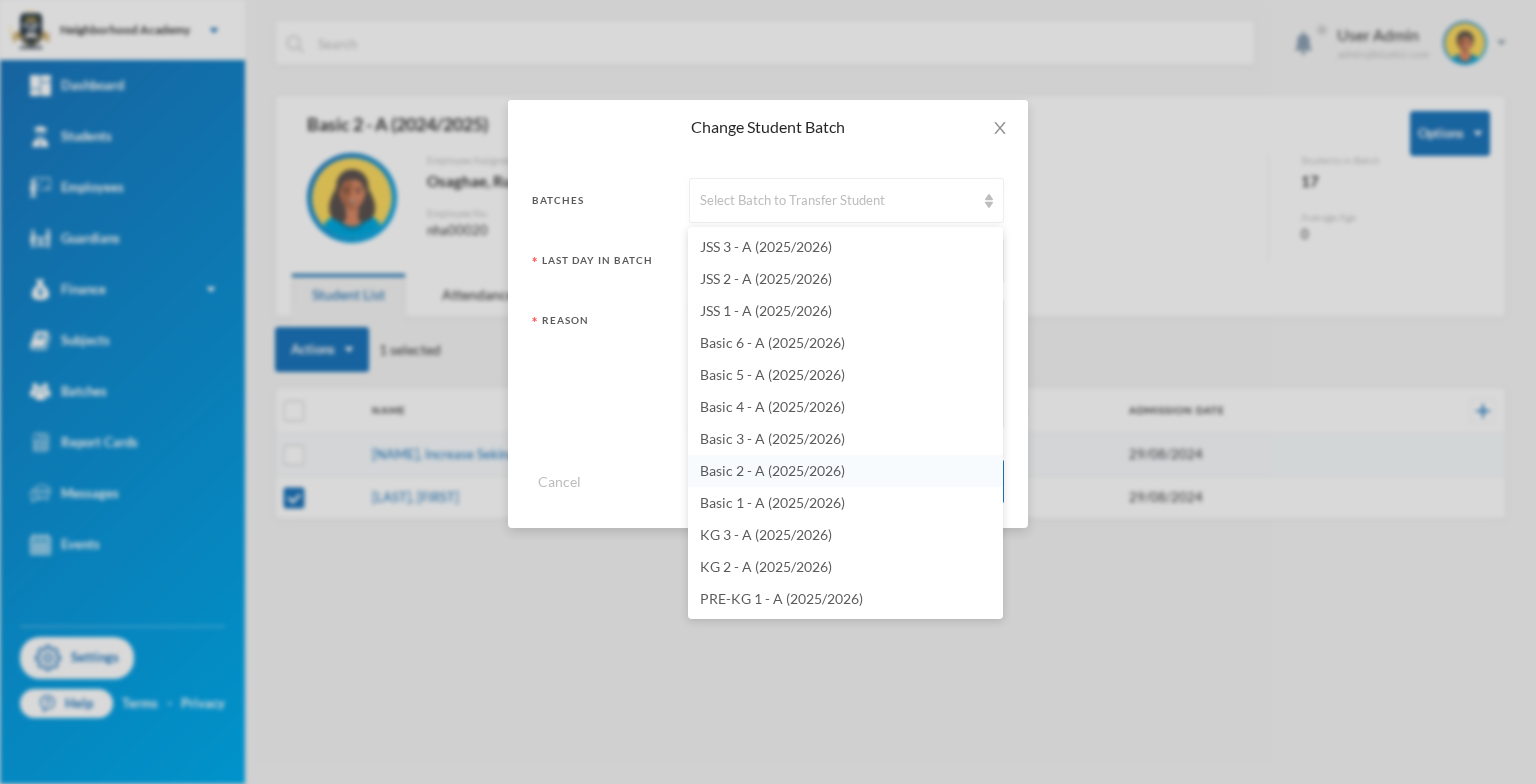 click on "Basic 2 - A (2025/2026)" at bounding box center [772, 470] 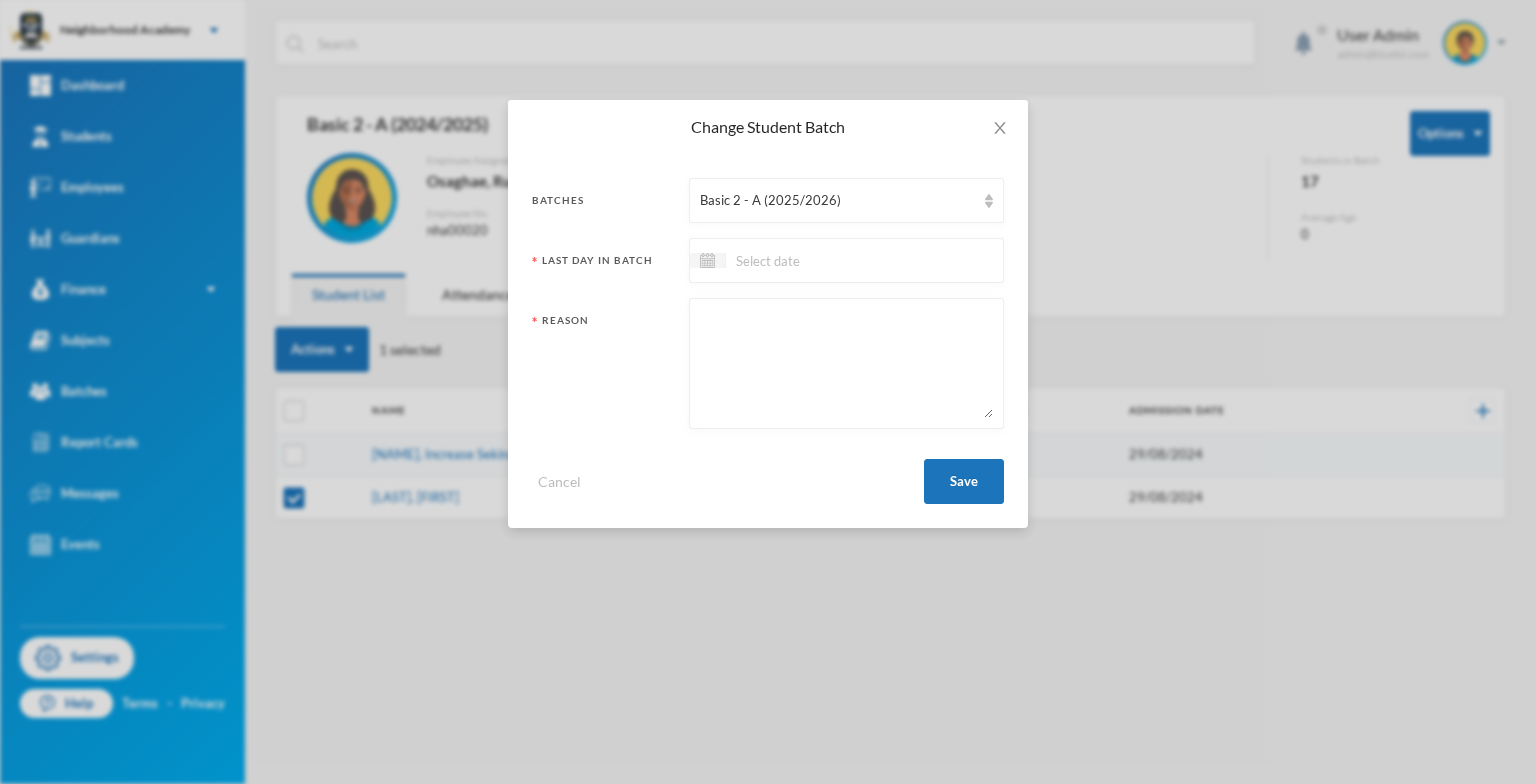 click at bounding box center (810, 260) 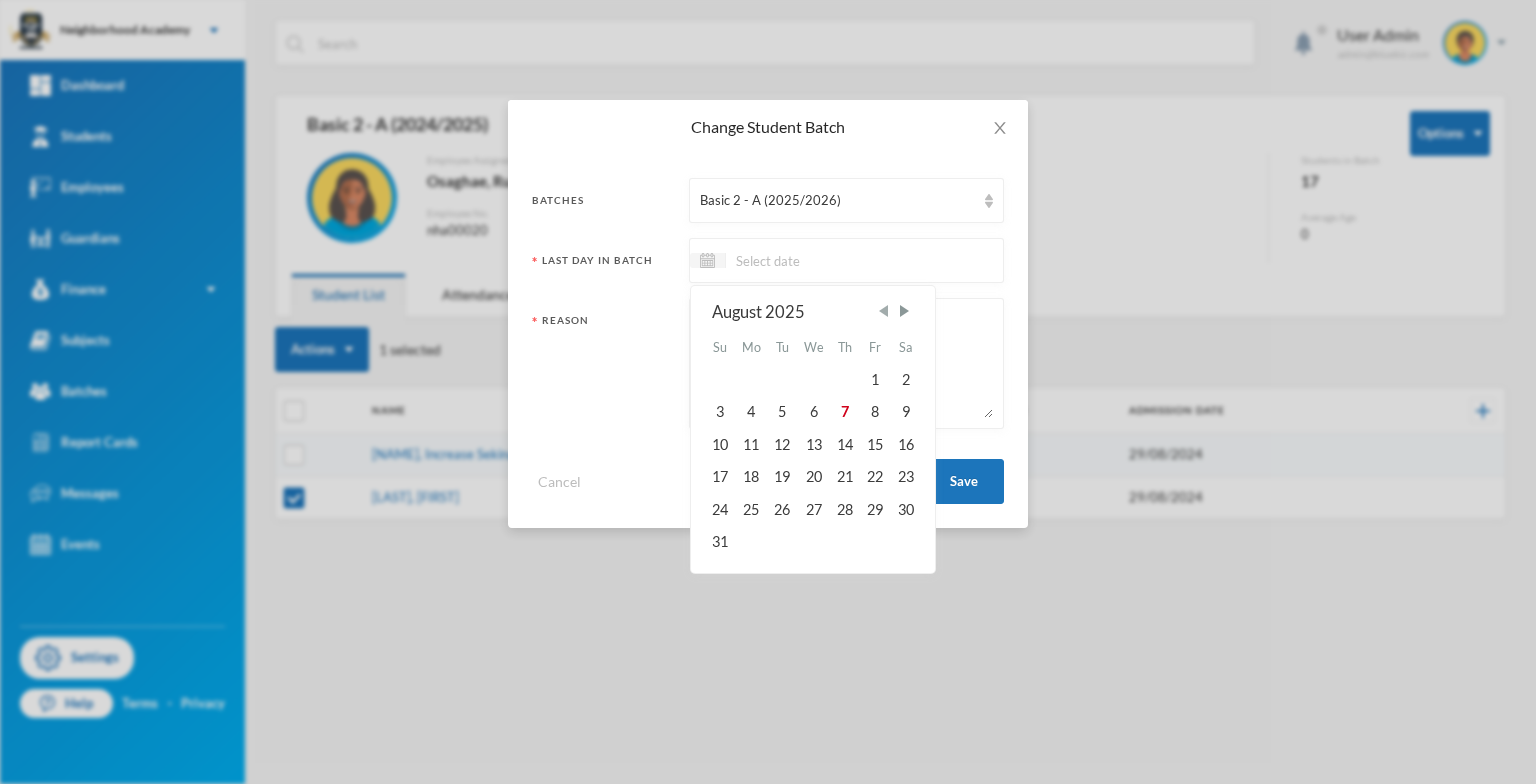 click at bounding box center (883, 311) 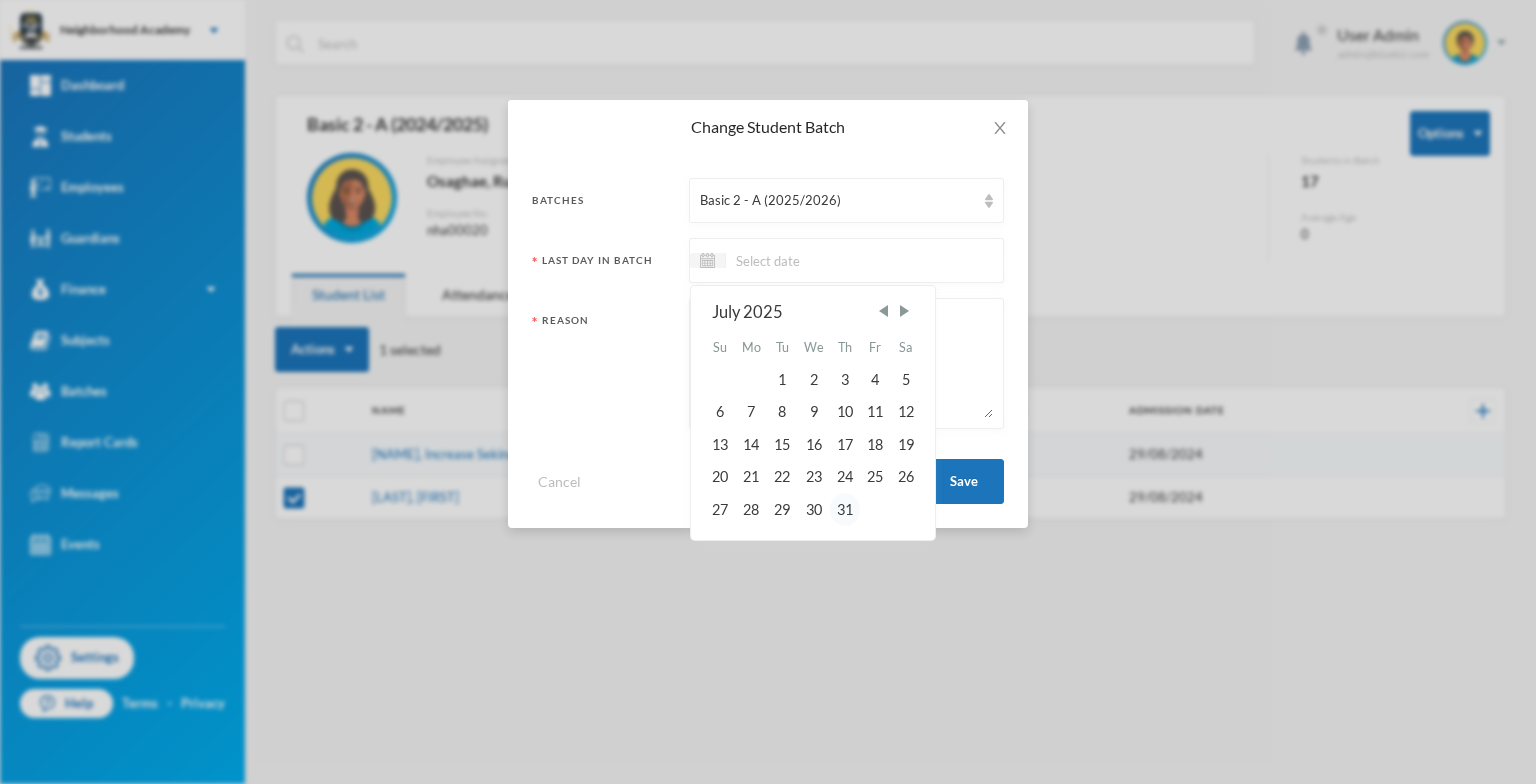 click on "31" at bounding box center [845, 509] 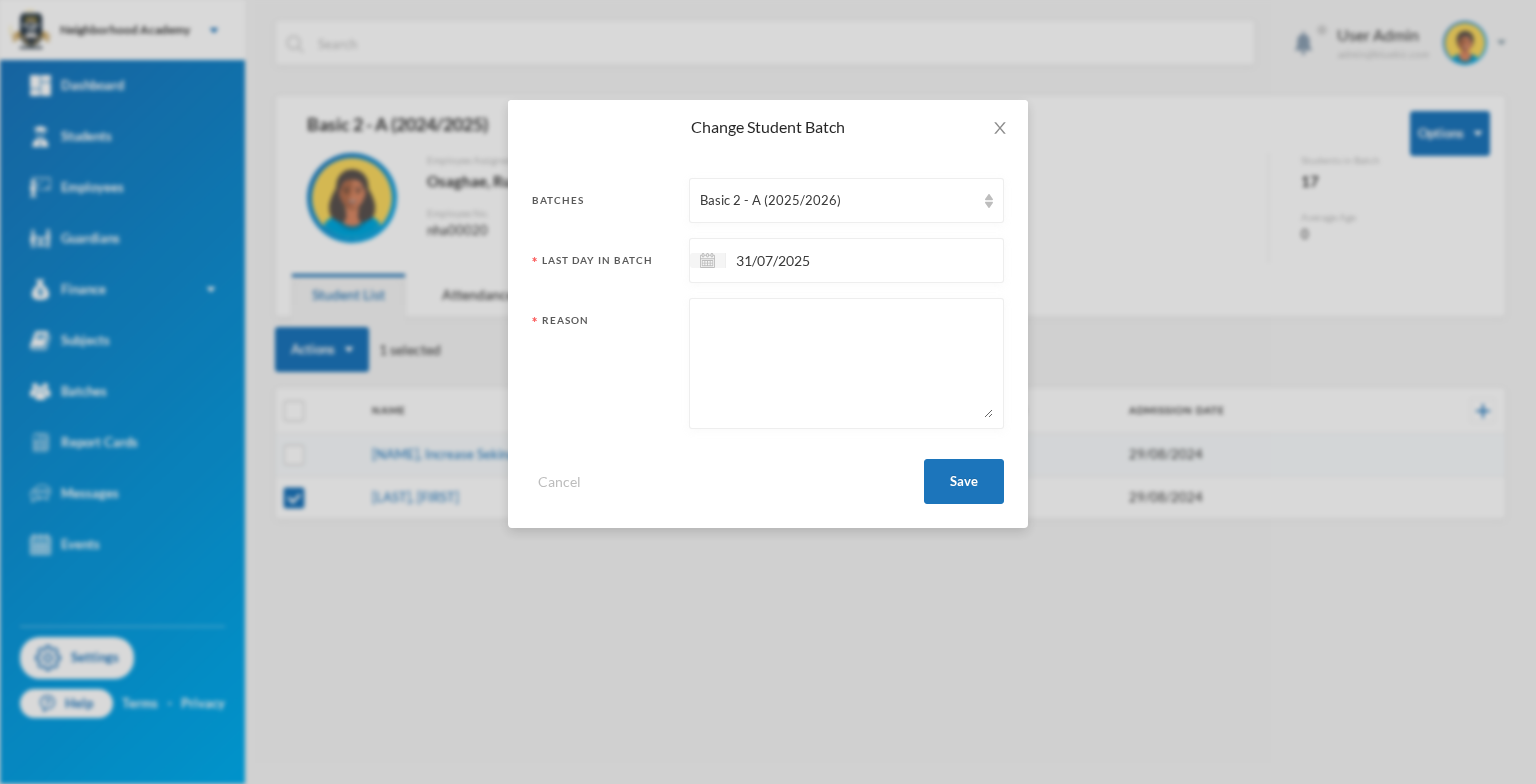 click at bounding box center (846, 363) 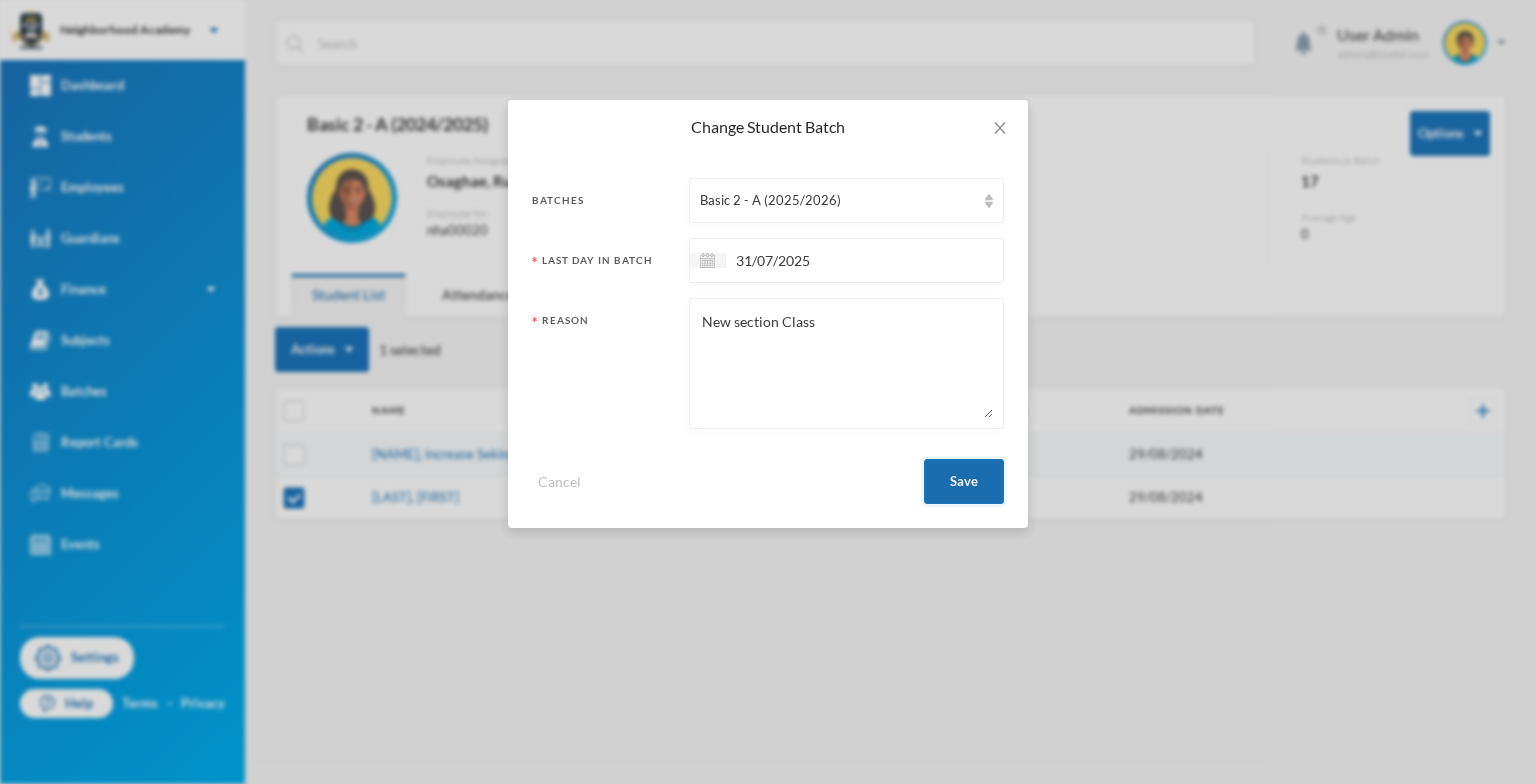 click on "Save" at bounding box center (964, 481) 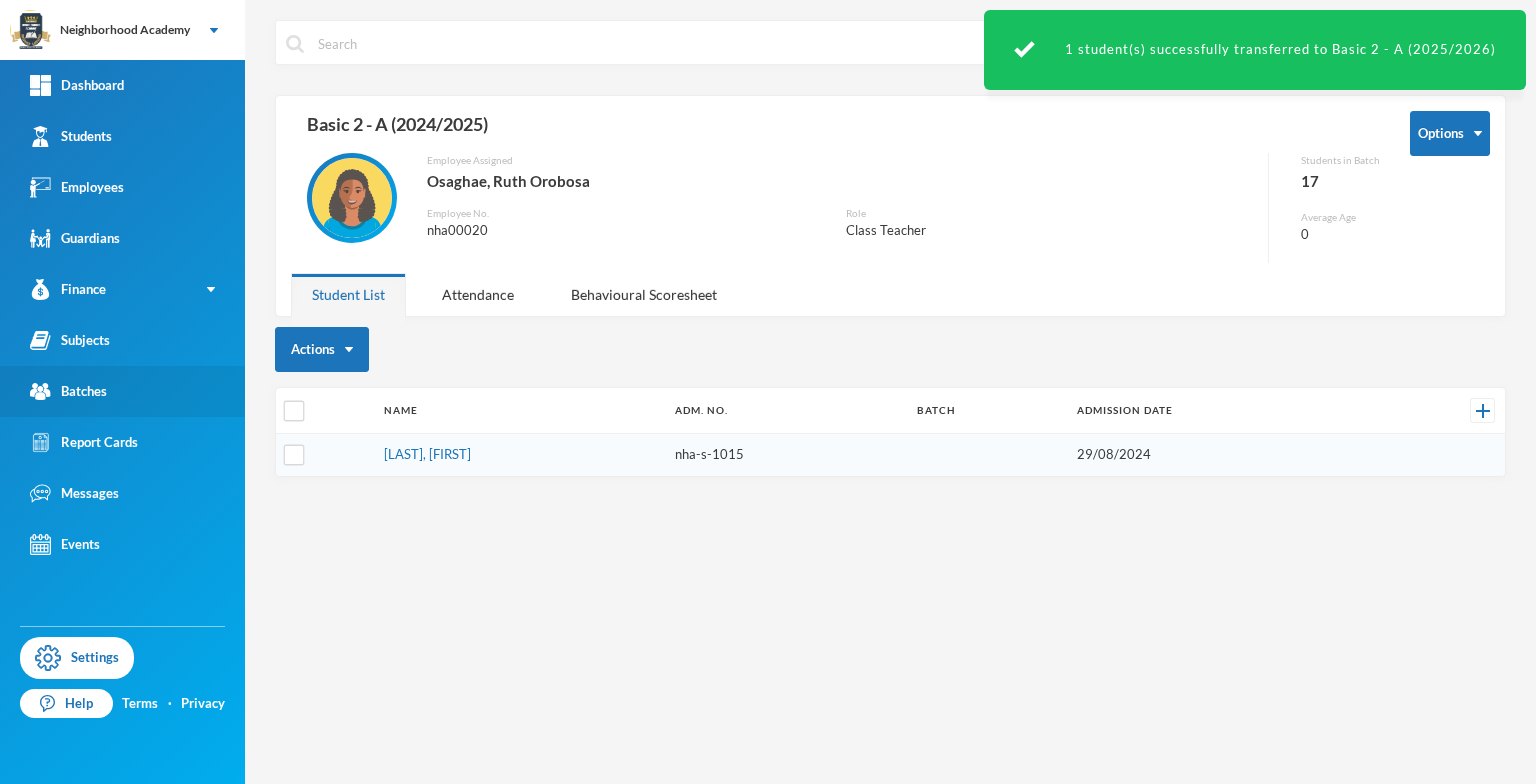 click on "Batches" at bounding box center [68, 391] 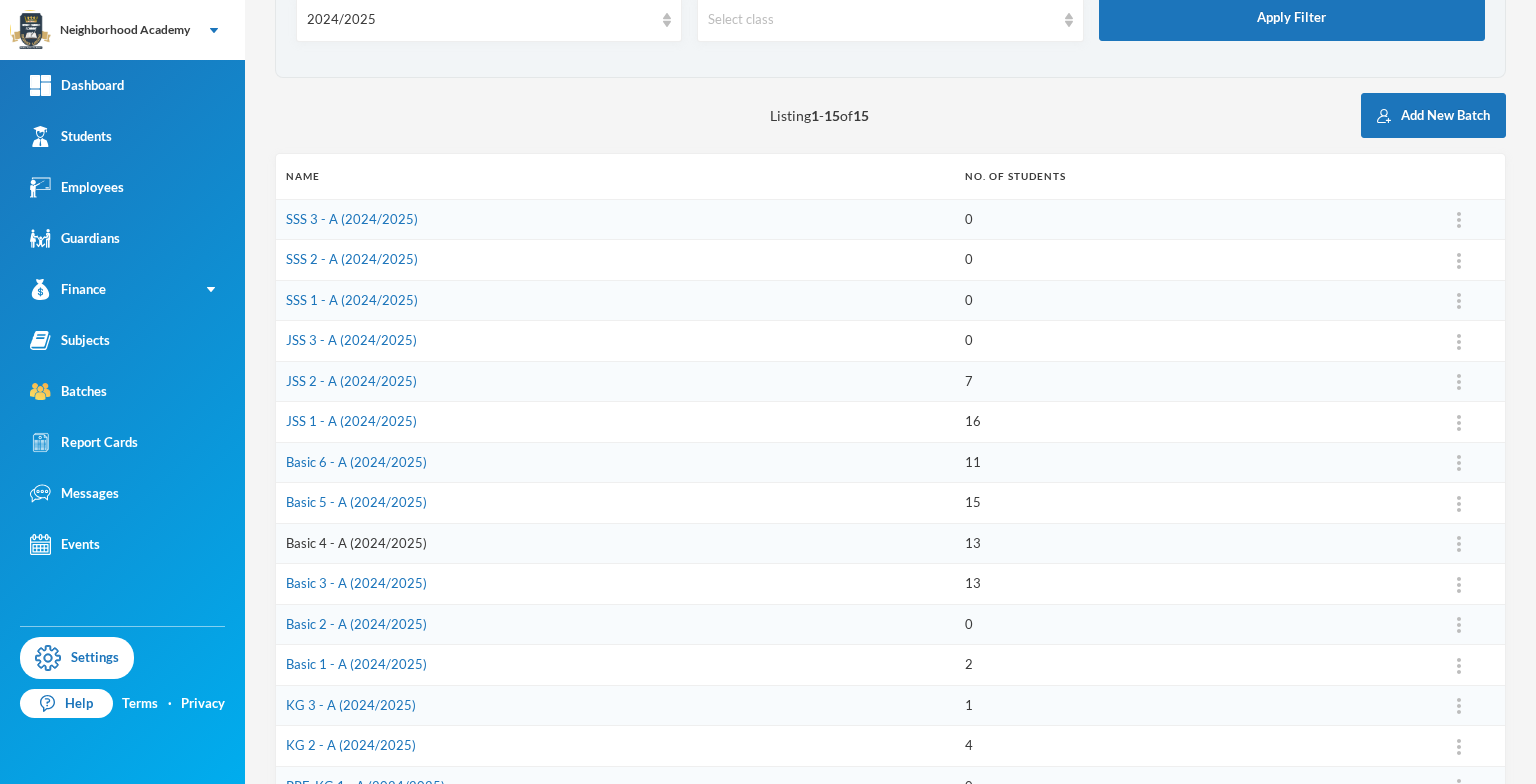 scroll, scrollTop: 200, scrollLeft: 0, axis: vertical 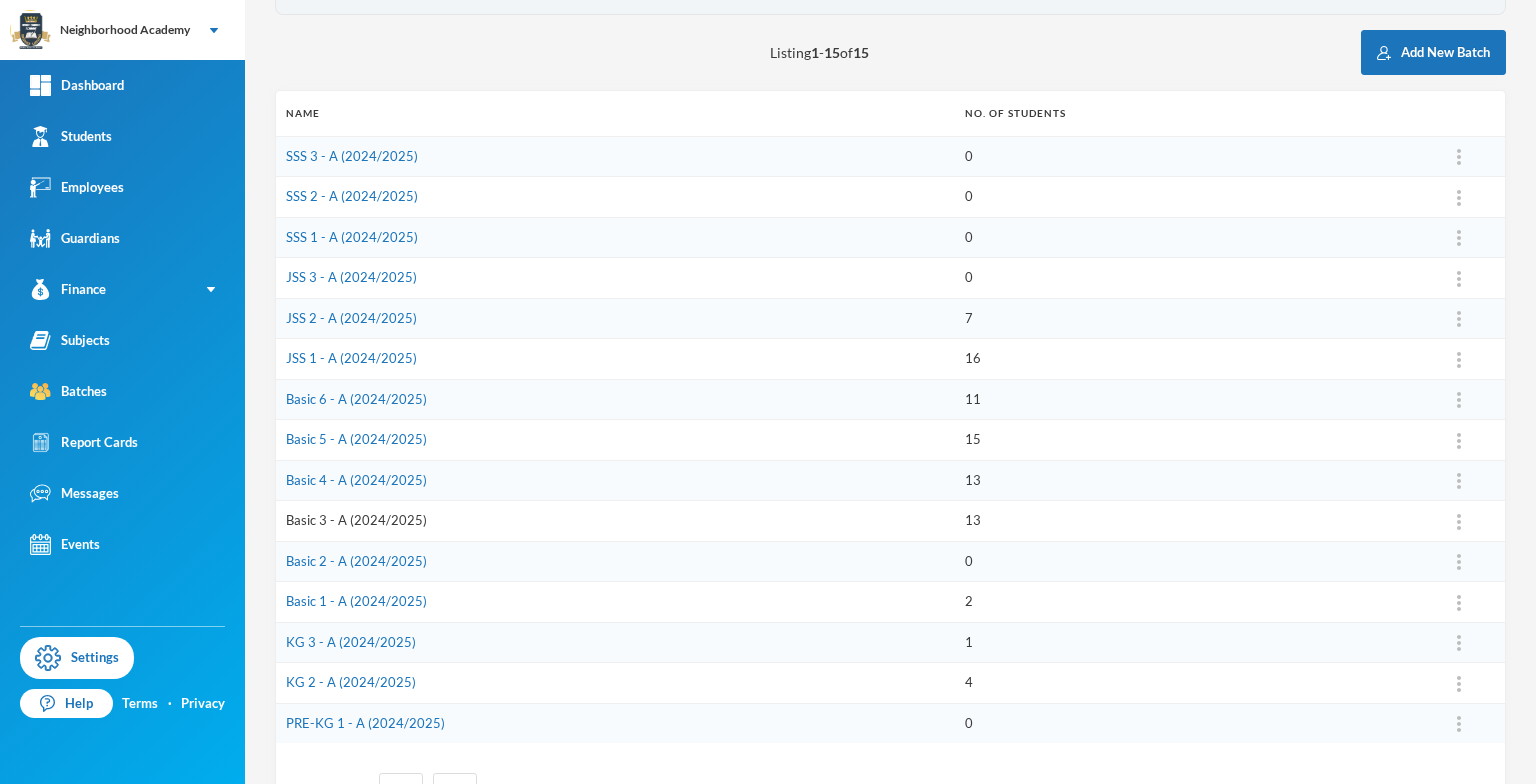 click on "Basic 3 - A (2024/2025)" at bounding box center [356, 520] 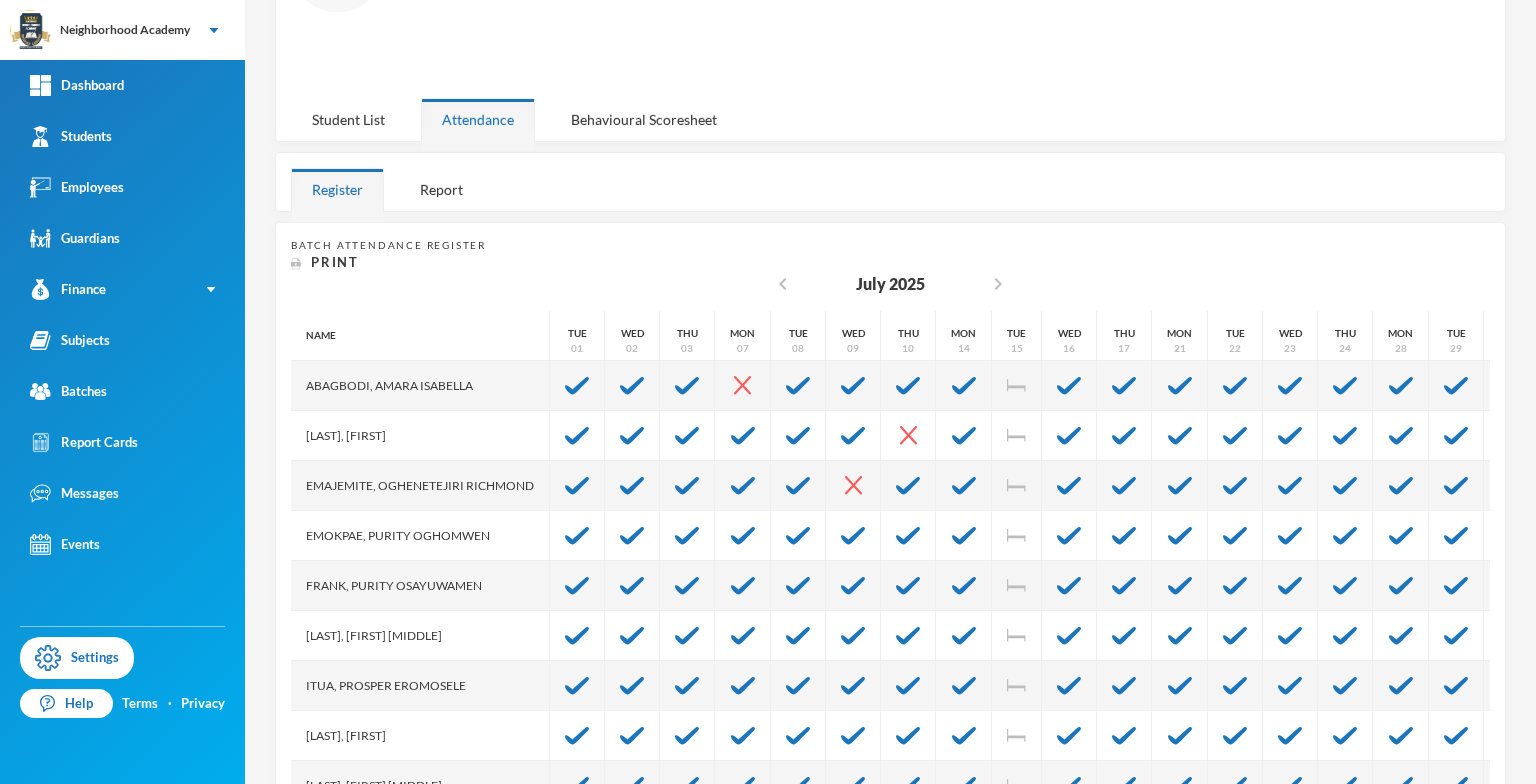 scroll, scrollTop: 200, scrollLeft: 0, axis: vertical 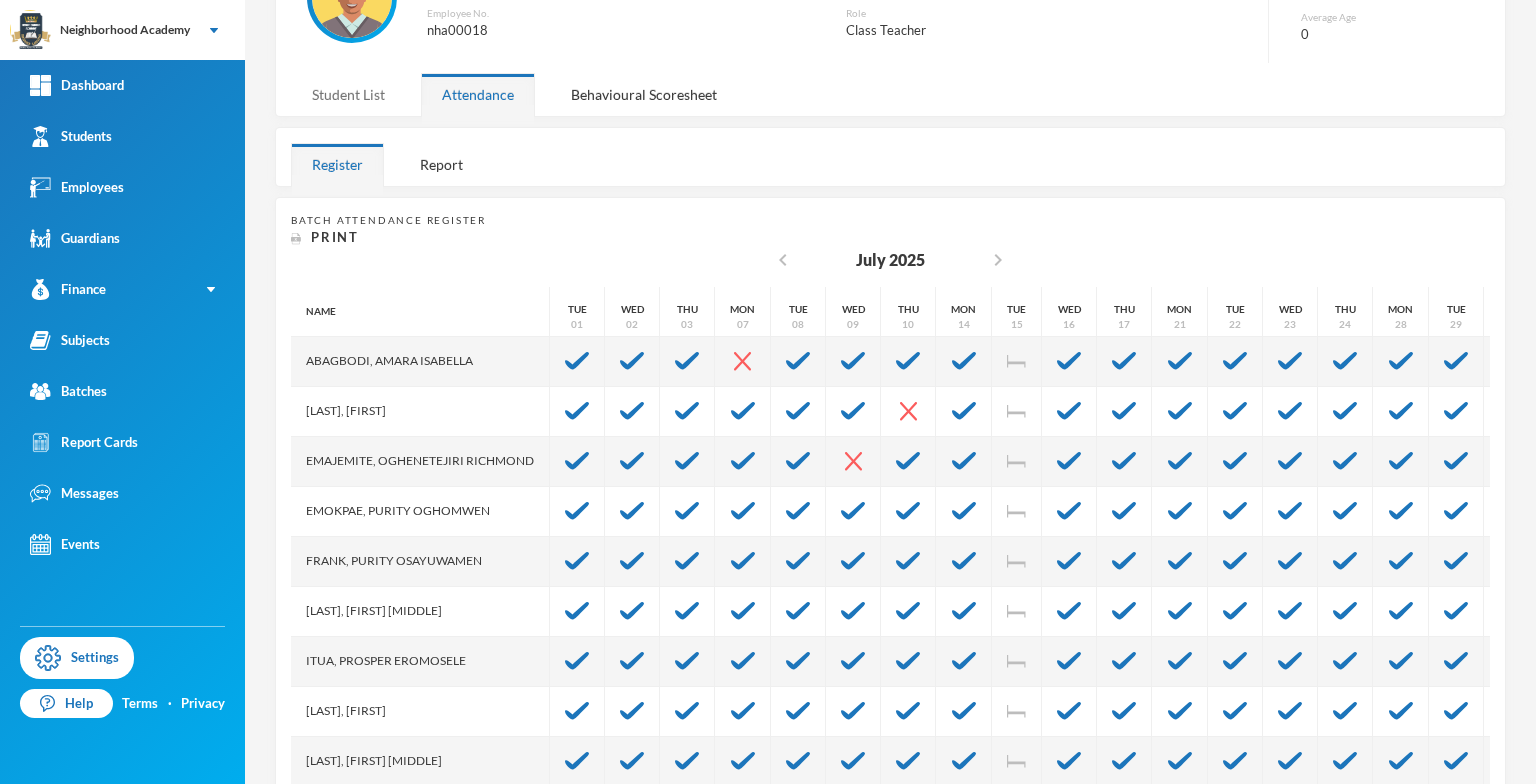 click on "Student List" at bounding box center [348, 94] 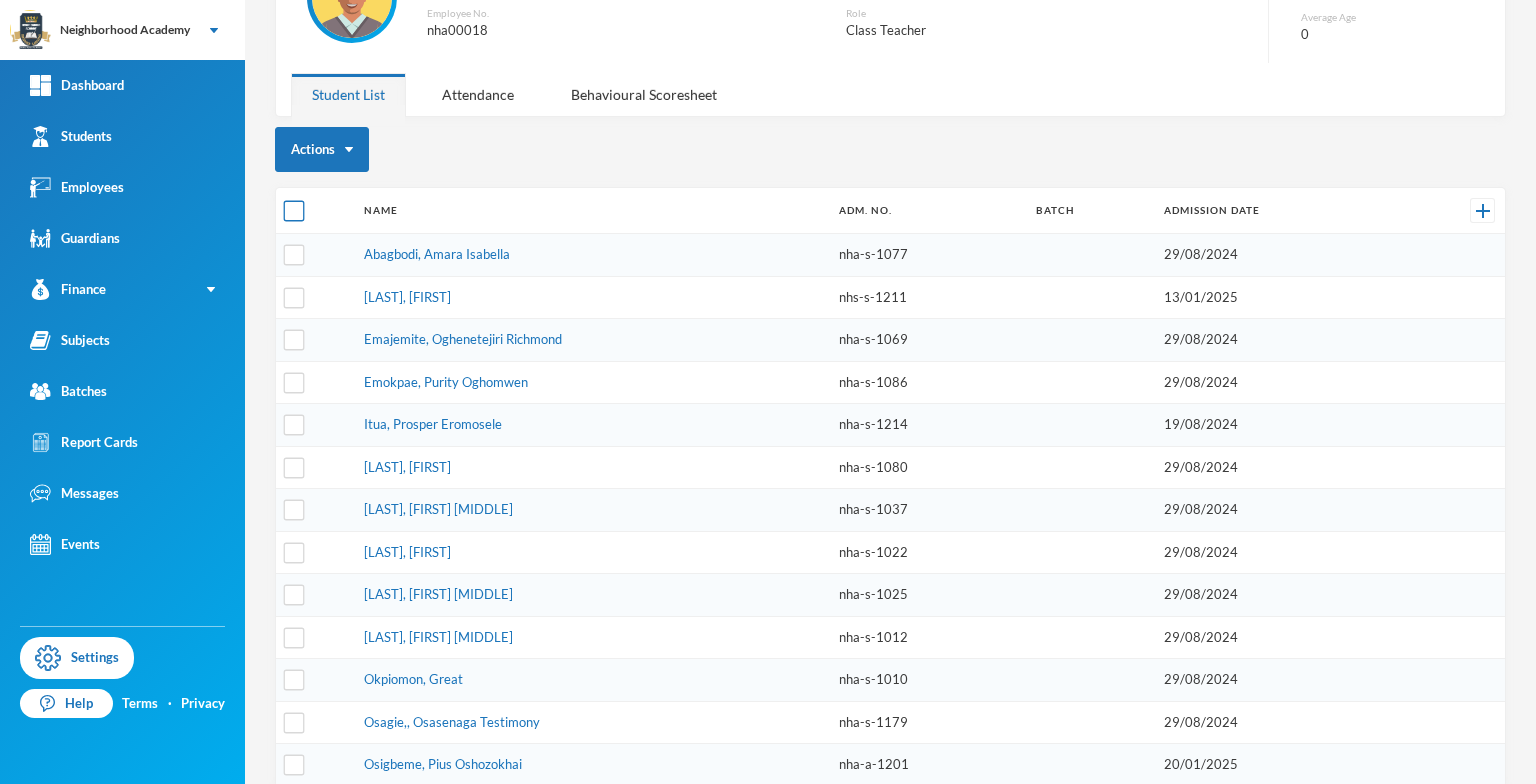 click at bounding box center [294, 211] 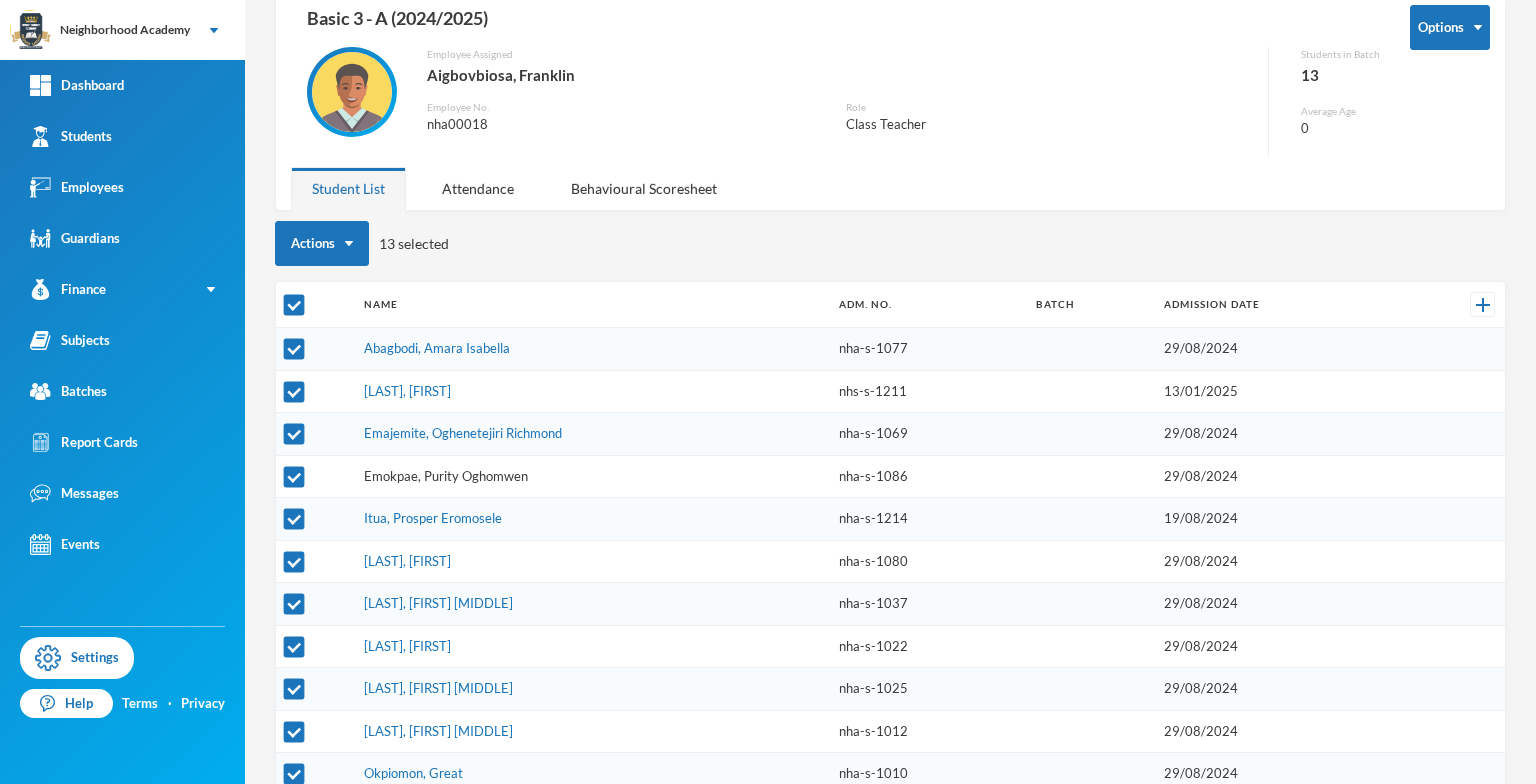 scroll, scrollTop: 12, scrollLeft: 0, axis: vertical 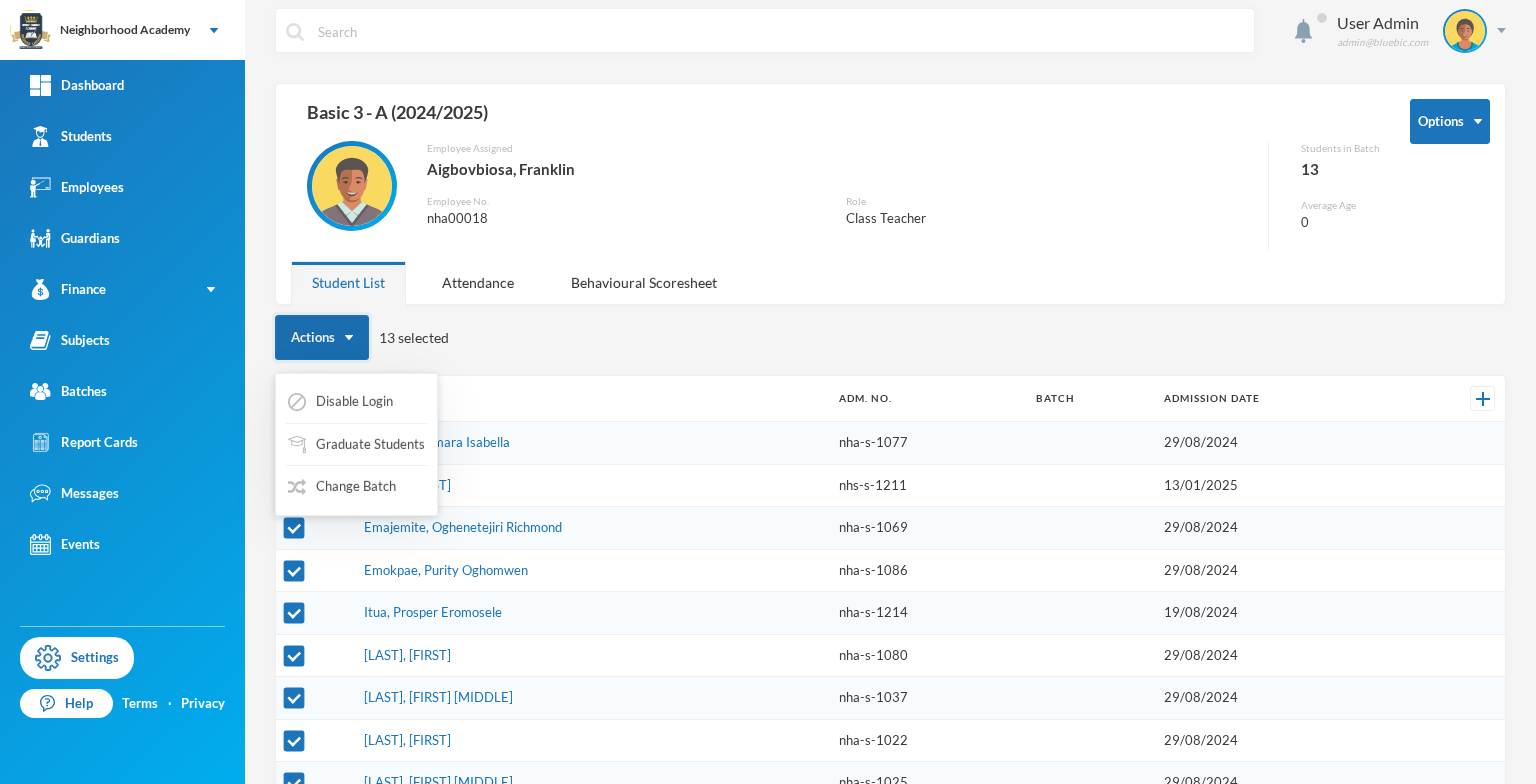 click at bounding box center (349, 337) 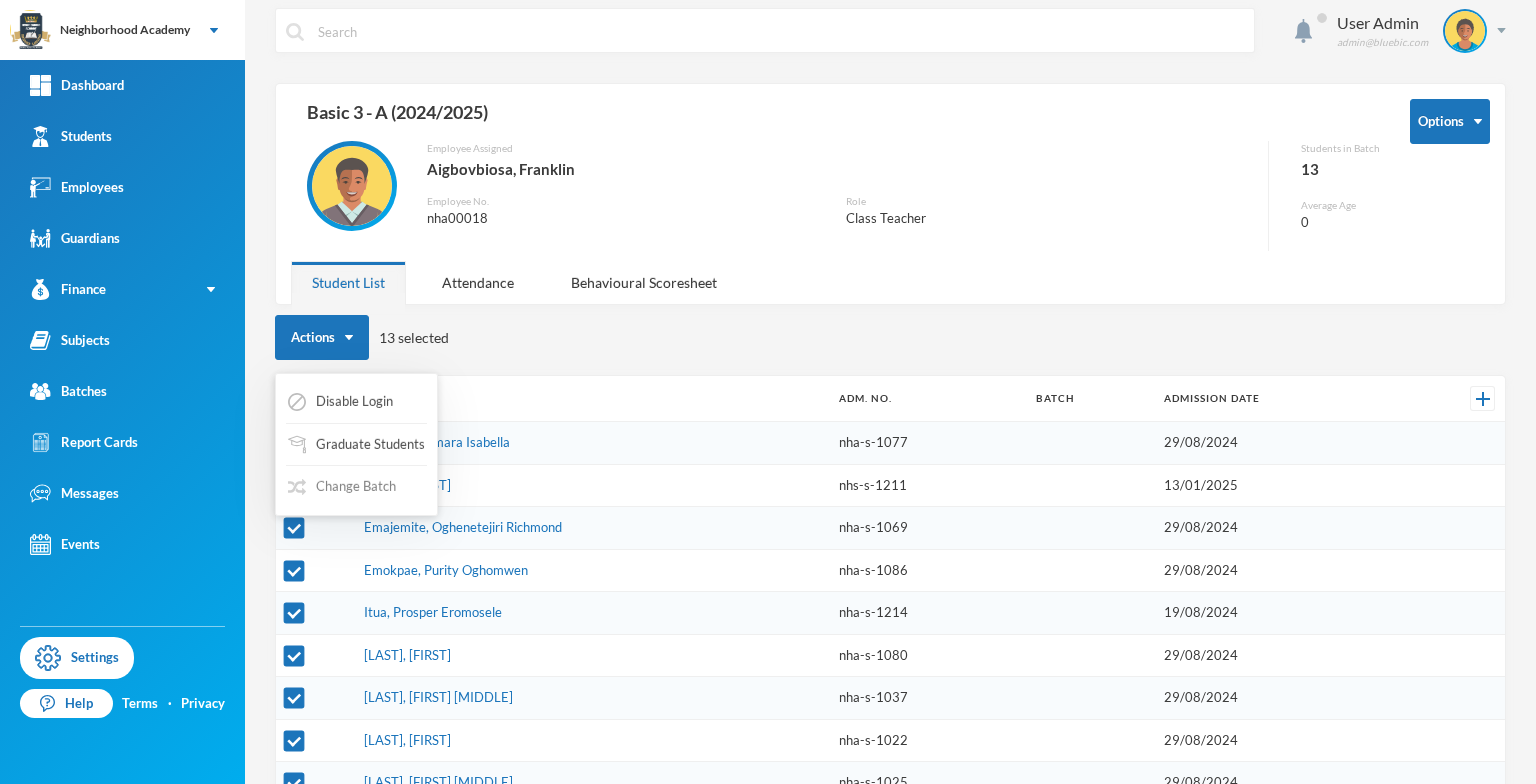 click on "Change Batch" at bounding box center [342, 487] 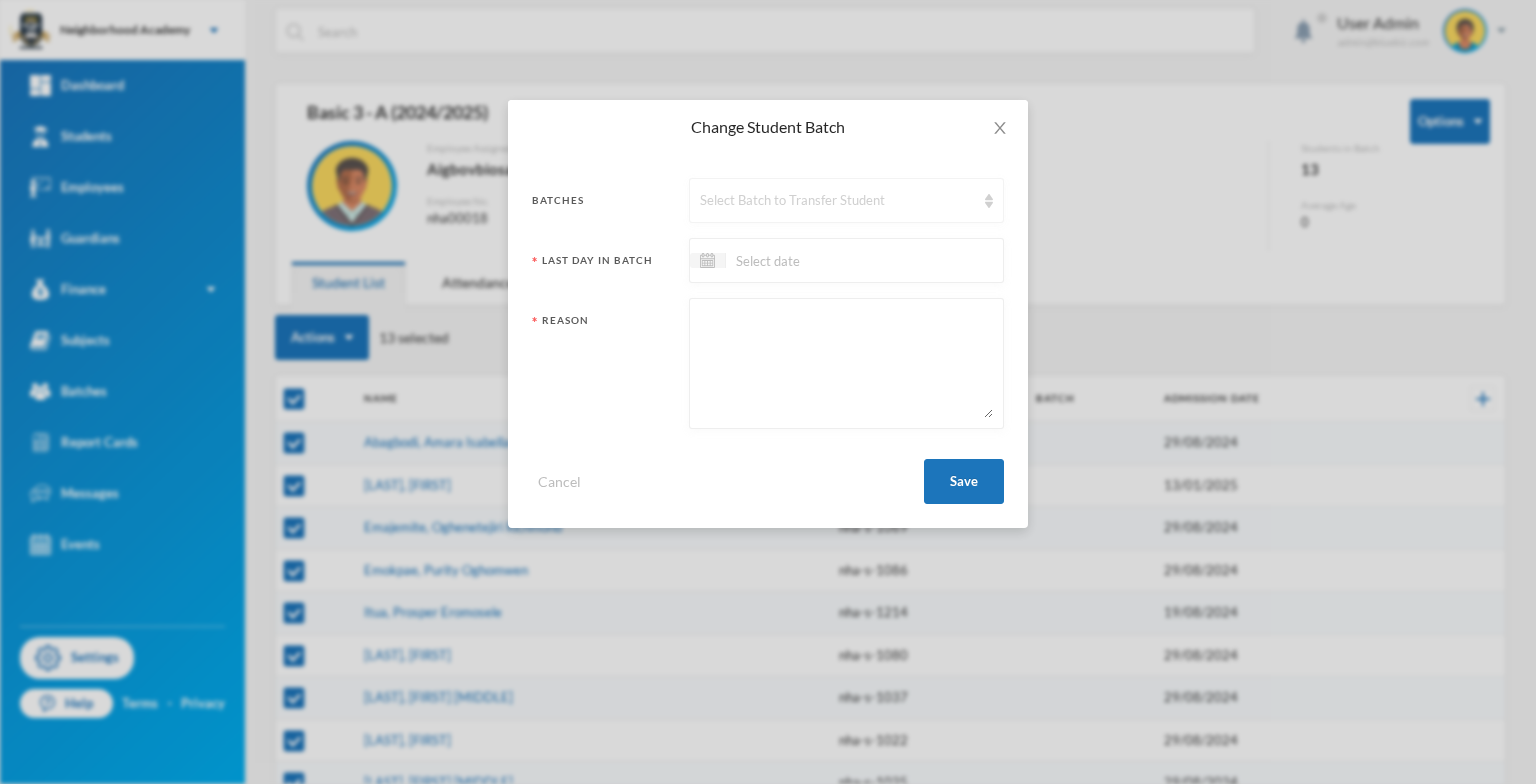click at bounding box center (989, 201) 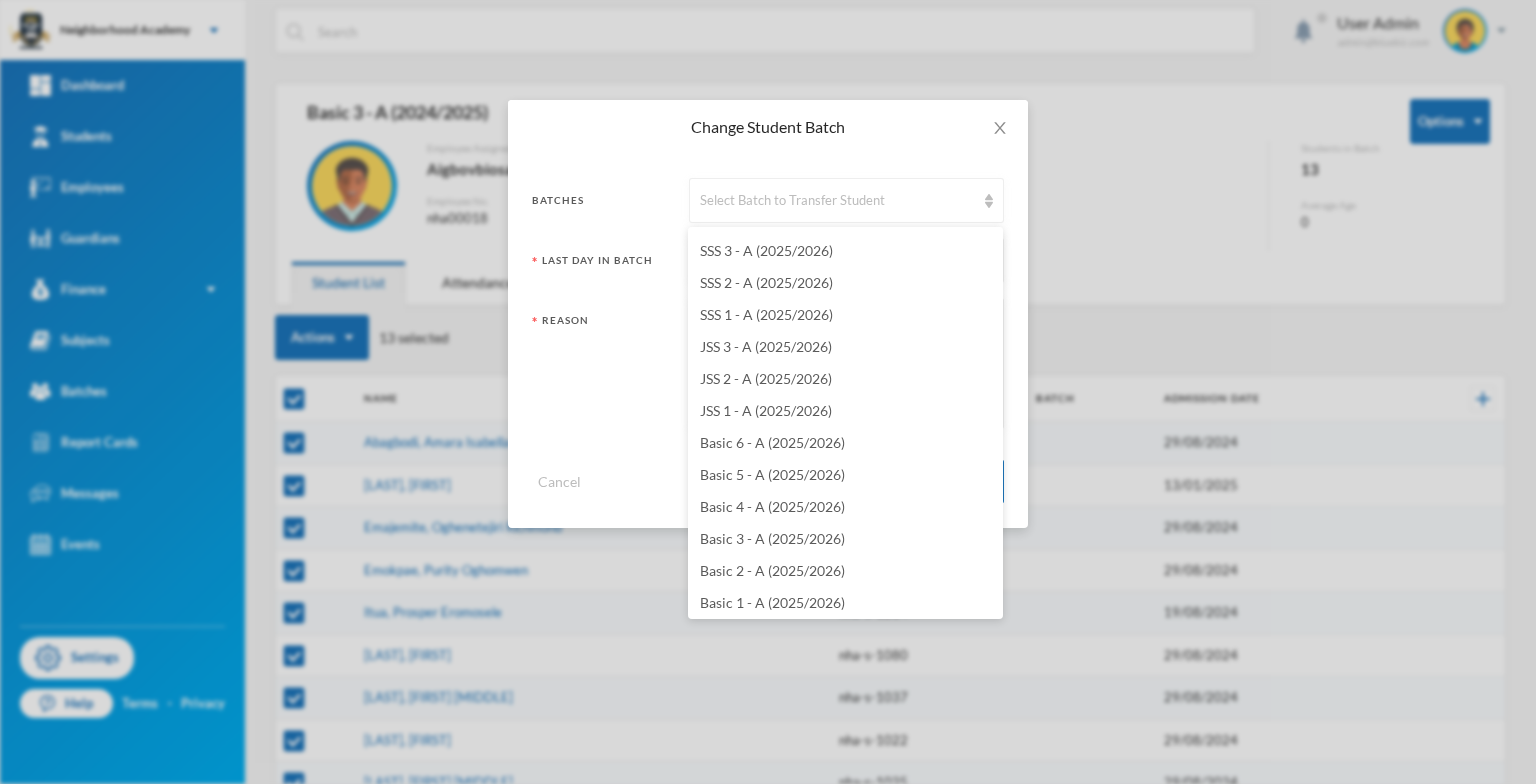 scroll, scrollTop: 576, scrollLeft: 0, axis: vertical 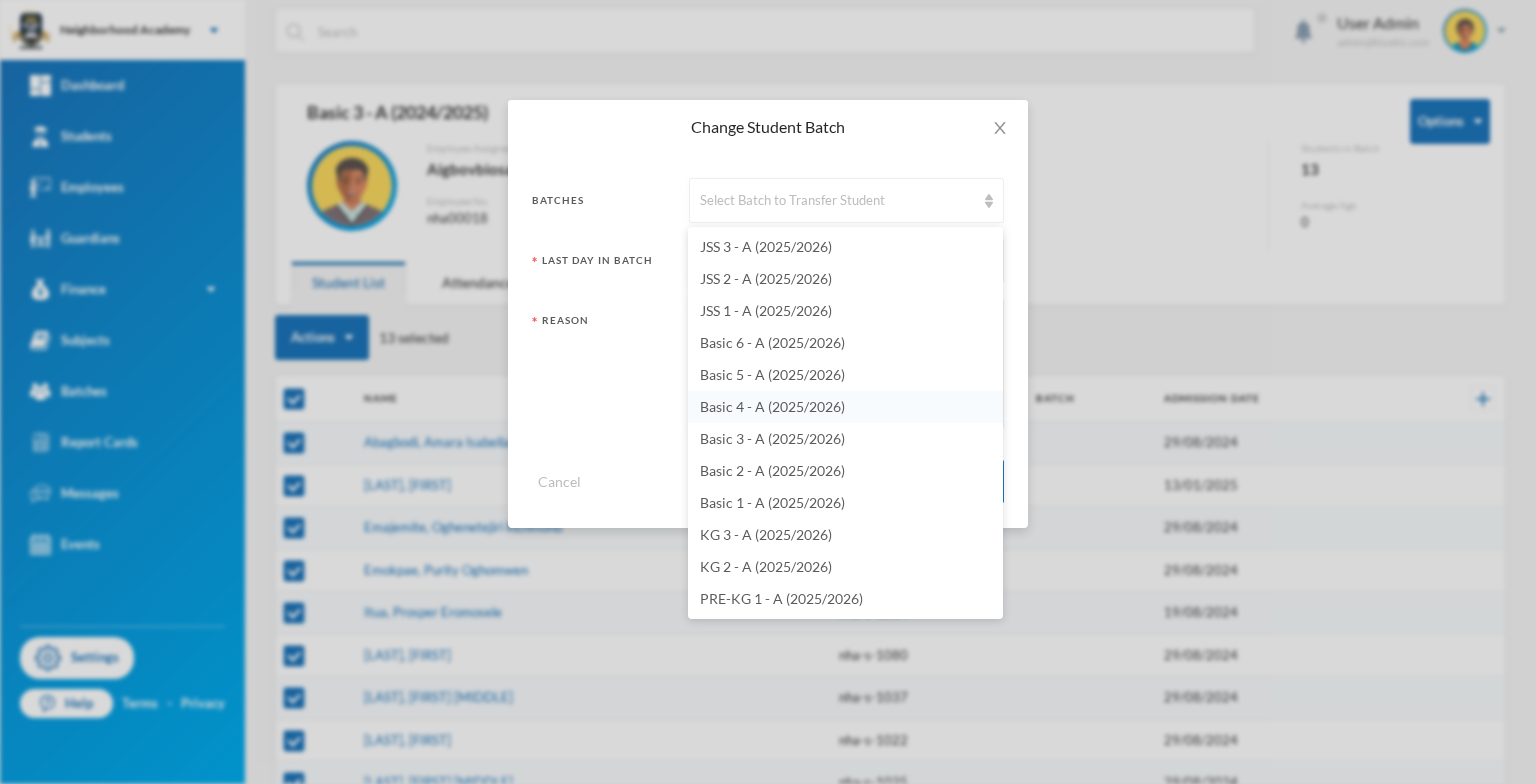 click on "Basic 4 - A (2025/2026)" at bounding box center [772, 406] 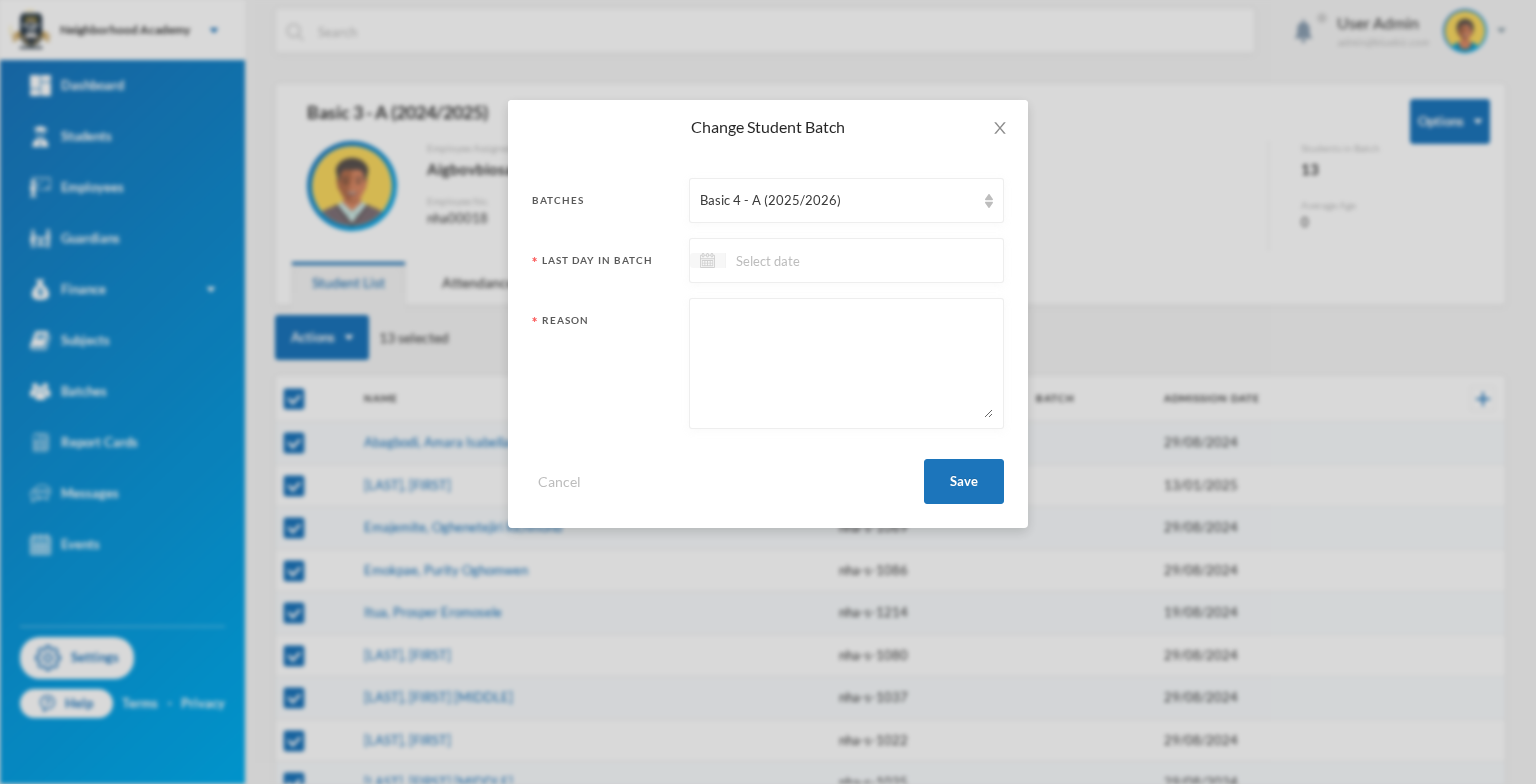 click at bounding box center (707, 260) 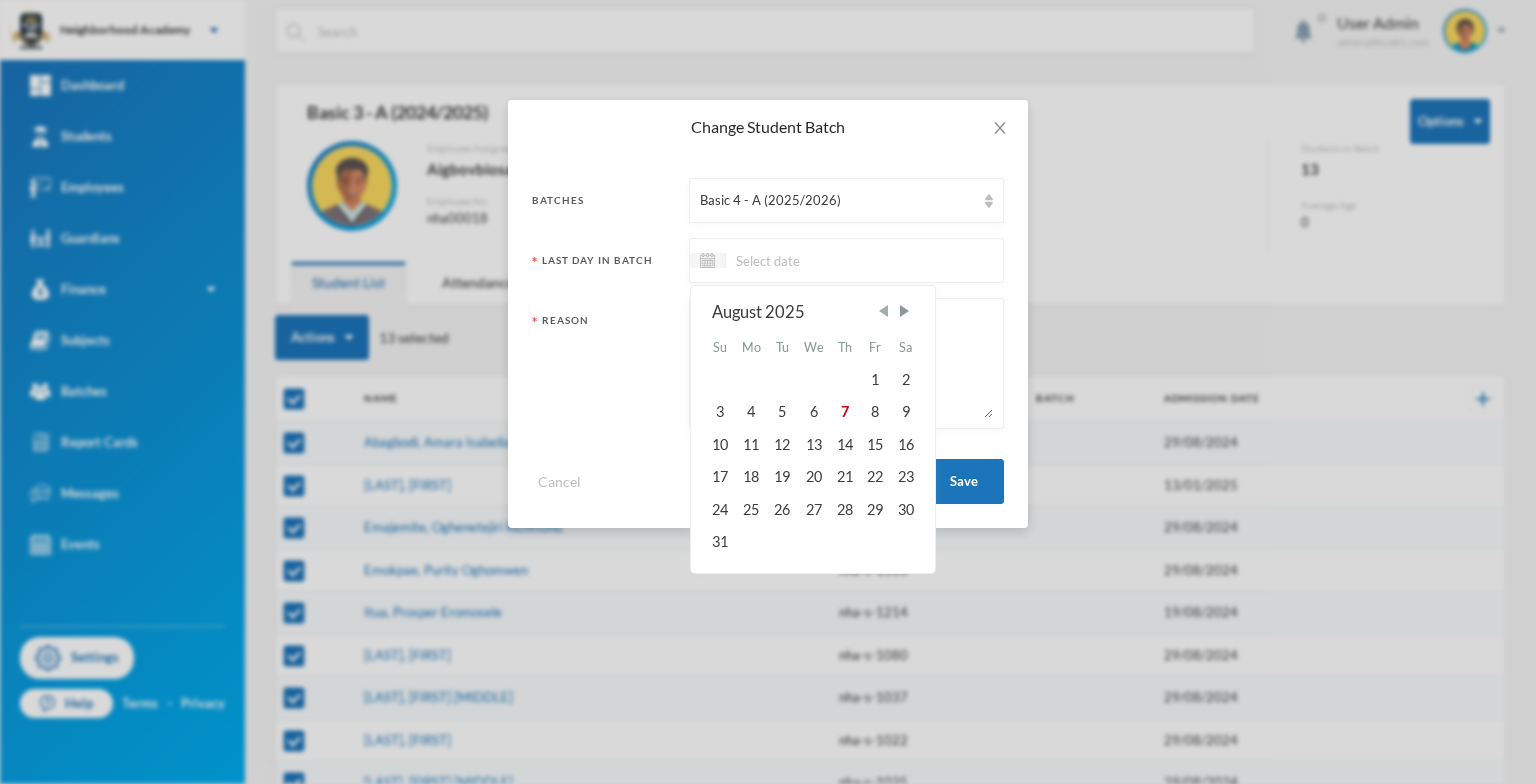 click at bounding box center (883, 311) 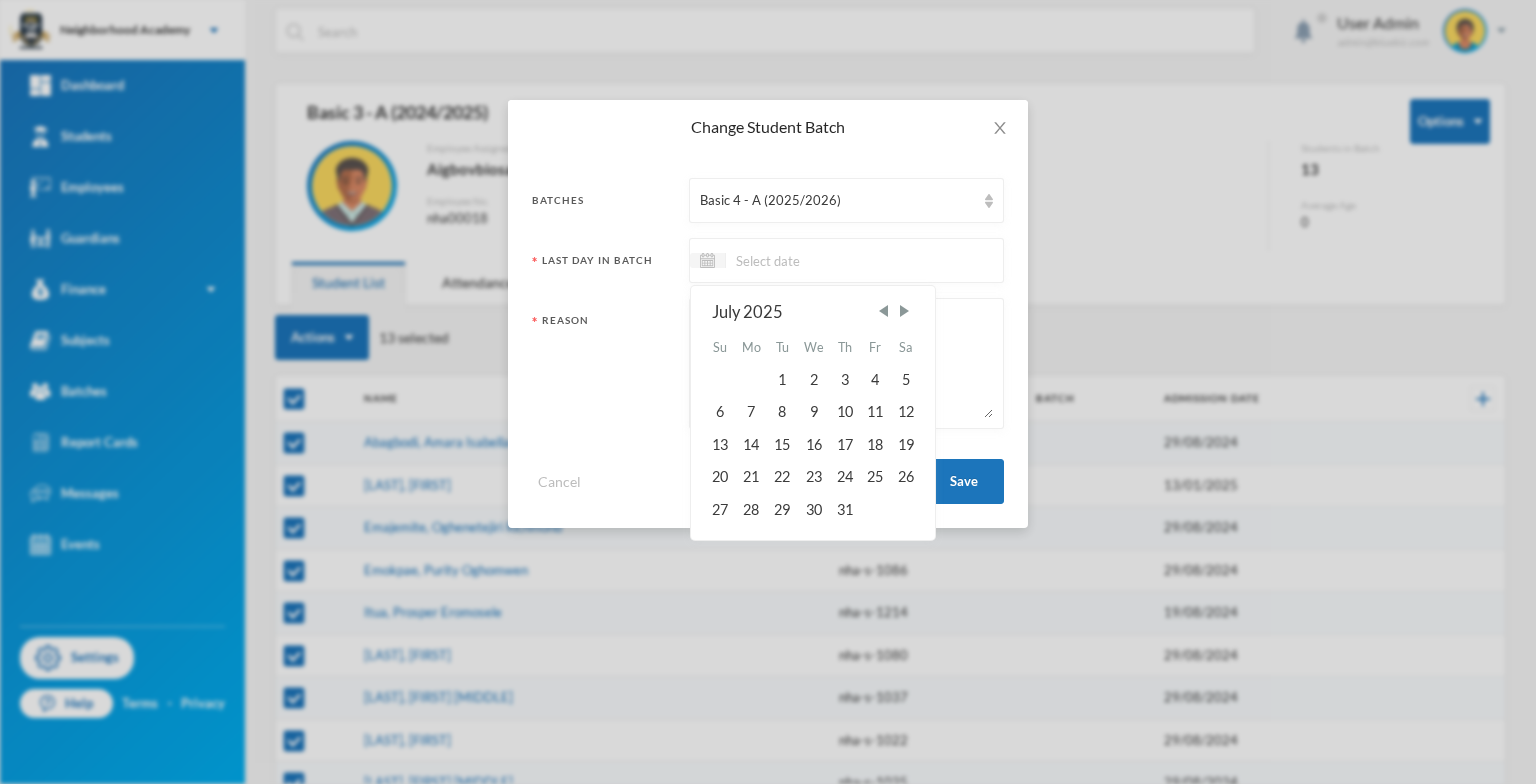 click on "31" at bounding box center [845, 509] 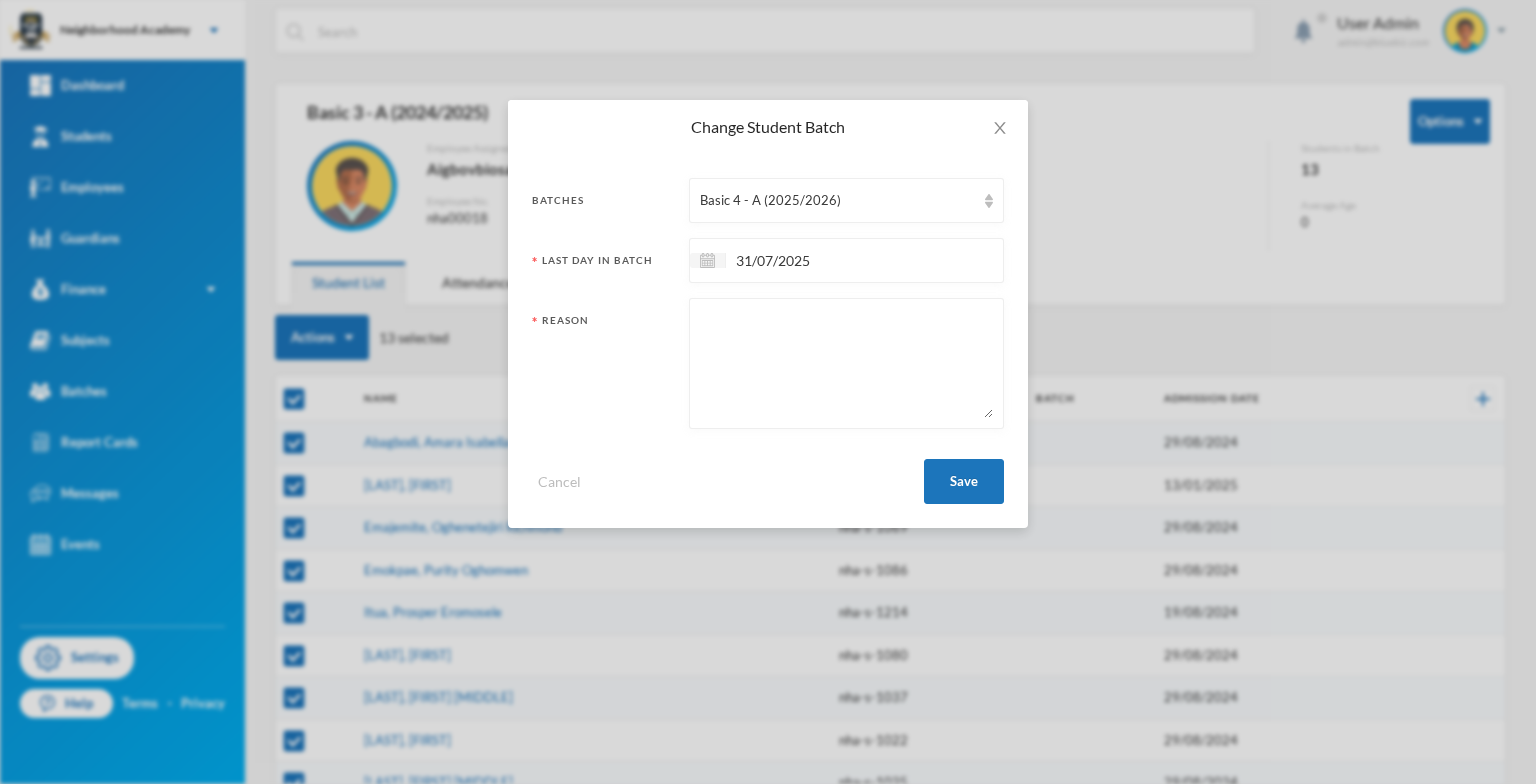 click at bounding box center [846, 363] 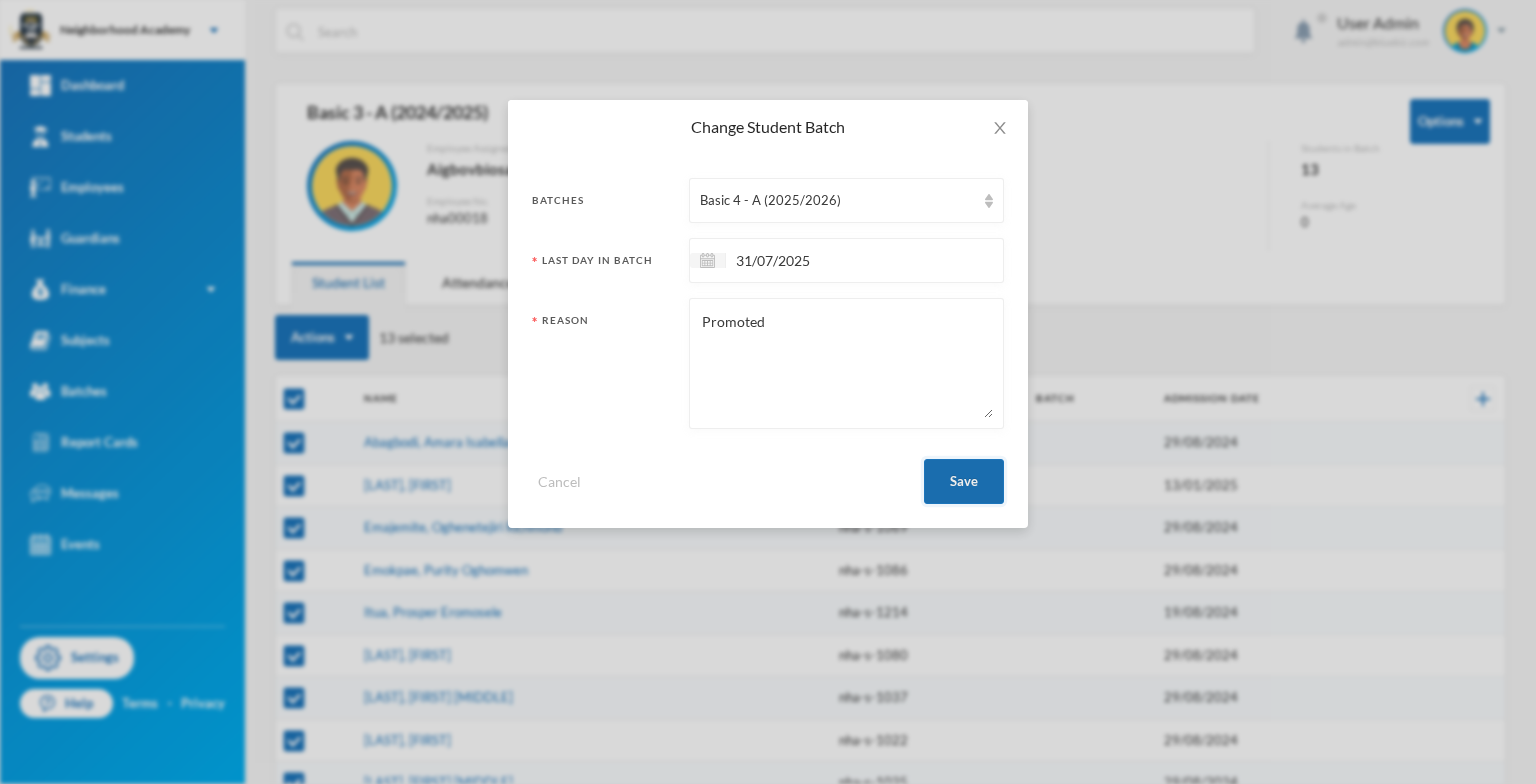 click on "Save" at bounding box center (964, 481) 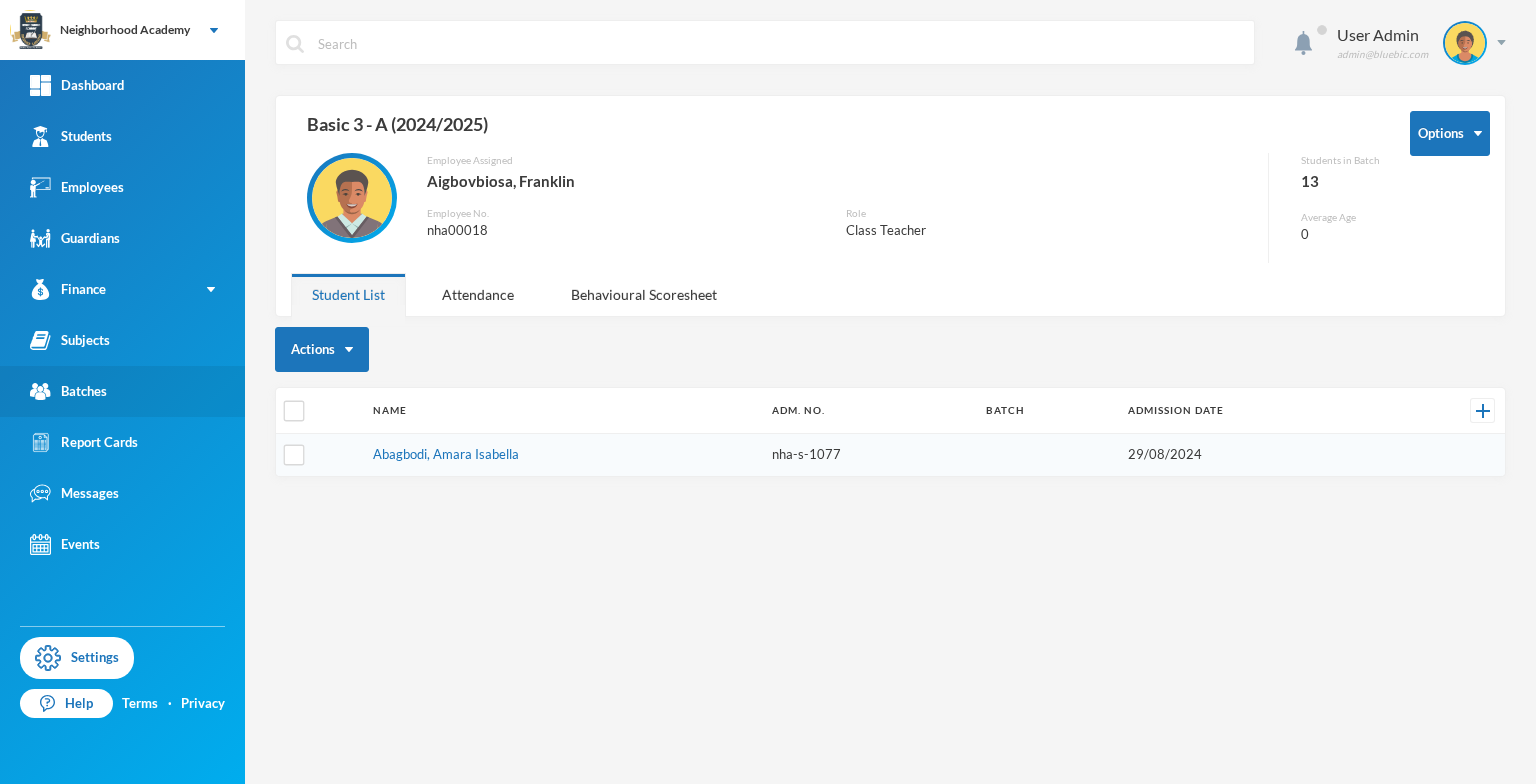 click on "Batches" at bounding box center [122, 391] 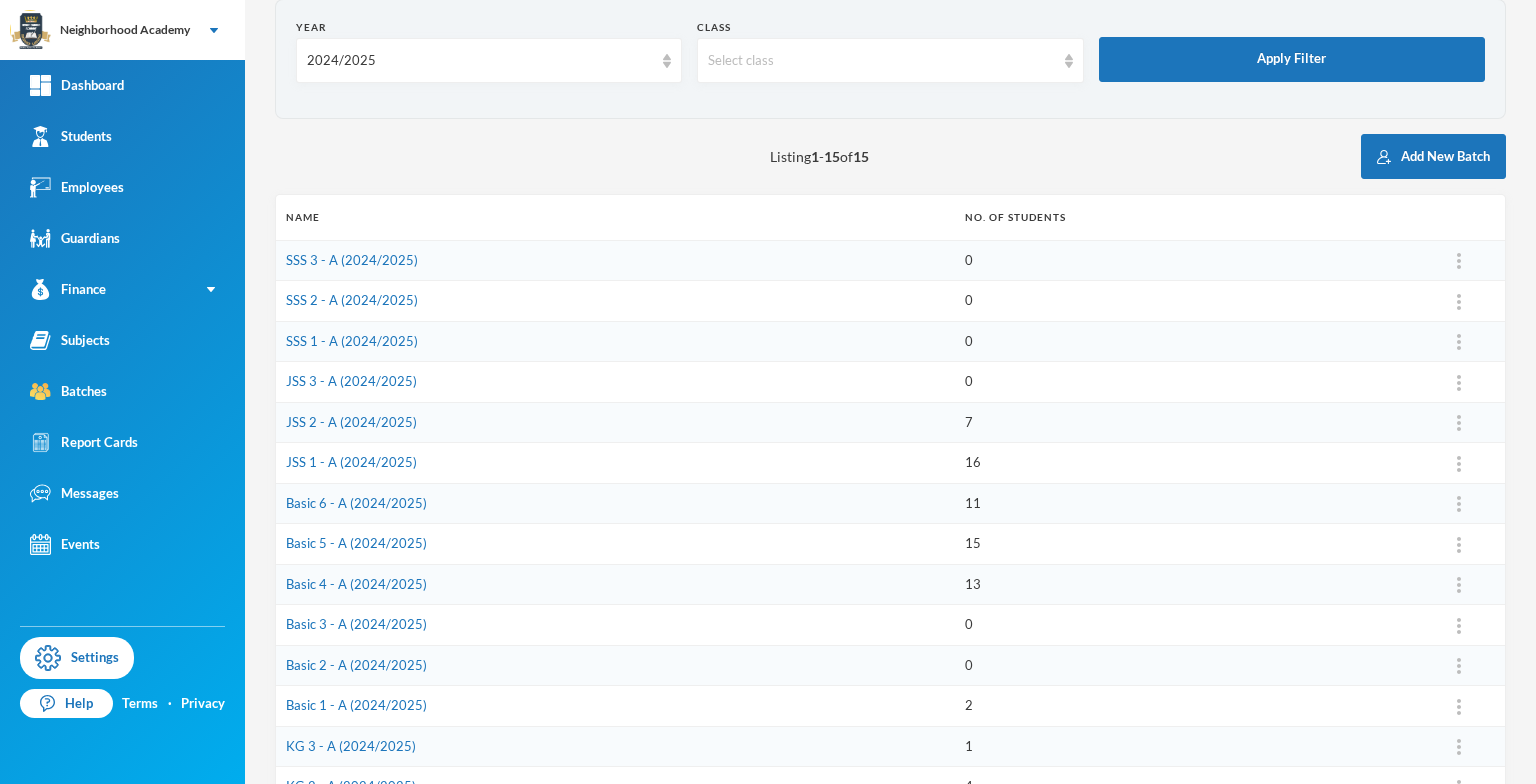 scroll, scrollTop: 279, scrollLeft: 0, axis: vertical 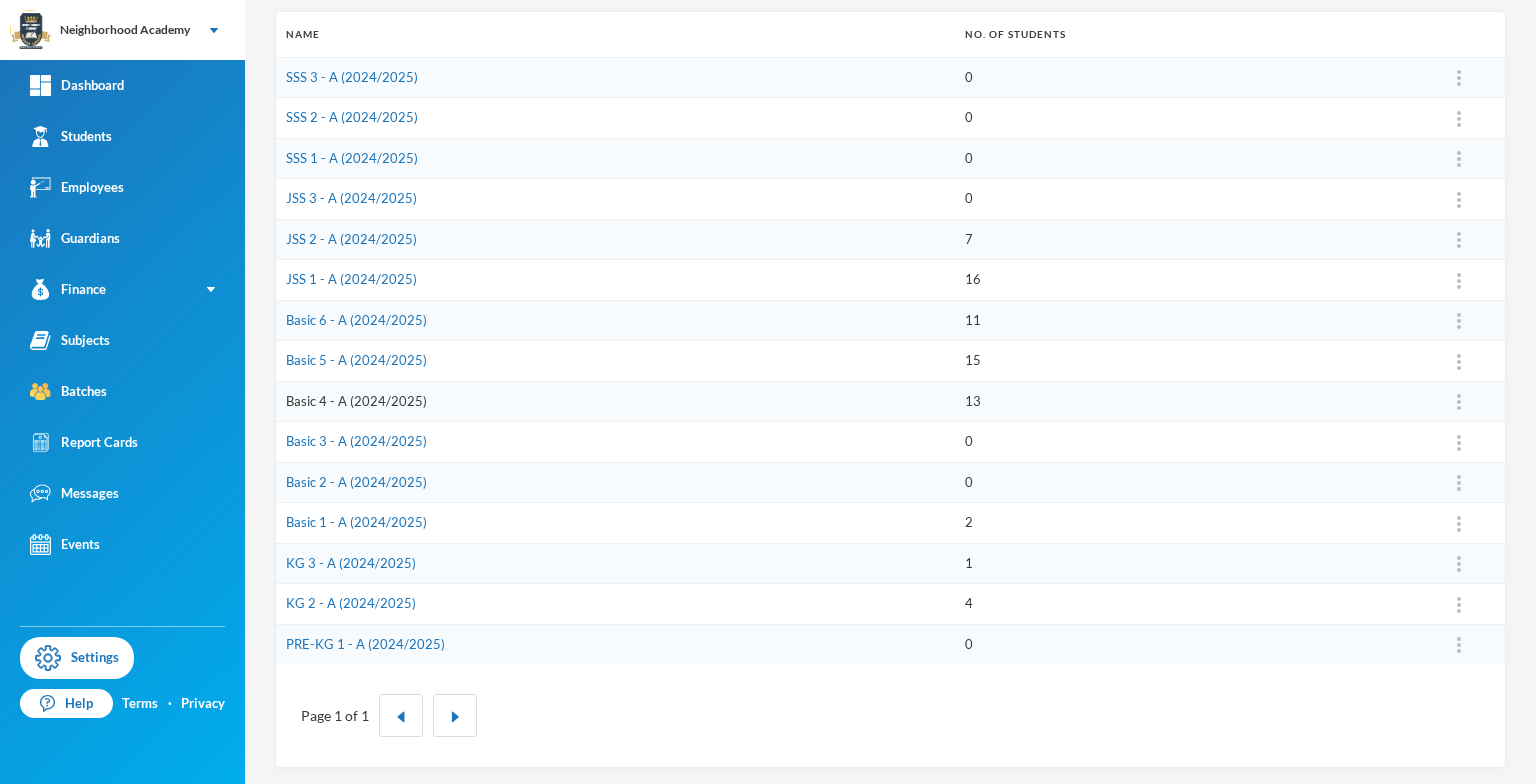 click on "Basic 4 - A (2024/2025)" at bounding box center [356, 401] 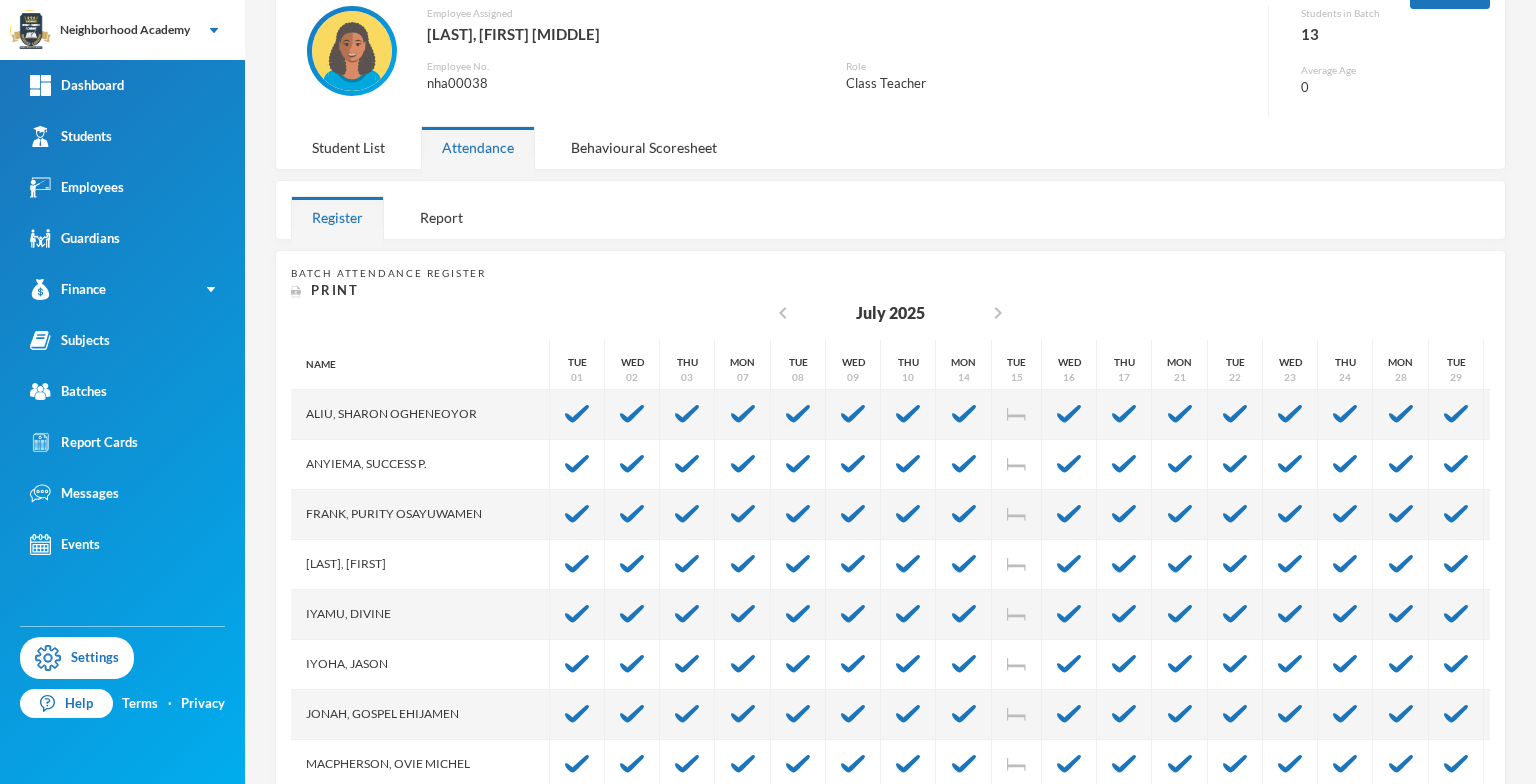 scroll, scrollTop: 146, scrollLeft: 0, axis: vertical 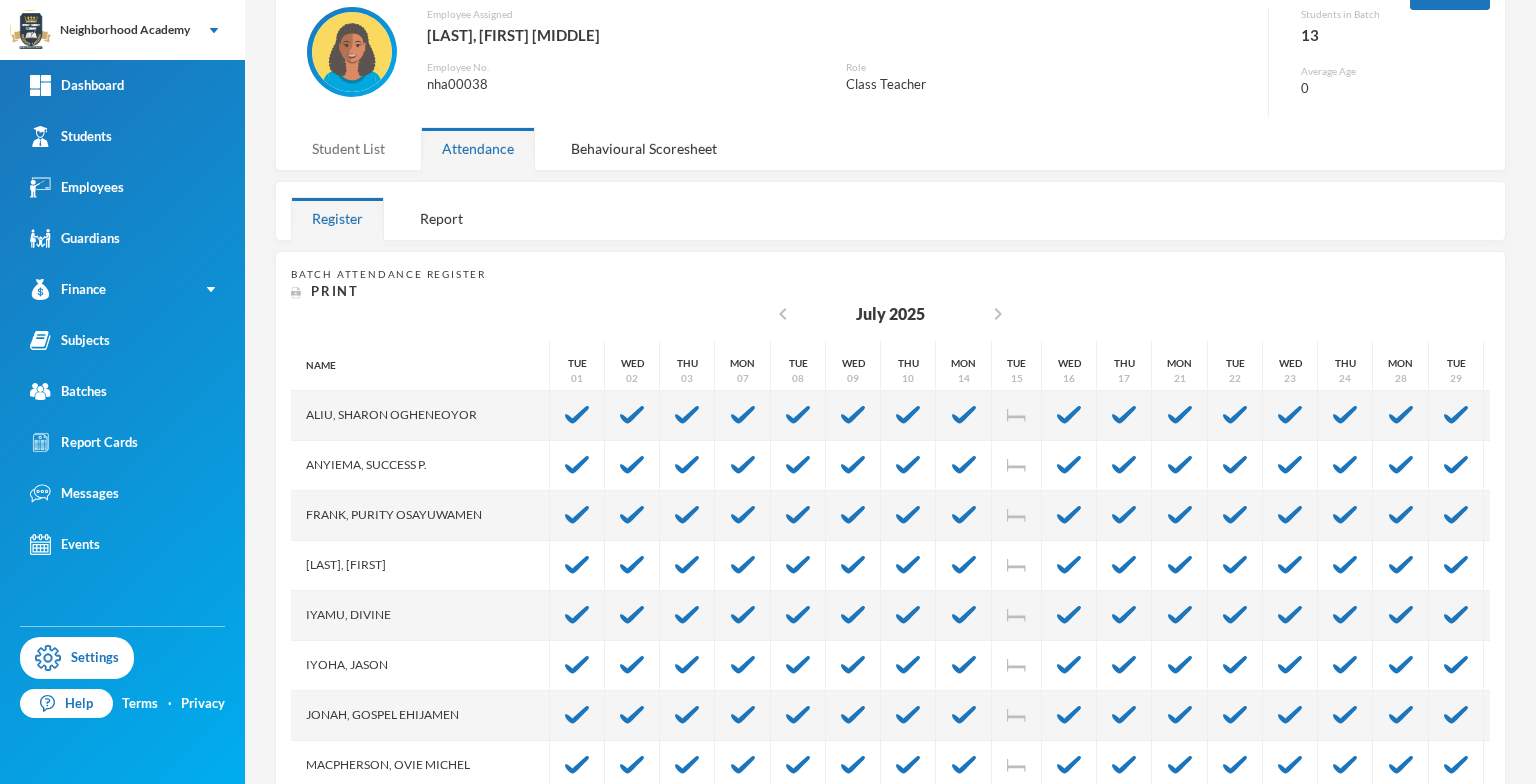 click on "Student List" at bounding box center (348, 148) 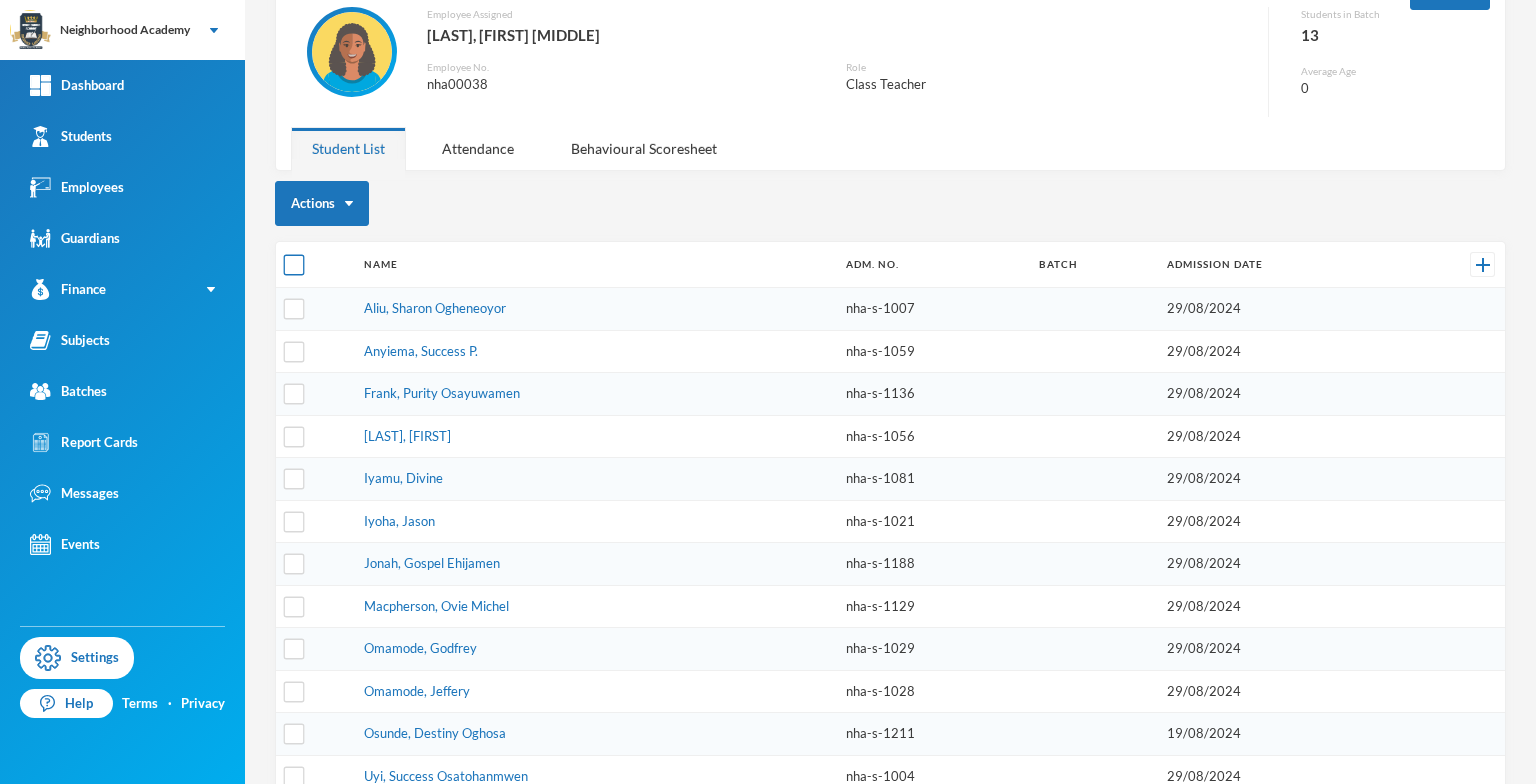 click at bounding box center [294, 265] 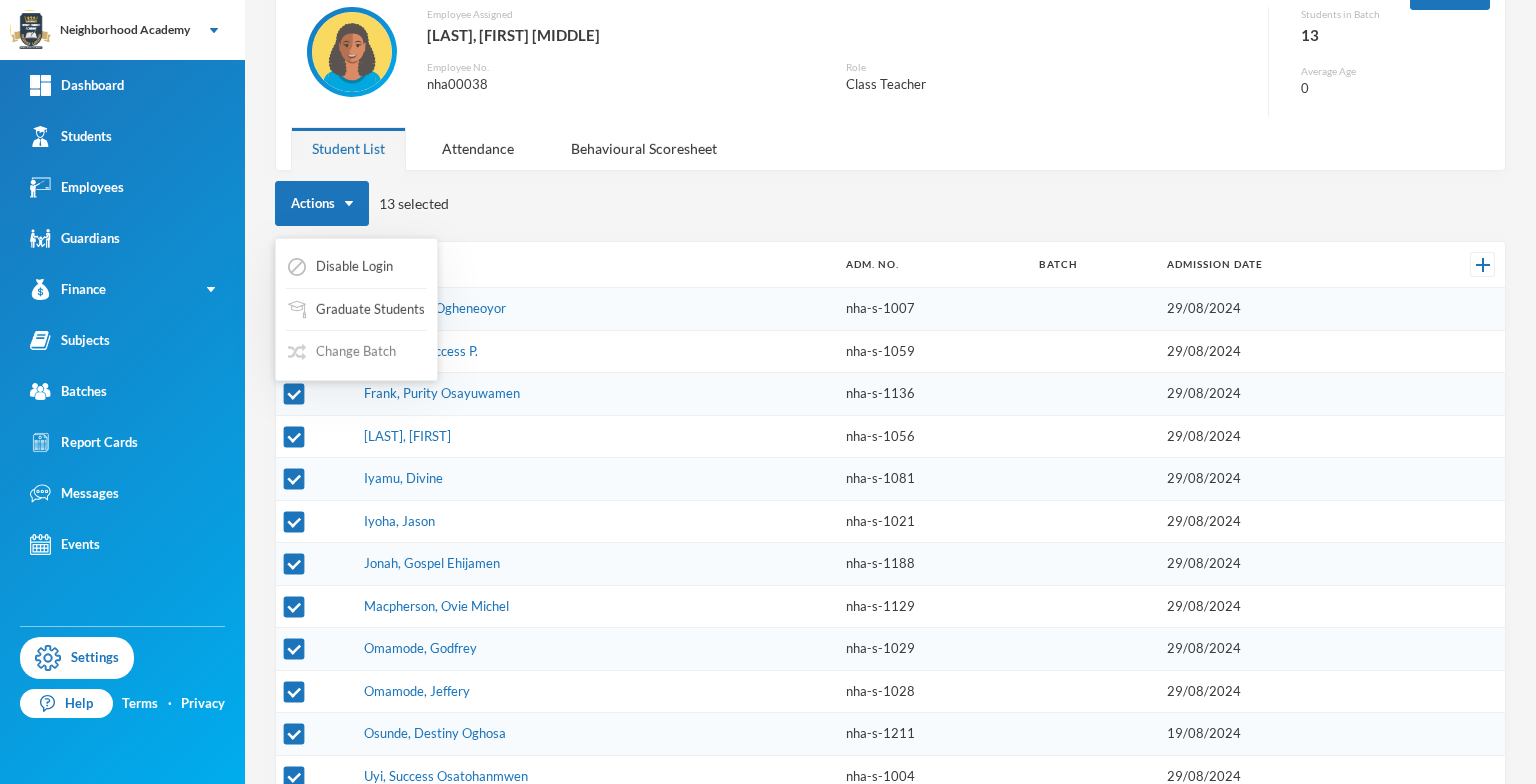 click on "Change Batch" at bounding box center [342, 352] 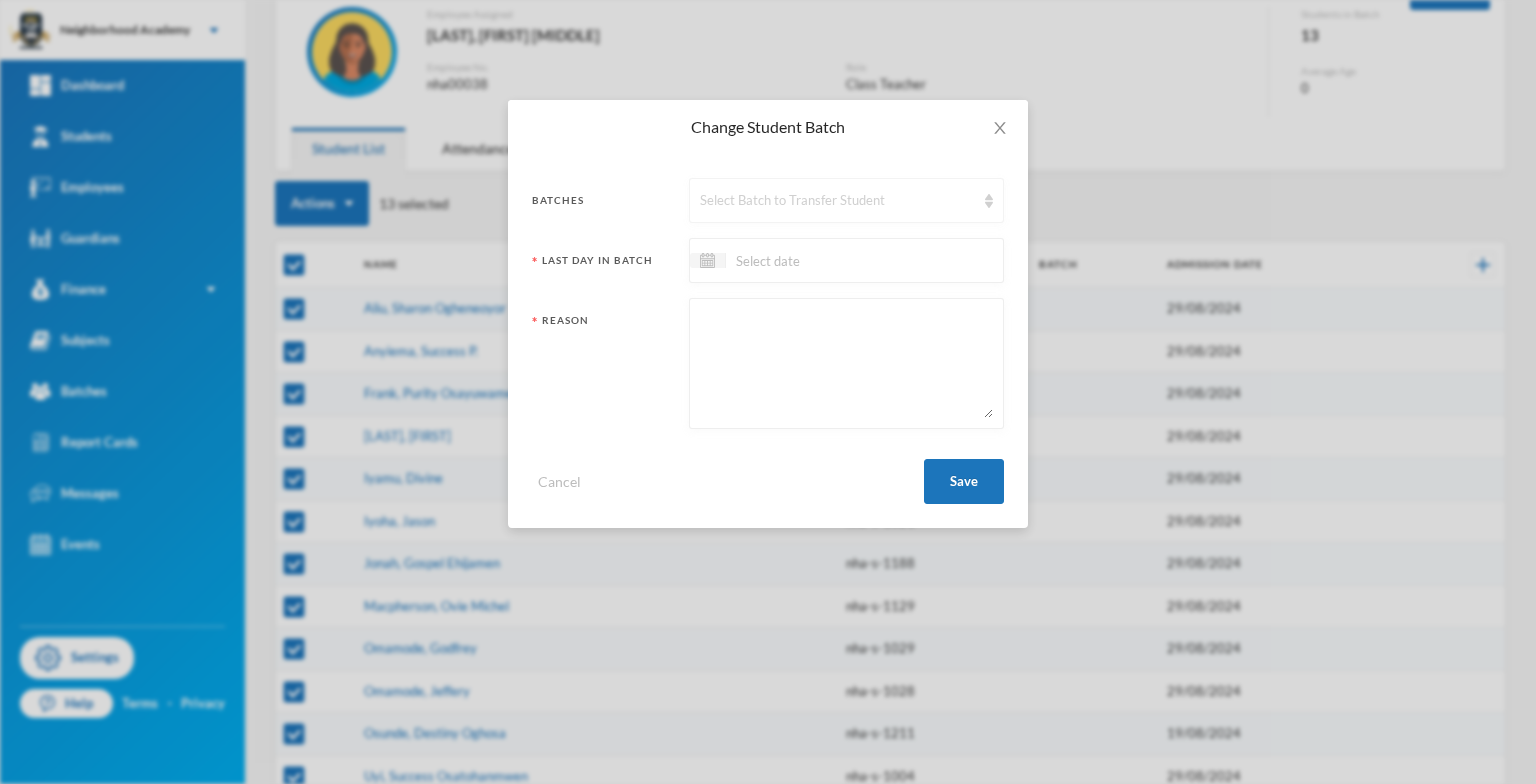 click at bounding box center [989, 201] 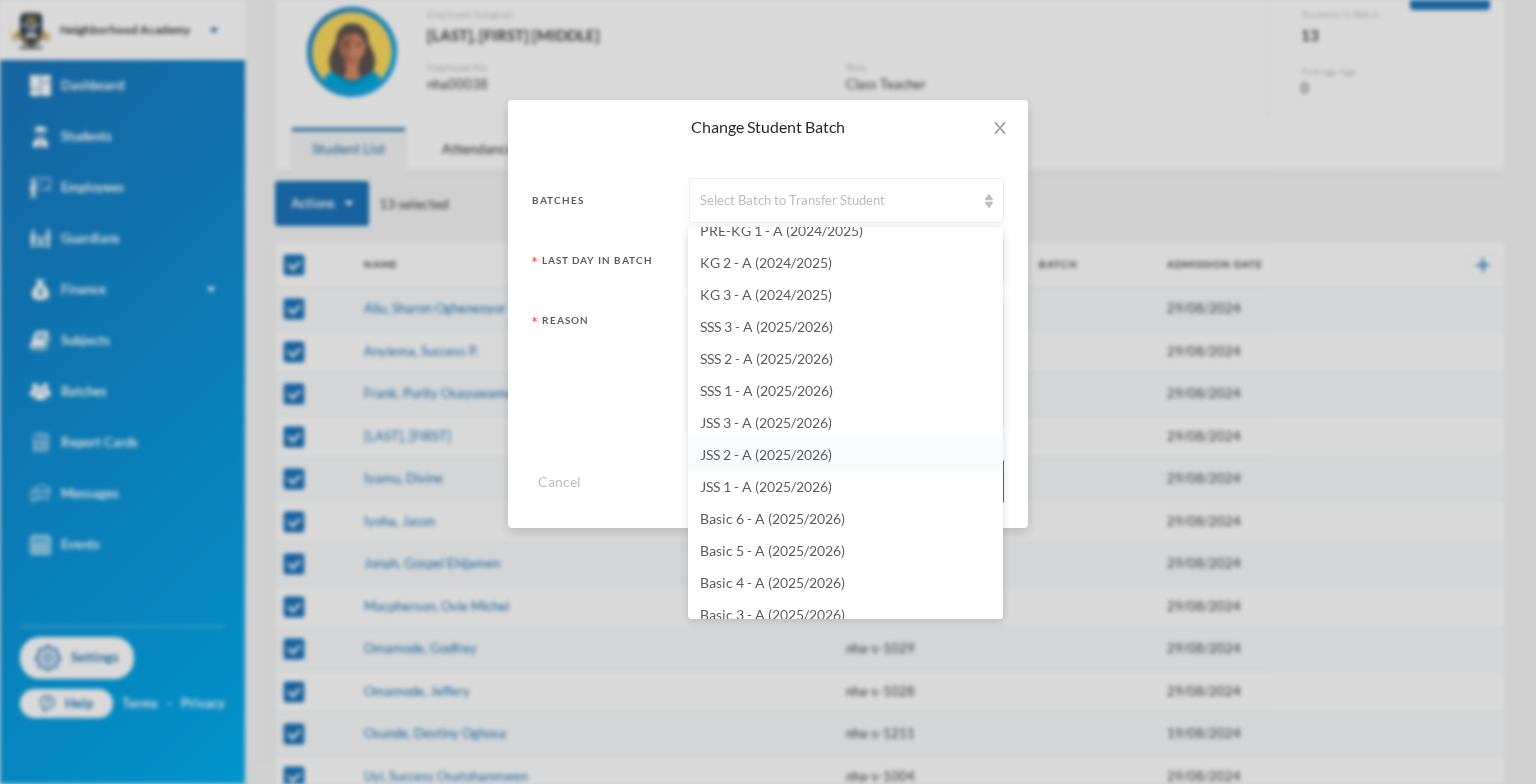scroll, scrollTop: 576, scrollLeft: 0, axis: vertical 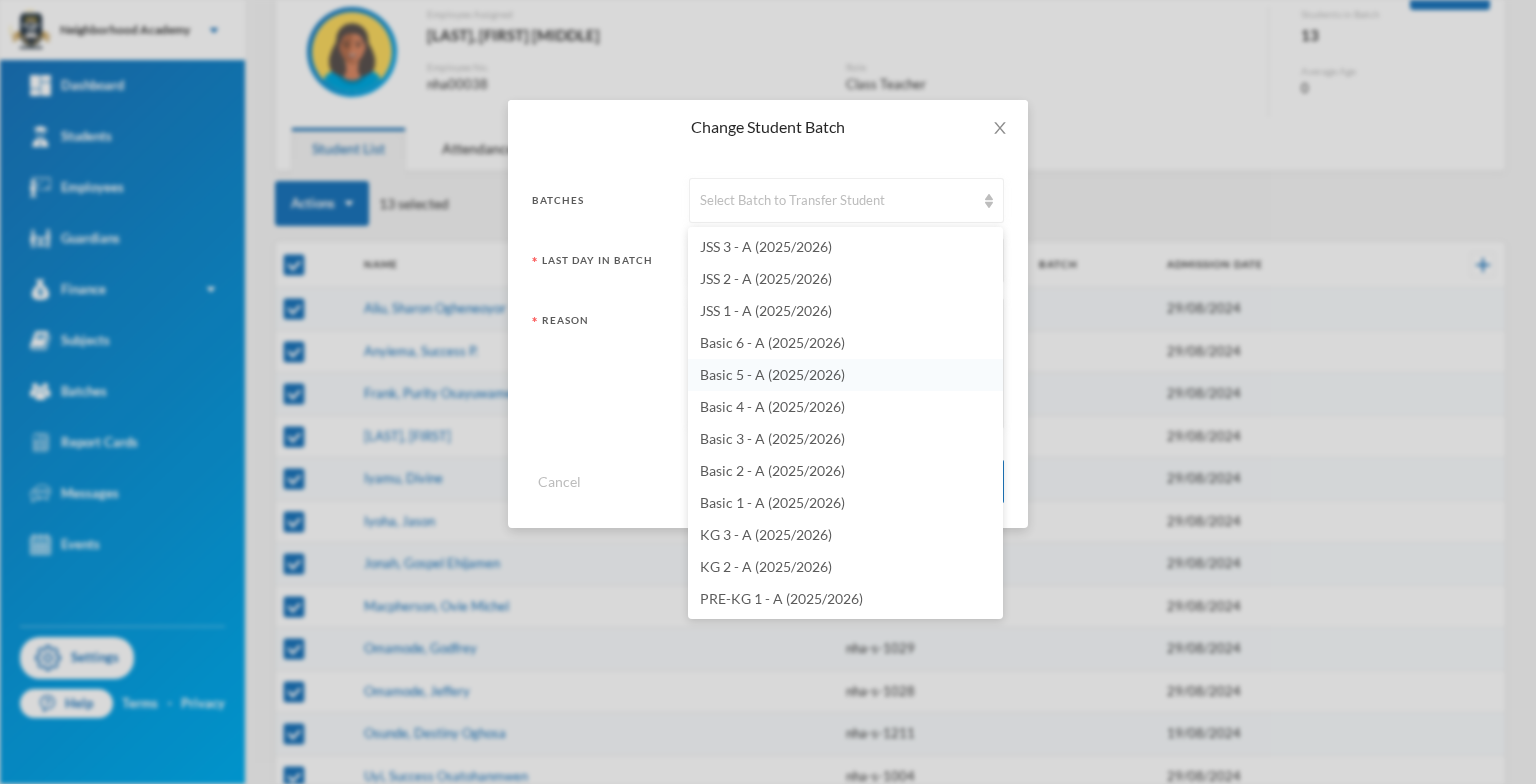 click on "Basic 5 - A (2025/2026)" at bounding box center (772, 374) 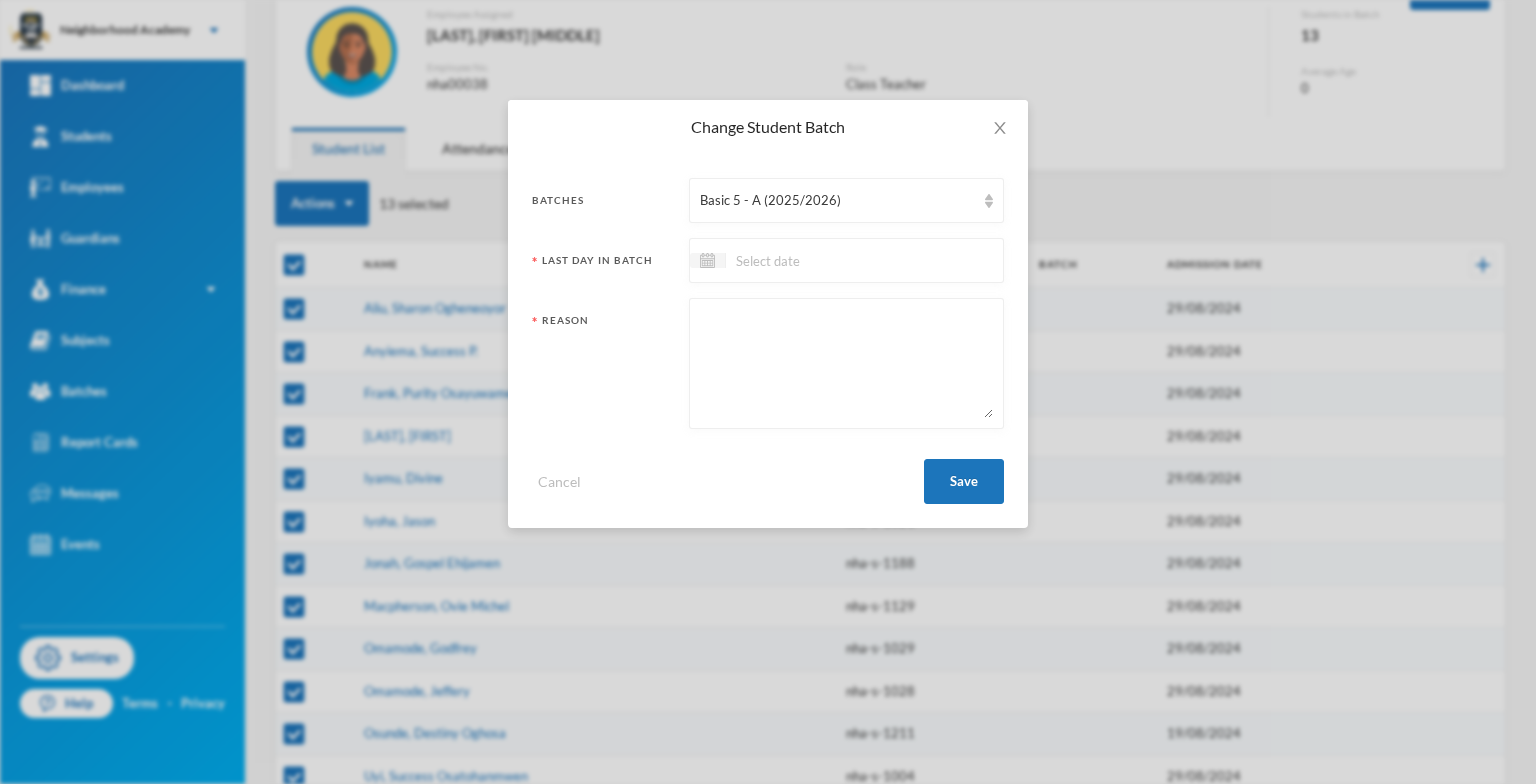 click at bounding box center (810, 260) 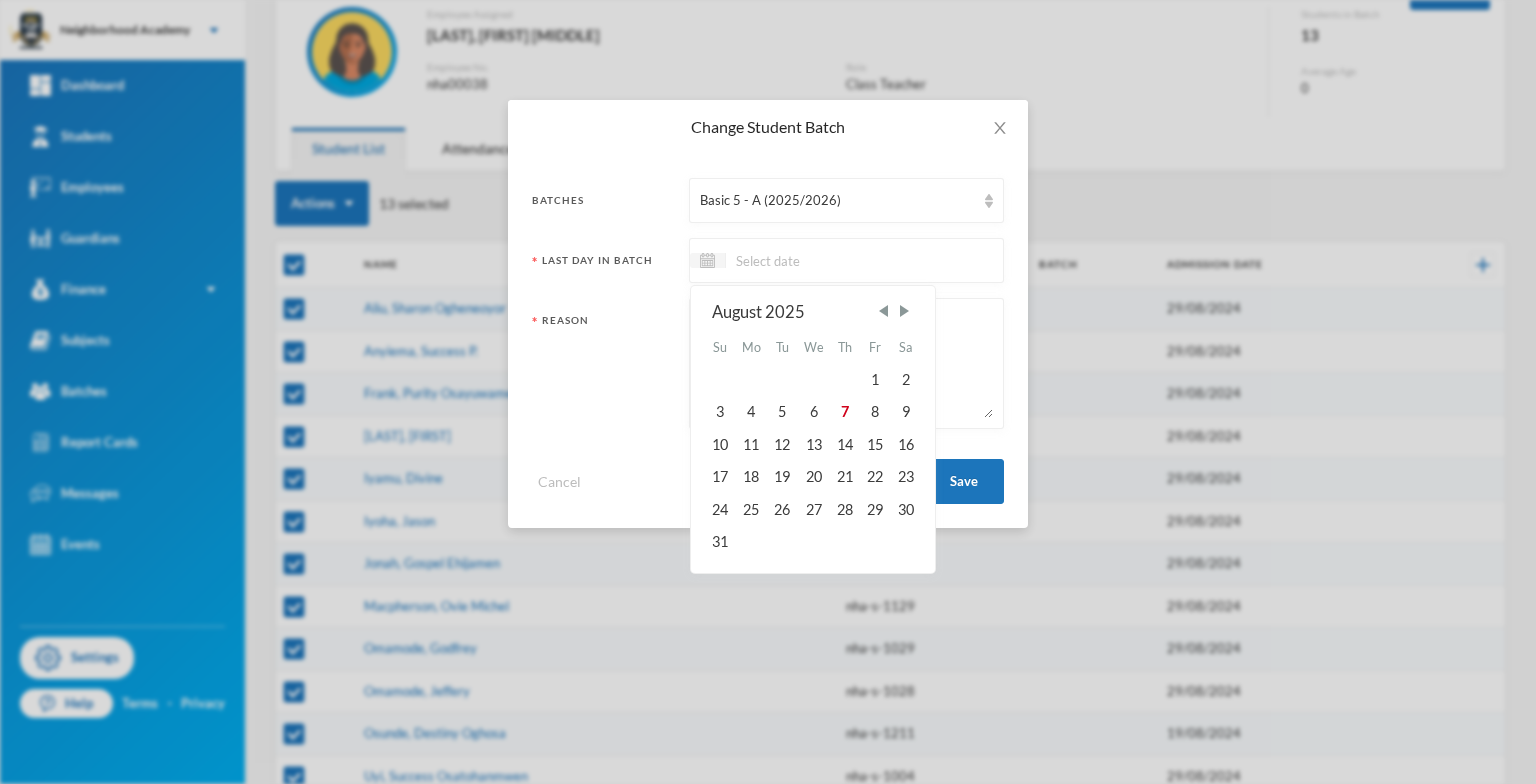 drag, startPoint x: 886, startPoint y: 308, endPoint x: 872, endPoint y: 322, distance: 19.79899 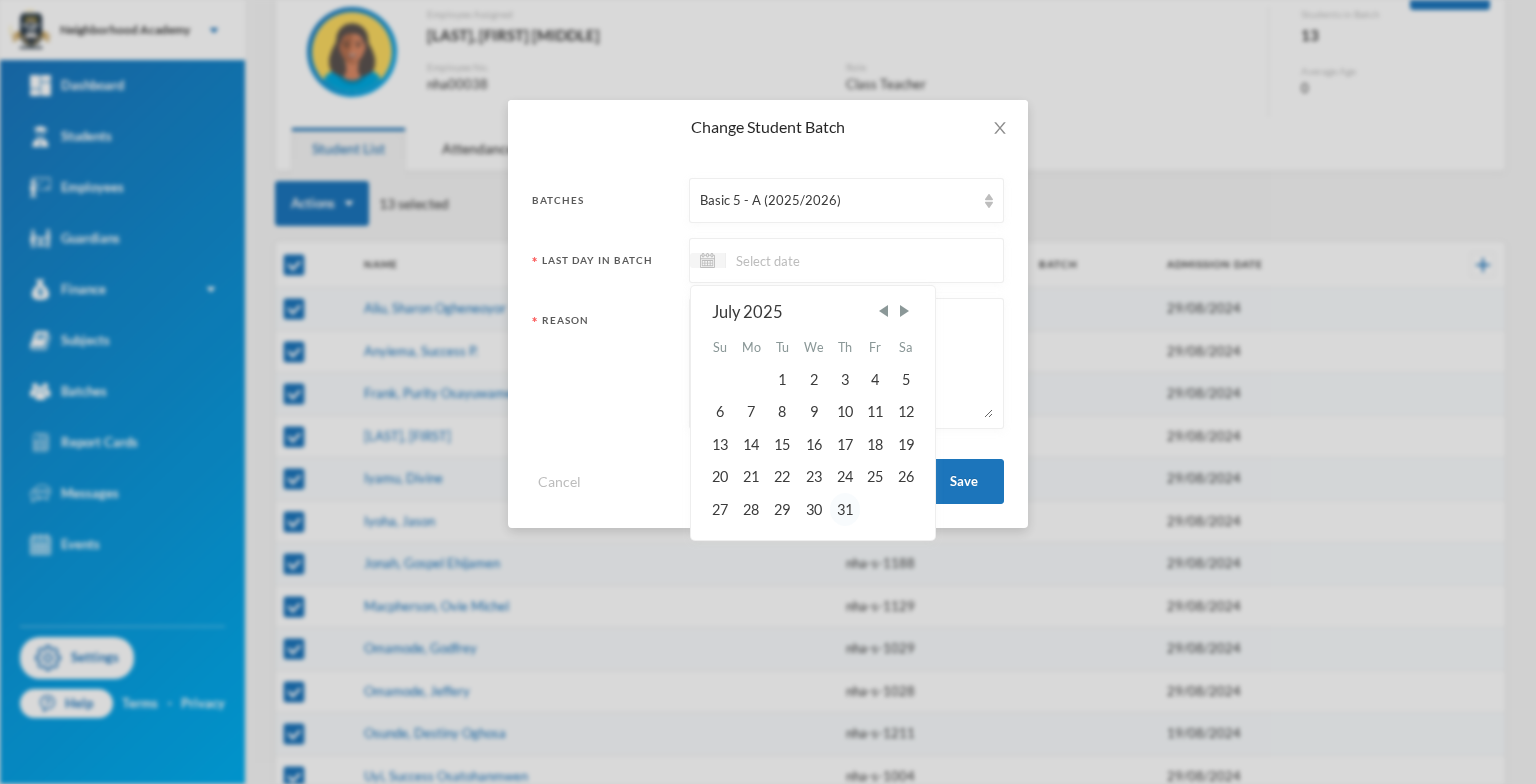 click on "31" at bounding box center (845, 509) 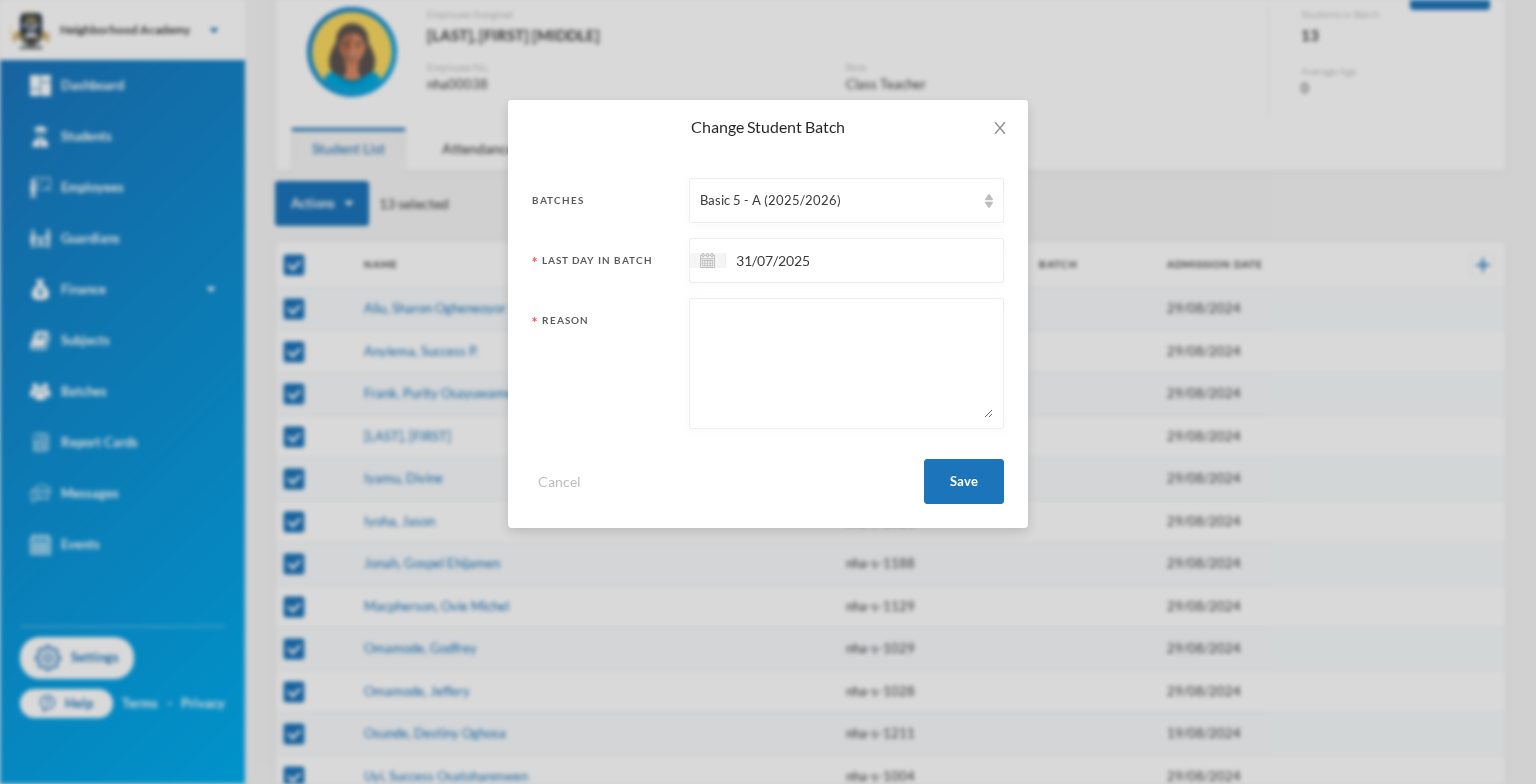click at bounding box center [846, 363] 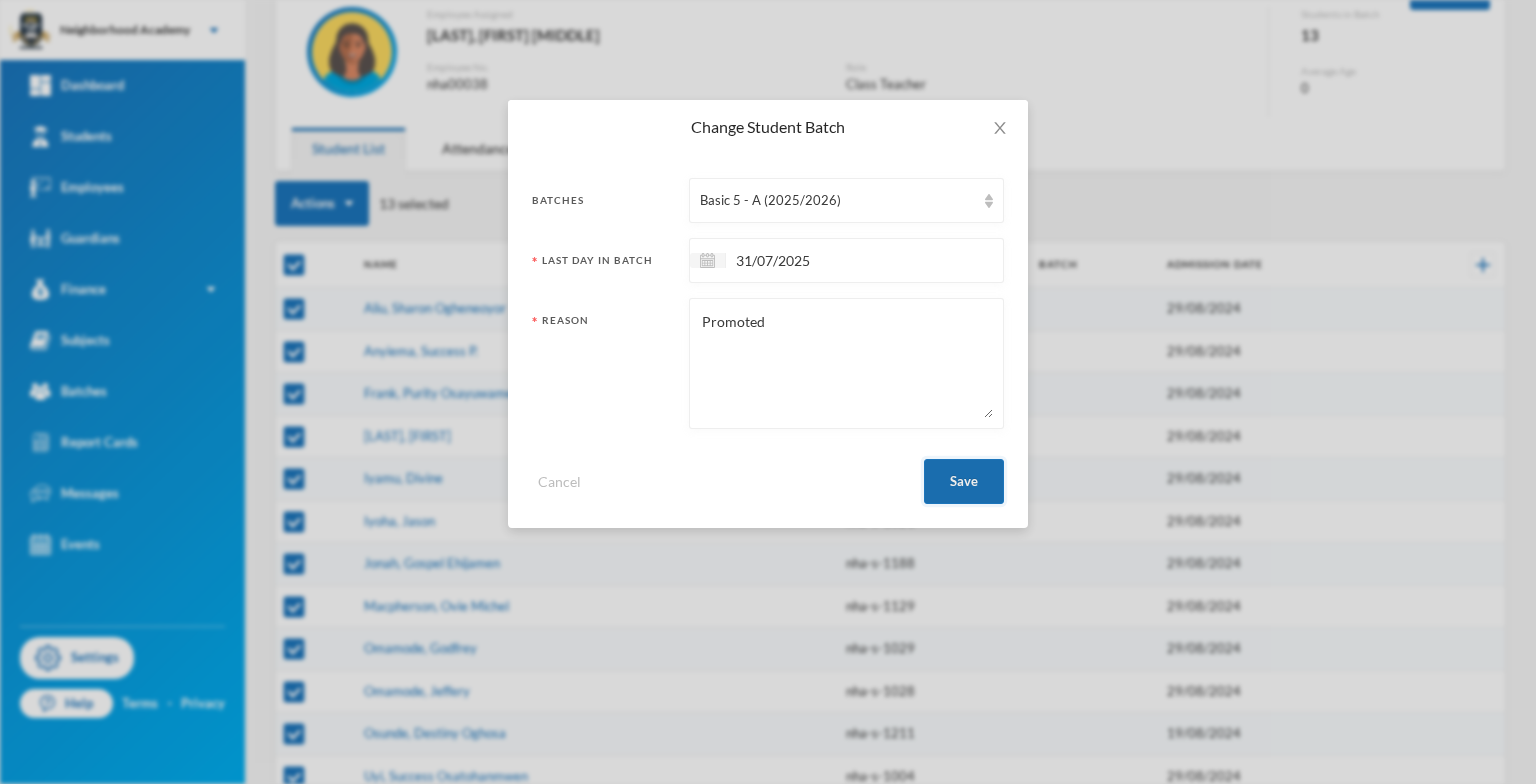 click on "Save" at bounding box center (964, 481) 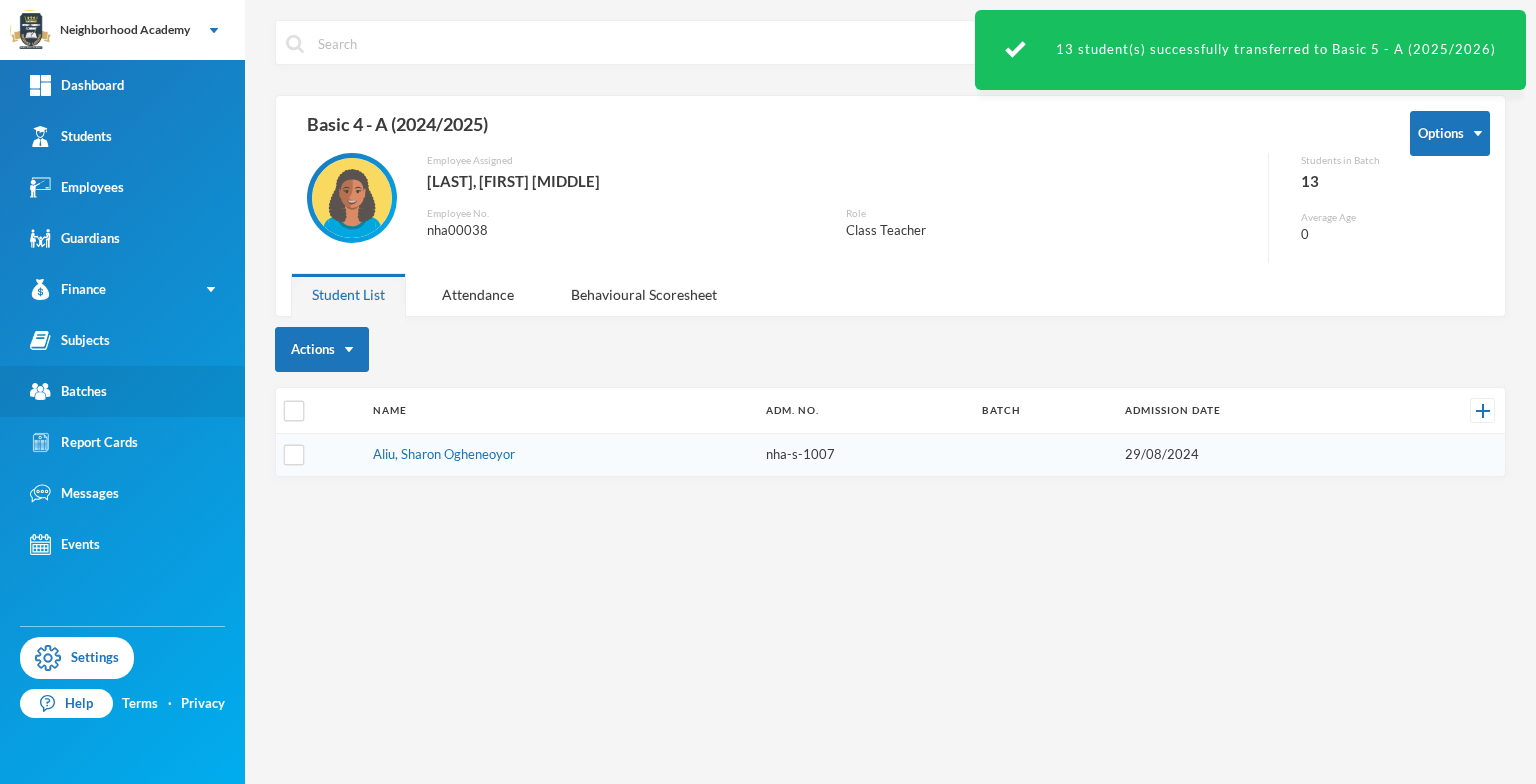 click on "Batches" at bounding box center (68, 391) 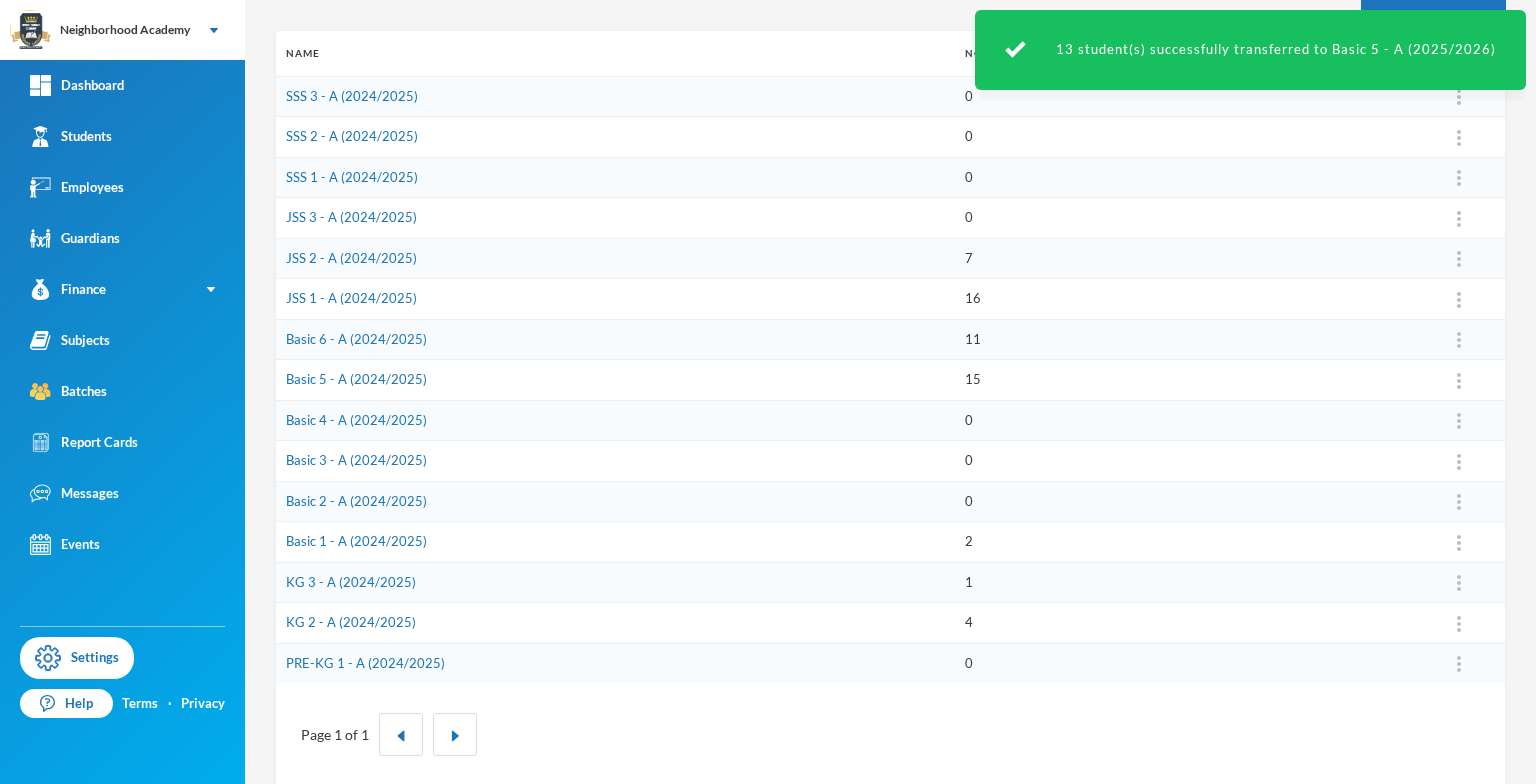 scroll, scrollTop: 279, scrollLeft: 0, axis: vertical 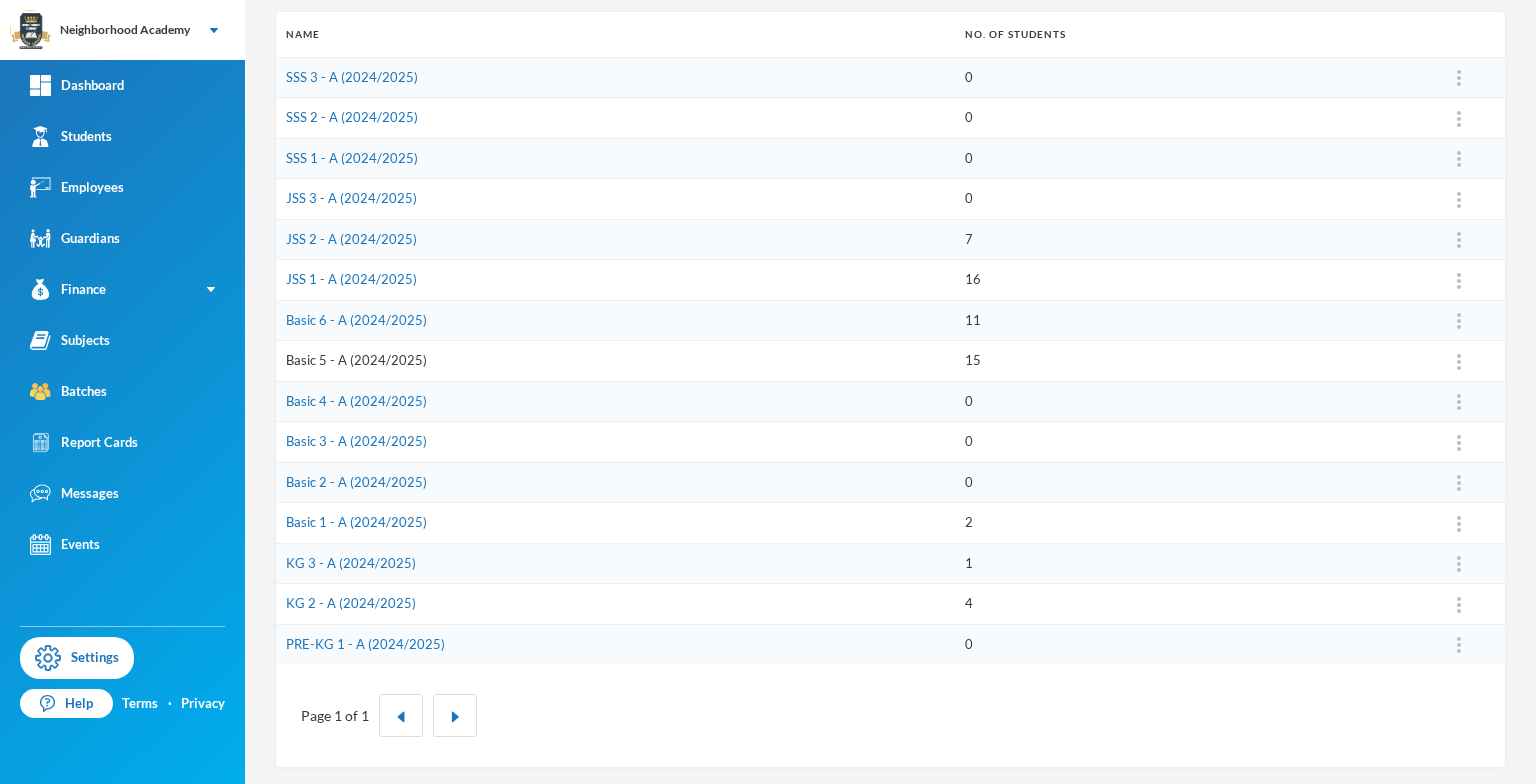 click on "Basic 5 - A (2024/2025)" at bounding box center (356, 360) 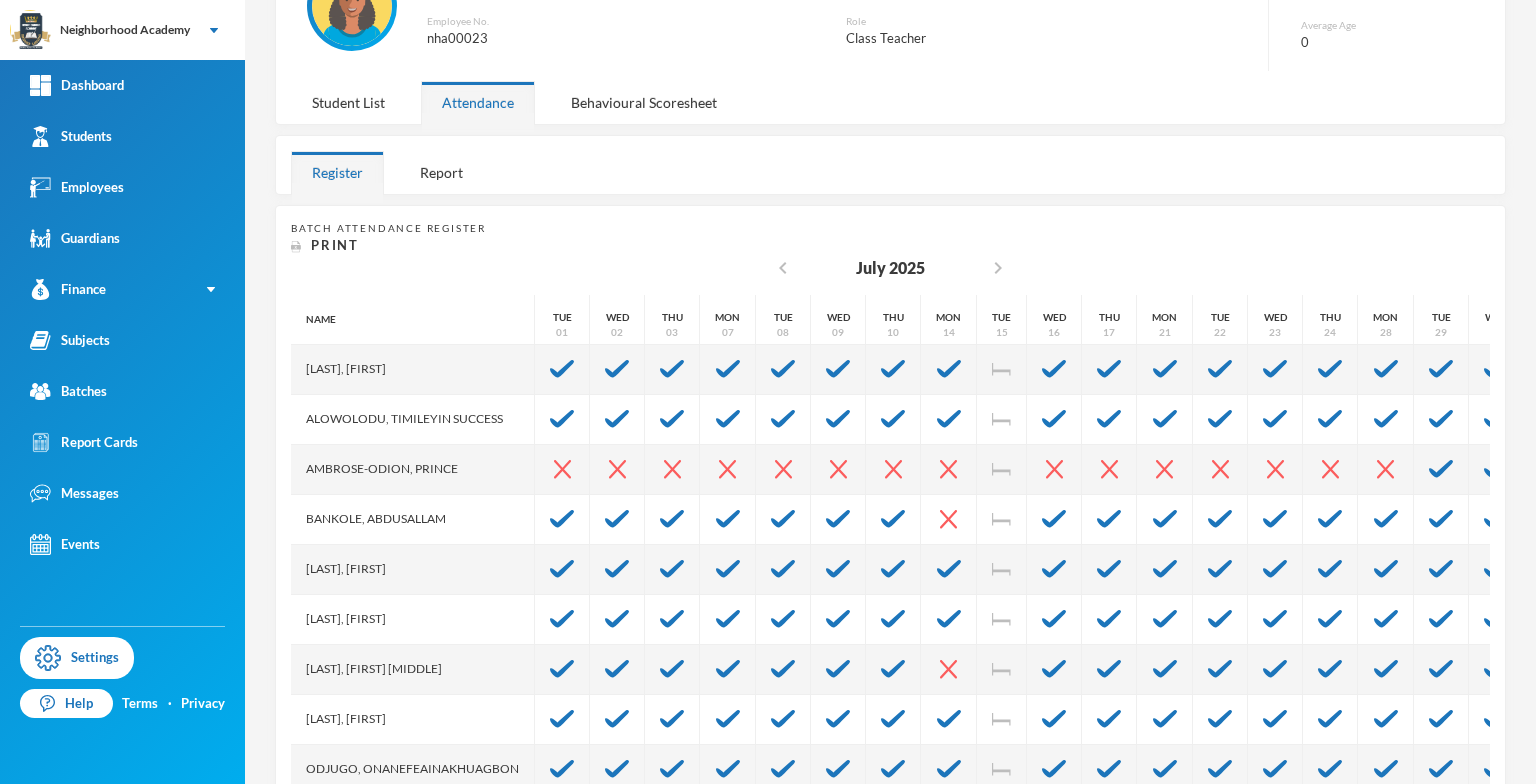 scroll, scrollTop: 246, scrollLeft: 0, axis: vertical 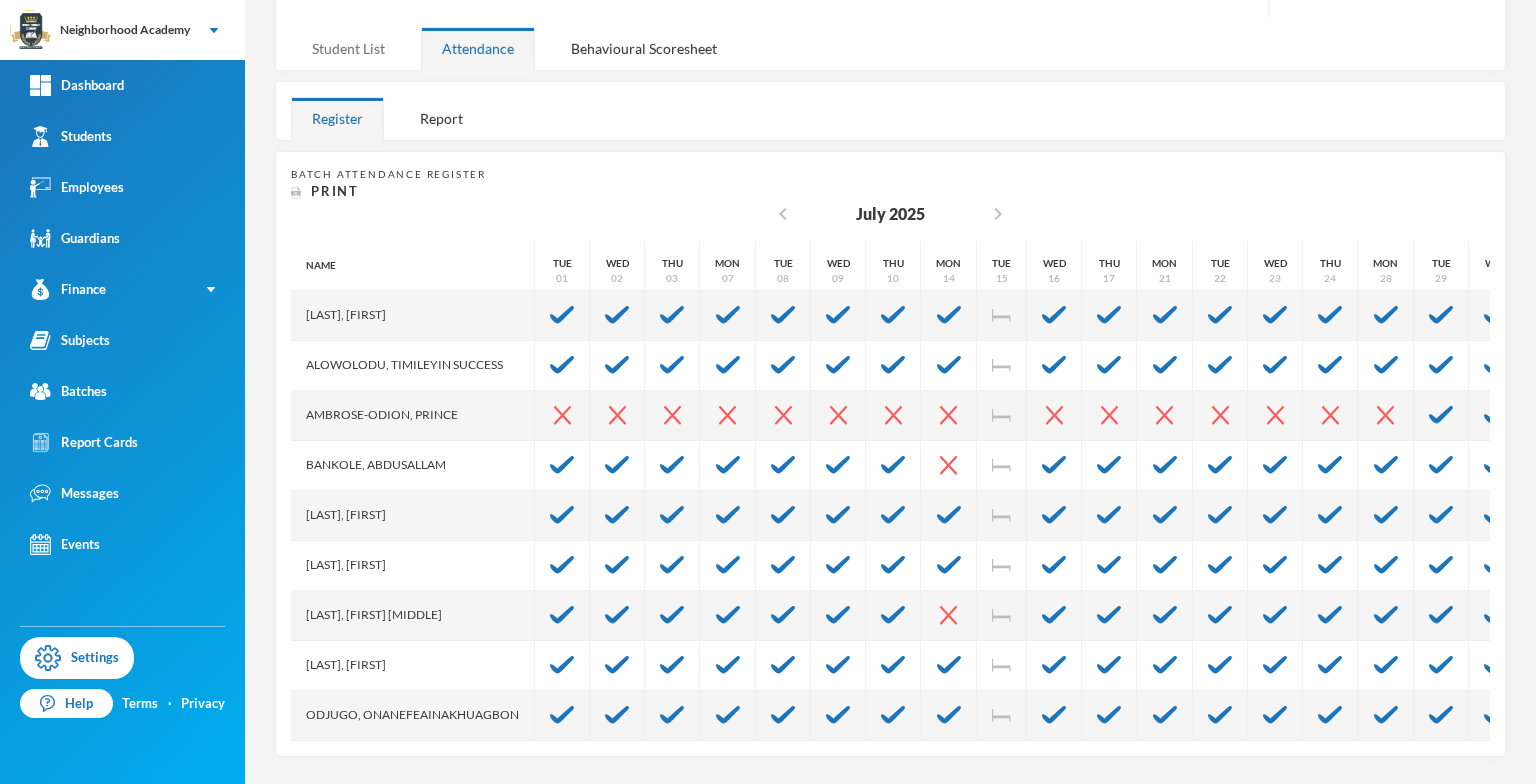 click on "Student List" at bounding box center [348, 48] 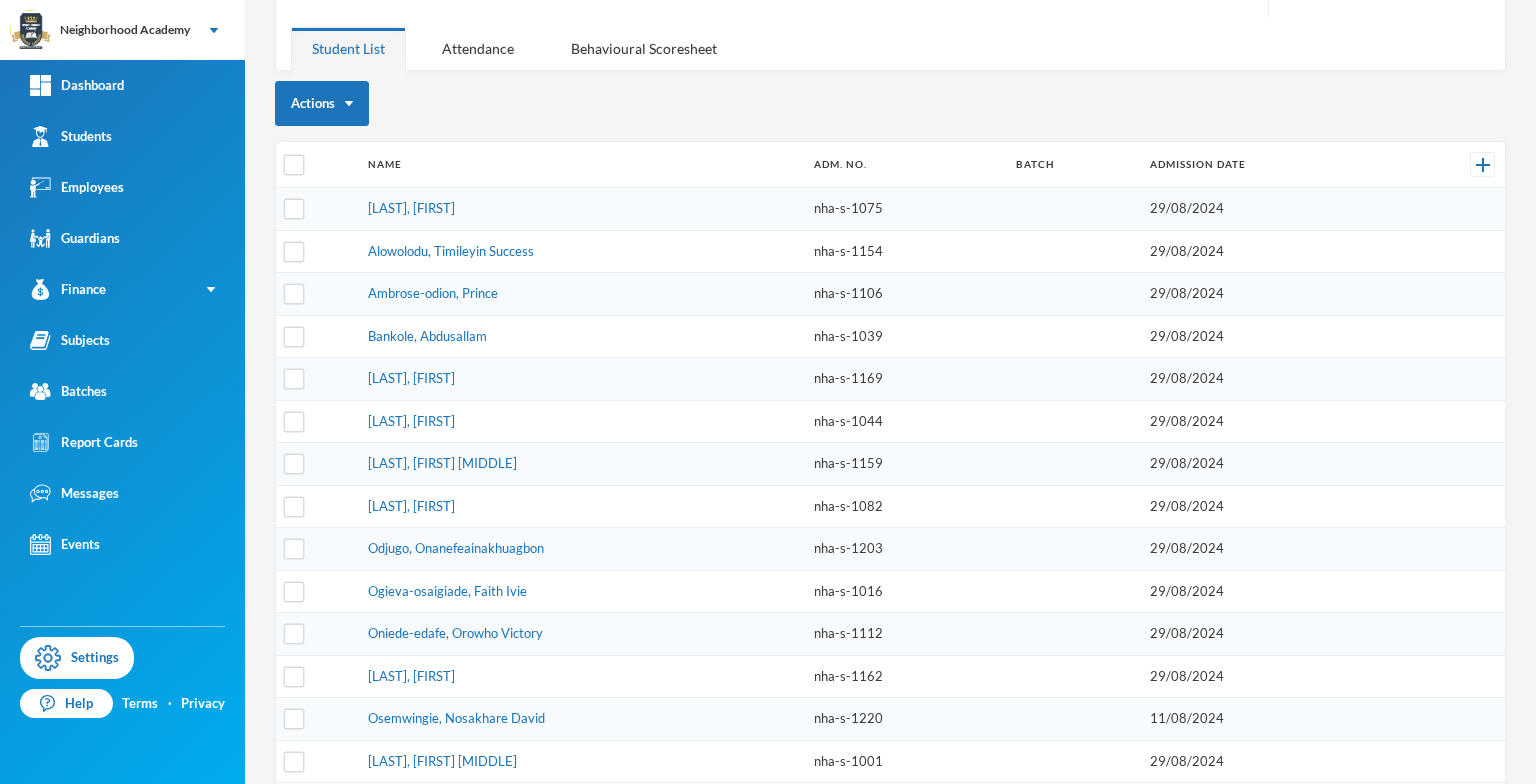 scroll, scrollTop: 279, scrollLeft: 0, axis: vertical 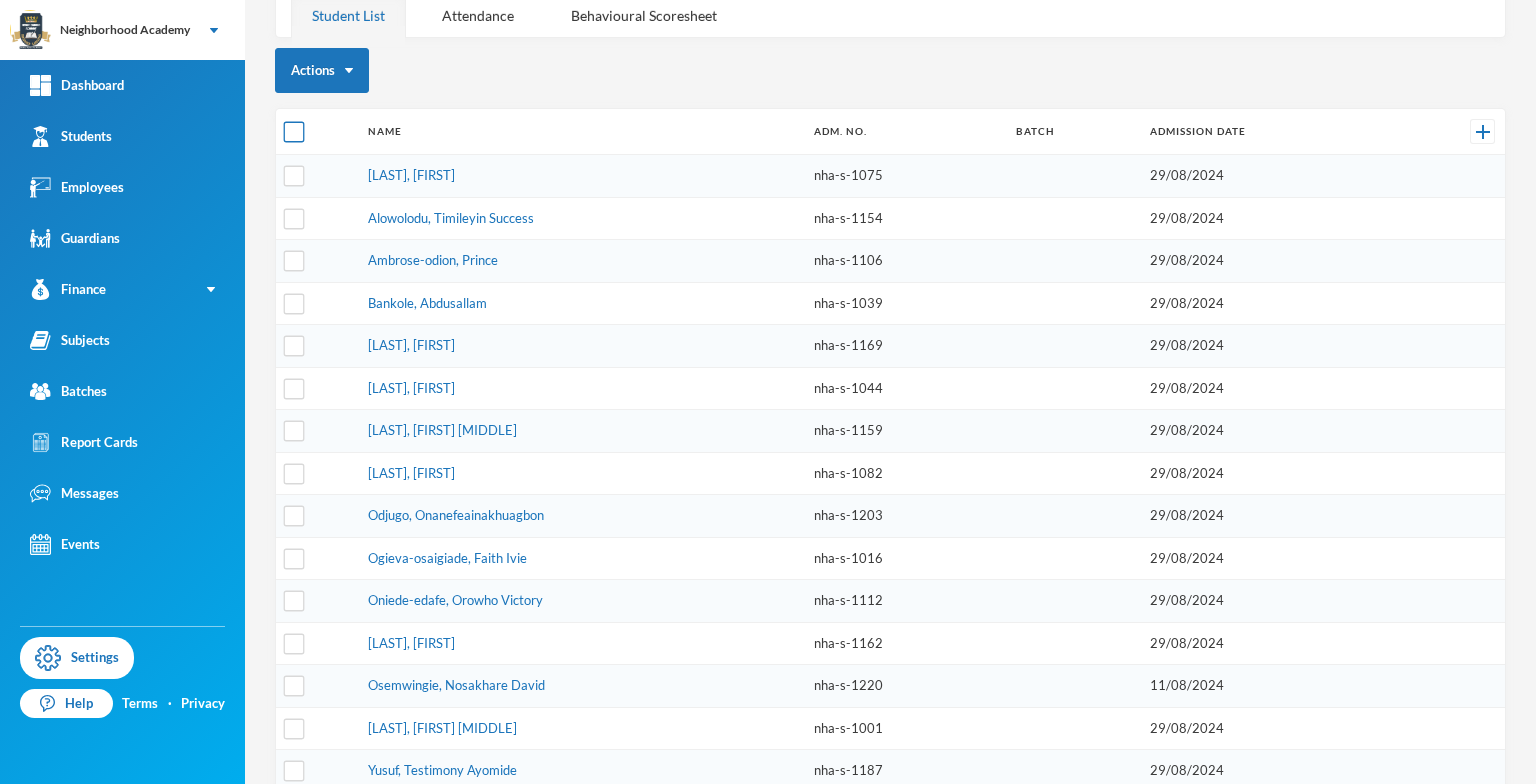 click at bounding box center [294, 132] 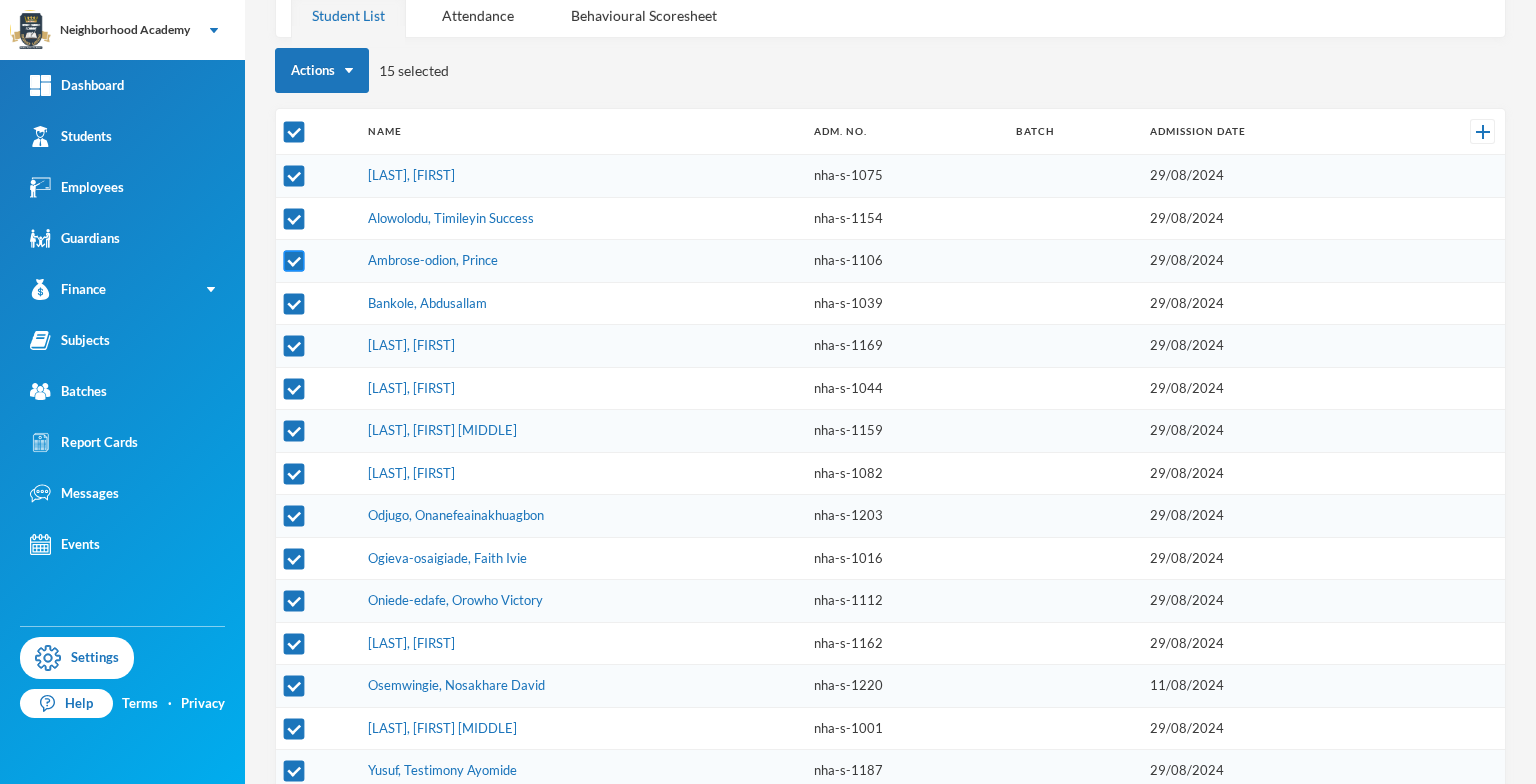 click at bounding box center [294, 261] 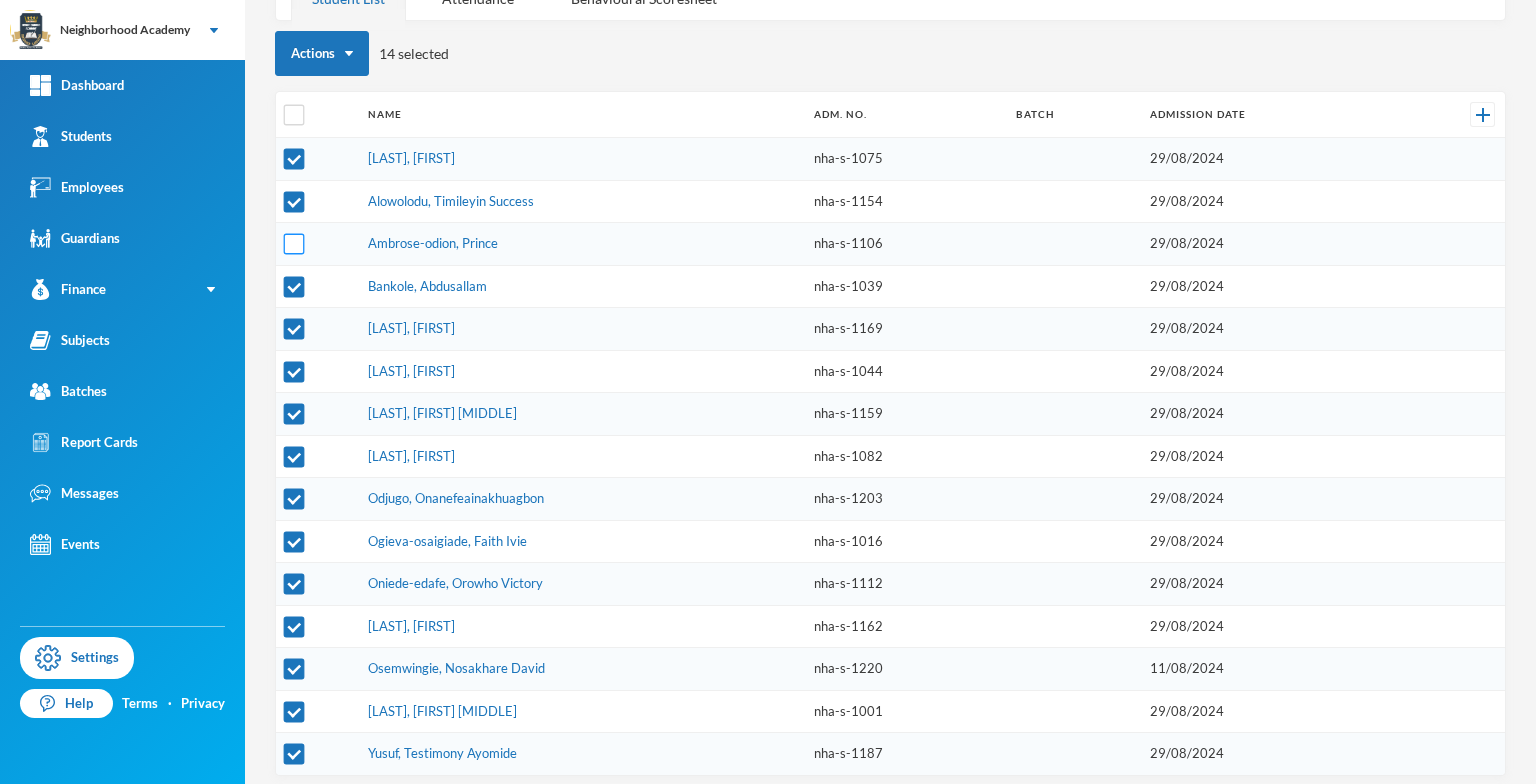 scroll, scrollTop: 196, scrollLeft: 0, axis: vertical 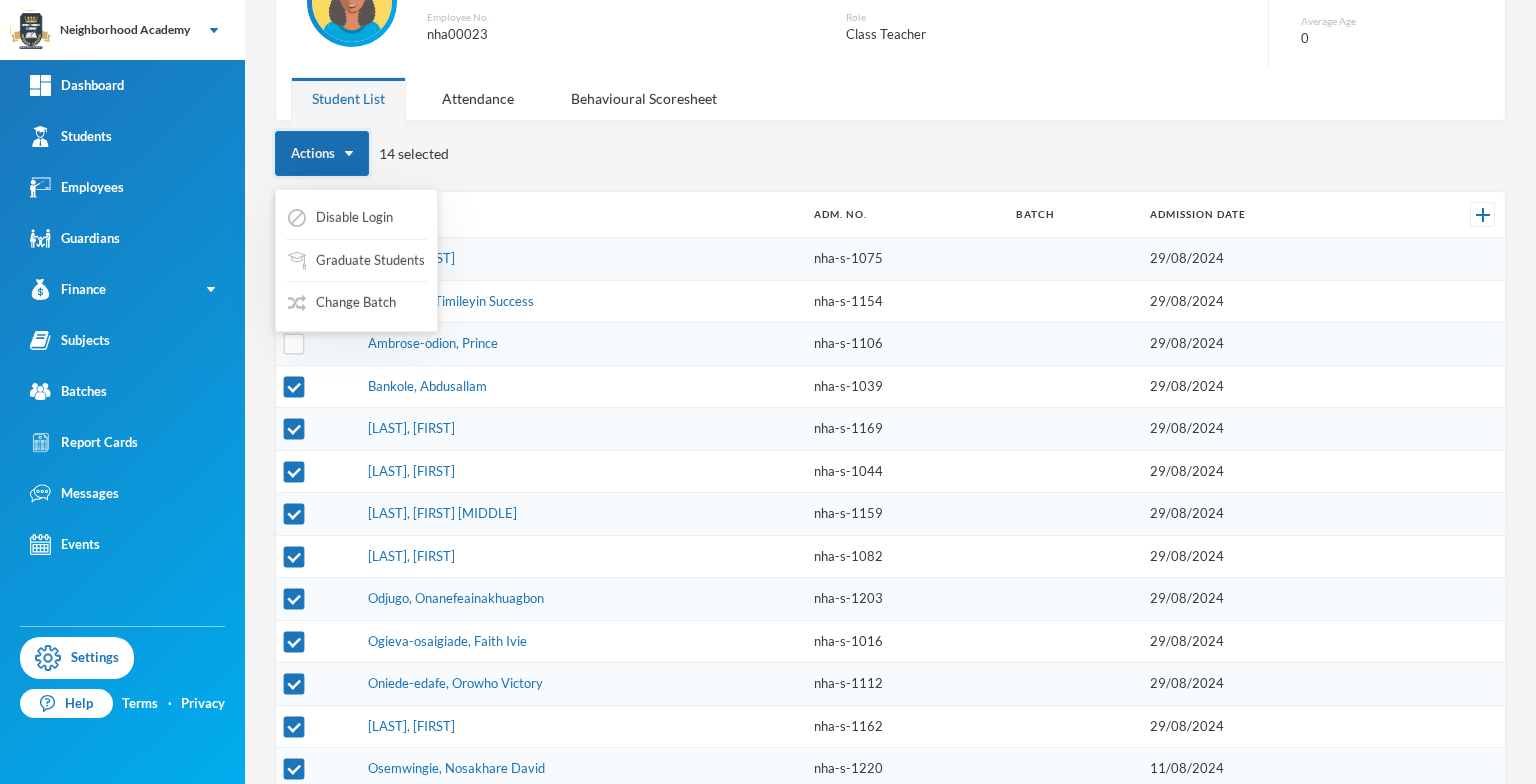 click on "Actions" at bounding box center [322, 153] 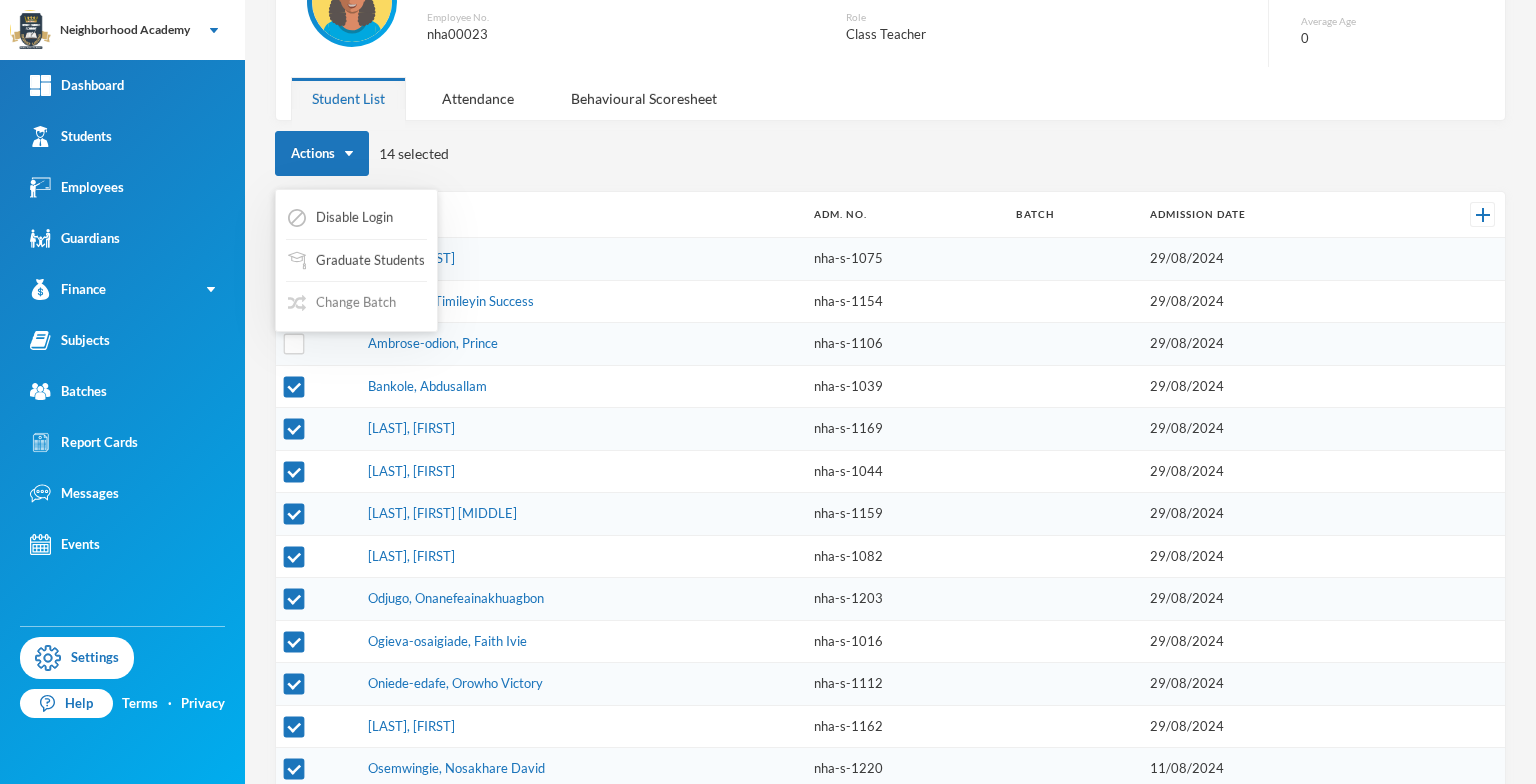click on "Change Batch" at bounding box center [342, 303] 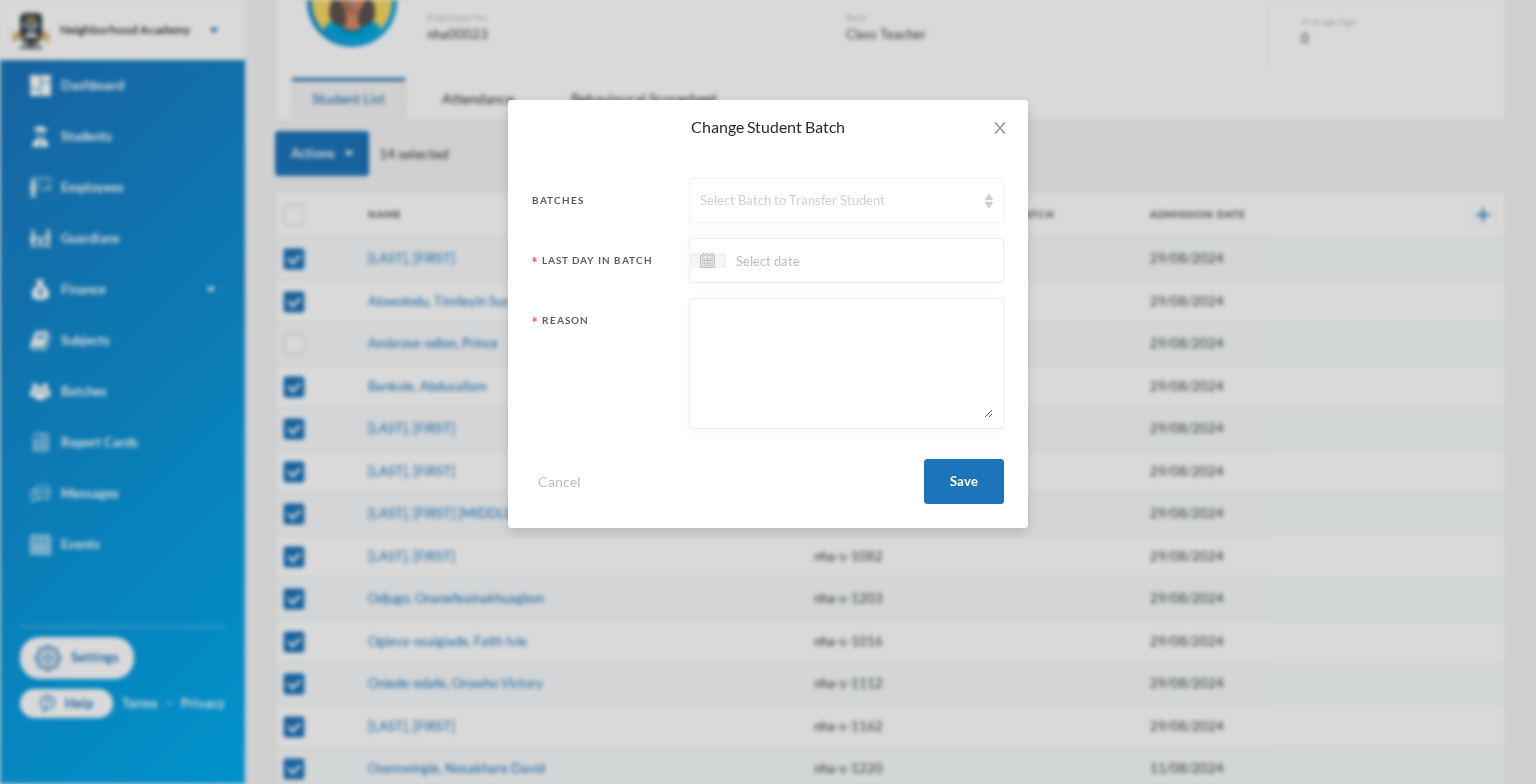 click at bounding box center [989, 201] 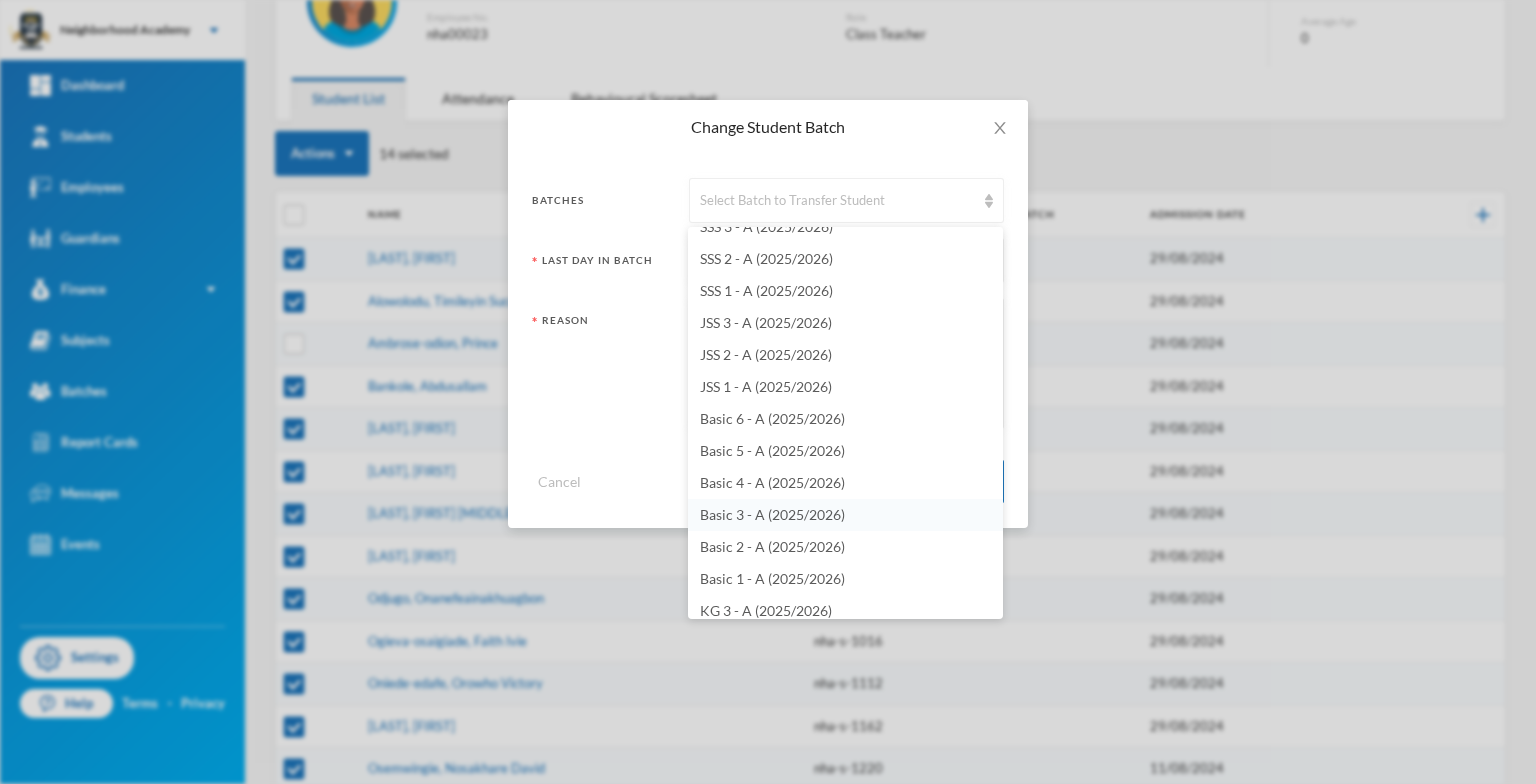 scroll, scrollTop: 576, scrollLeft: 0, axis: vertical 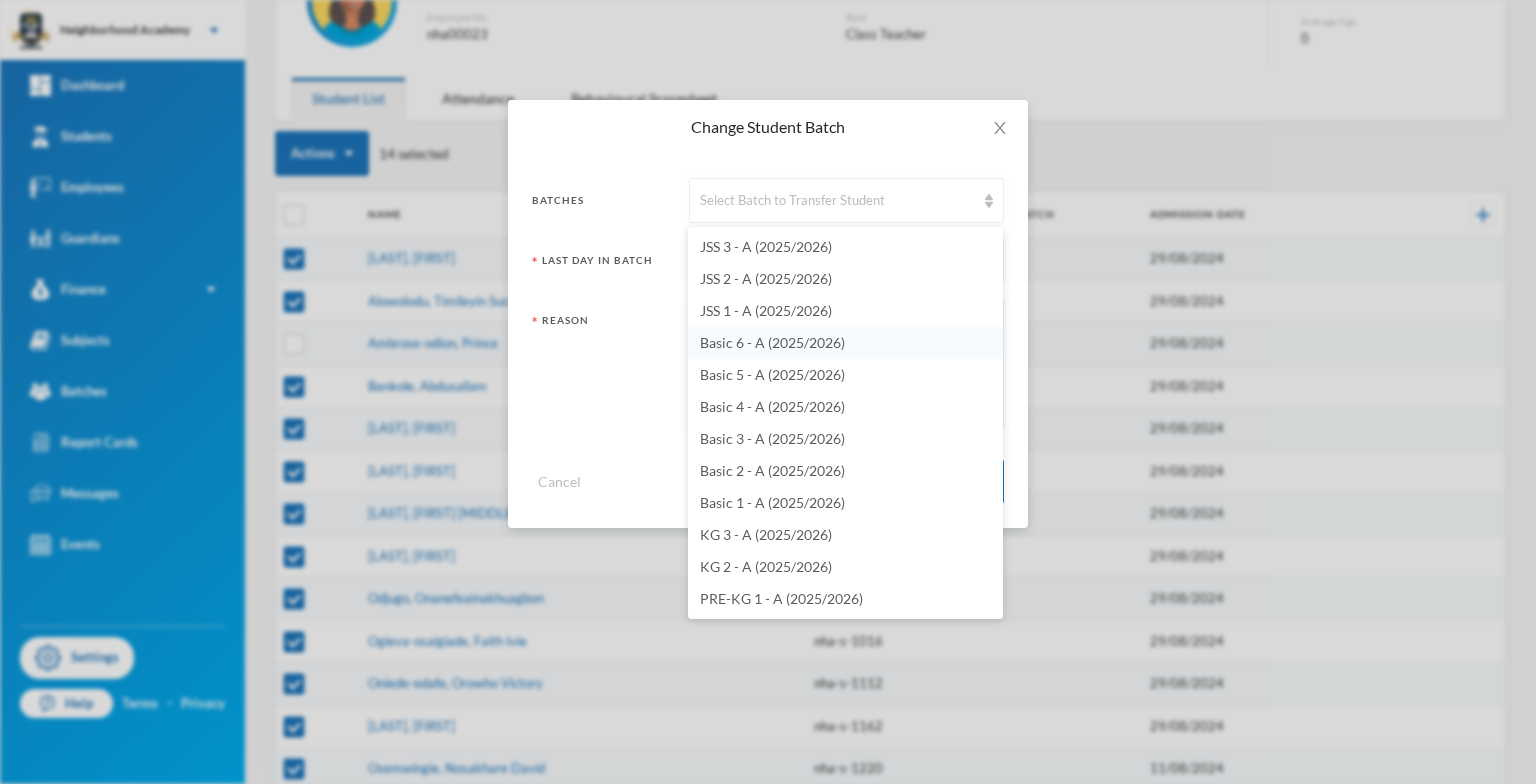 click on "Basic 6 - A (2025/2026)" at bounding box center [772, 342] 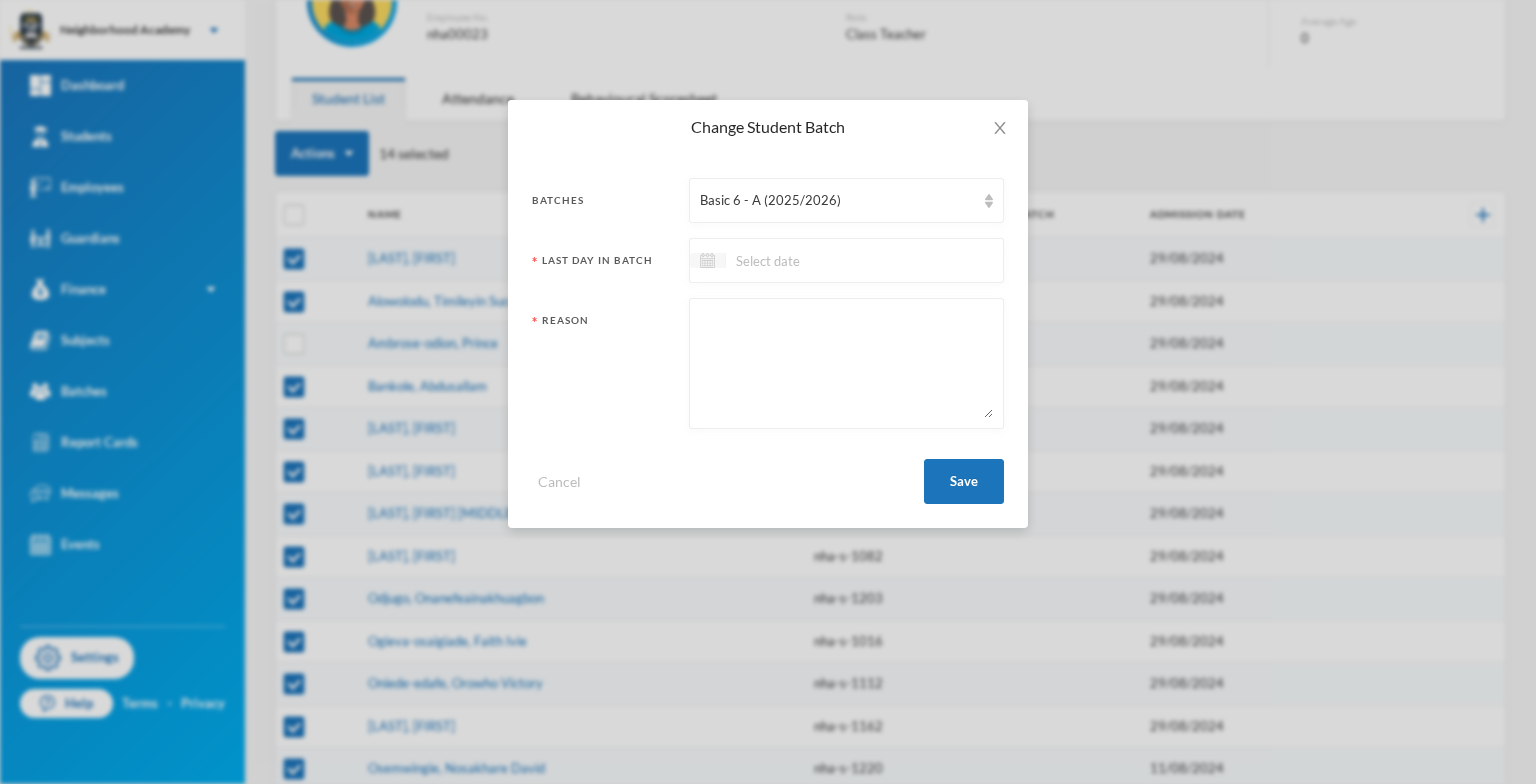 click at bounding box center [707, 260] 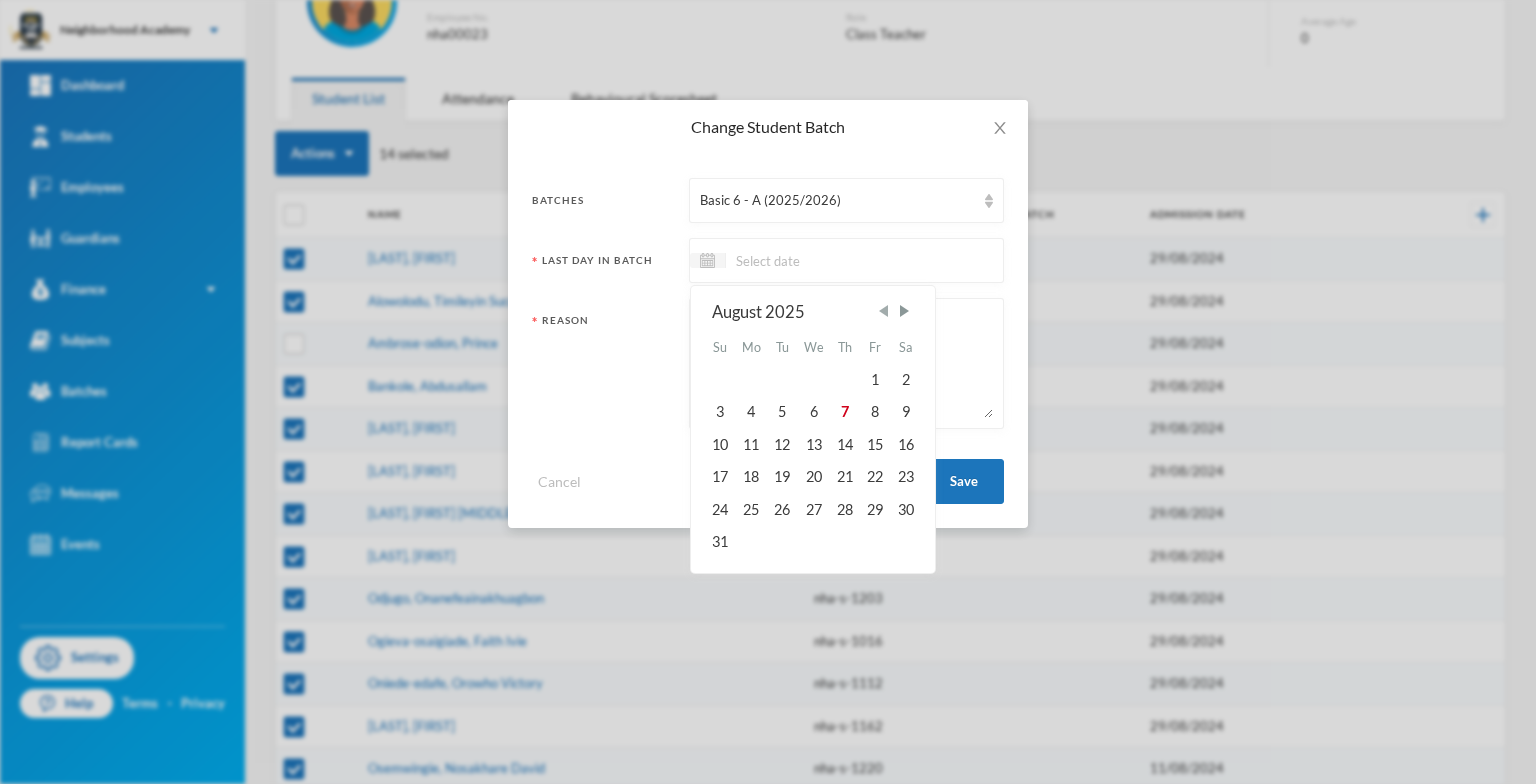 click at bounding box center (883, 311) 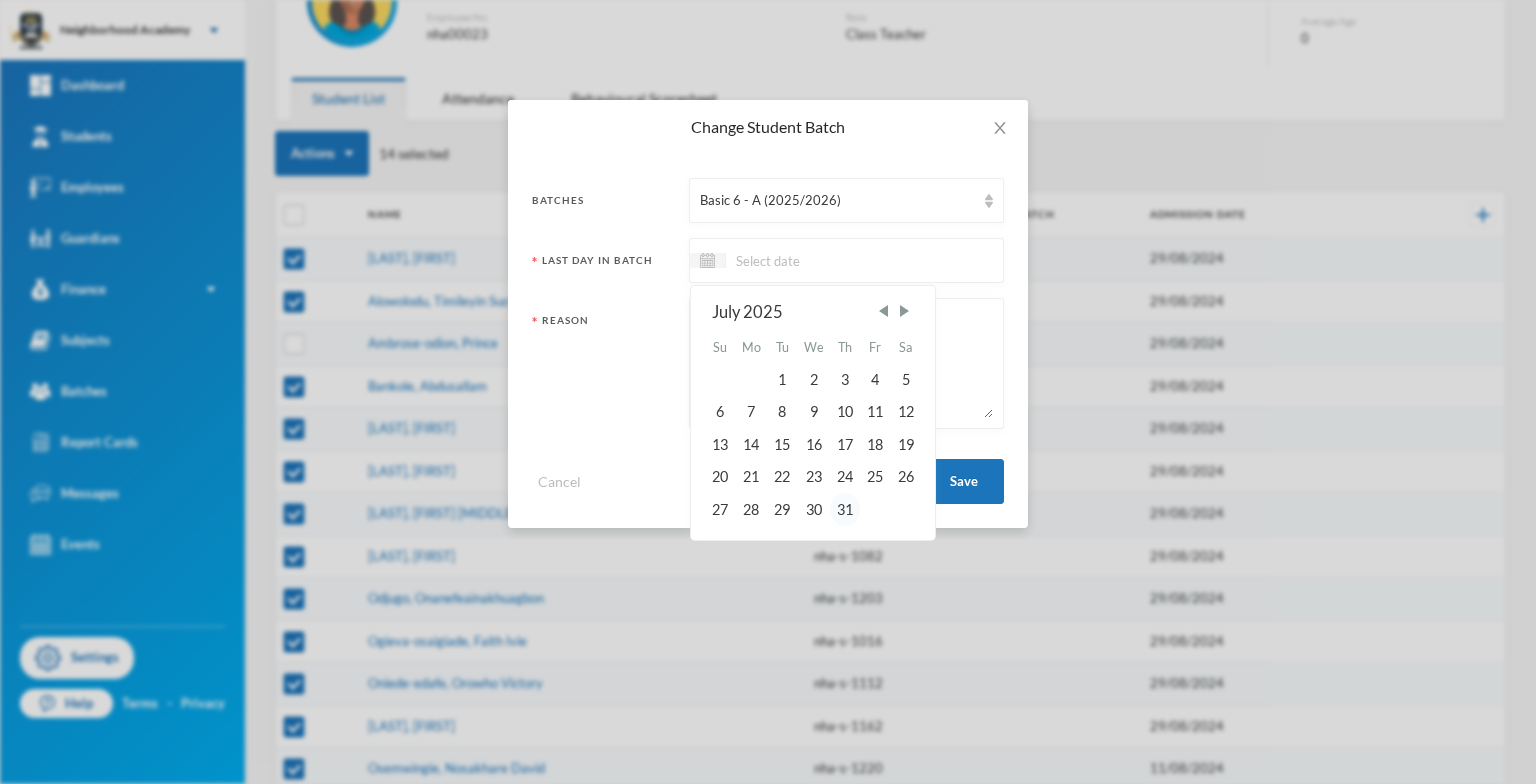 click on "31" at bounding box center (845, 509) 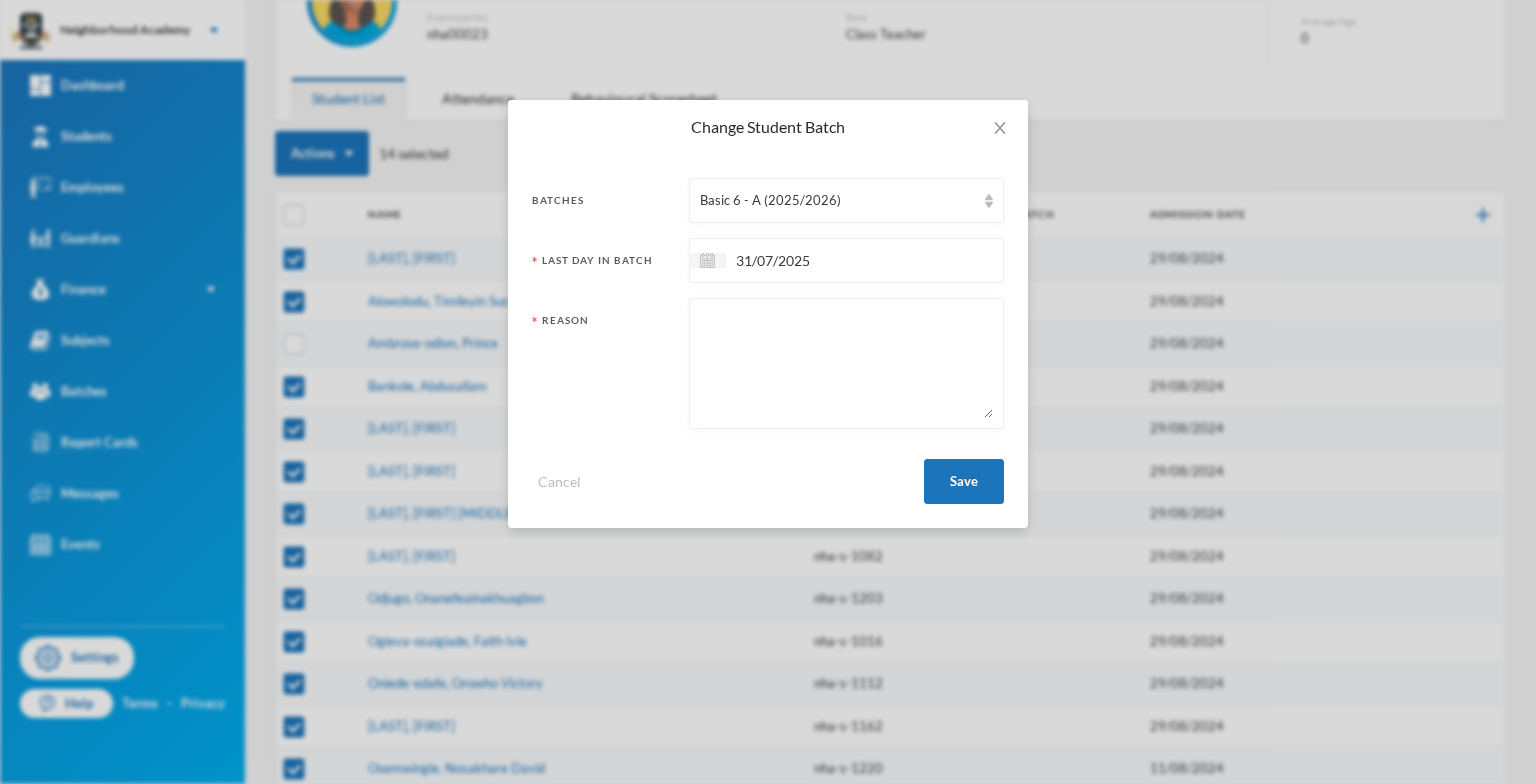 click at bounding box center (846, 363) 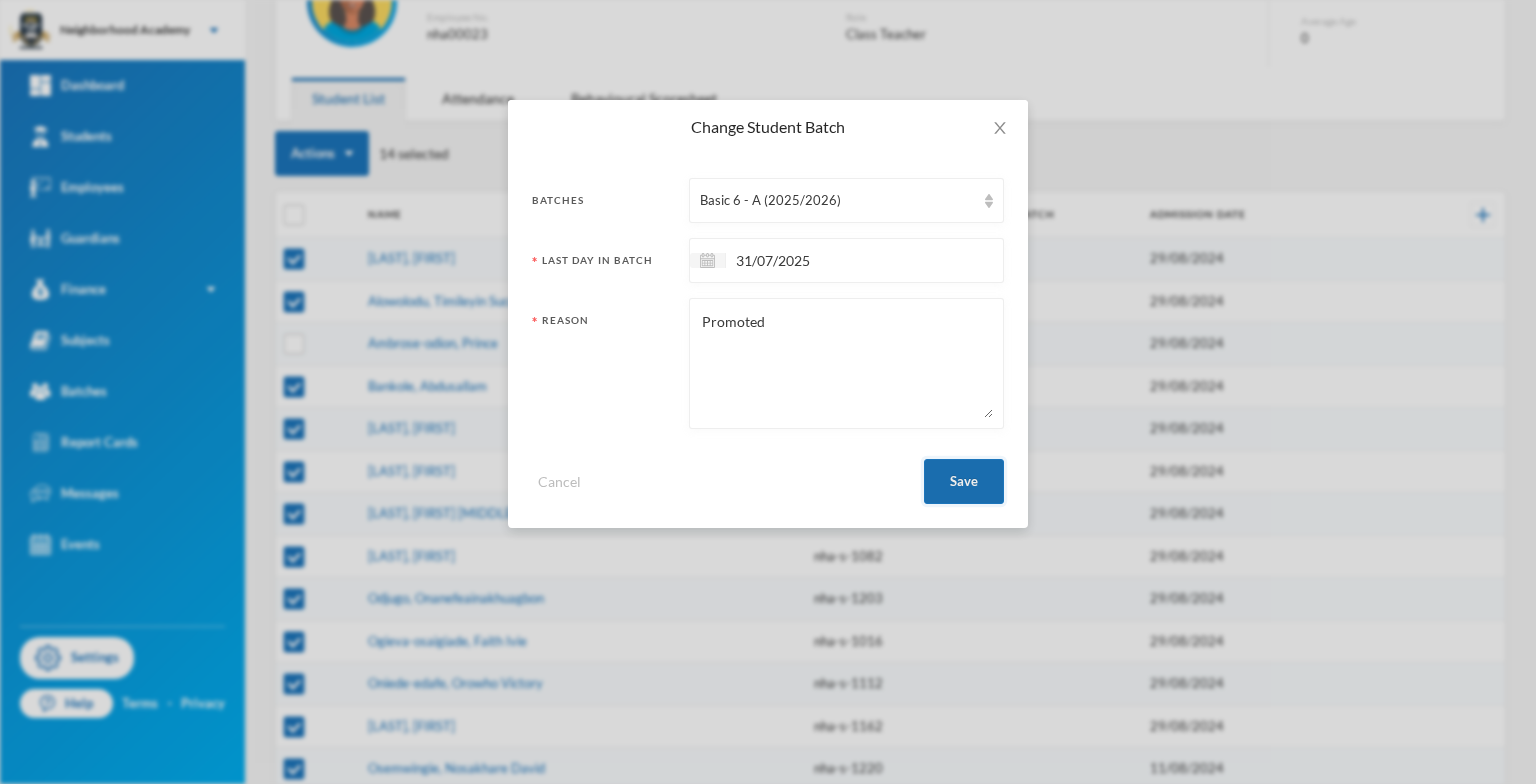 click on "Save" at bounding box center [964, 481] 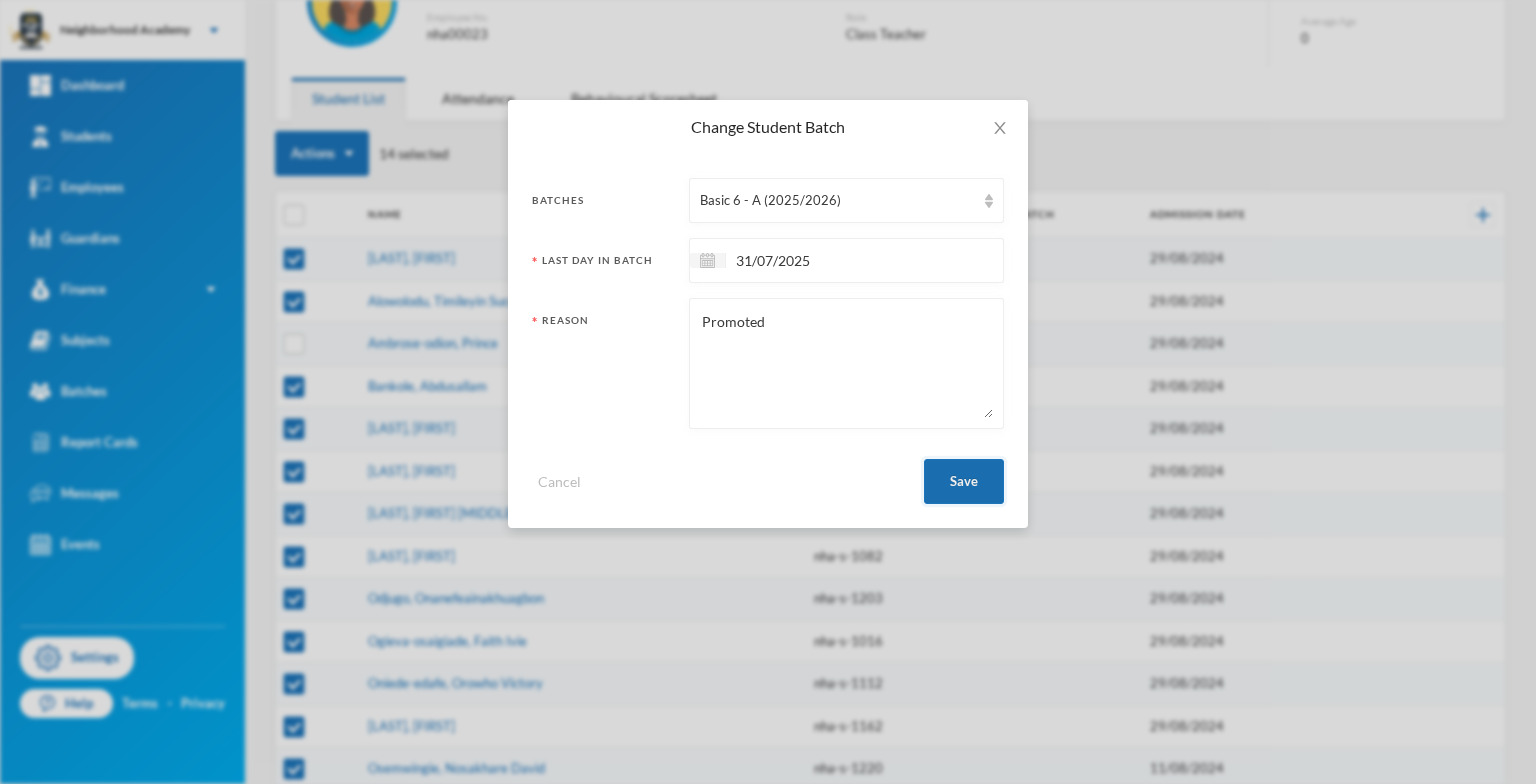 scroll, scrollTop: 0, scrollLeft: 0, axis: both 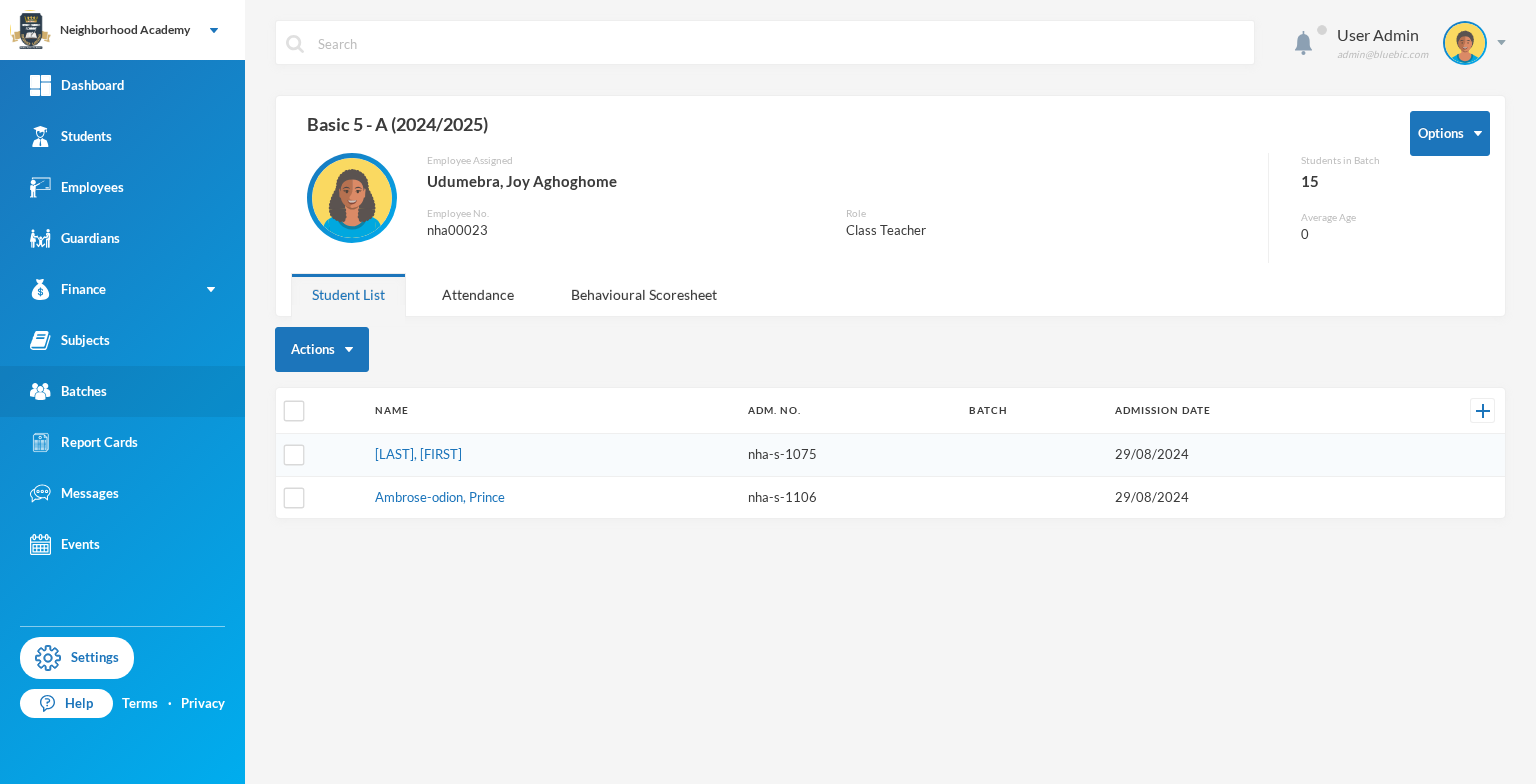 click on "Batches" at bounding box center (68, 391) 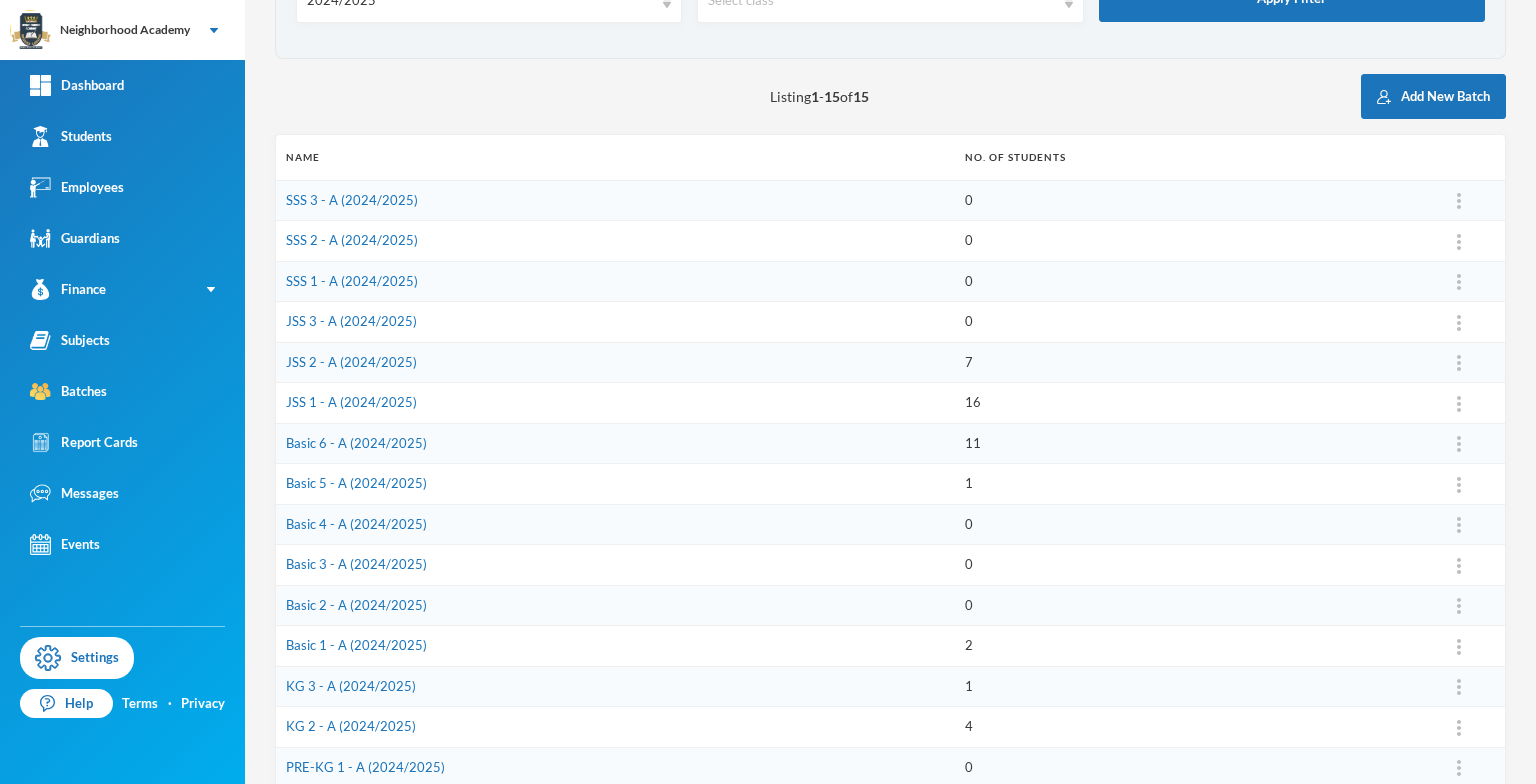 scroll, scrollTop: 279, scrollLeft: 0, axis: vertical 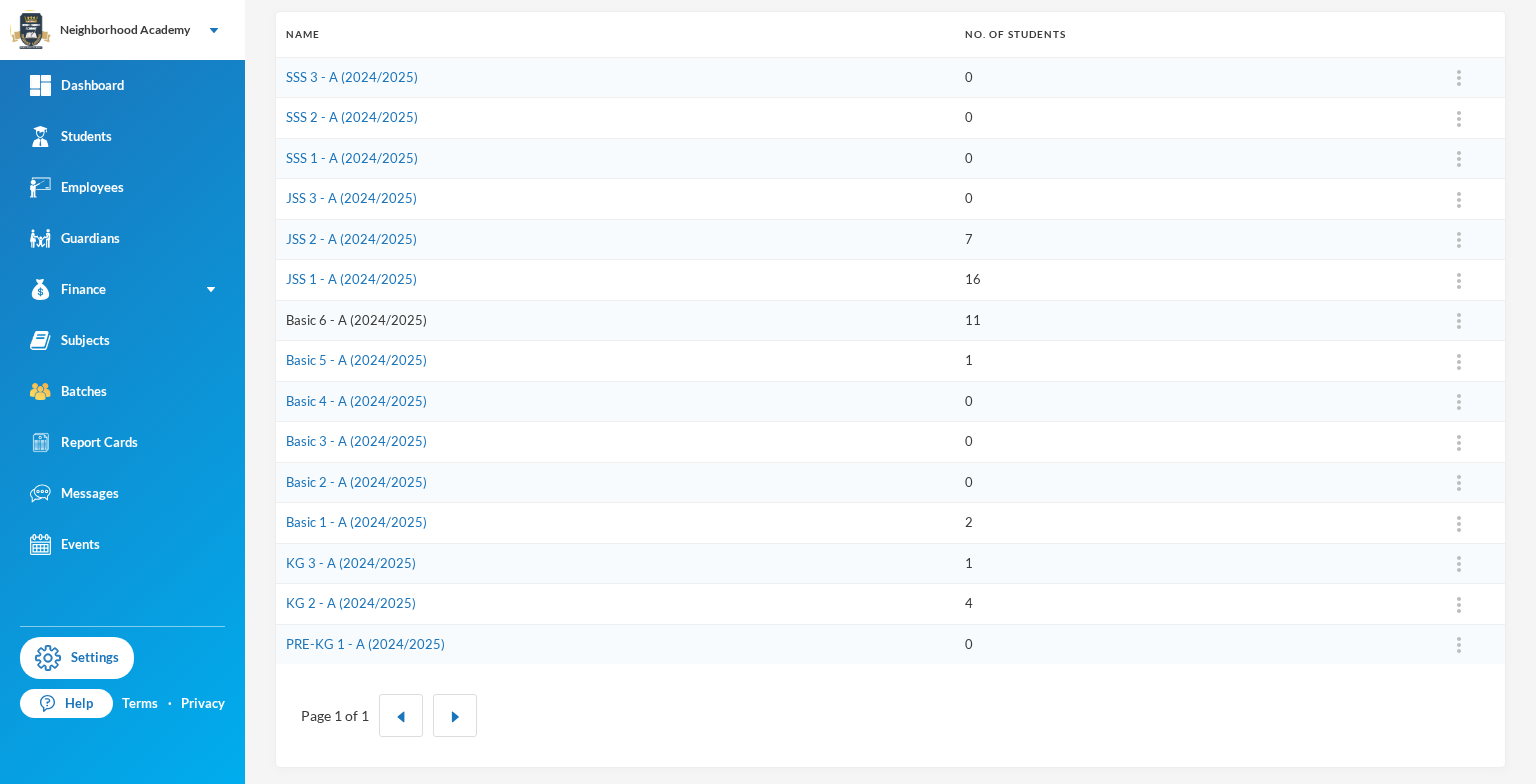click on "Basic 6 - A (2024/2025)" at bounding box center [356, 320] 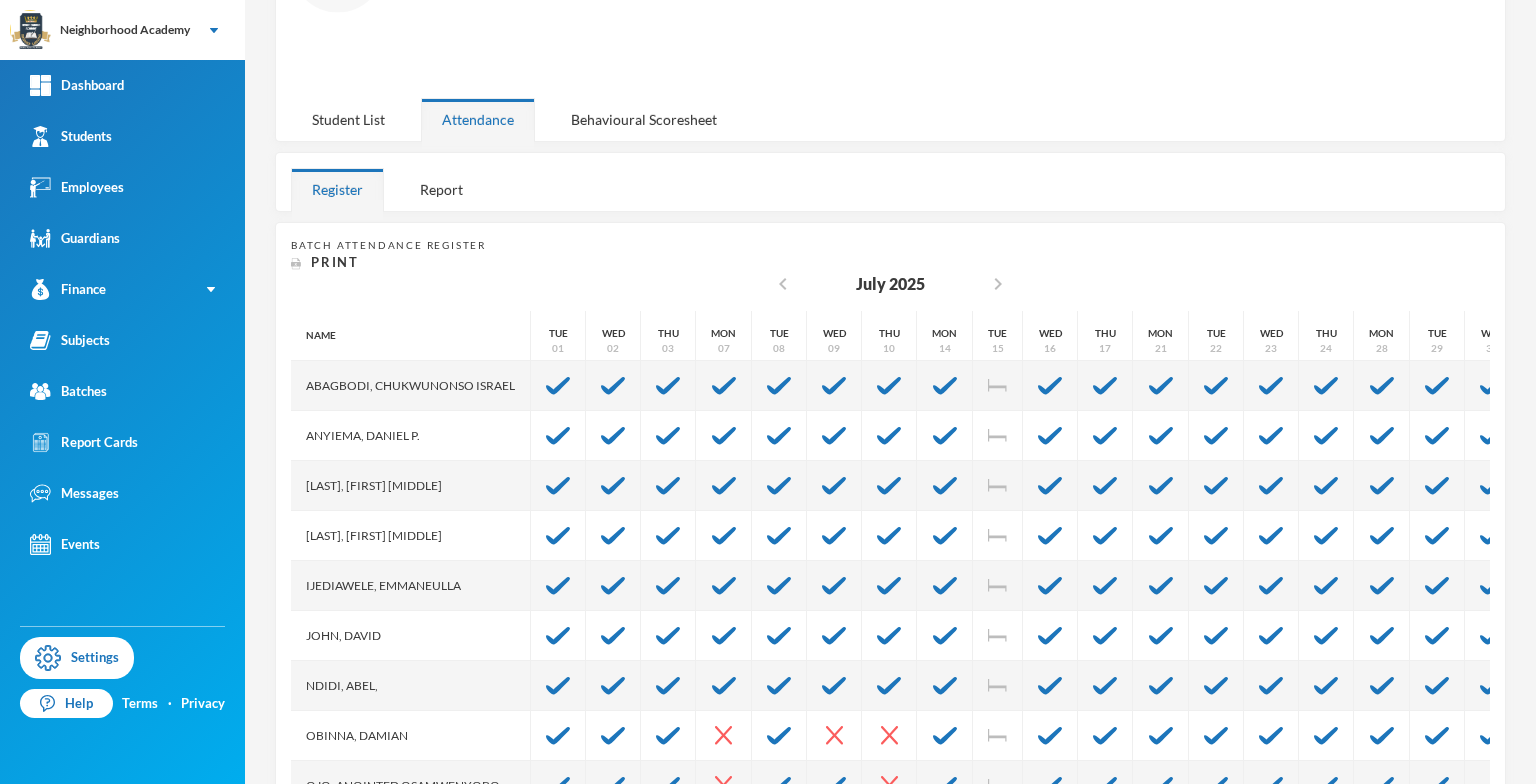 scroll, scrollTop: 246, scrollLeft: 0, axis: vertical 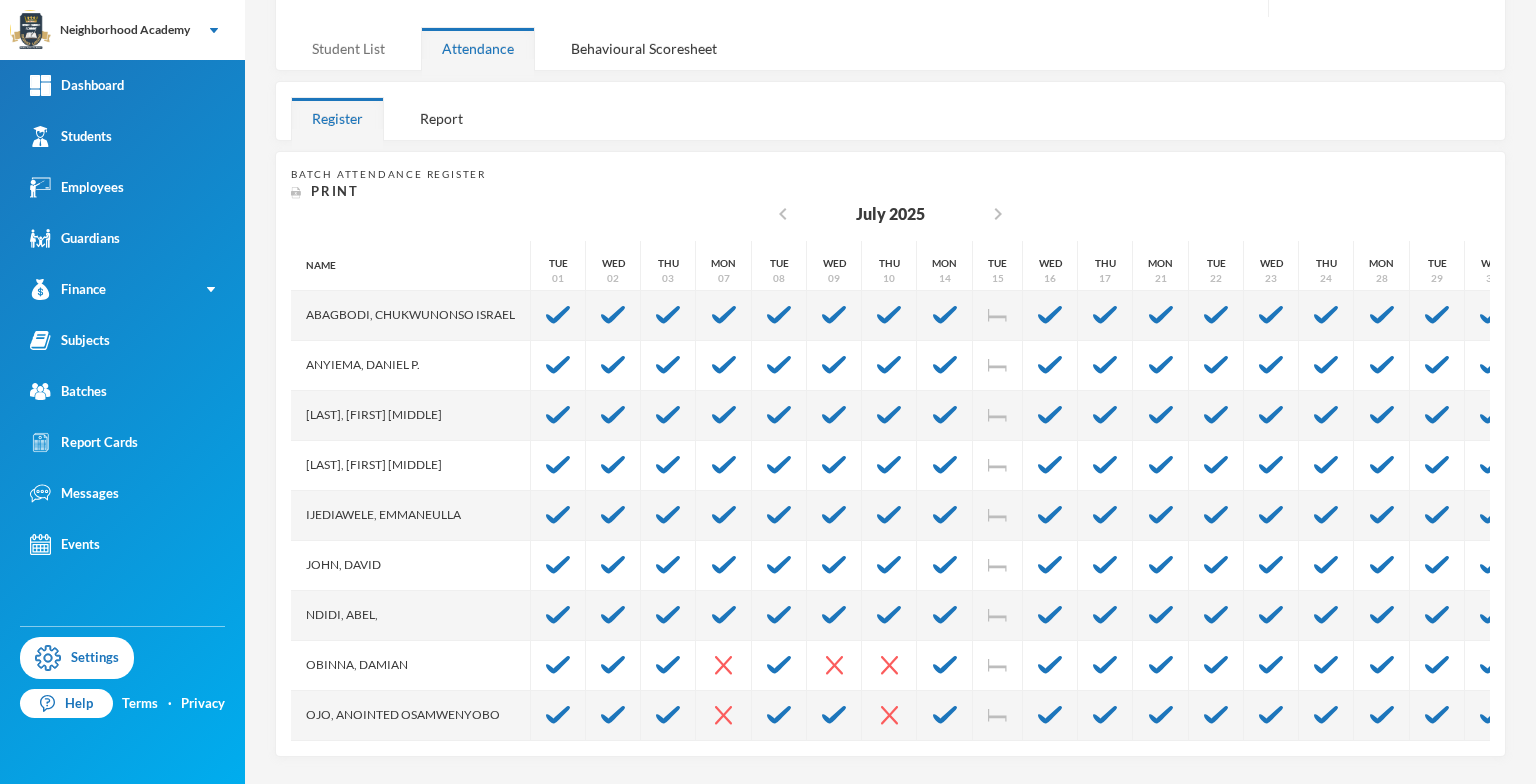 click on "Student List" at bounding box center [348, 48] 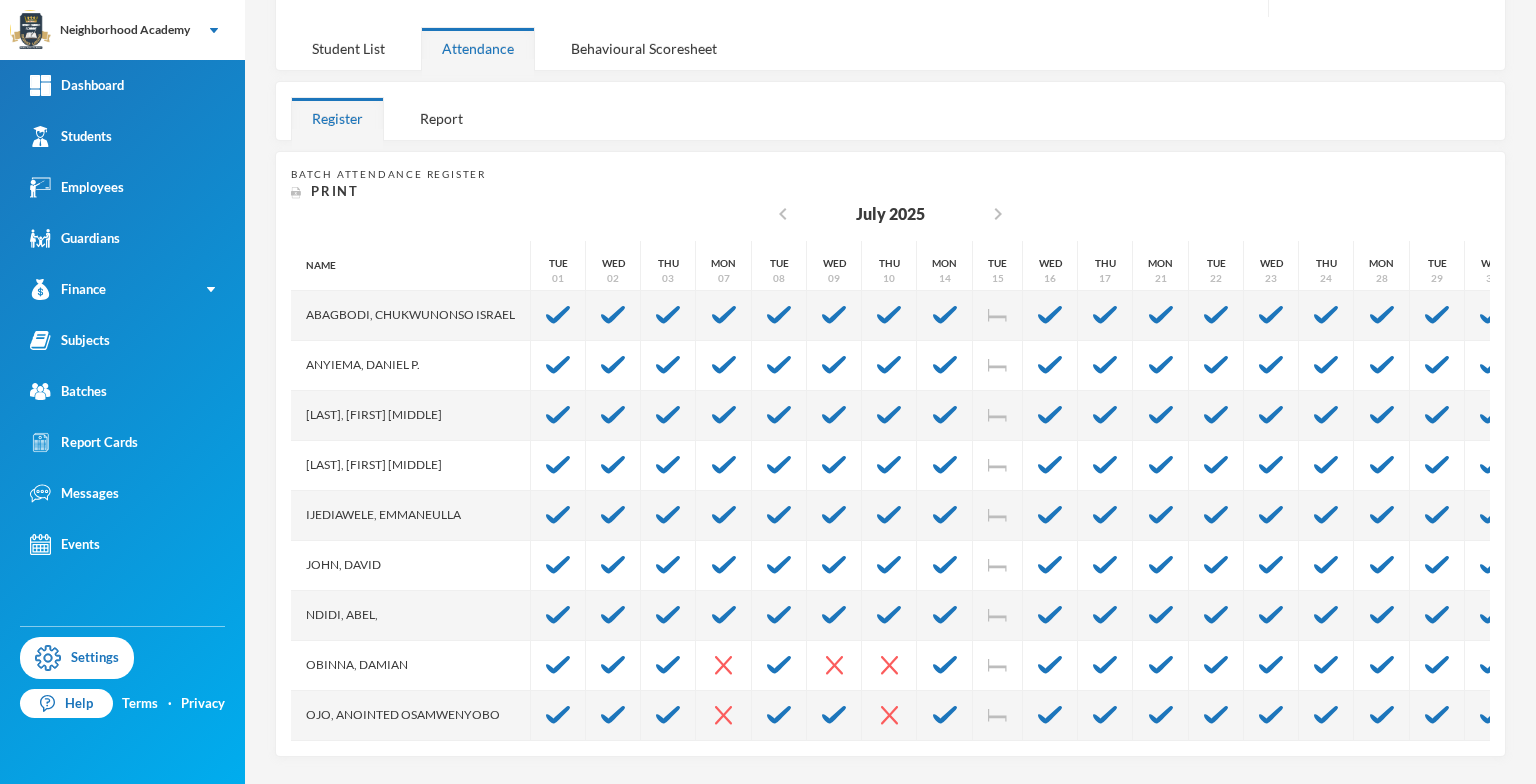 scroll, scrollTop: 128, scrollLeft: 0, axis: vertical 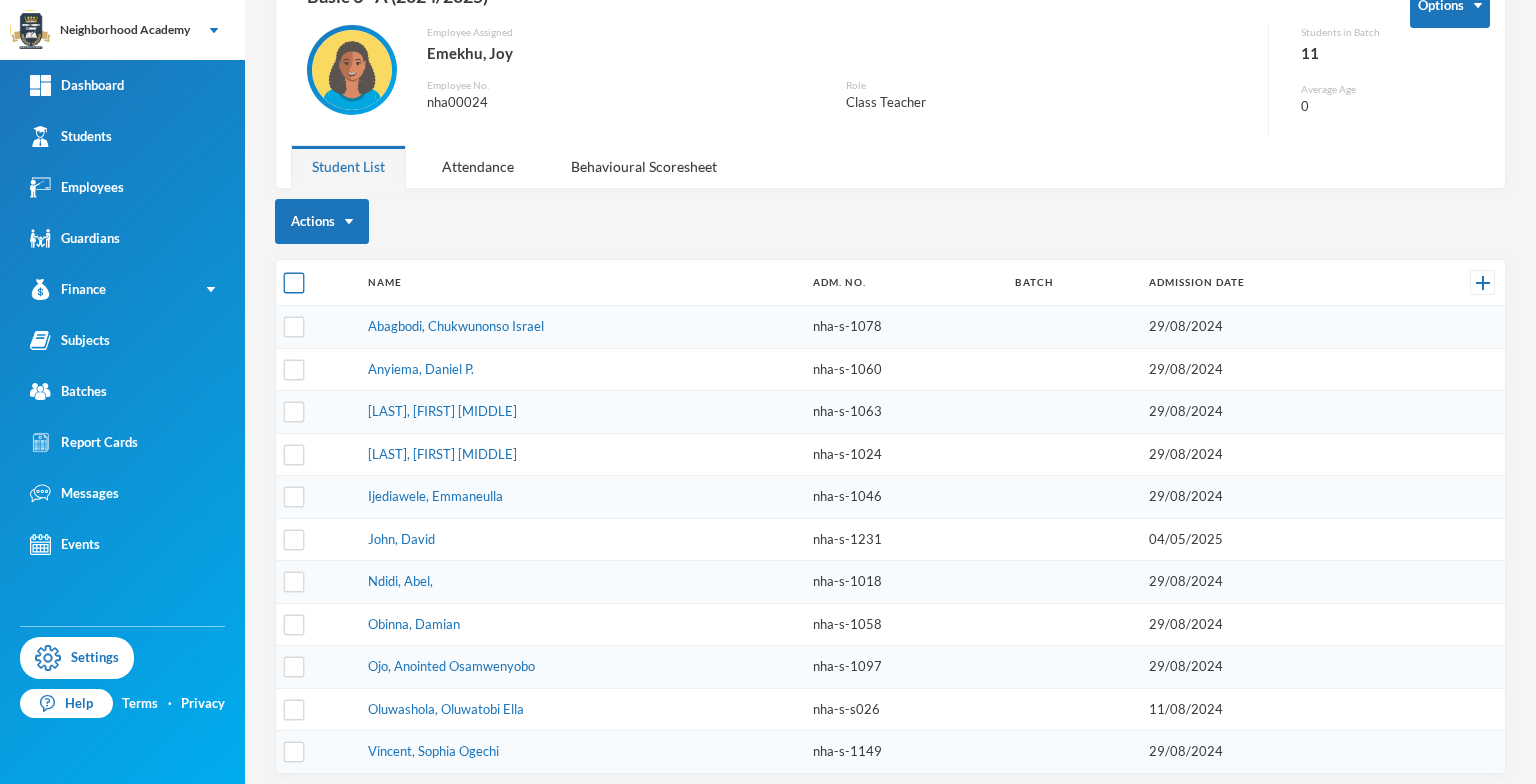 click at bounding box center [294, 283] 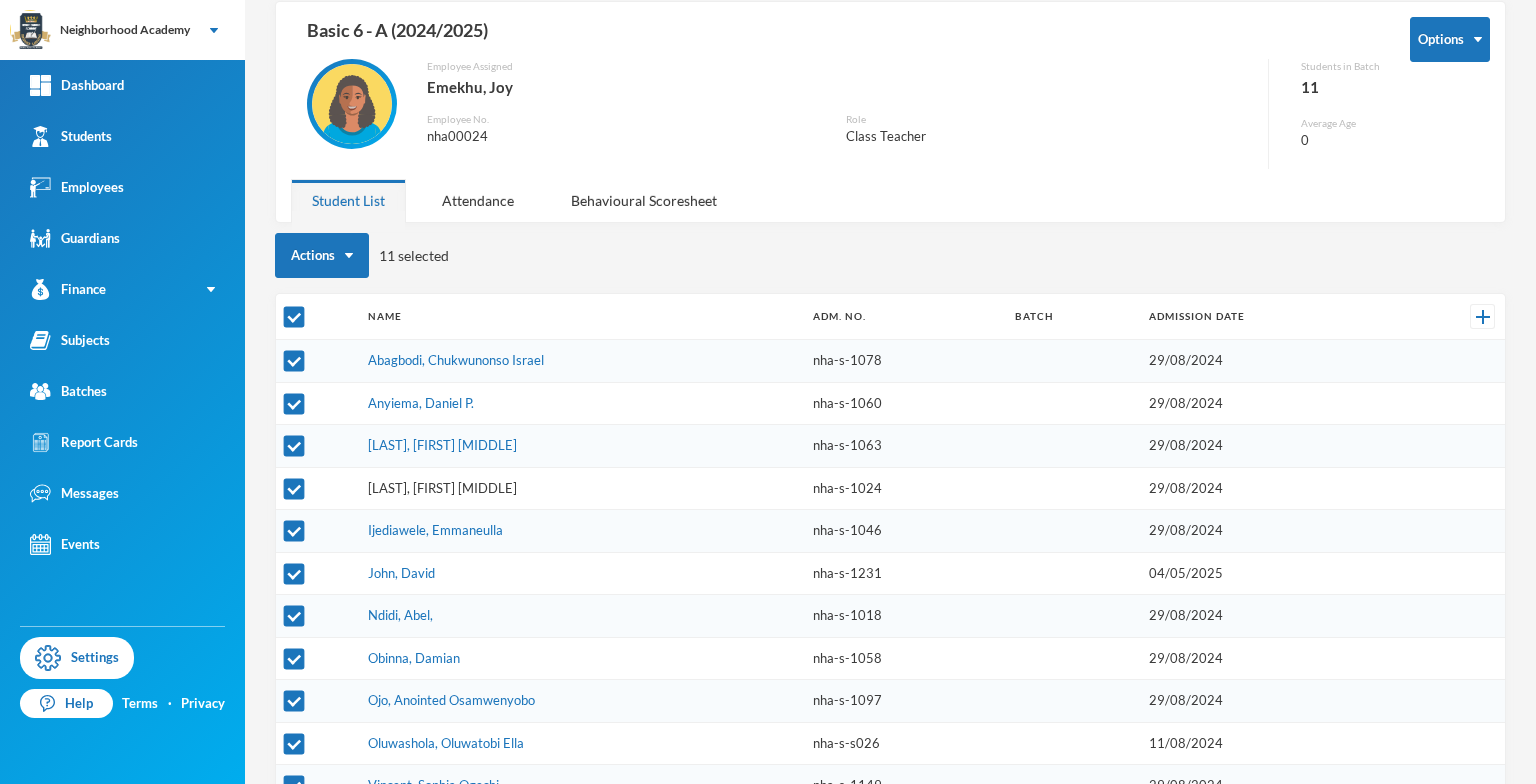 scroll, scrollTop: 128, scrollLeft: 0, axis: vertical 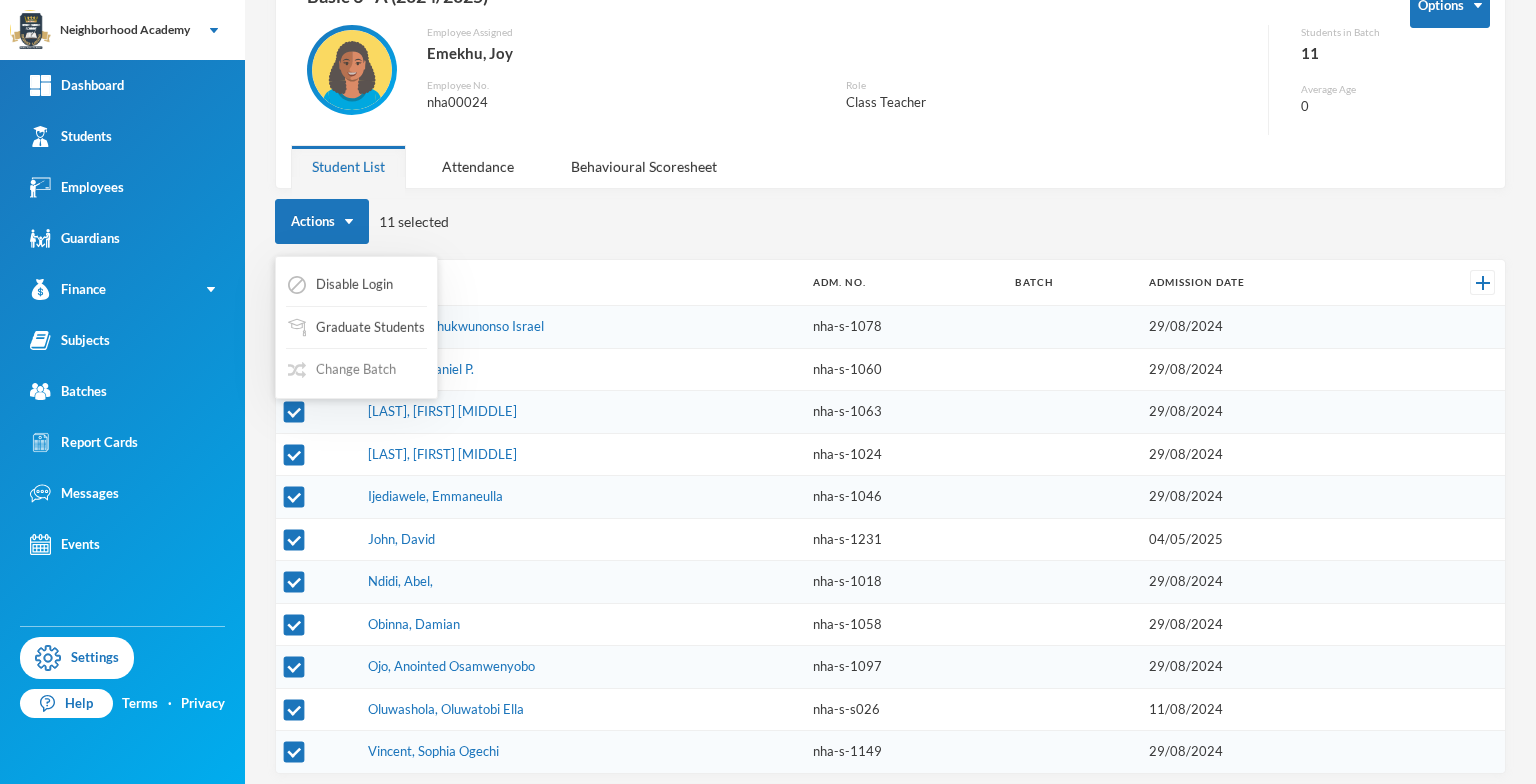 click on "Change Batch" at bounding box center (342, 370) 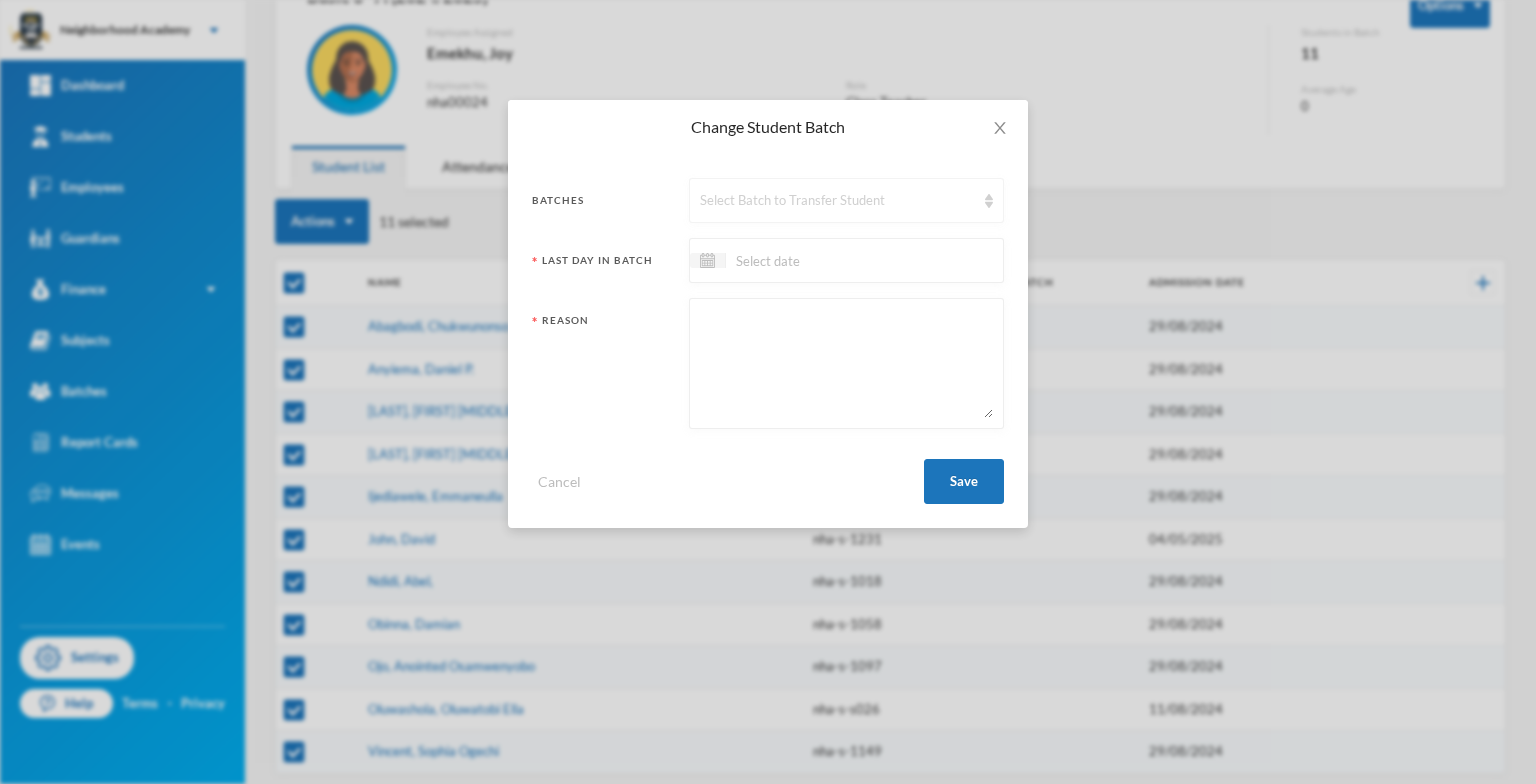 click at bounding box center (989, 201) 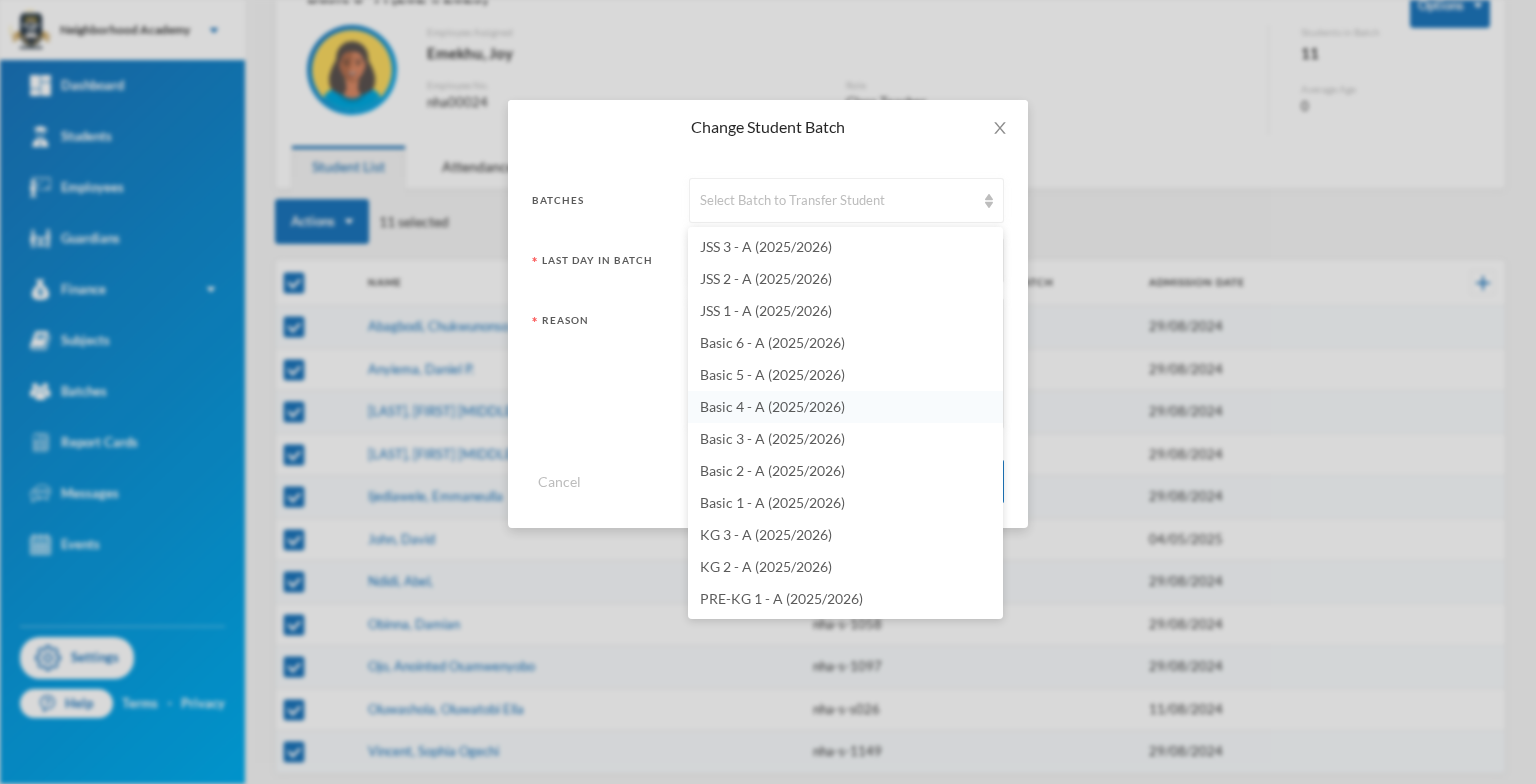 scroll, scrollTop: 476, scrollLeft: 0, axis: vertical 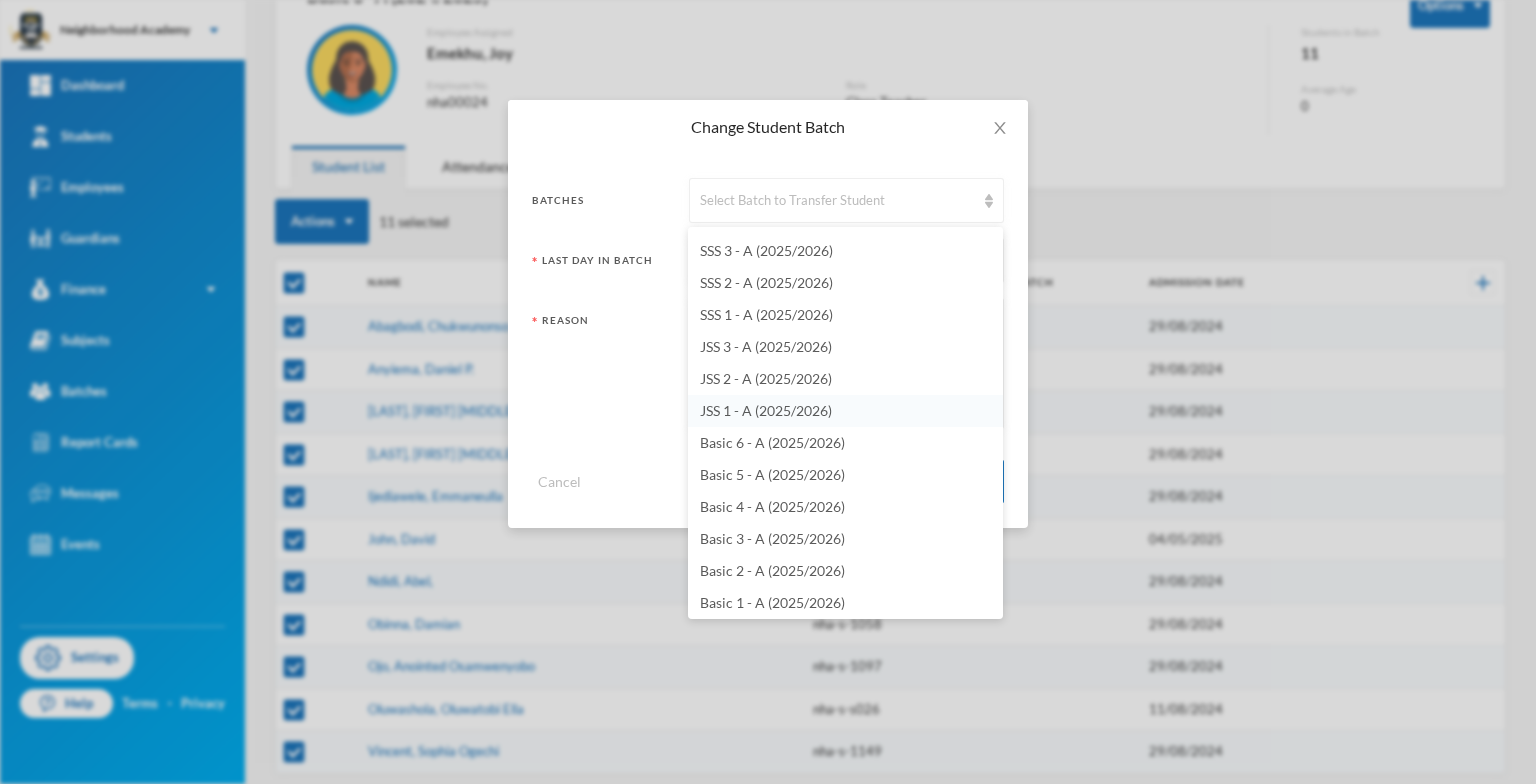 click on "JSS 1 - A (2025/2026)" at bounding box center (766, 410) 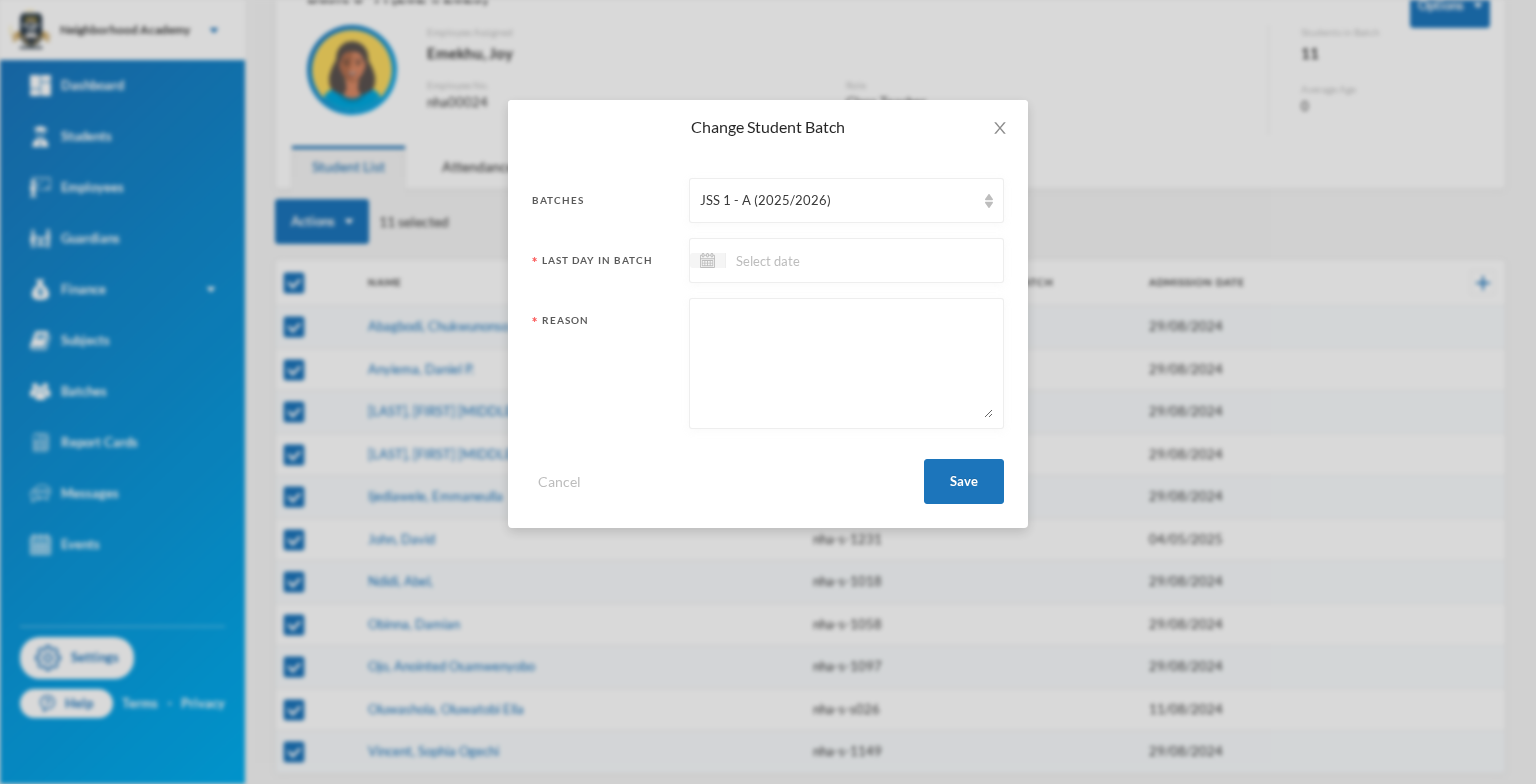 click at bounding box center (810, 260) 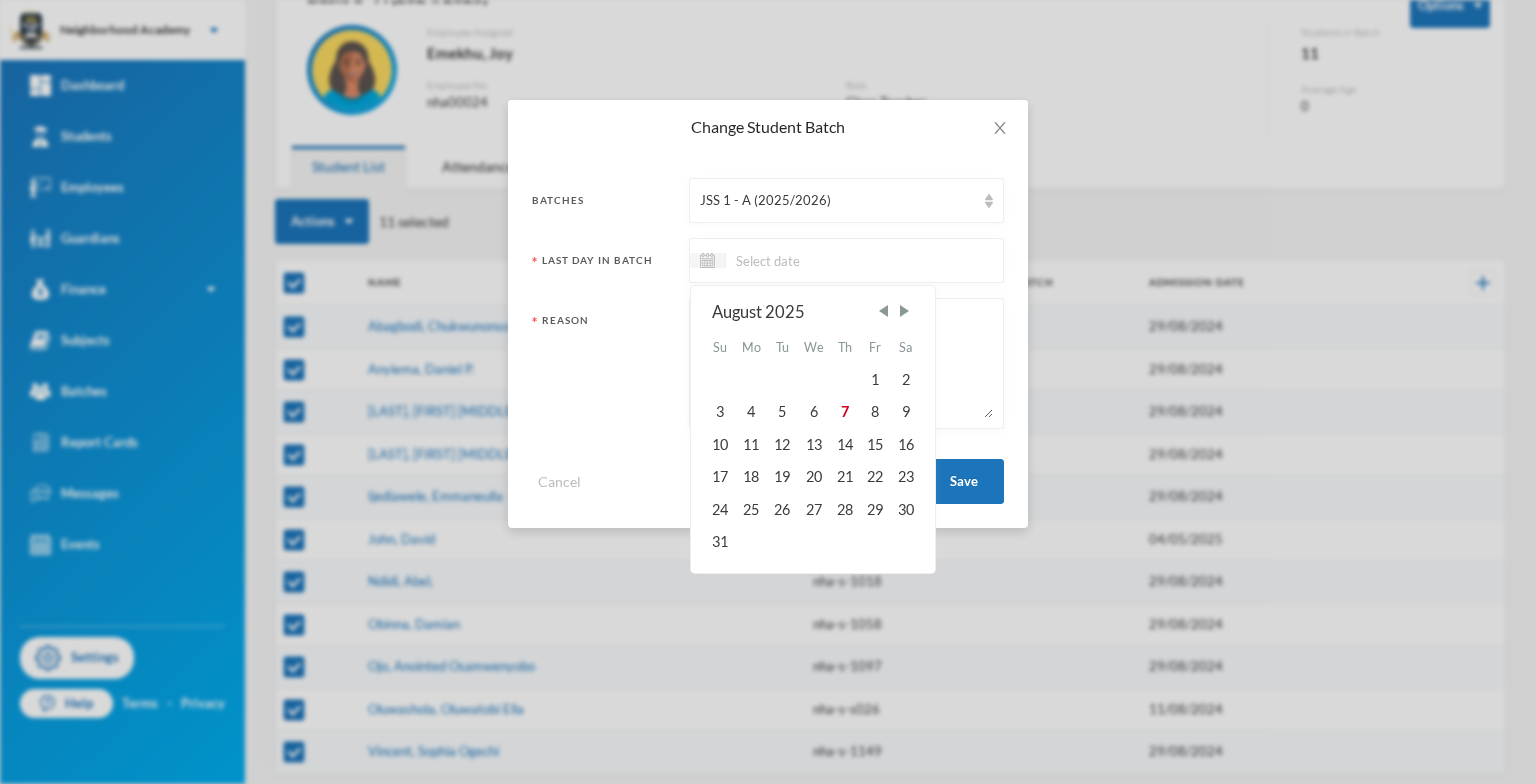 drag, startPoint x: 885, startPoint y: 310, endPoint x: 874, endPoint y: 325, distance: 18.601076 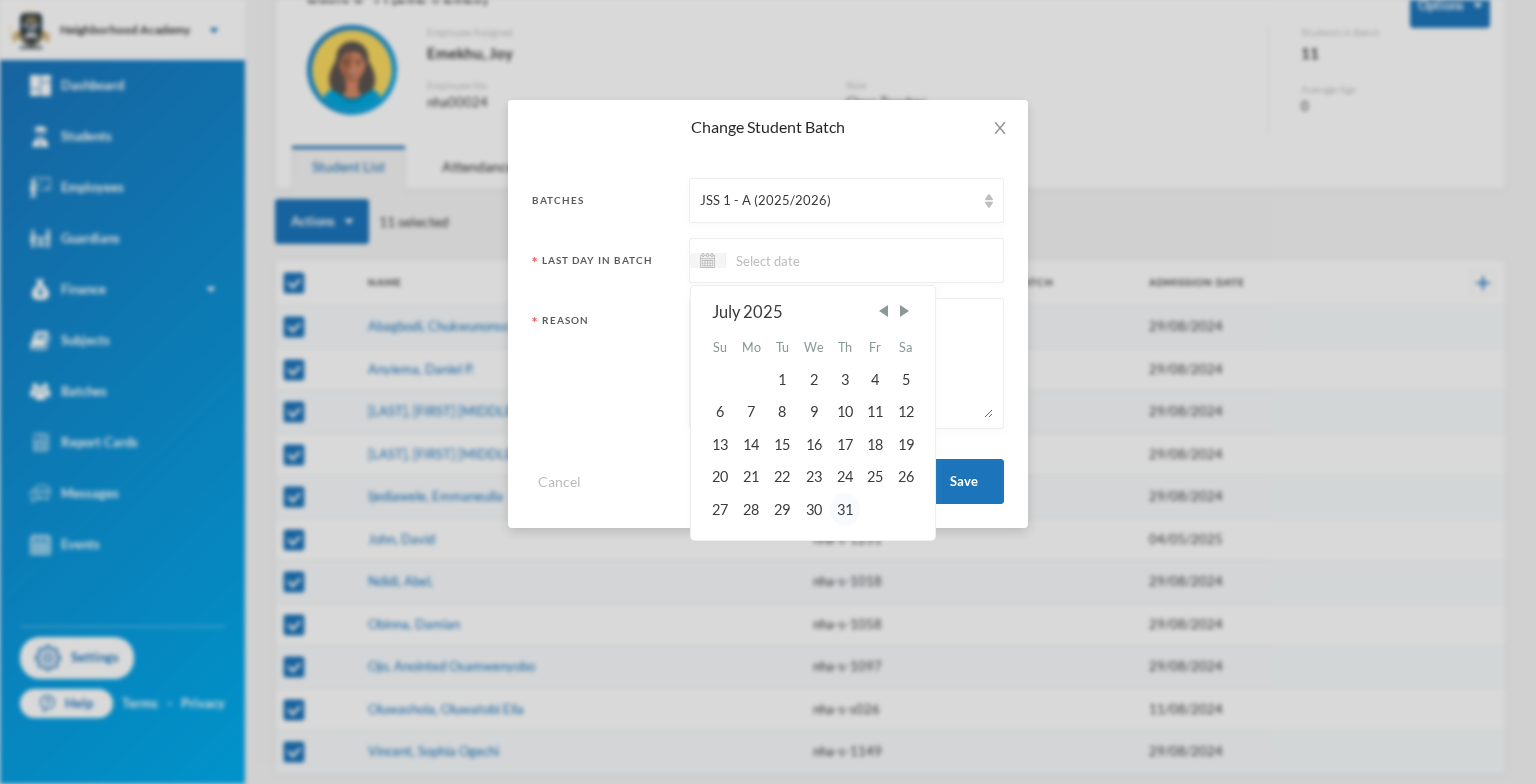click on "31" at bounding box center [845, 509] 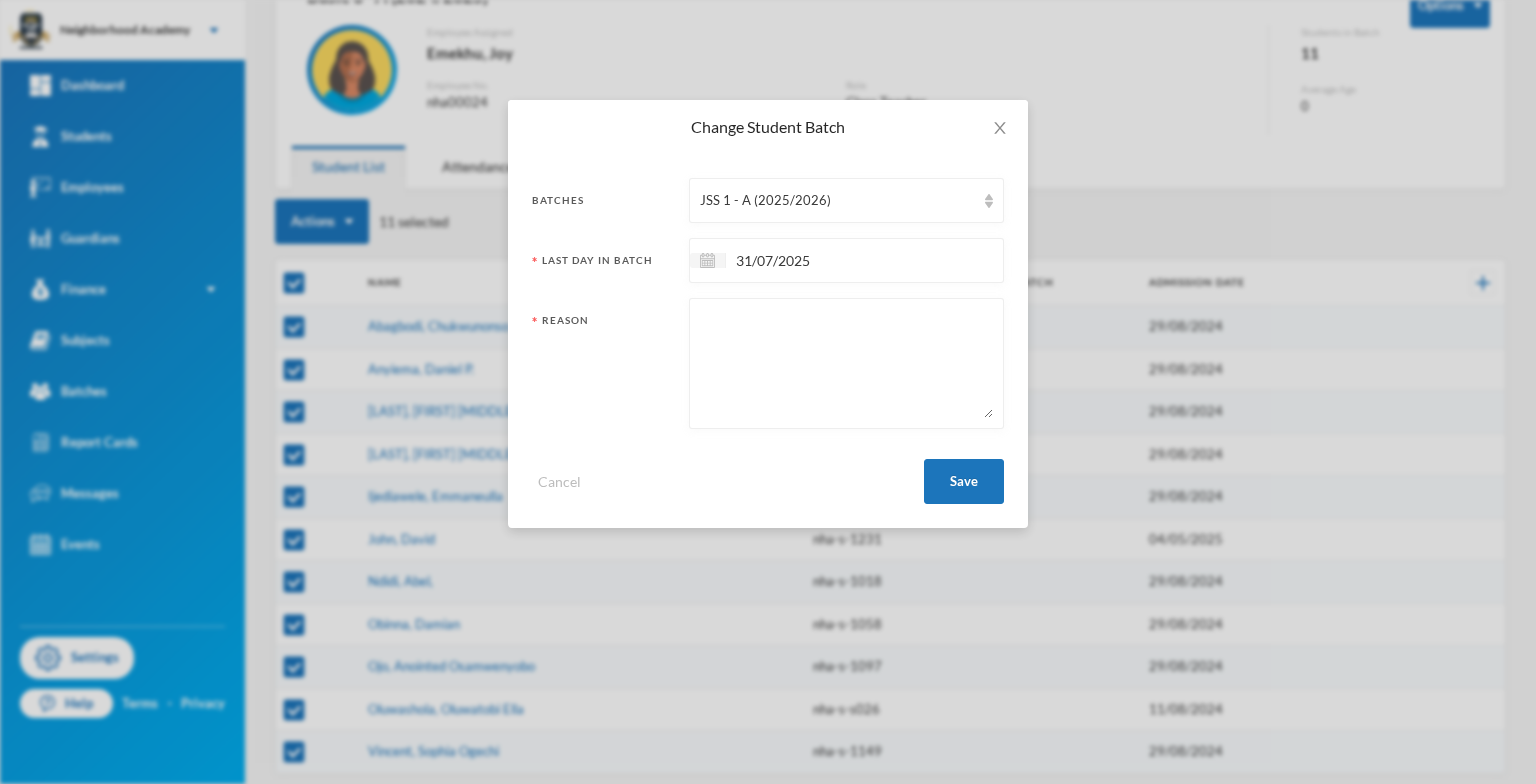 click at bounding box center (846, 363) 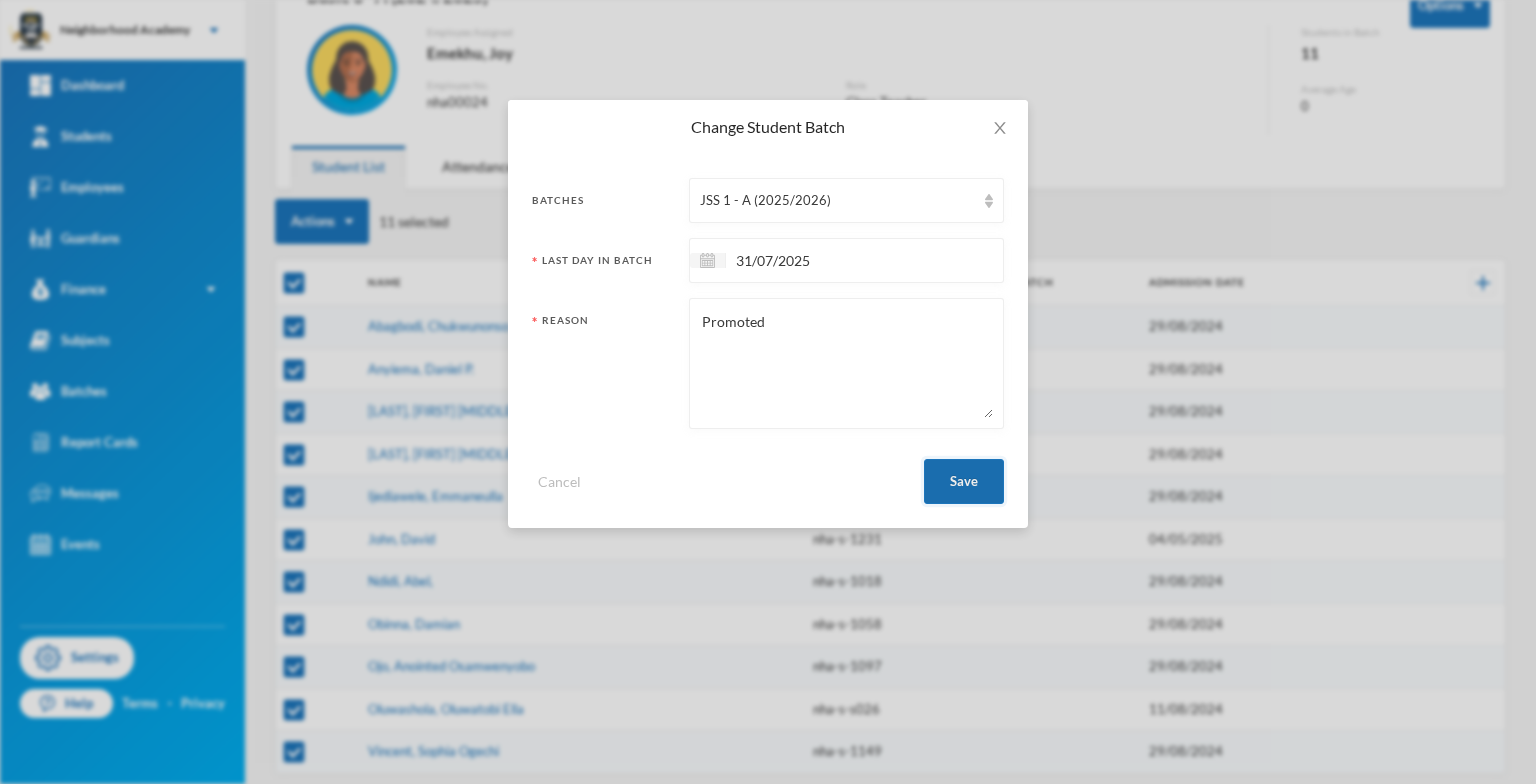 click on "Save" at bounding box center (964, 481) 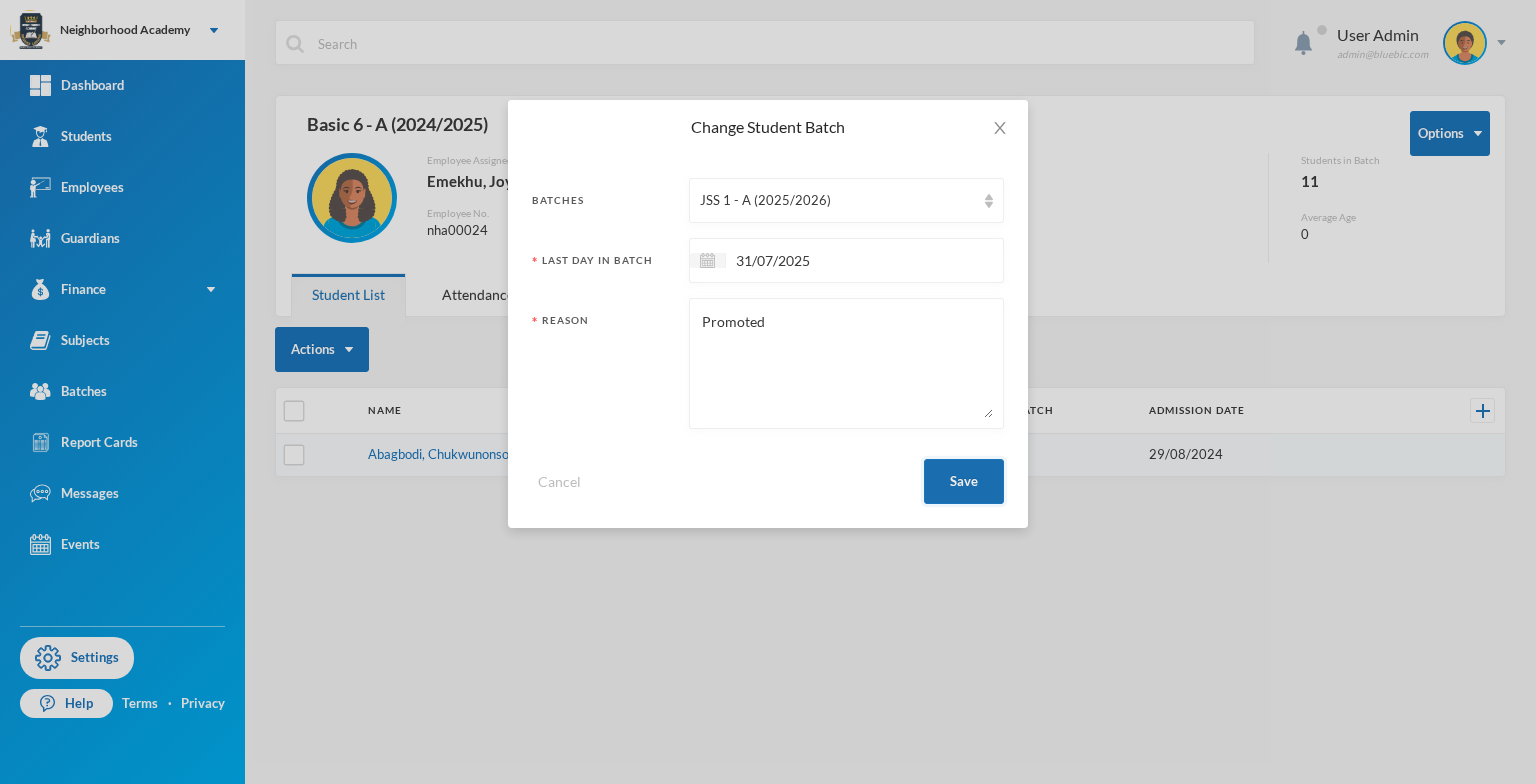 scroll, scrollTop: 0, scrollLeft: 0, axis: both 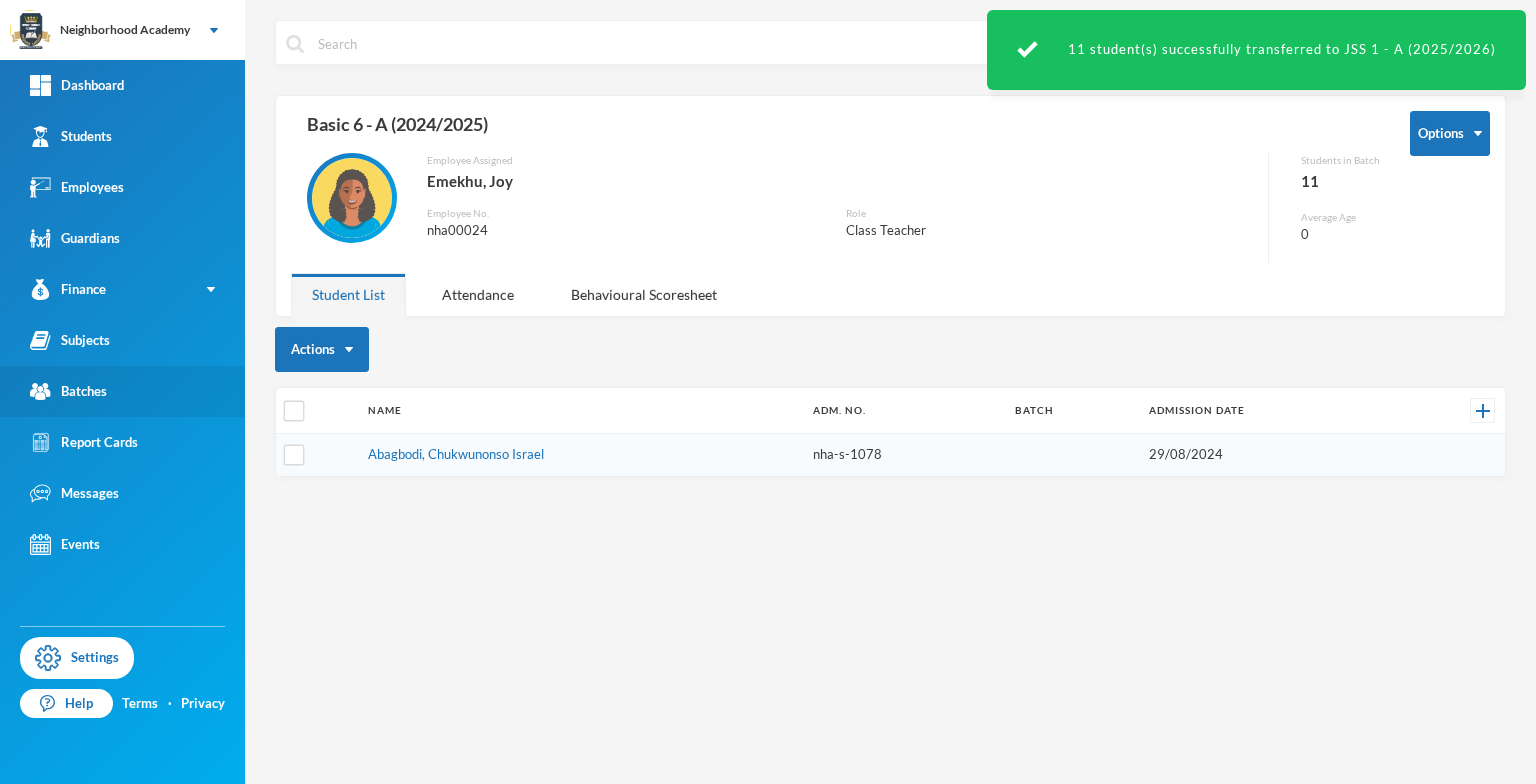 click on "Batches" at bounding box center [68, 391] 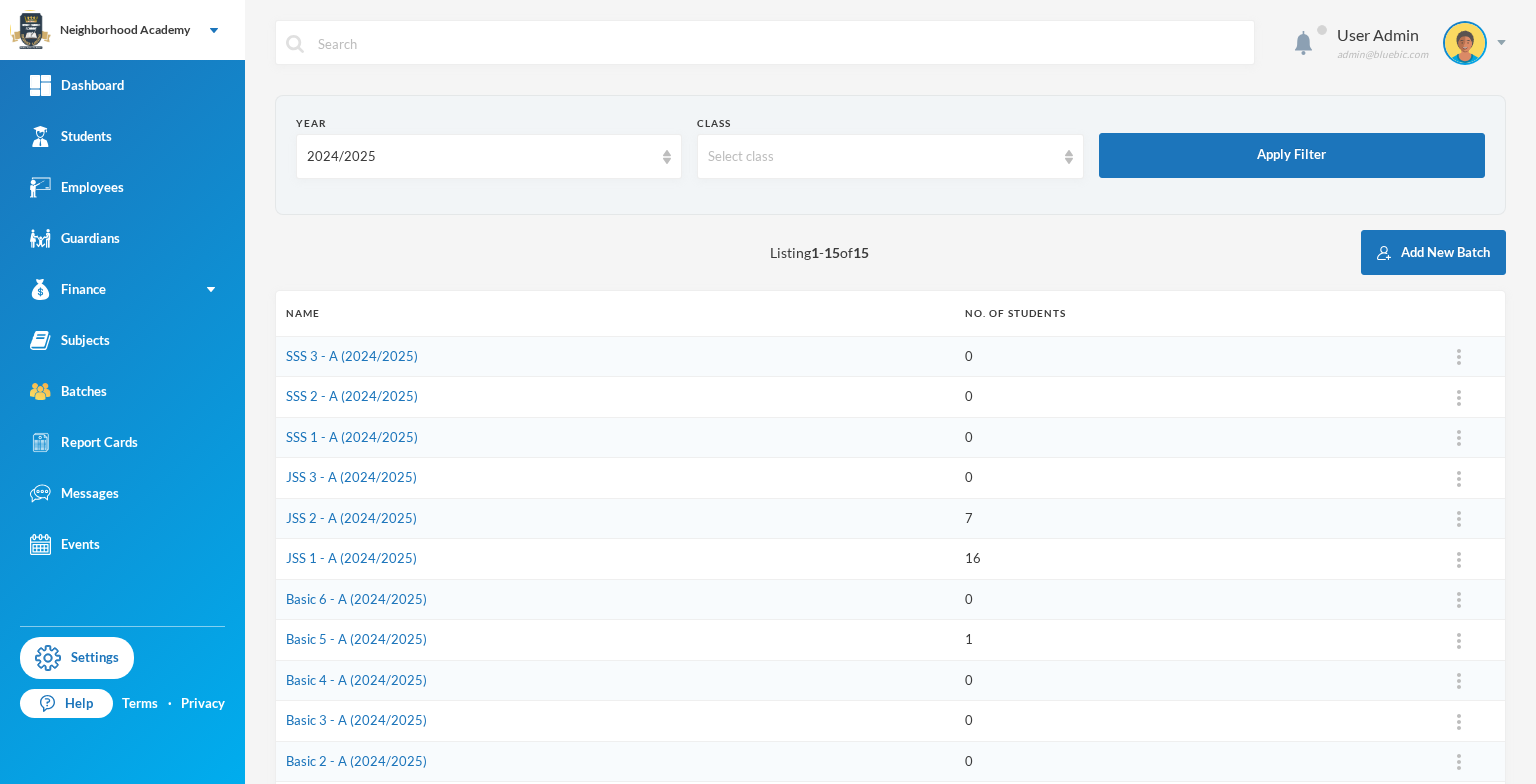 scroll, scrollTop: 100, scrollLeft: 0, axis: vertical 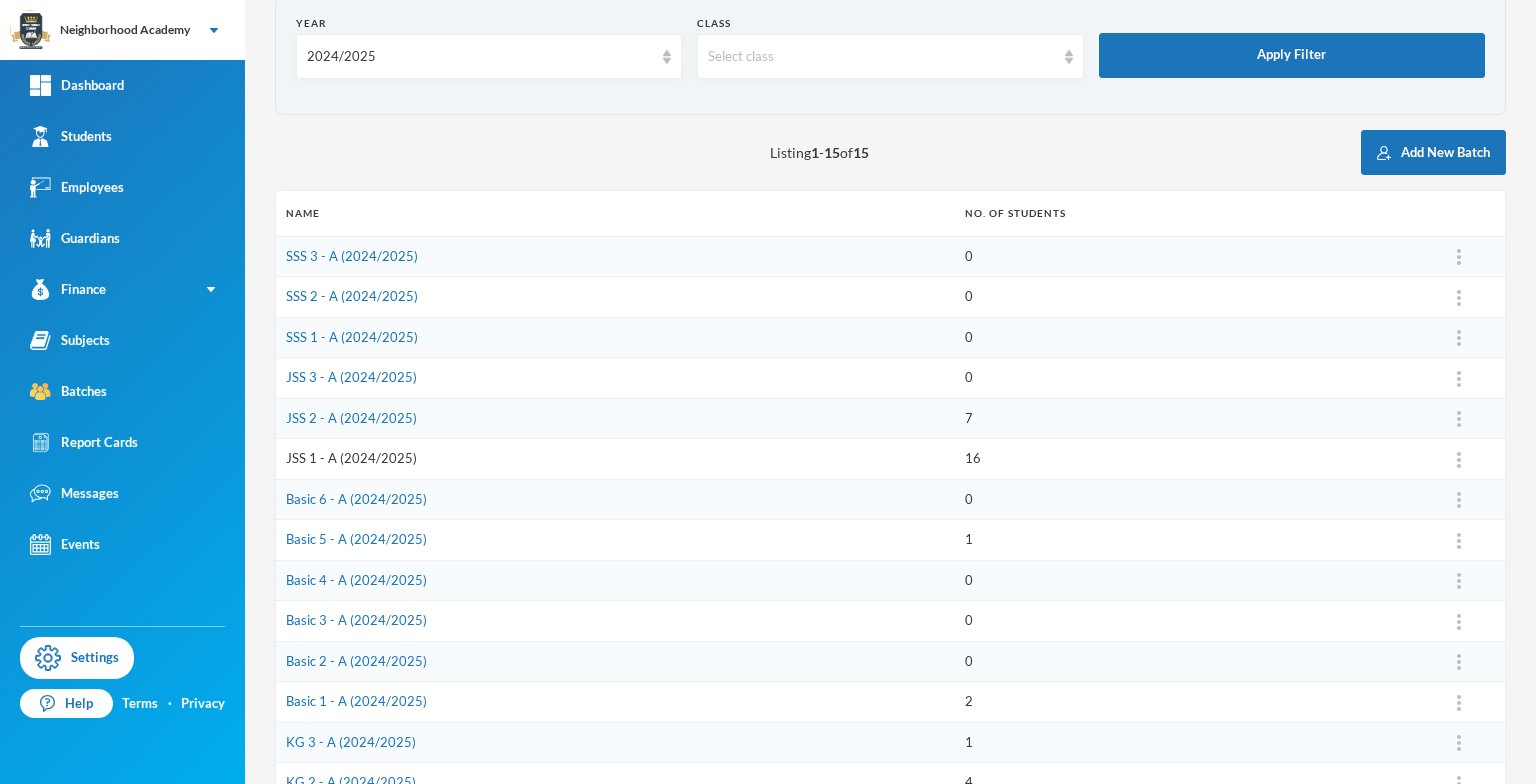 click on "JSS 1 - A (2024/2025)" at bounding box center (351, 458) 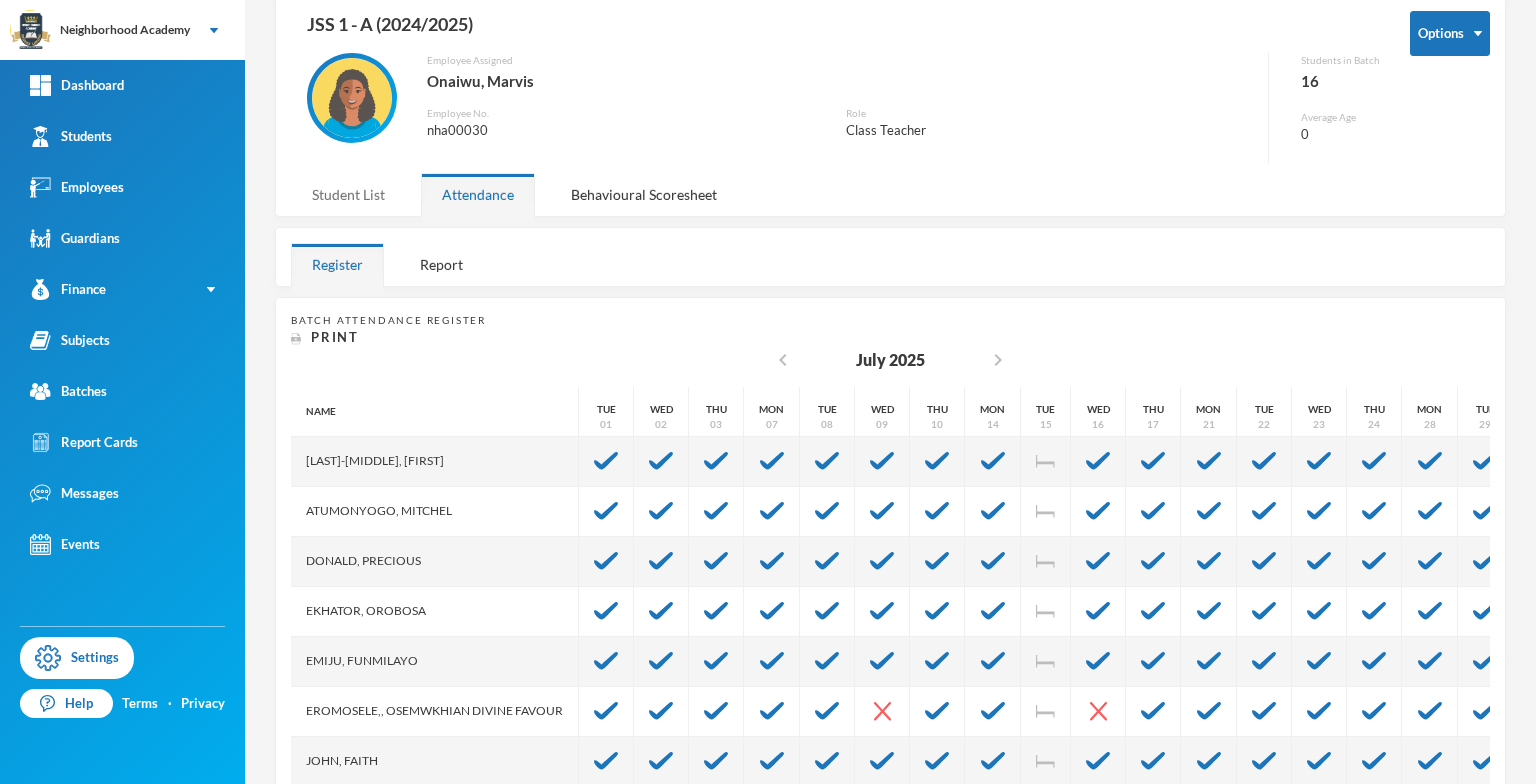 click on "Student List" at bounding box center (348, 194) 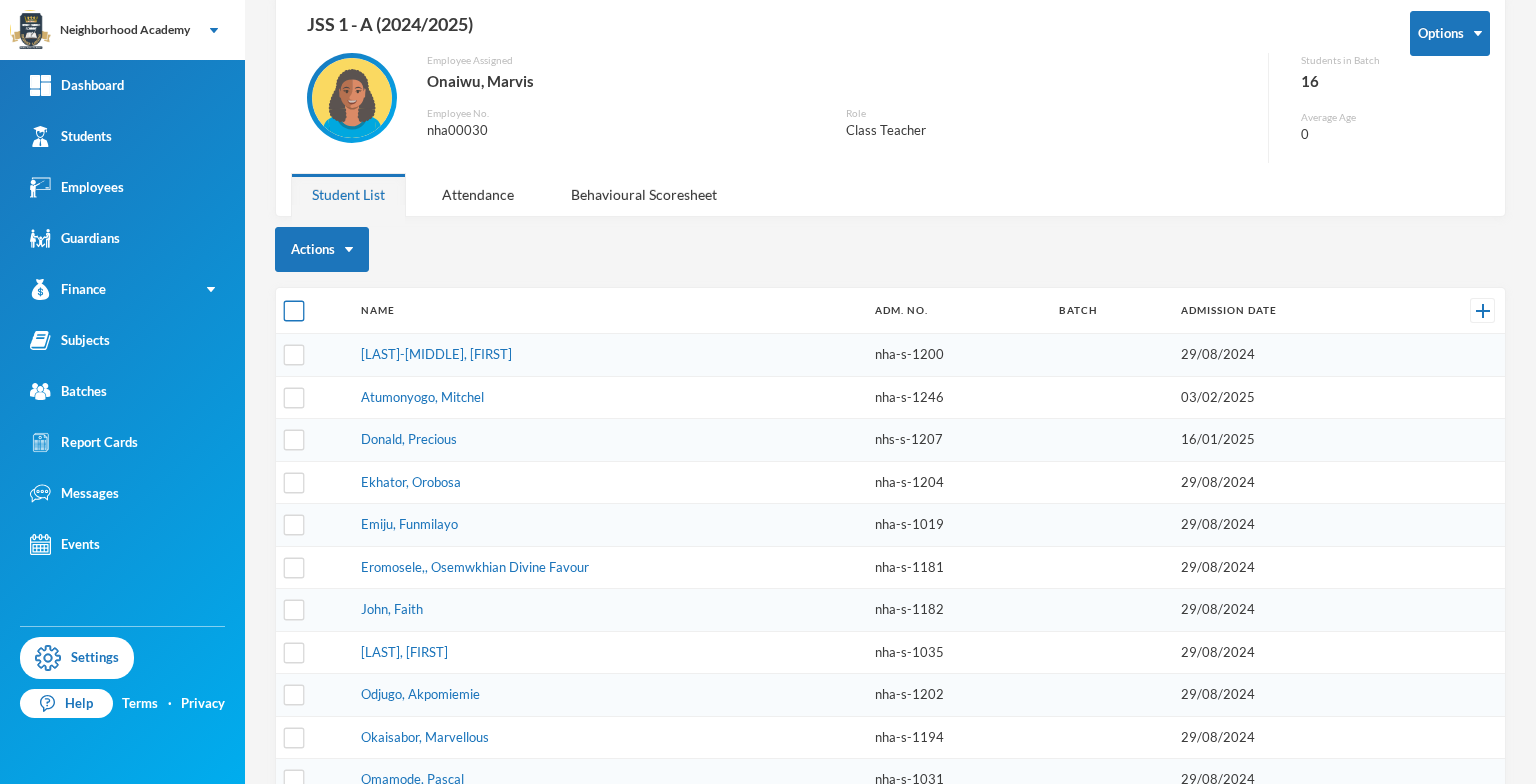 click at bounding box center (294, 311) 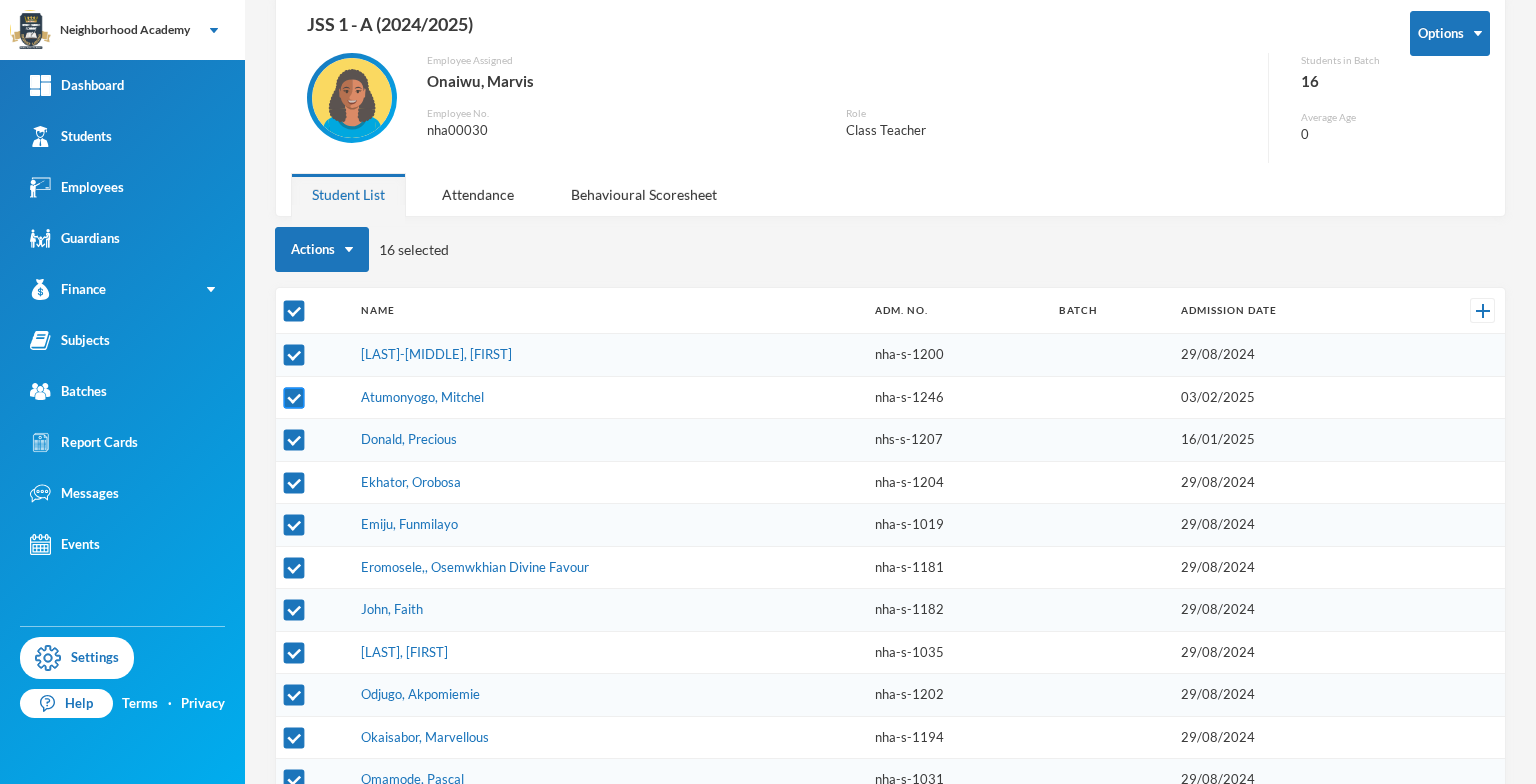 click at bounding box center [294, 397] 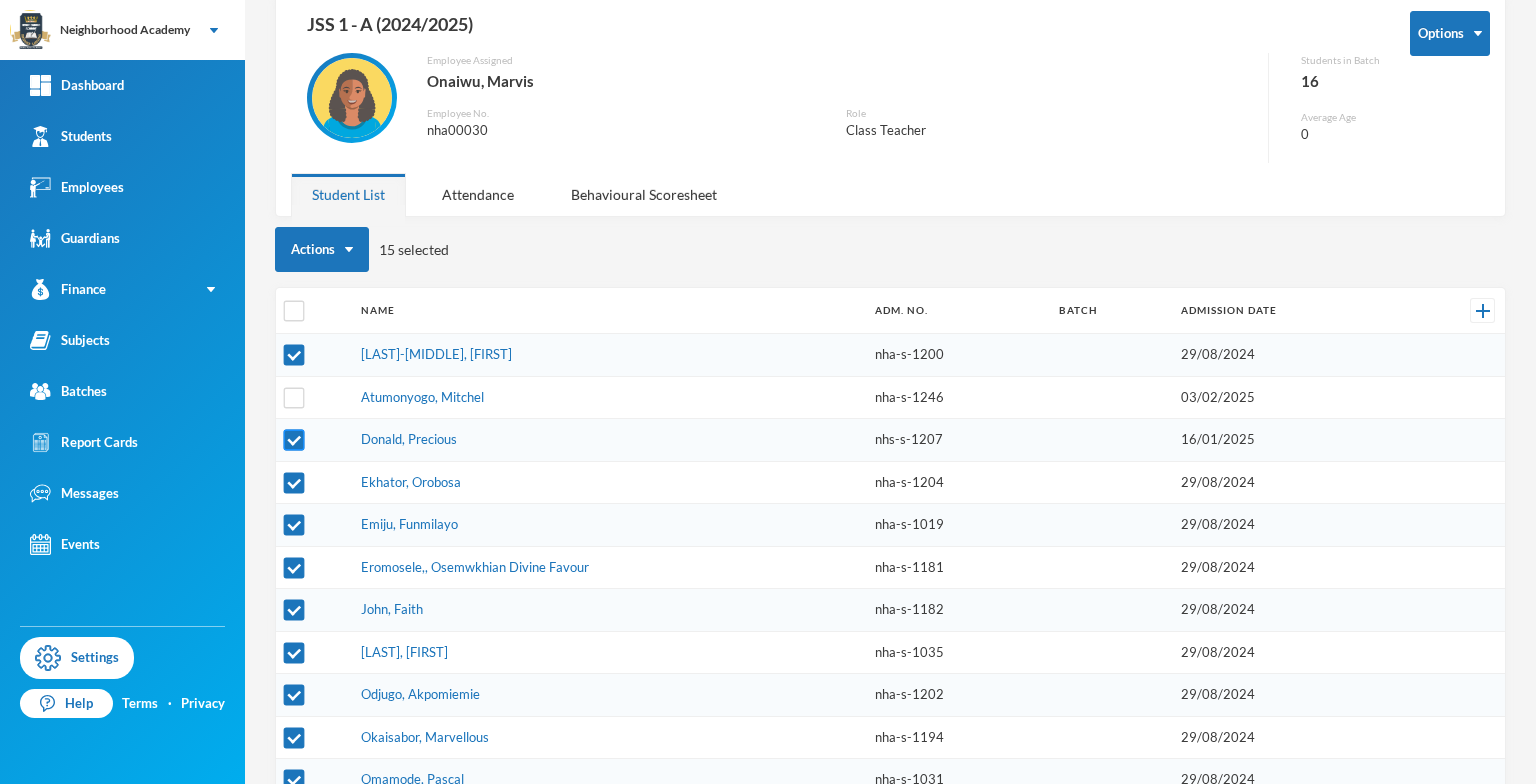 click at bounding box center (294, 440) 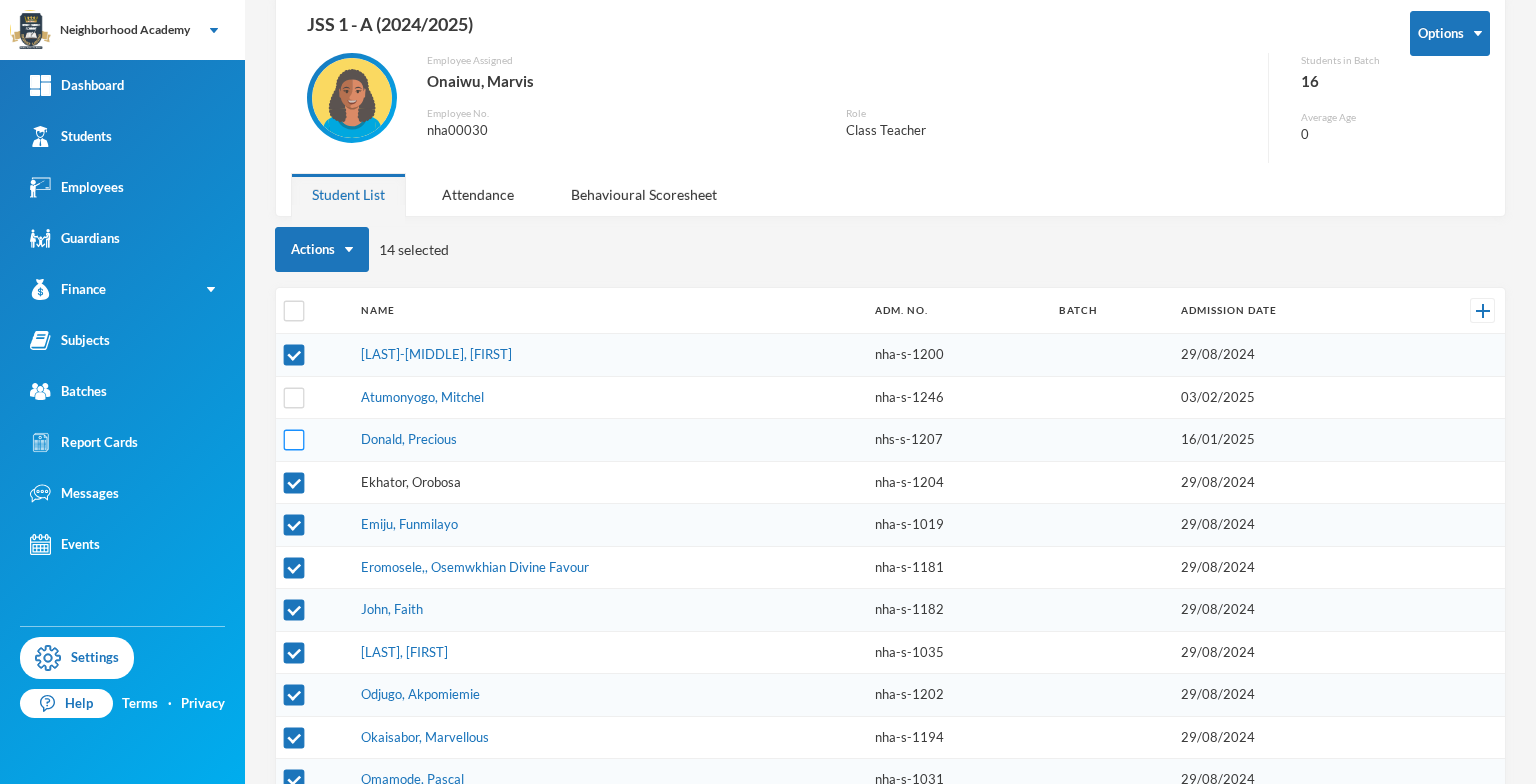 scroll, scrollTop: 200, scrollLeft: 0, axis: vertical 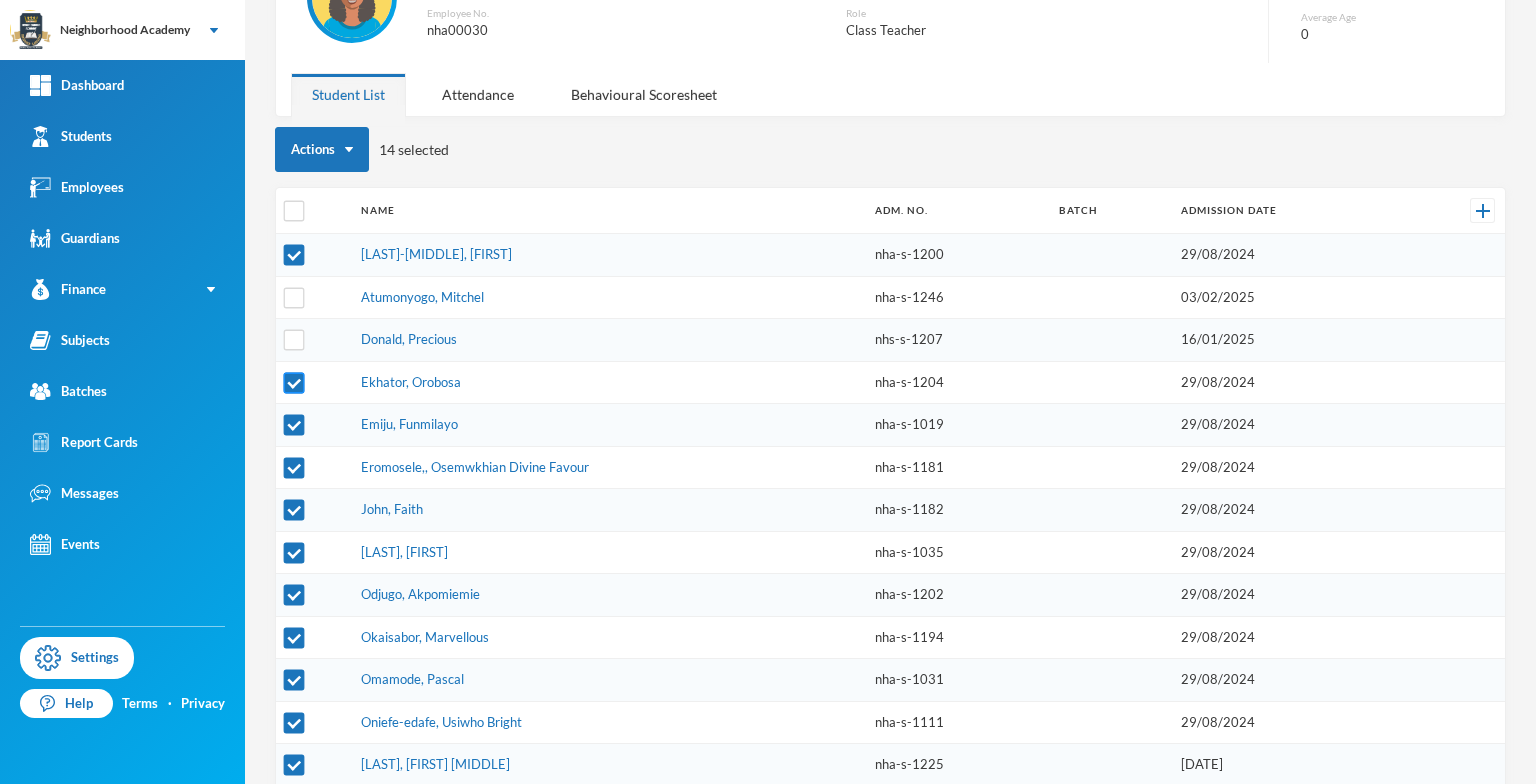 click at bounding box center (294, 382) 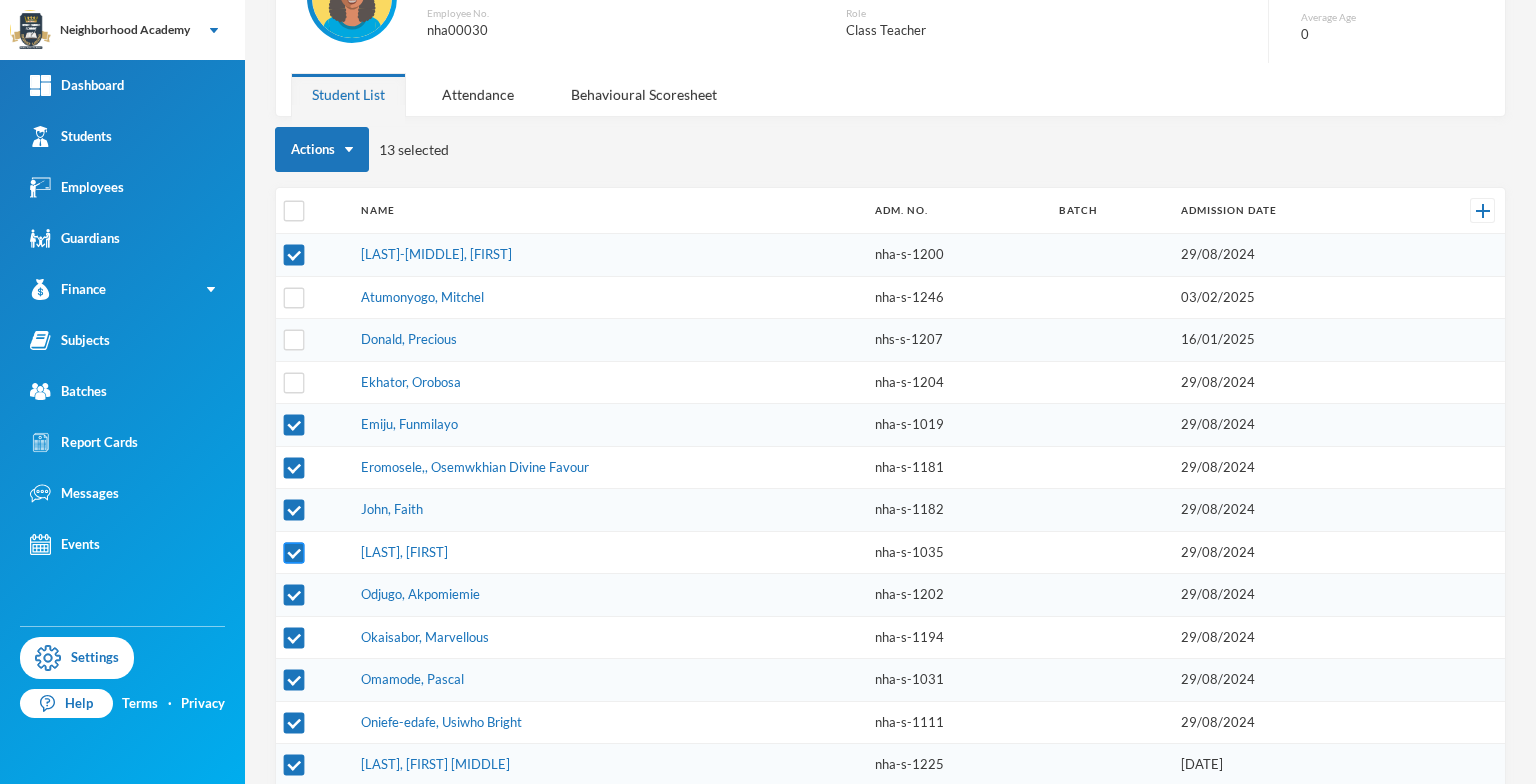 click at bounding box center (294, 552) 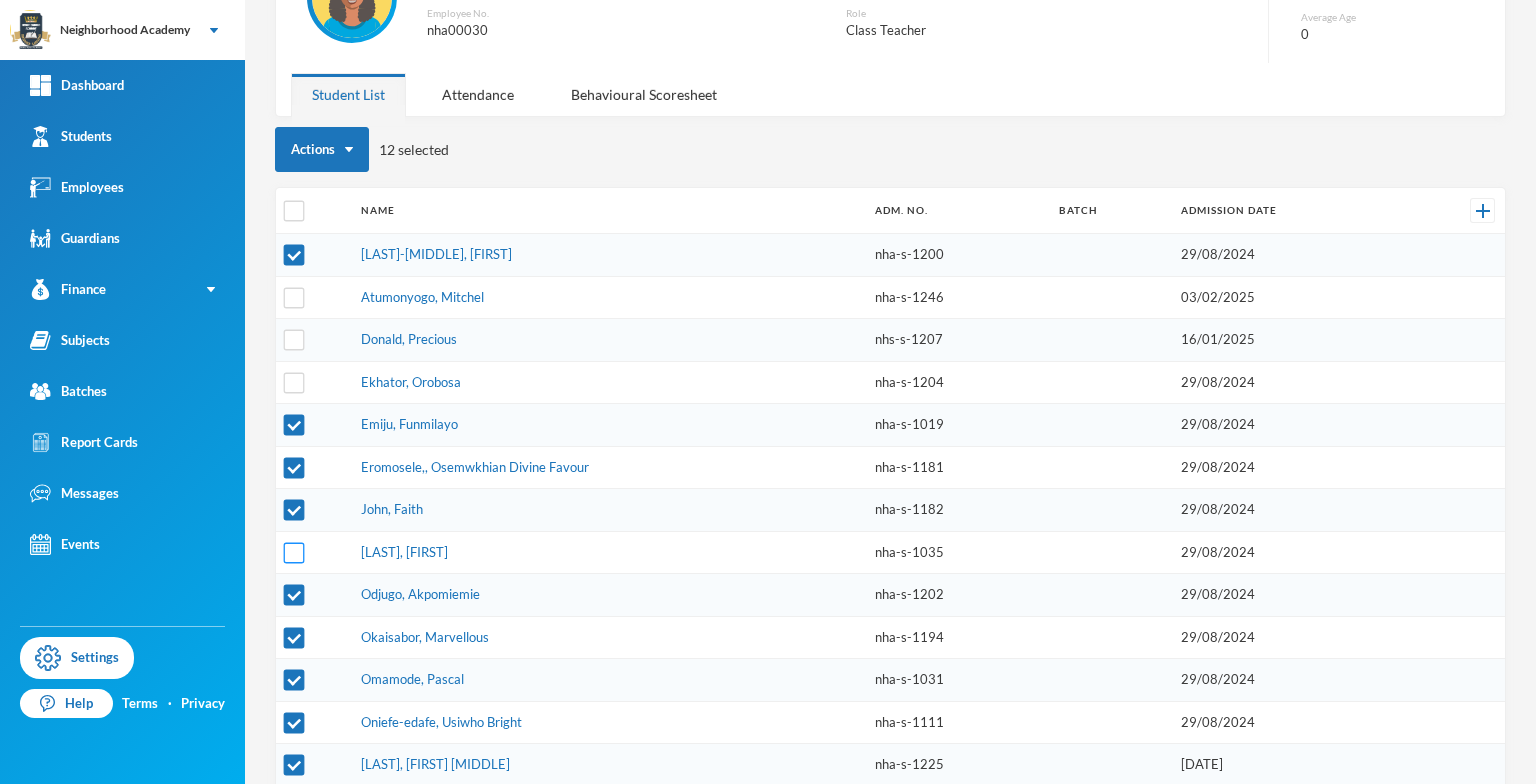 scroll, scrollTop: 300, scrollLeft: 0, axis: vertical 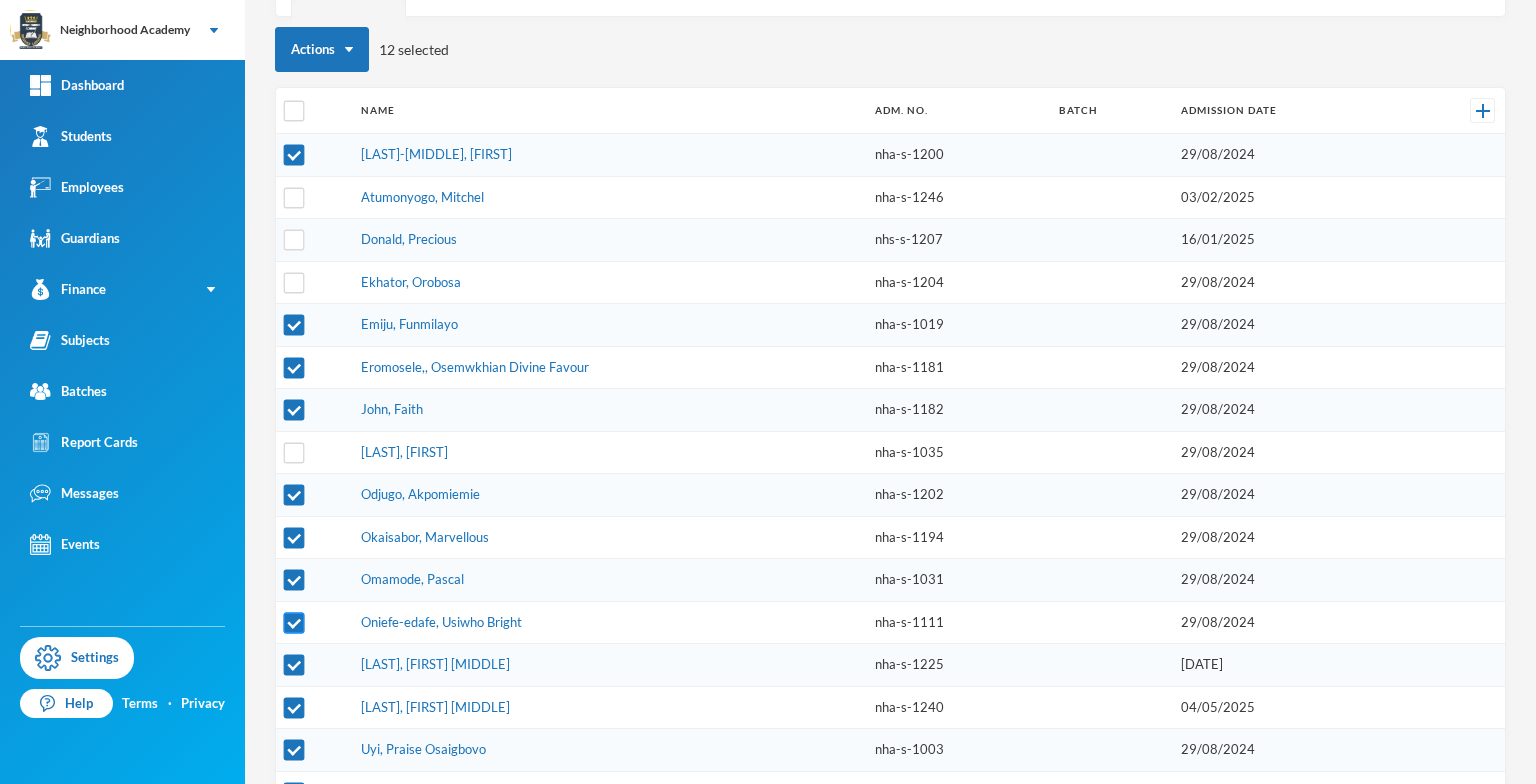 click at bounding box center (294, 622) 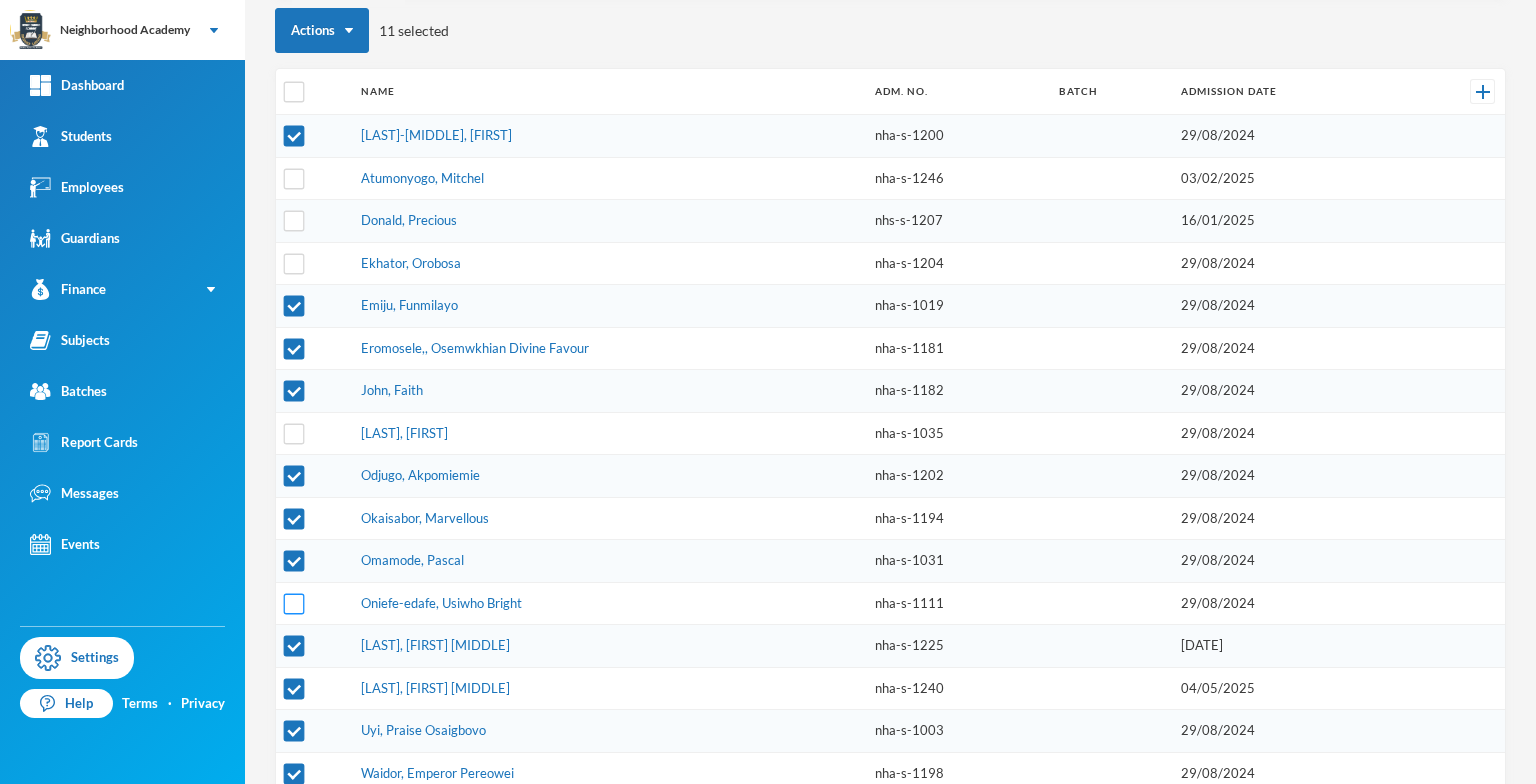 scroll, scrollTop: 337, scrollLeft: 0, axis: vertical 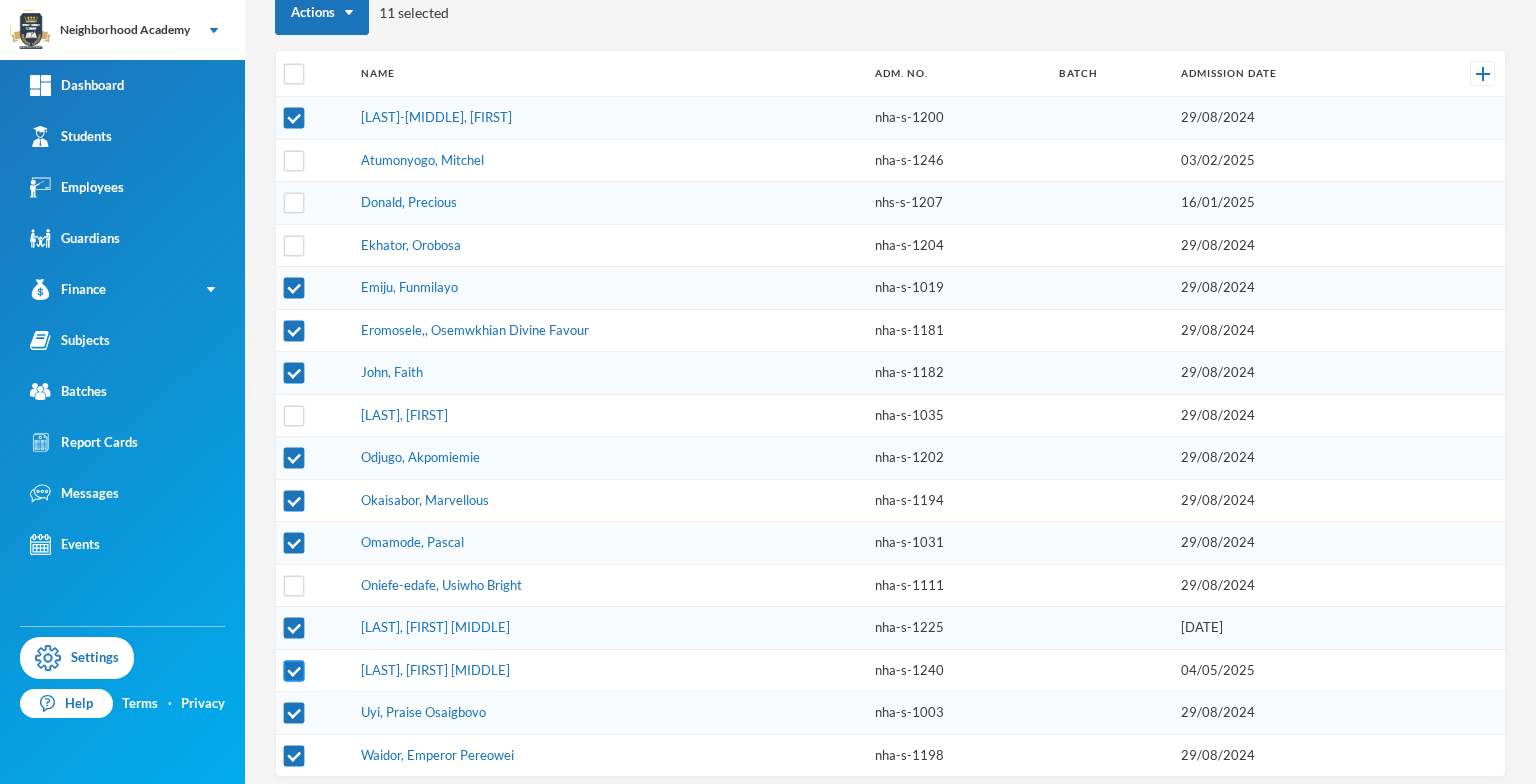 click at bounding box center [294, 670] 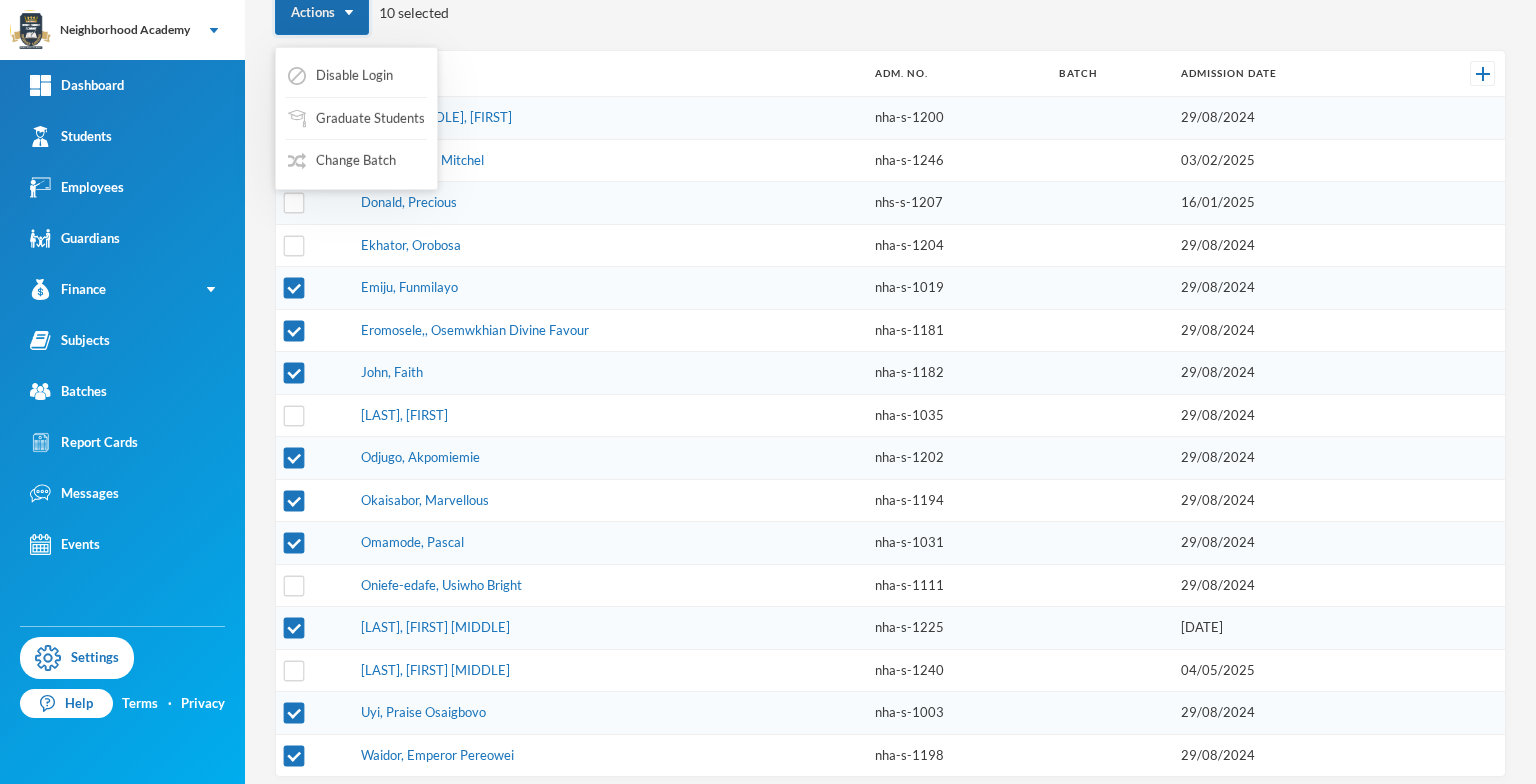 click at bounding box center [349, 12] 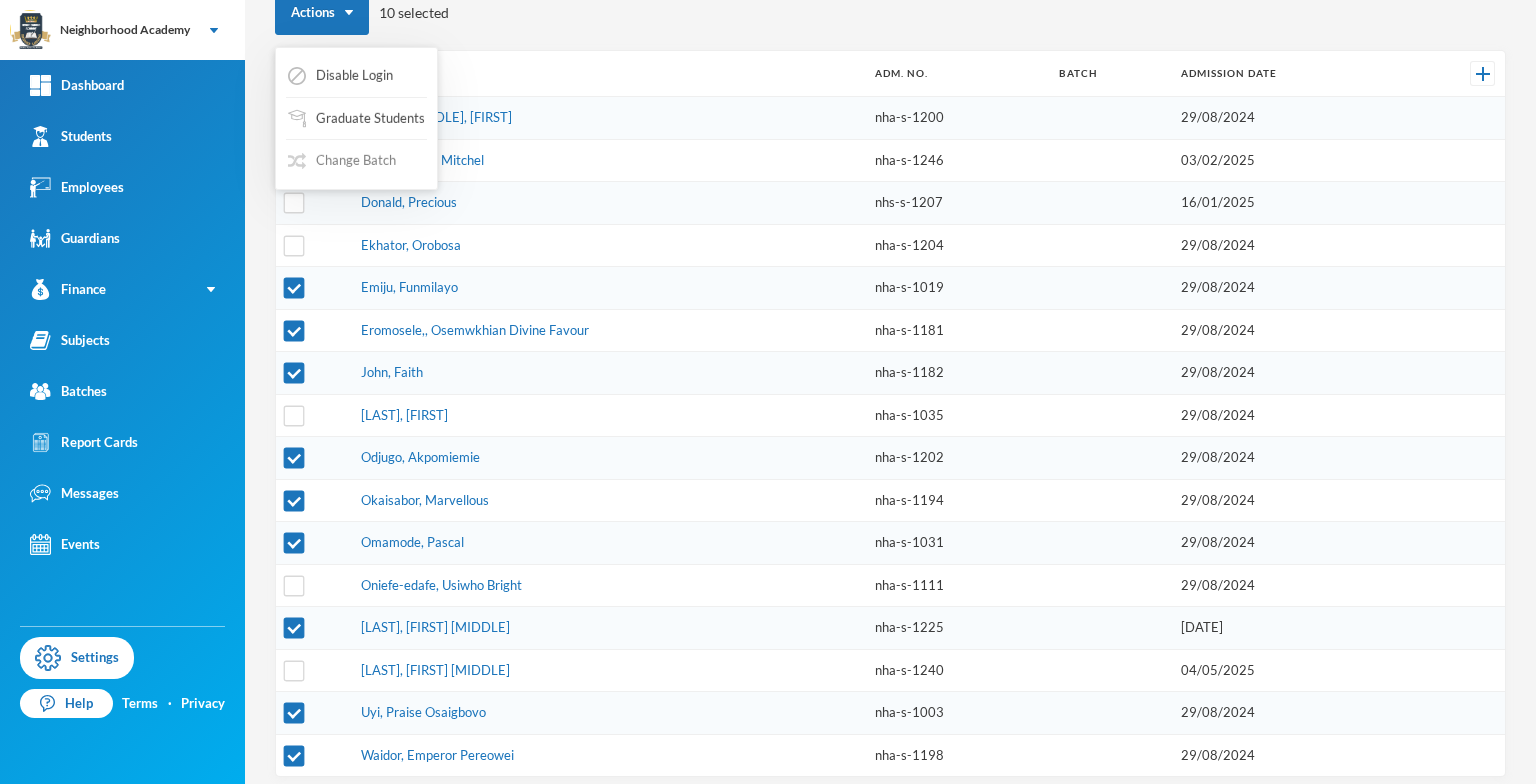 click on "Change Batch" at bounding box center [342, 161] 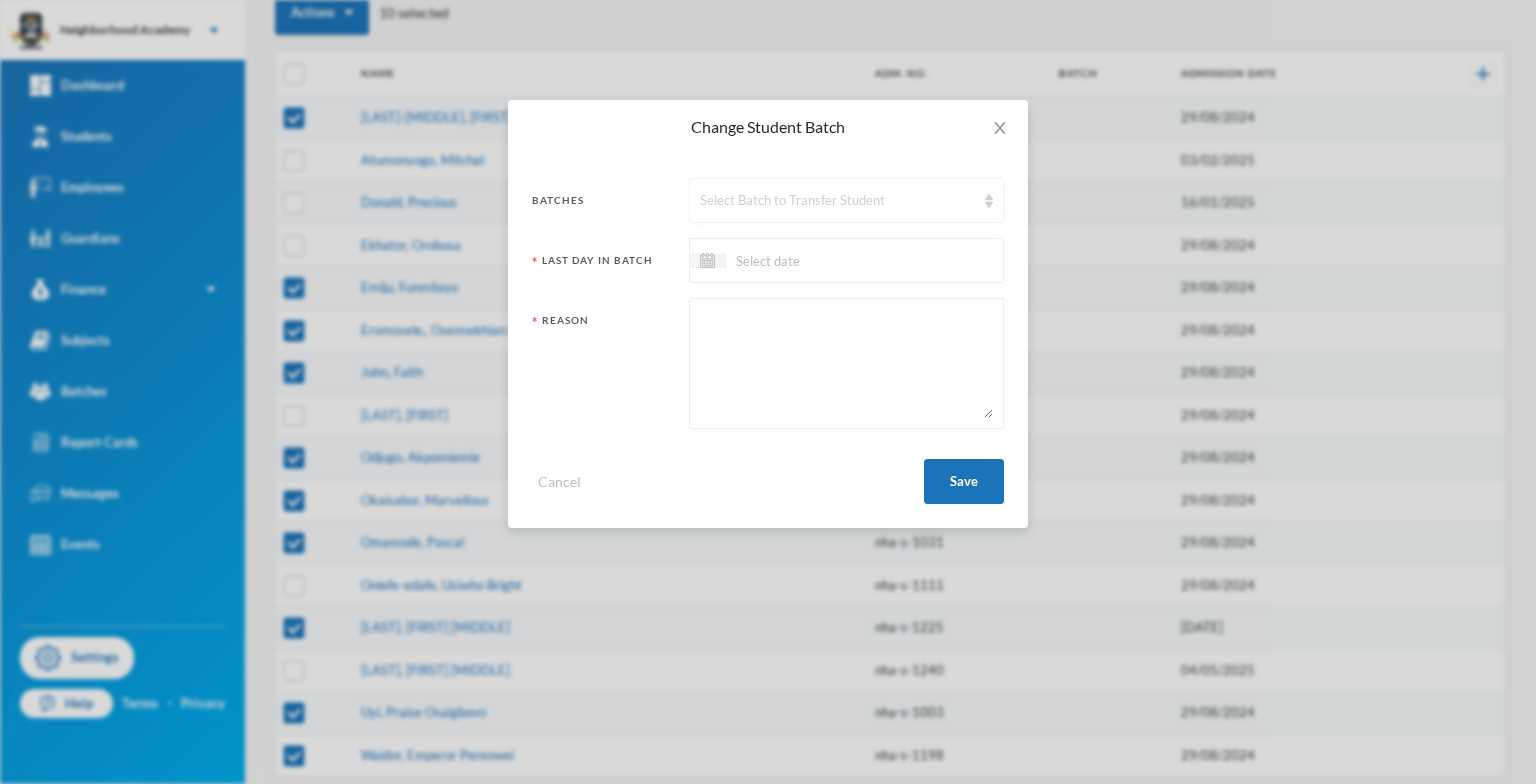 click at bounding box center [989, 201] 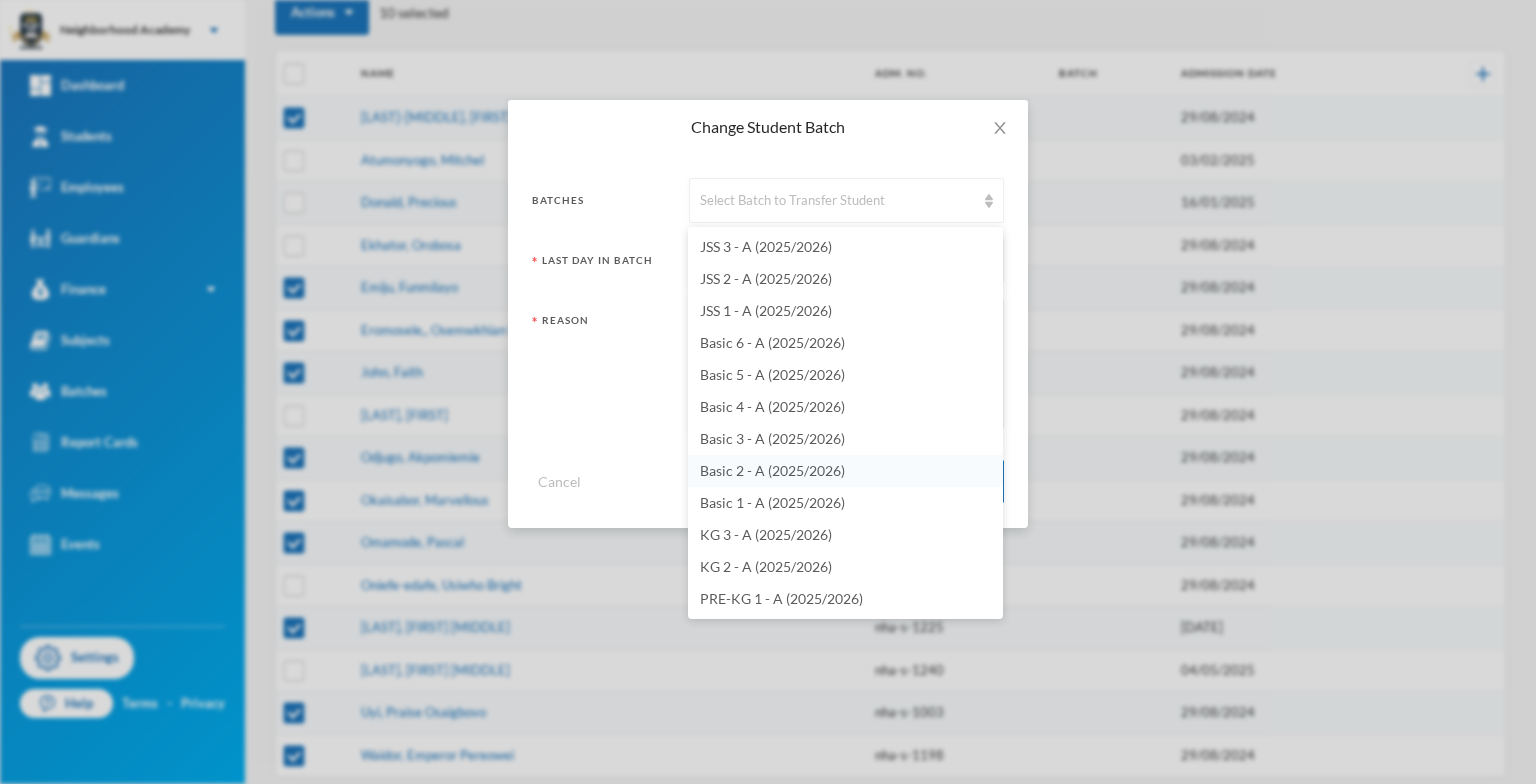 scroll, scrollTop: 476, scrollLeft: 0, axis: vertical 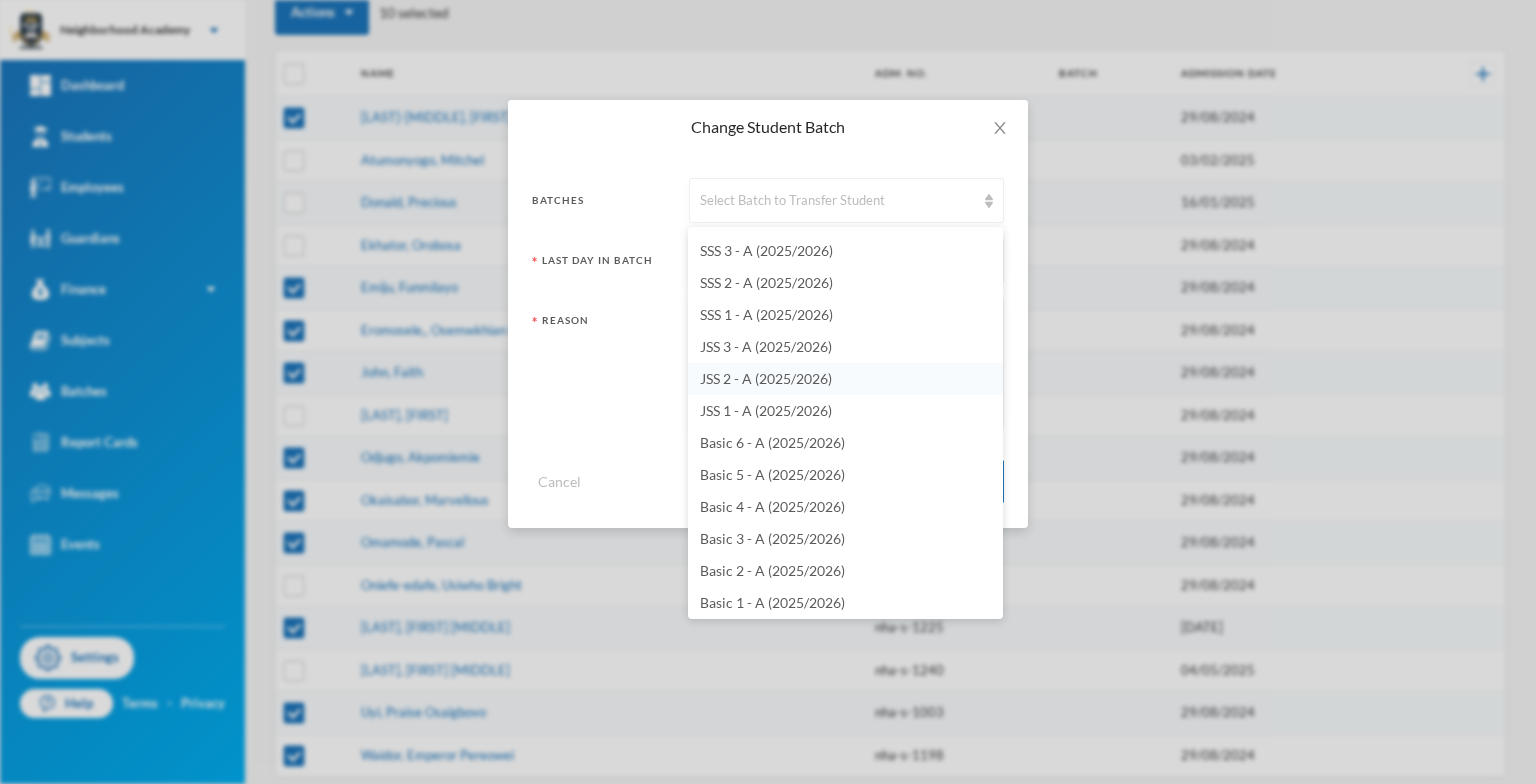 click on "JSS 2 - A (2025/2026)" at bounding box center (766, 378) 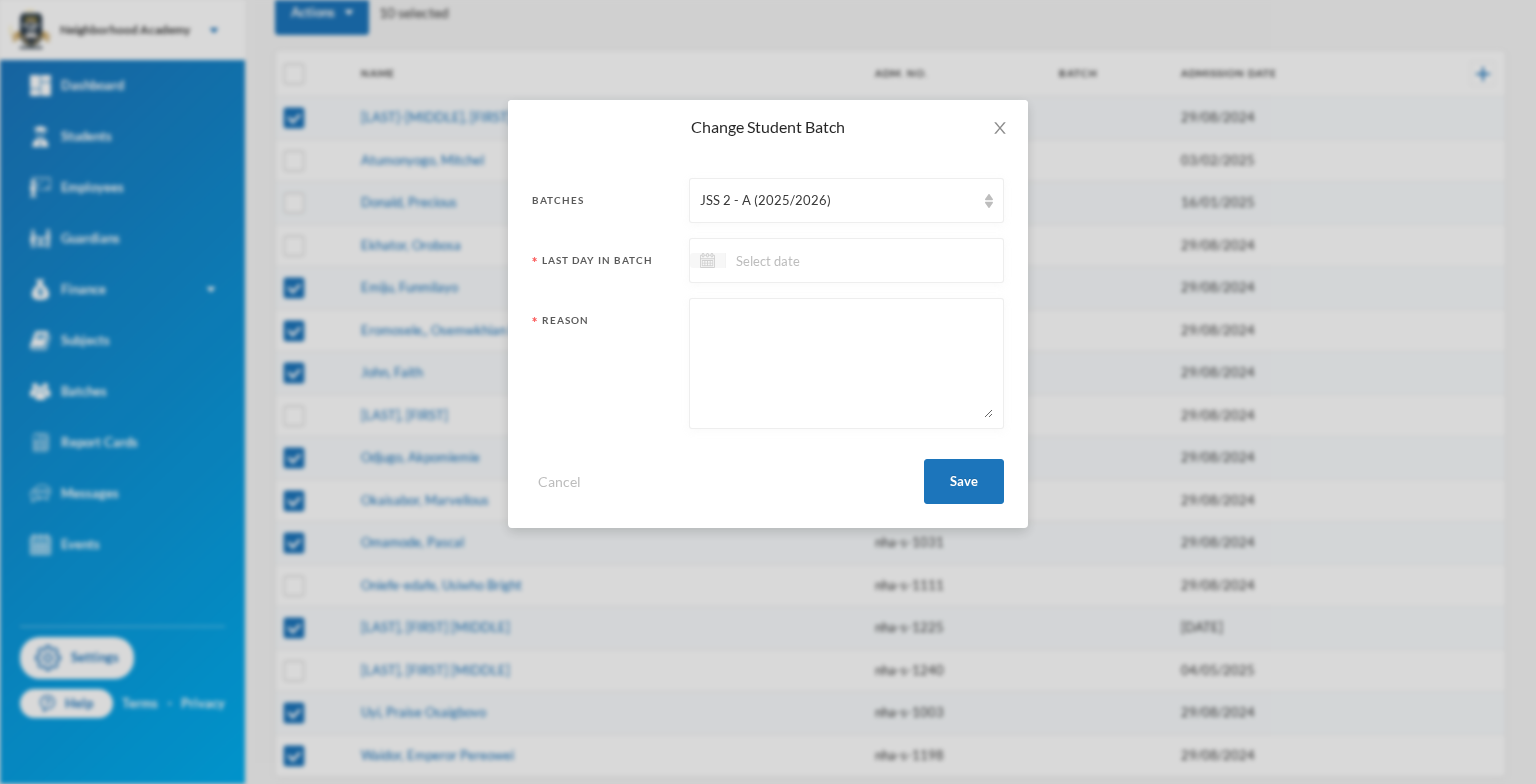 click at bounding box center [707, 260] 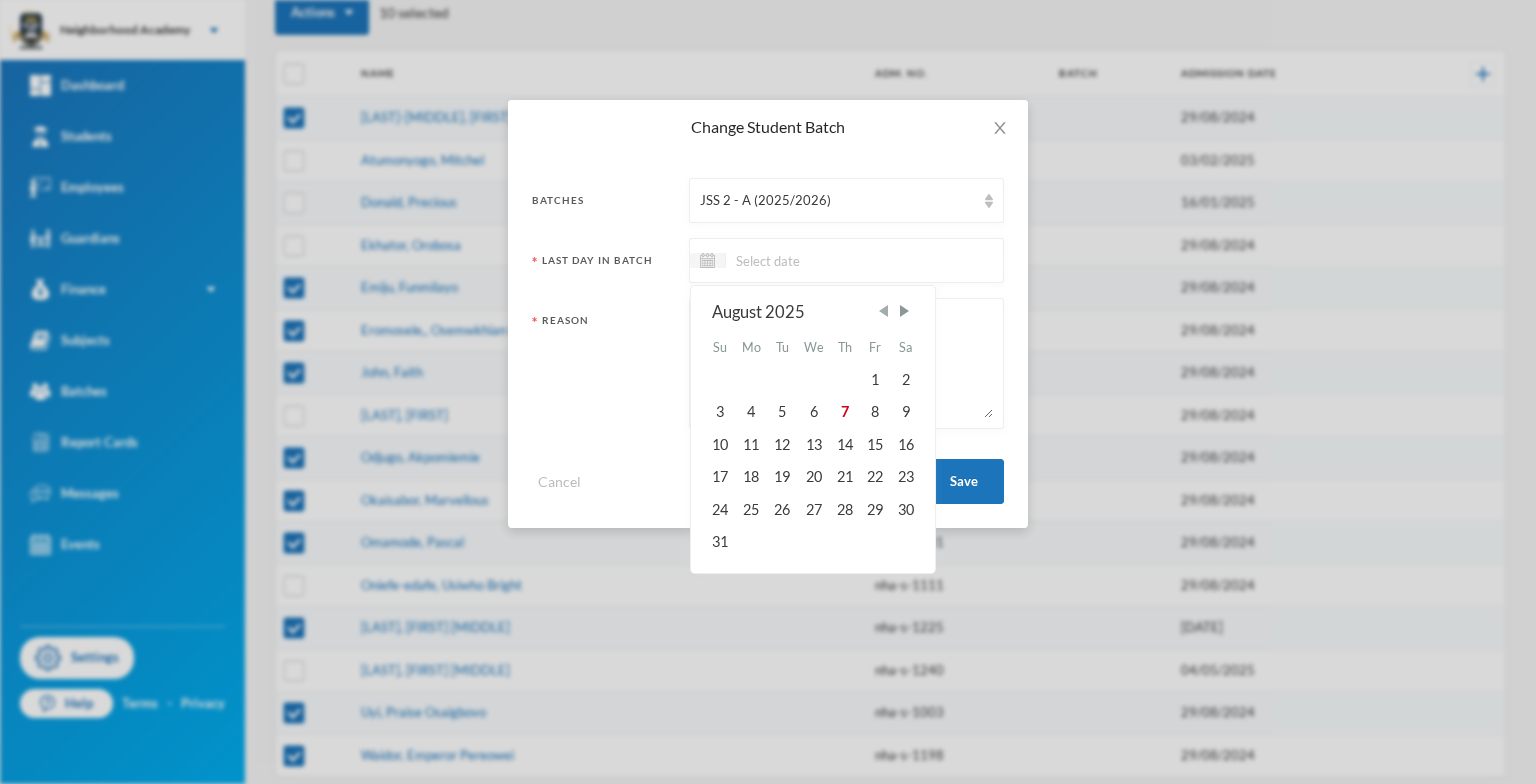 click at bounding box center (883, 311) 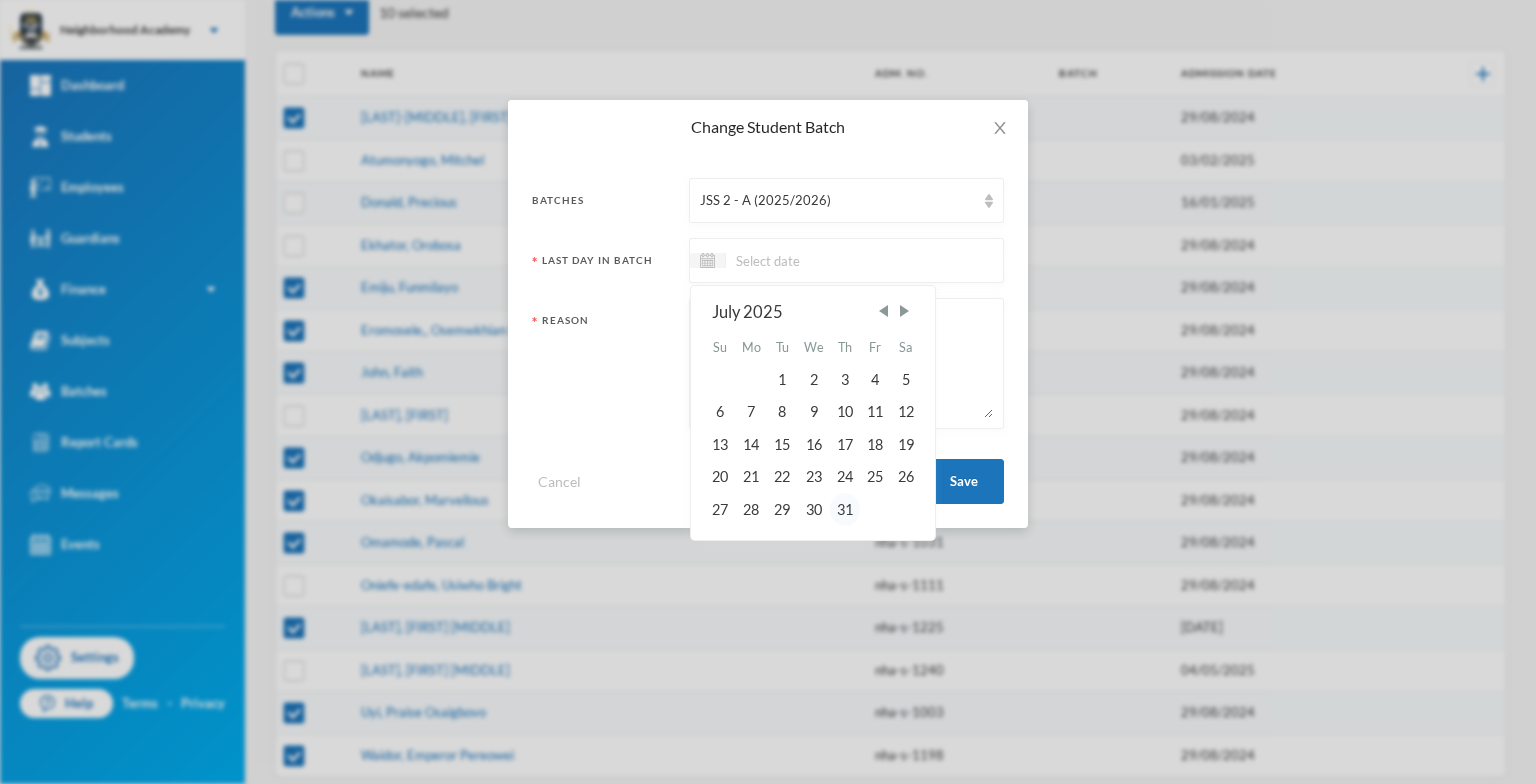 click on "31" at bounding box center (845, 509) 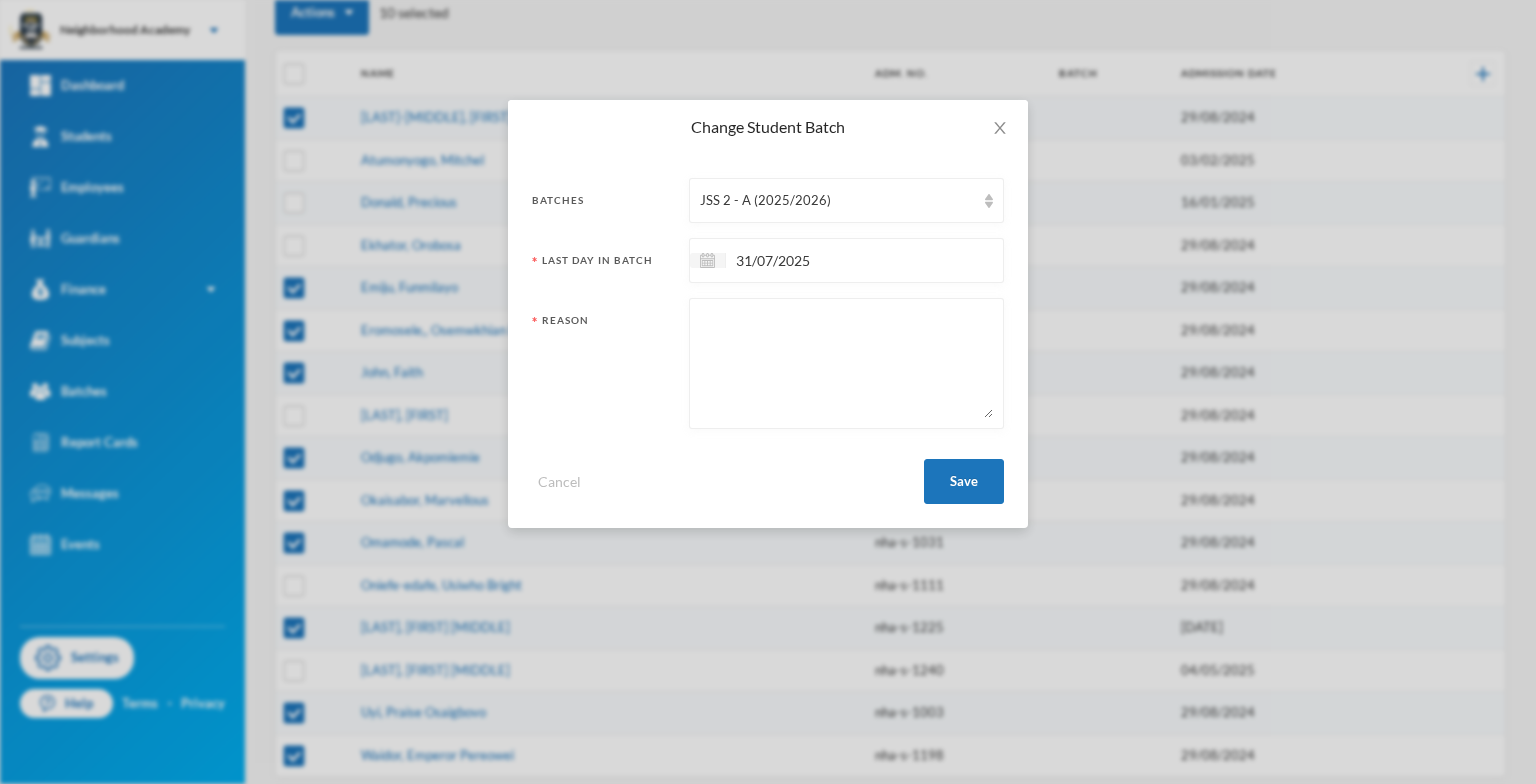 click at bounding box center (846, 363) 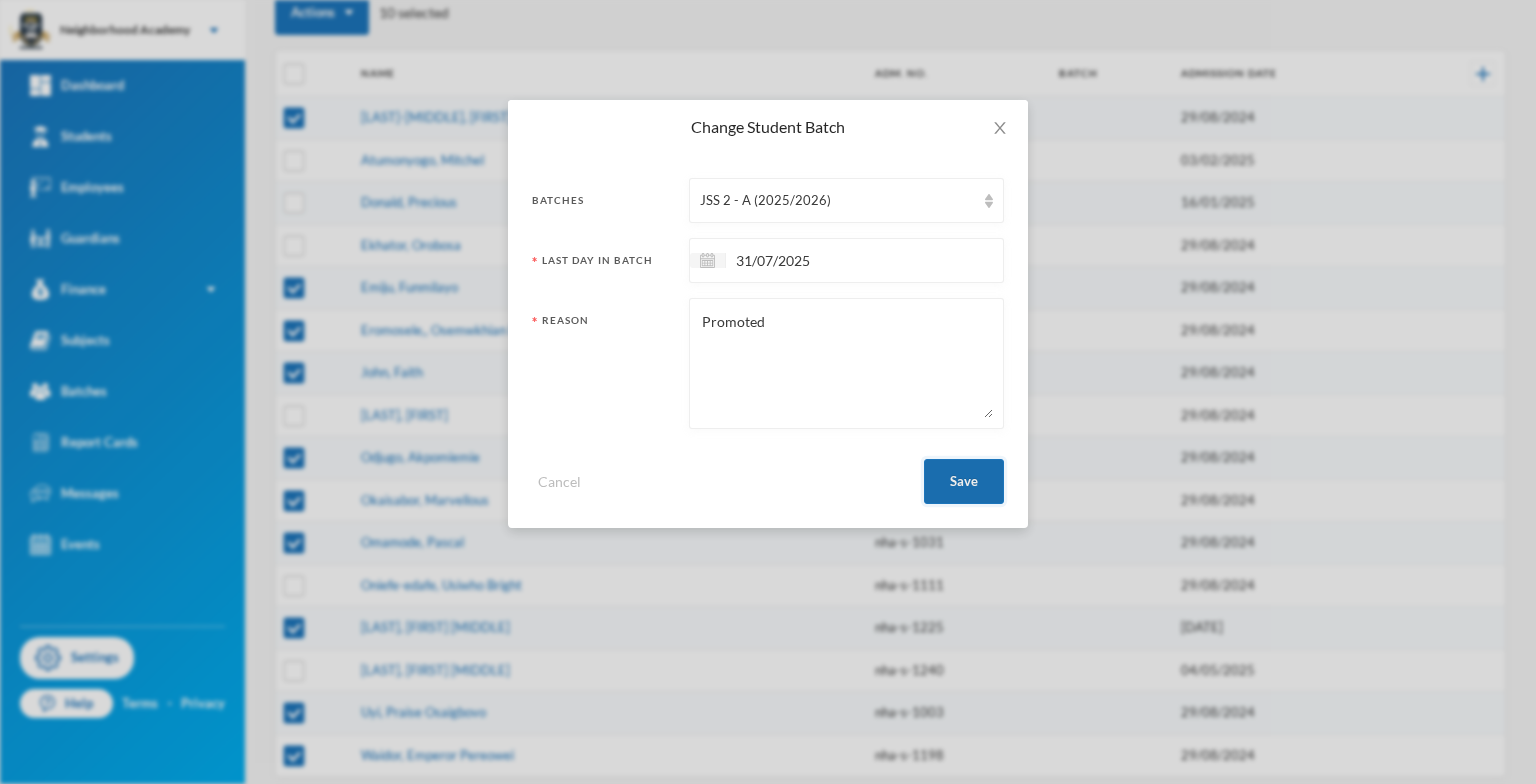 click on "Save" at bounding box center (964, 481) 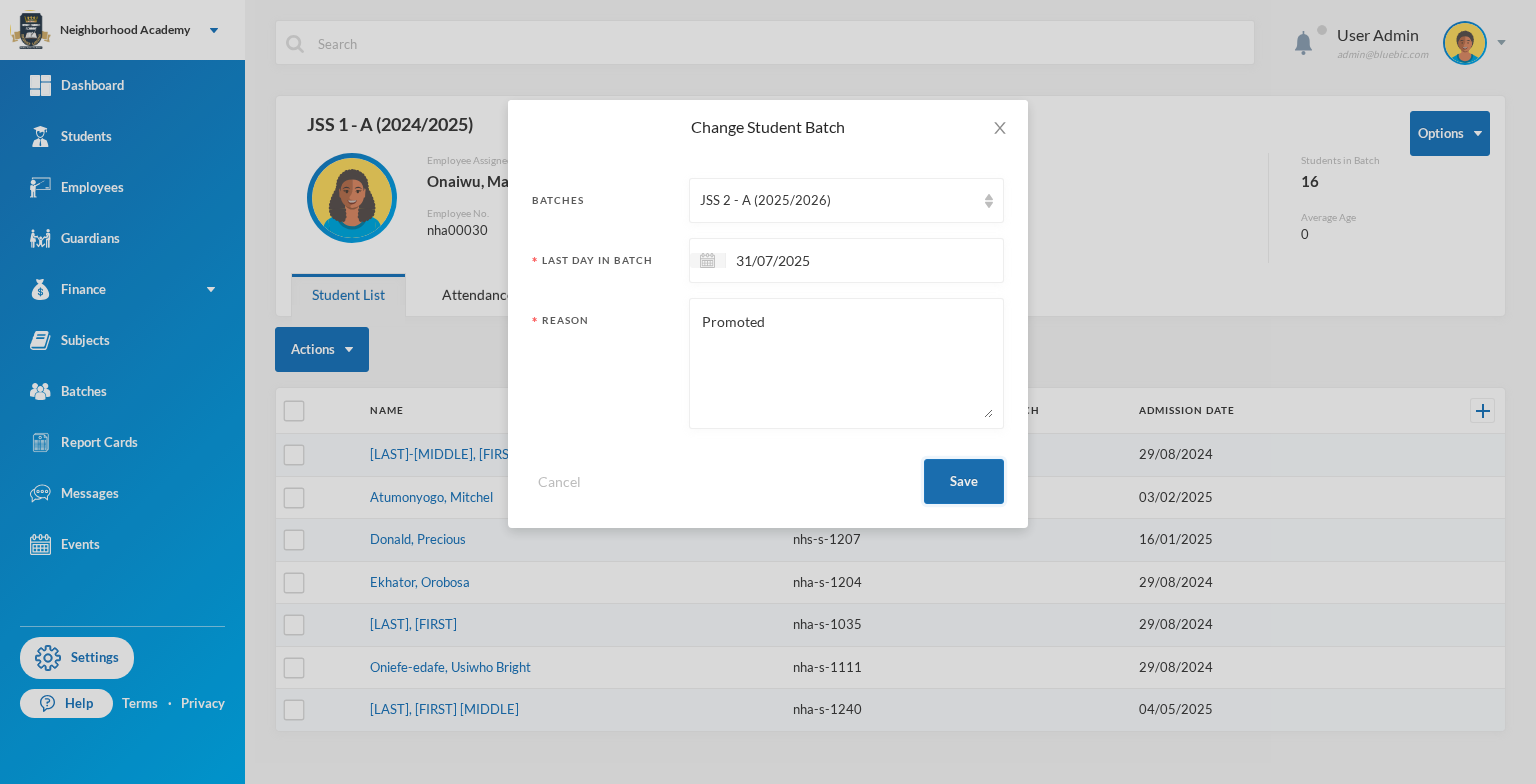 scroll, scrollTop: 0, scrollLeft: 0, axis: both 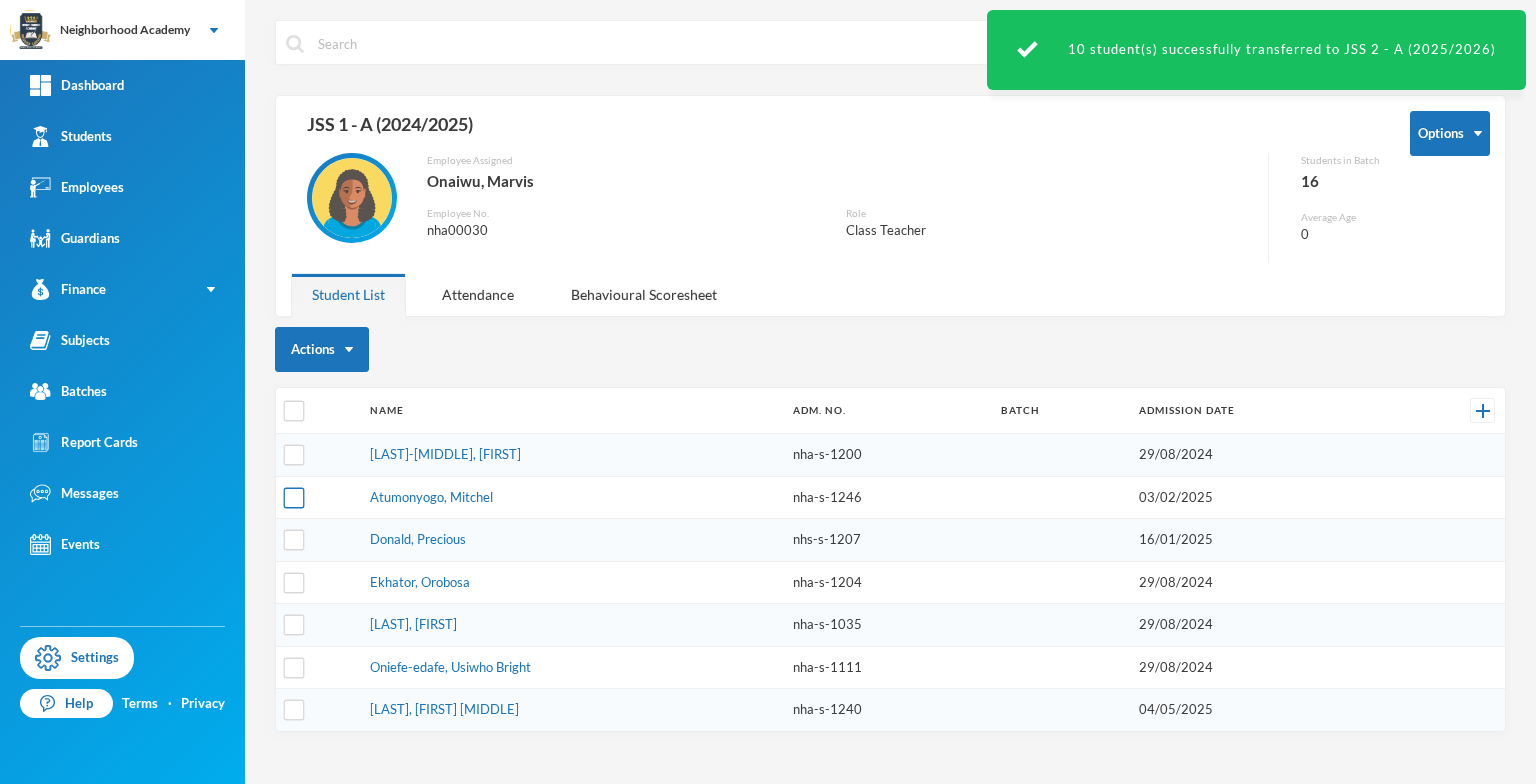 click at bounding box center [294, 497] 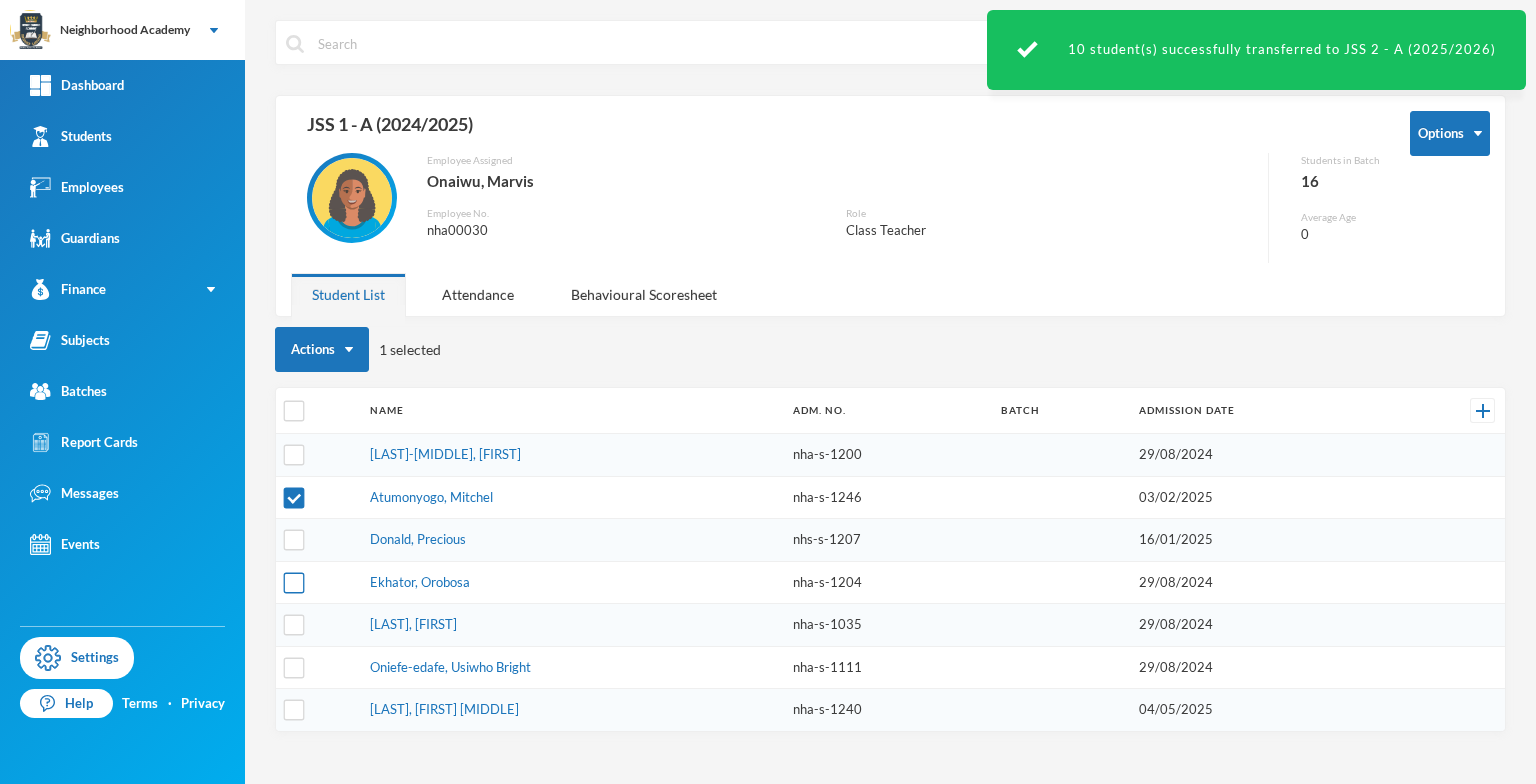 click at bounding box center [294, 582] 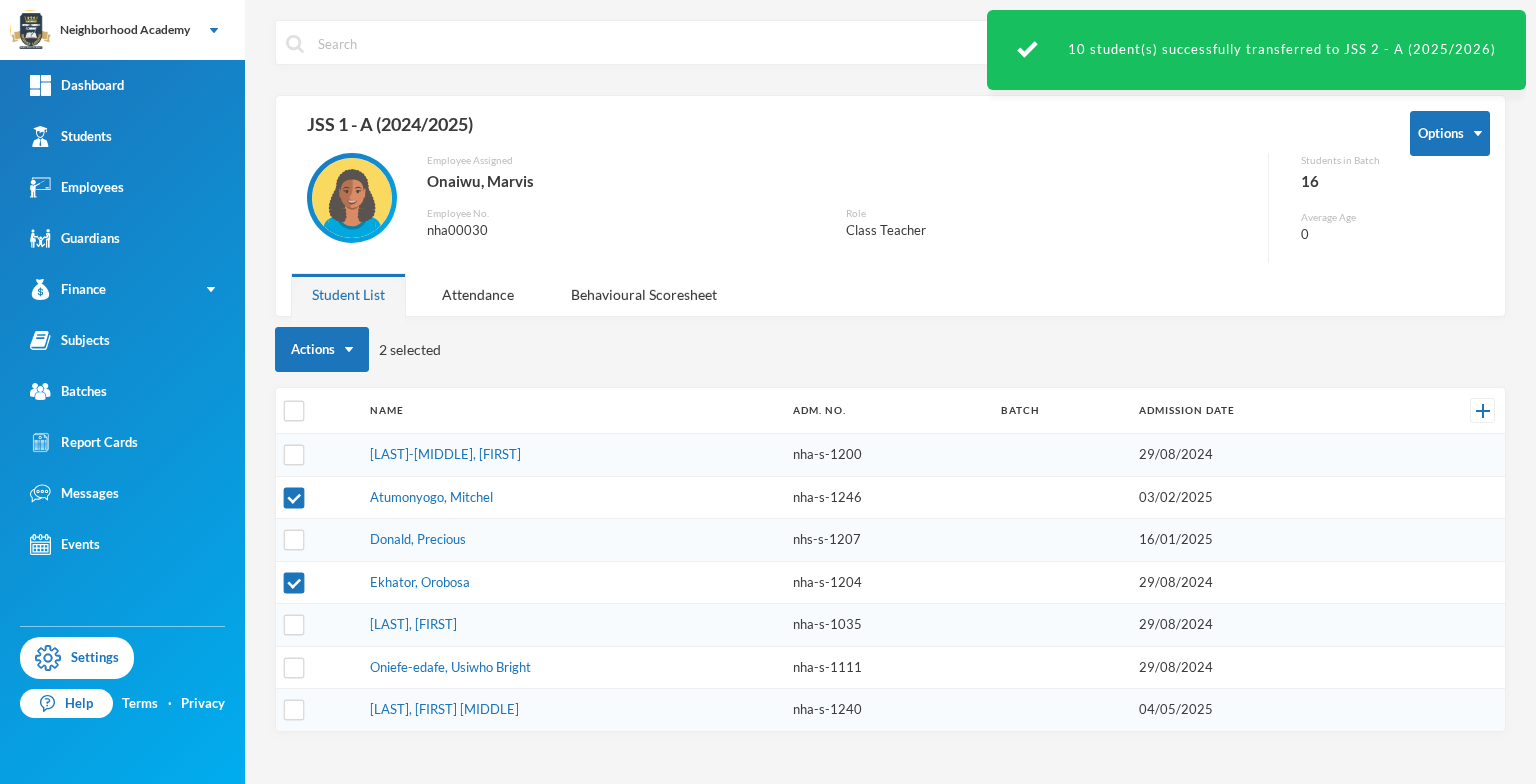 click at bounding box center [318, 625] 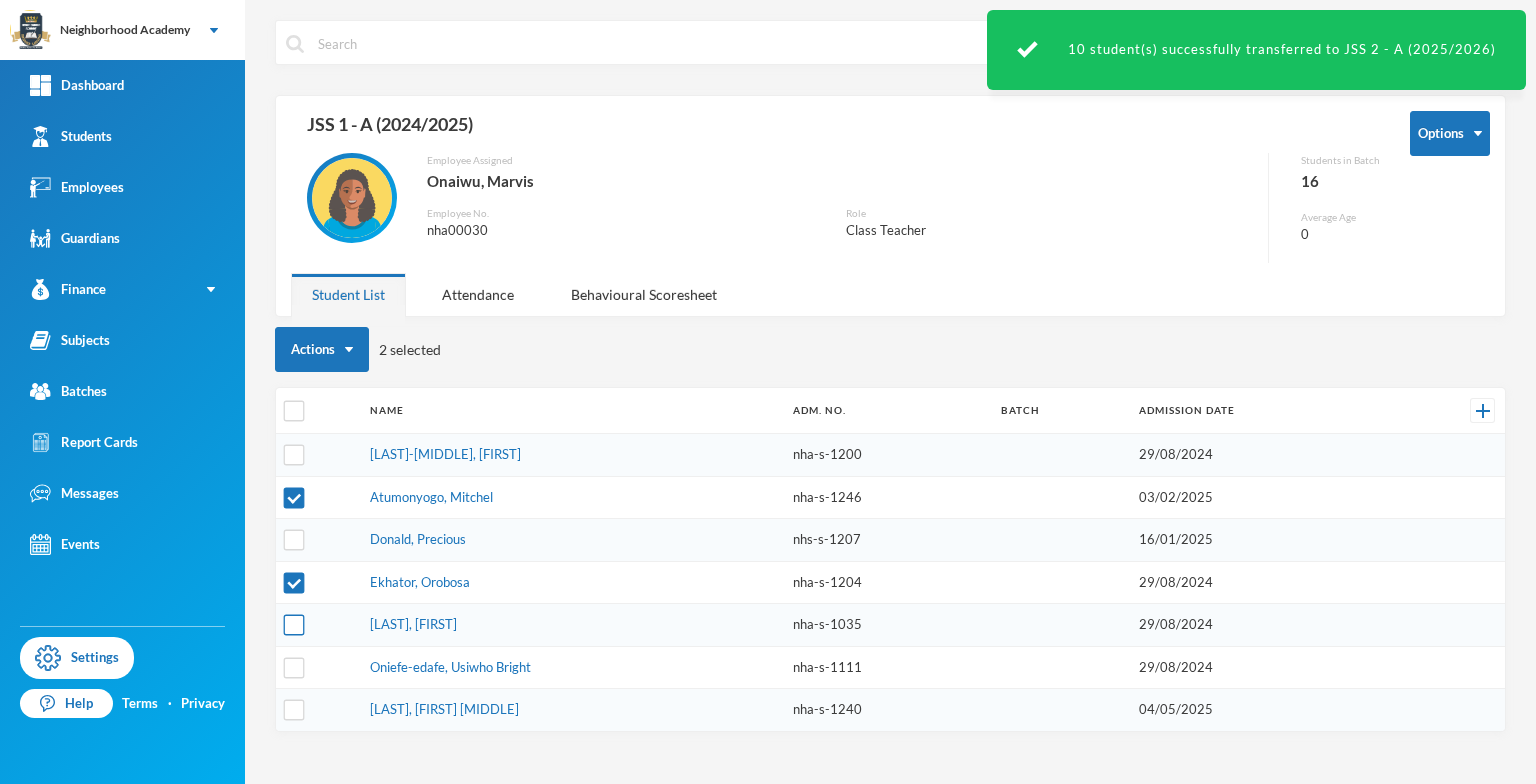click at bounding box center [294, 625] 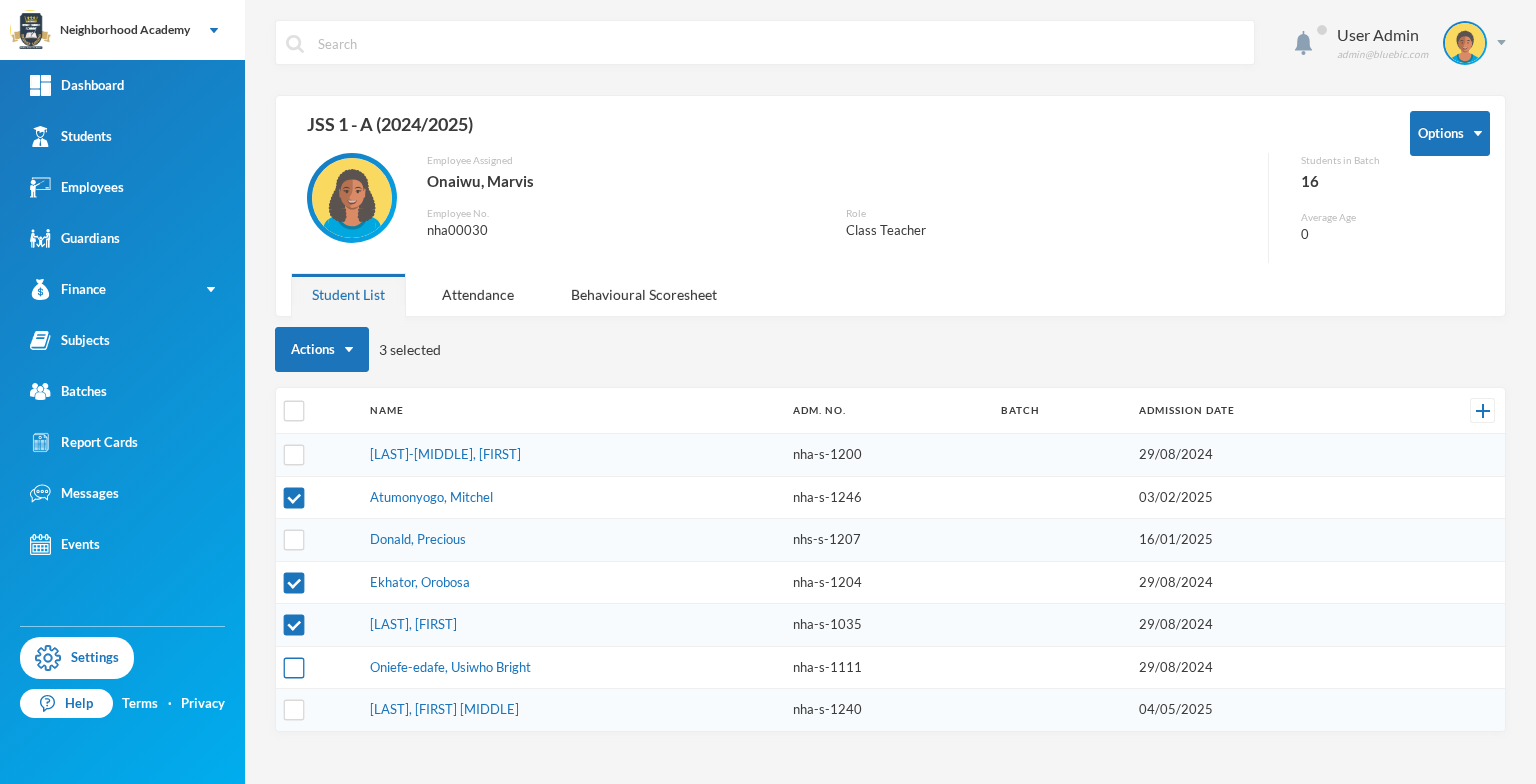 click at bounding box center (294, 667) 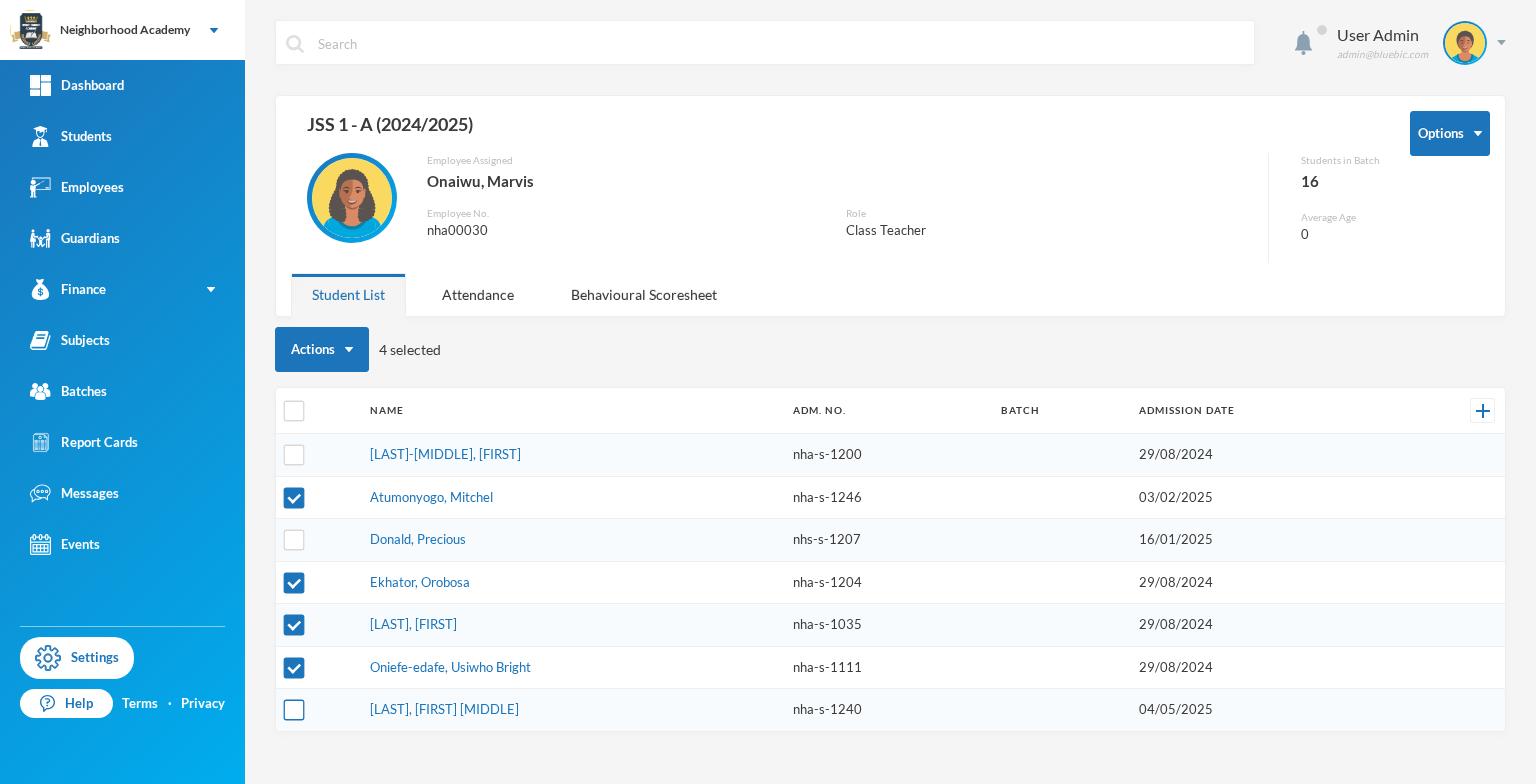 click at bounding box center (294, 710) 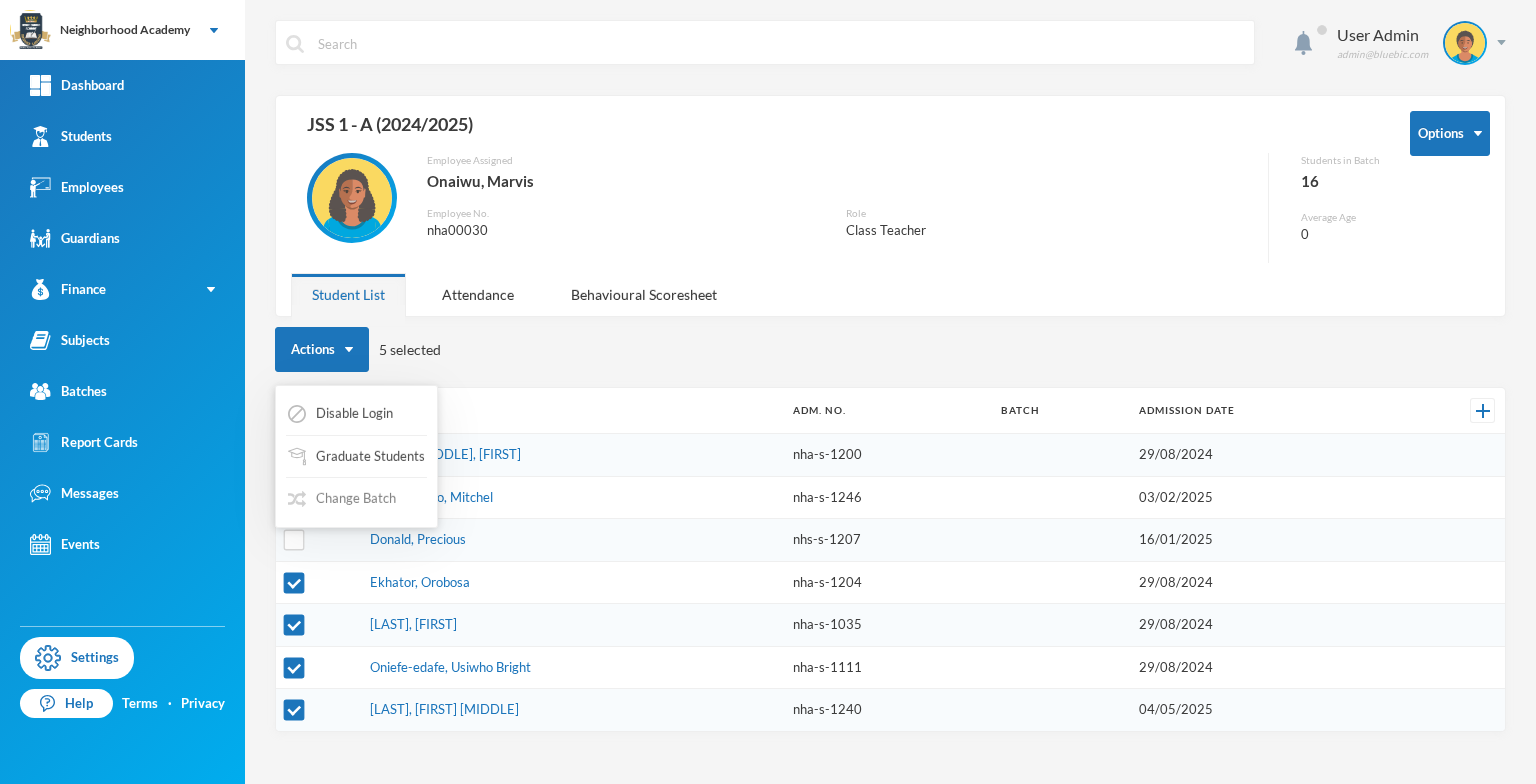 click on "Change Batch" at bounding box center (342, 499) 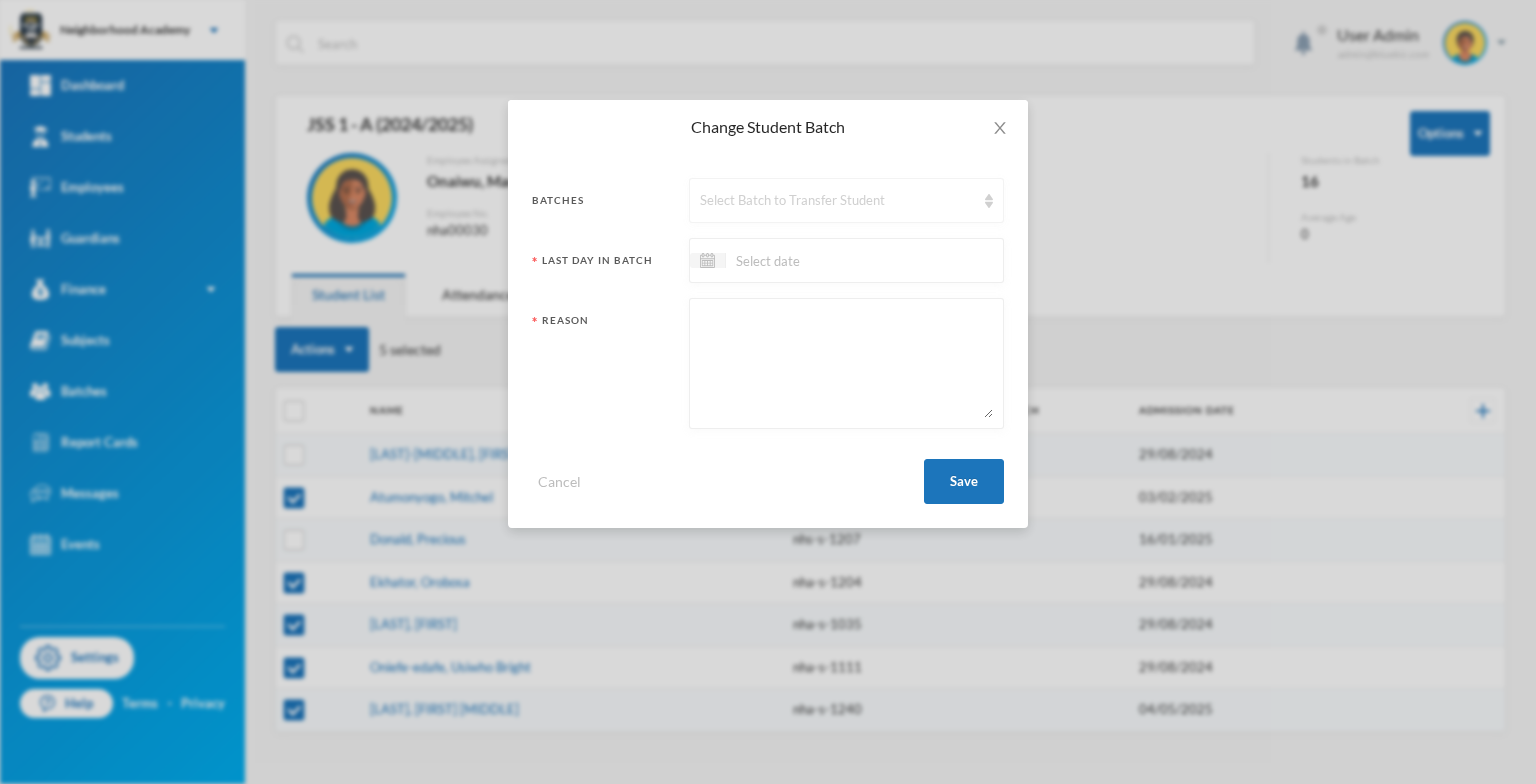 click on "Select Batch to Transfer Student" at bounding box center [846, 200] 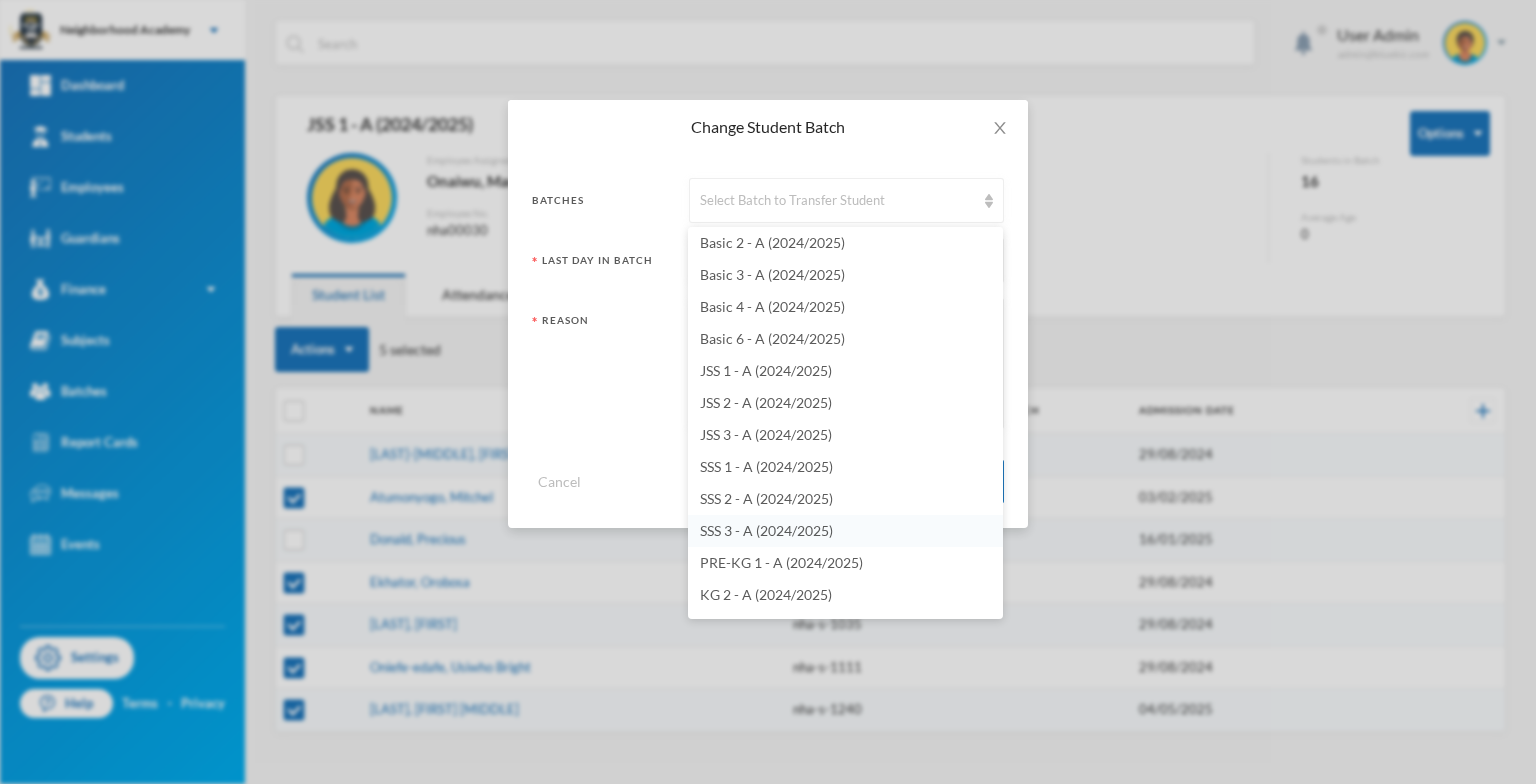 scroll, scrollTop: 400, scrollLeft: 0, axis: vertical 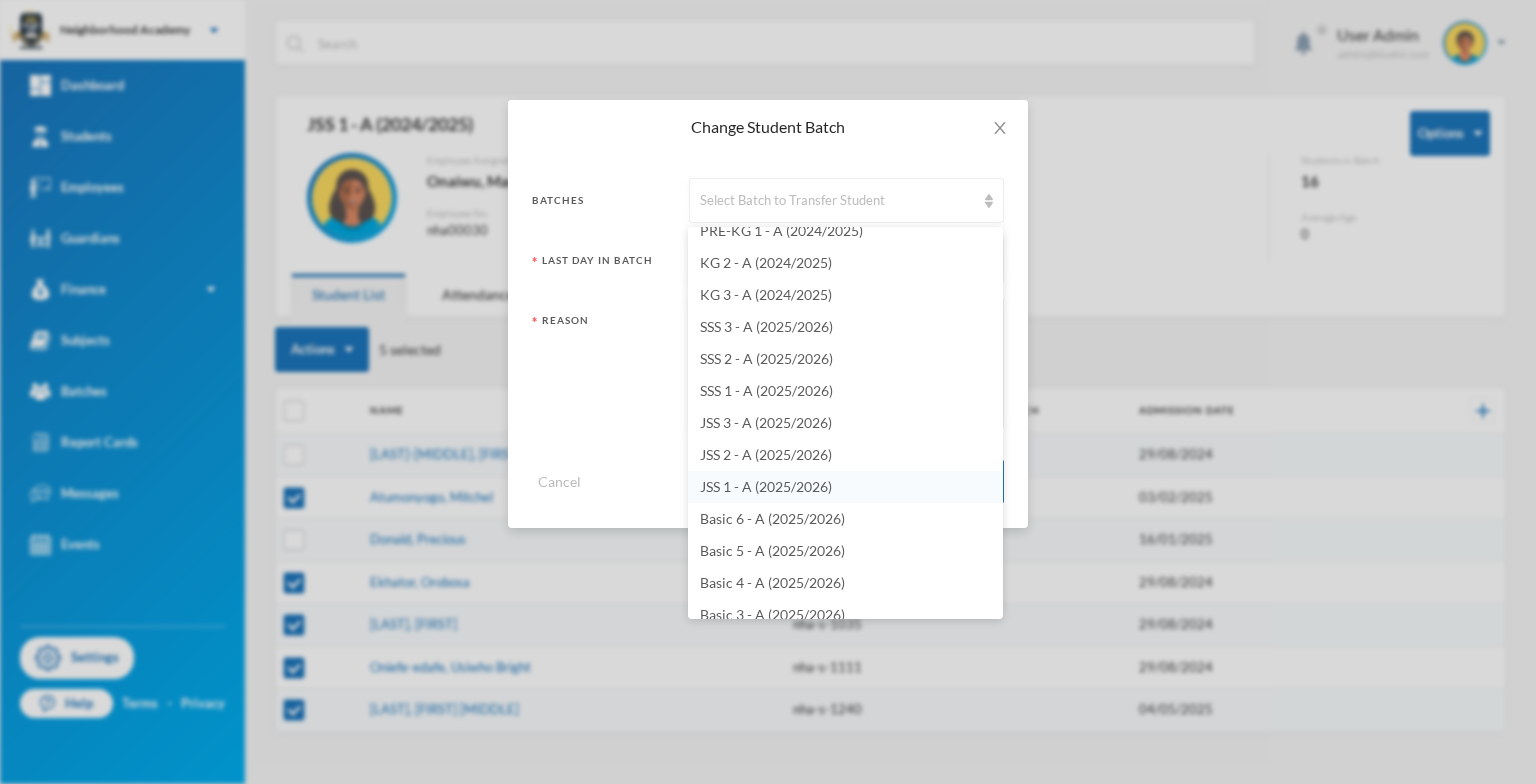 click on "JSS 1 - A (2025/2026)" at bounding box center (766, 486) 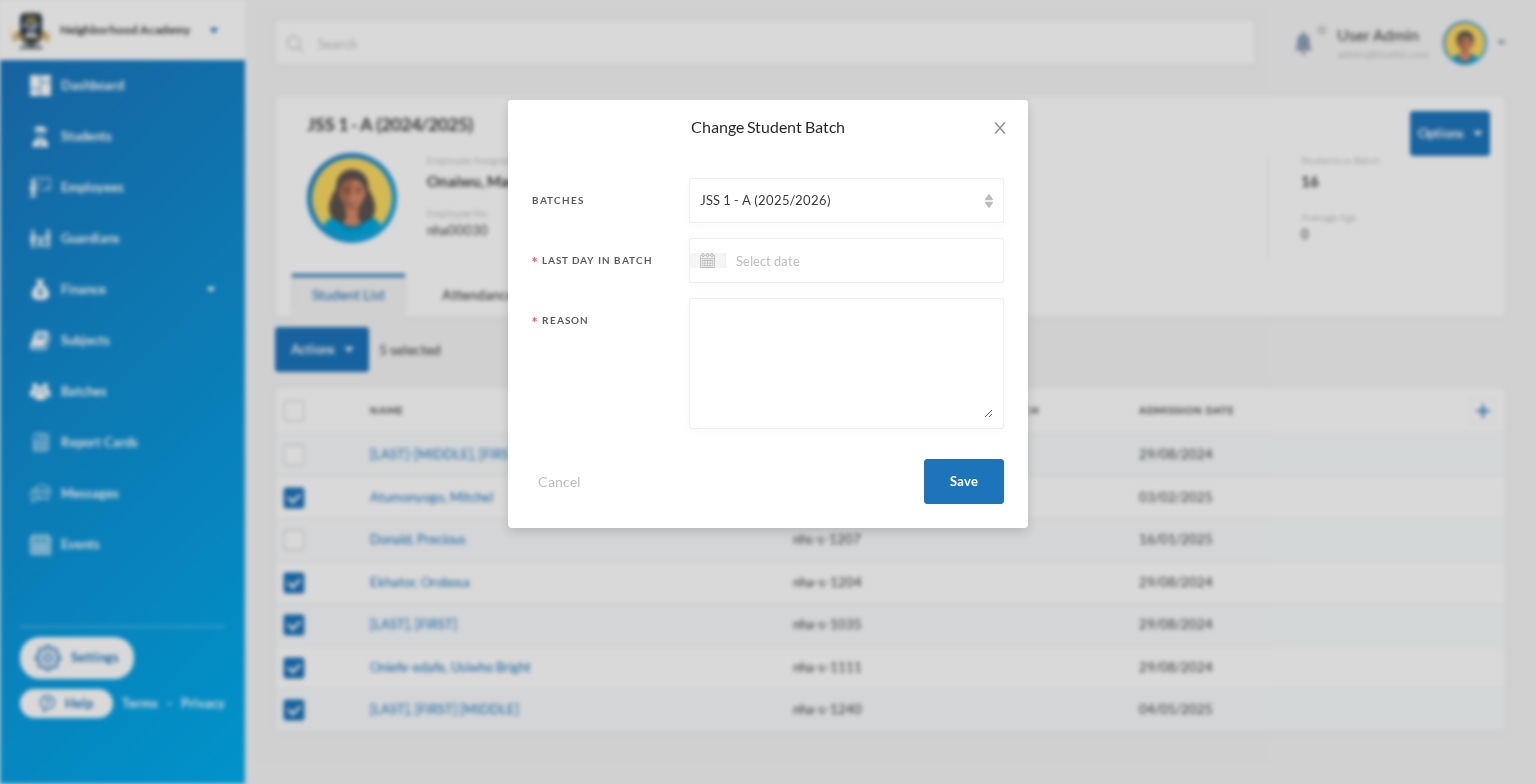 click at bounding box center (810, 260) 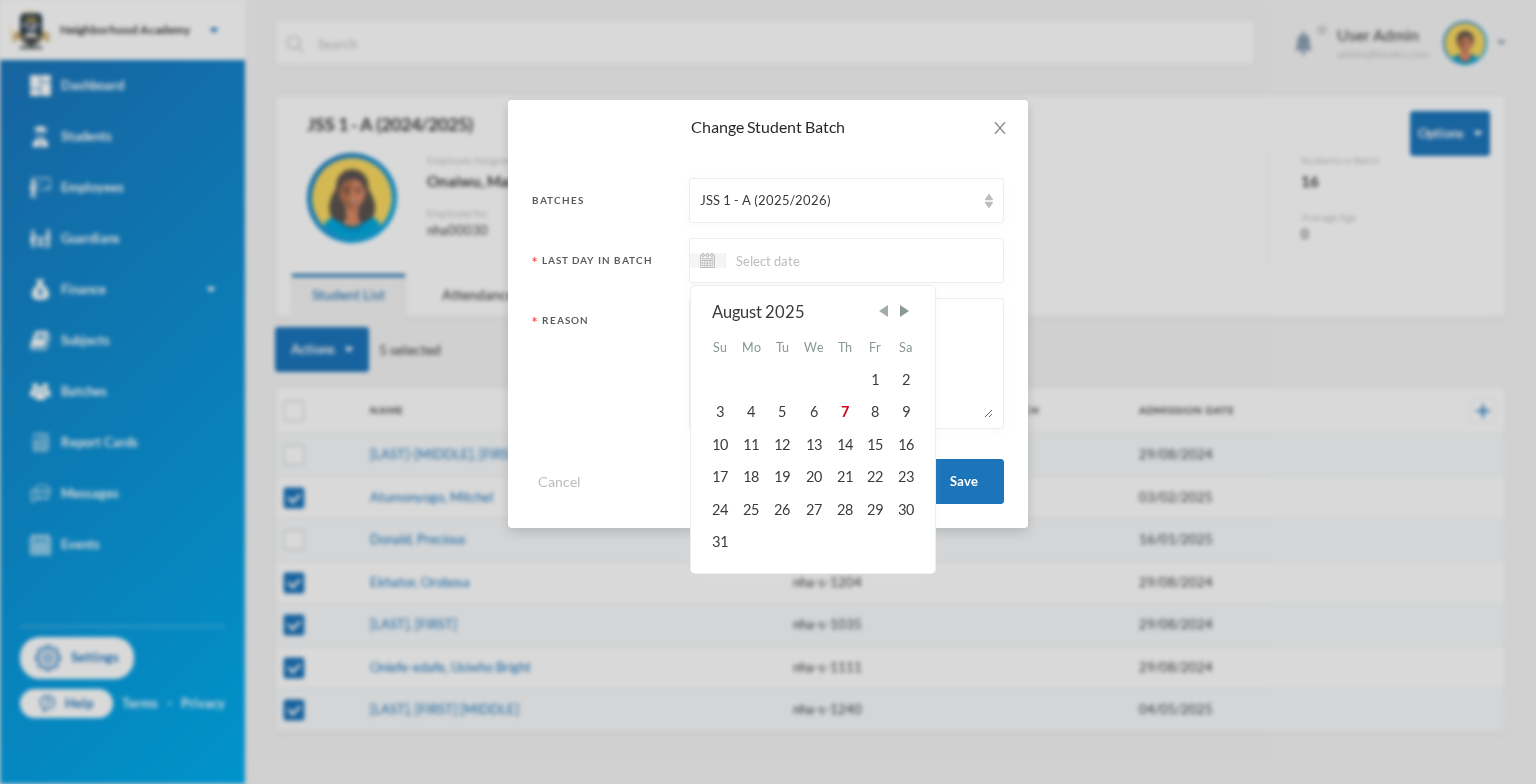 click at bounding box center (883, 311) 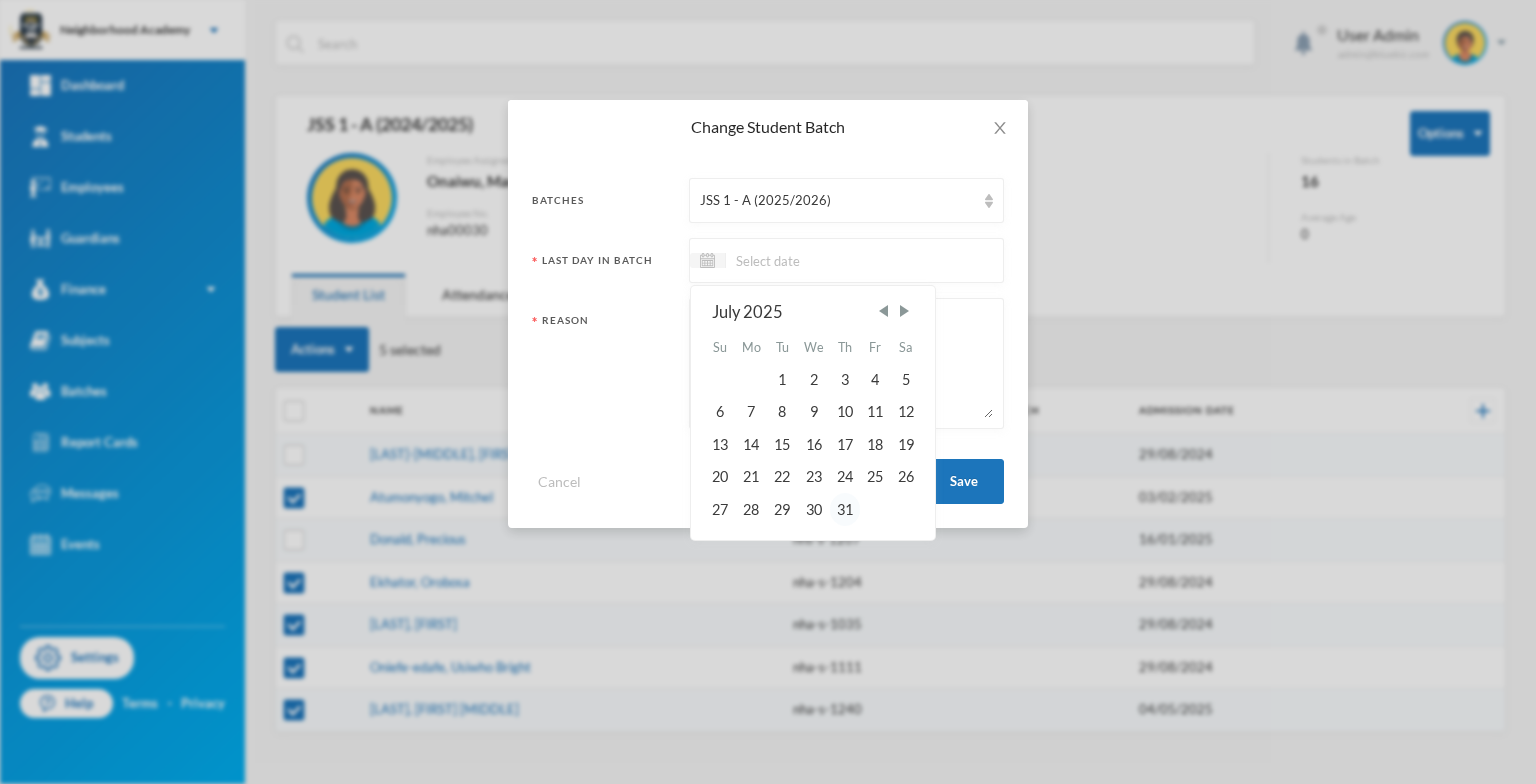 click on "31" at bounding box center [845, 509] 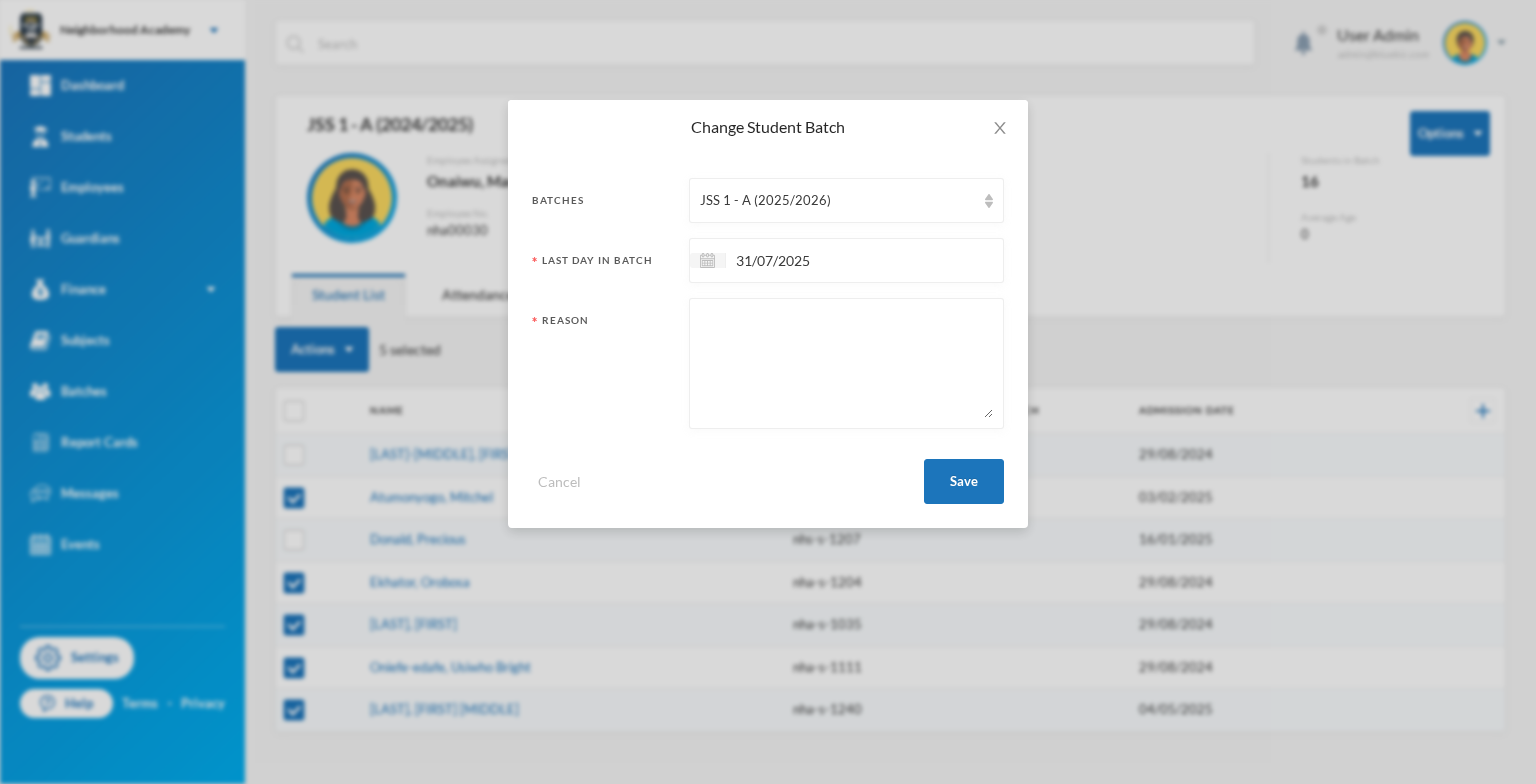 click at bounding box center [846, 363] 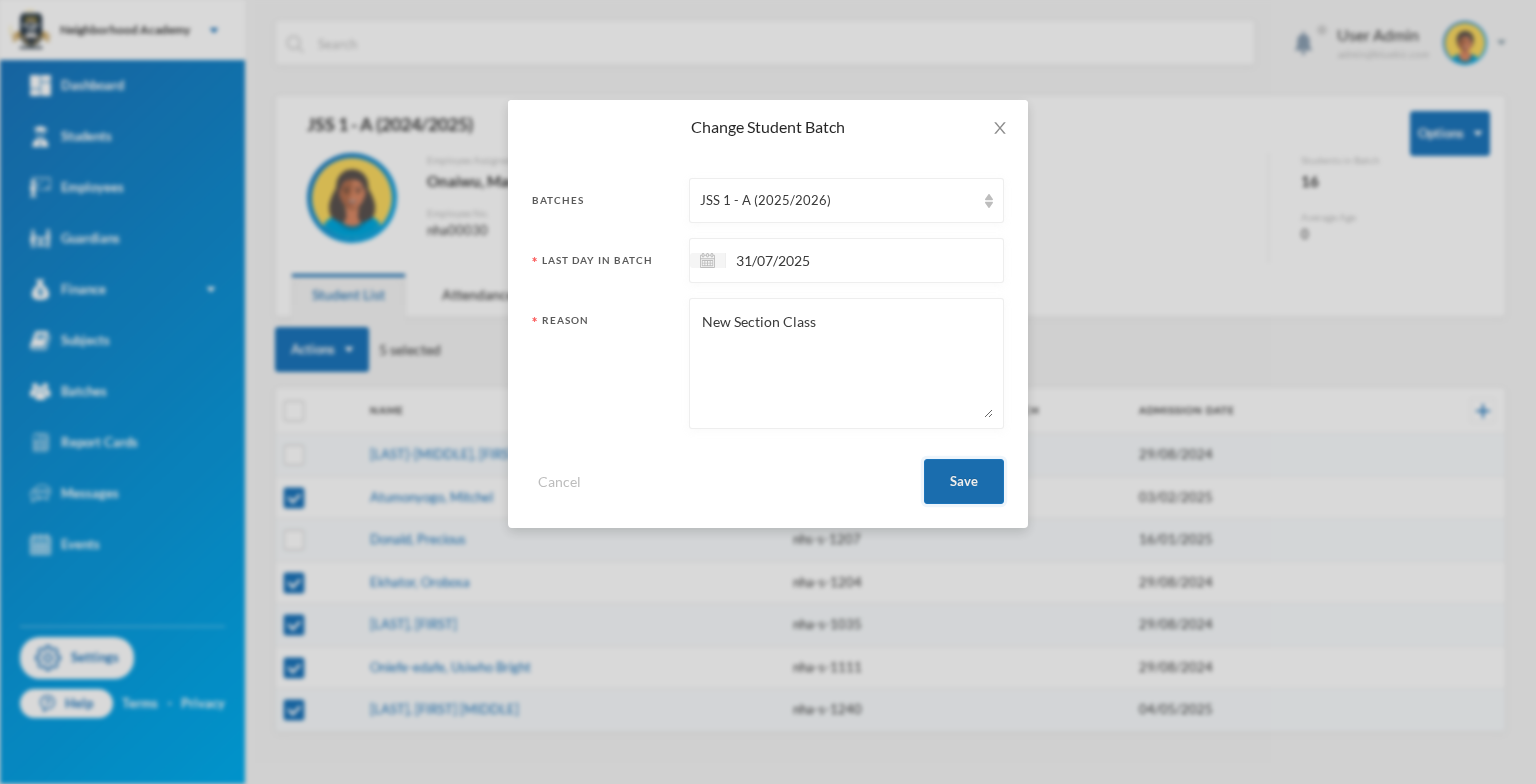 click on "Save" at bounding box center (964, 481) 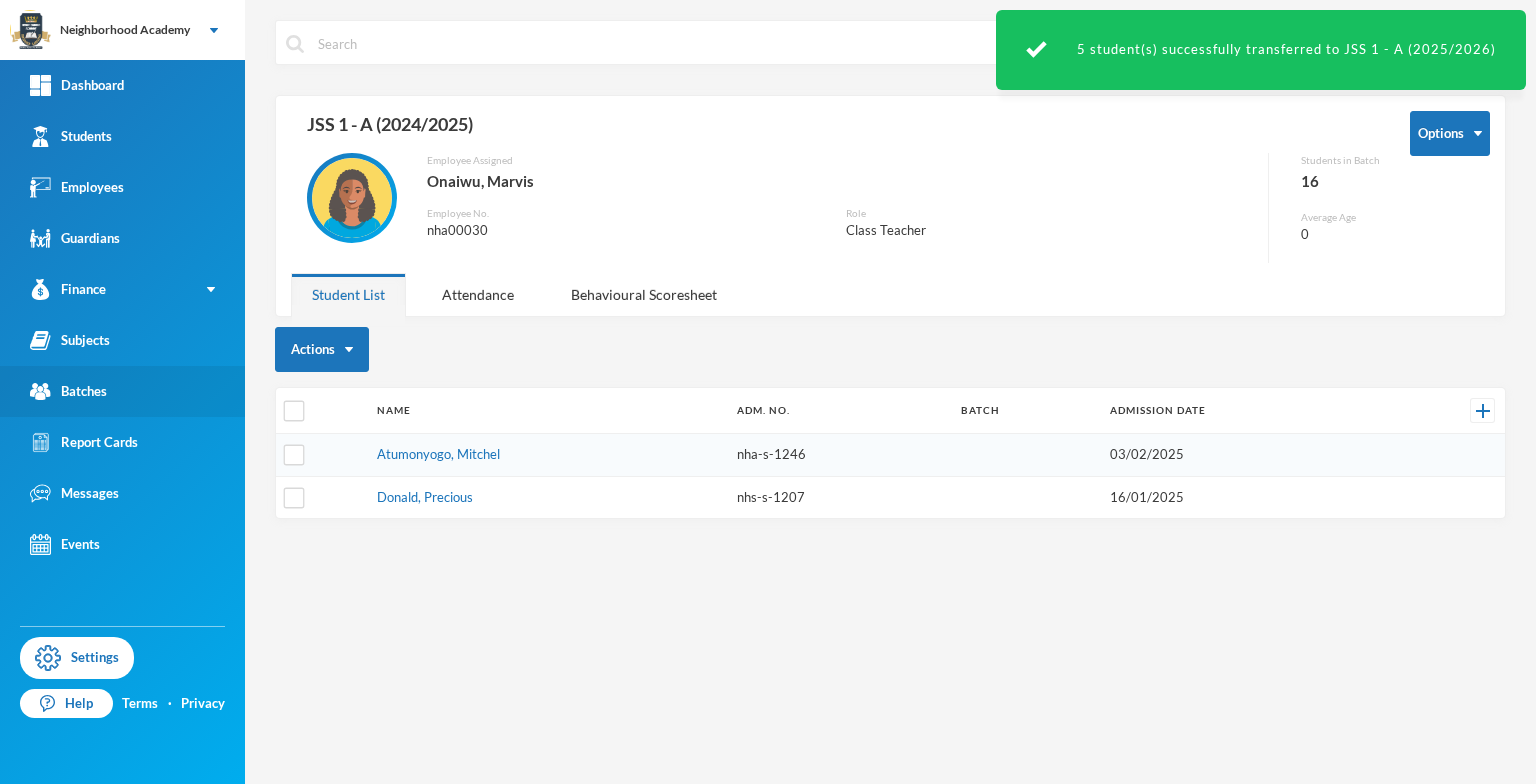click on "Batches" at bounding box center (68, 391) 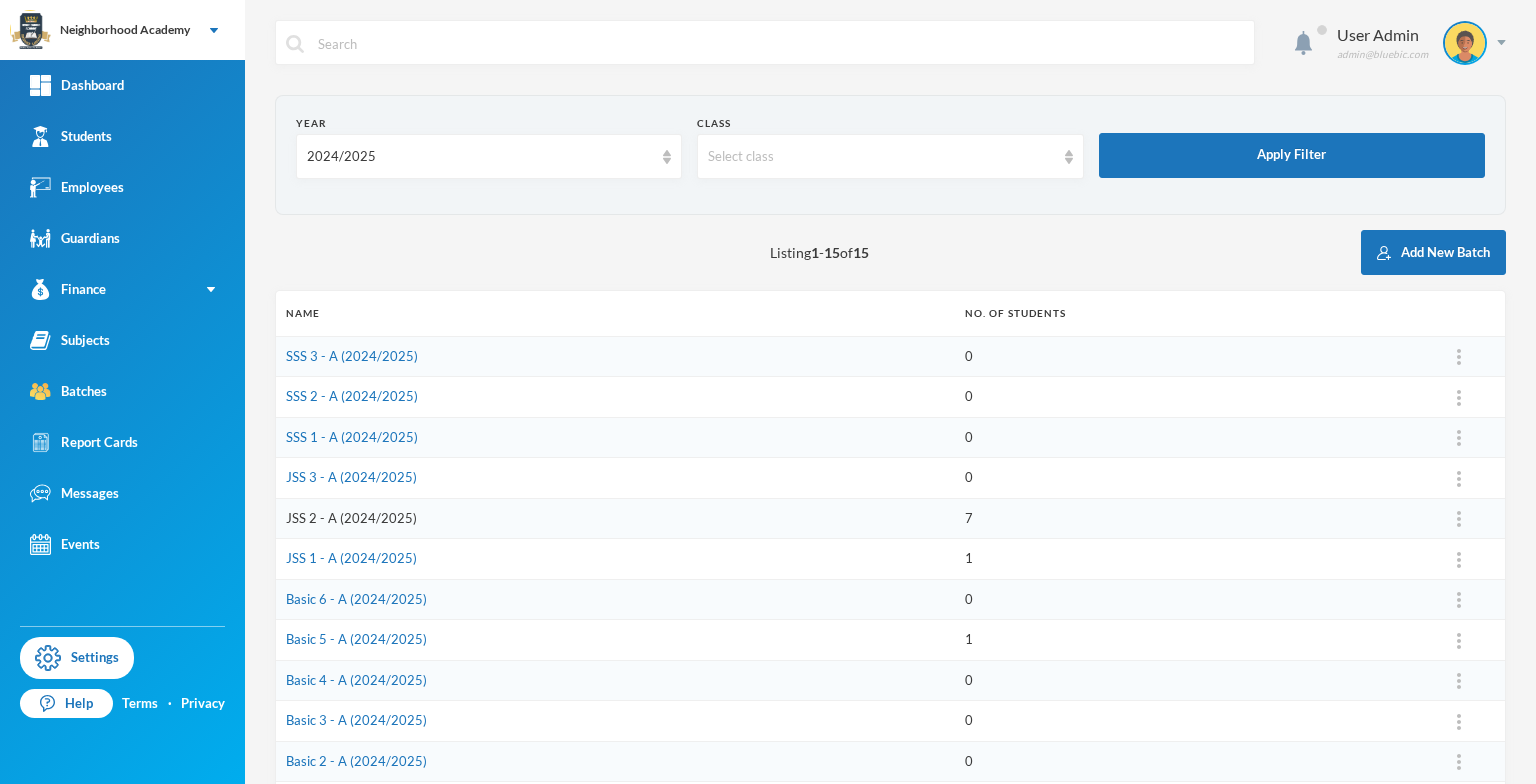 click on "JSS 2 - A (2024/2025)" at bounding box center [351, 518] 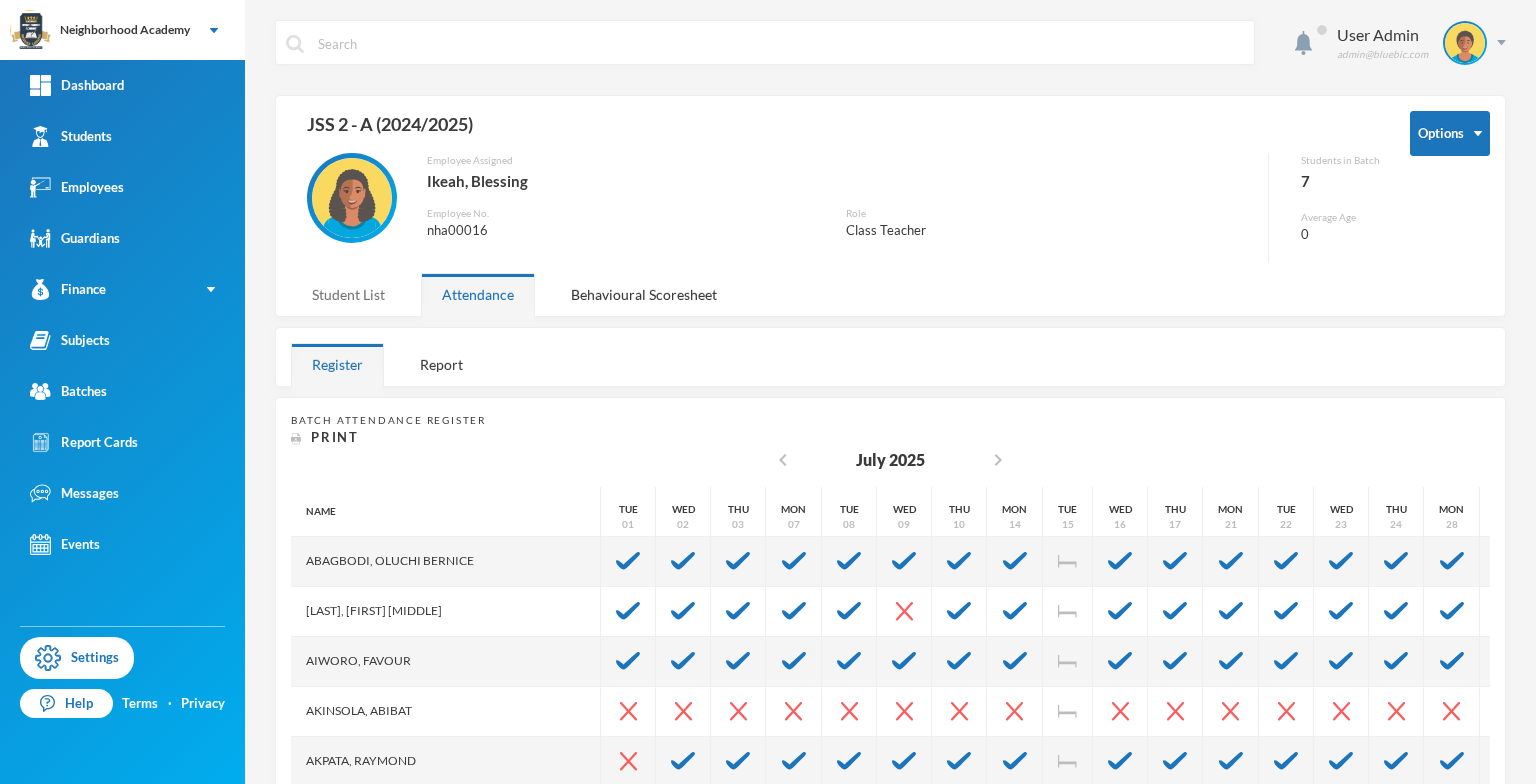 click on "Student List" at bounding box center [348, 294] 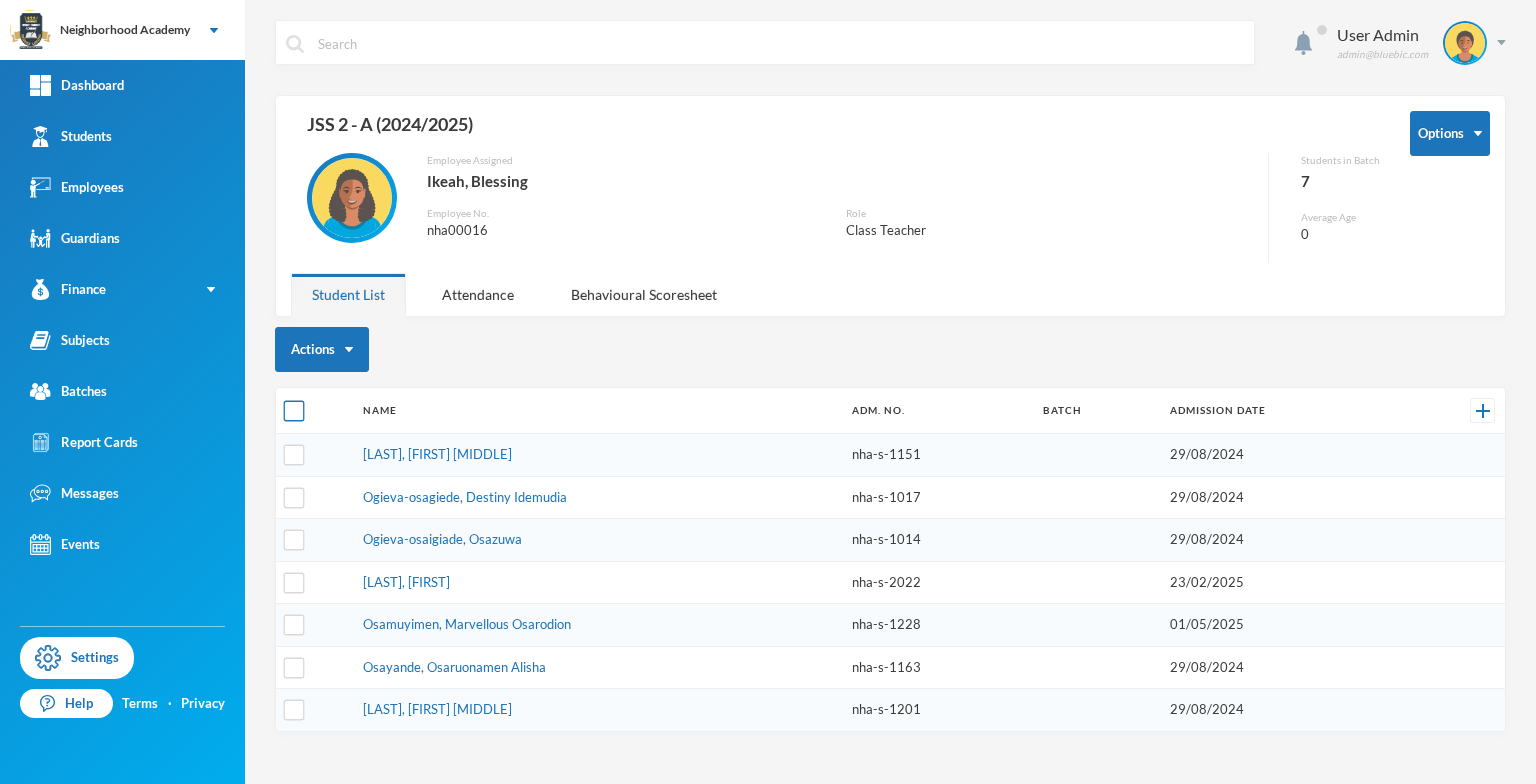 click at bounding box center (294, 411) 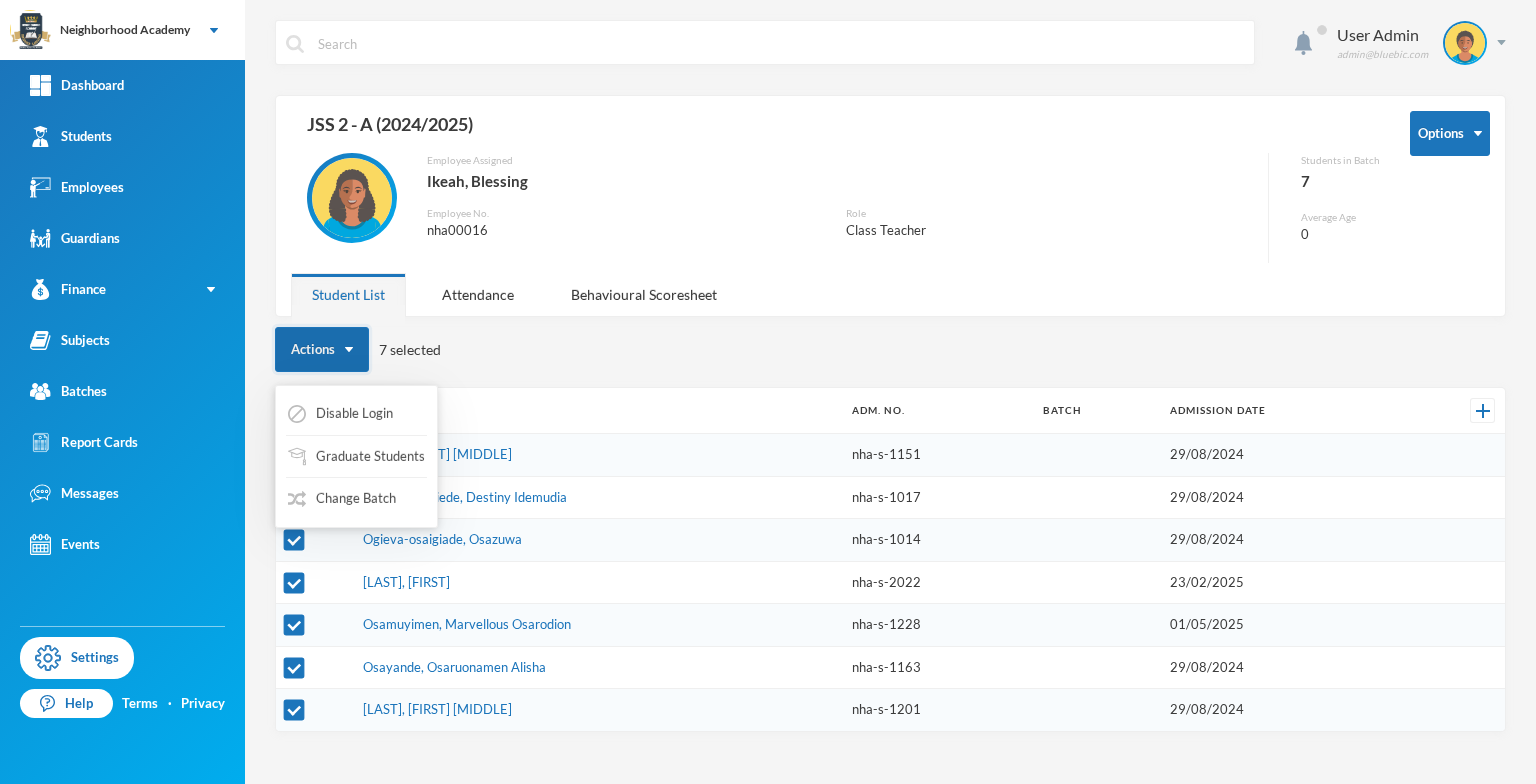 click on "Actions" at bounding box center (322, 349) 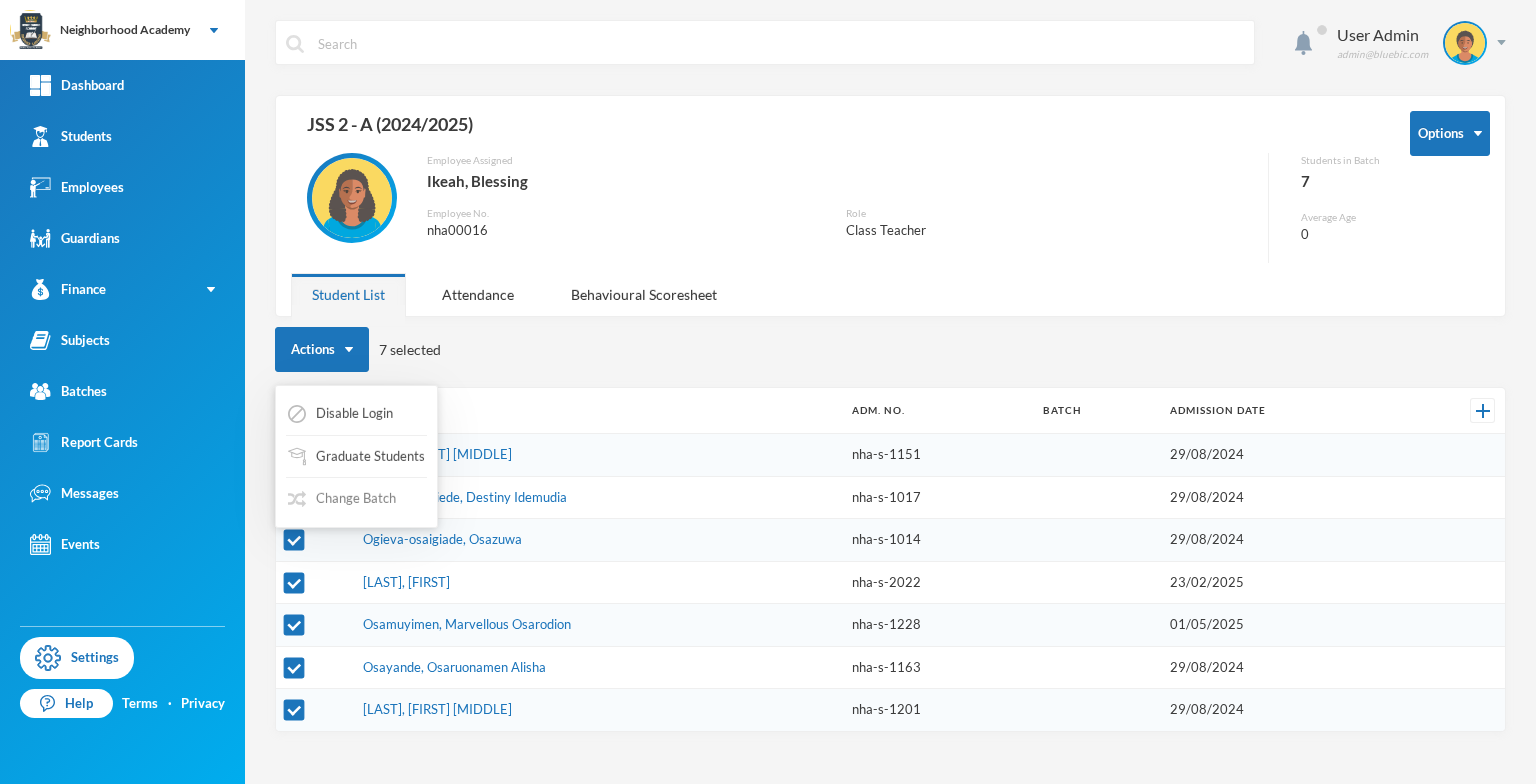 click on "Change Batch" at bounding box center [342, 499] 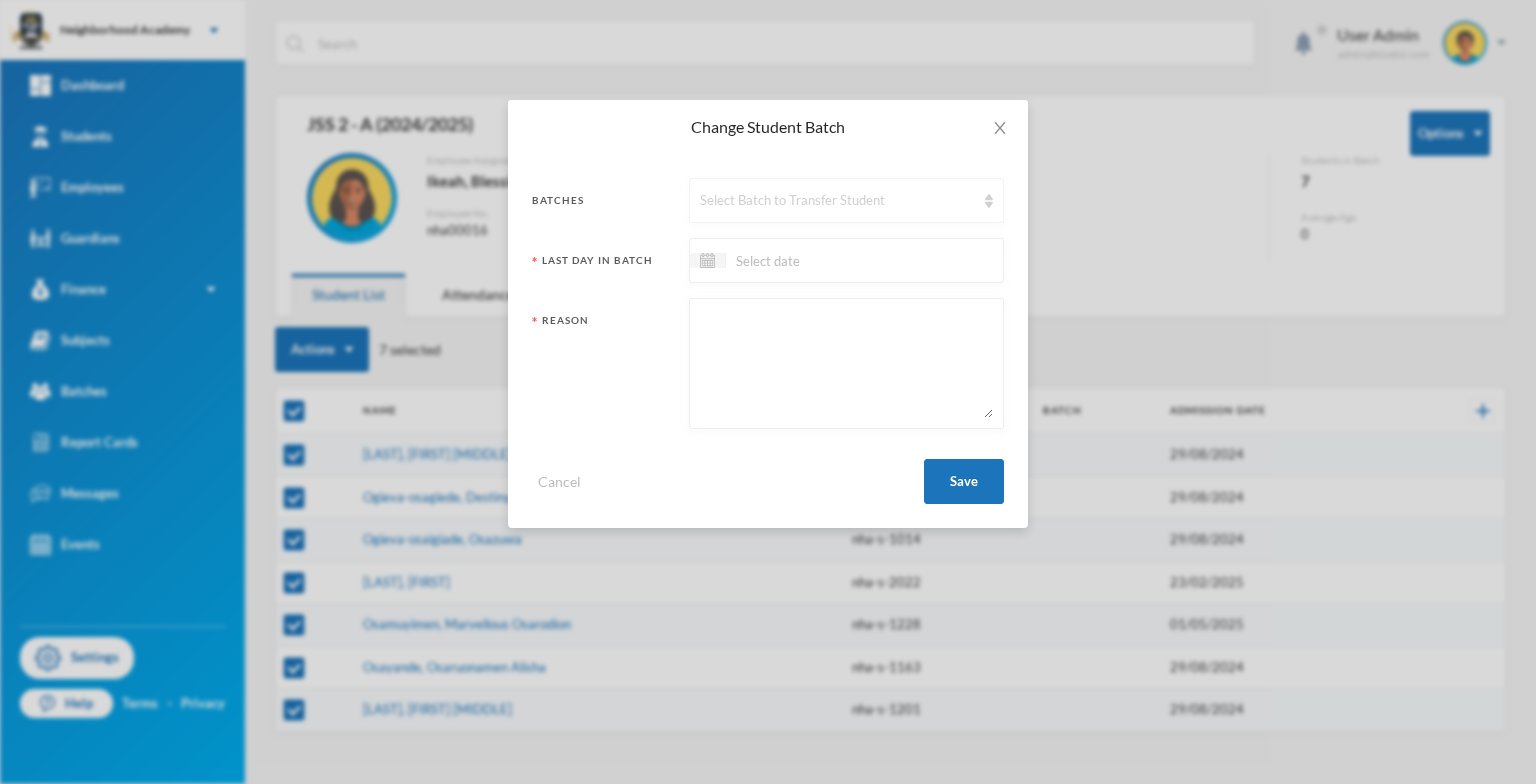 click at bounding box center [989, 201] 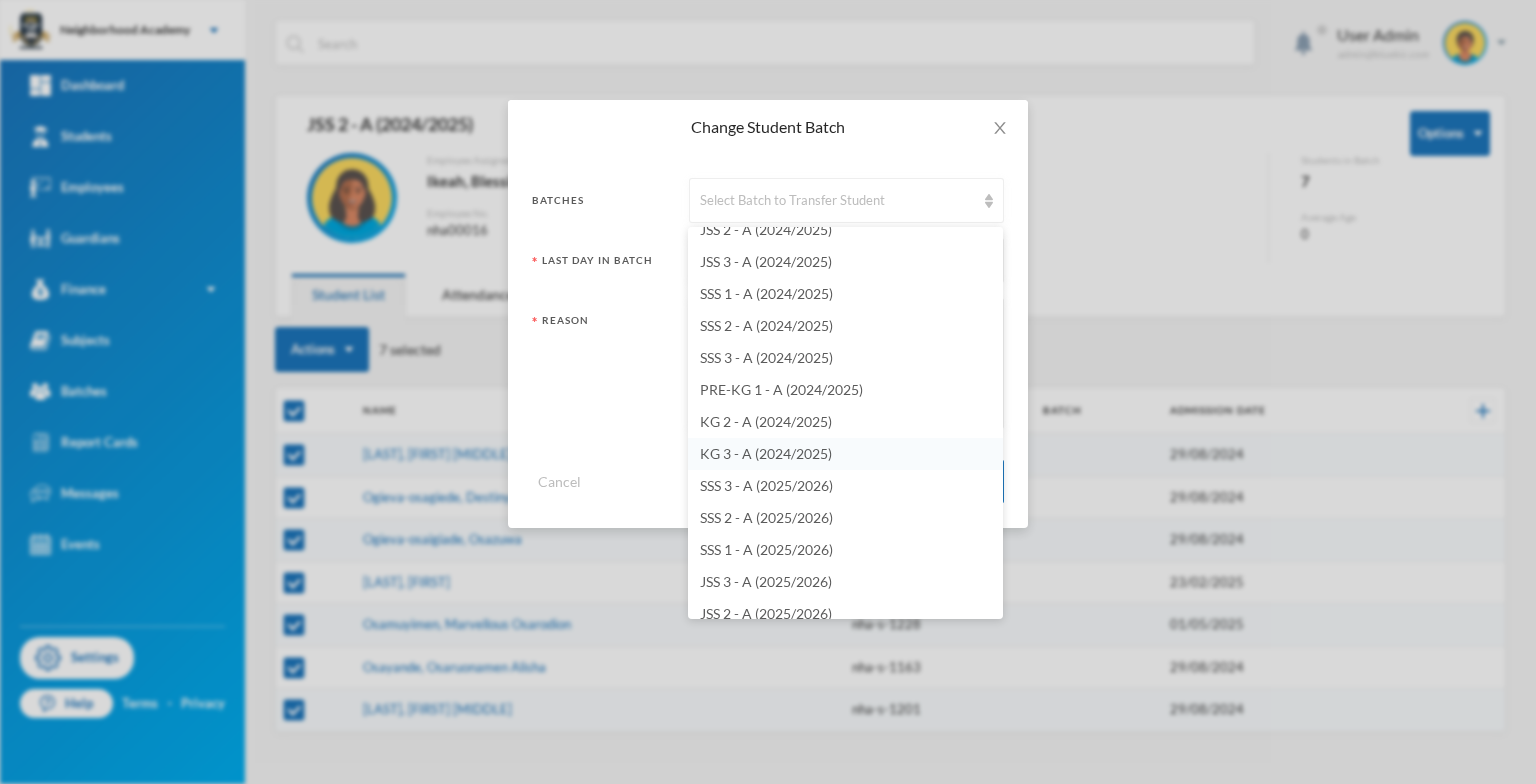 scroll, scrollTop: 400, scrollLeft: 0, axis: vertical 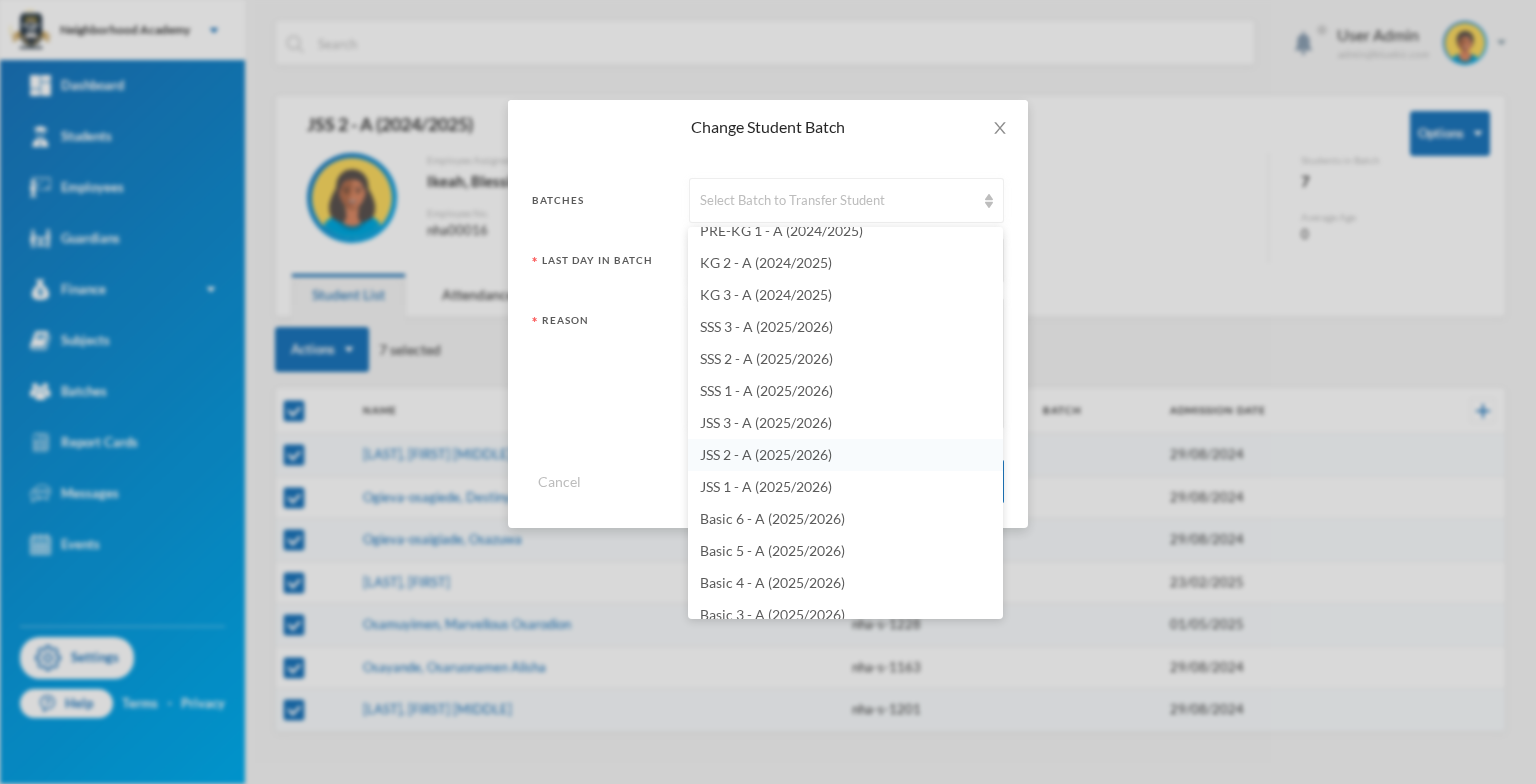click on "JSS 2 - A (2025/2026)" at bounding box center (766, 454) 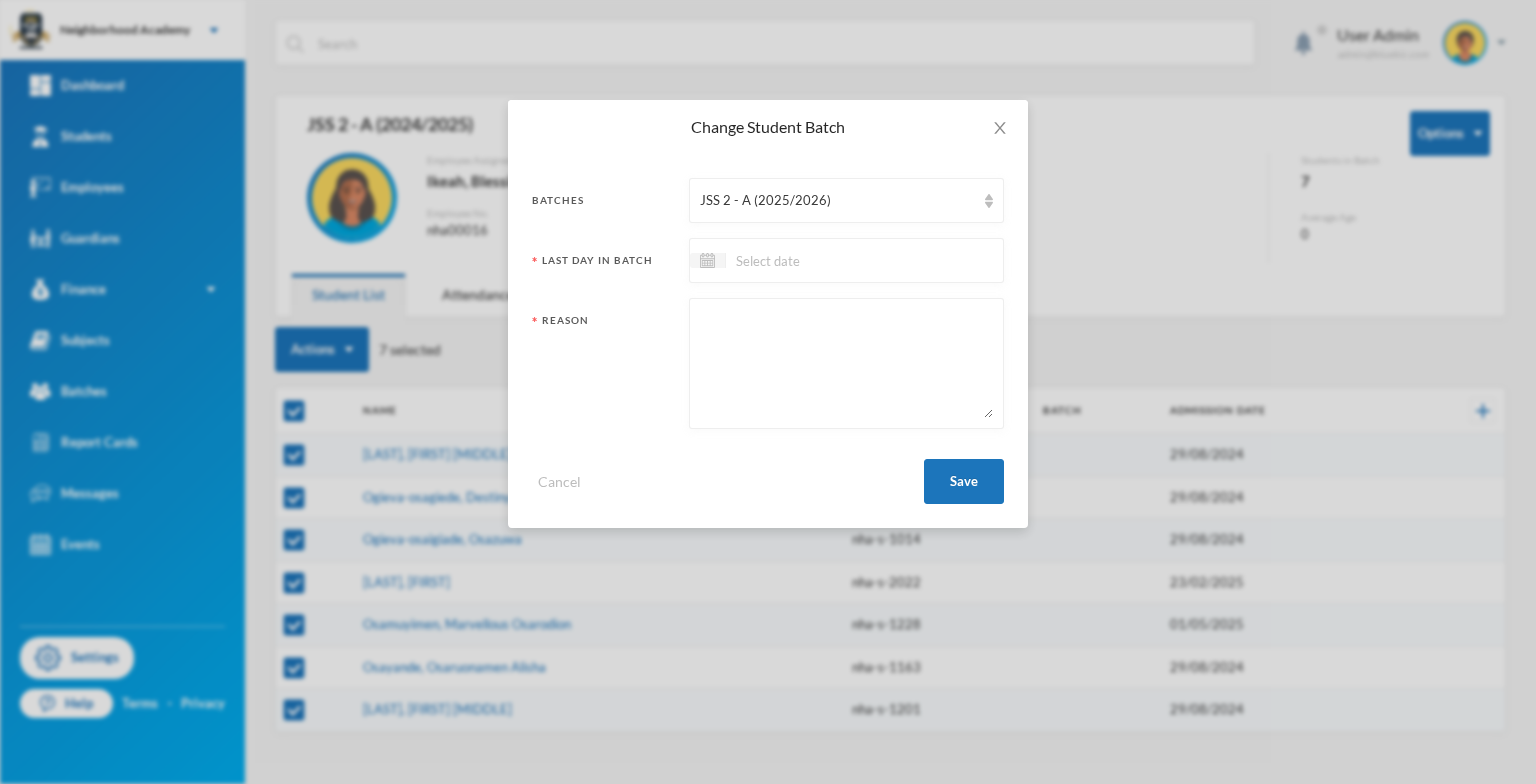 click at bounding box center (810, 260) 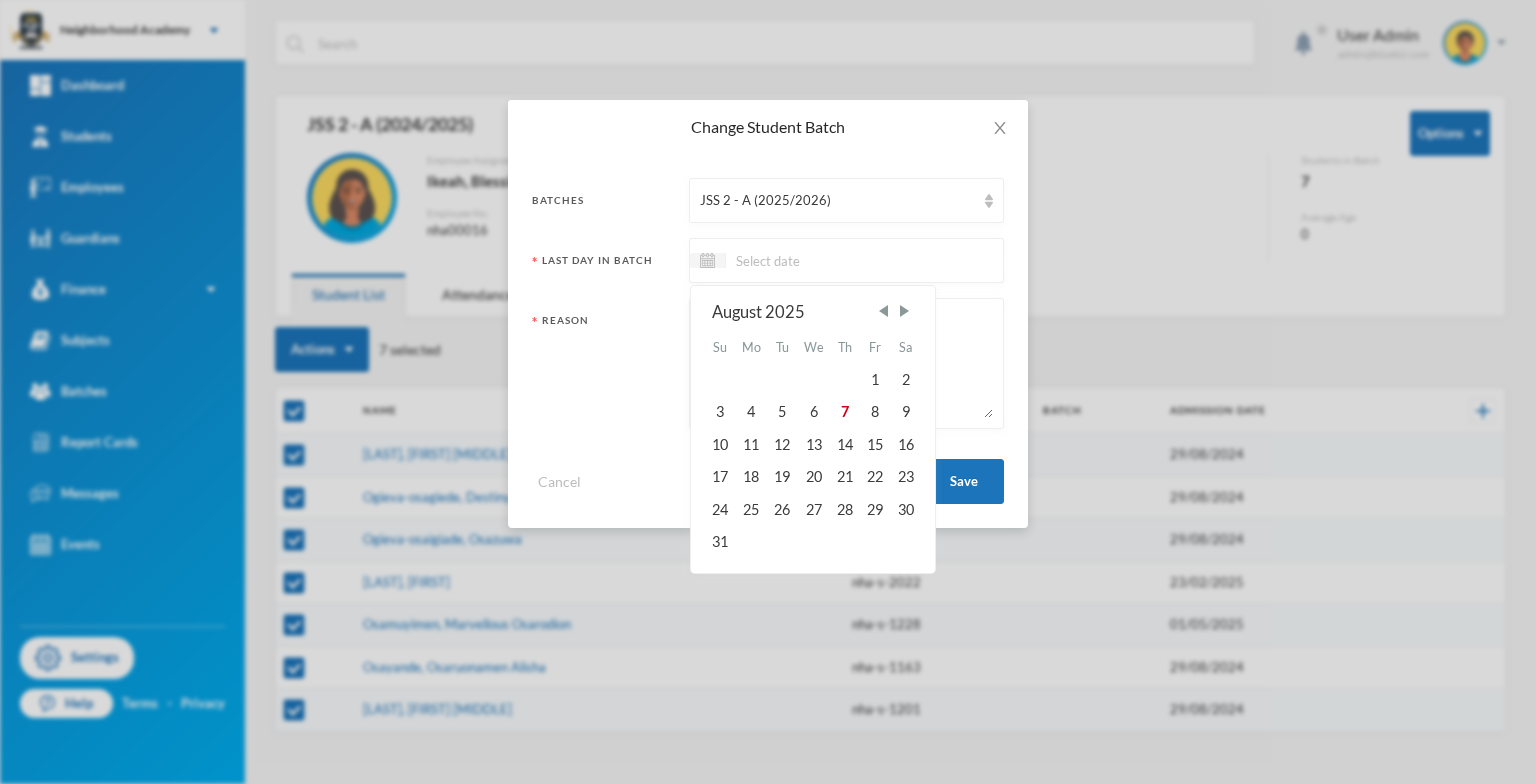 drag, startPoint x: 886, startPoint y: 304, endPoint x: 874, endPoint y: 311, distance: 13.892444 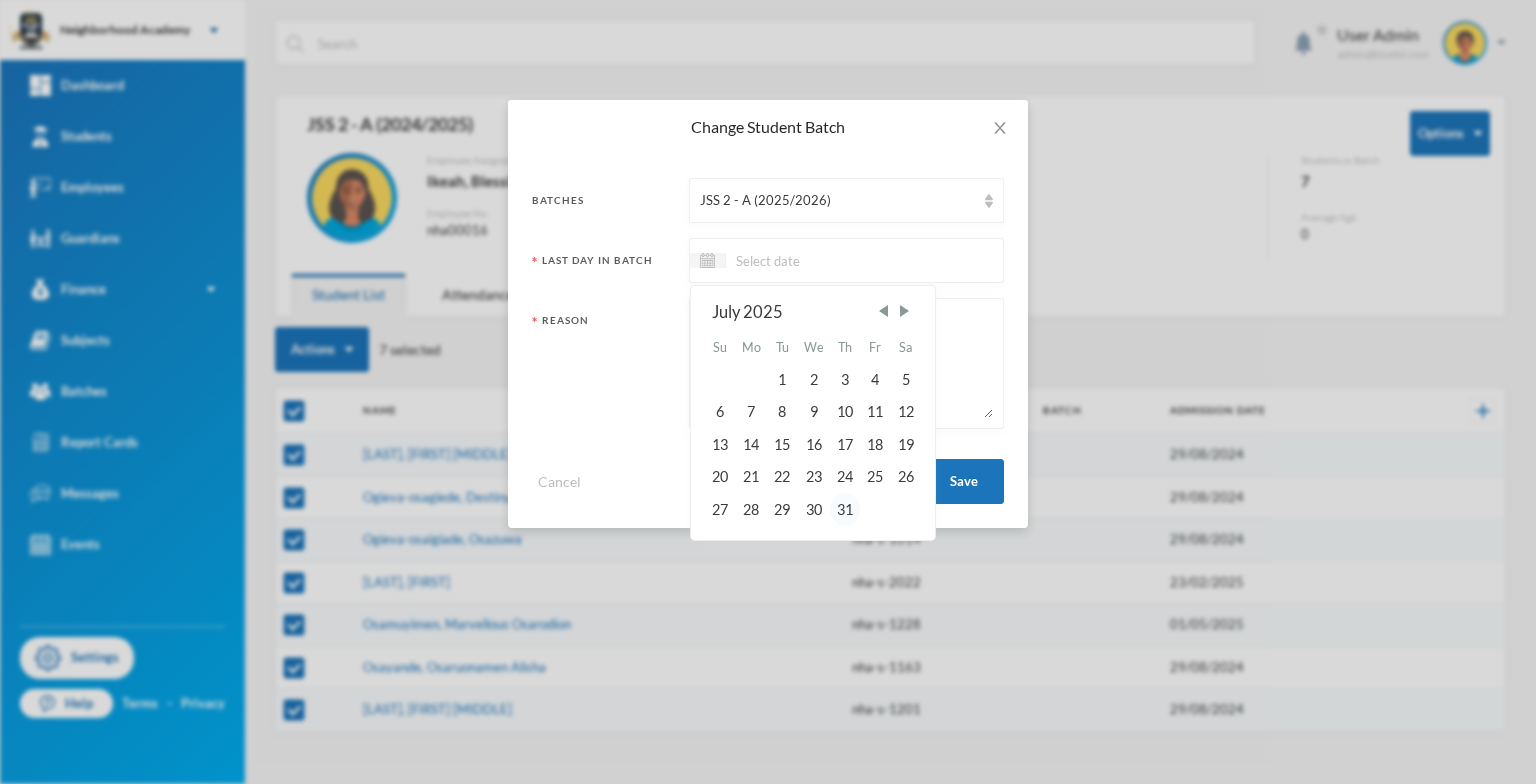 click on "31" at bounding box center [845, 509] 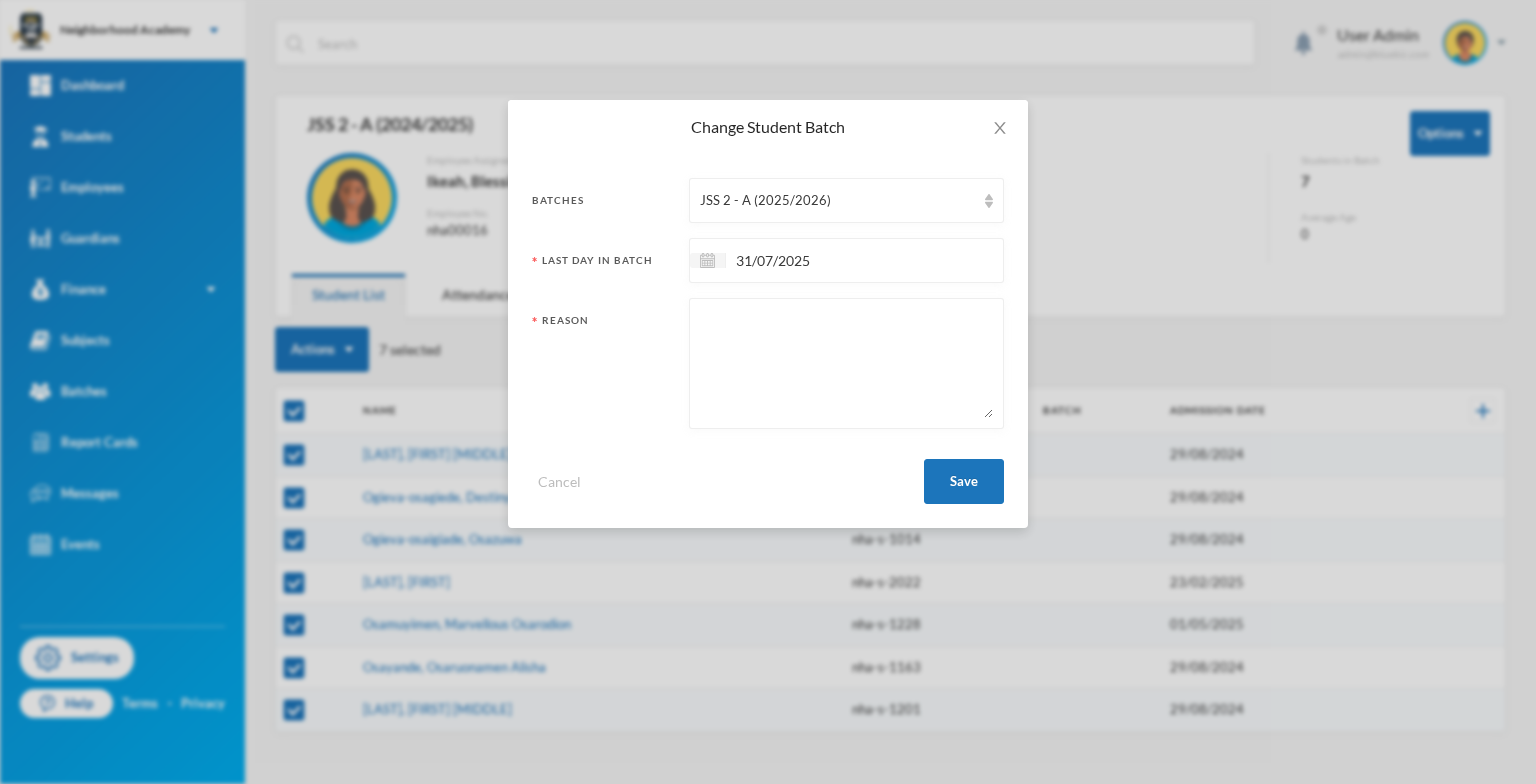 click at bounding box center [846, 363] 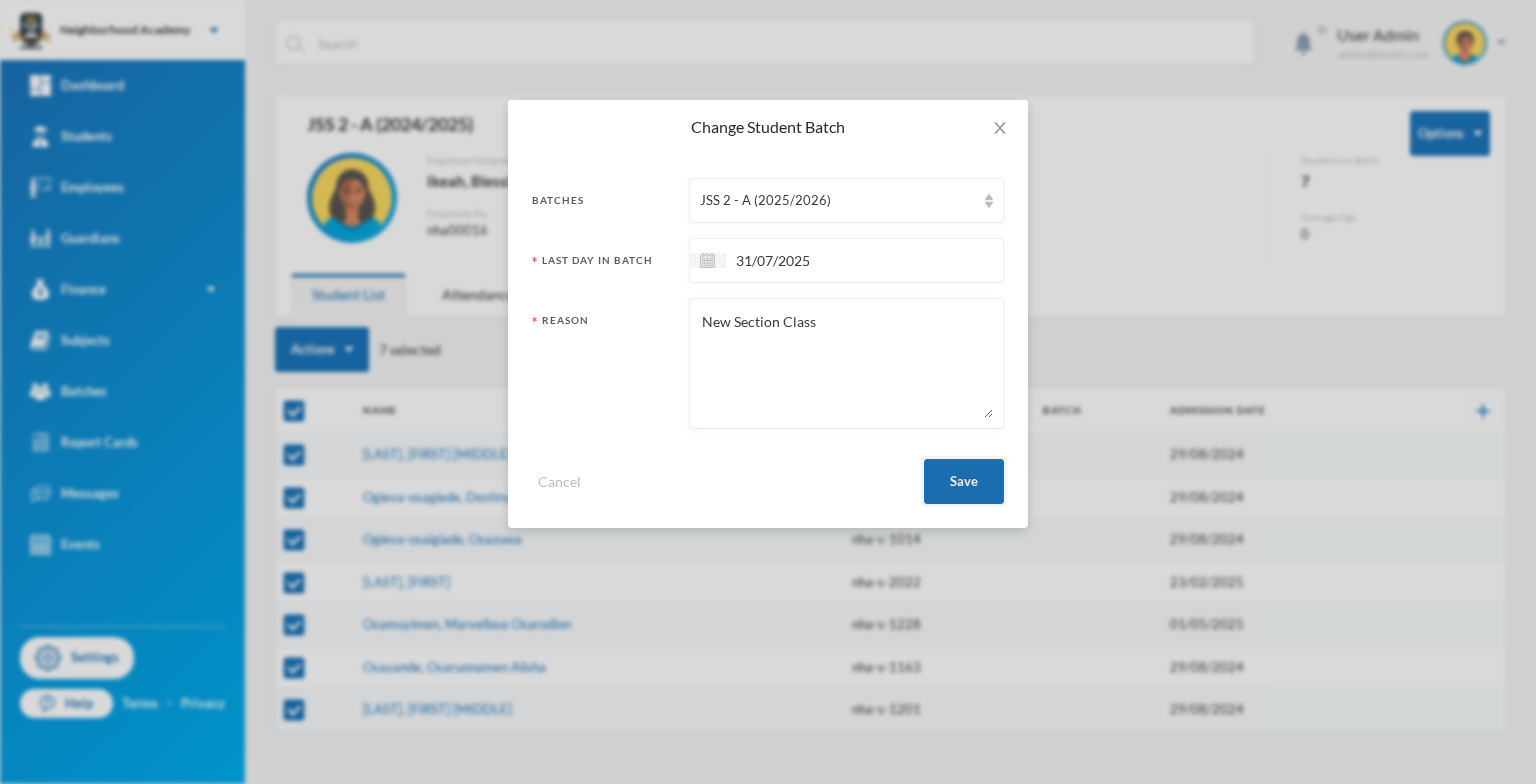 click on "Save" at bounding box center (964, 481) 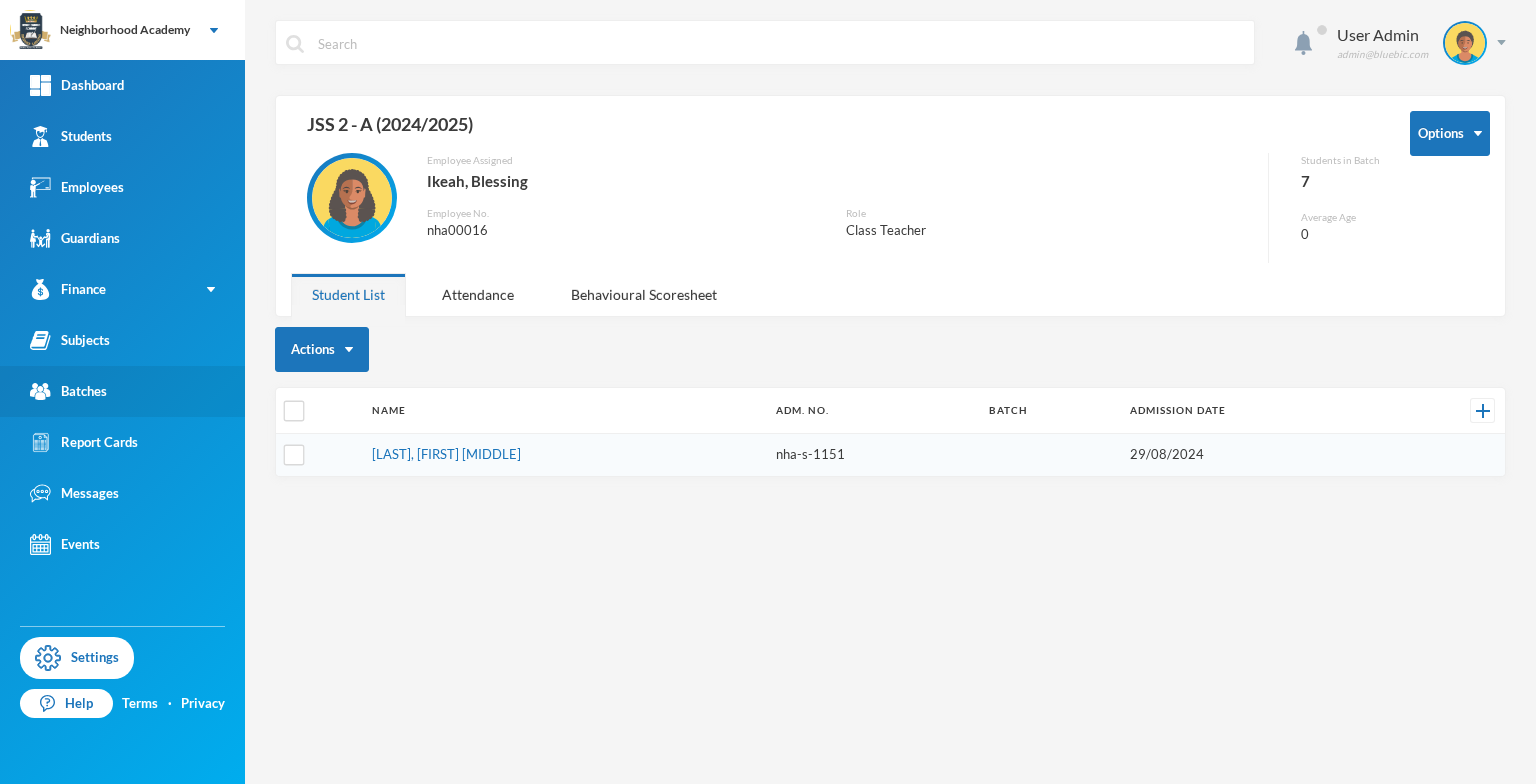 click on "Batches" at bounding box center (68, 391) 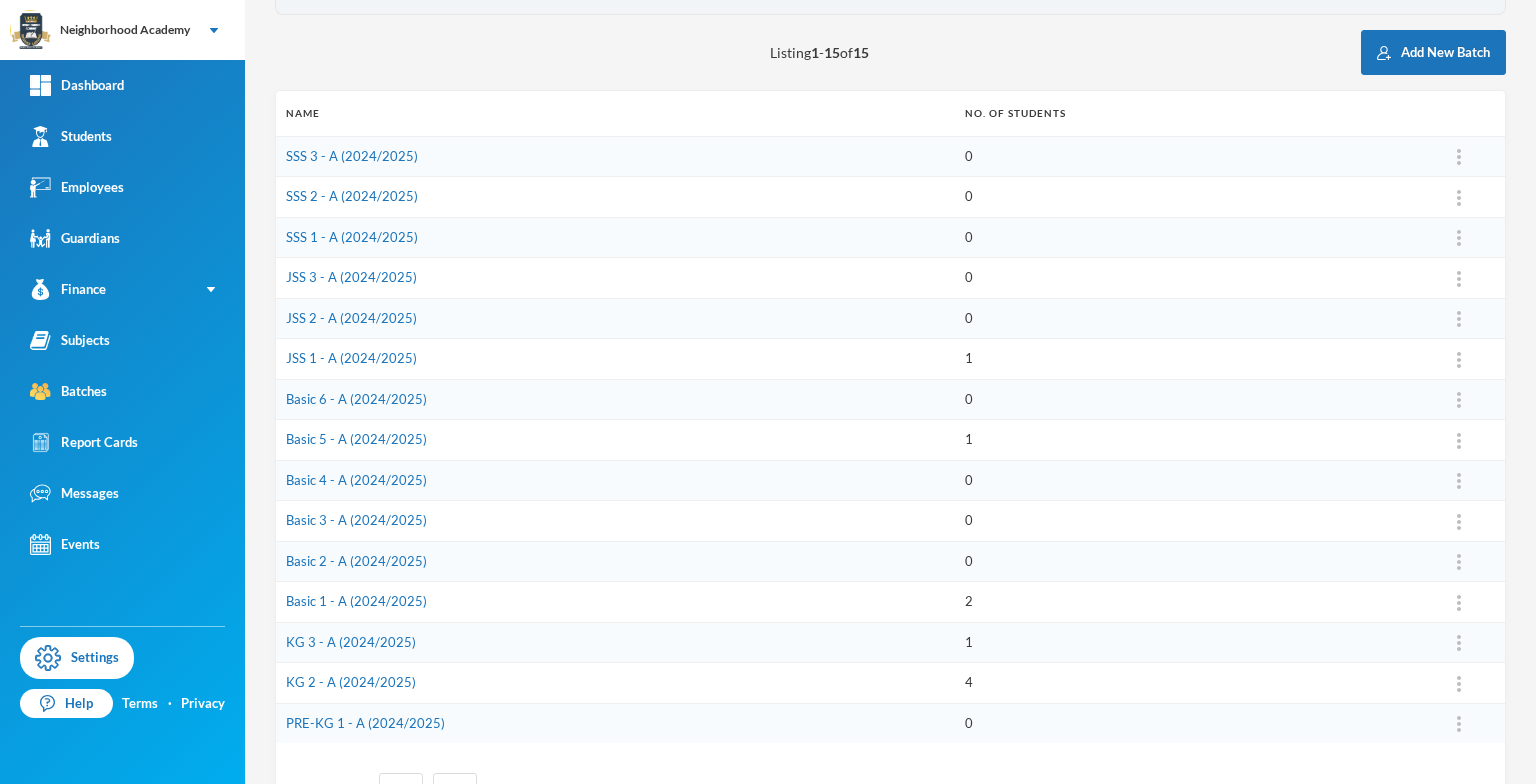 scroll, scrollTop: 100, scrollLeft: 0, axis: vertical 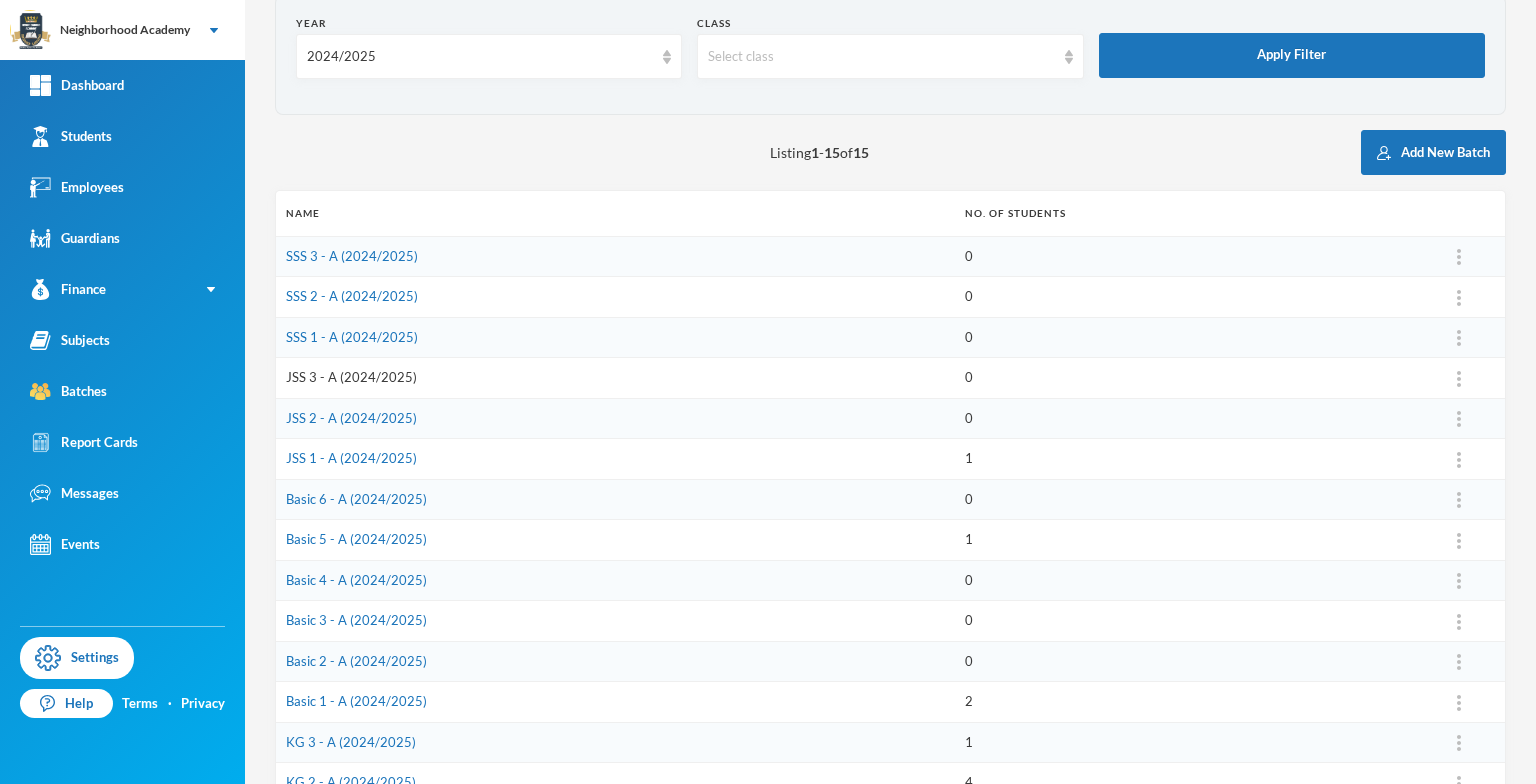 click on "JSS 3 - A (2024/2025)" at bounding box center [351, 377] 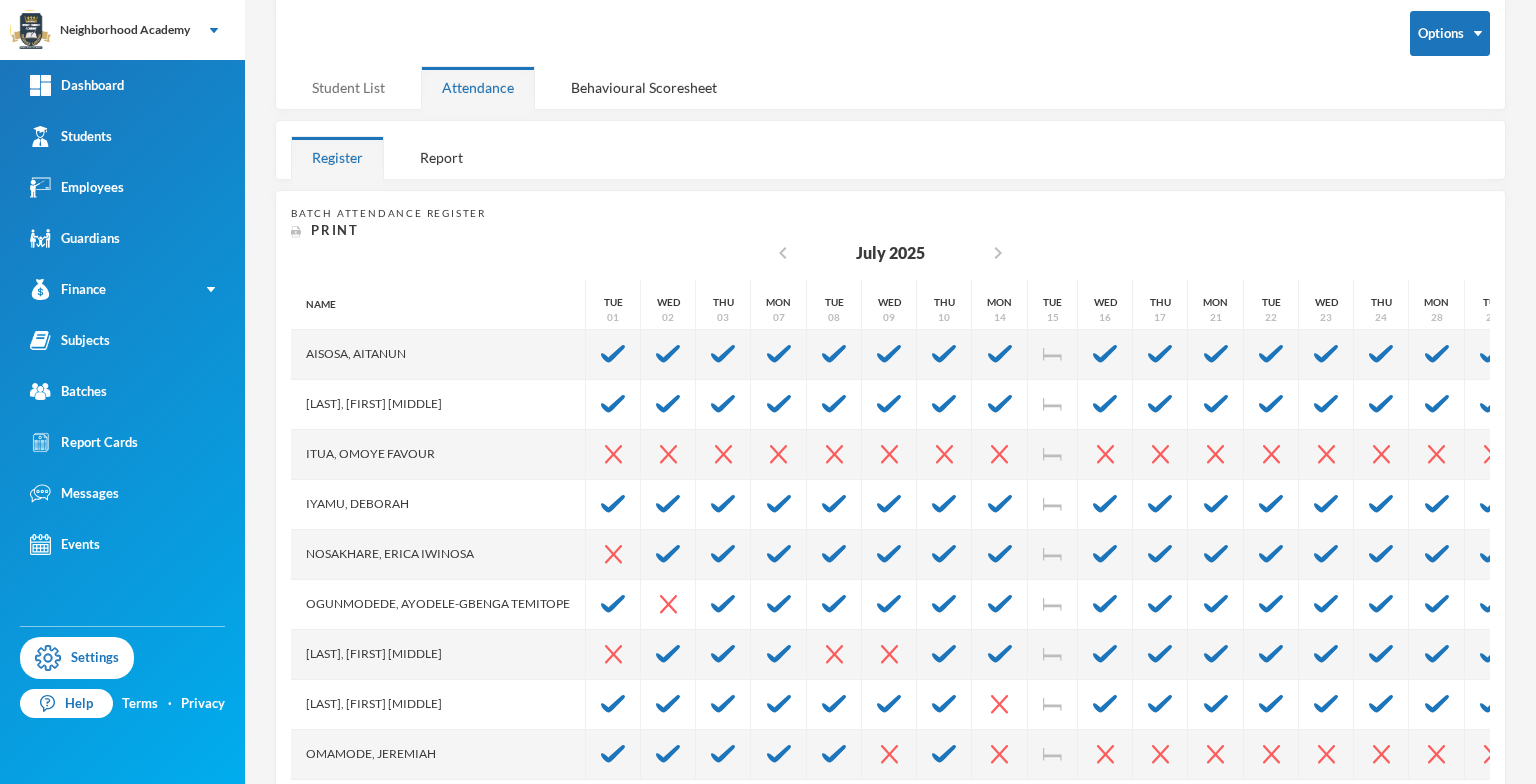 click on "Student List" at bounding box center [348, 87] 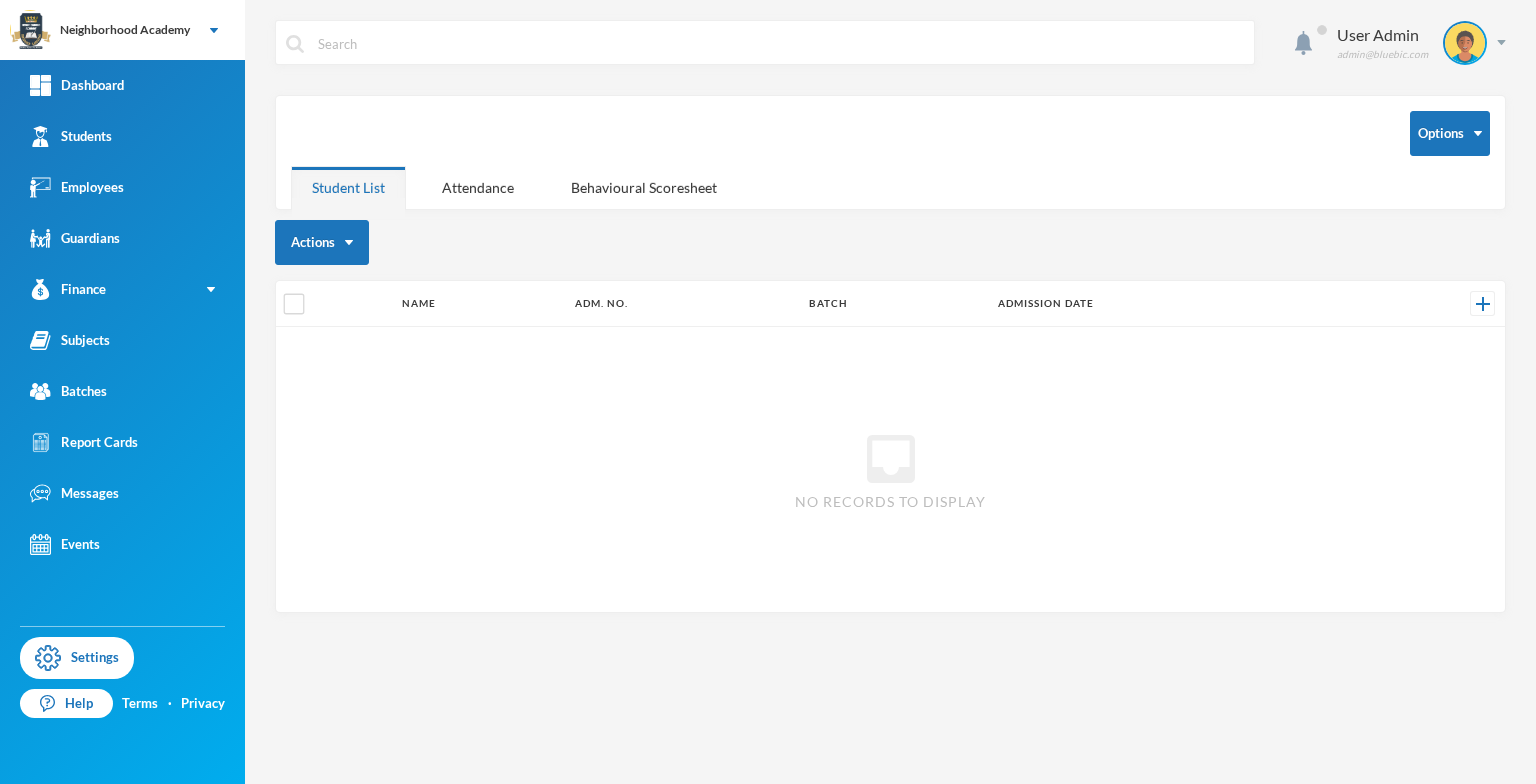 scroll, scrollTop: 0, scrollLeft: 0, axis: both 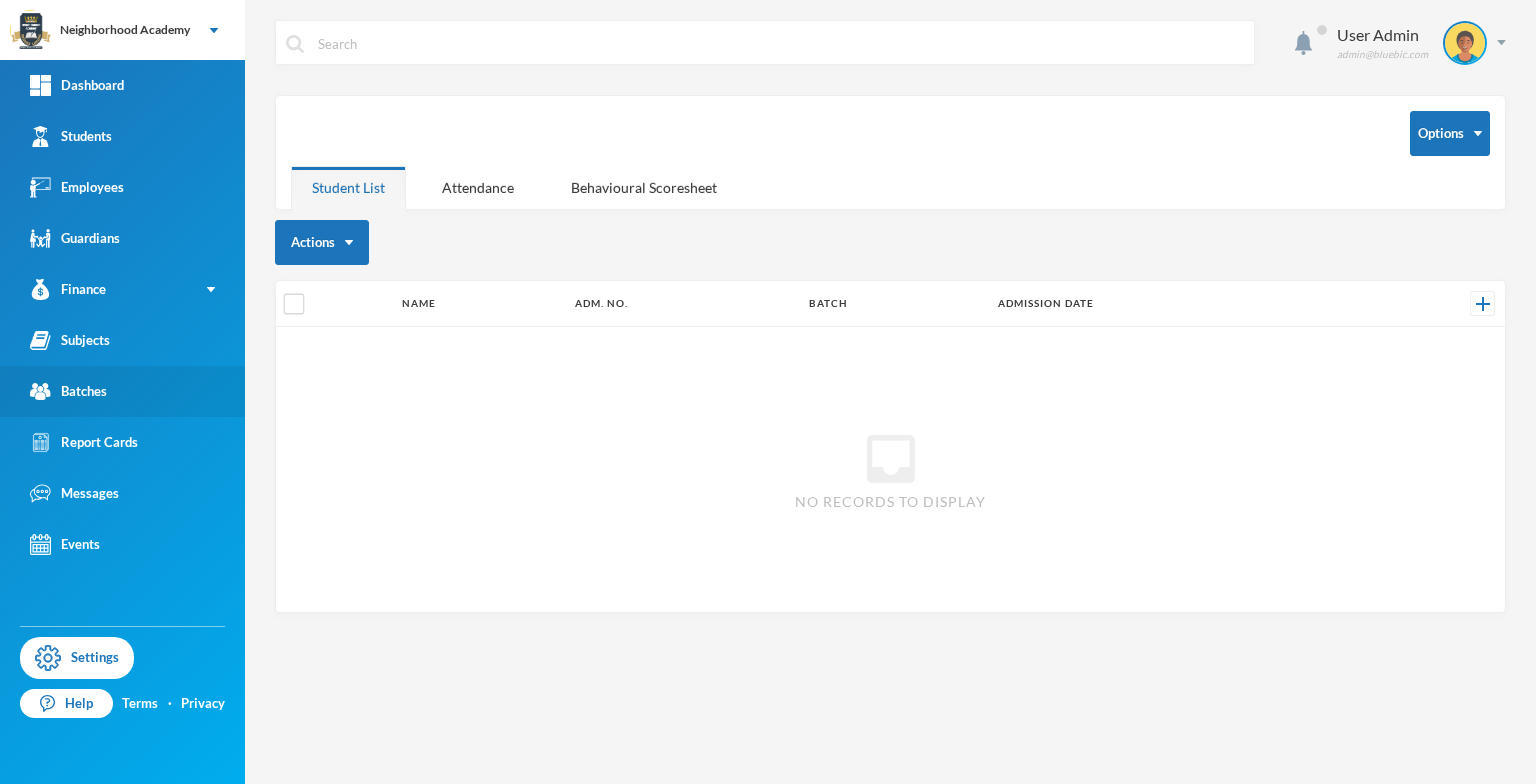 click on "Batches" at bounding box center (68, 391) 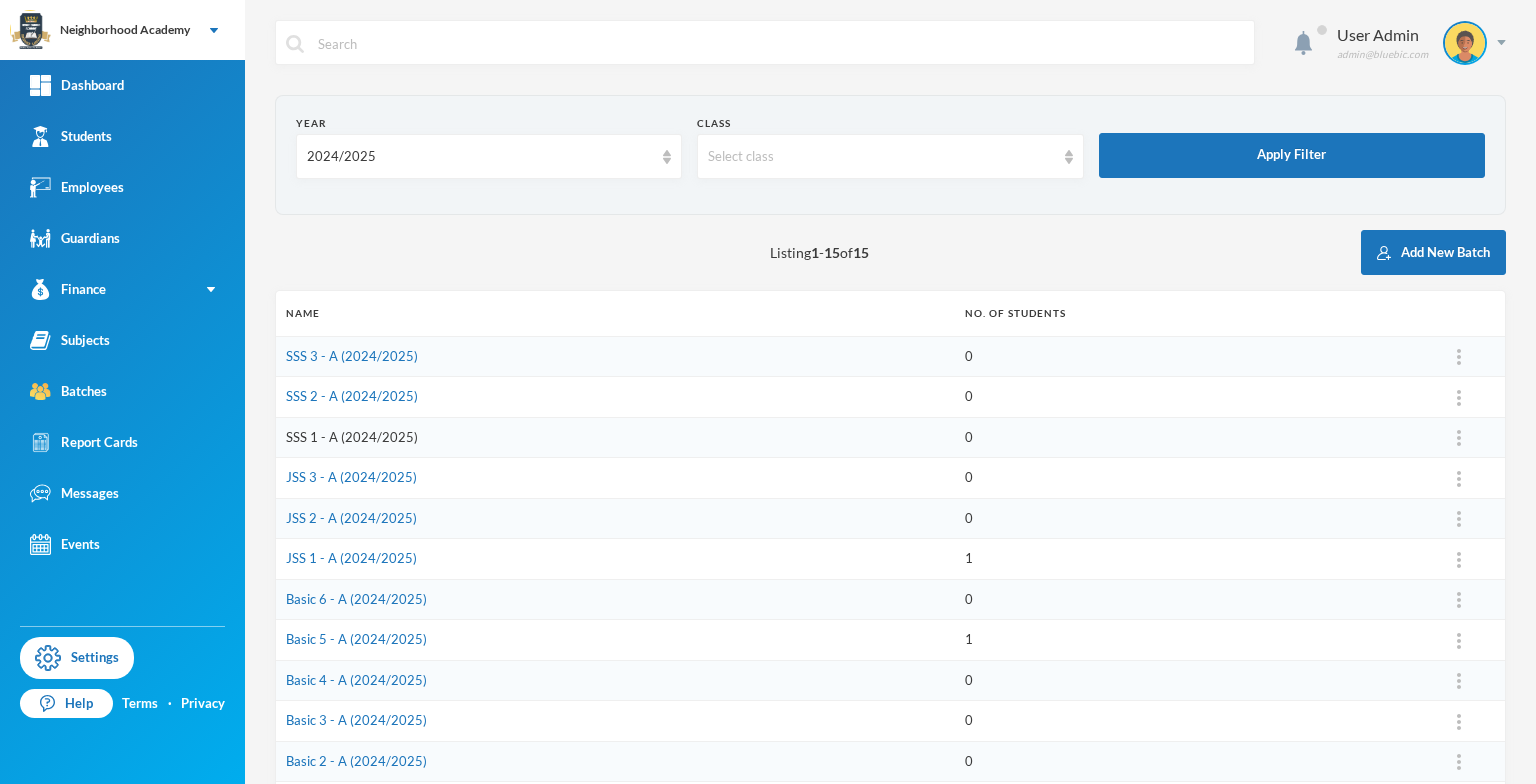 click on "SSS 1 - A (2024/2025)" at bounding box center (352, 437) 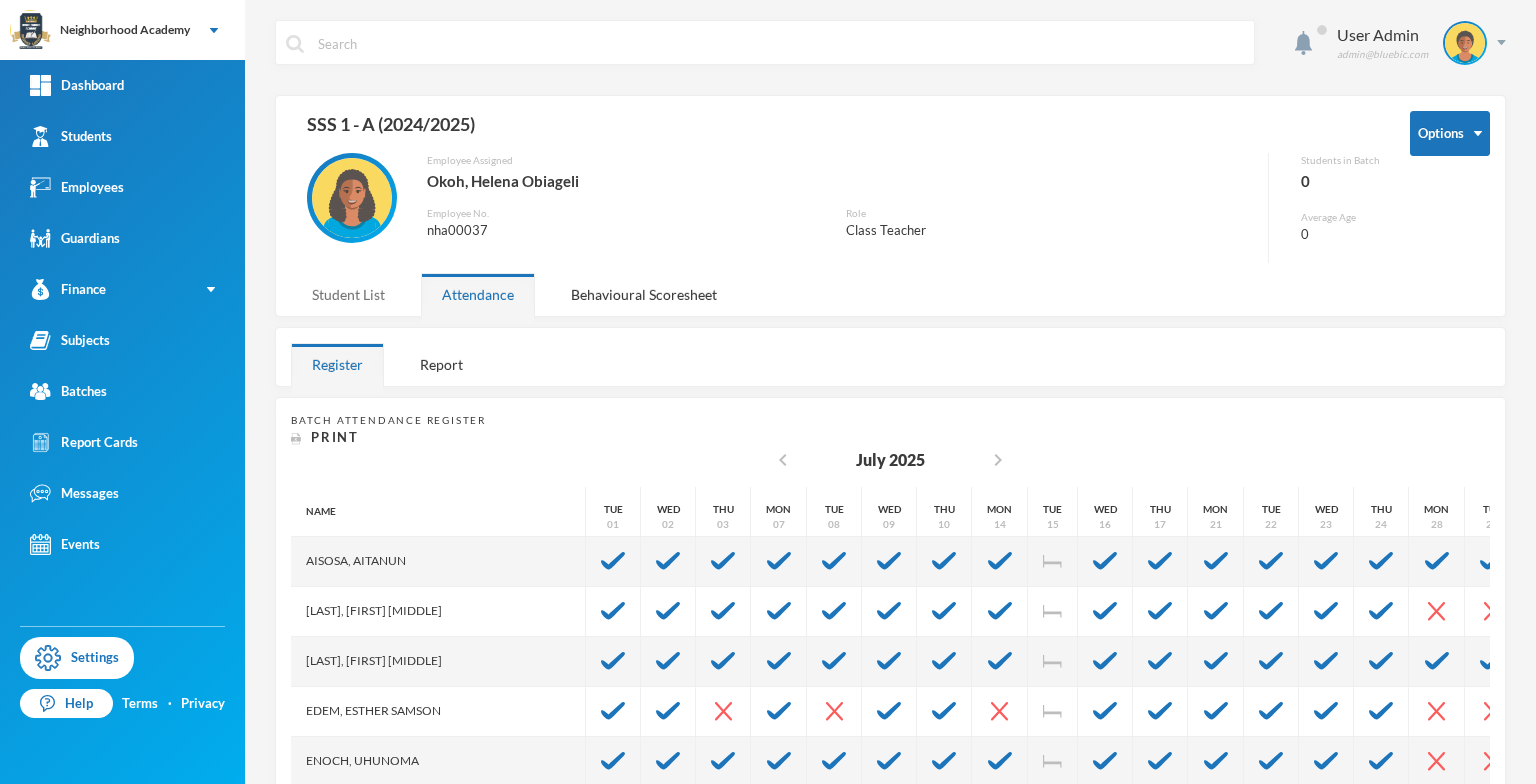 click on "Student List" at bounding box center [348, 294] 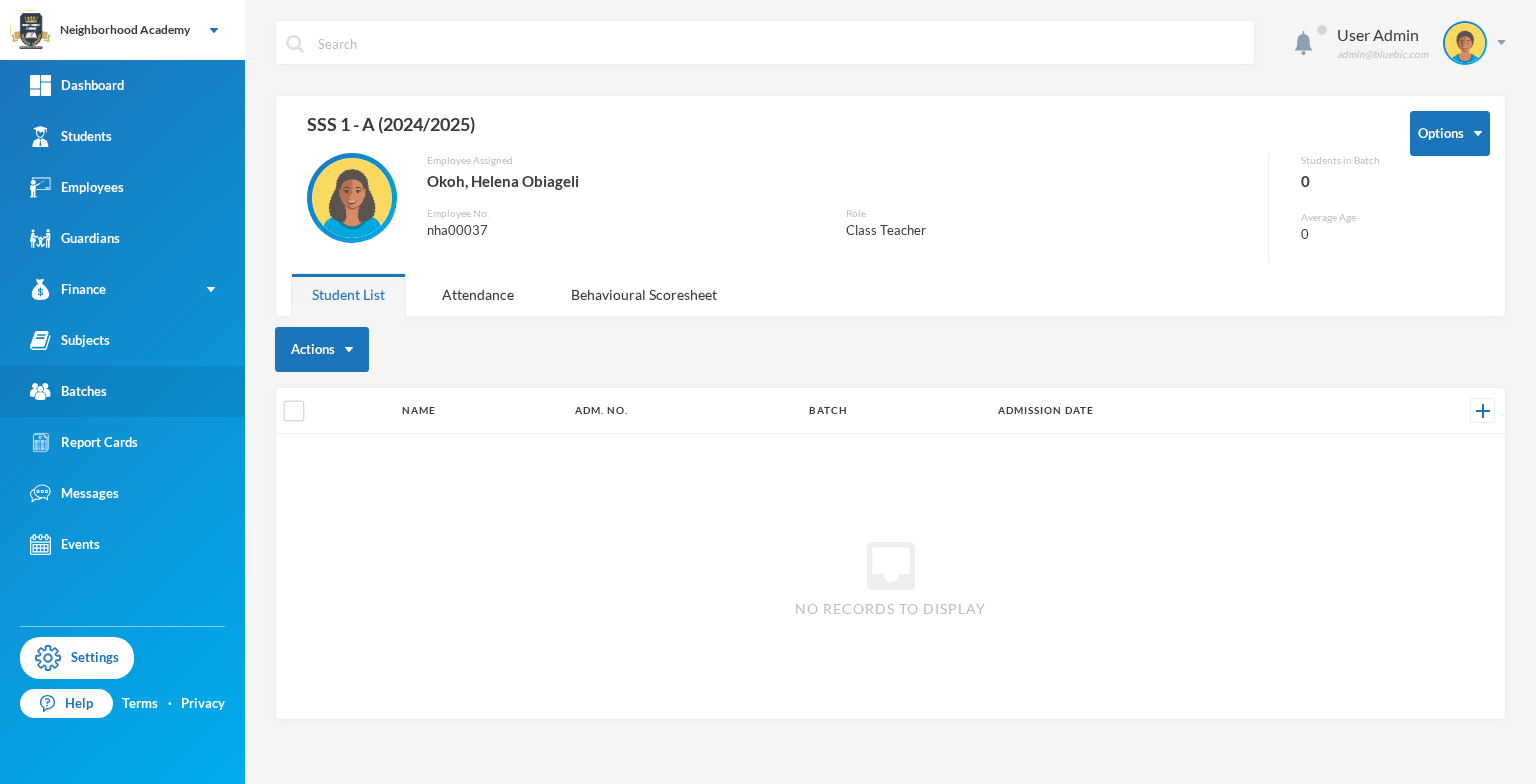 click on "Batches" at bounding box center (122, 391) 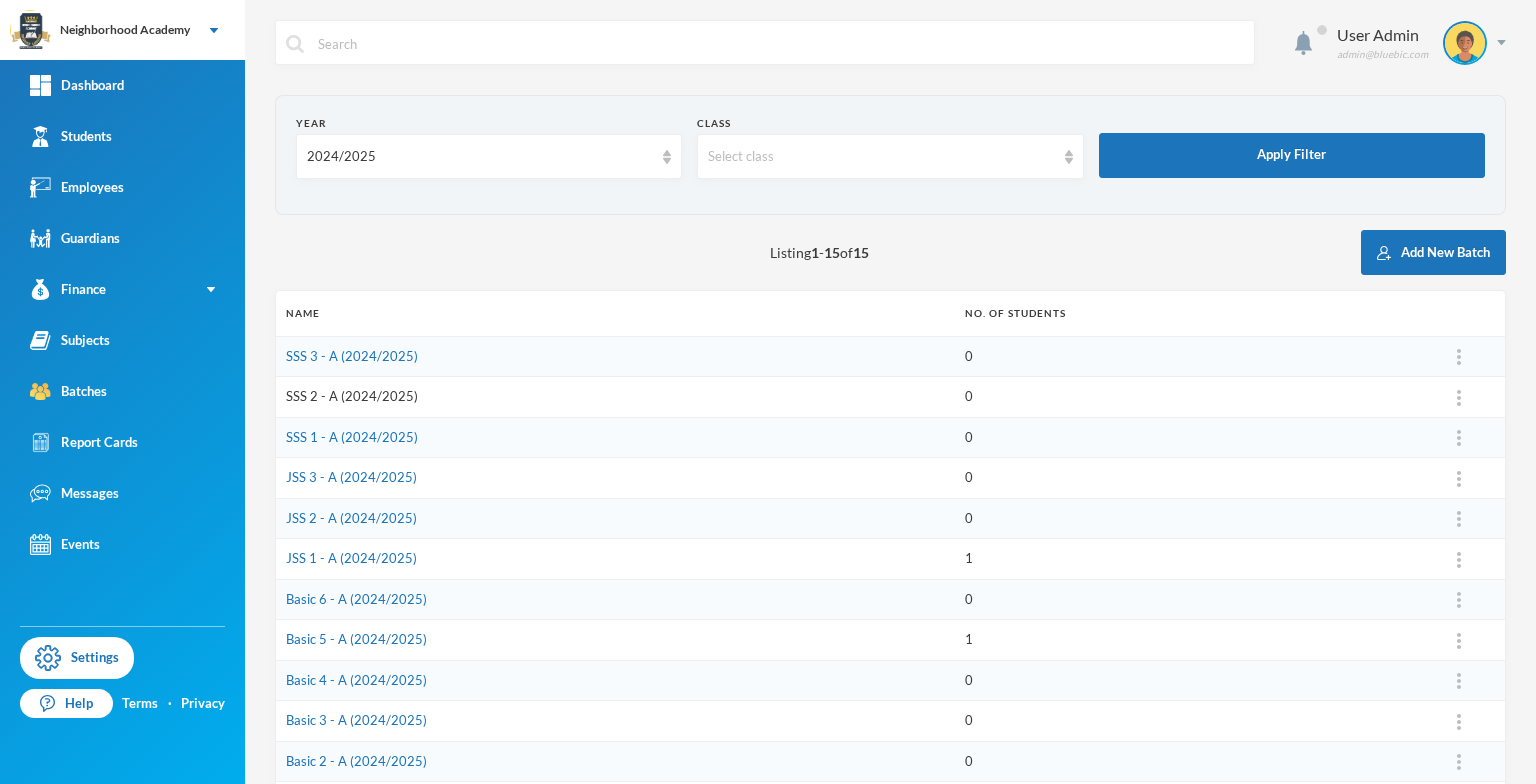 click on "SSS 2 - A (2024/2025)" at bounding box center [352, 396] 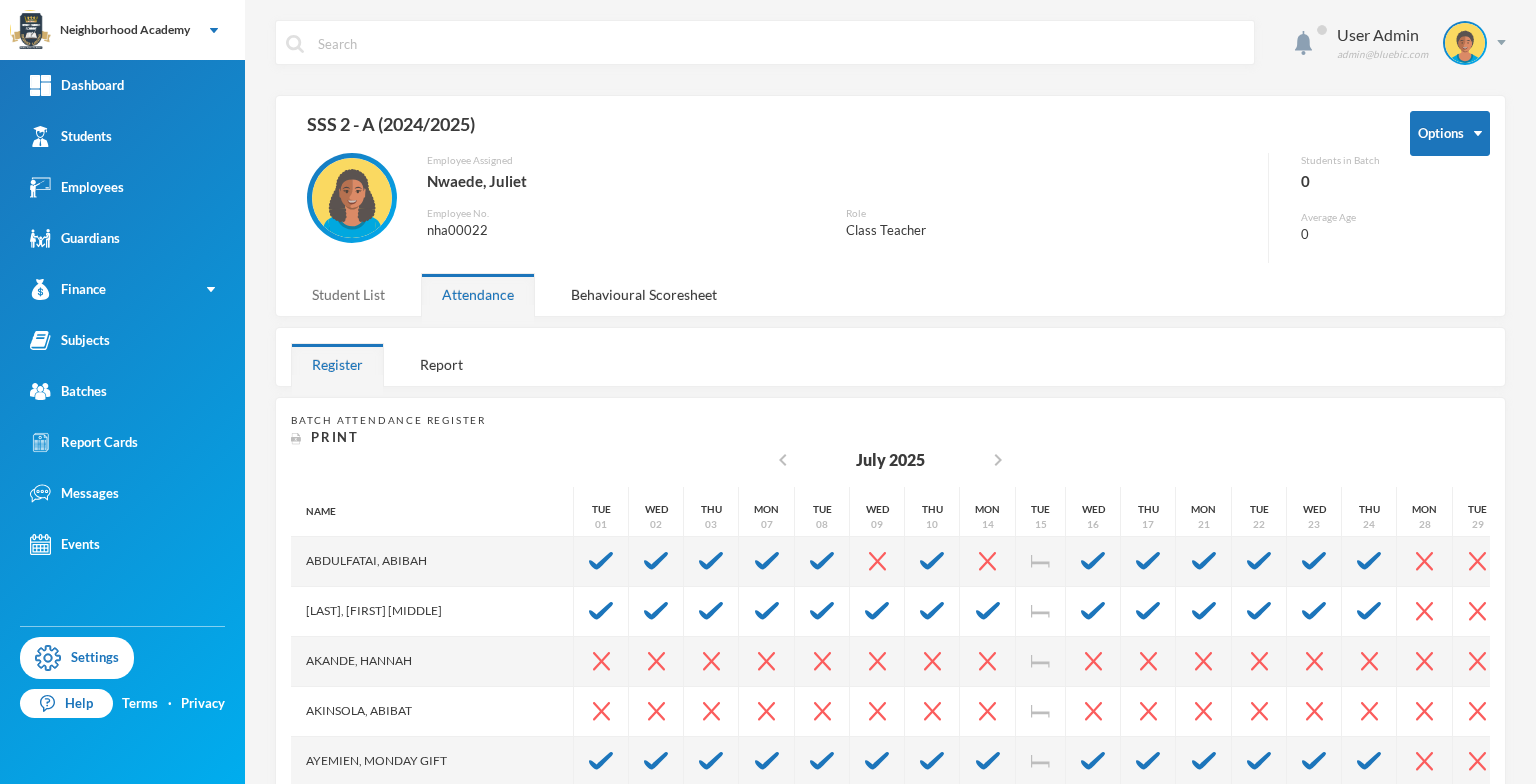 click on "Student List" at bounding box center [348, 294] 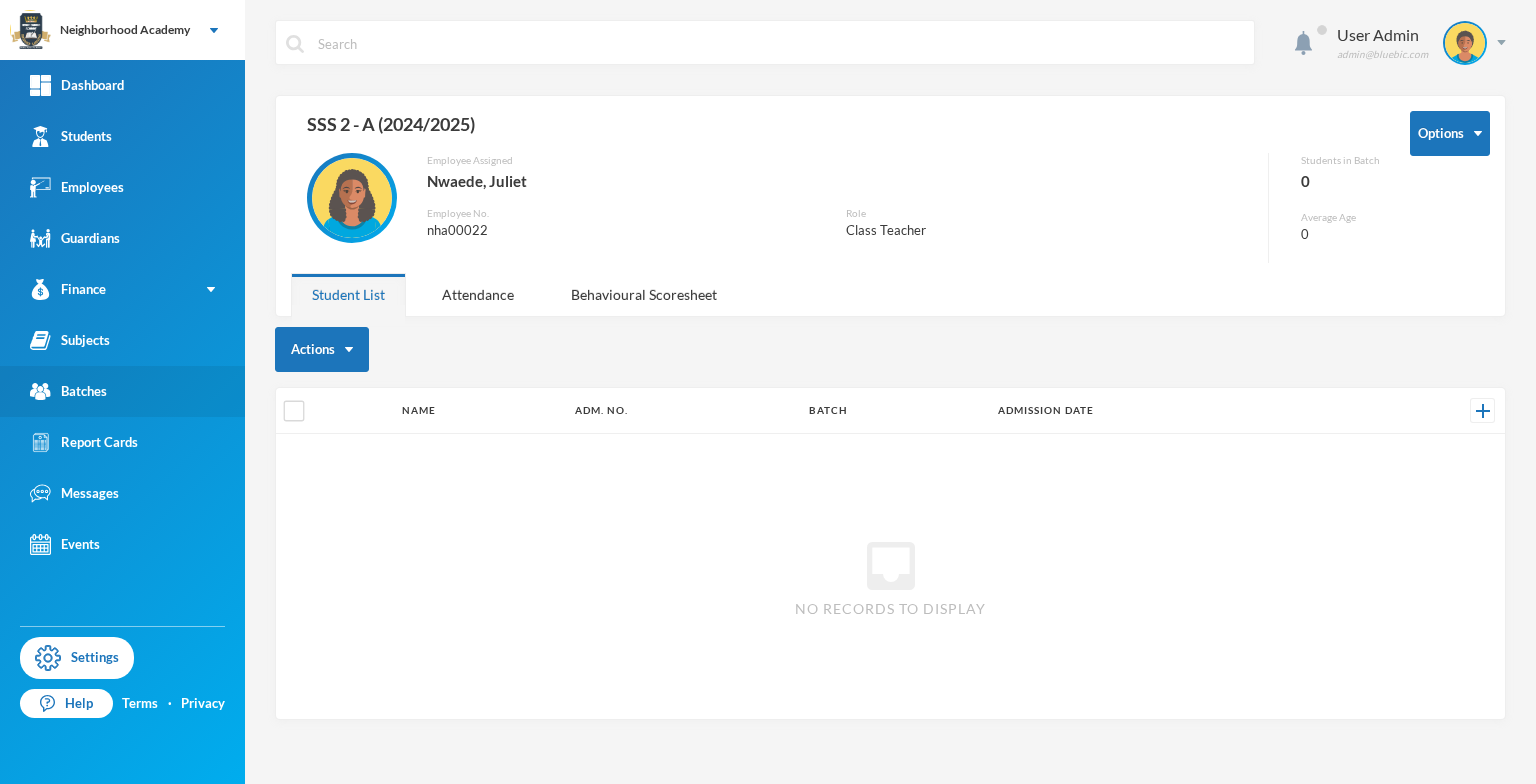 click on "Batches" at bounding box center (122, 391) 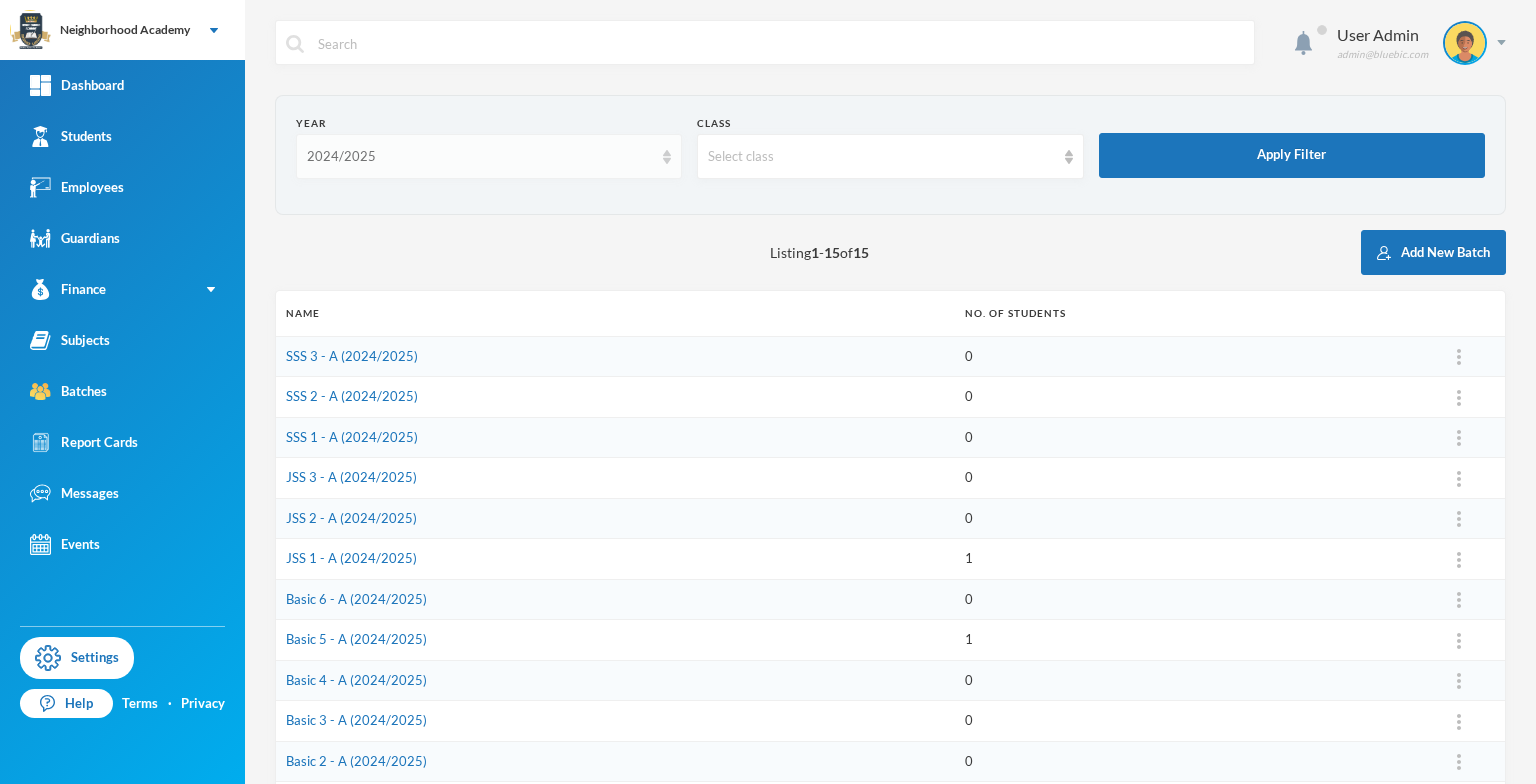 click on "2024/2025" at bounding box center (489, 156) 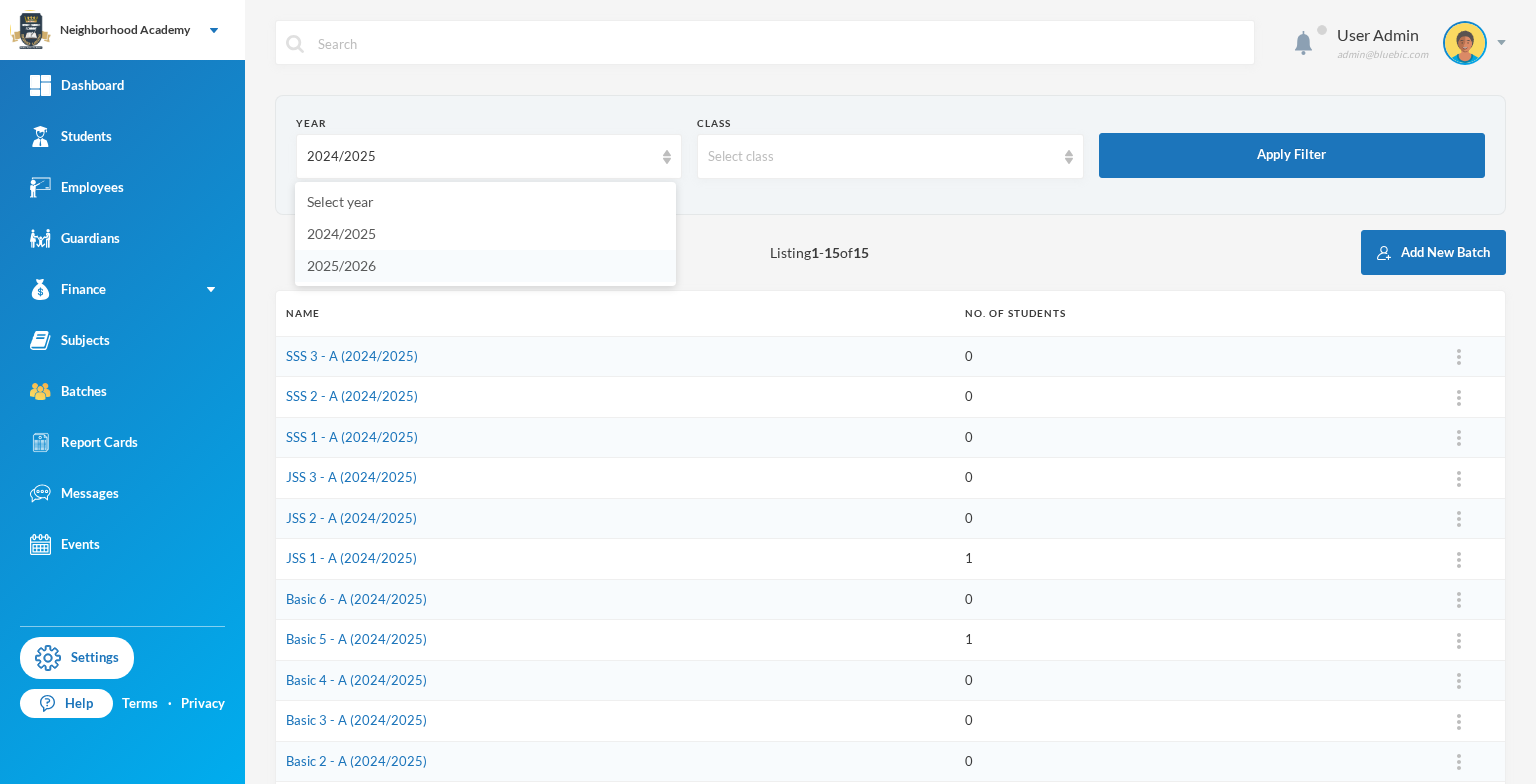 click on "2025/2026" at bounding box center [341, 265] 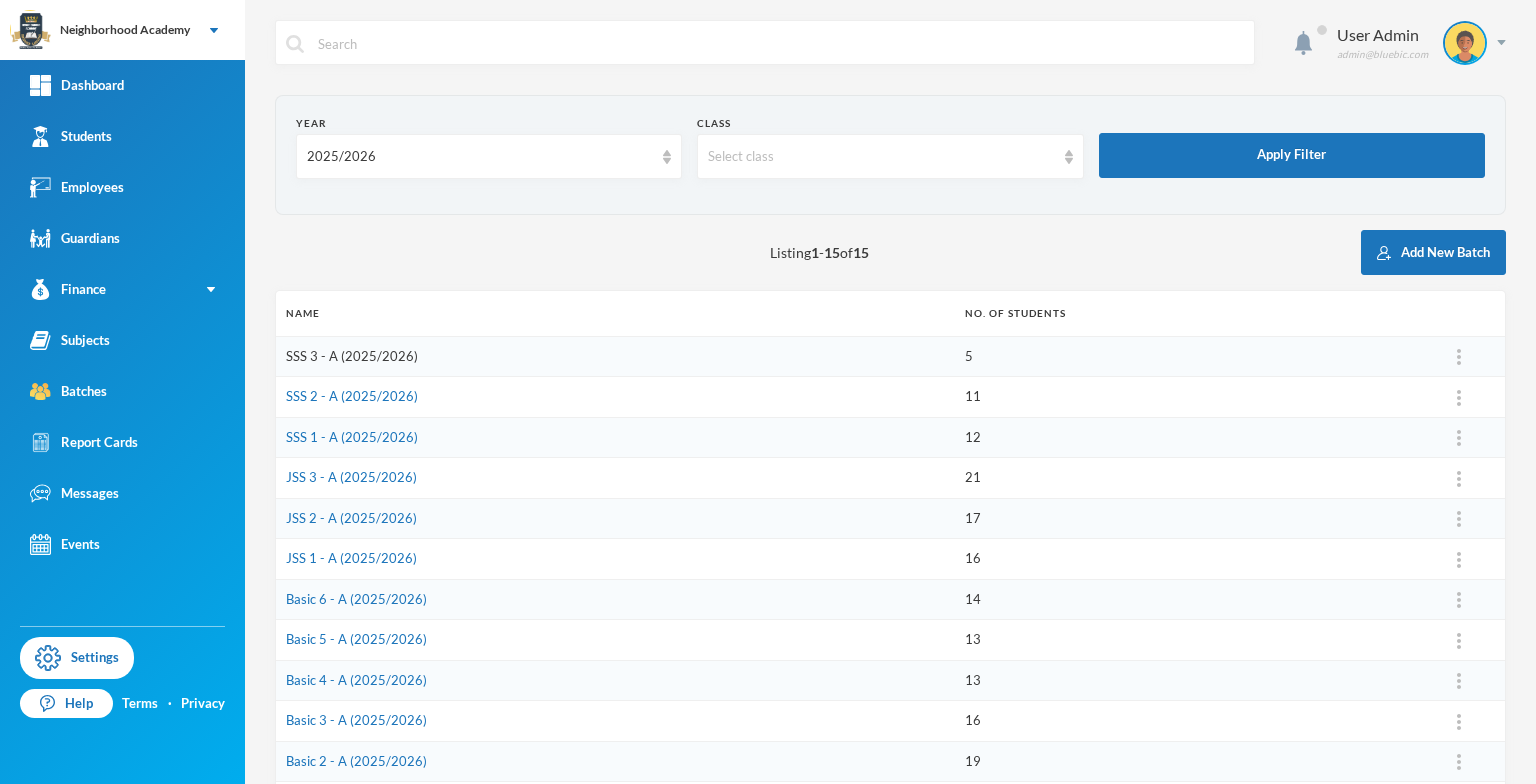 click on "SSS 3 - A (2025/2026)" at bounding box center (352, 356) 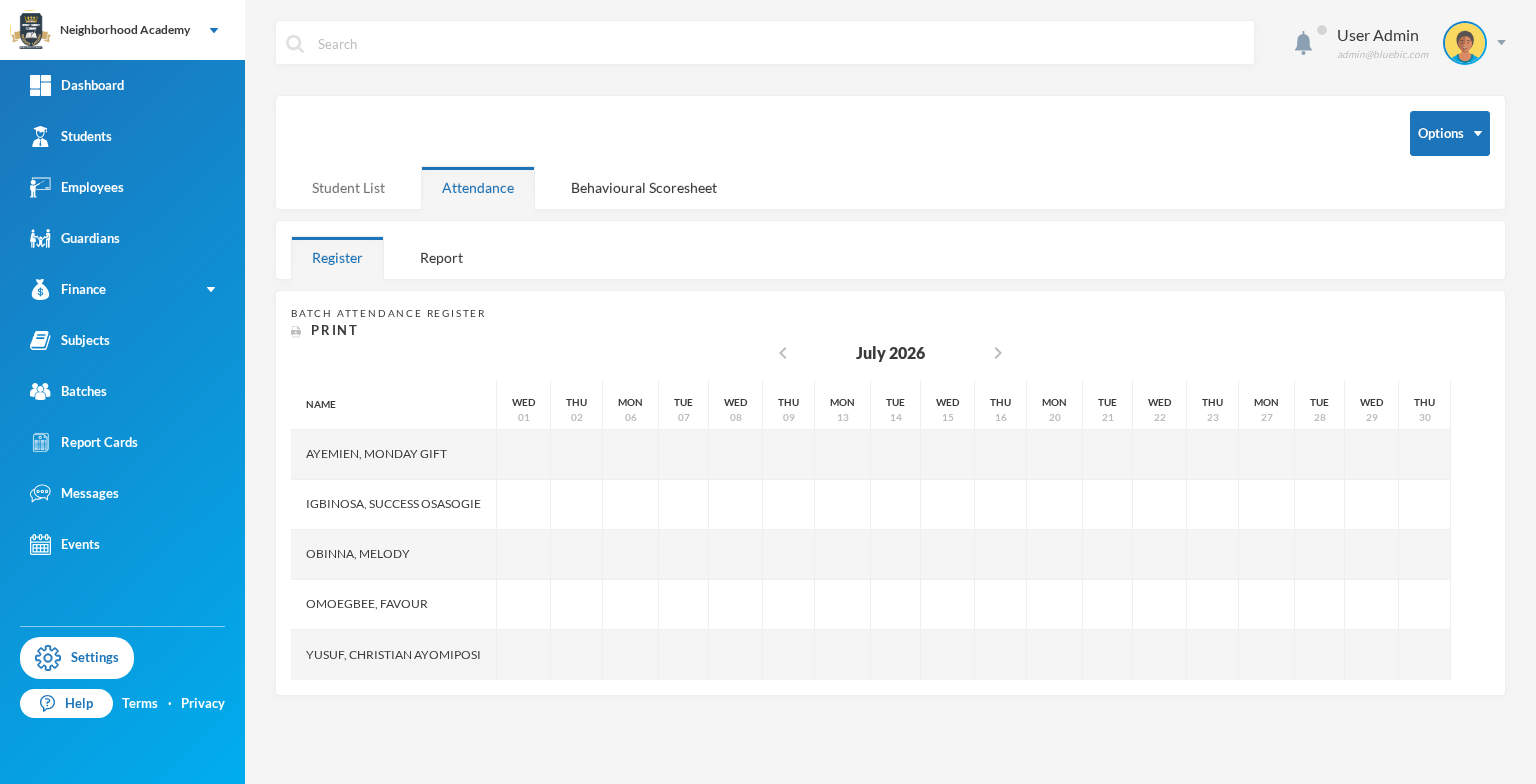click on "Student List" at bounding box center (348, 187) 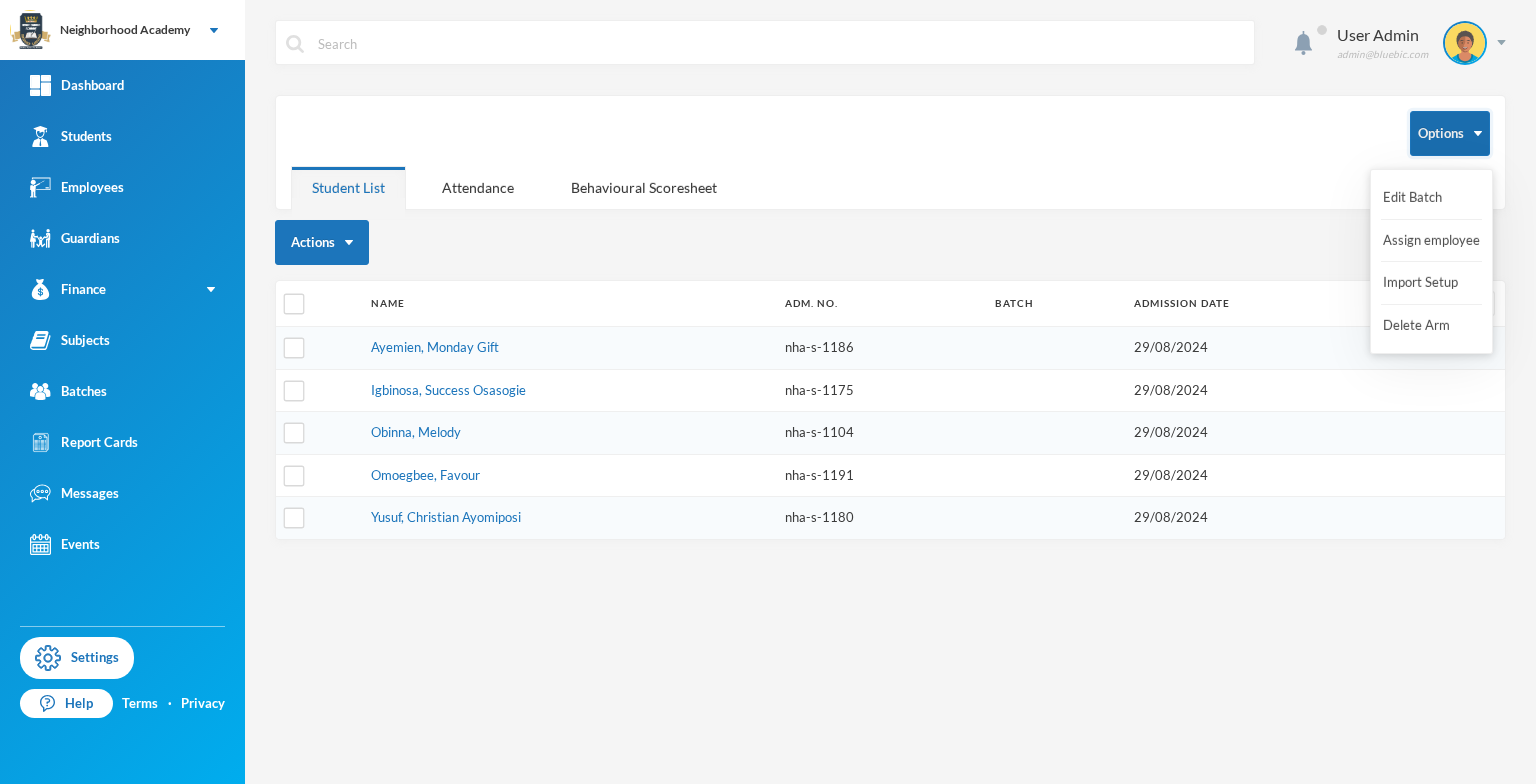 click at bounding box center (1478, 133) 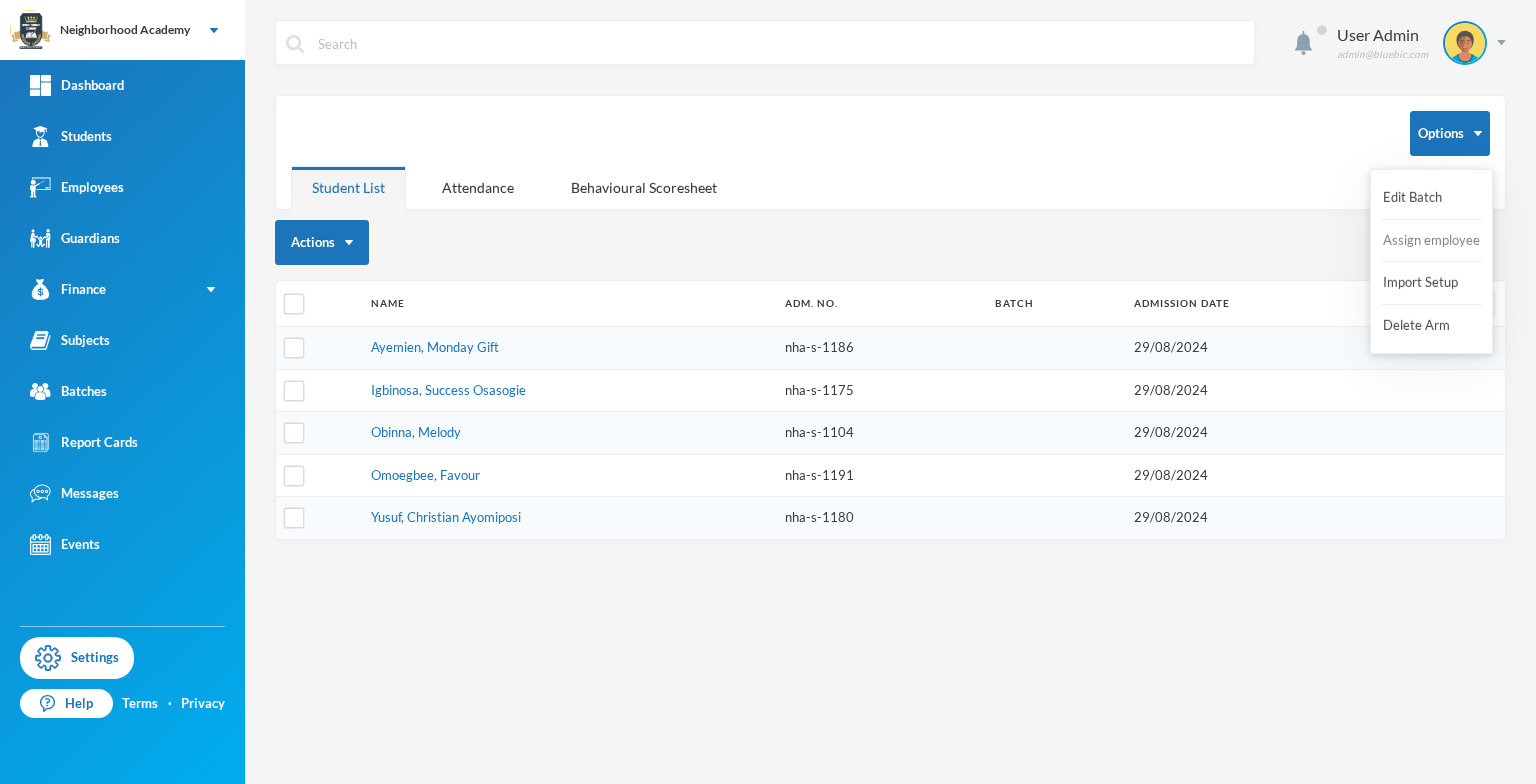 click on "Assign employee" at bounding box center (1431, 241) 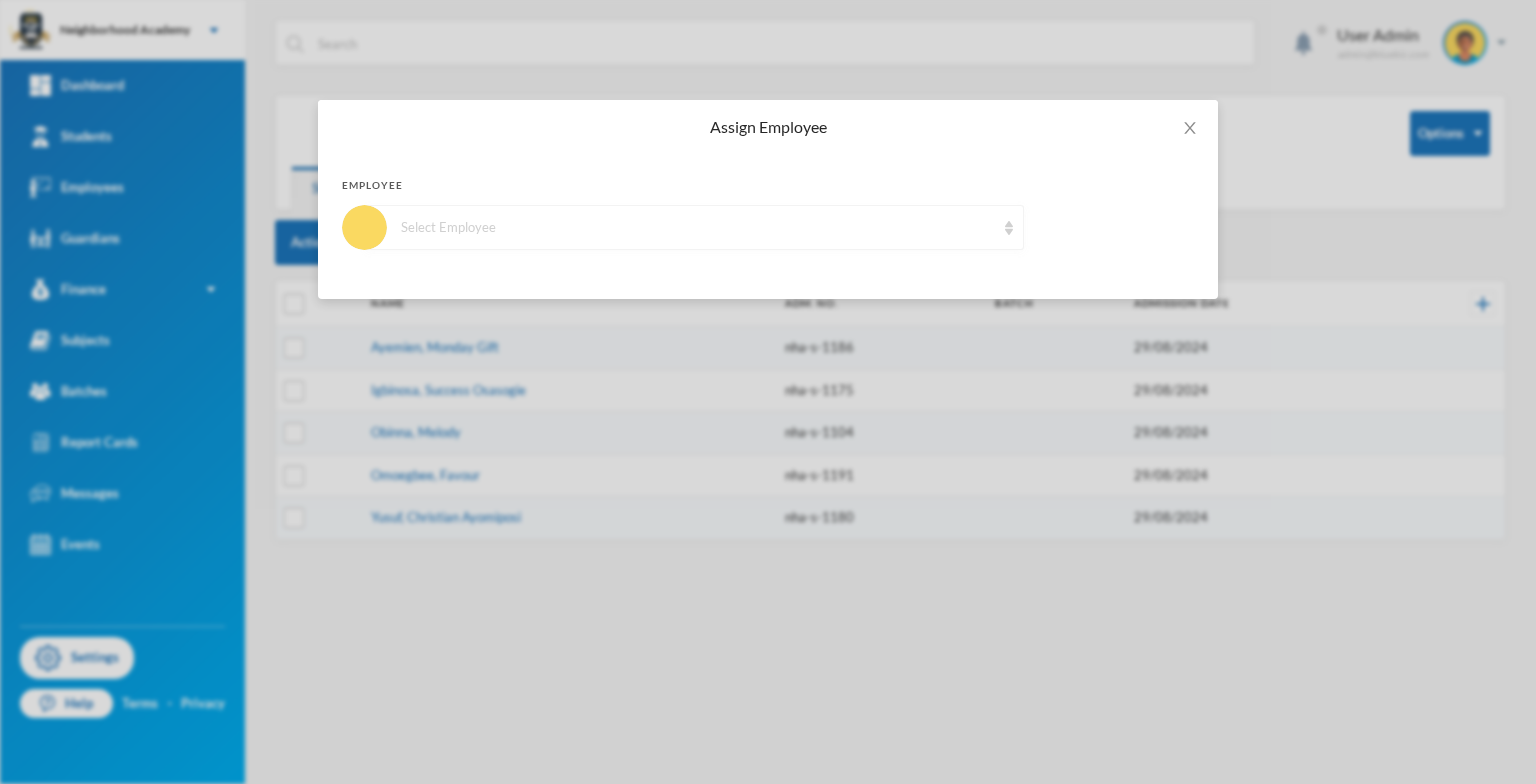 click on "Select Employee" at bounding box center [694, 227] 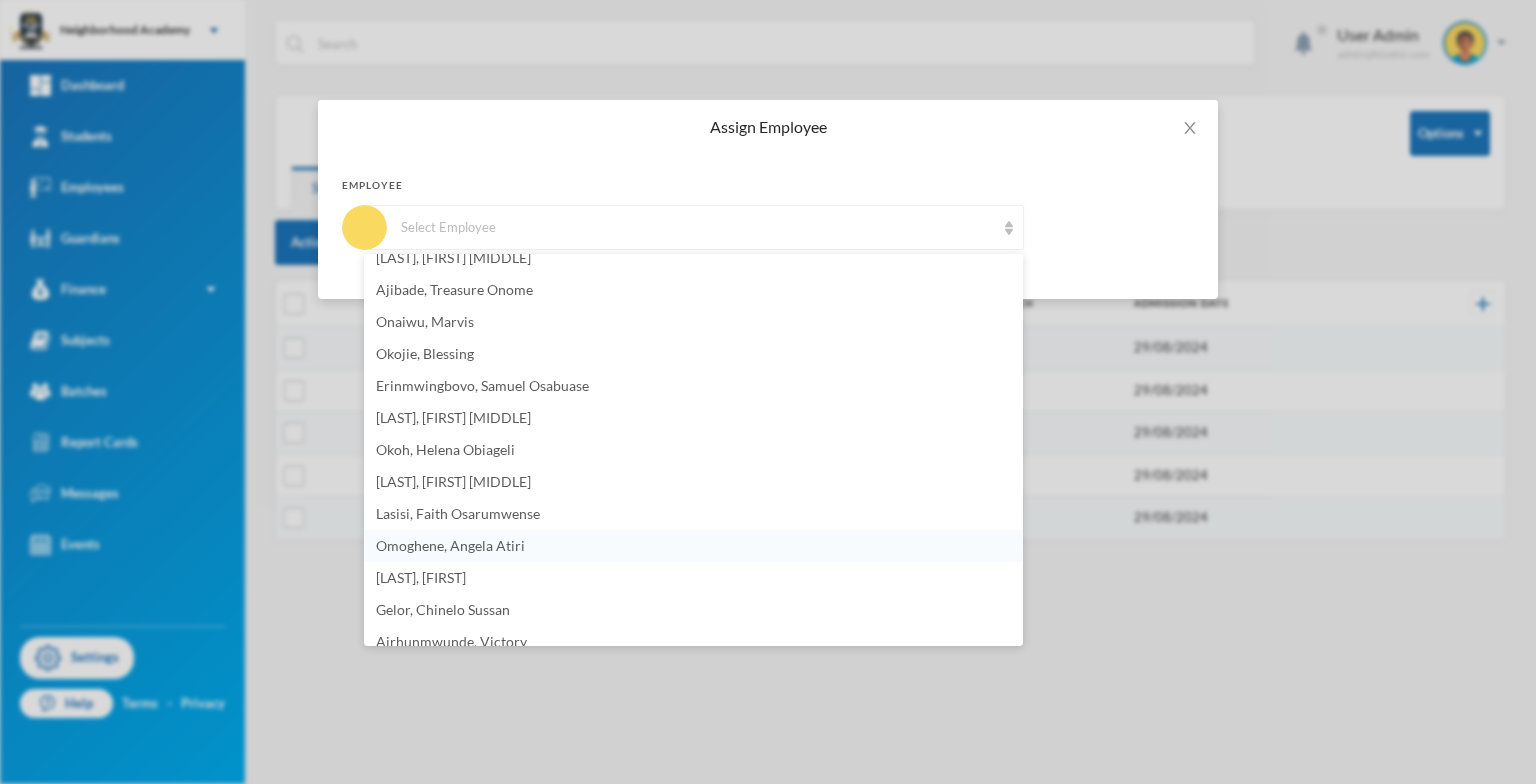 scroll, scrollTop: 448, scrollLeft: 0, axis: vertical 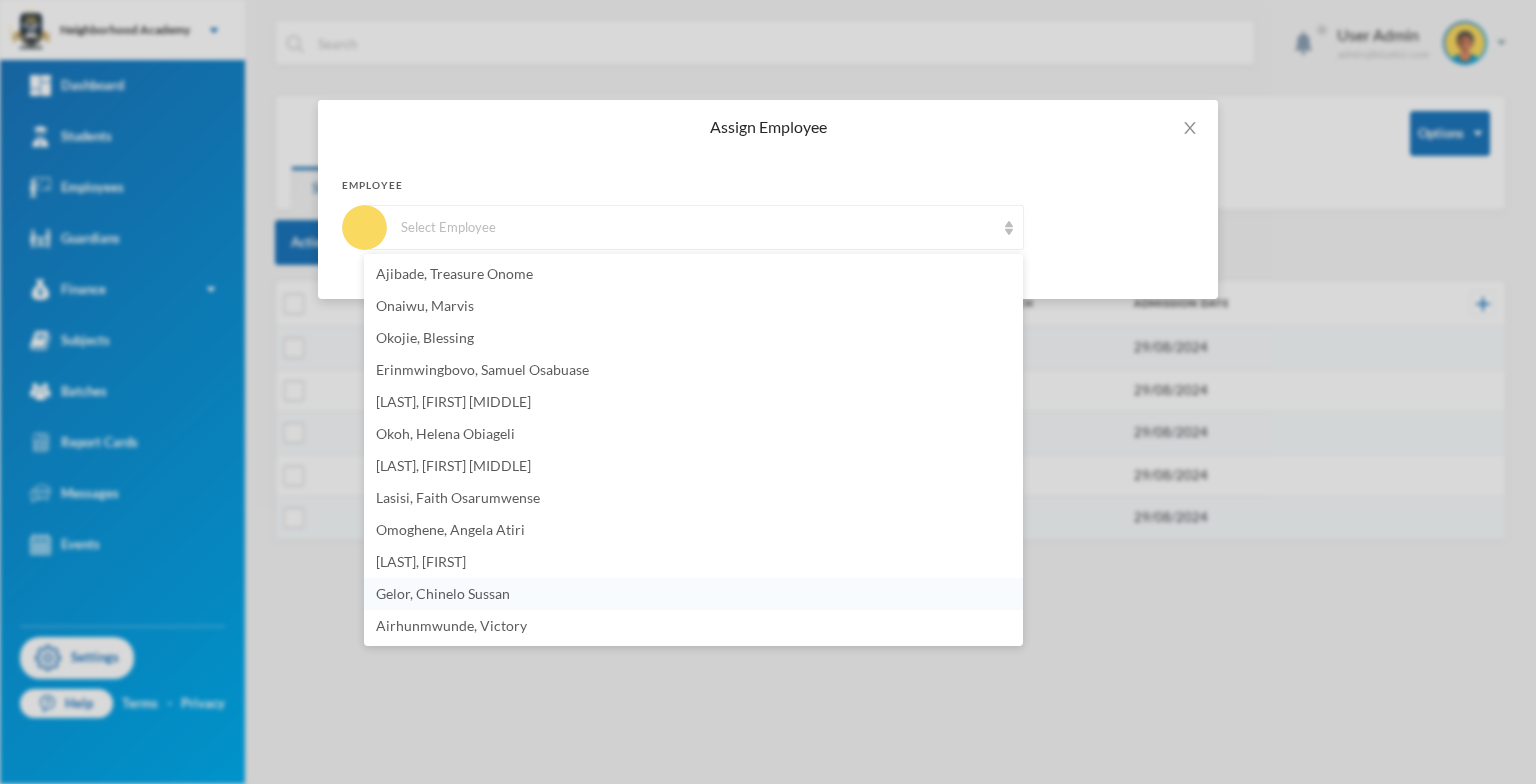 click on "Gelor, Chinelo Sussan" at bounding box center (443, 593) 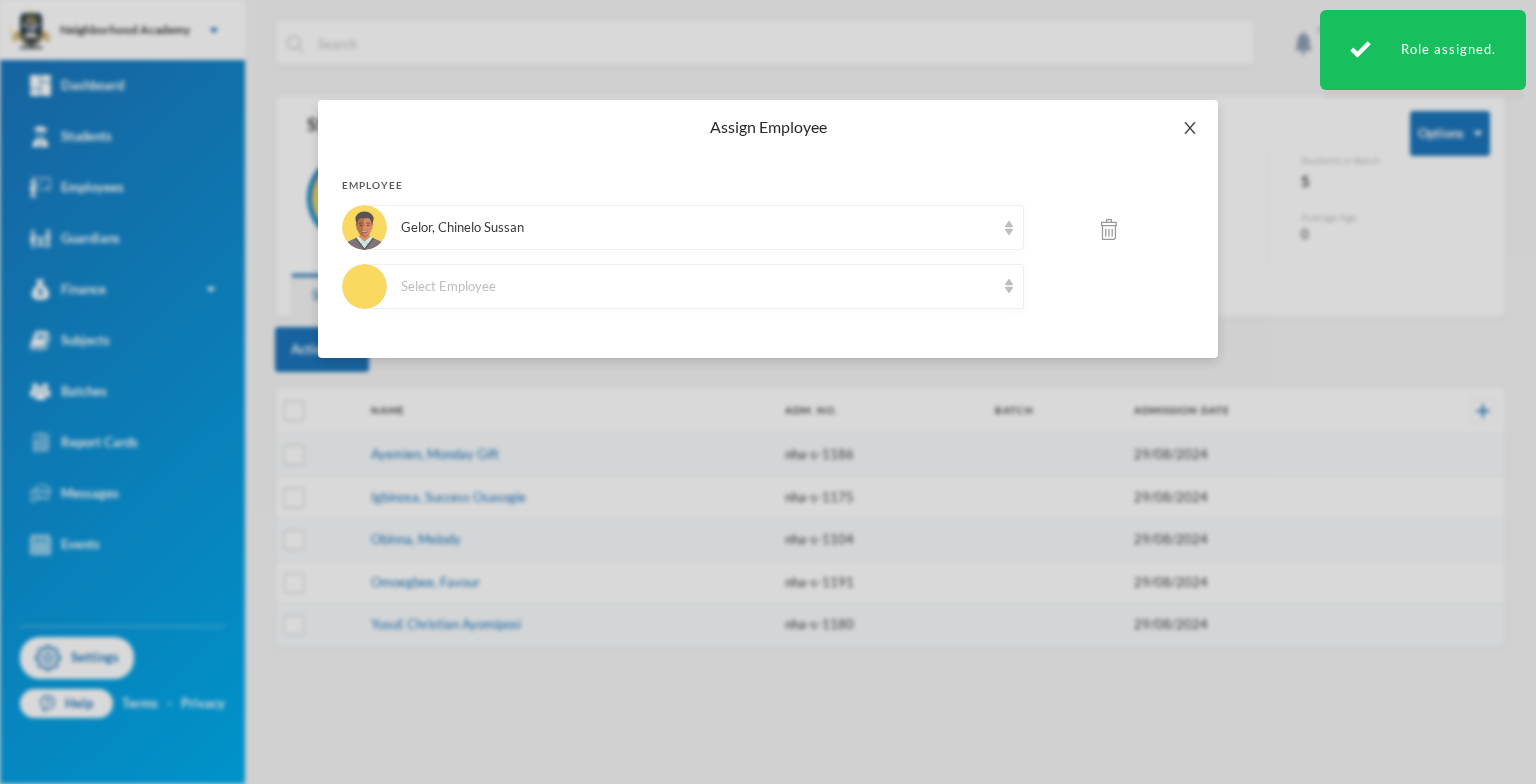 click 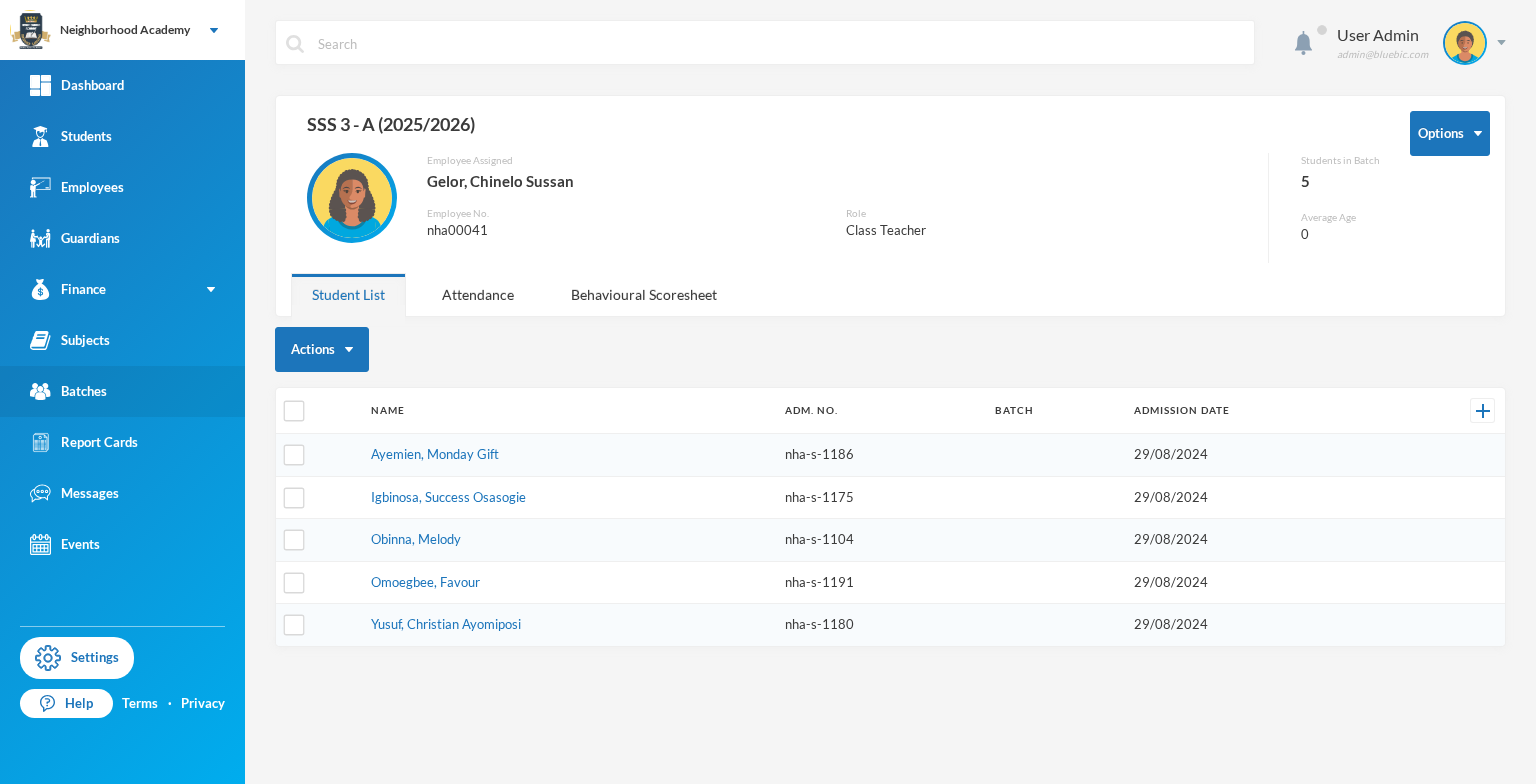 click on "Batches" at bounding box center [68, 391] 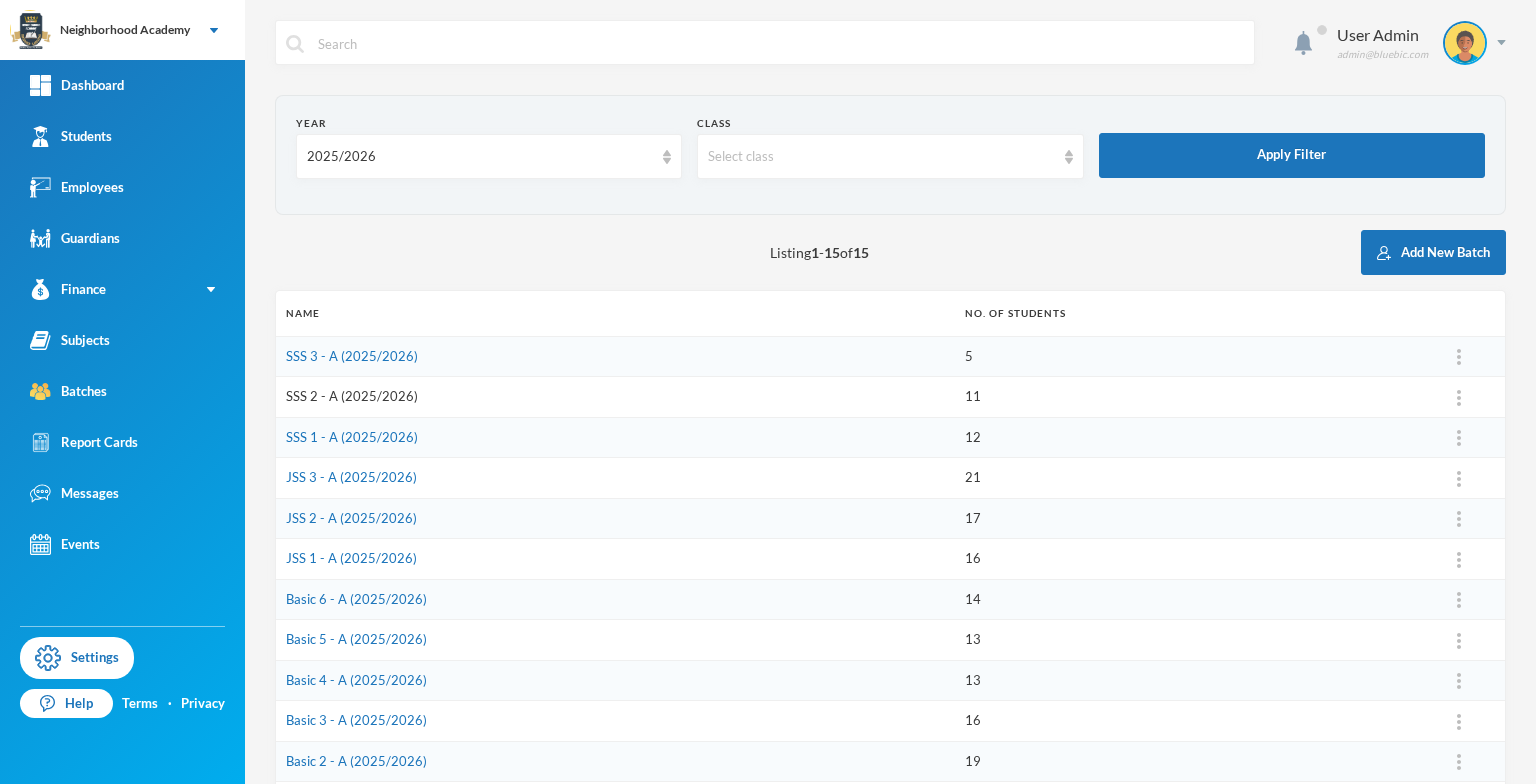 click on "SSS 2 - A (2025/2026)" at bounding box center (352, 396) 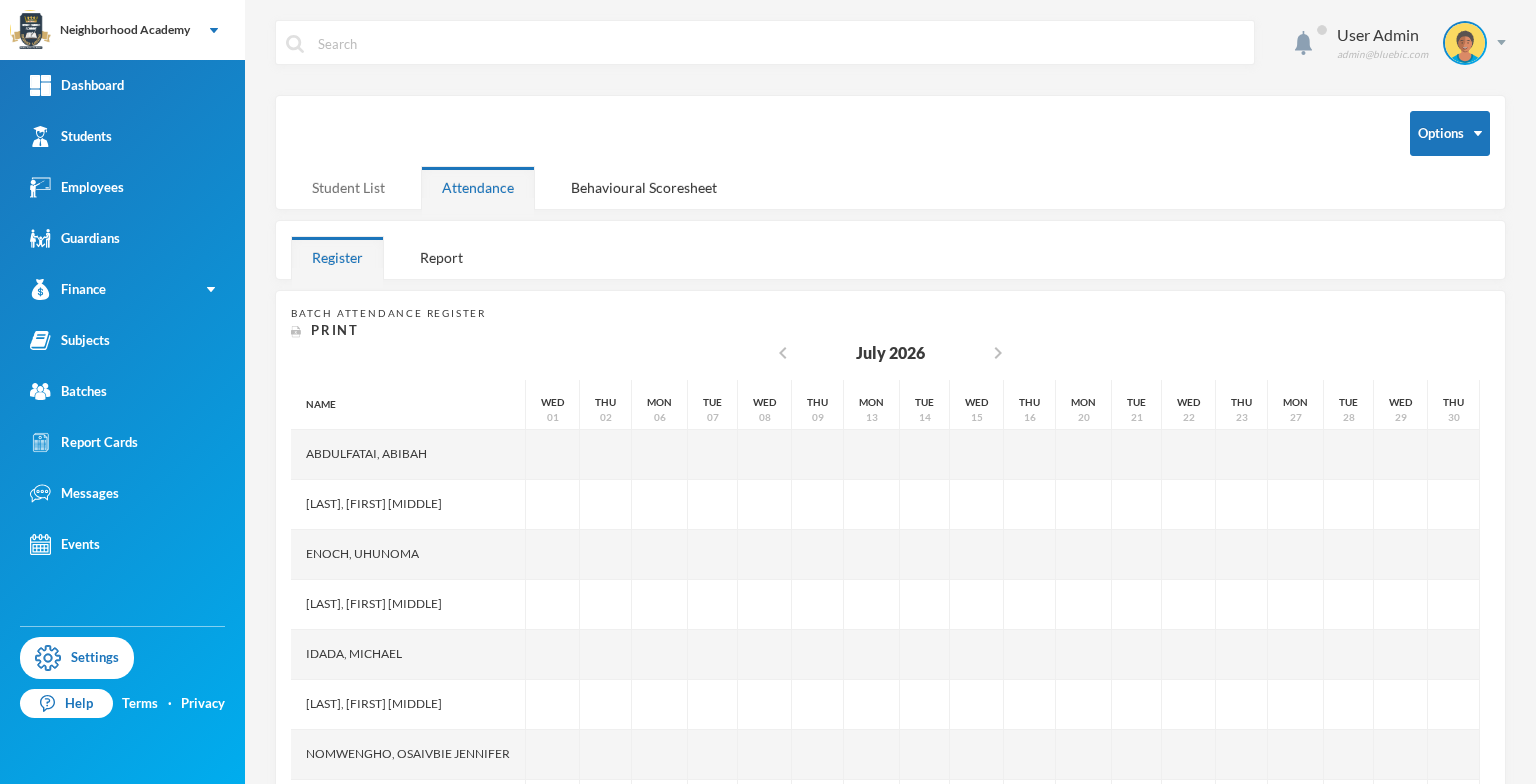 click on "Student List" at bounding box center (348, 187) 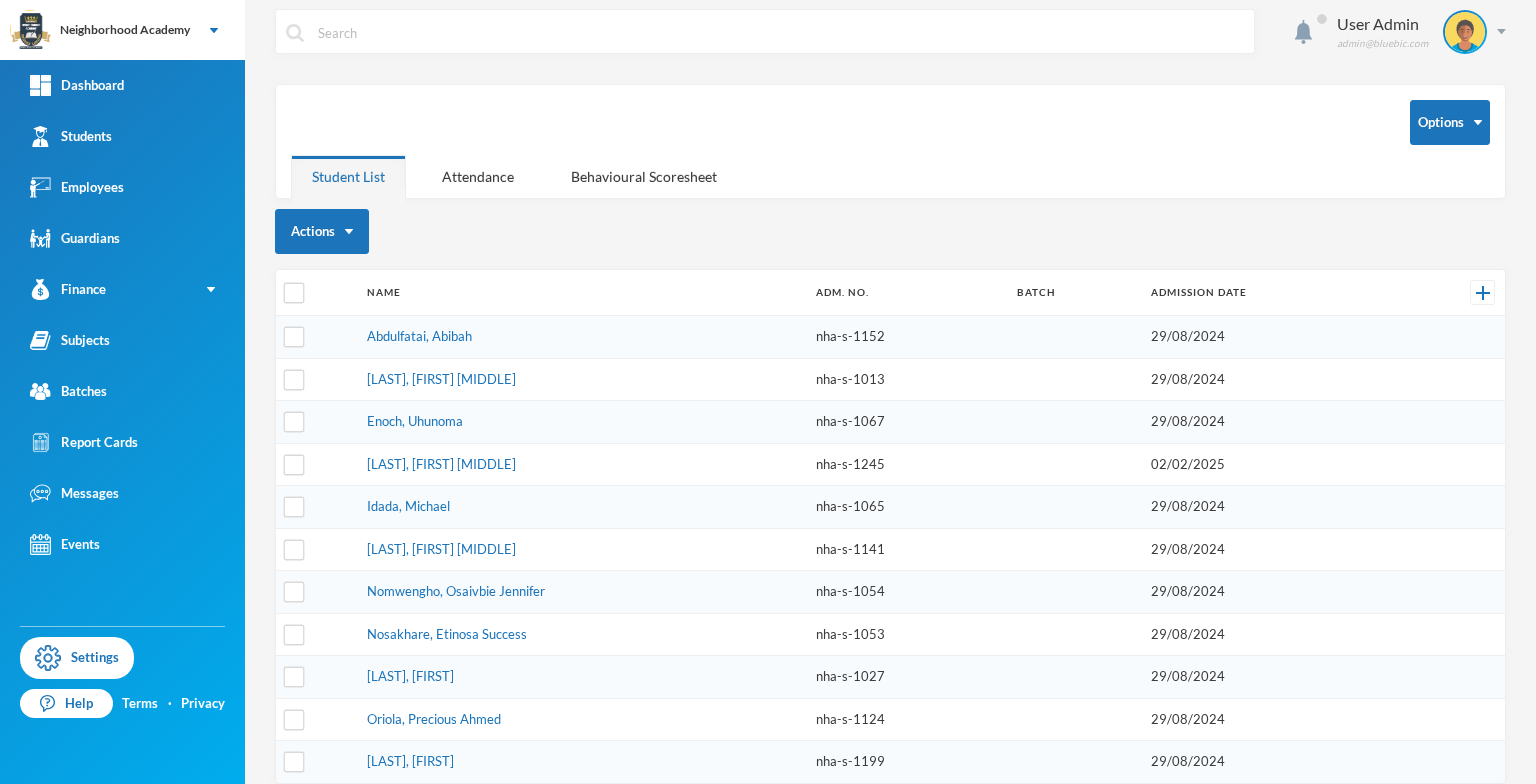 scroll, scrollTop: 0, scrollLeft: 0, axis: both 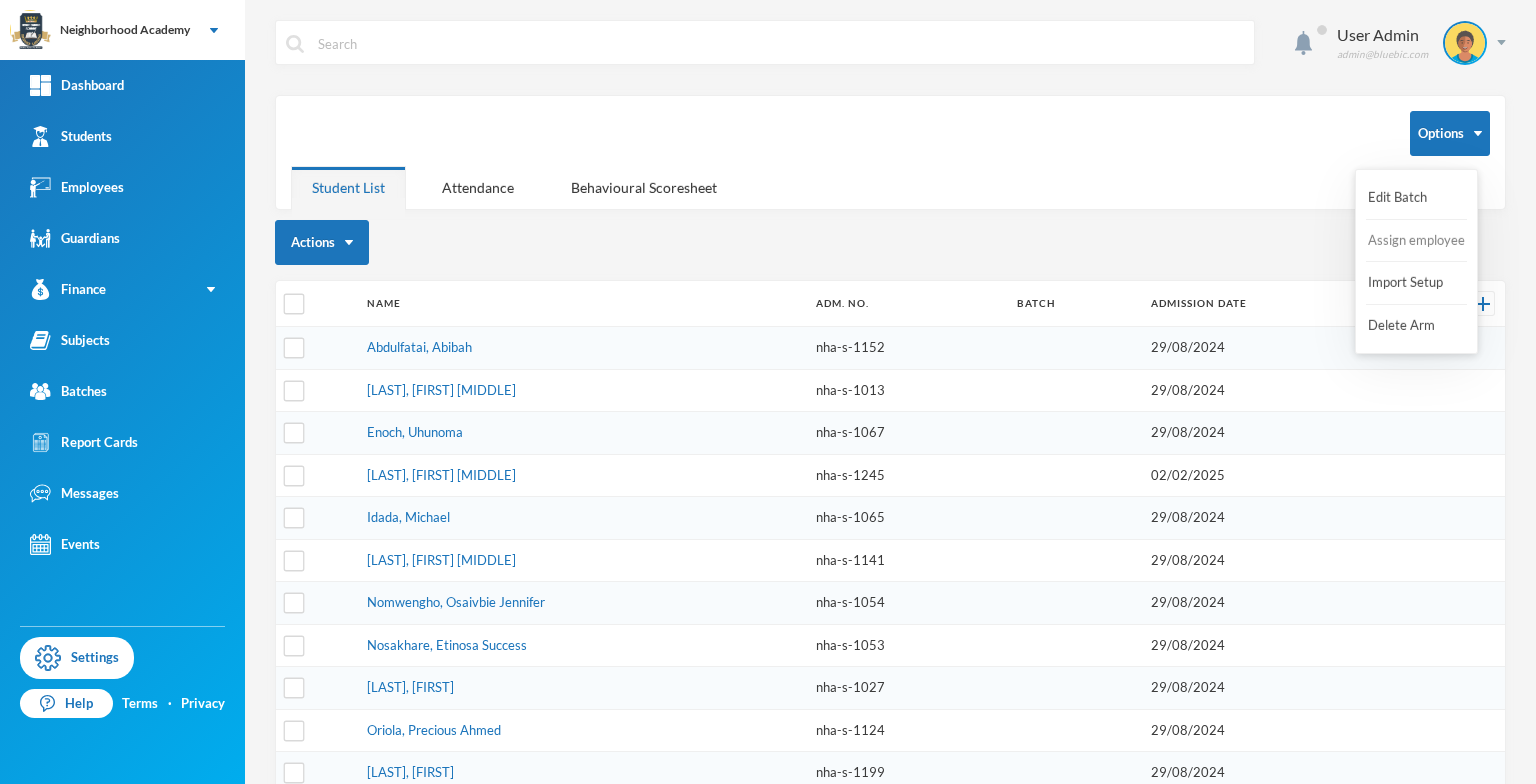 click on "Assign employee" at bounding box center (1416, 241) 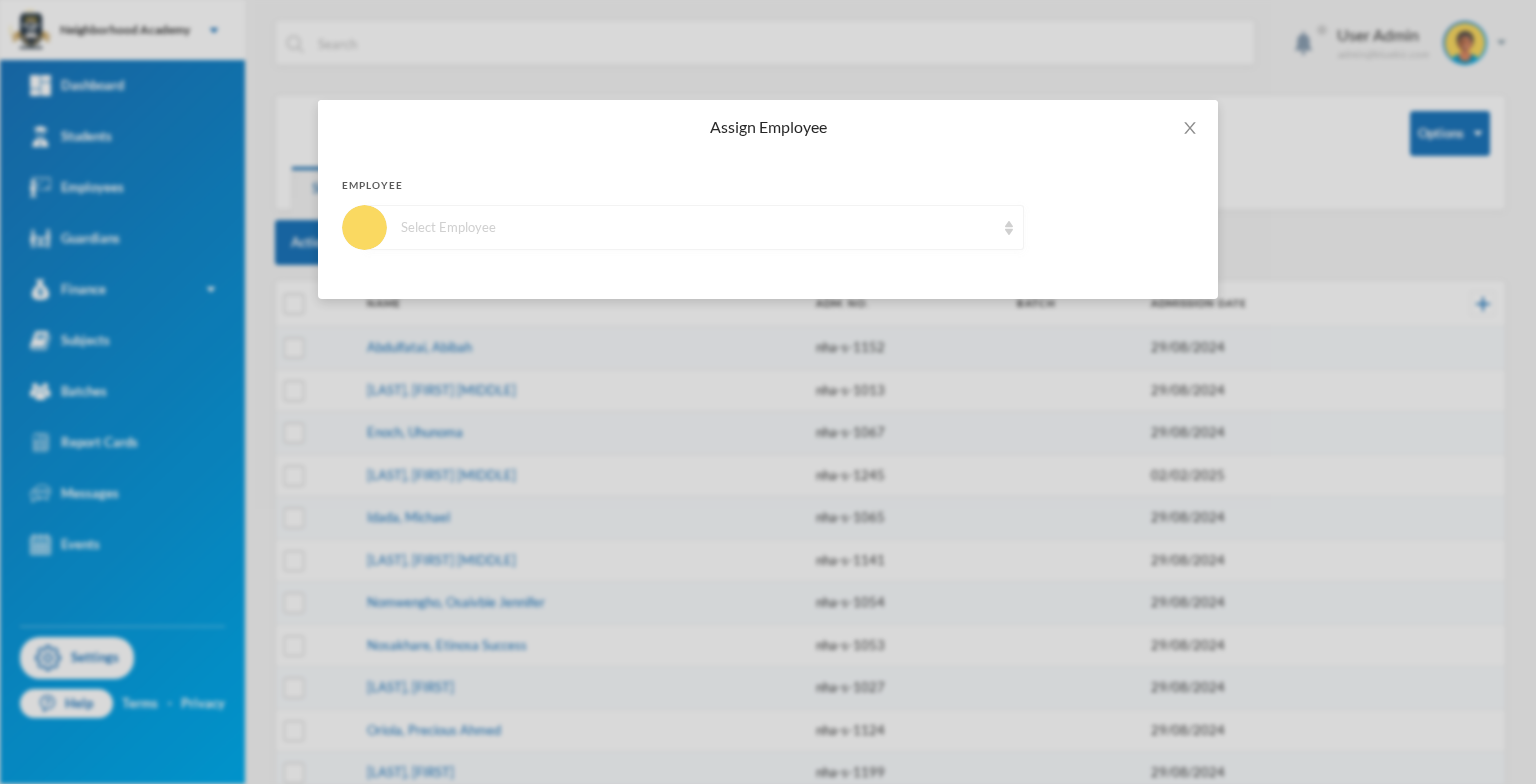 click at bounding box center [1009, 228] 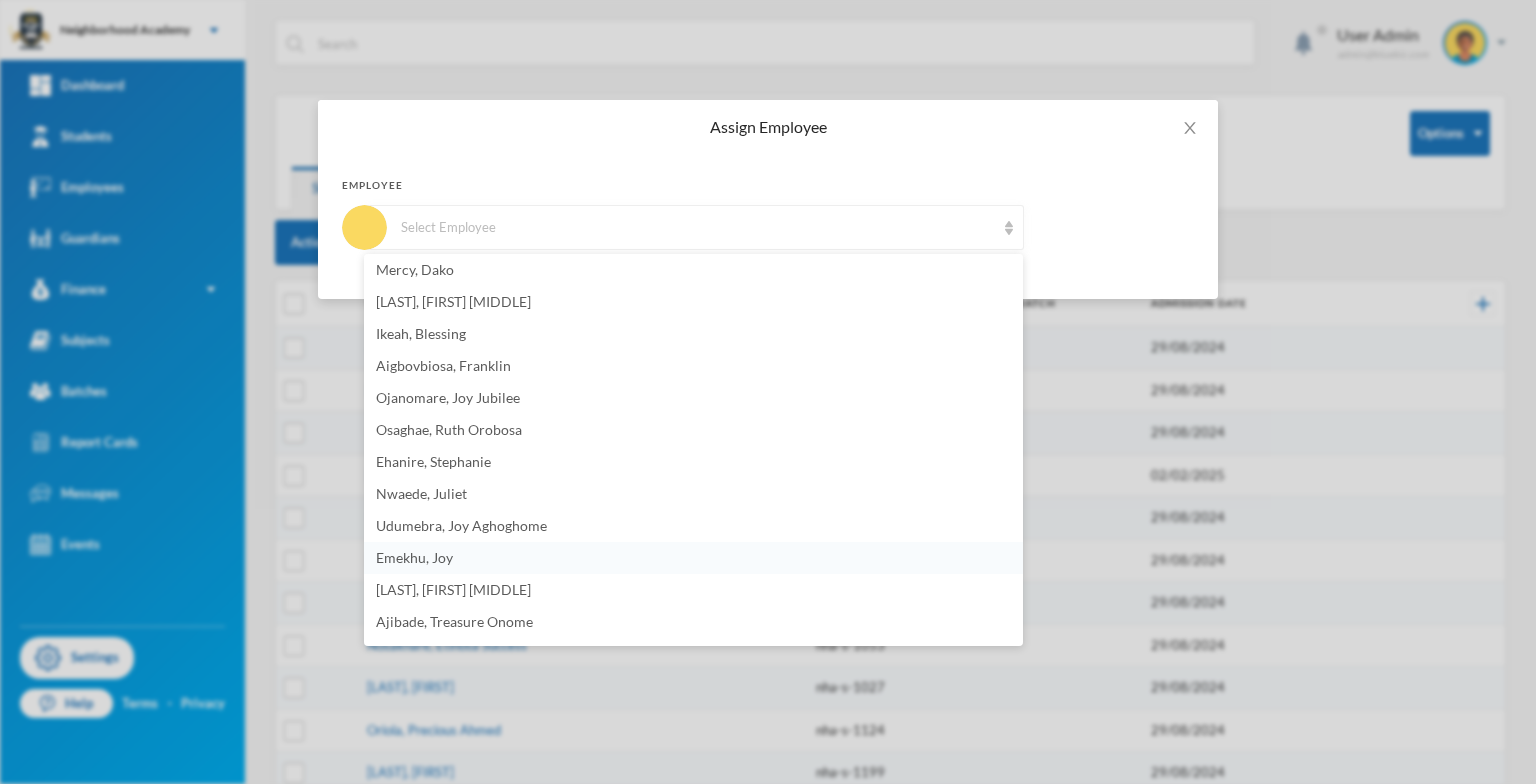 scroll, scrollTop: 200, scrollLeft: 0, axis: vertical 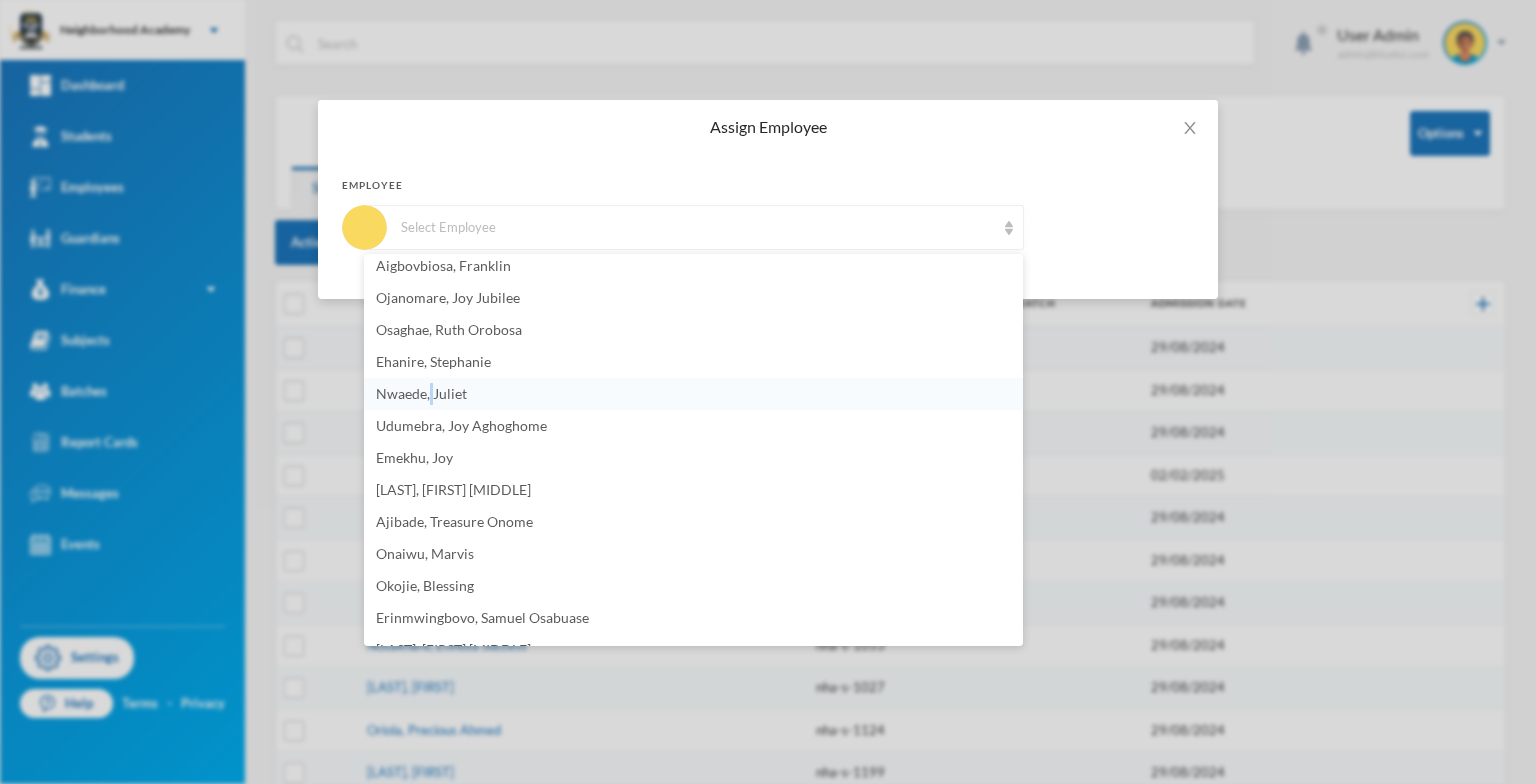 click on "Nwaede, Juliet" at bounding box center [421, 393] 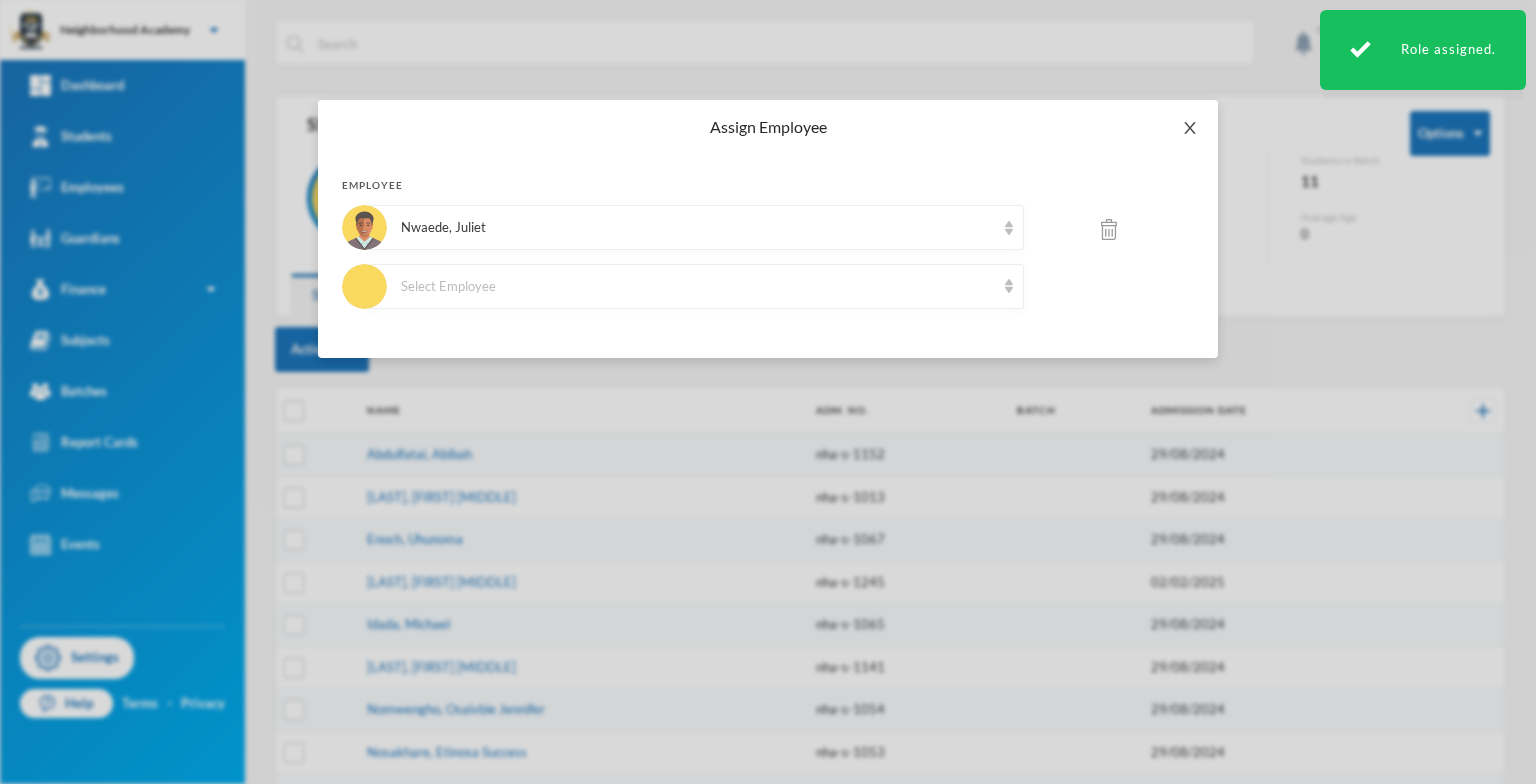 click 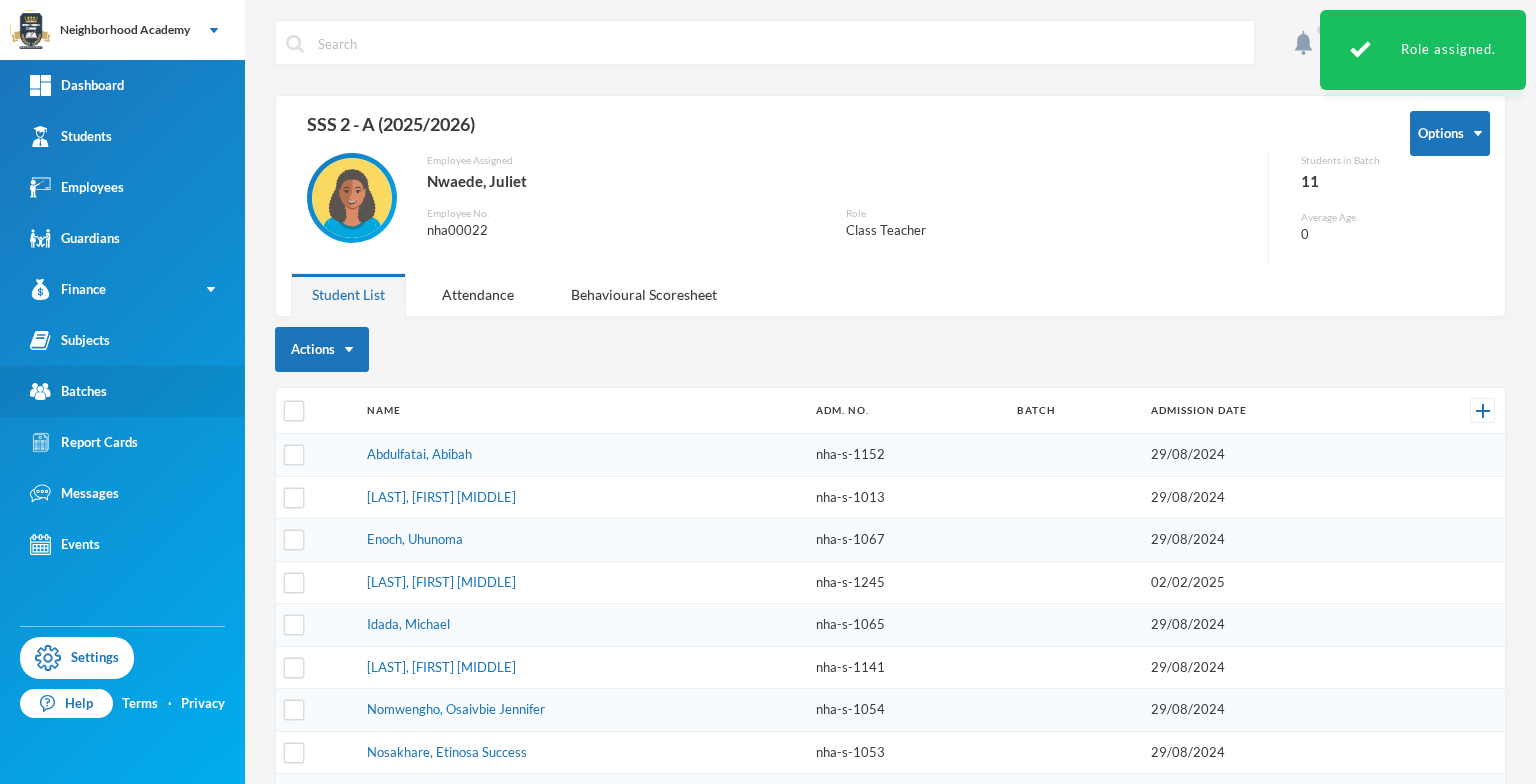 click on "Batches" at bounding box center (122, 391) 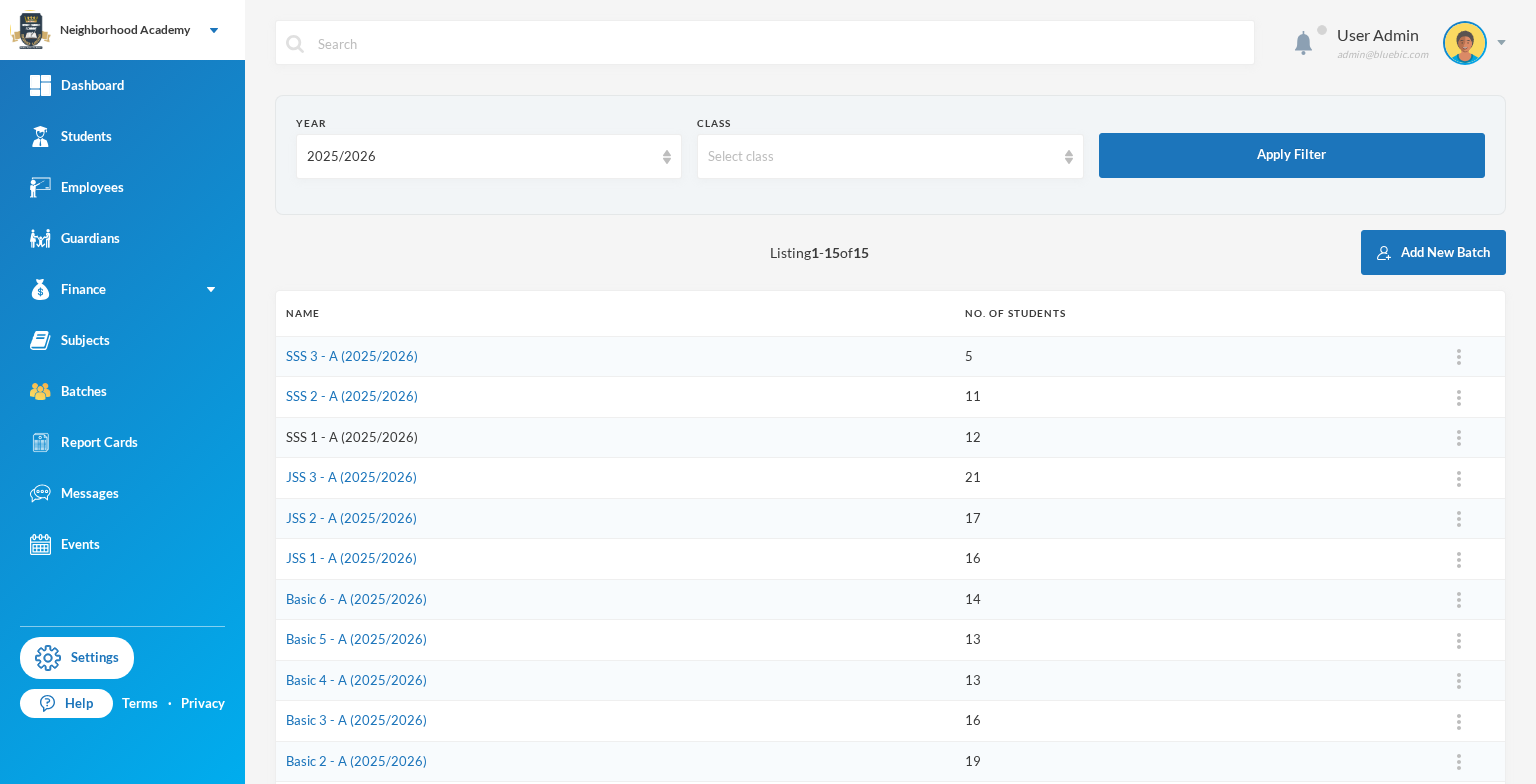 click on "SSS 1 - A (2025/2026)" at bounding box center [352, 437] 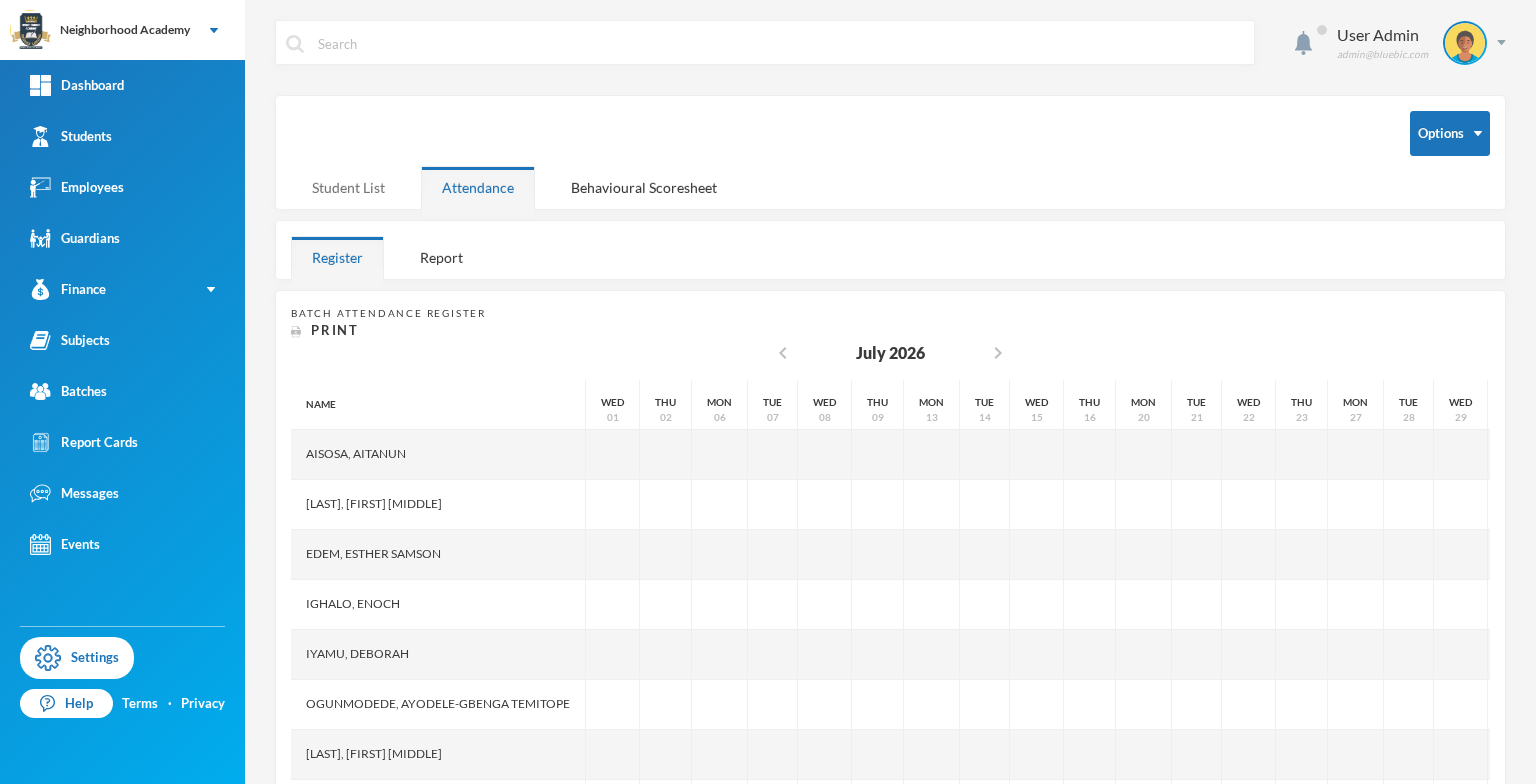 click on "Student List" at bounding box center [348, 187] 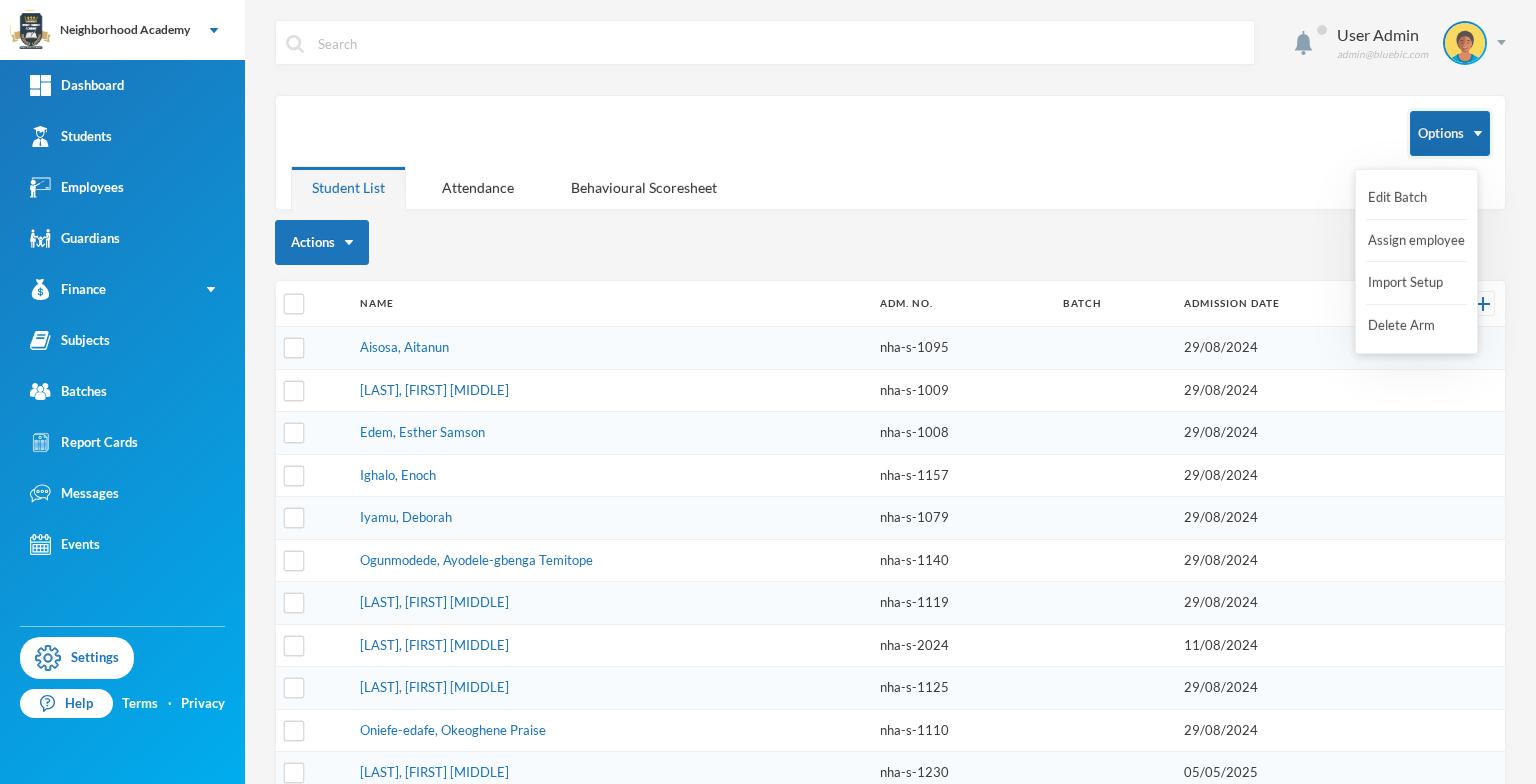 click on "Options" at bounding box center (1450, 133) 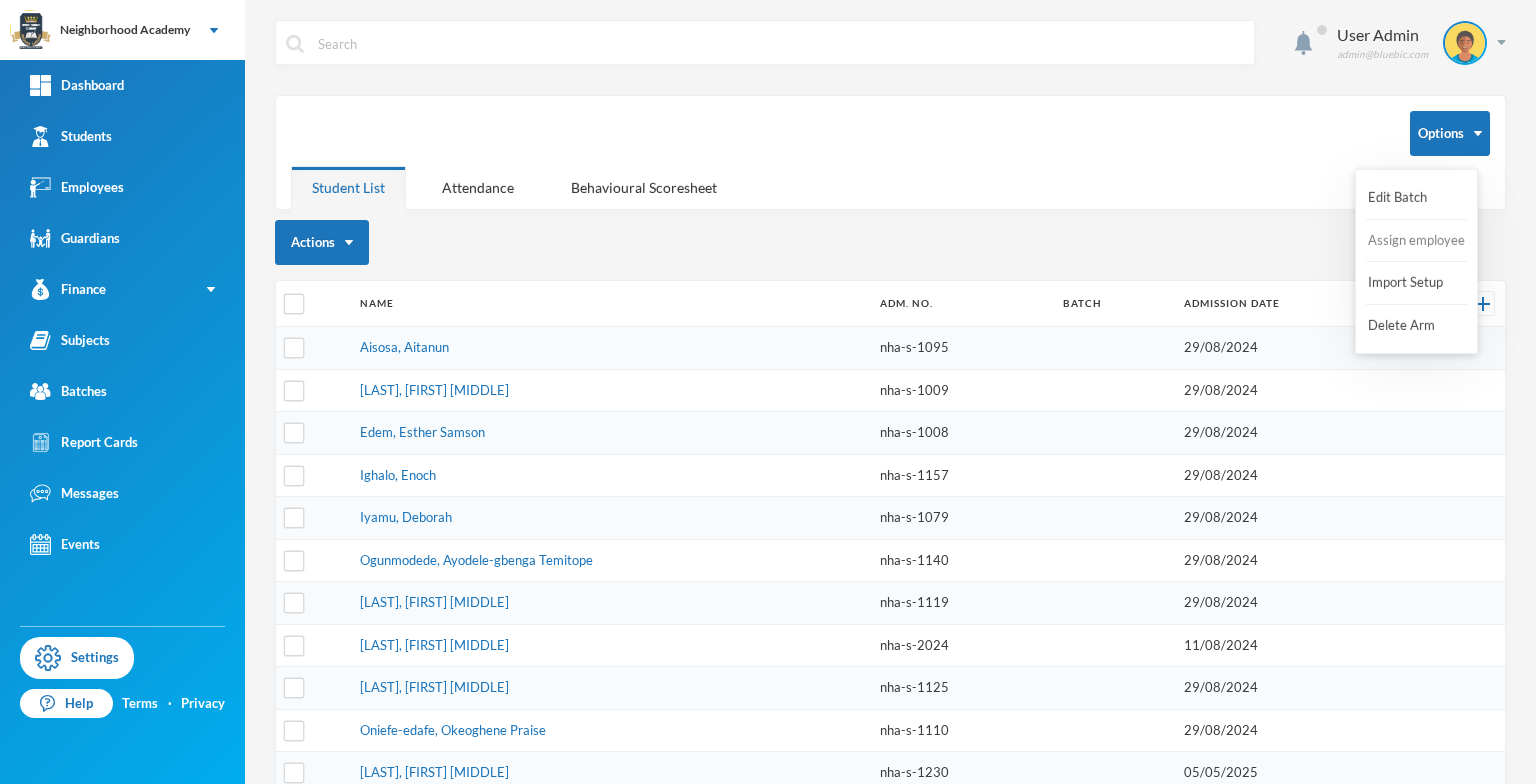 click on "Assign employee" at bounding box center (1416, 241) 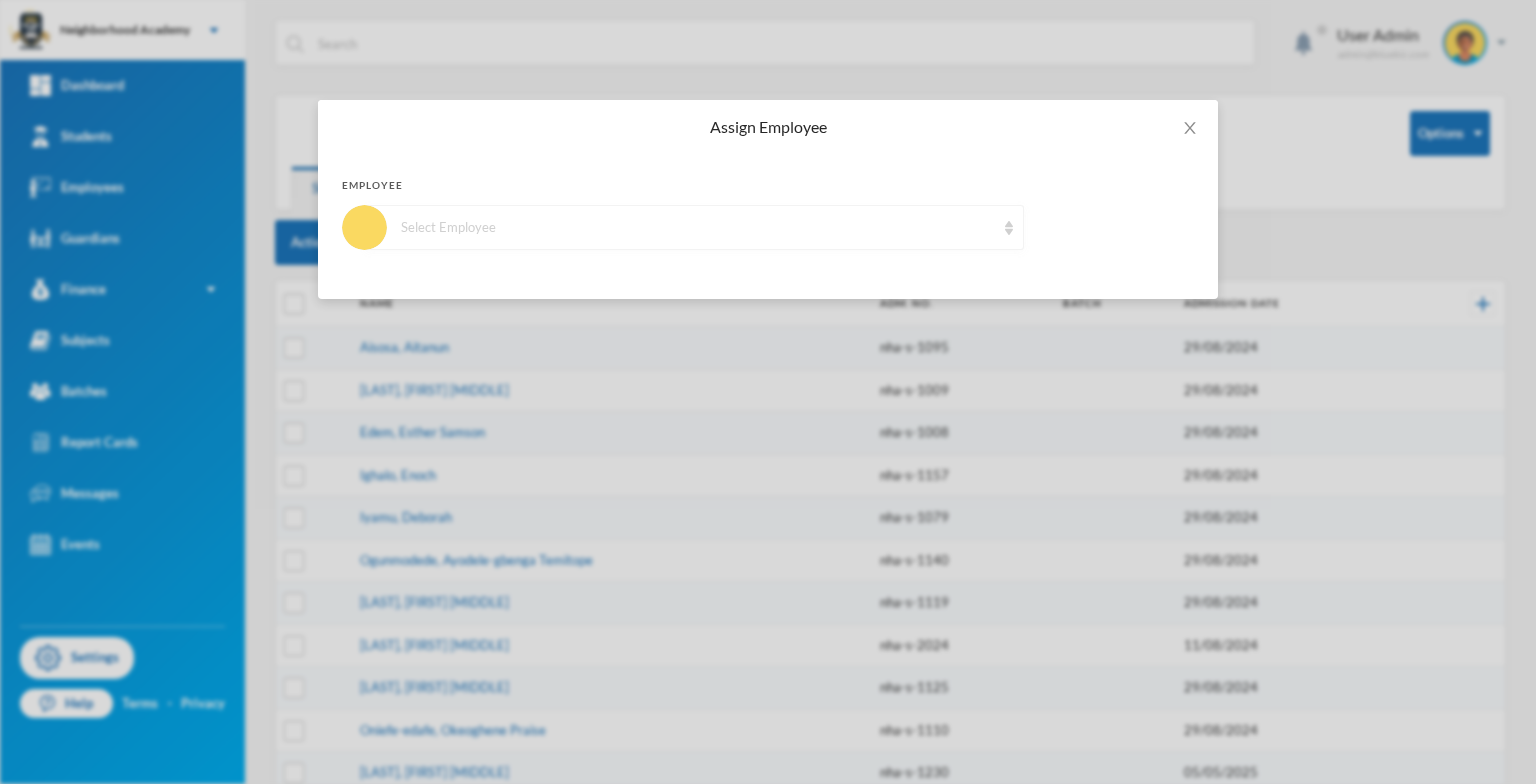 click at bounding box center [1009, 228] 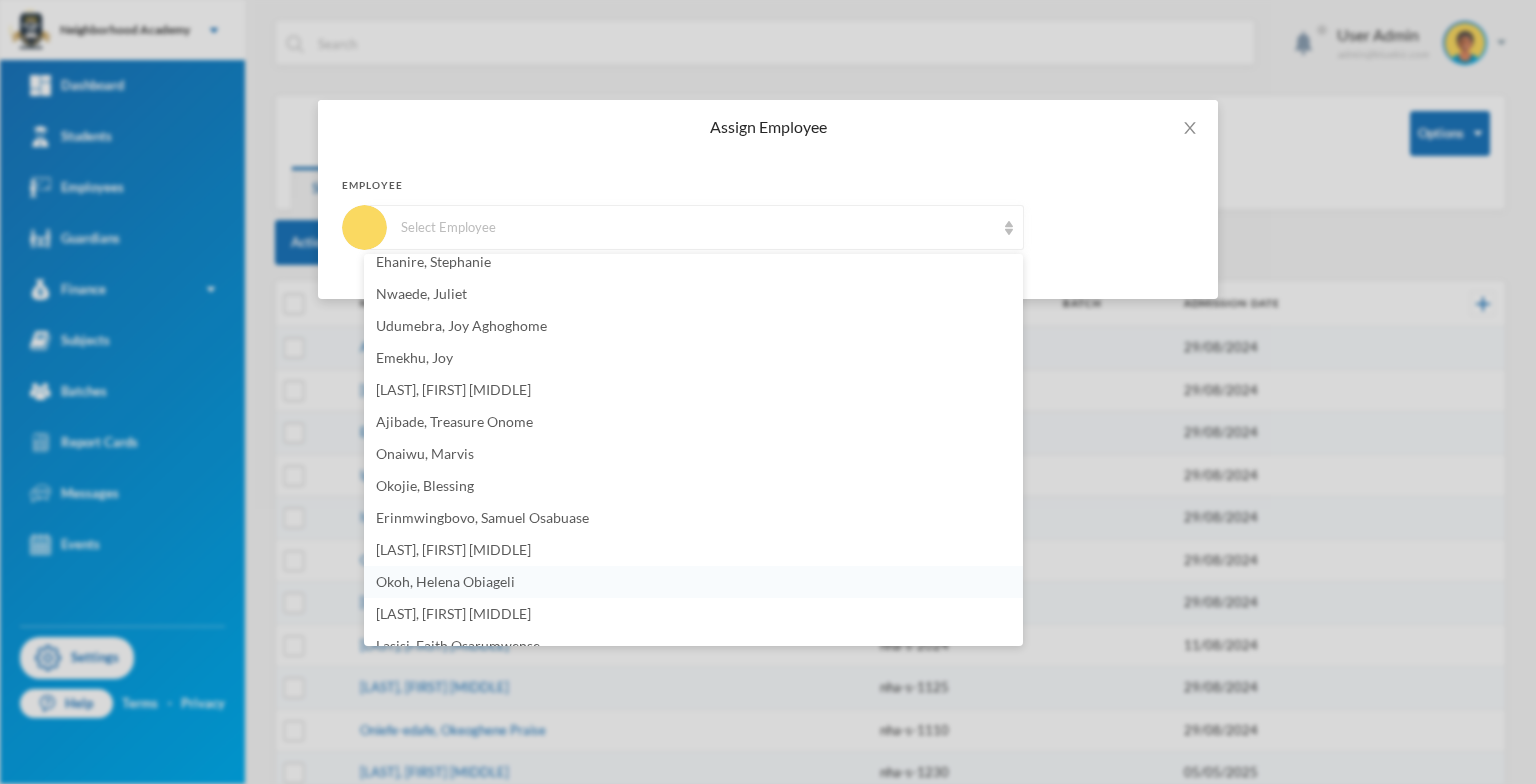 scroll, scrollTop: 400, scrollLeft: 0, axis: vertical 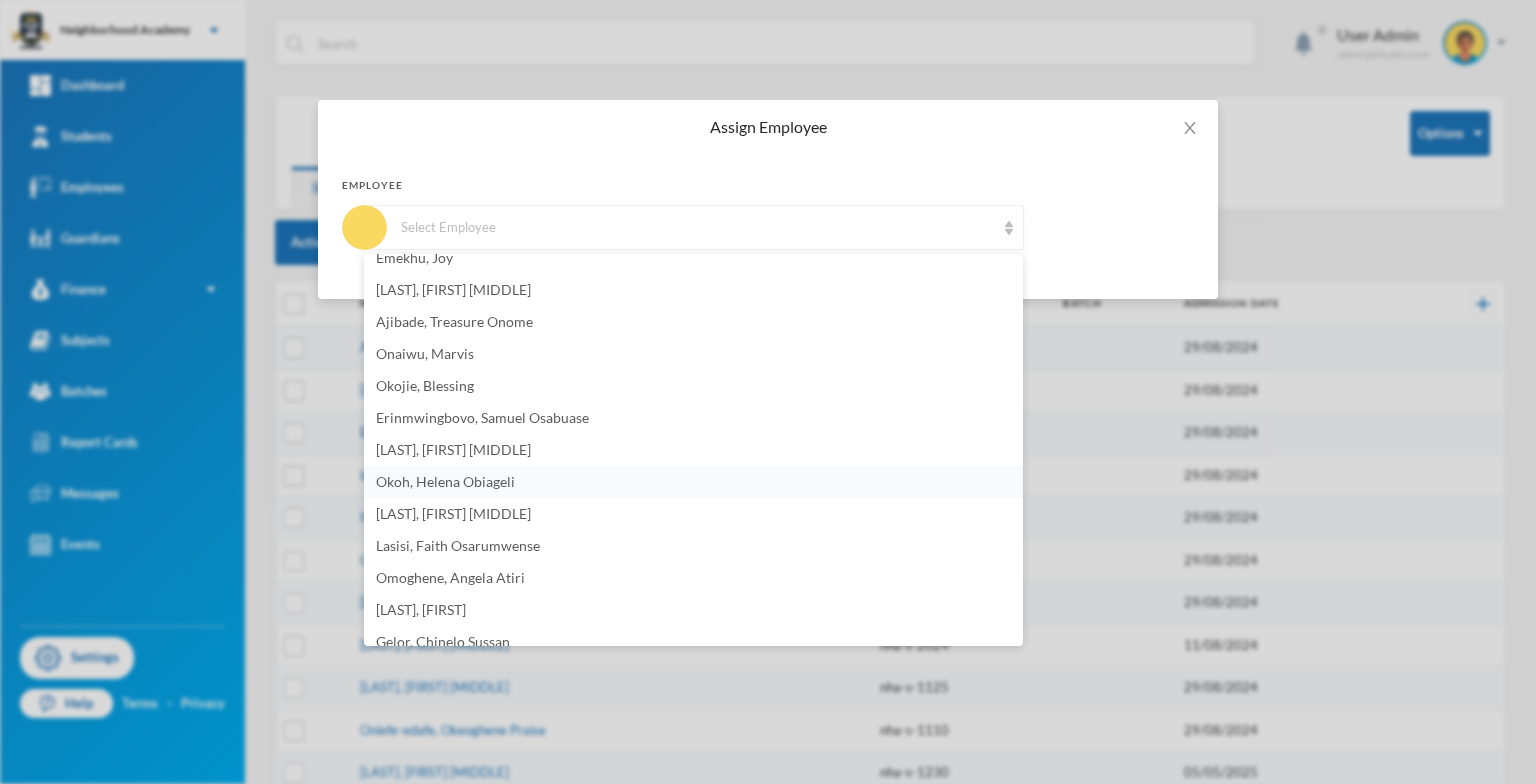 click on "Okoh, Helena Obiageli" at bounding box center [445, 481] 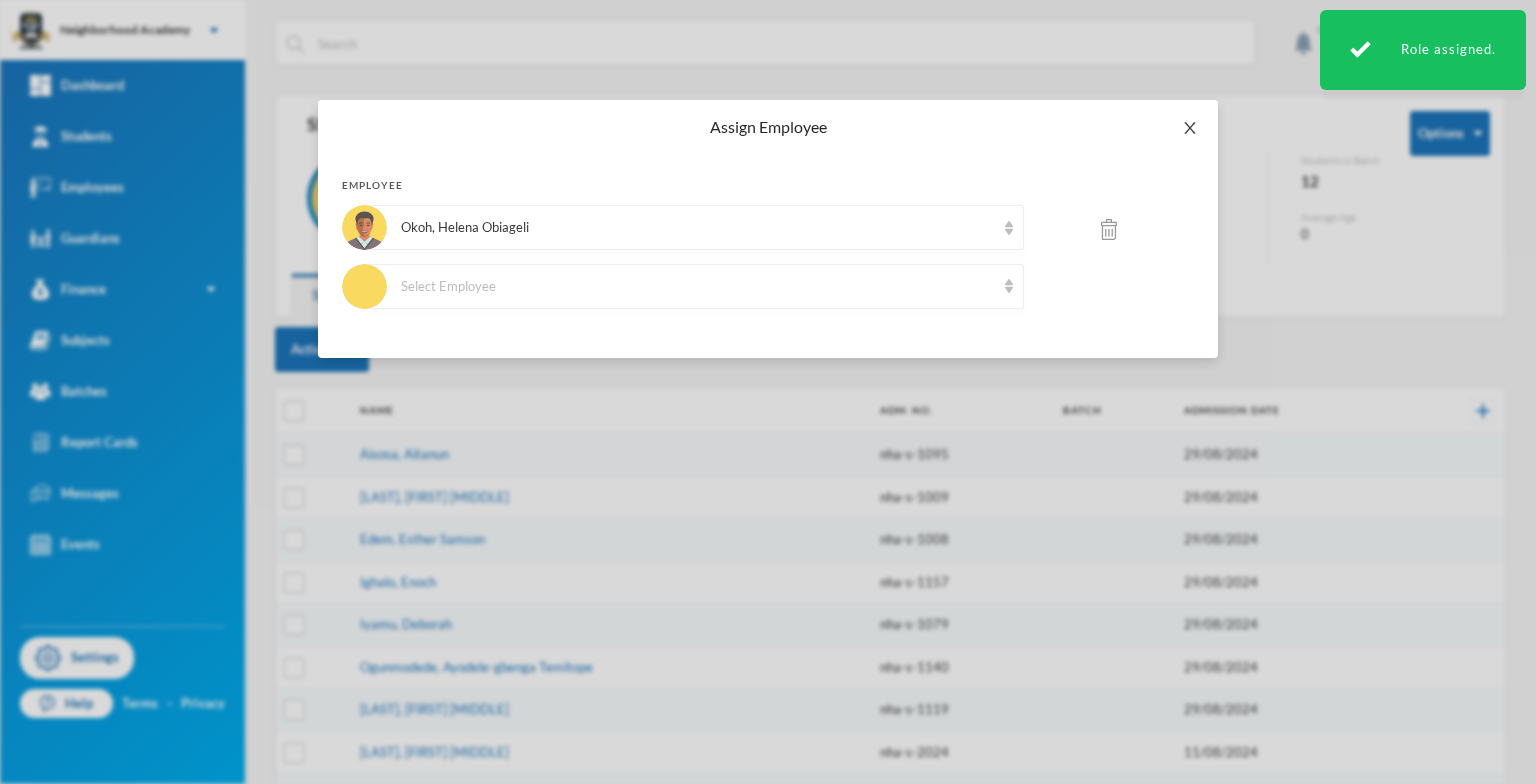 click 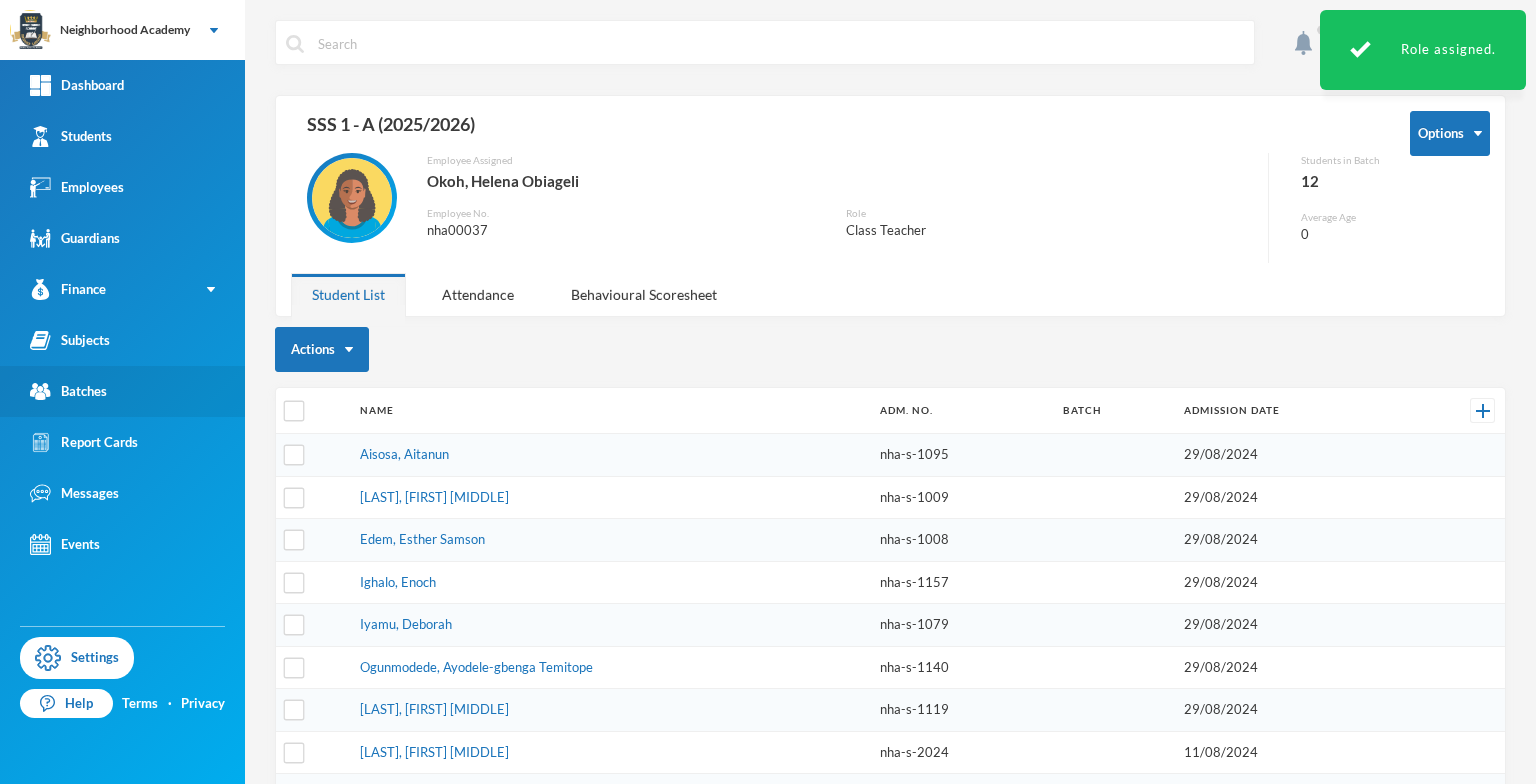 click on "Batches" at bounding box center [68, 391] 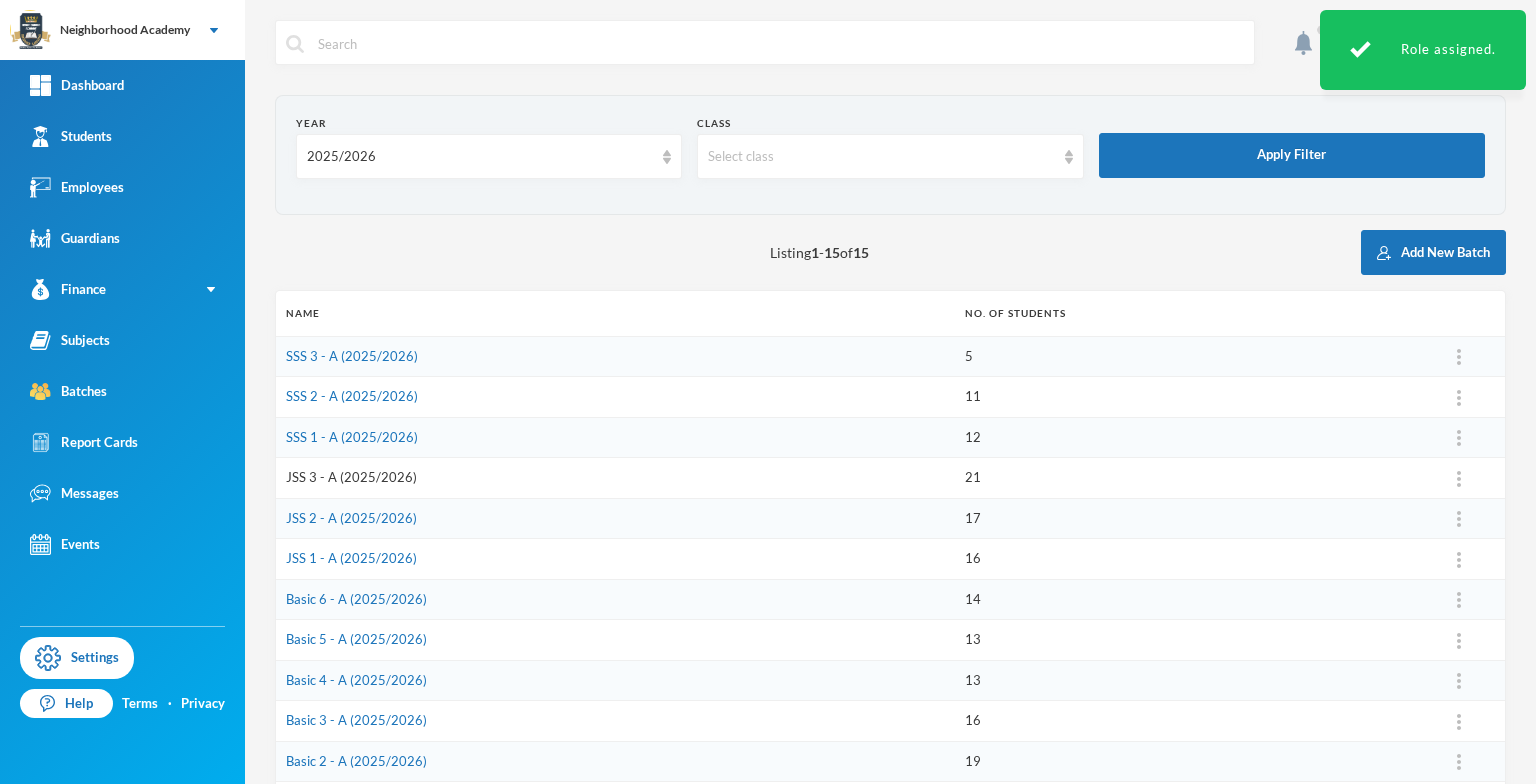 click on "JSS 3 - A (2025/2026)" at bounding box center (351, 477) 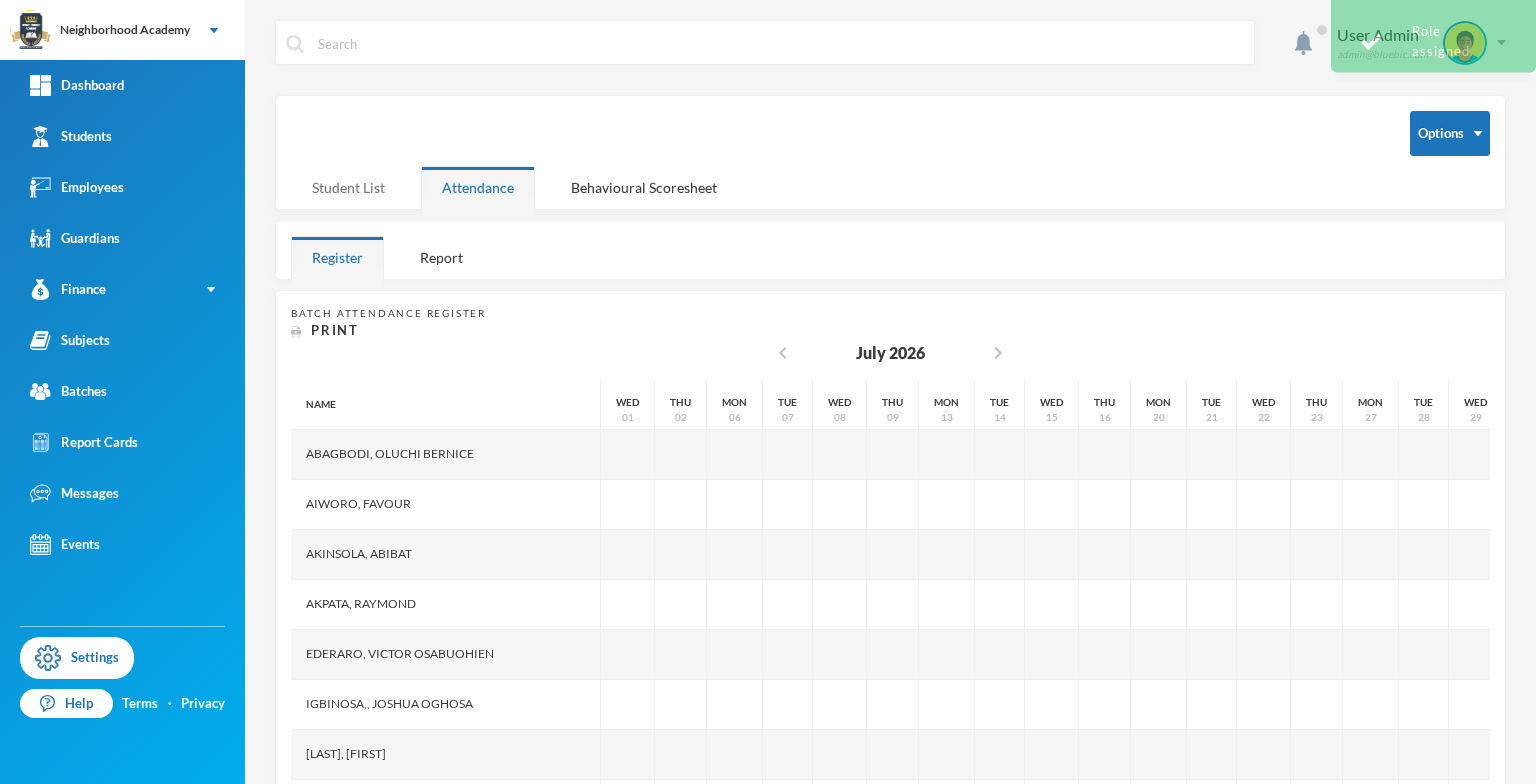 click on "Student List" at bounding box center [348, 187] 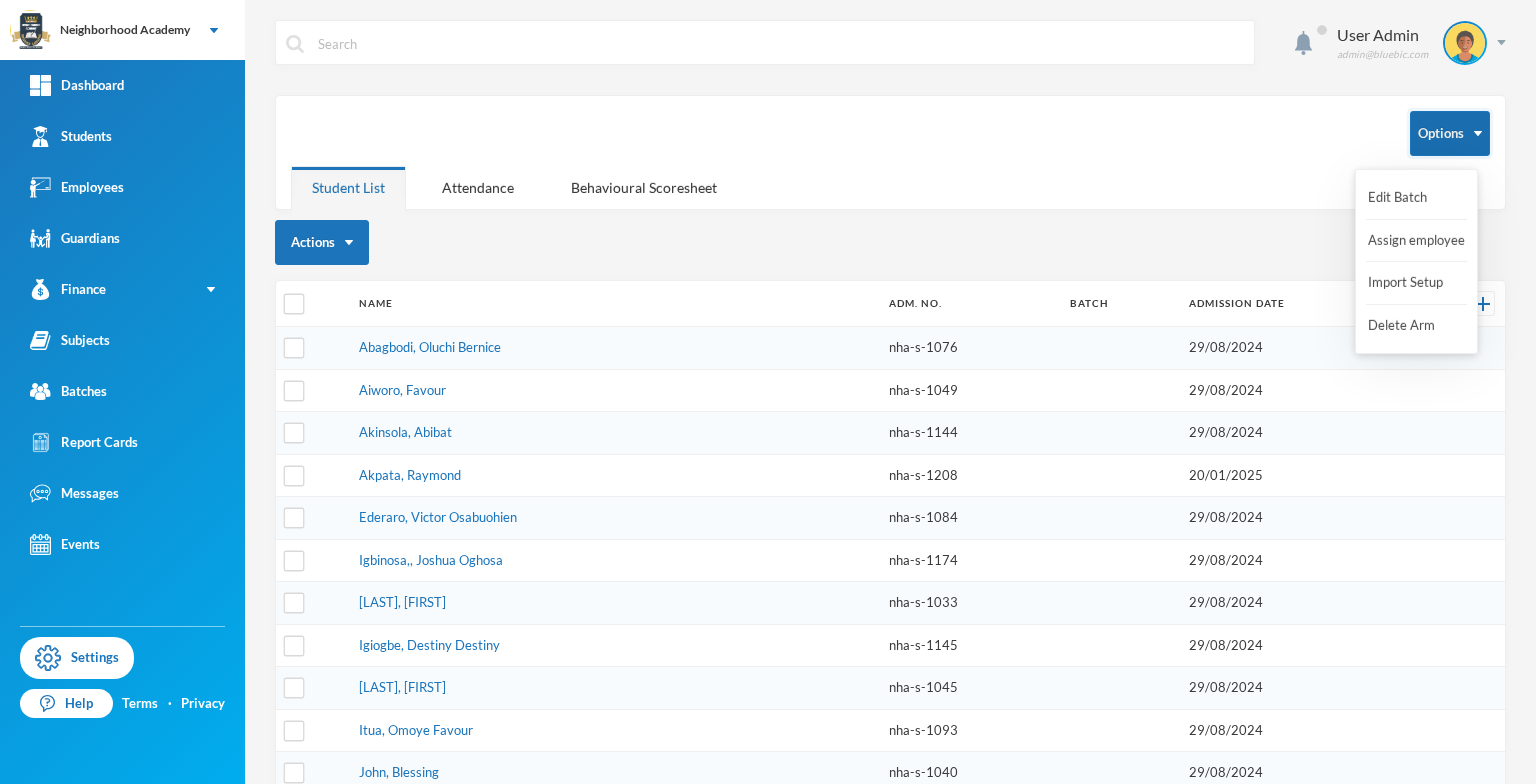 click on "Options" at bounding box center (1450, 133) 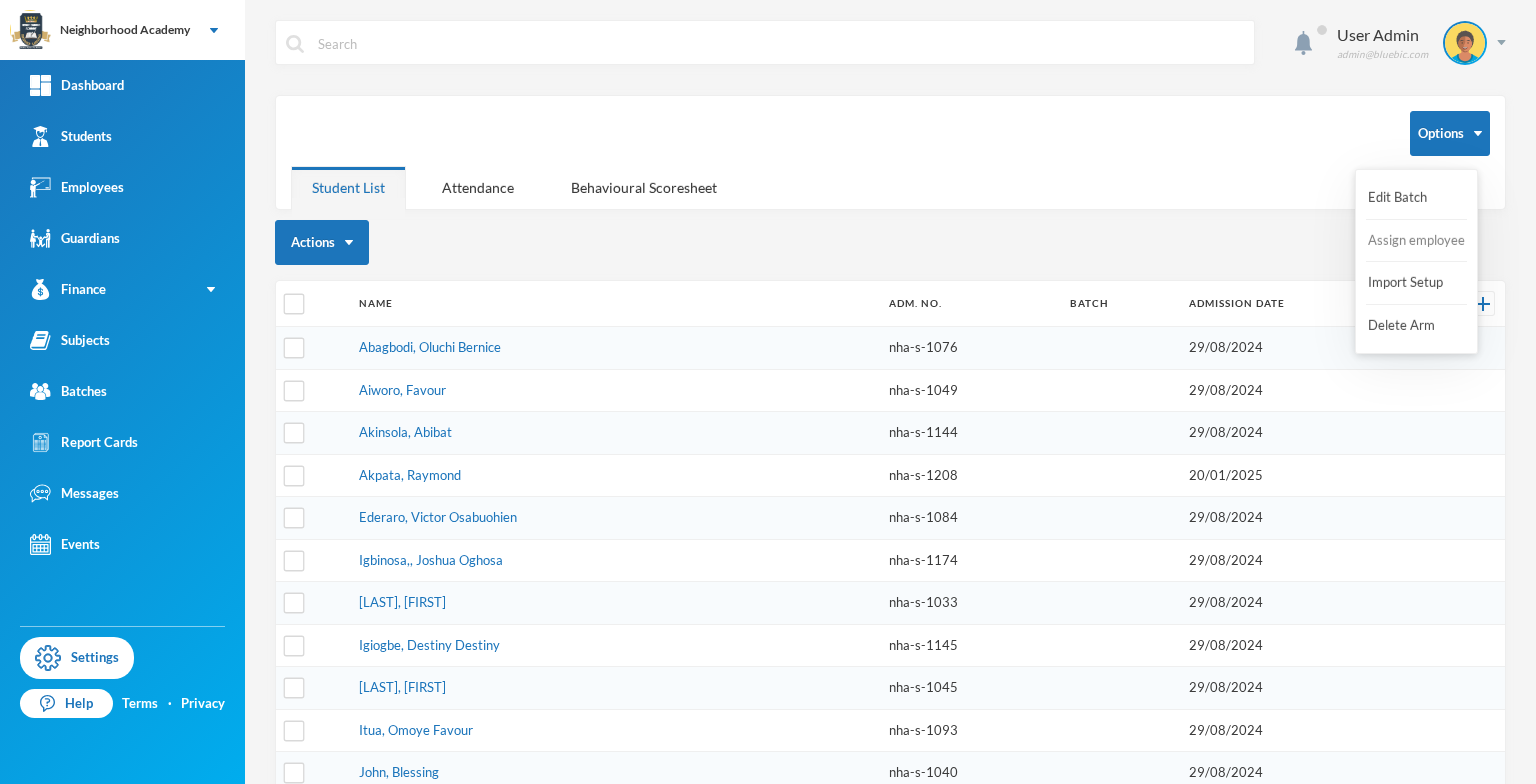 click on "Assign employee" at bounding box center (1416, 241) 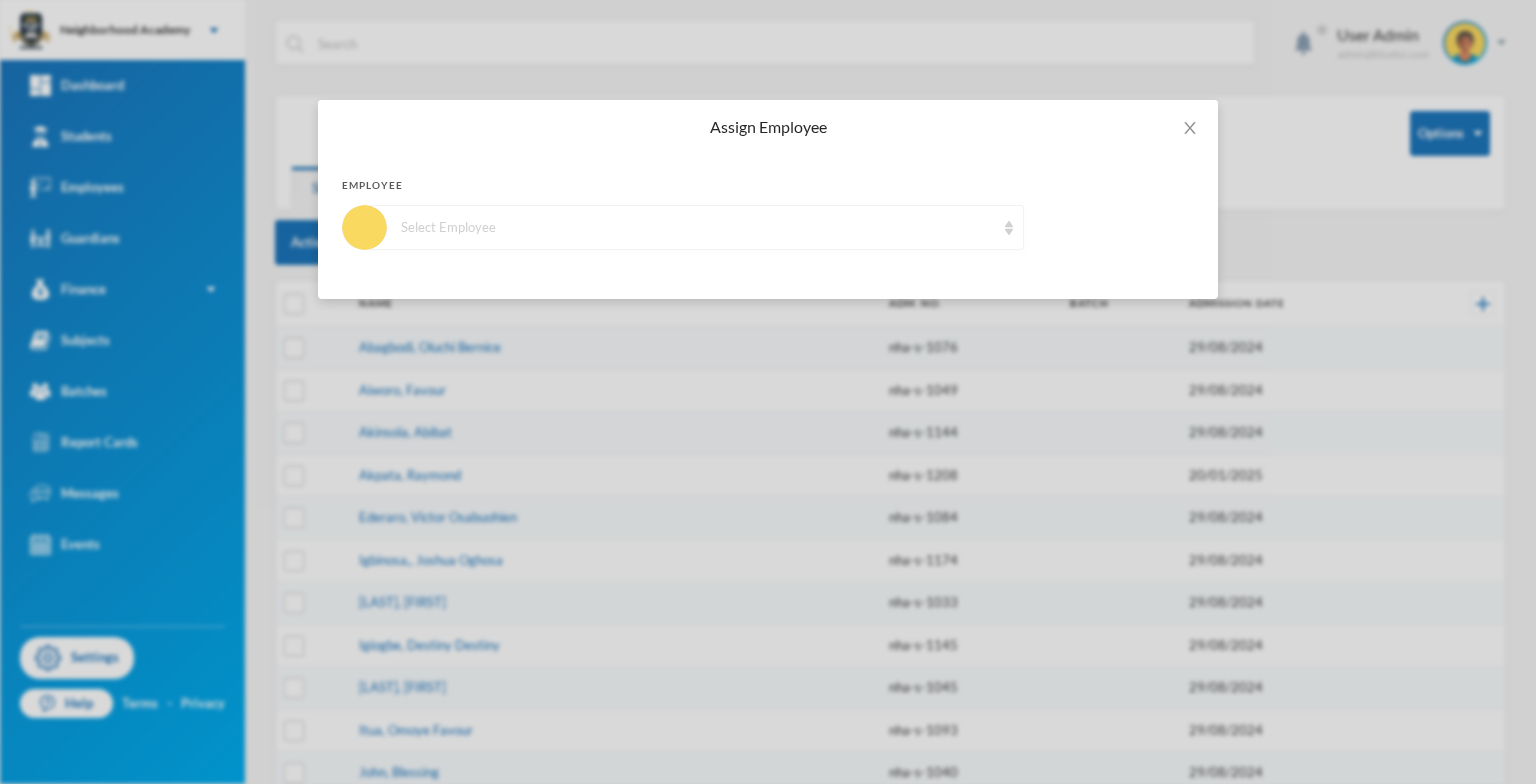 click on "Select Employee" at bounding box center [694, 227] 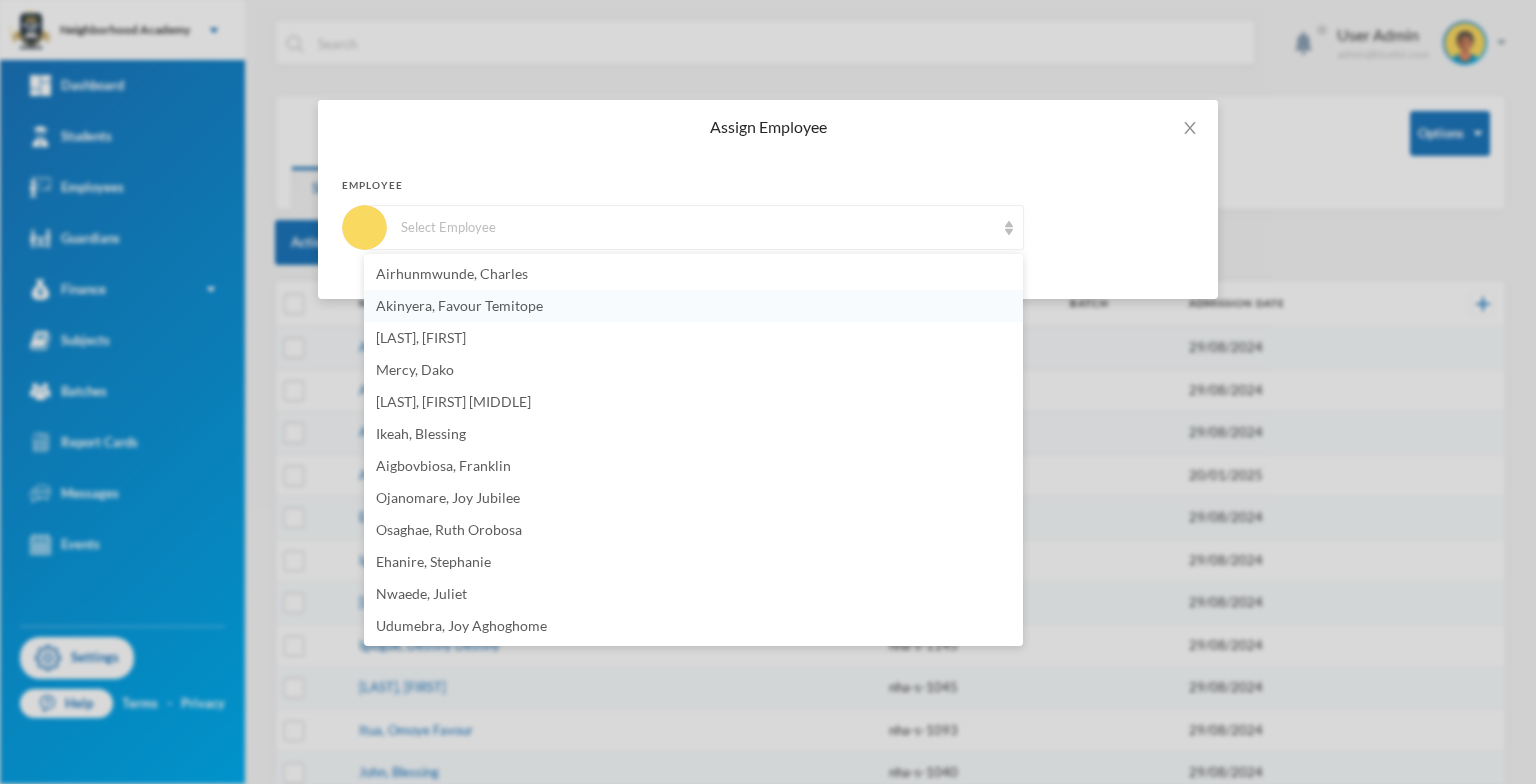 click on "Akinyera, Favour Temitope" at bounding box center [459, 305] 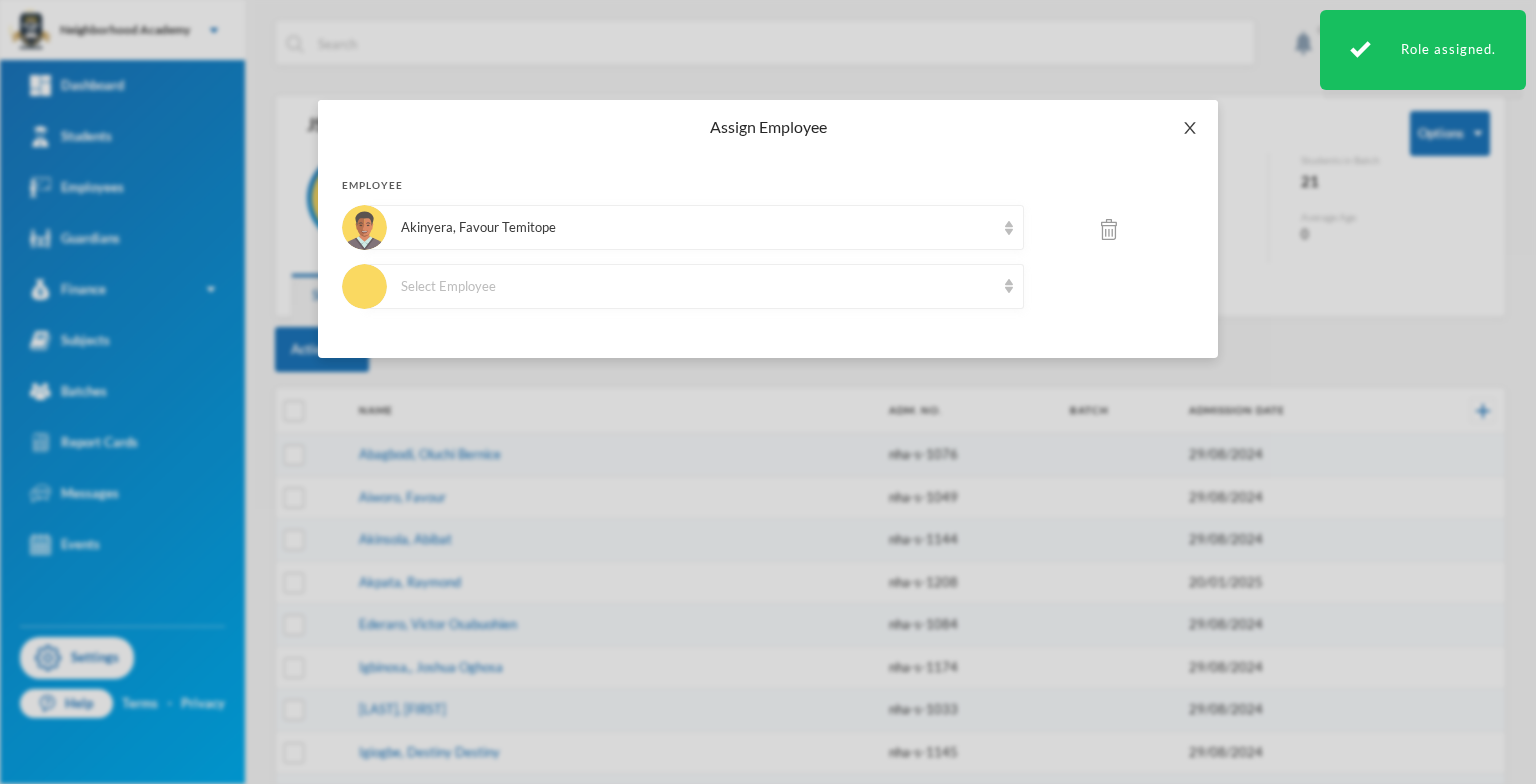 click 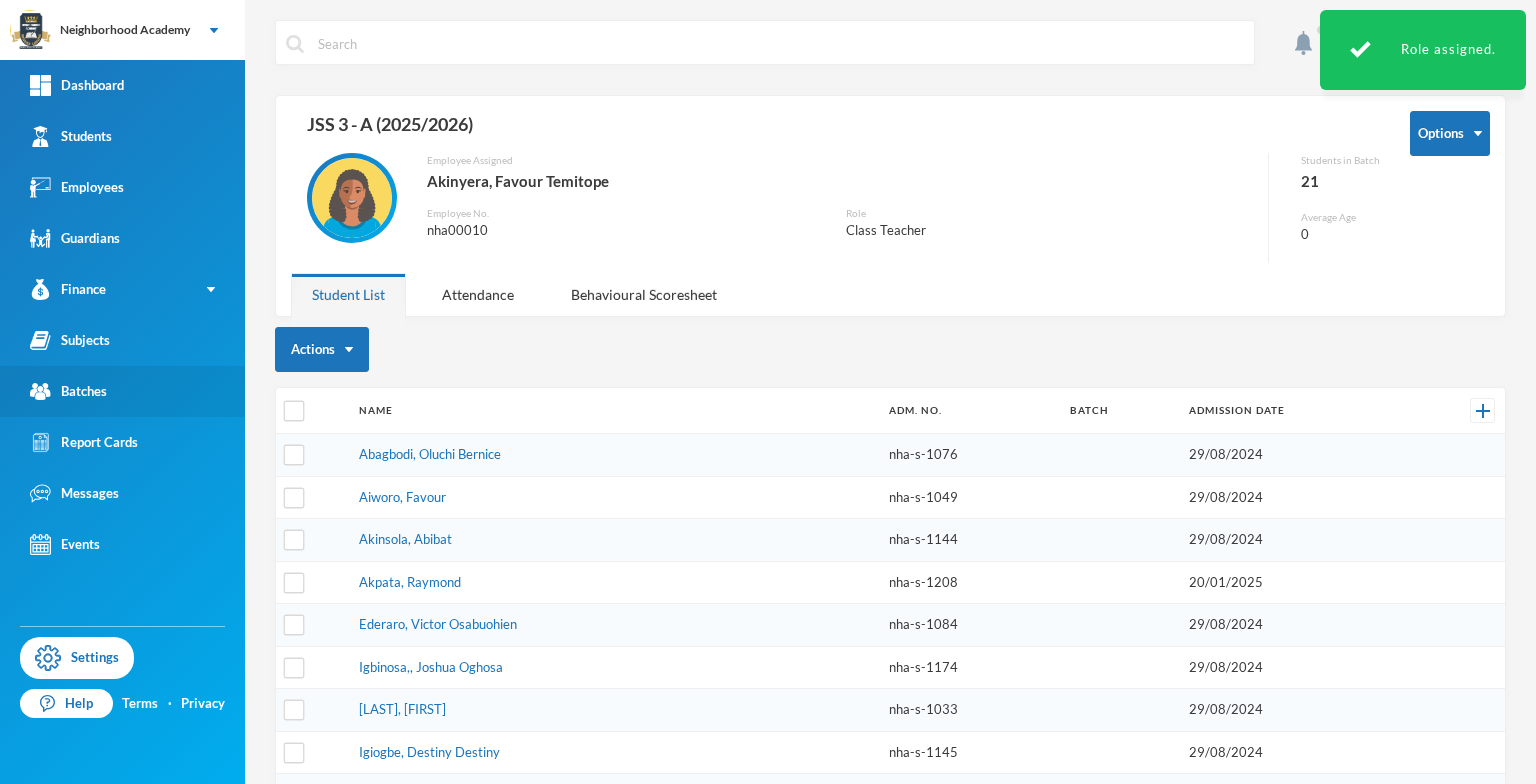click on "Batches" at bounding box center [68, 391] 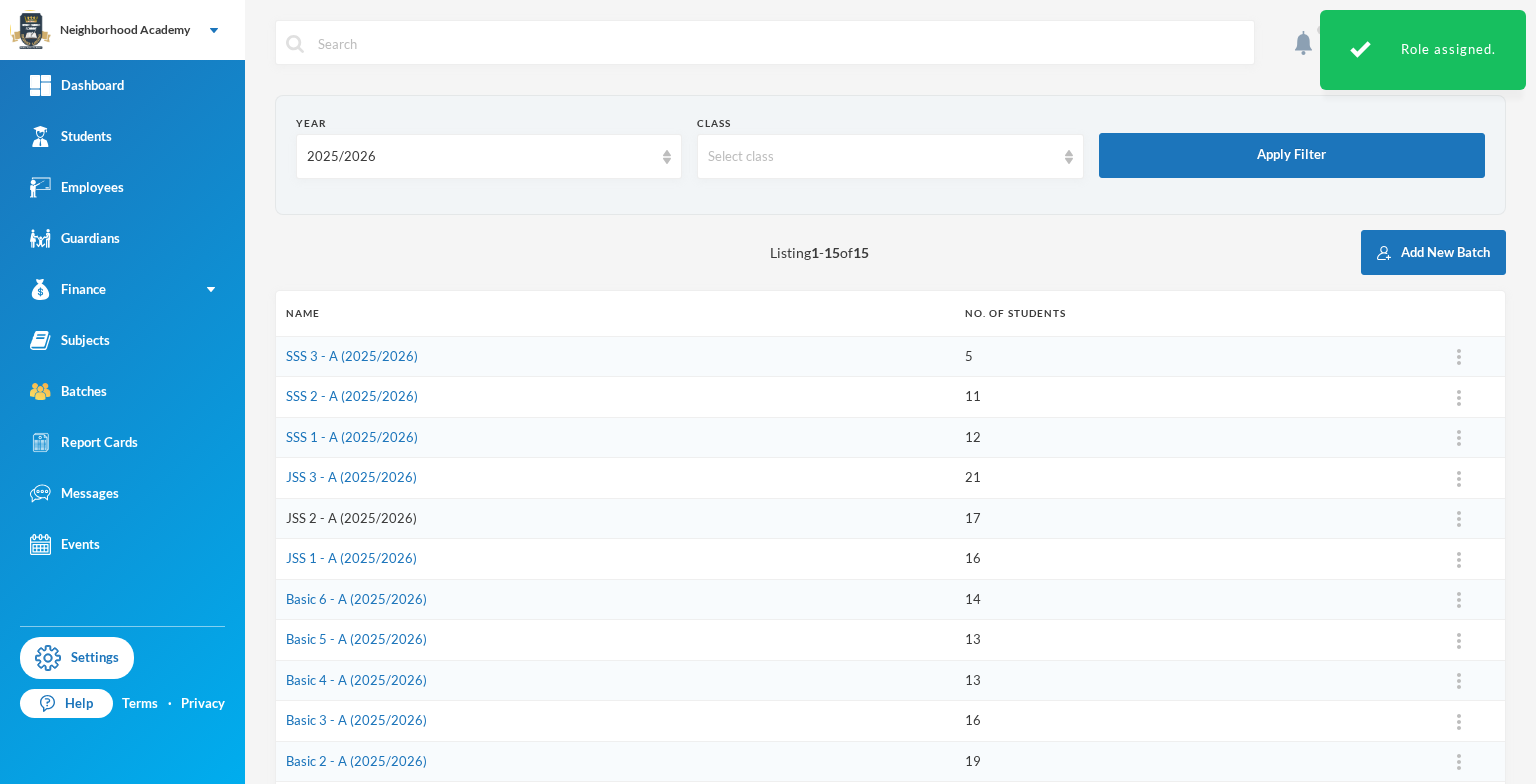 click on "JSS 2 - A (2025/2026)" at bounding box center (351, 518) 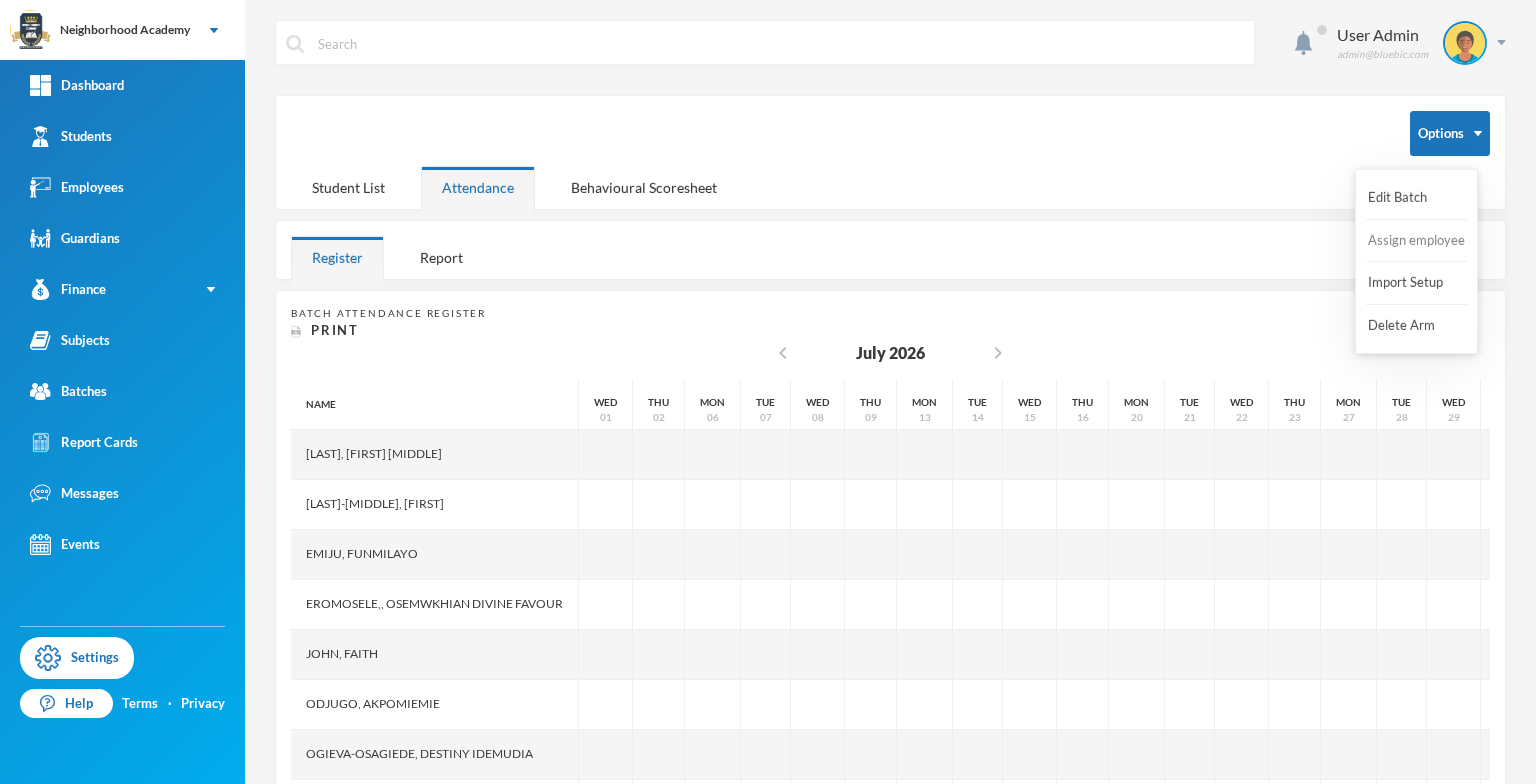 click on "Assign employee" at bounding box center (1416, 241) 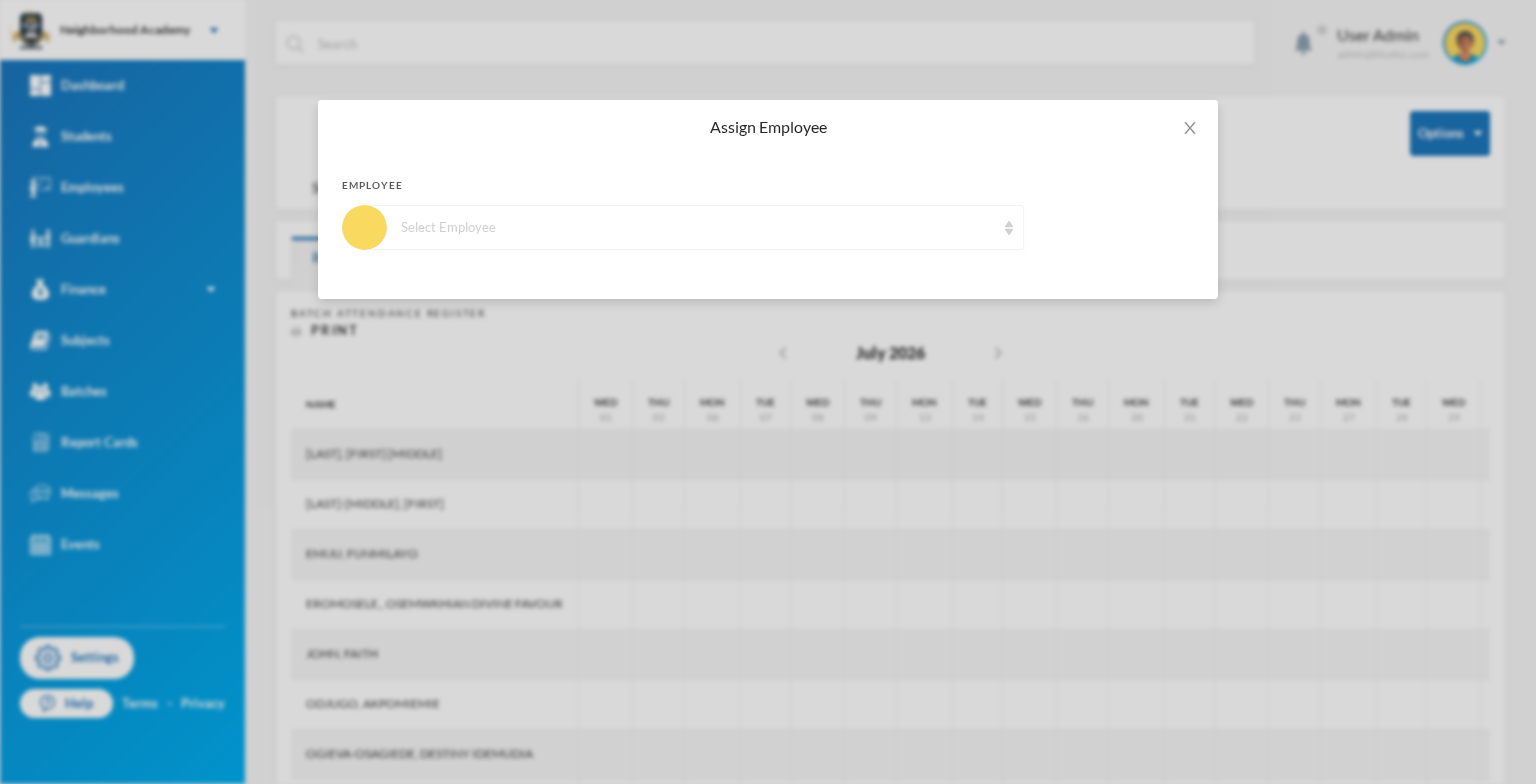 click on "Select Employee" at bounding box center (694, 227) 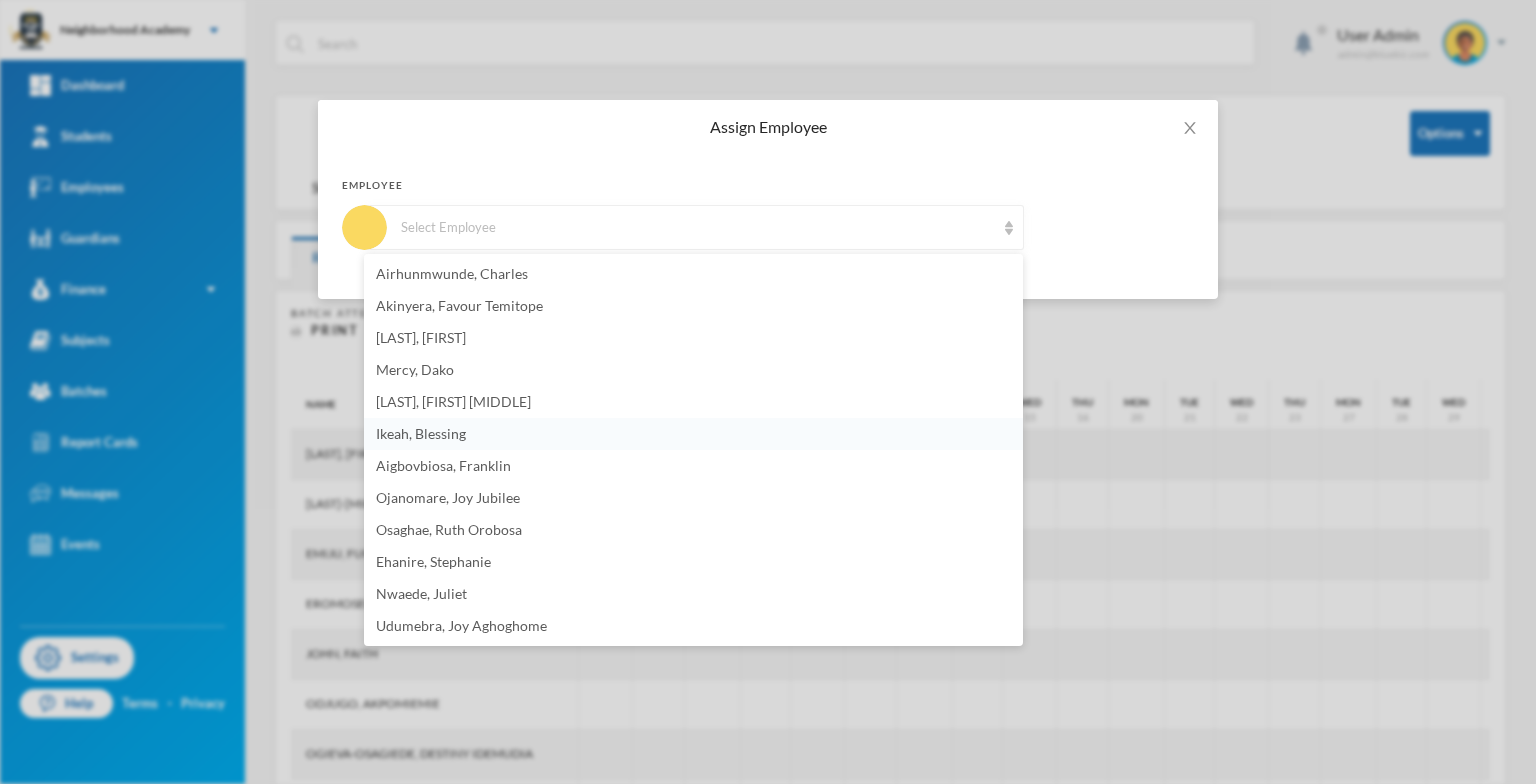 click on "Ikeah, Blessing" at bounding box center [421, 433] 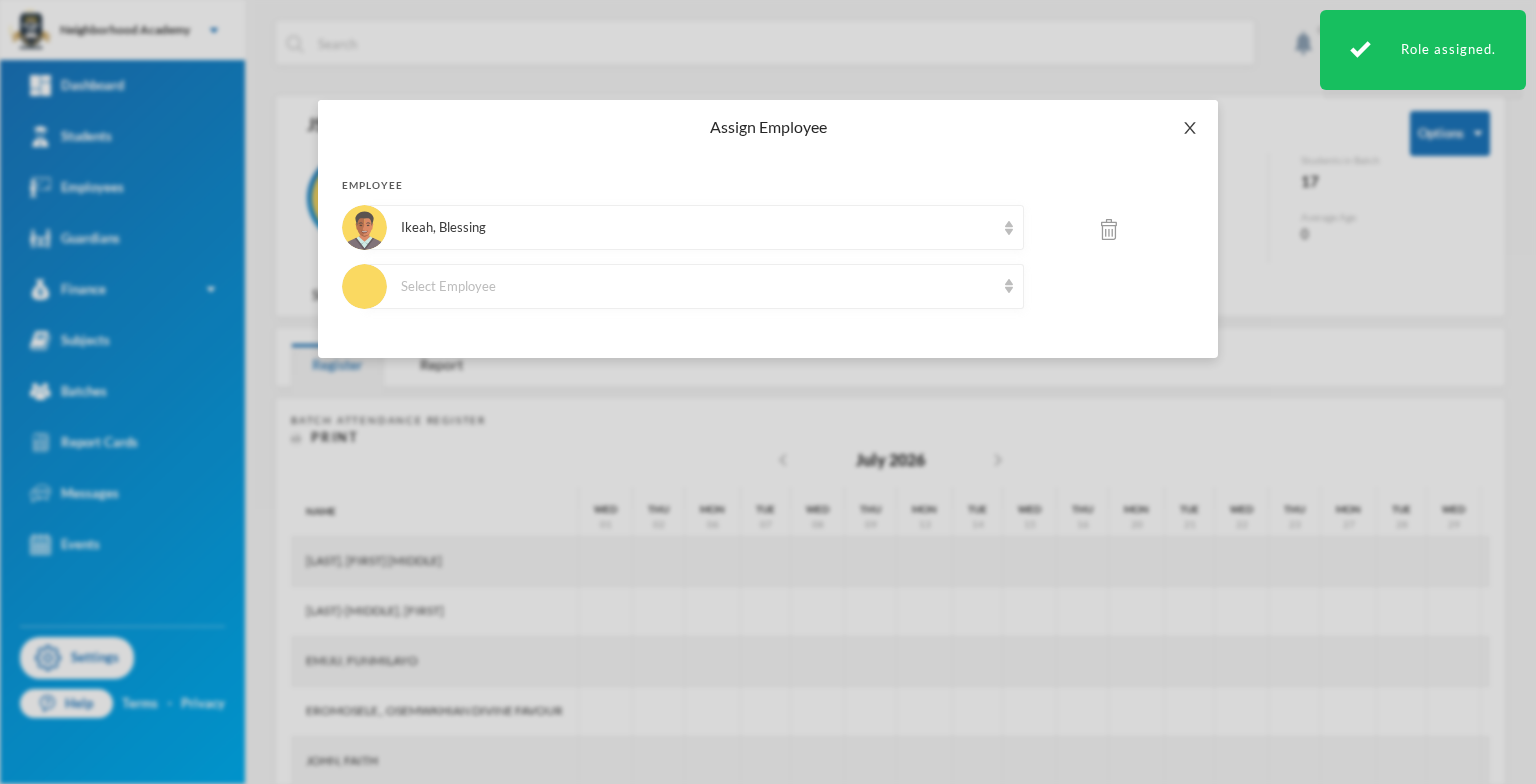 click 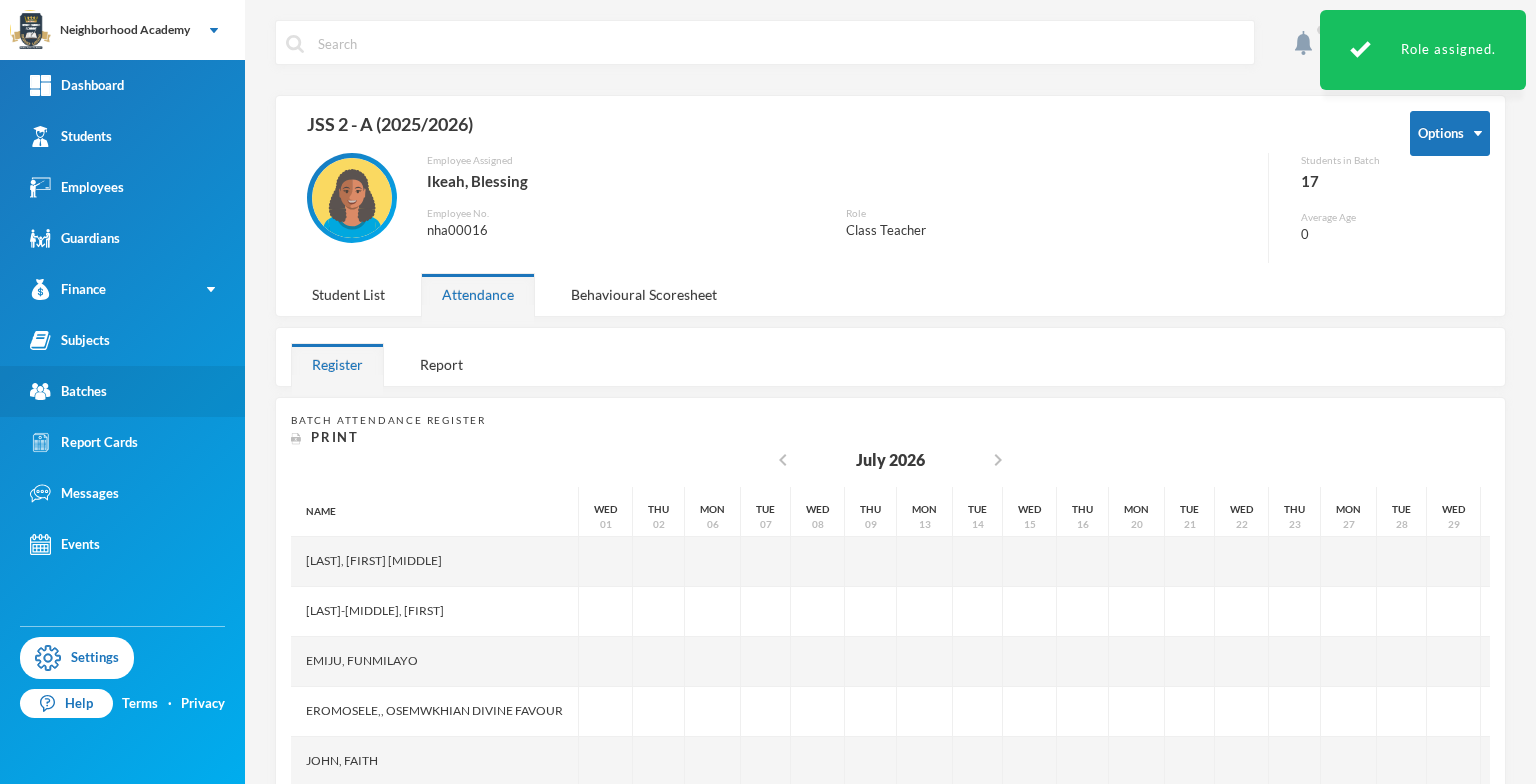 click on "Batches" at bounding box center [68, 391] 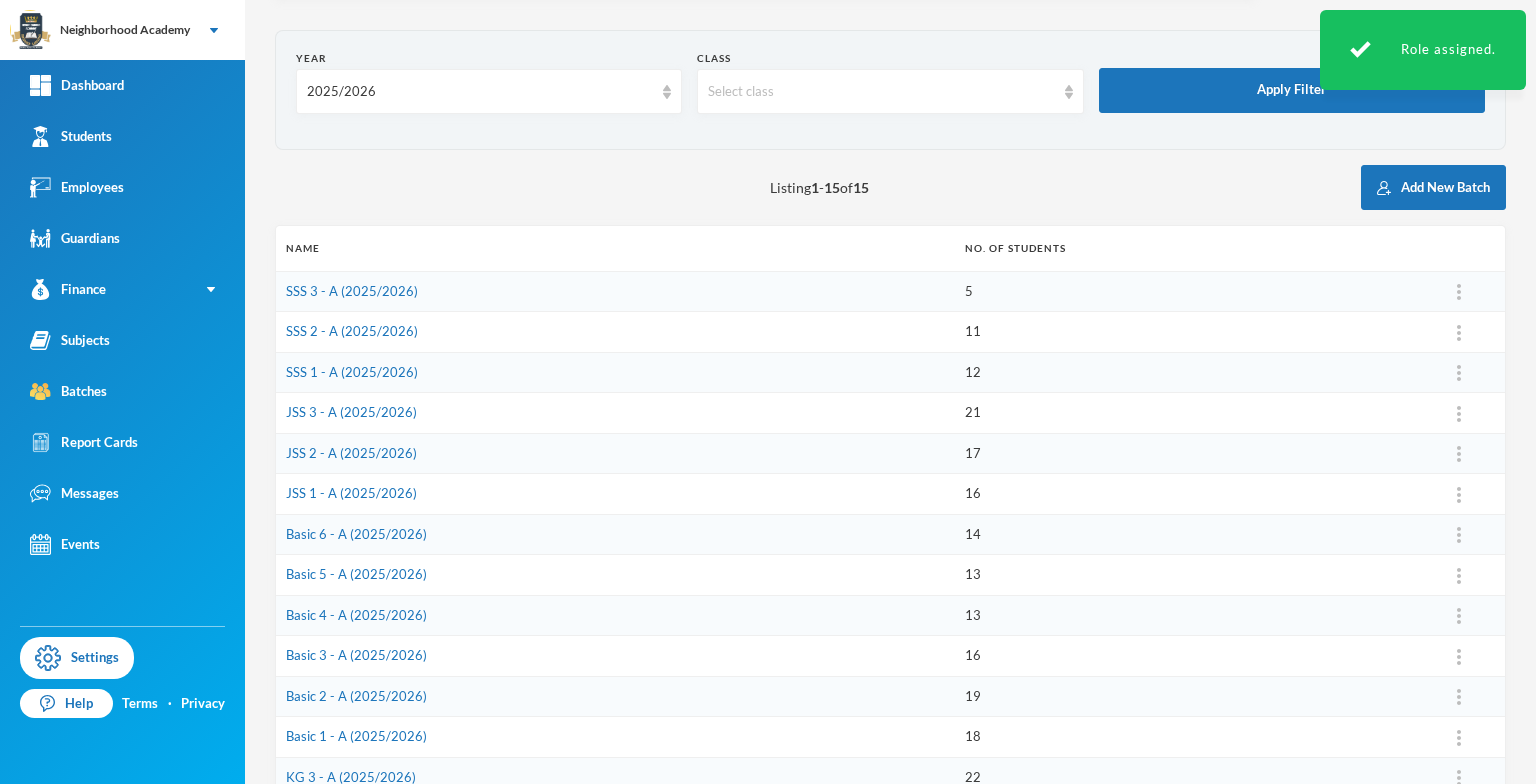 scroll, scrollTop: 100, scrollLeft: 0, axis: vertical 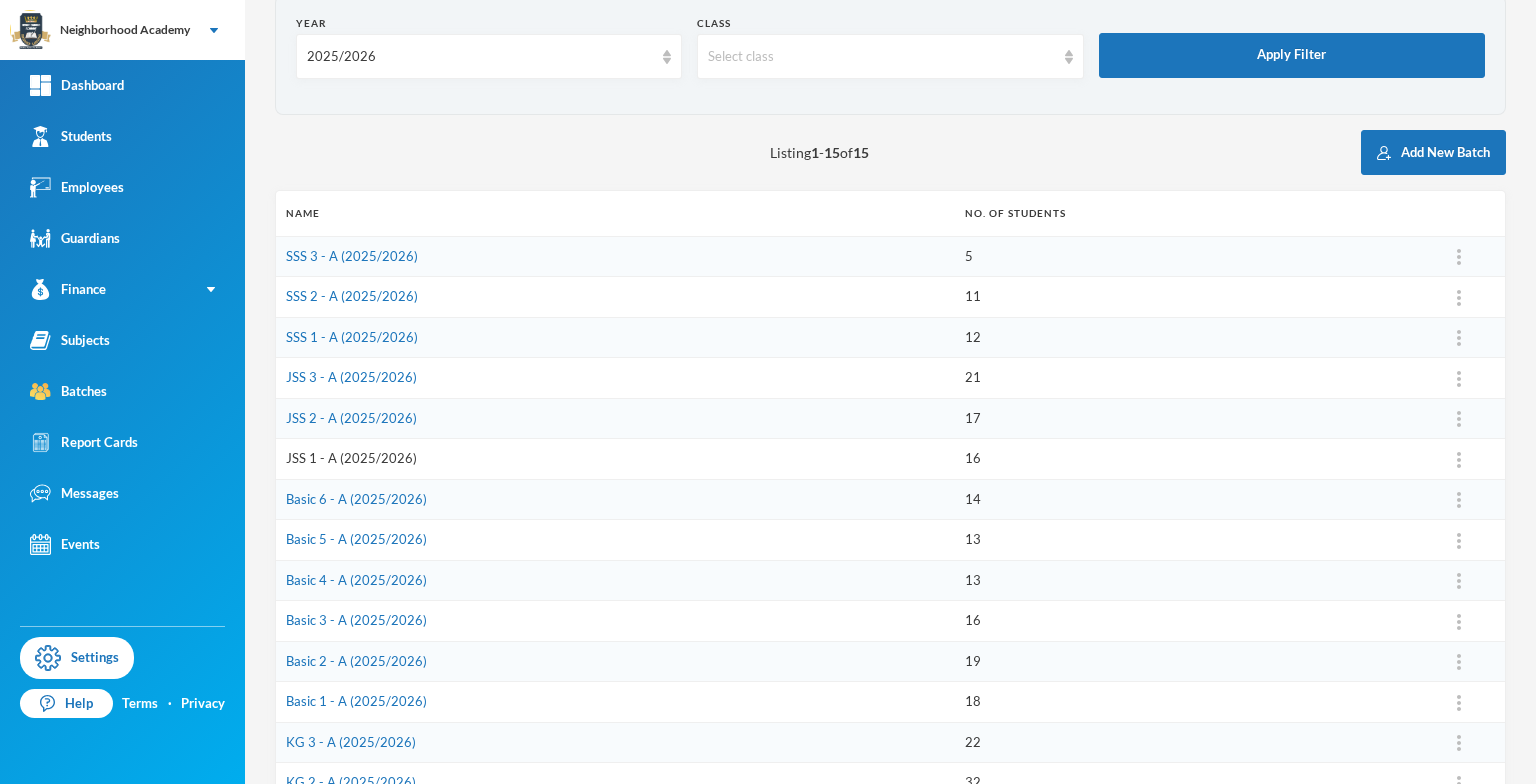 click on "JSS 1 - A (2025/2026)" at bounding box center (351, 458) 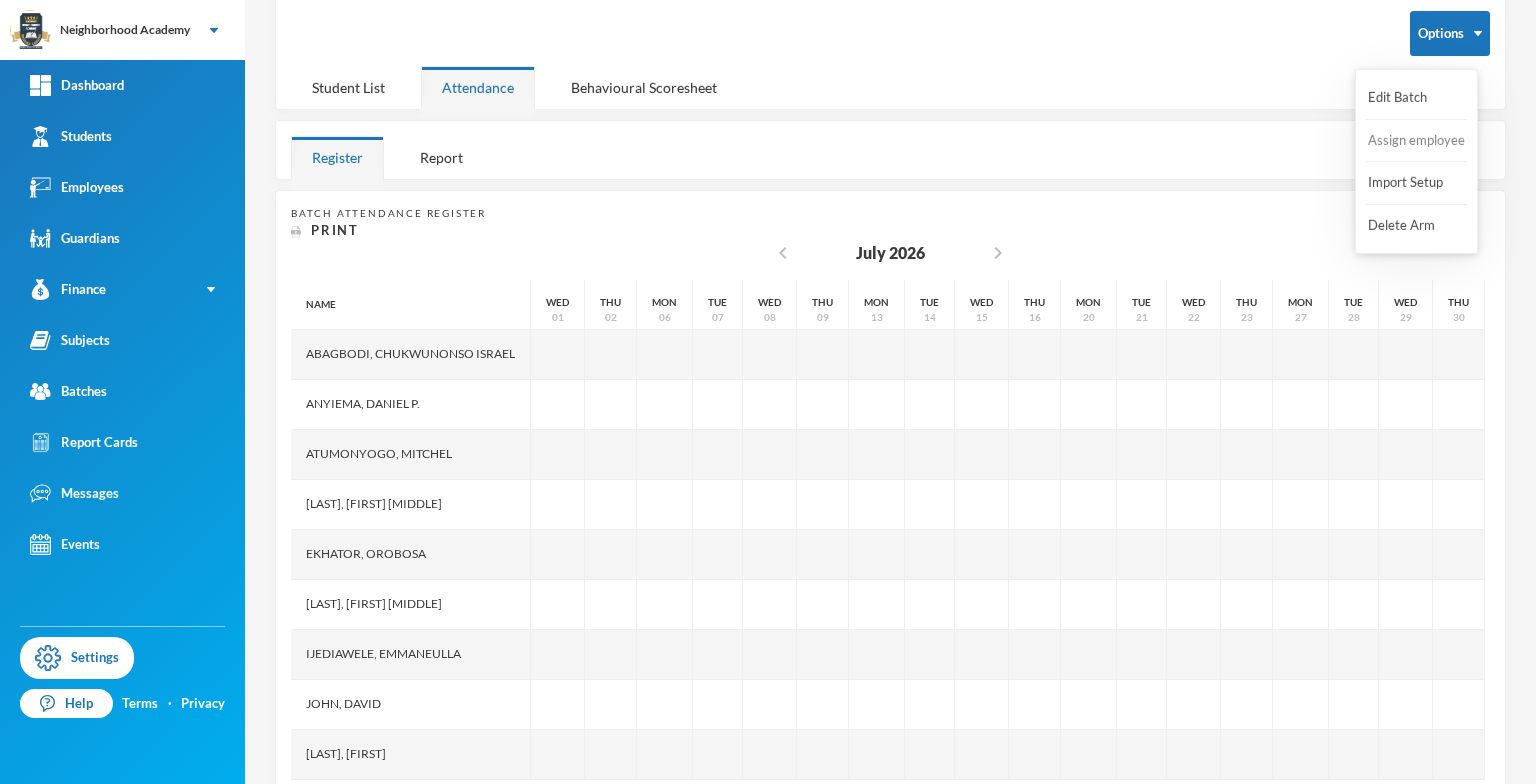 click on "Assign employee" at bounding box center (1416, 141) 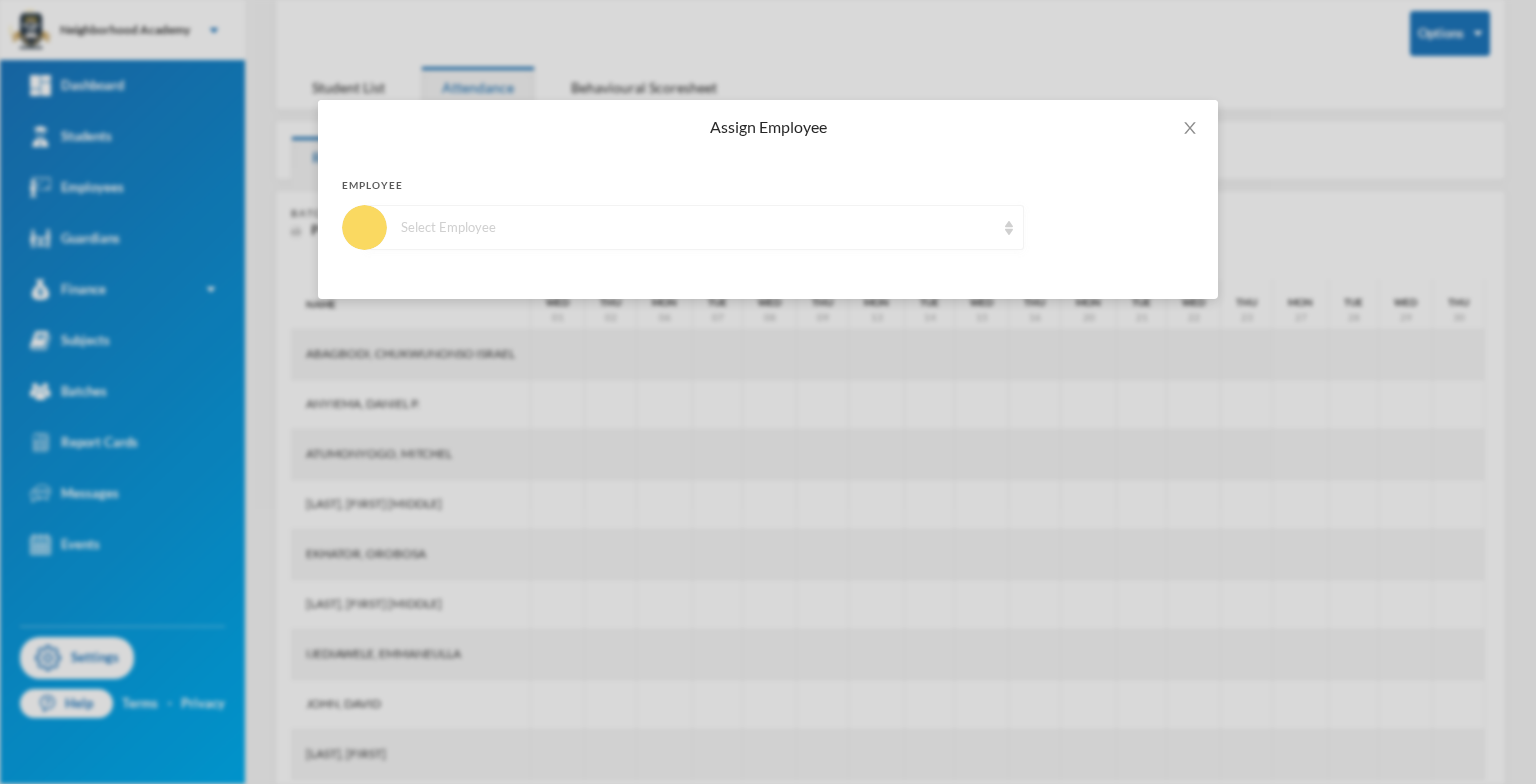 click at bounding box center (1009, 228) 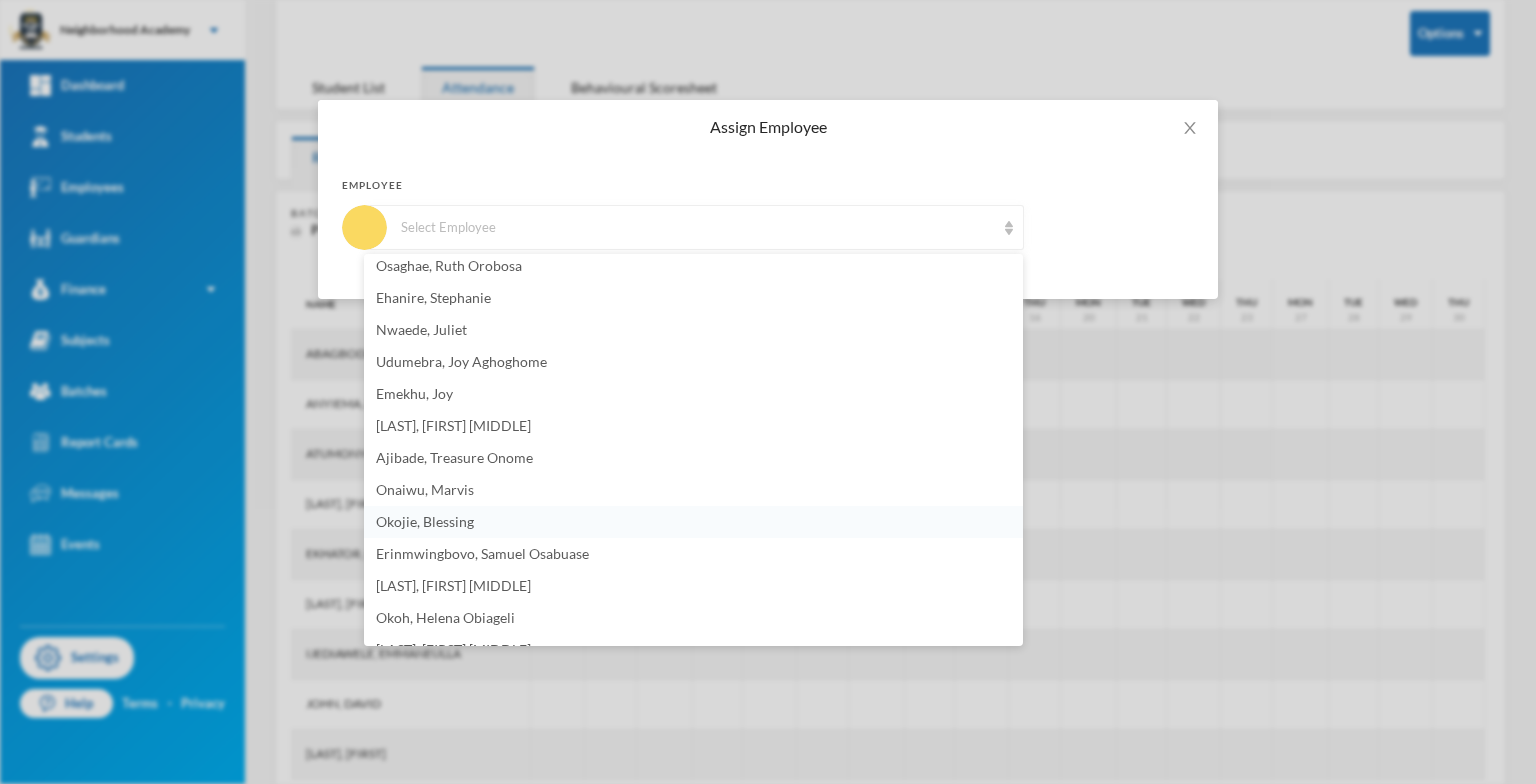 scroll, scrollTop: 300, scrollLeft: 0, axis: vertical 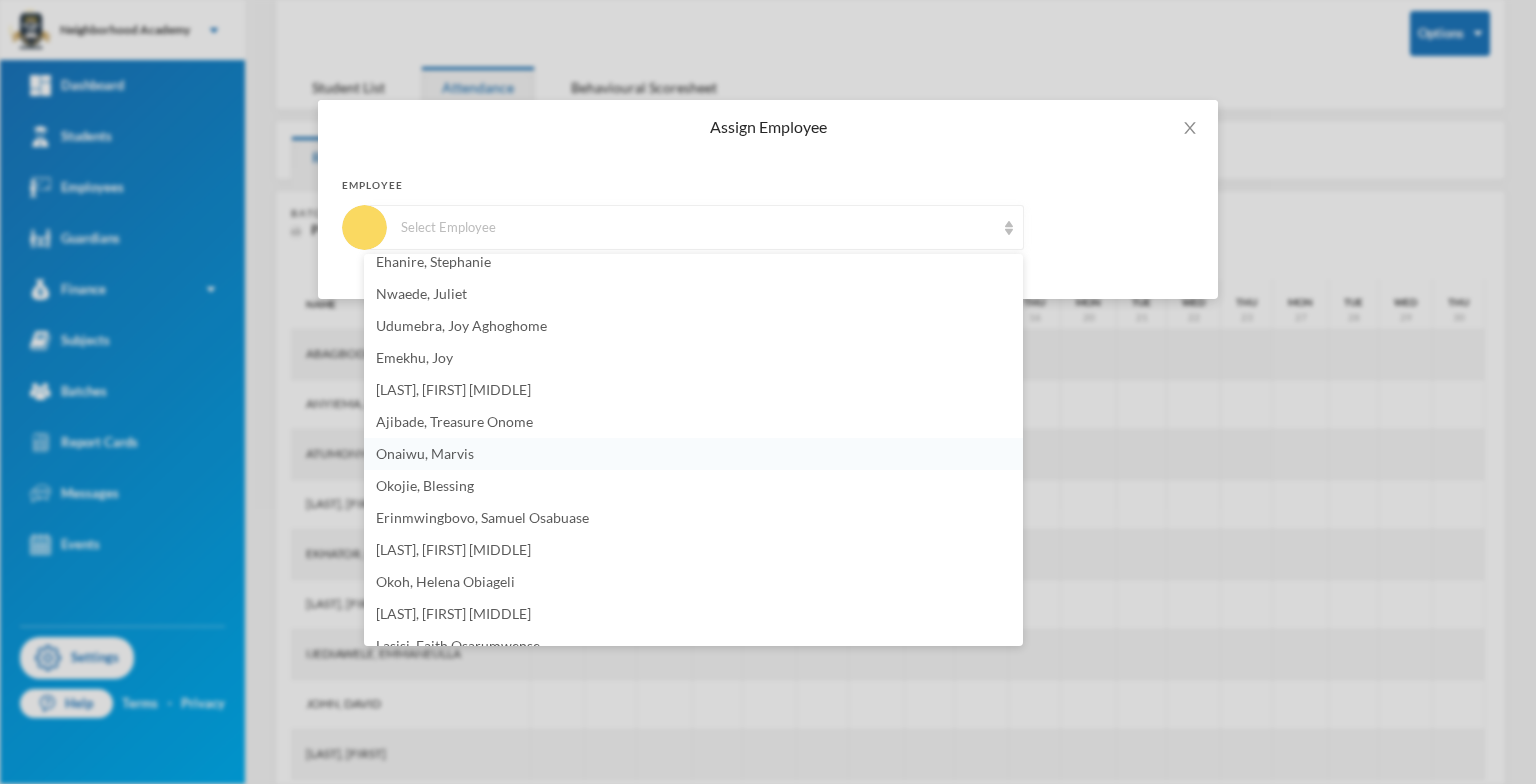 click on "Onaiwu, Marvis" at bounding box center (425, 453) 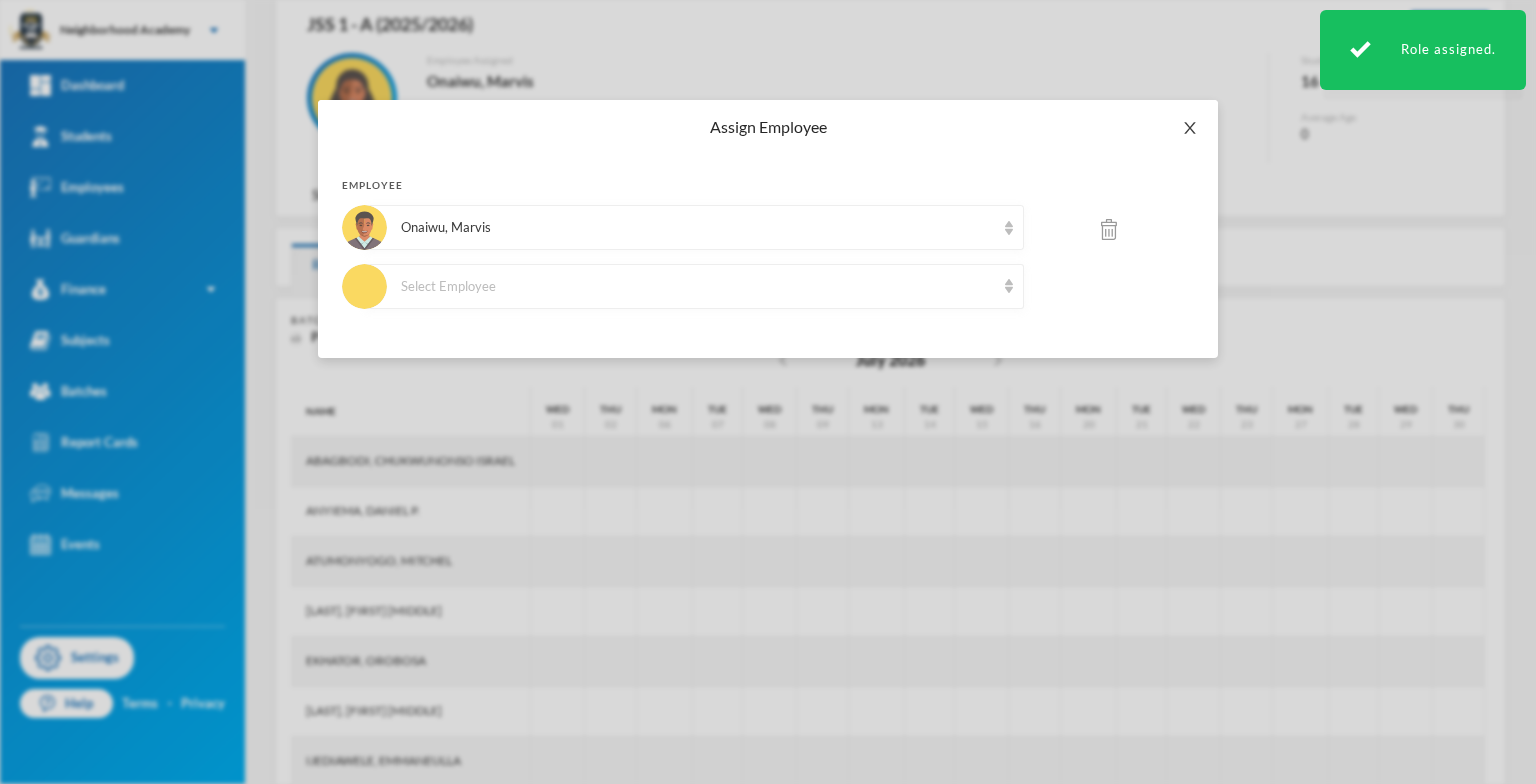 click at bounding box center (1190, 128) 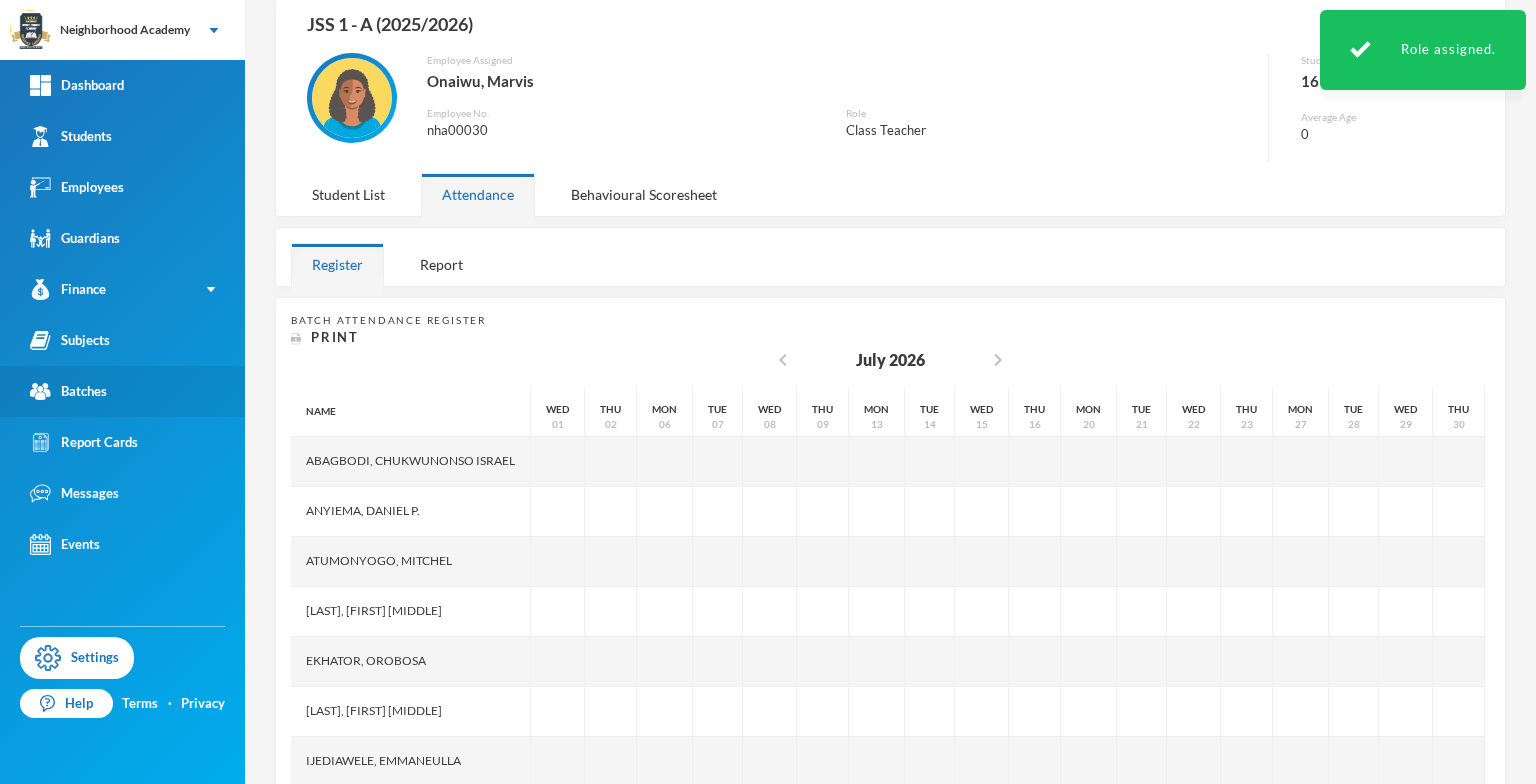 click on "Batches" at bounding box center (122, 391) 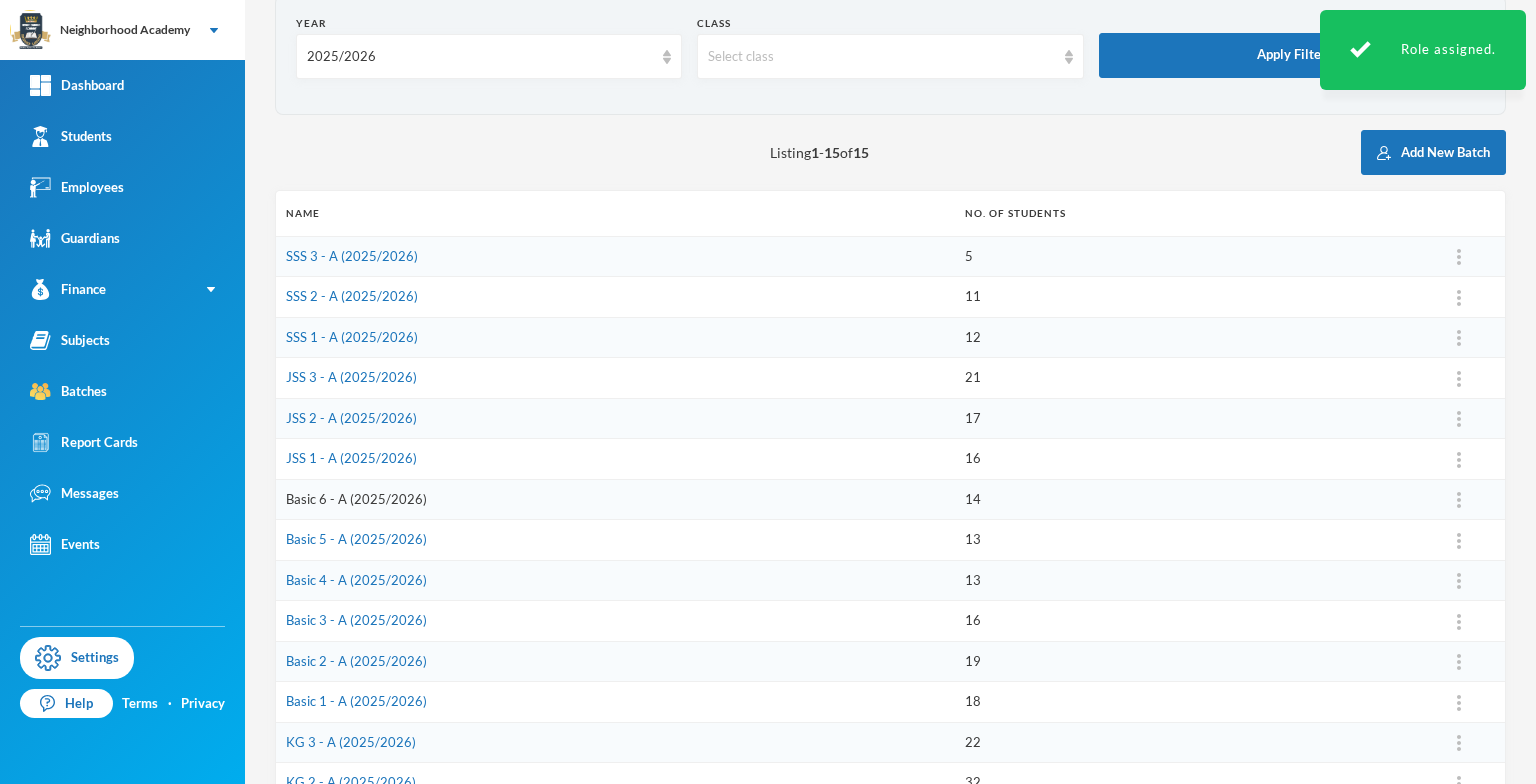 click on "Basic 6 - A (2025/2026)" at bounding box center (356, 499) 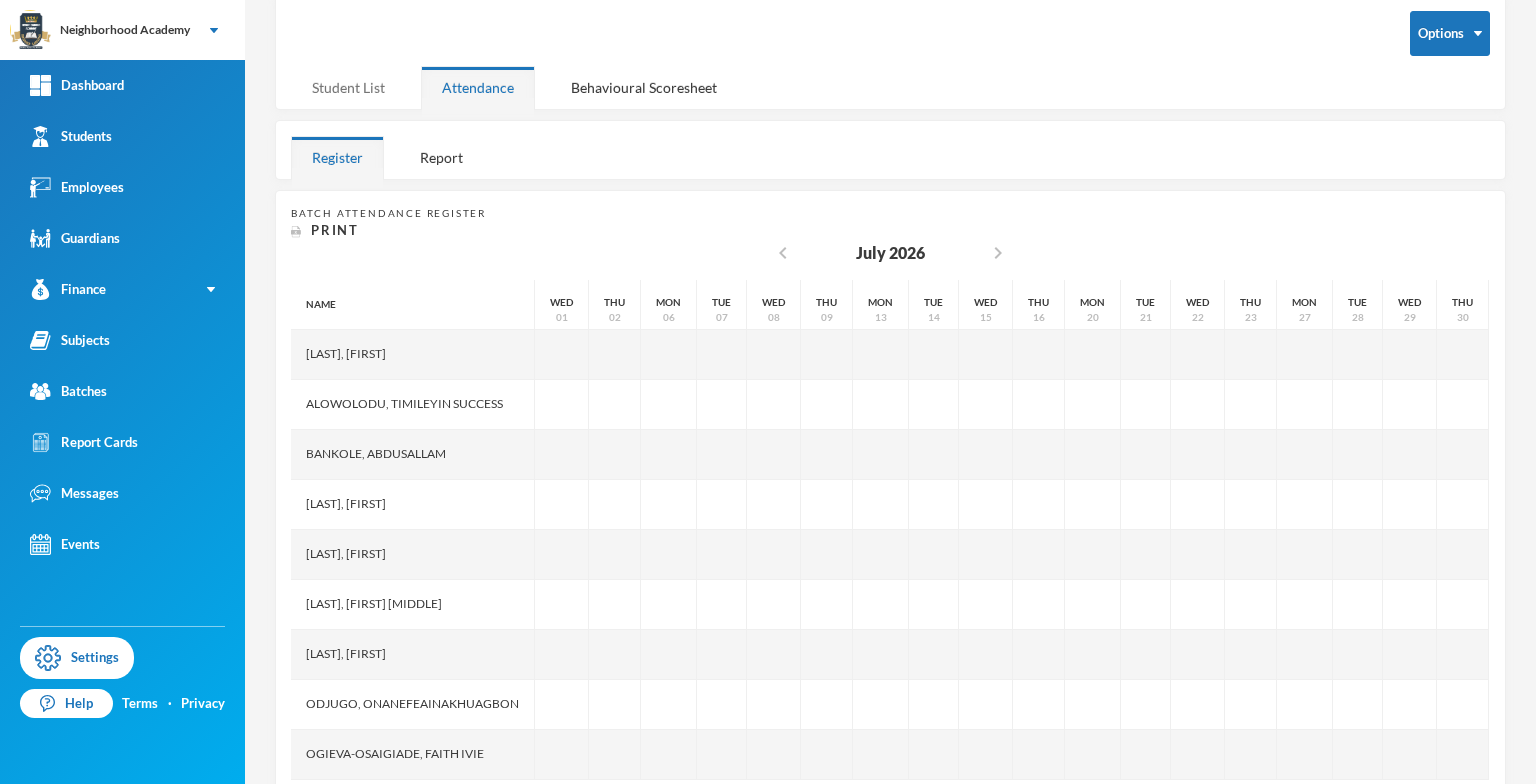 click on "Student List" at bounding box center [348, 87] 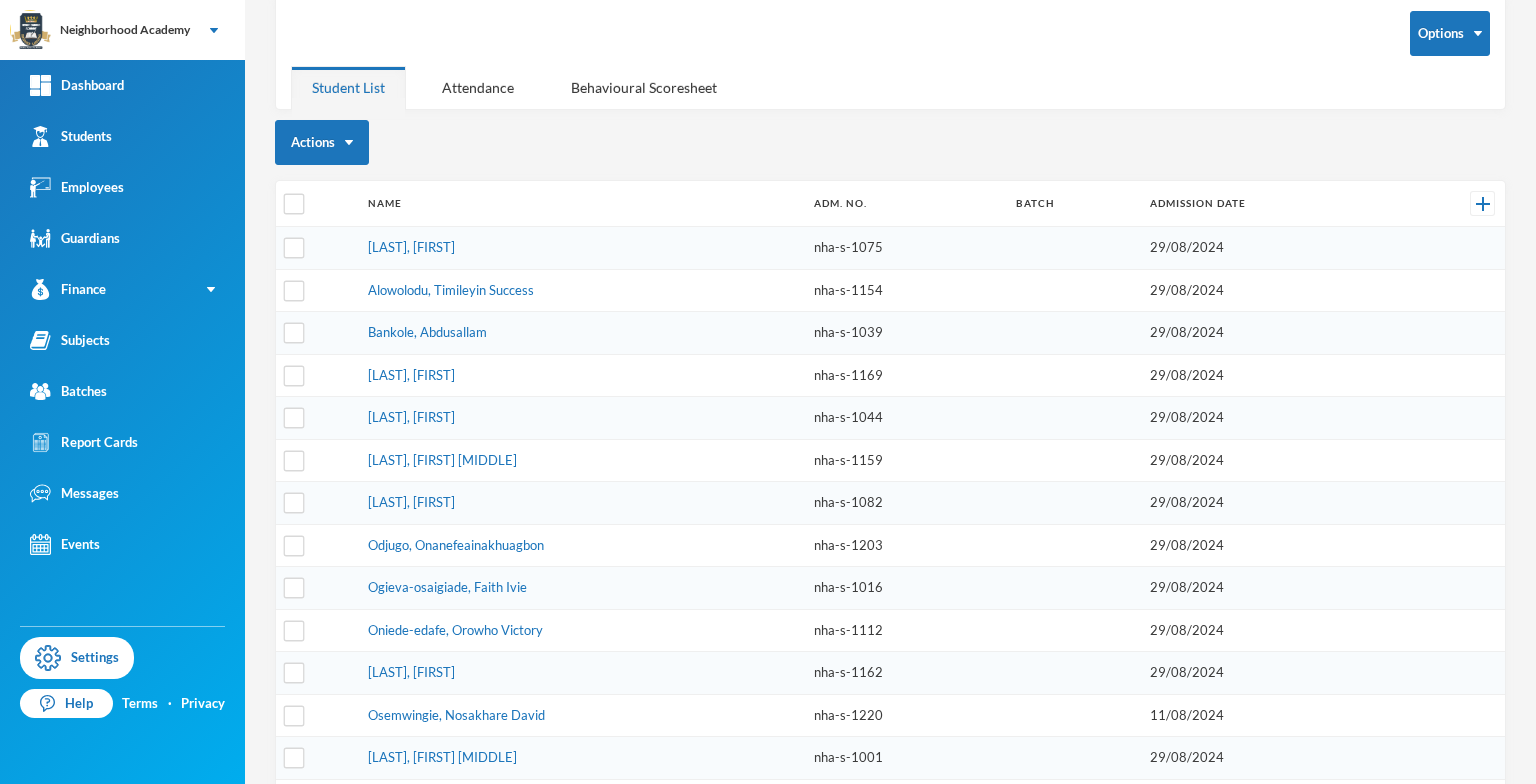 click on "Student List" at bounding box center [348, 87] 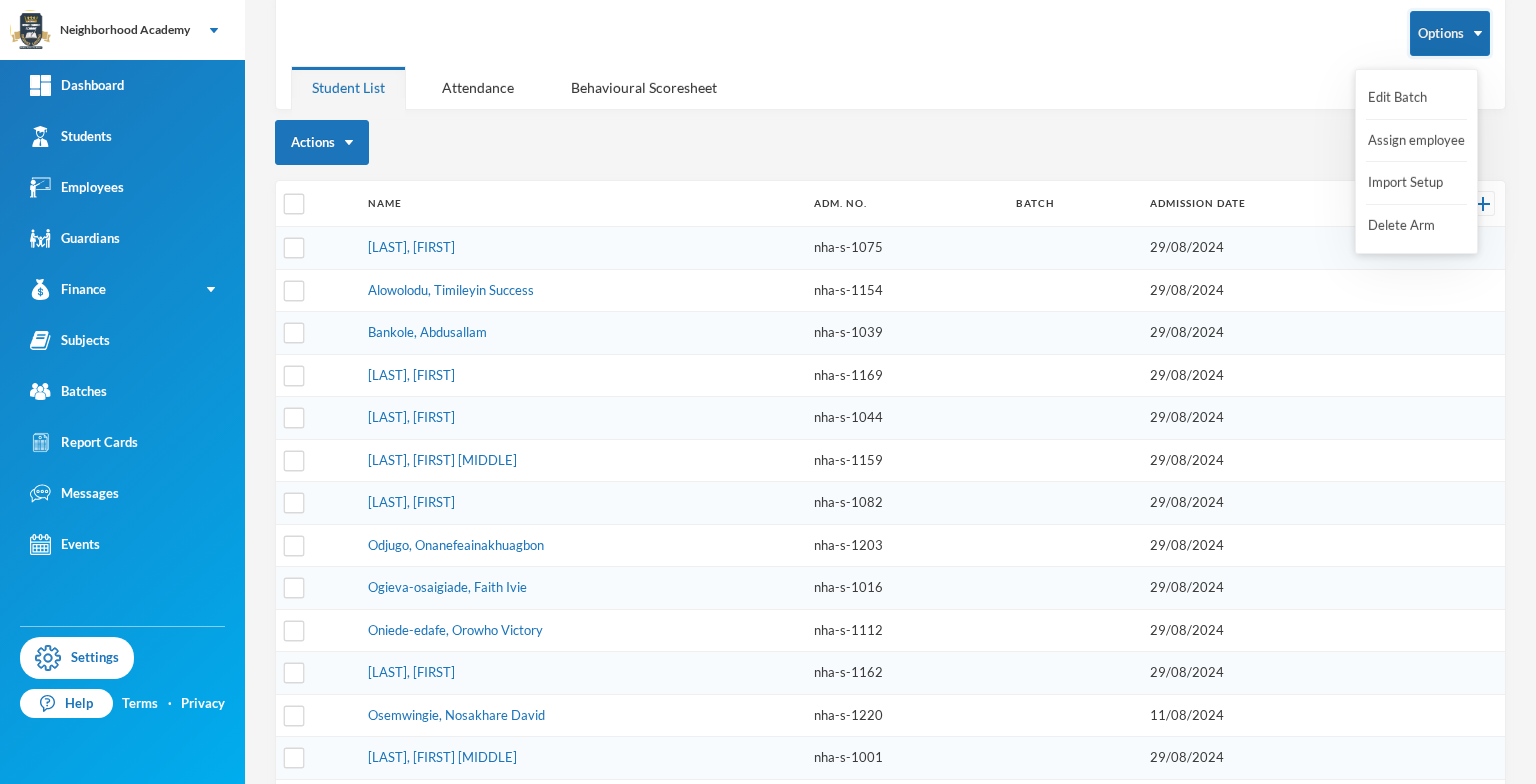 click at bounding box center [1478, 33] 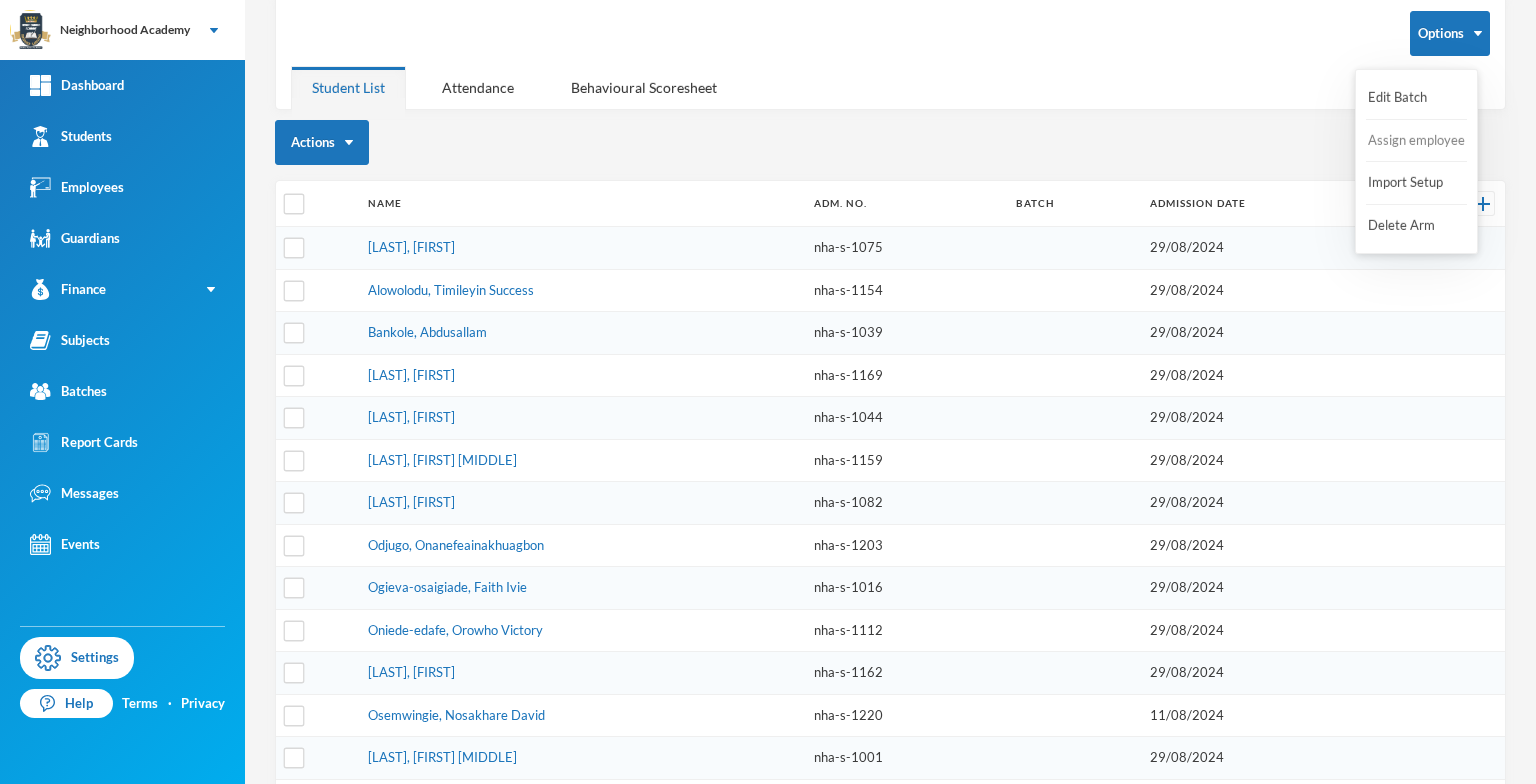 click on "Assign employee" at bounding box center [1416, 141] 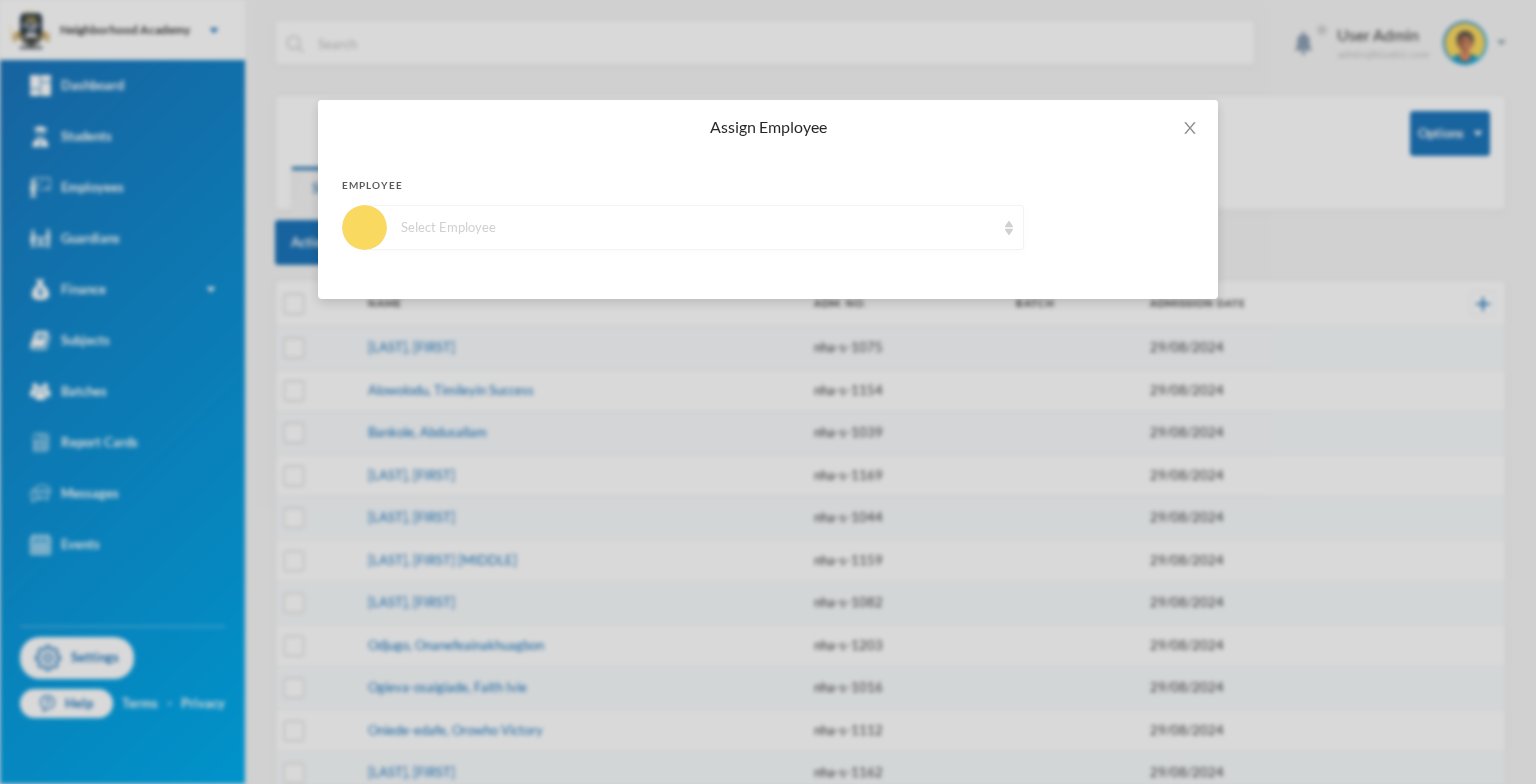 click on "Select Employee" at bounding box center (694, 227) 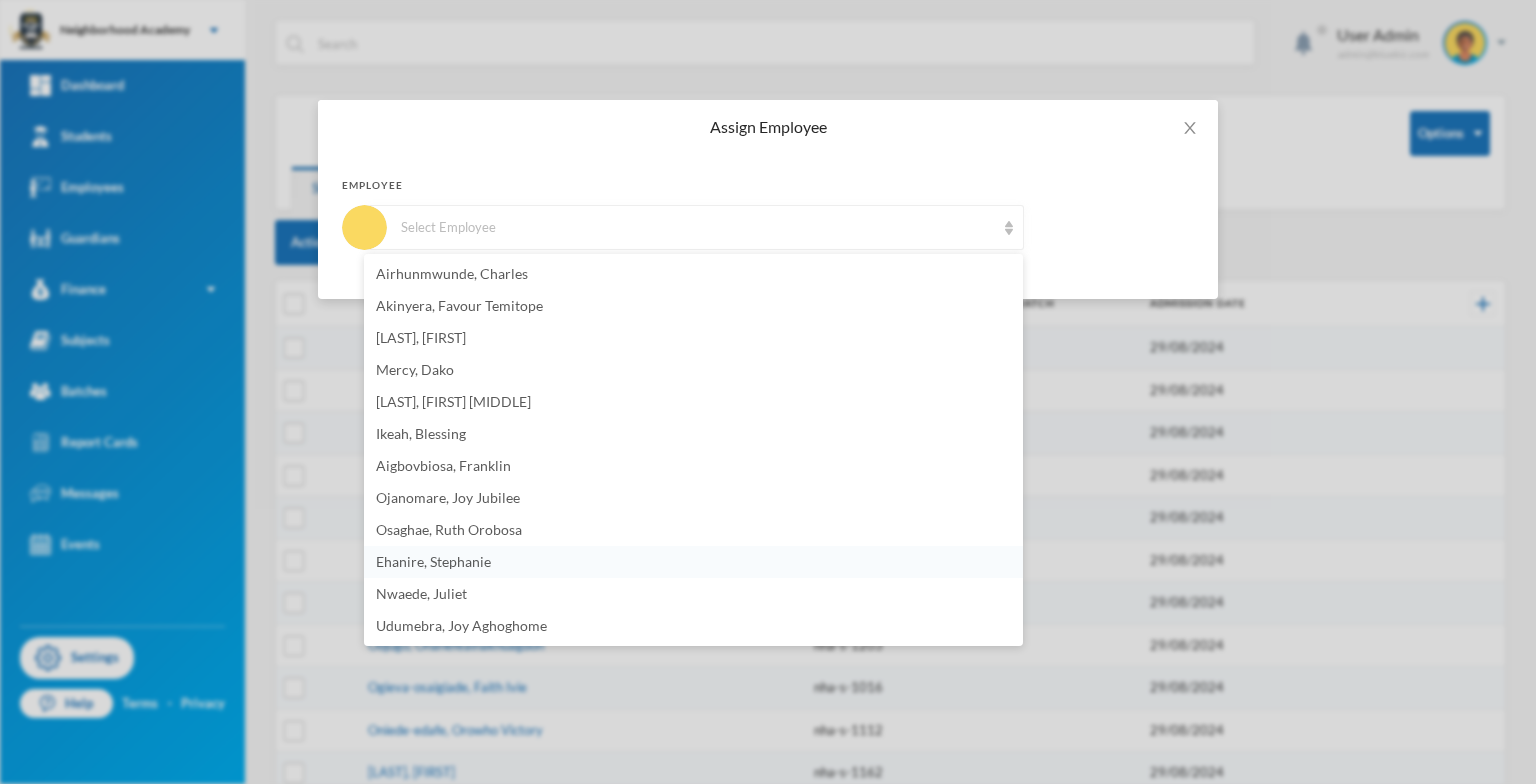 scroll, scrollTop: 100, scrollLeft: 0, axis: vertical 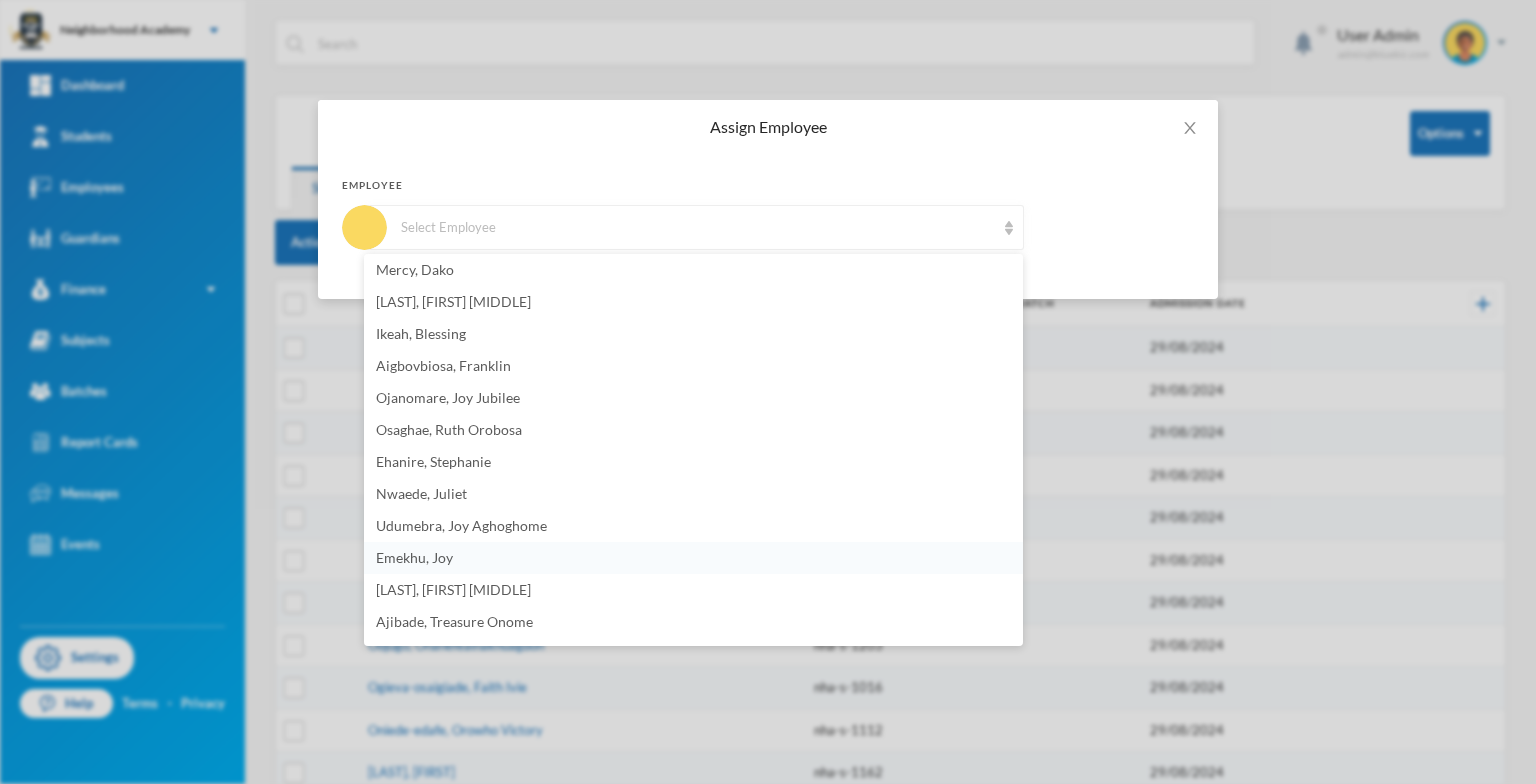 click on "Emekhu, Joy" at bounding box center [414, 557] 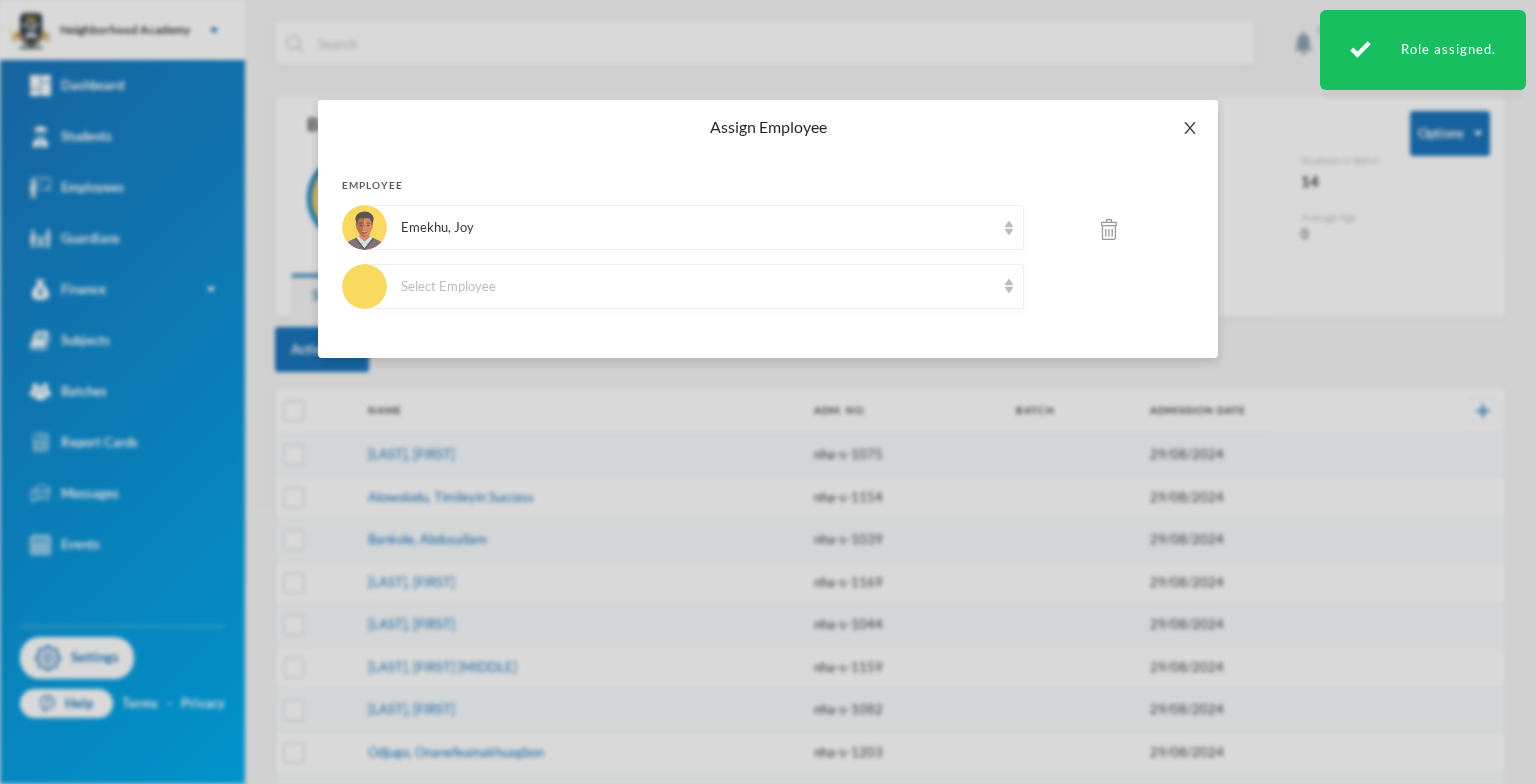 drag, startPoint x: 1194, startPoint y: 129, endPoint x: 1183, endPoint y: 144, distance: 18.601076 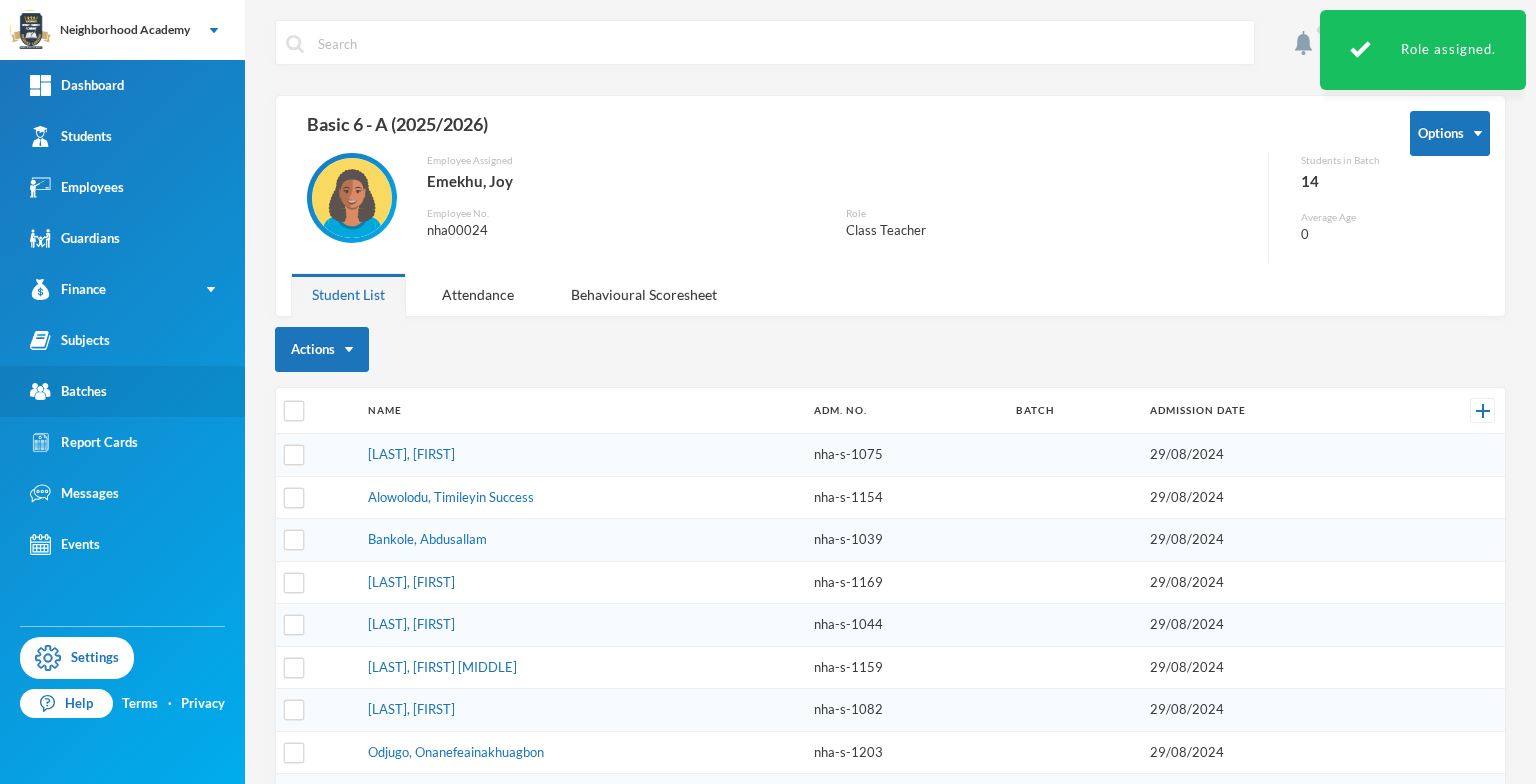 click on "Batches" at bounding box center (68, 391) 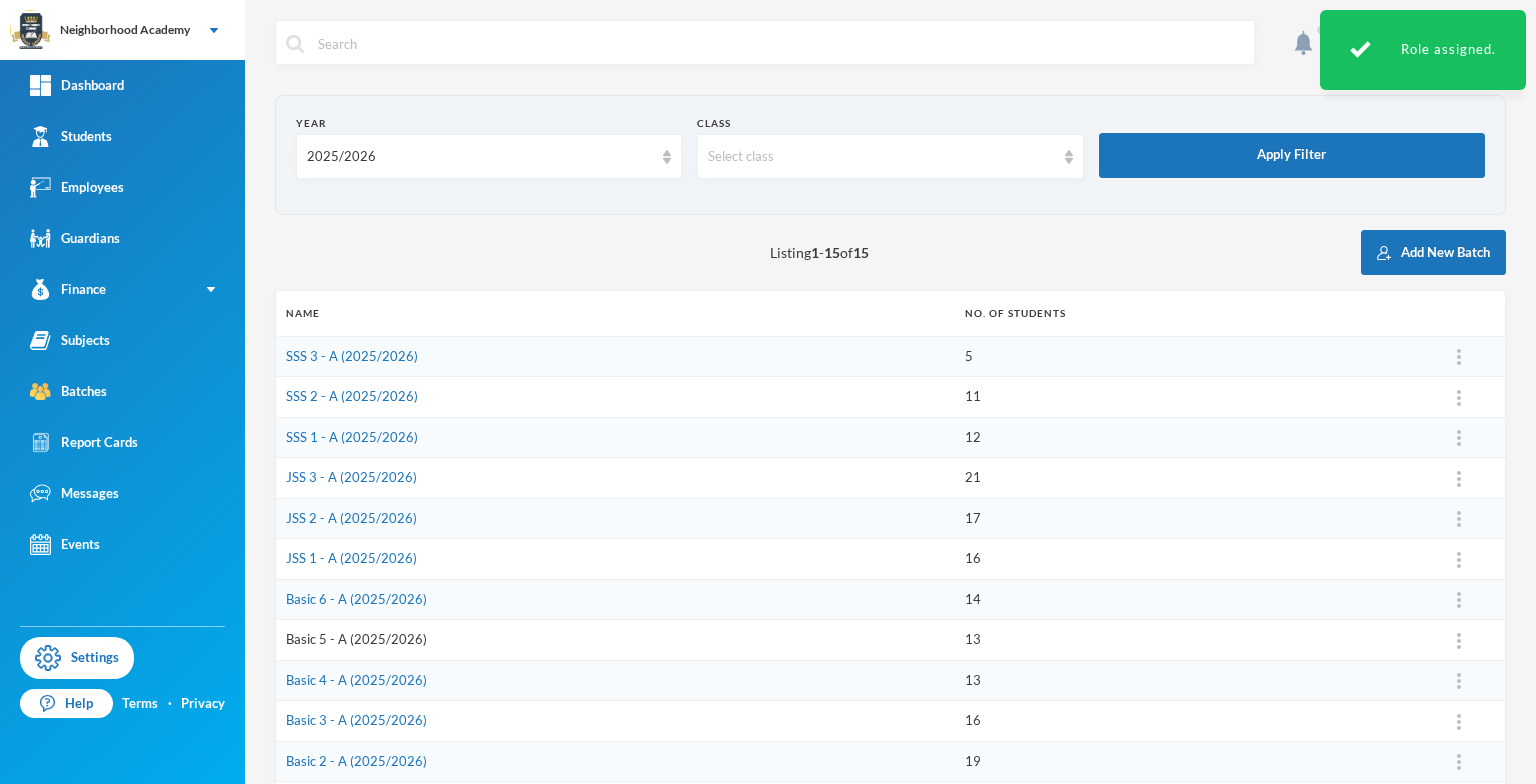click on "Basic 5 - A (2025/2026)" at bounding box center [356, 639] 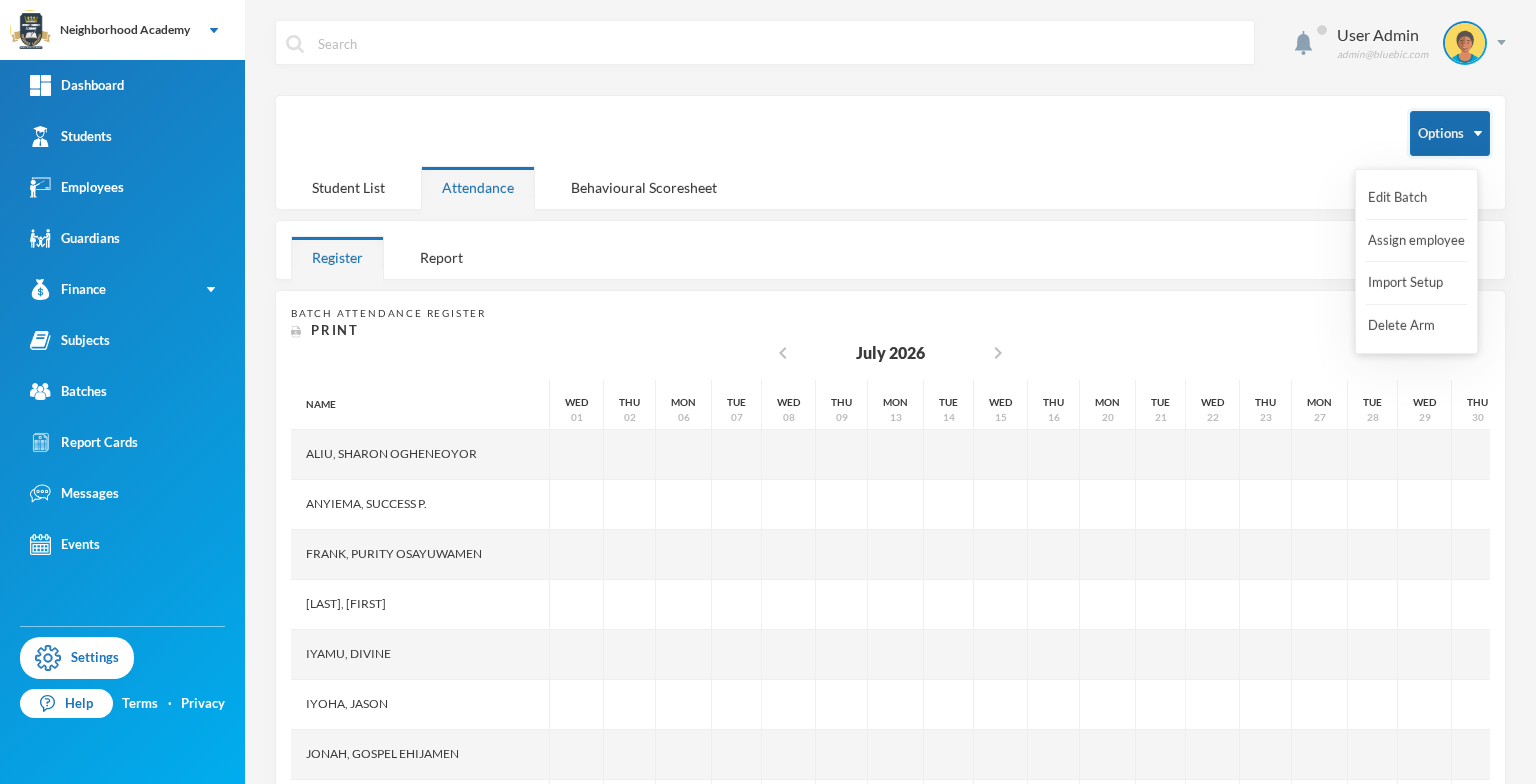 click on "Options" at bounding box center [1450, 133] 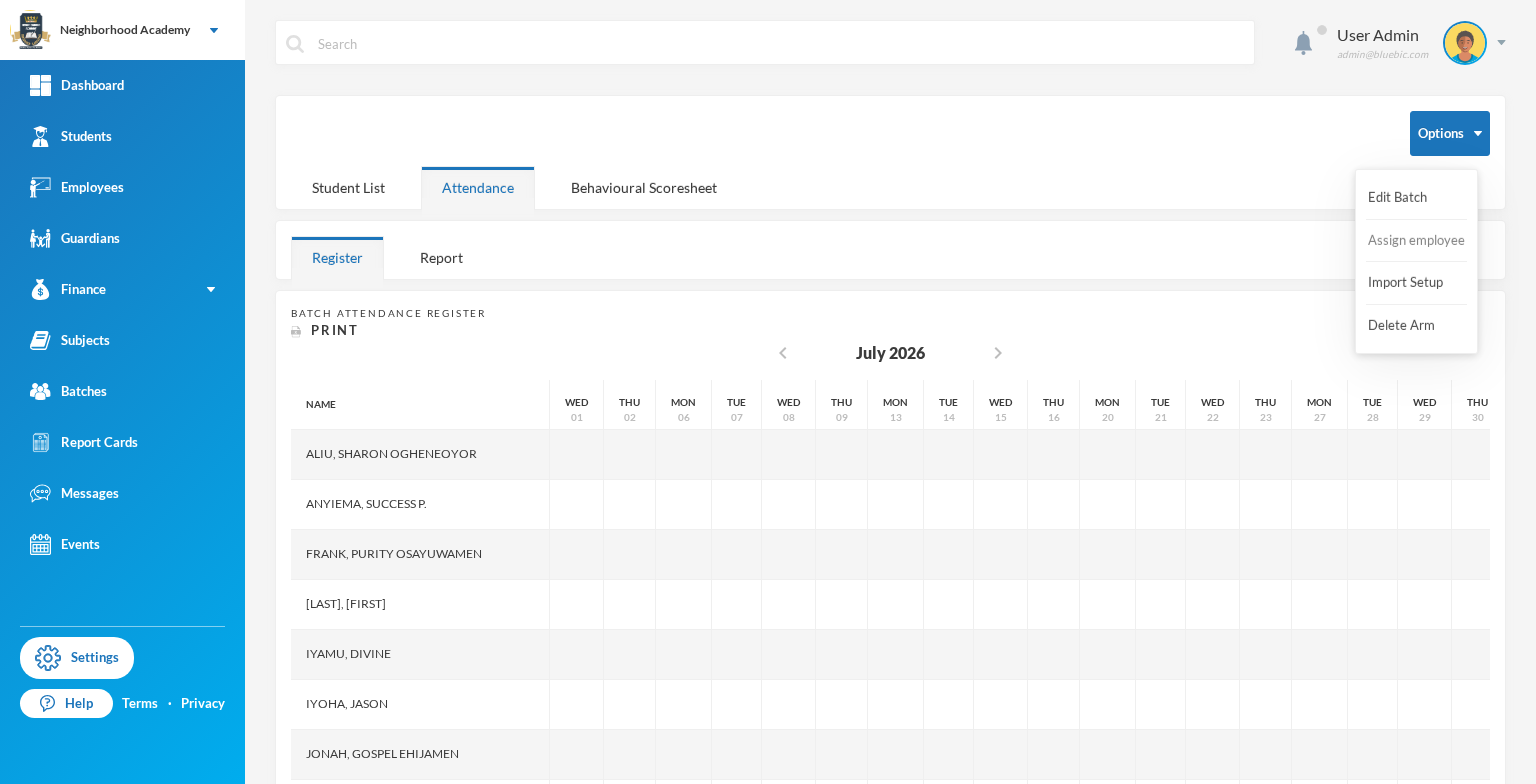 click on "Assign employee" at bounding box center (1416, 241) 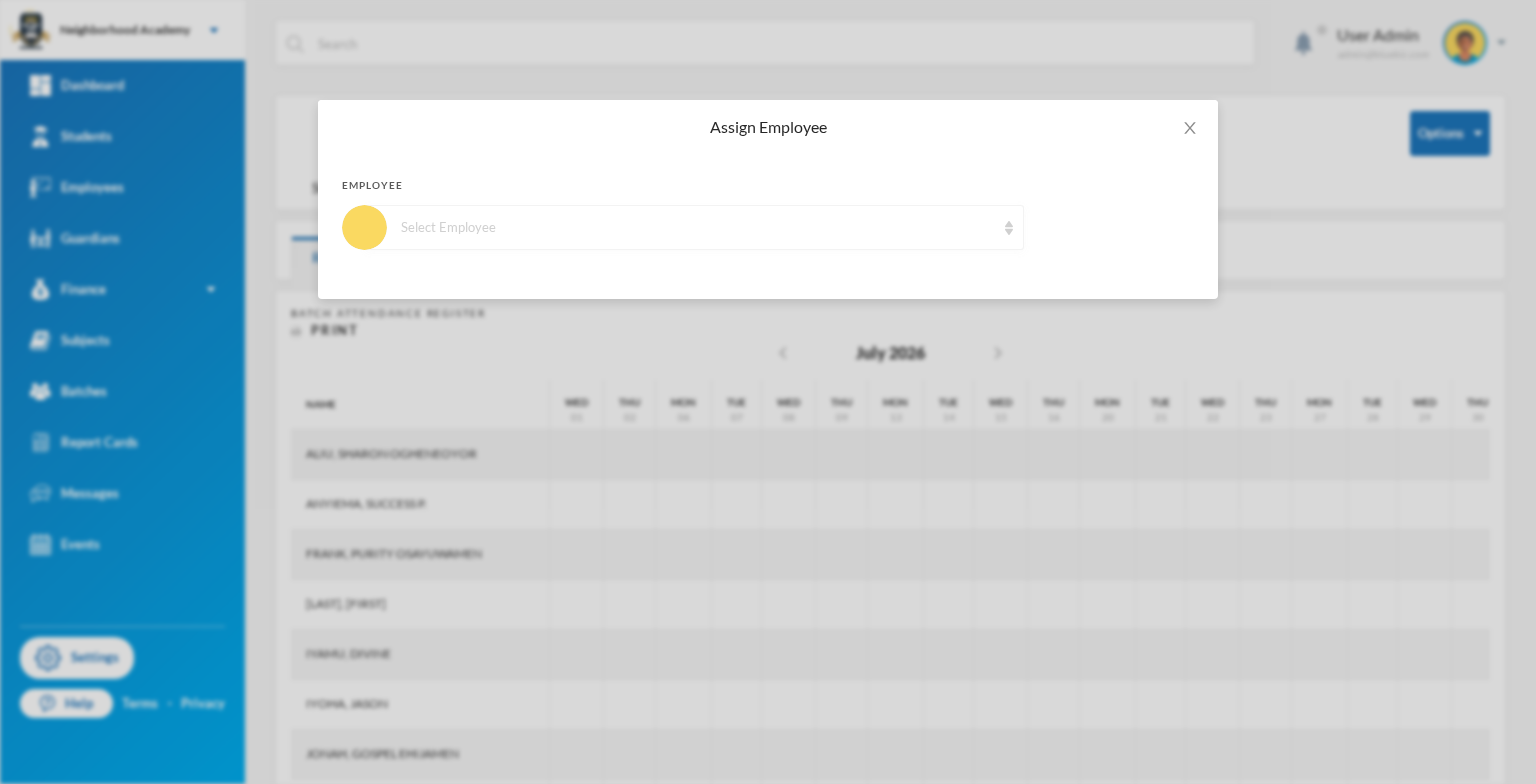 click at bounding box center (1009, 228) 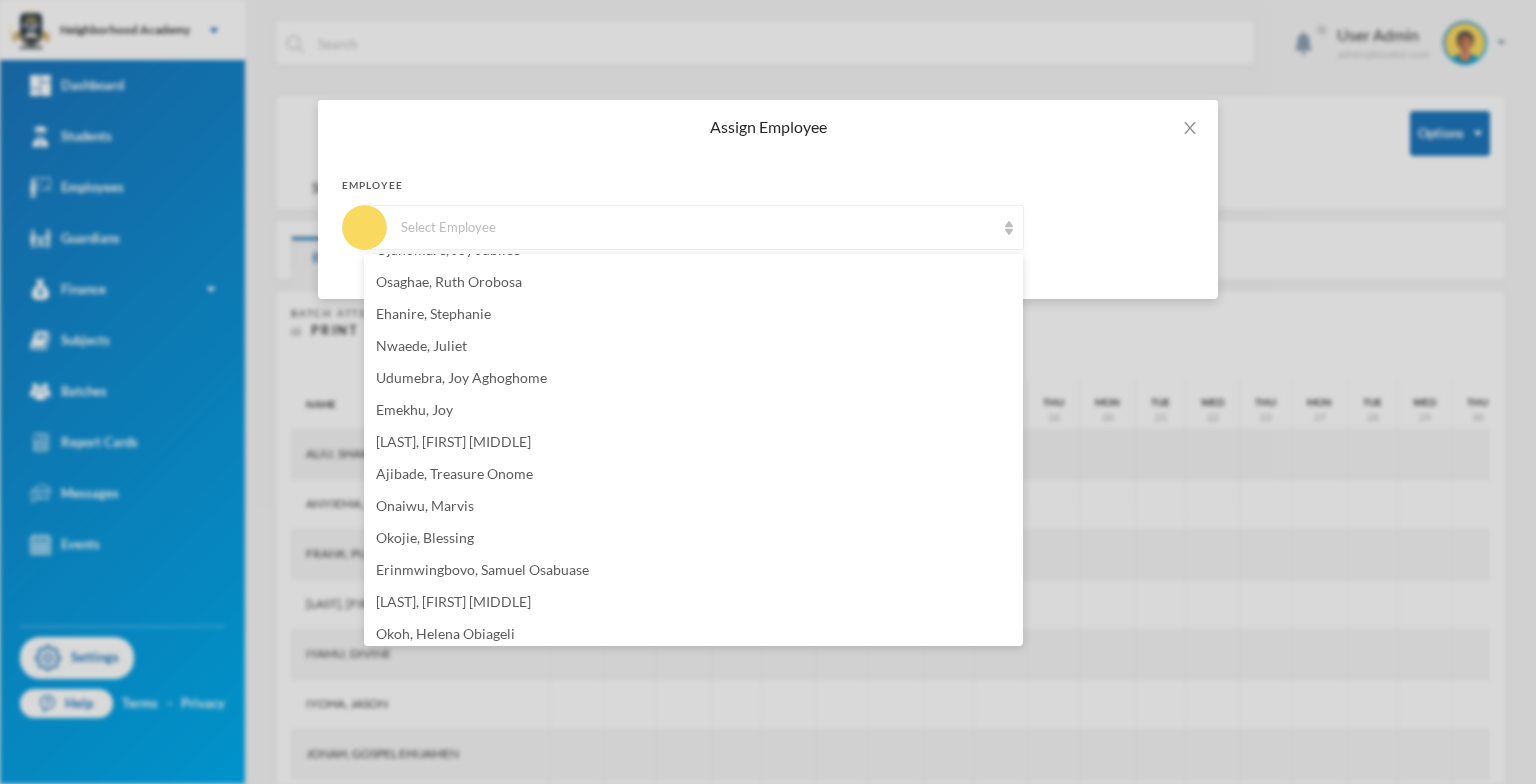 scroll, scrollTop: 248, scrollLeft: 0, axis: vertical 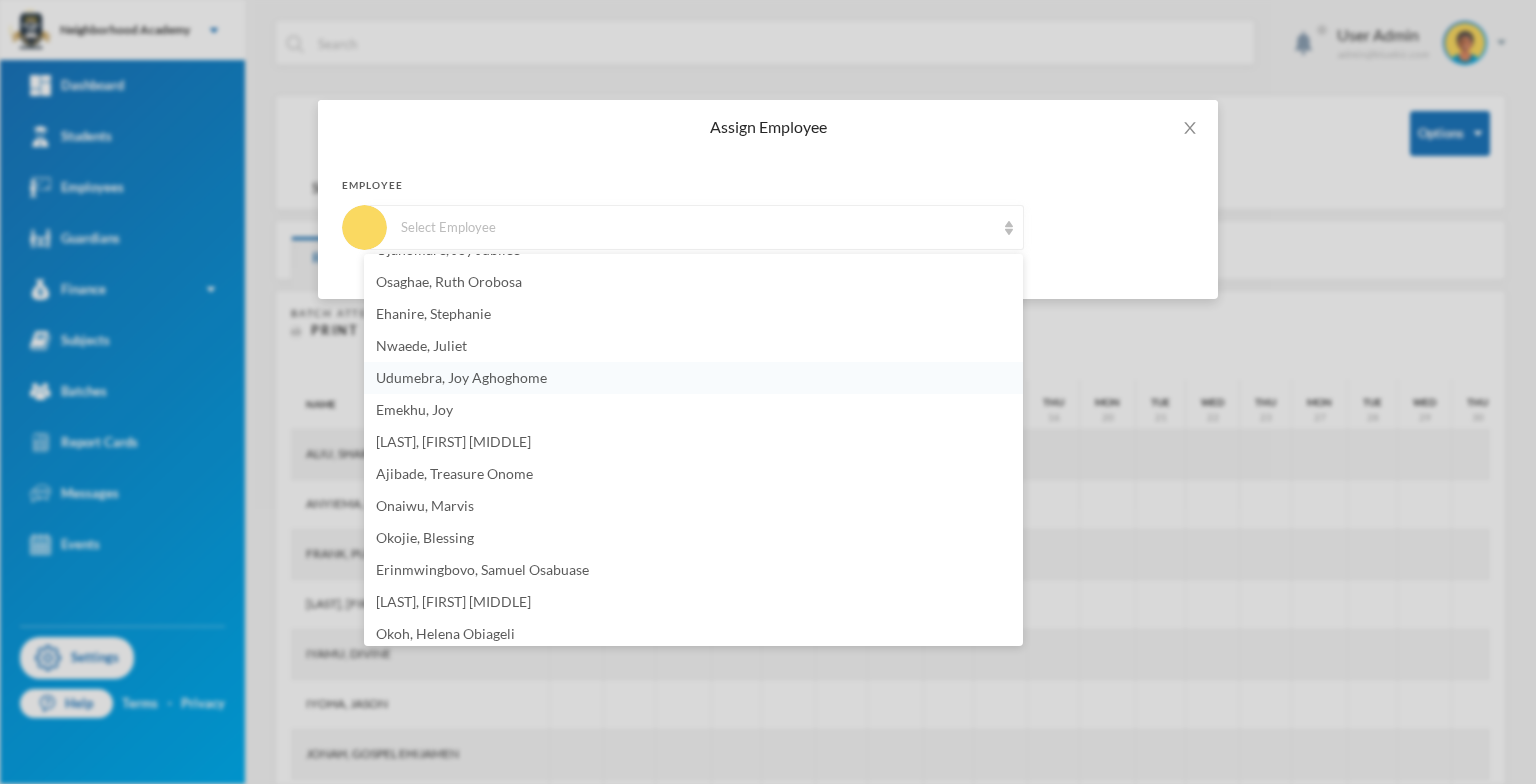 click on "Udumebra, Joy Aghoghome" at bounding box center (461, 377) 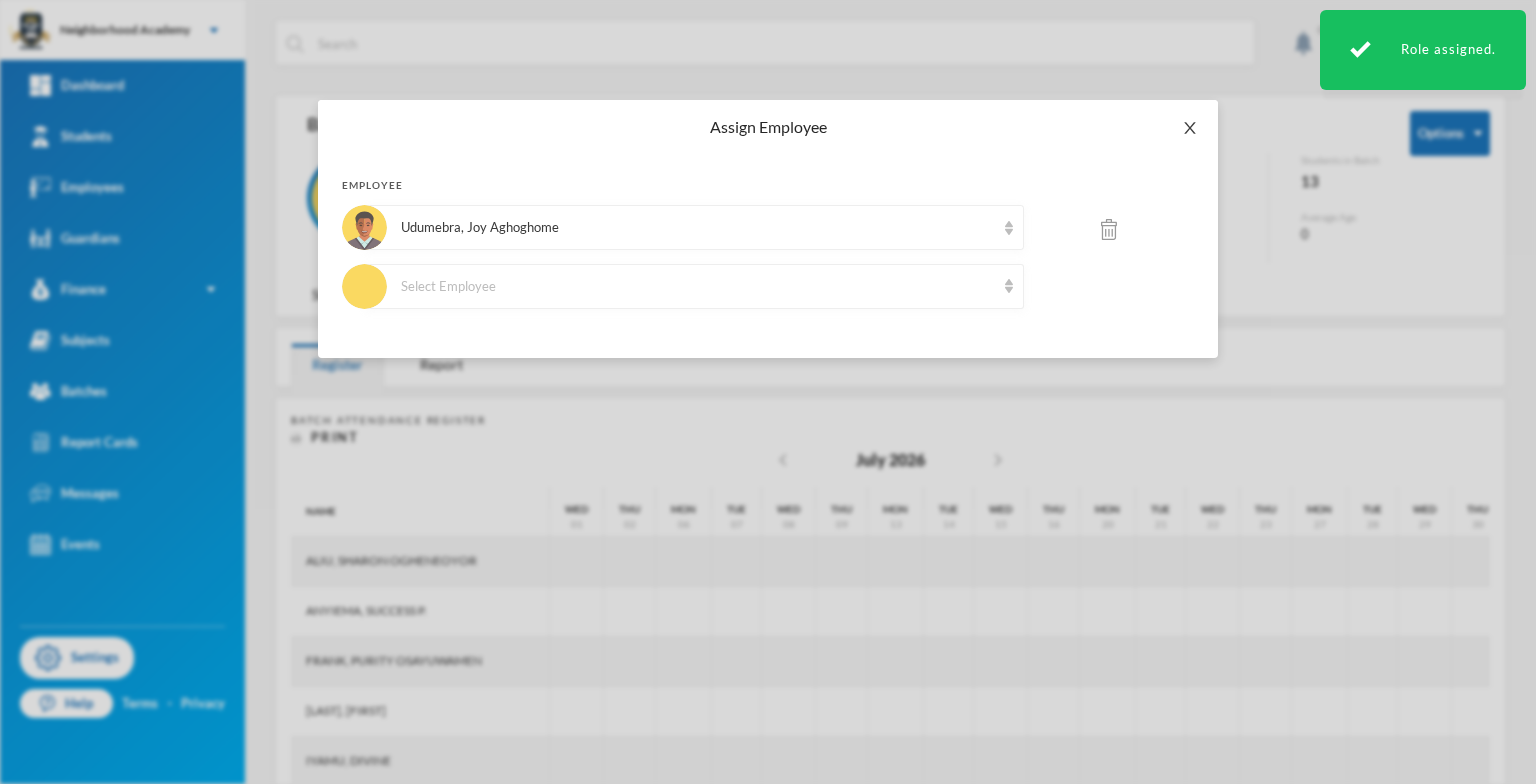 click 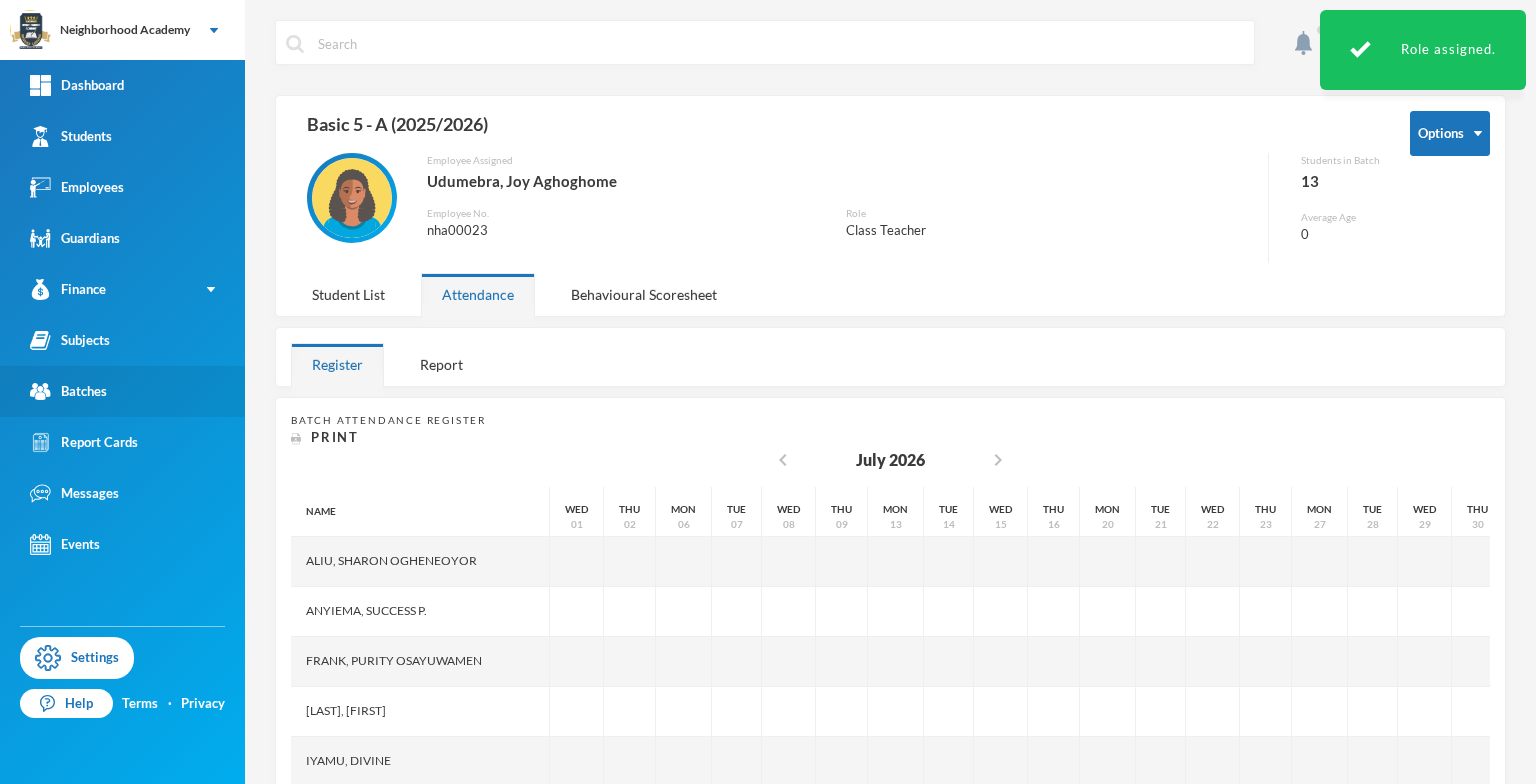 click on "Batches" at bounding box center (122, 391) 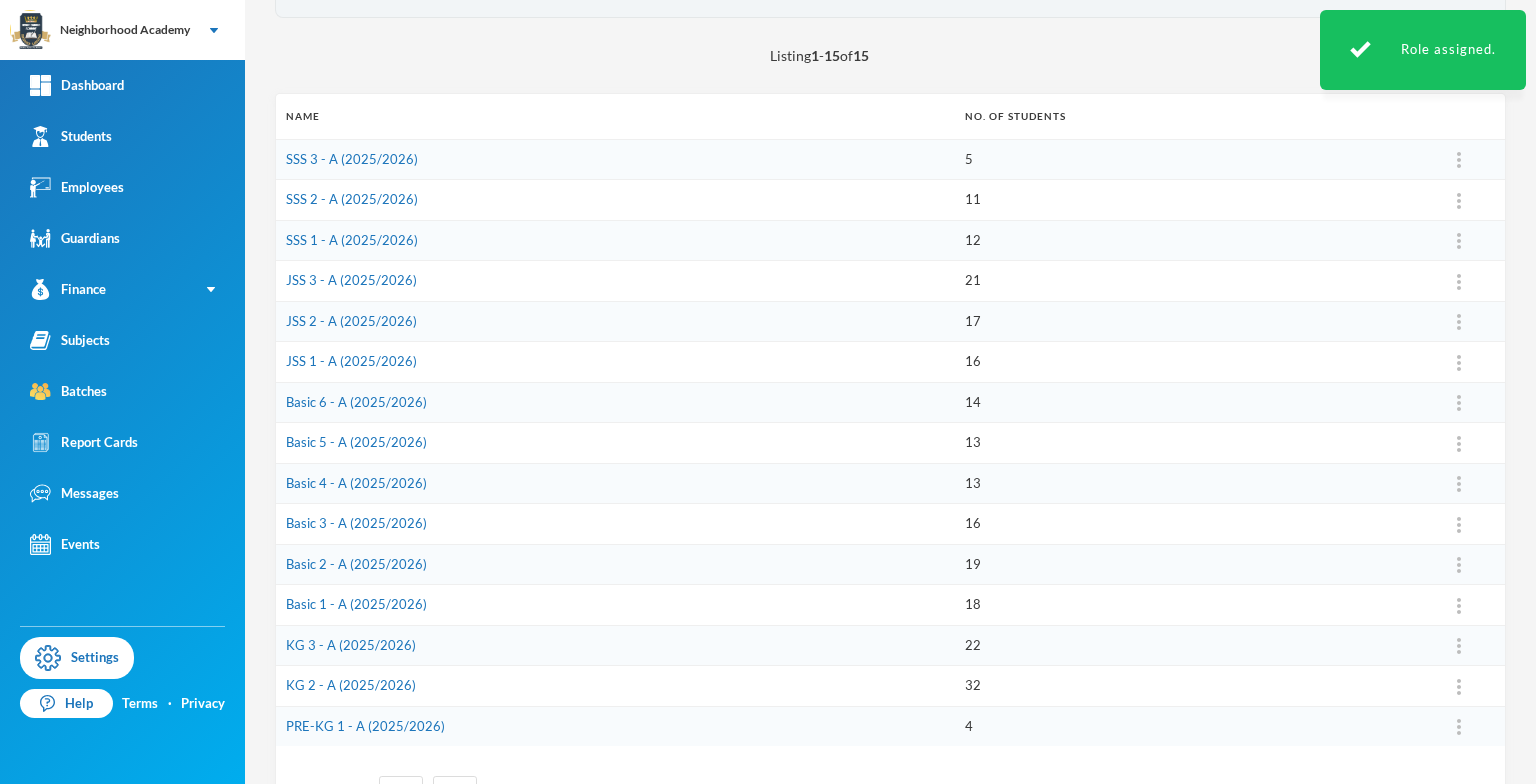 scroll, scrollTop: 200, scrollLeft: 0, axis: vertical 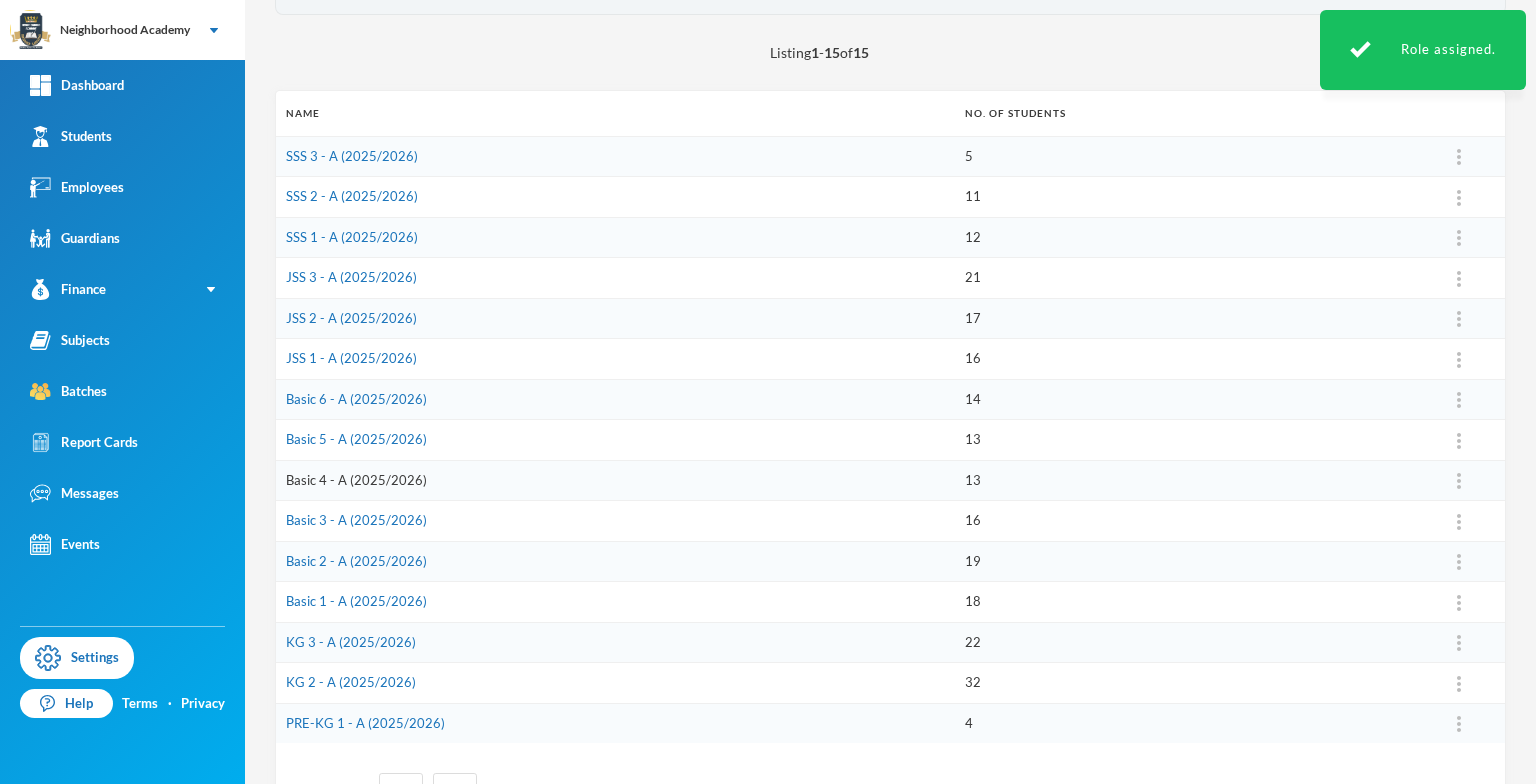 click on "Basic 4 - A (2025/2026)" at bounding box center [356, 480] 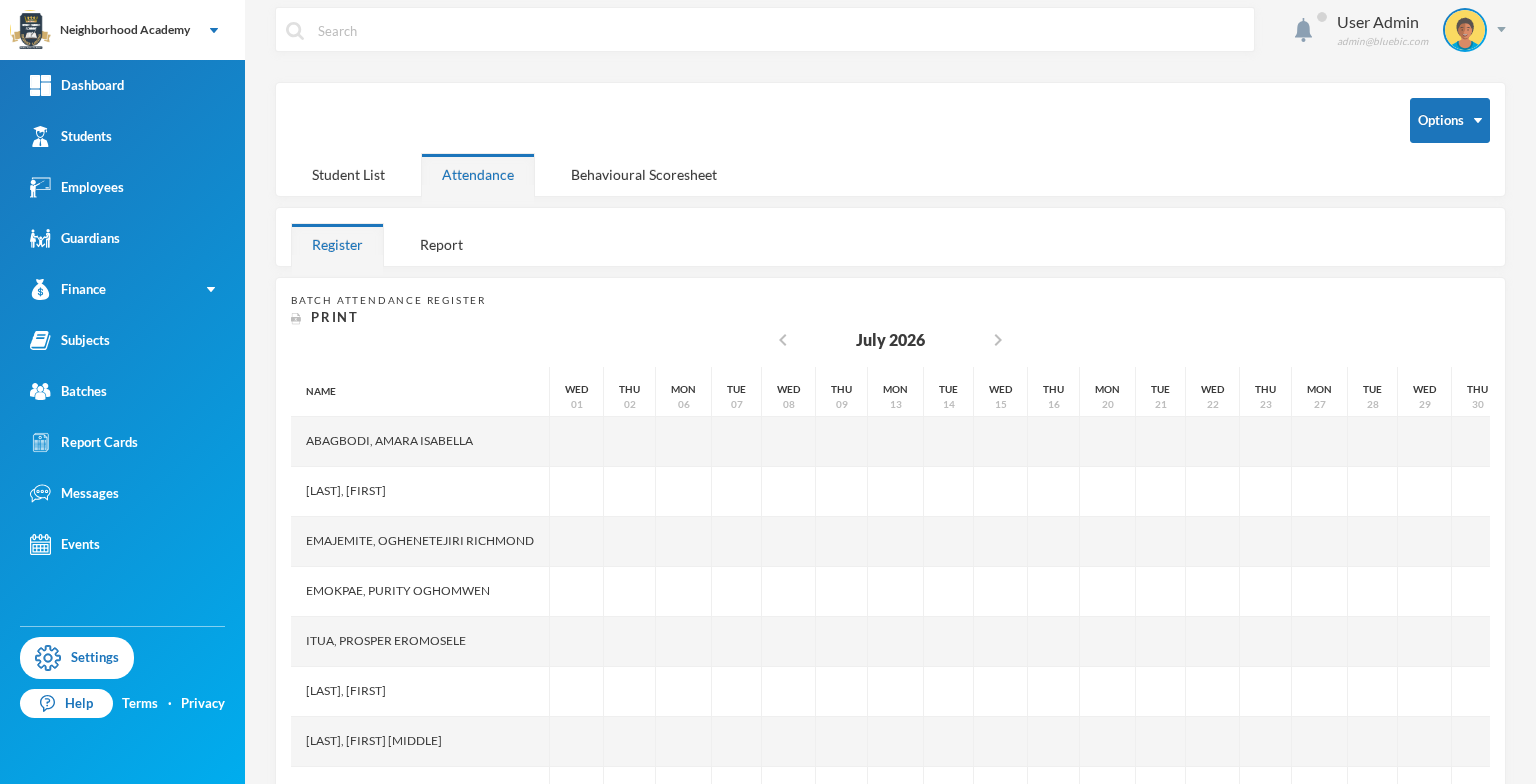 scroll, scrollTop: 0, scrollLeft: 0, axis: both 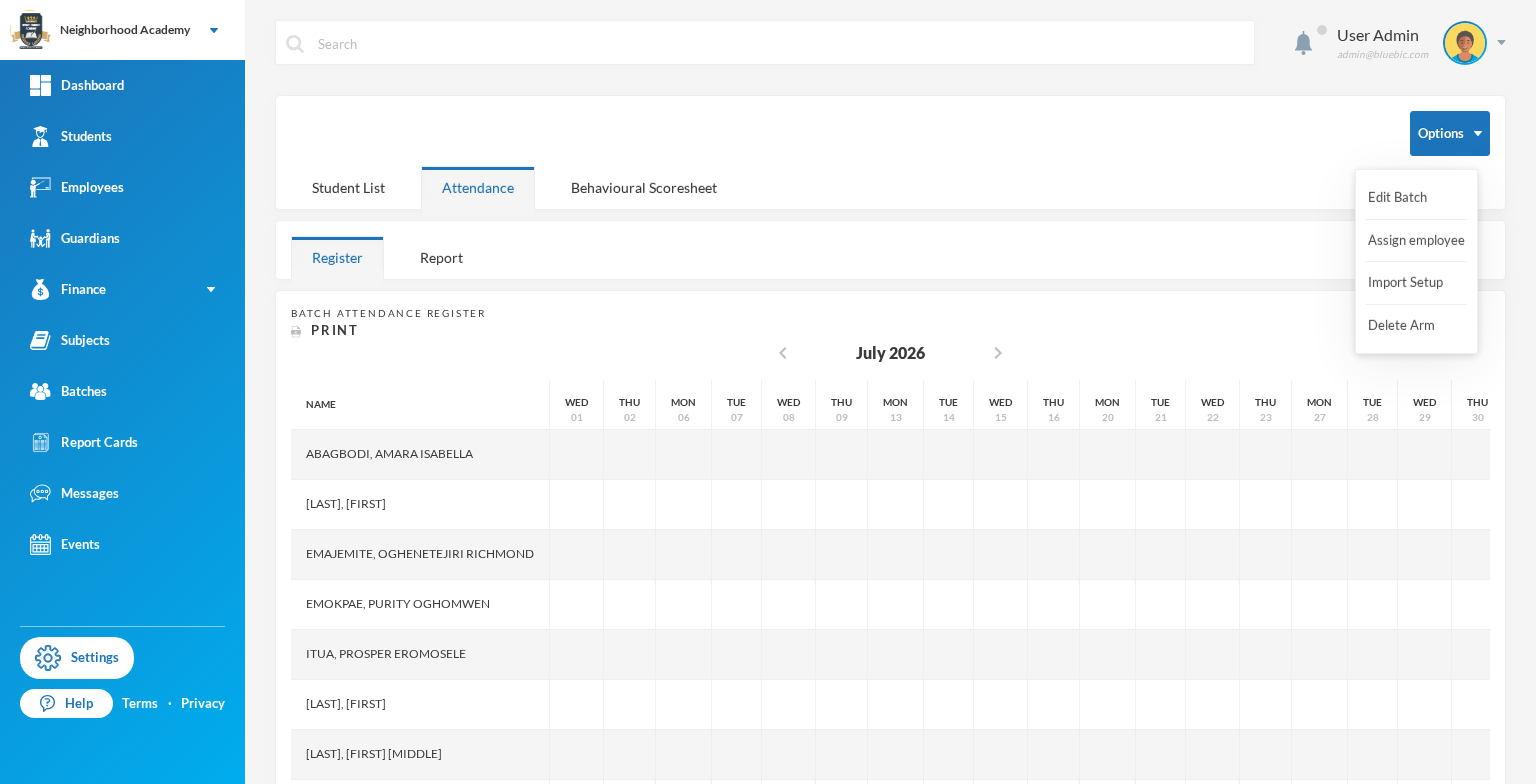 drag, startPoint x: 1457, startPoint y: 132, endPoint x: 1446, endPoint y: 164, distance: 33.83785 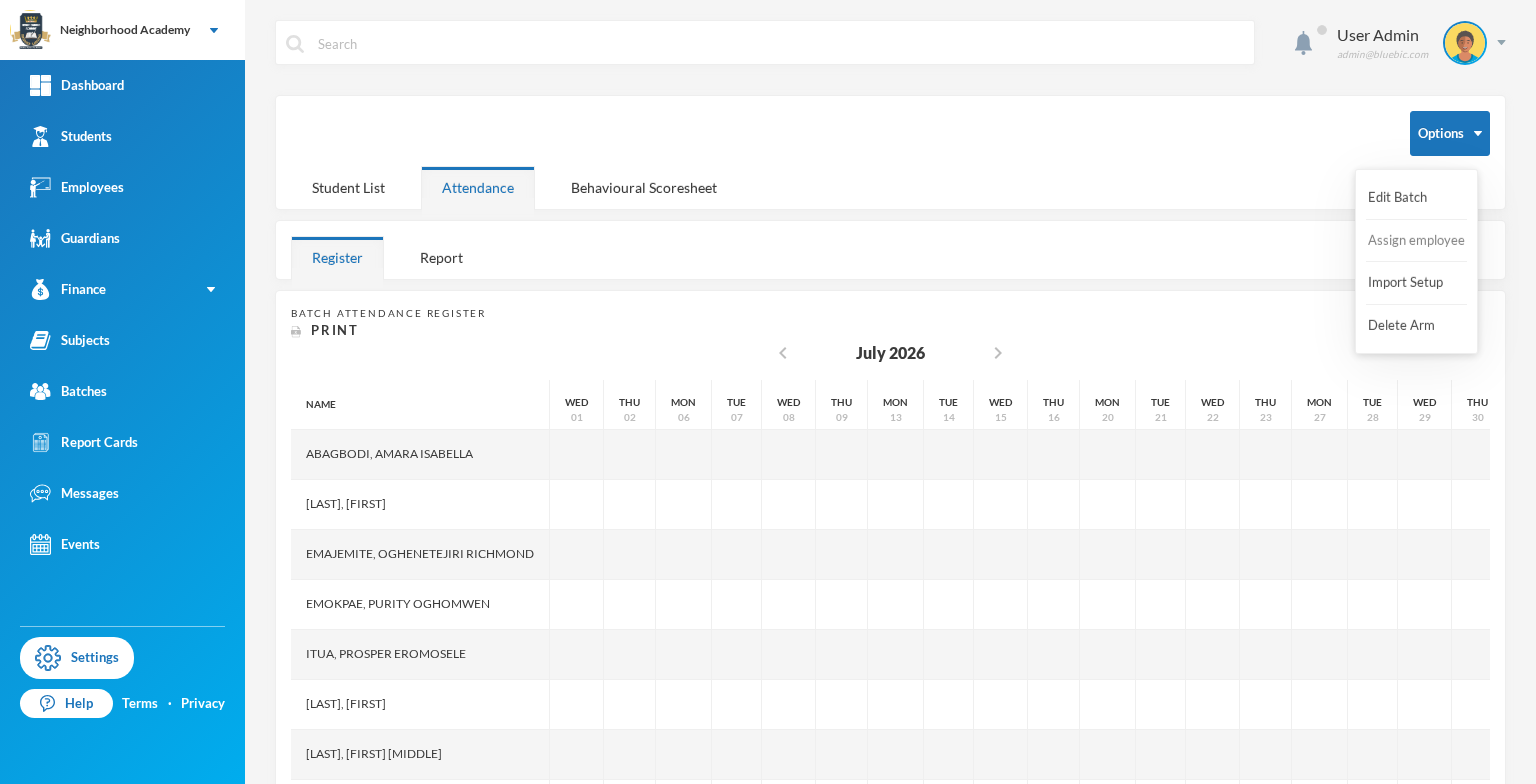 click on "Assign employee" at bounding box center [1416, 241] 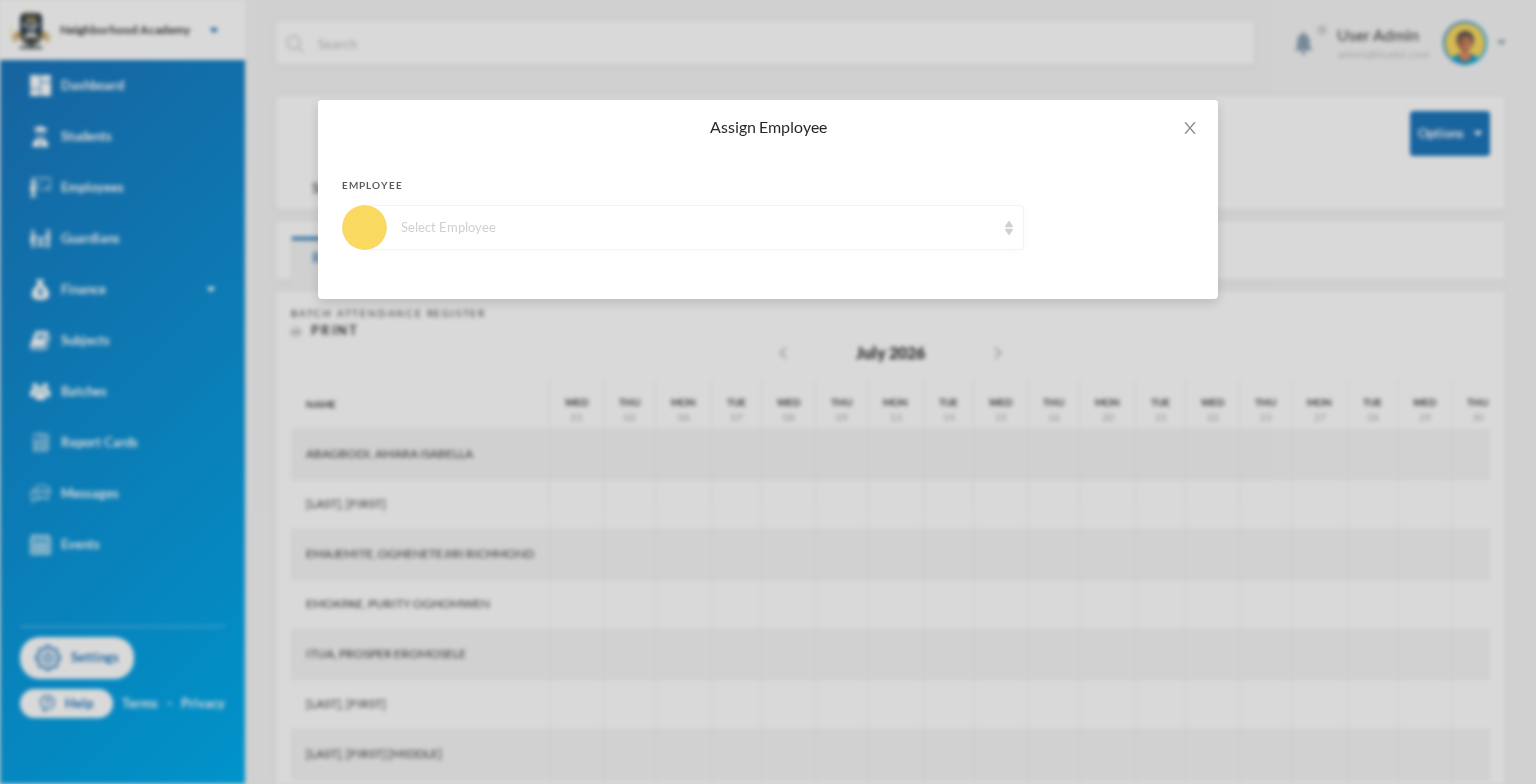click at bounding box center (1009, 228) 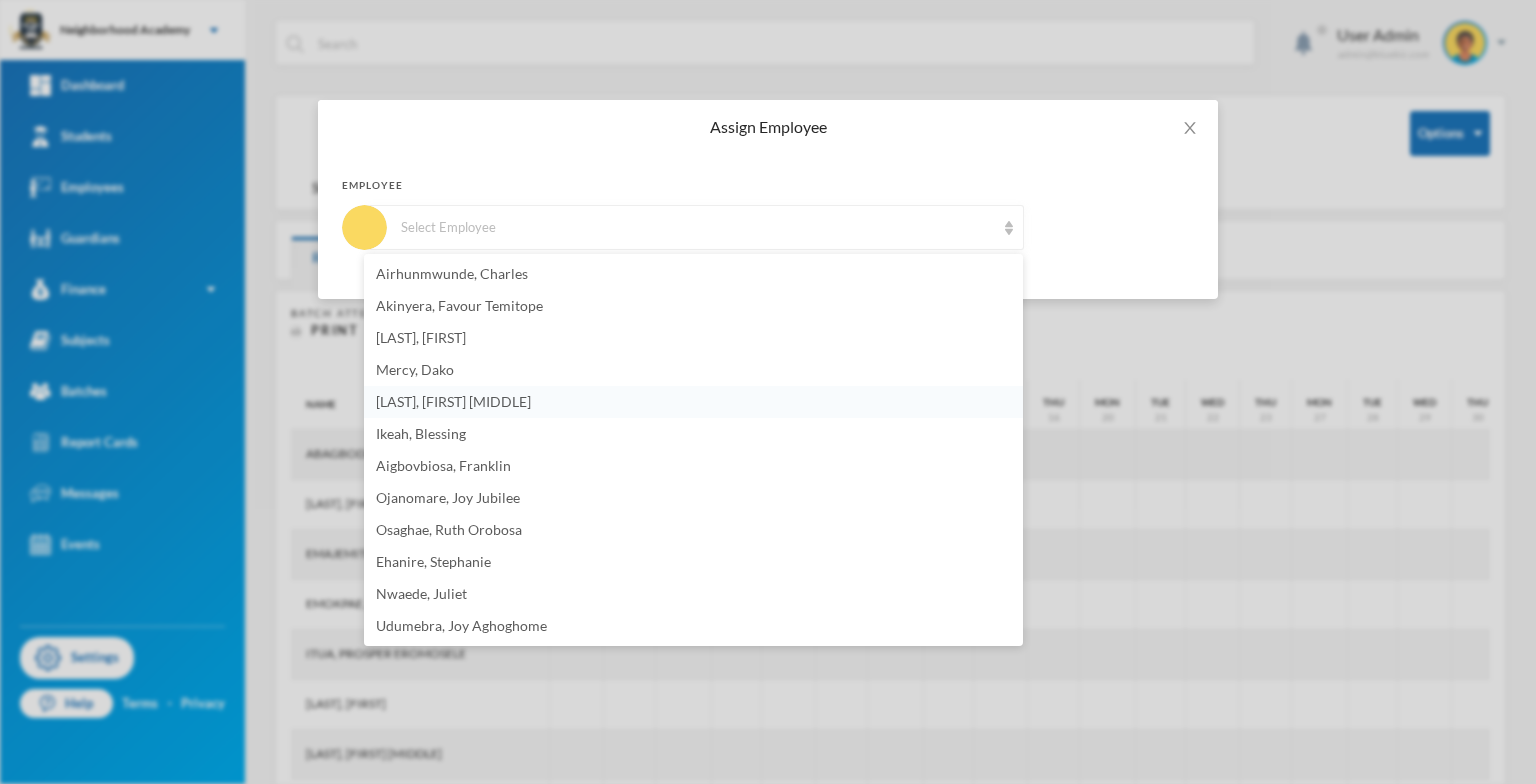 click on "[LAST], [FIRST] [MIDDLE]" at bounding box center (453, 401) 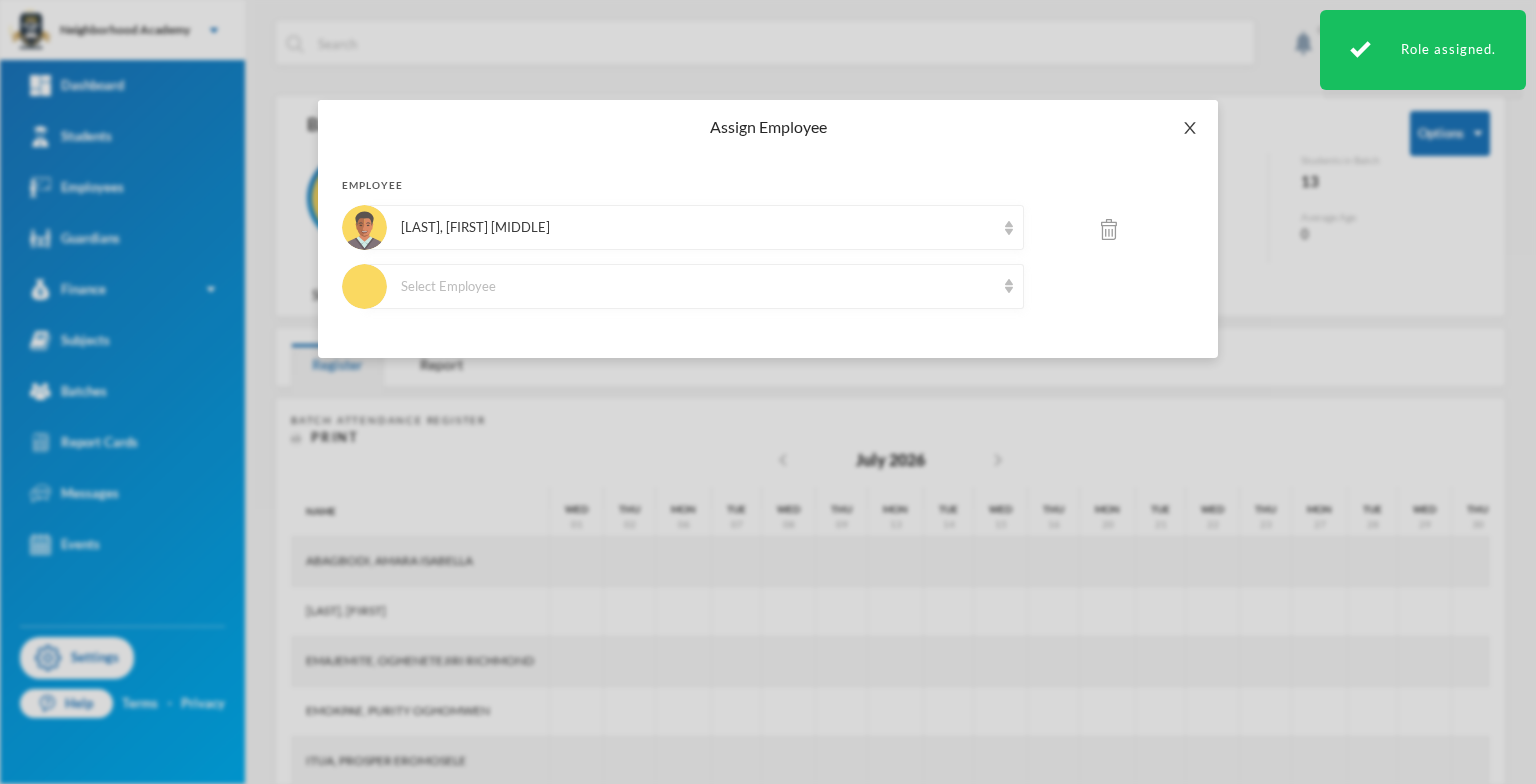 drag, startPoint x: 1193, startPoint y: 128, endPoint x: 1176, endPoint y: 153, distance: 30.232433 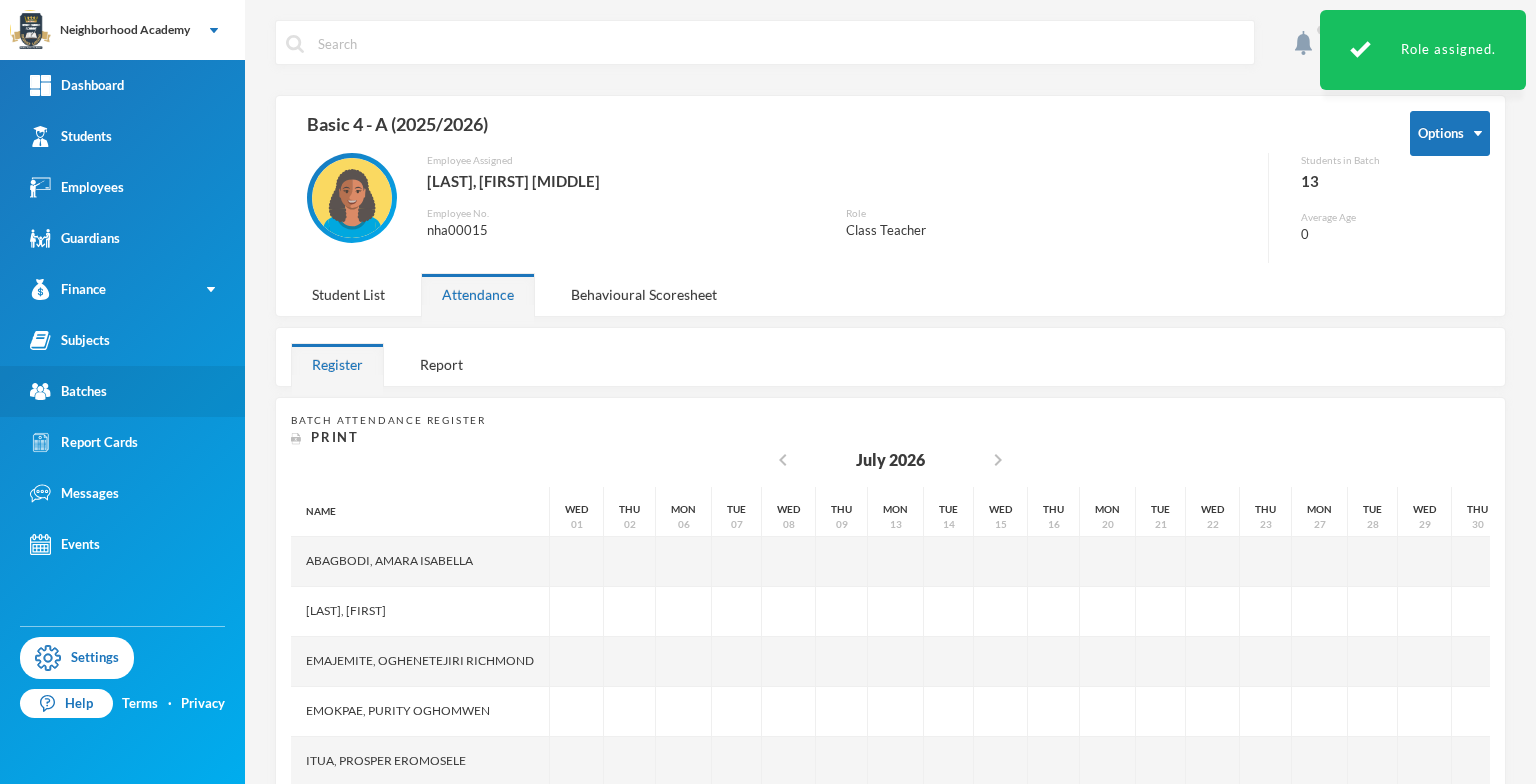 click on "Batches" at bounding box center (68, 391) 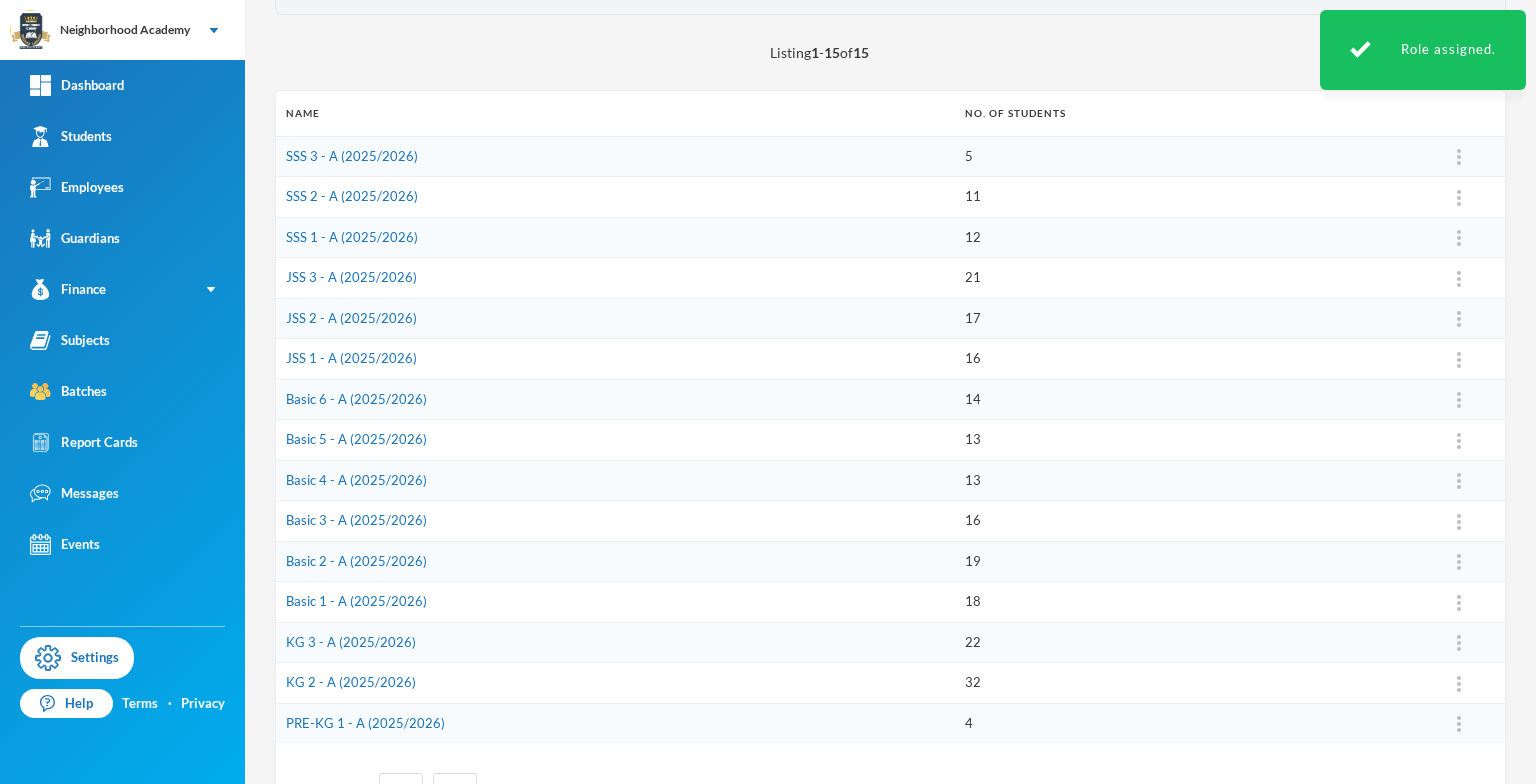 scroll, scrollTop: 279, scrollLeft: 0, axis: vertical 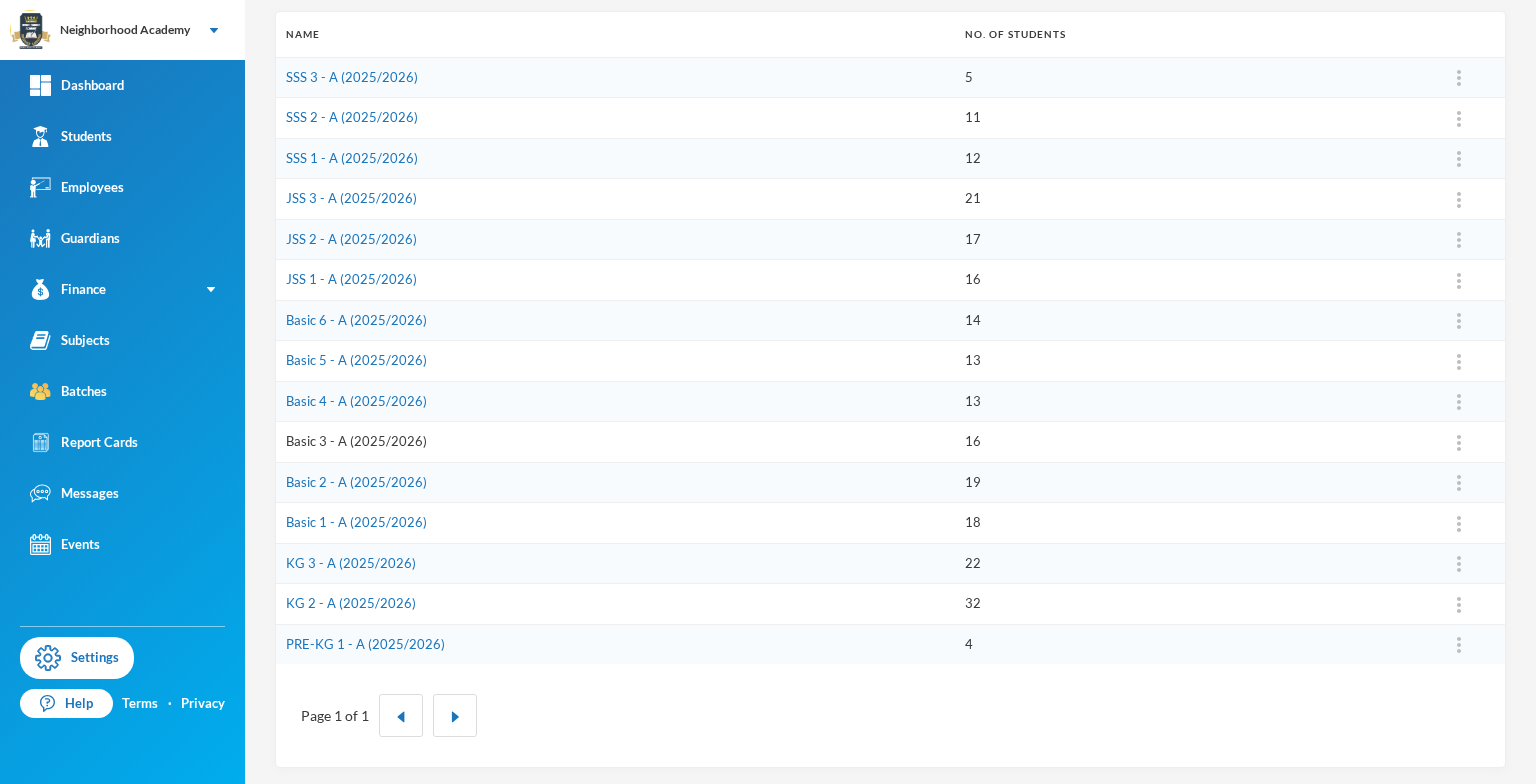 click on "Basic 3 - A (2025/2026)" at bounding box center (356, 441) 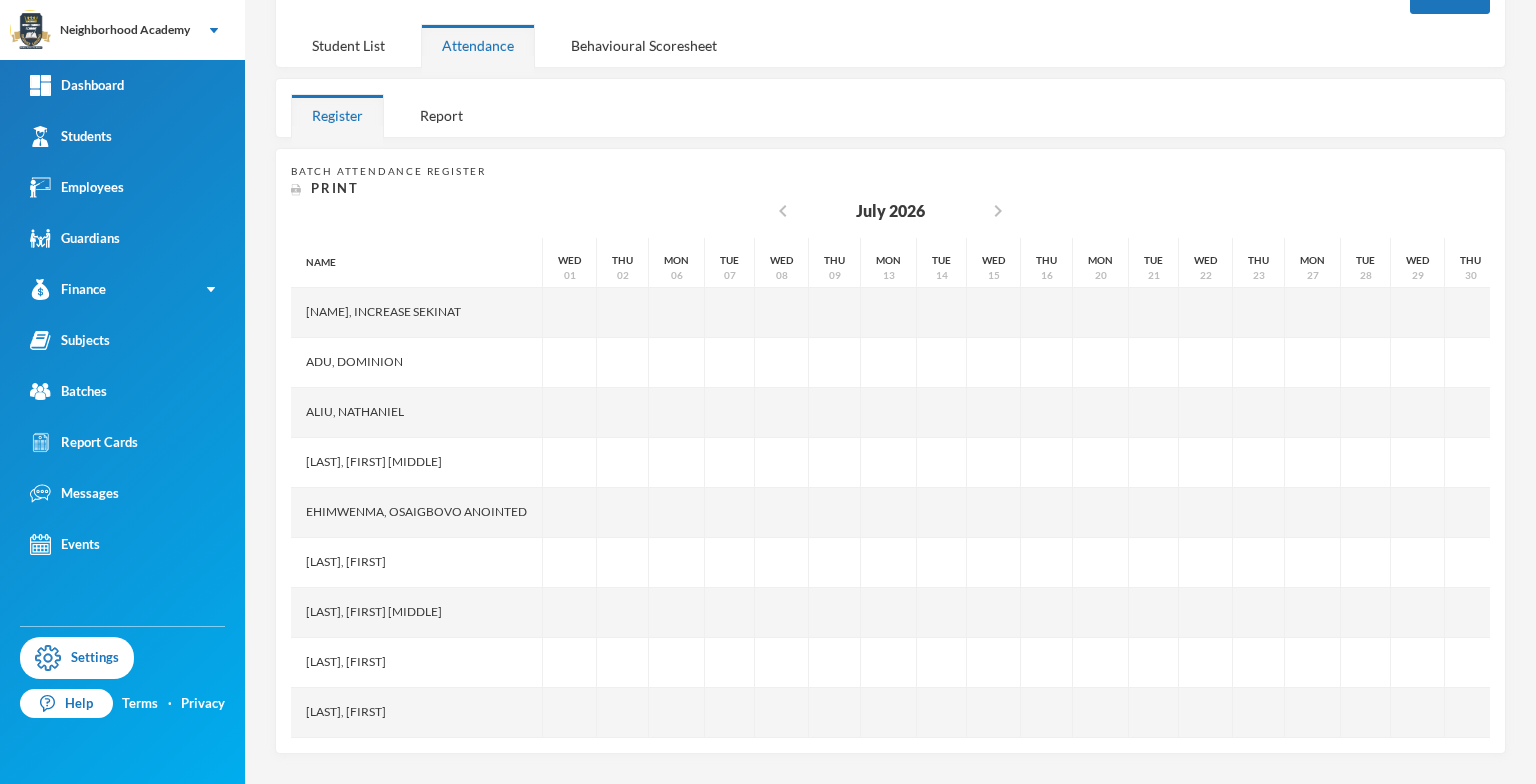 scroll, scrollTop: 139, scrollLeft: 0, axis: vertical 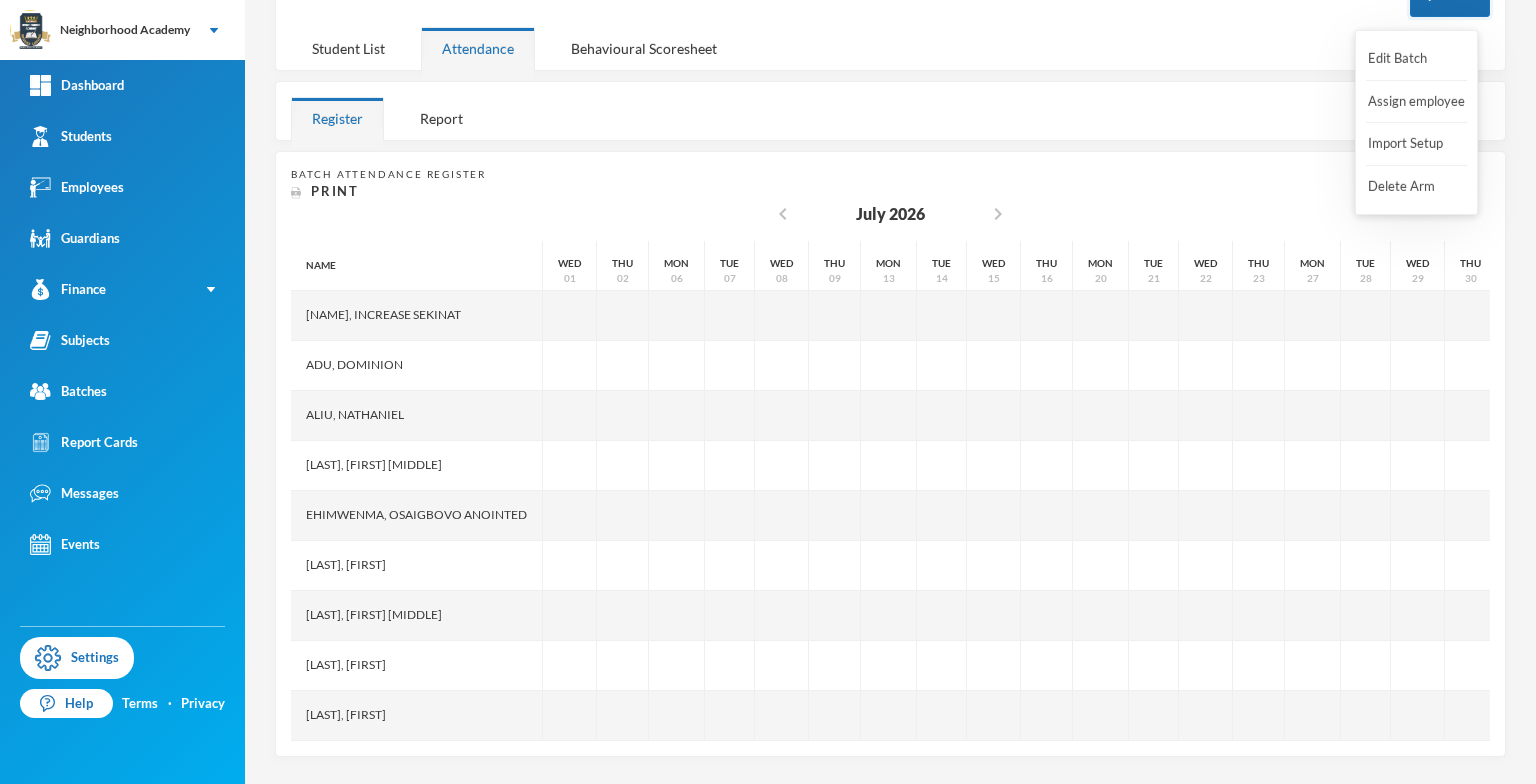click on "Options" at bounding box center [1450, -6] 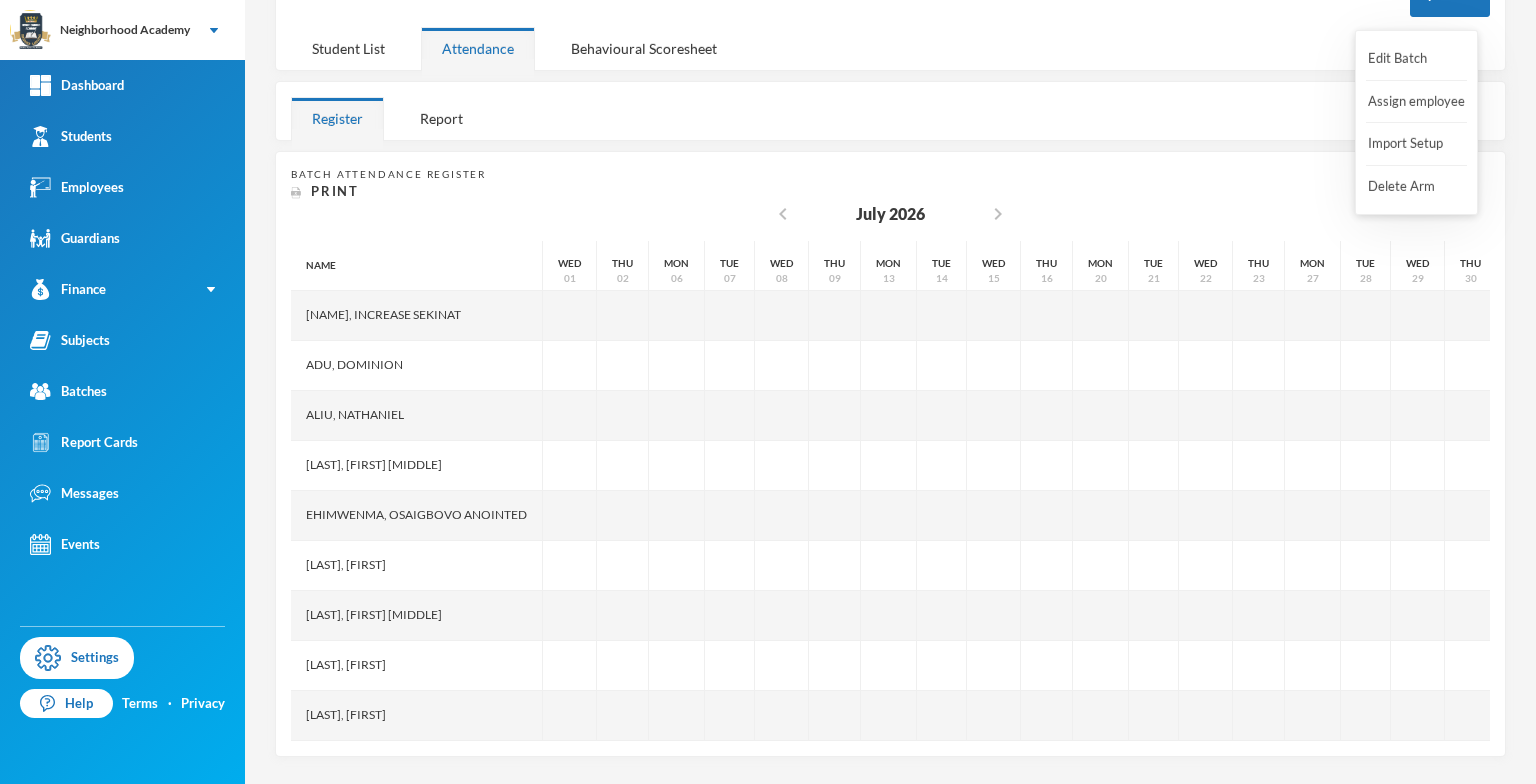 click on "Assign employee" at bounding box center (1416, 102) 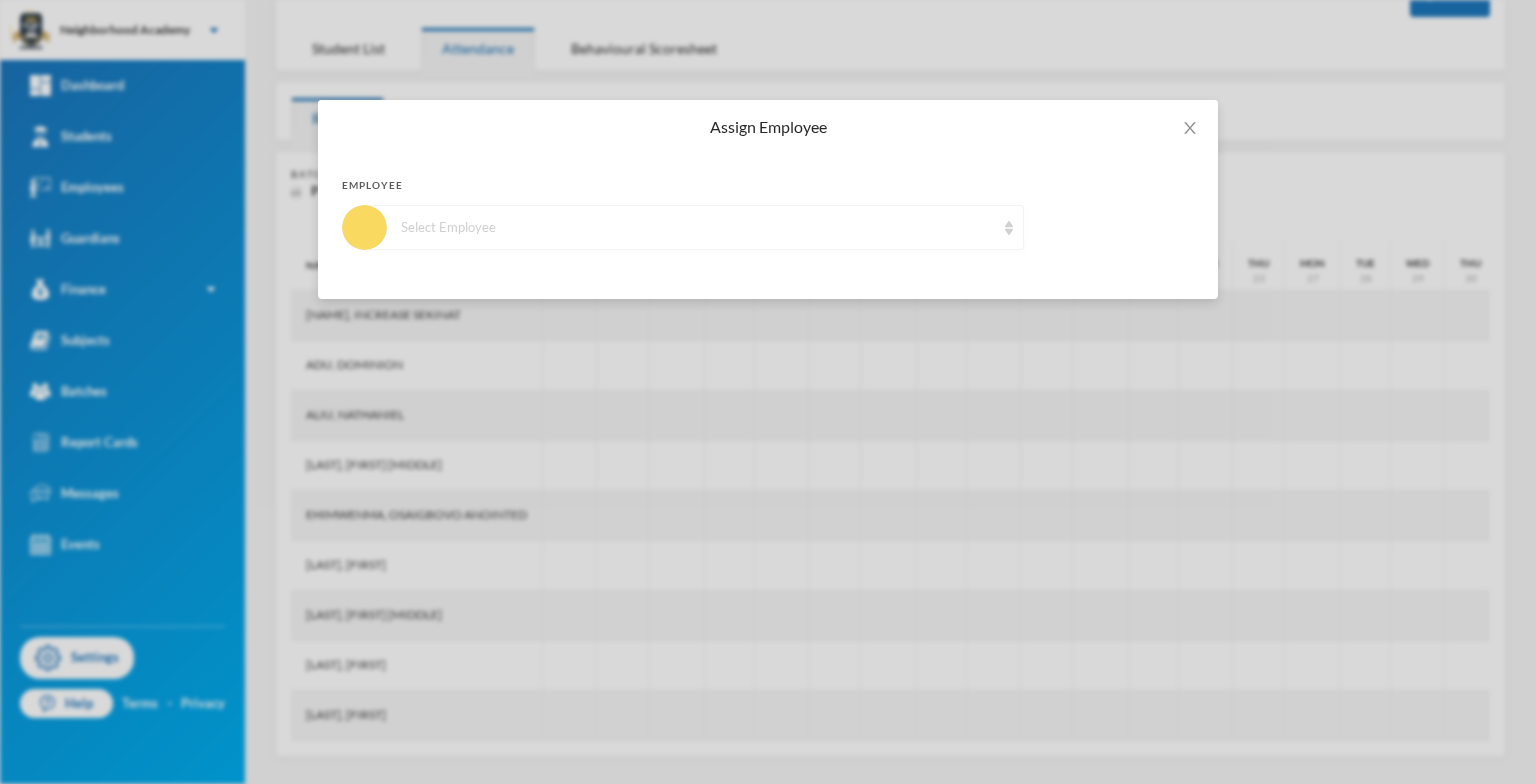 click at bounding box center (1009, 228) 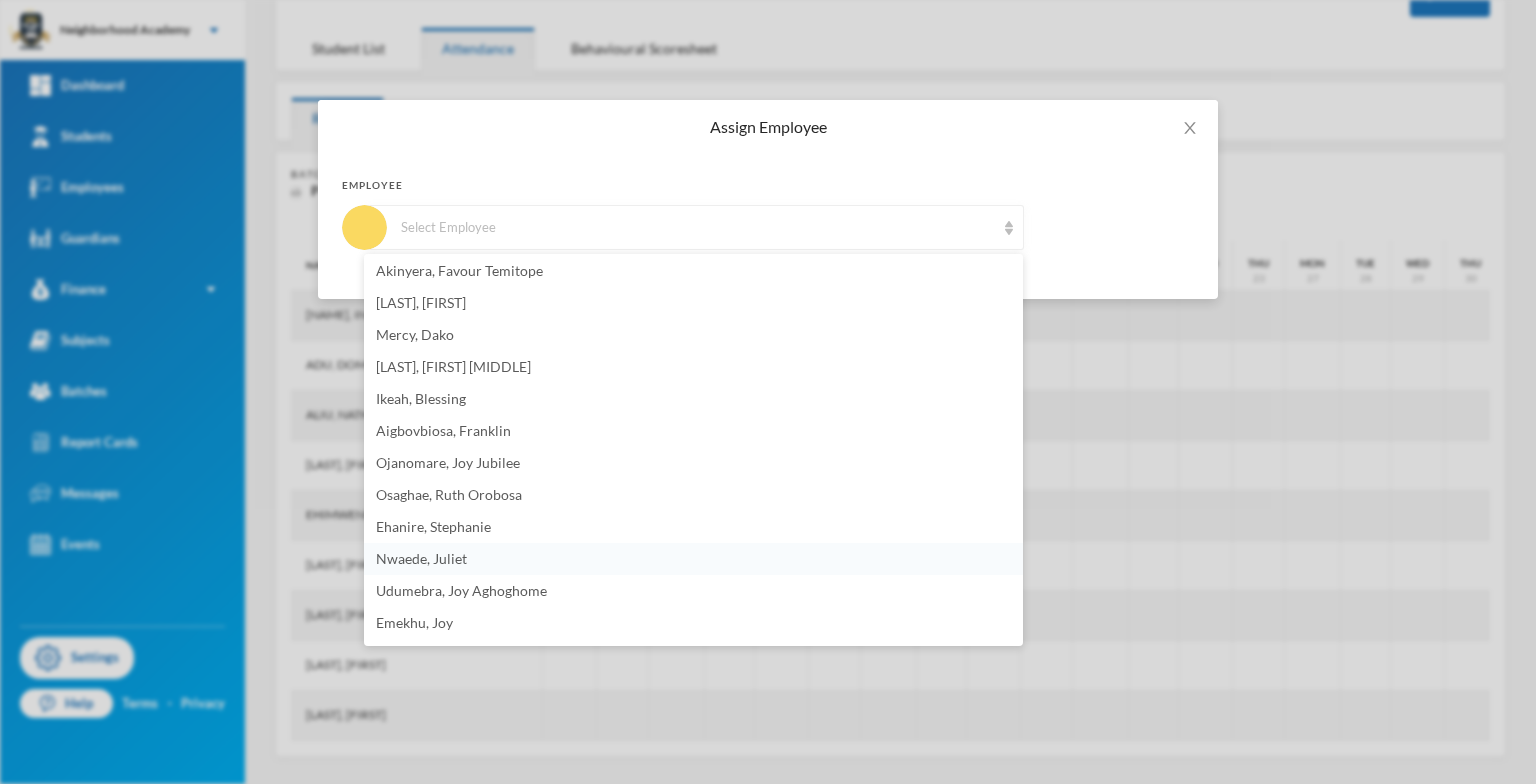 scroll, scrollTop: 0, scrollLeft: 0, axis: both 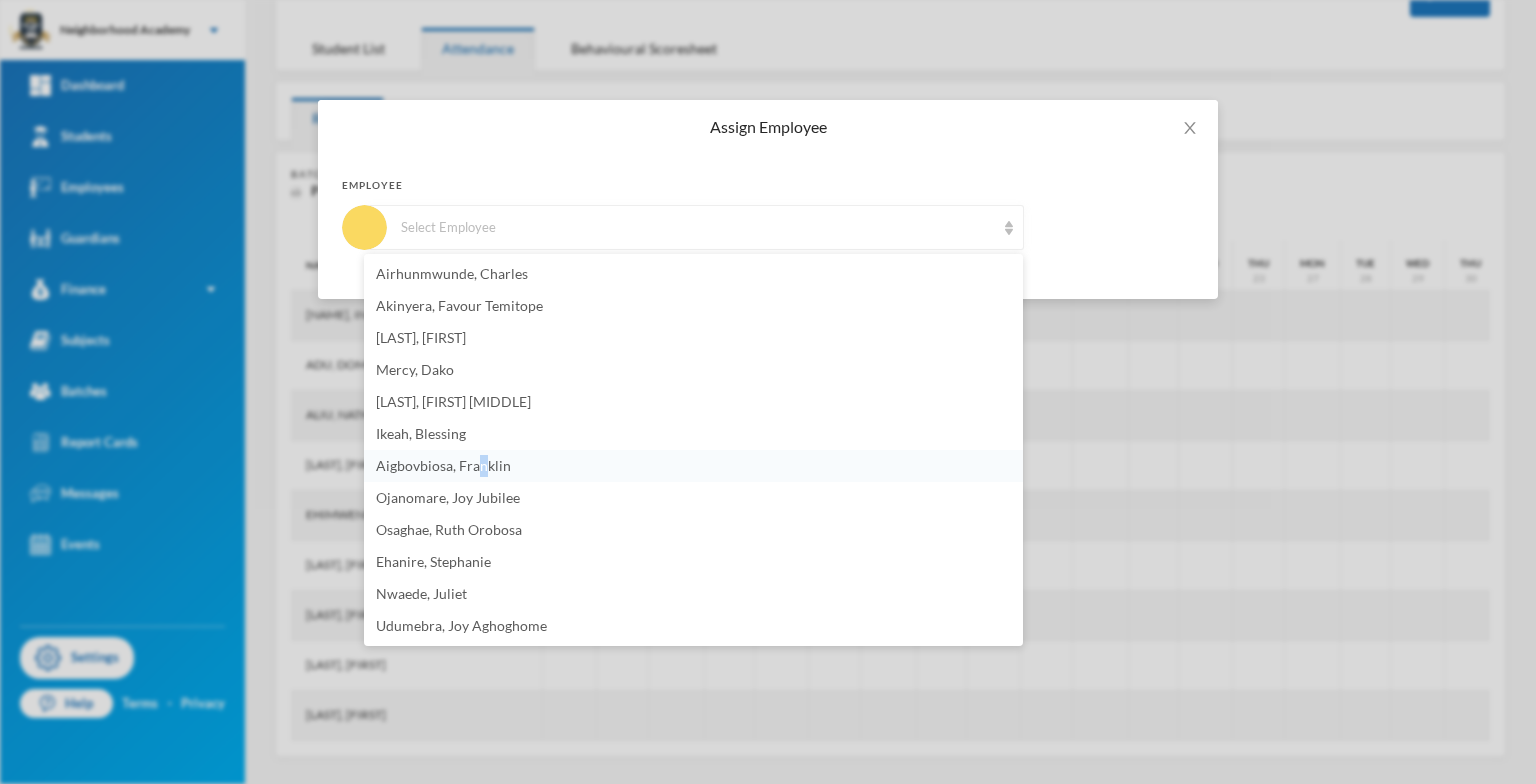 click on "Aigbovbiosa, Franklin" at bounding box center (443, 465) 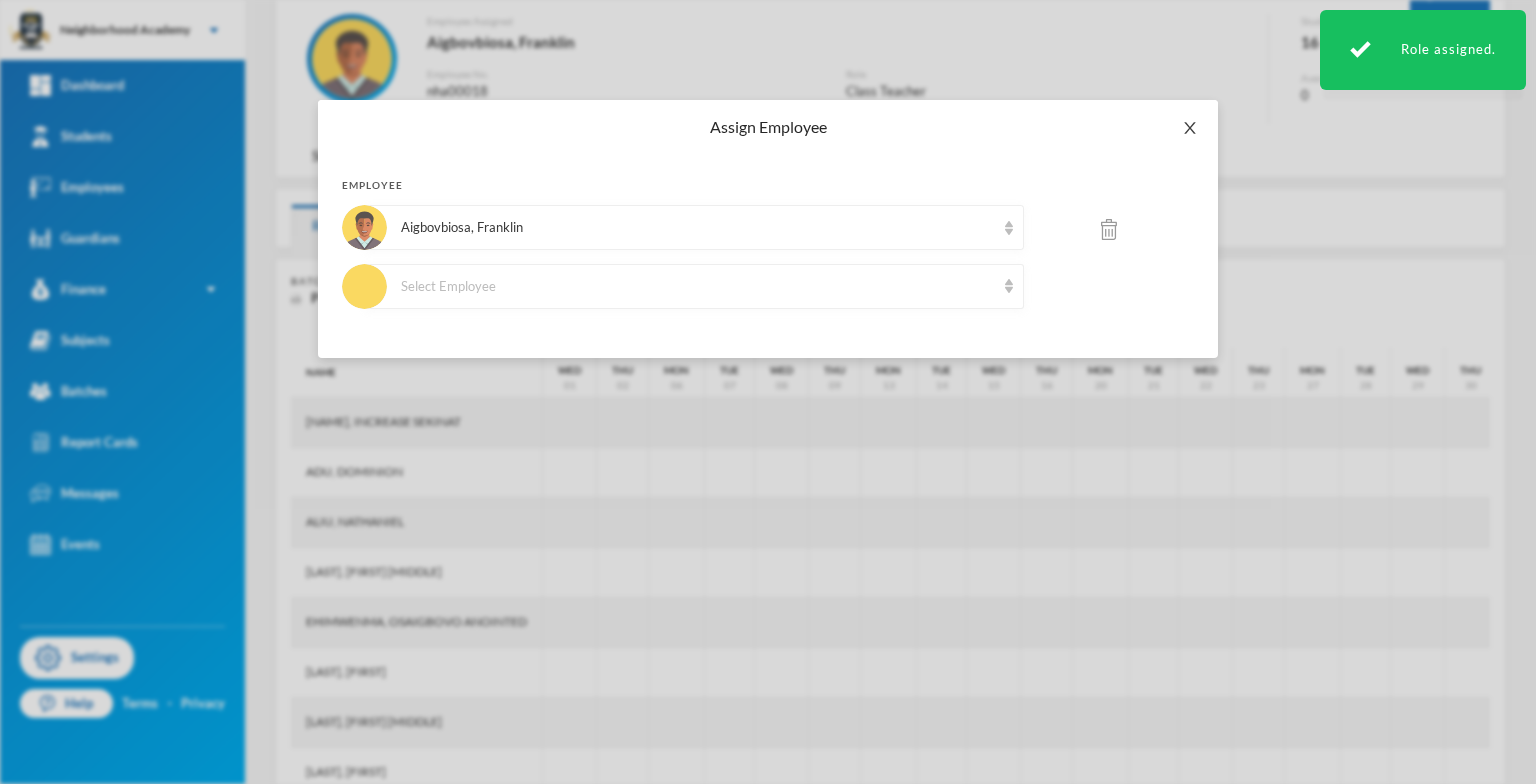 drag, startPoint x: 1186, startPoint y: 124, endPoint x: 1173, endPoint y: 135, distance: 17.029387 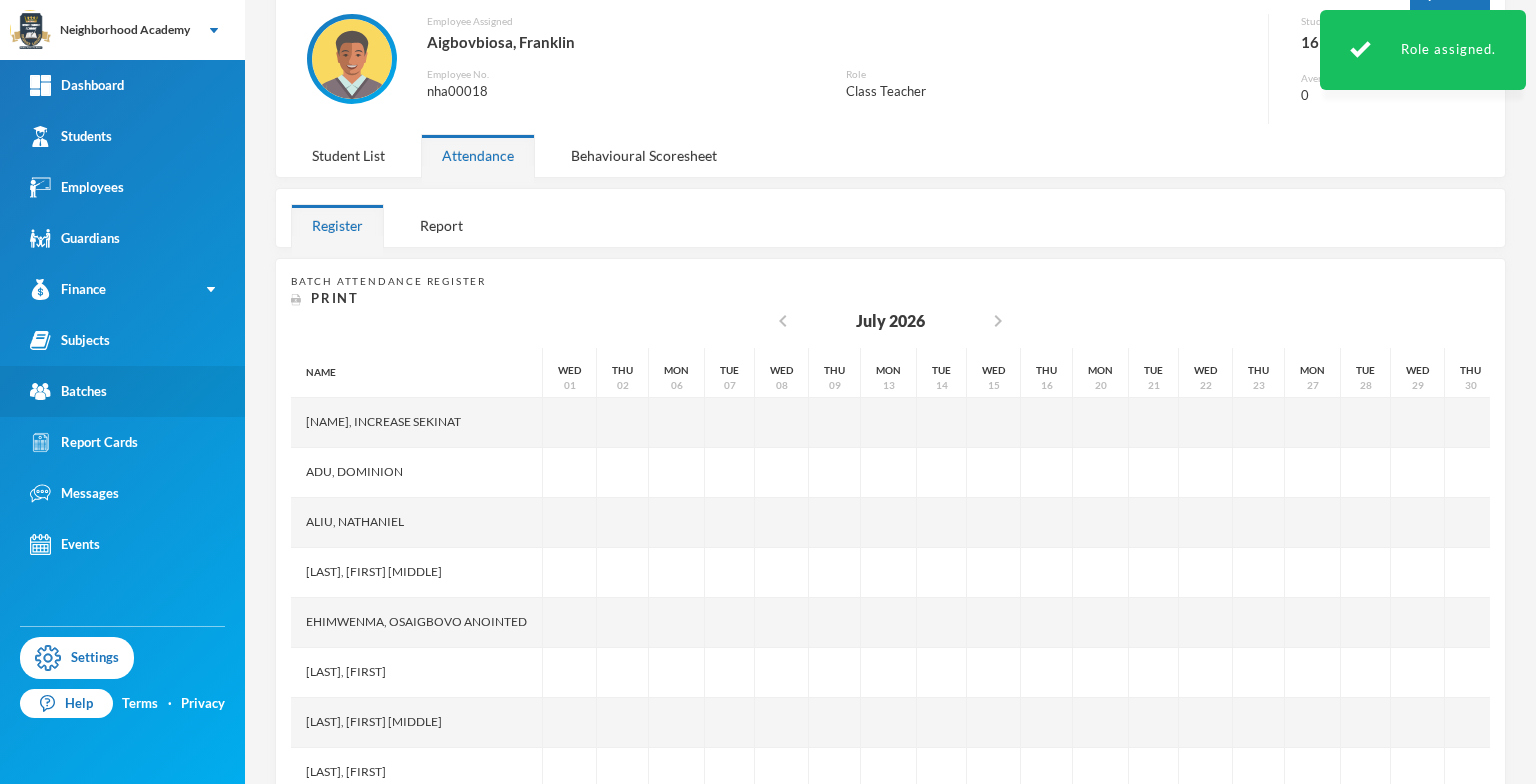 click on "Batches" at bounding box center [122, 391] 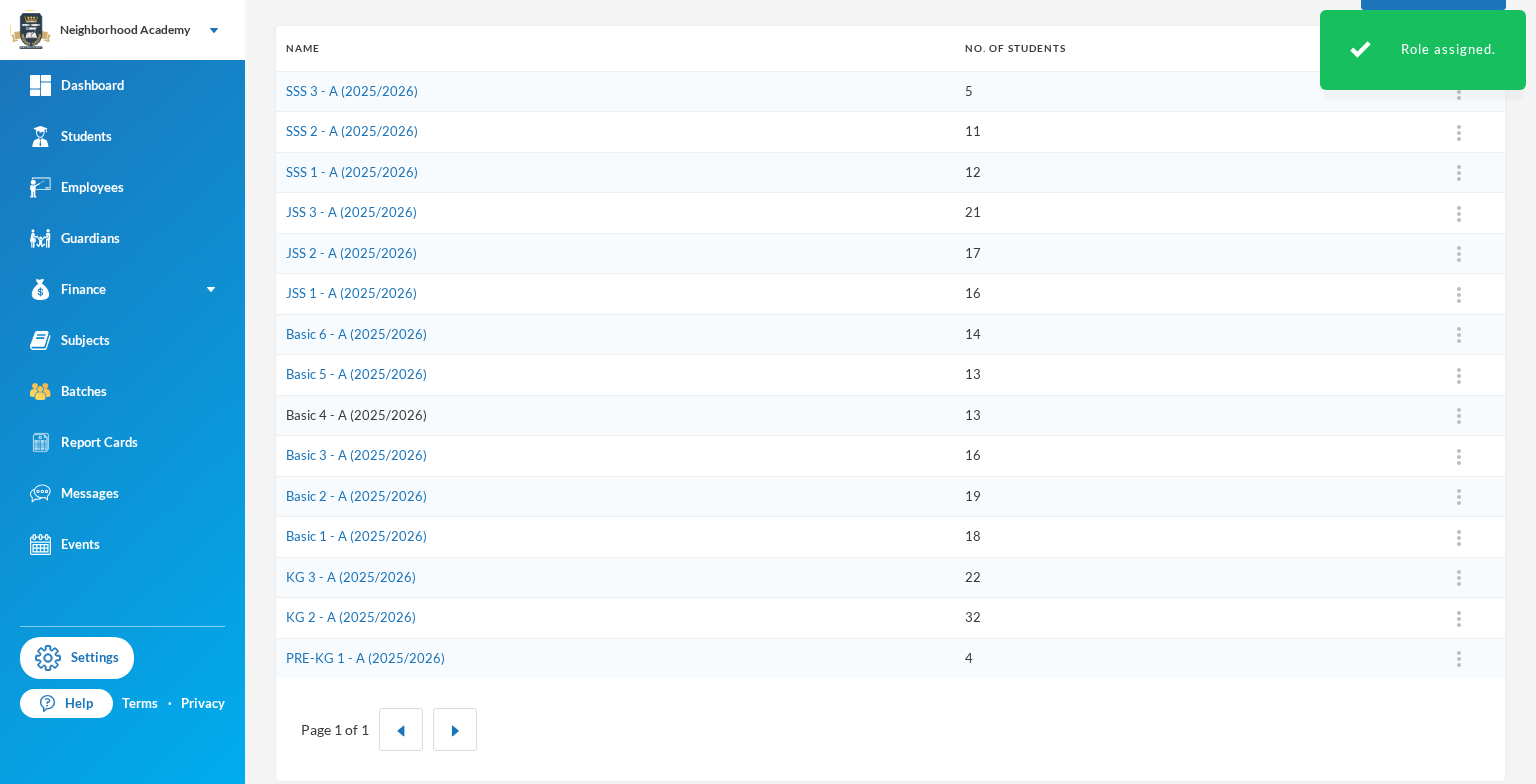 scroll, scrollTop: 279, scrollLeft: 0, axis: vertical 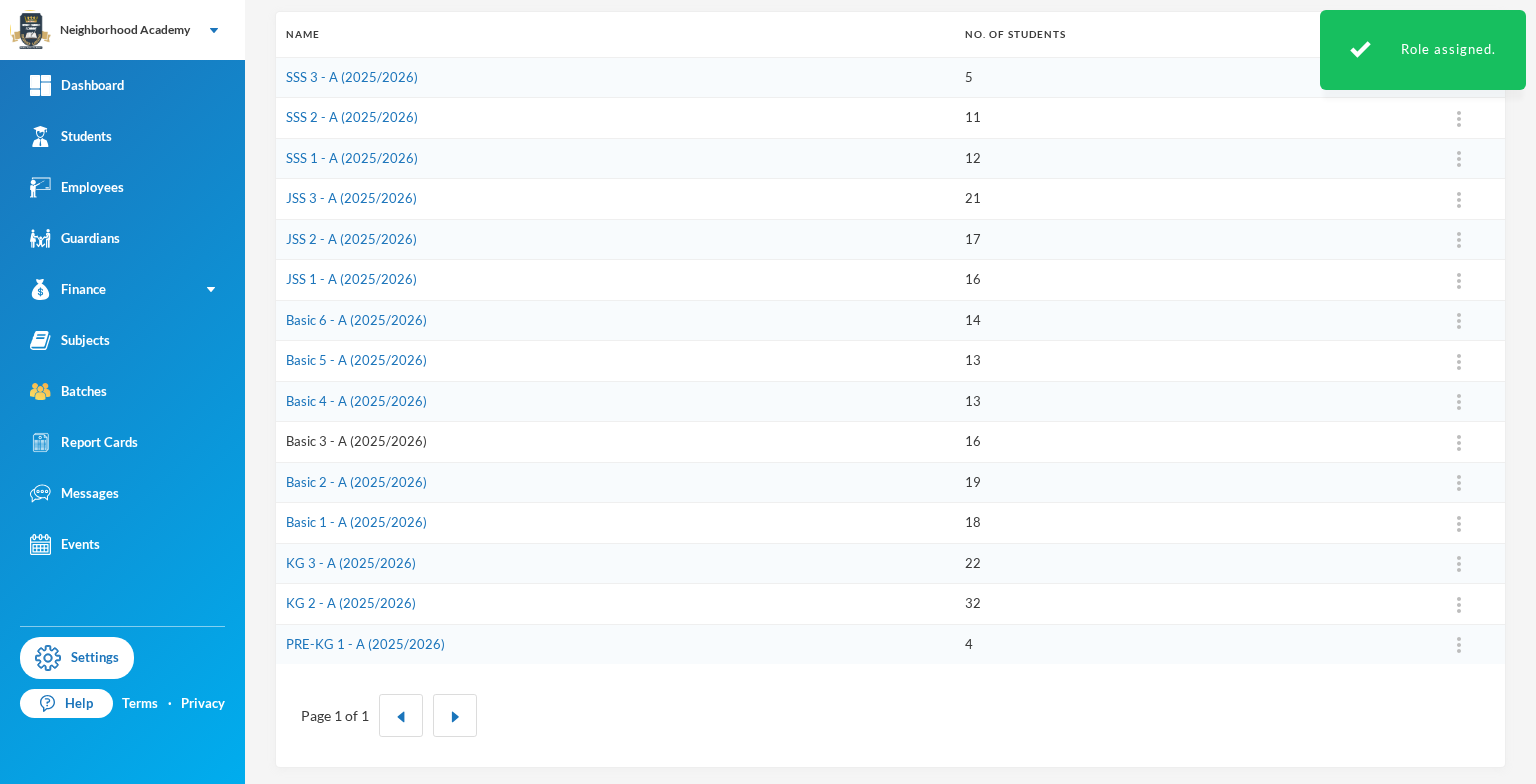 click on "Basic 3 - A (2025/2026)" at bounding box center (356, 441) 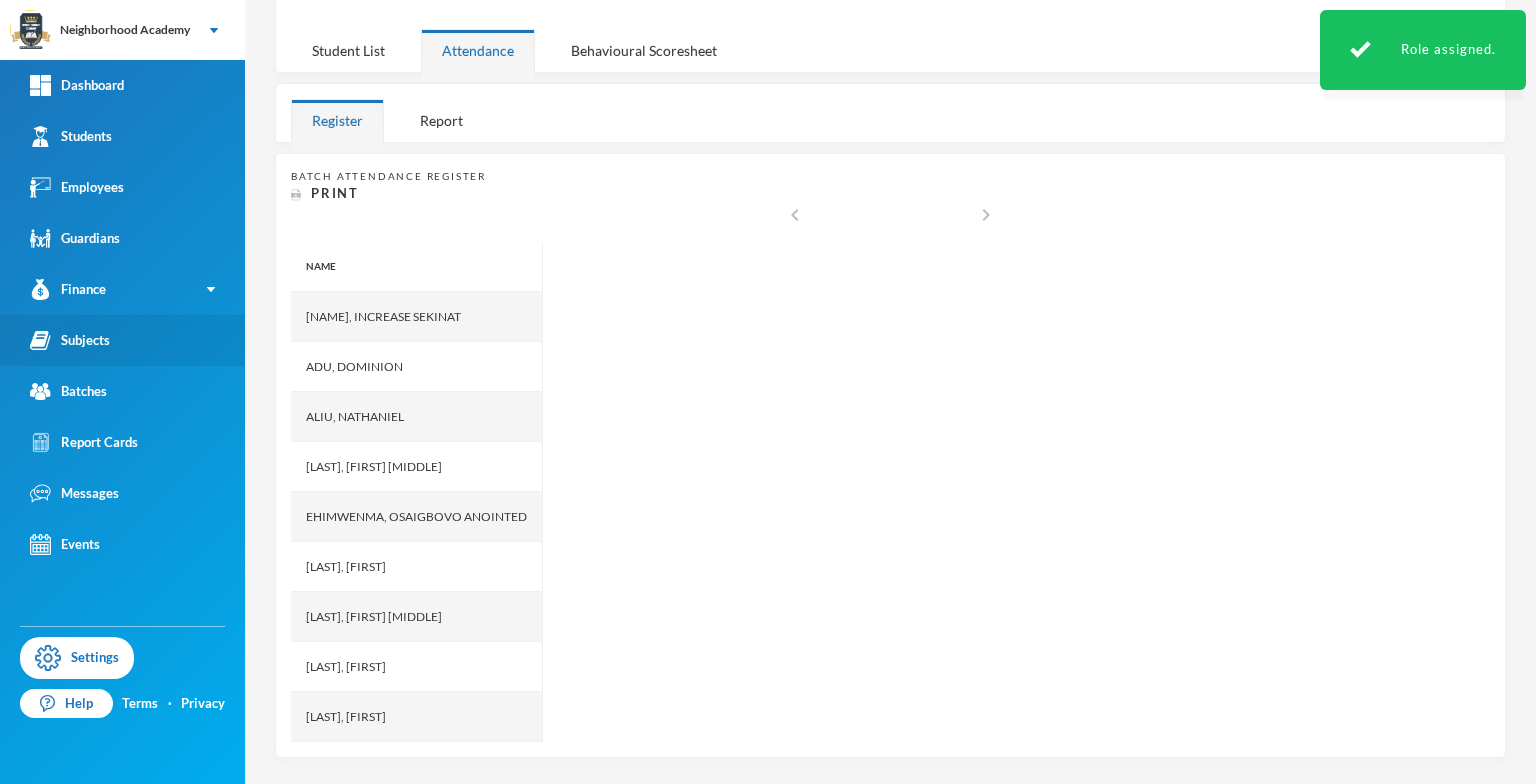 scroll, scrollTop: 246, scrollLeft: 0, axis: vertical 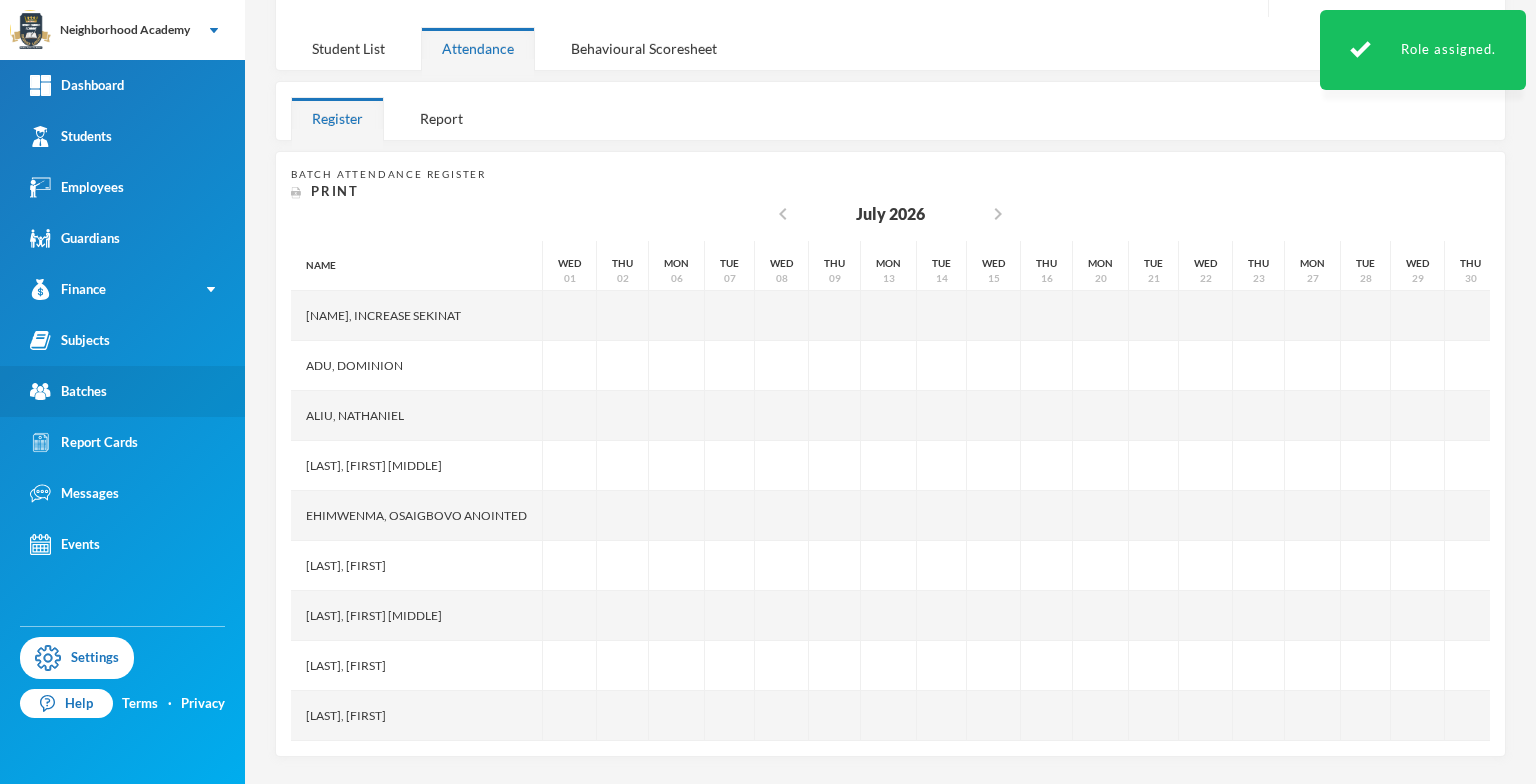 click on "Batches" at bounding box center [68, 391] 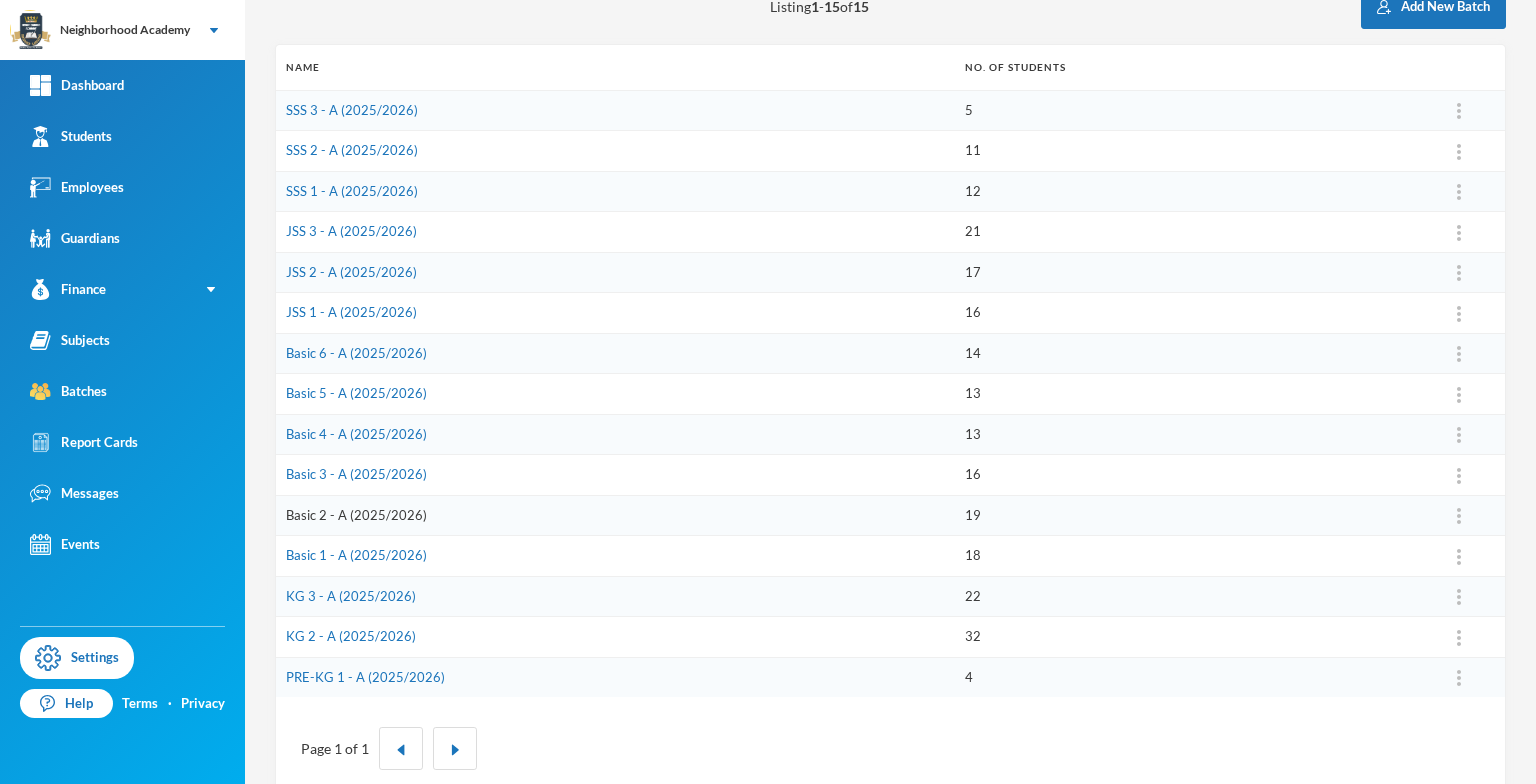 click on "Basic 2 - A (2025/2026)" at bounding box center (356, 515) 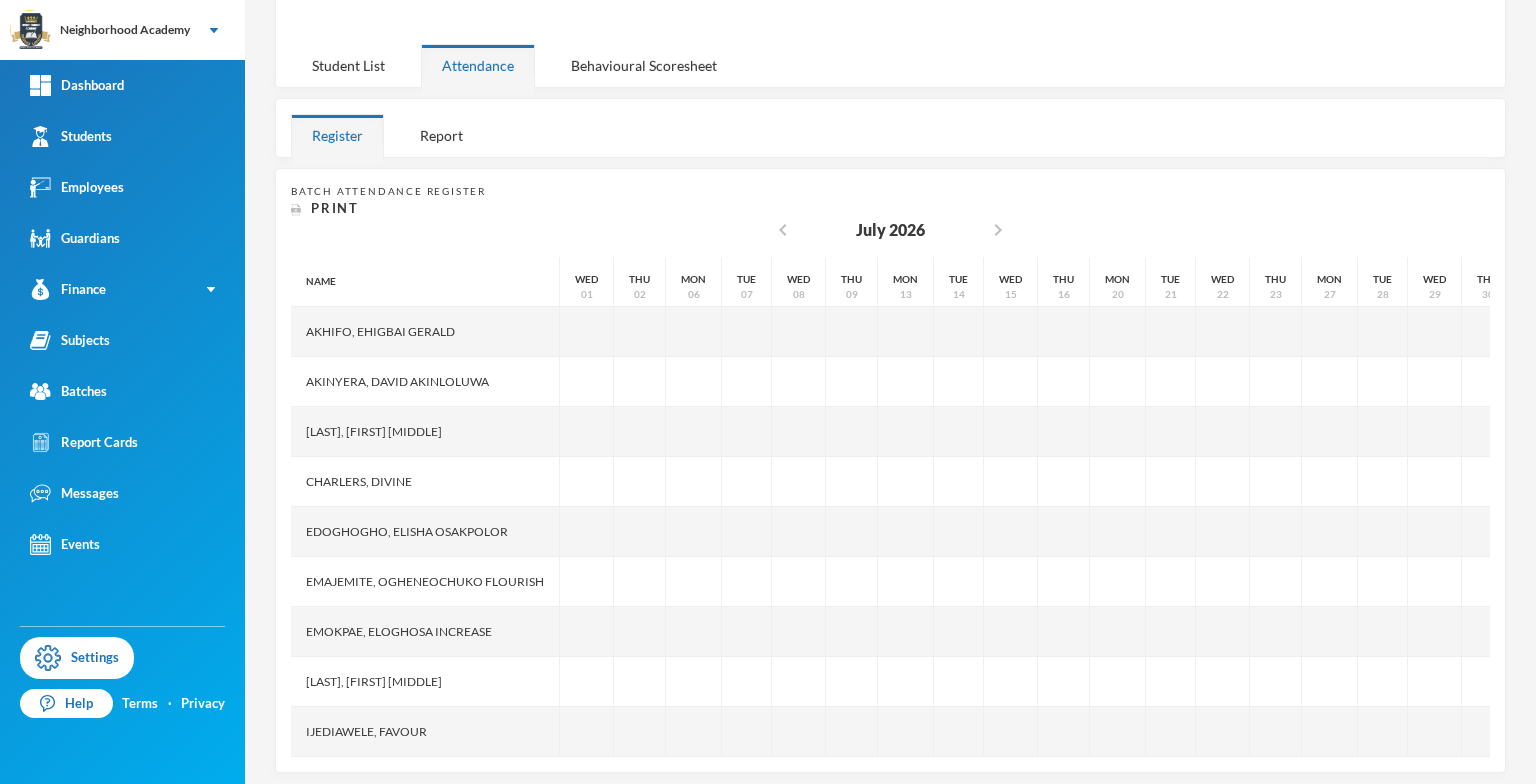 scroll, scrollTop: 139, scrollLeft: 0, axis: vertical 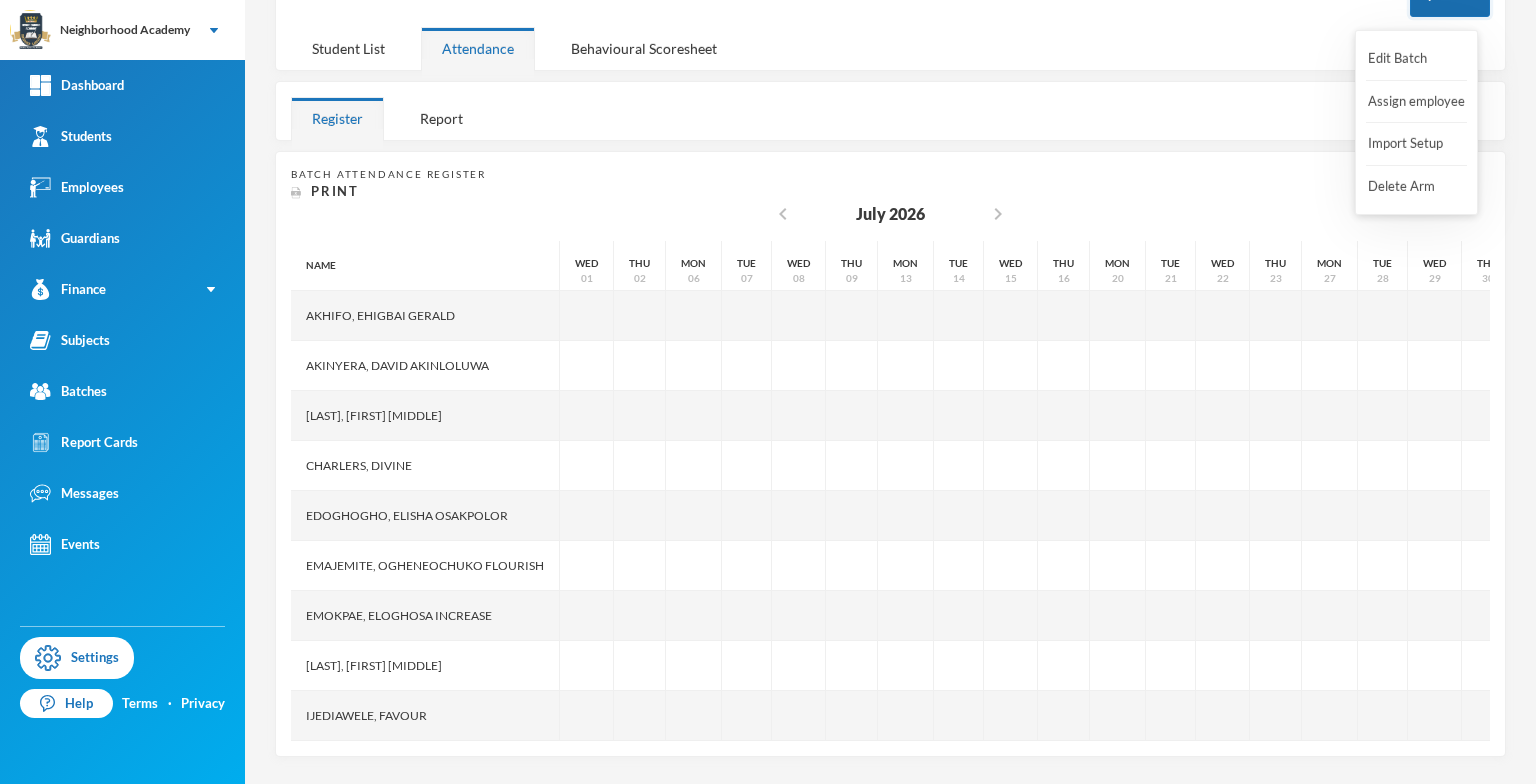 click on "Options" at bounding box center [1450, -6] 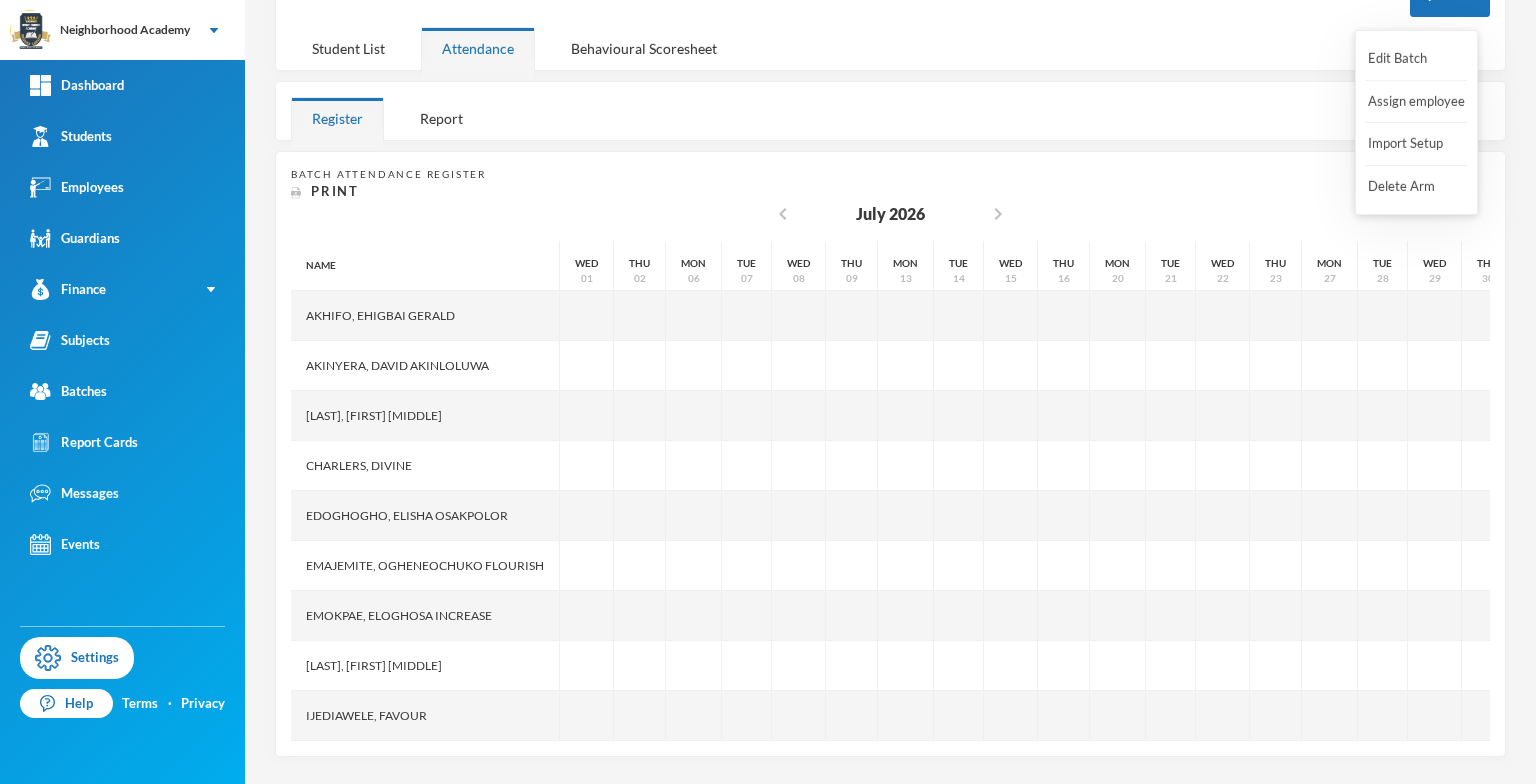 click on "Assign employee" at bounding box center [1416, 102] 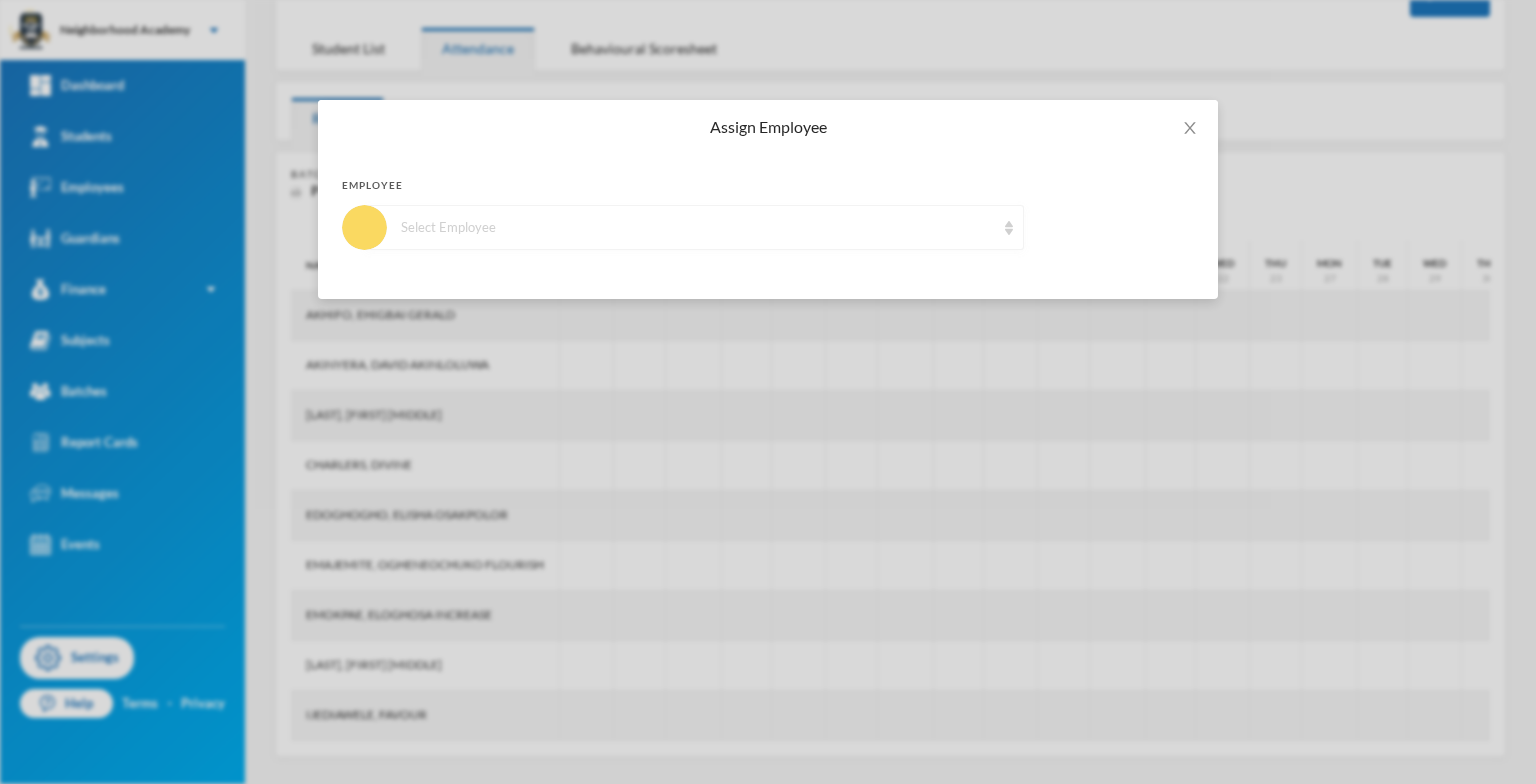click on "Select Employee" at bounding box center [694, 227] 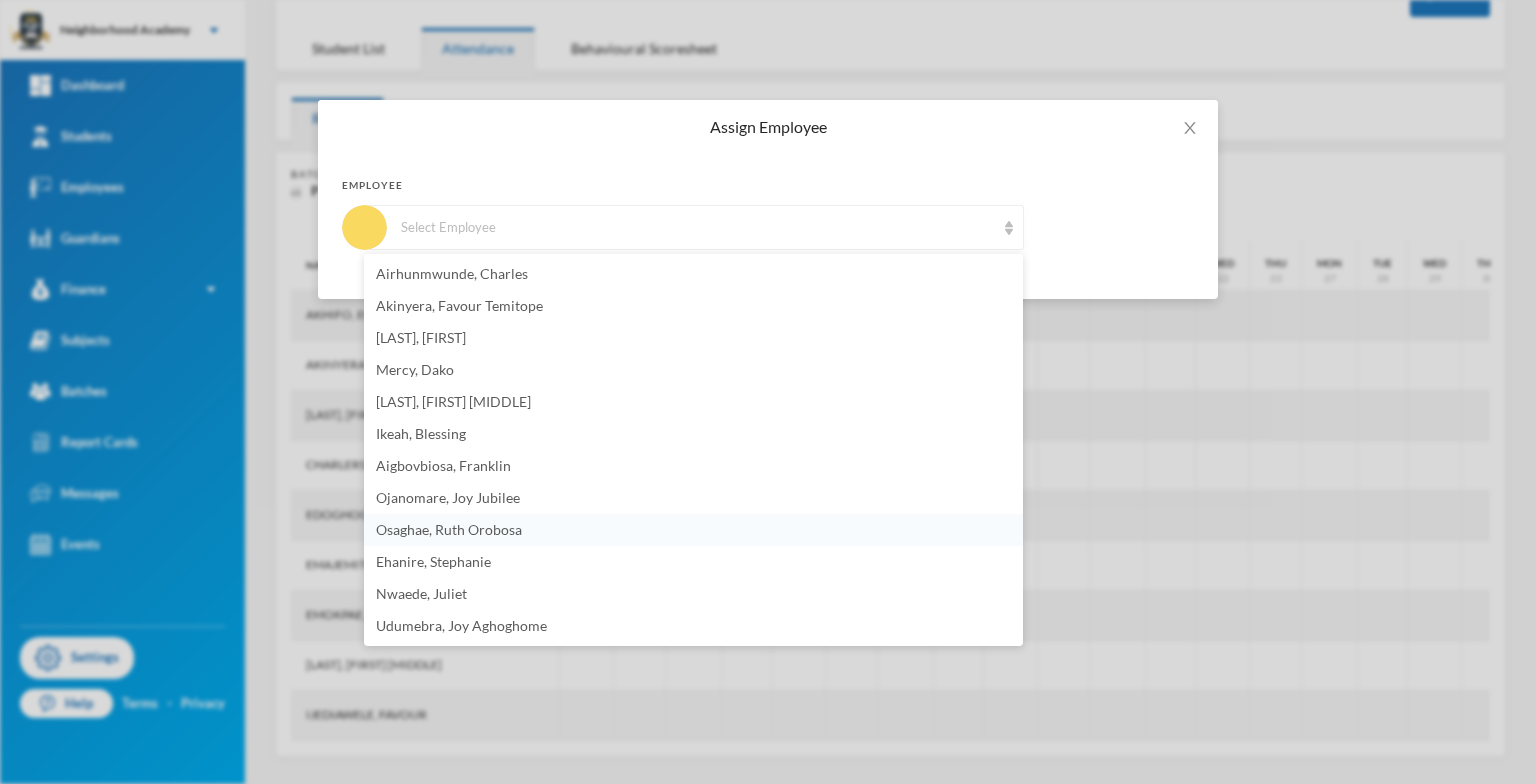 click on "Osaghae, Ruth Orobosa" at bounding box center (449, 529) 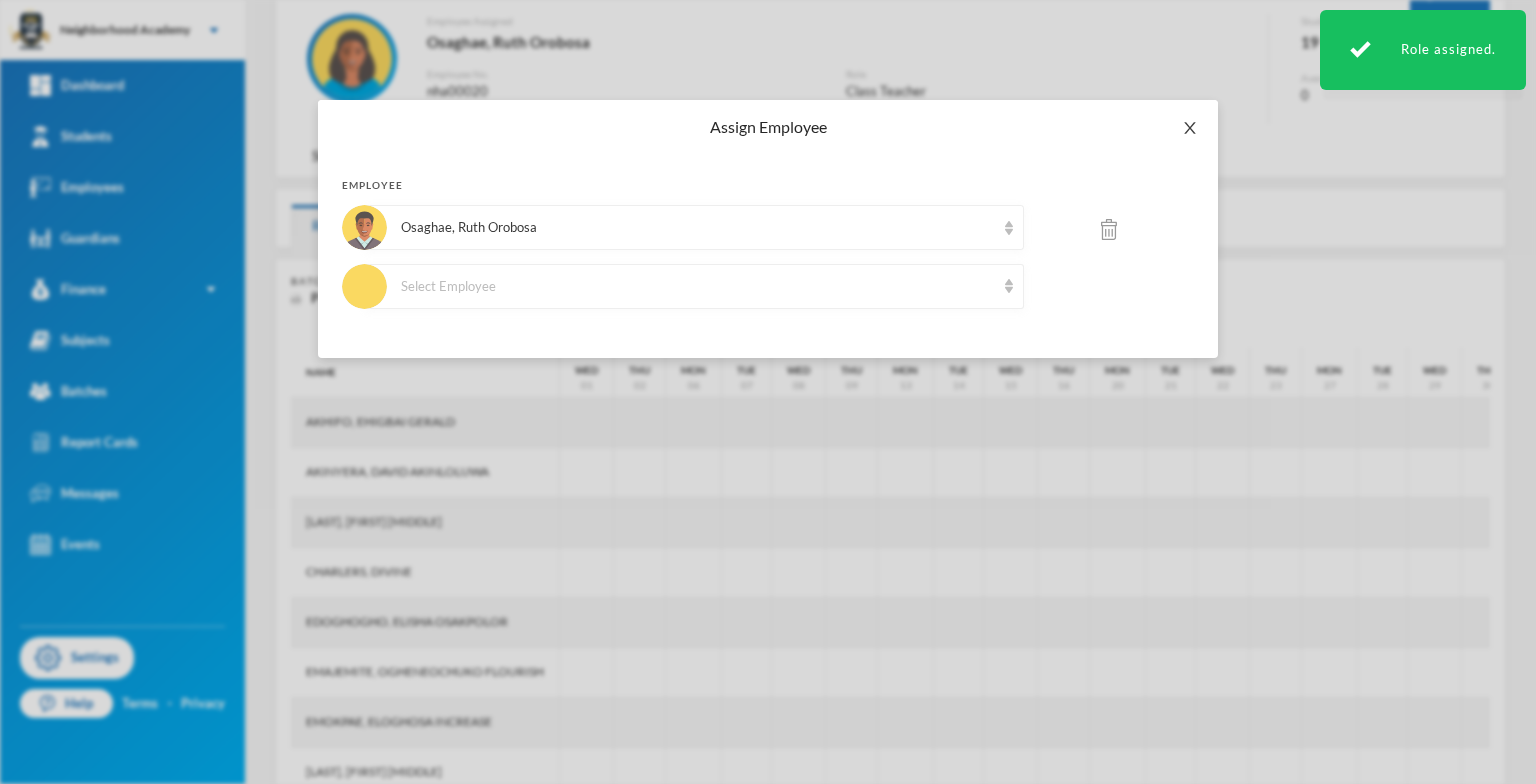 click 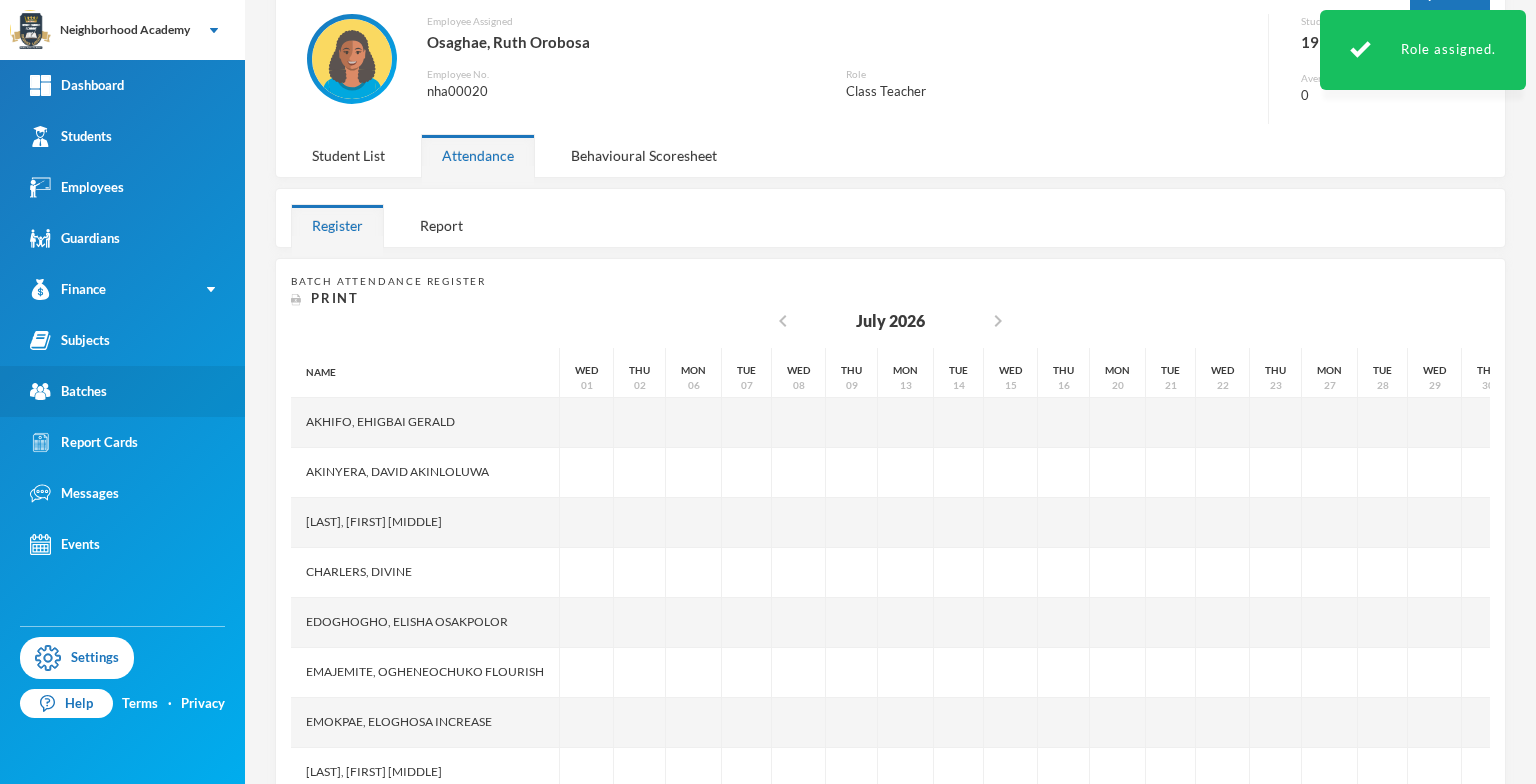 click on "Batches" at bounding box center (122, 391) 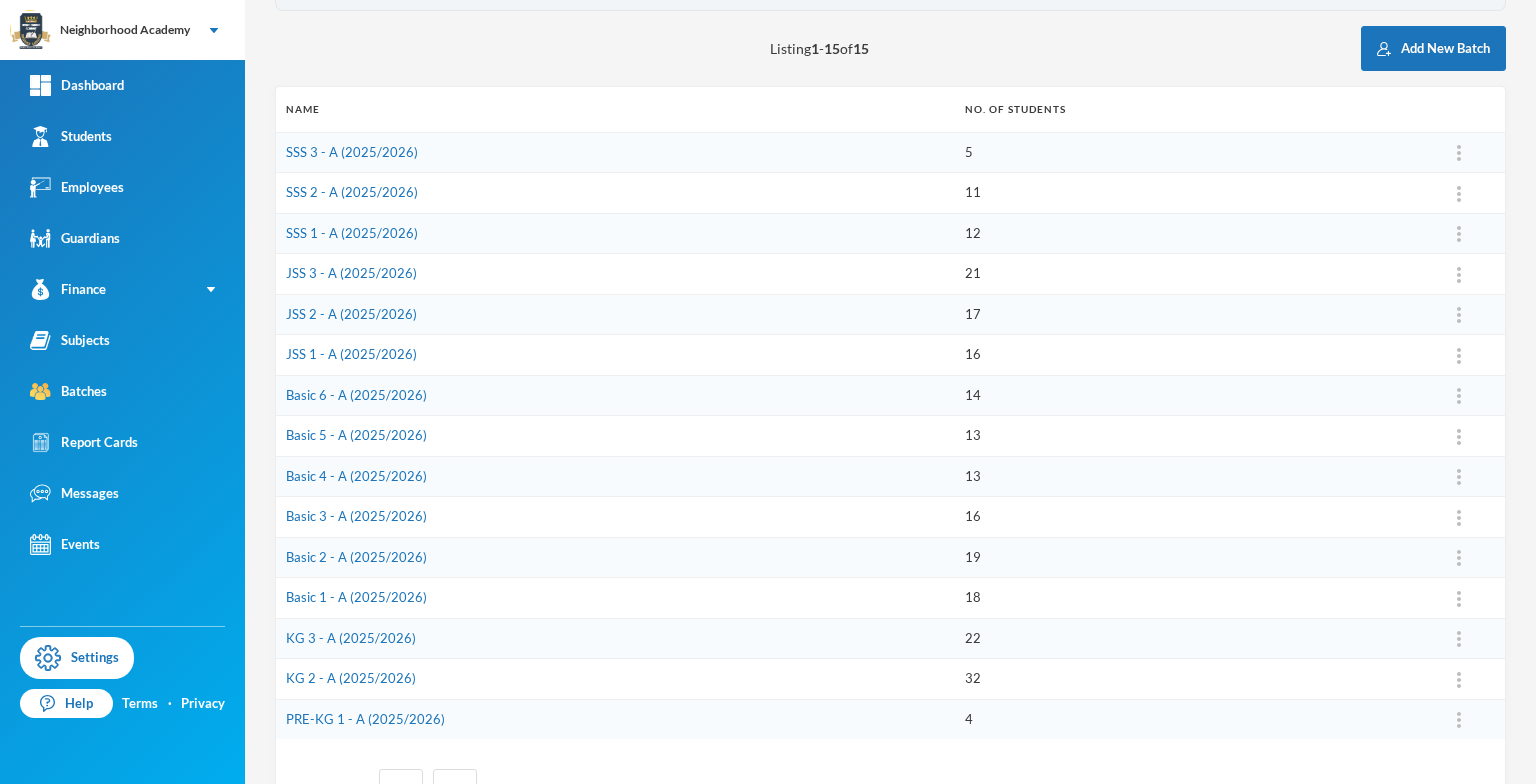 scroll, scrollTop: 239, scrollLeft: 0, axis: vertical 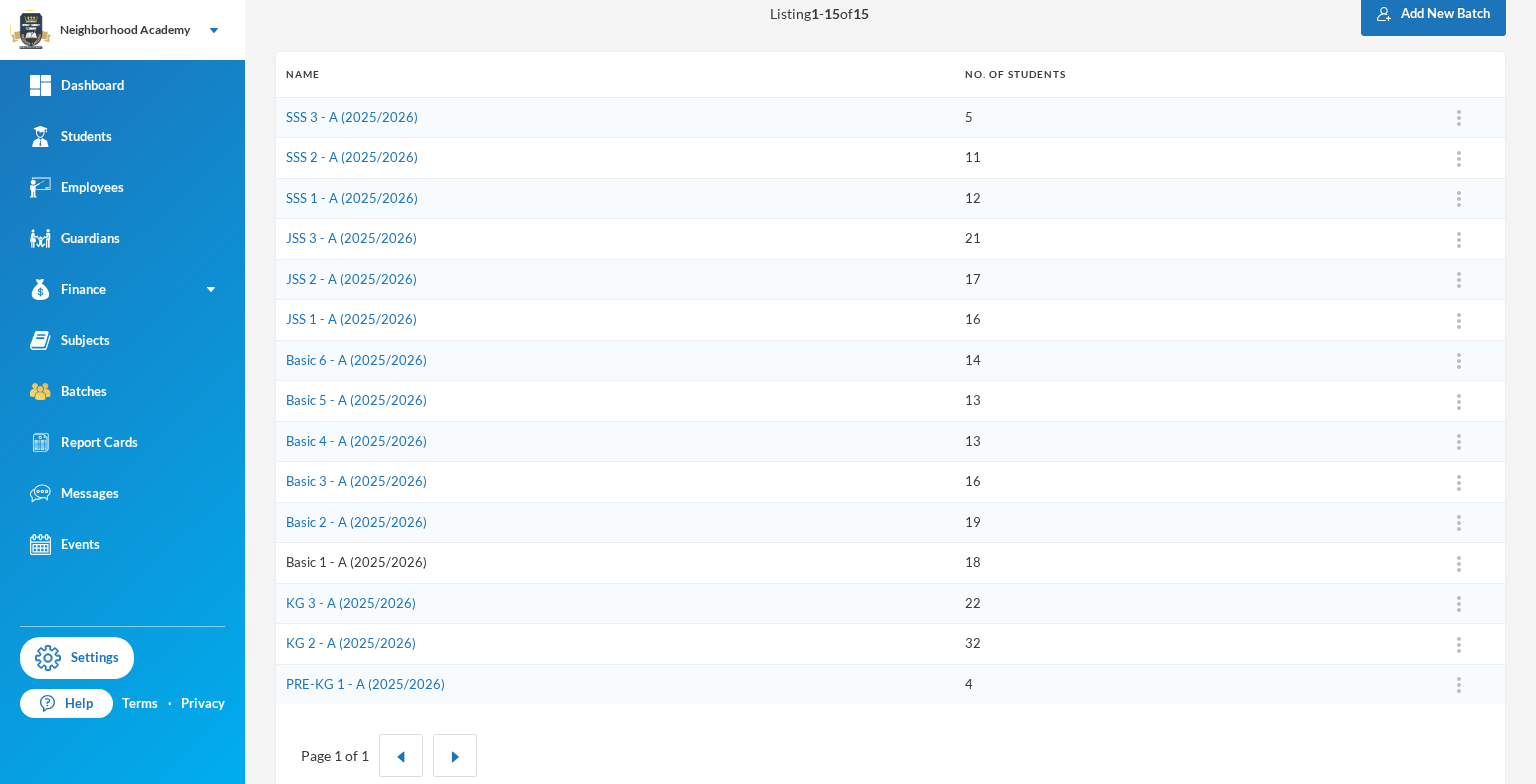 click on "Basic 1 - A (2025/2026)" at bounding box center (356, 562) 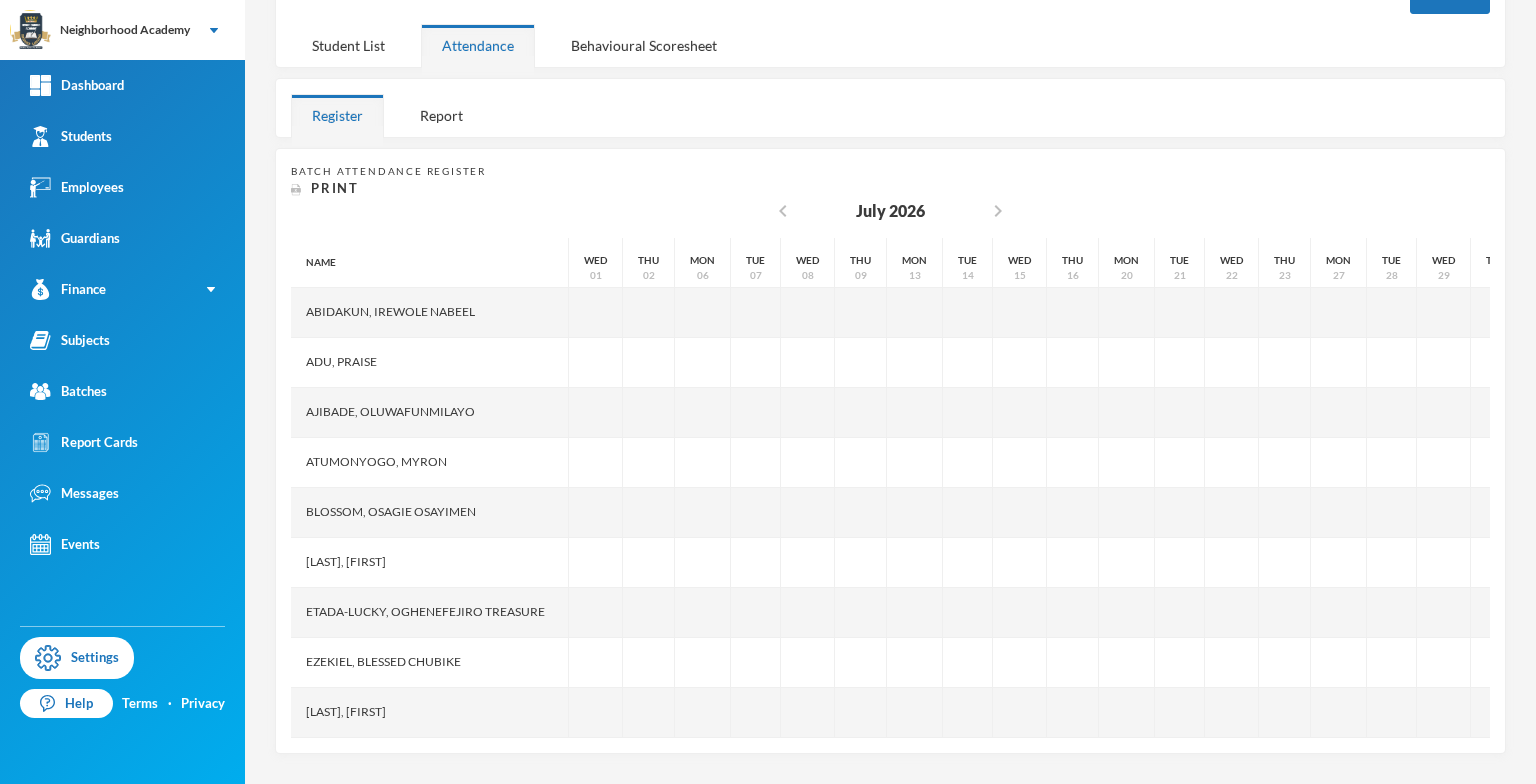 scroll, scrollTop: 139, scrollLeft: 0, axis: vertical 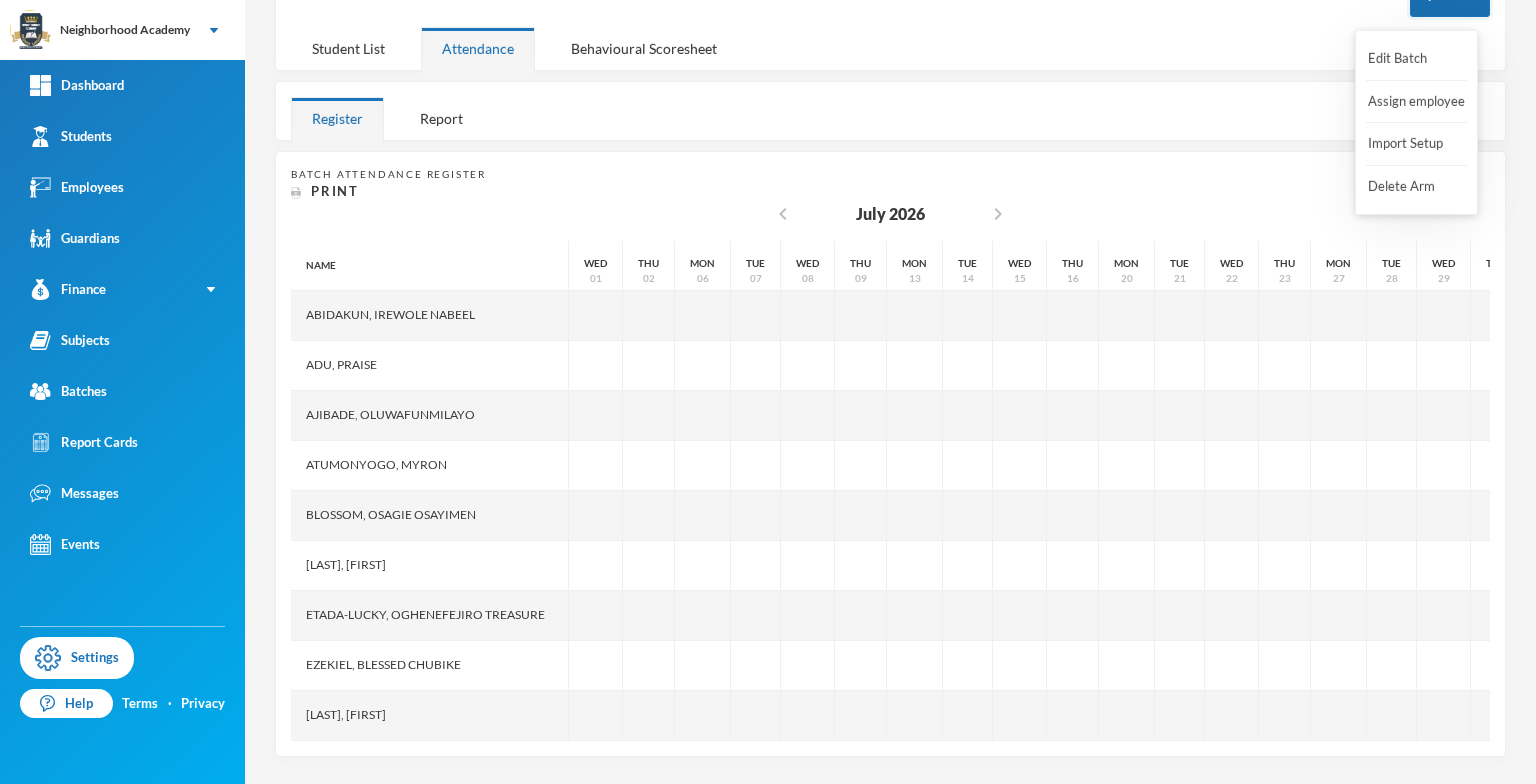 click on "Options" at bounding box center [1450, -6] 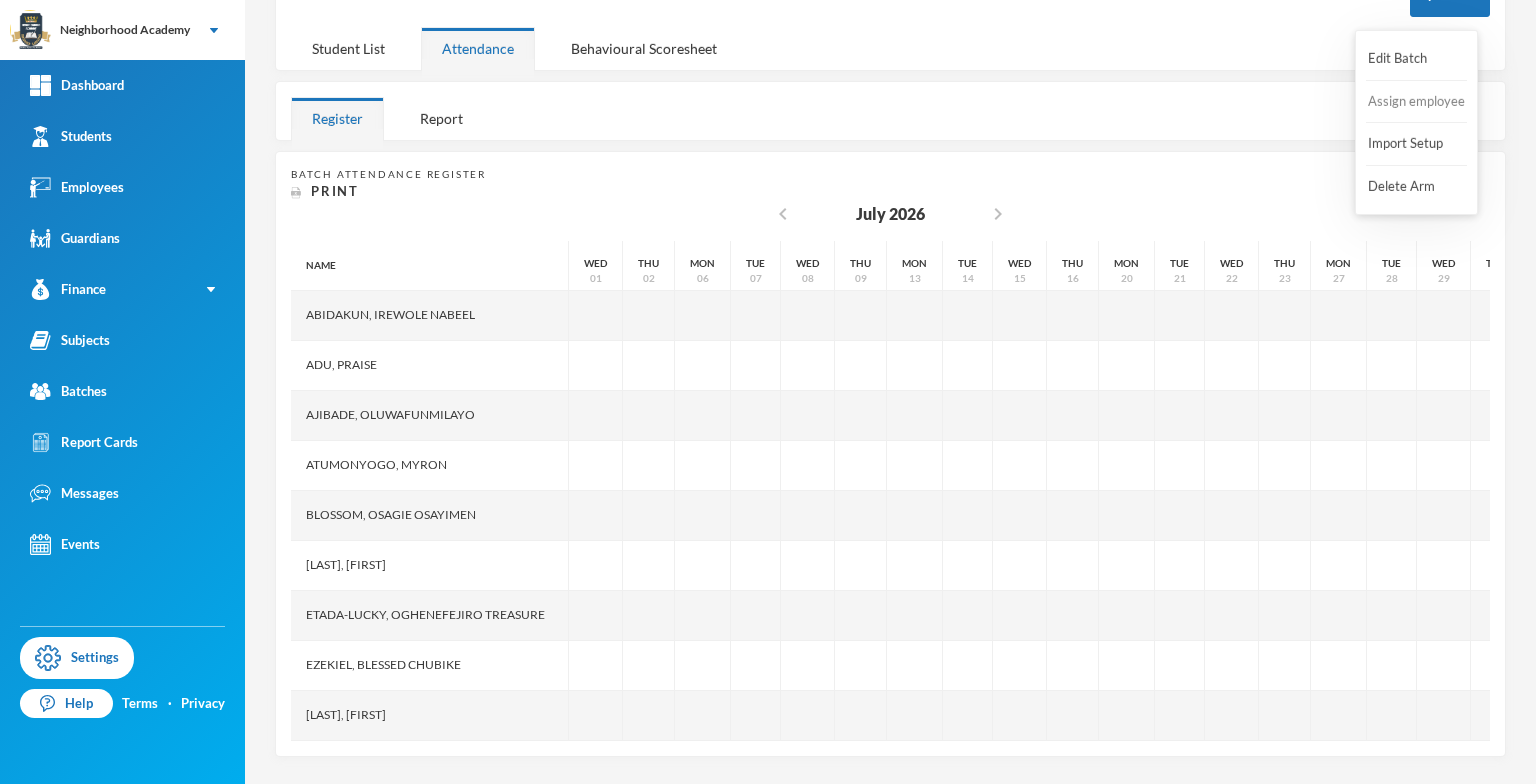 click on "Assign employee" at bounding box center (1416, 102) 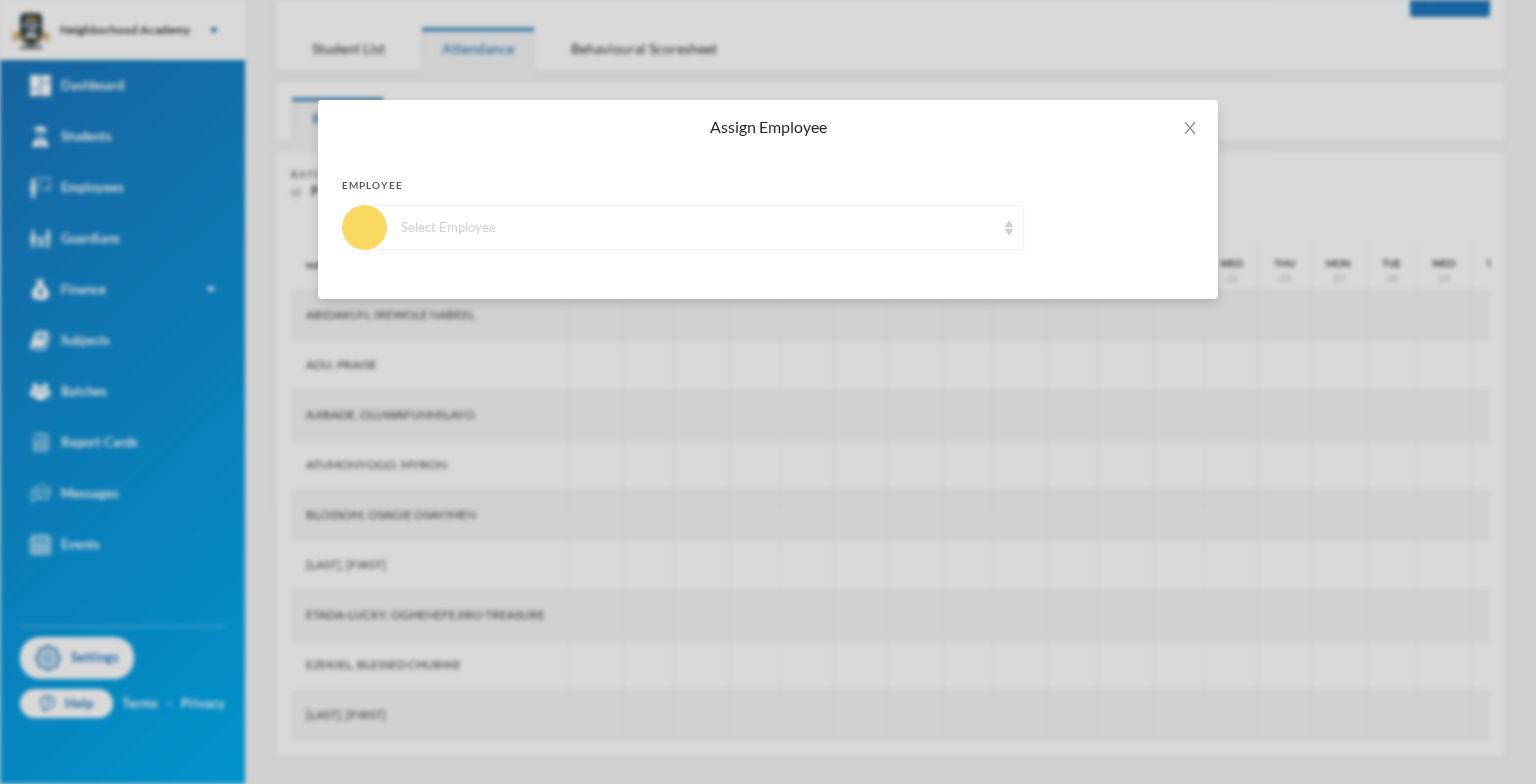 click at bounding box center (1009, 228) 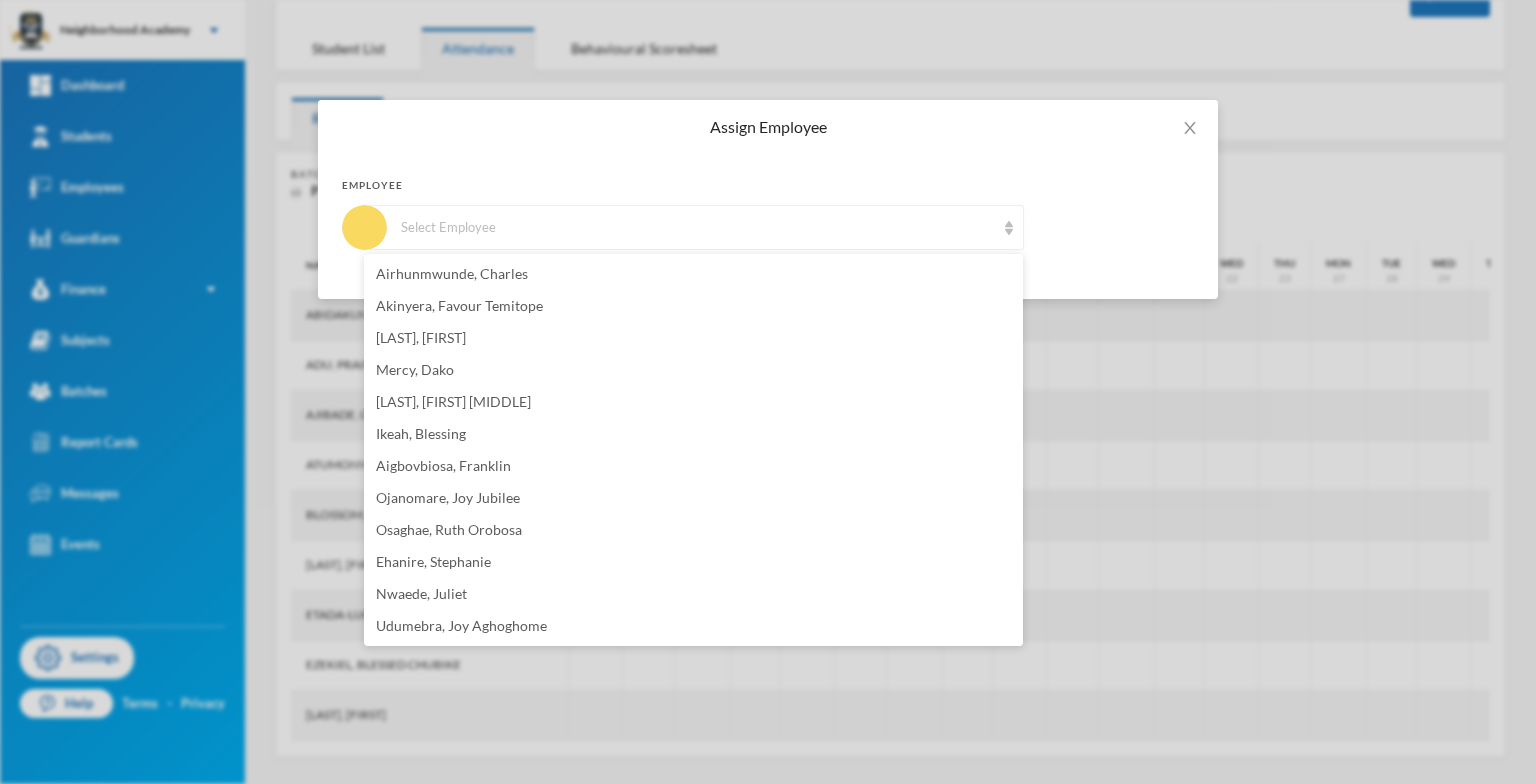 click on "Ojanomare, Joy Jubilee" at bounding box center [448, 497] 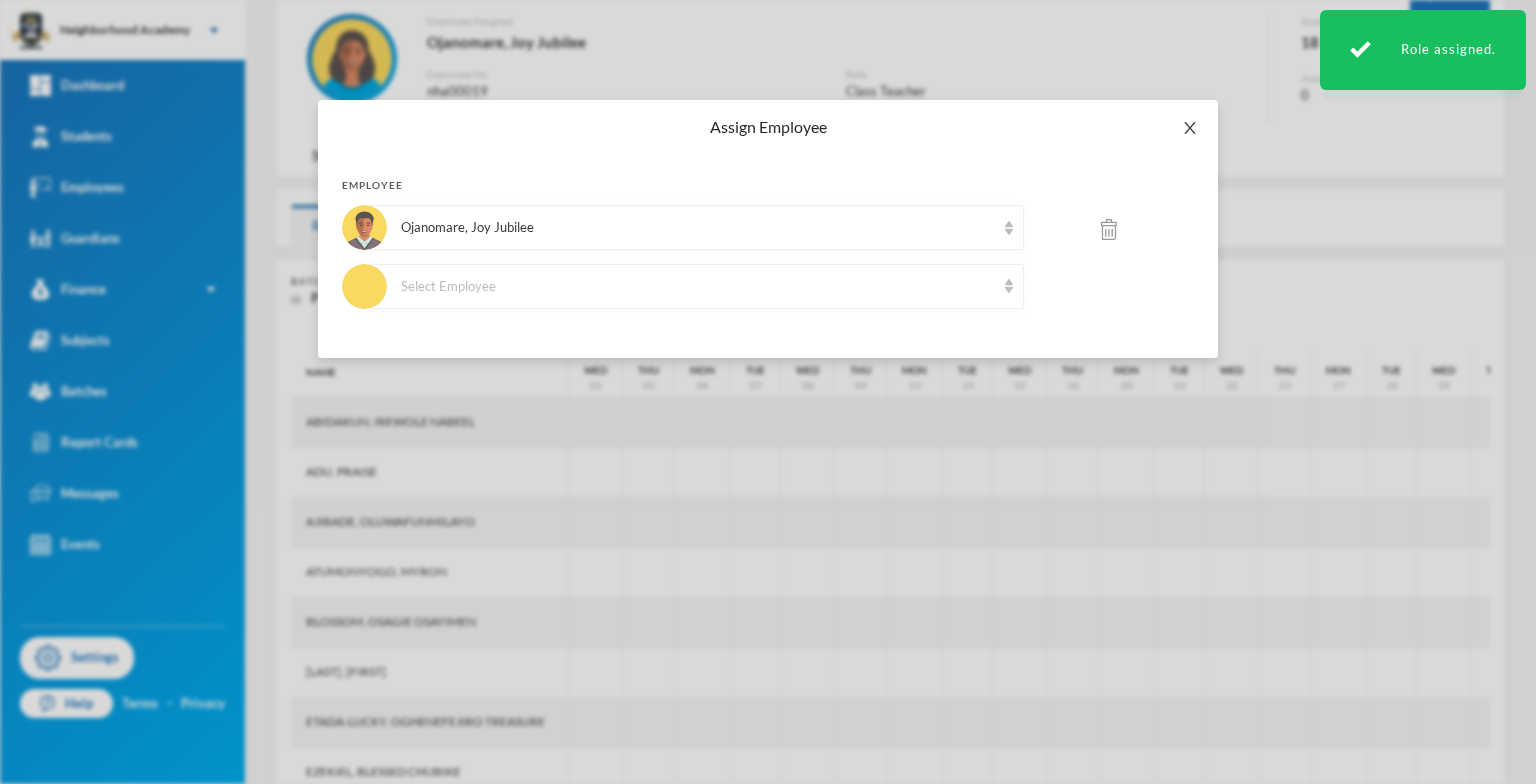 click 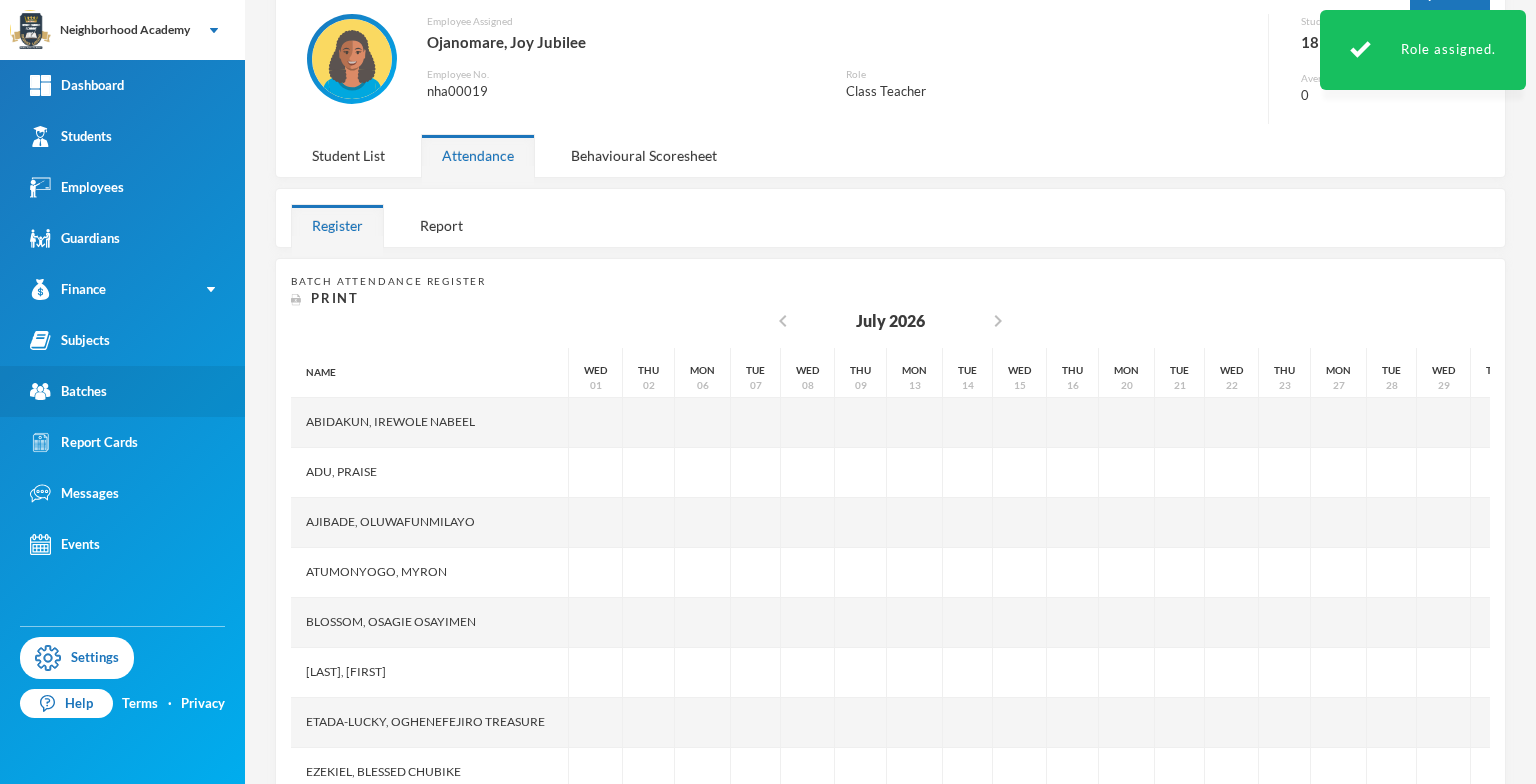 click on "Batches" at bounding box center (122, 391) 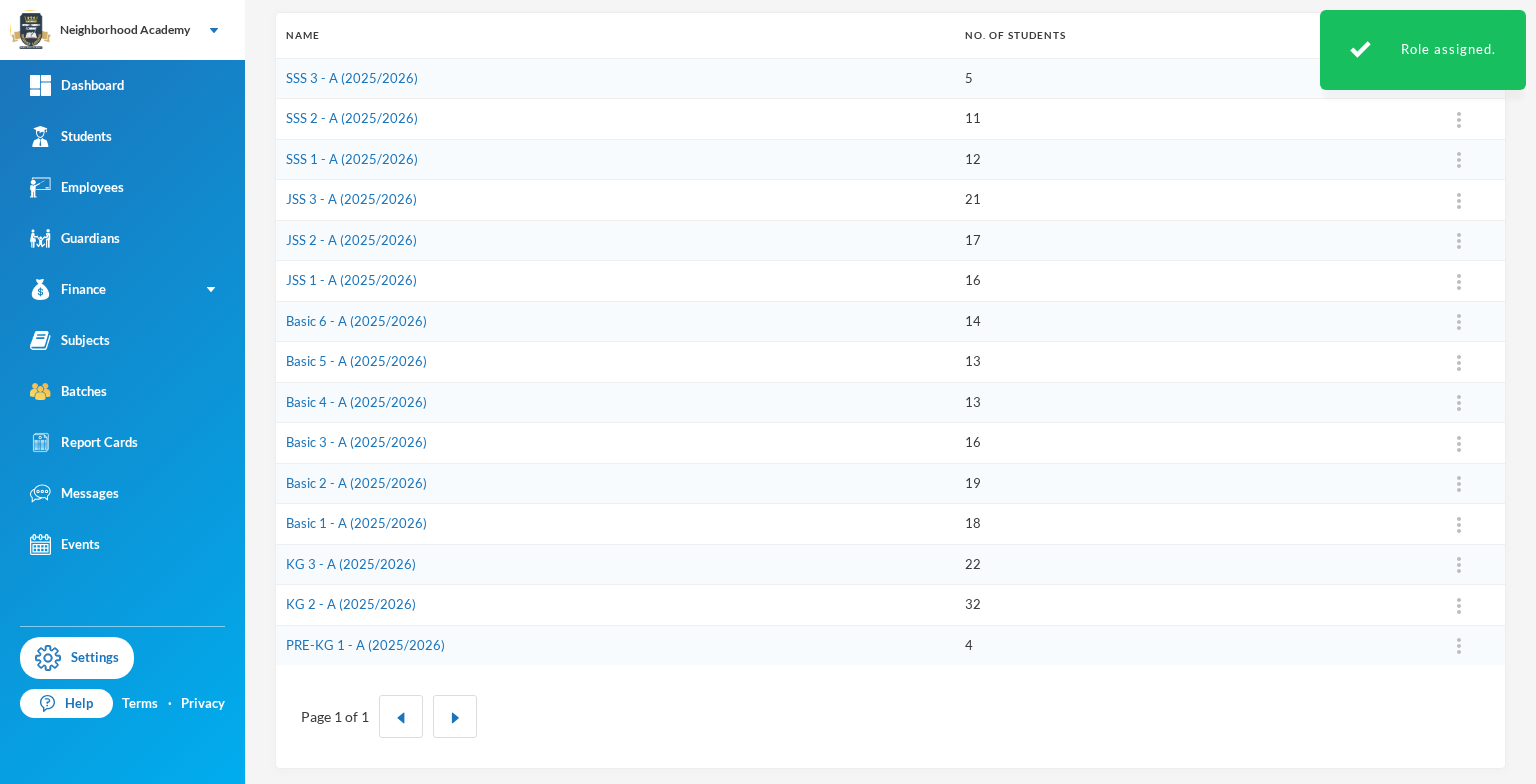 scroll, scrollTop: 279, scrollLeft: 0, axis: vertical 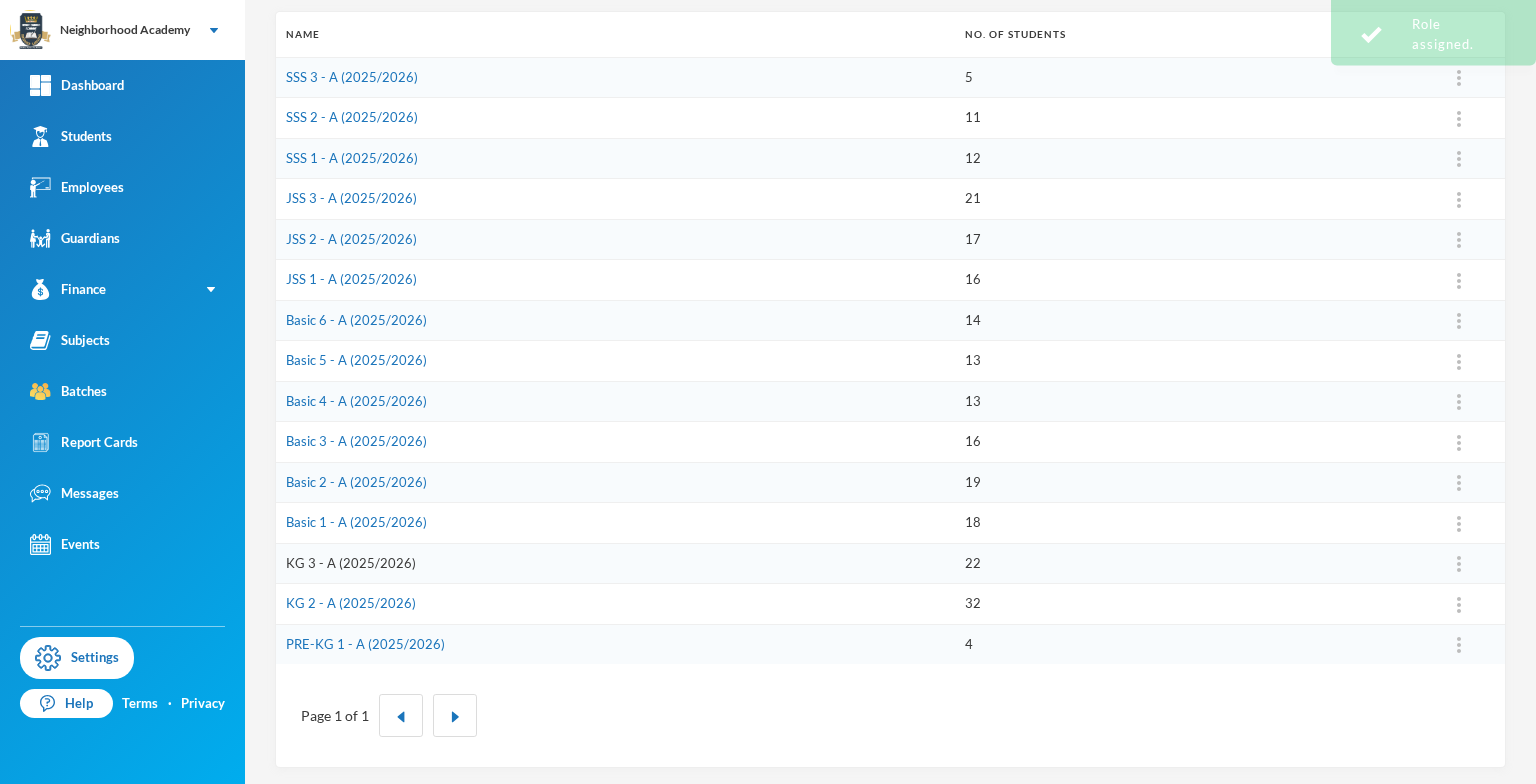 click on "KG 3 - A (2025/2026)" at bounding box center [351, 563] 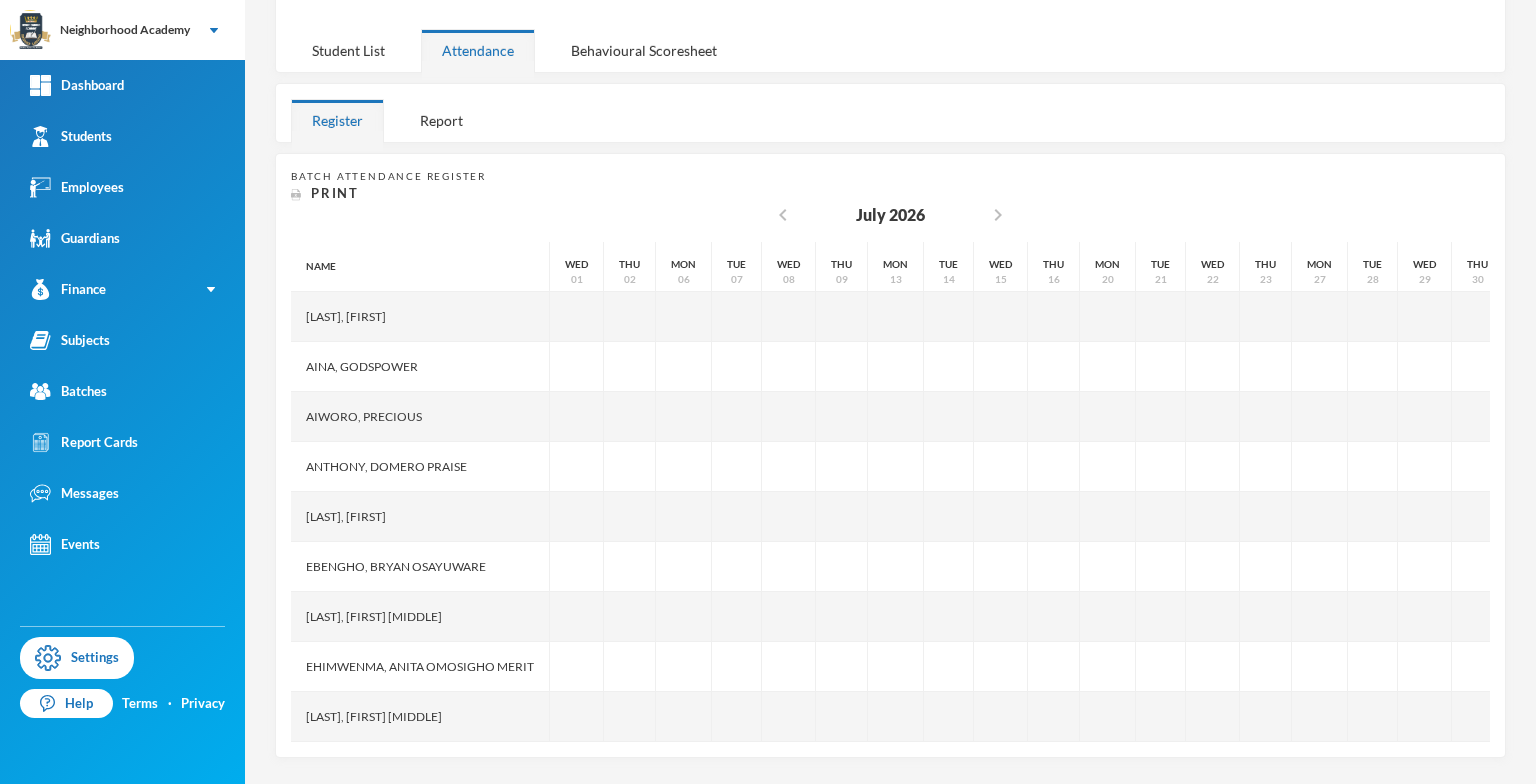 scroll, scrollTop: 139, scrollLeft: 0, axis: vertical 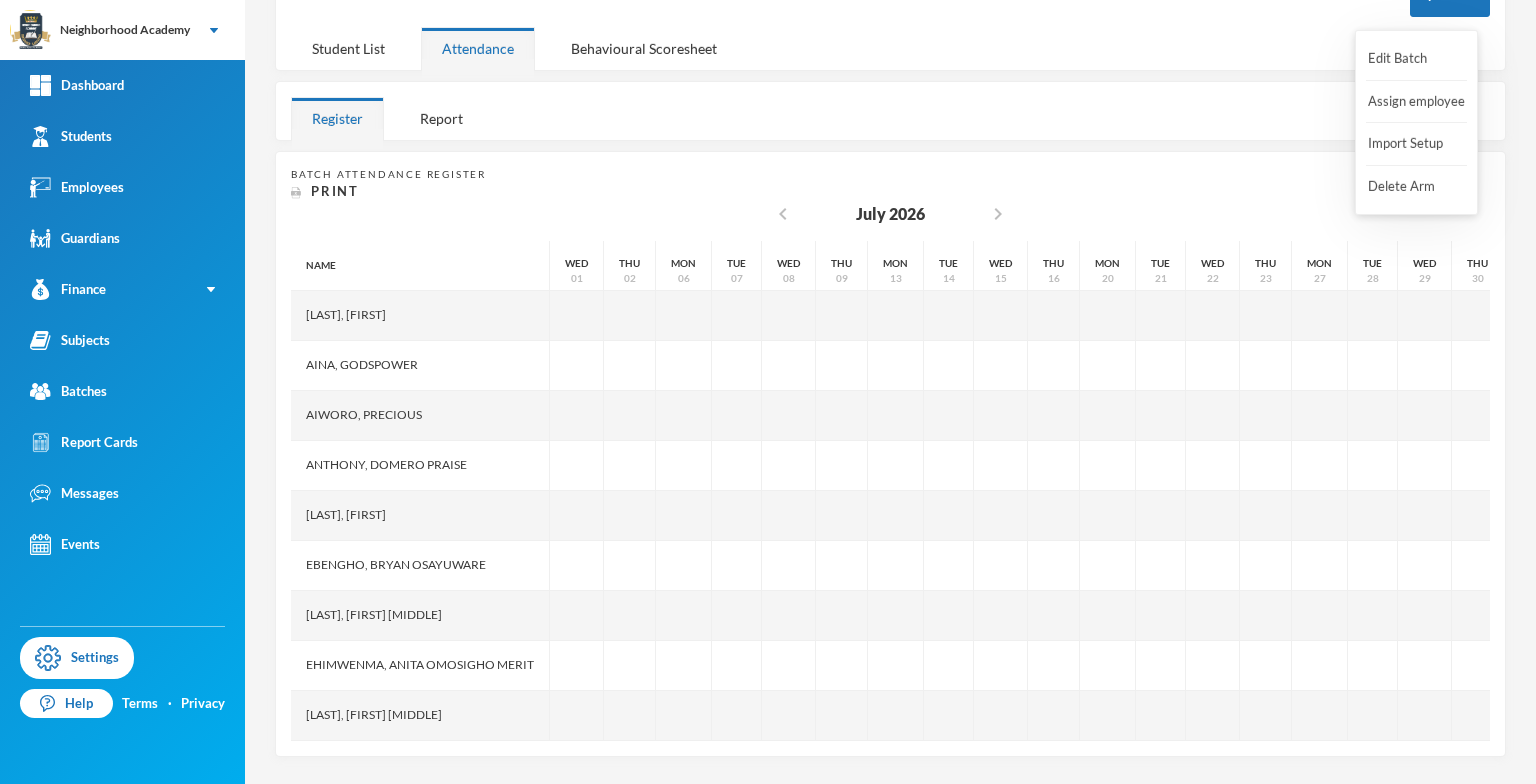 click on "Assign employee" at bounding box center [1416, 102] 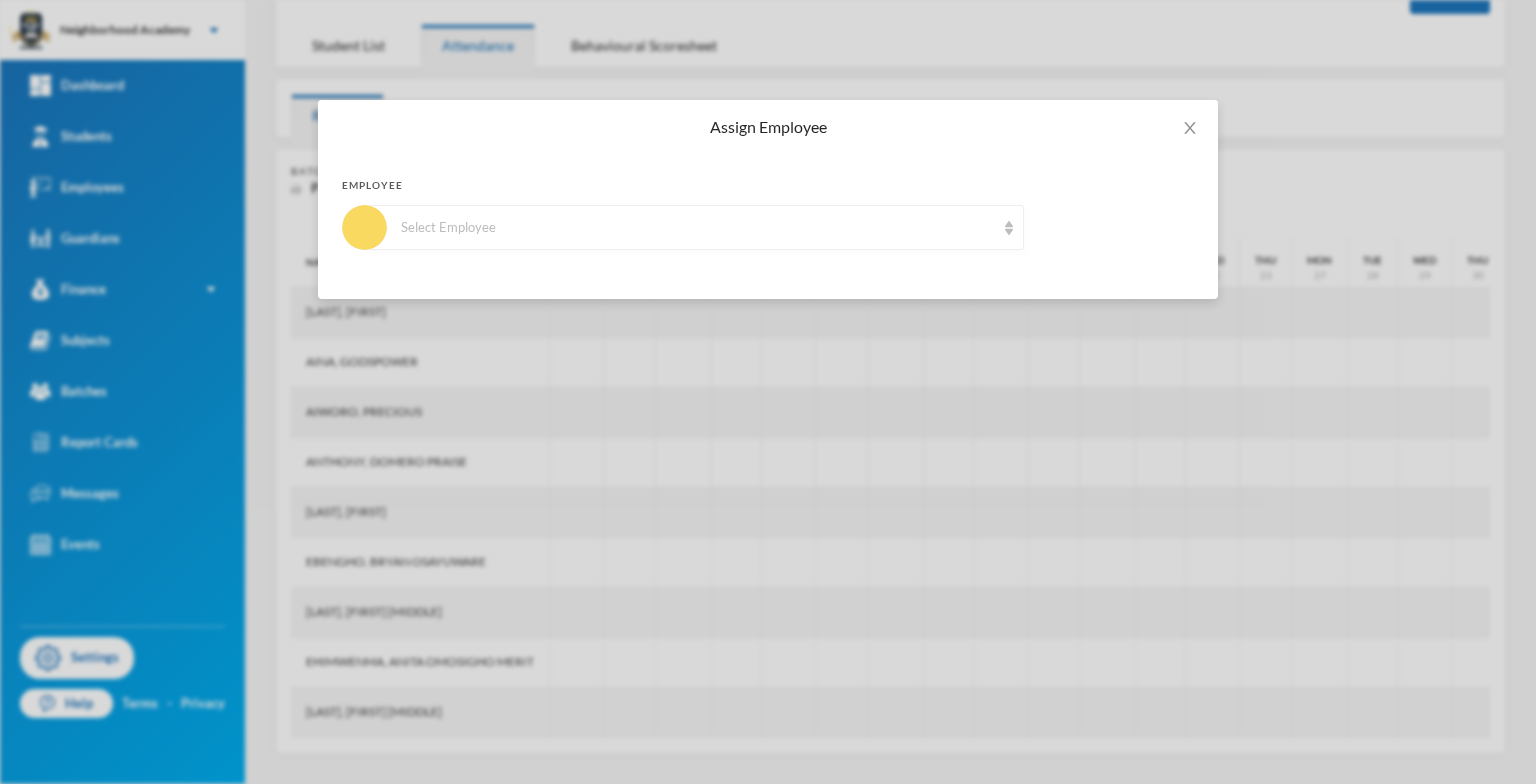 scroll, scrollTop: 139, scrollLeft: 0, axis: vertical 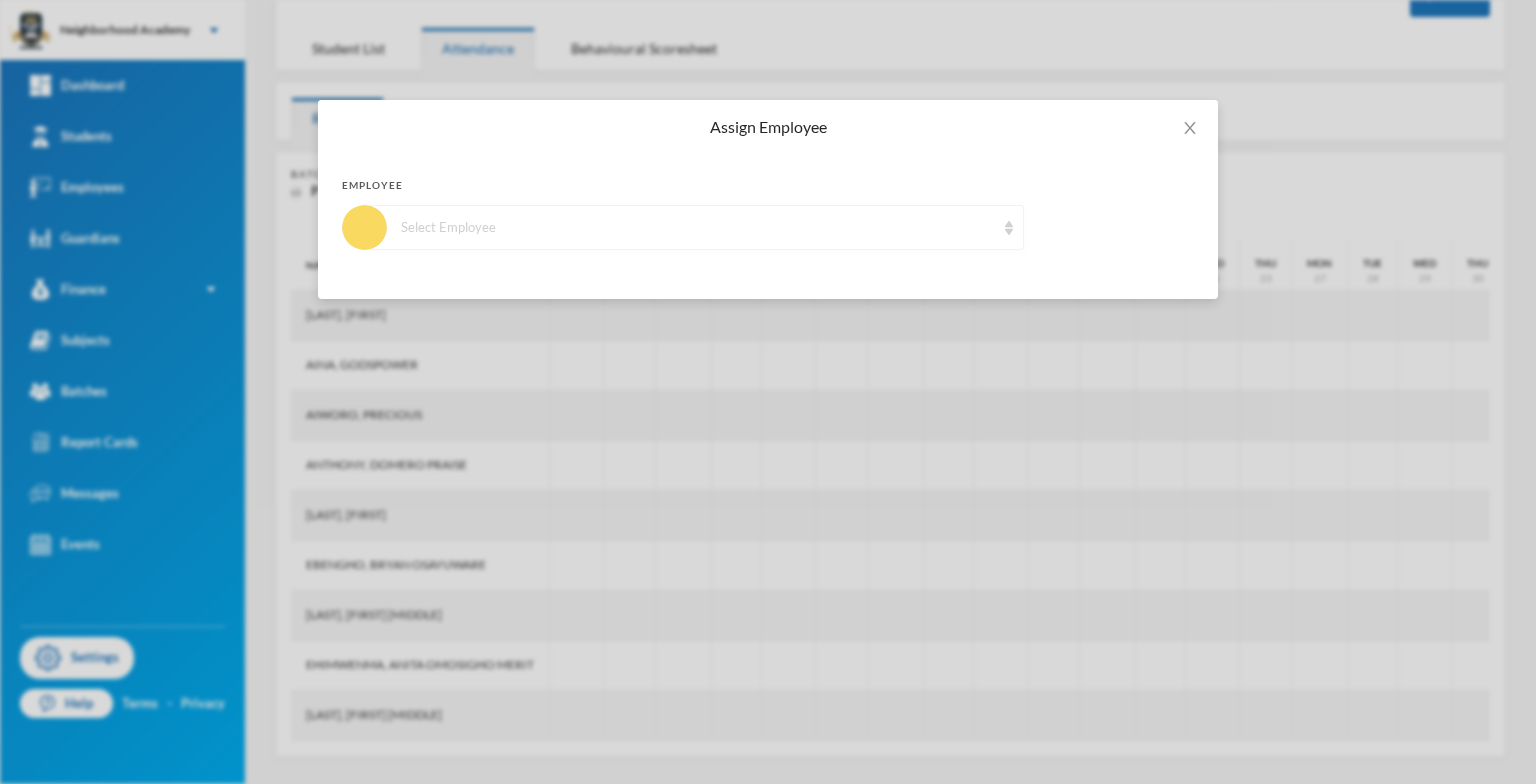 click on "Select Employee" at bounding box center [694, 227] 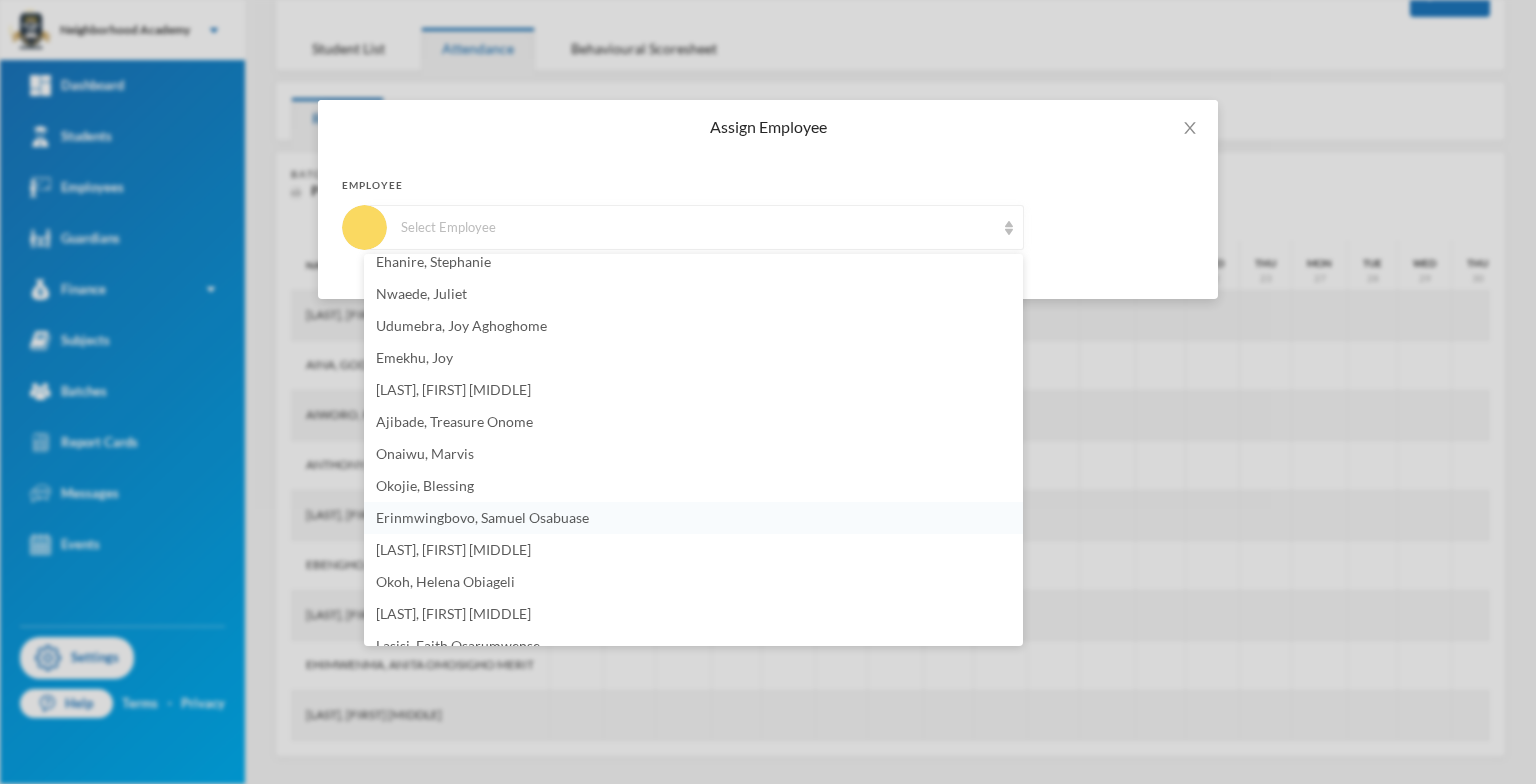 scroll, scrollTop: 400, scrollLeft: 0, axis: vertical 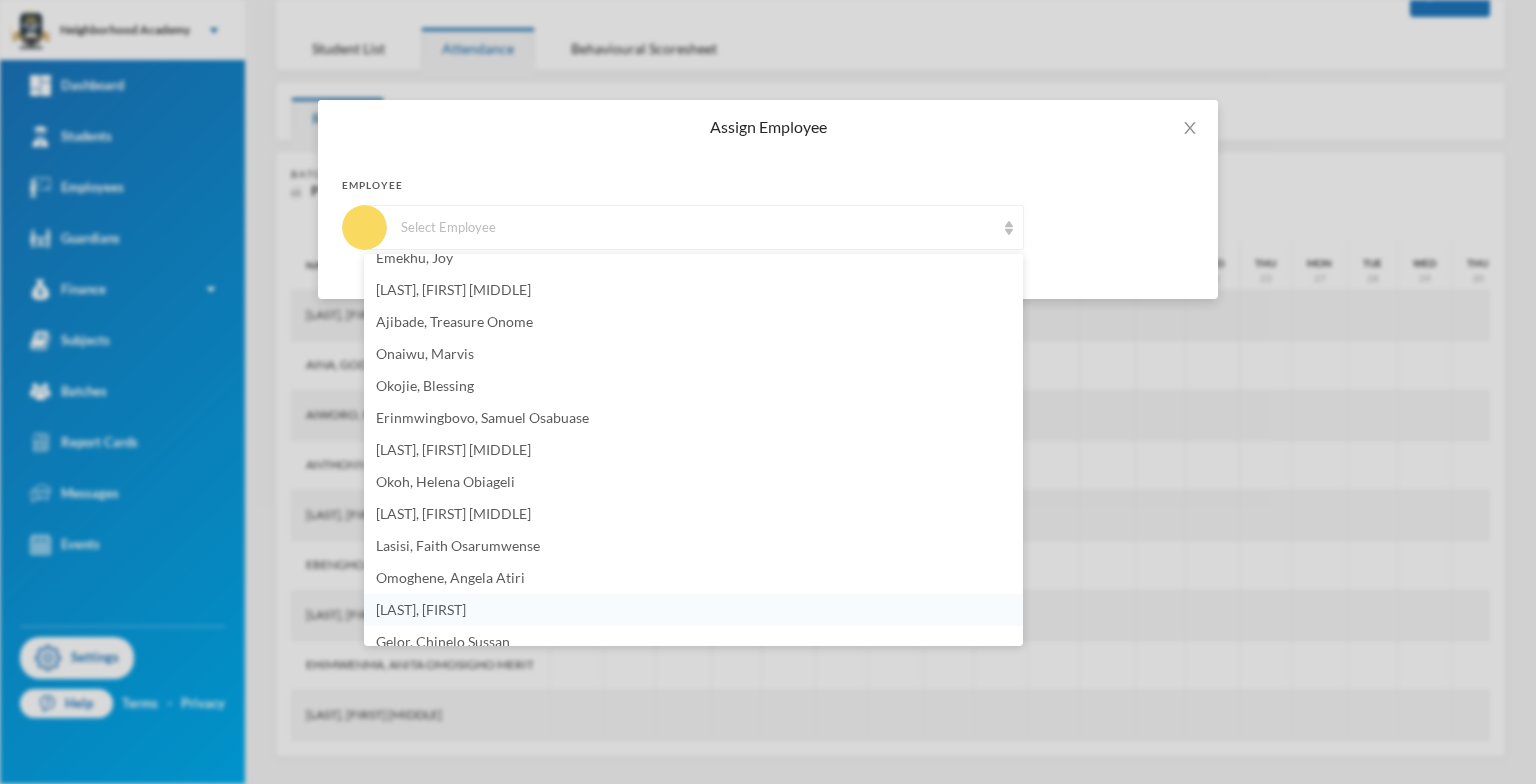 click on "[LAST], [FIRST]" at bounding box center [421, 609] 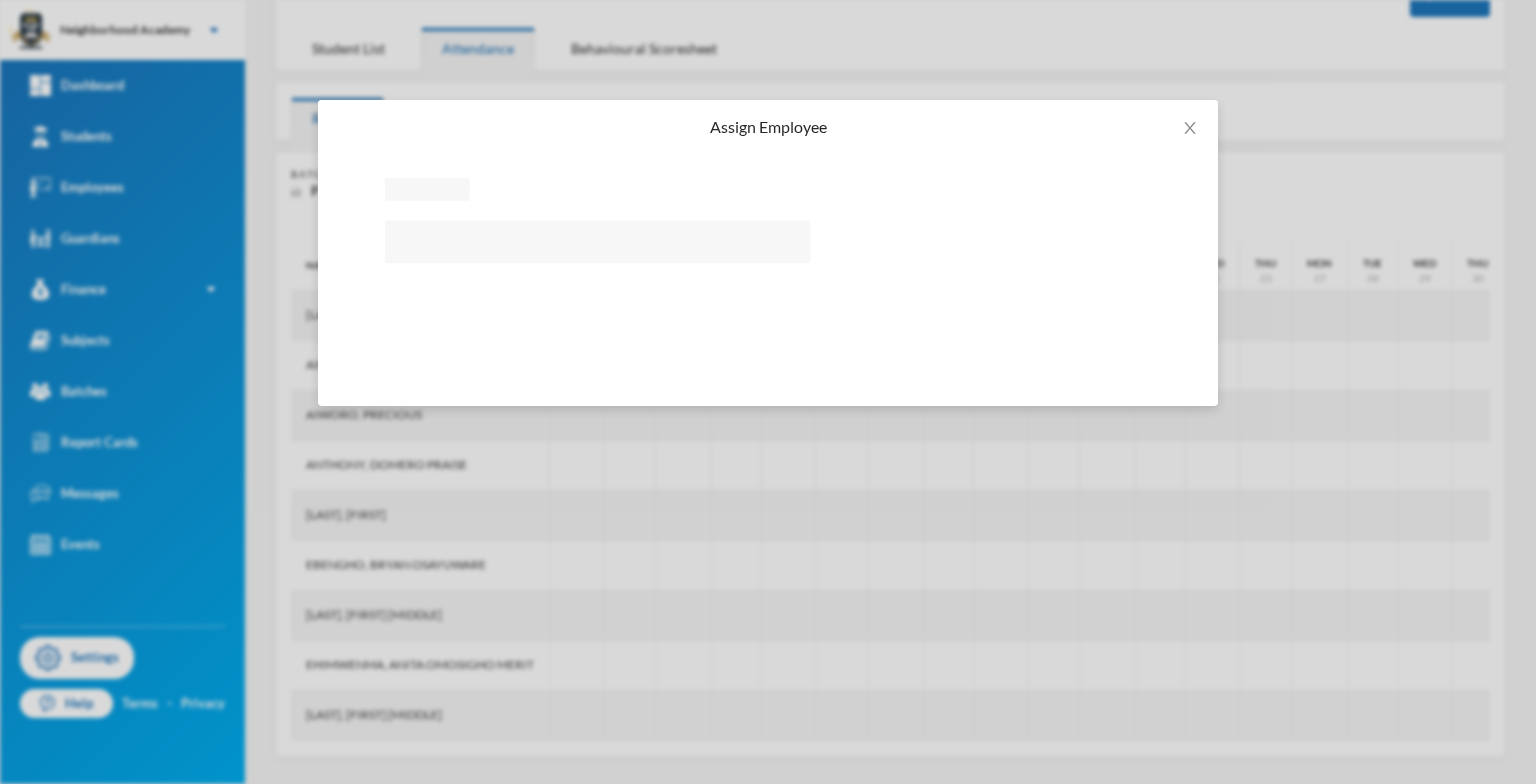 scroll, scrollTop: 246, scrollLeft: 0, axis: vertical 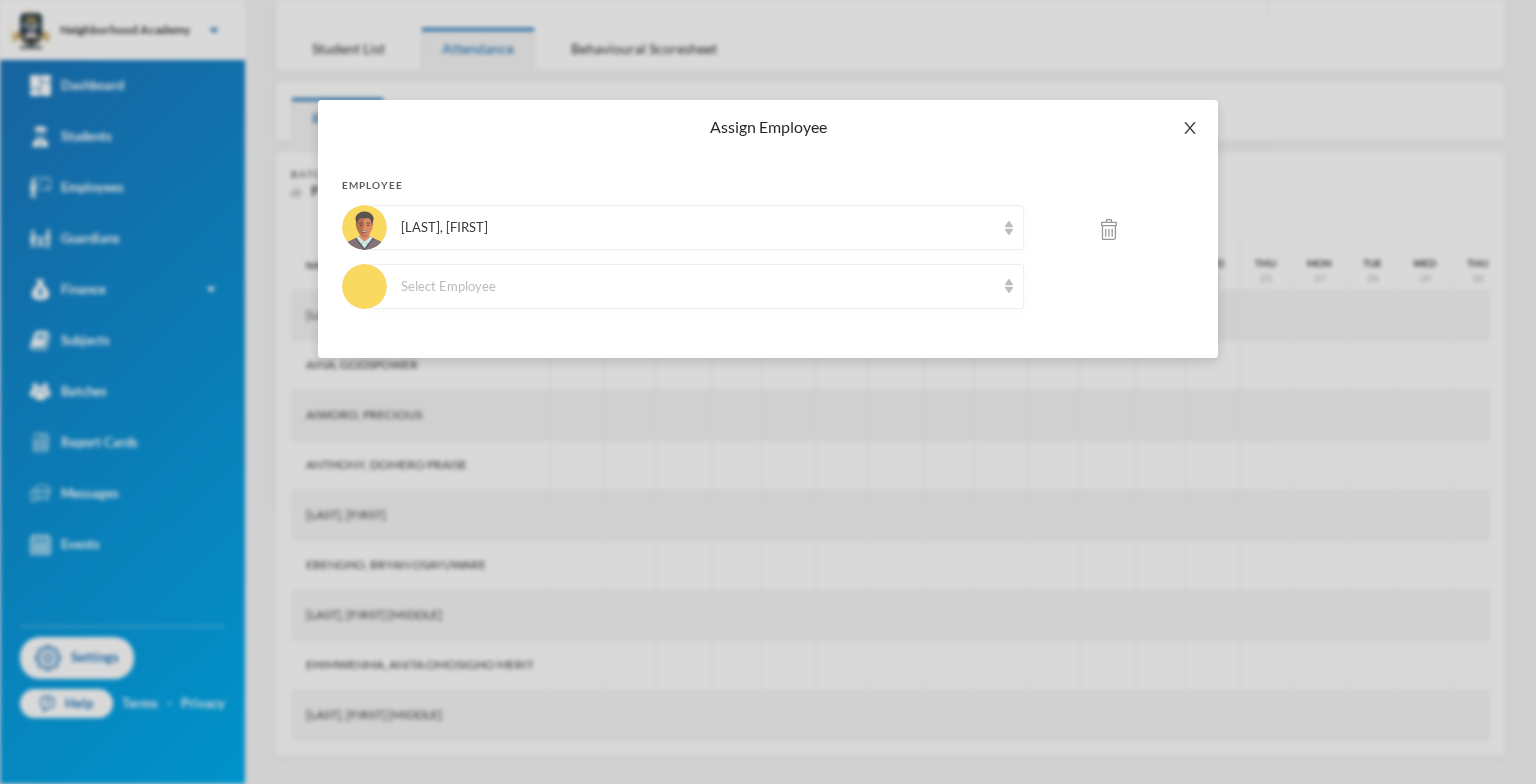 click 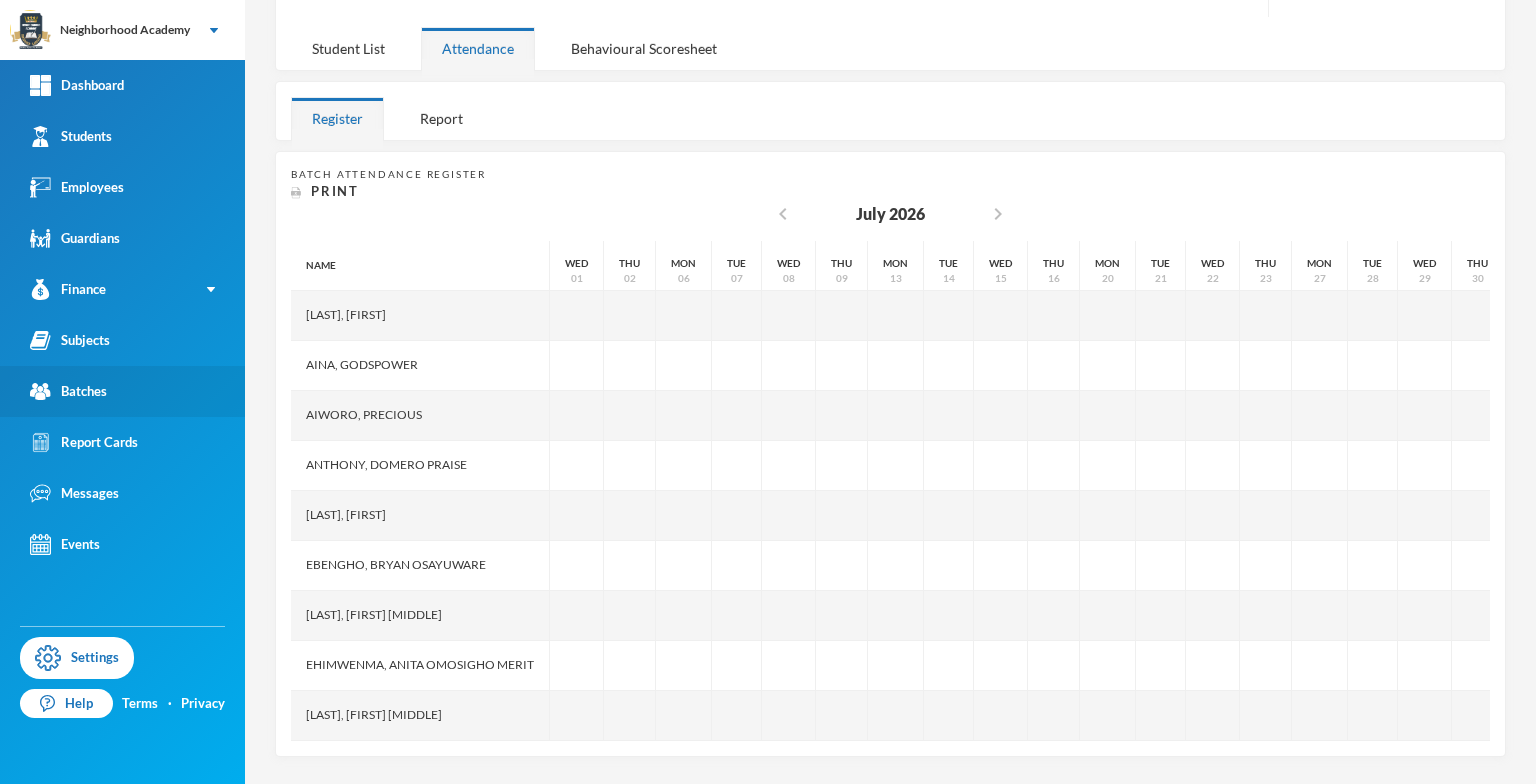 click on "Batches" at bounding box center (122, 391) 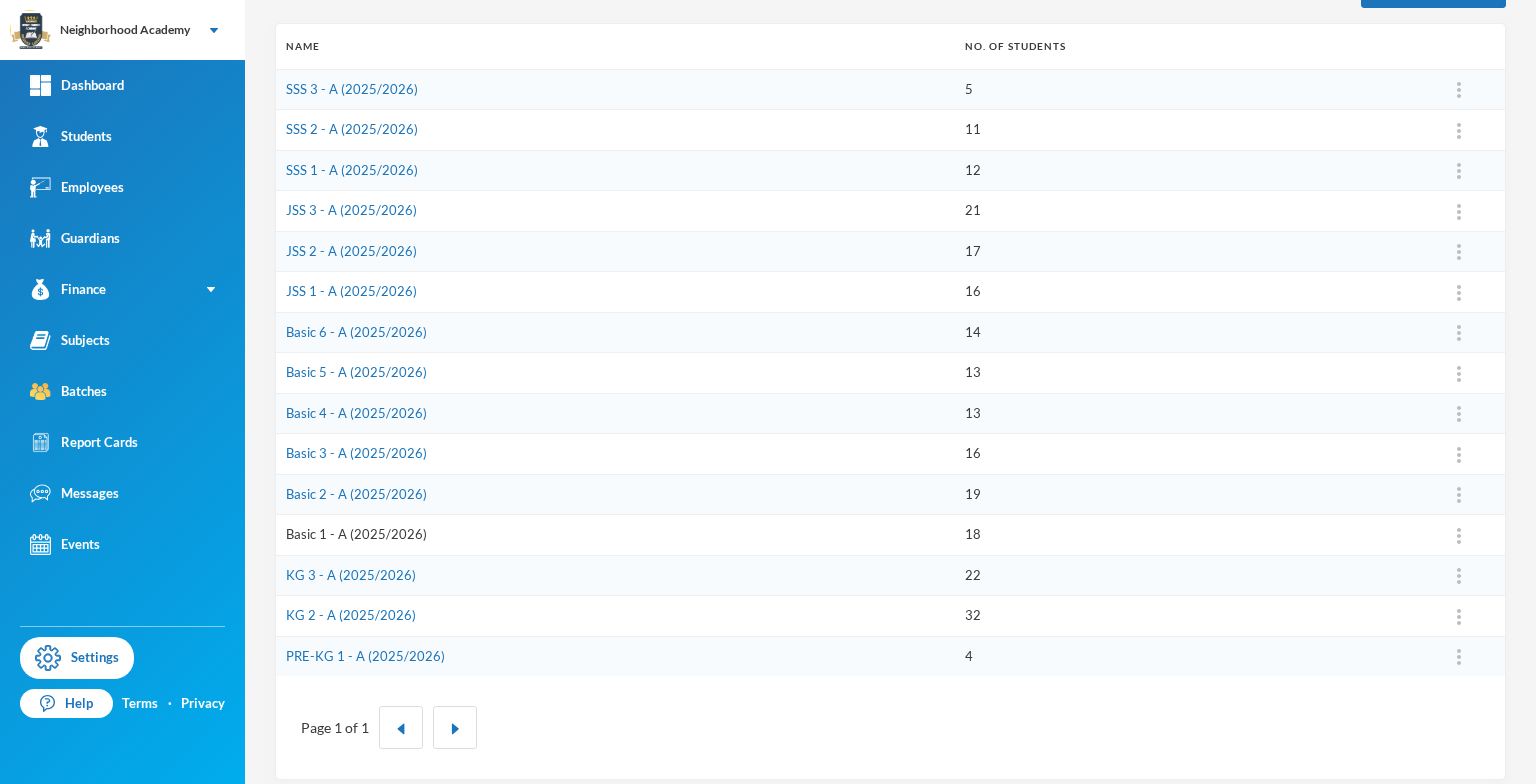 scroll, scrollTop: 279, scrollLeft: 0, axis: vertical 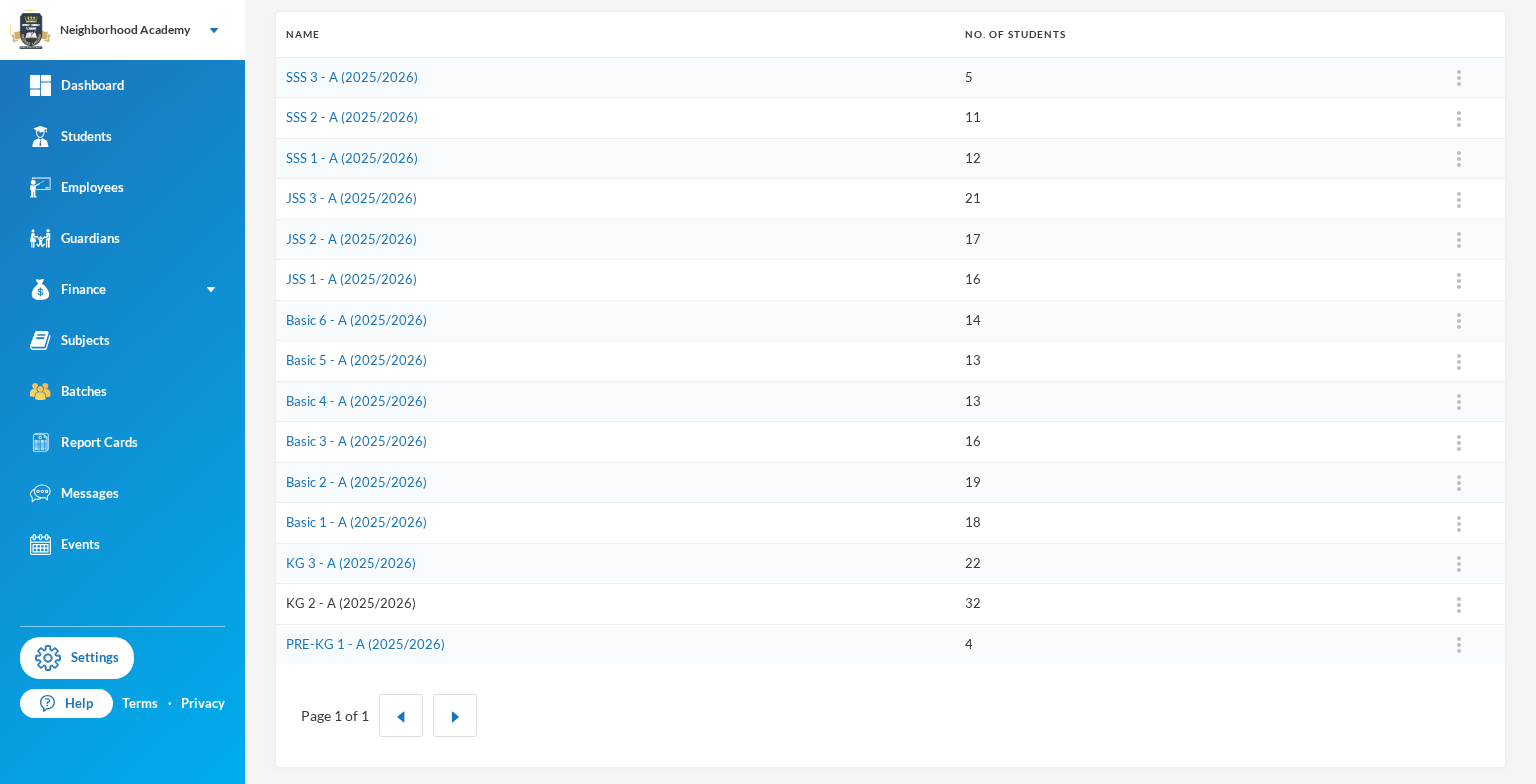 click on "KG 2 - A (2025/2026)" at bounding box center [351, 603] 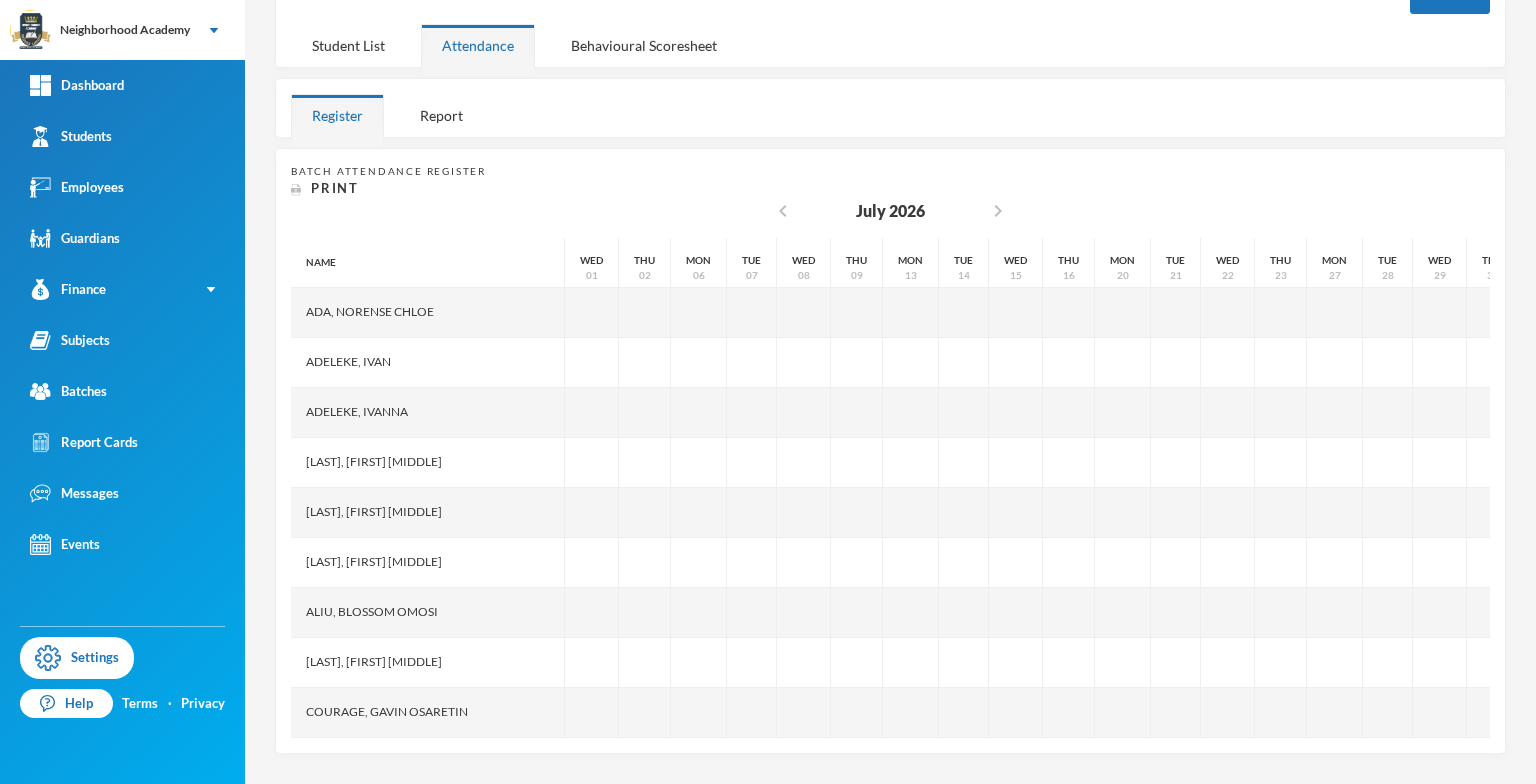 scroll, scrollTop: 139, scrollLeft: 0, axis: vertical 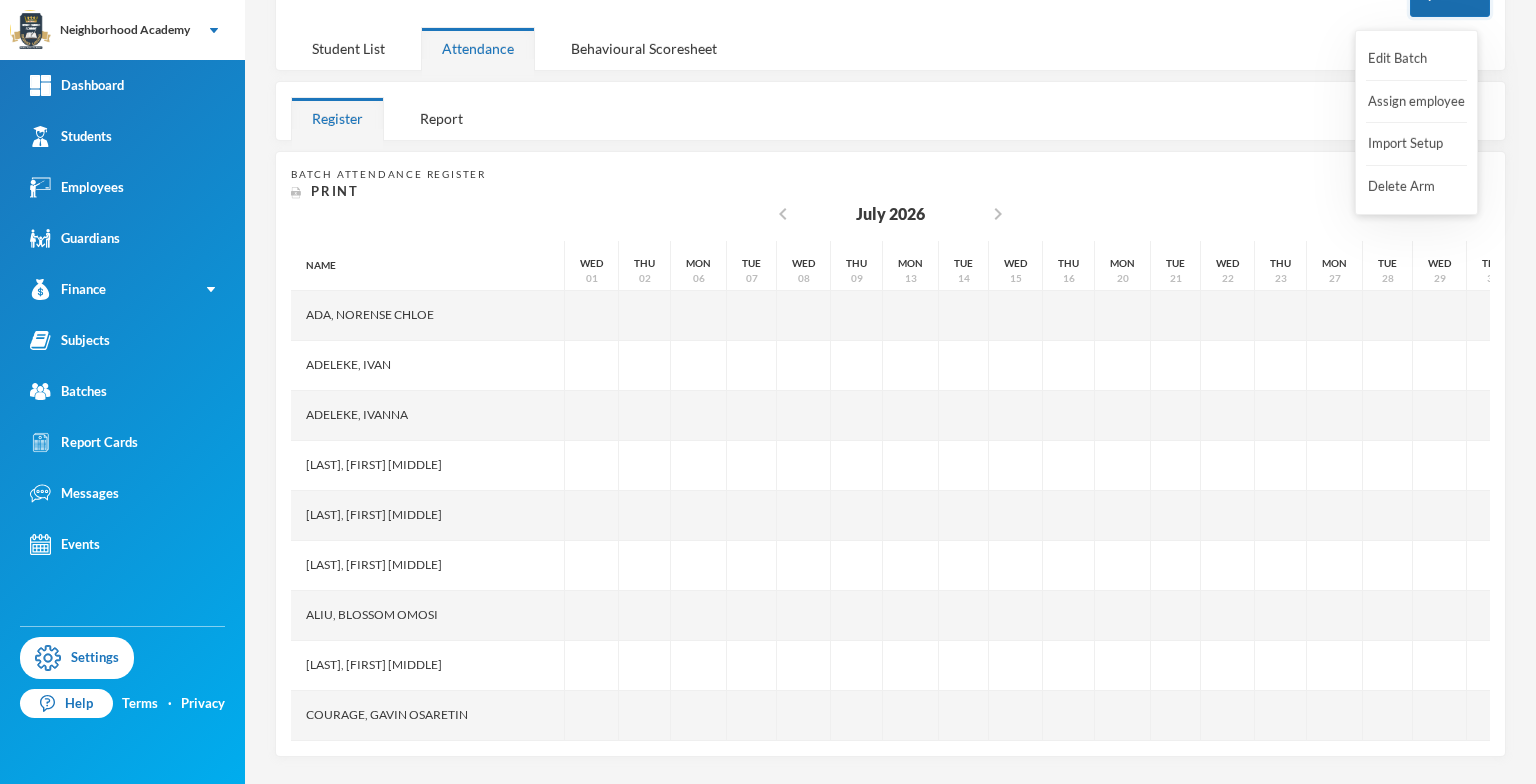 click on "Options" at bounding box center (1450, -6) 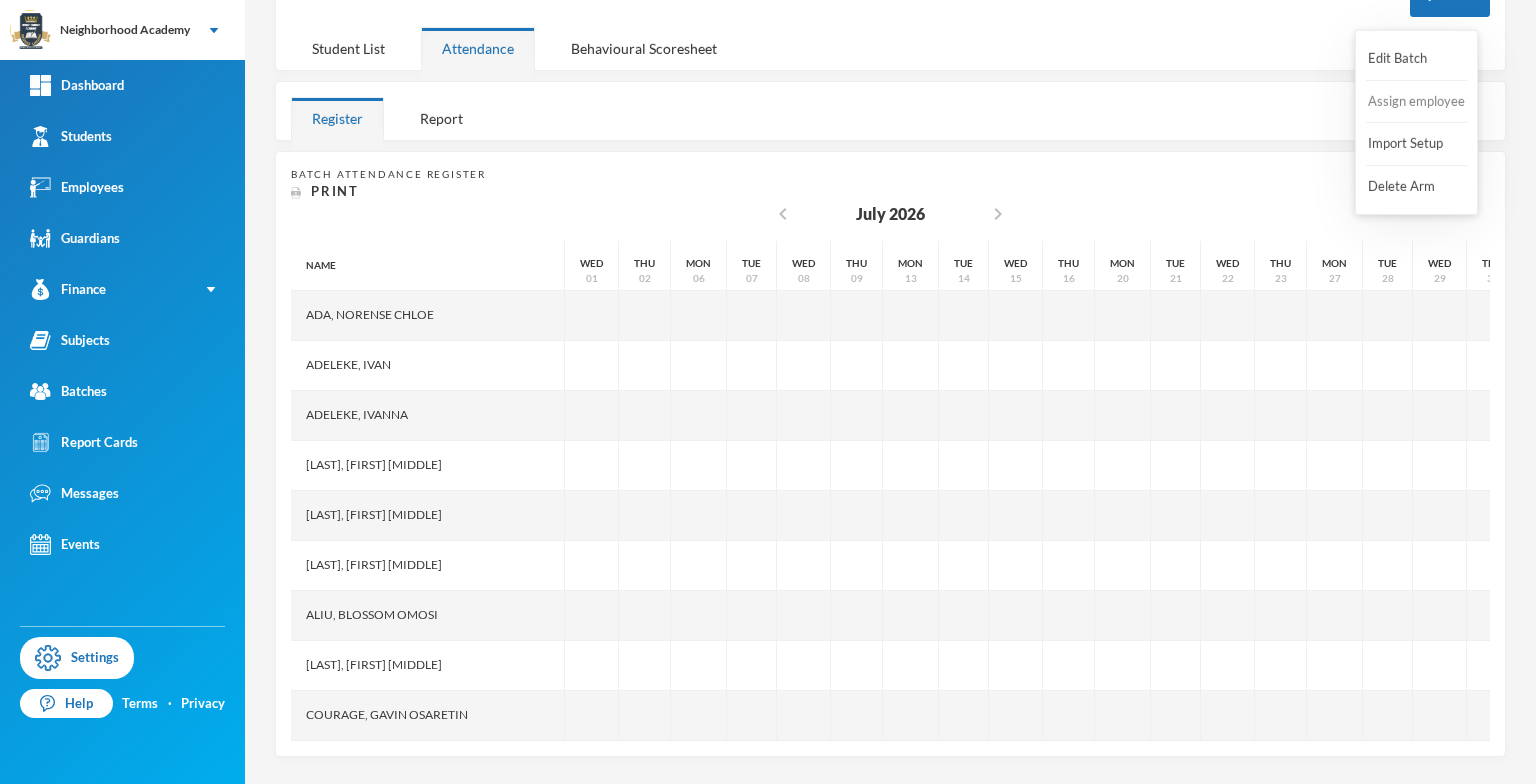 click on "Assign employee" at bounding box center [1416, 102] 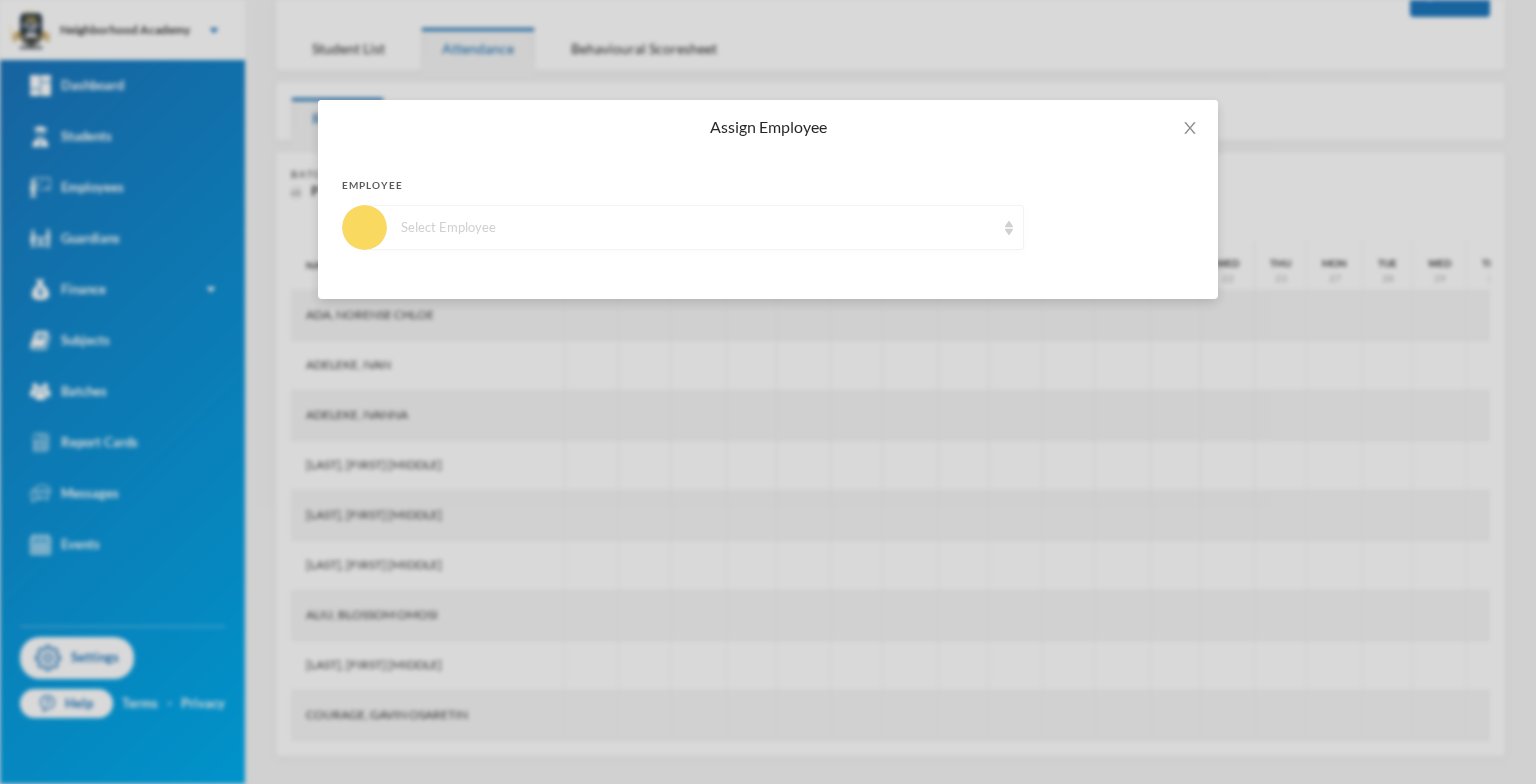 click at bounding box center (1009, 228) 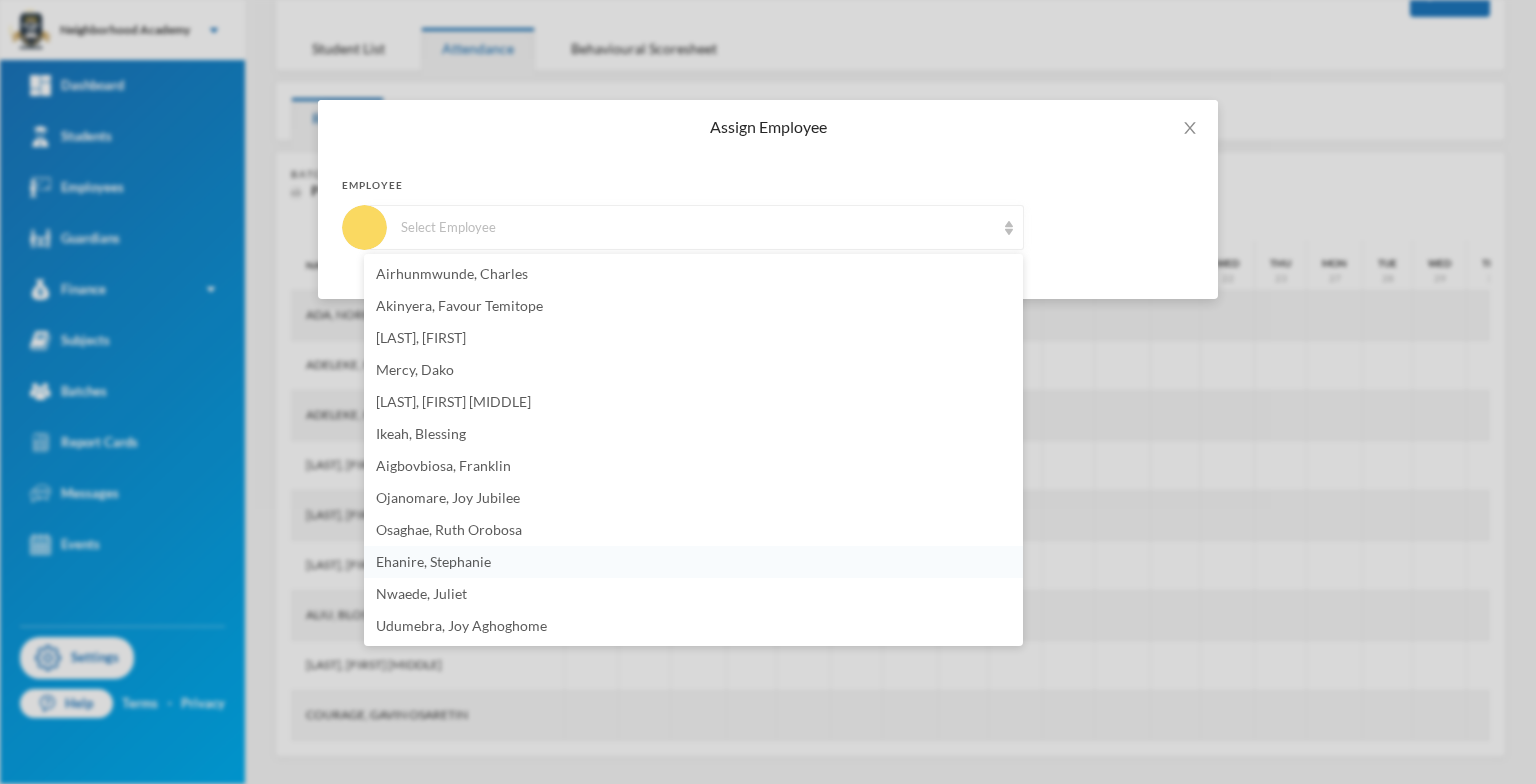 click on "Ehanire, Stephanie" at bounding box center (433, 561) 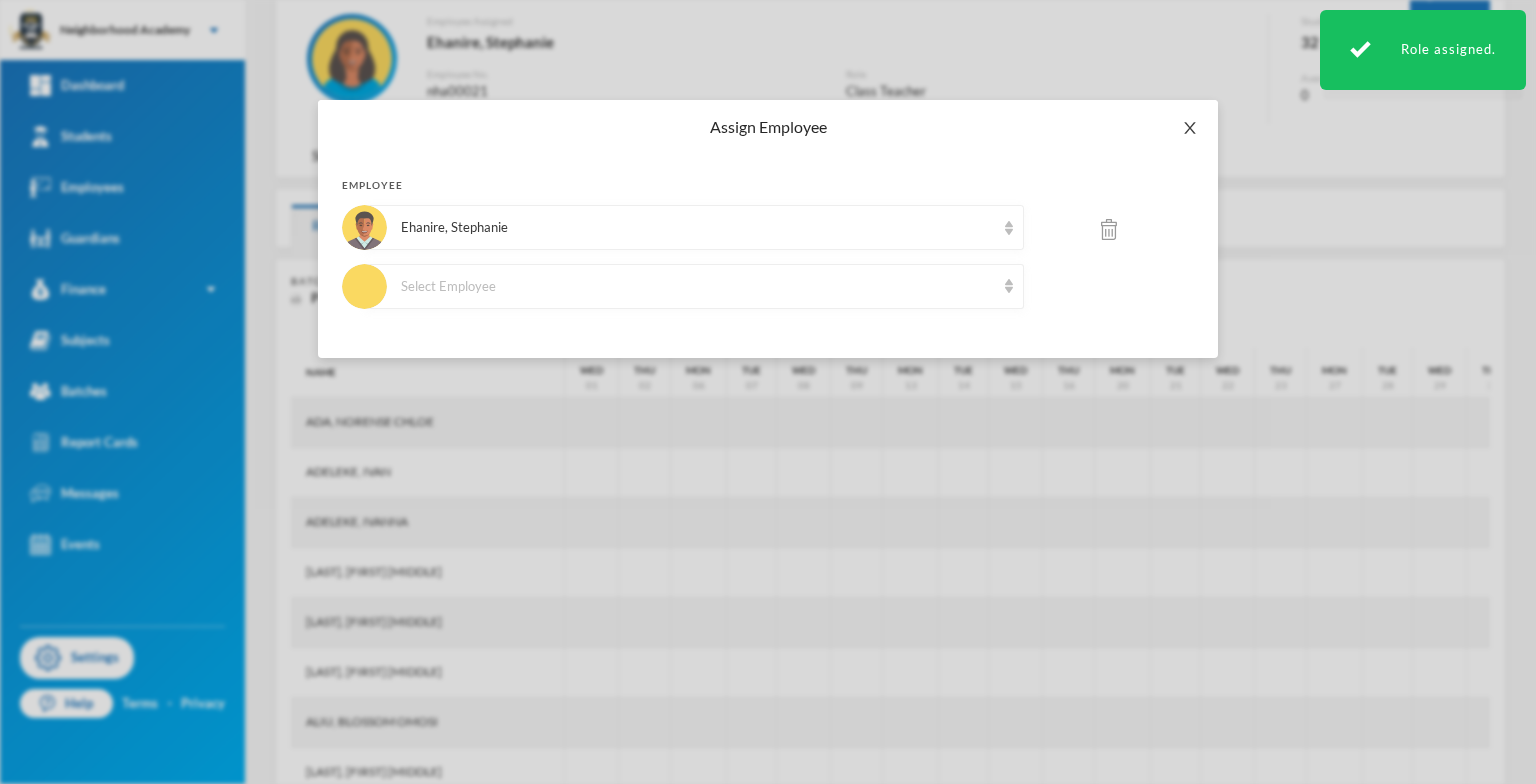 click 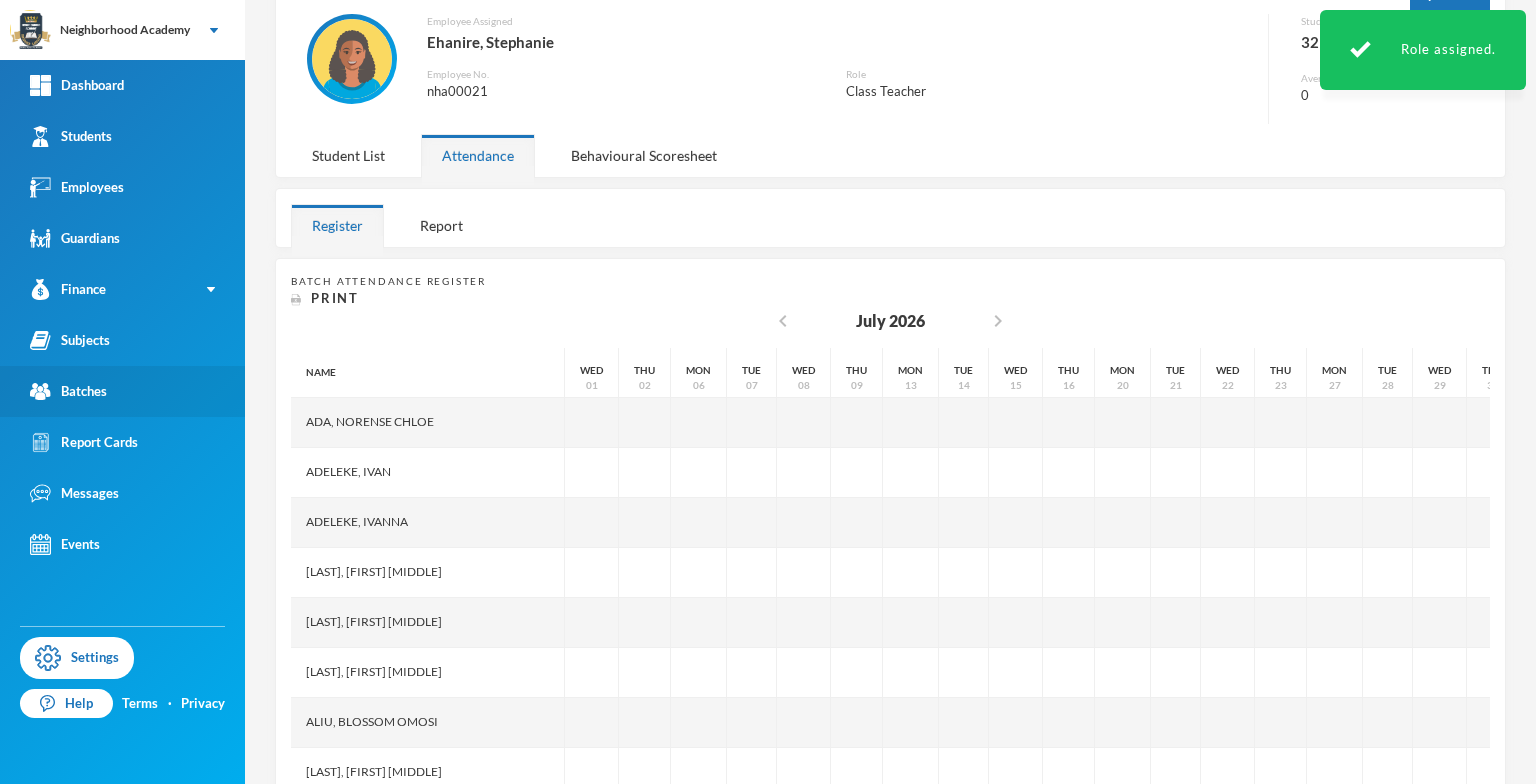 click on "Batches" at bounding box center [68, 391] 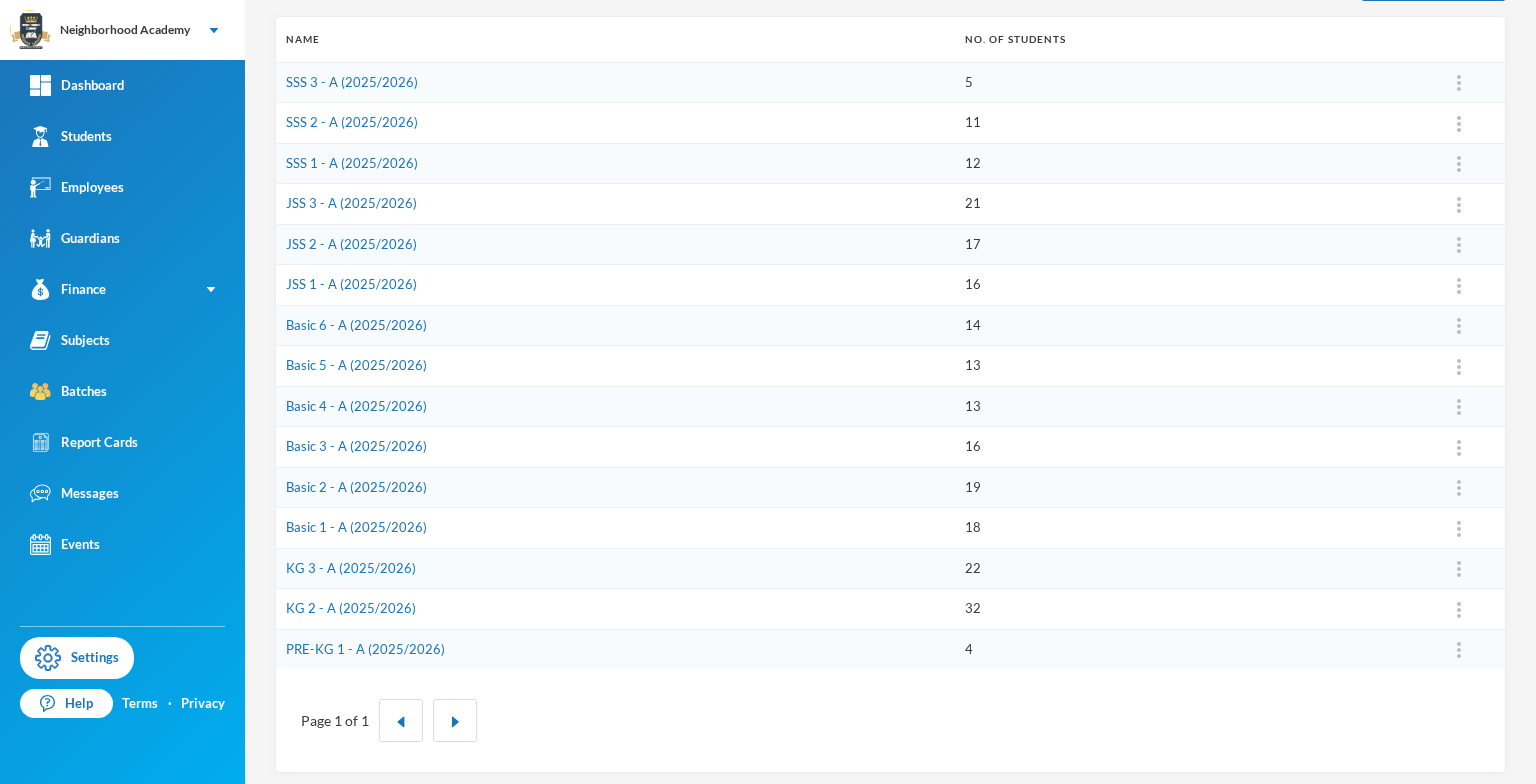 scroll, scrollTop: 279, scrollLeft: 0, axis: vertical 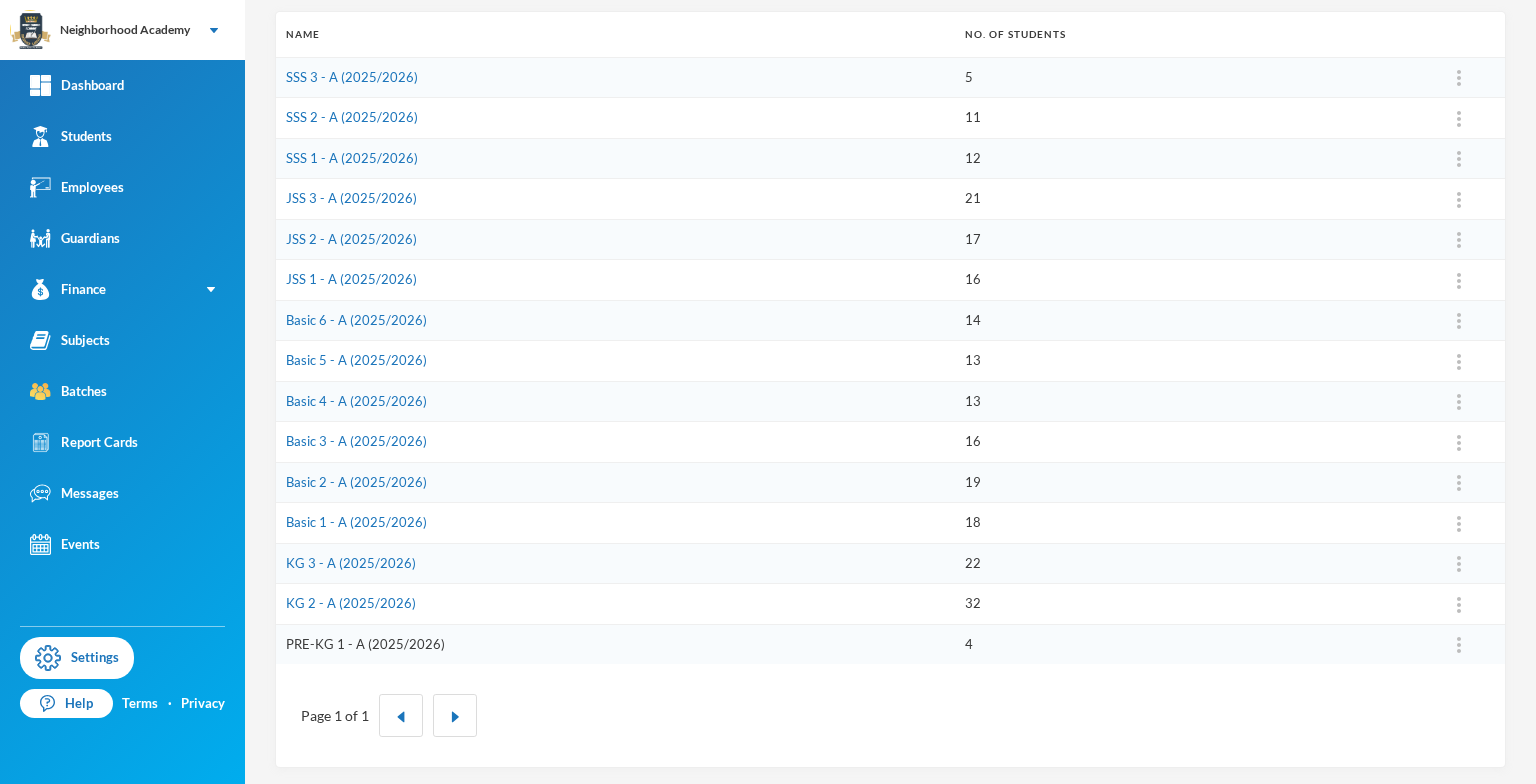 click on "PRE-KG 1 - A (2025/2026)" at bounding box center [365, 644] 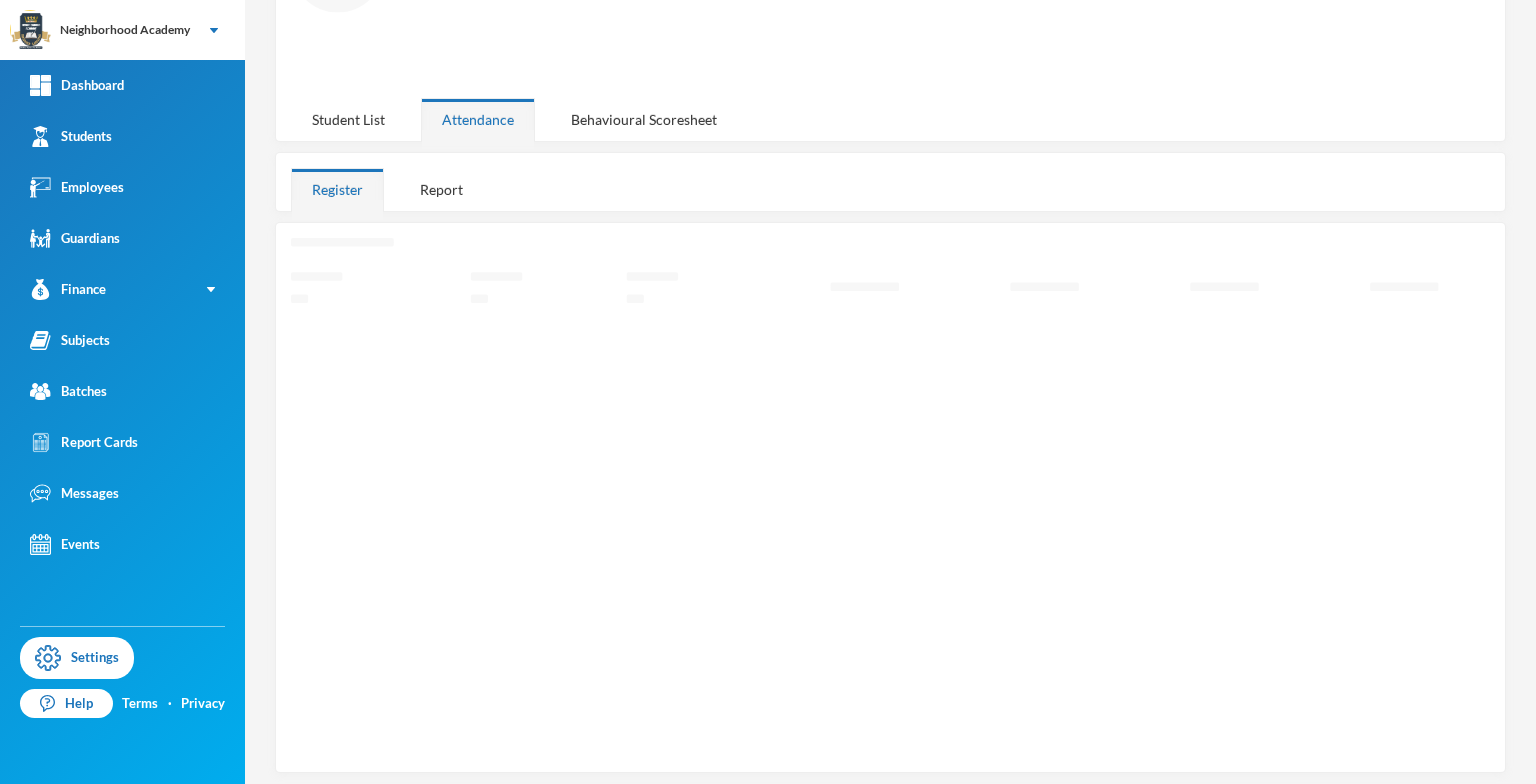 scroll, scrollTop: 0, scrollLeft: 0, axis: both 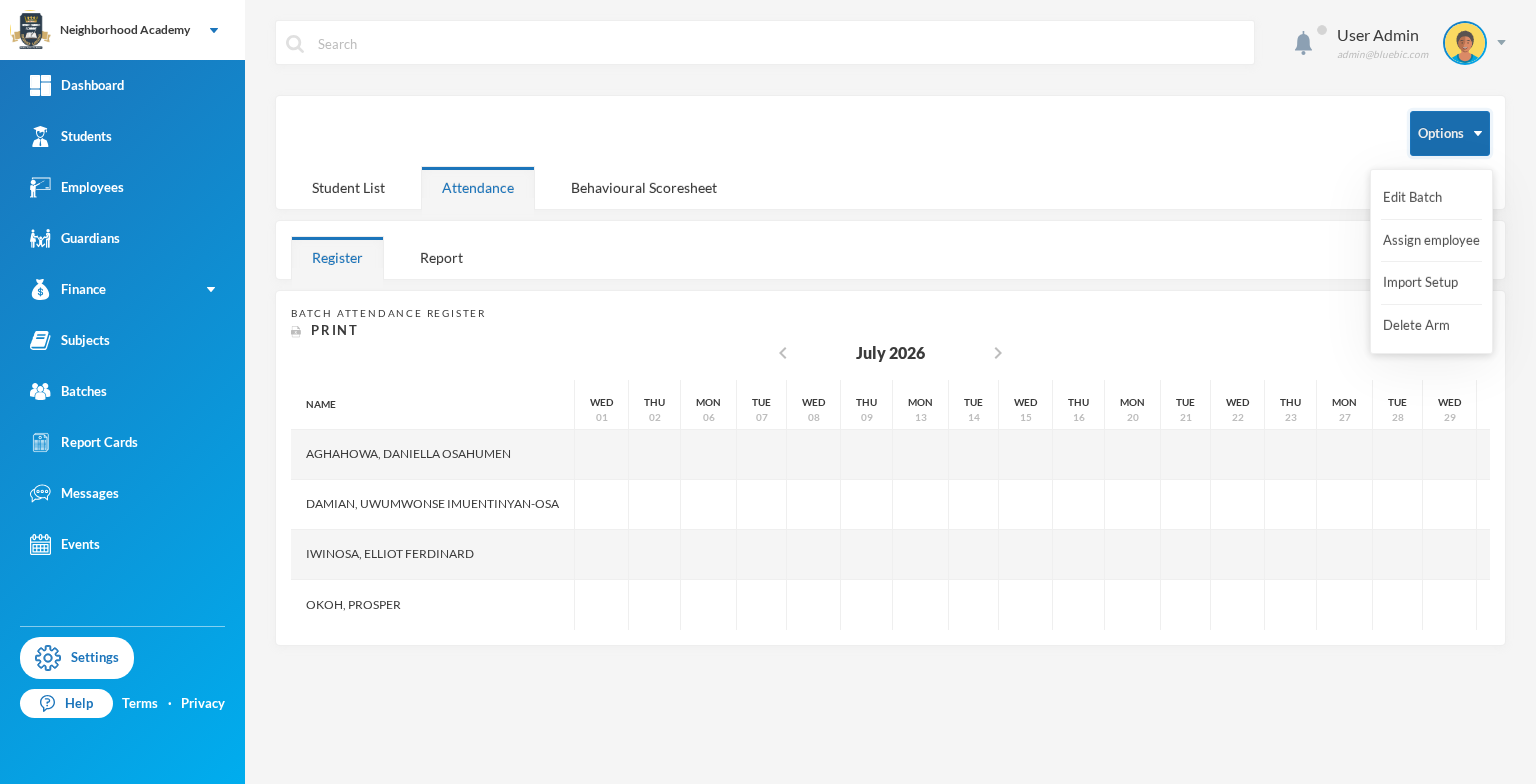 click on "Options" at bounding box center [1450, 133] 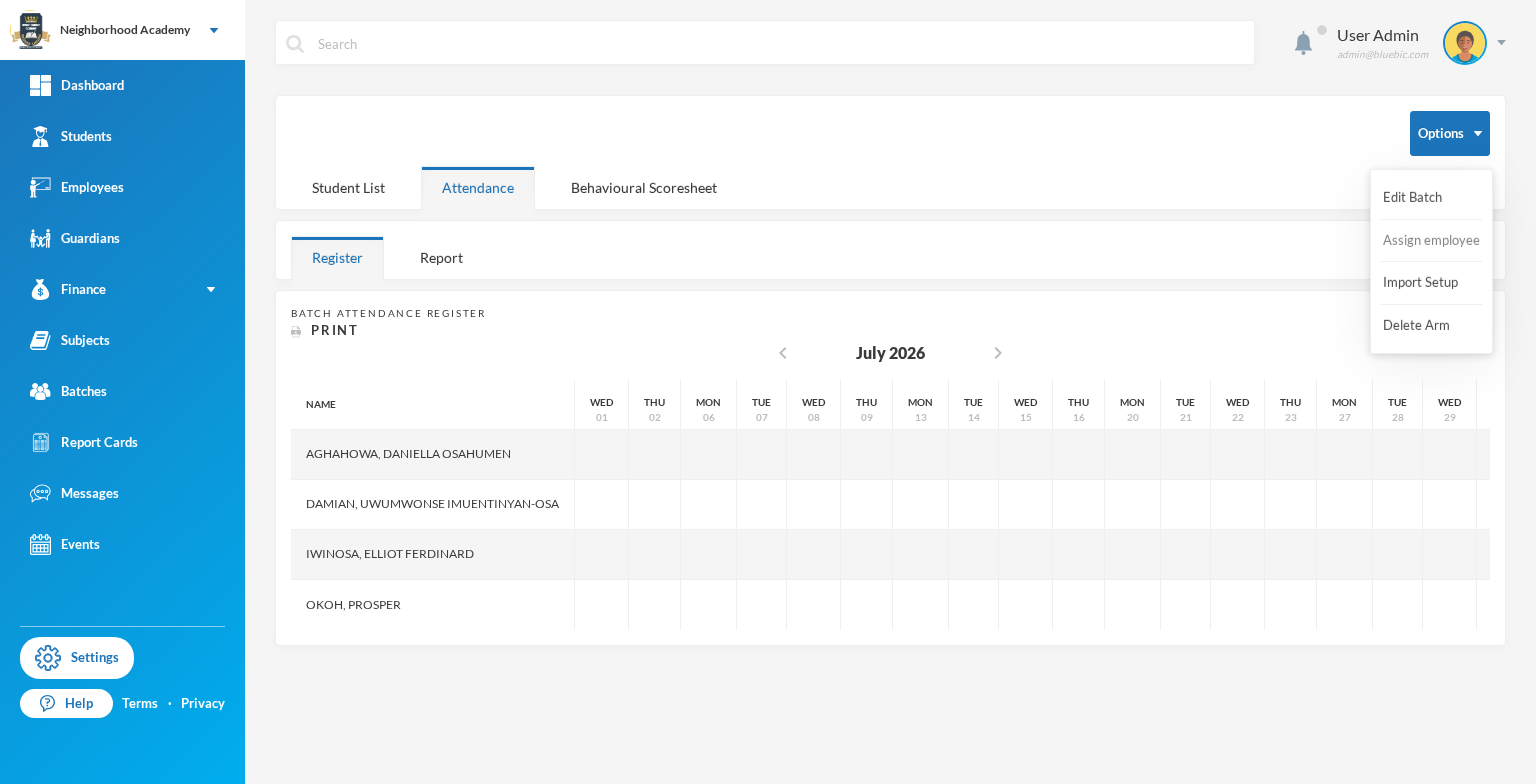 click on "Assign employee" at bounding box center (1431, 241) 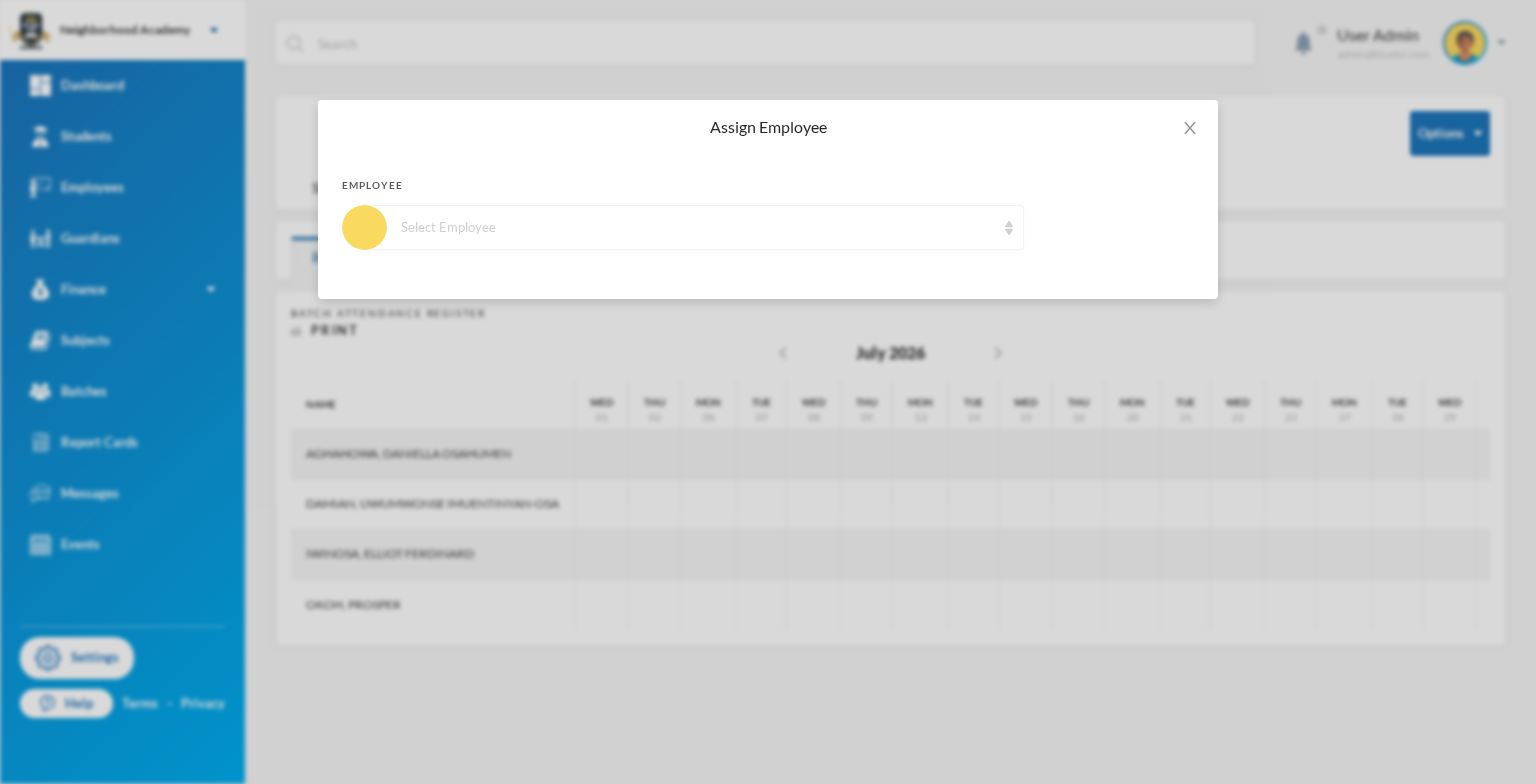 click on "Select Employee" at bounding box center [694, 227] 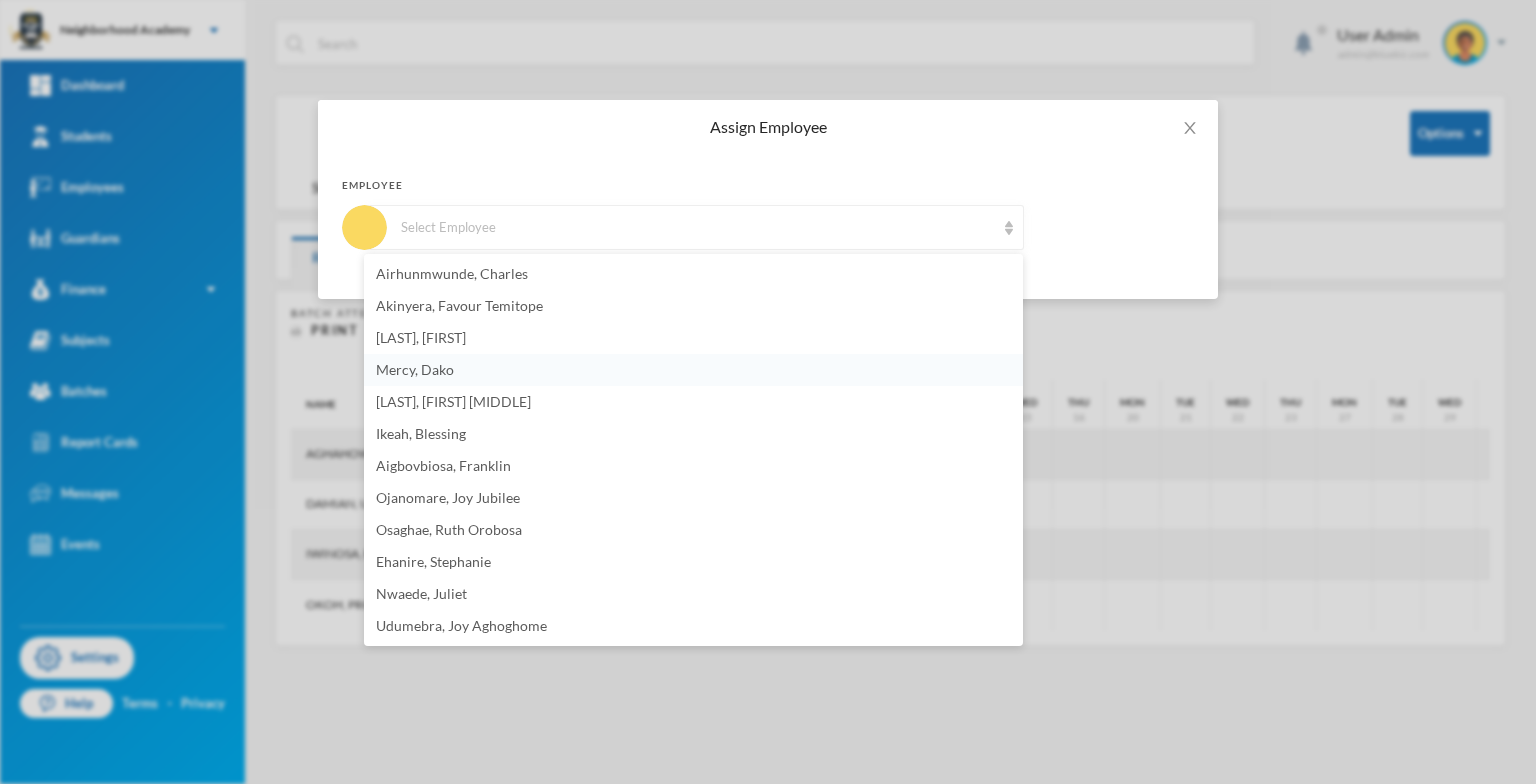 click on "Mercy, Dako" at bounding box center (415, 369) 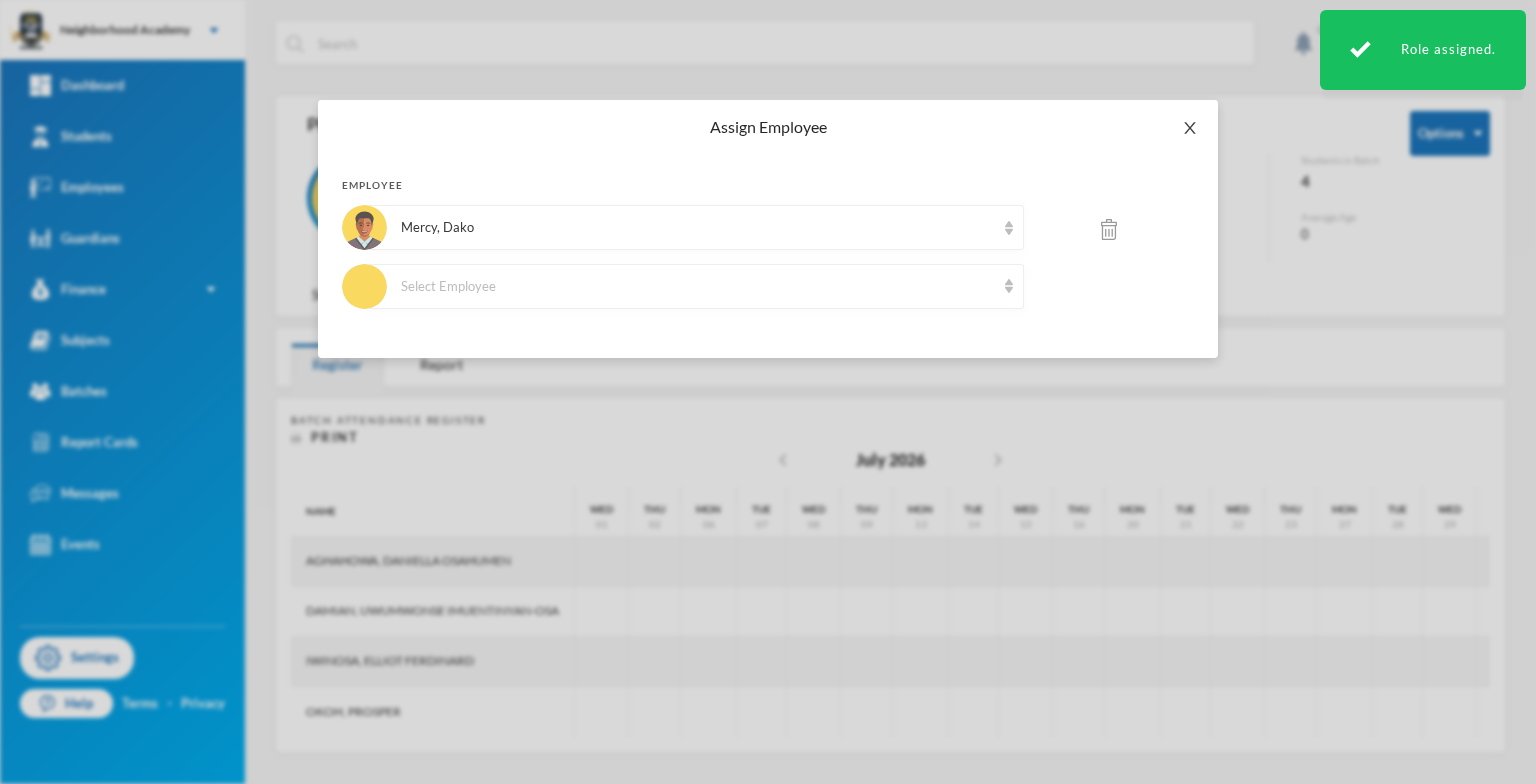 click 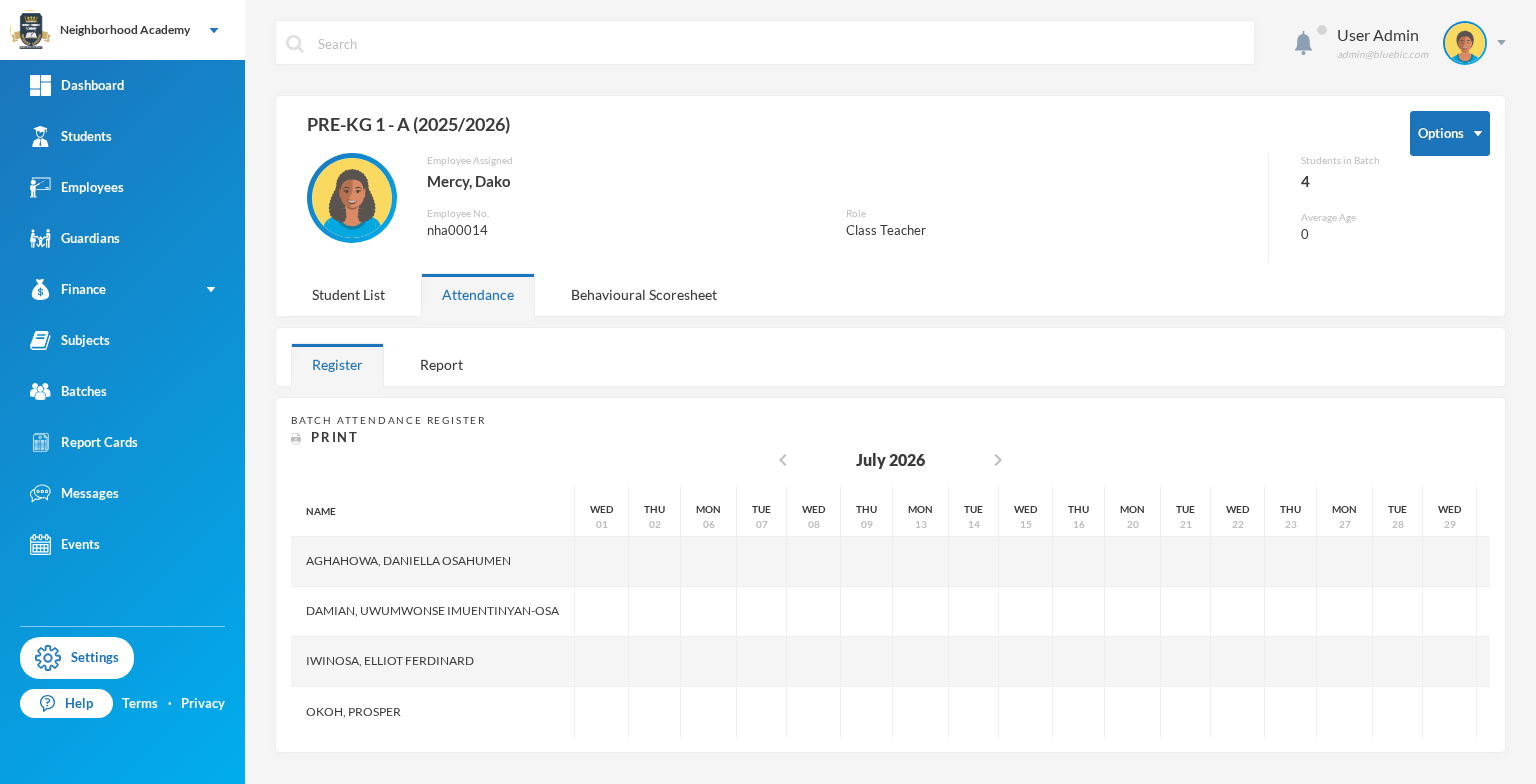 scroll, scrollTop: 0, scrollLeft: 0, axis: both 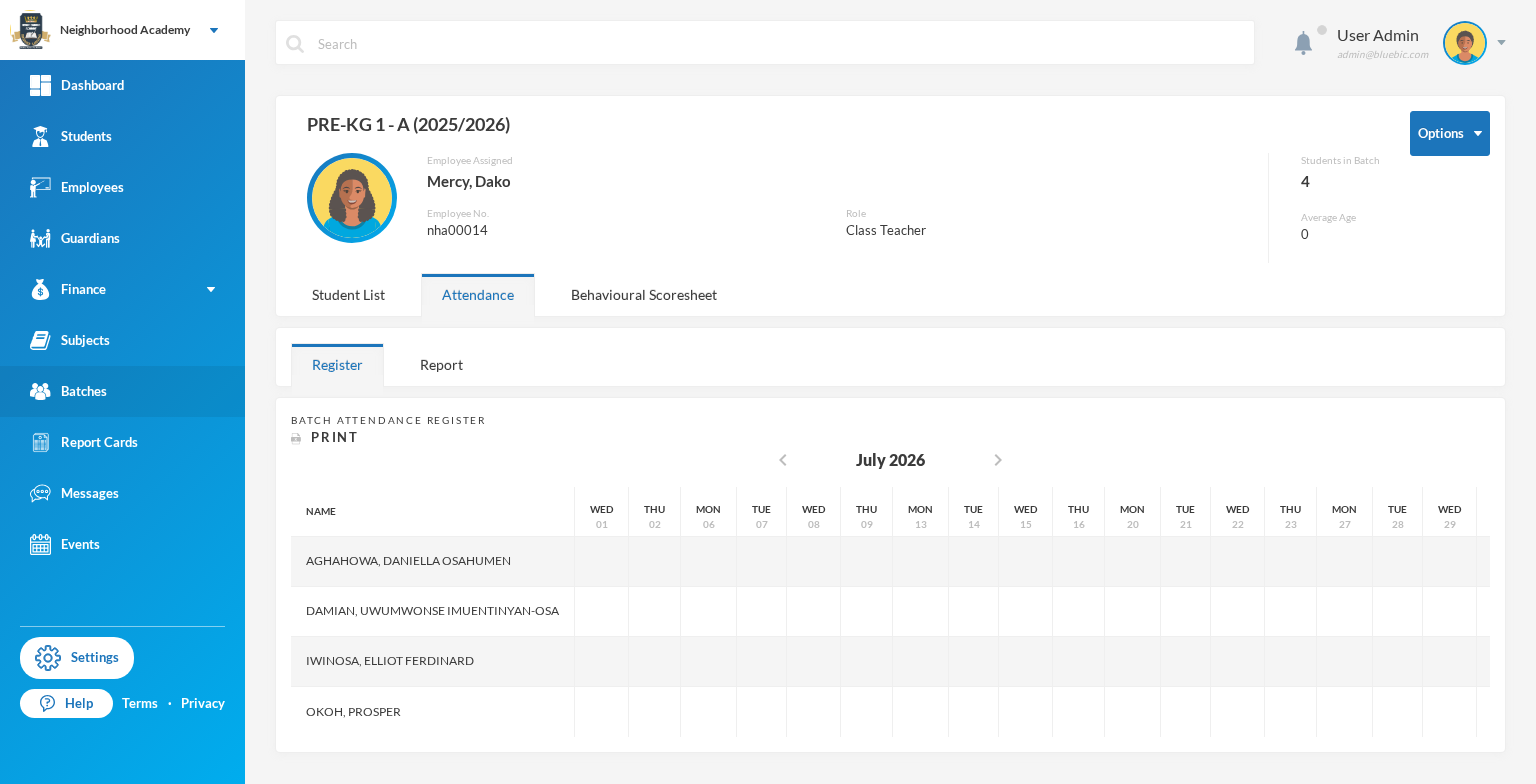 click on "Batches" at bounding box center (68, 391) 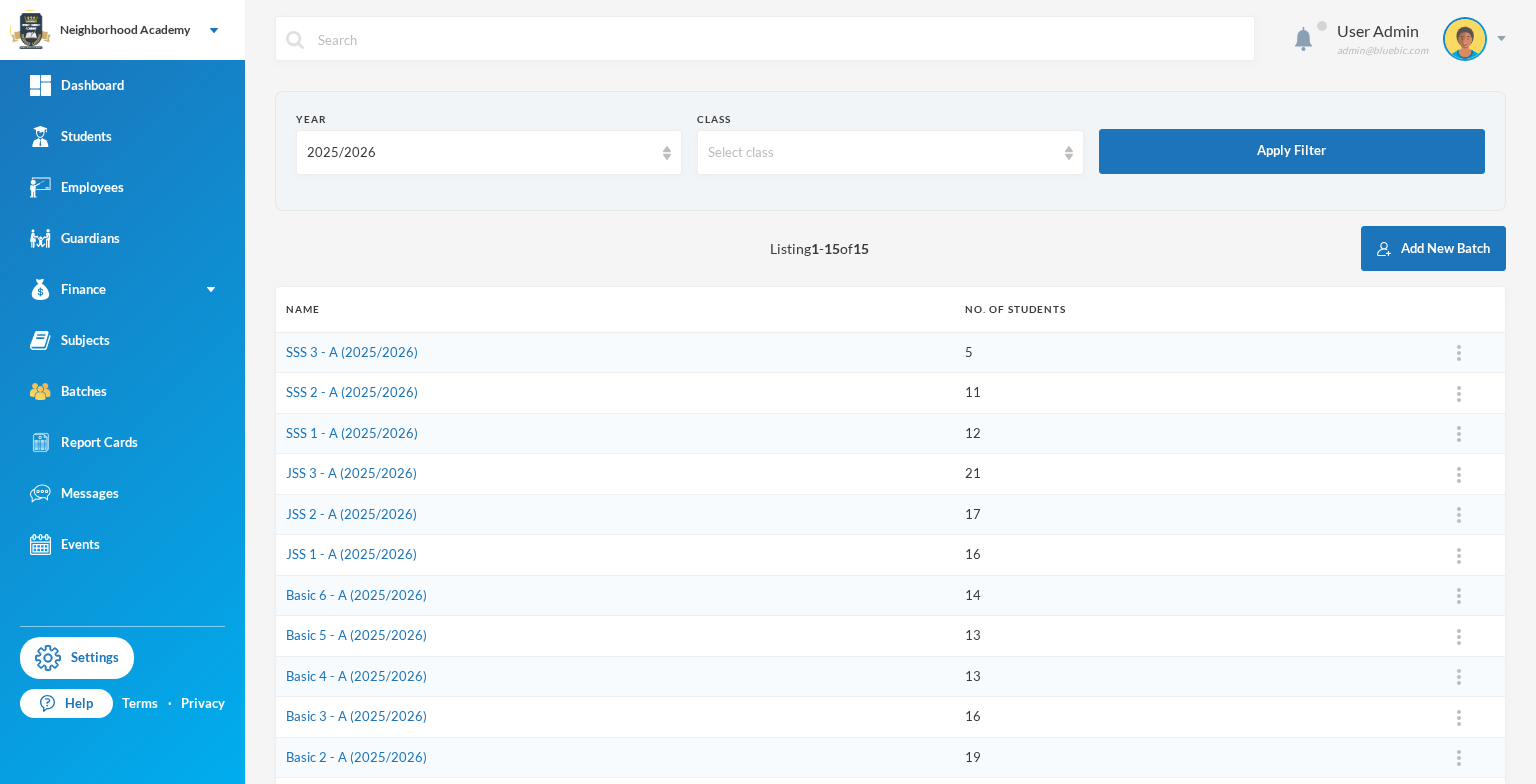 scroll, scrollTop: 0, scrollLeft: 0, axis: both 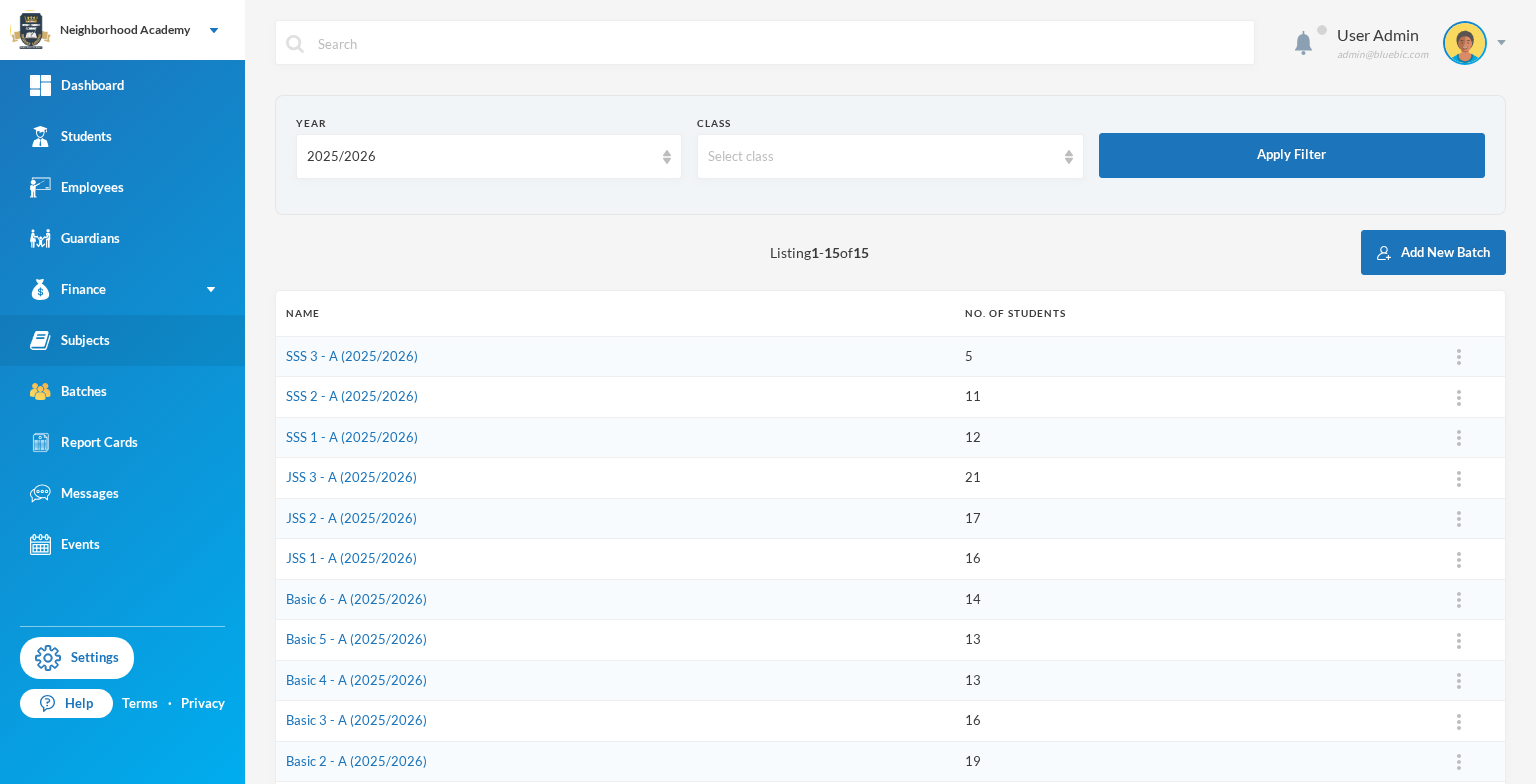 click on "Subjects" at bounding box center [122, 340] 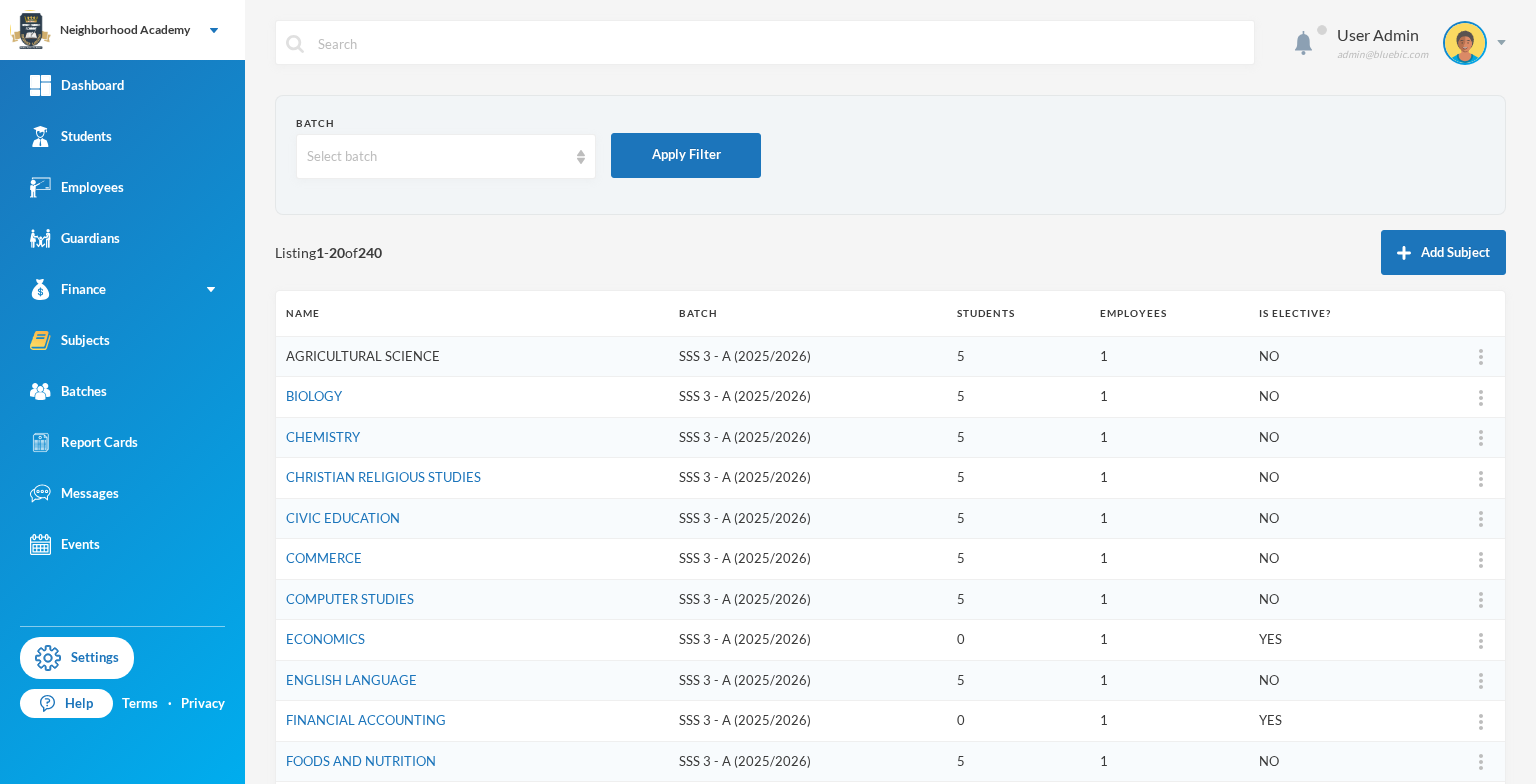 click on "AGRICULTURAL SCIENCE" at bounding box center [363, 356] 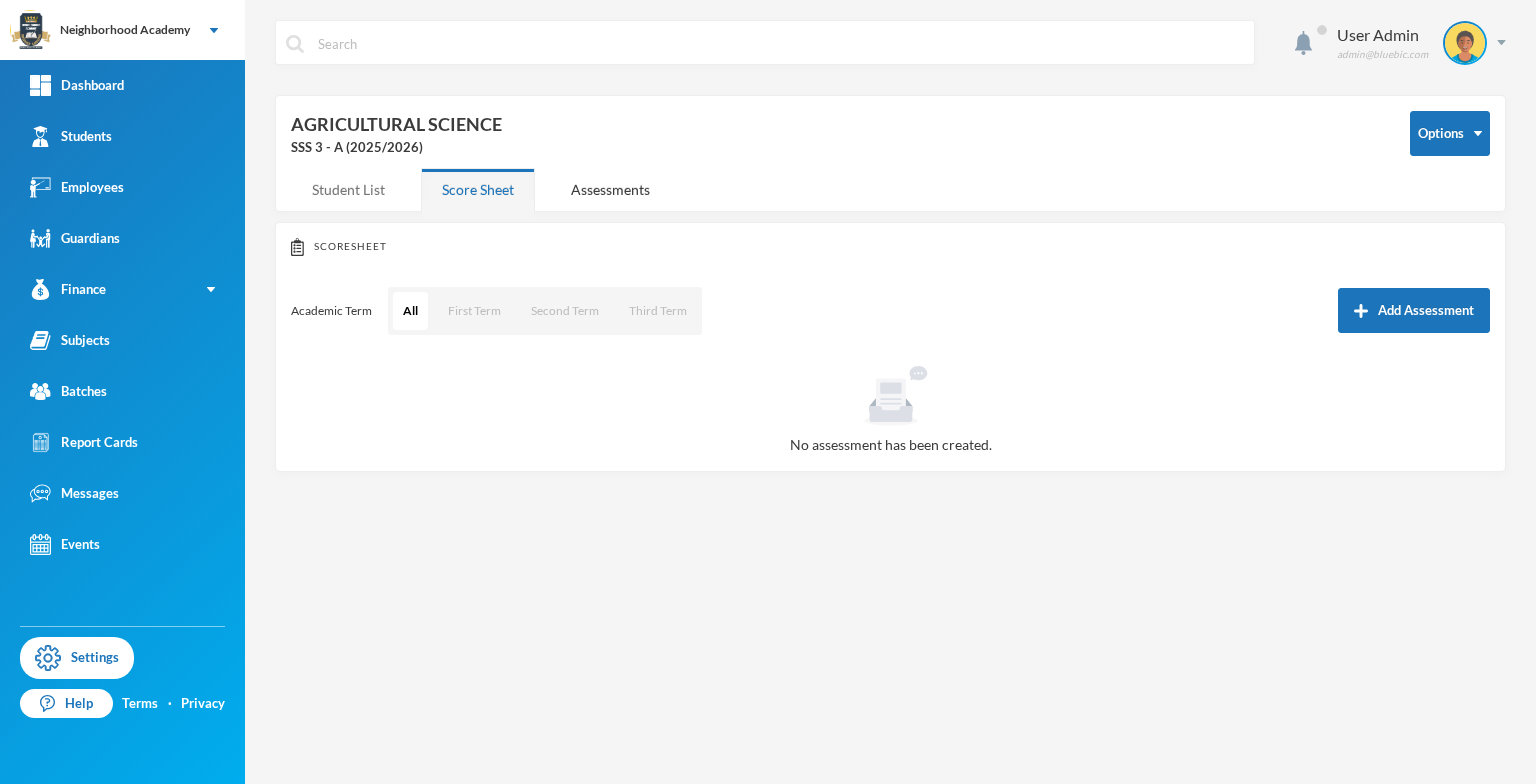 click on "Student List" at bounding box center [348, 189] 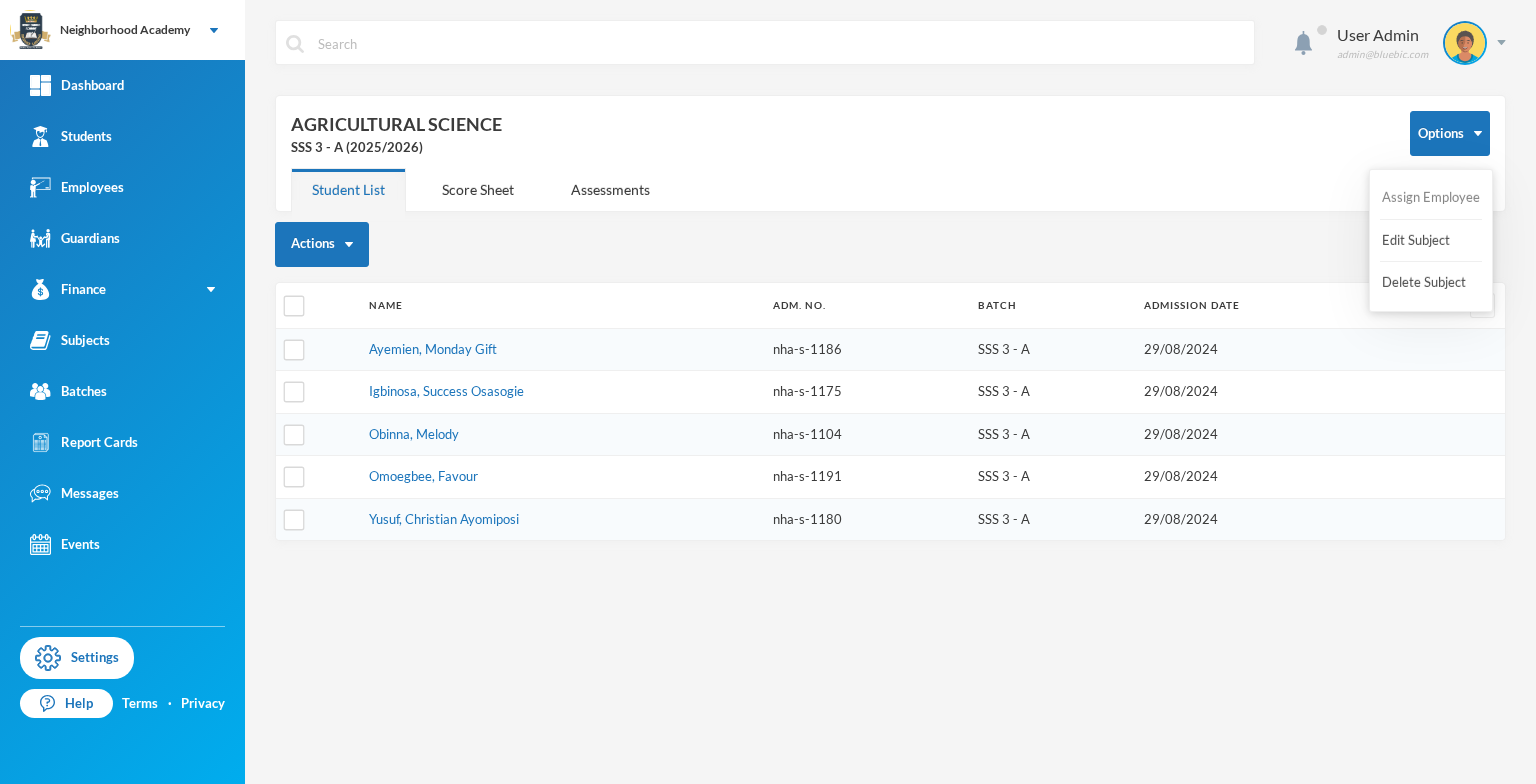 click on "Assign Employee" at bounding box center [1431, 198] 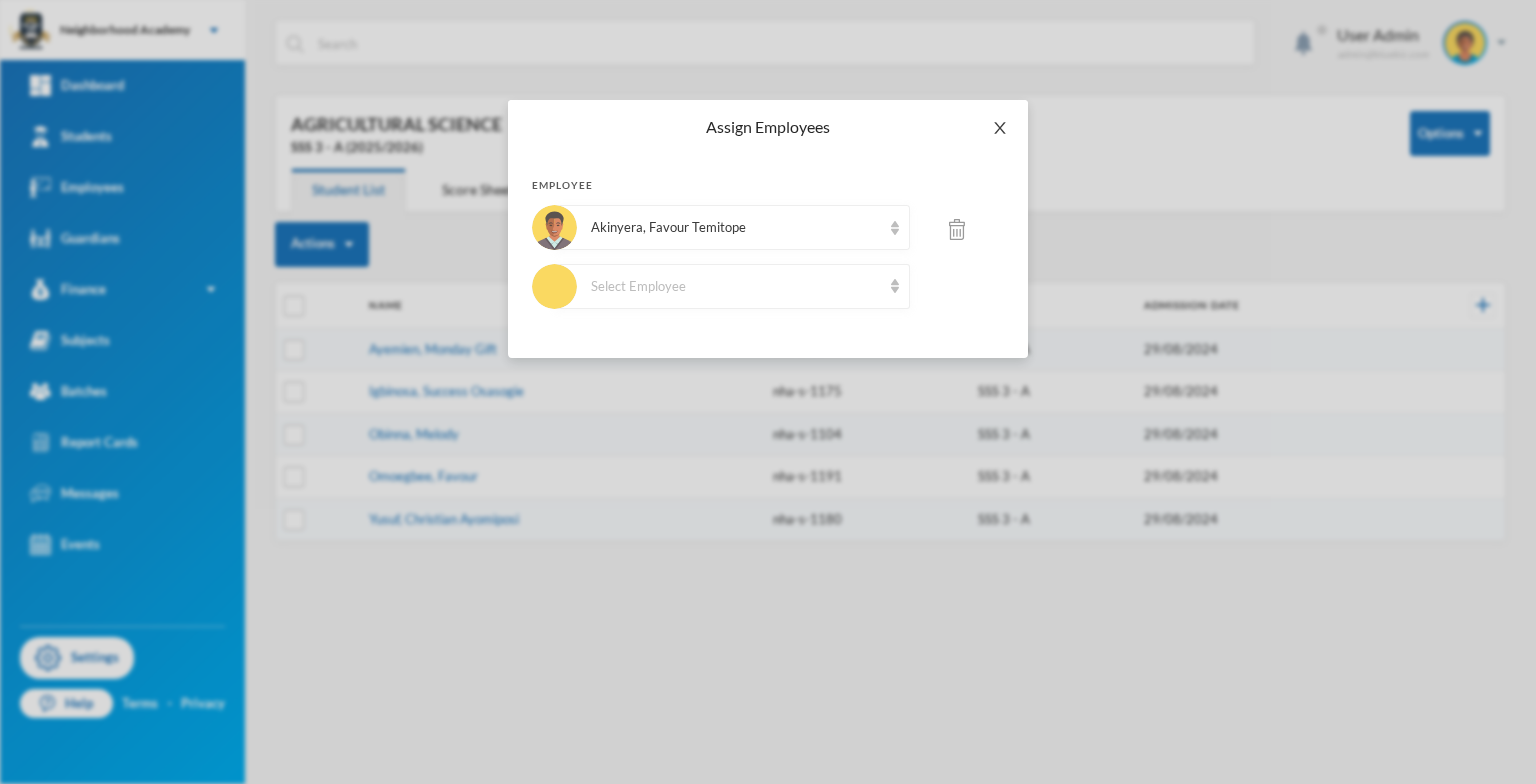 click 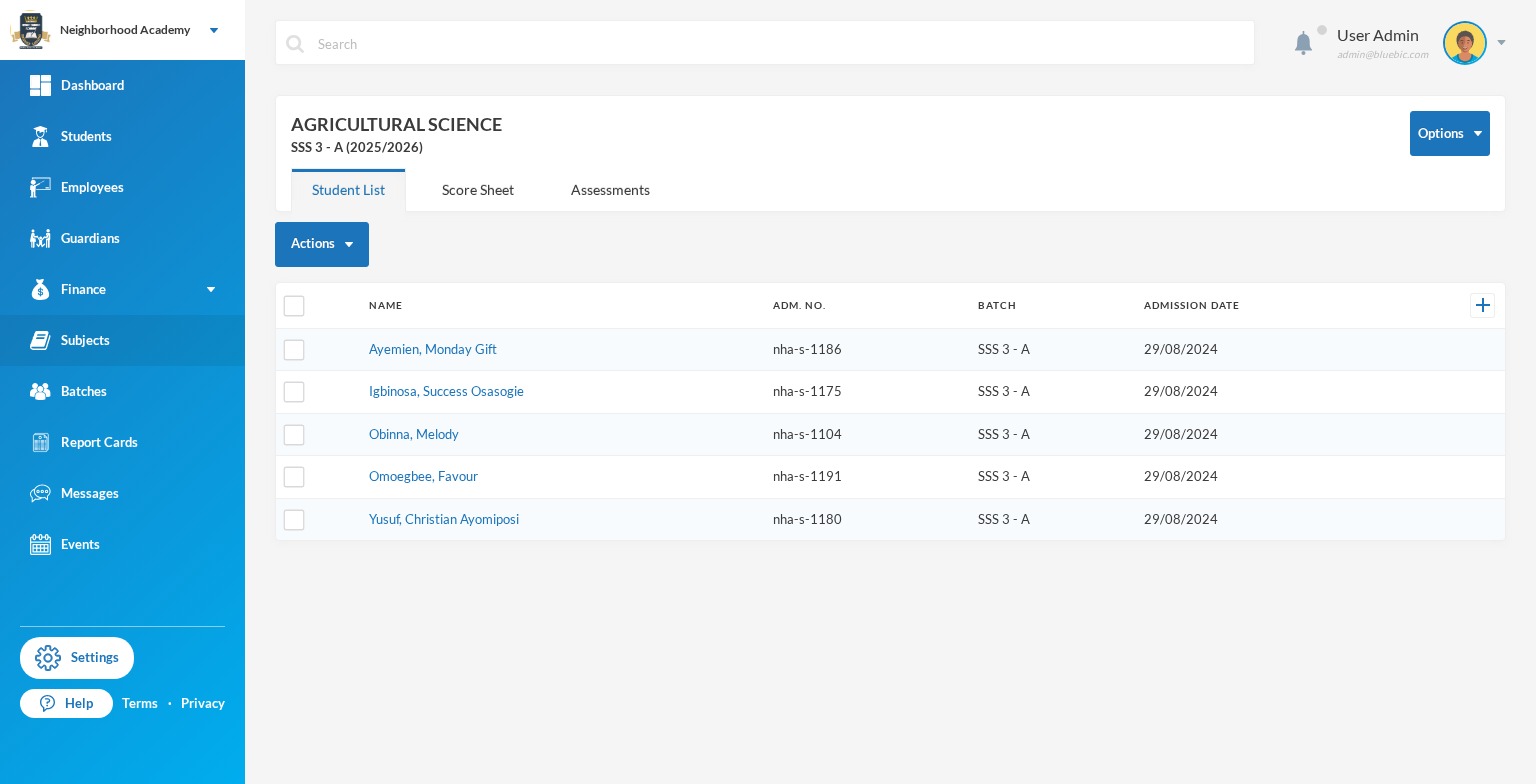 click on "Subjects" at bounding box center [70, 340] 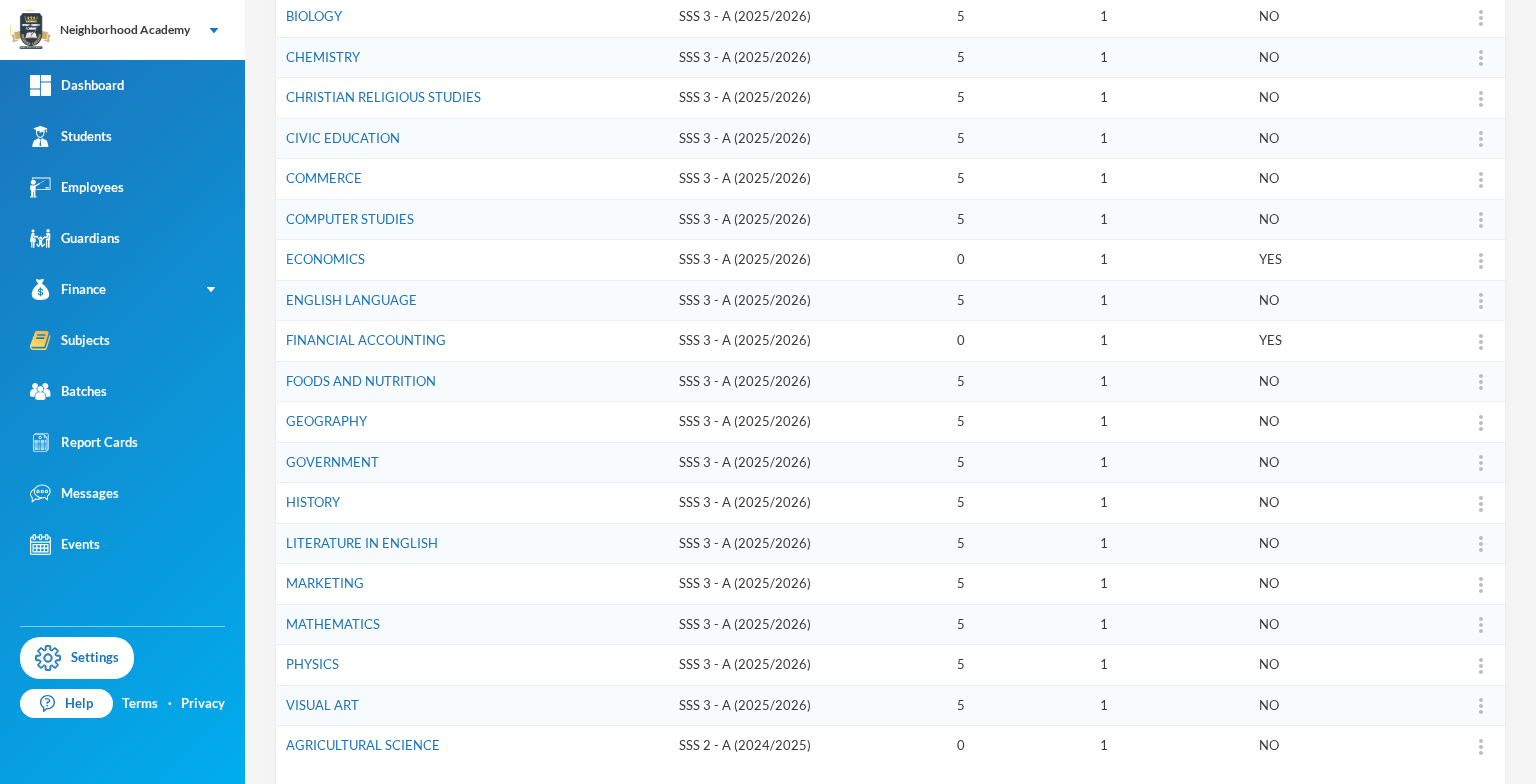 scroll, scrollTop: 480, scrollLeft: 0, axis: vertical 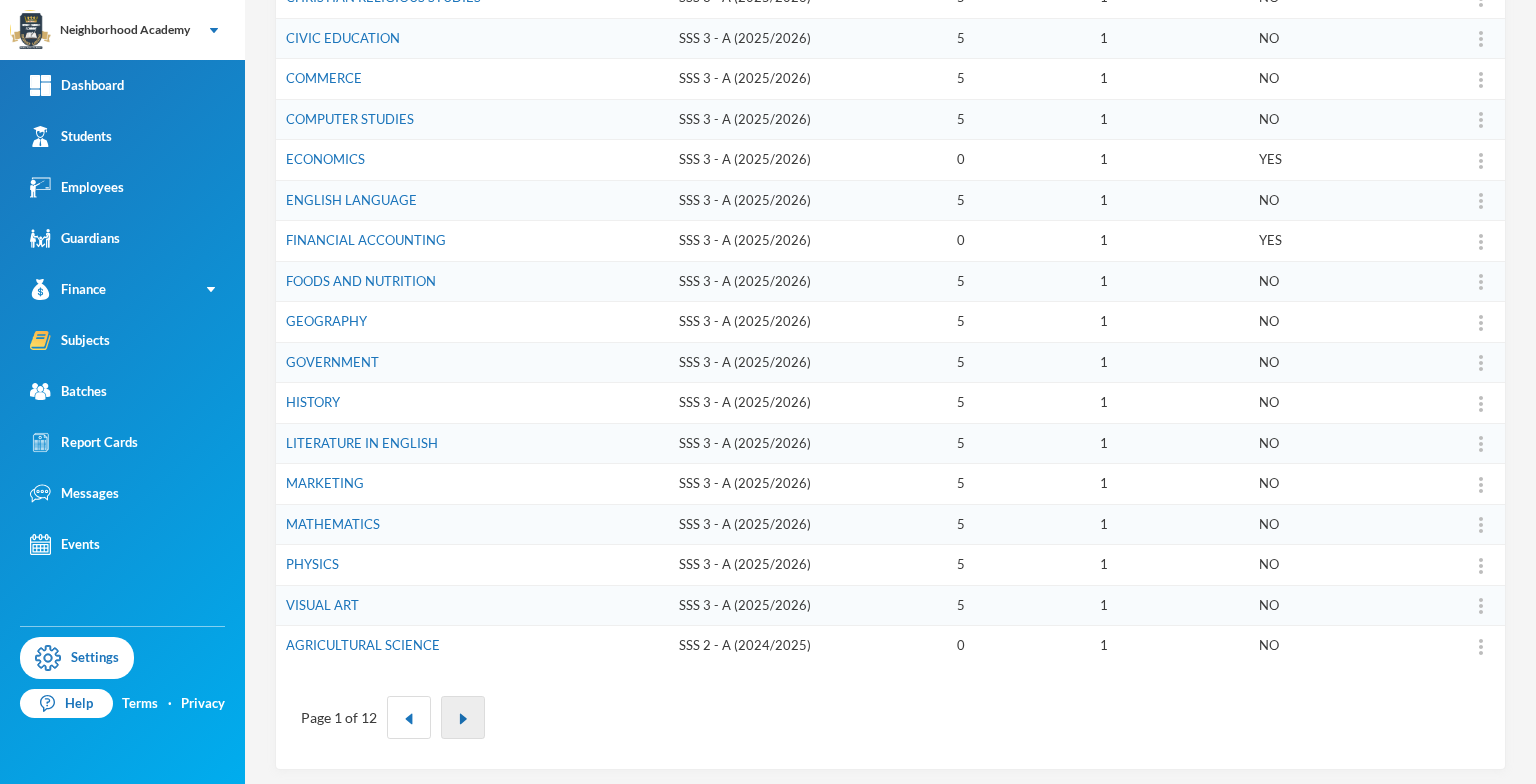 click at bounding box center (463, 717) 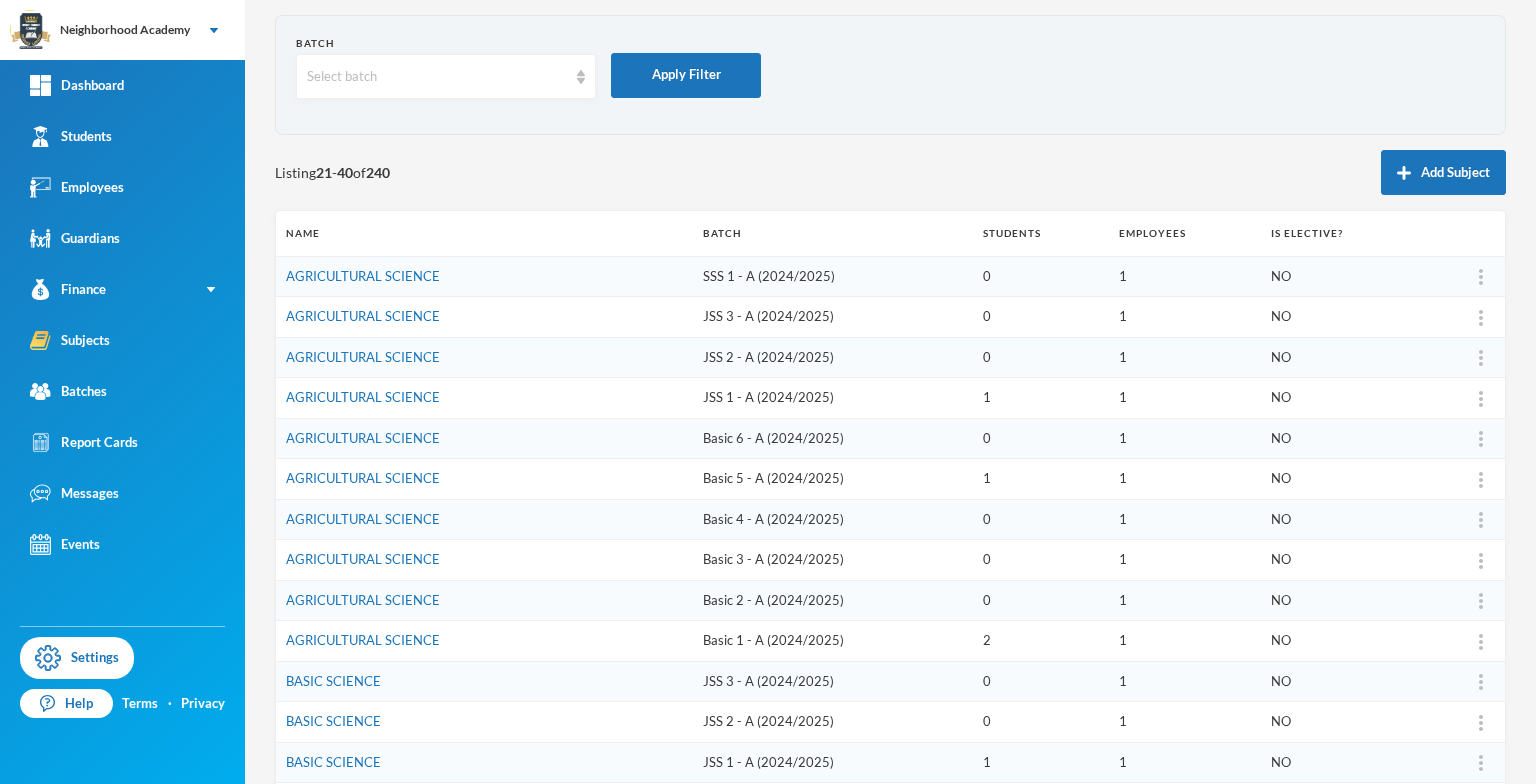 scroll, scrollTop: 0, scrollLeft: 0, axis: both 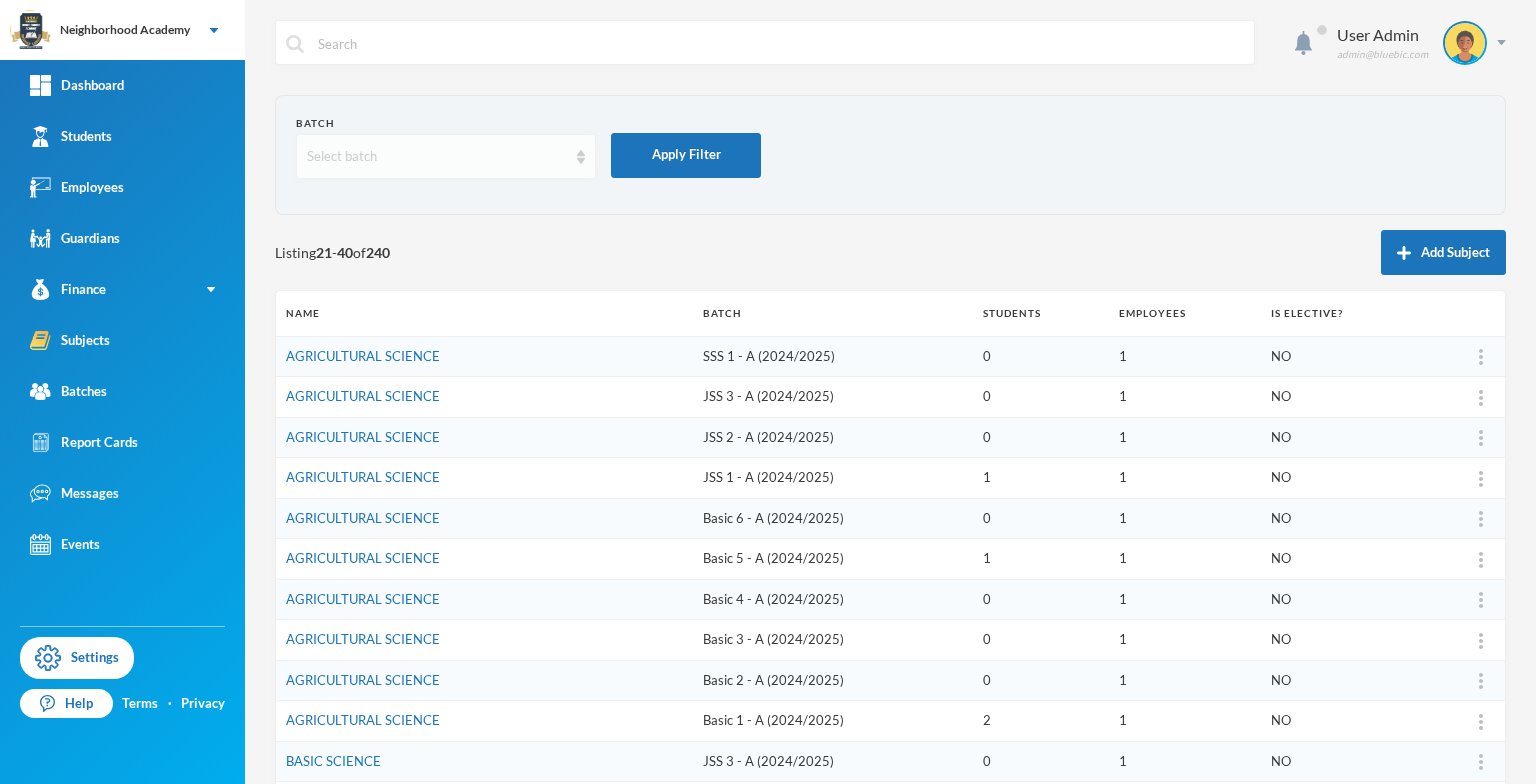 click at bounding box center [581, 157] 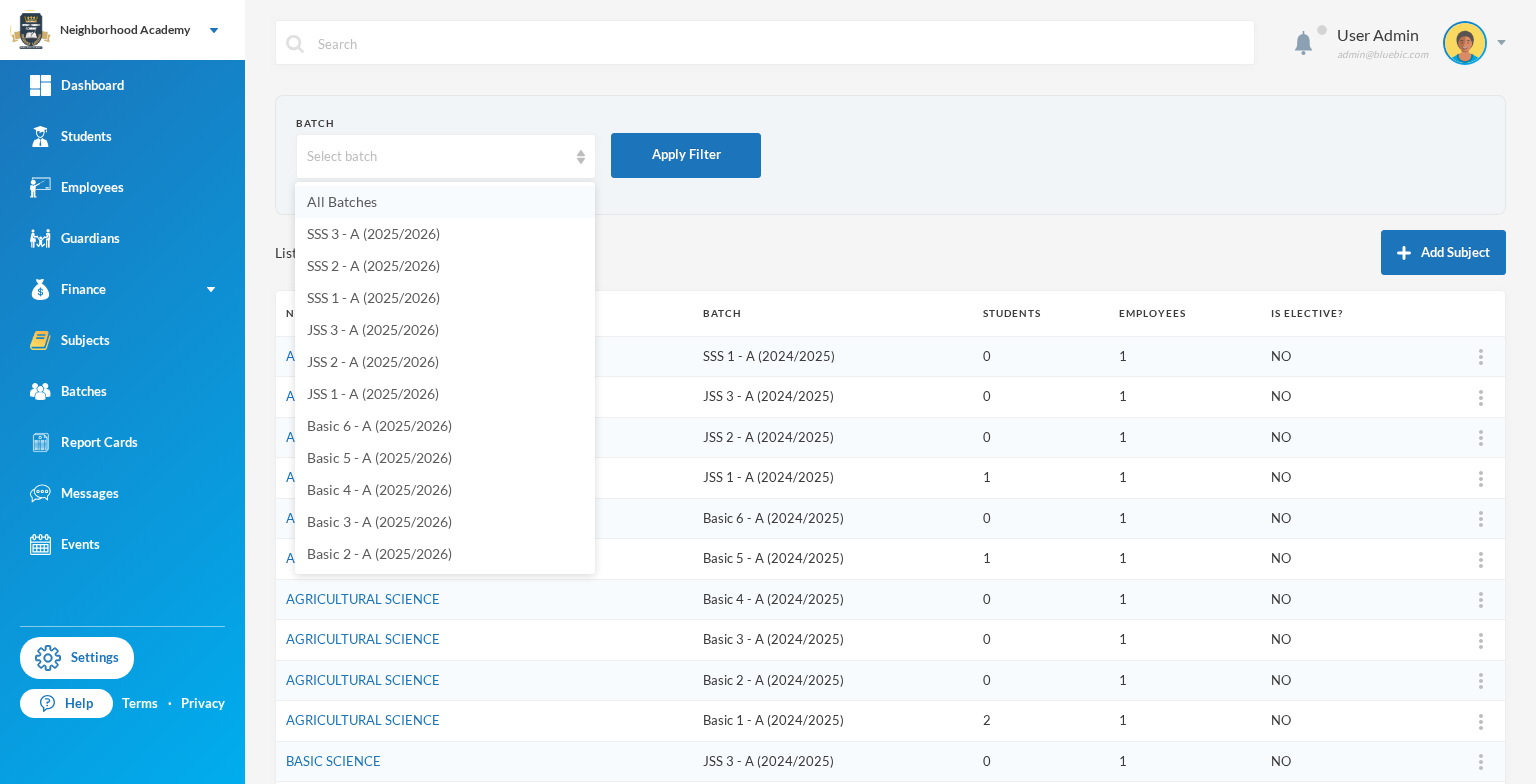 click on "All Batches" at bounding box center (445, 202) 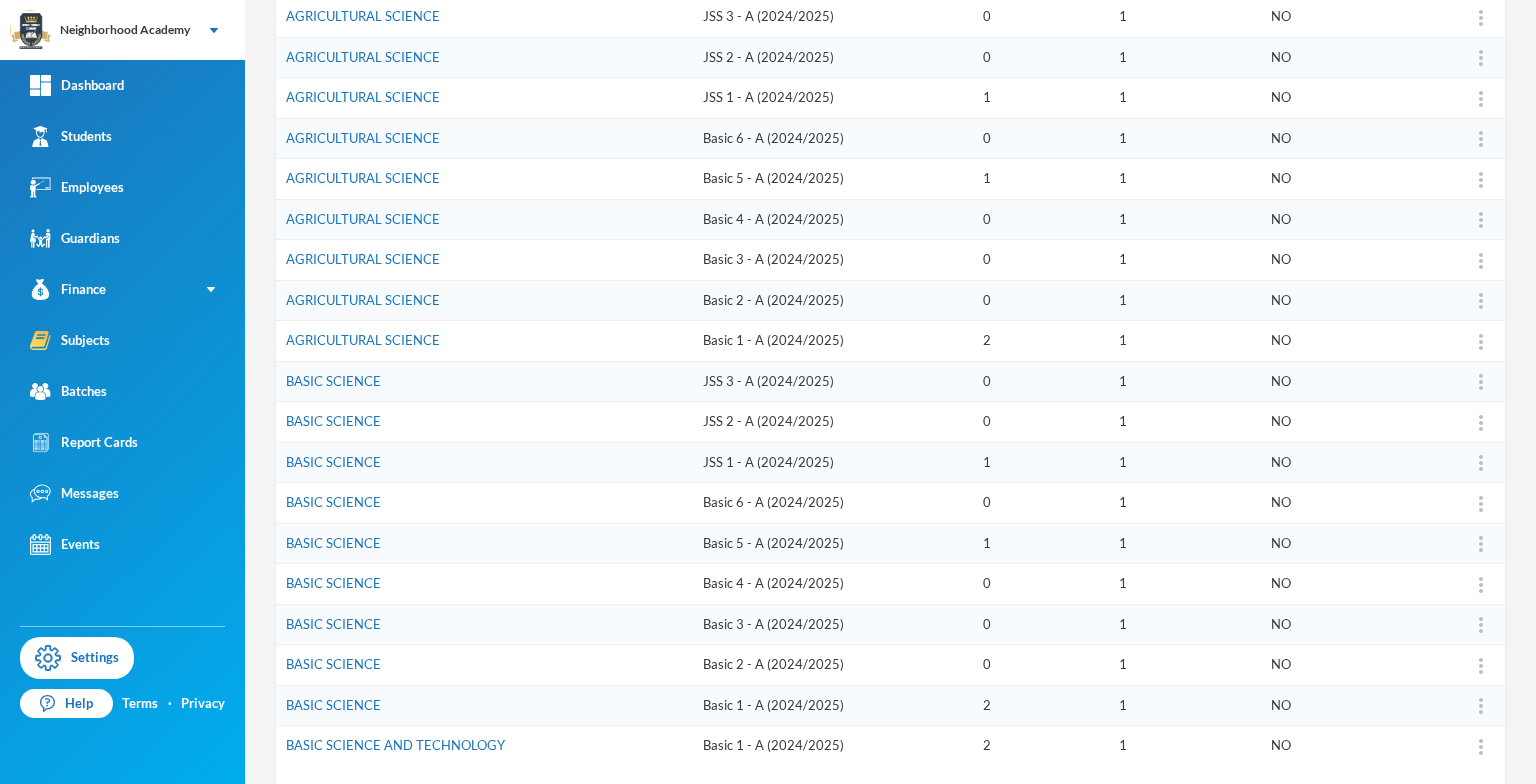 scroll, scrollTop: 480, scrollLeft: 0, axis: vertical 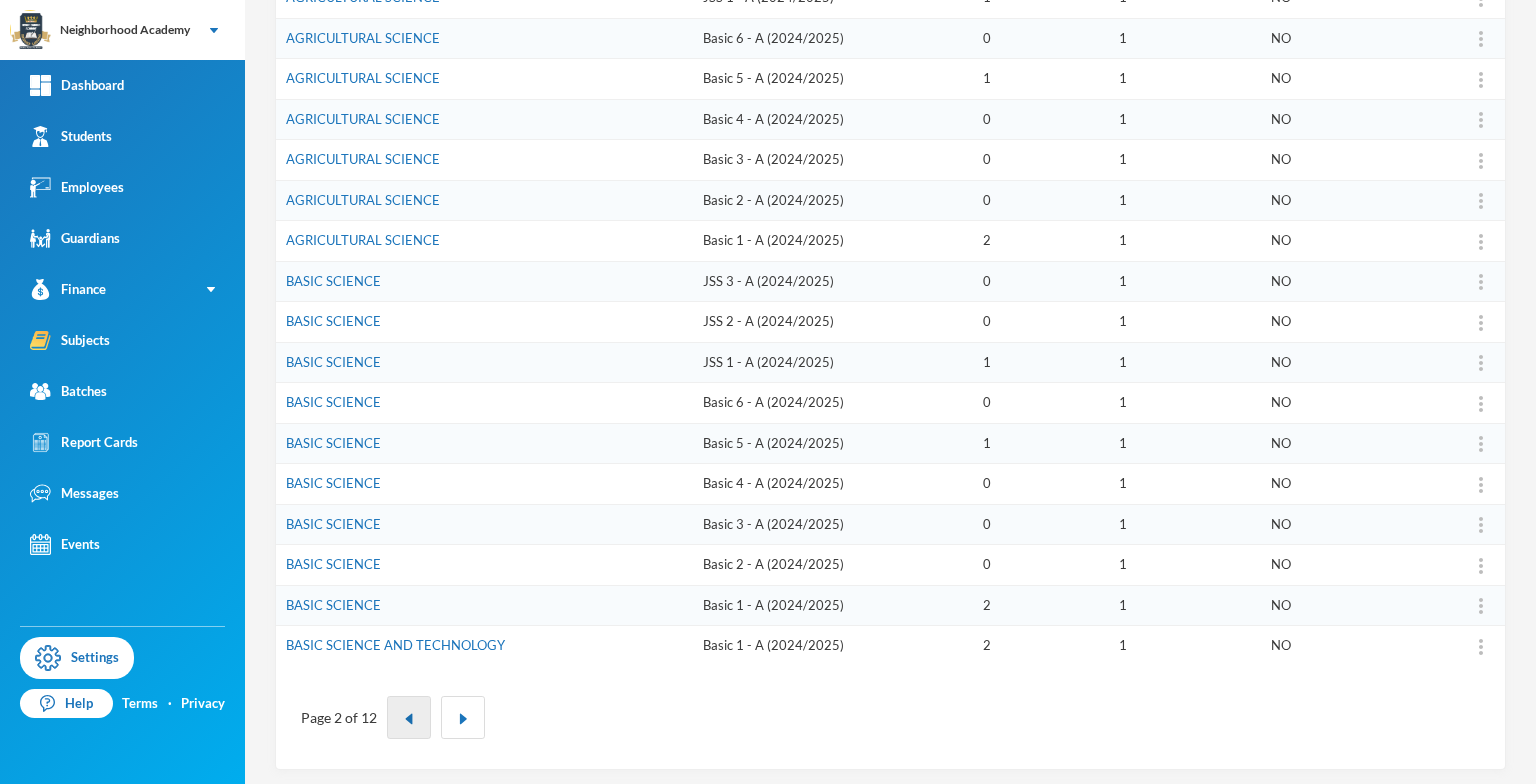 click at bounding box center (409, 717) 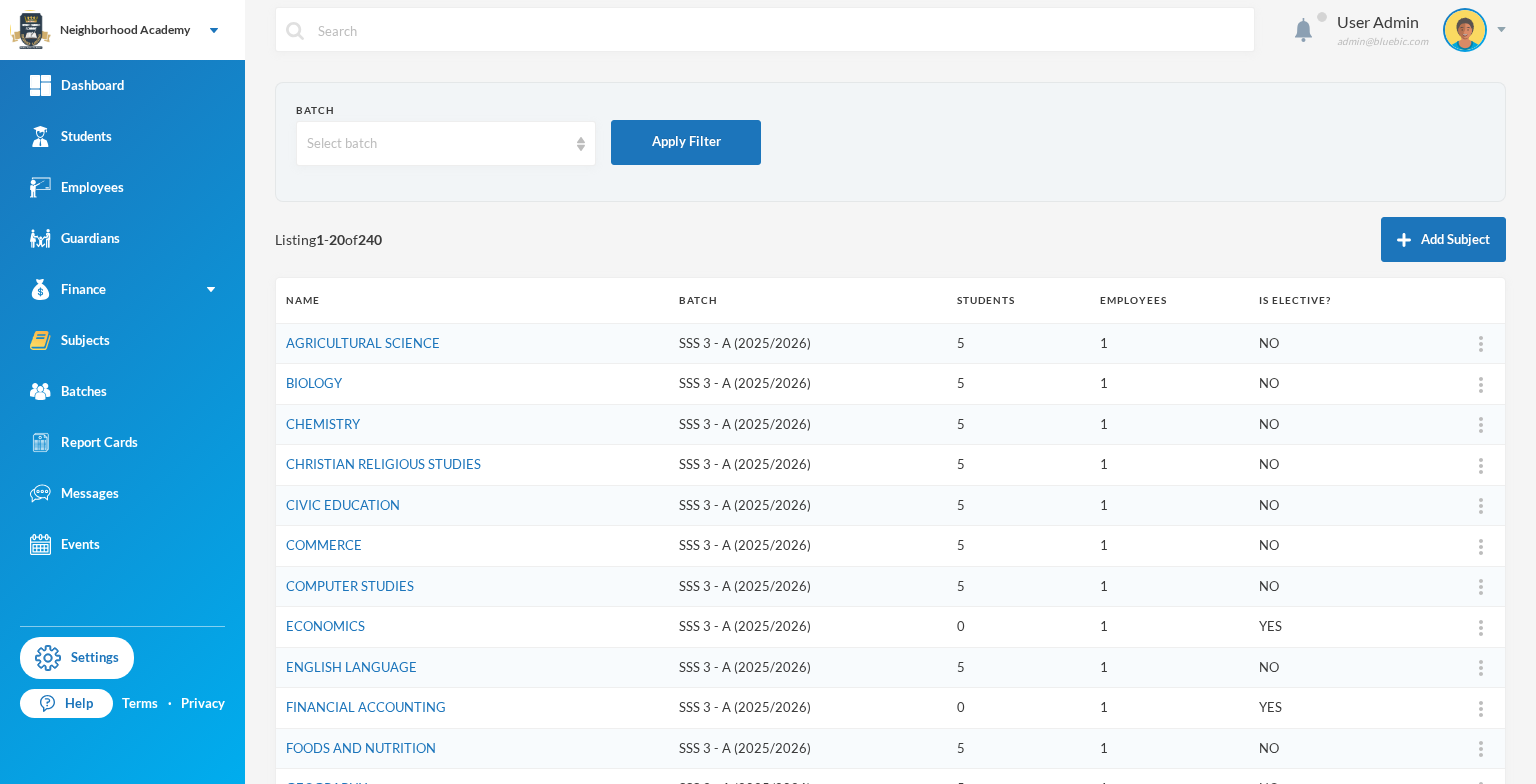 scroll, scrollTop: 0, scrollLeft: 0, axis: both 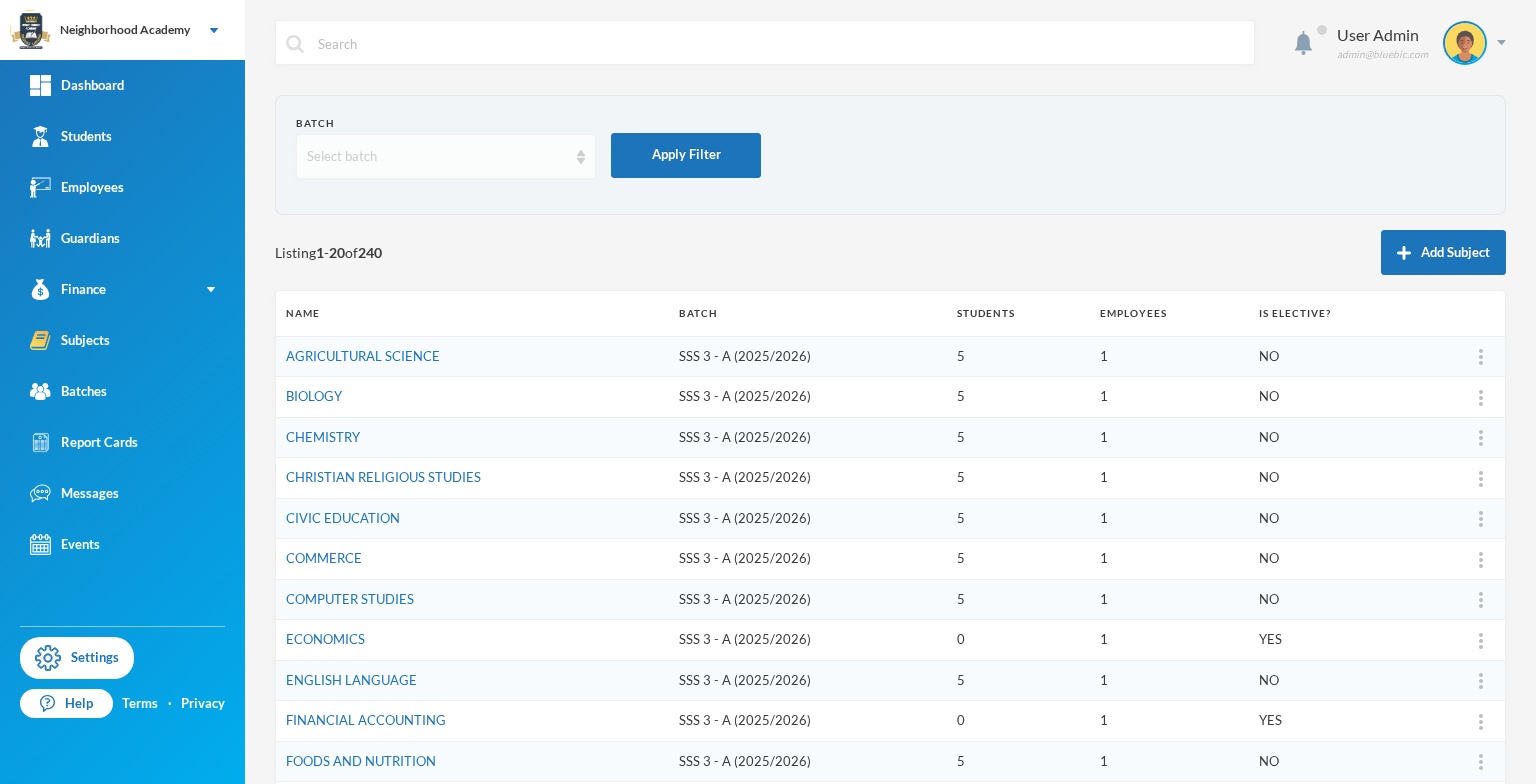 click on "Select batch" at bounding box center [446, 156] 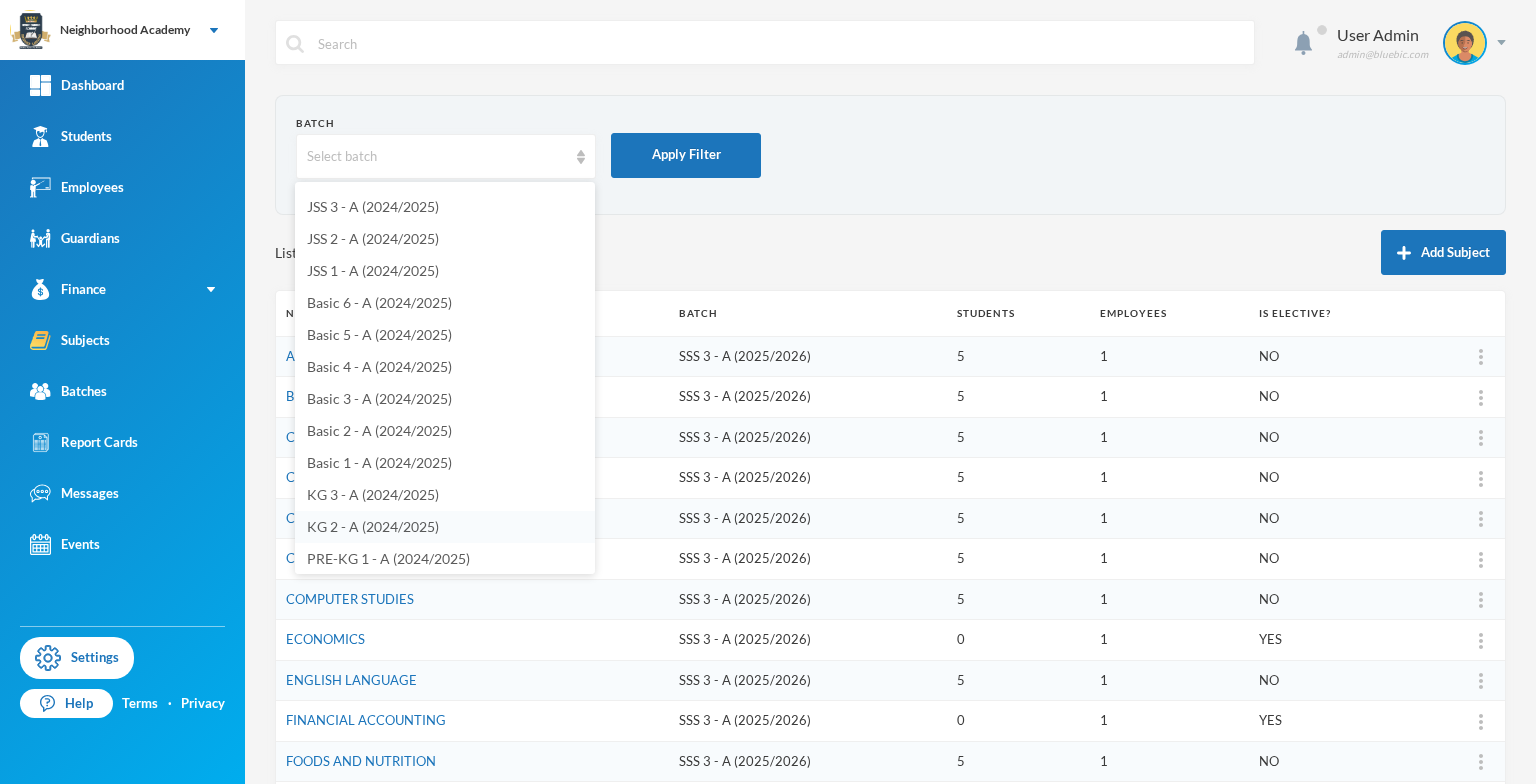 scroll, scrollTop: 576, scrollLeft: 0, axis: vertical 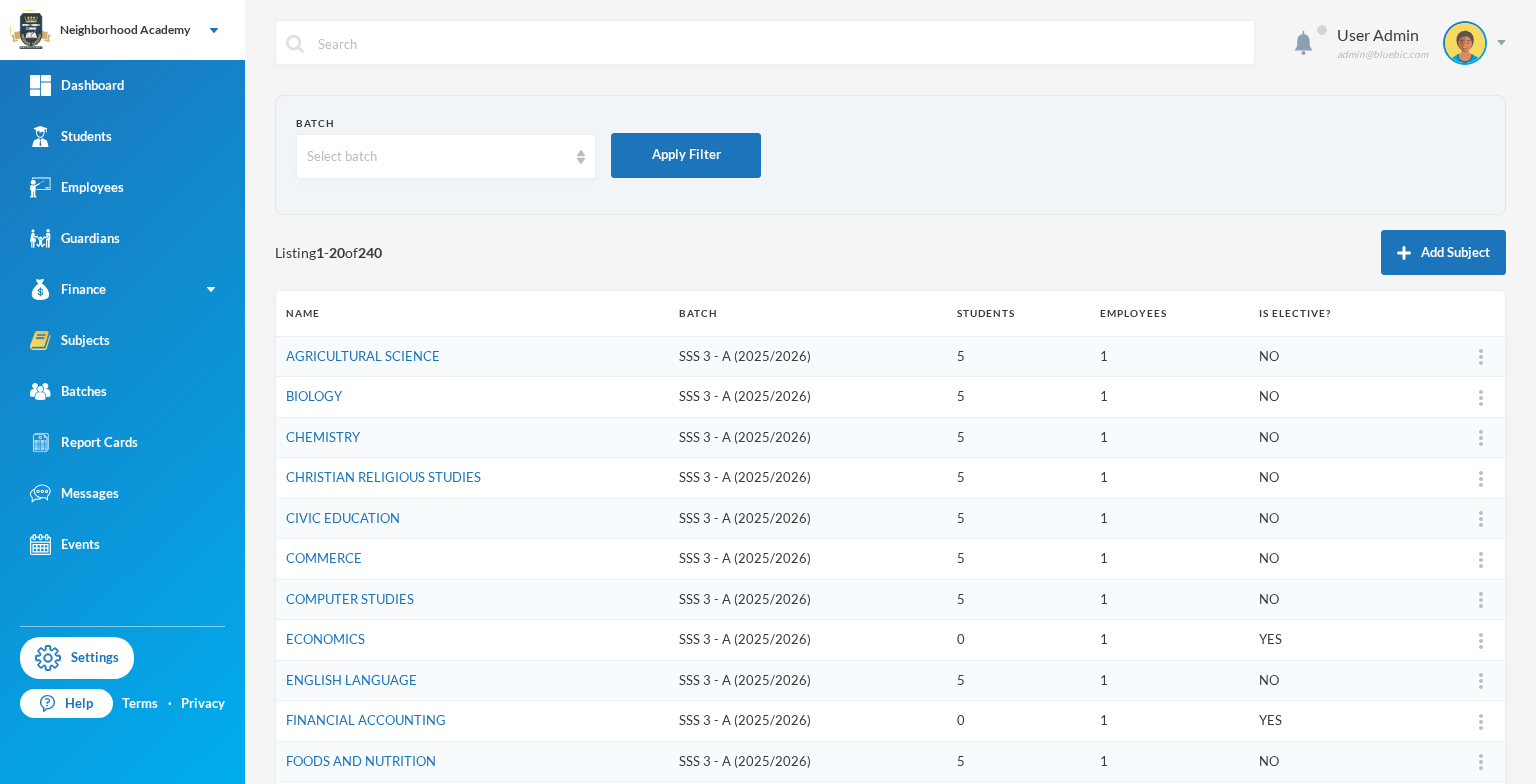 click on "Listing  1  -  20  of  240 Add Subject" at bounding box center (890, 252) 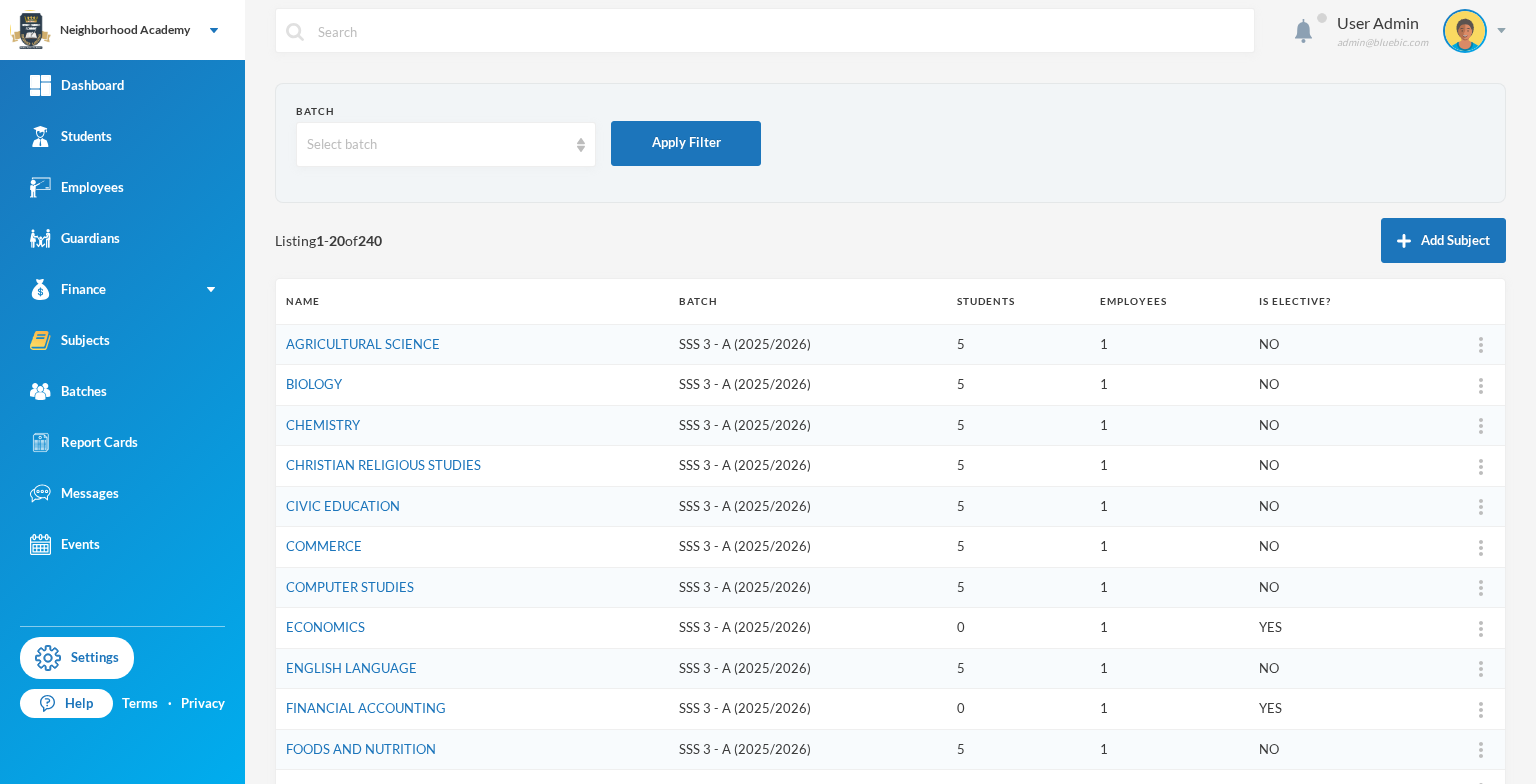 scroll, scrollTop: 0, scrollLeft: 0, axis: both 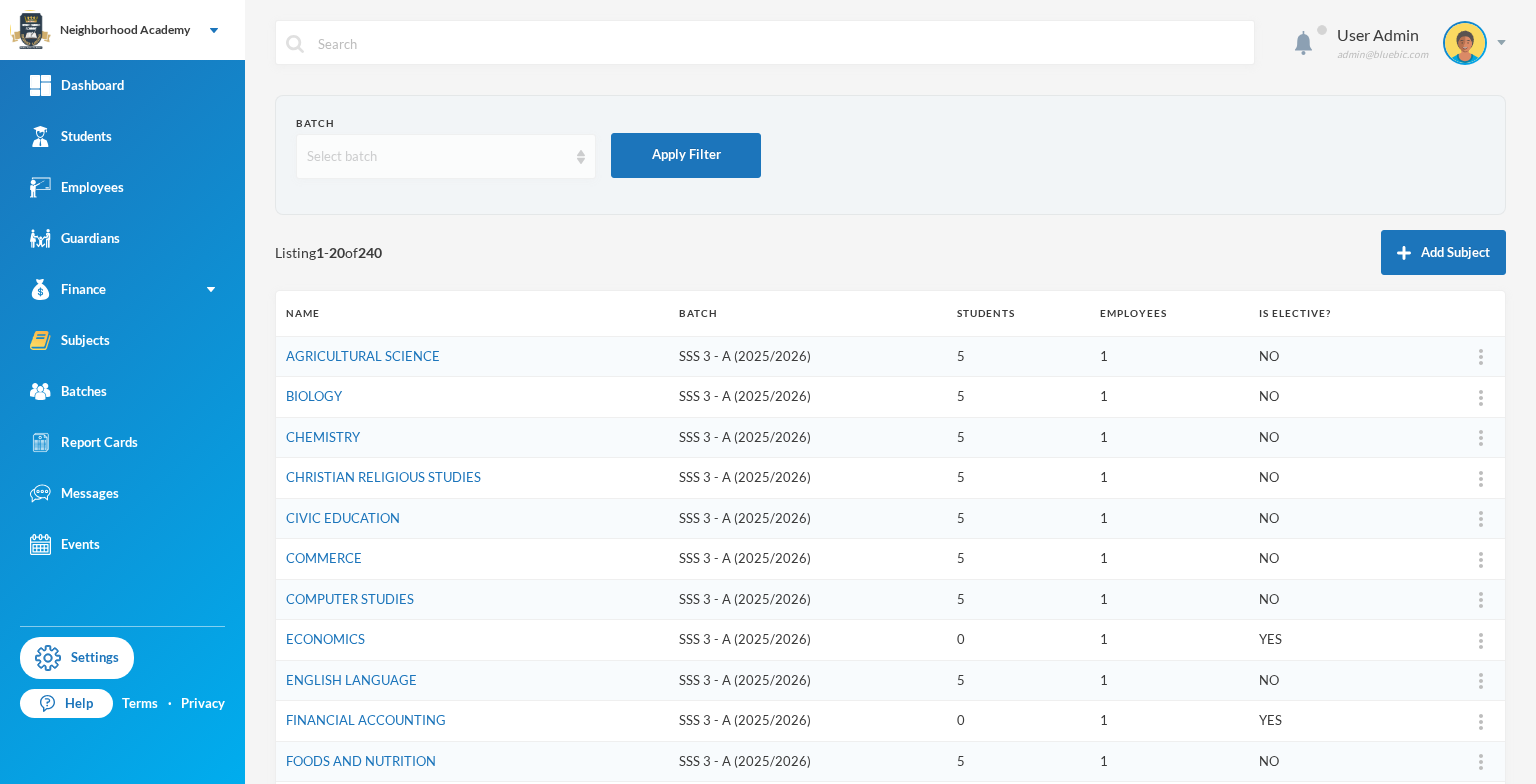 click at bounding box center [581, 157] 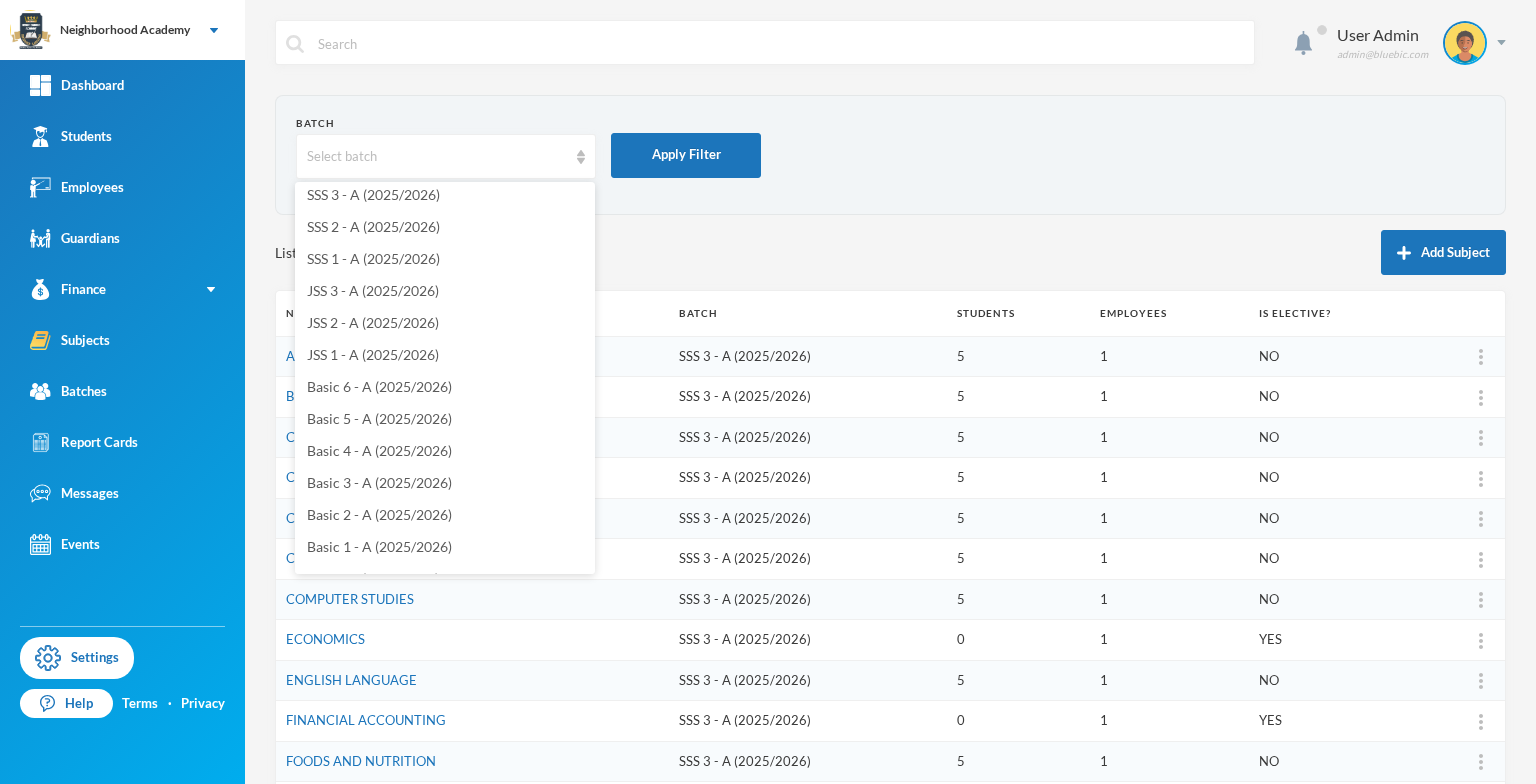 scroll, scrollTop: 0, scrollLeft: 0, axis: both 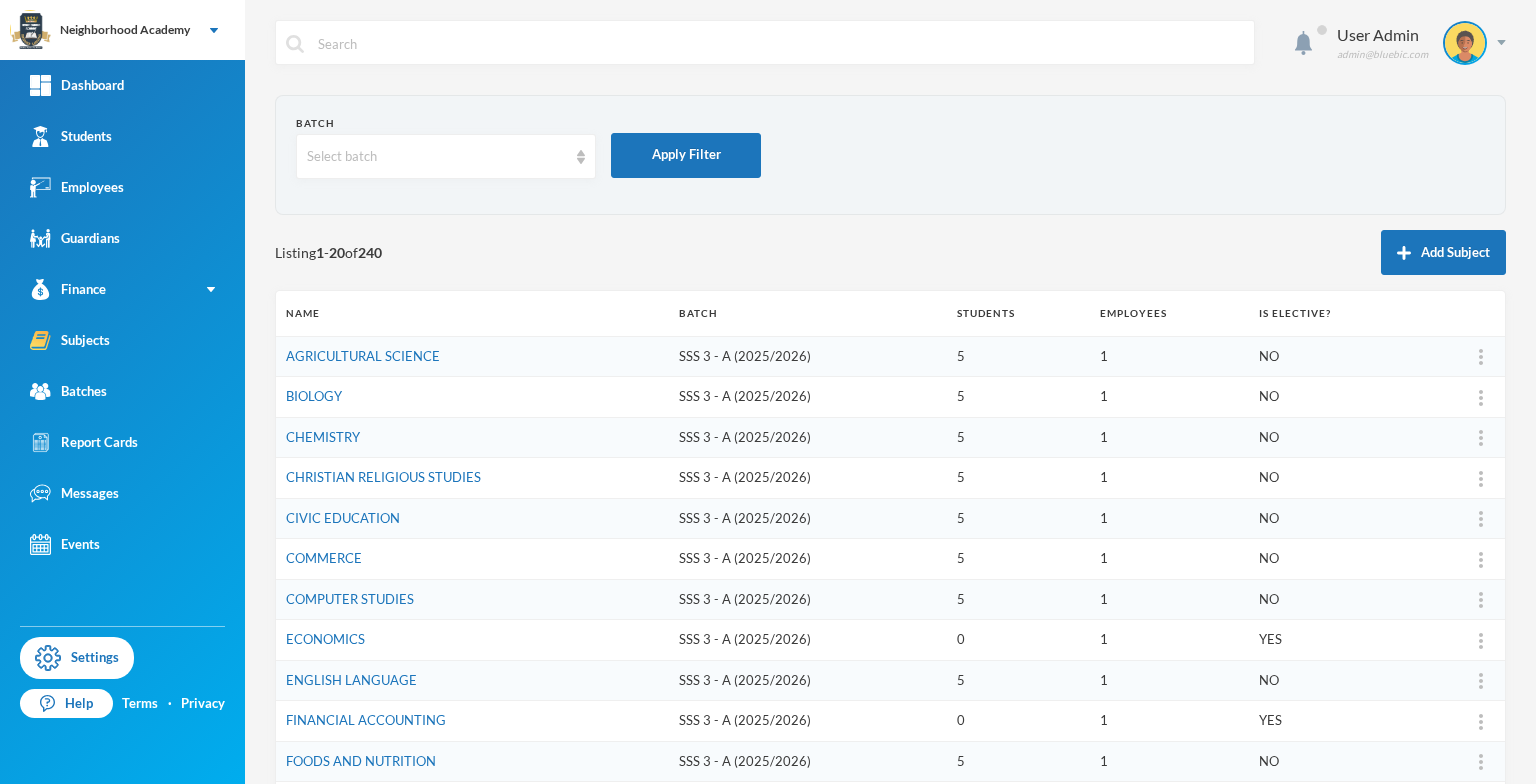 click on "Listing  1  -  20  of  240 Add Subject" at bounding box center [890, 252] 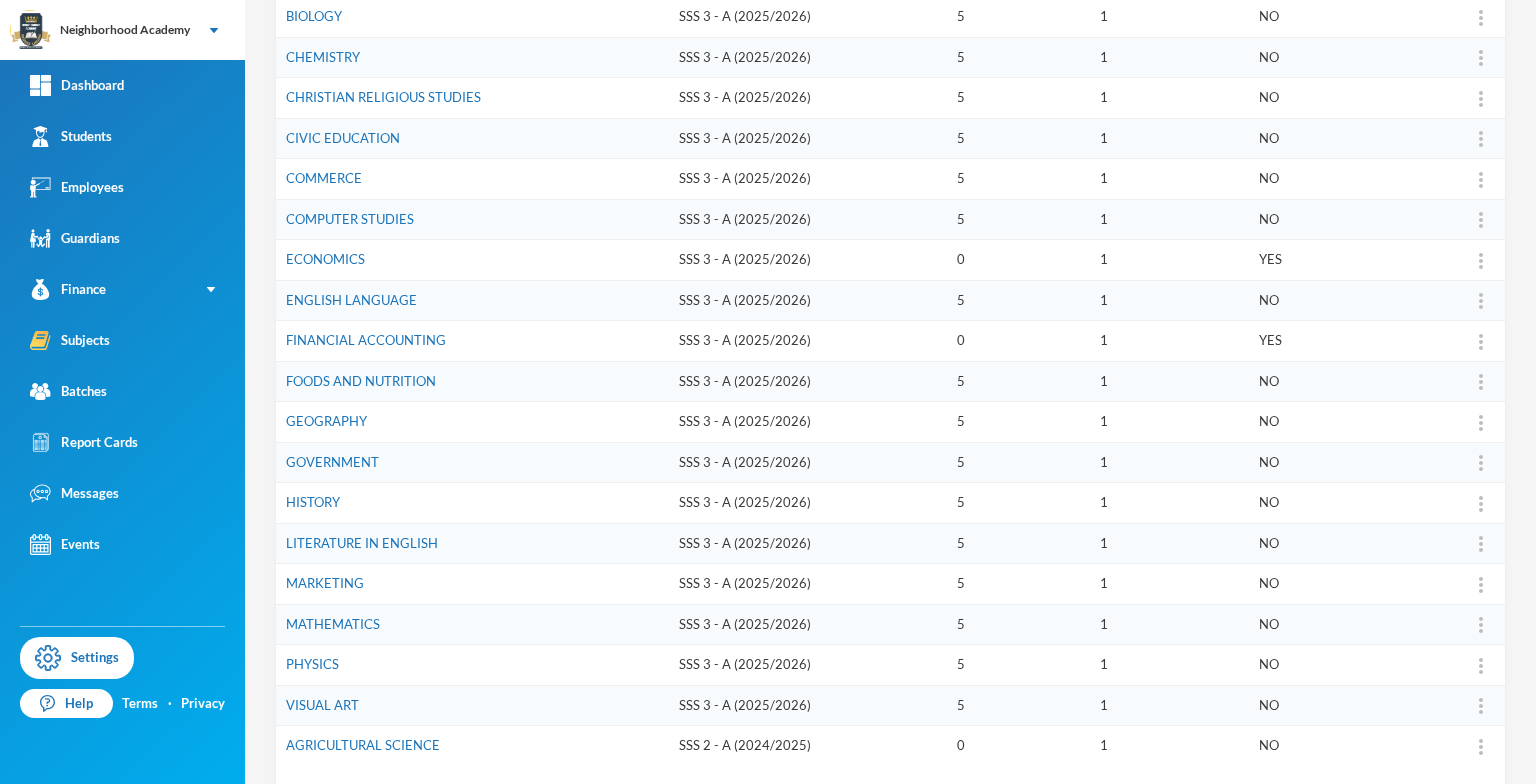 scroll, scrollTop: 480, scrollLeft: 0, axis: vertical 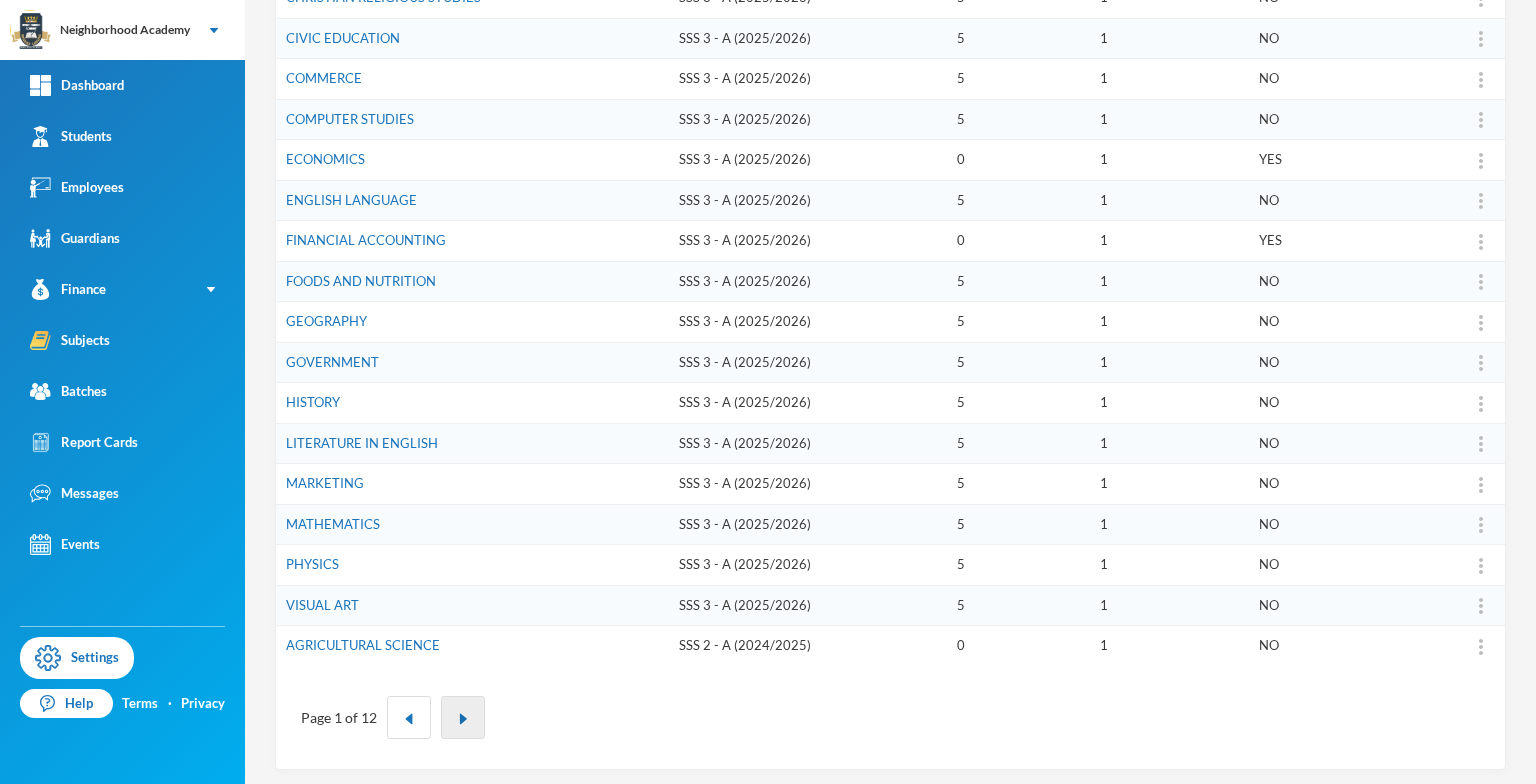 click at bounding box center [463, 717] 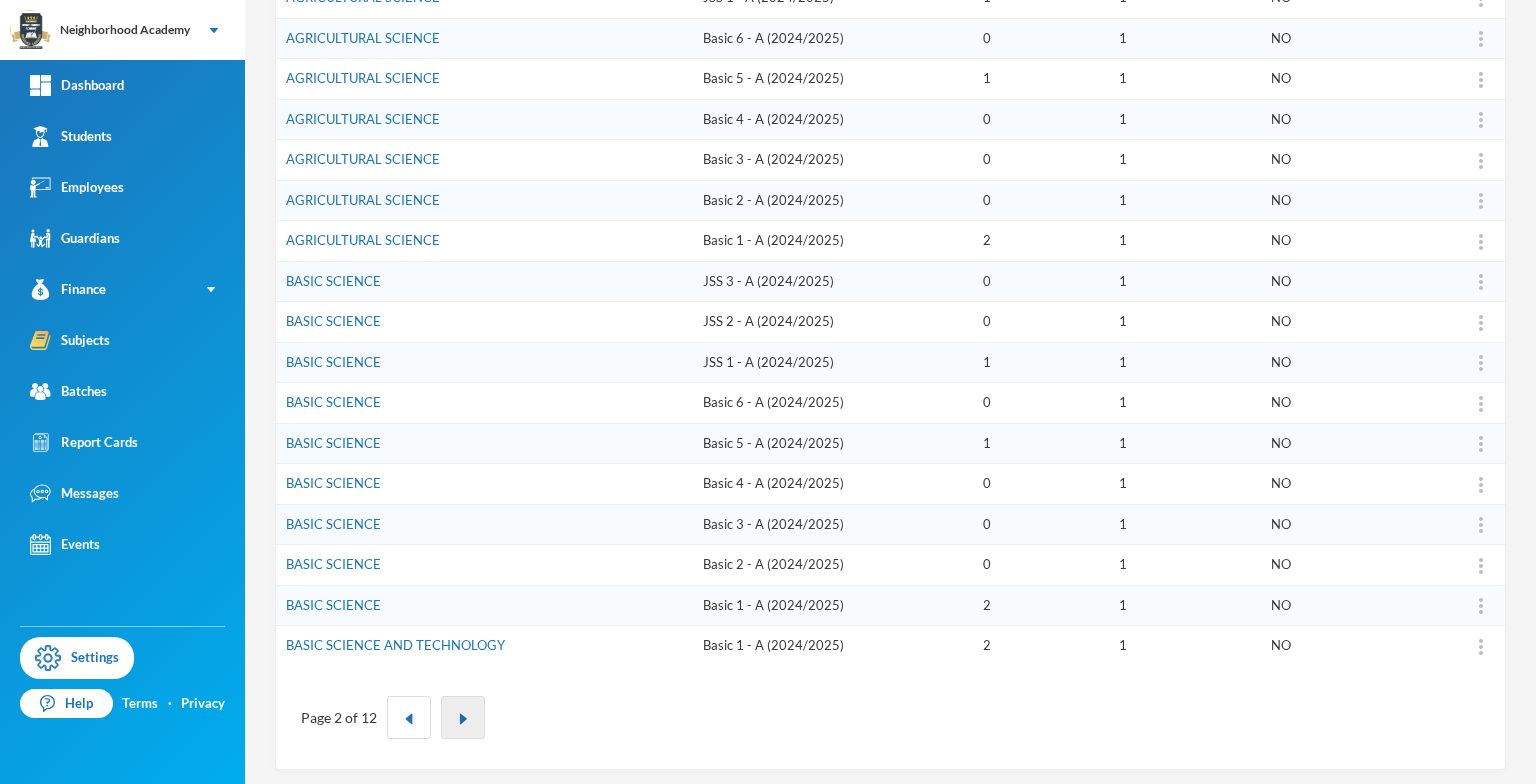click at bounding box center [463, 719] 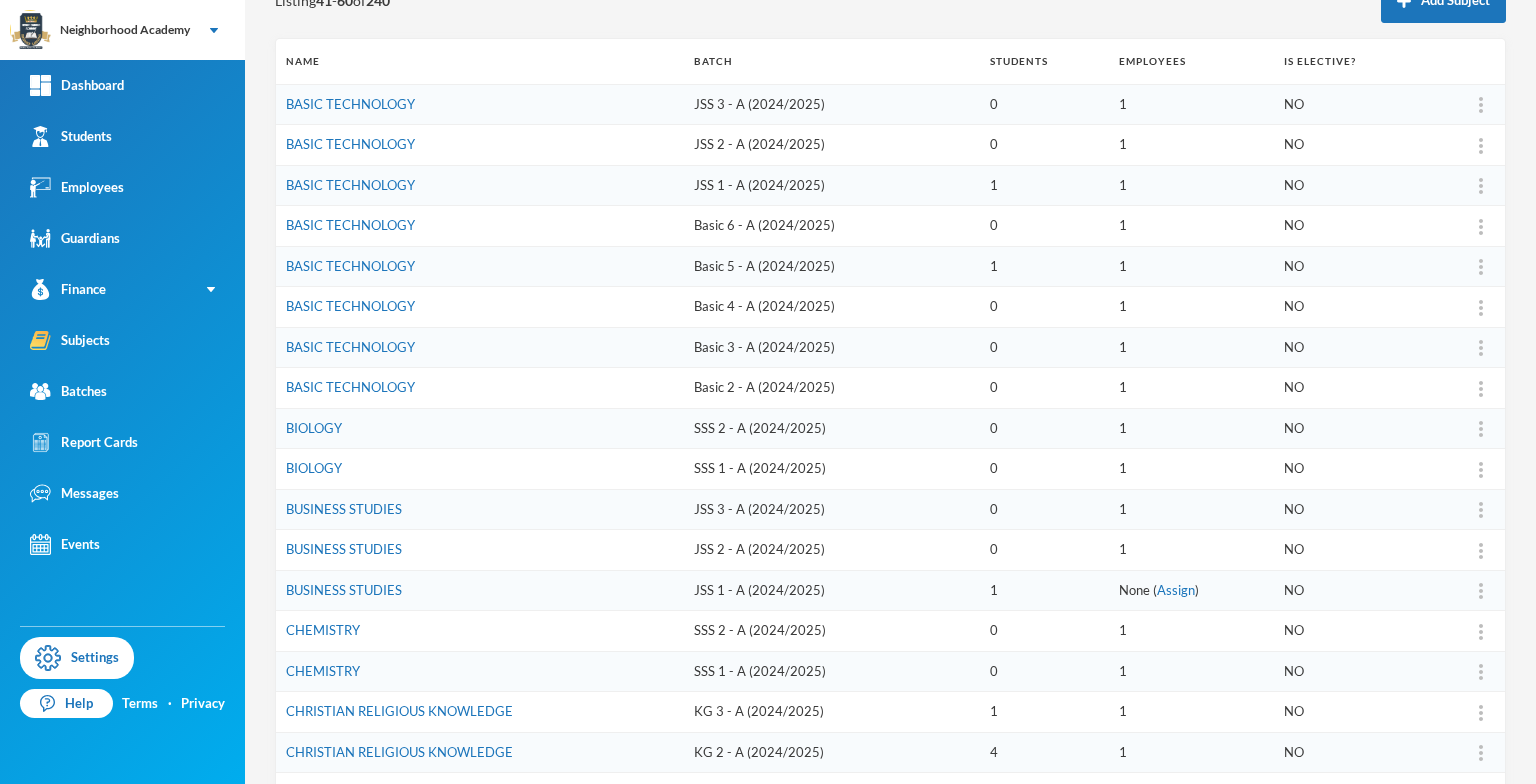 scroll, scrollTop: 480, scrollLeft: 0, axis: vertical 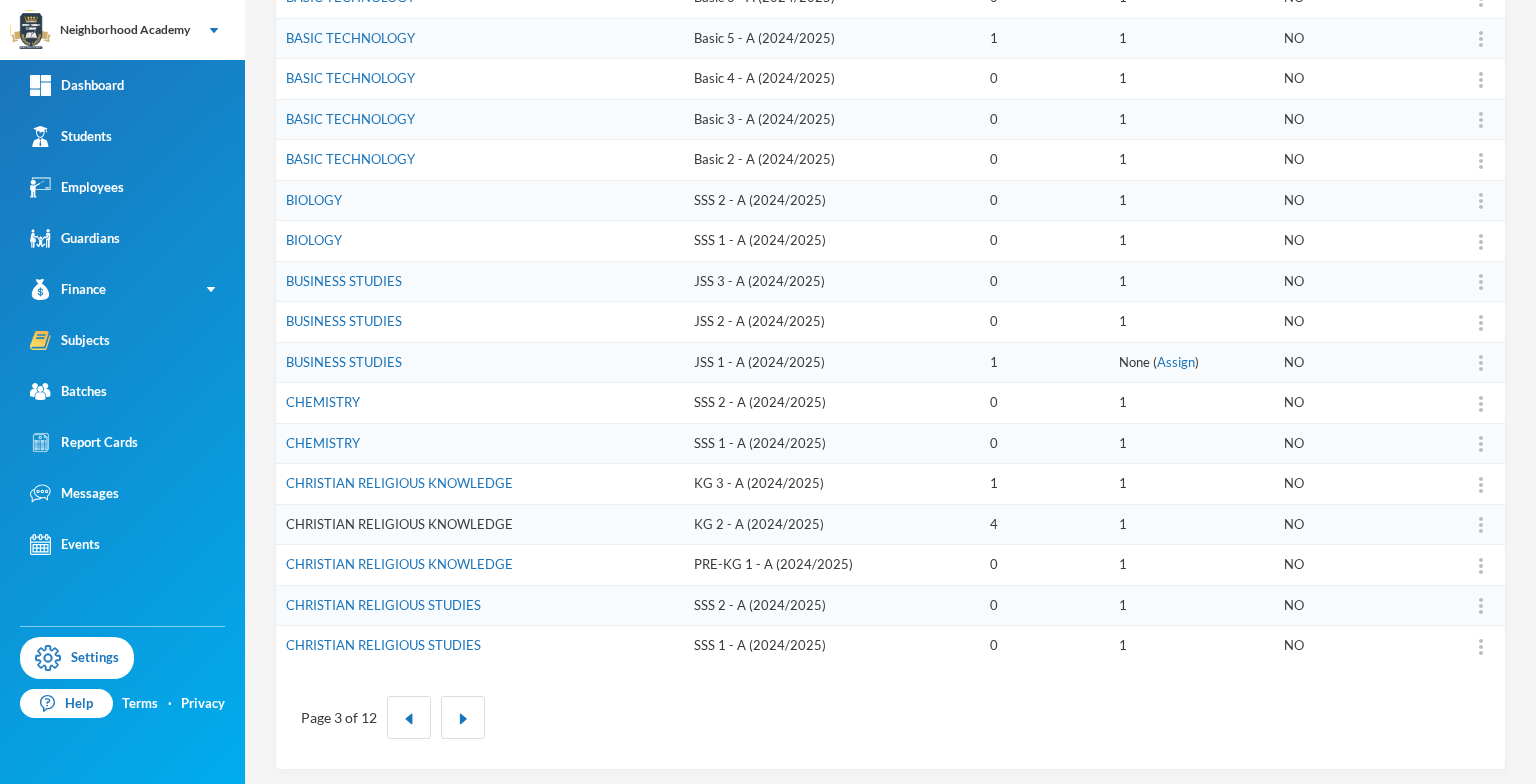 click on "CHRISTIAN RELIGIOUS KNOWLEDGE" at bounding box center (399, 524) 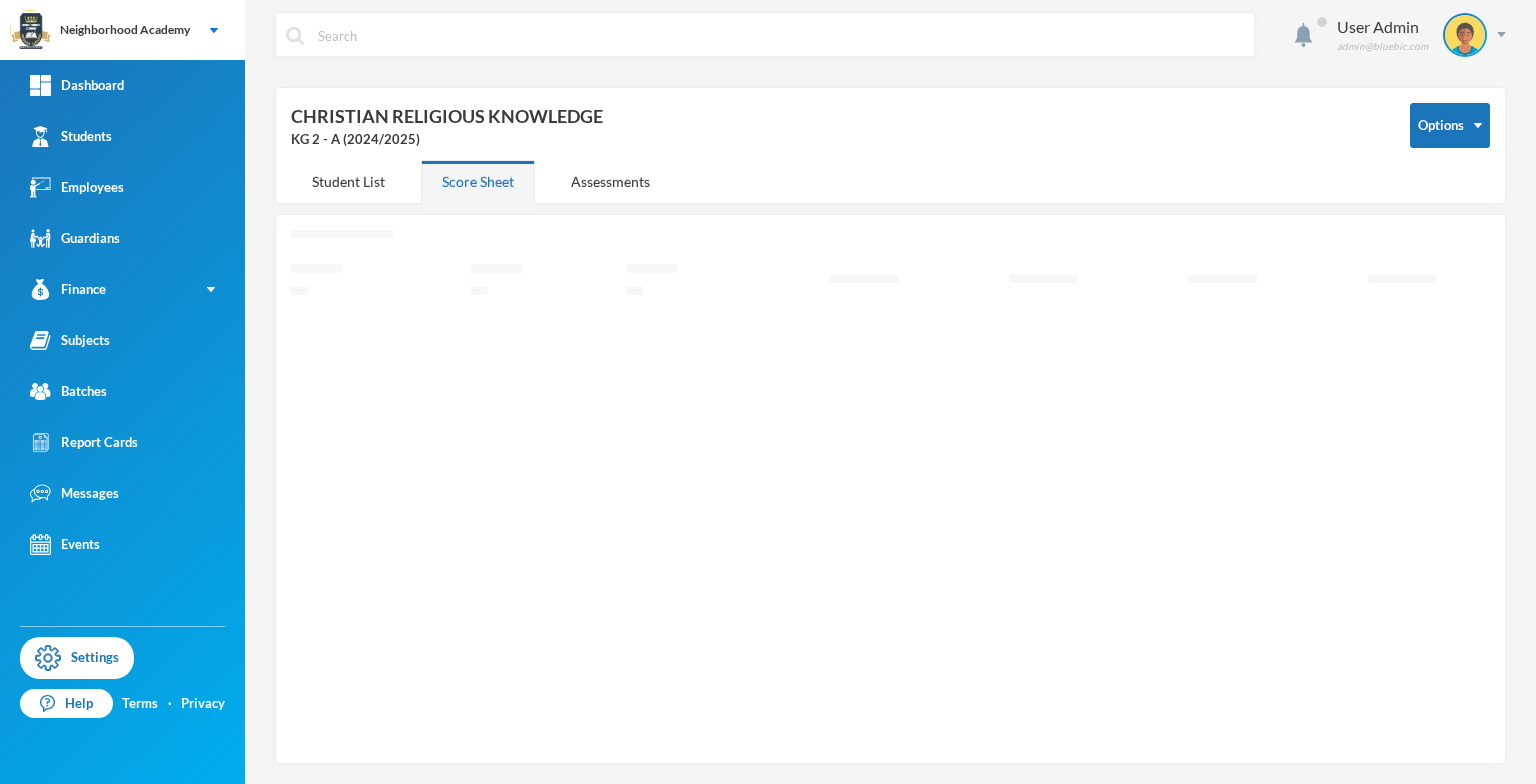 scroll, scrollTop: 1, scrollLeft: 0, axis: vertical 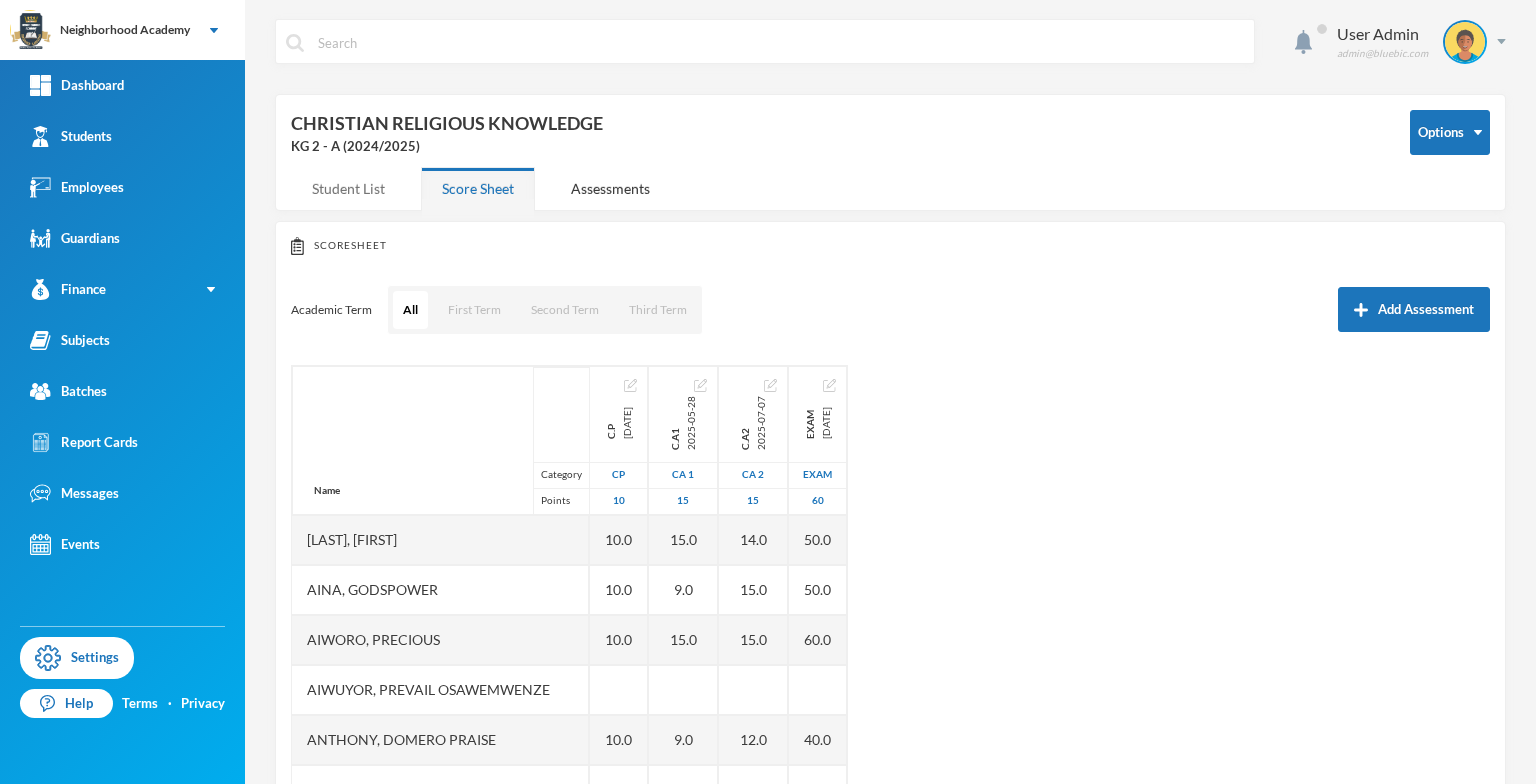click on "Student List" at bounding box center (348, 188) 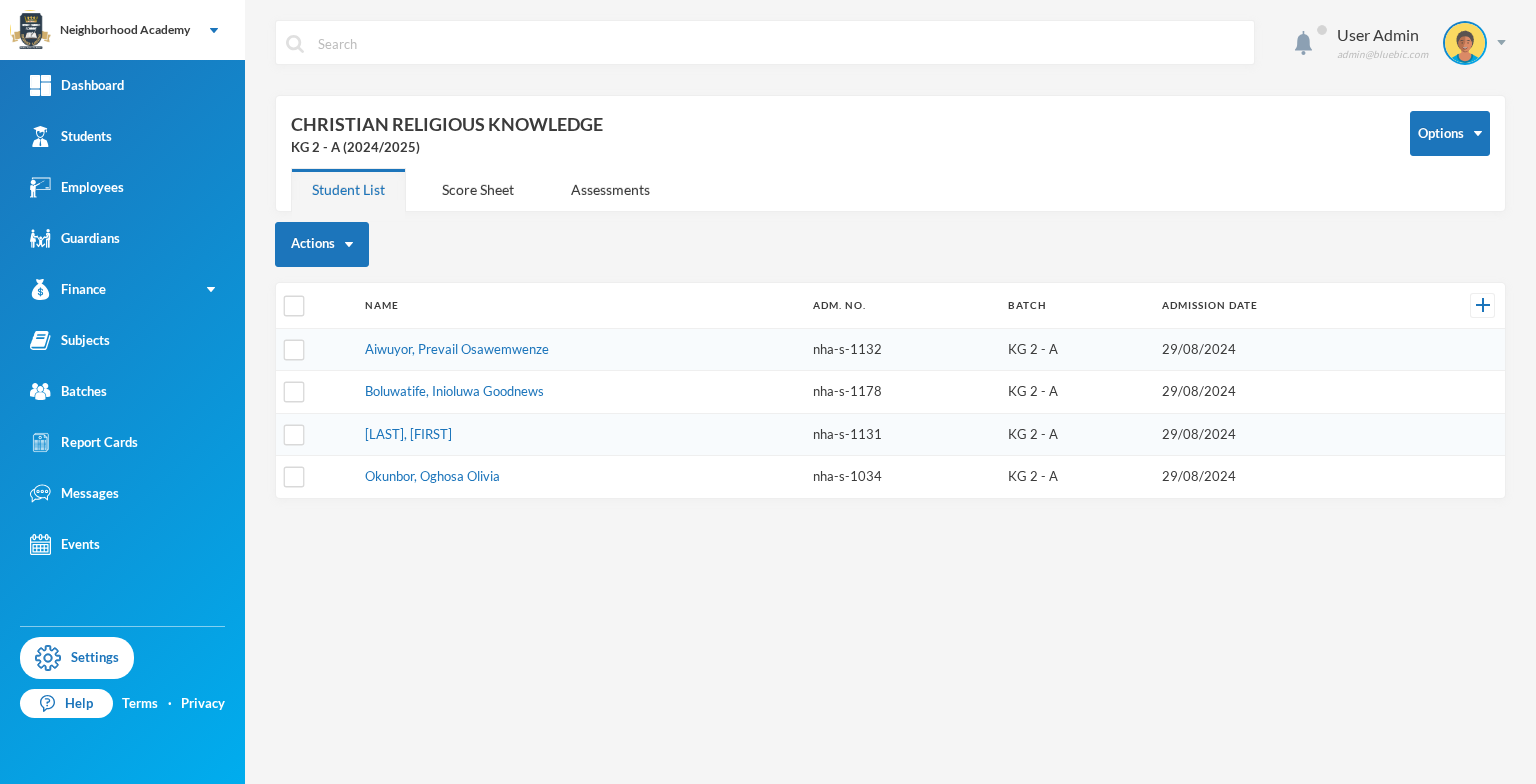 scroll, scrollTop: 0, scrollLeft: 0, axis: both 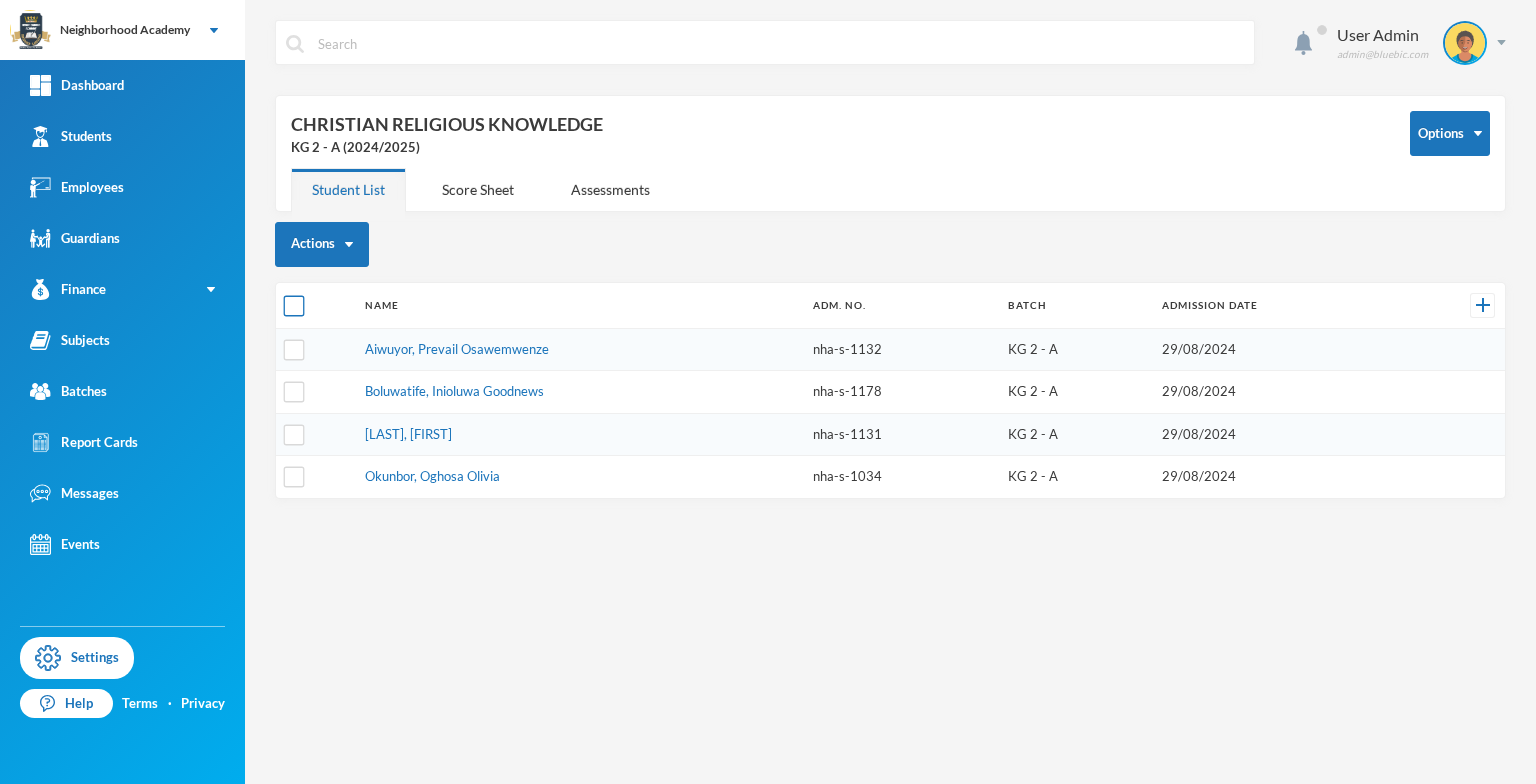 click at bounding box center (294, 305) 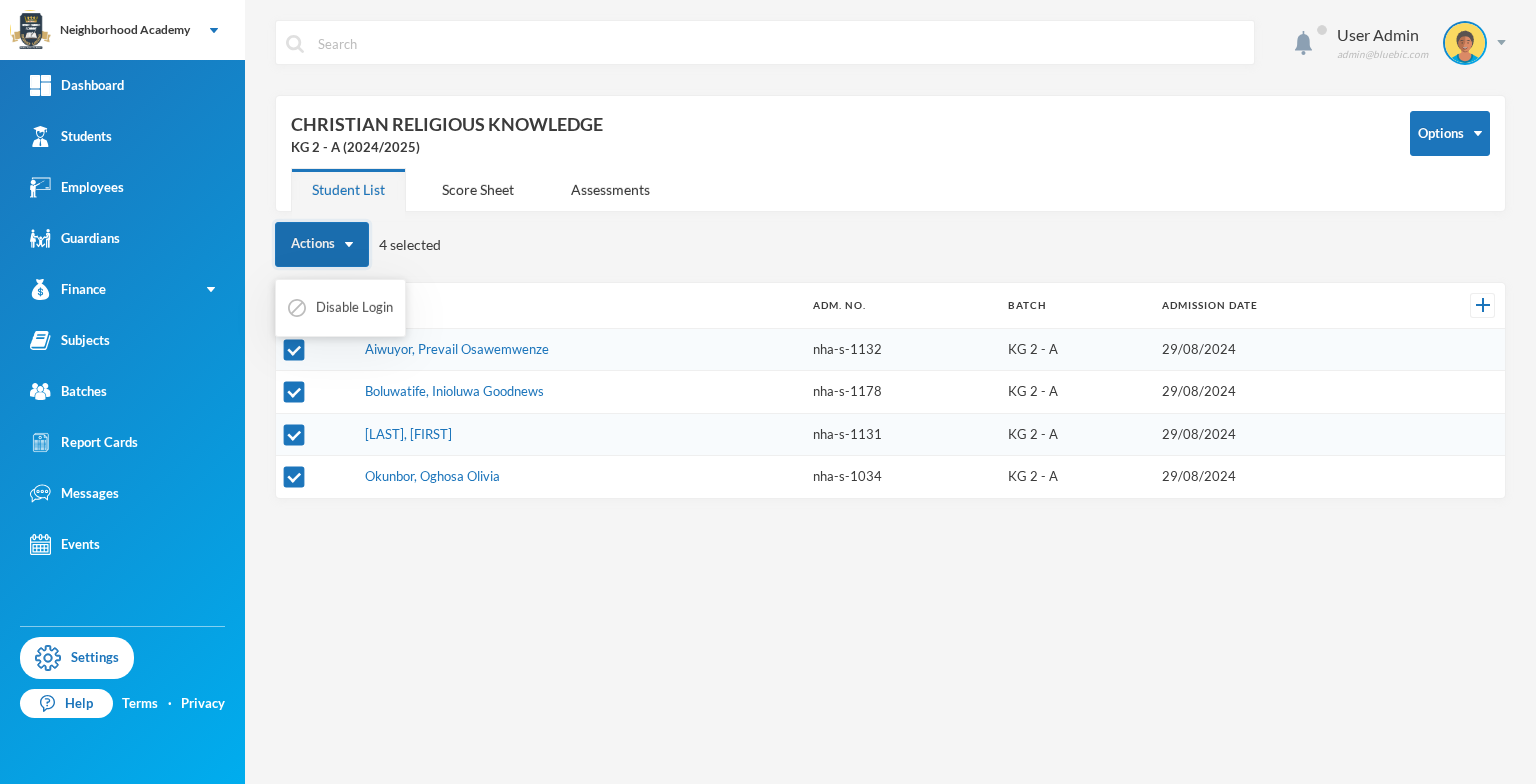 click at bounding box center (349, 244) 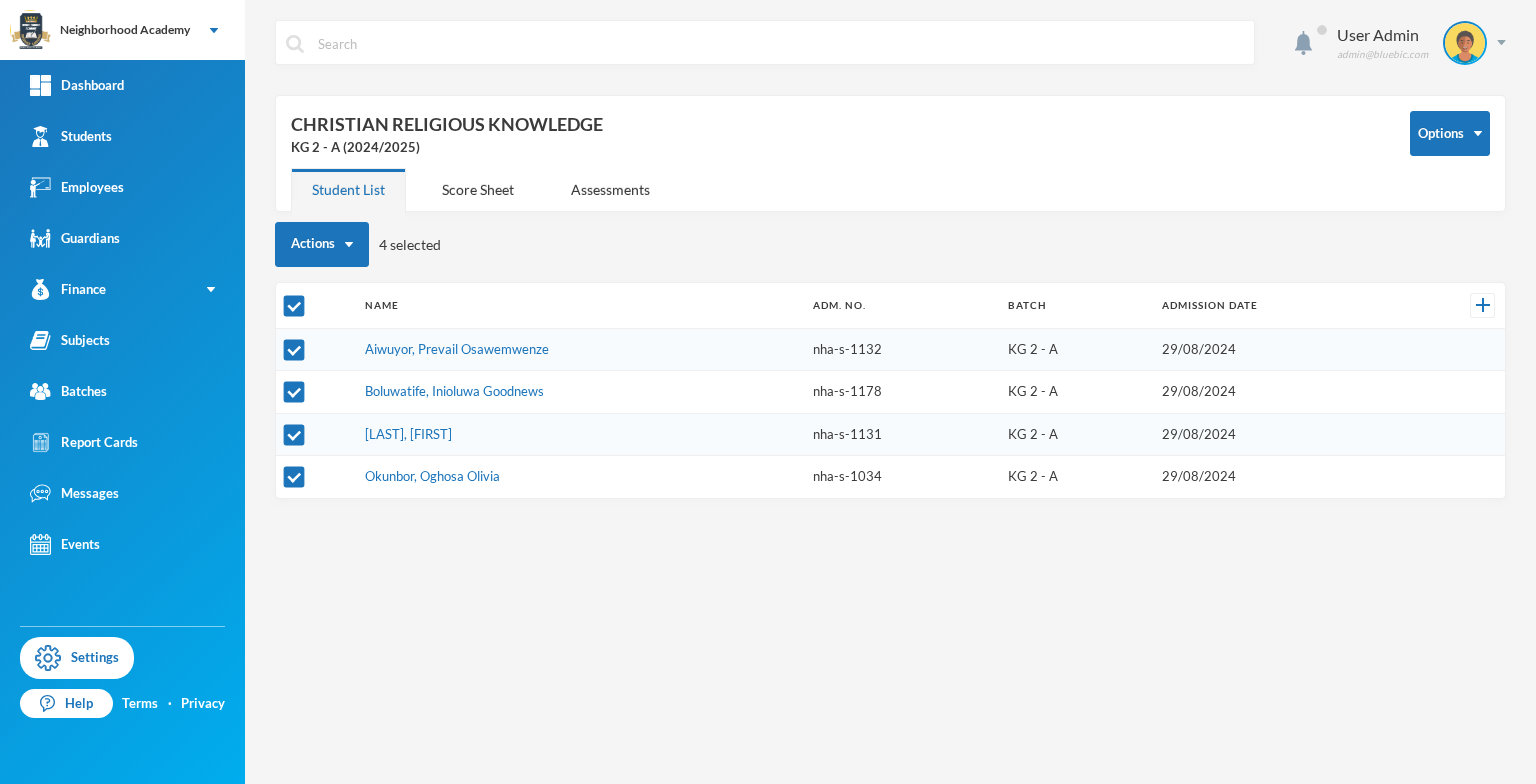 click on "User Admin [EMAIL] Options CHRISTIAN RELIGIOUS KNOWLEDGE KG 2 - A (2024/2025) Student List Score Sheet Assessments Actions 4 selected Name Adm. No. Batch Admission Date Aiwuyor, Prevail Osawemwenze nha-s-1132 KG 2 - A 29/08/2024 Boluwatife, Inioluwa Goodnews nha-s-1178 KG 2 - A 29/08/2024 Ehigiator, Bemjamin nha-s-1131 KG 2 - A 29/08/2024 Okunbor, Oghosa Olivia nha-s-1034 KG 2 - A 29/08/2024" at bounding box center (890, 392) 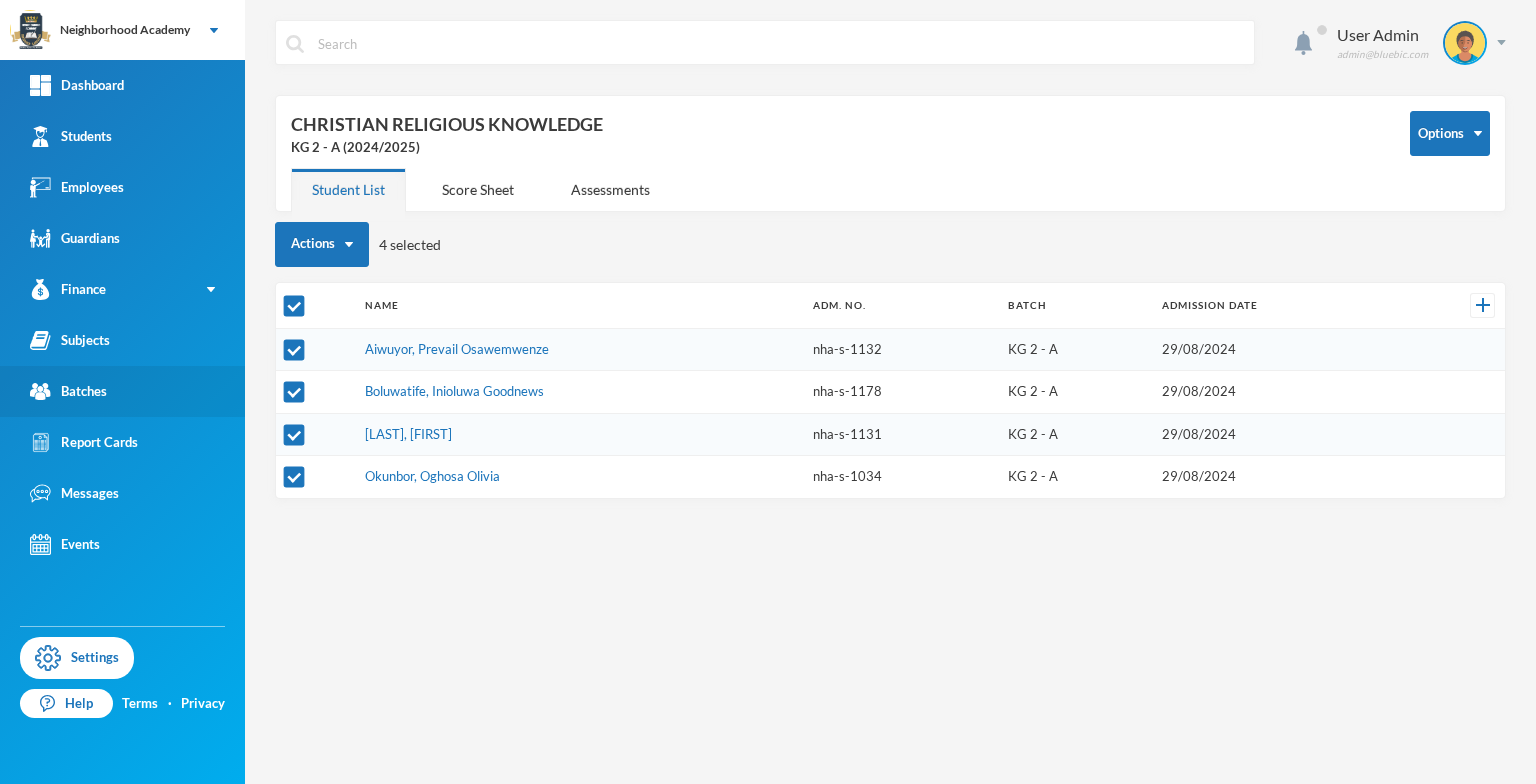 click on "Batches" at bounding box center [68, 391] 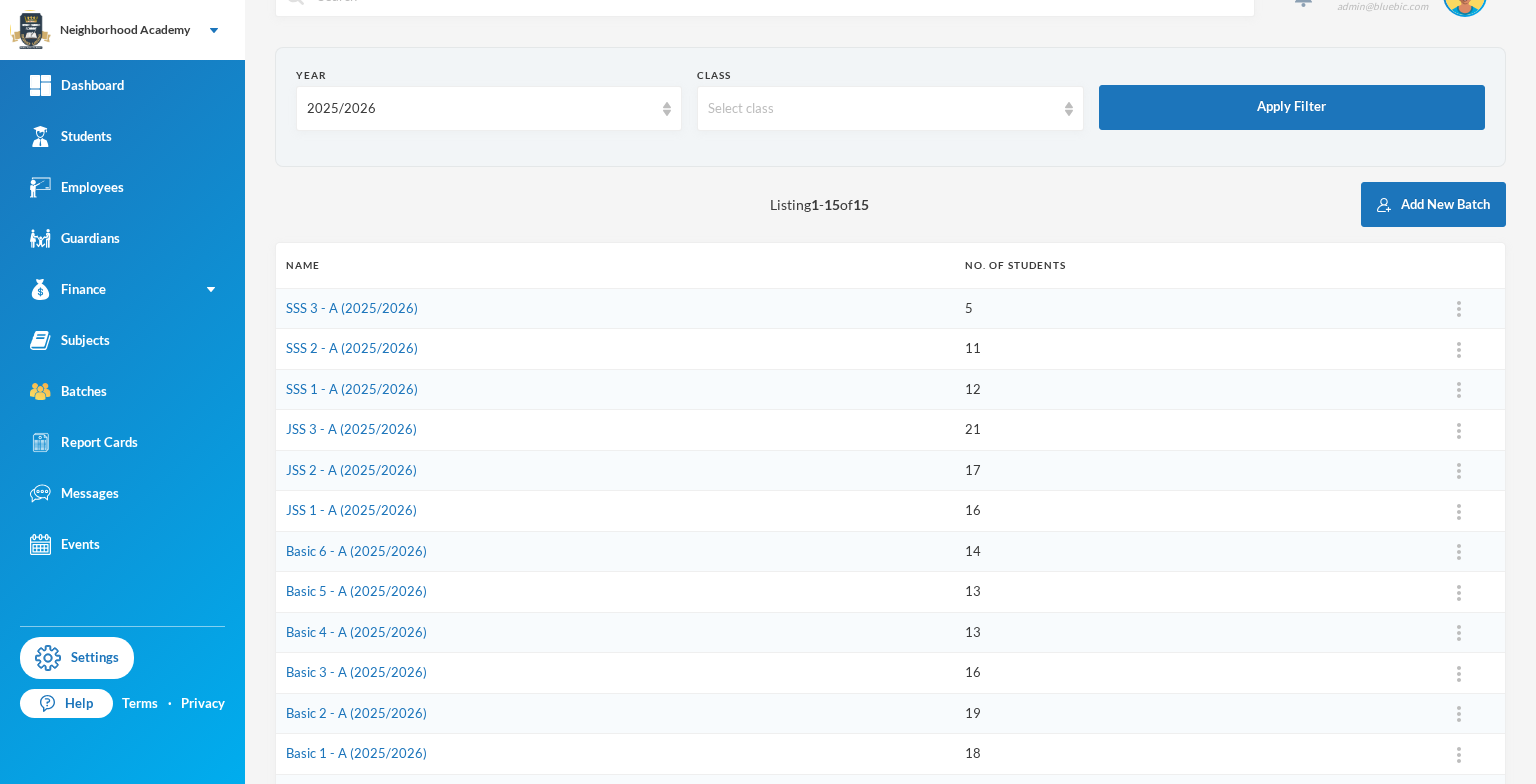 scroll, scrollTop: 0, scrollLeft: 0, axis: both 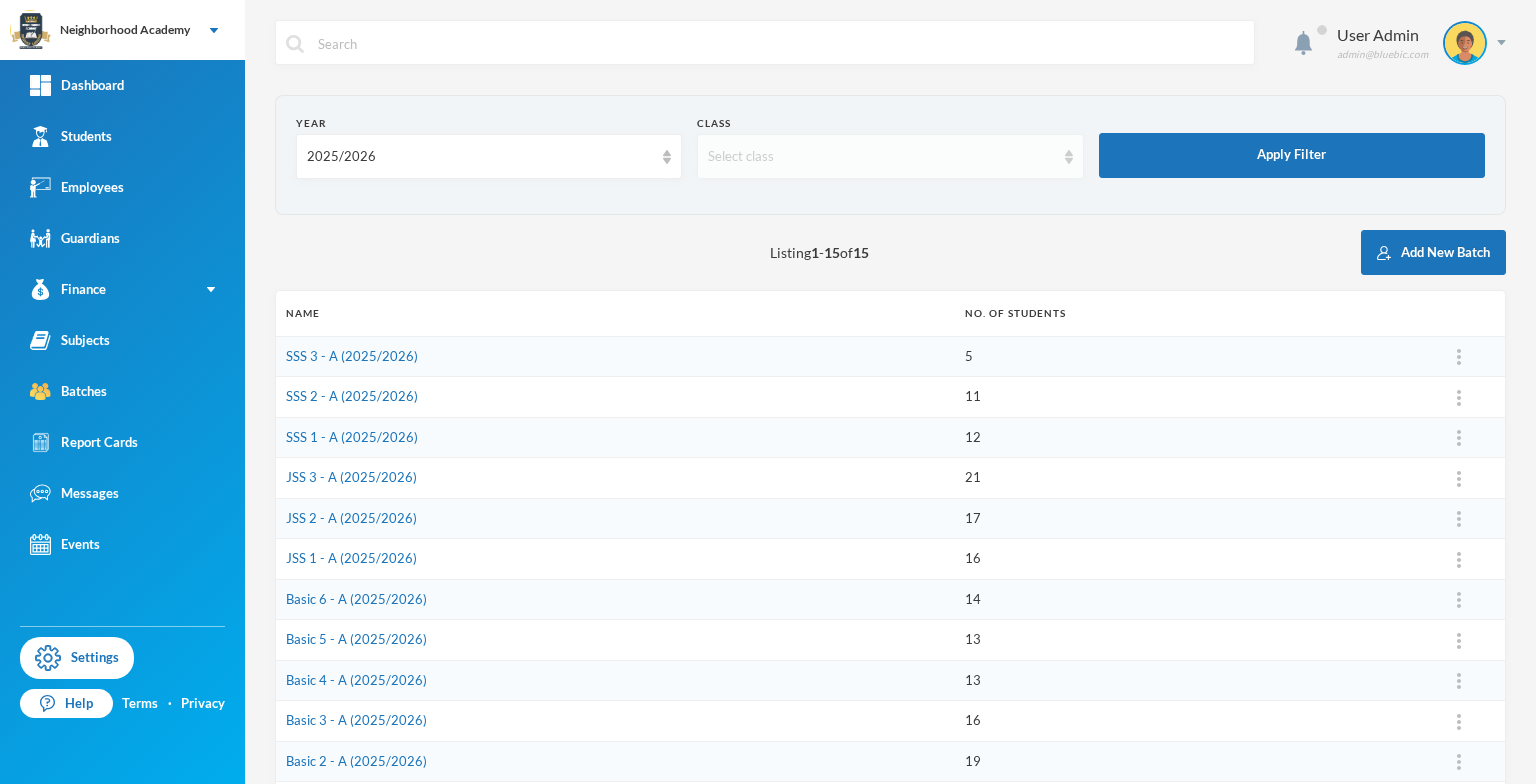 click at bounding box center [1069, 157] 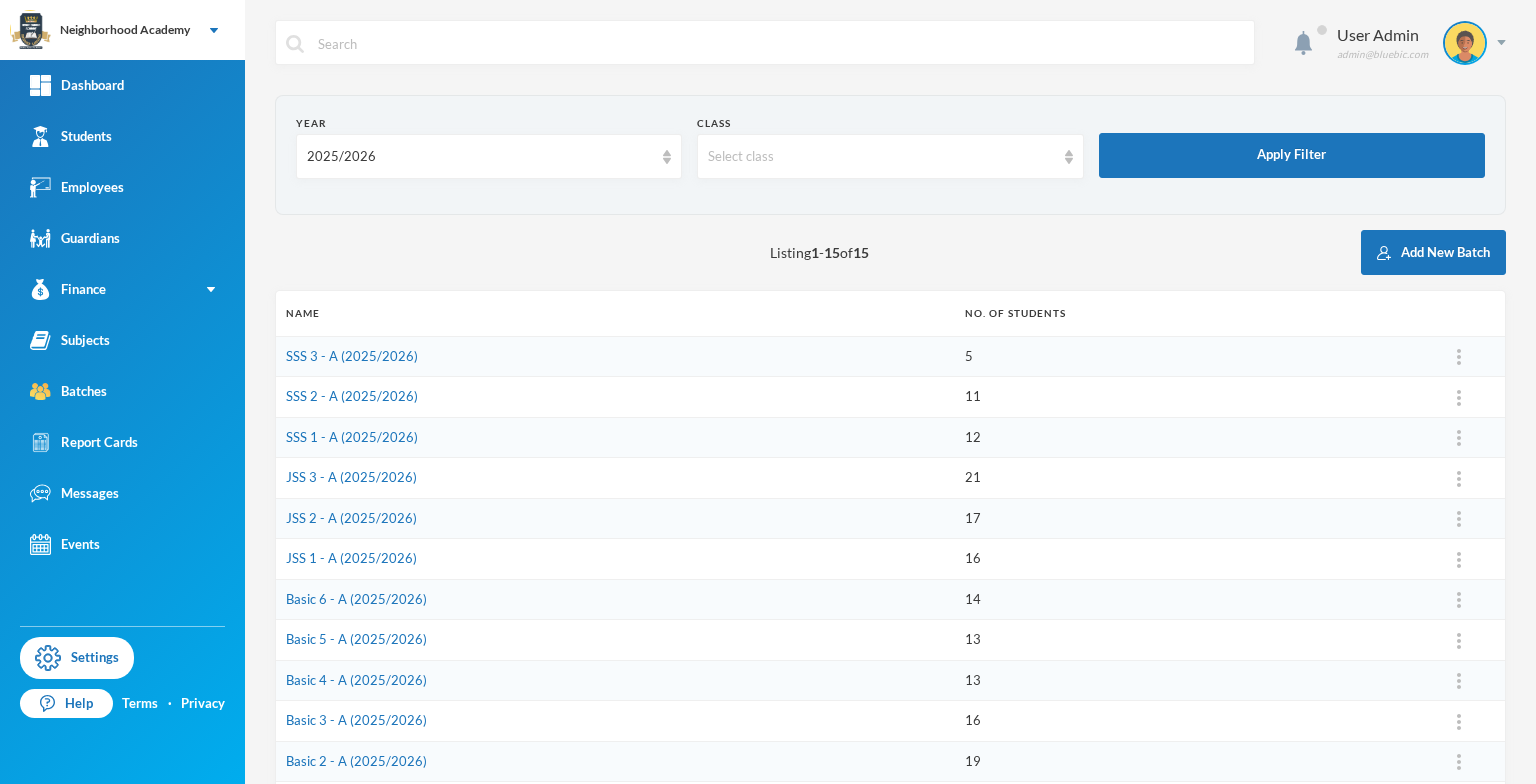 click on "Year 2025/2026 Class Select class Apply Filter" at bounding box center [890, 155] 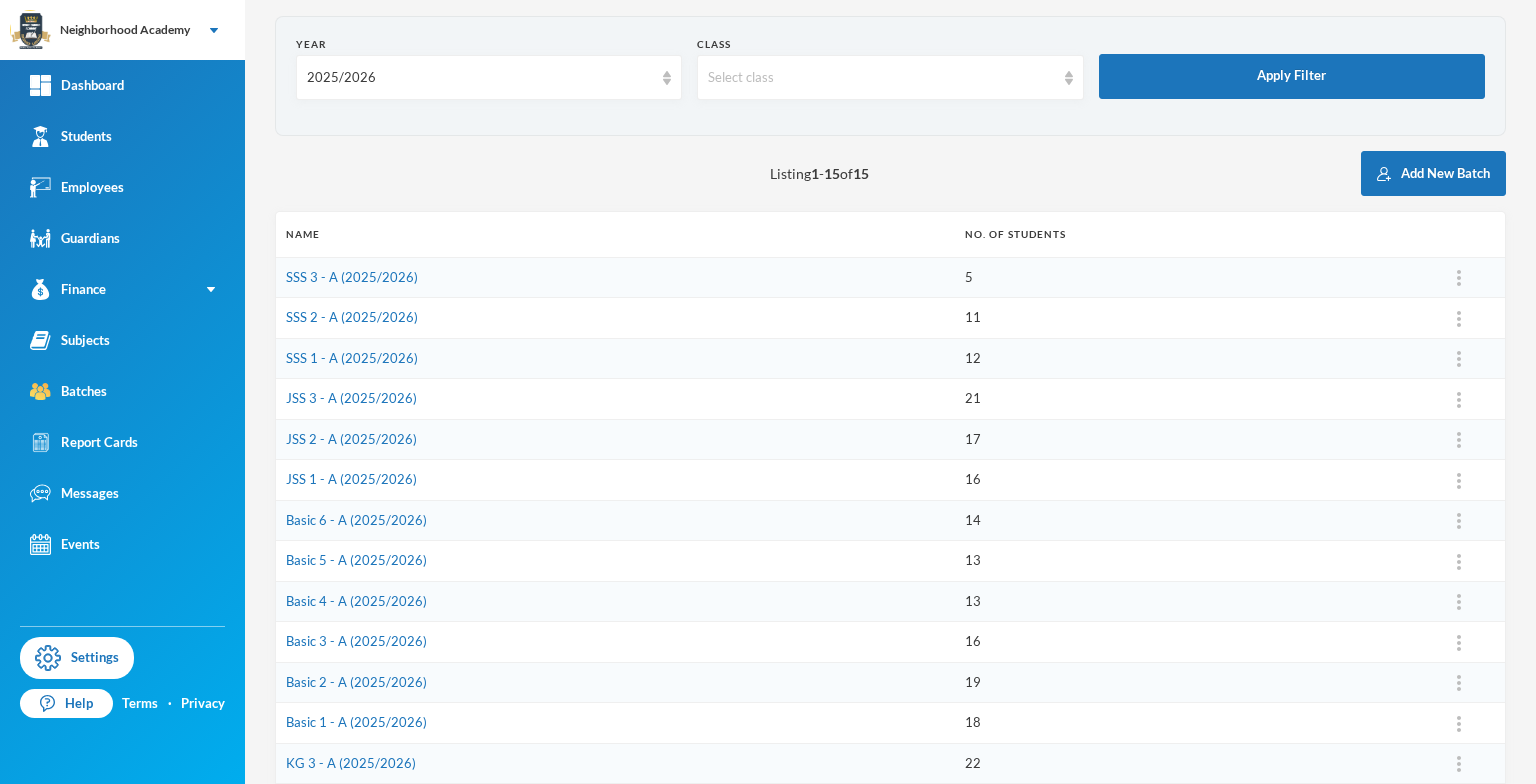 scroll, scrollTop: 0, scrollLeft: 0, axis: both 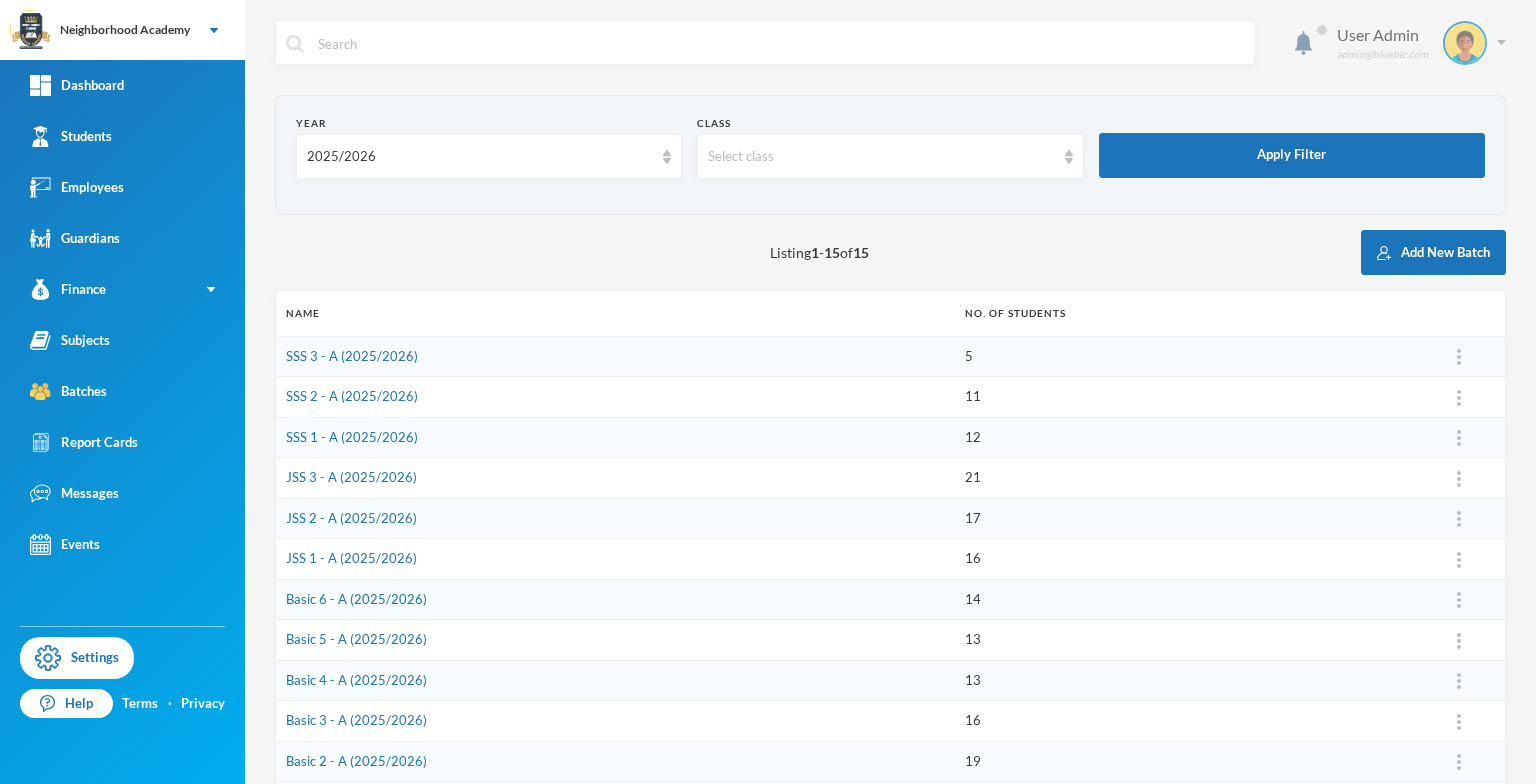 click on "User Admin admin@example.com" at bounding box center [1414, 43] 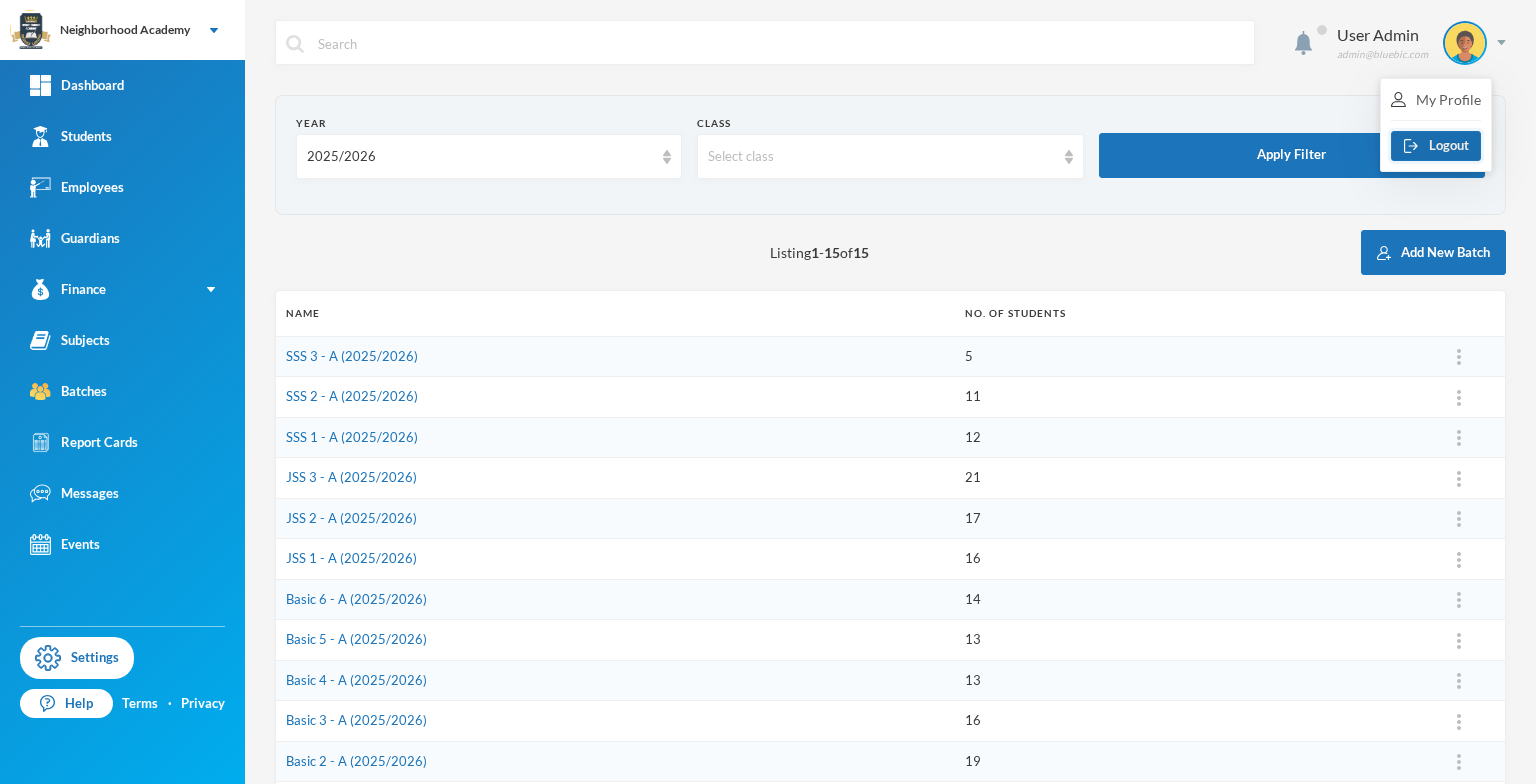 click on "Logout" at bounding box center (1436, 146) 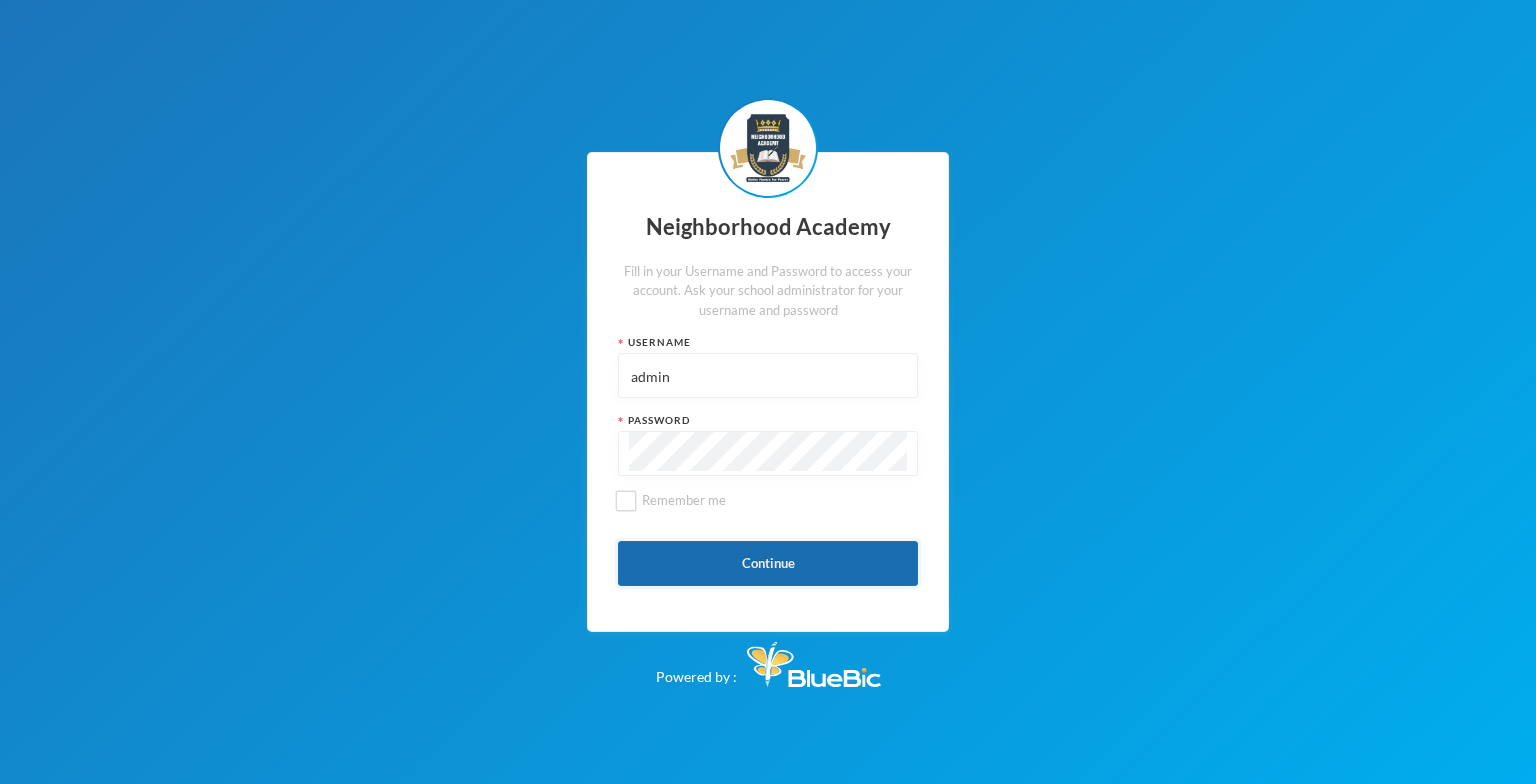 click on "Continue" at bounding box center (768, 563) 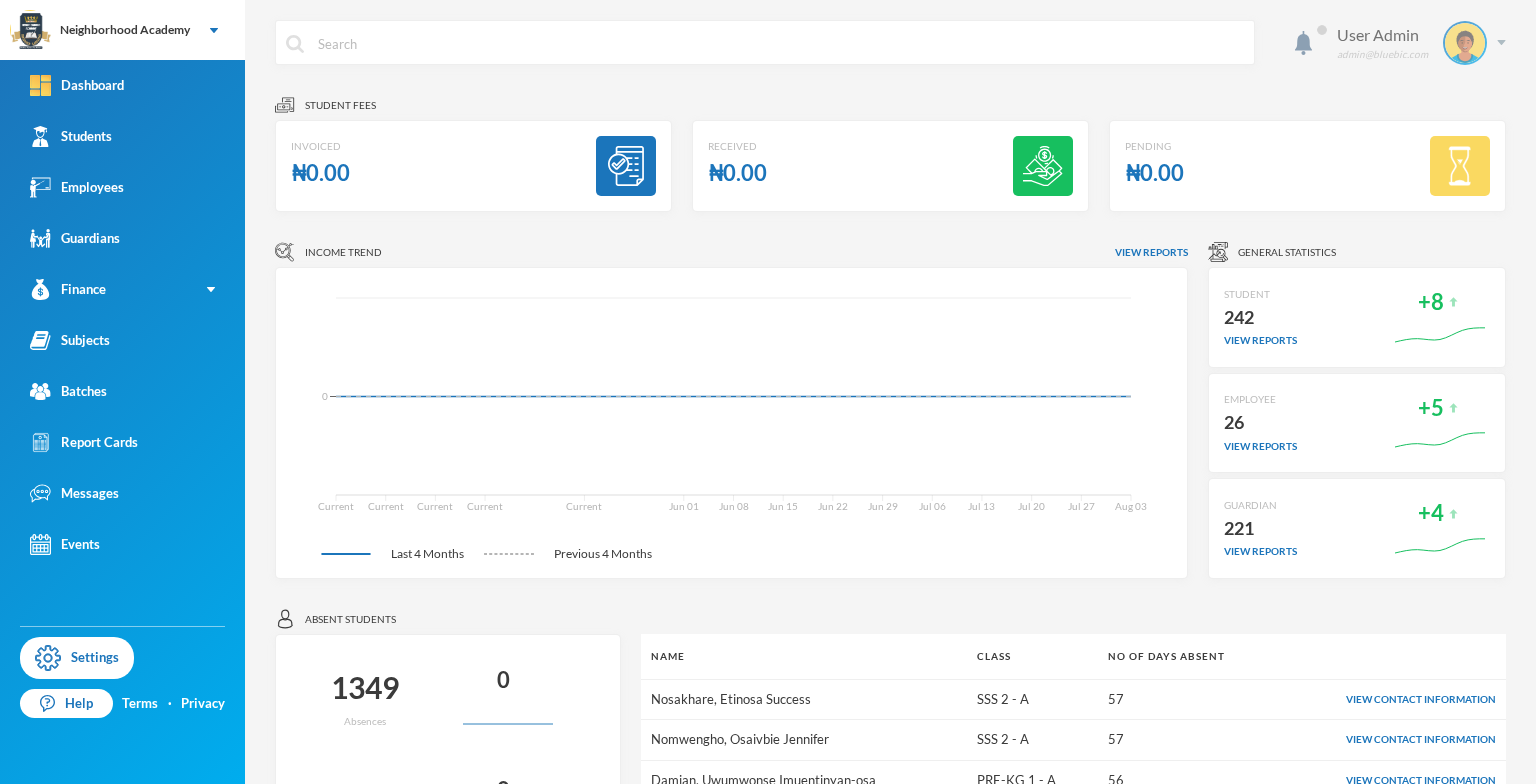 click on "User Admin admin@example.com" at bounding box center [1414, 43] 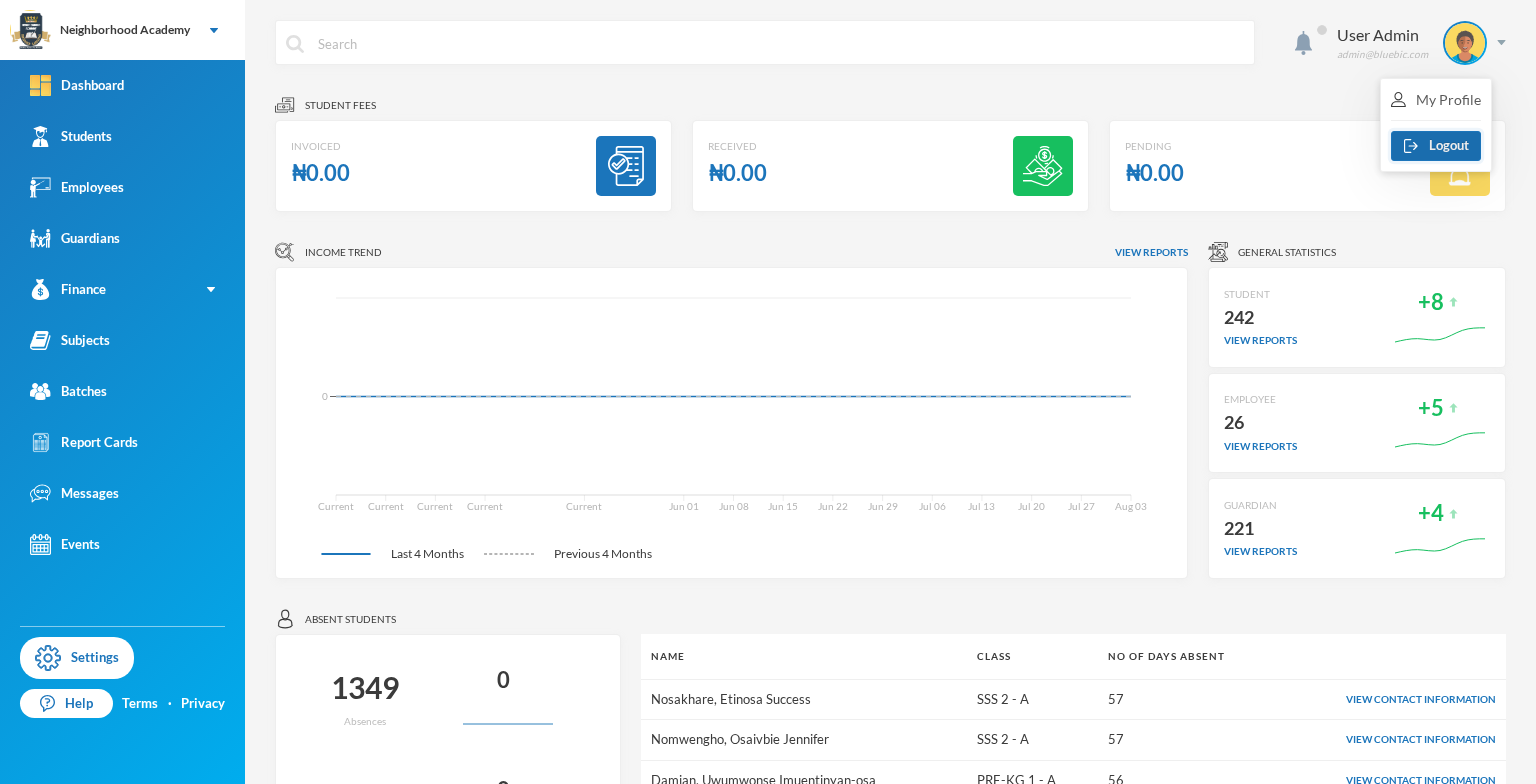 click on "Logout" at bounding box center (1436, 146) 